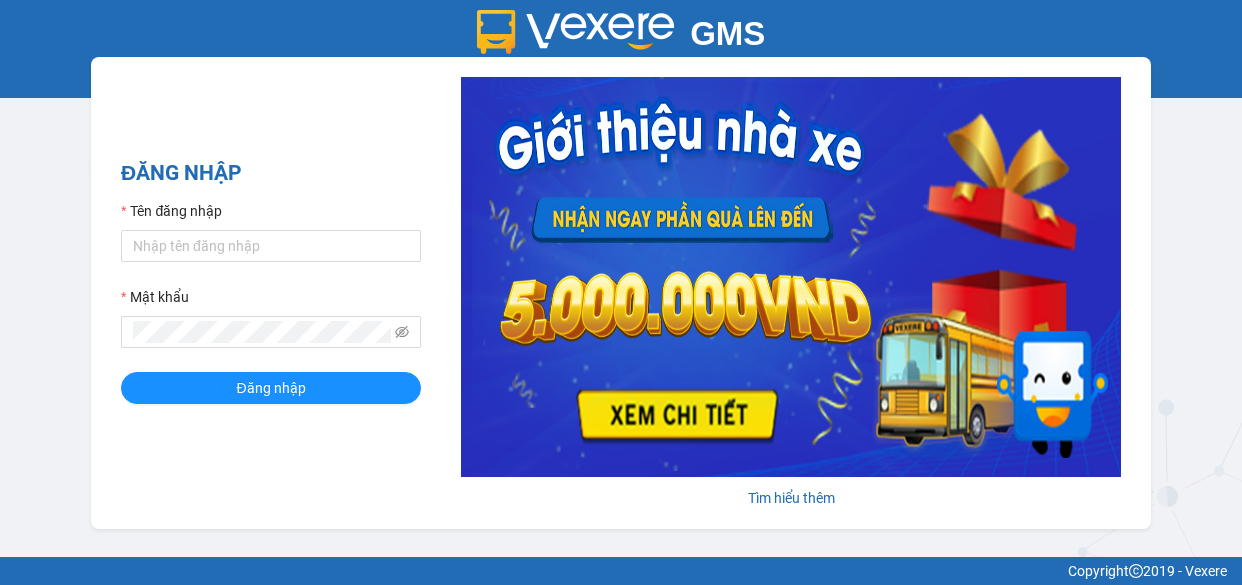 scroll, scrollTop: 0, scrollLeft: 0, axis: both 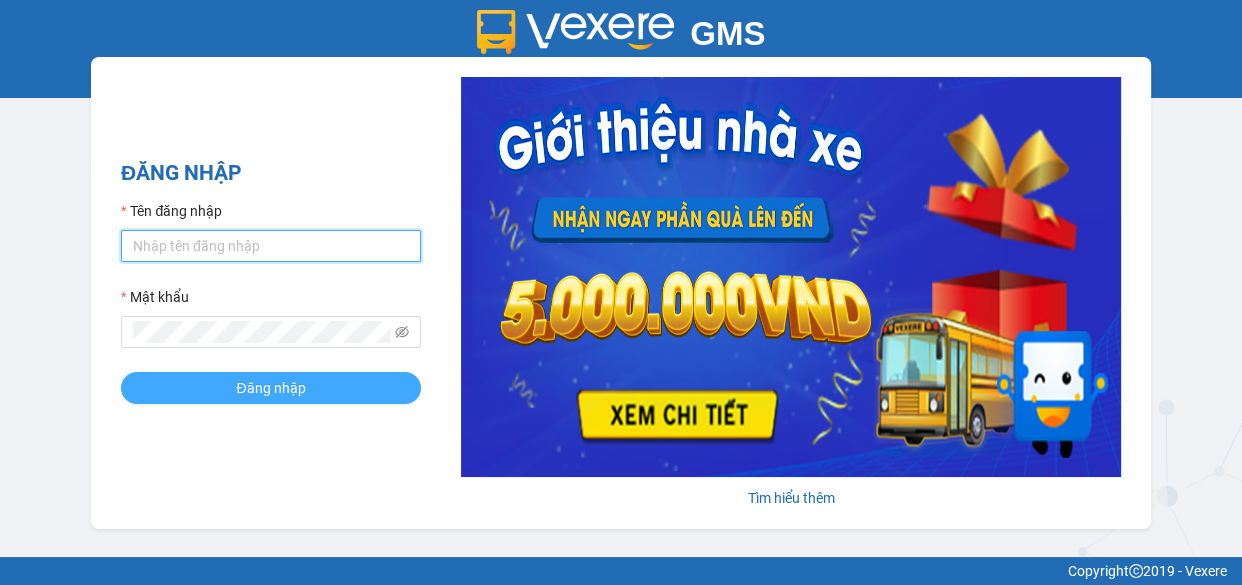 type on "tdhh.xevn" 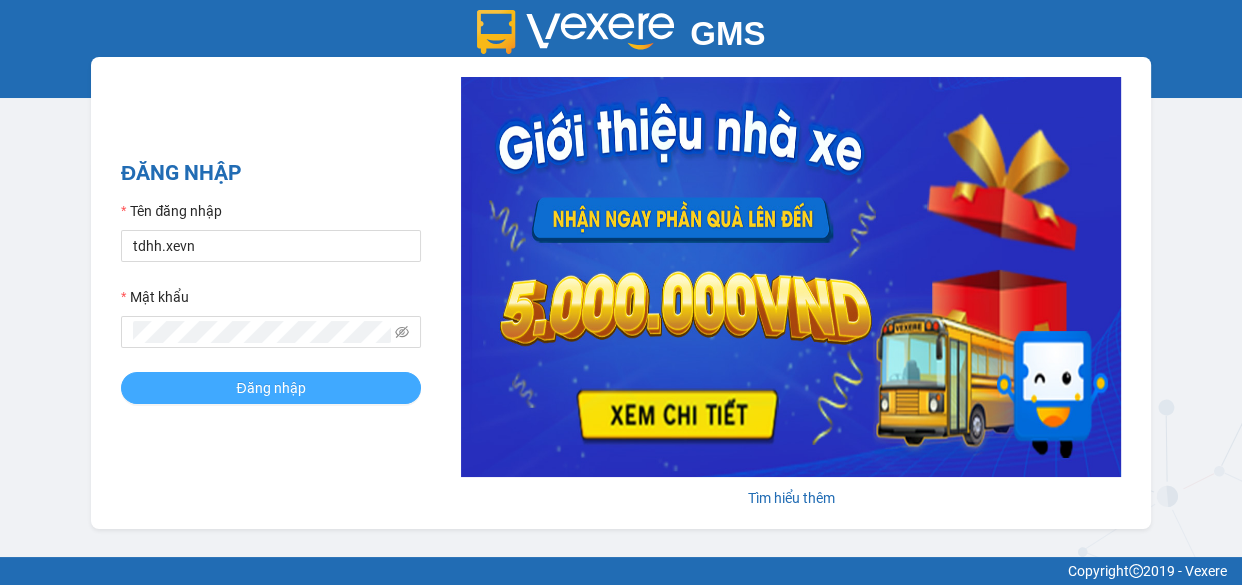 click on "Đăng nhập" at bounding box center [271, 388] 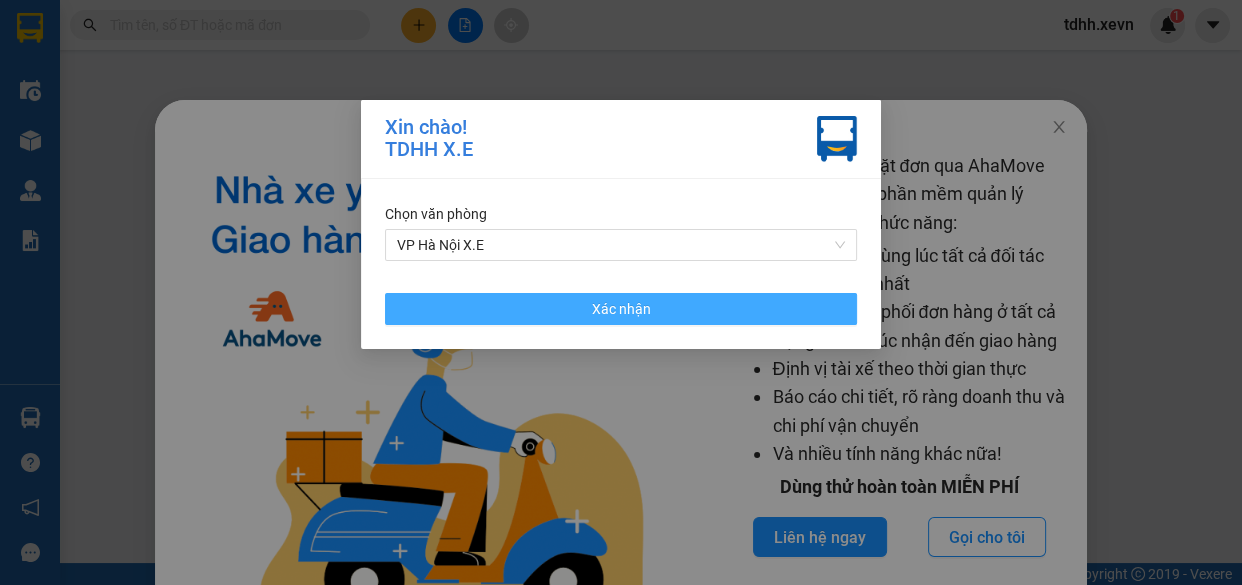 click on "Xác nhận" at bounding box center [621, 309] 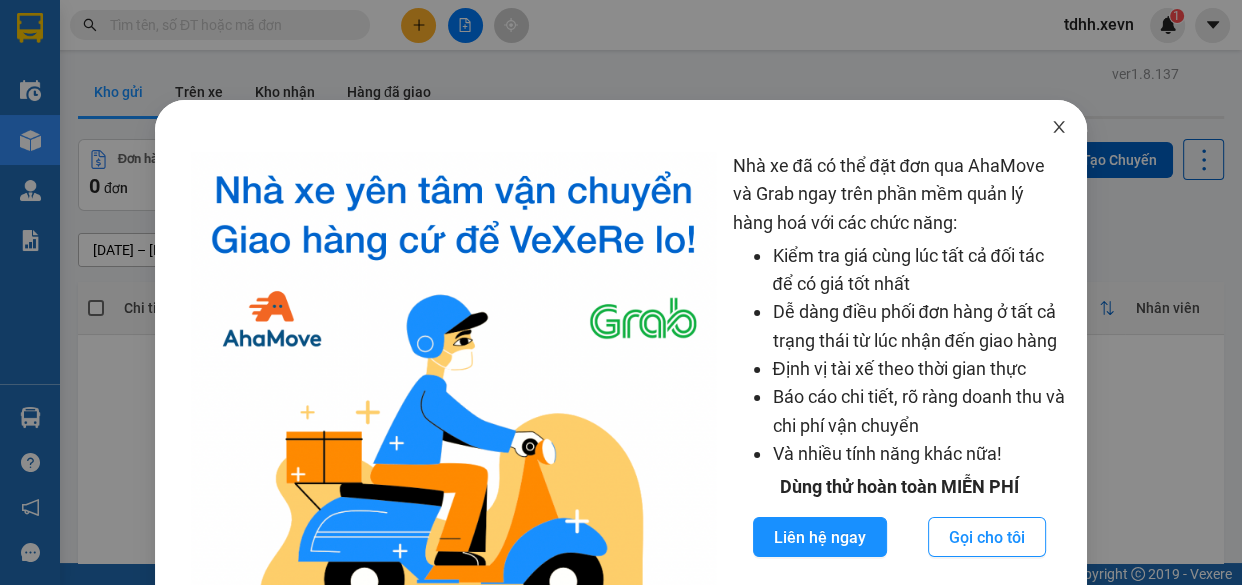 click 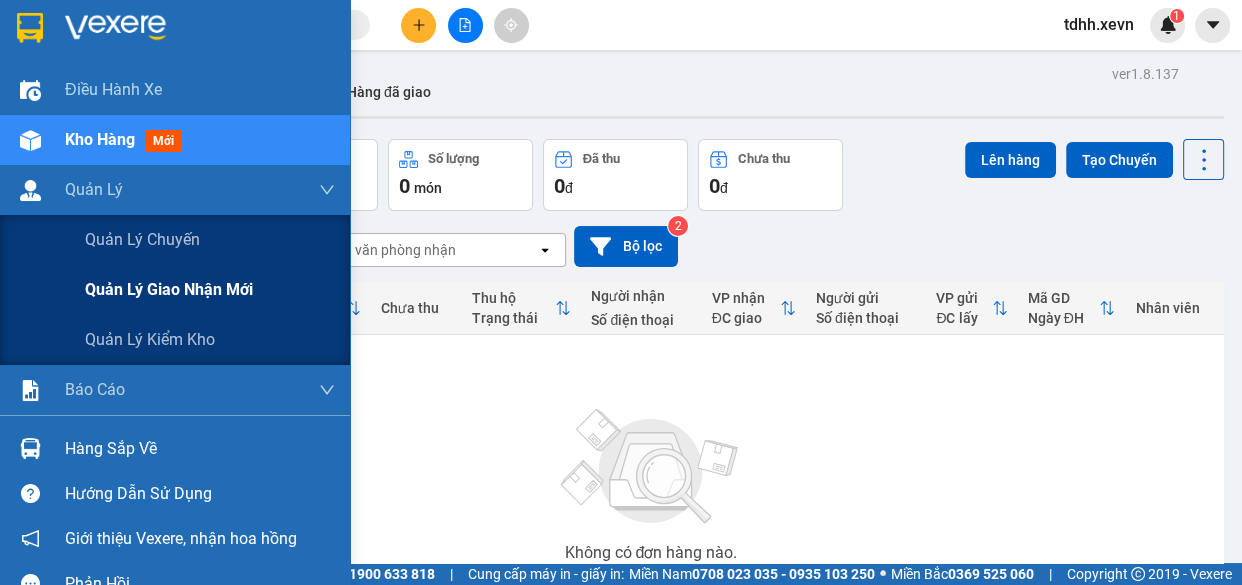 click on "Quản lý giao nhận mới" at bounding box center [169, 289] 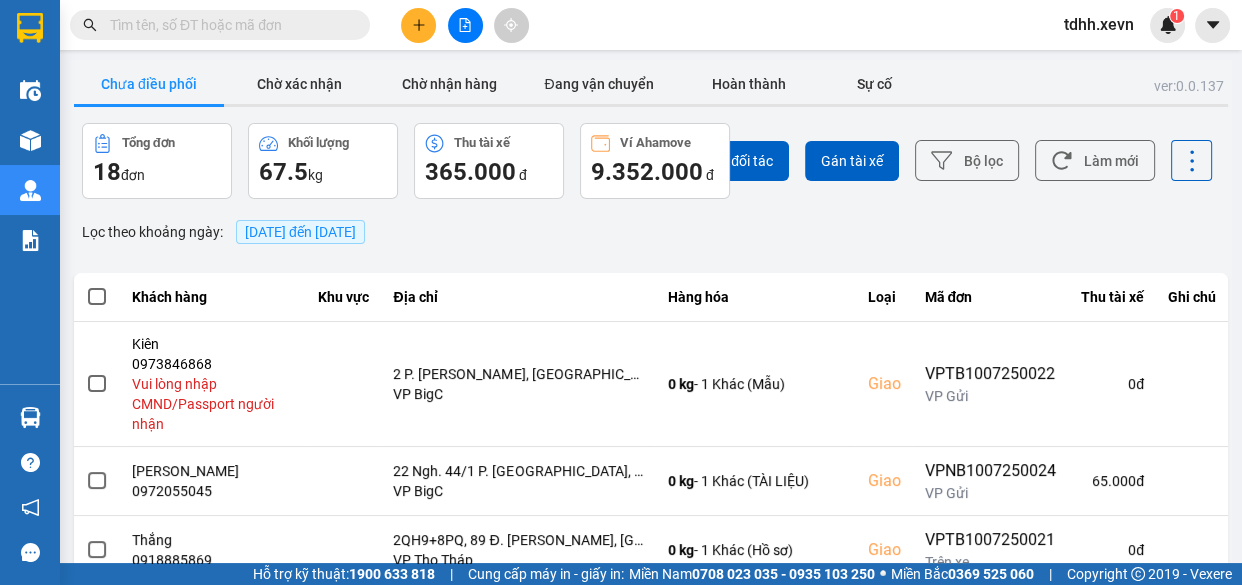 click on "10/07/2025 đến 10/07/2025" at bounding box center (300, 232) 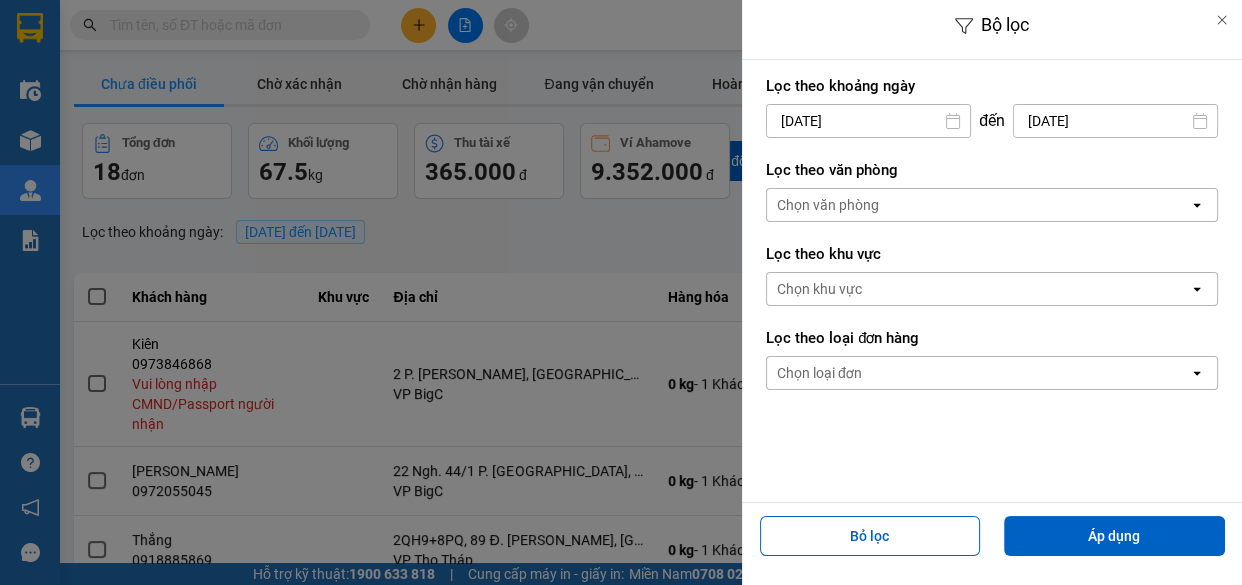 click on "10/07/2025" at bounding box center [868, 121] 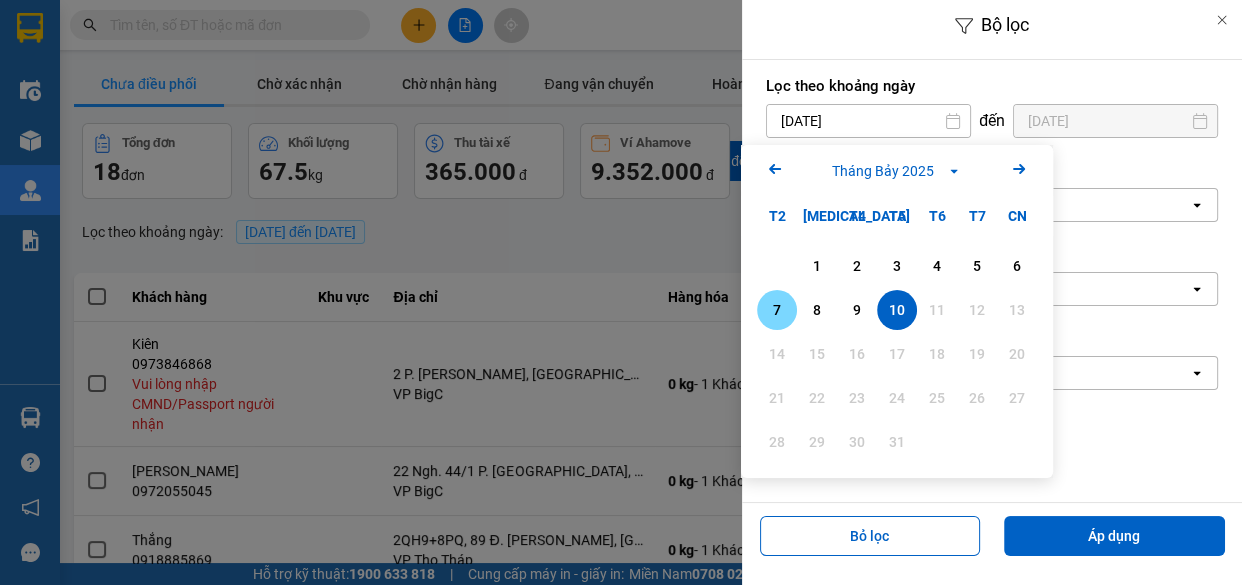 click on "7" at bounding box center (777, 310) 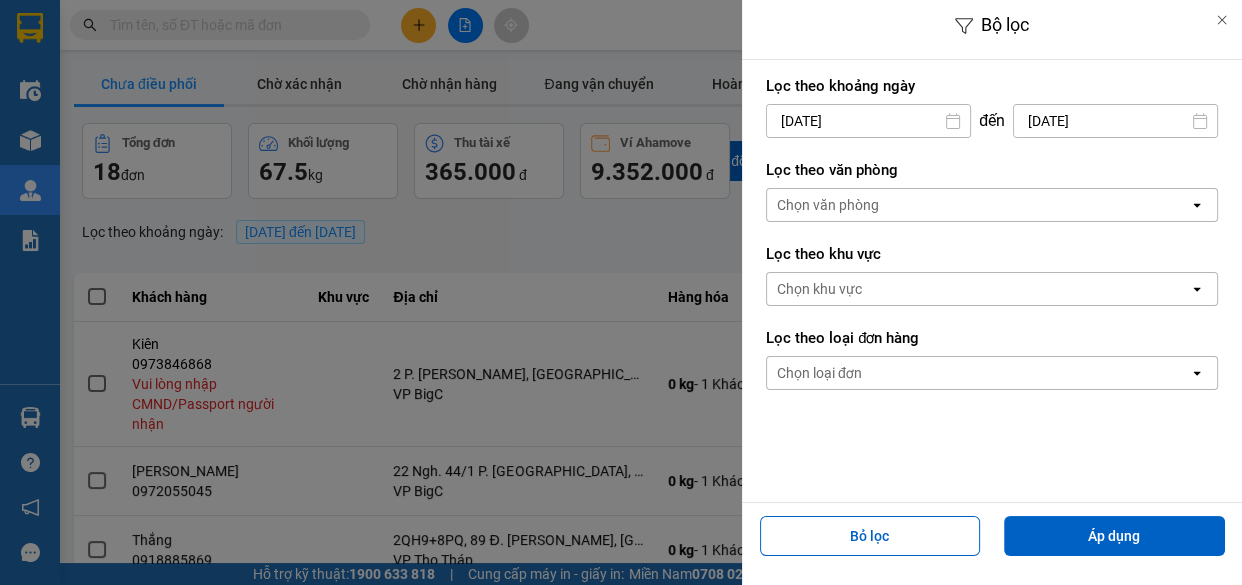 click on "Chọn văn phòng" at bounding box center [978, 205] 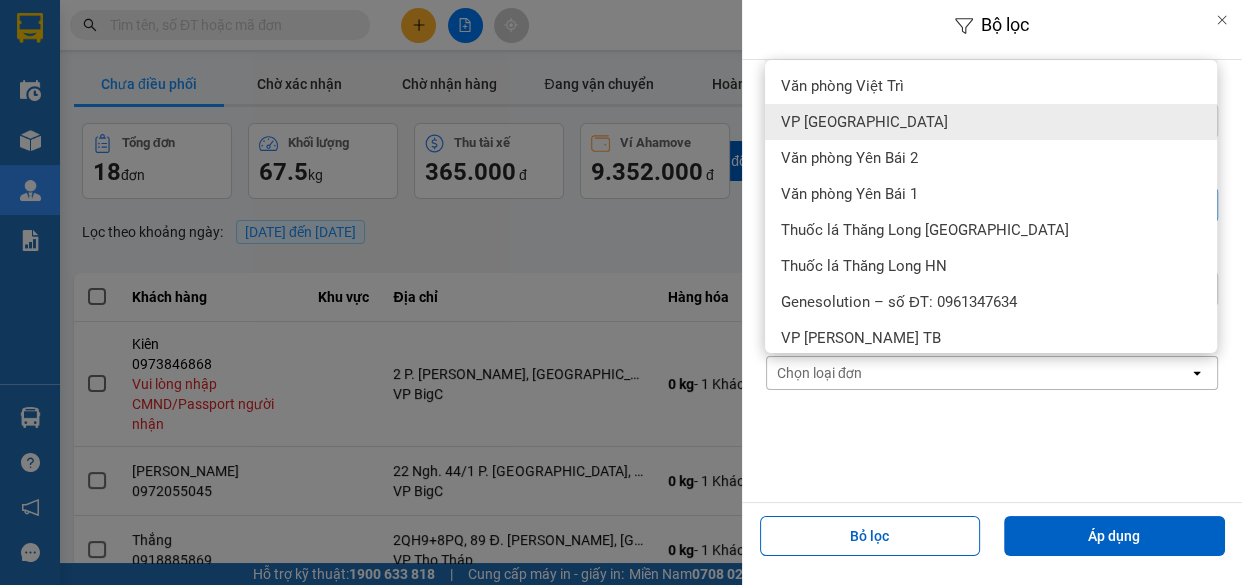 scroll, scrollTop: 181, scrollLeft: 0, axis: vertical 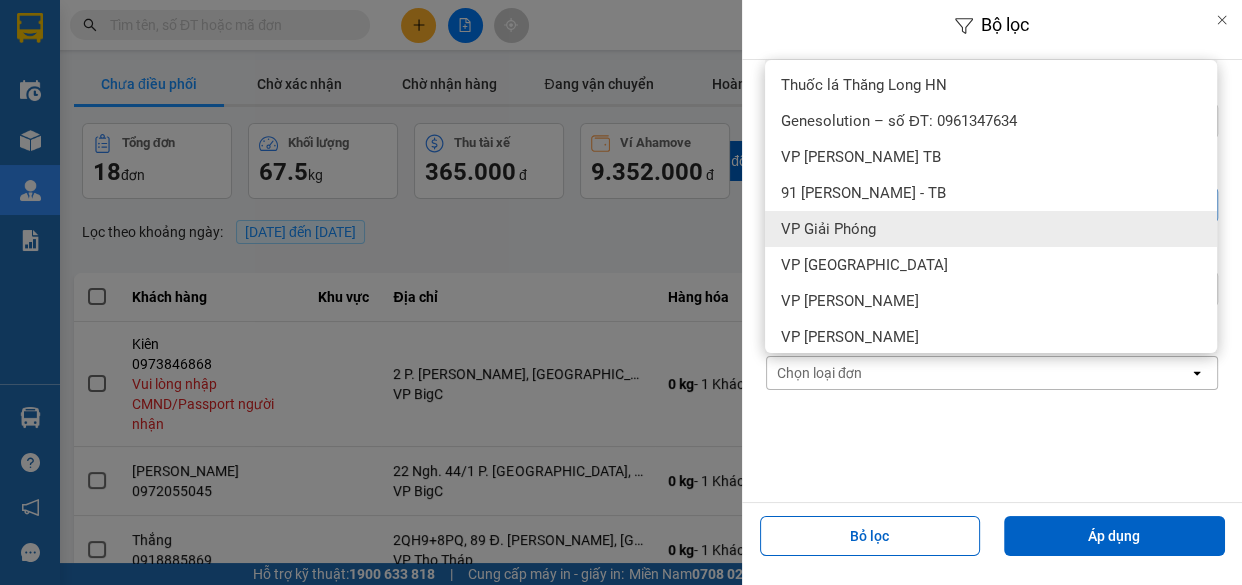 click on "VP Giải Phóng" at bounding box center (991, 229) 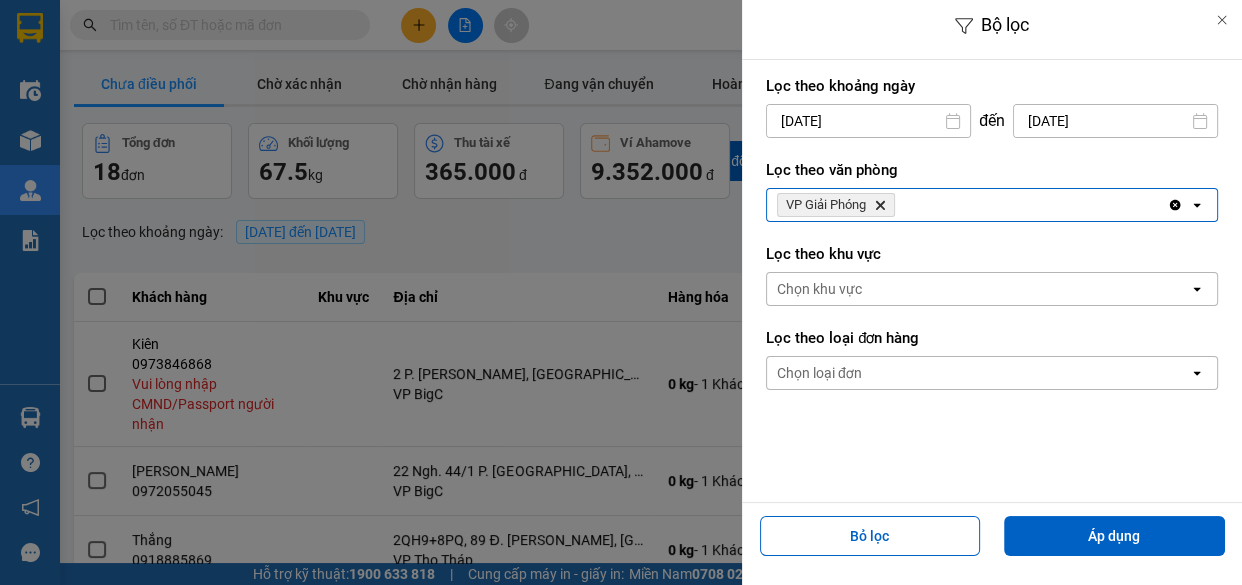 click on "VP Giải Phóng Delete" at bounding box center (967, 205) 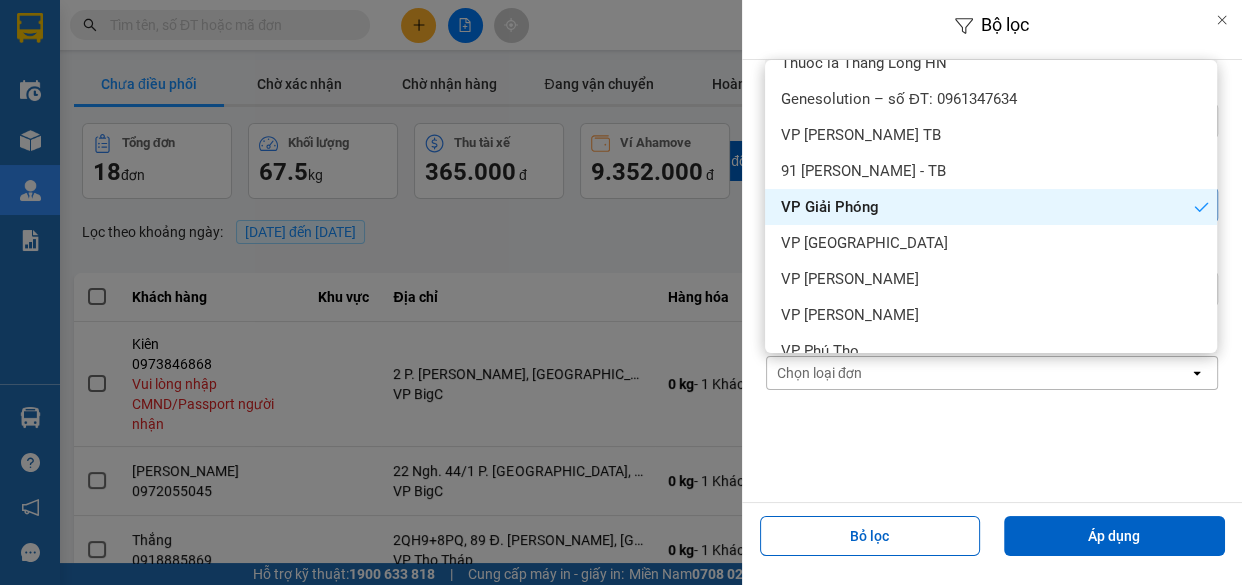 scroll, scrollTop: 294, scrollLeft: 0, axis: vertical 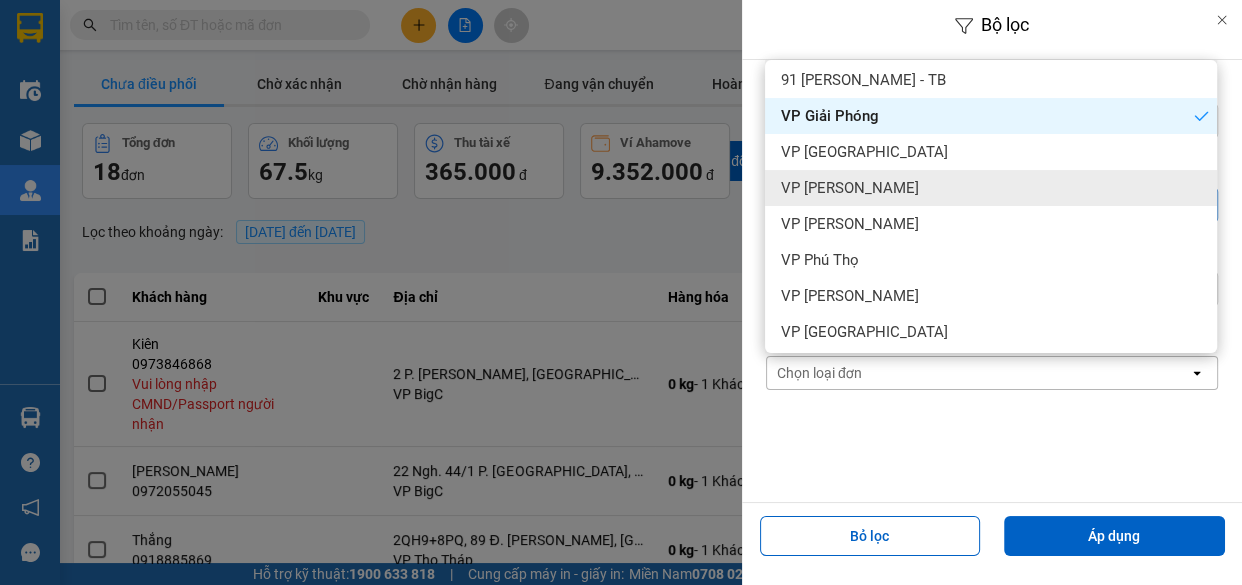 click on "VP [PERSON_NAME]" at bounding box center (850, 188) 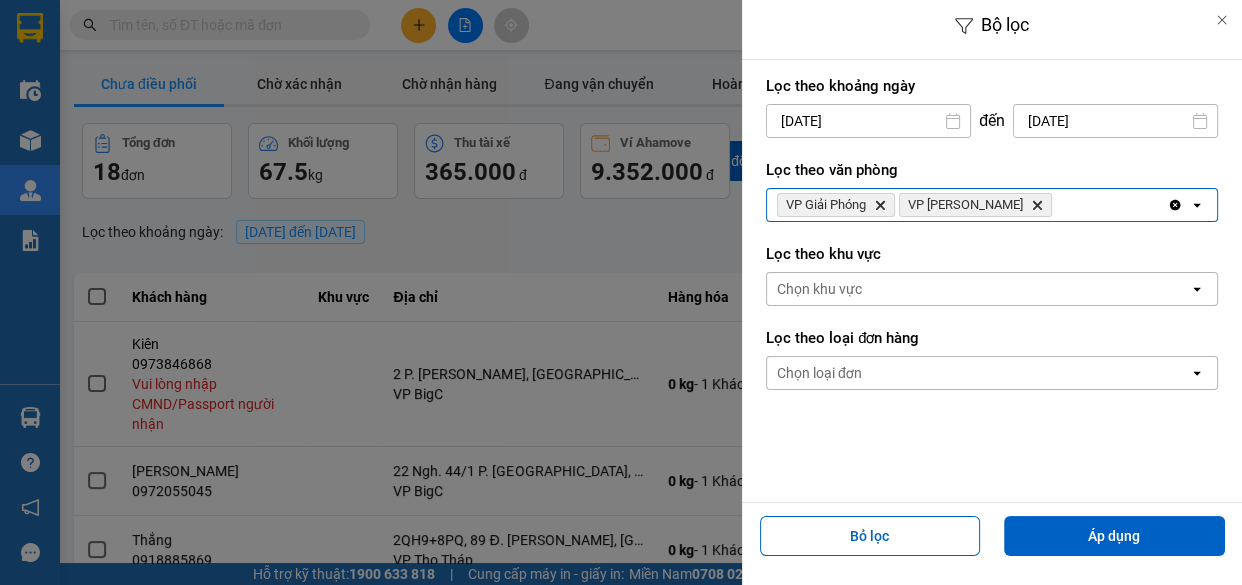 click on "VP Giải Phóng Delete VP Trần Đại Nghĩa Delete" at bounding box center (967, 205) 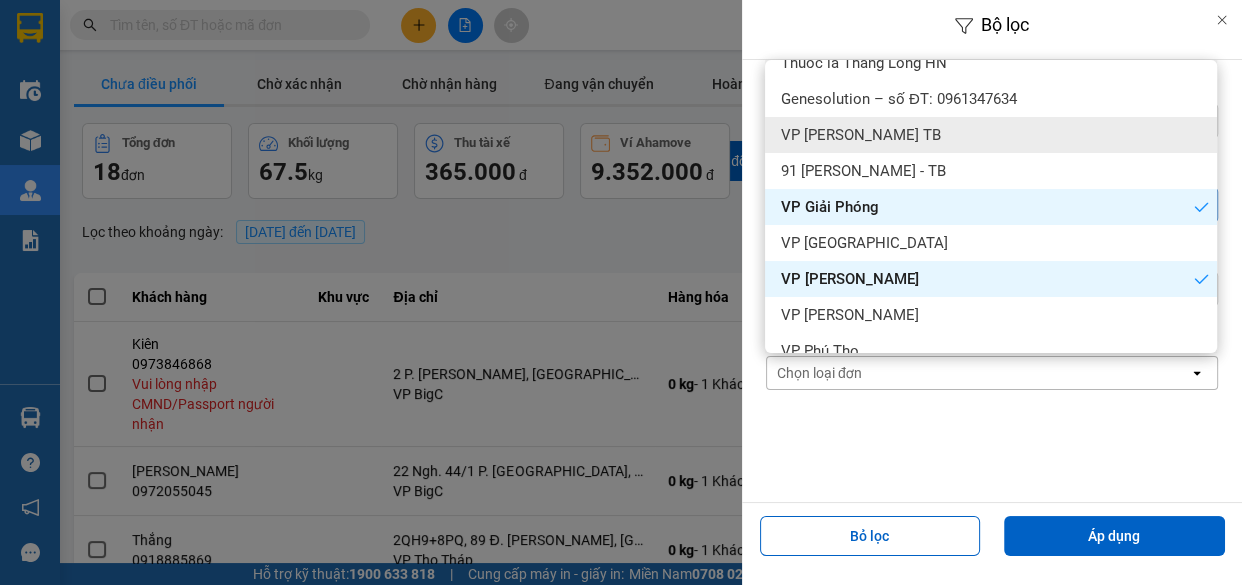 scroll, scrollTop: 294, scrollLeft: 0, axis: vertical 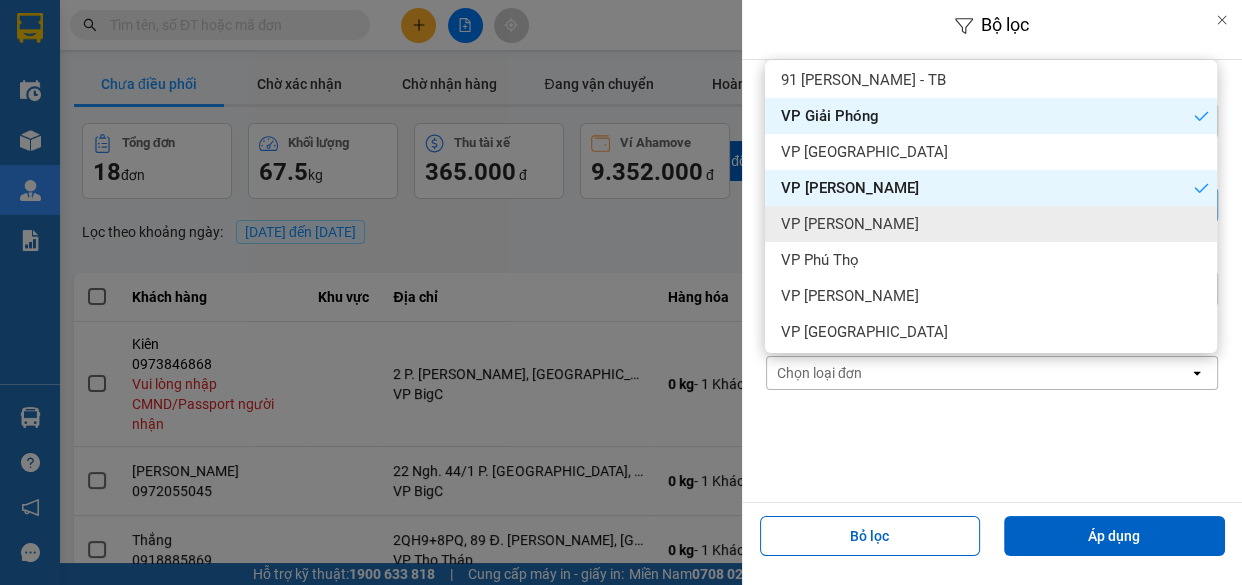 click on "VP [PERSON_NAME]" at bounding box center (991, 224) 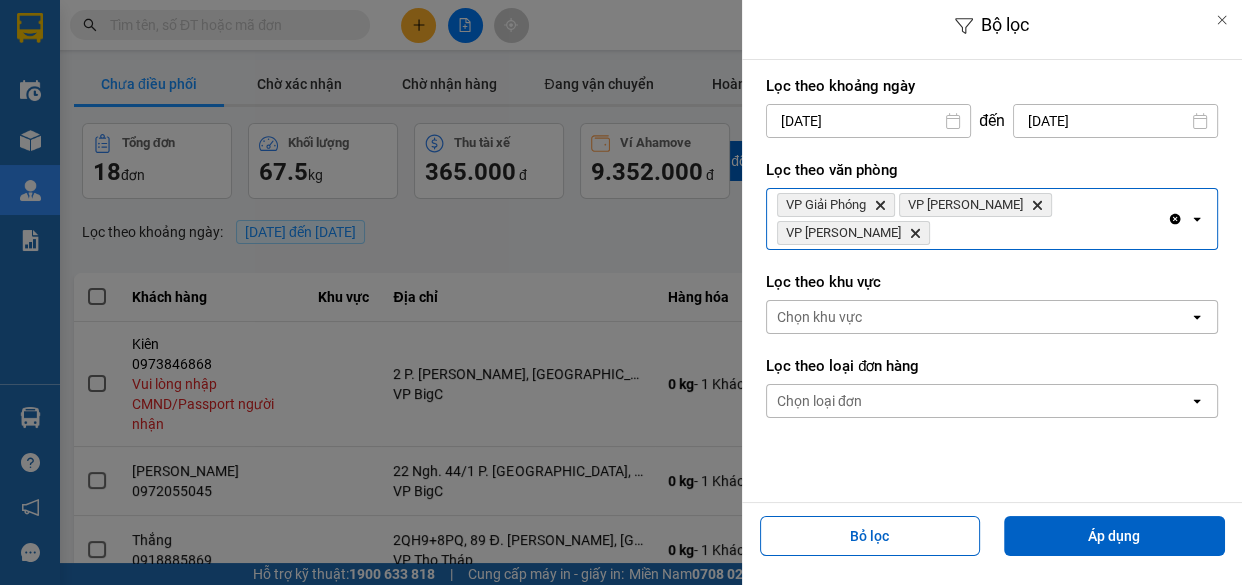 click on "Clear all open" at bounding box center (1192, 219) 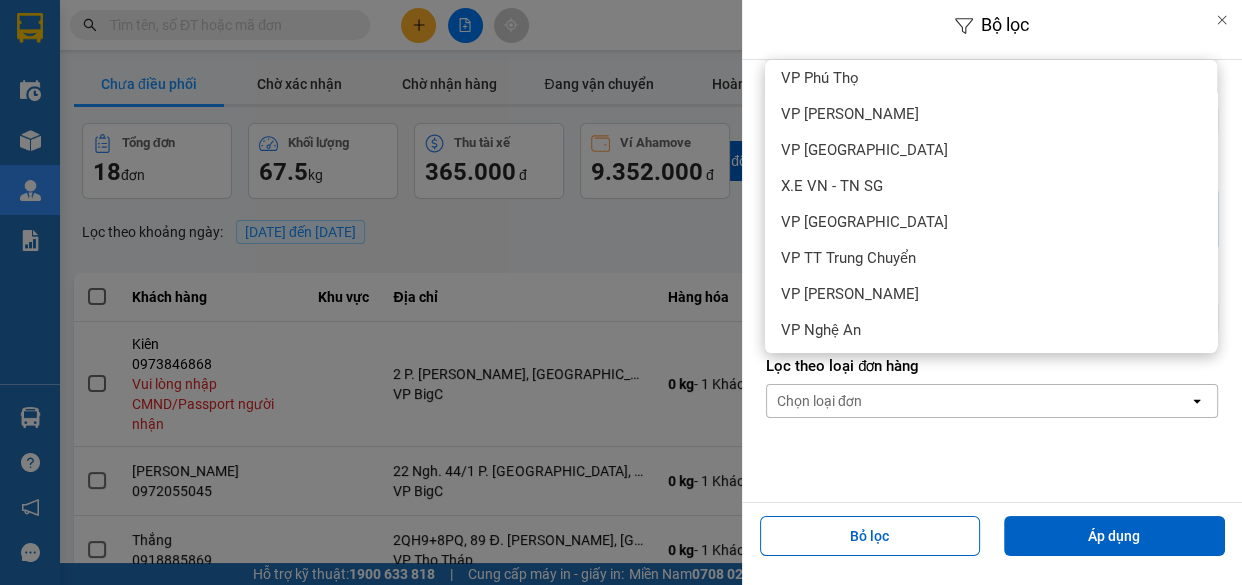 scroll, scrollTop: 567, scrollLeft: 0, axis: vertical 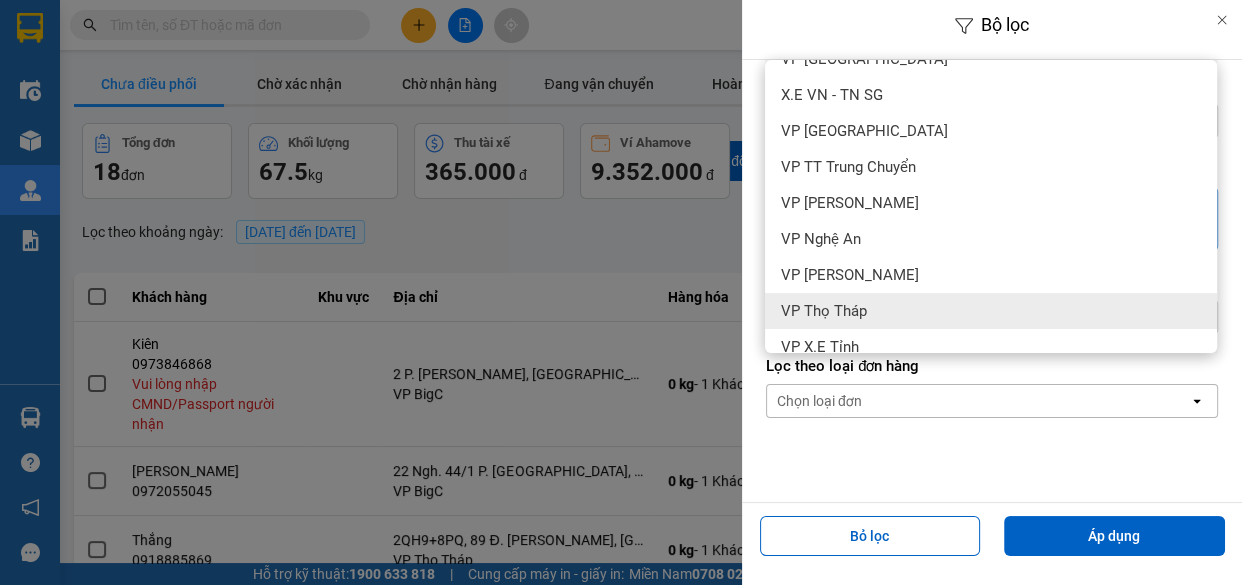 click on "VP Thọ Tháp" at bounding box center (824, 311) 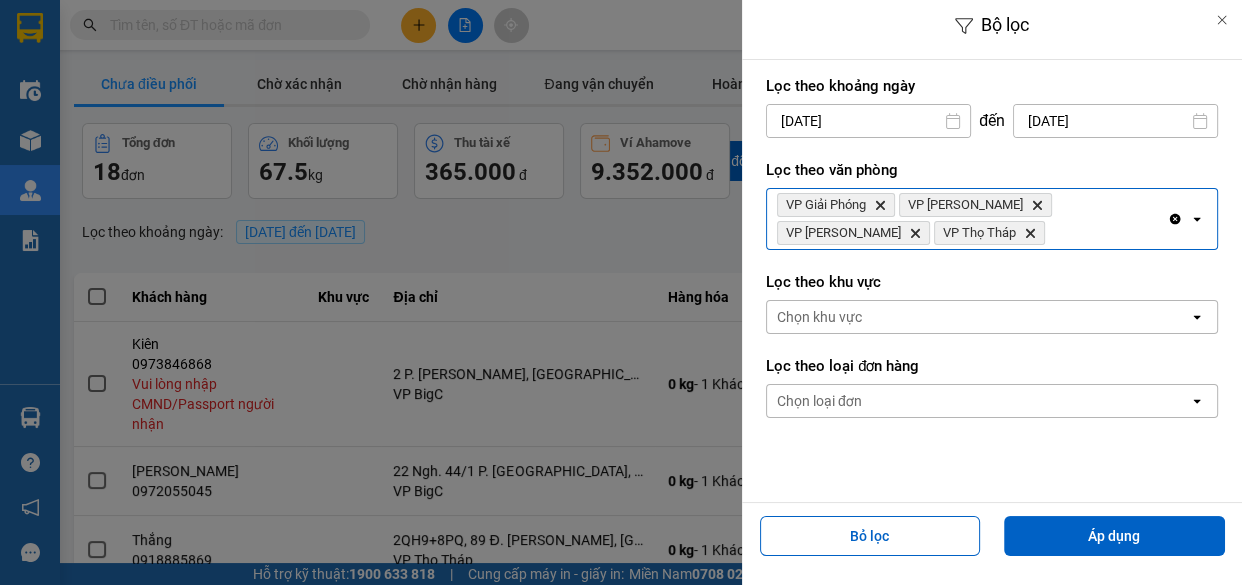 click on "VP Giải Phóng Delete VP Trần Đại Nghĩa Delete VP Ngọc Hồi Delete VP Thọ Tháp Delete" at bounding box center [967, 219] 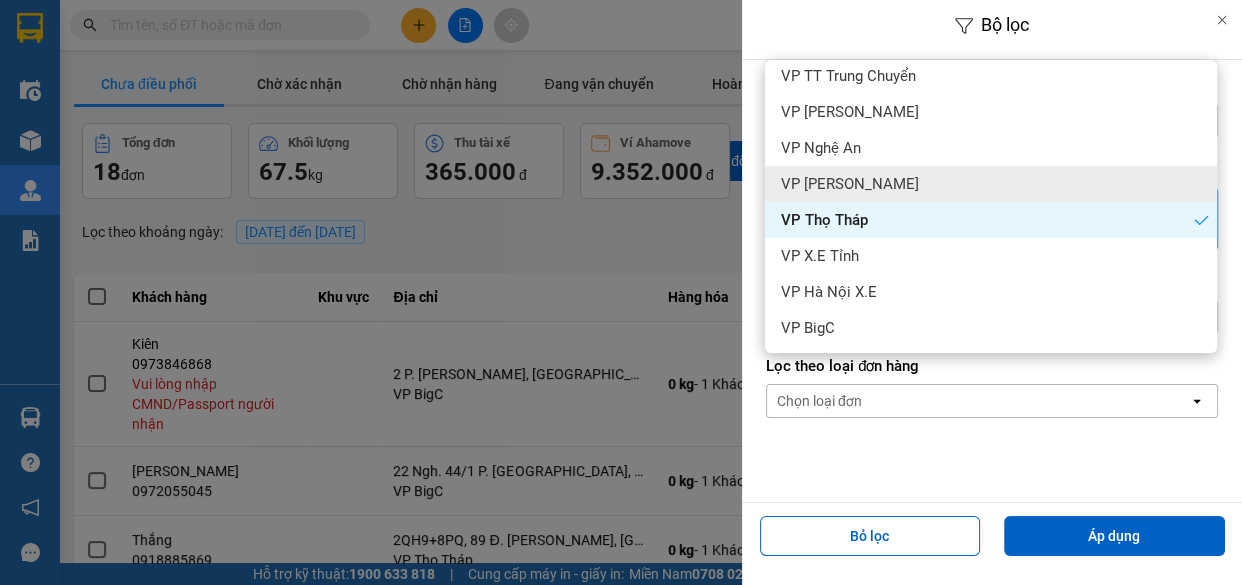 scroll, scrollTop: 749, scrollLeft: 0, axis: vertical 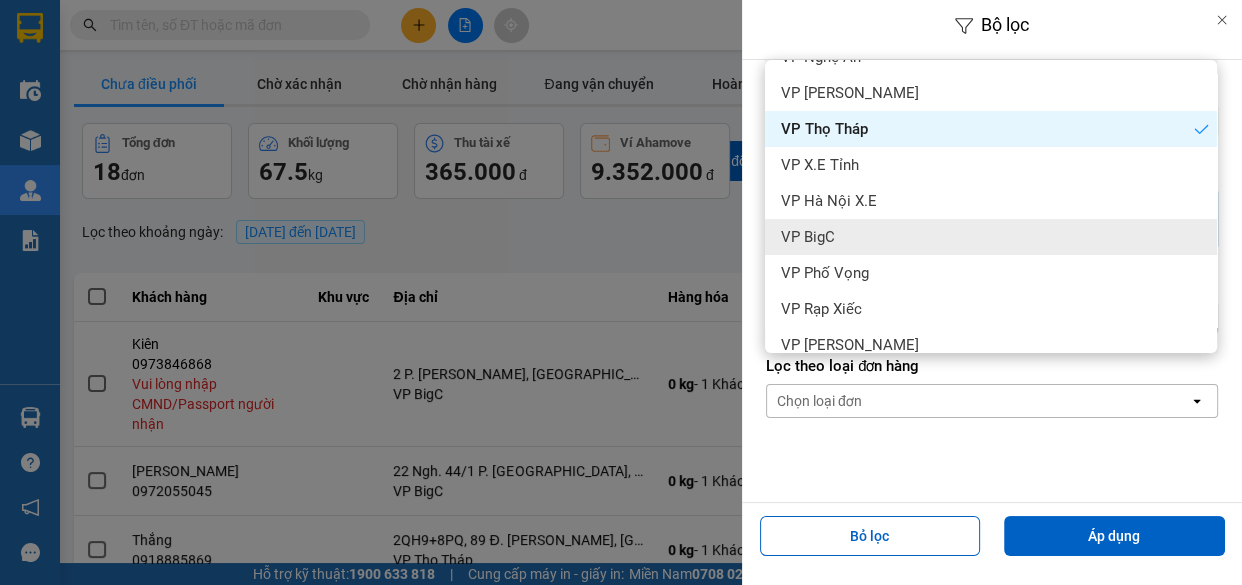click on "VP BigC" at bounding box center (991, 237) 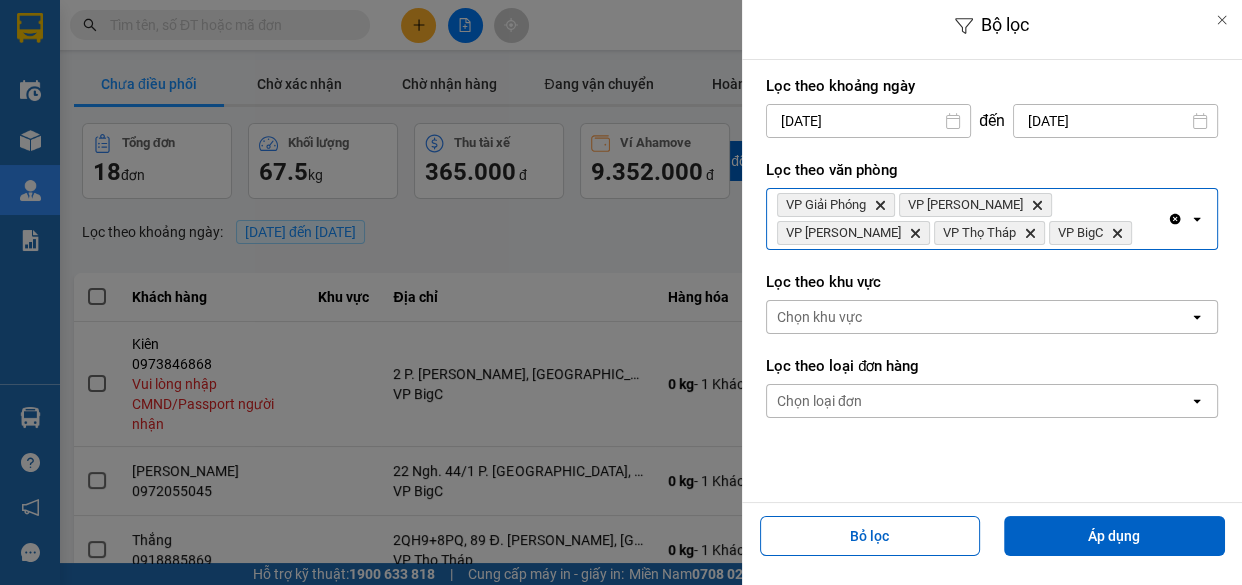 click on "VP Giải Phóng Delete VP Trần Đại Nghĩa Delete VP Ngọc Hồi Delete VP Thọ Tháp Delete VP BigC Delete" at bounding box center (967, 219) 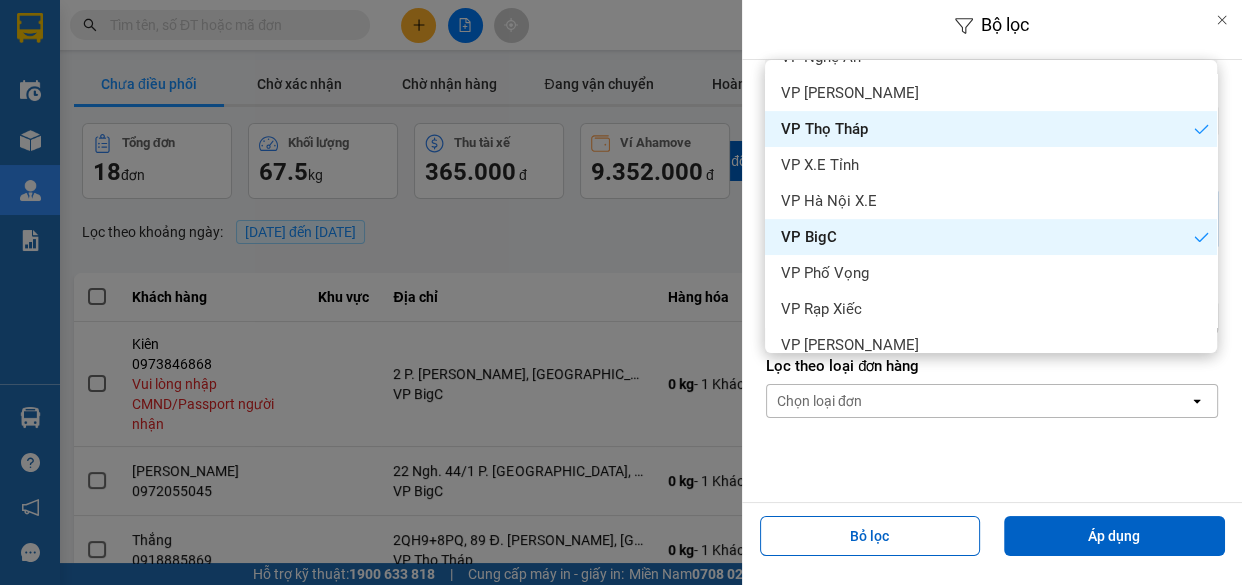 scroll, scrollTop: 767, scrollLeft: 0, axis: vertical 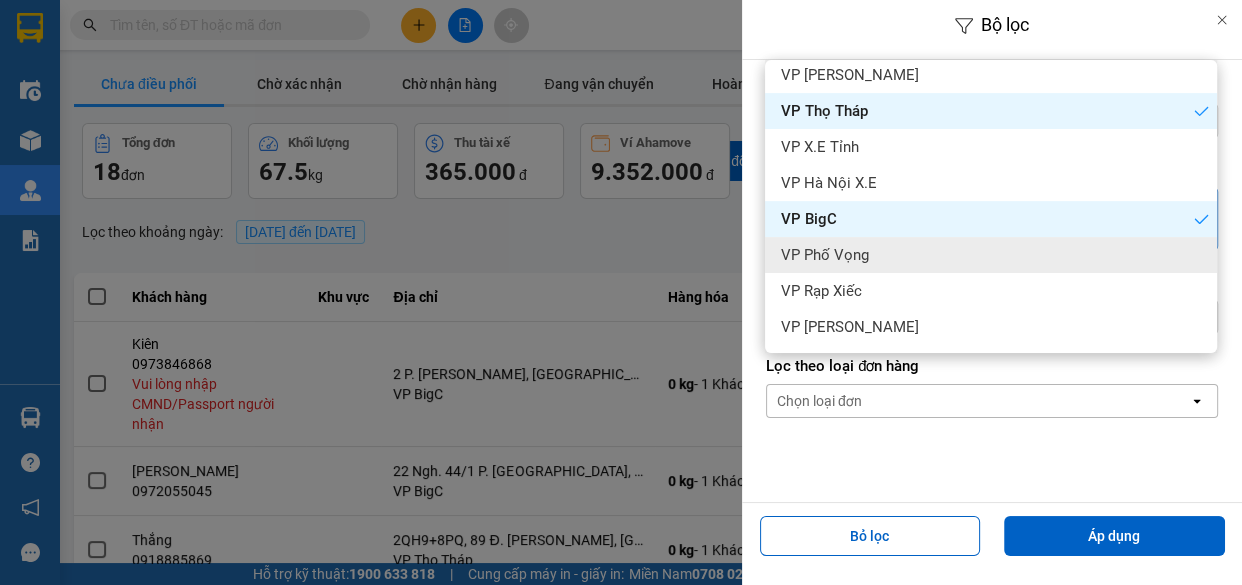 click on "VP Phố Vọng" at bounding box center [991, 255] 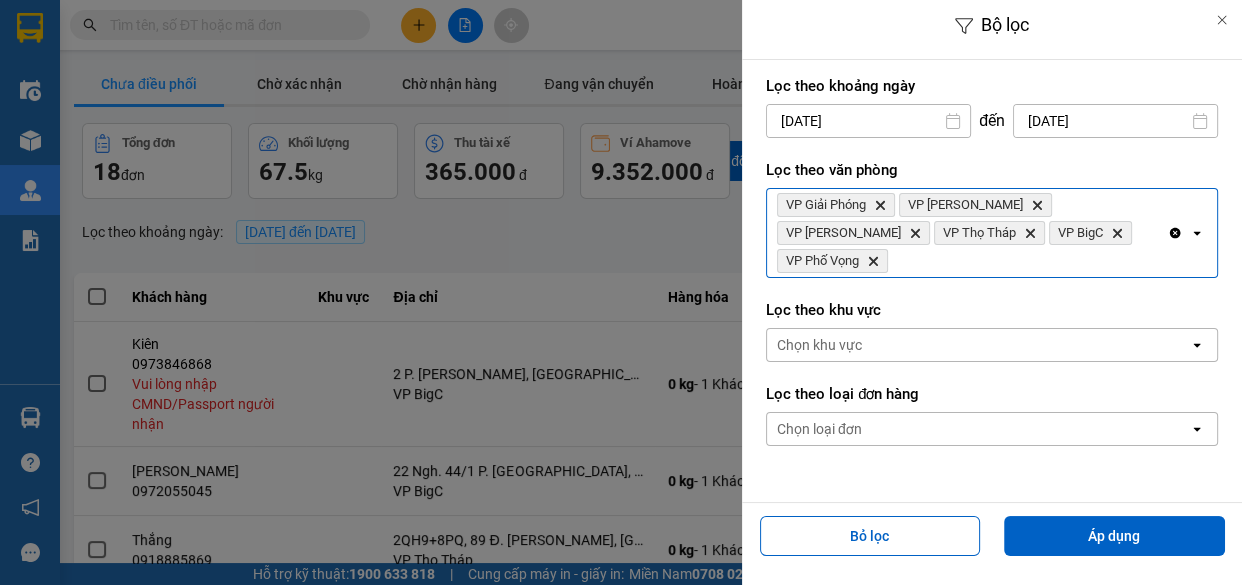click on "VP Giải Phóng Delete VP Trần Đại Nghĩa Delete VP Ngọc Hồi Delete VP Thọ Tháp Delete VP BigC Delete VP Phố Vọng Delete" at bounding box center (967, 233) 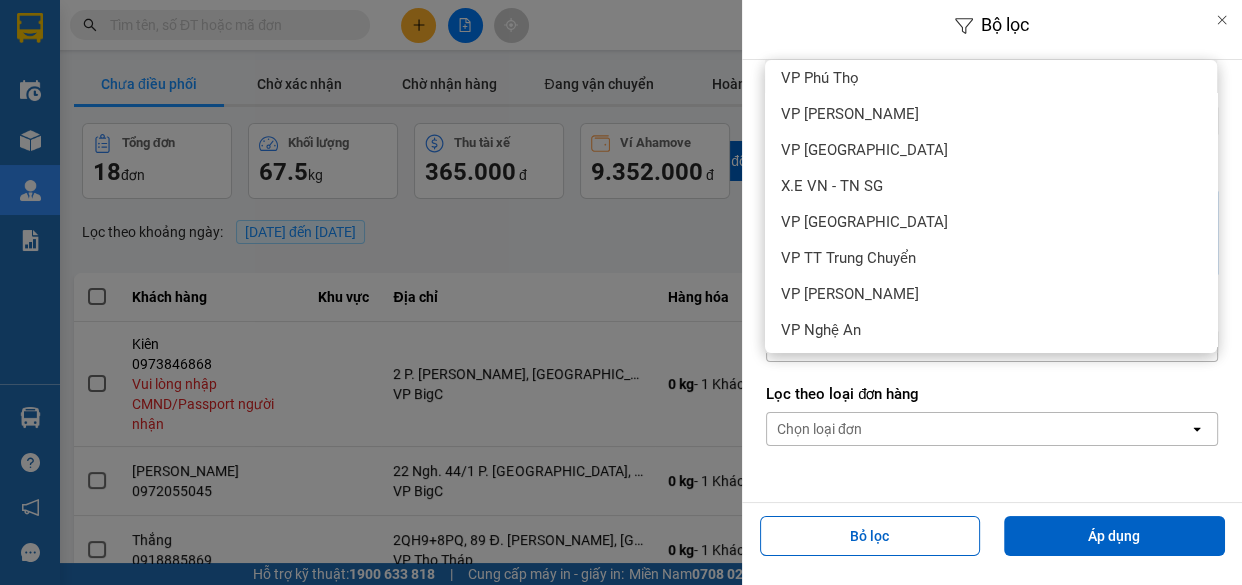 scroll, scrollTop: 767, scrollLeft: 0, axis: vertical 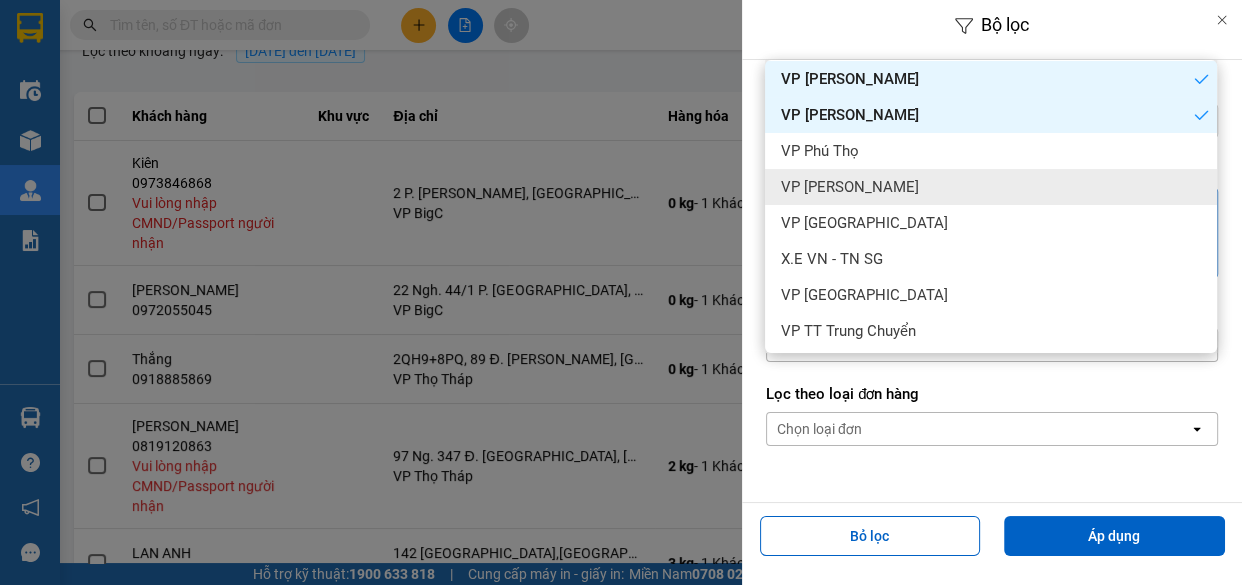 click on "VP [PERSON_NAME]" at bounding box center [991, 187] 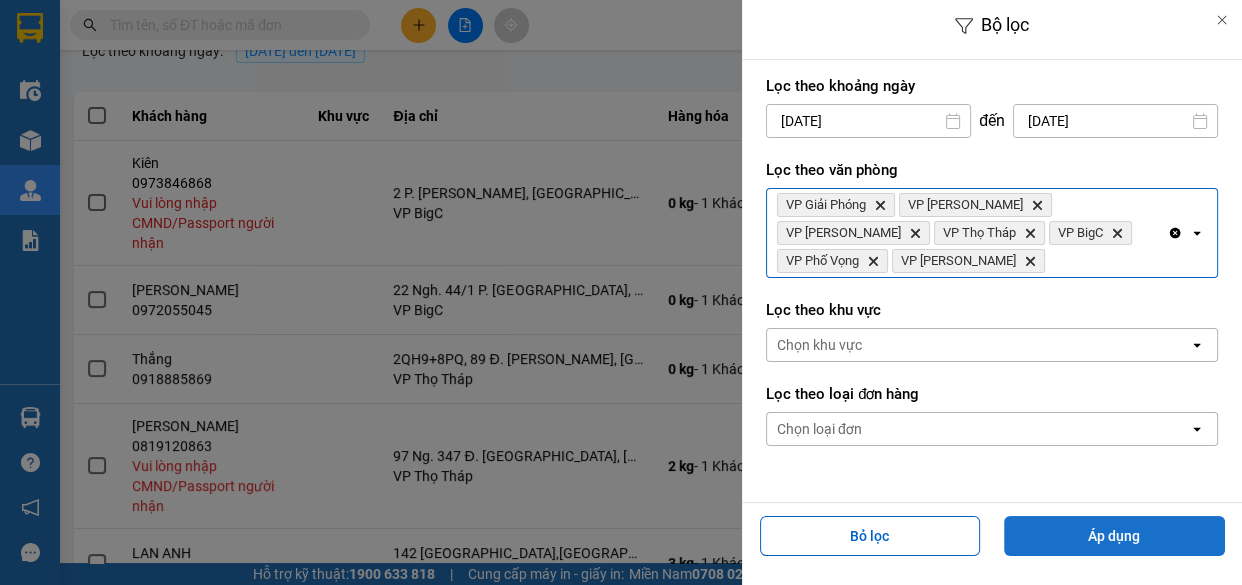 click on "Áp dụng" at bounding box center [1114, 536] 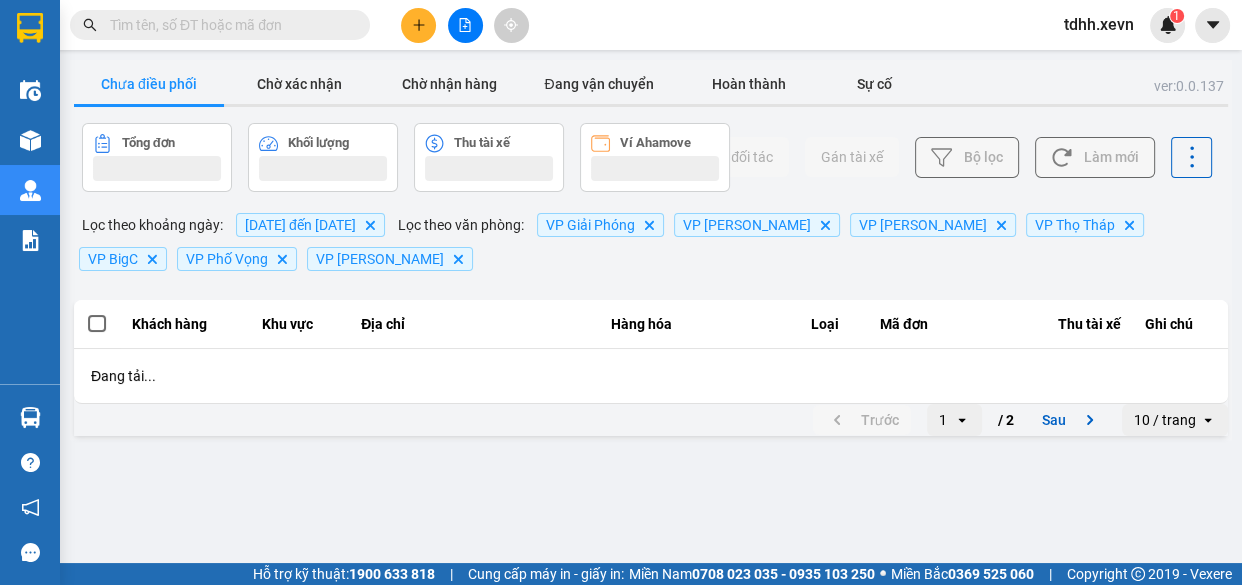 scroll, scrollTop: 0, scrollLeft: 0, axis: both 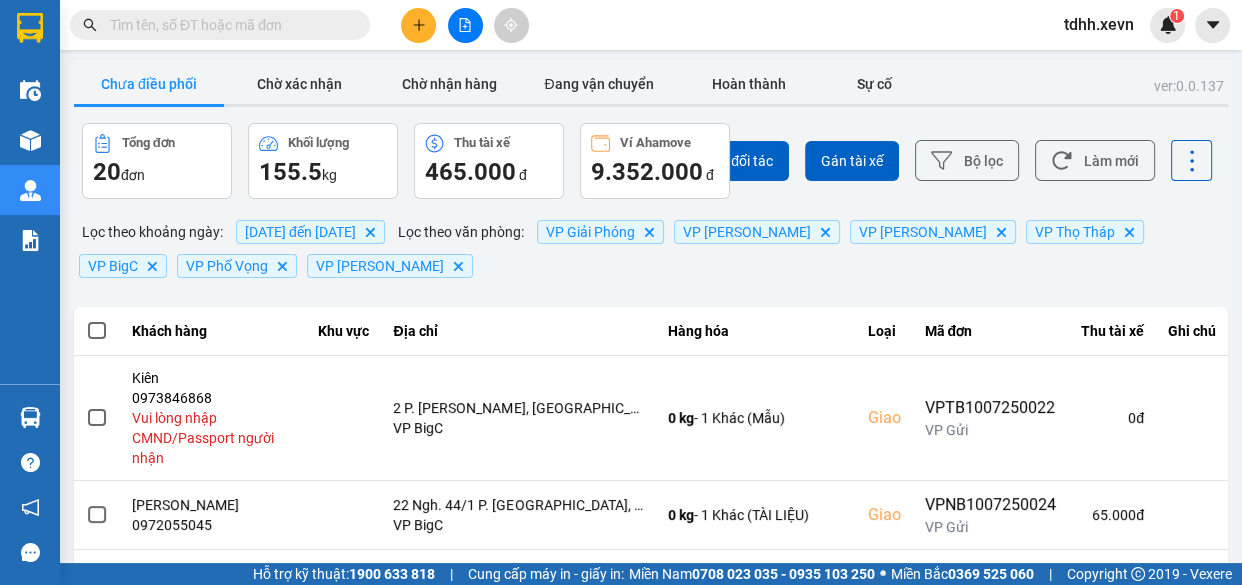 click at bounding box center [228, 25] 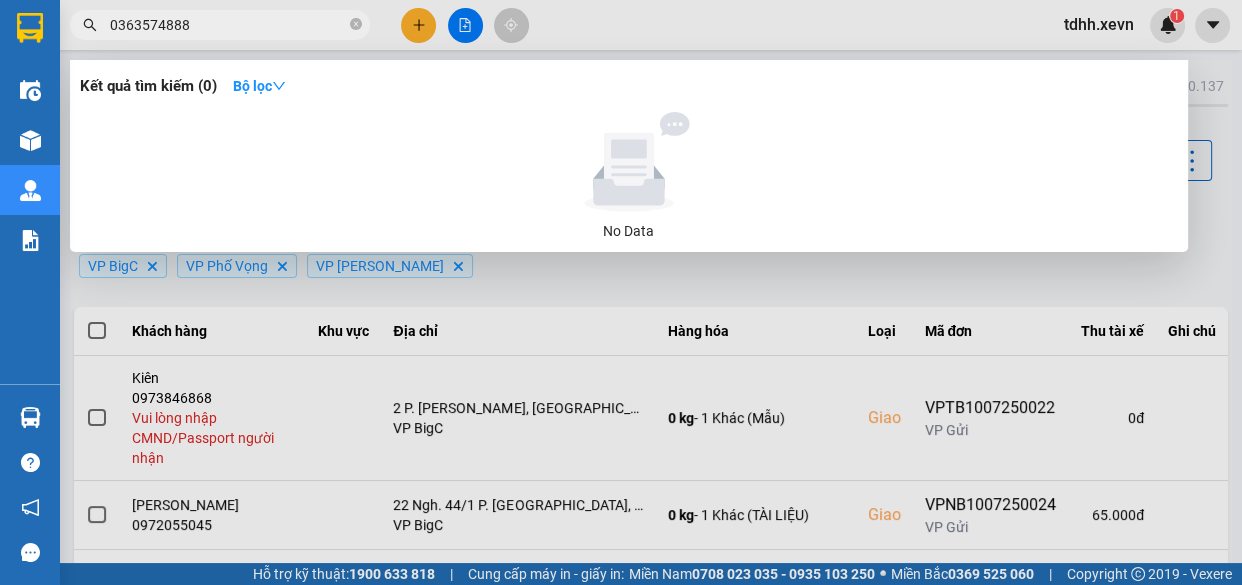 type on "0363574888" 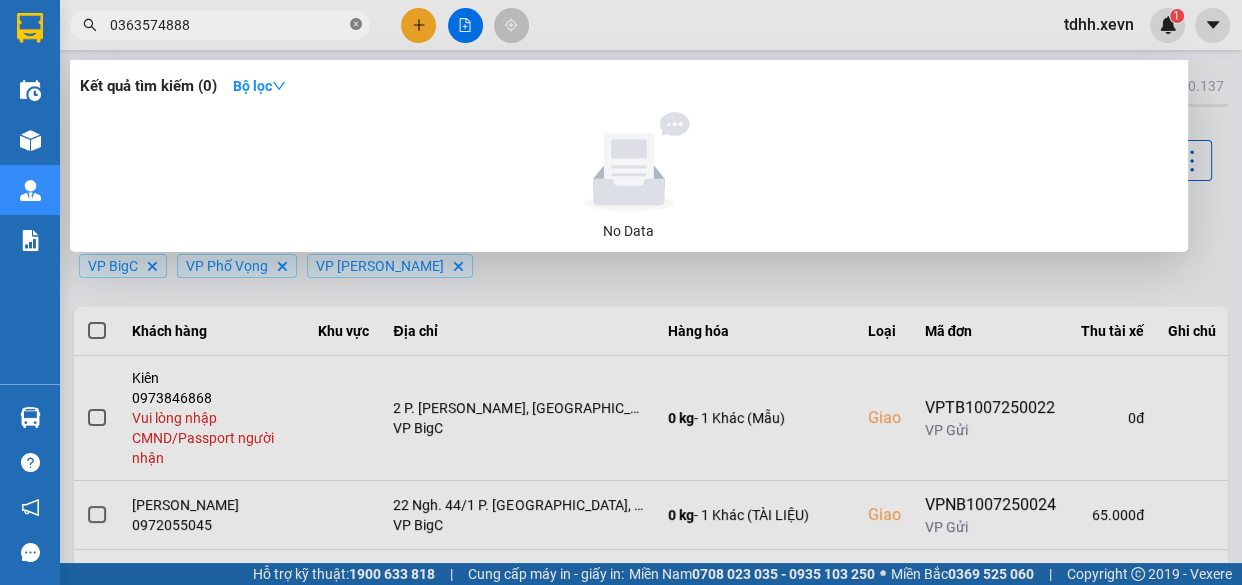 click 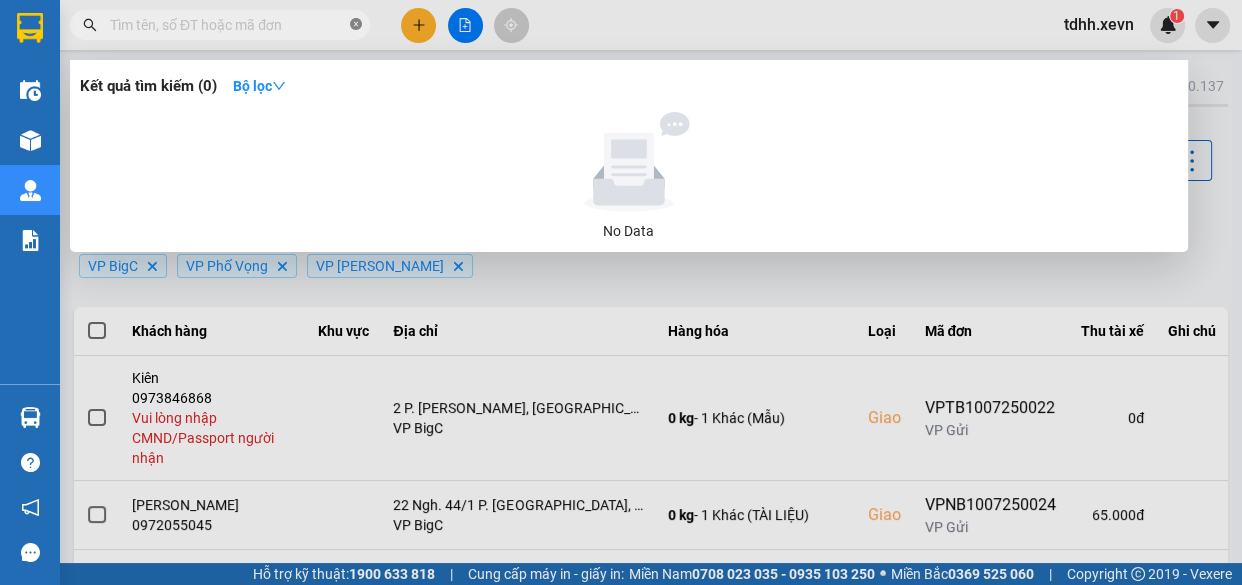 paste on "0335713399" 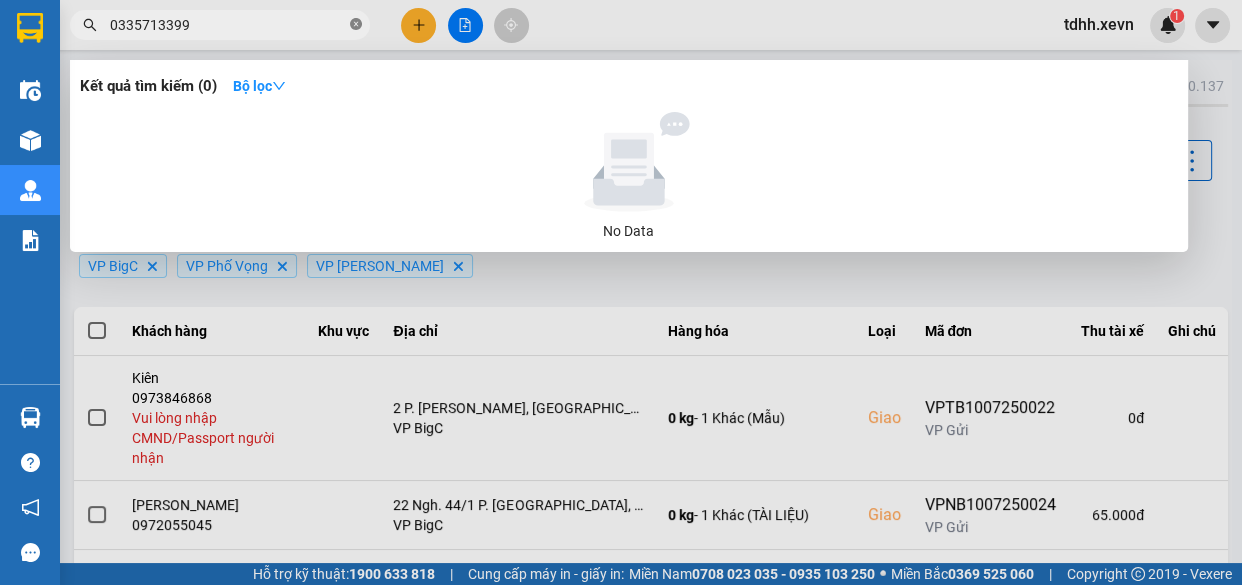 click 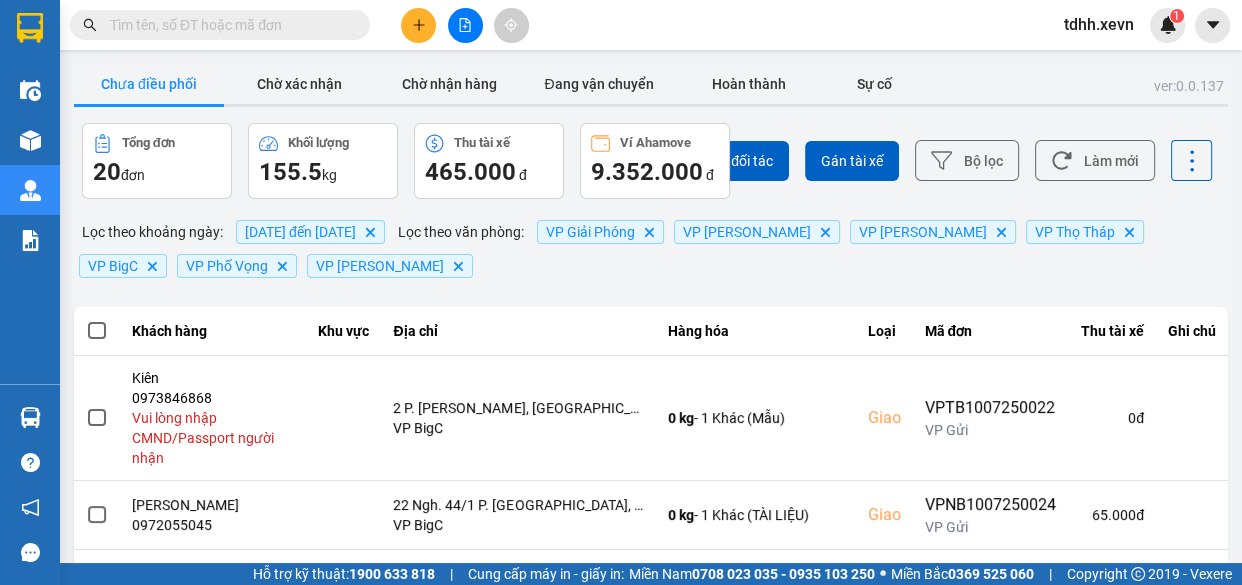 paste on "0985085087" 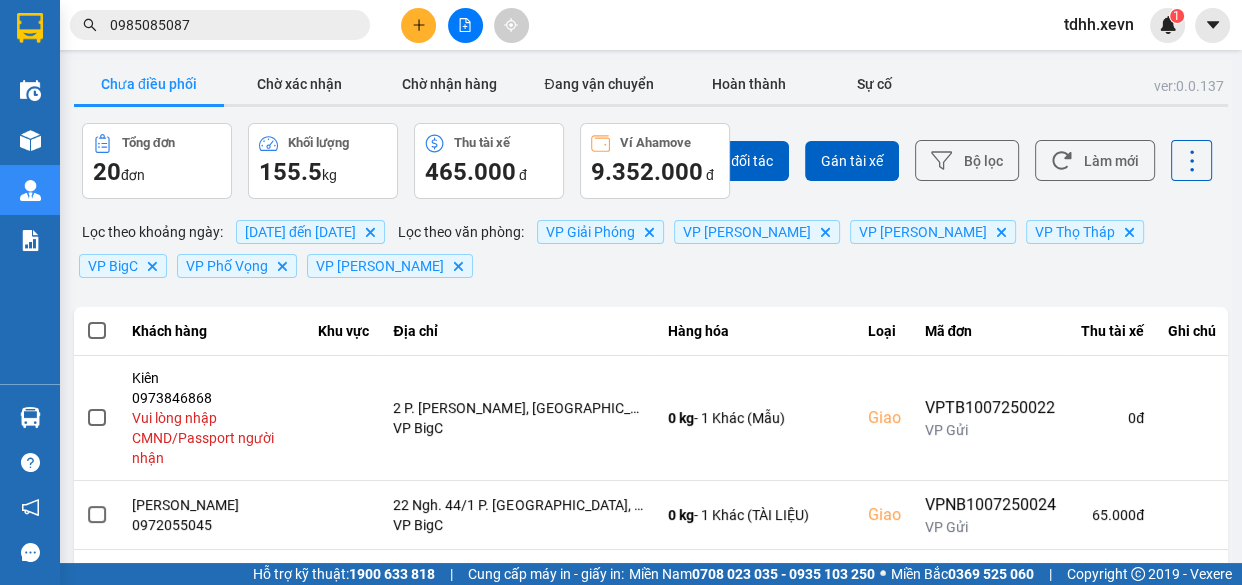 drag, startPoint x: 245, startPoint y: 29, endPoint x: 239, endPoint y: 19, distance: 11.661903 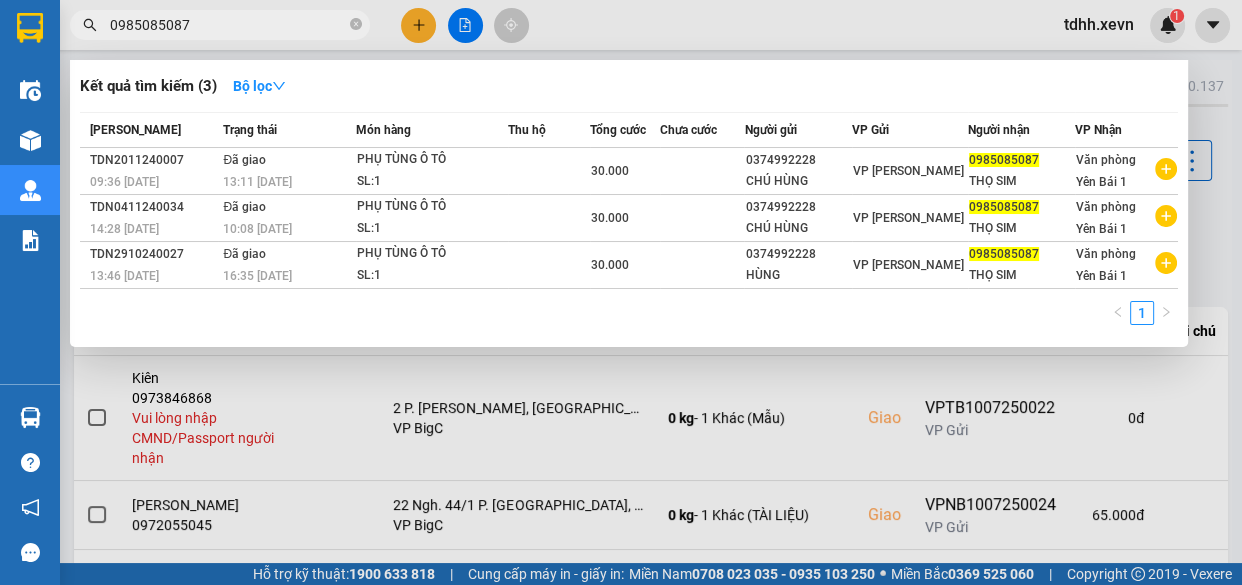 click at bounding box center (621, 292) 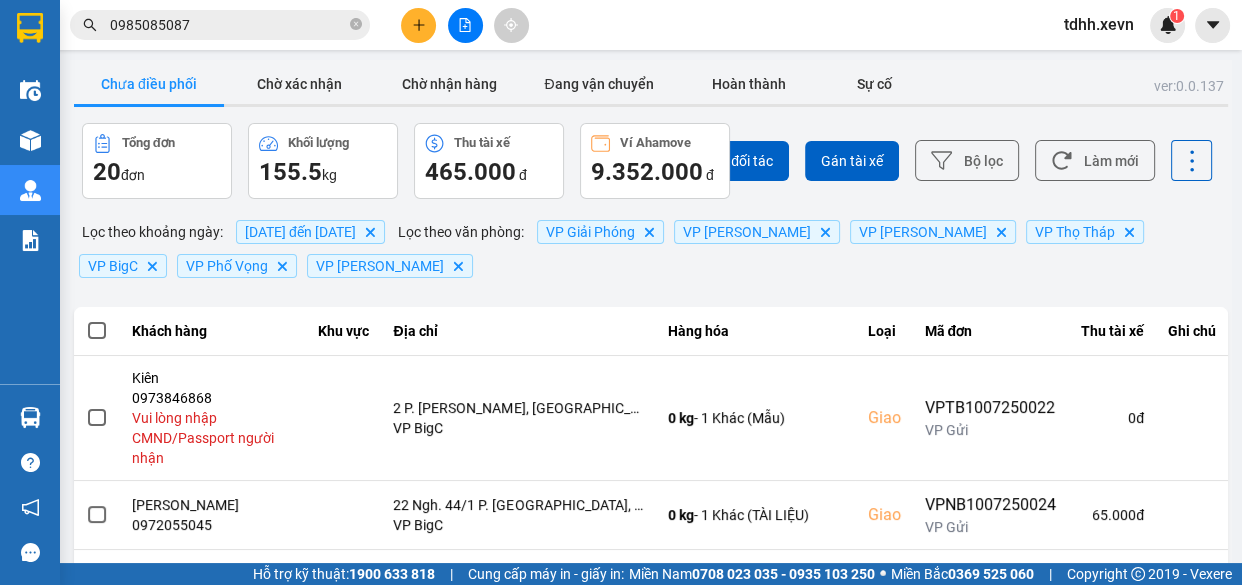 click on "0985085087" at bounding box center (228, 25) 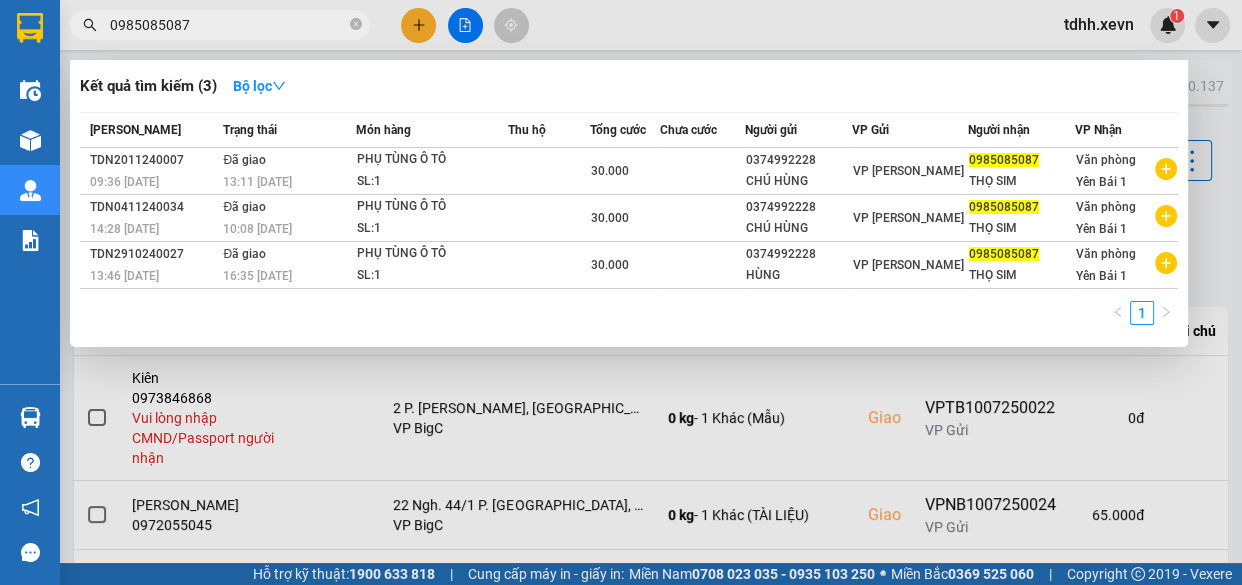click on "0985085087" at bounding box center (228, 25) 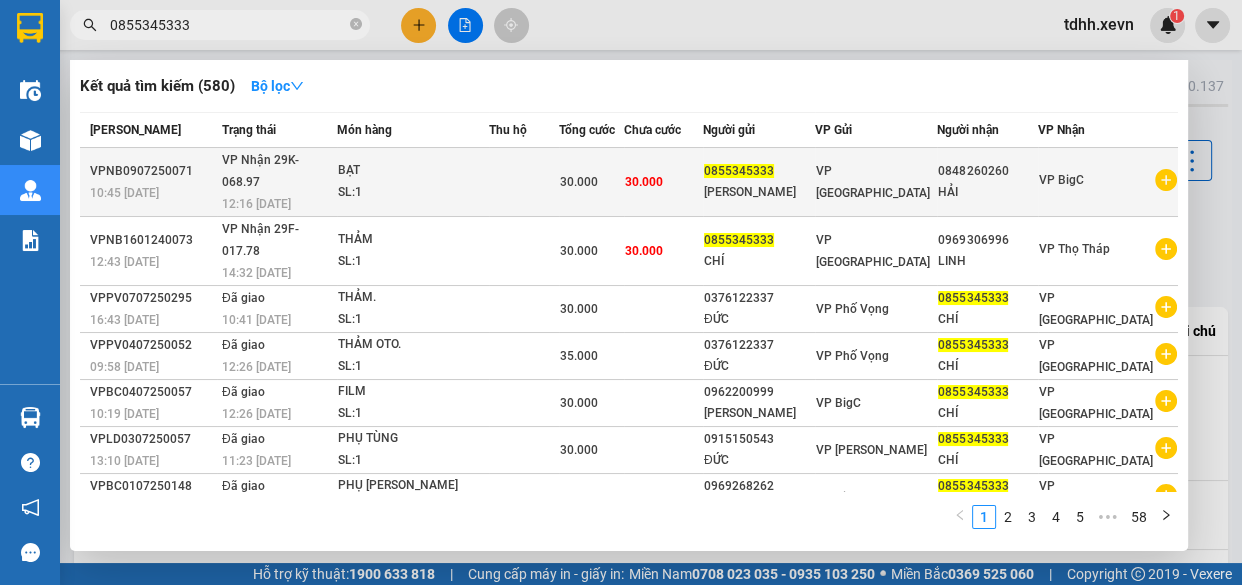 type on "0855345333" 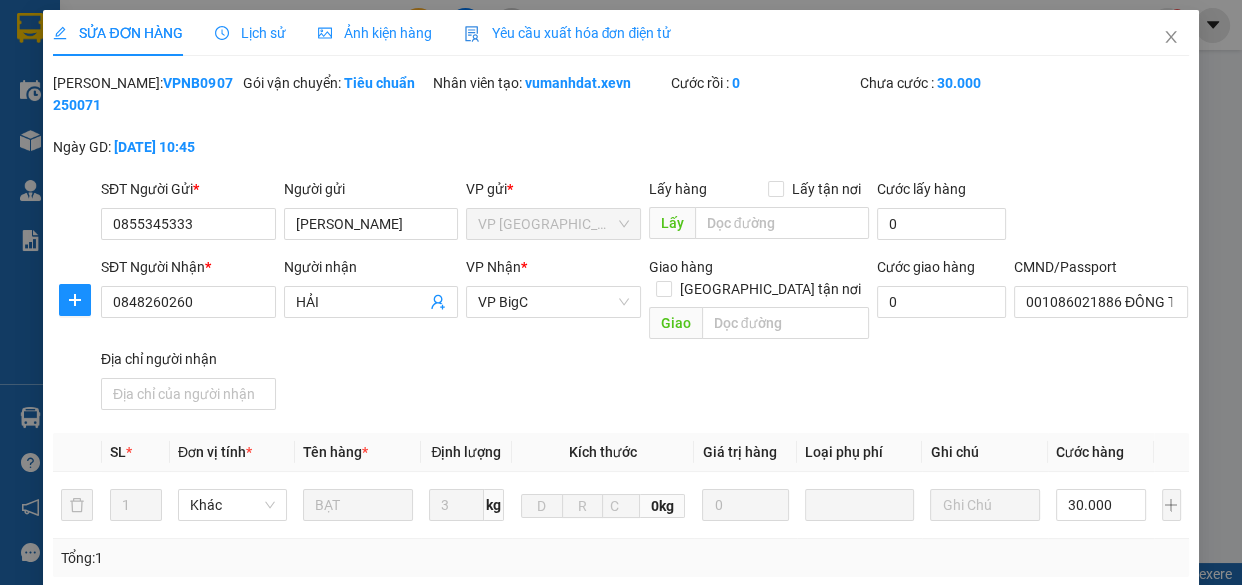 type on "0855345333" 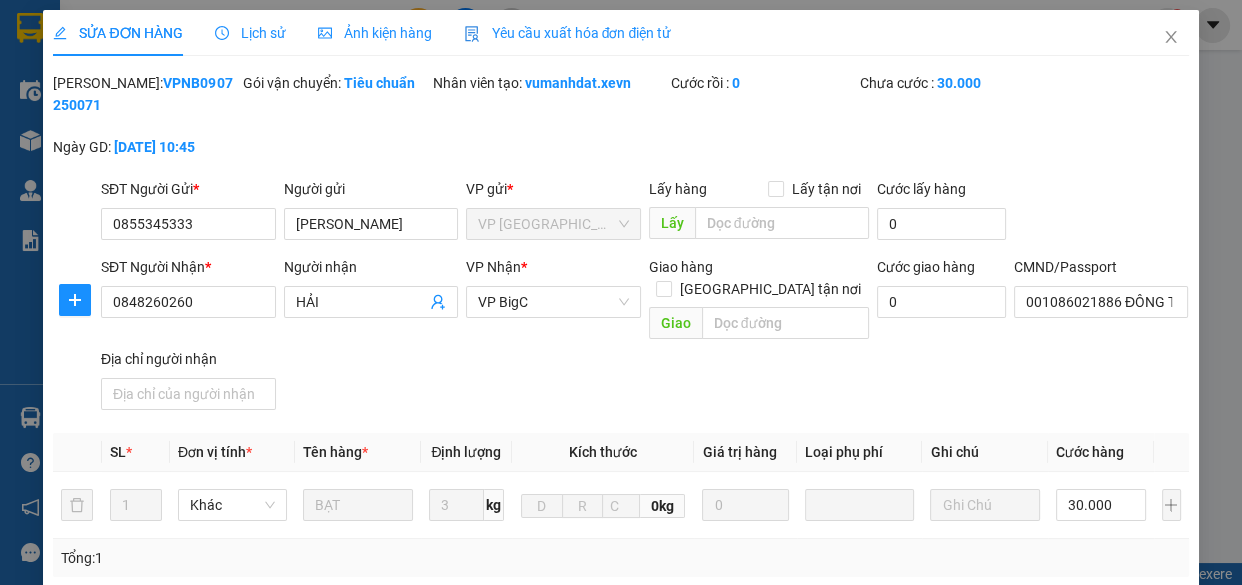 type on "DOÃN VĂN CHÍ" 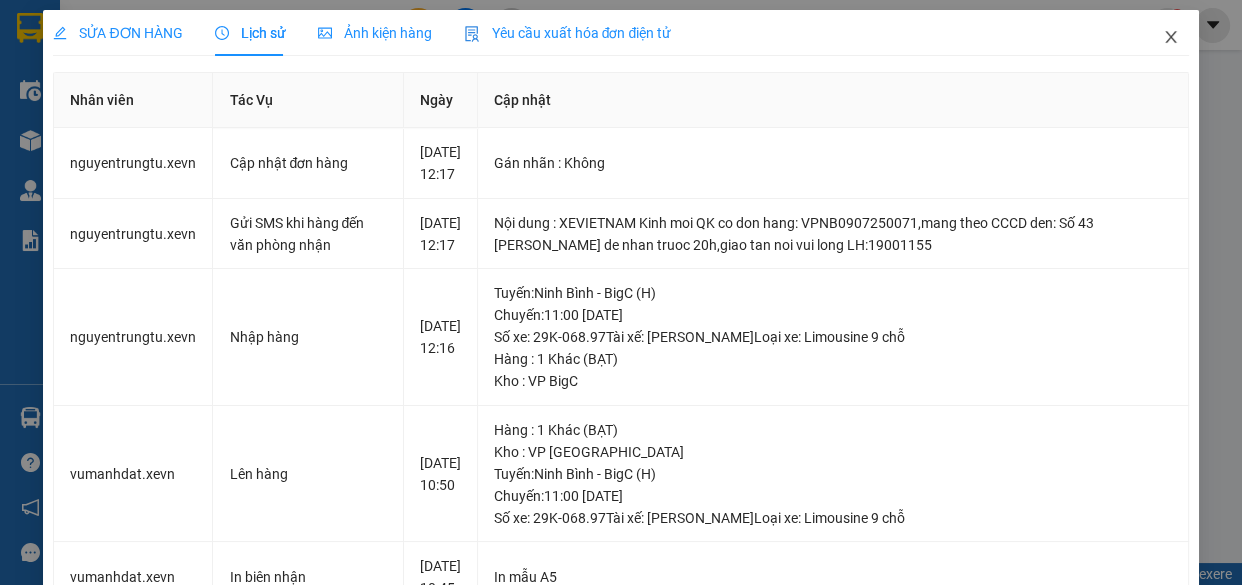 click at bounding box center [1171, 38] 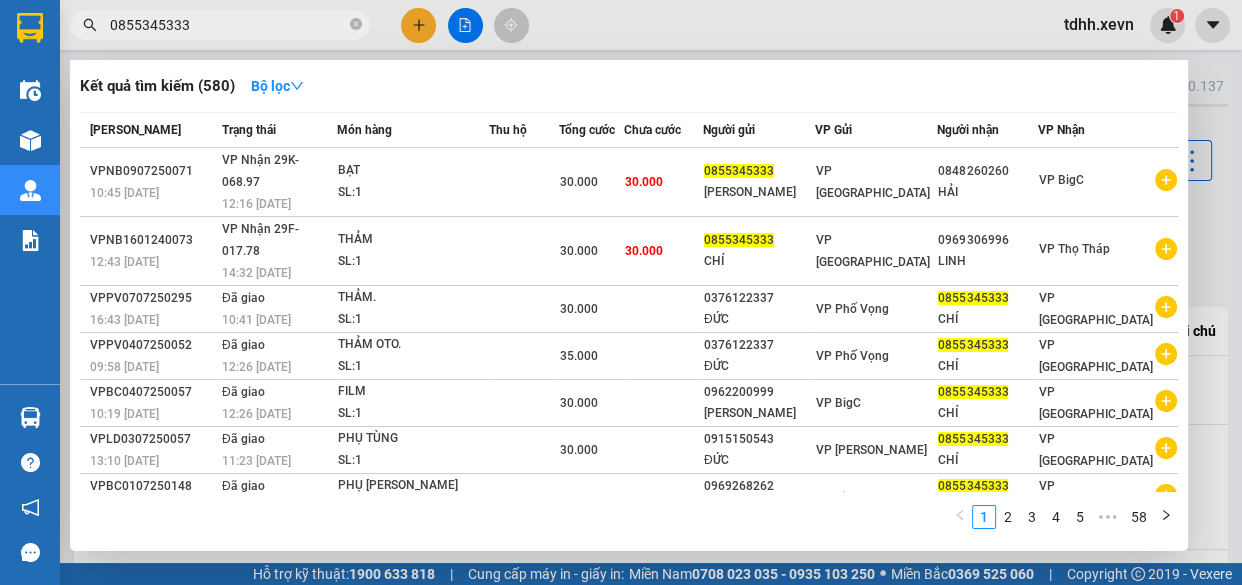 click on "0855345333" at bounding box center (228, 25) 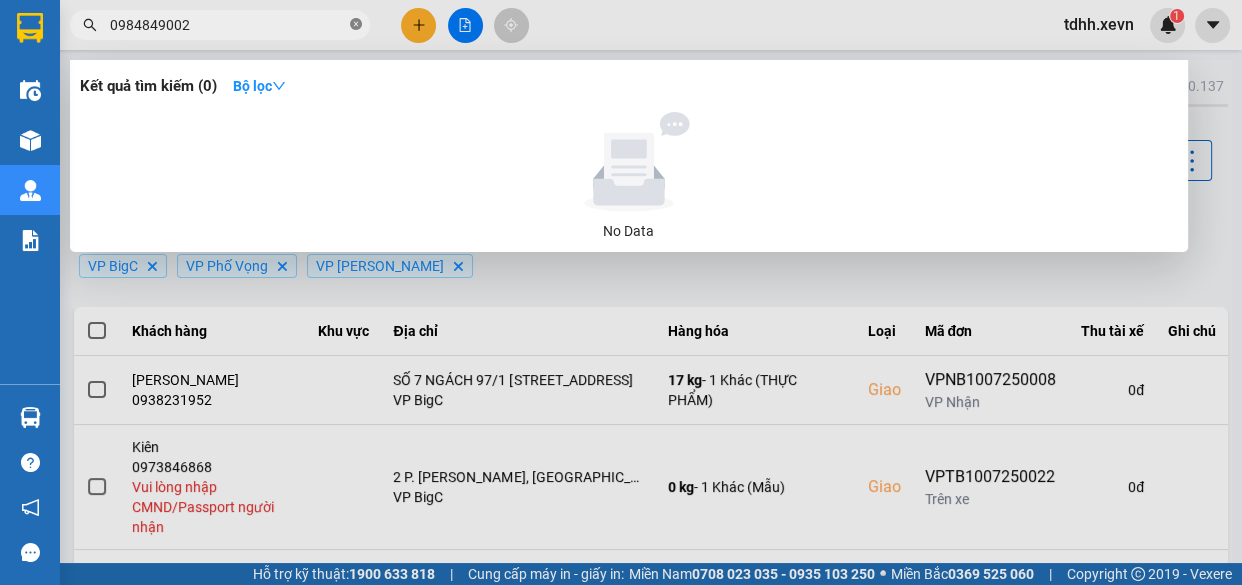 click 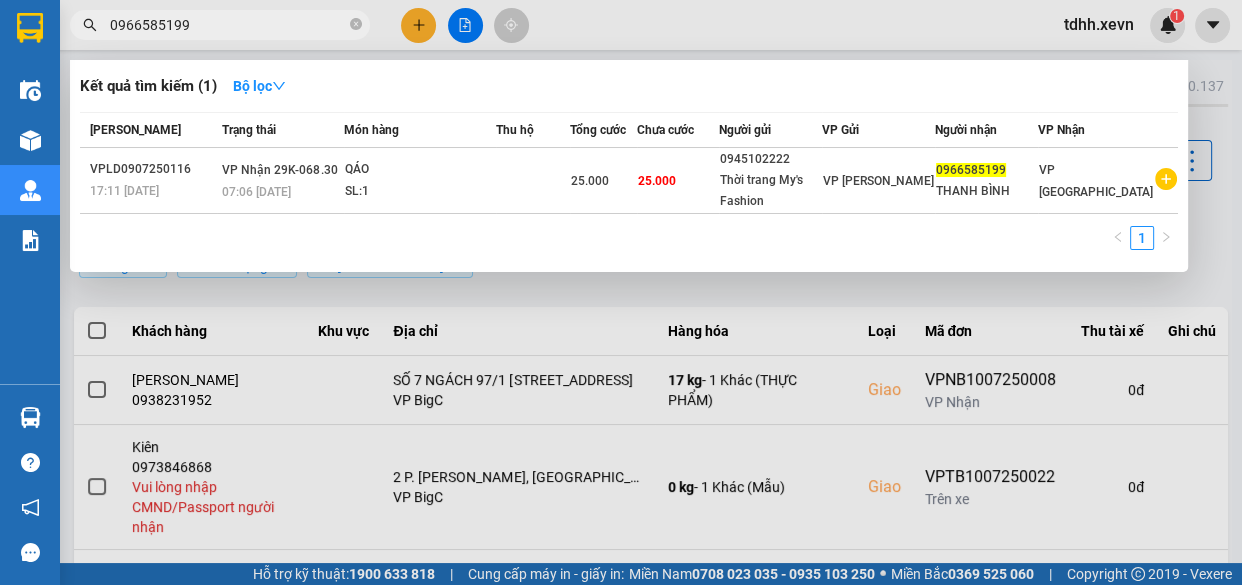 click at bounding box center [621, 292] 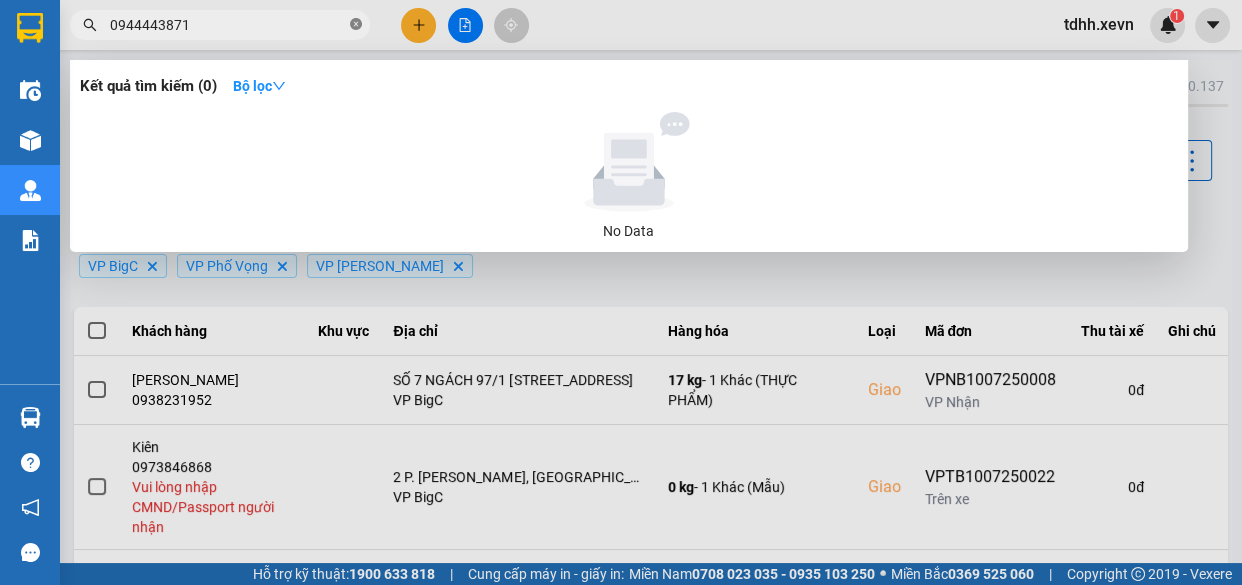 click 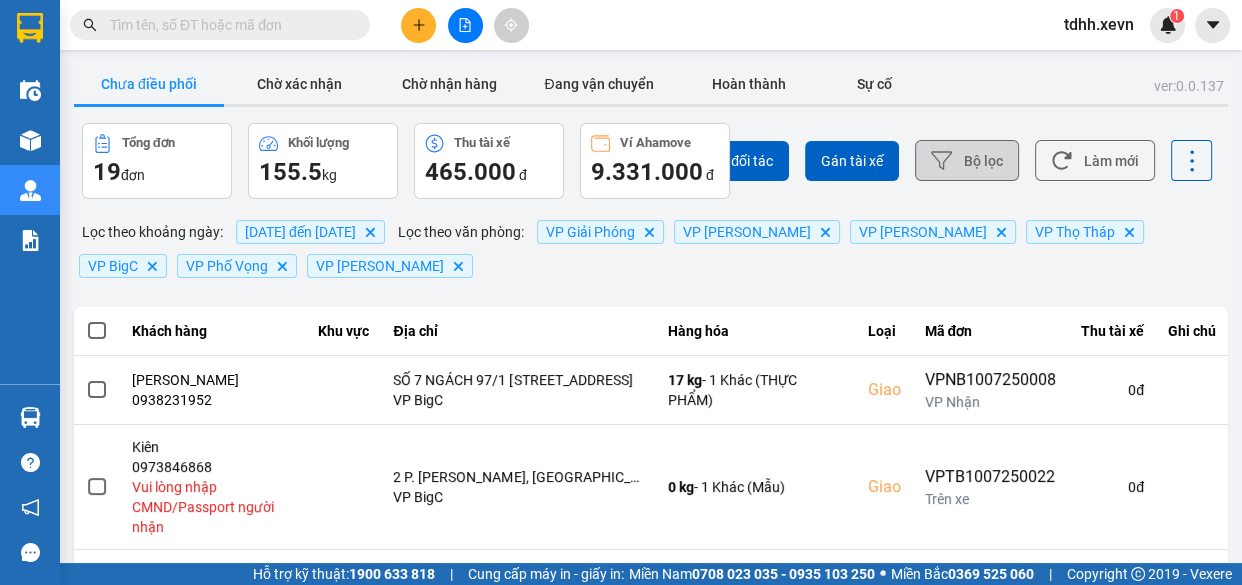 drag, startPoint x: 1058, startPoint y: 154, endPoint x: 969, endPoint y: 142, distance: 89.80534 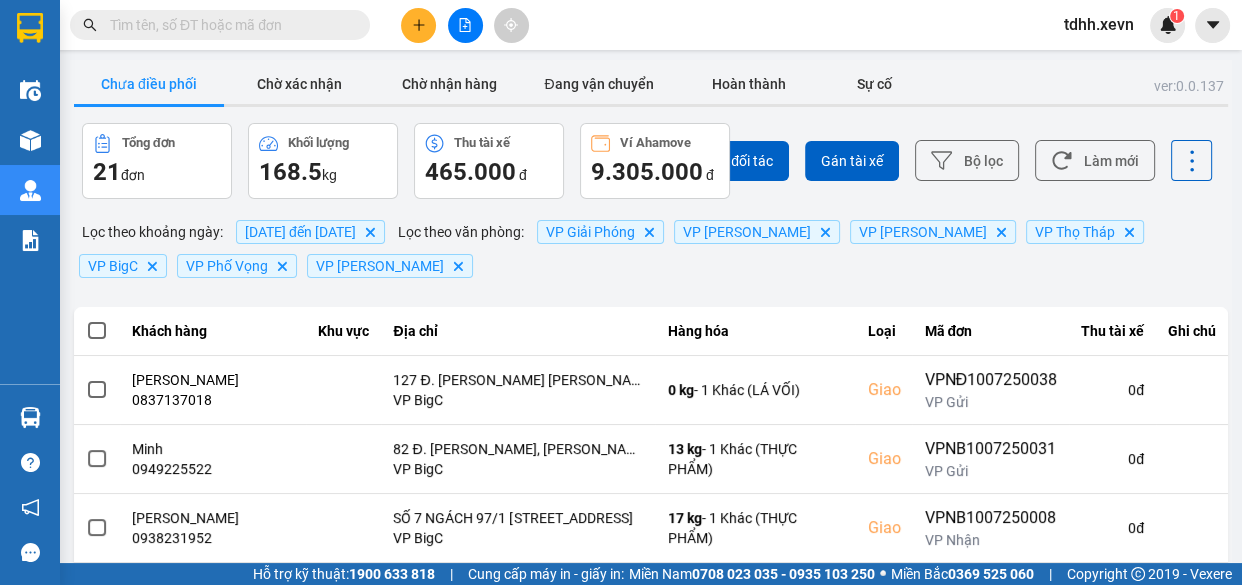 click at bounding box center (228, 25) 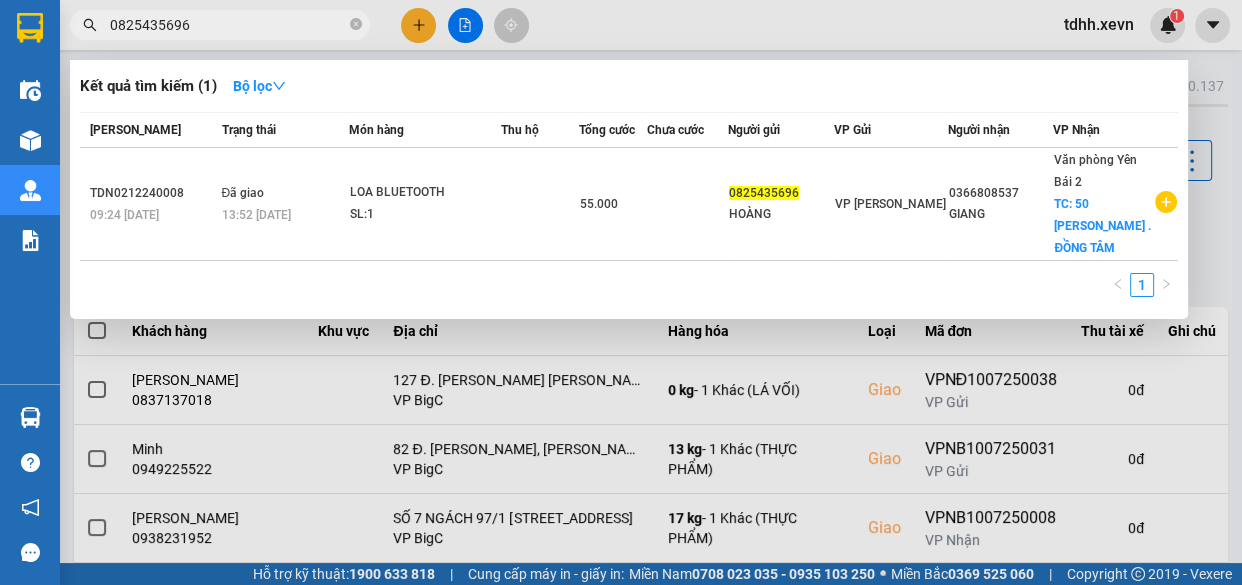 click on "0825435696" at bounding box center (228, 25) 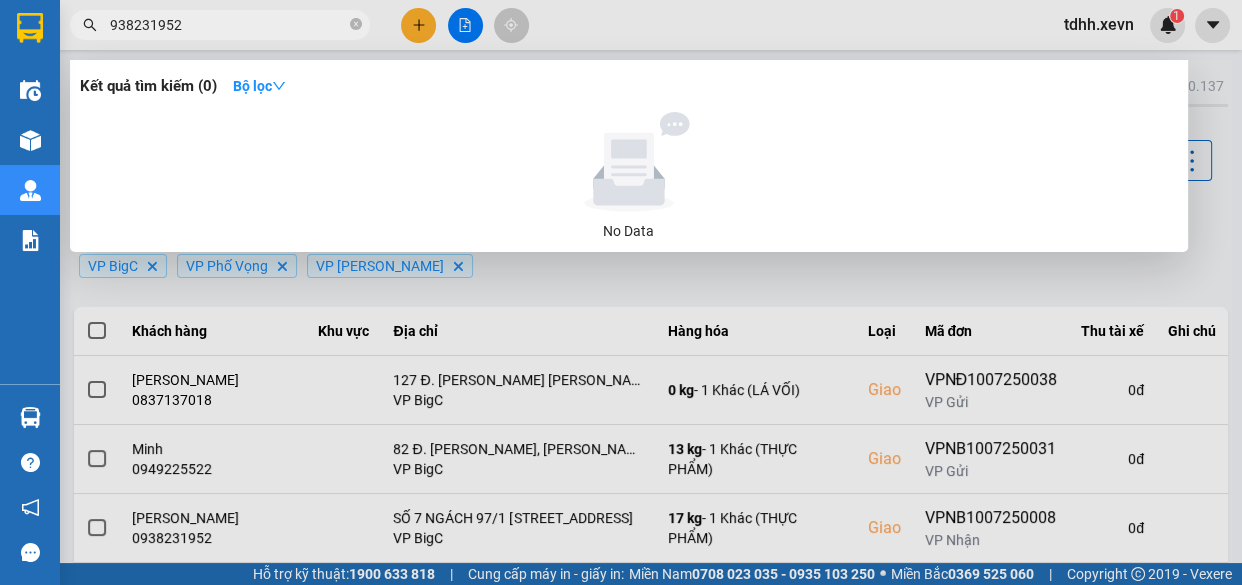 click on "938231952" at bounding box center (228, 25) 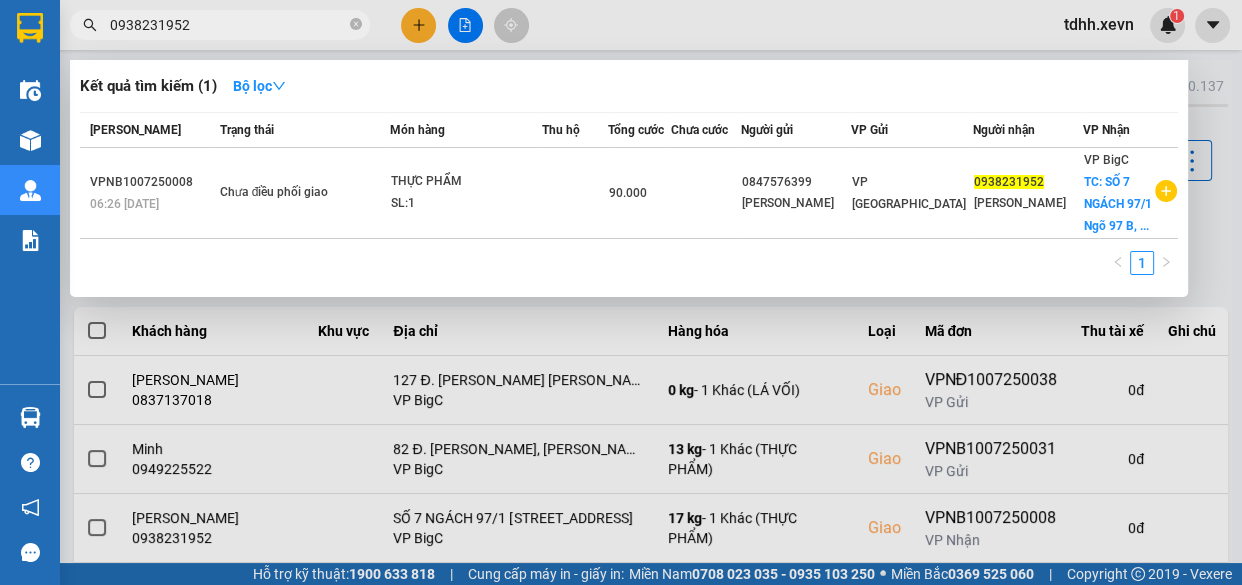type on "0938231952" 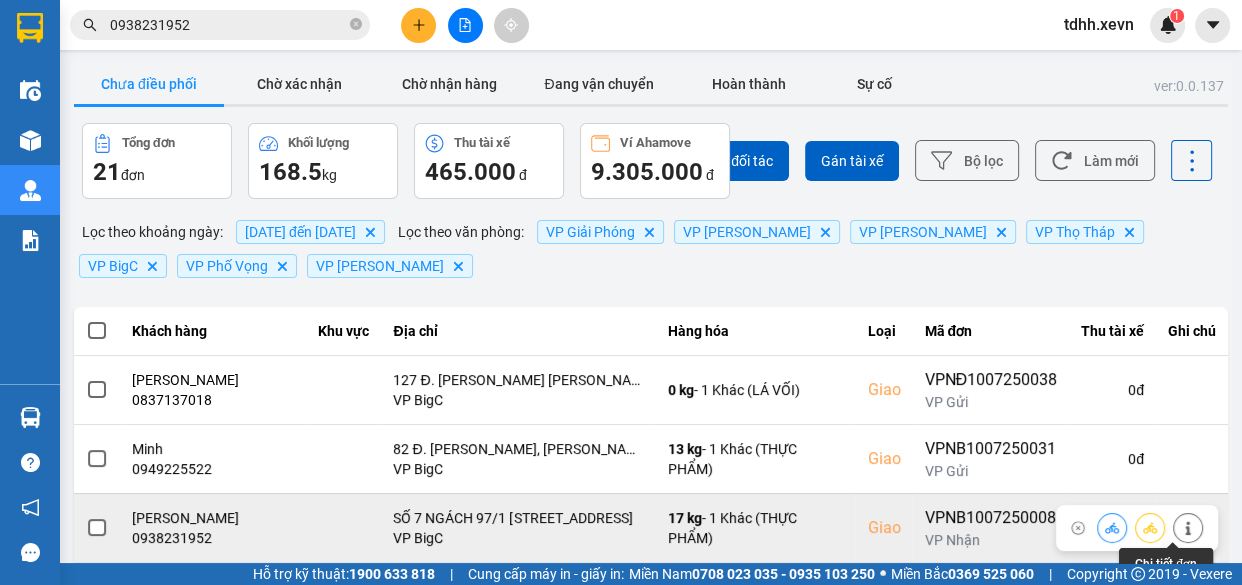click 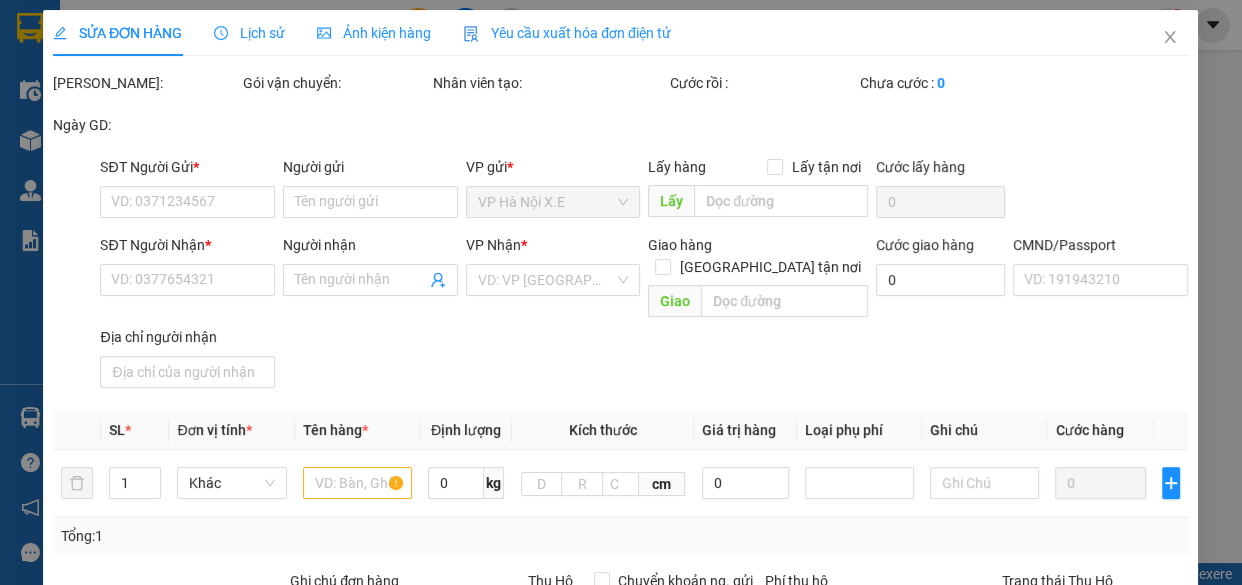 type on "0847576399" 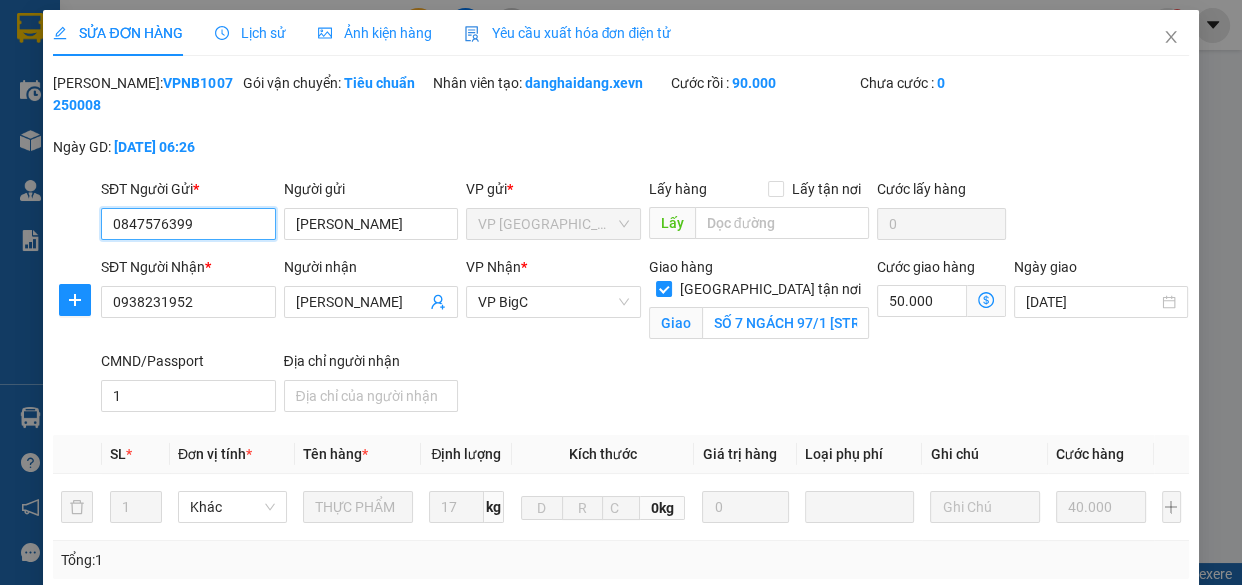 scroll, scrollTop: 363, scrollLeft: 0, axis: vertical 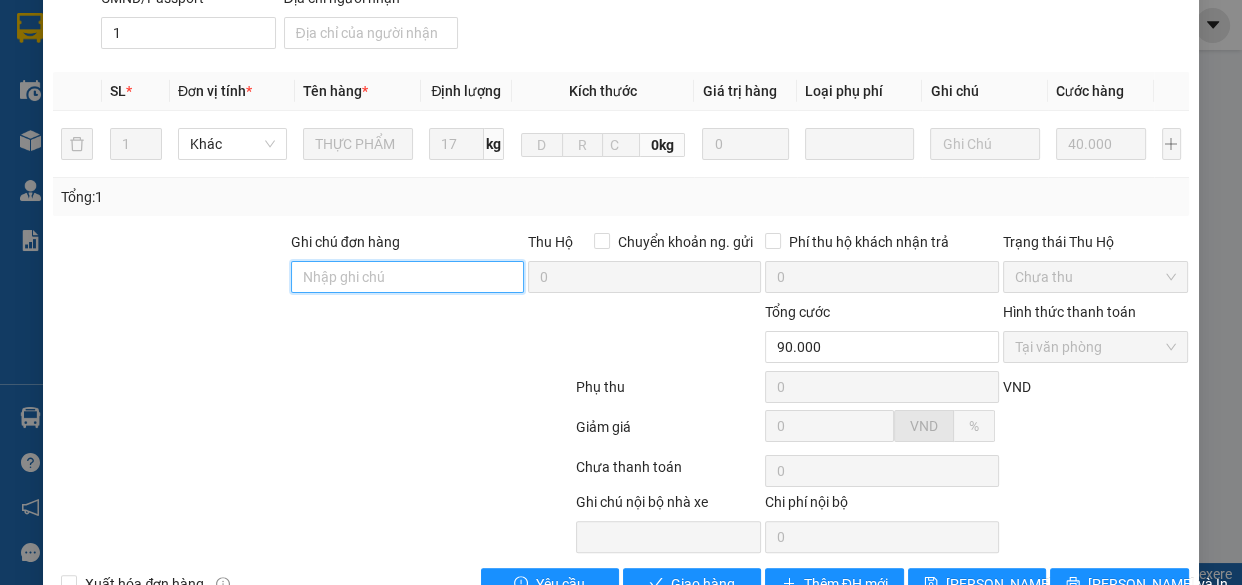 click on "Ghi chú đơn hàng" at bounding box center (407, 277) 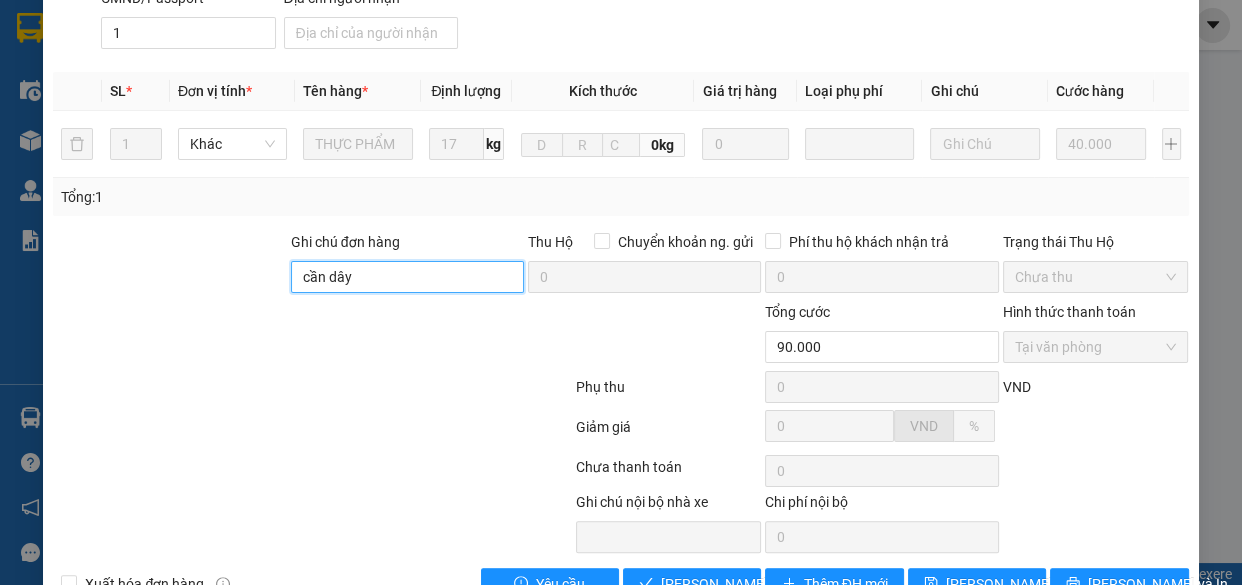 scroll, scrollTop: 415, scrollLeft: 0, axis: vertical 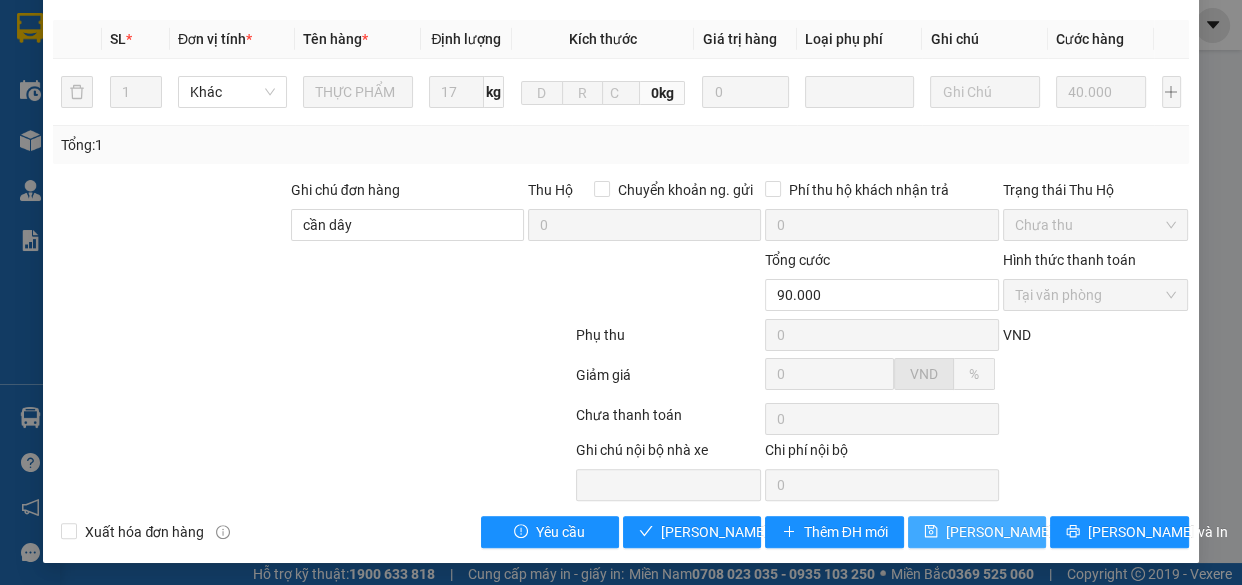 click on "Lưu thay đổi" at bounding box center (977, 532) 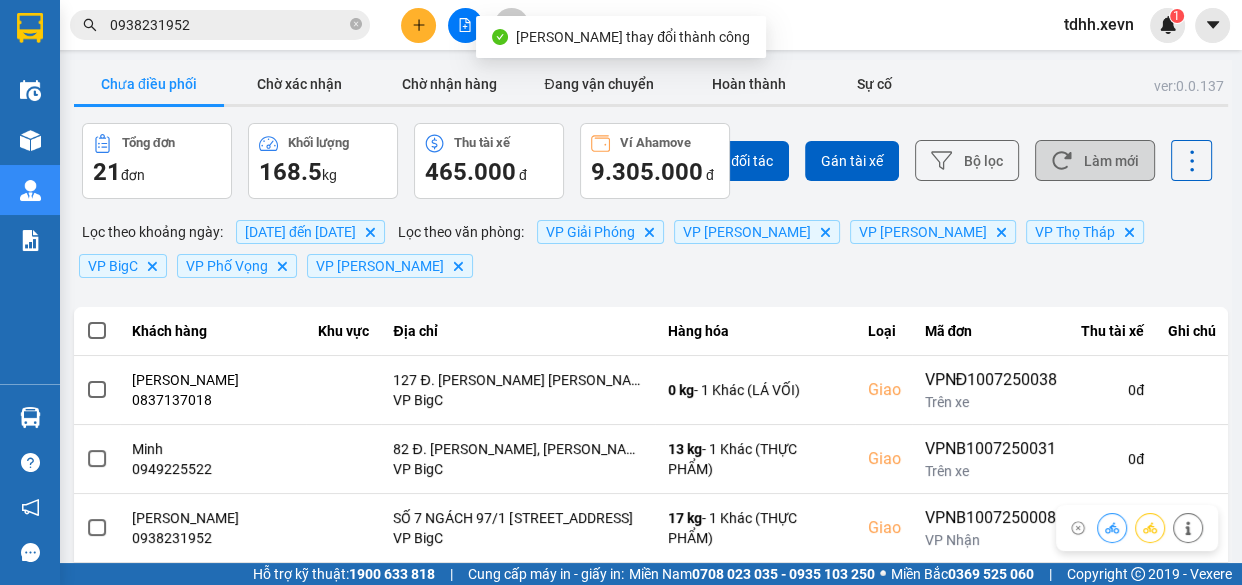 click 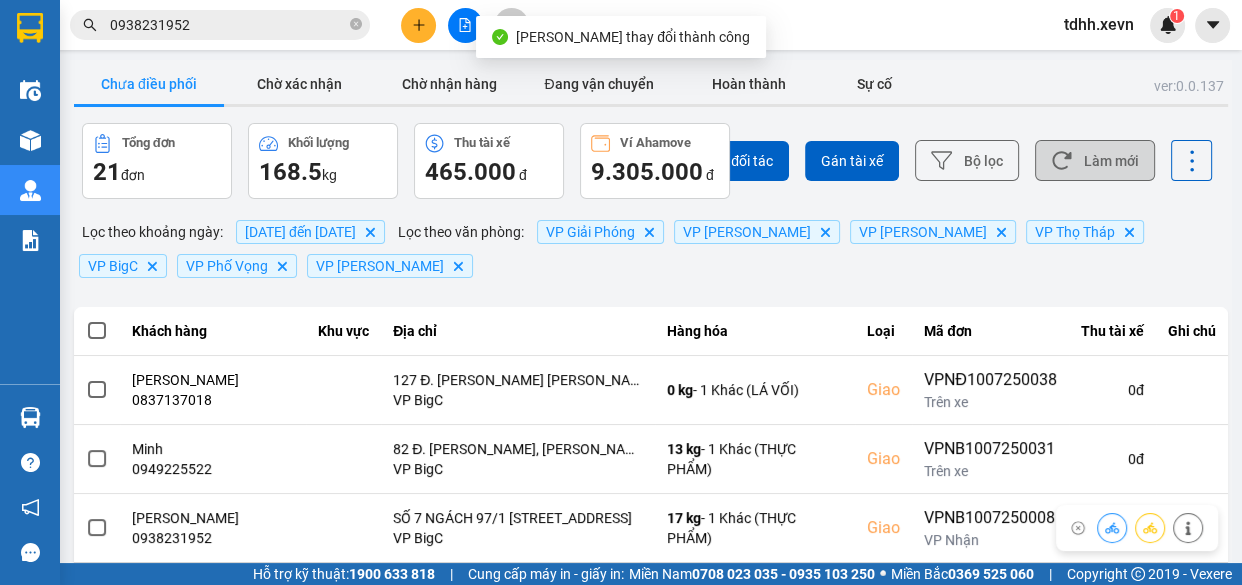 scroll, scrollTop: 272, scrollLeft: 0, axis: vertical 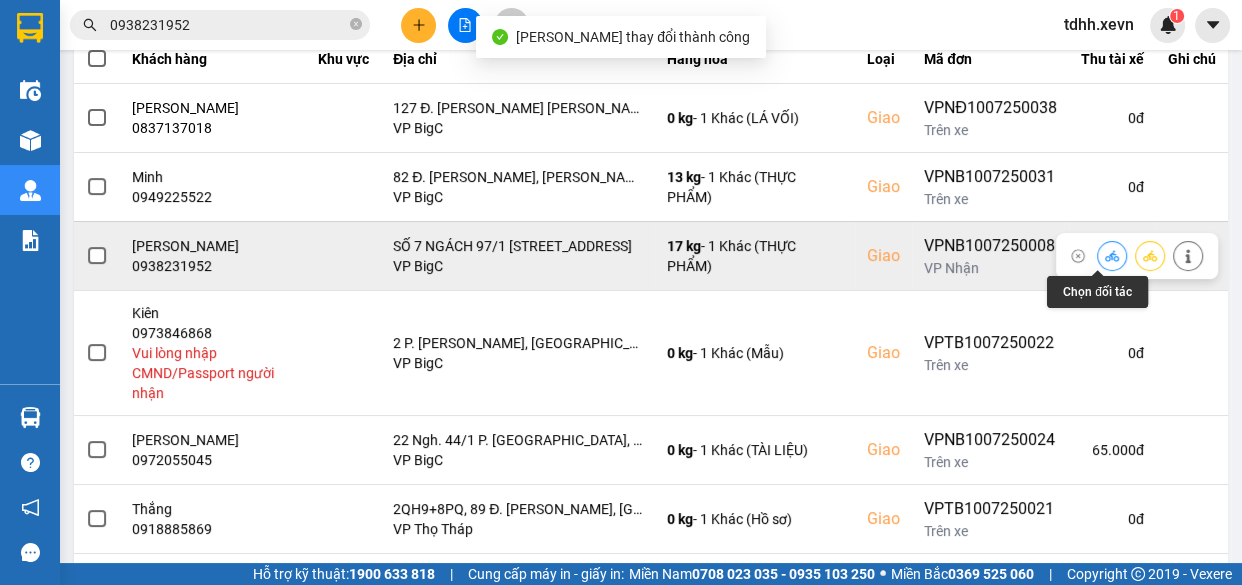 click at bounding box center [1112, 255] 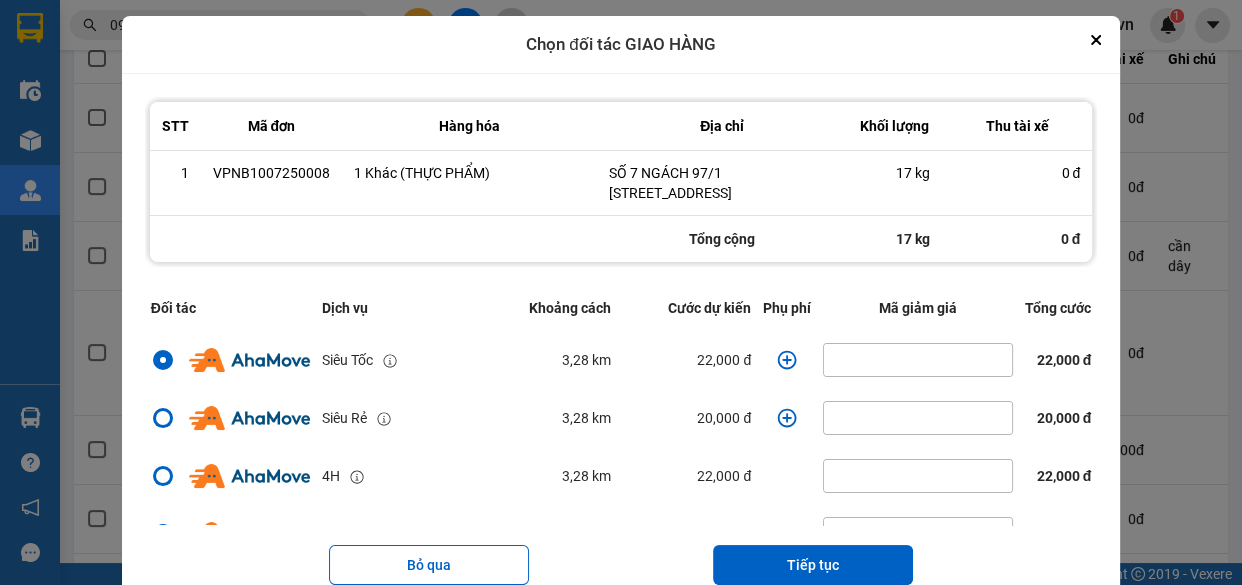 click 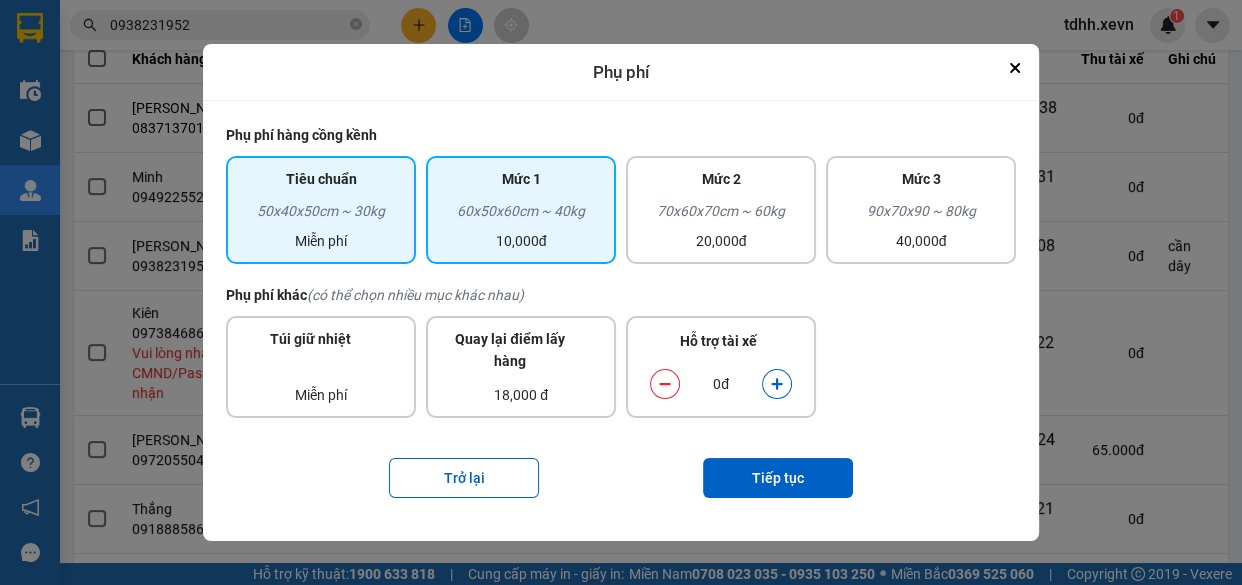 click on "60x50x60cm ~ 40kg" at bounding box center (521, 215) 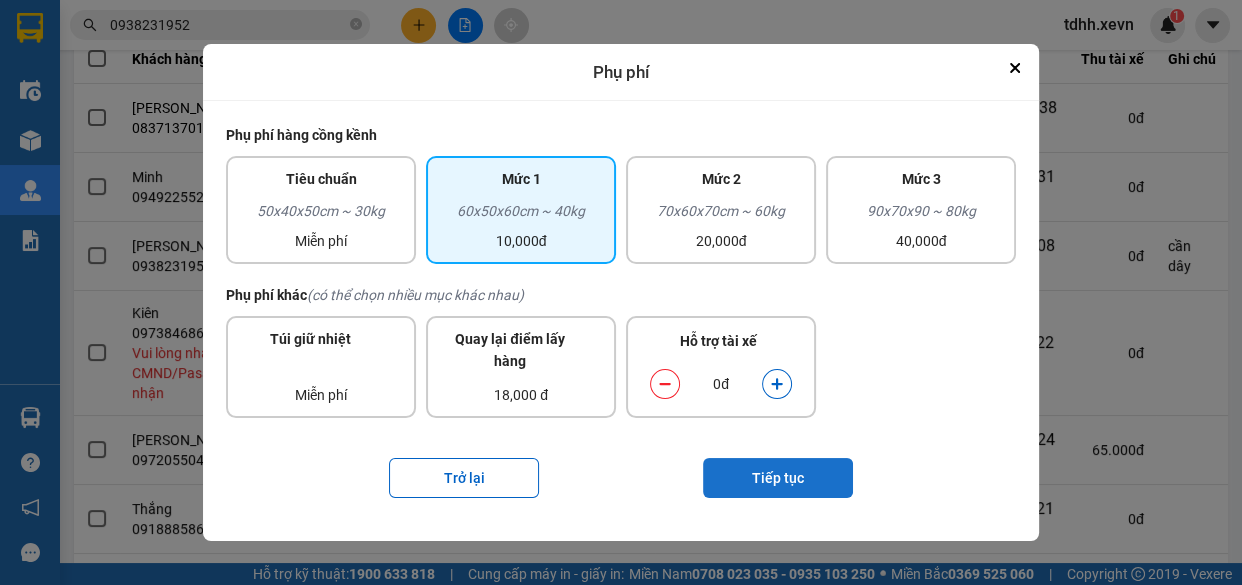 click on "Tiếp tục" at bounding box center [778, 478] 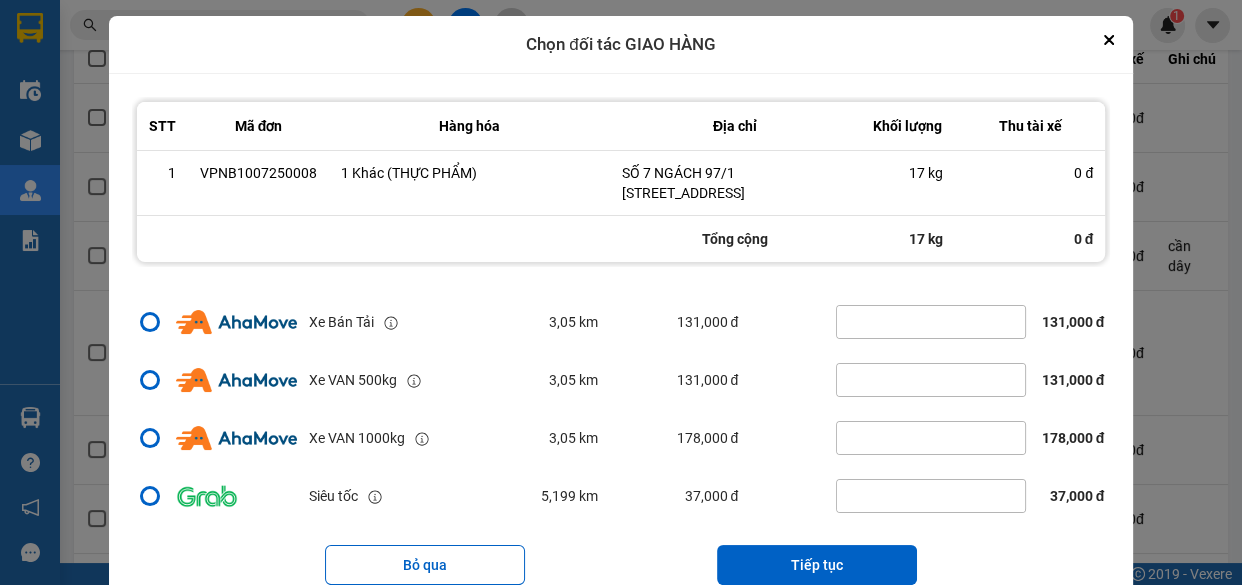 scroll, scrollTop: 431, scrollLeft: 0, axis: vertical 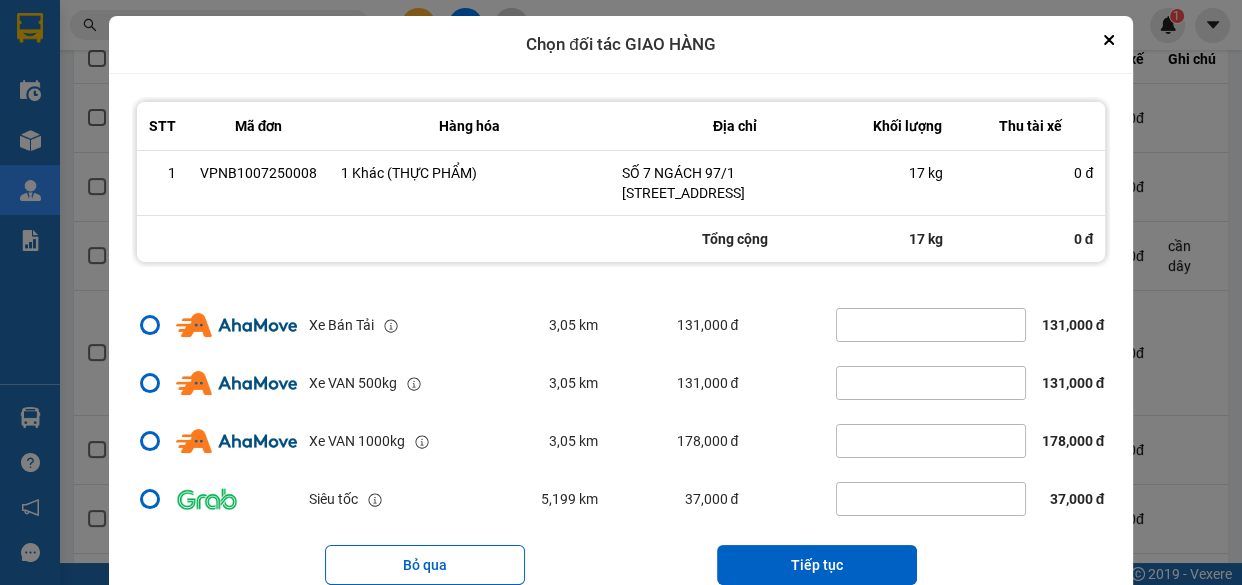 drag, startPoint x: 818, startPoint y: 565, endPoint x: 821, endPoint y: 498, distance: 67.06713 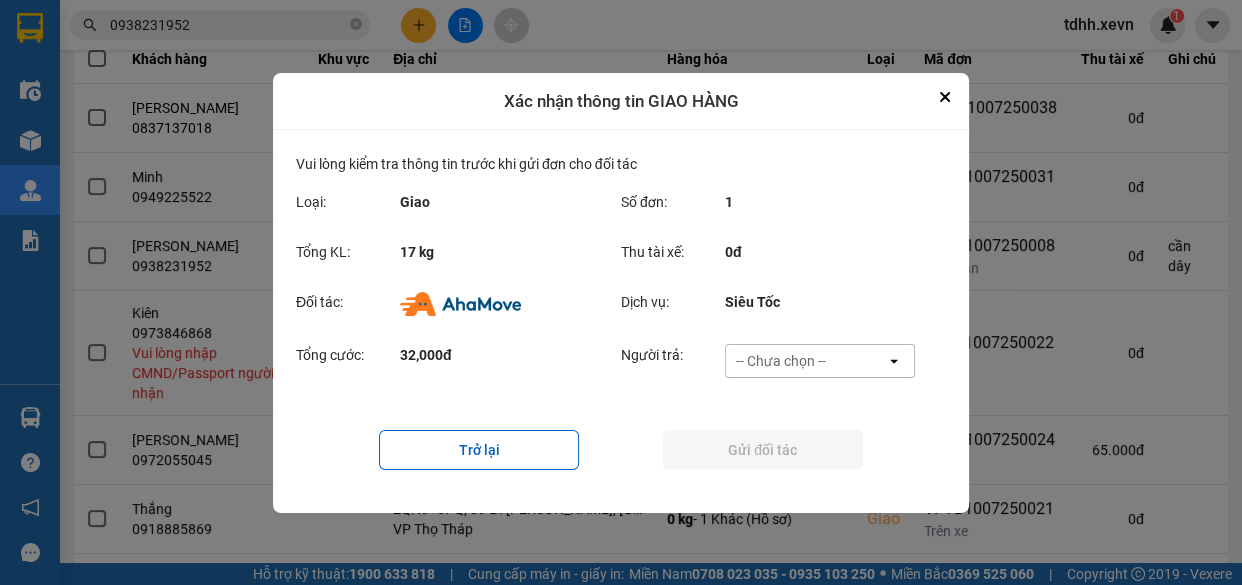 click on "Tổng cước: 32,000đ Người trả: -- Chưa chọn -- open" at bounding box center [621, 367] 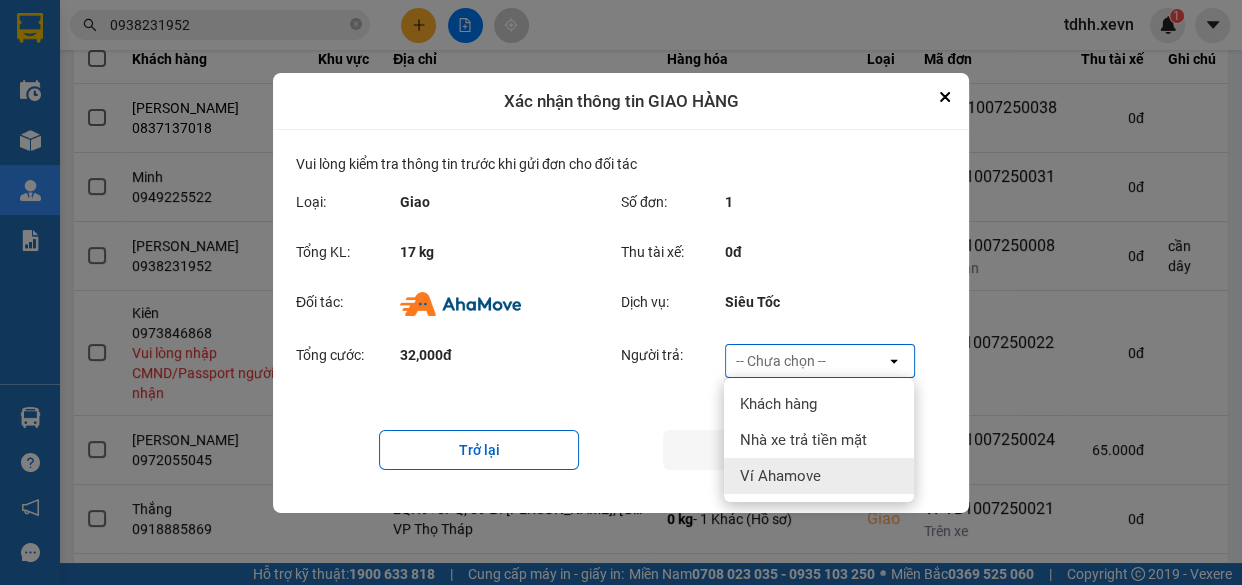 click on "Ví Ahamove" at bounding box center [780, 476] 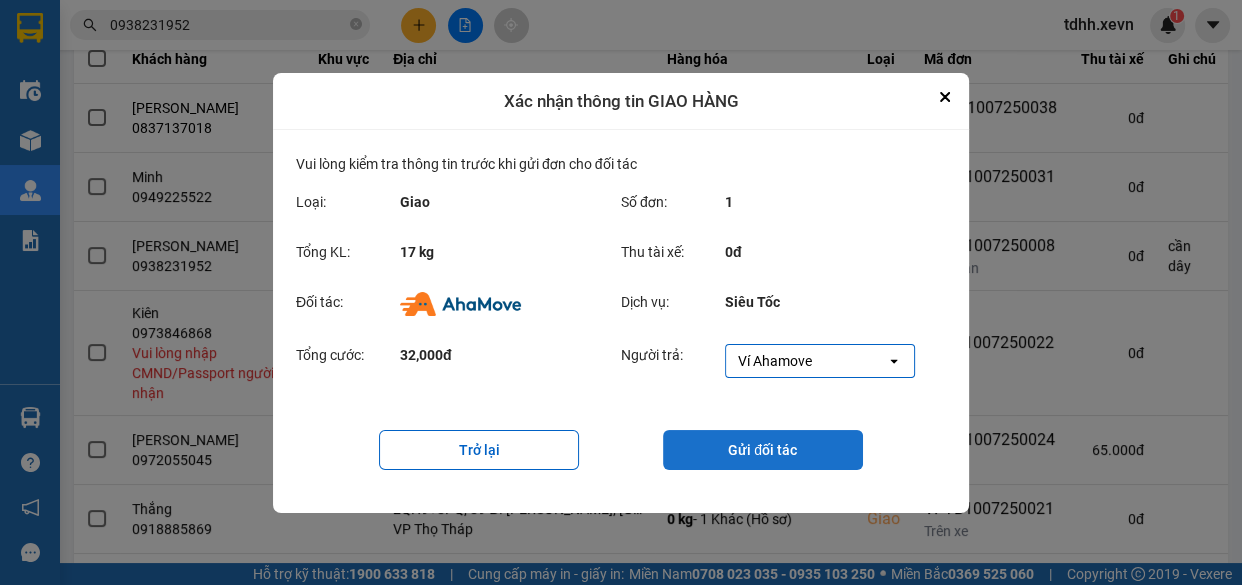 click on "Gửi đối tác" at bounding box center (763, 450) 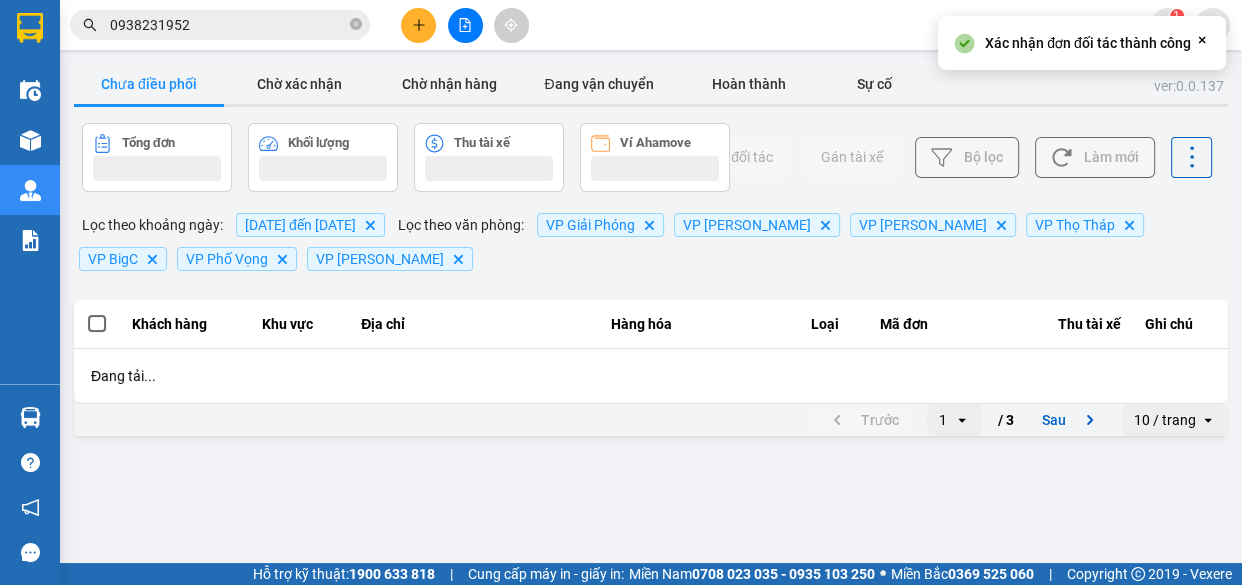 scroll, scrollTop: 0, scrollLeft: 0, axis: both 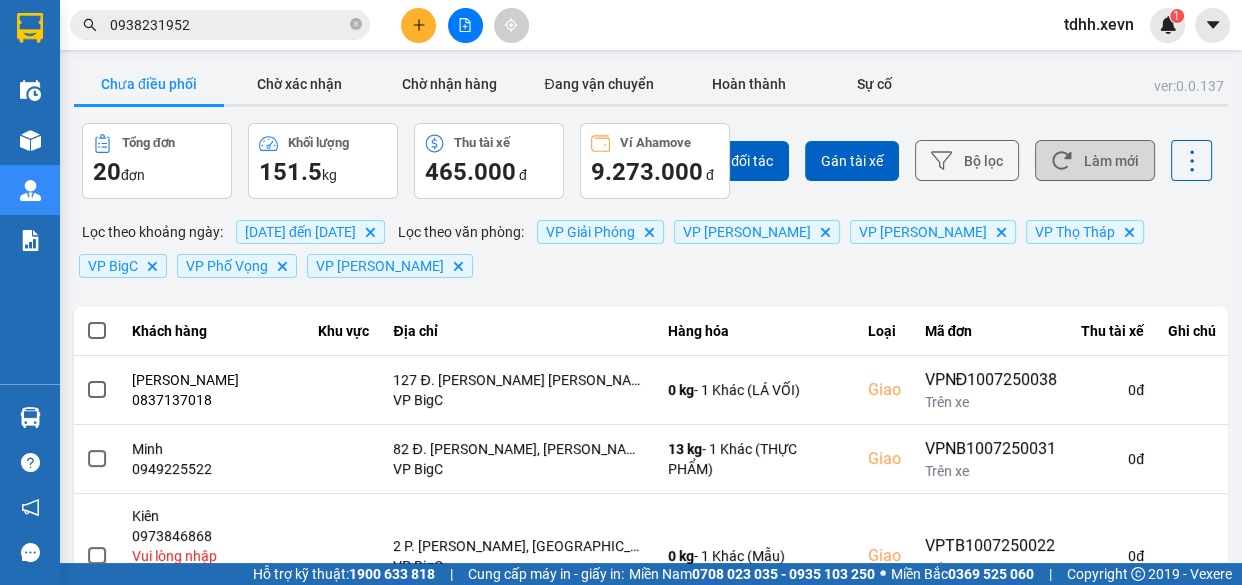 click on "Chọn đối tác Gán tài xế Bộ lọc Làm mới" at bounding box center [929, 161] 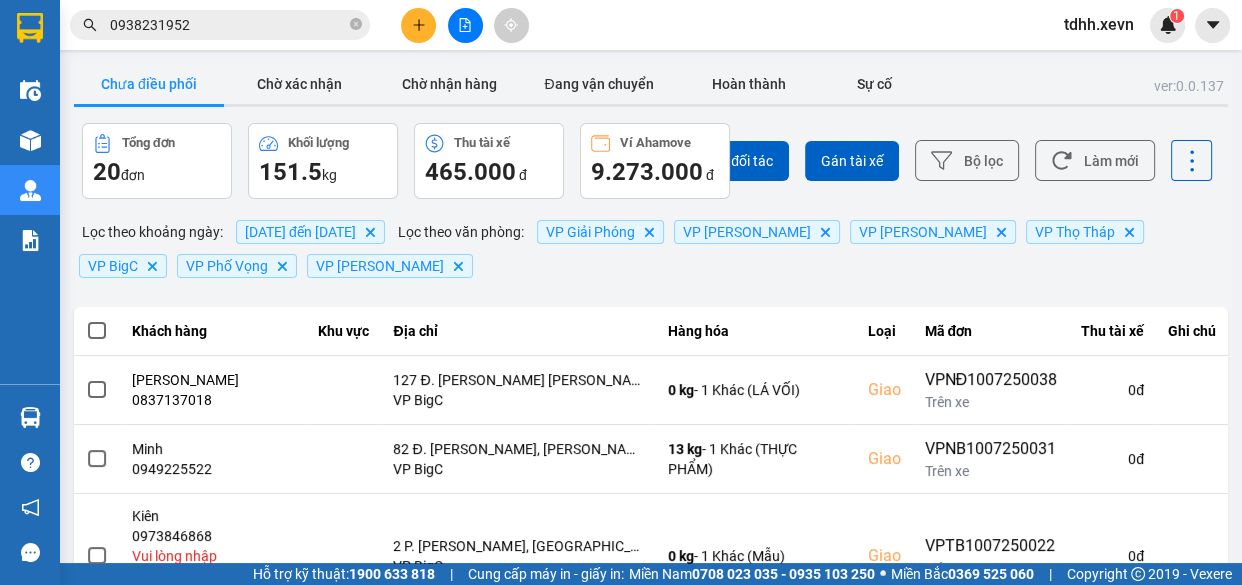 click on "0938231952" at bounding box center (228, 25) 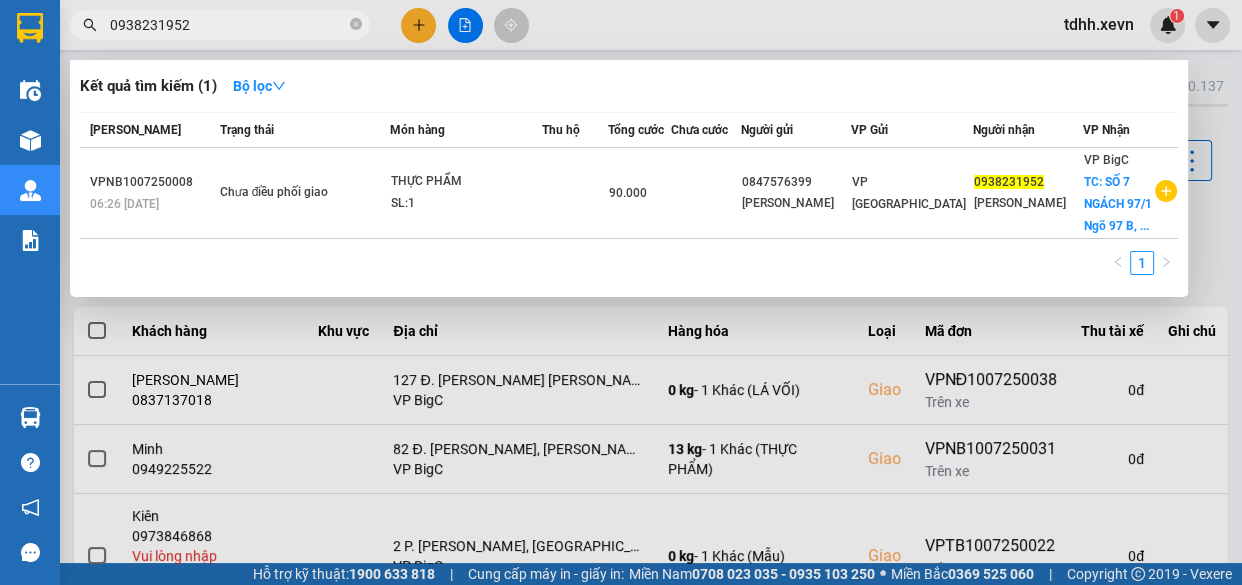 click on "0938231952" at bounding box center (228, 25) 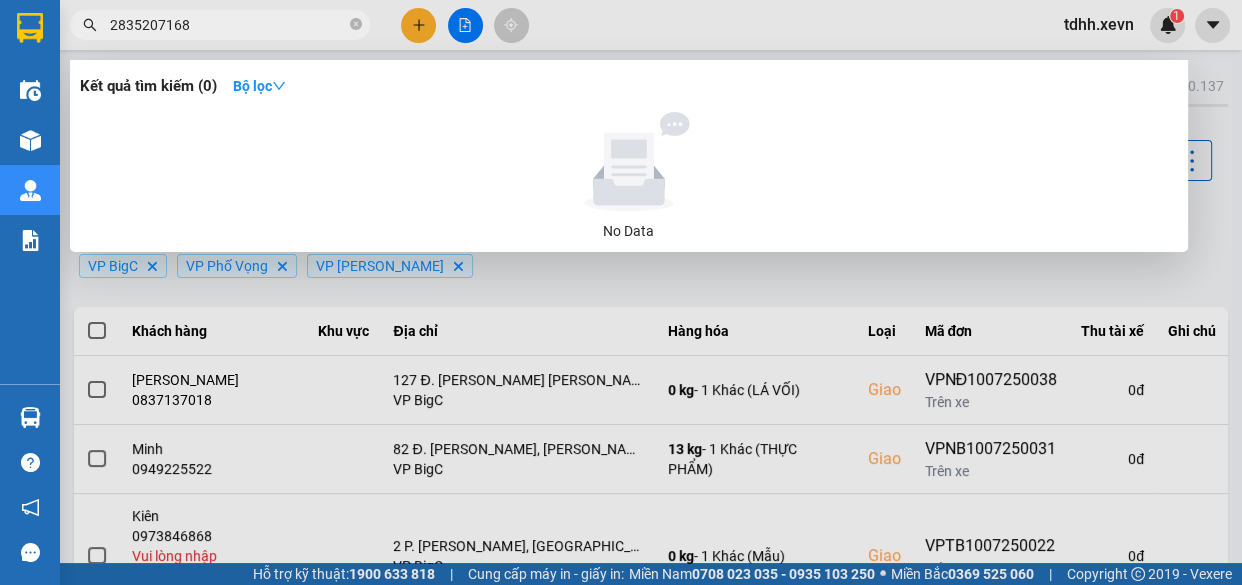 click on "2835207168" at bounding box center [220, 25] 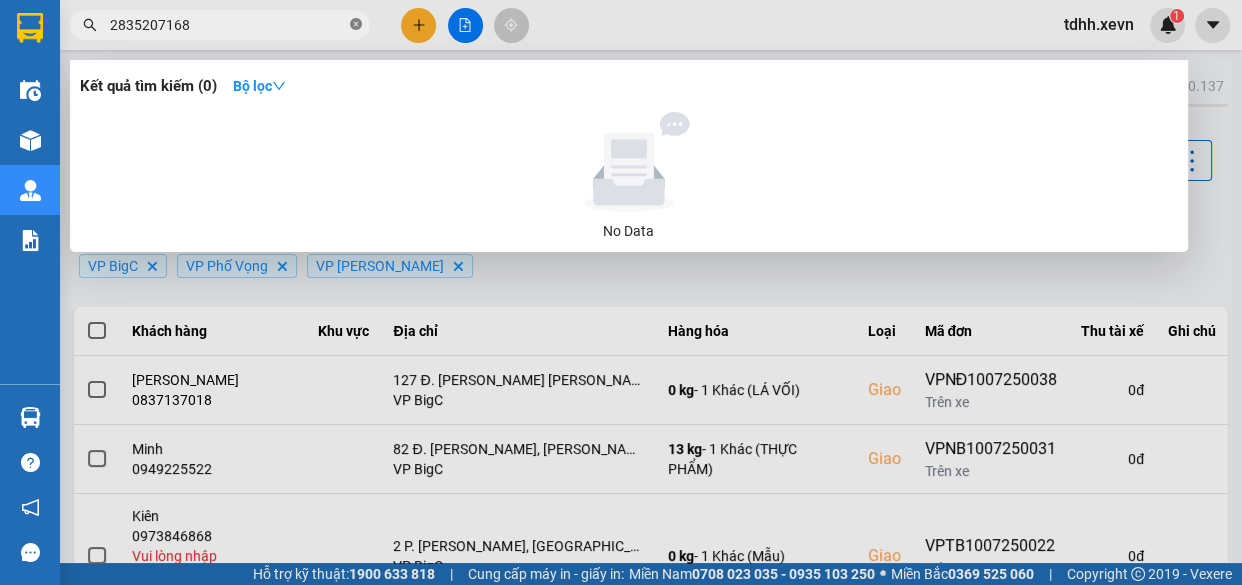 click 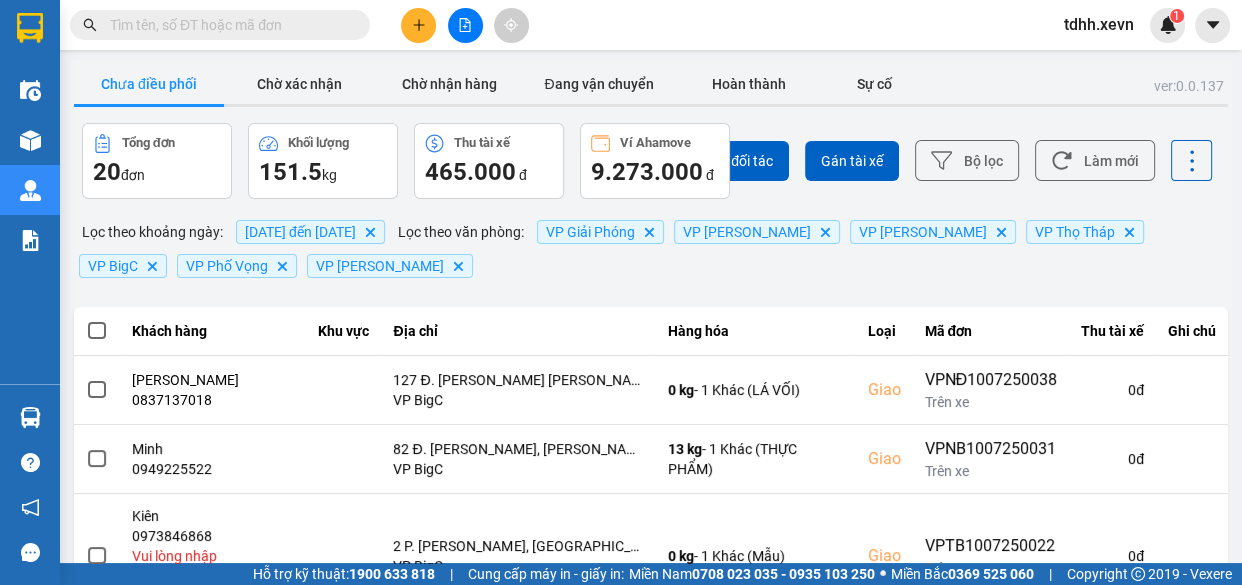 click at bounding box center [228, 25] 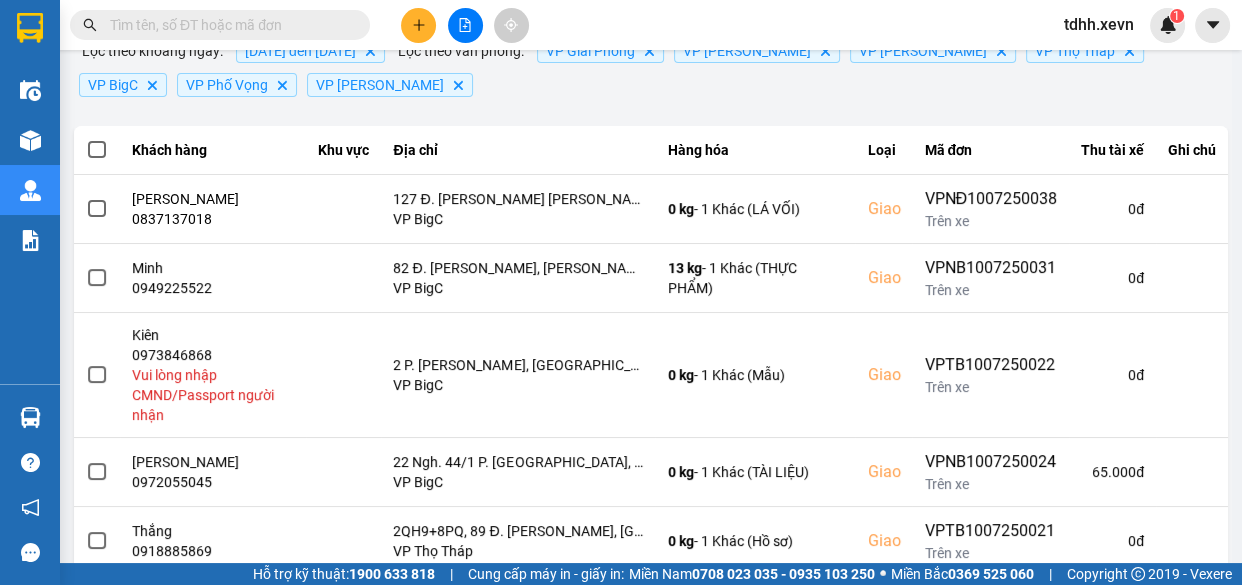 scroll, scrollTop: 0, scrollLeft: 0, axis: both 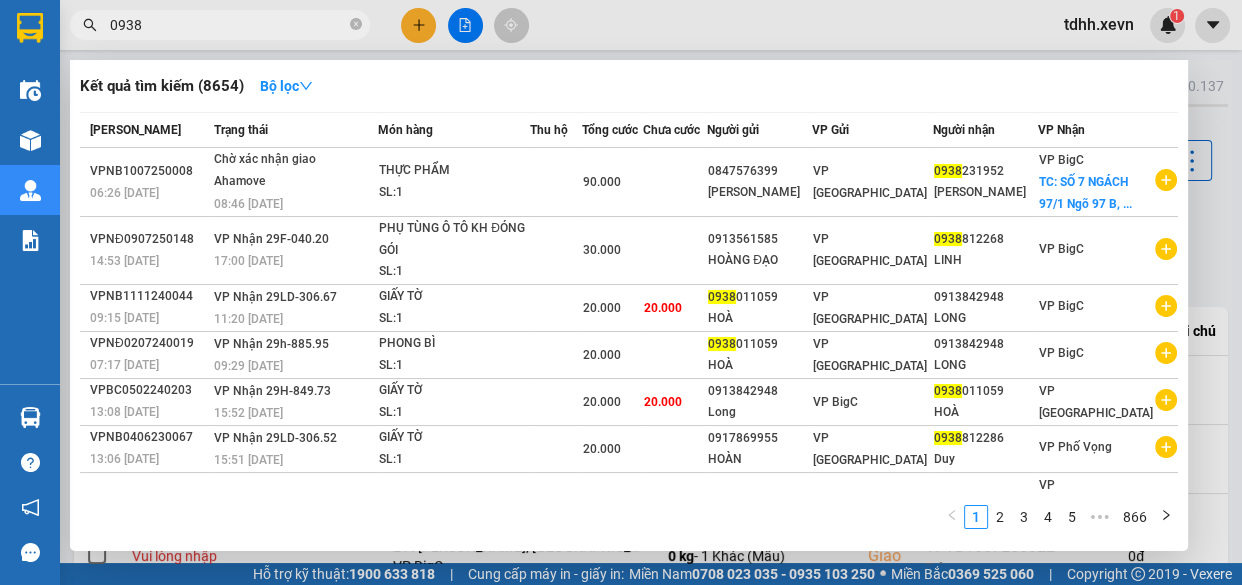 type on "0938" 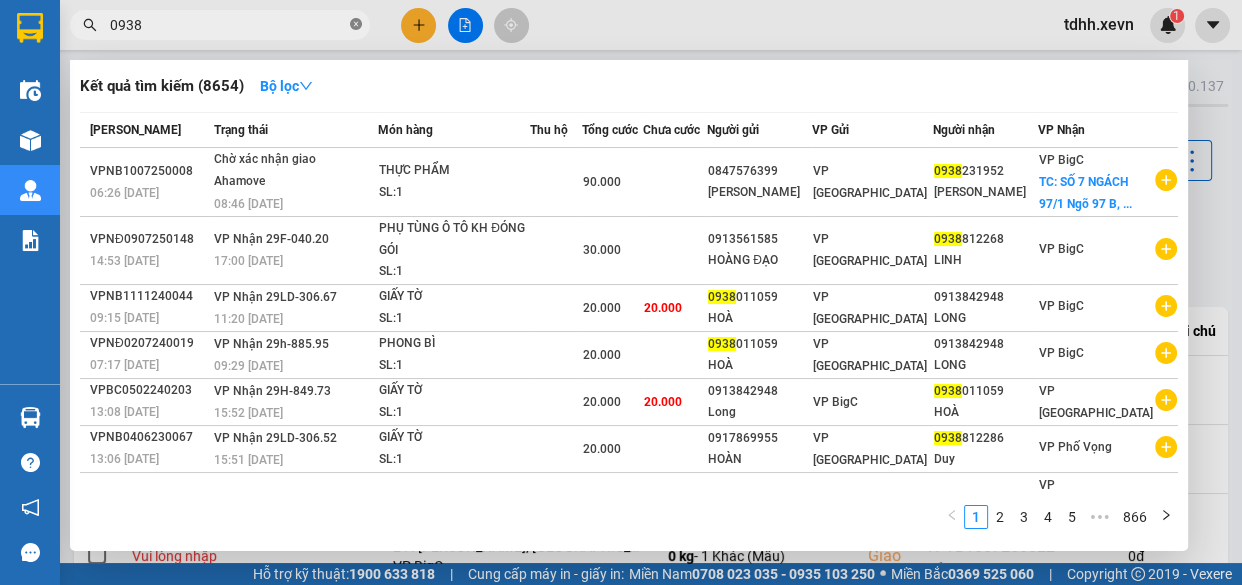 click 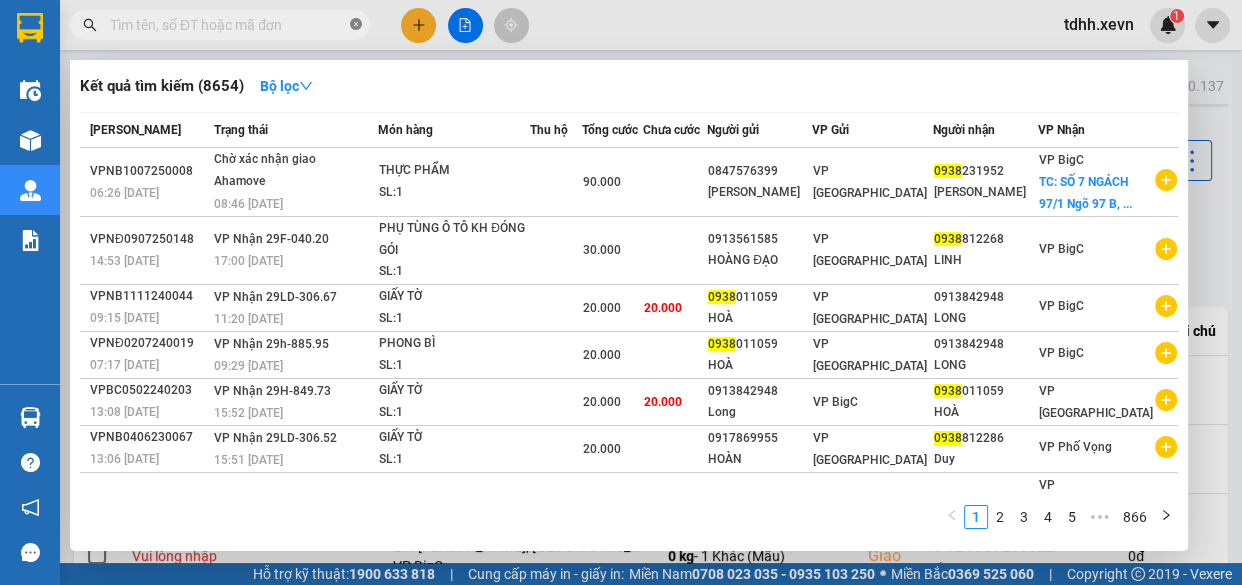 paste on "0365308038" 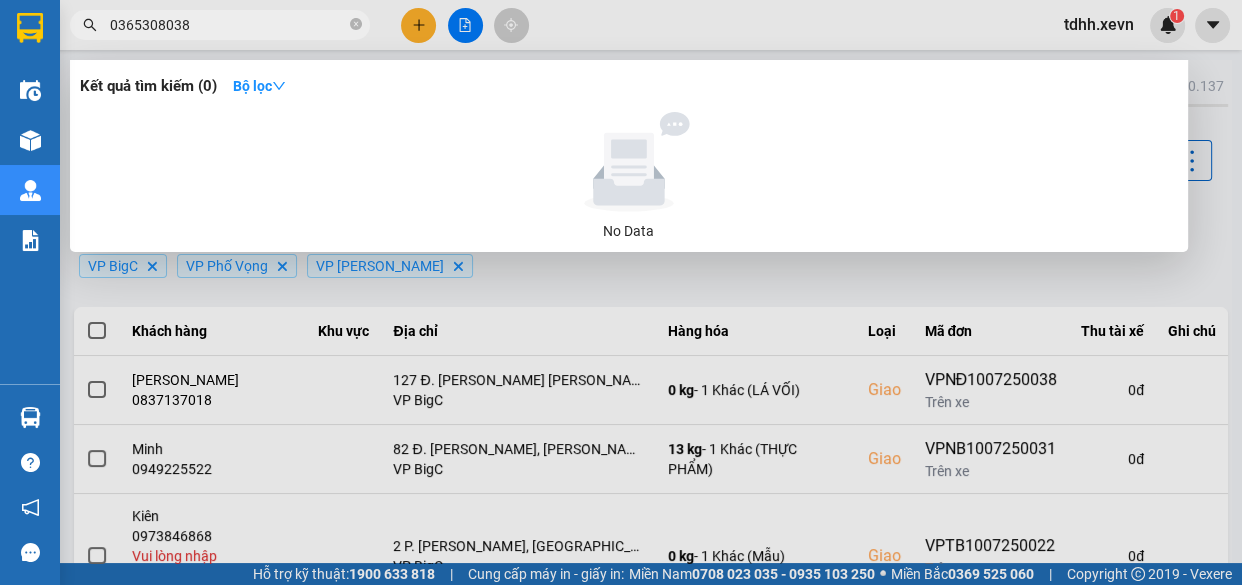 type on "0365308038" 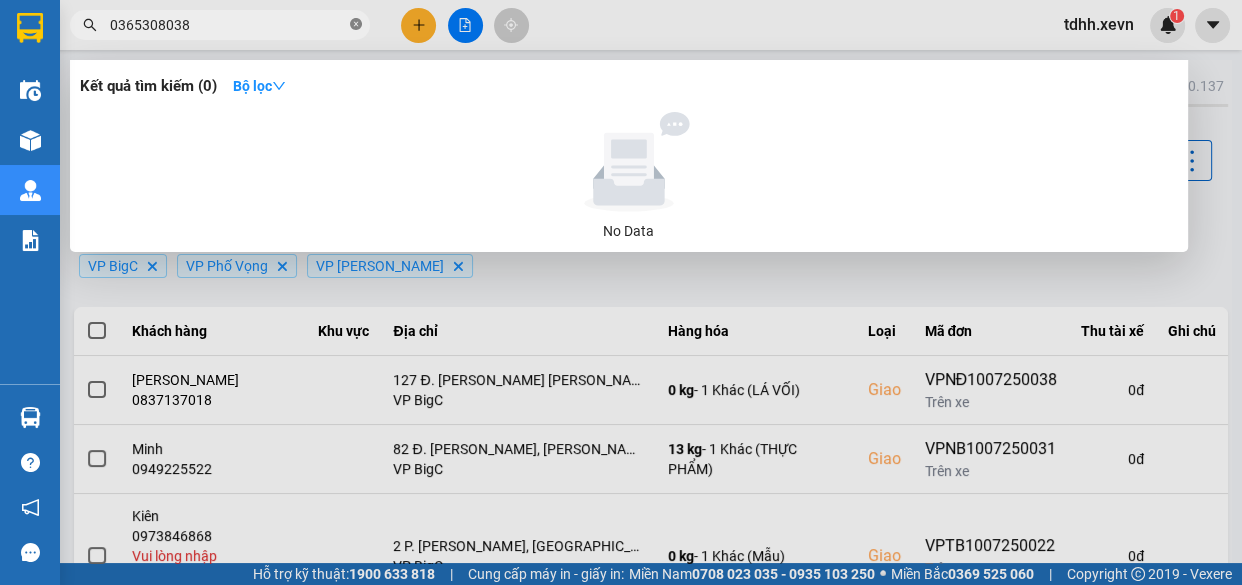click 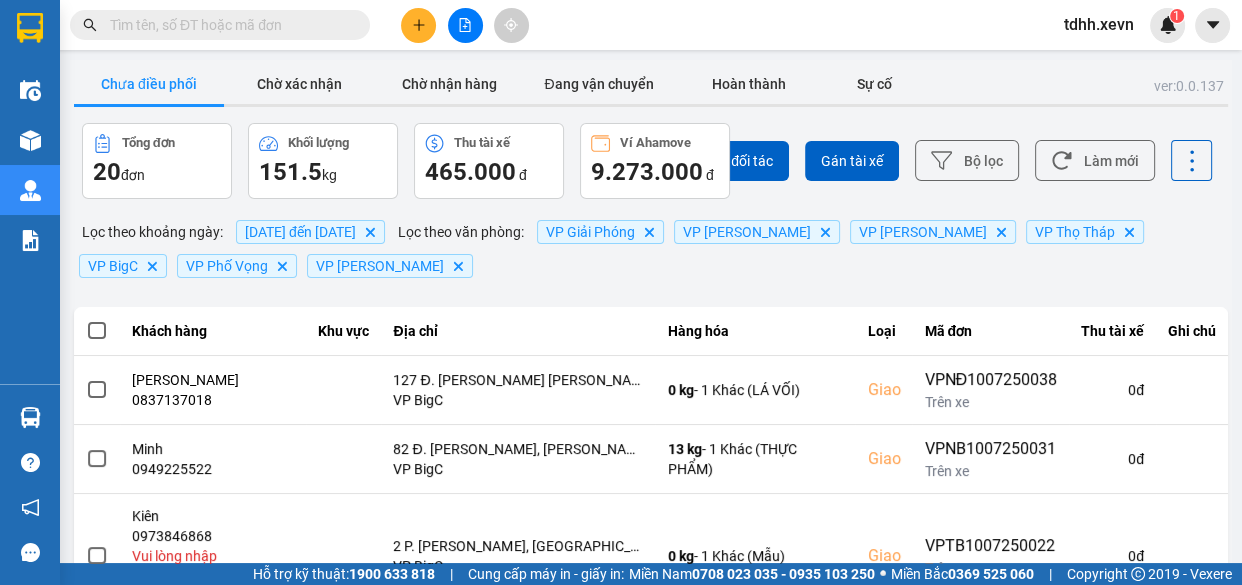 paste on "0869021100" 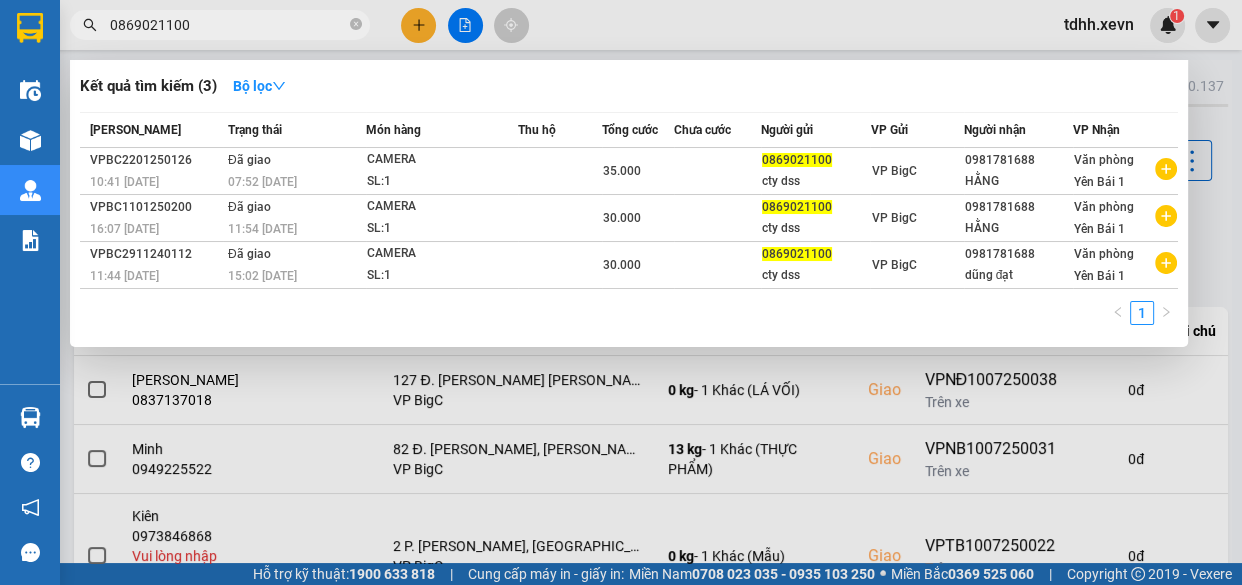 type on "0869021100" 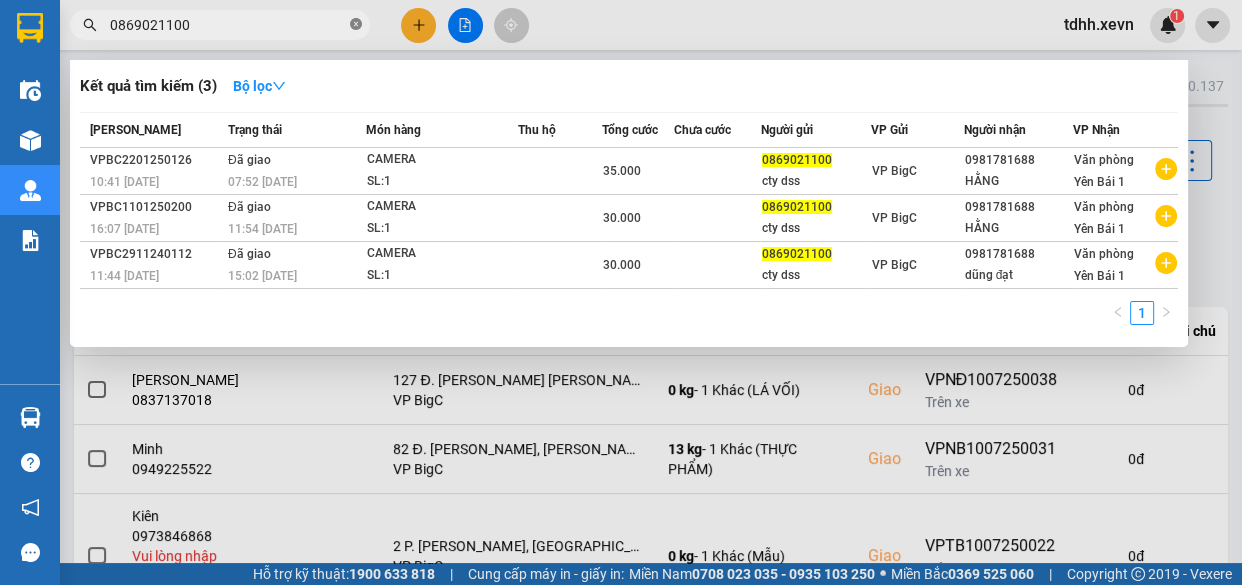 click 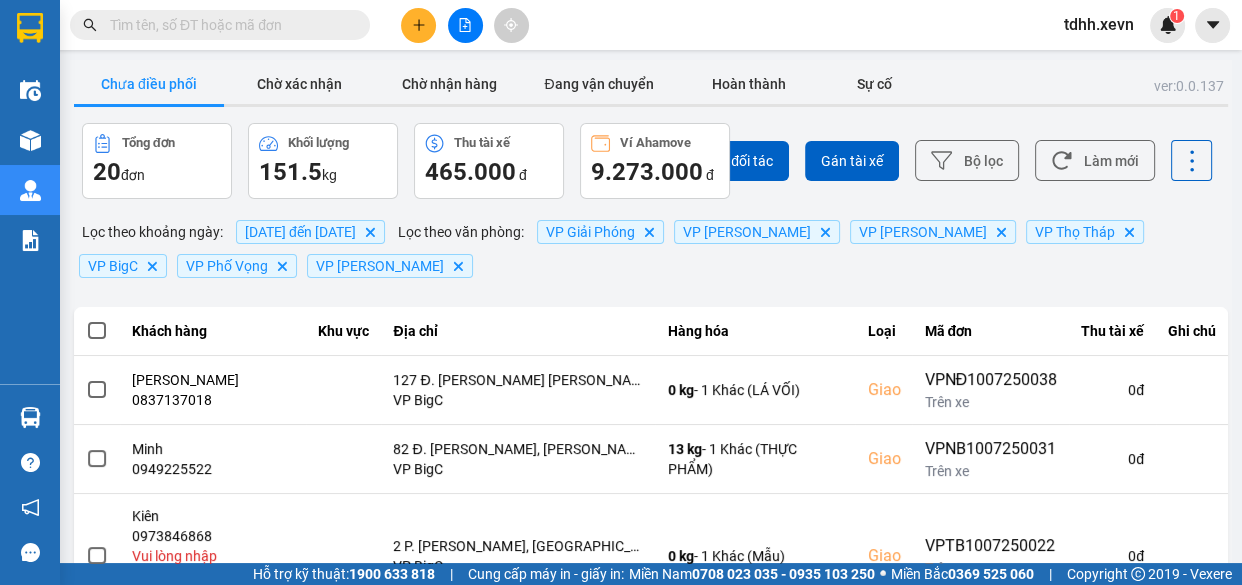 paste on "0339672299" 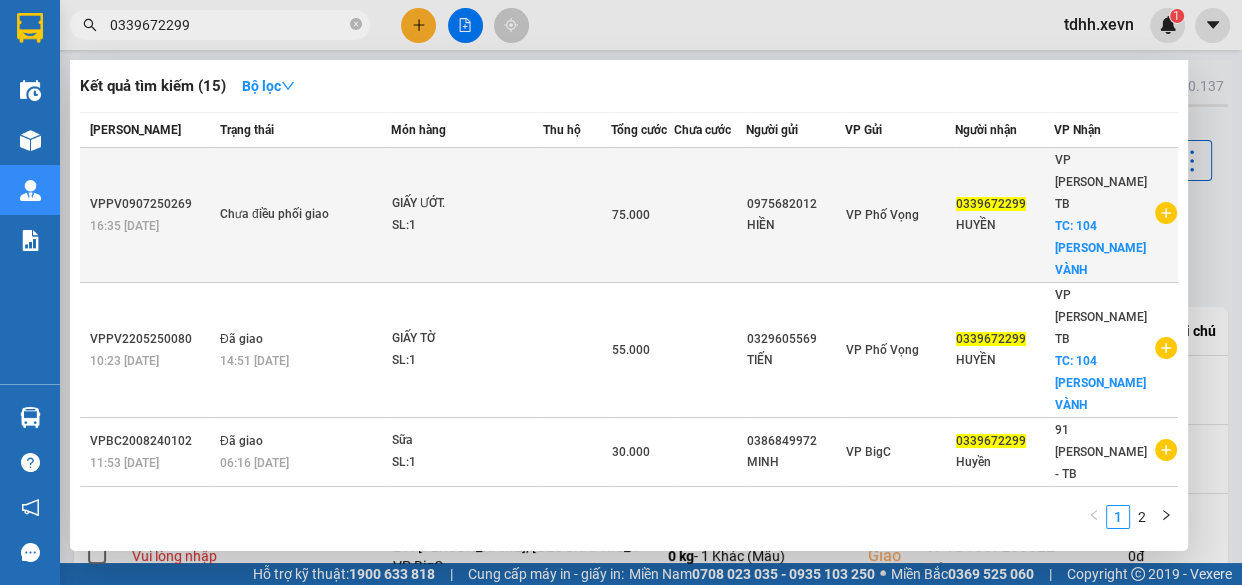 type on "0339672299" 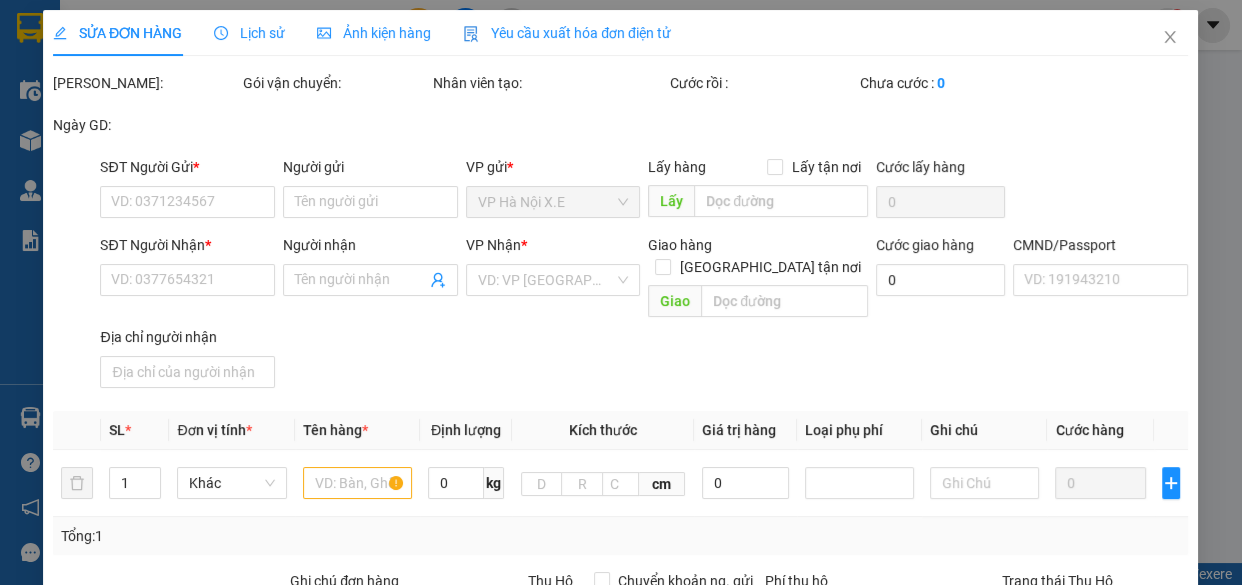 type on "0975682012" 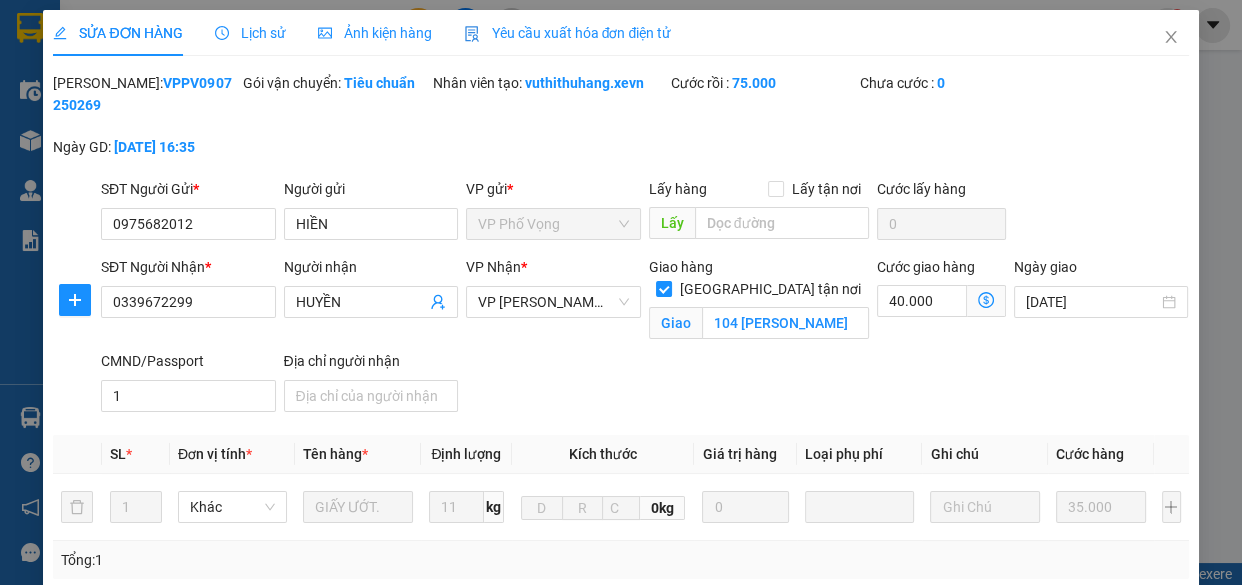 click on "Lịch sử" at bounding box center [250, 33] 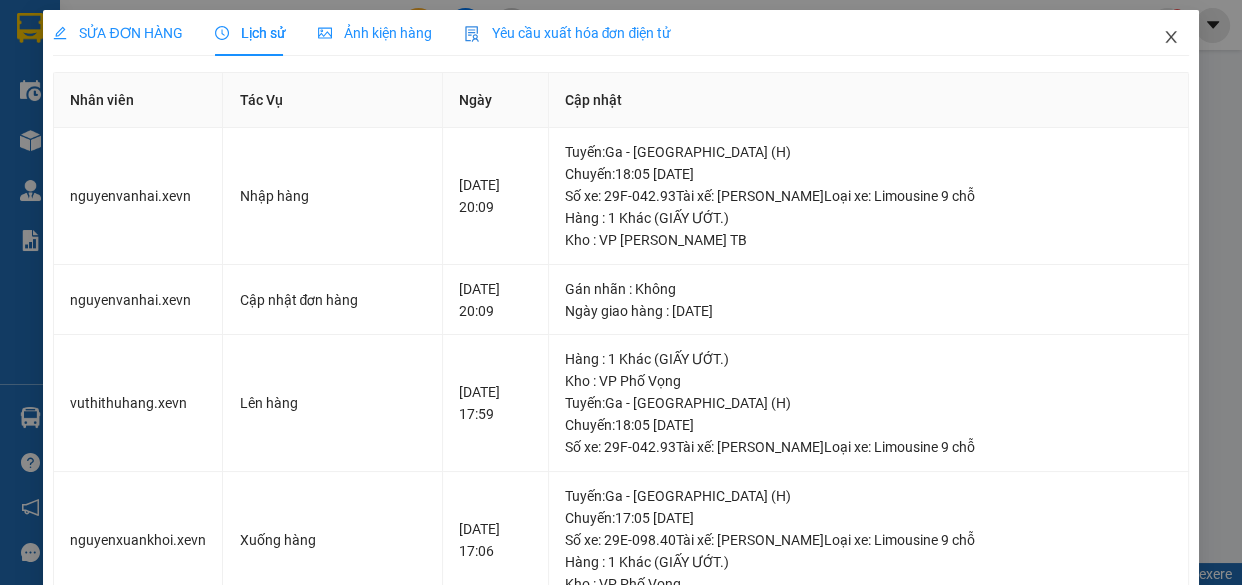 click 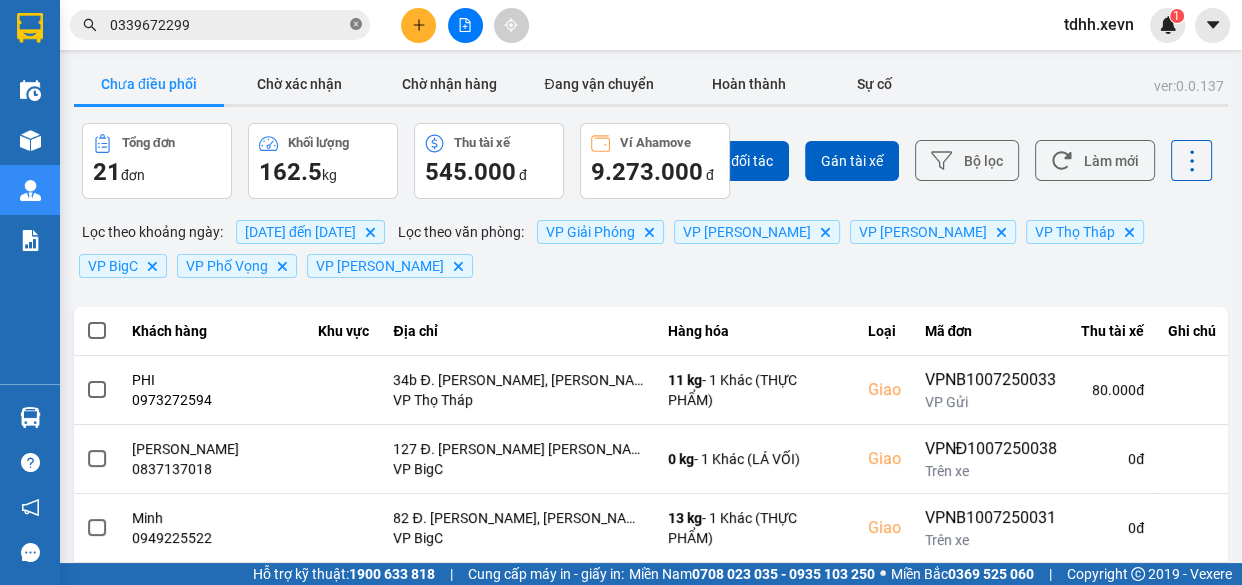 click 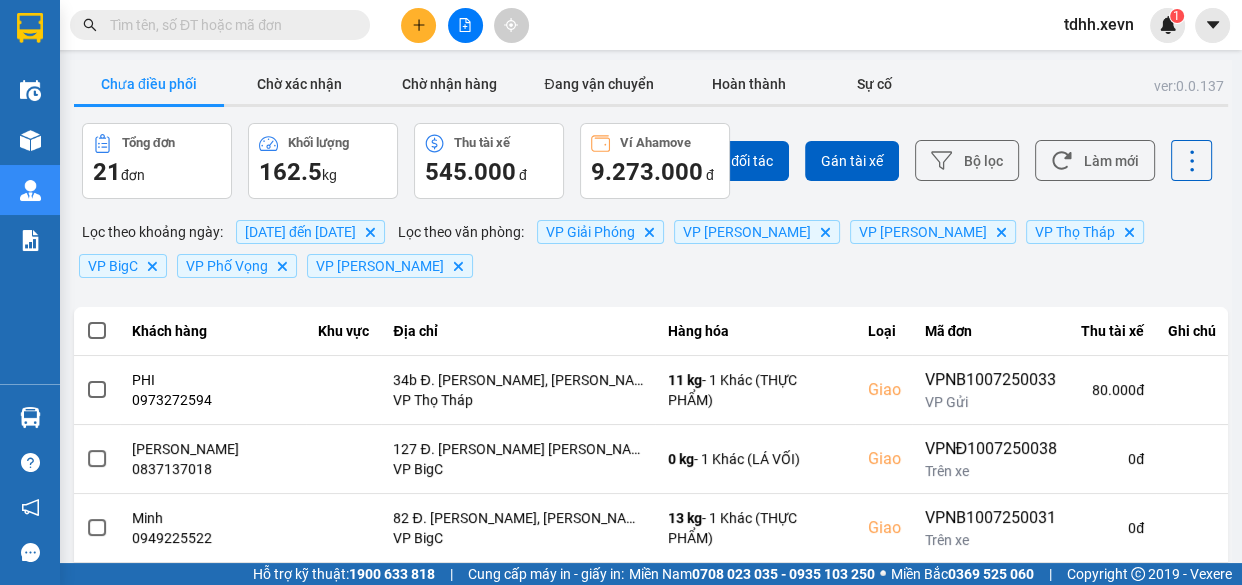 paste on "0966885885" 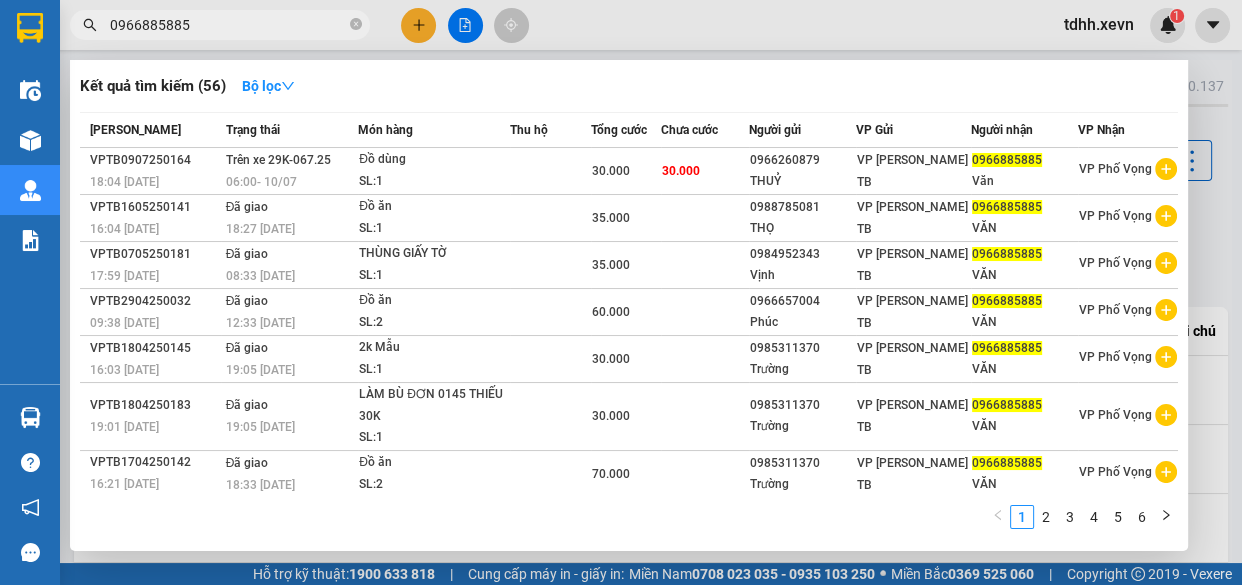 click on "0966885885" at bounding box center [228, 25] 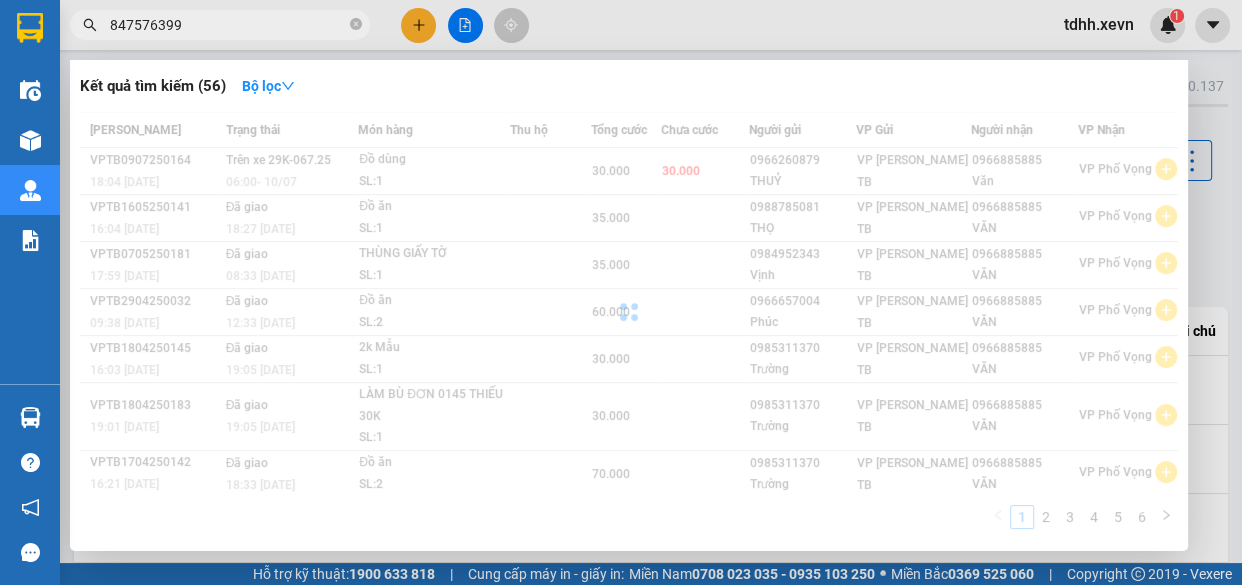 click on "847576399" at bounding box center [228, 25] 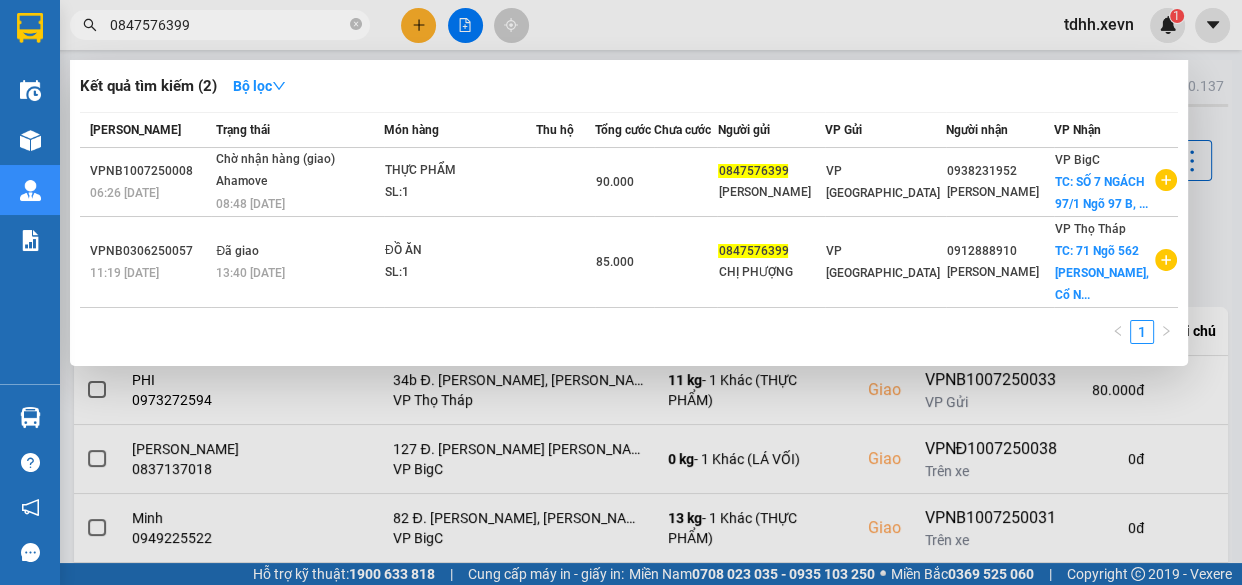 type on "0847576399" 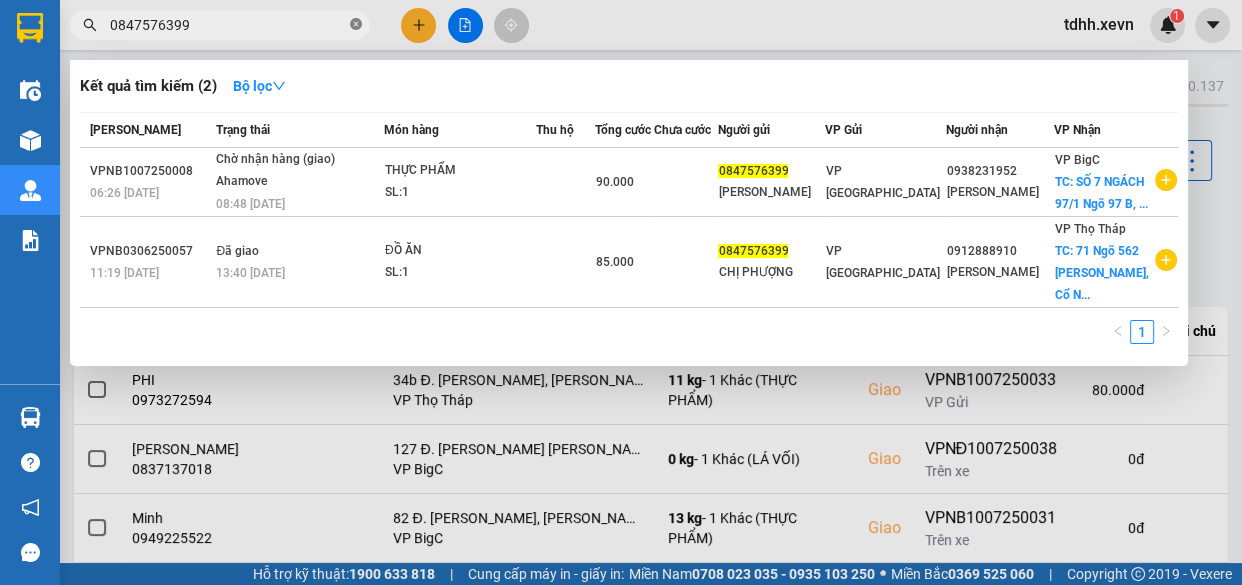 click 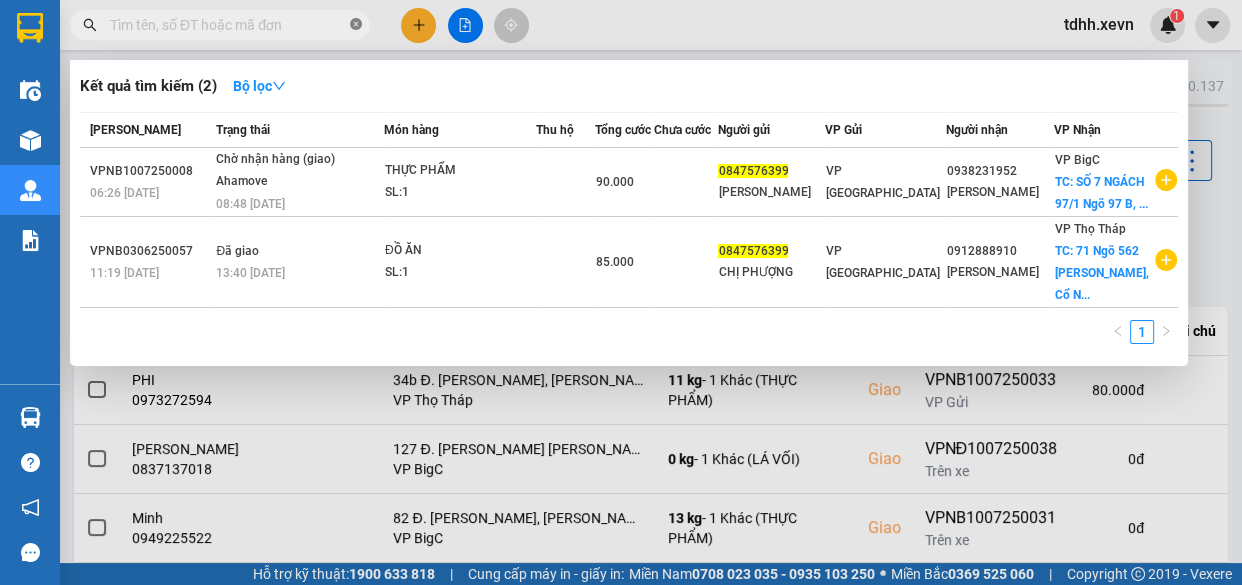 paste on "0944023268" 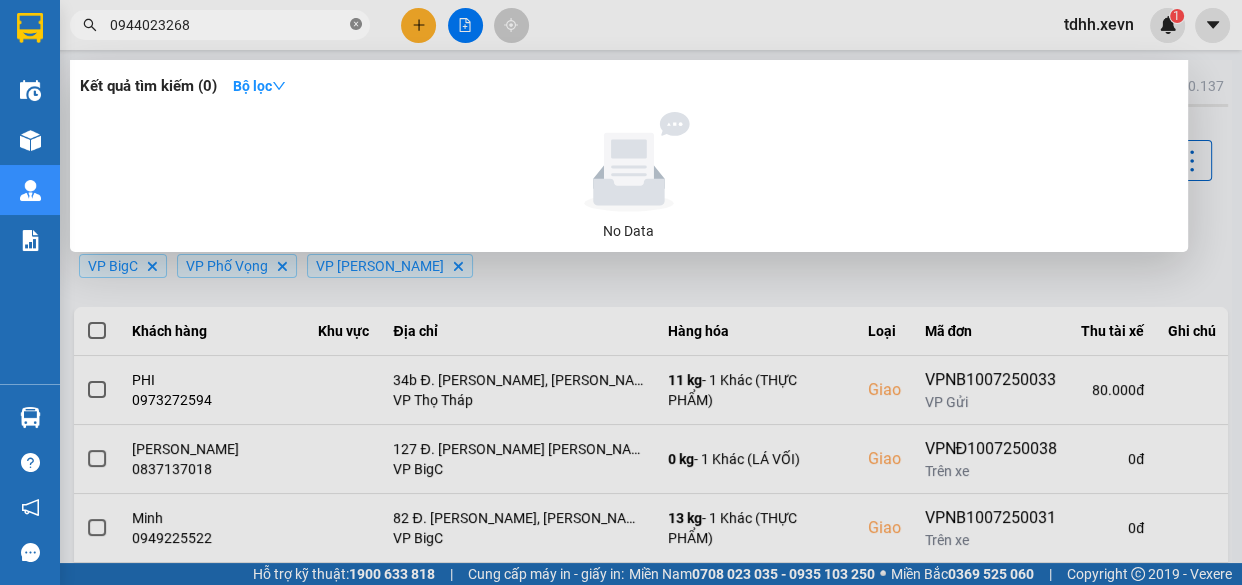 click 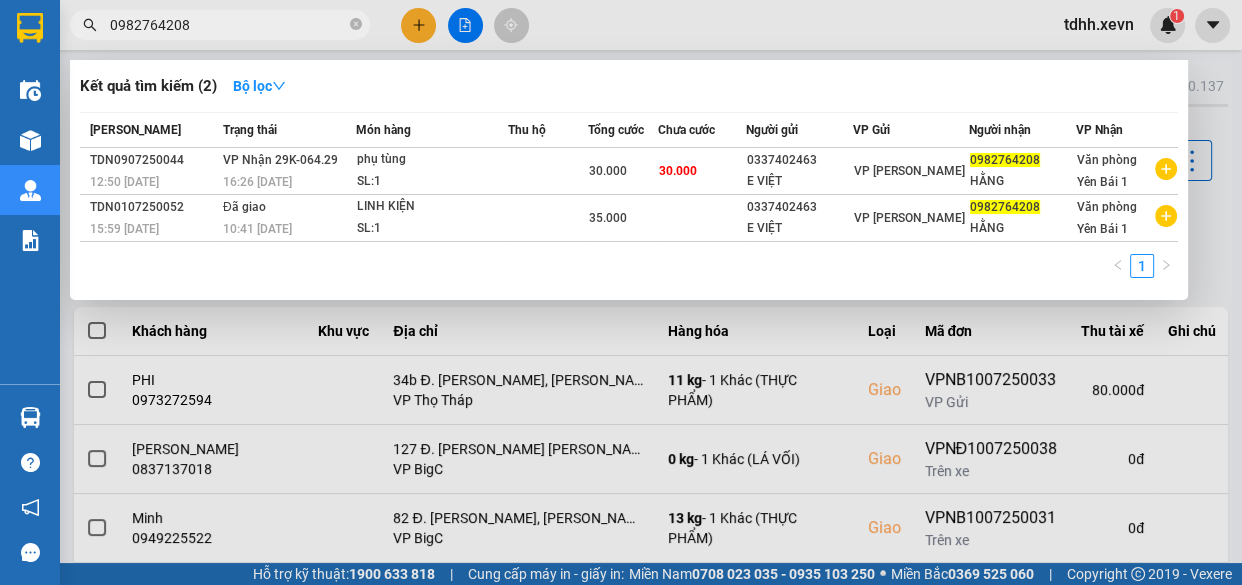 type on "0982764208" 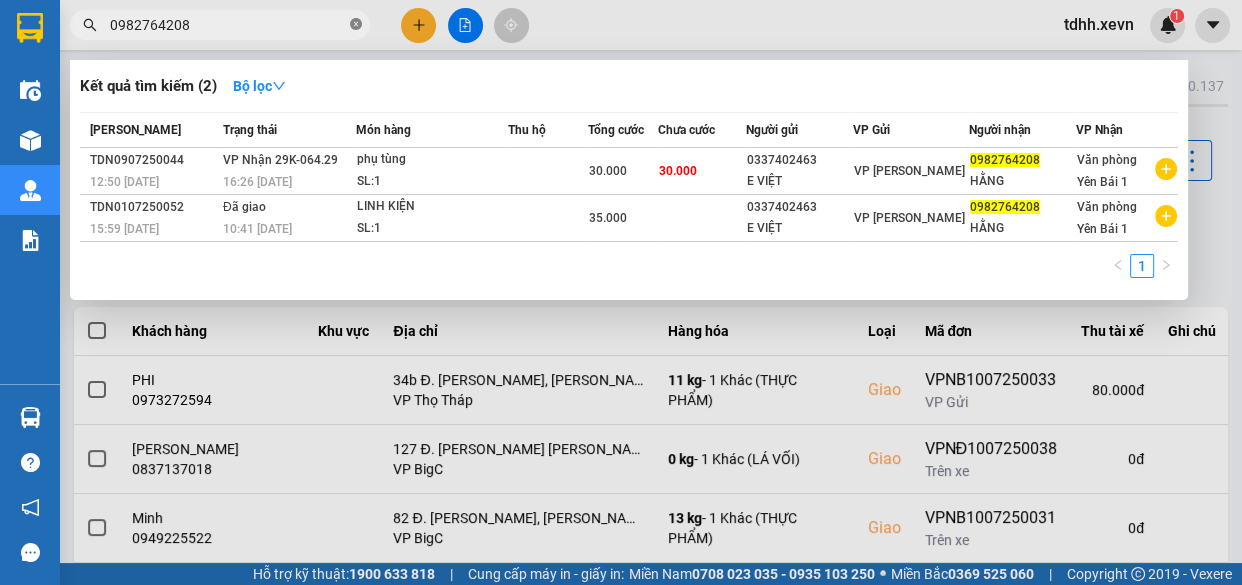 click at bounding box center [356, 25] 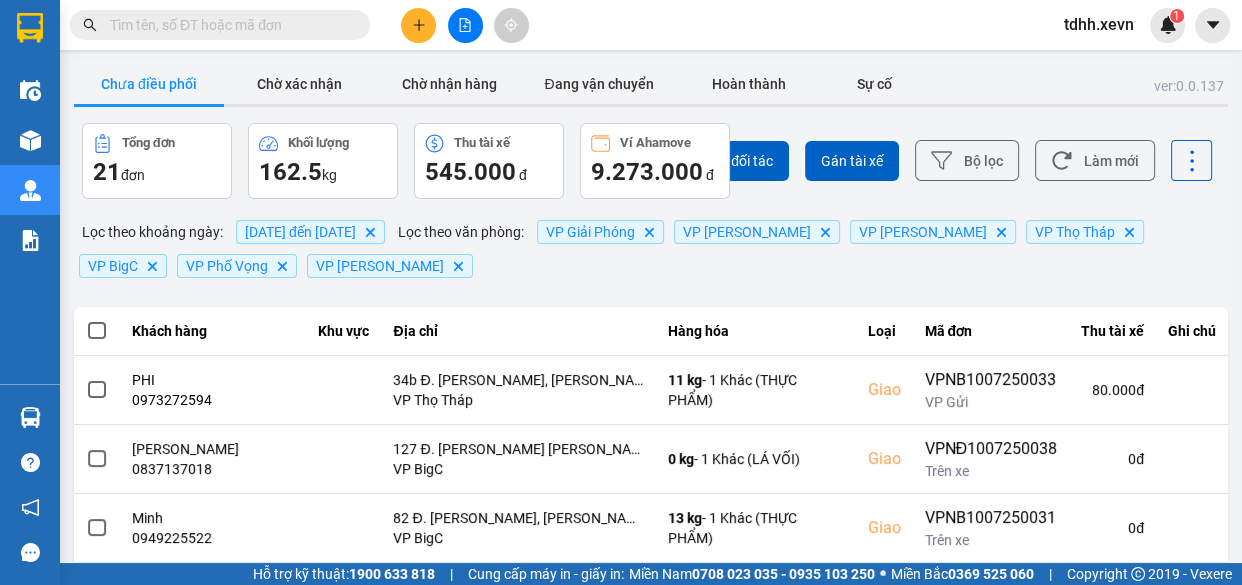 paste on "0983004857" 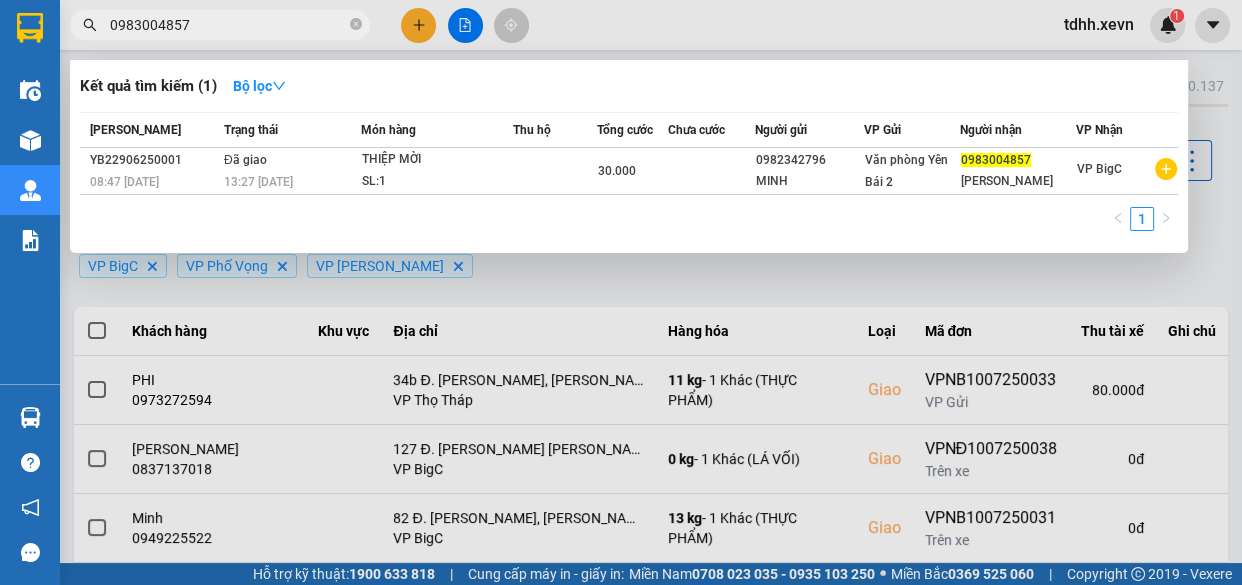 click at bounding box center (621, 292) 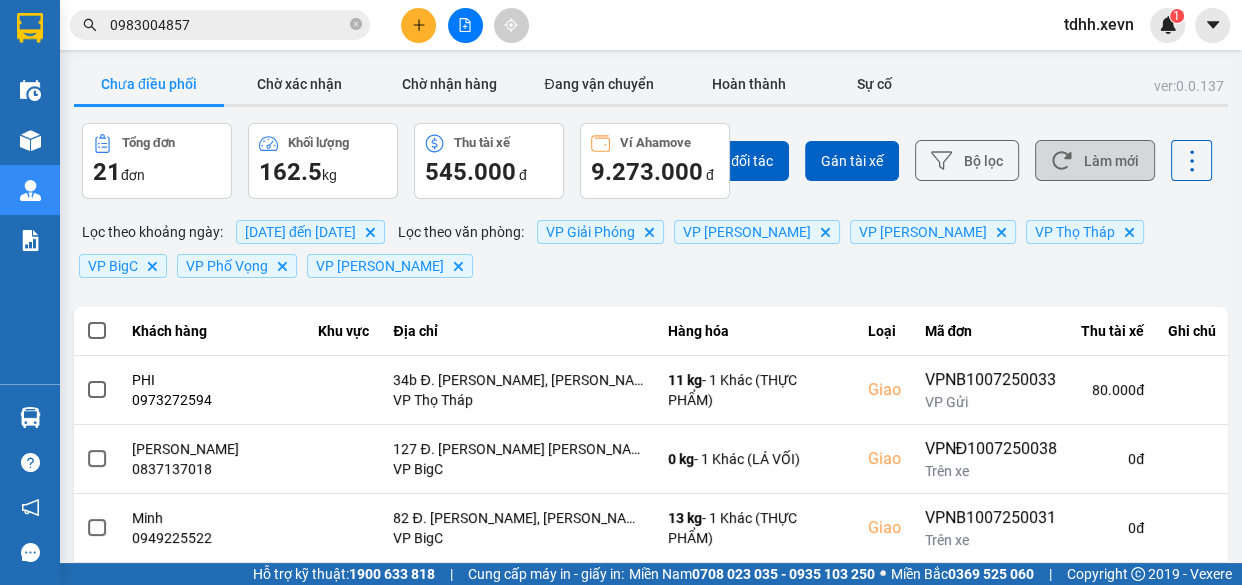 click on "Làm mới" at bounding box center (1095, 160) 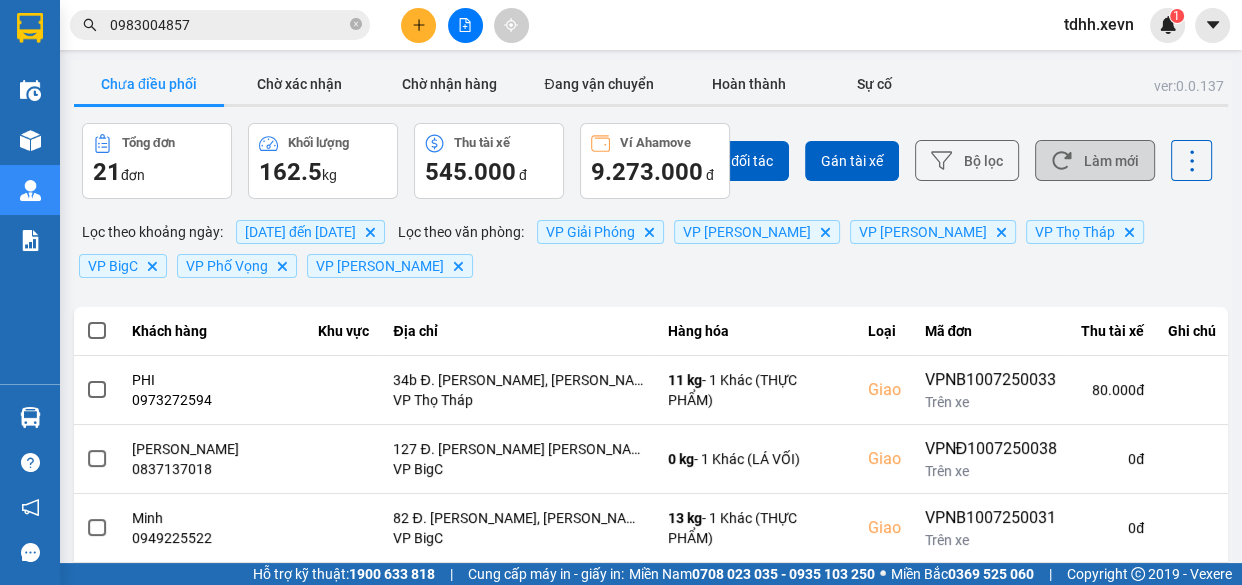 click on "Làm mới" at bounding box center (1095, 160) 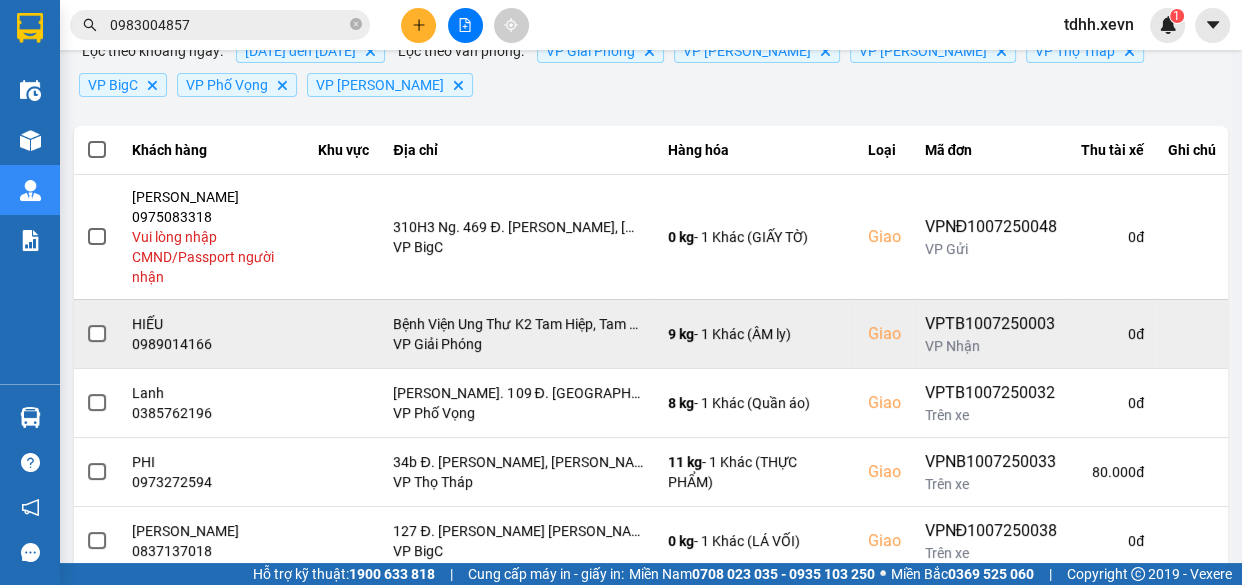 scroll, scrollTop: 272, scrollLeft: 0, axis: vertical 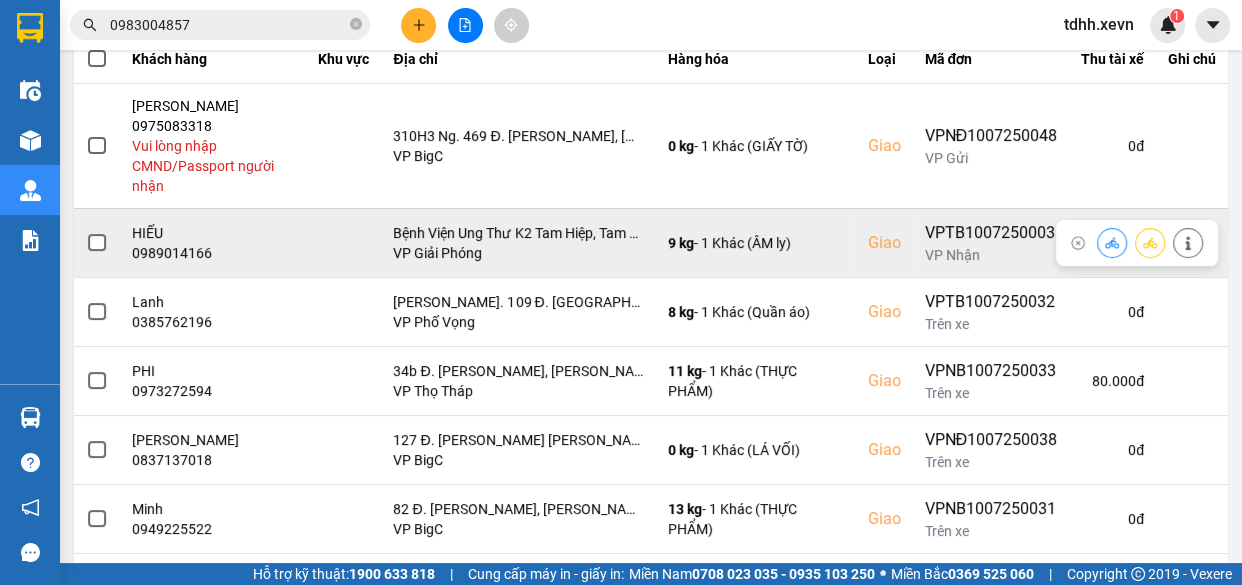 click on "0989014166" at bounding box center (213, 253) 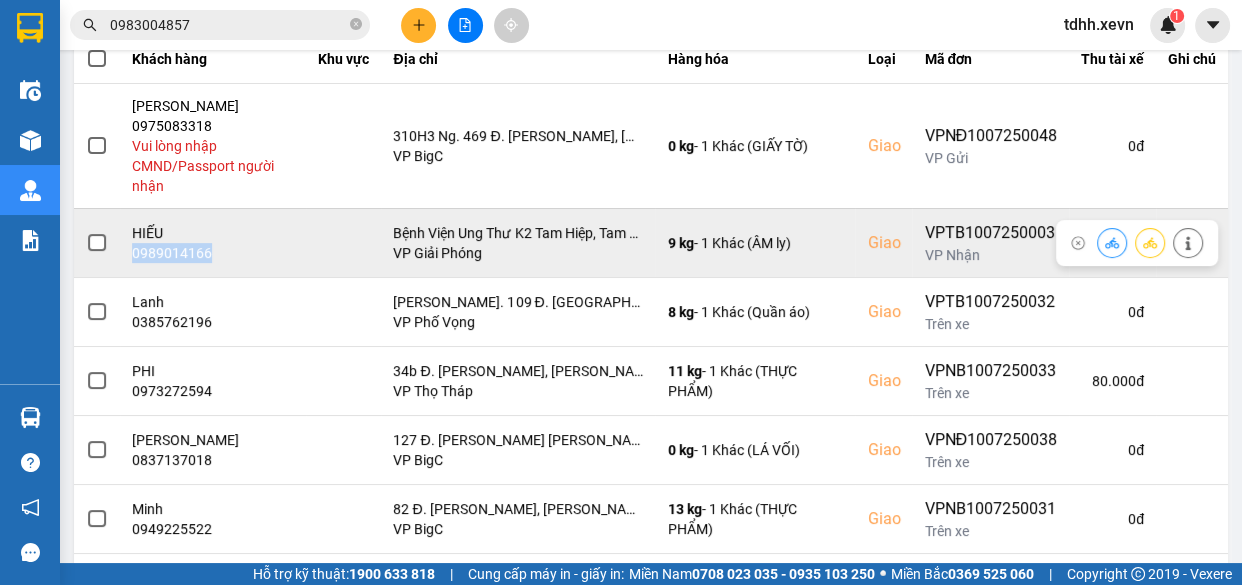 click on "0989014166" at bounding box center [213, 253] 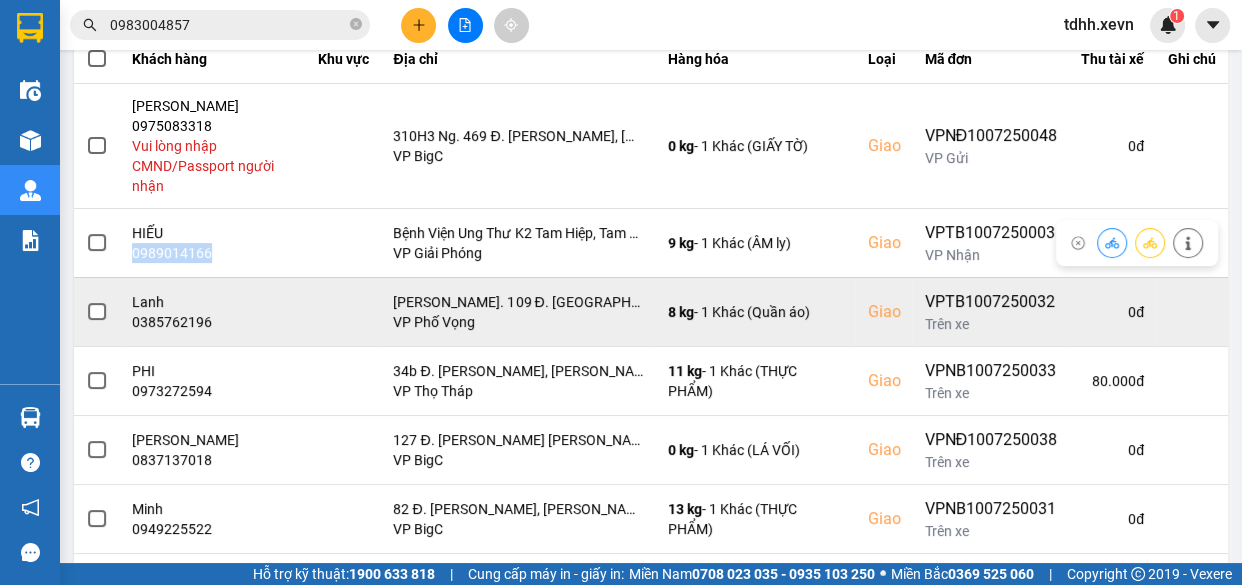 copy on "0989014166" 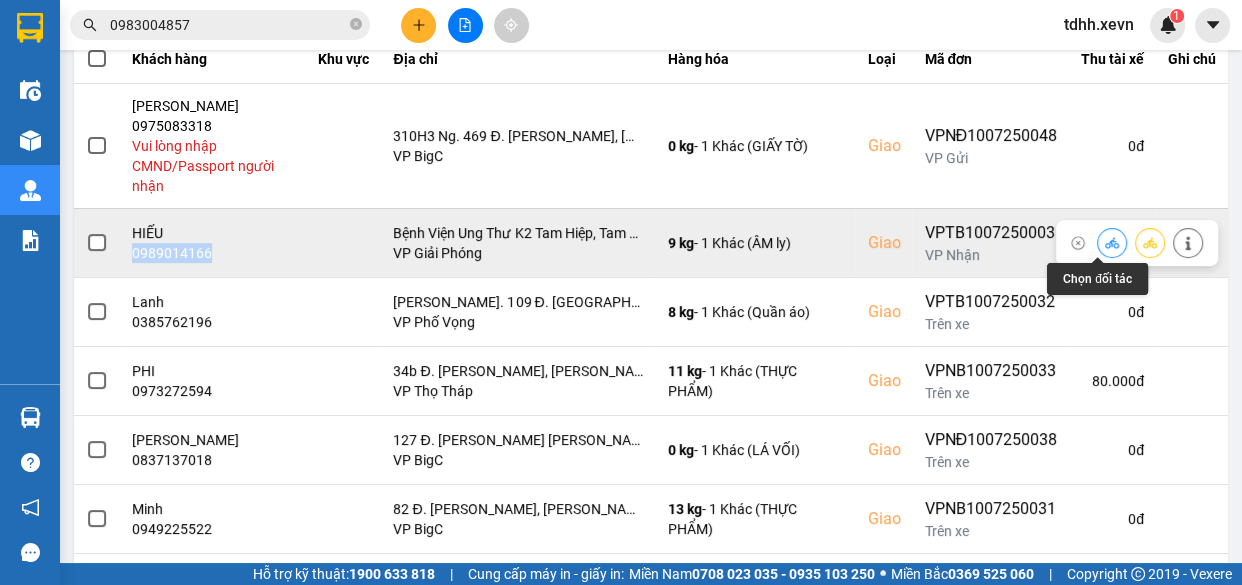click at bounding box center (1112, 242) 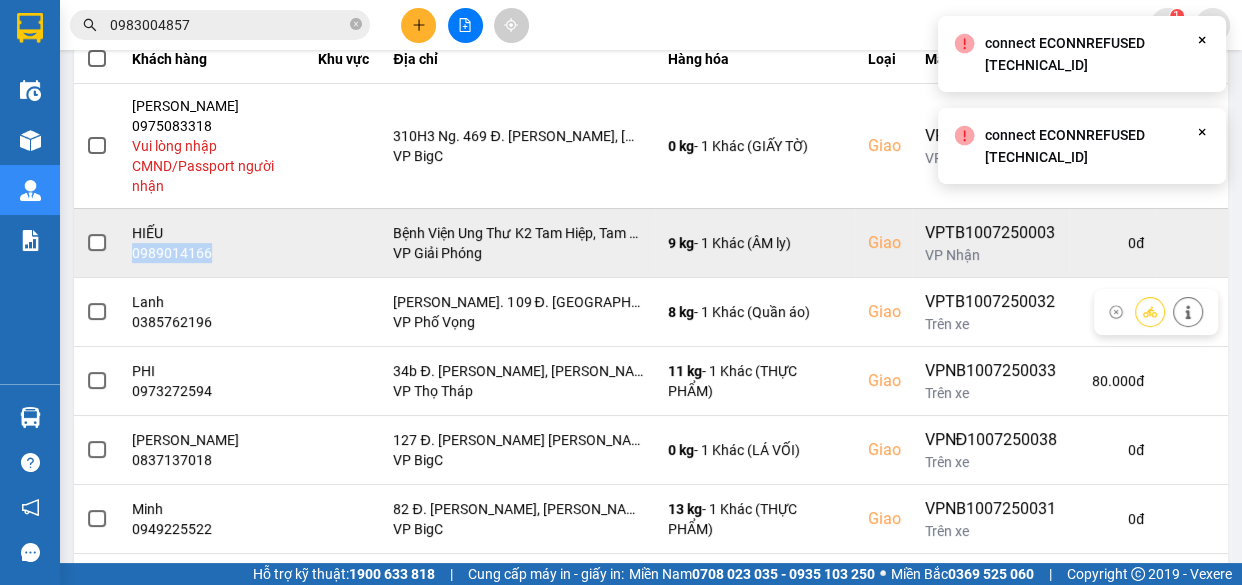 scroll, scrollTop: 0, scrollLeft: 0, axis: both 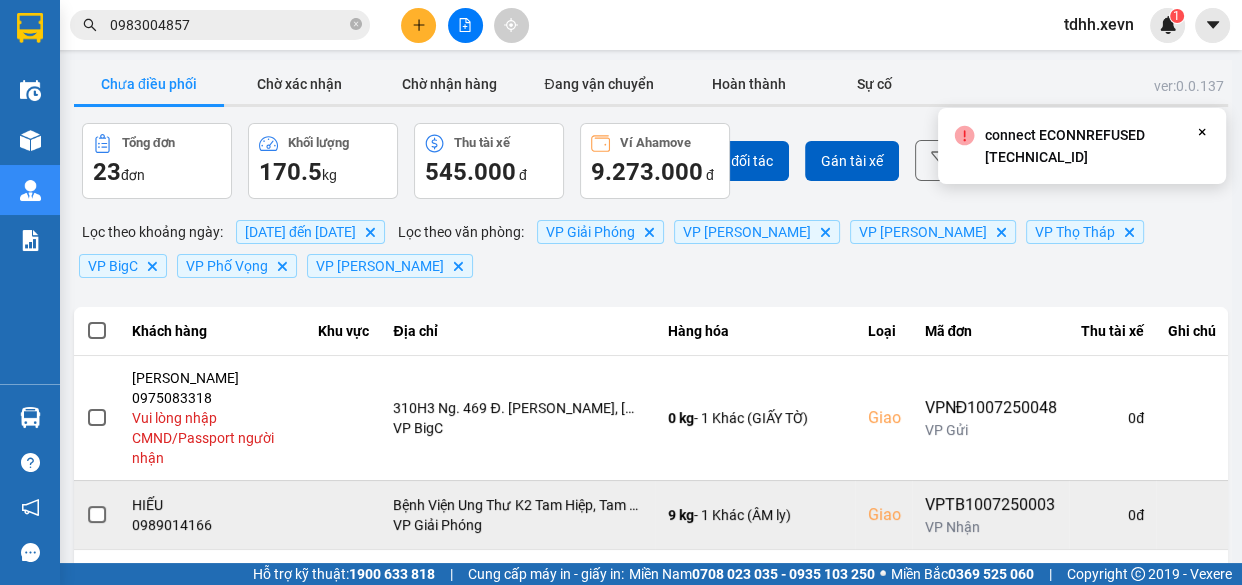 click on "Tổng đơn 23  đơn Khối lượng 170.5  kg Thu tài xế 545.000   đ Ví Ahamove 9.273.000   đ Chọn đối tác Gán tài xế Bộ lọc Làm mới" at bounding box center [651, 161] 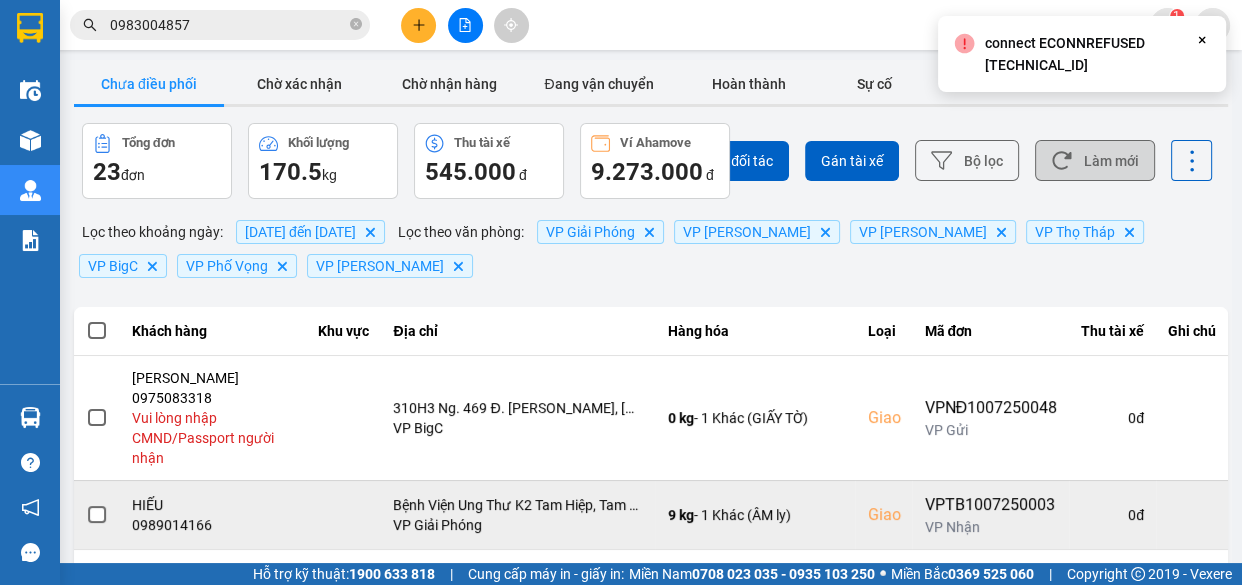 click on "Làm mới" at bounding box center (1095, 160) 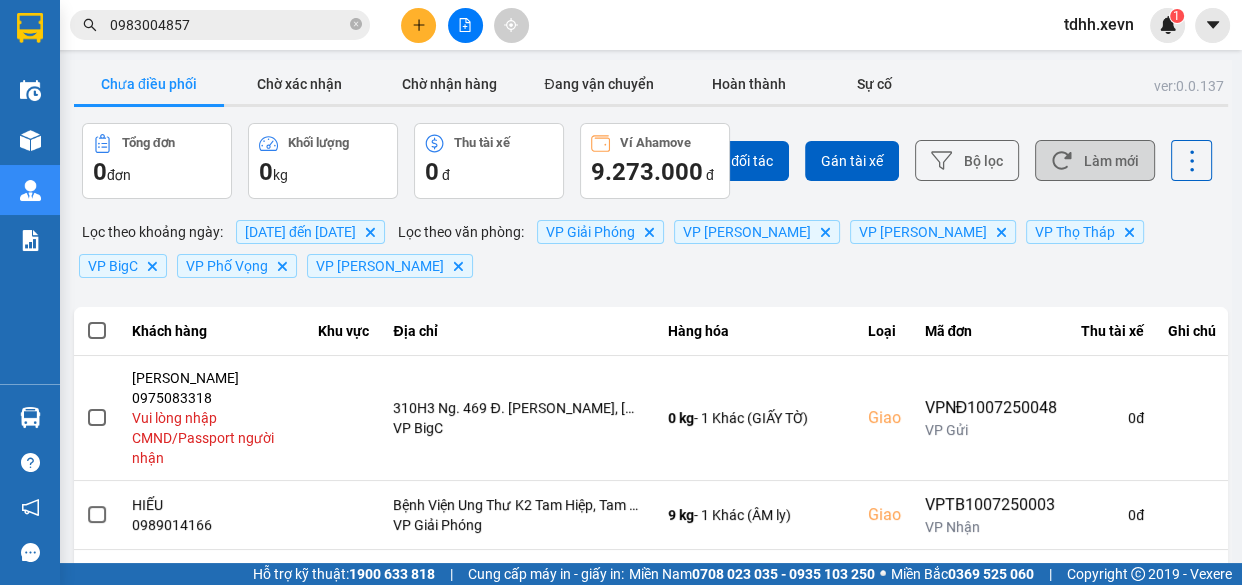 click on "Làm mới" at bounding box center (1095, 160) 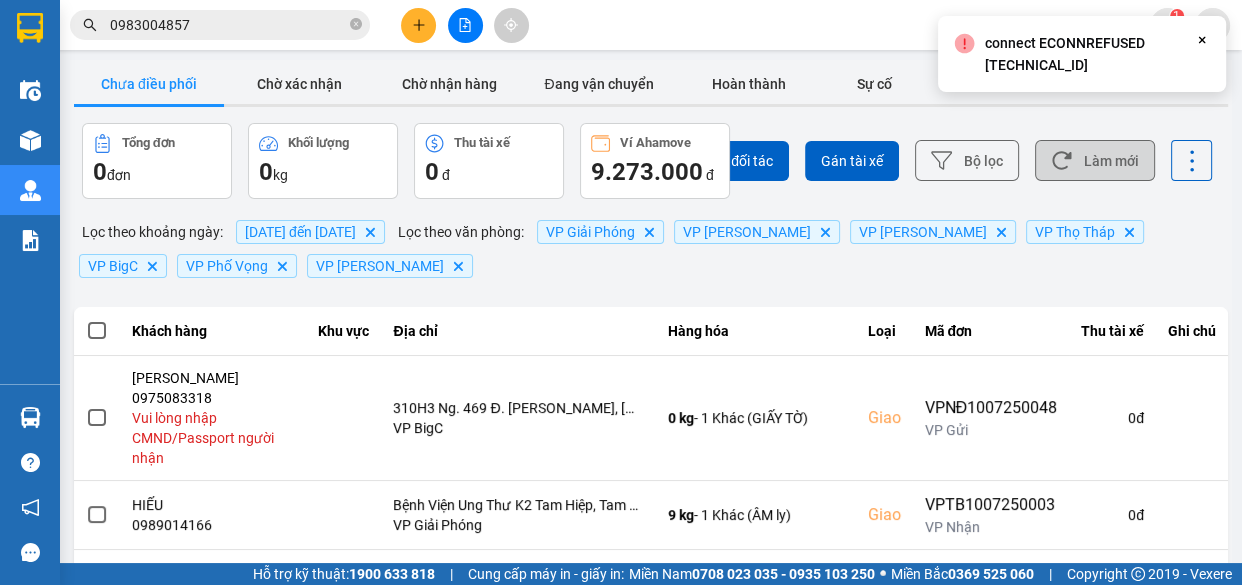 click on "Làm mới" at bounding box center (1095, 160) 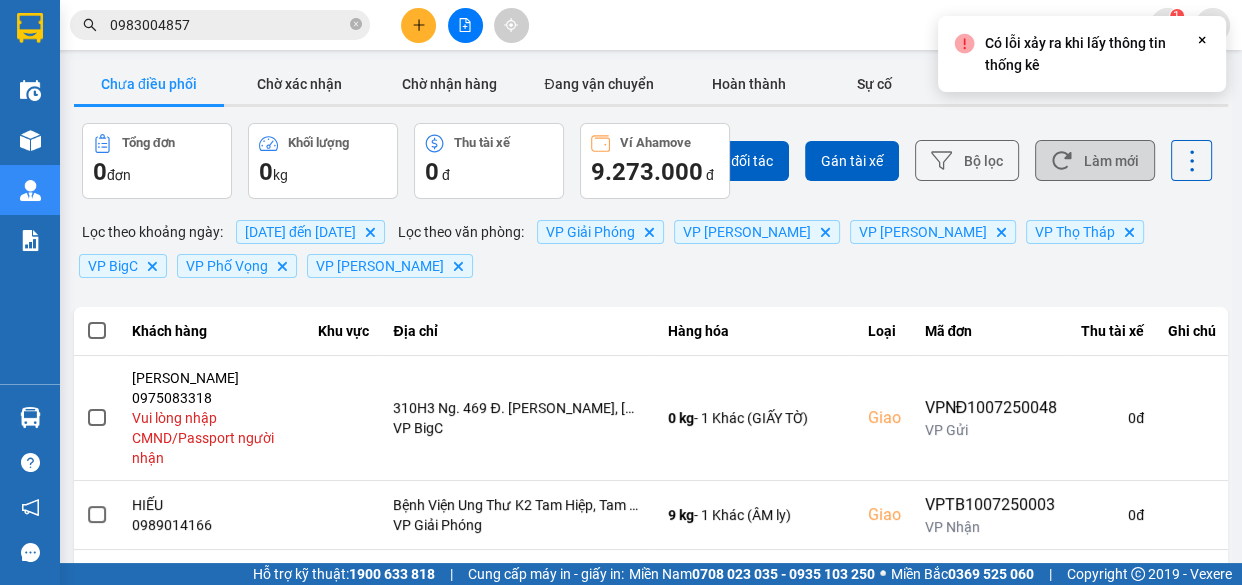 click on "Làm mới" at bounding box center (1095, 160) 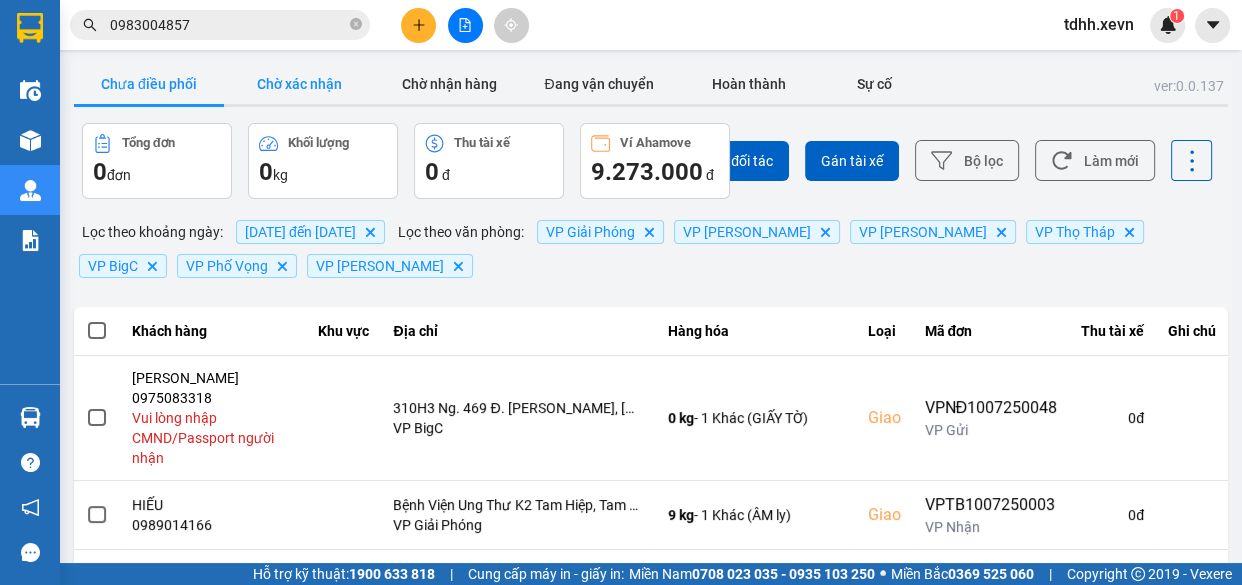 click on "Chờ xác nhận" at bounding box center (299, 84) 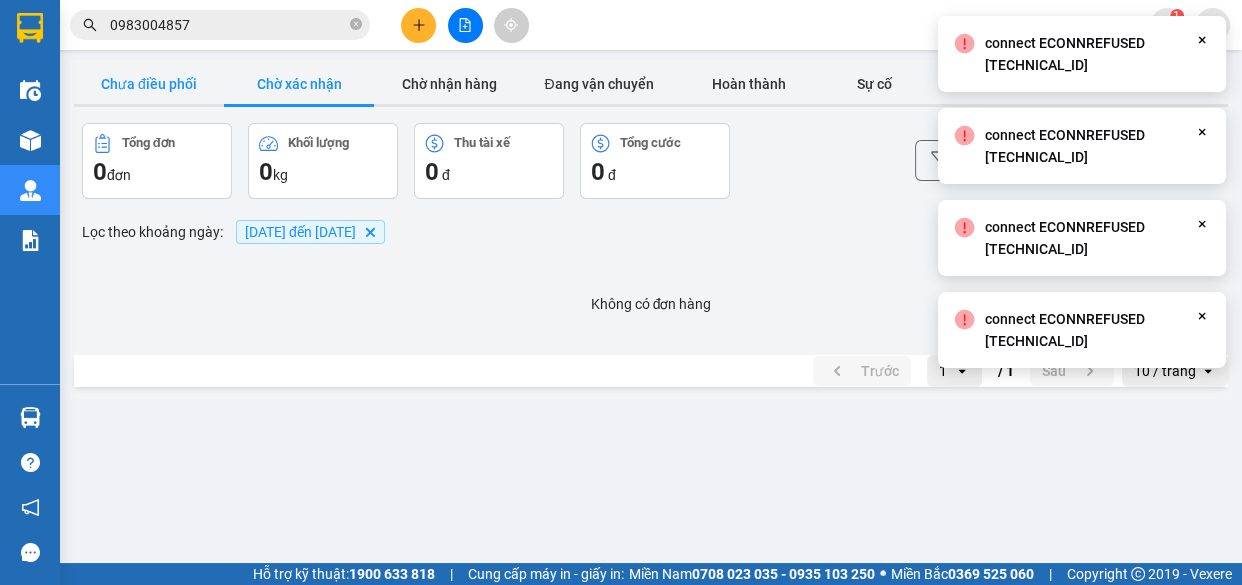 click on "Chưa điều phối" at bounding box center (149, 84) 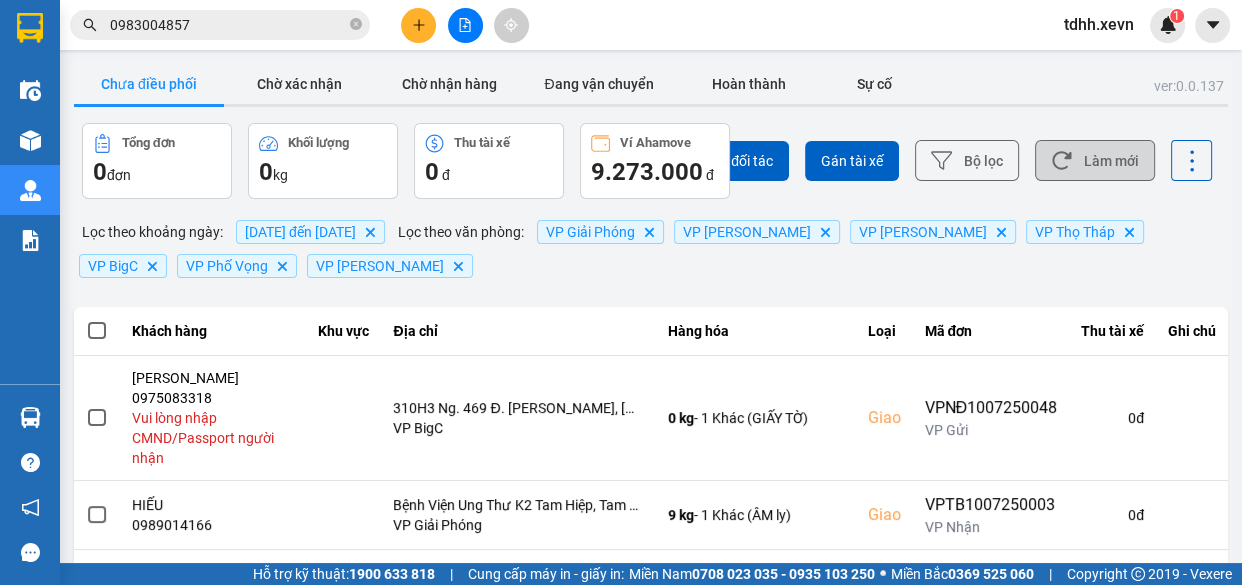 click on "Làm mới" at bounding box center (1095, 160) 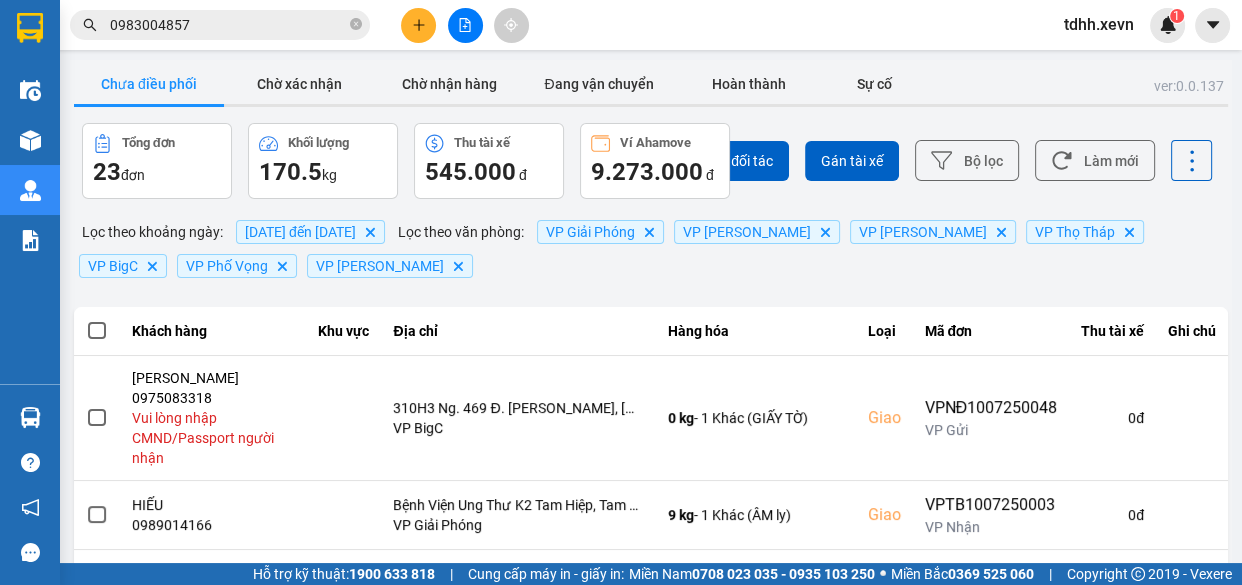 click on "0983004857" at bounding box center [228, 25] 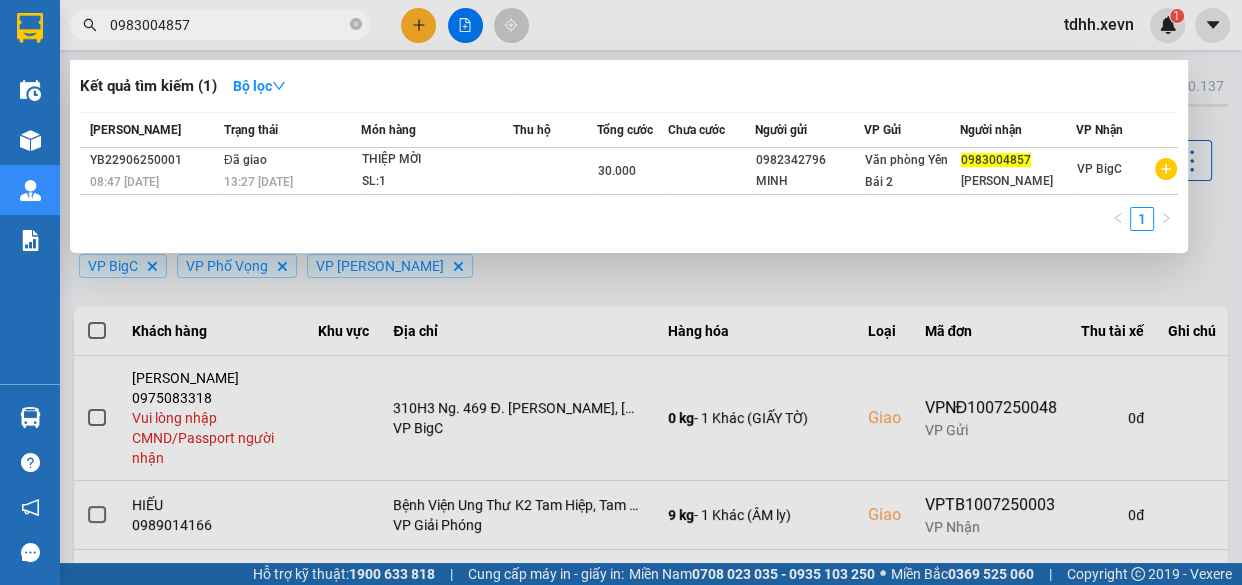 click on "0983004857" at bounding box center (228, 25) 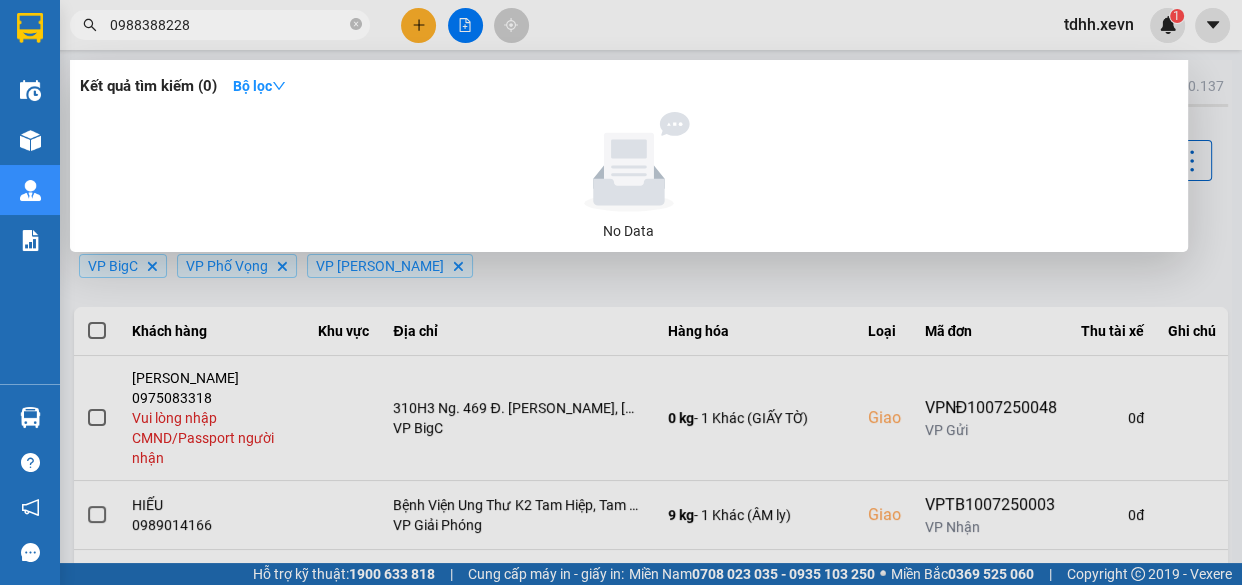 type on "0988388228" 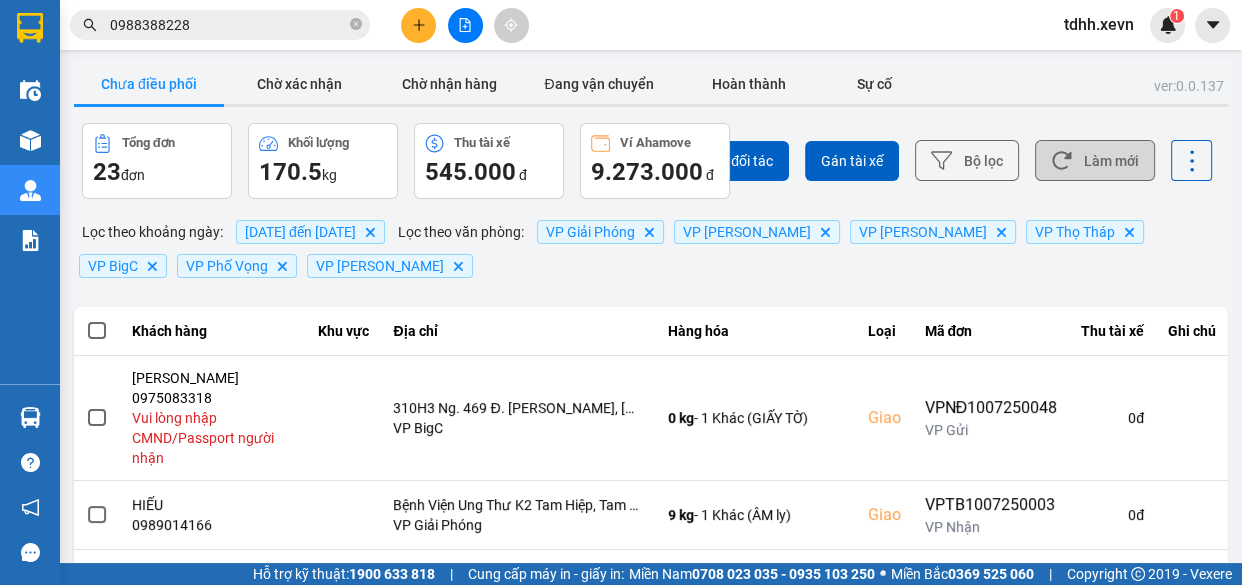 click on "Làm mới" at bounding box center [1095, 160] 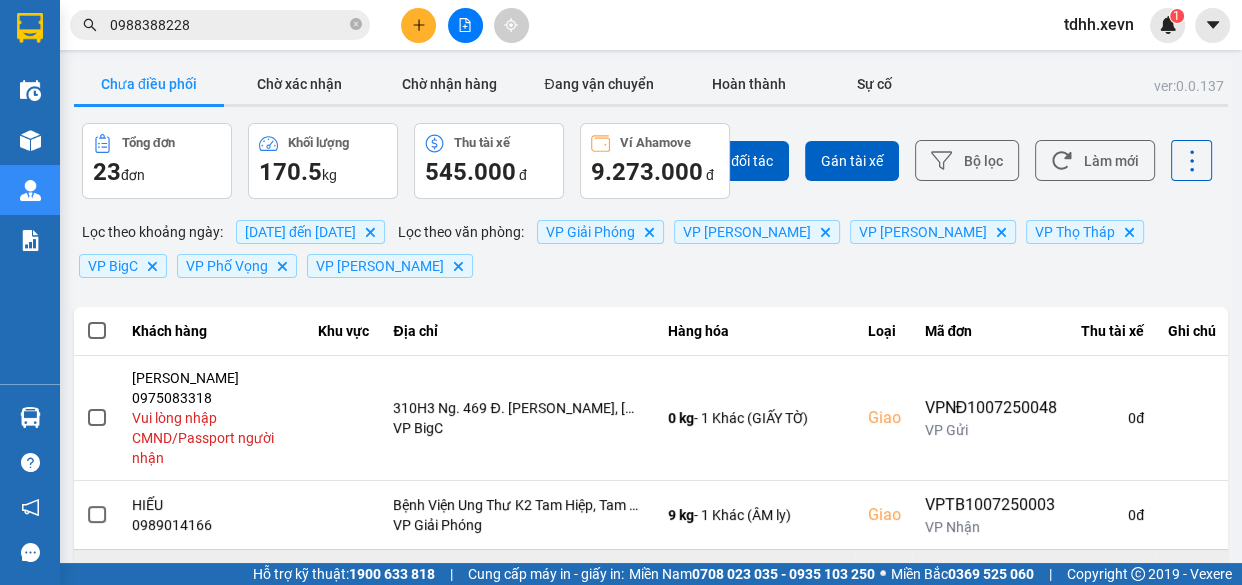 scroll, scrollTop: 272, scrollLeft: 0, axis: vertical 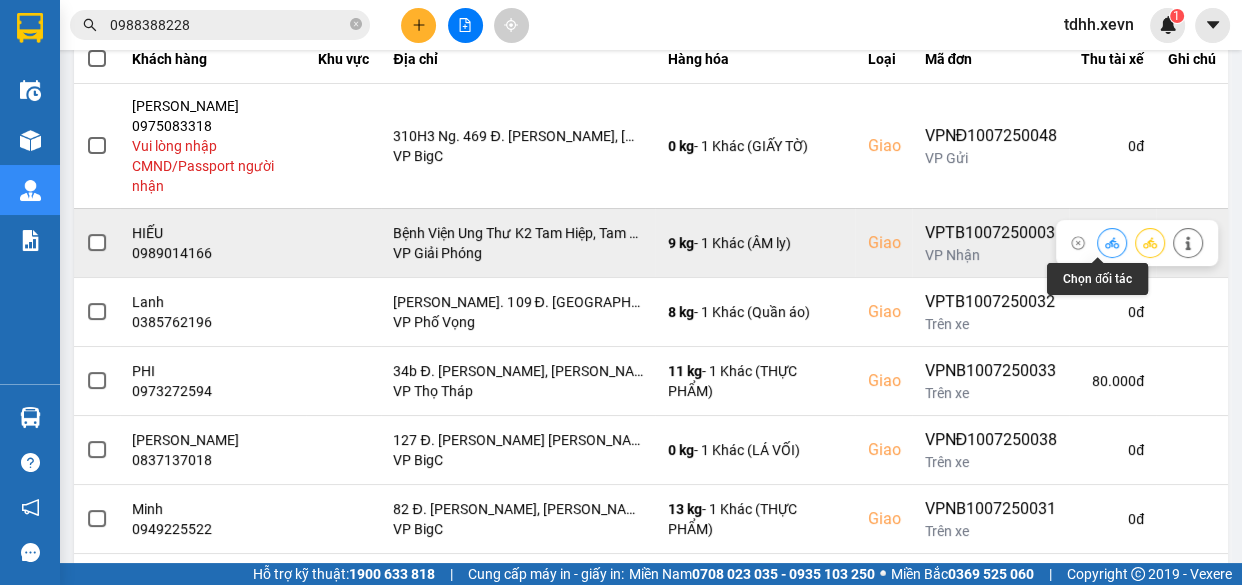 click at bounding box center (1112, 242) 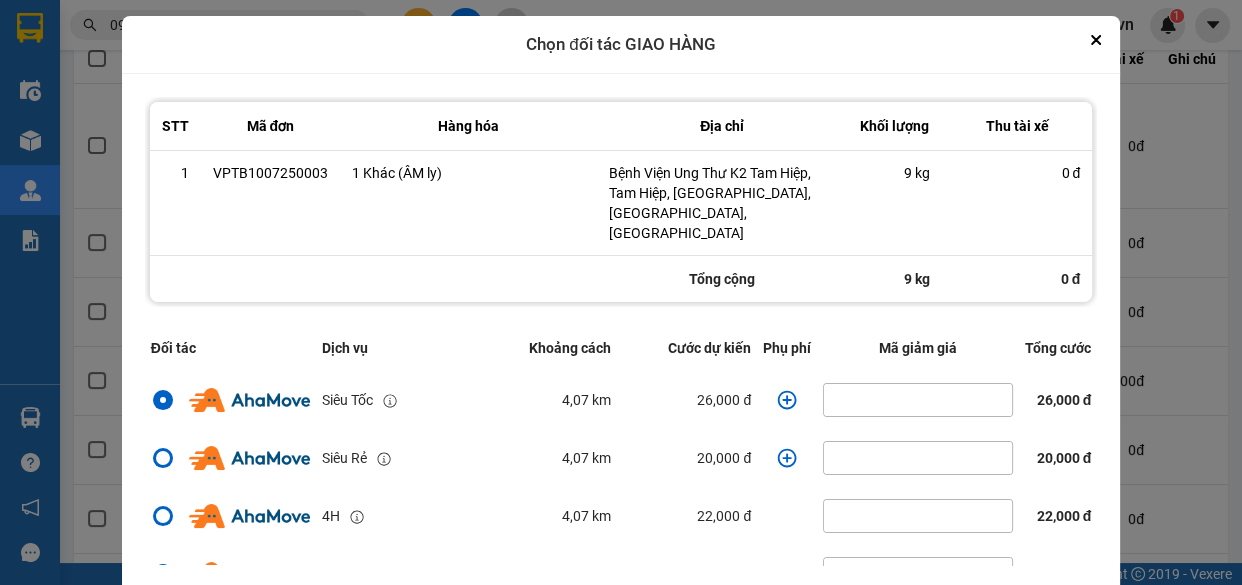click 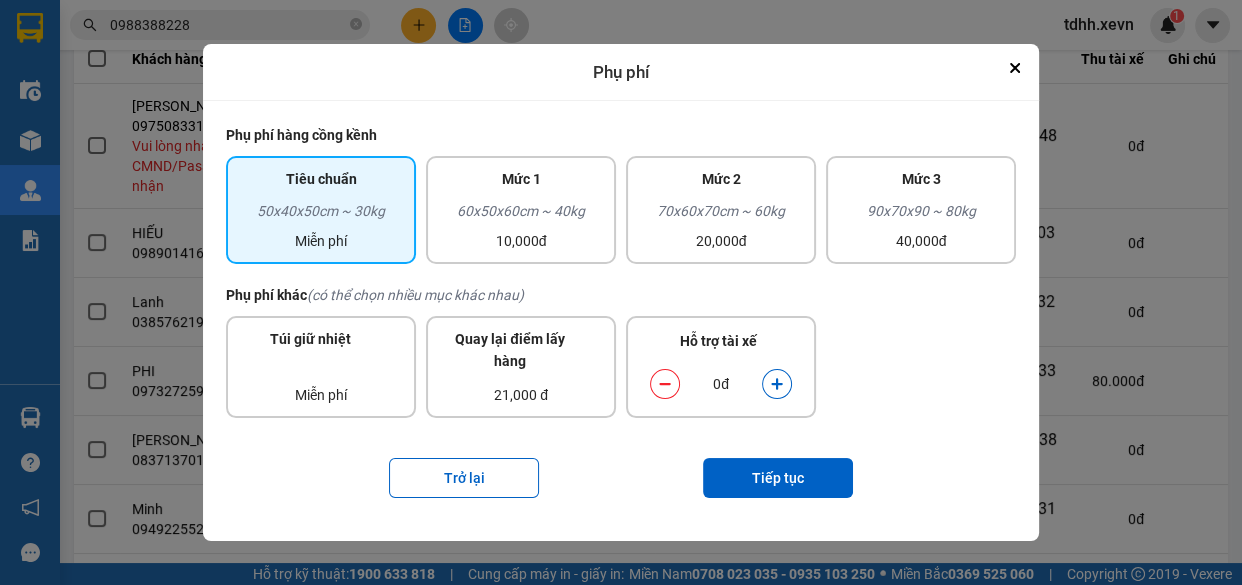 click 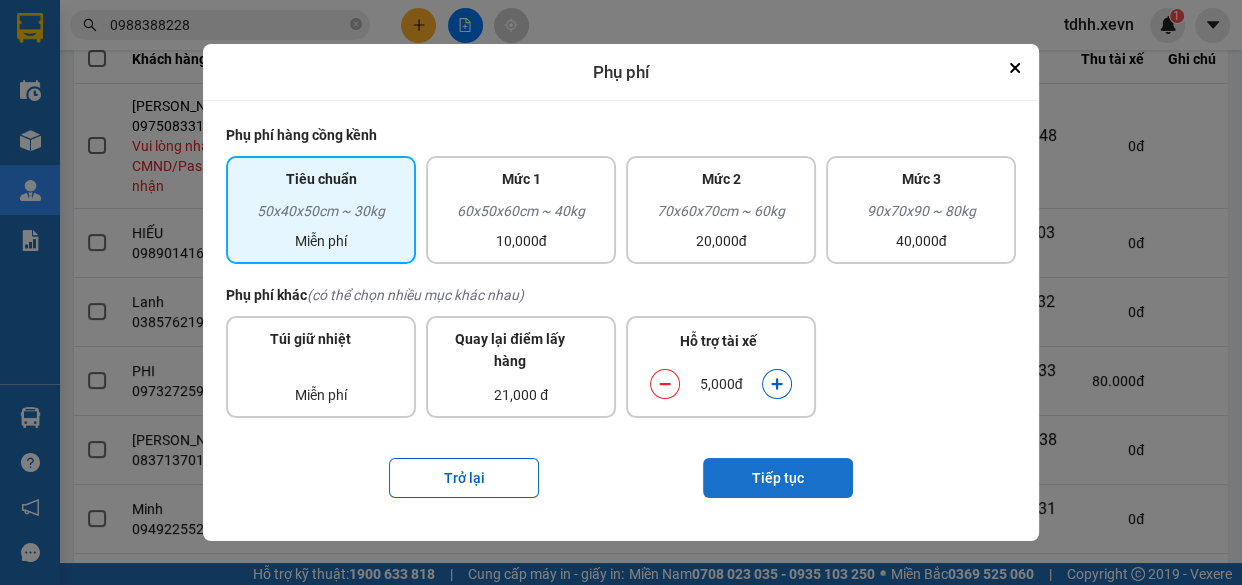 click on "Tiếp tục" at bounding box center [778, 478] 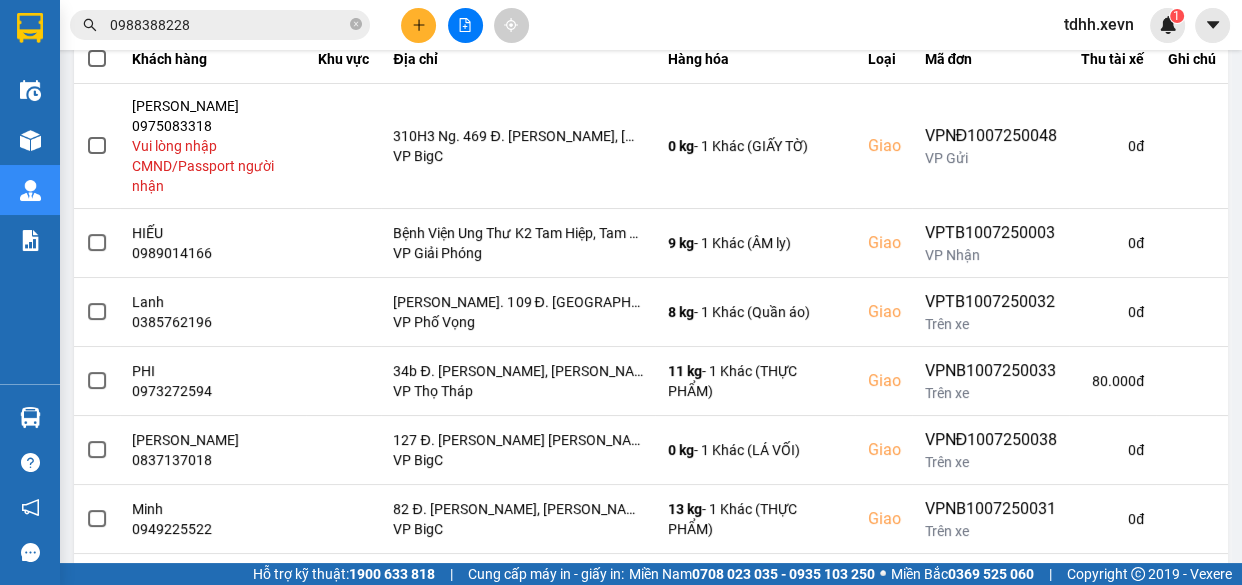 click on "ver:  0.0.137 Chưa điều phối Chờ xác nhận Chờ nhận hàng Đang vận chuyển Hoàn thành Sự cố Tổng đơn 23  đơn Khối lượng 170.5  kg Thu tài xế 545.000   đ Ví Ahamove 9.273.000   đ Chọn đối tác Gán tài xế Bộ lọc Làm mới Lọc theo khoảng ngày : 07/07/2025 đến 10/07/2025 Delete Lọc theo văn phòng : VP Giải Phóng Delete VP Trần Đại Nghĩa Delete VP Ngọc Hồi Delete VP Thọ Tháp Delete VP BigC Delete VP Phố Vọng Delete VP Lê Duẩn Delete Khách hàng Khu vực Địa chỉ Hàng hóa Loại Mã đơn Thu tài xế Ghi chú ĐINH VĂN BÌNH 0975083318 Vui lòng nhập CMND/Passport người nhận 310H3 Ng. 469 Đ. Nguyễn Trãi, Thanh Xuân Bắc, Thanh Xuân, Hà Nội, Việt Nam VP BigC 0 kg  -   1 Khác (GIẤY TỜ) Giao VPNĐ1007250048 VP Gửi 0 đ HIẾU 0989014166 Bệnh Viện Ung Thư K2 Tam Hiệp, Tam Hiệp, Thanh Trì, Hà Nội, Việt Nam VP Giải Phóng 9 kg  -   1 Khác (ÂM ly) Giao VPTB1007250003 VP Nhận" at bounding box center [651, 383] 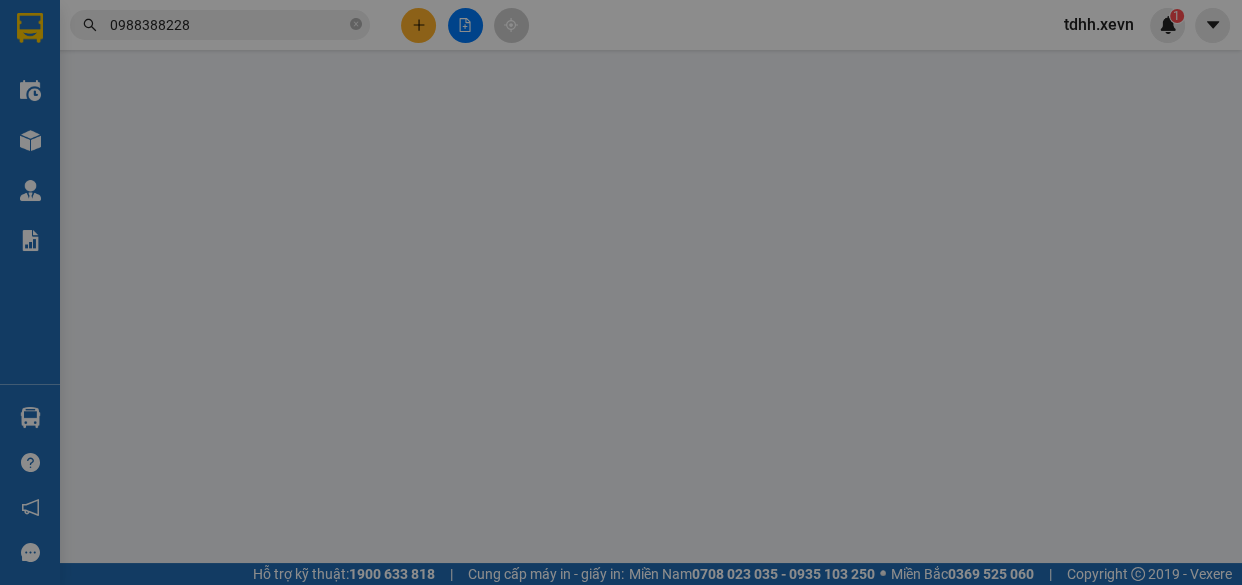 scroll, scrollTop: 0, scrollLeft: 0, axis: both 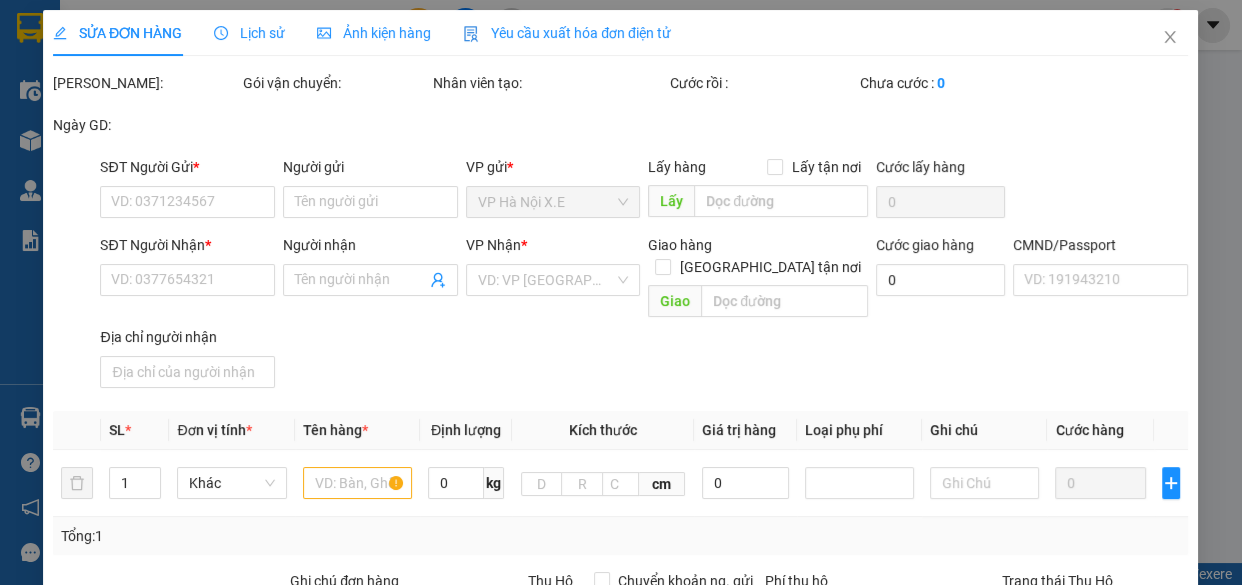 type on "0985468366" 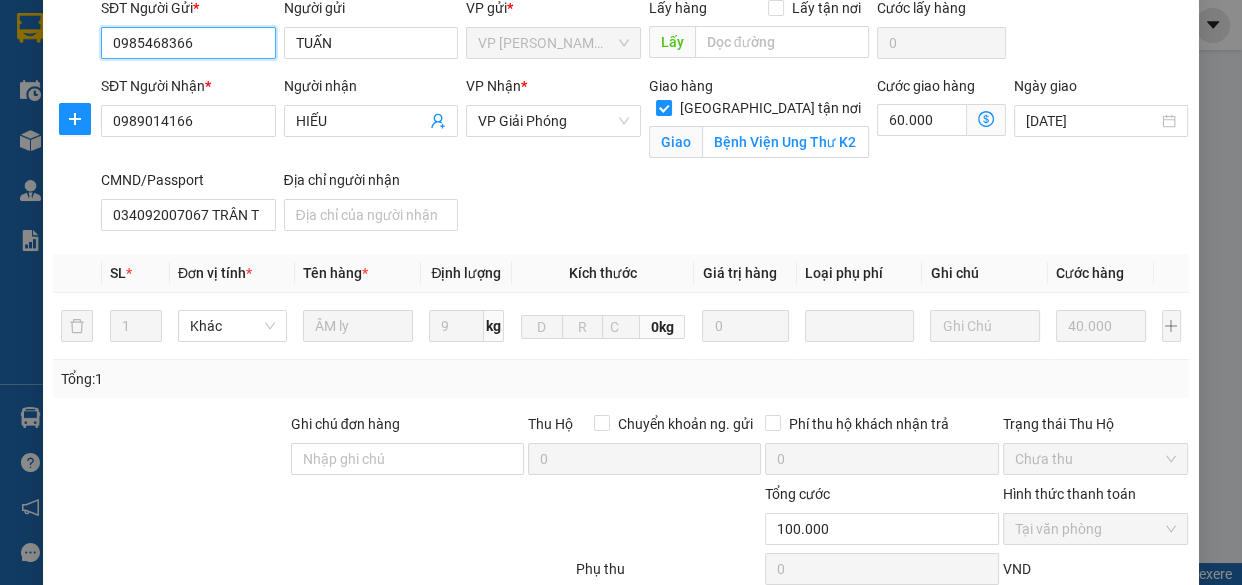 scroll, scrollTop: 0, scrollLeft: 0, axis: both 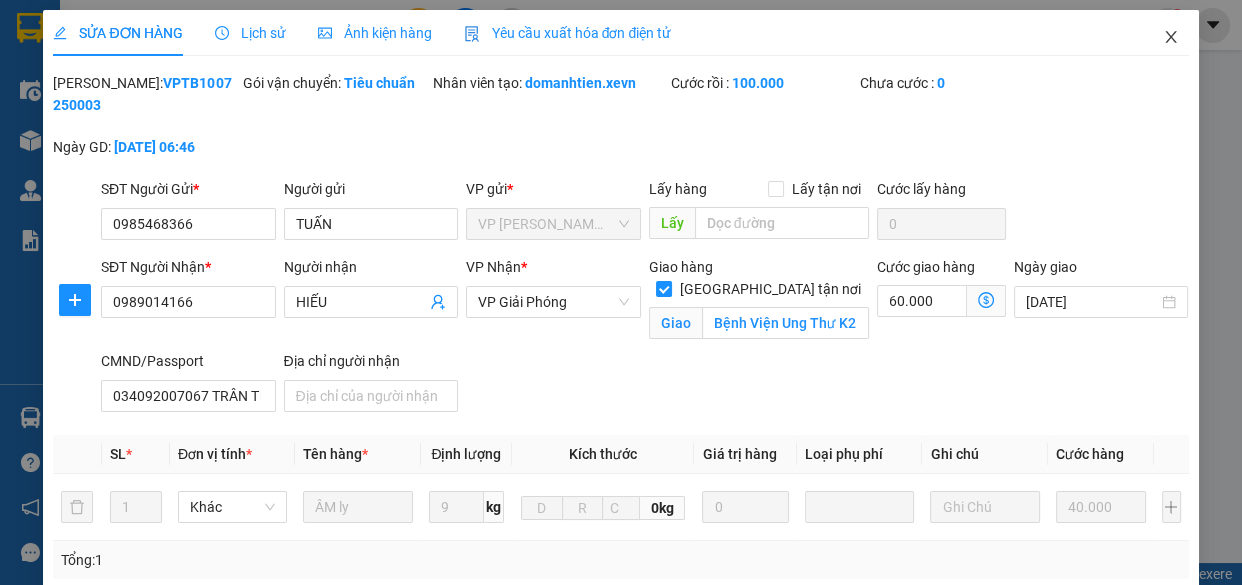 click 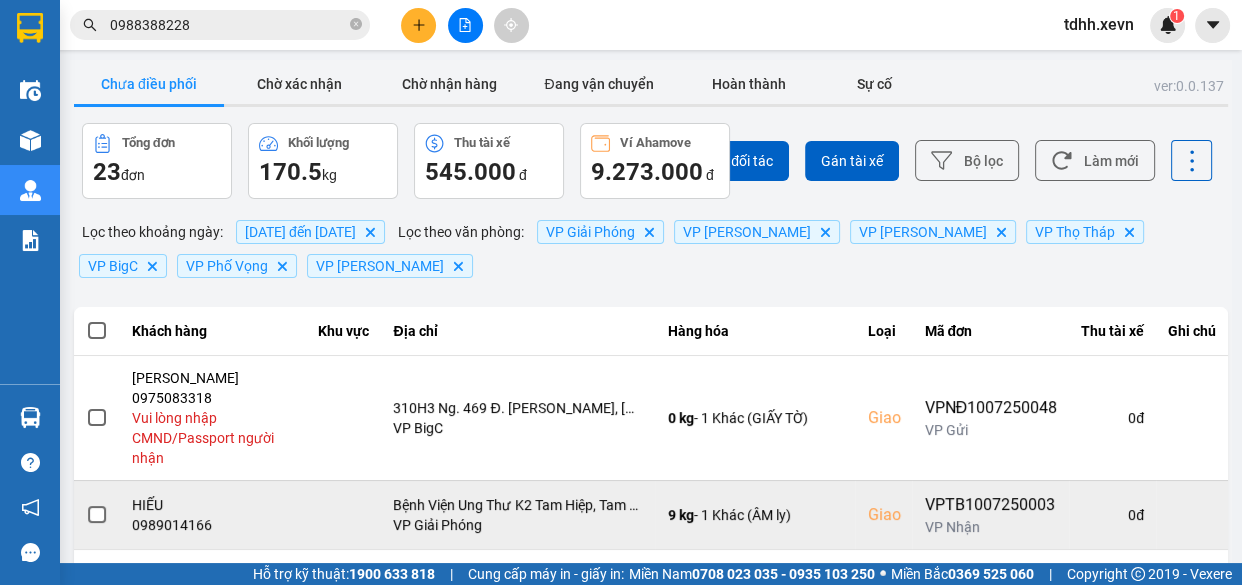 scroll, scrollTop: 363, scrollLeft: 0, axis: vertical 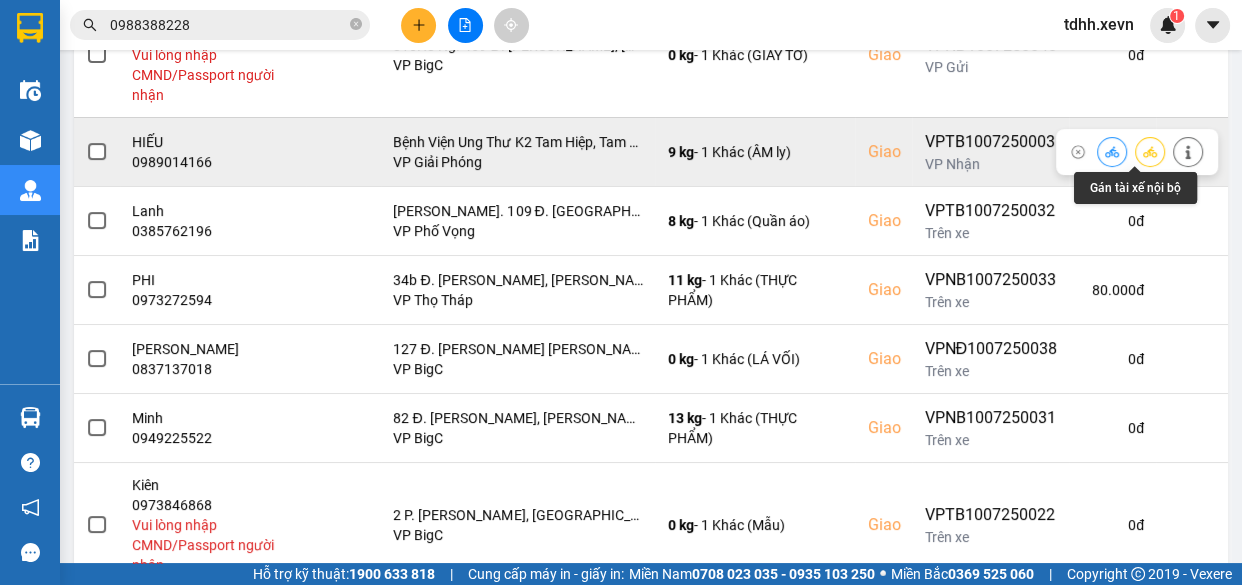 click at bounding box center (1150, 152) 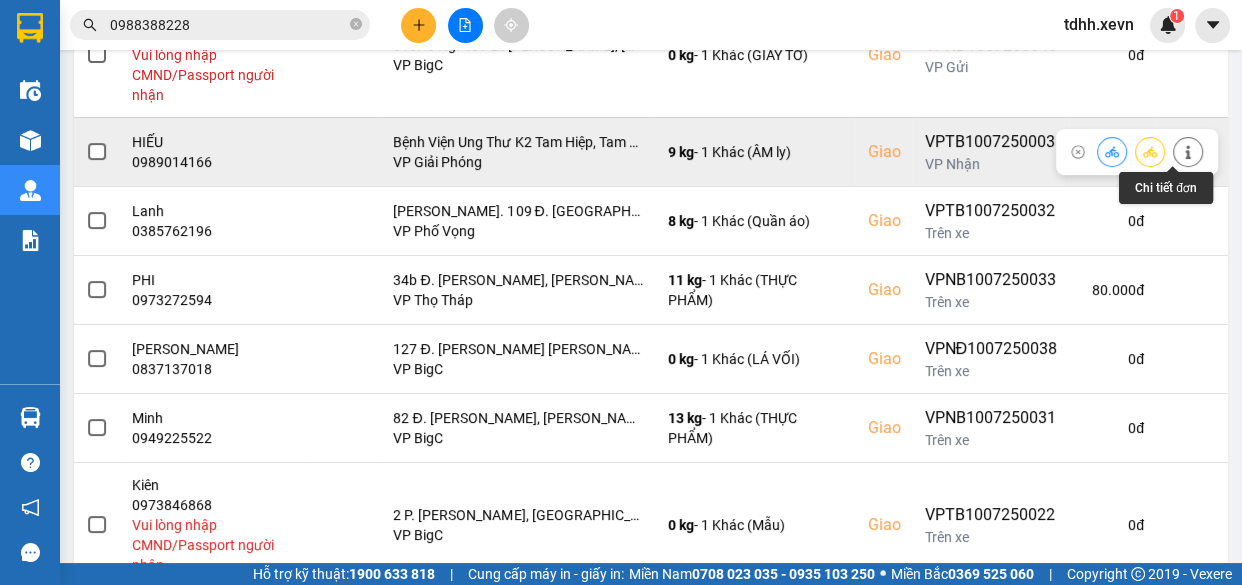 click 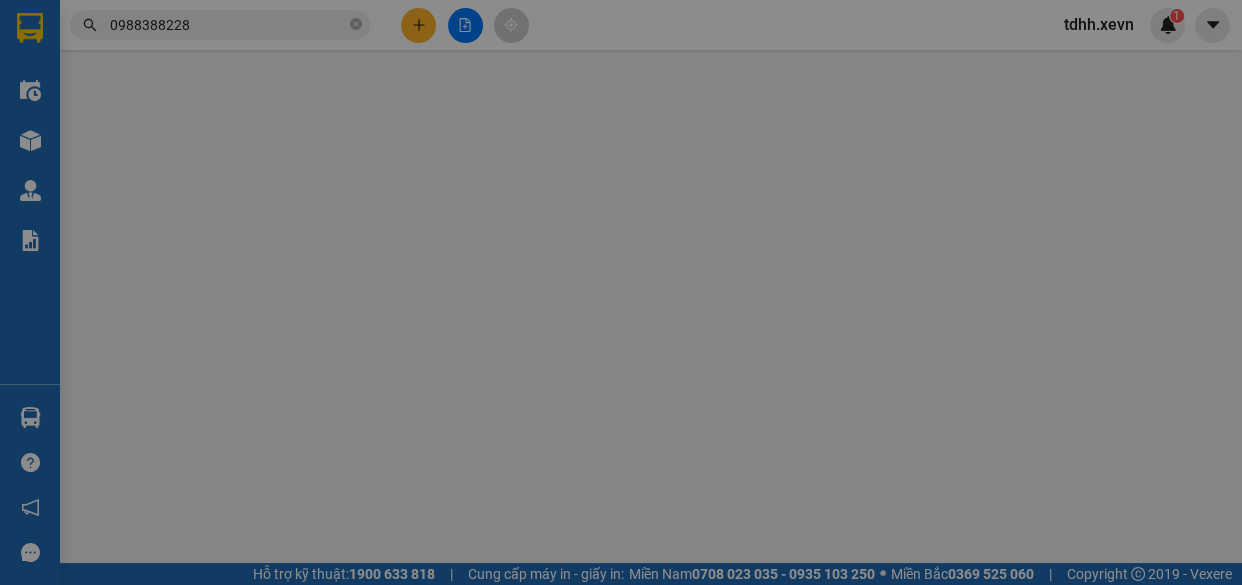 type on "0985468366" 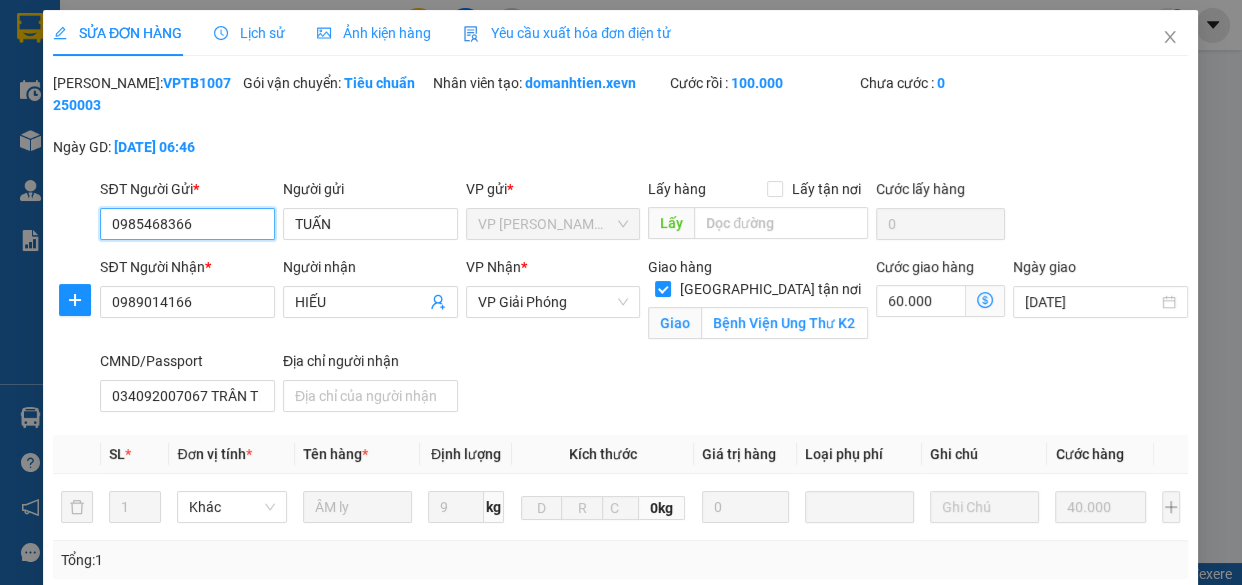 scroll, scrollTop: 0, scrollLeft: 0, axis: both 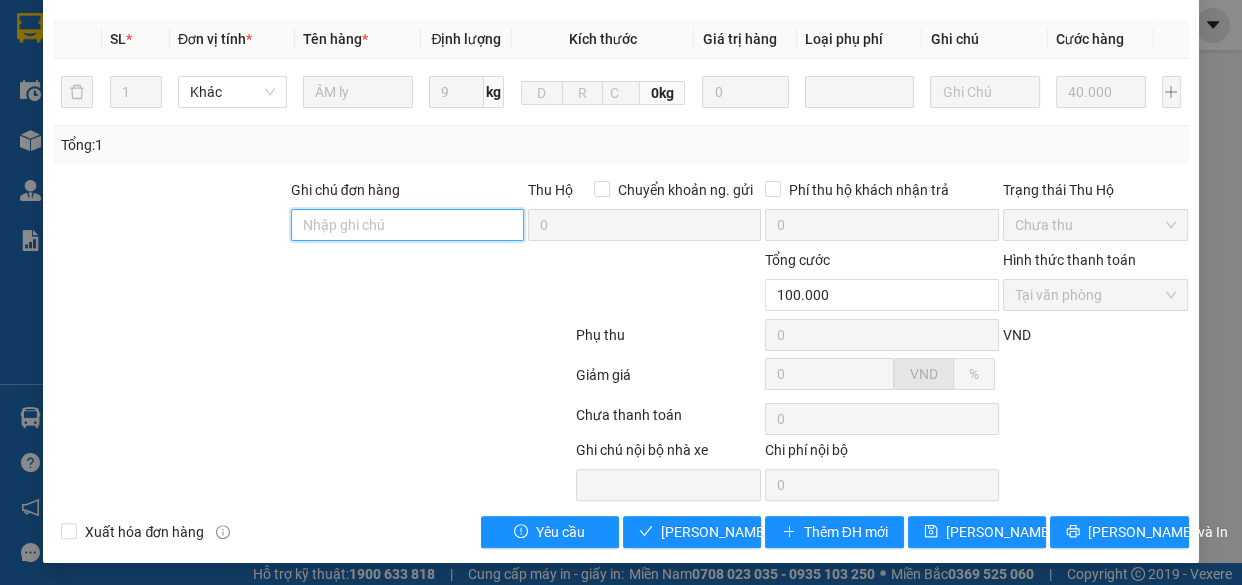 click on "Ghi chú đơn hàng" at bounding box center [407, 225] 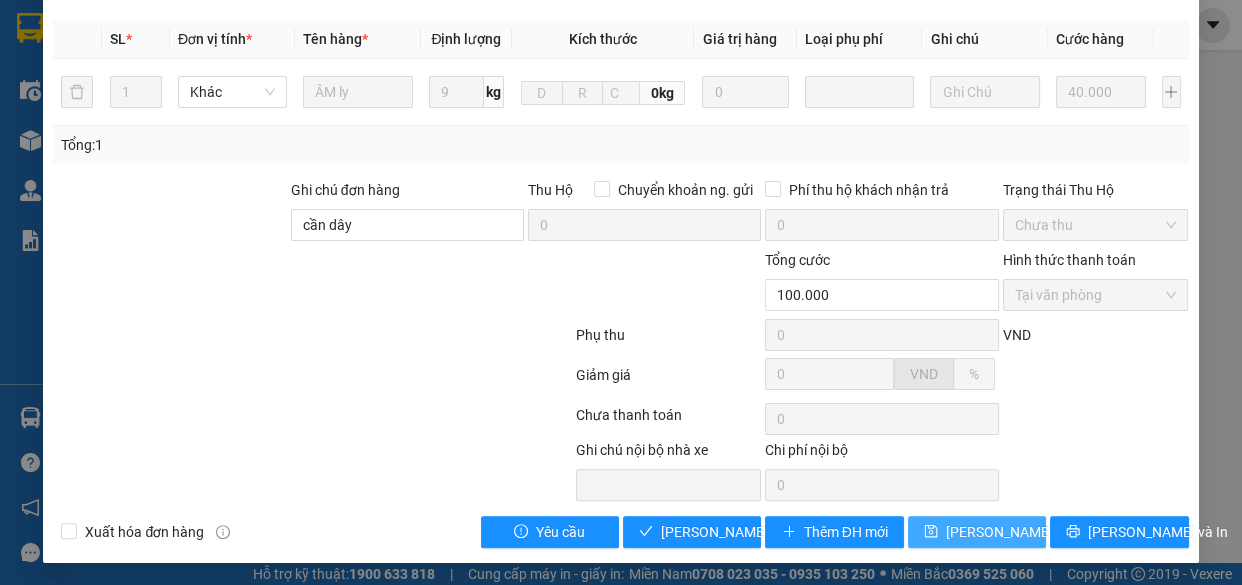 click on "Lưu thay đổi" at bounding box center (1026, 532) 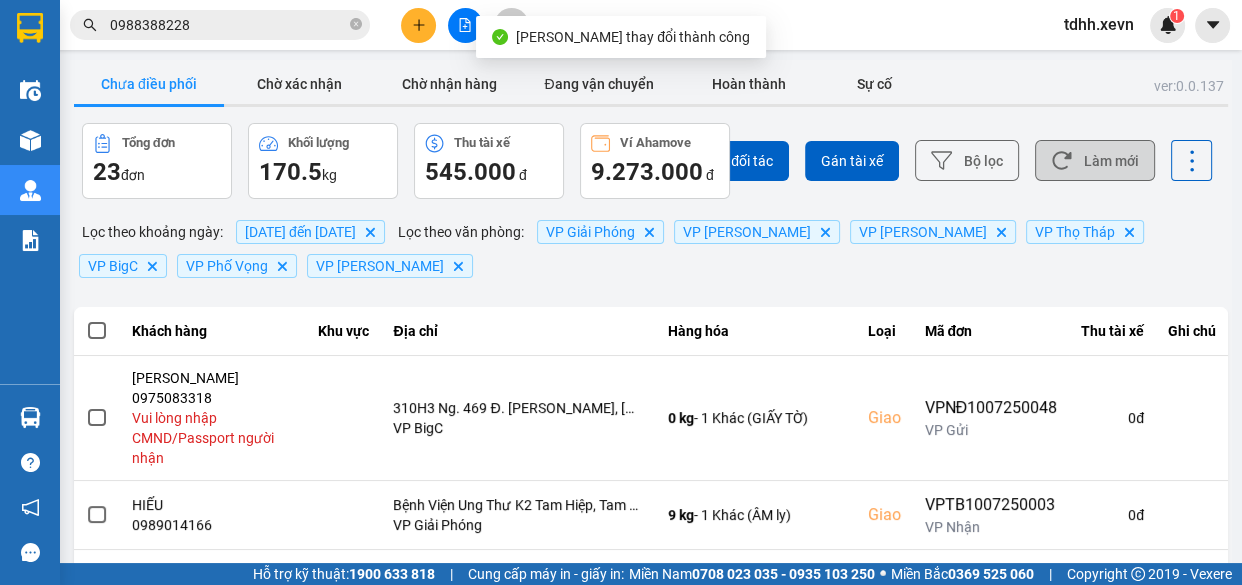 click on "Làm mới" at bounding box center [1095, 160] 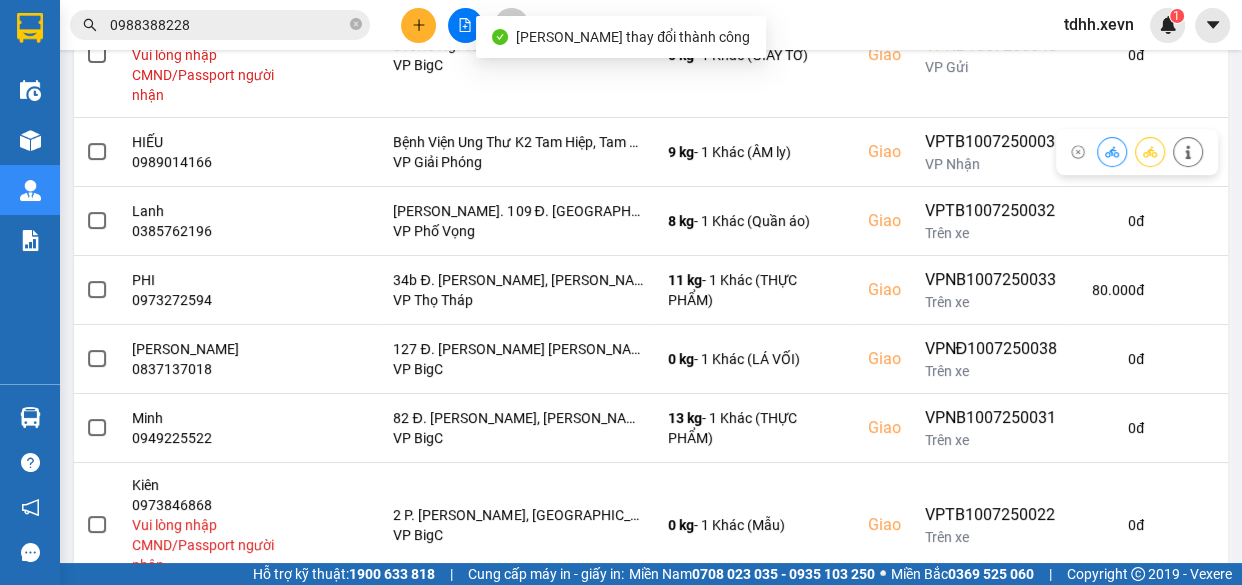 scroll, scrollTop: 0, scrollLeft: 0, axis: both 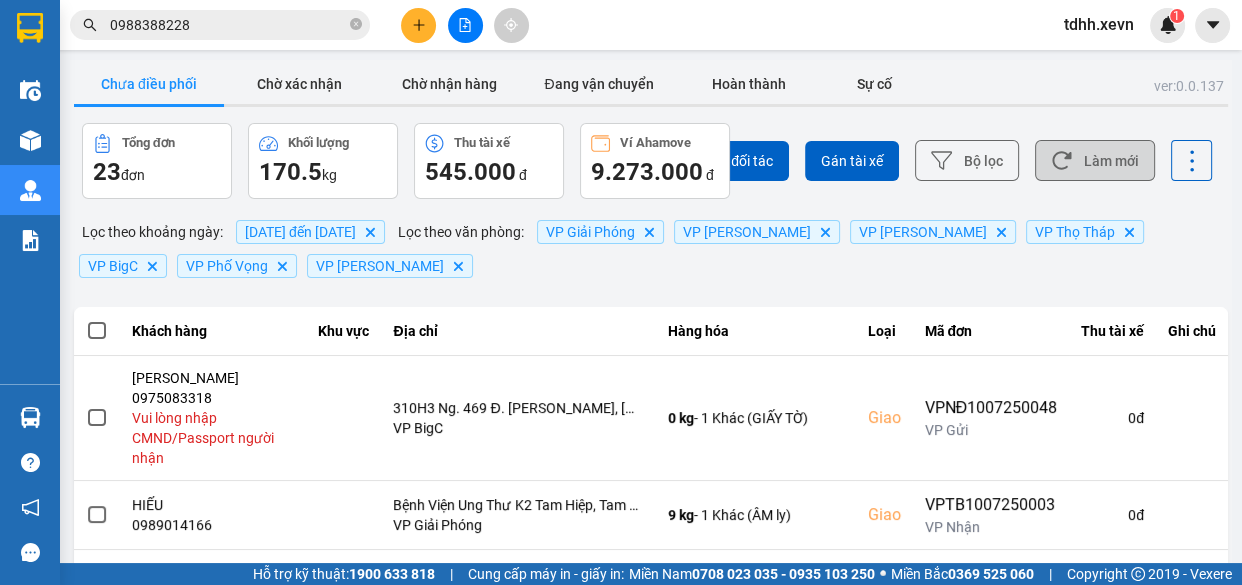 click on "Làm mới" at bounding box center (1095, 160) 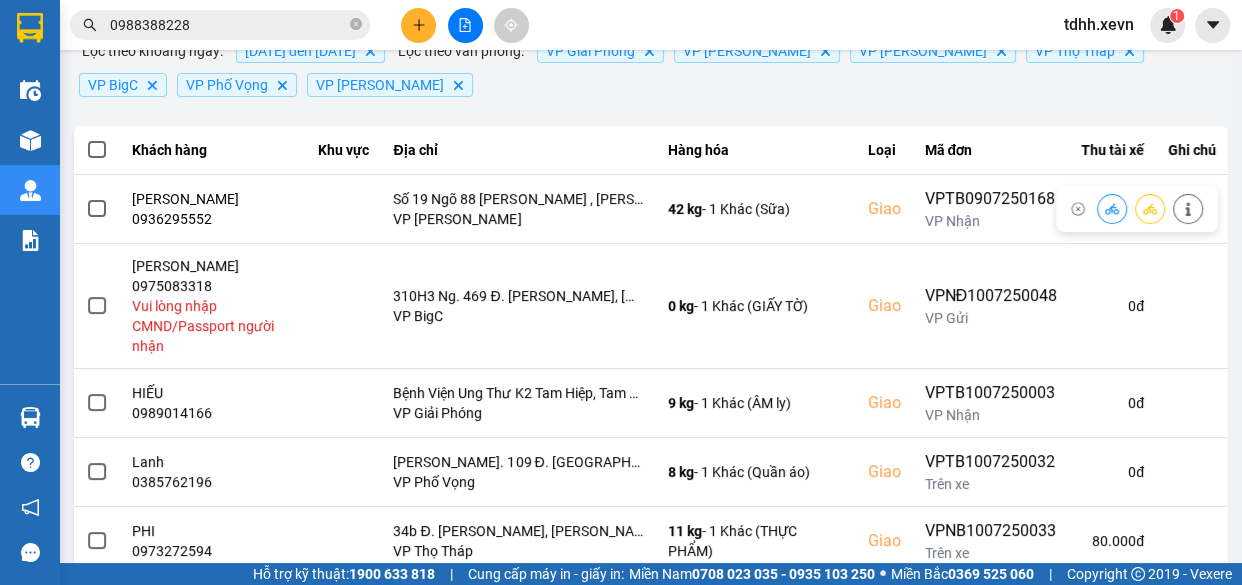 scroll, scrollTop: 0, scrollLeft: 0, axis: both 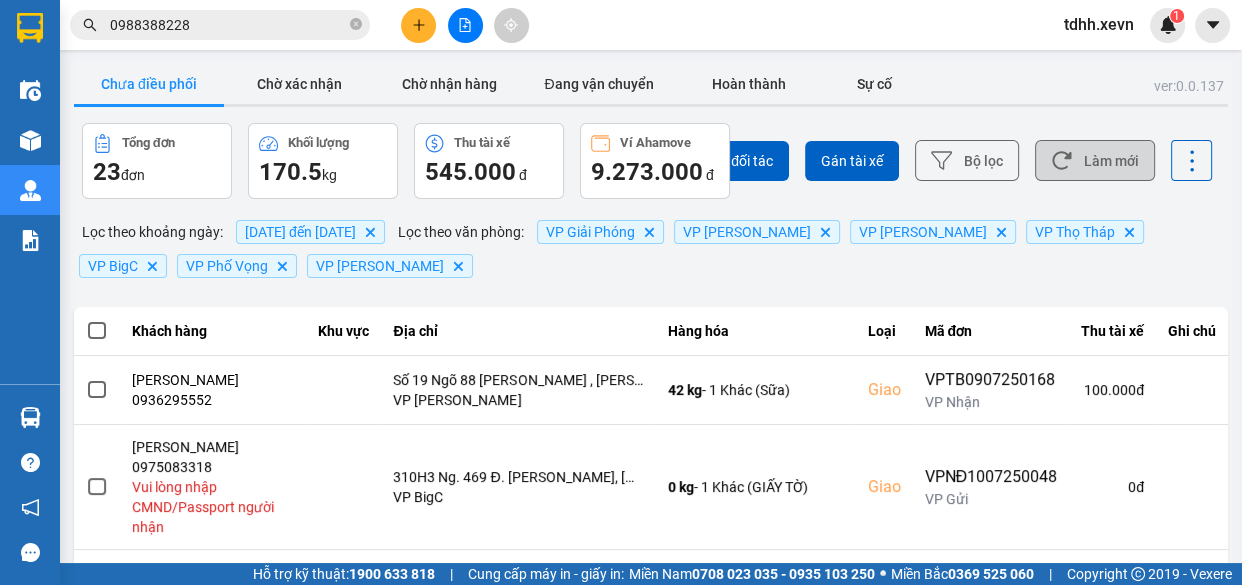 click 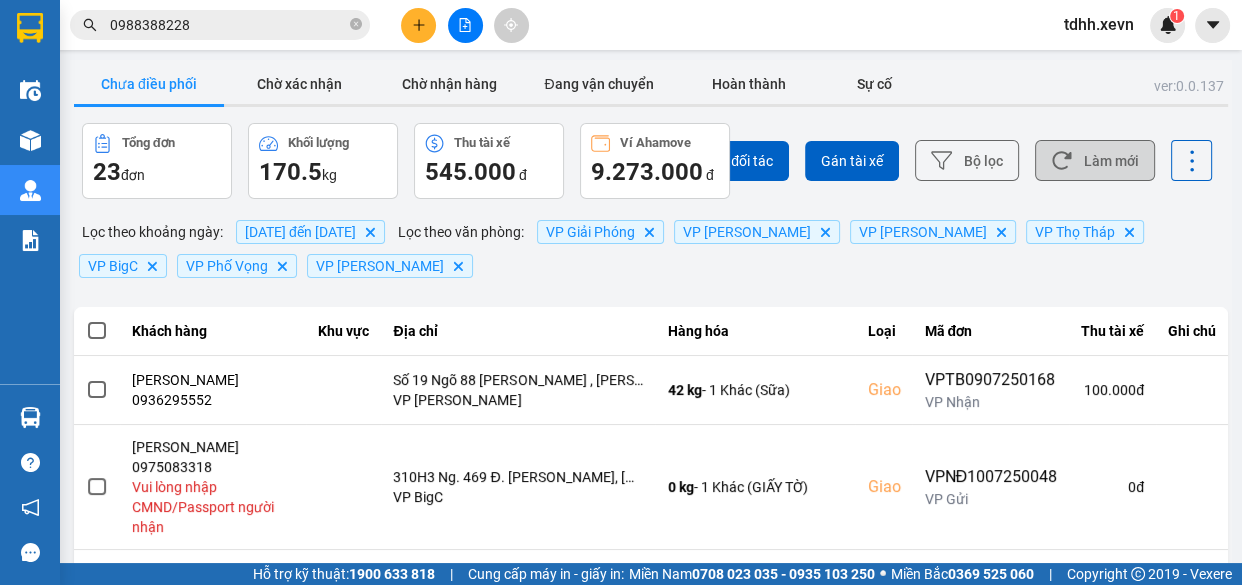 click 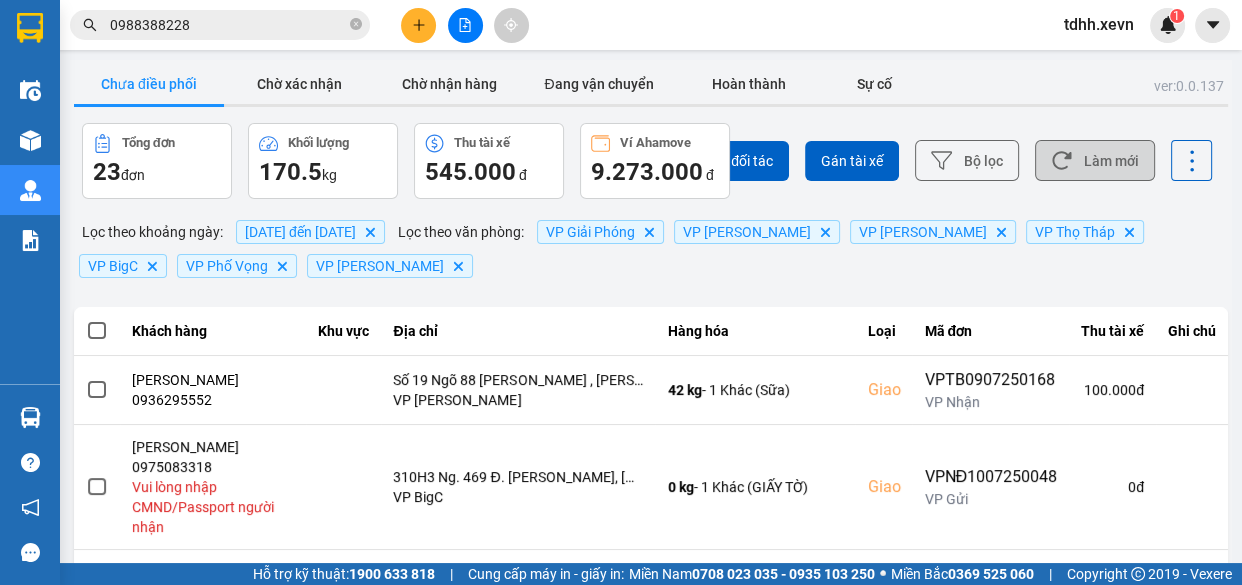 click 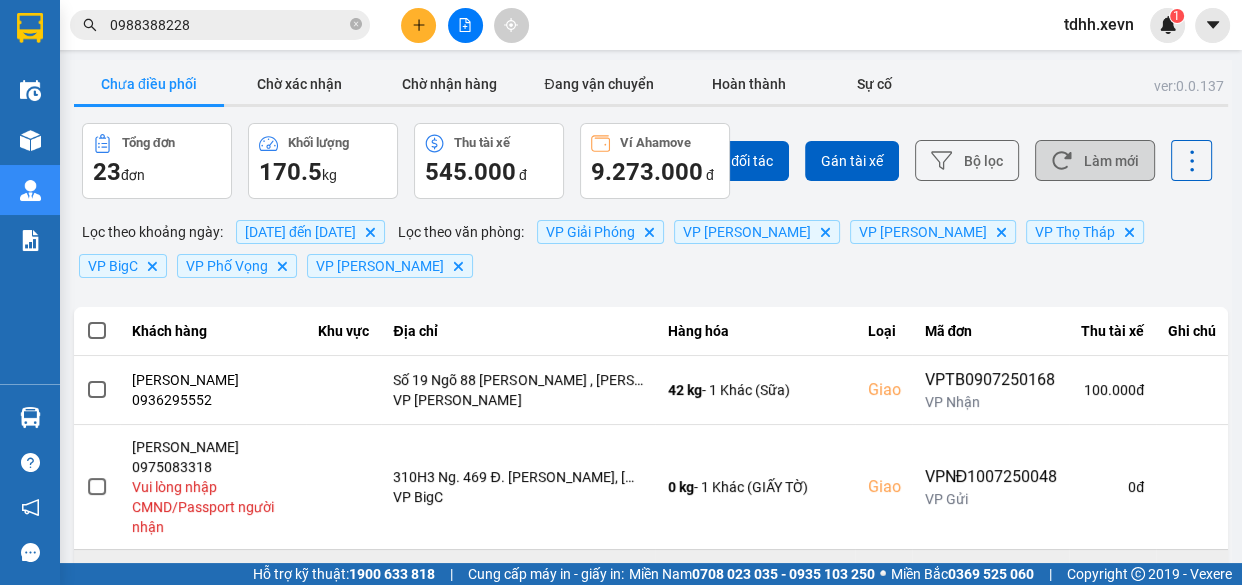 scroll, scrollTop: 363, scrollLeft: 0, axis: vertical 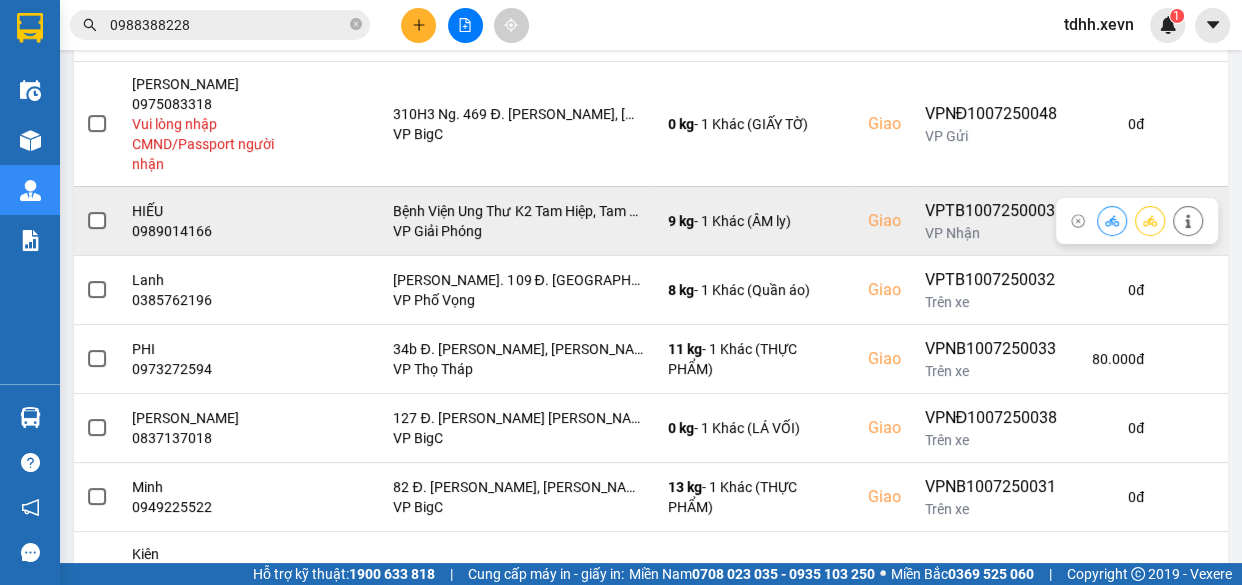 click 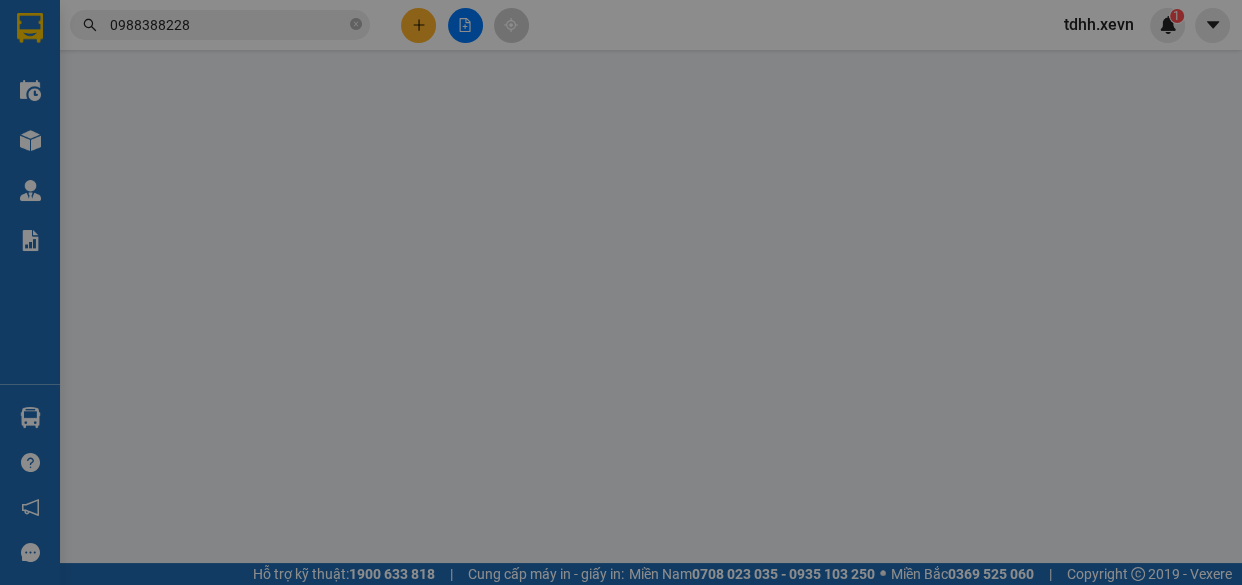 scroll, scrollTop: 0, scrollLeft: 0, axis: both 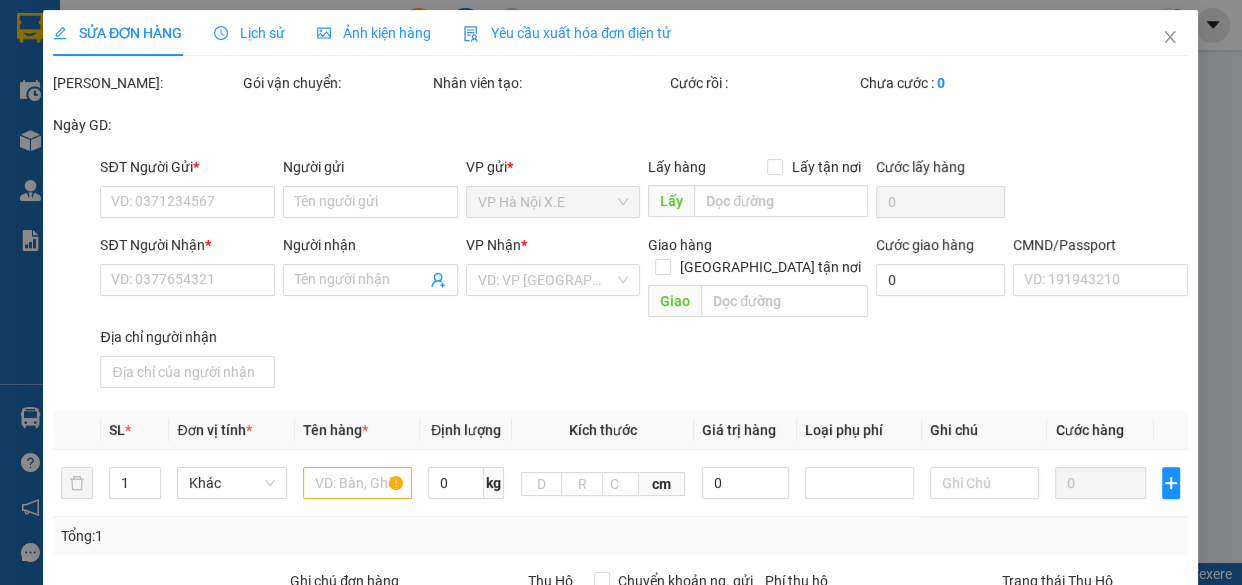 type on "0985468366" 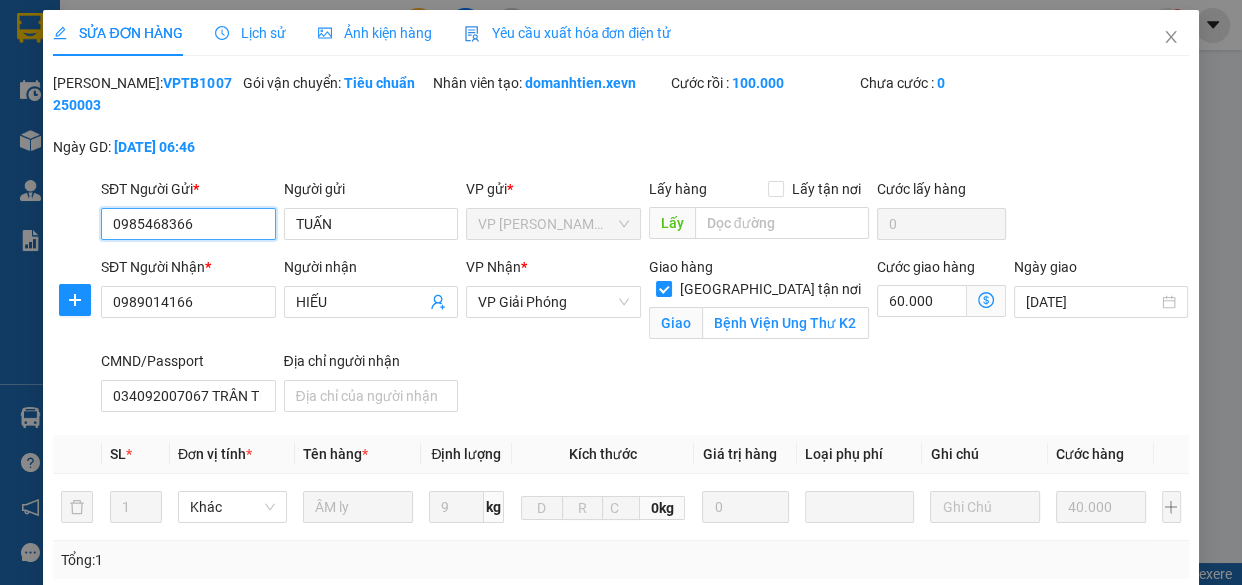 scroll, scrollTop: 415, scrollLeft: 0, axis: vertical 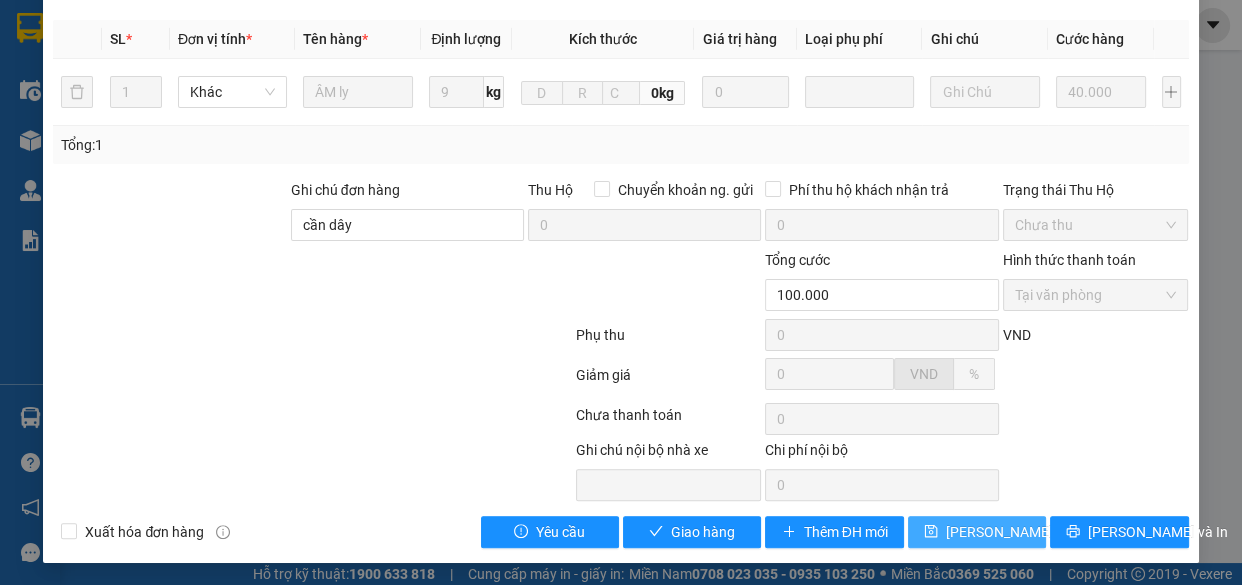 drag, startPoint x: 972, startPoint y: 533, endPoint x: 964, endPoint y: 502, distance: 32.01562 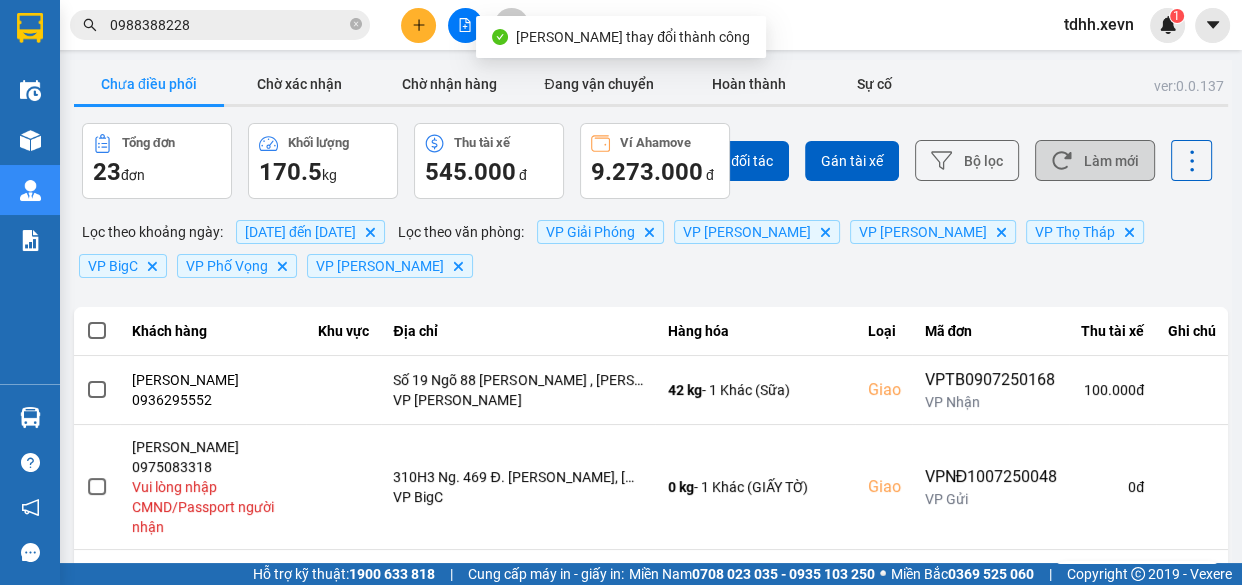 click on "Làm mới" at bounding box center [1095, 160] 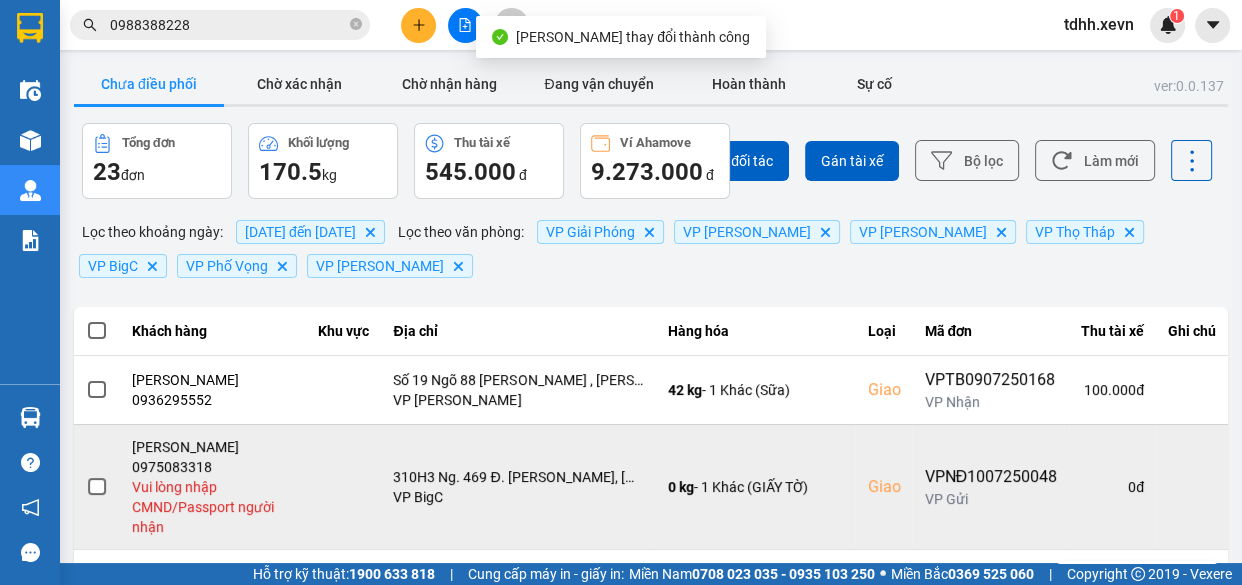 scroll, scrollTop: 181, scrollLeft: 0, axis: vertical 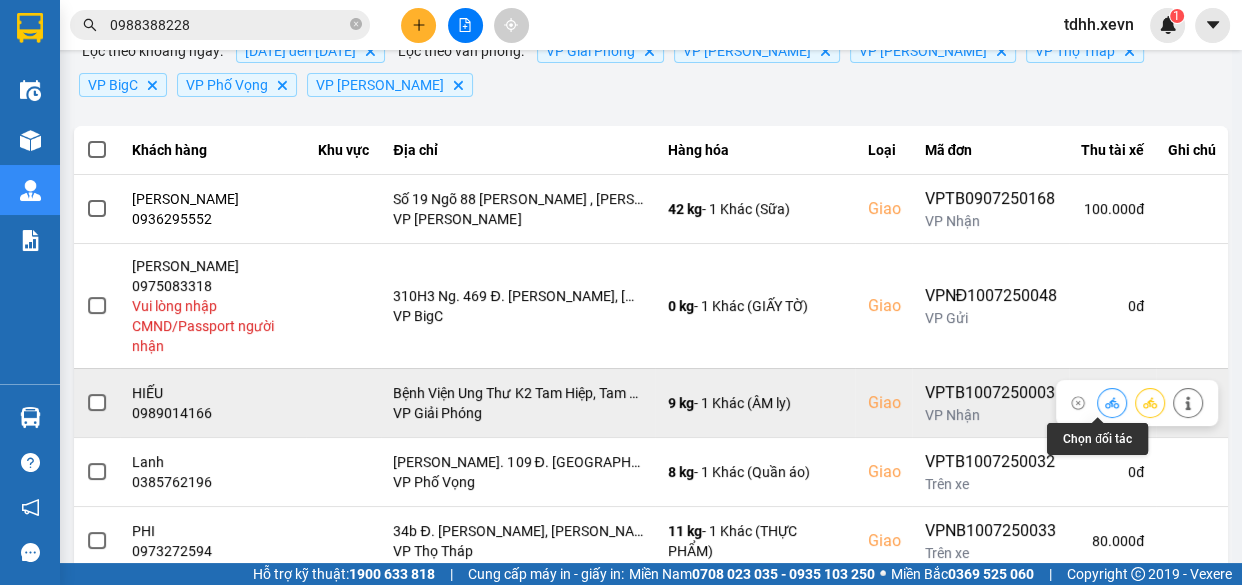 click at bounding box center [1137, 403] 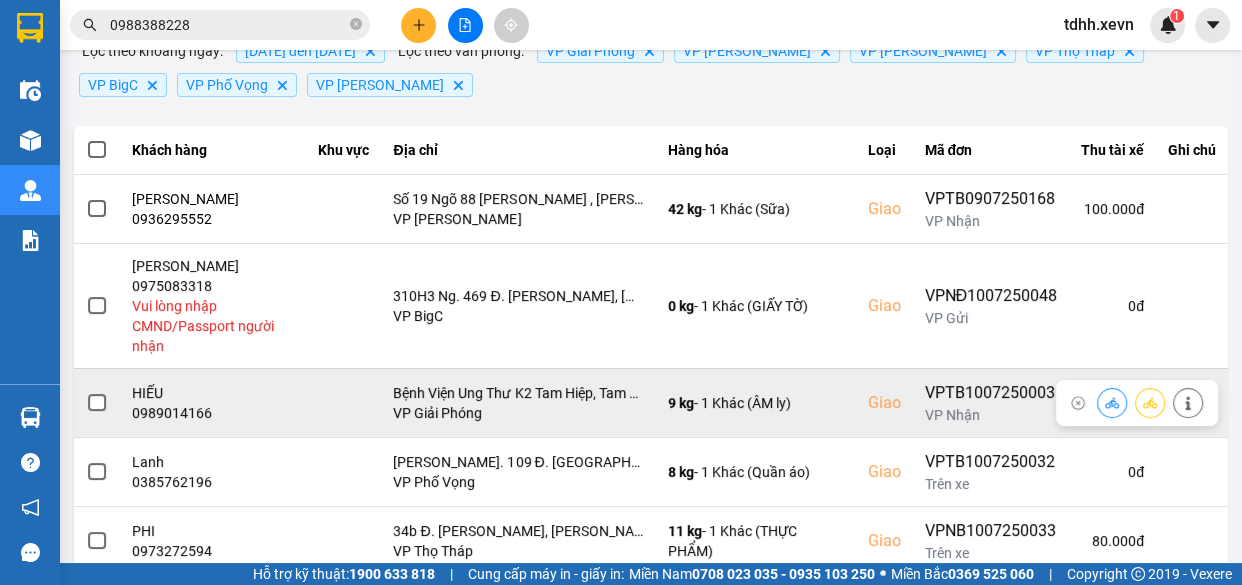click 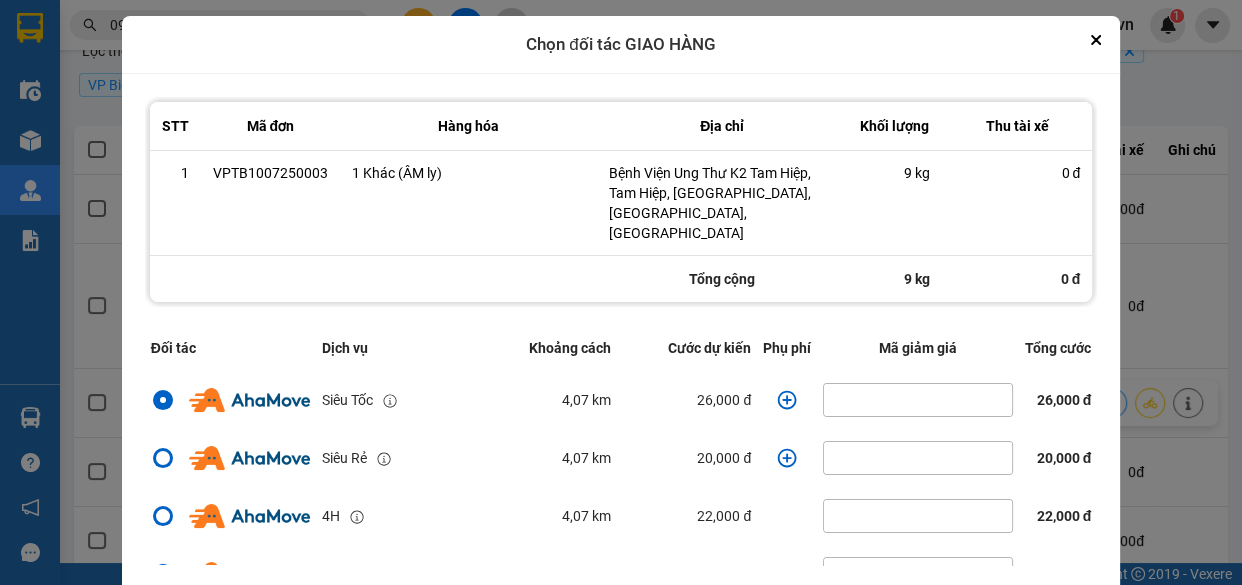 click 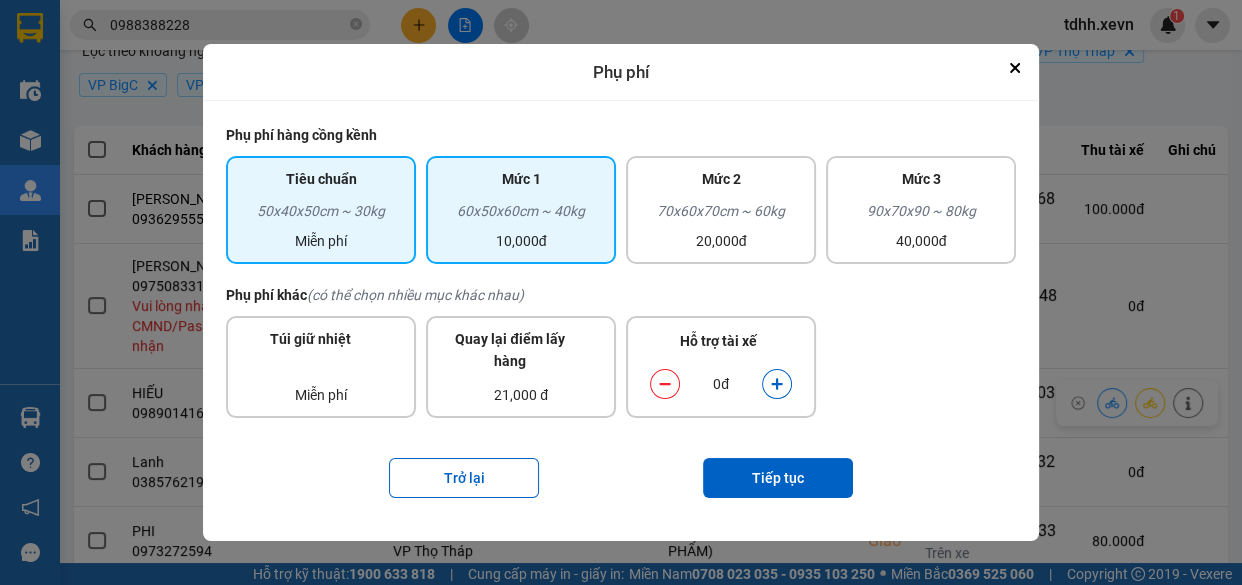 click on "60x50x60cm ~ 40kg" at bounding box center (521, 215) 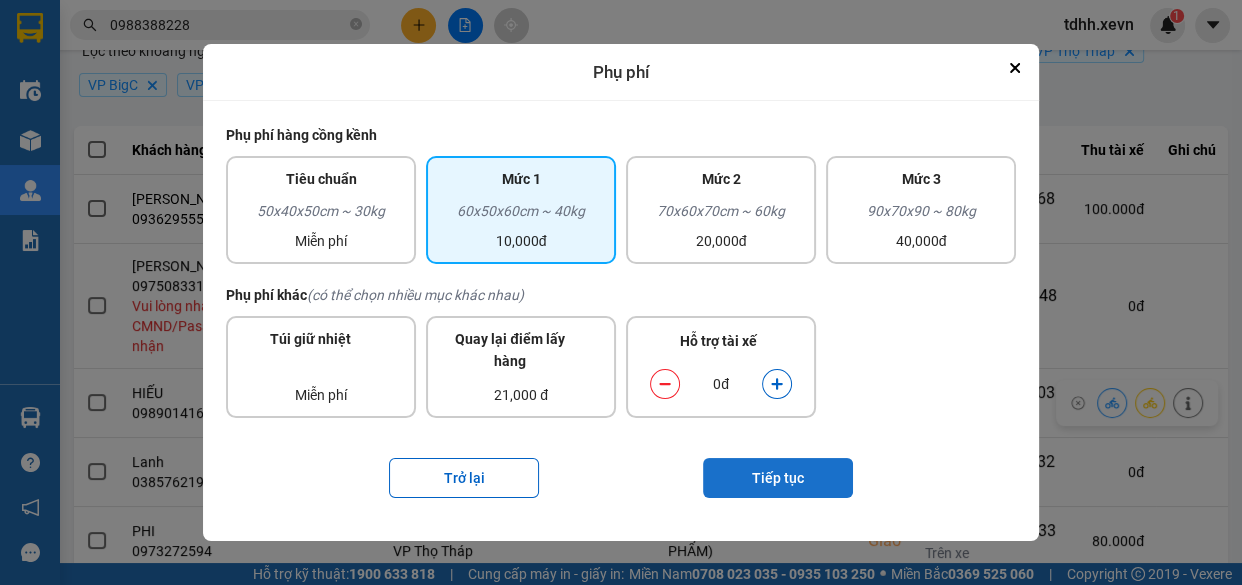 click on "Tiếp tục" at bounding box center [778, 478] 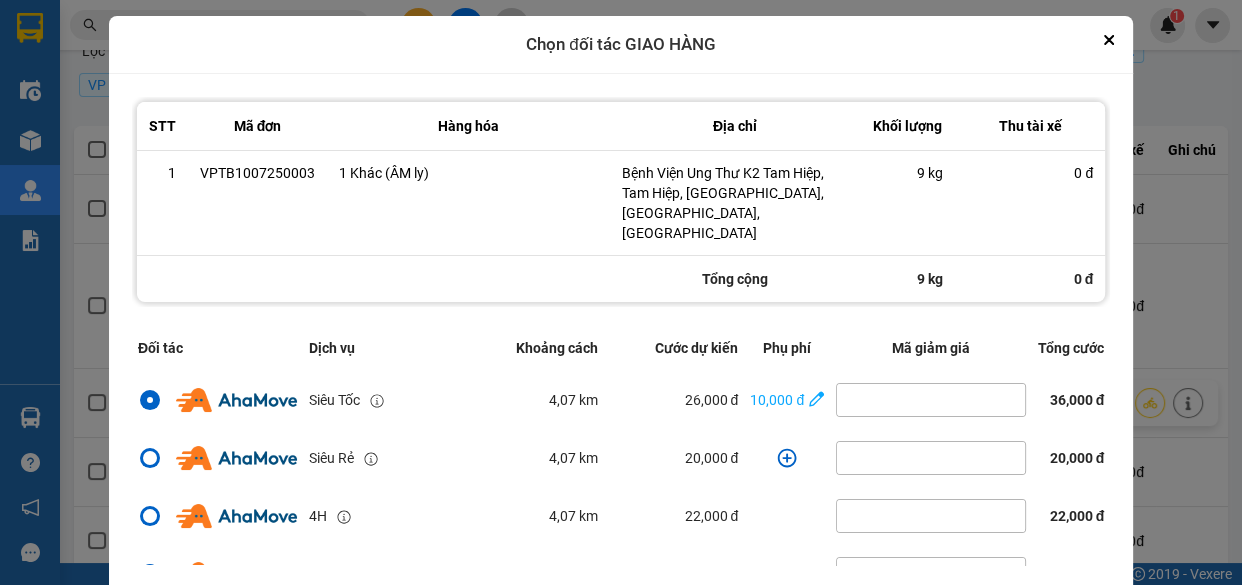 scroll, scrollTop: 79, scrollLeft: 0, axis: vertical 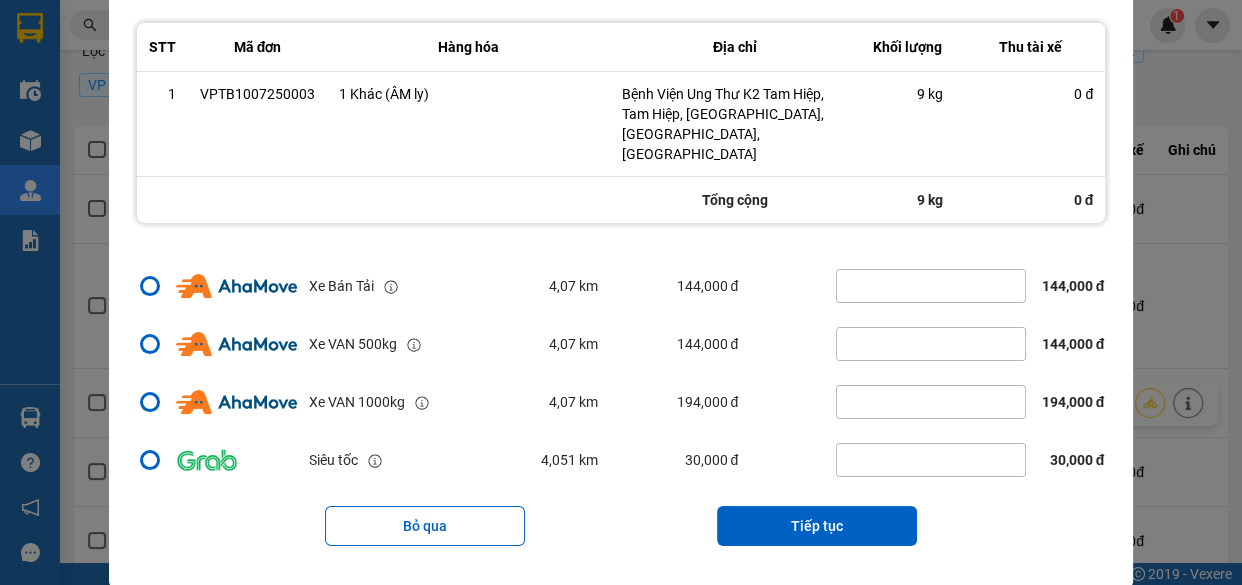 click on "Tiếp tục" at bounding box center (817, 526) 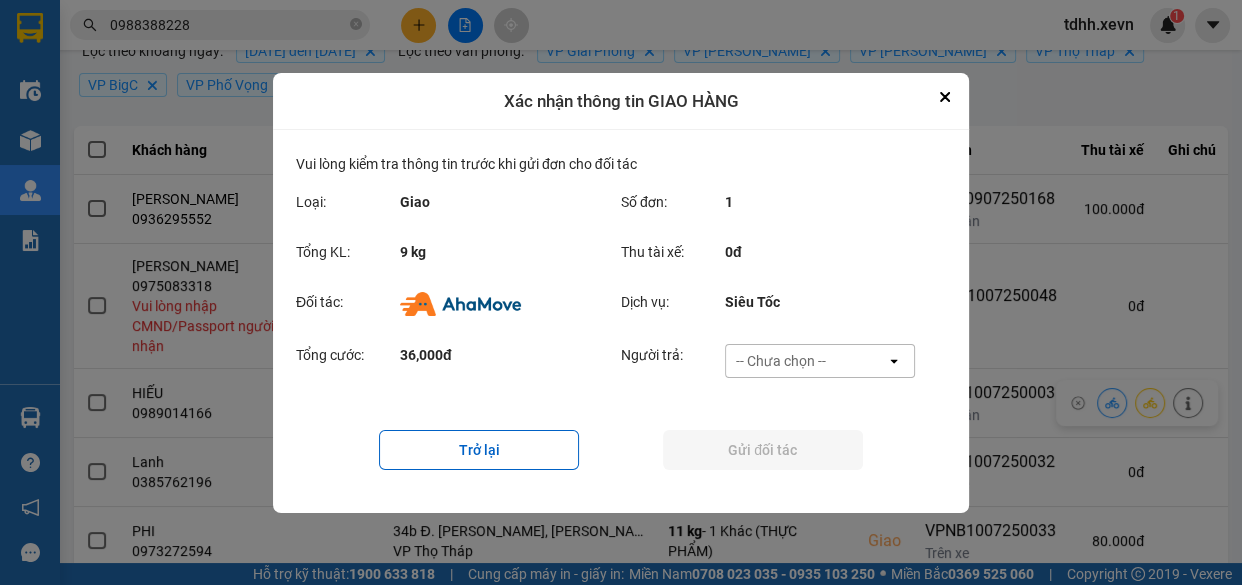 click on "-- Chưa chọn --" at bounding box center (781, 361) 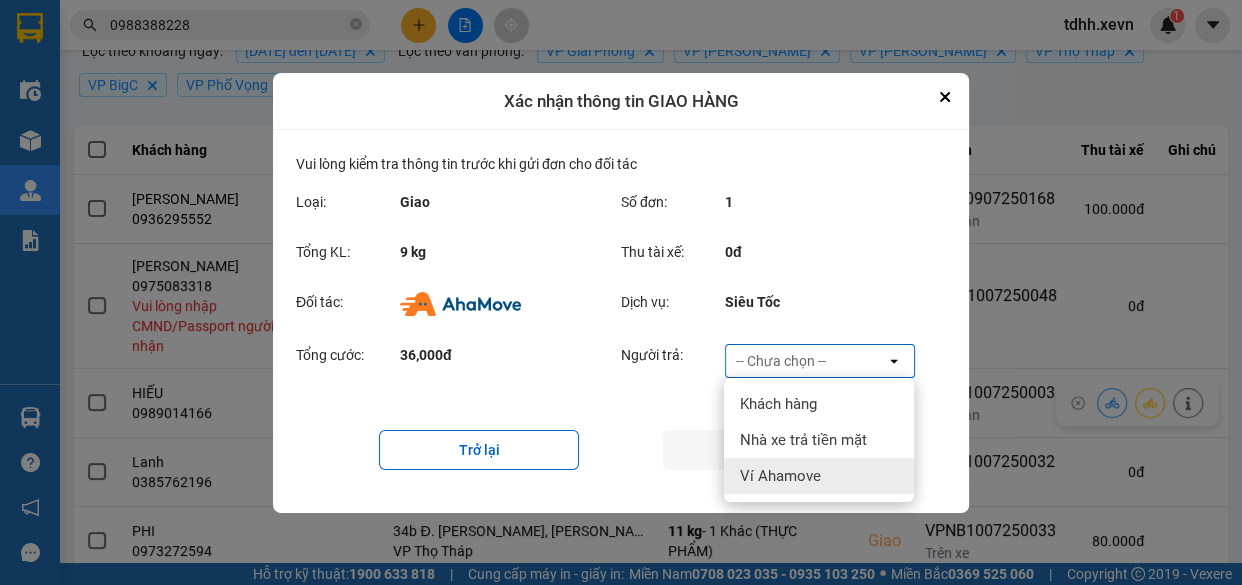 click on "Ví Ahamove" at bounding box center (780, 476) 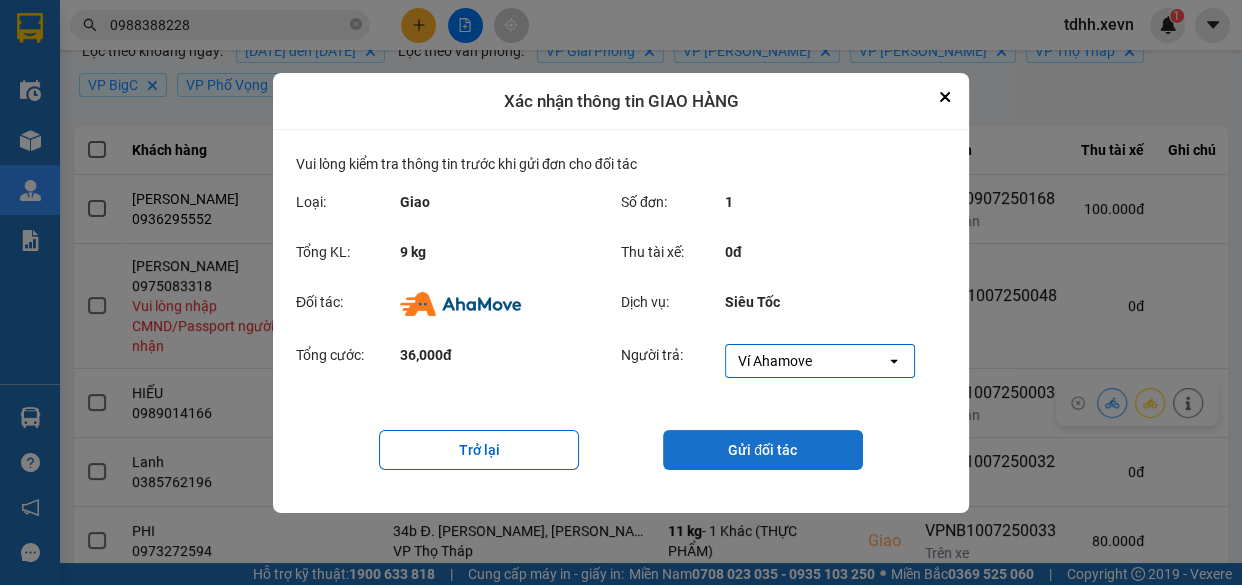click on "Gửi đối tác" at bounding box center (763, 450) 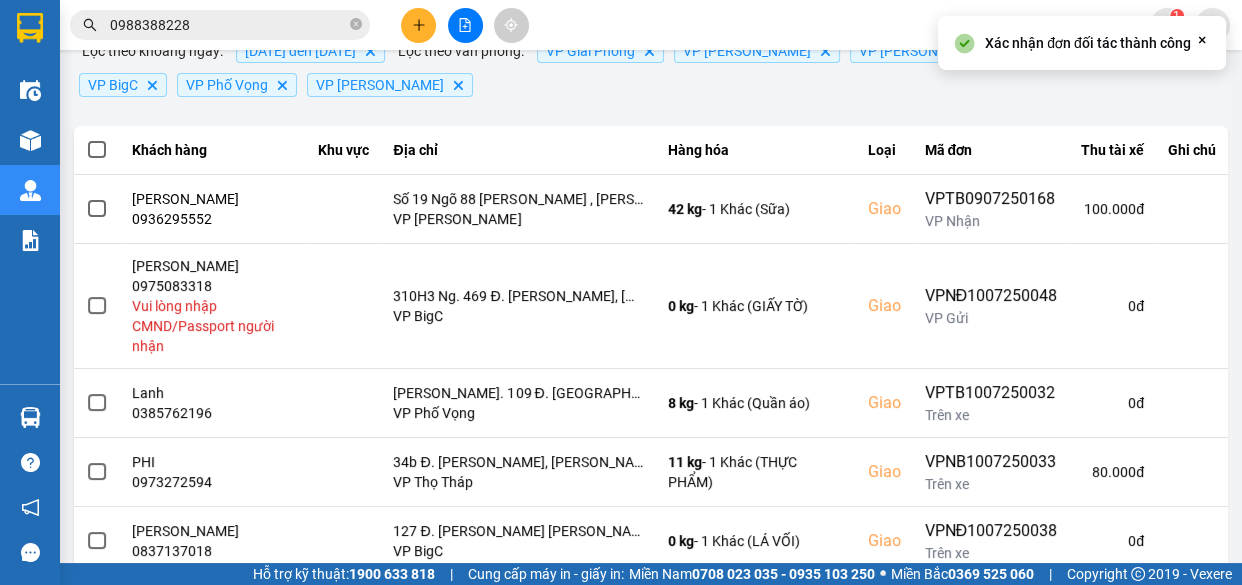 scroll, scrollTop: 0, scrollLeft: 0, axis: both 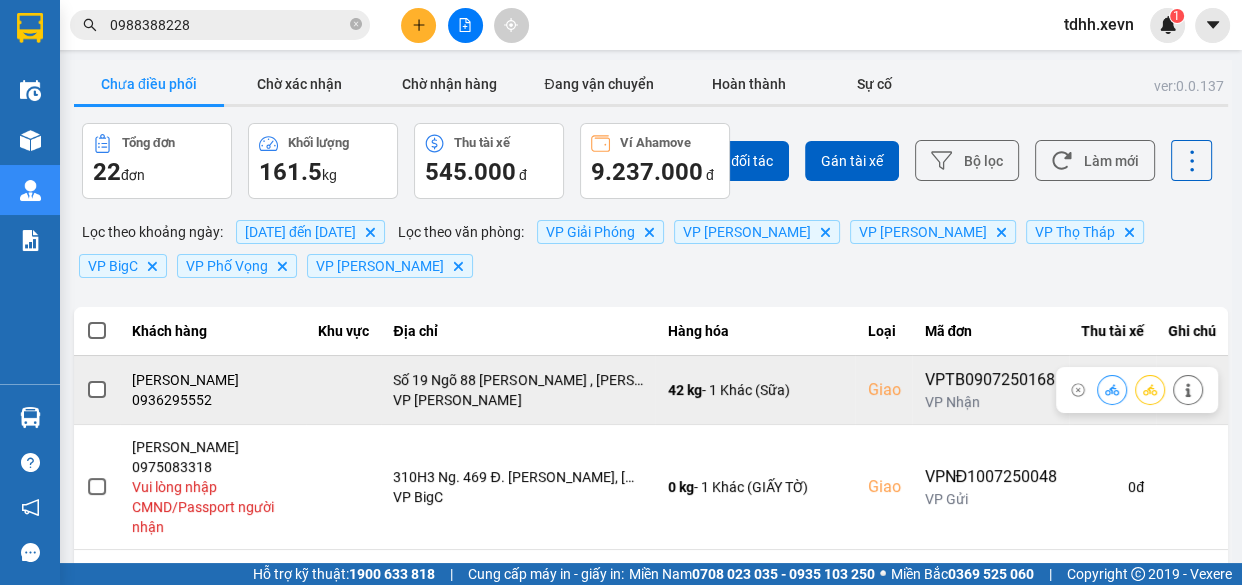 click on "0936295552" at bounding box center [213, 400] 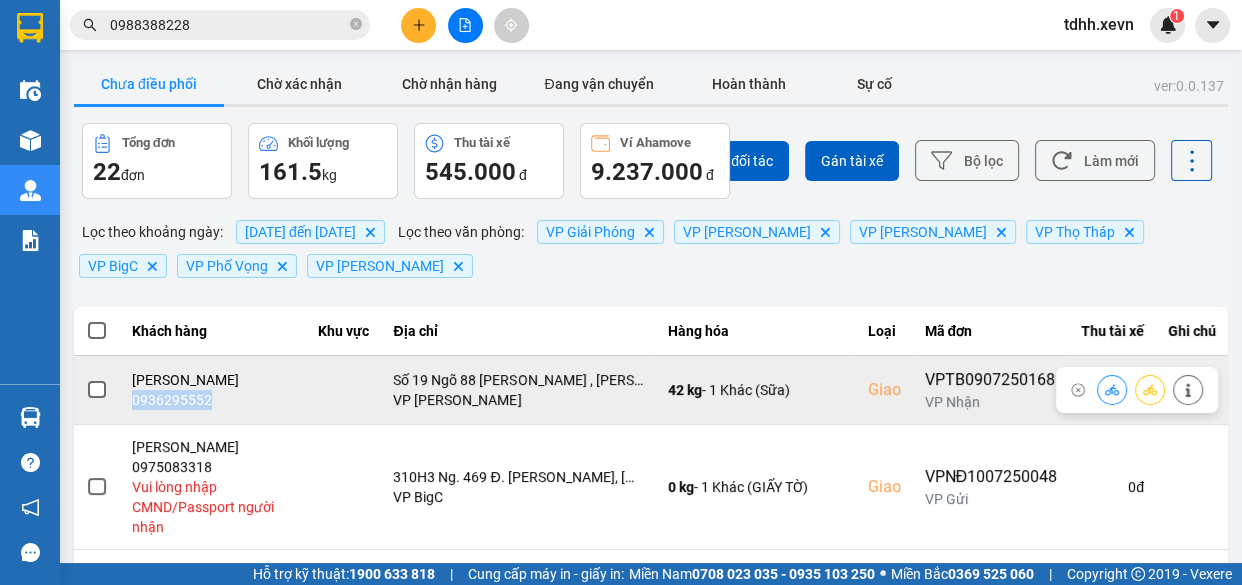 click on "0936295552" at bounding box center (213, 400) 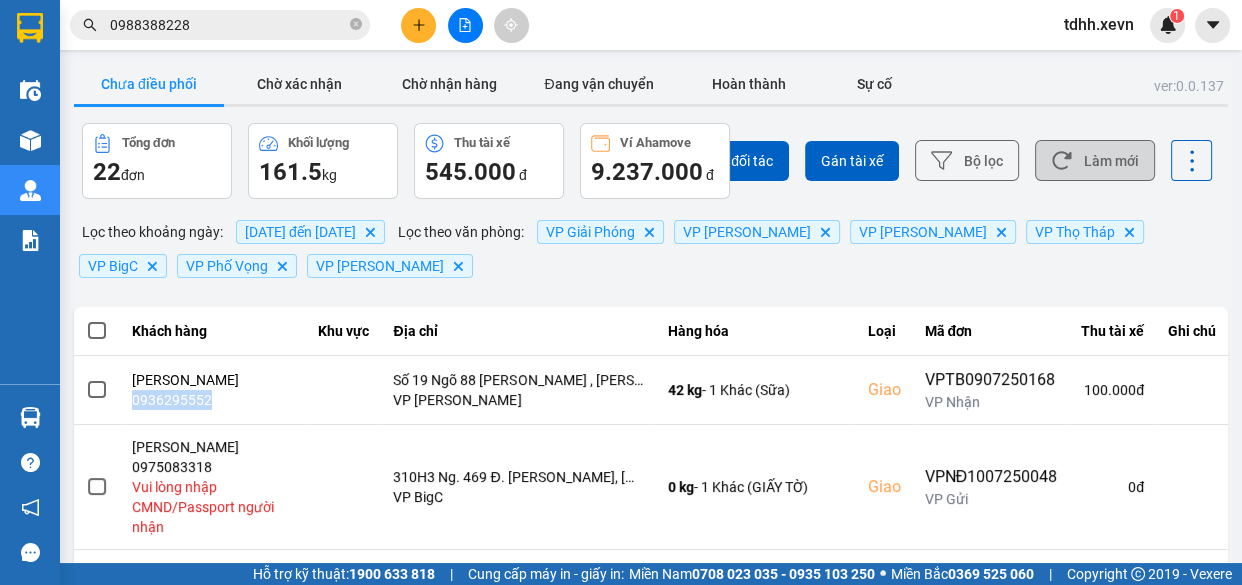 click 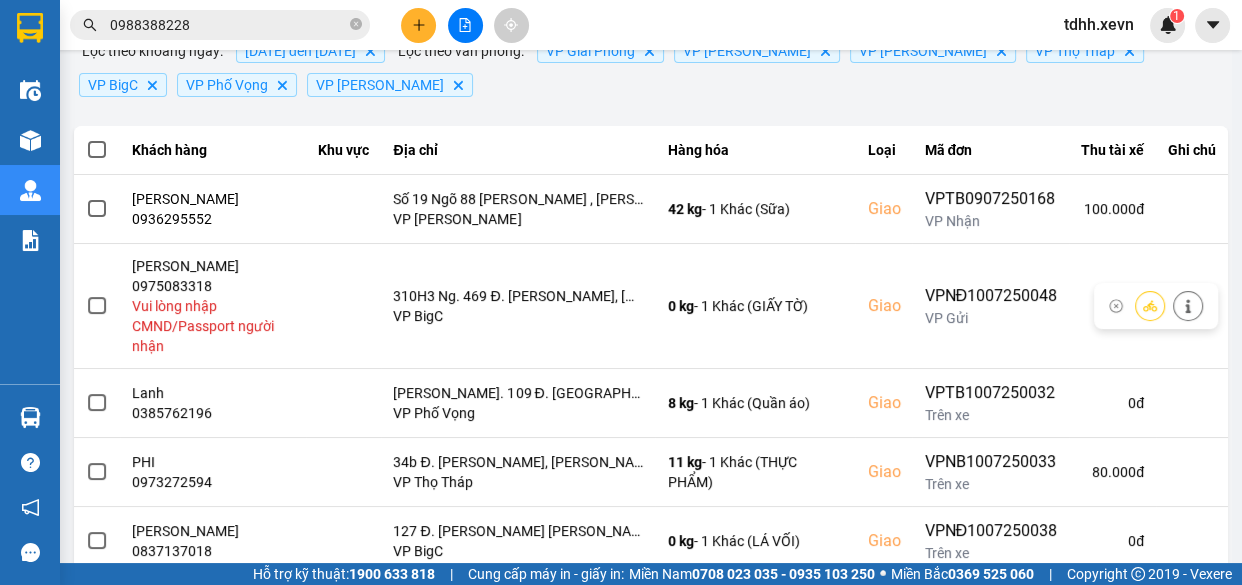 scroll, scrollTop: 0, scrollLeft: 0, axis: both 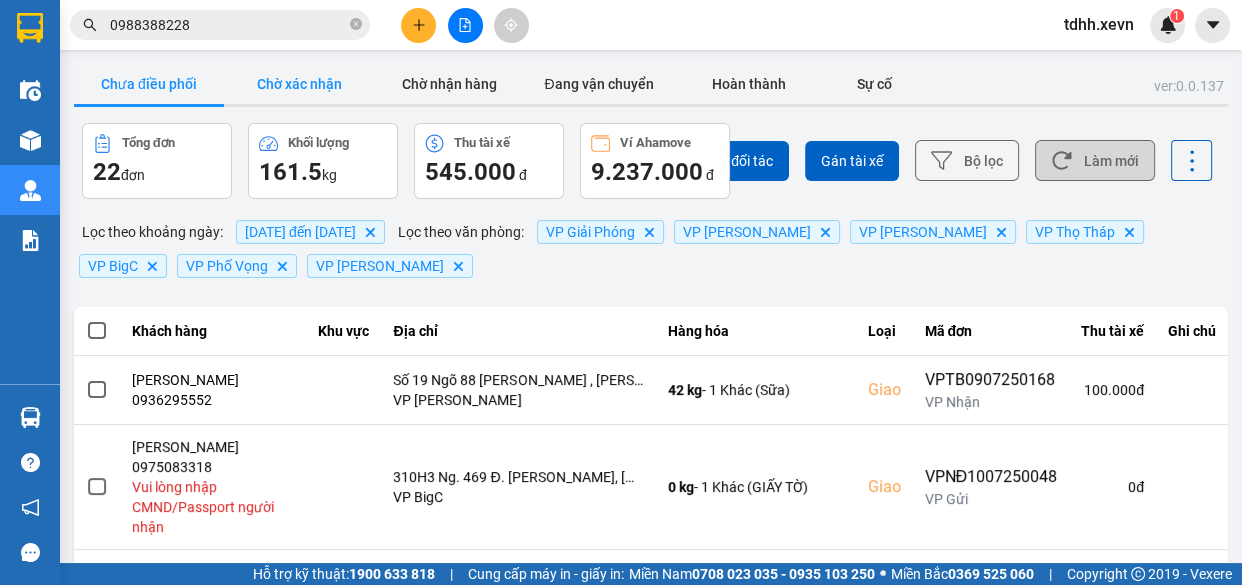 click on "Chờ xác nhận" at bounding box center [299, 84] 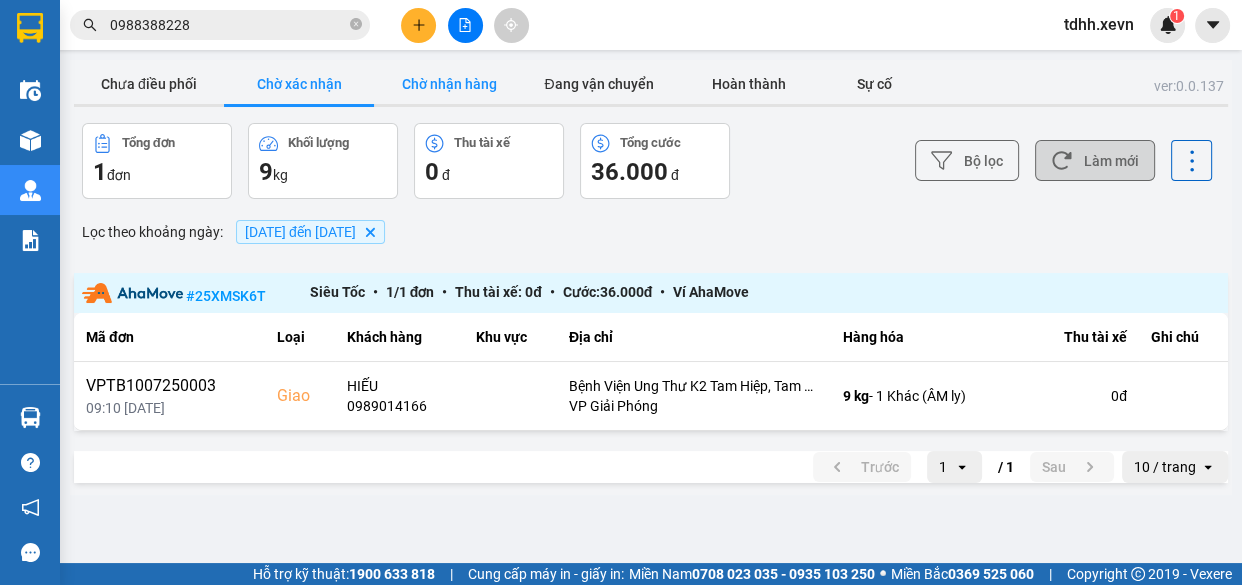 click on "Chờ nhận hàng" at bounding box center [449, 84] 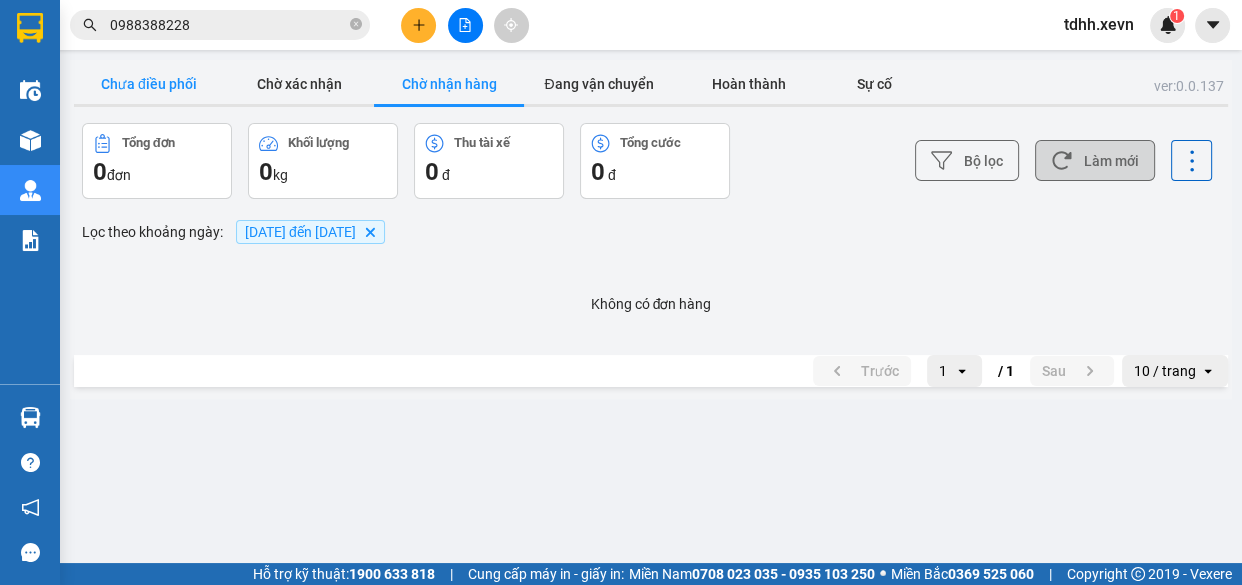 click on "Chưa điều phối" at bounding box center (149, 84) 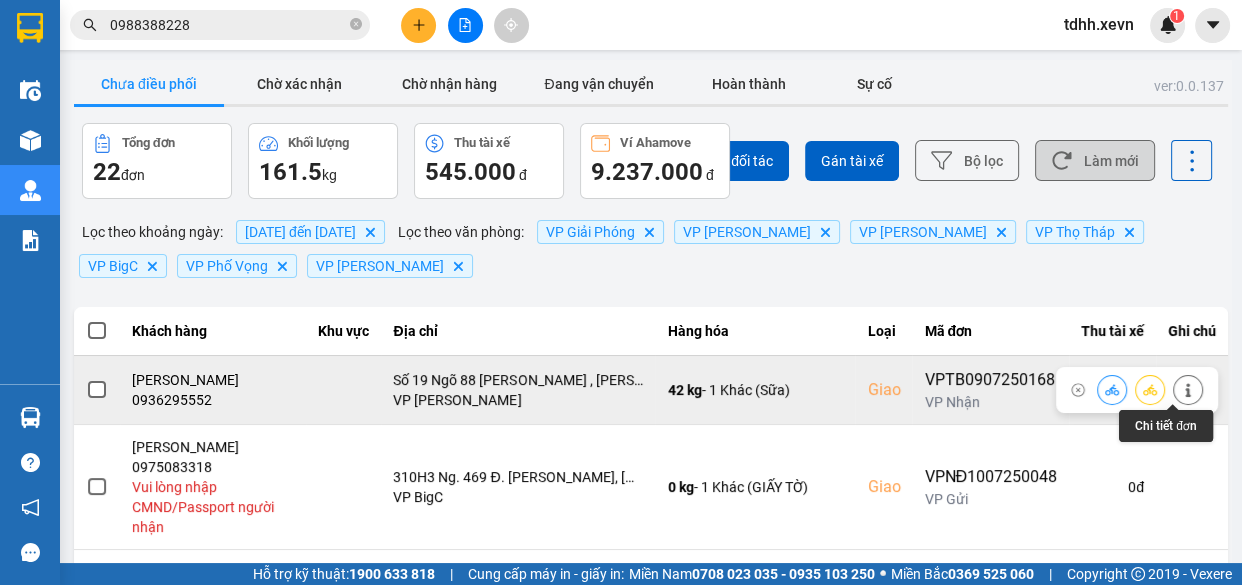 click at bounding box center [1188, 389] 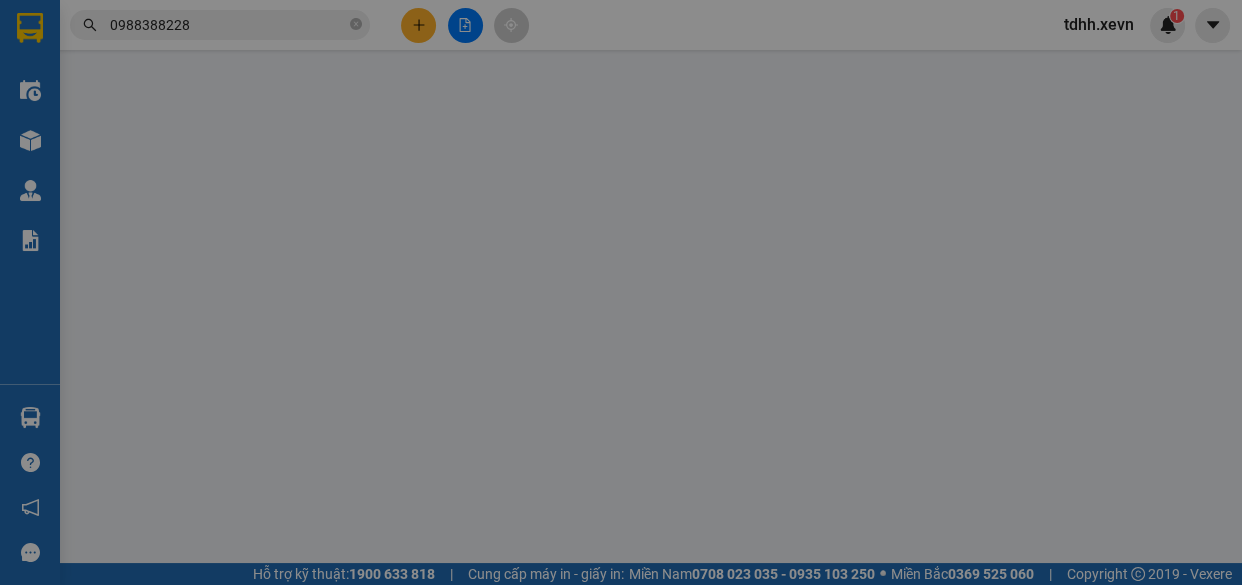 type on "0965036800" 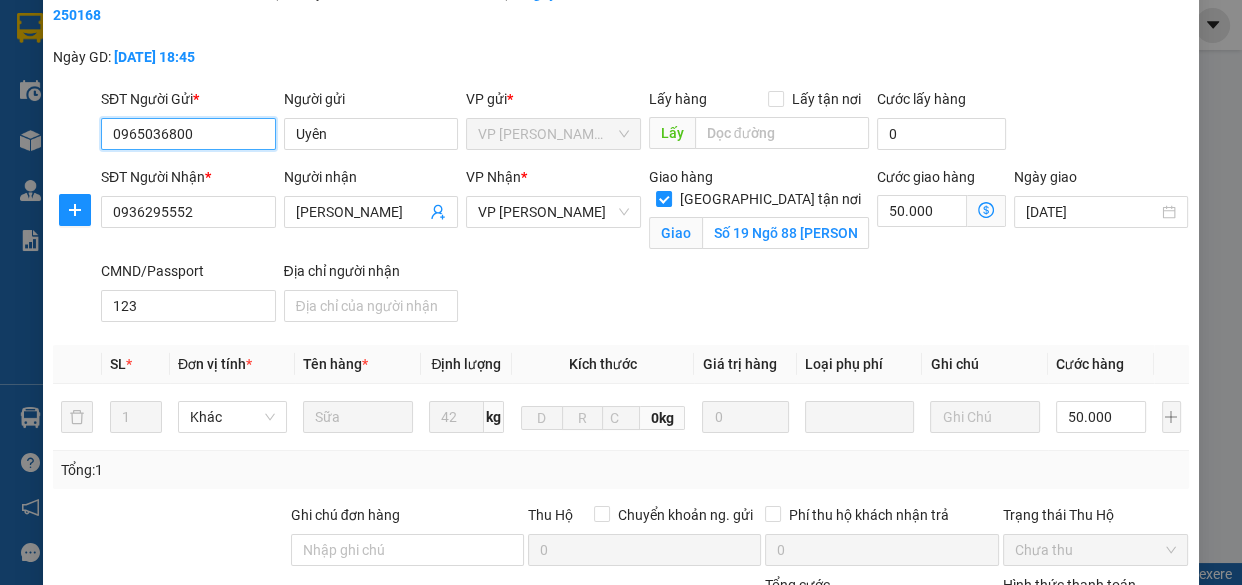 scroll, scrollTop: 0, scrollLeft: 0, axis: both 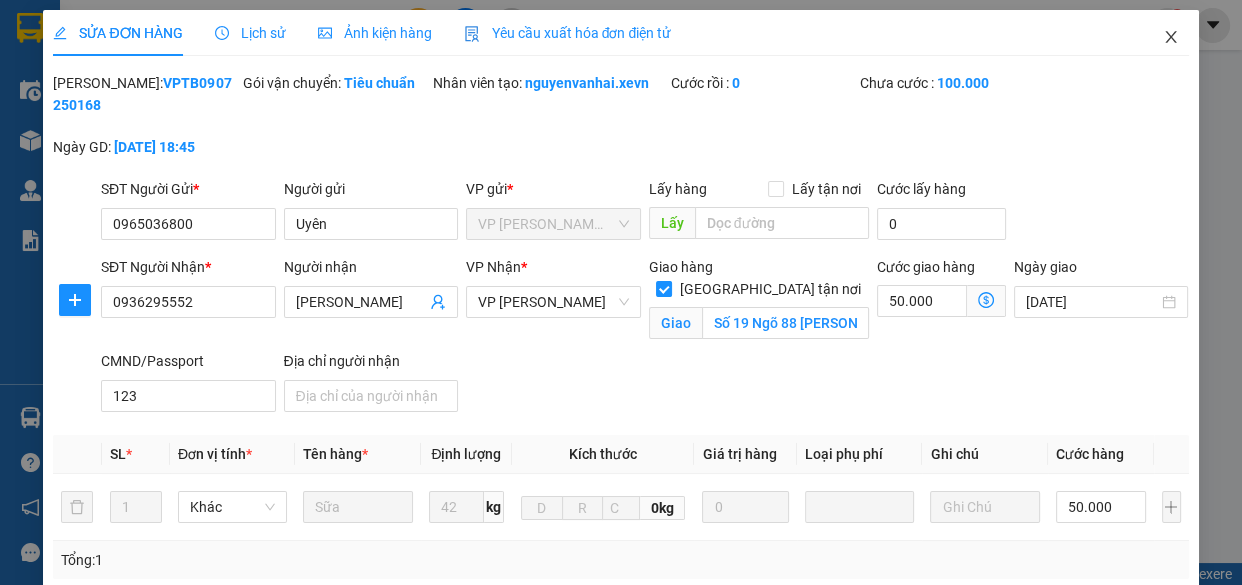 click at bounding box center [1171, 38] 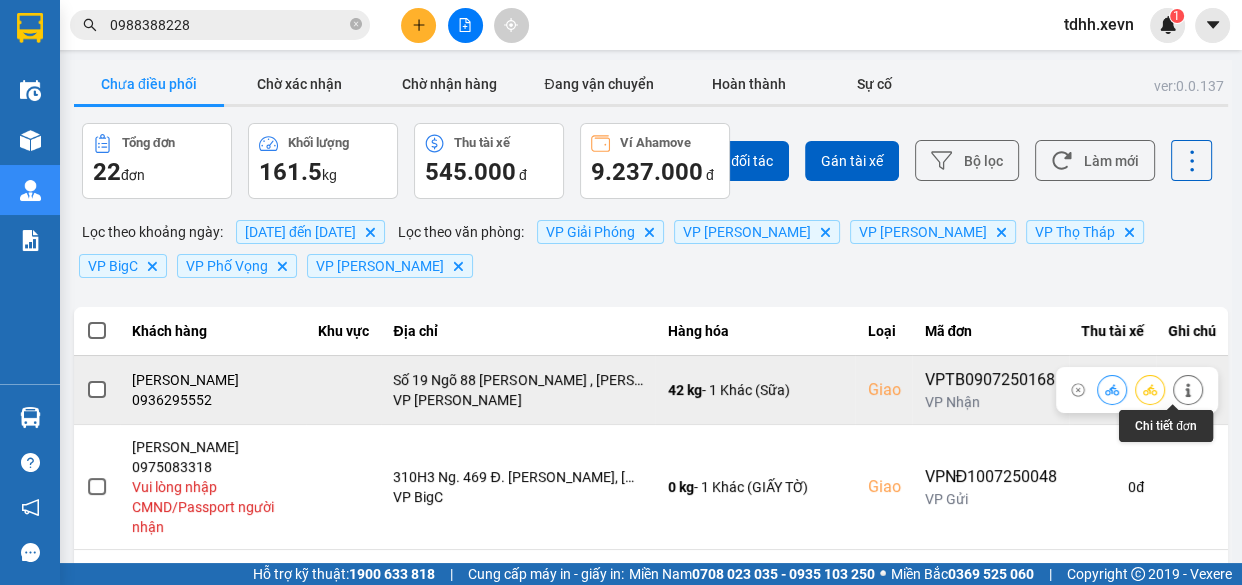 click at bounding box center [1188, 389] 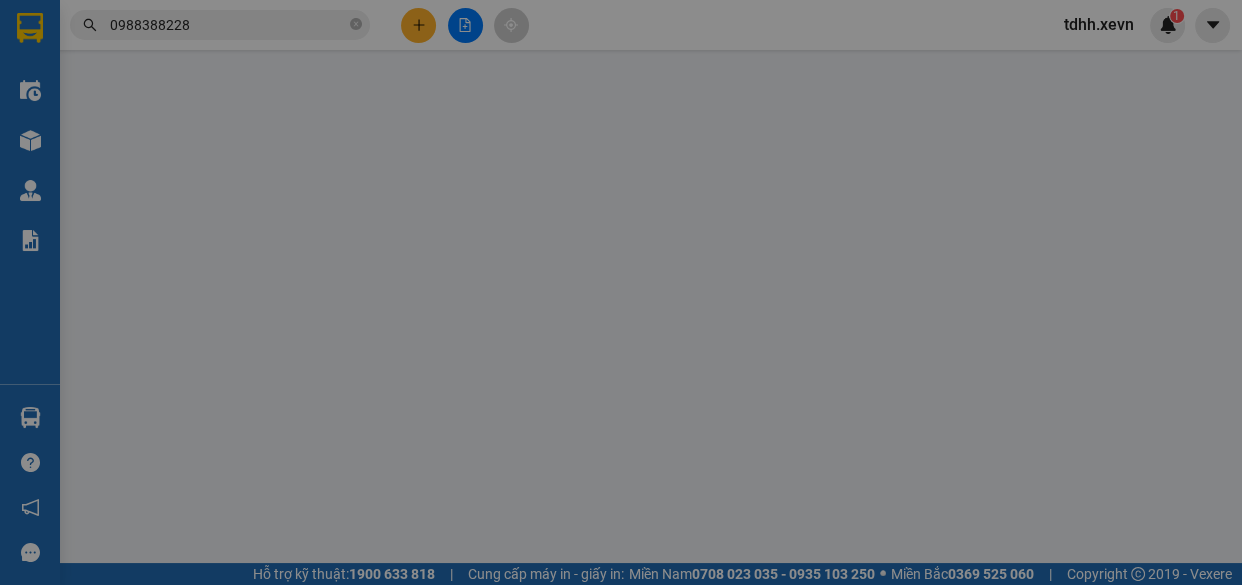 type on "0965036800" 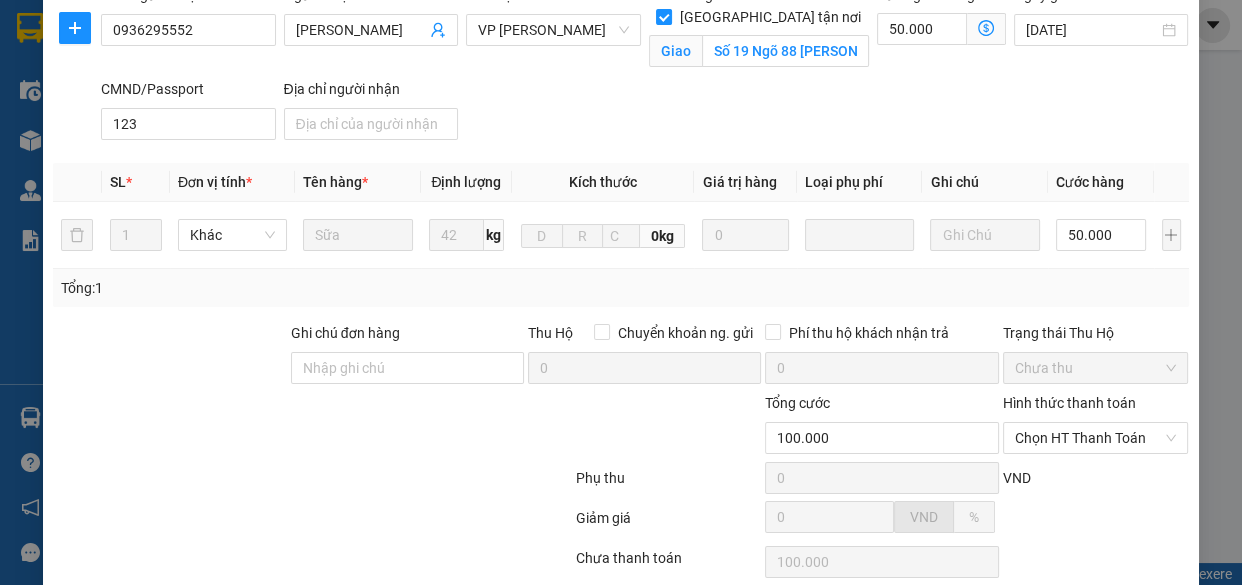 scroll, scrollTop: 181, scrollLeft: 0, axis: vertical 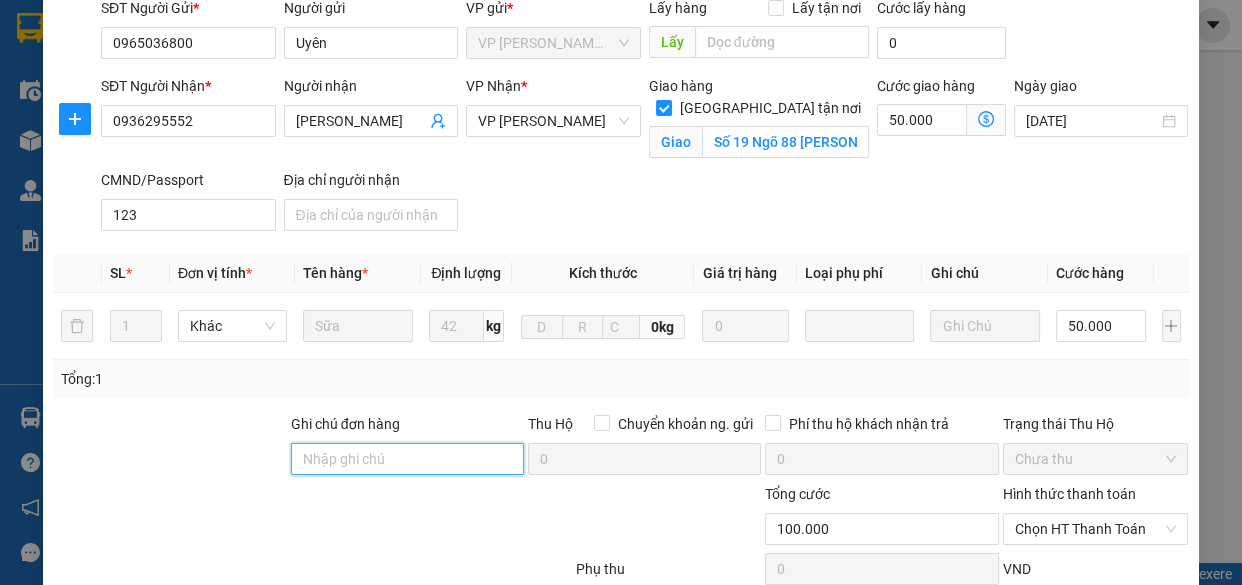 click on "Ghi chú đơn hàng" at bounding box center (407, 459) 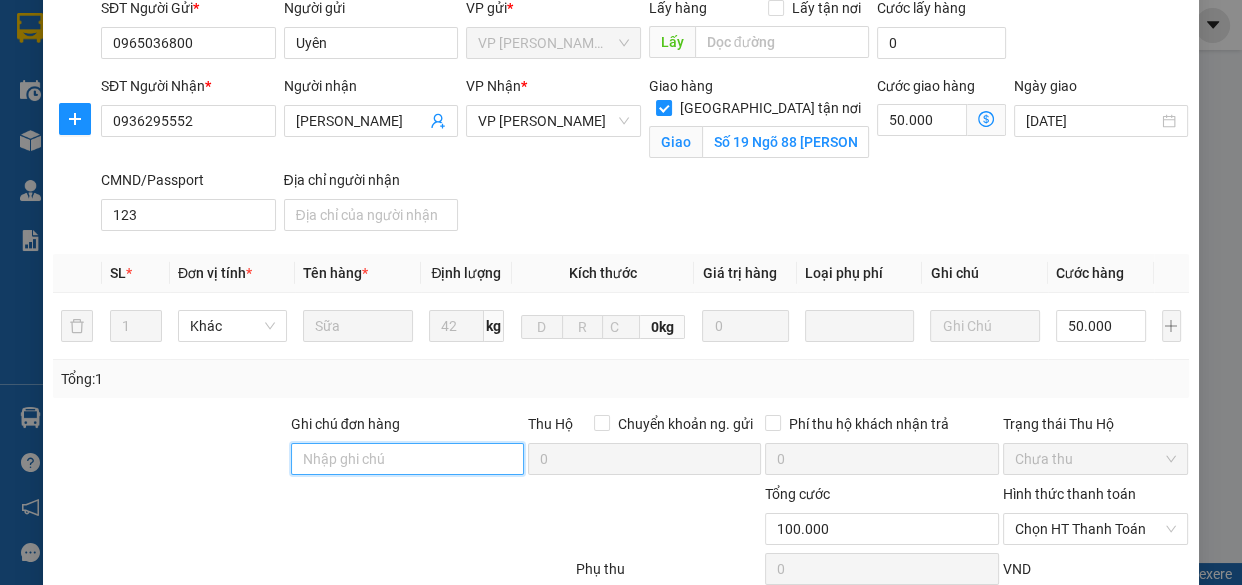 type on "cần cáng và dây" 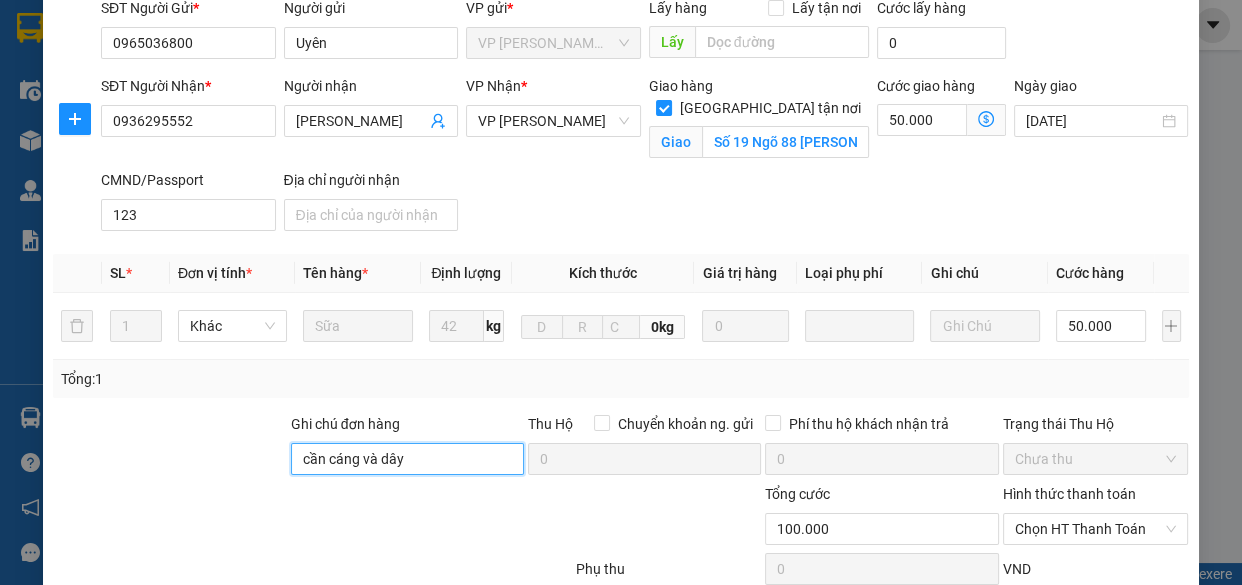 scroll, scrollTop: 415, scrollLeft: 0, axis: vertical 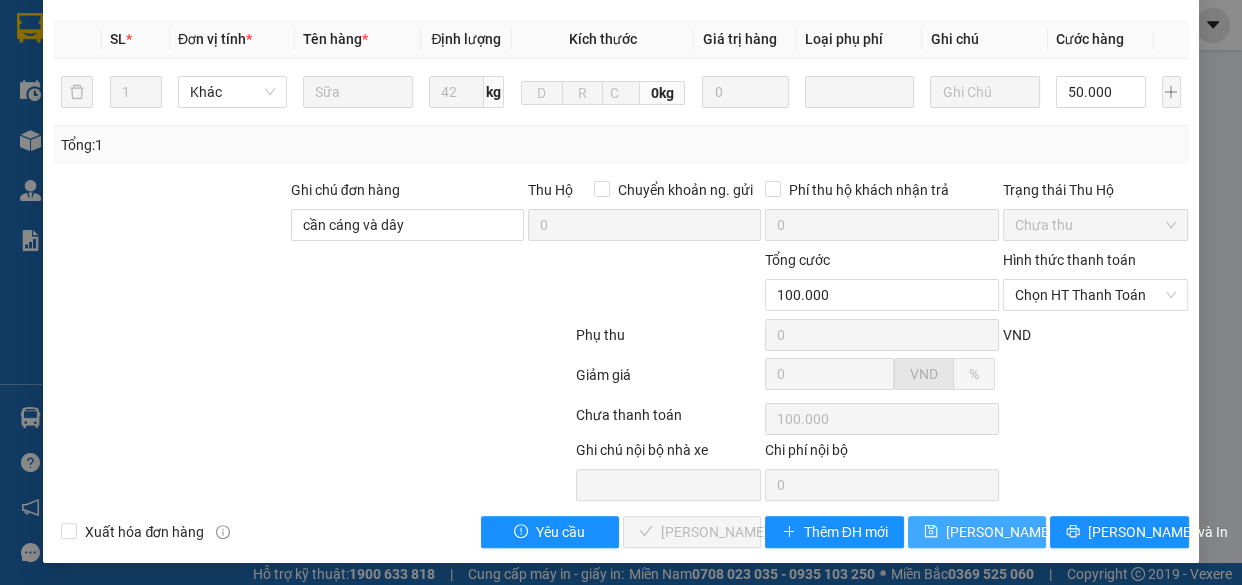 click on "Lưu thay đổi" at bounding box center (1026, 532) 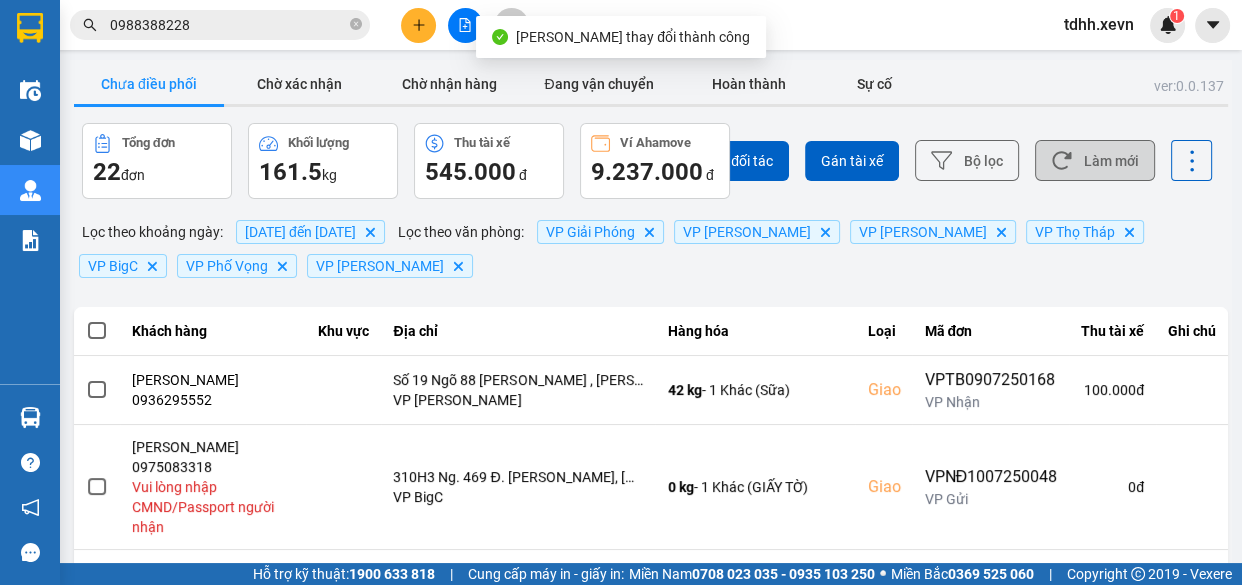click on "Làm mới" at bounding box center [1095, 160] 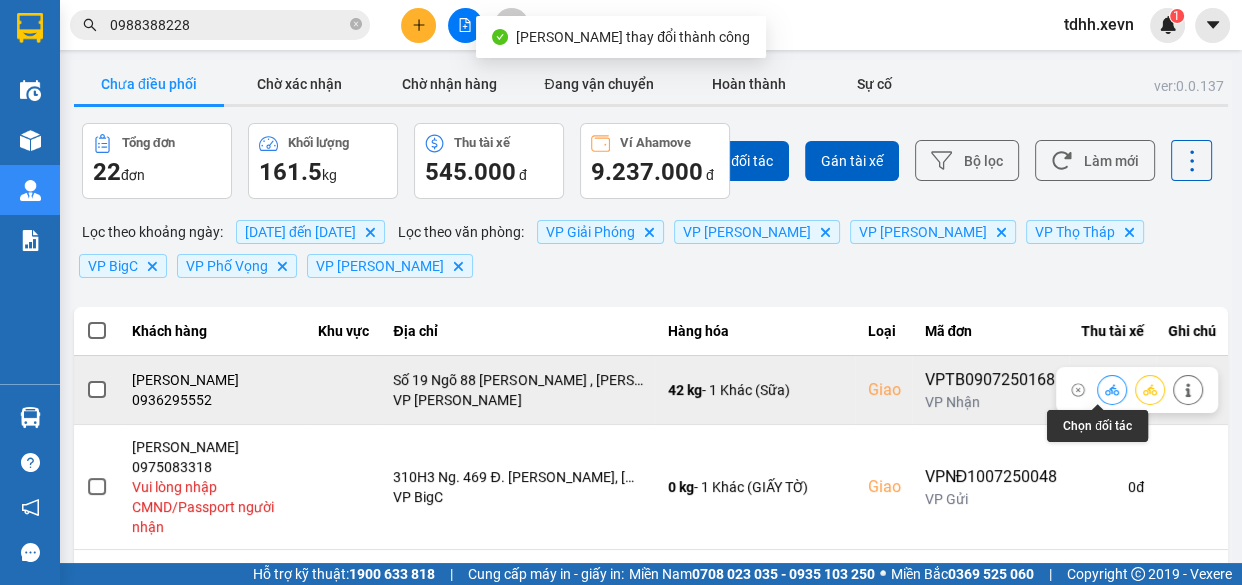 click at bounding box center [1112, 389] 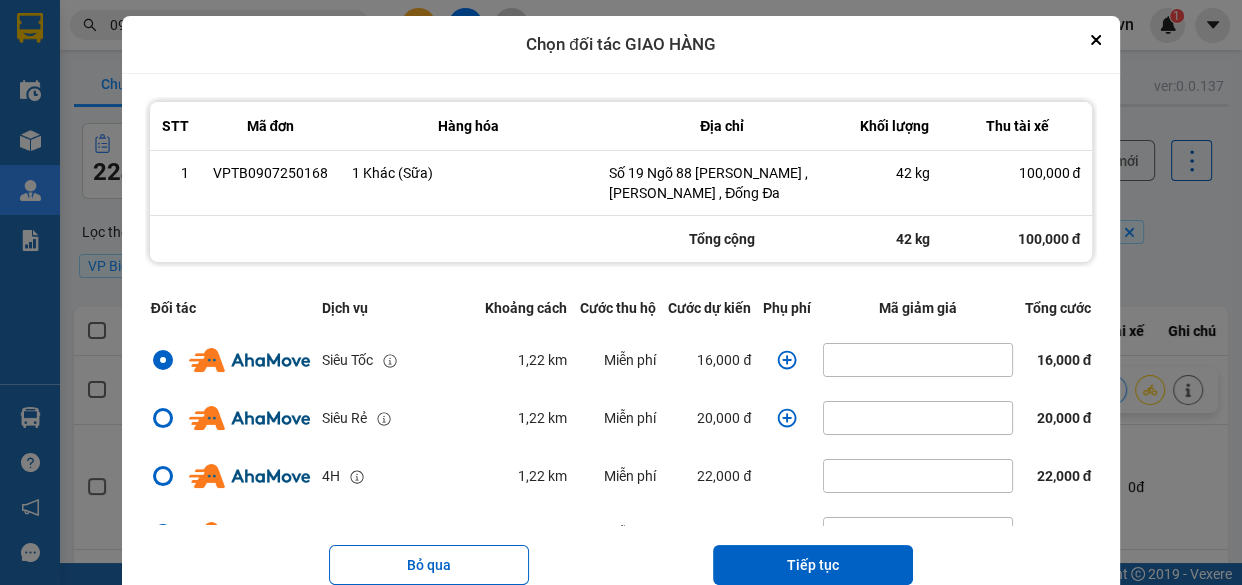 click 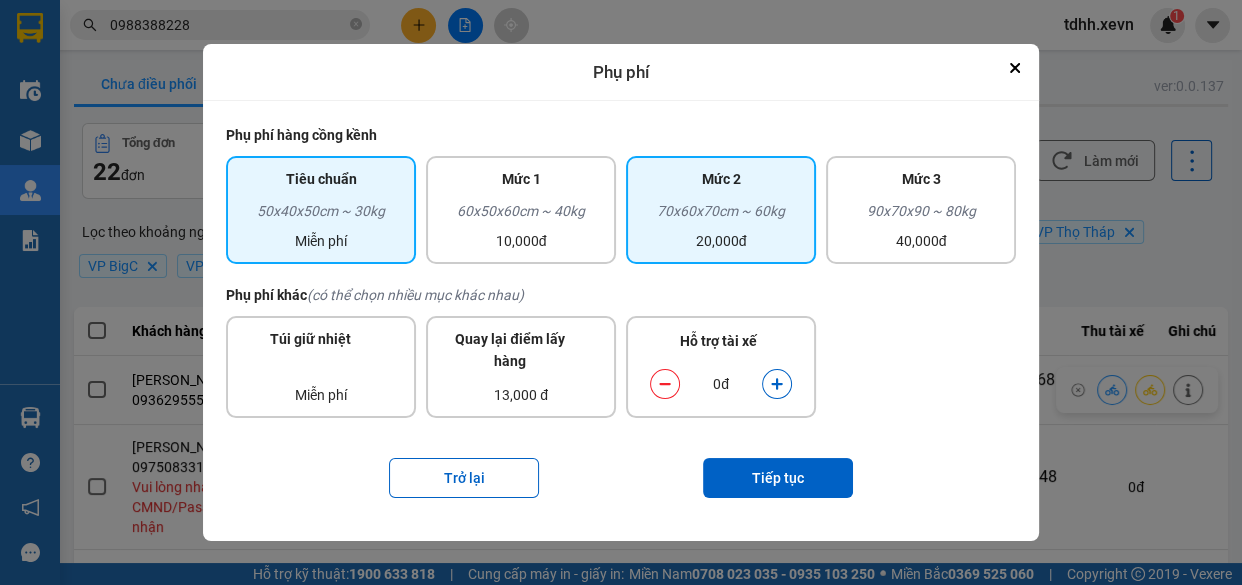 click on "20,000đ" at bounding box center (721, 241) 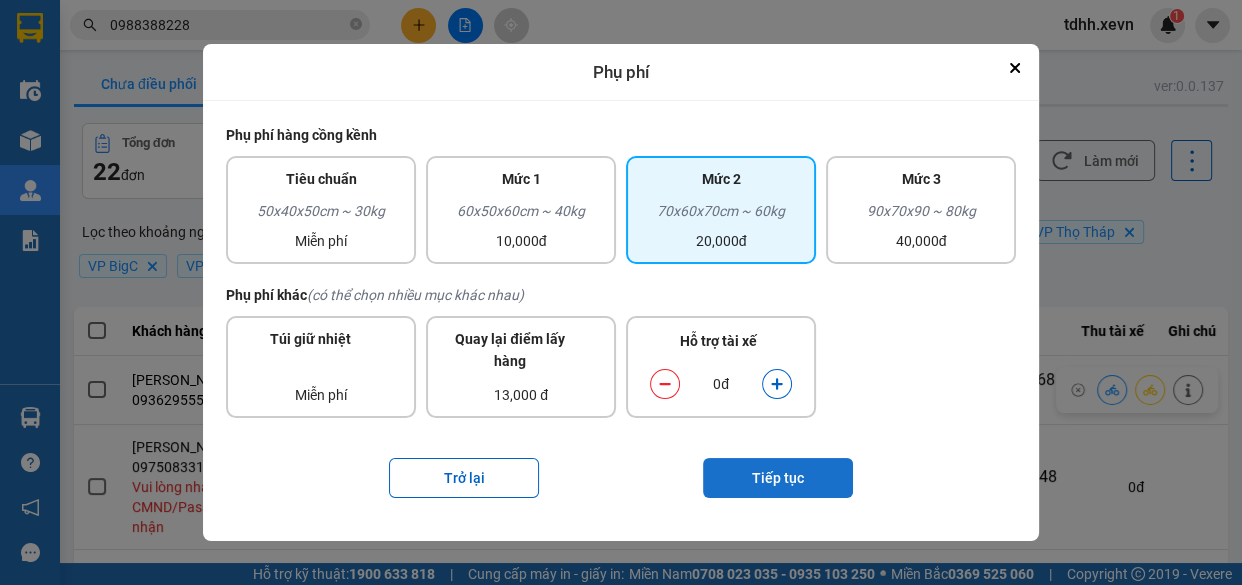 click on "Tiếp tục" at bounding box center [778, 478] 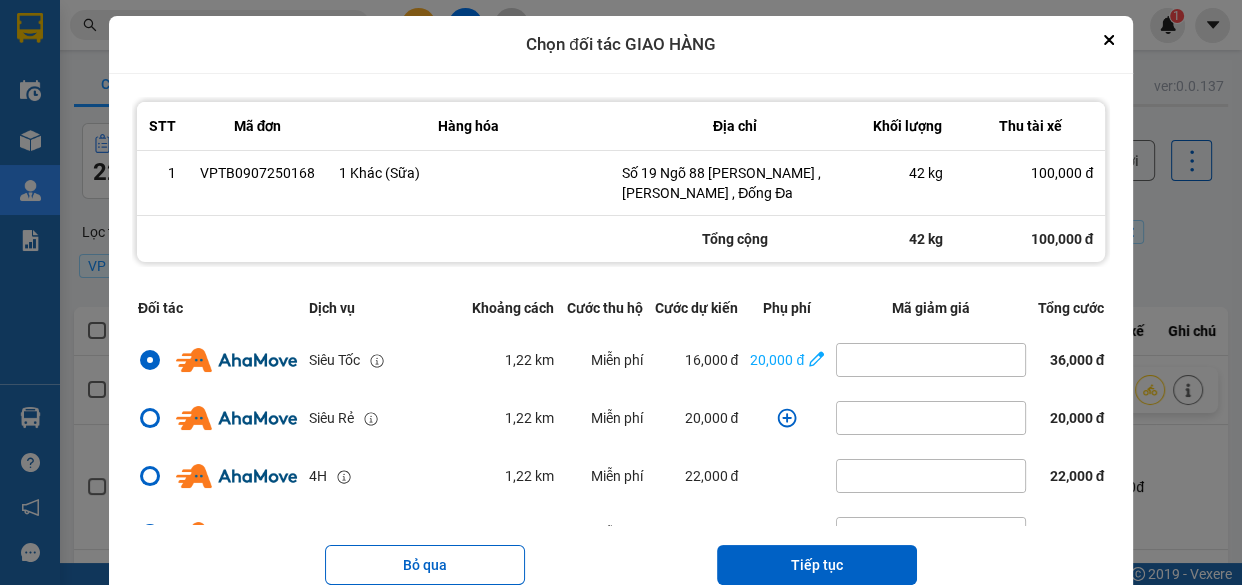 drag, startPoint x: 850, startPoint y: 554, endPoint x: 850, endPoint y: 502, distance: 52 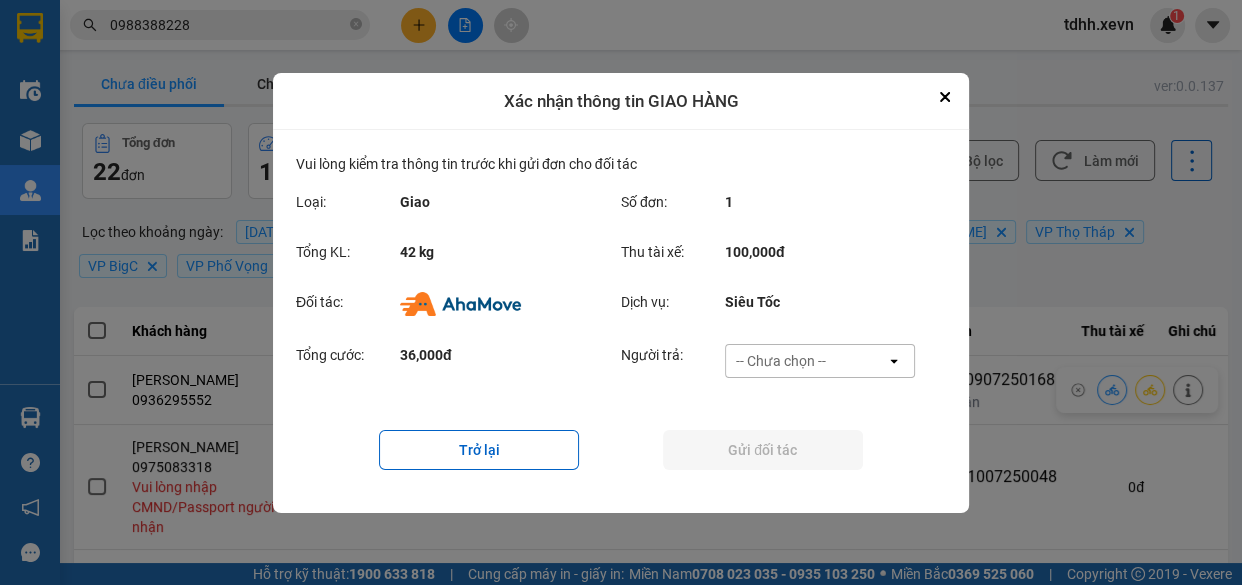click on "-- Chưa chọn --" at bounding box center [806, 361] 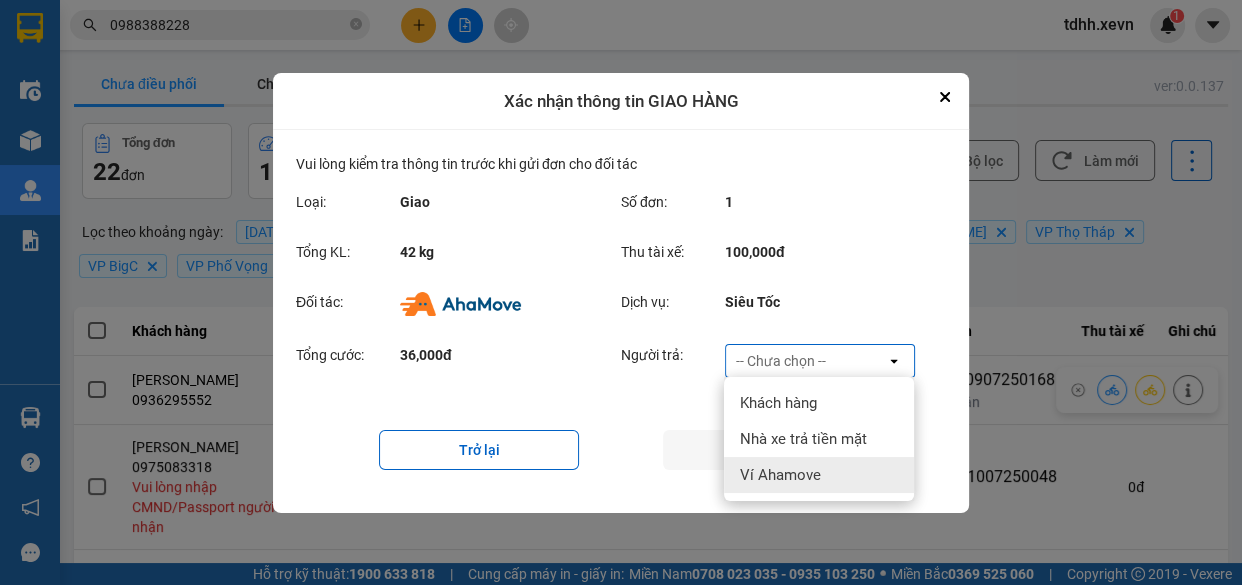 click on "Ví Ahamove" at bounding box center (819, 475) 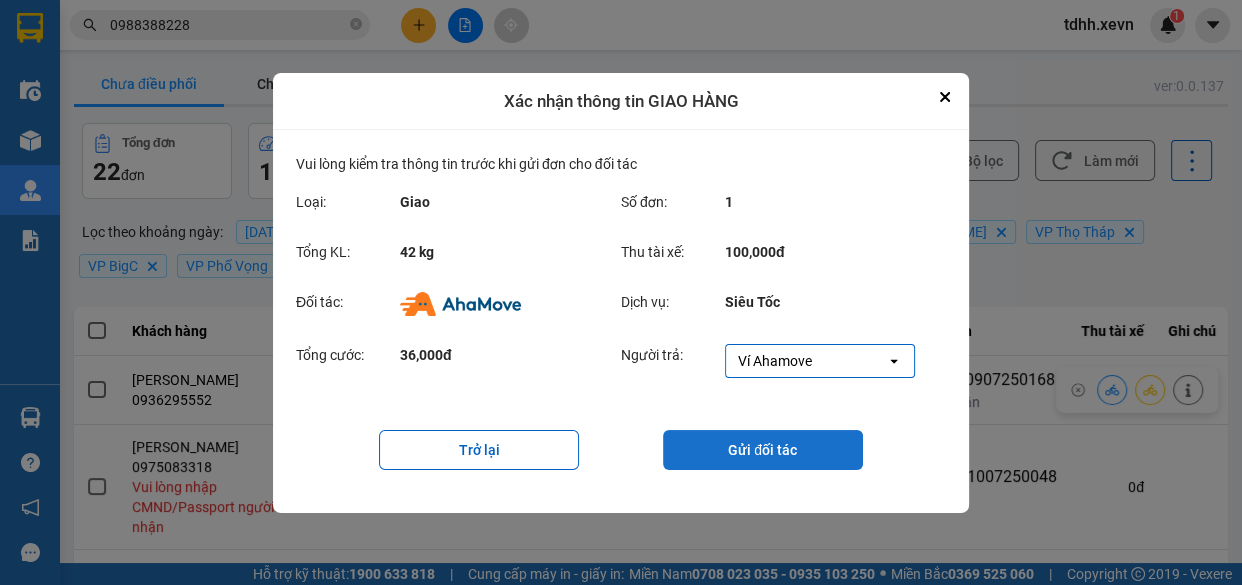 click on "Gửi đối tác" at bounding box center [763, 450] 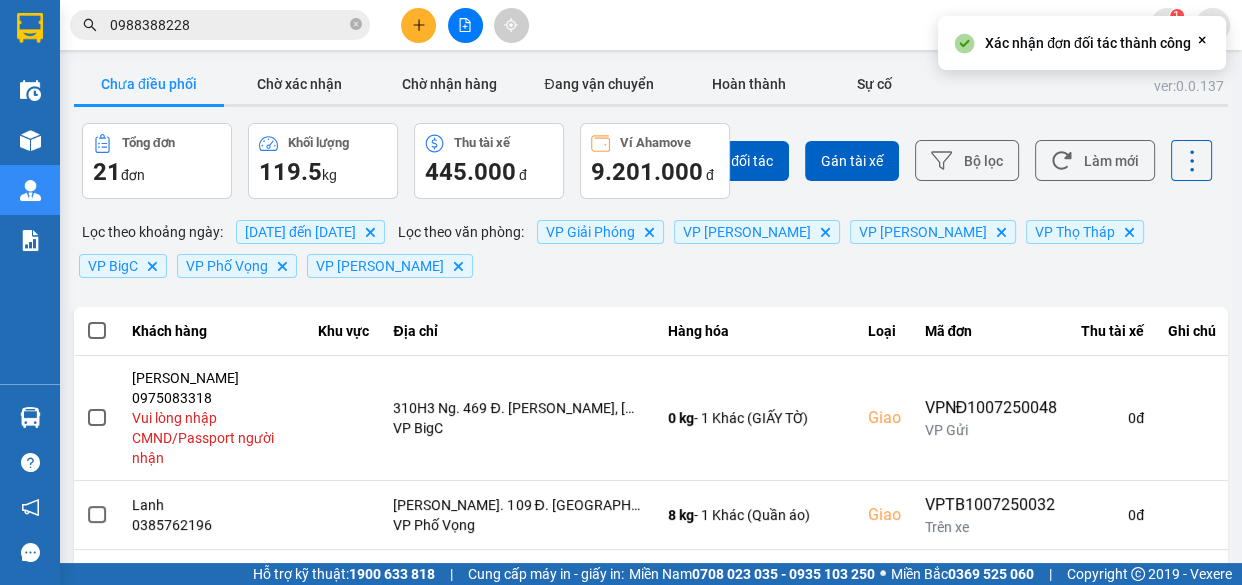 click on "ver:  0.0.137 Chưa điều phối Chờ xác nhận Chờ nhận hàng Đang vận chuyển Hoàn thành Sự cố Tổng đơn 21  đơn Khối lượng 119.5  kg Thu tài xế 445.000   đ Ví Ahamove 9.201.000   đ Chọn đối tác Gán tài xế Bộ lọc Làm mới Lọc theo khoảng ngày : 07/07/2025 đến 10/07/2025 Delete Lọc theo văn phòng : VP Giải Phóng Delete VP Trần Đại Nghĩa Delete VP Ngọc Hồi Delete VP Thọ Tháp Delete VP BigC Delete VP Phố Vọng Delete VP Lê Duẩn Delete Khách hàng Khu vực Địa chỉ Hàng hóa Loại Mã đơn Thu tài xế Ghi chú ĐINH VĂN BÌNH 0975083318 Vui lòng nhập CMND/Passport người nhận 310H3 Ng. 469 Đ. Nguyễn Trãi, Thanh Xuân Bắc, Thanh Xuân, Hà Nội, Việt Nam VP BigC 0 kg  -   1 Khác (GIẤY TỜ) Giao VPNĐ1007250048 VP Gửi 0 đ Lanh 0385762196 Ng. 109 Đ. Trường Chinh, Phương Liệt, Thanh Xuân, Hà Nội, Việt Nam VP Phố Vọng 8 kg  -   1 Khác (Quần áo) Giao VPTB1007250032 Trên xe 0" at bounding box center (621, 281) 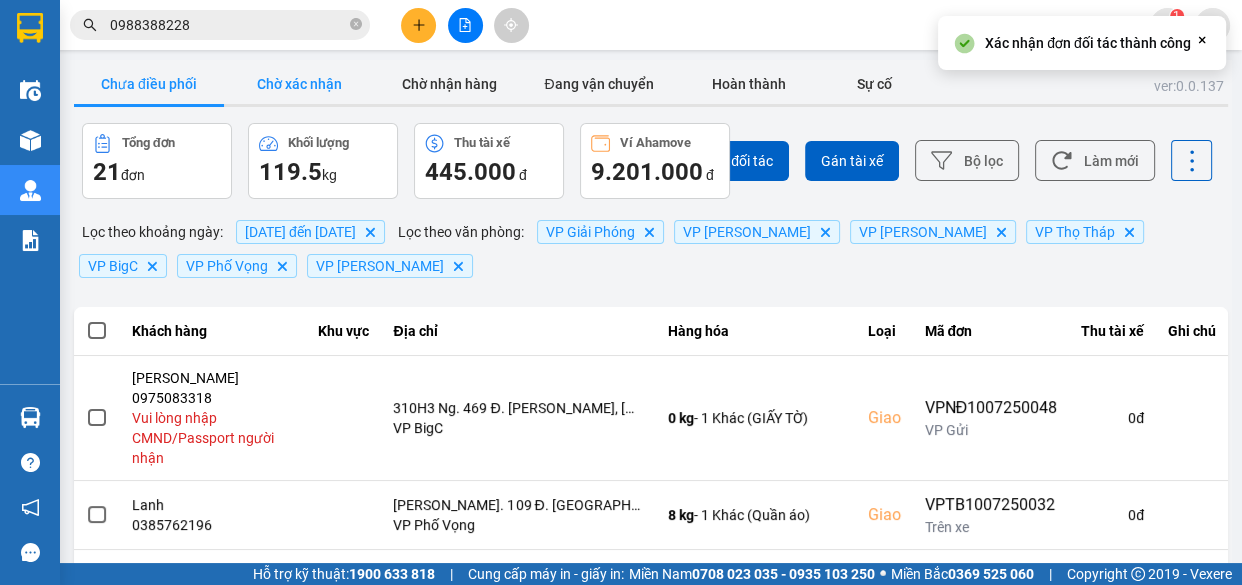 click on "Chờ xác nhận" at bounding box center [299, 84] 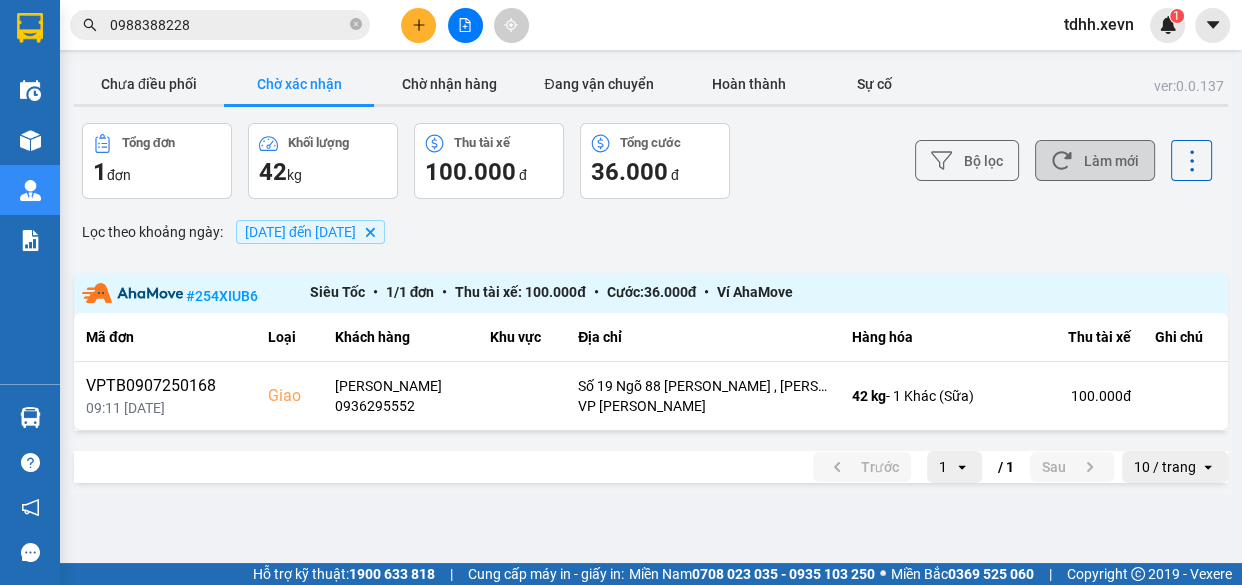 click on "Làm mới" at bounding box center (1095, 160) 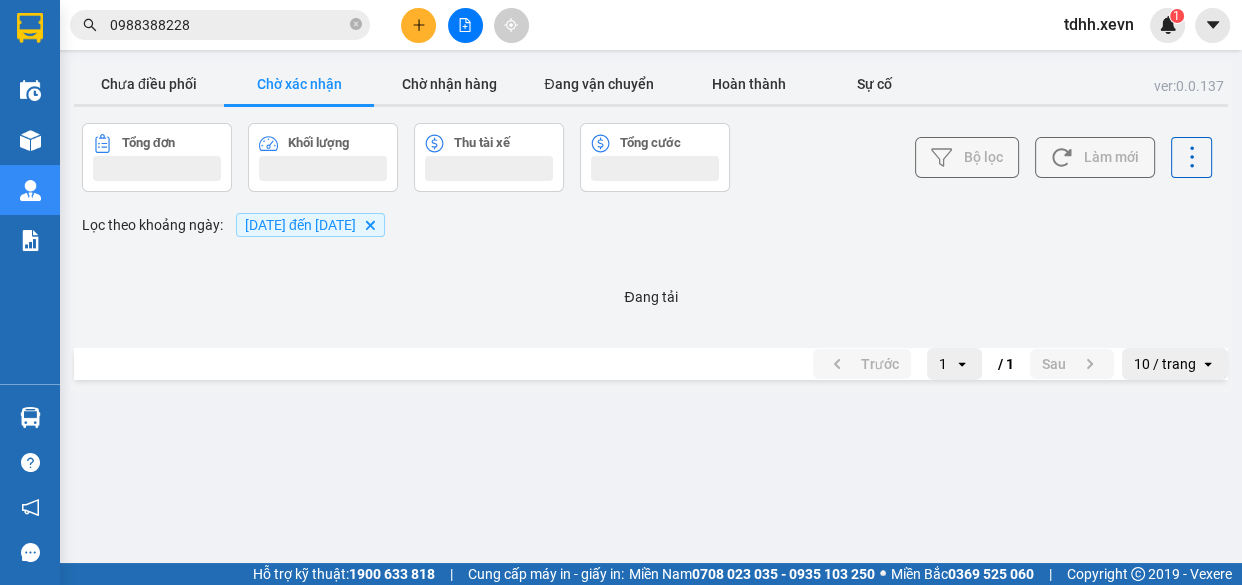 click on "Làm mới" at bounding box center [1095, 157] 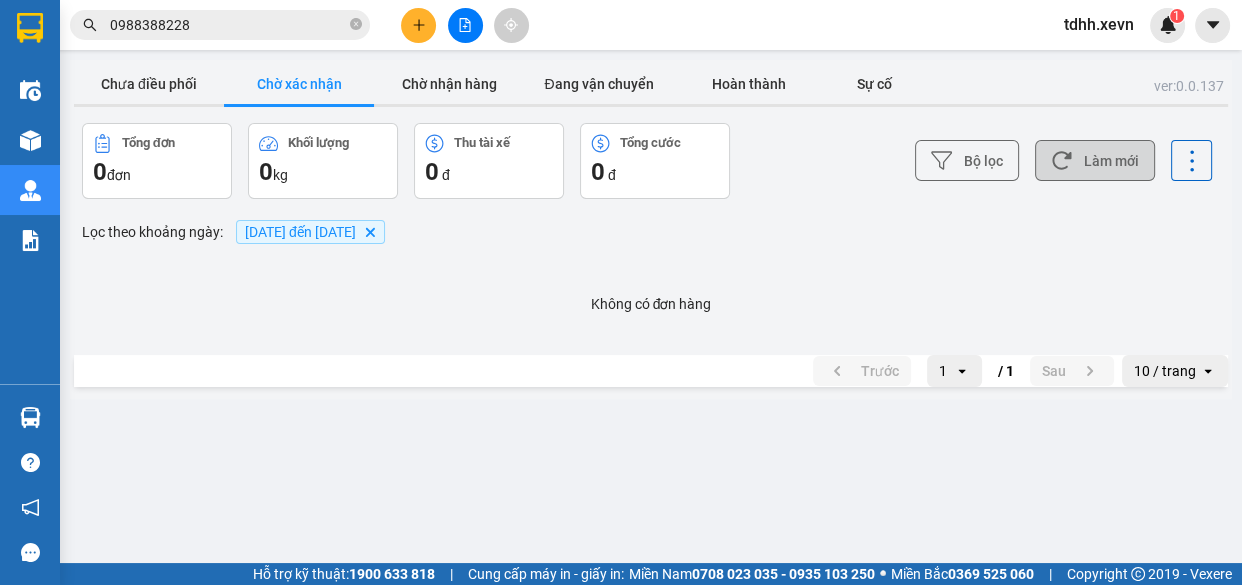 click on "Làm mới" at bounding box center (1095, 160) 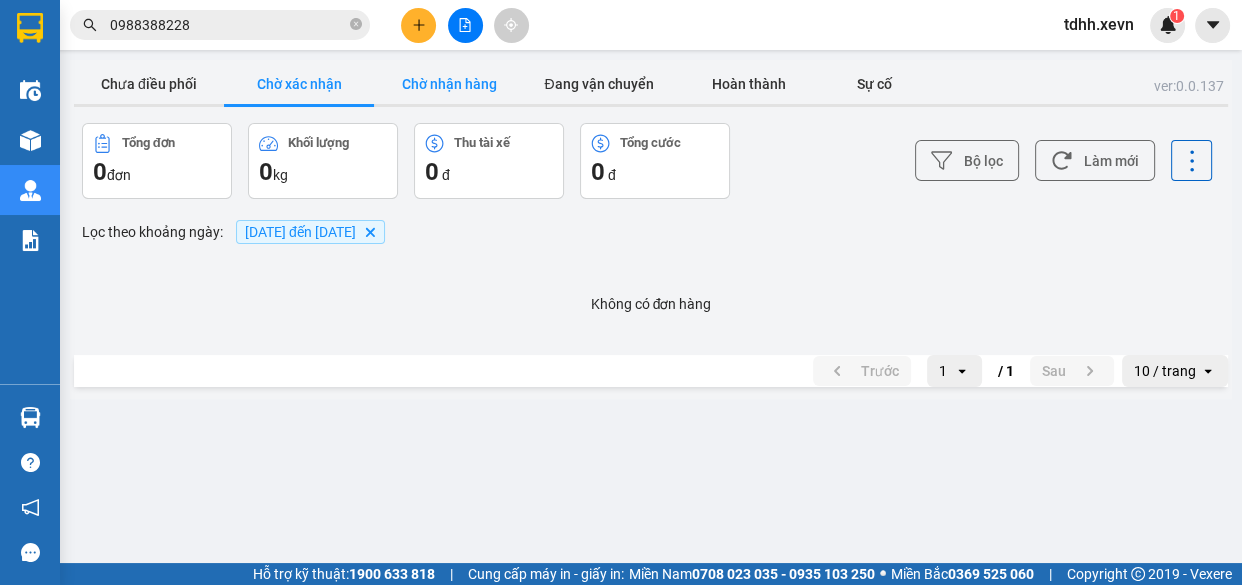 drag, startPoint x: 382, startPoint y: 99, endPoint x: 419, endPoint y: 90, distance: 38.078865 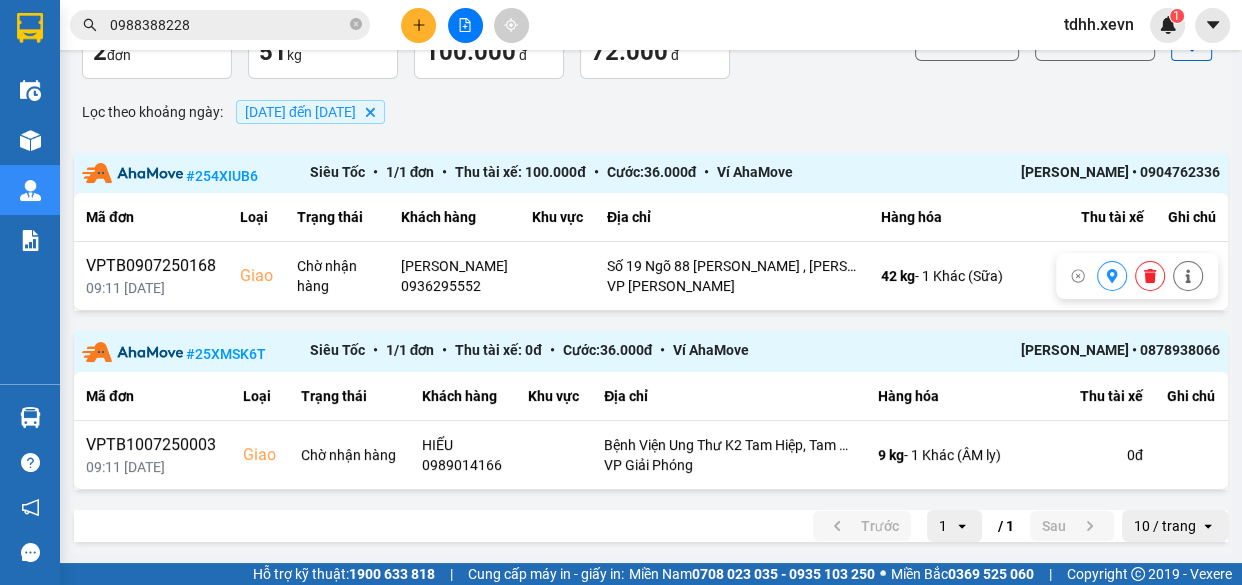 scroll, scrollTop: 0, scrollLeft: 0, axis: both 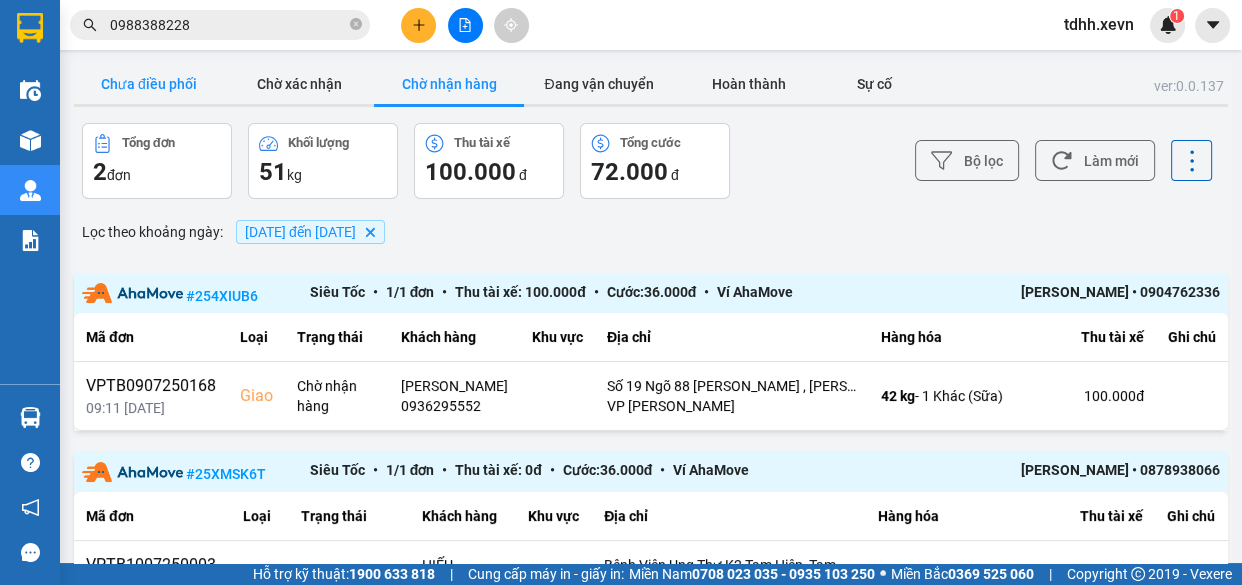 click on "Chưa điều phối" at bounding box center [149, 84] 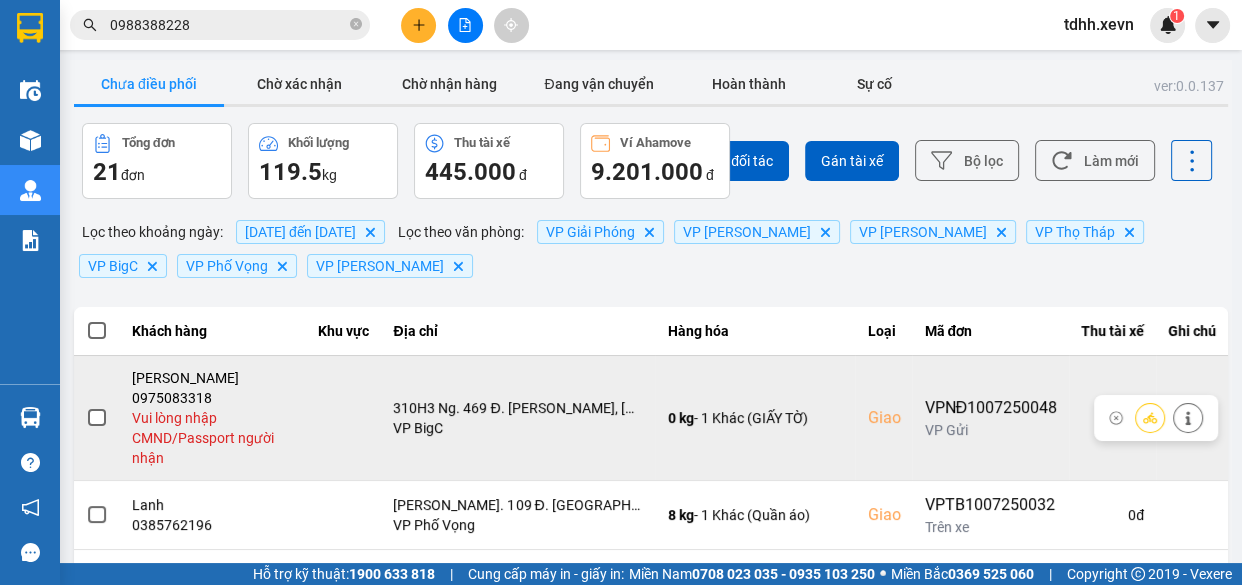 click 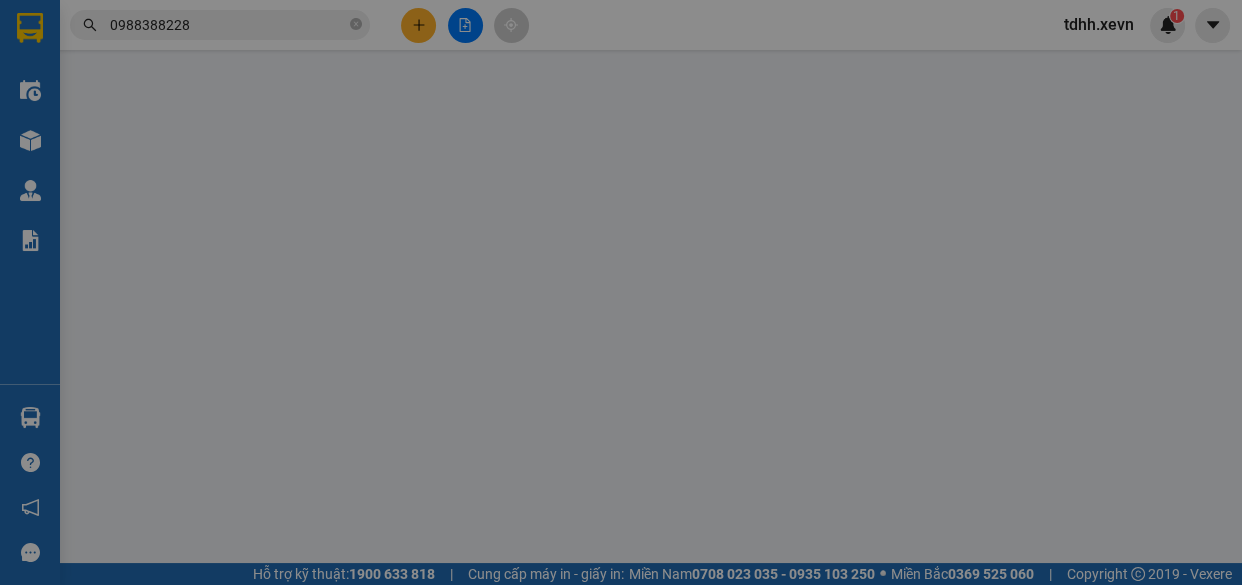 type on "0889491205" 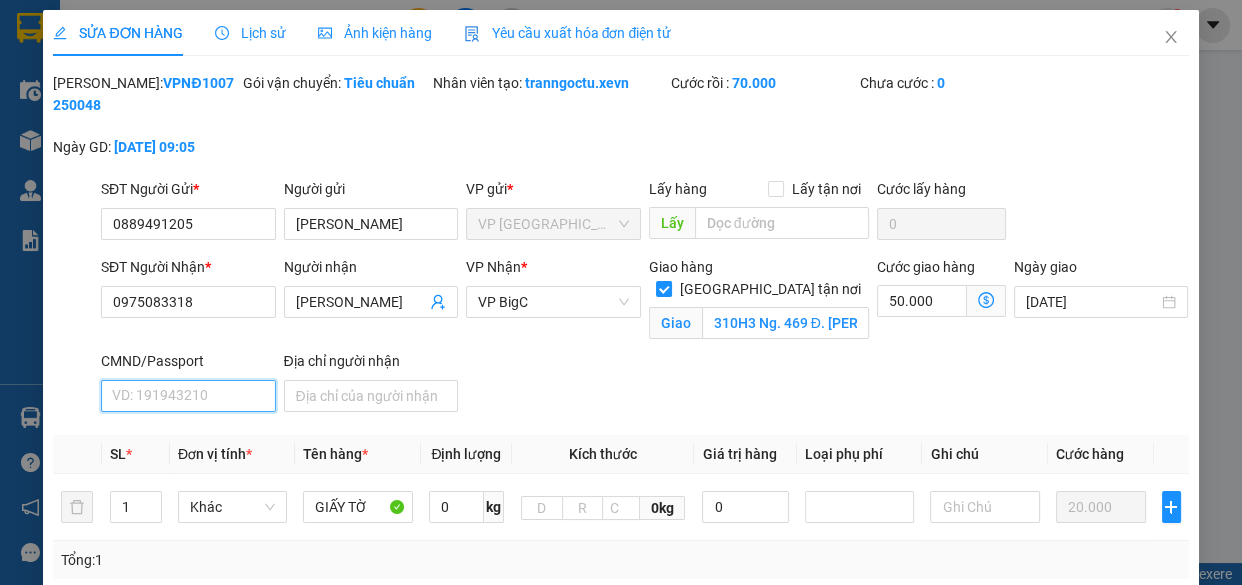 click on "CMND/Passport" at bounding box center (188, 396) 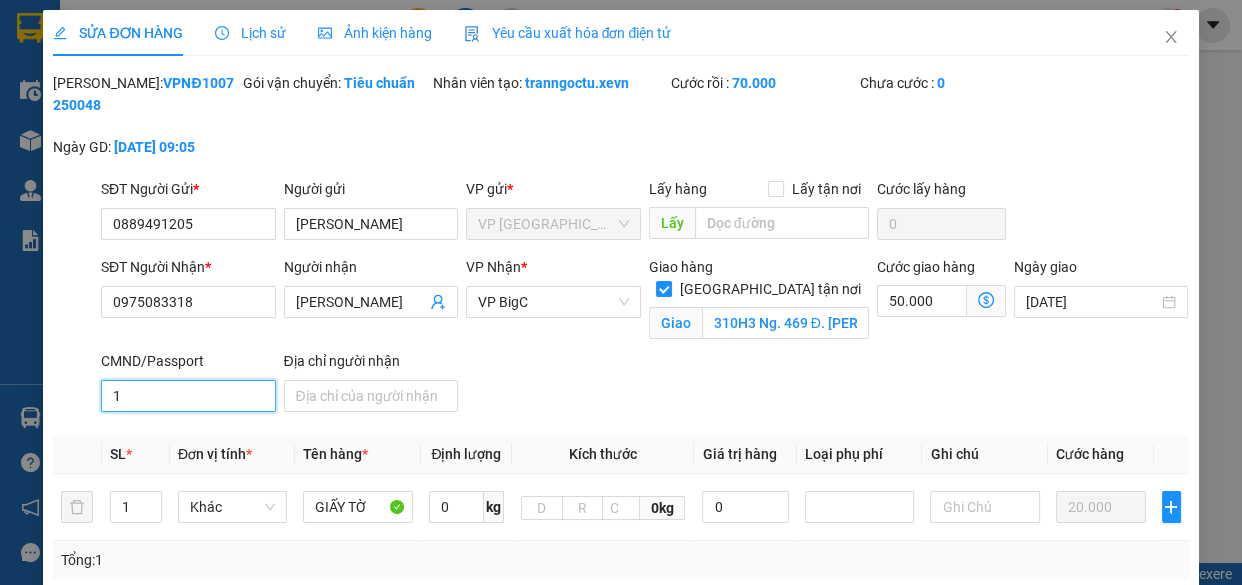 scroll, scrollTop: 415, scrollLeft: 0, axis: vertical 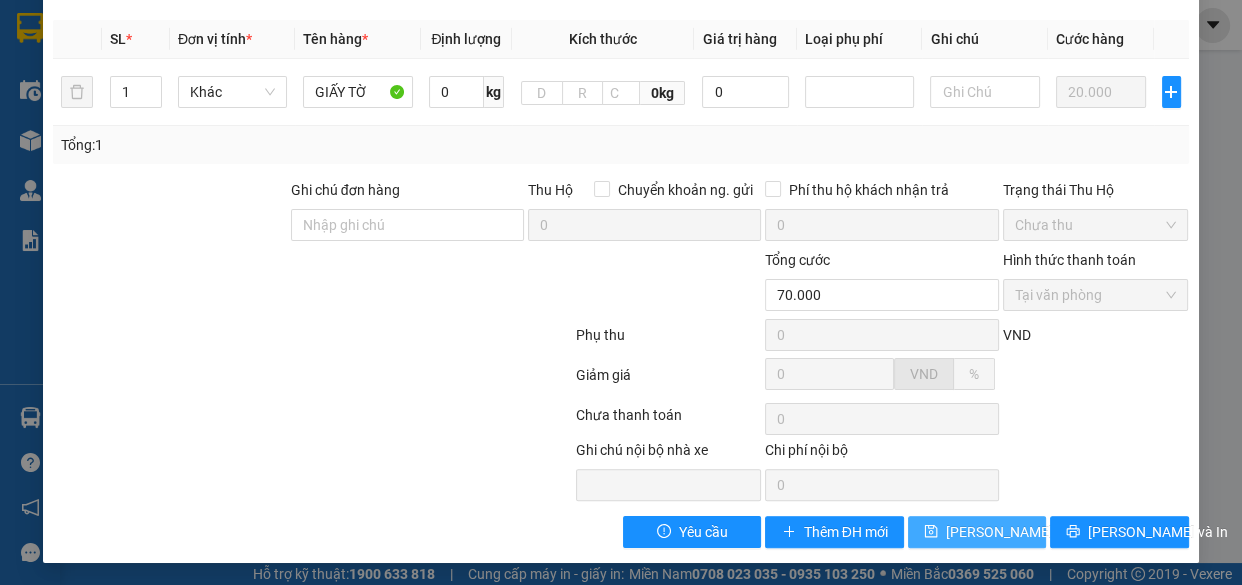 type on "1" 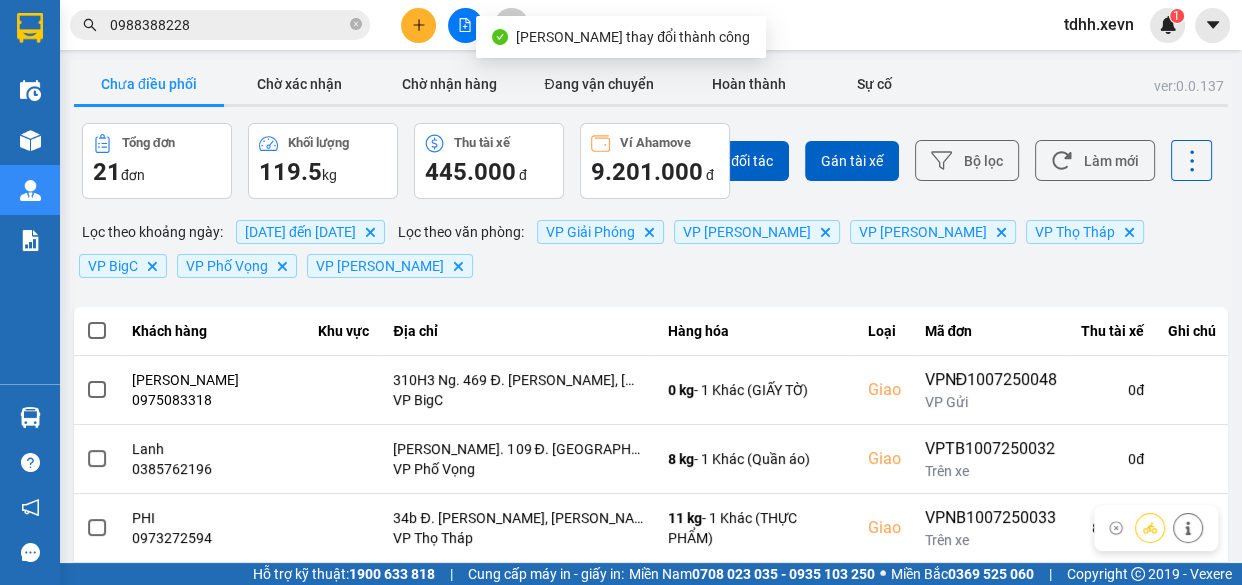 scroll, scrollTop: 636, scrollLeft: 0, axis: vertical 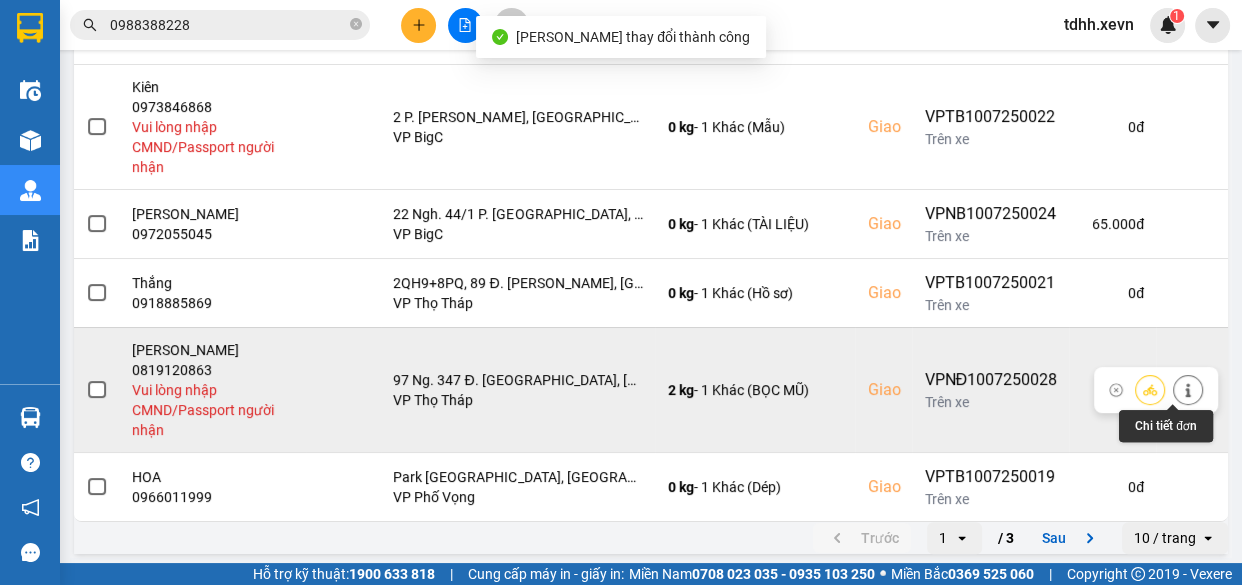 click 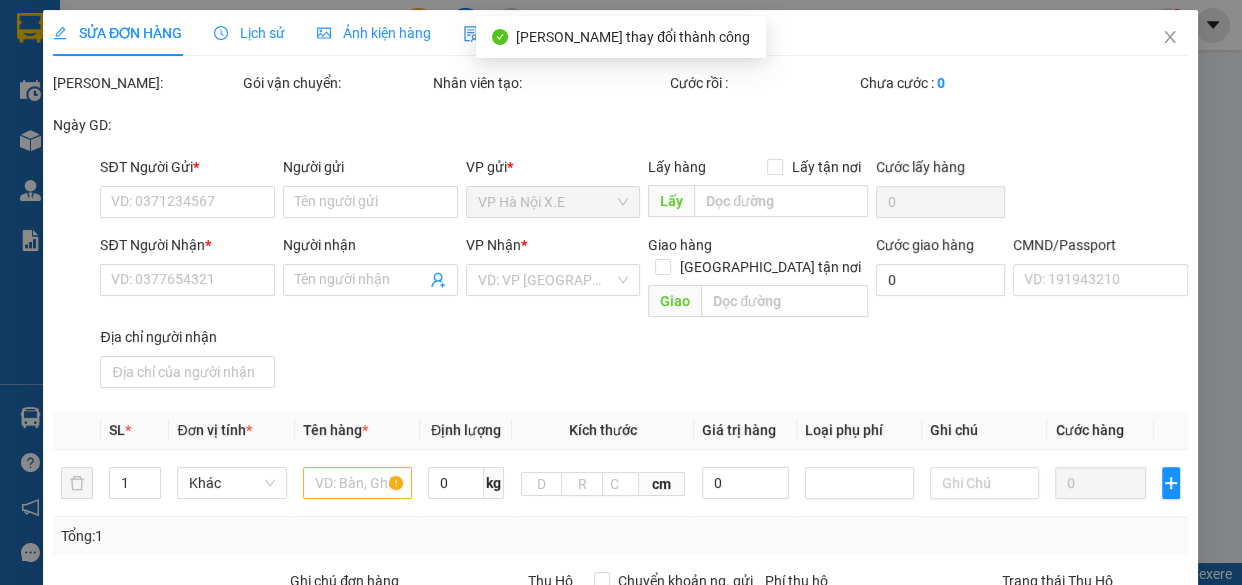 scroll, scrollTop: 0, scrollLeft: 0, axis: both 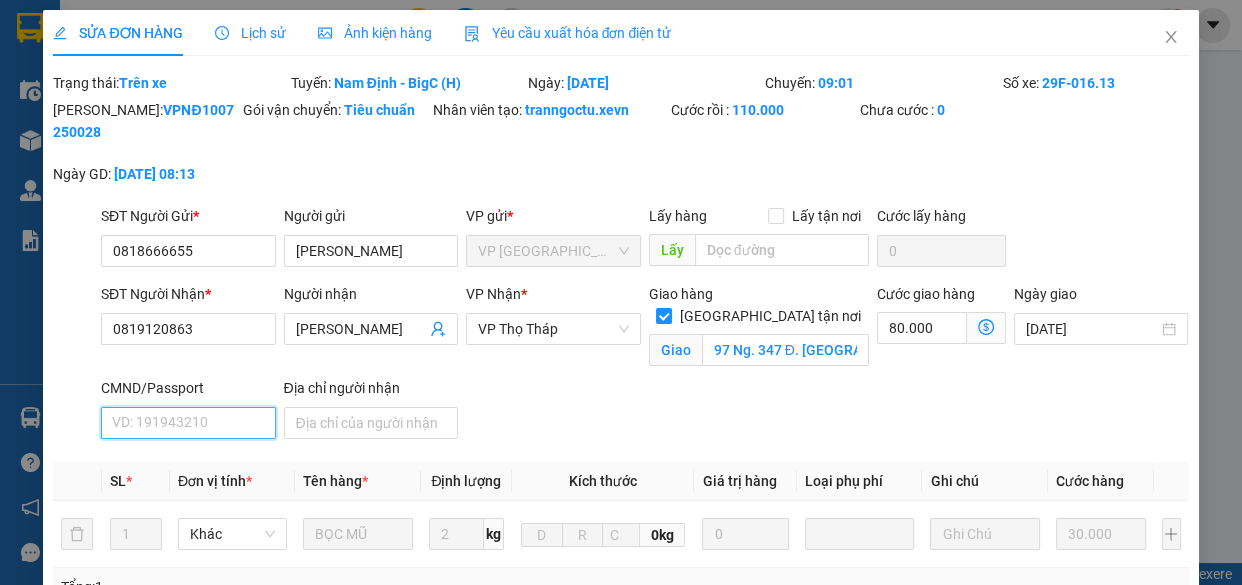 click on "CMND/Passport" at bounding box center (188, 423) 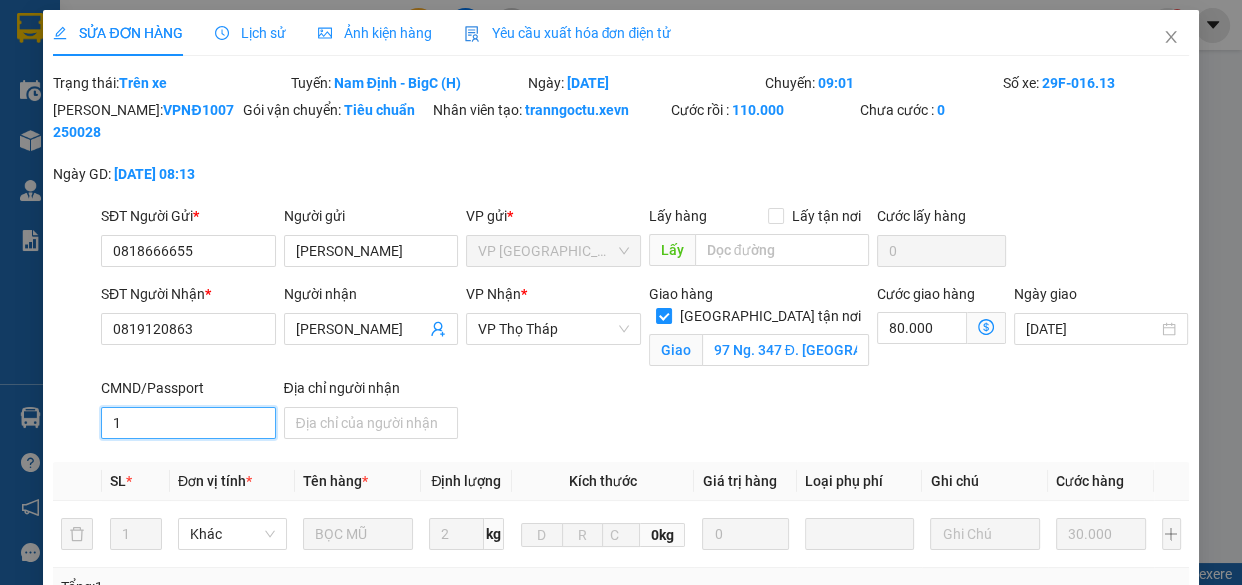 scroll, scrollTop: 442, scrollLeft: 0, axis: vertical 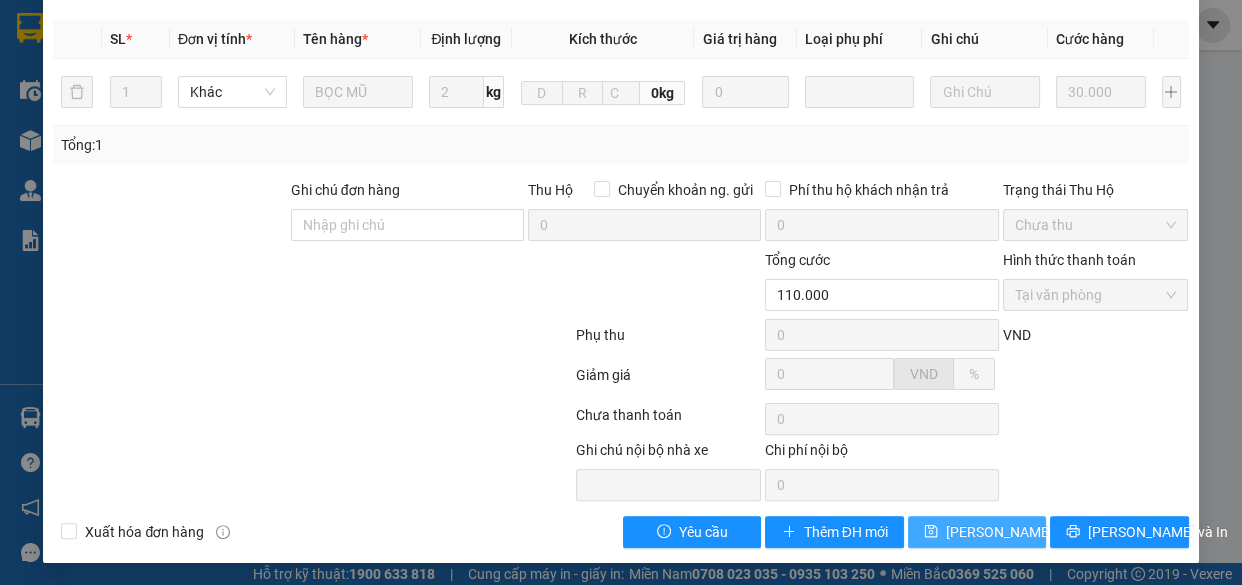 type on "1" 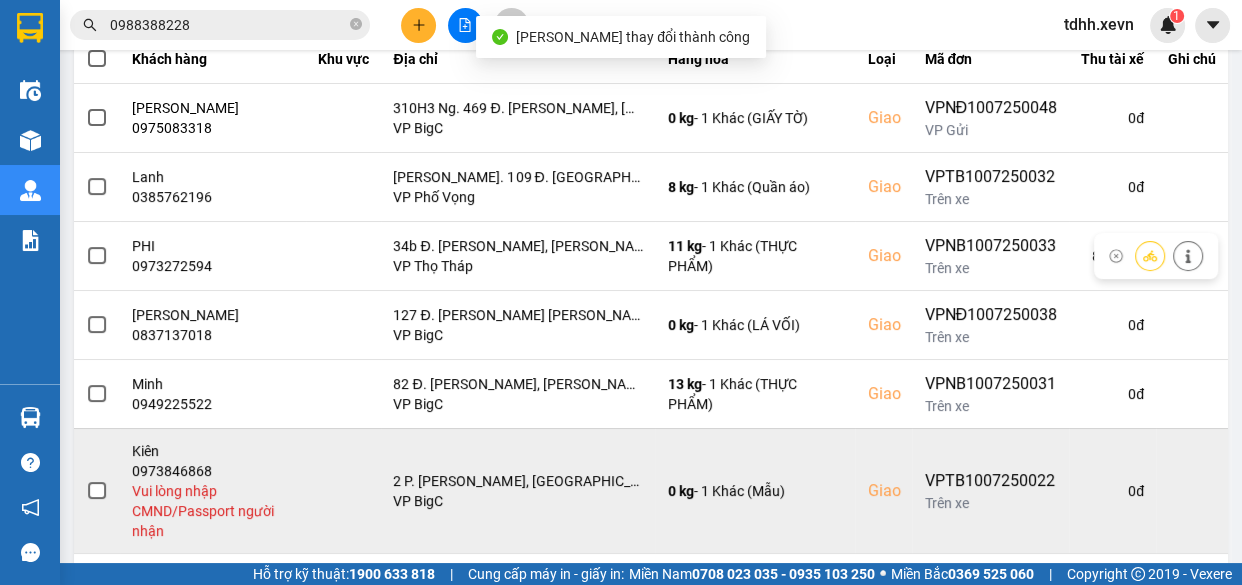 scroll, scrollTop: 454, scrollLeft: 0, axis: vertical 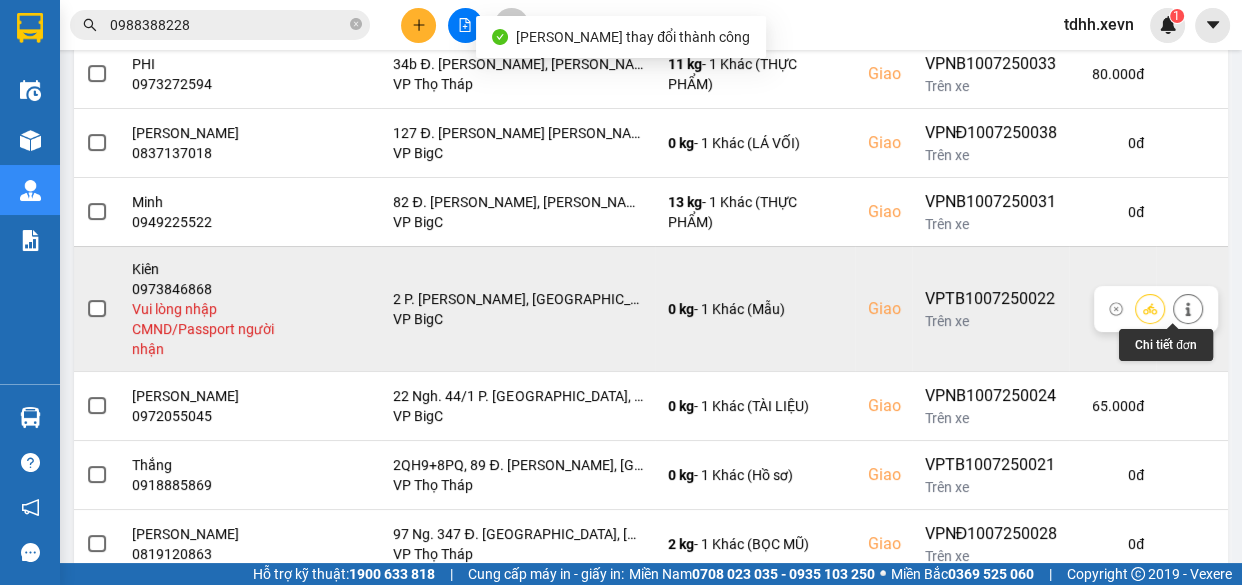 click at bounding box center [1188, 308] 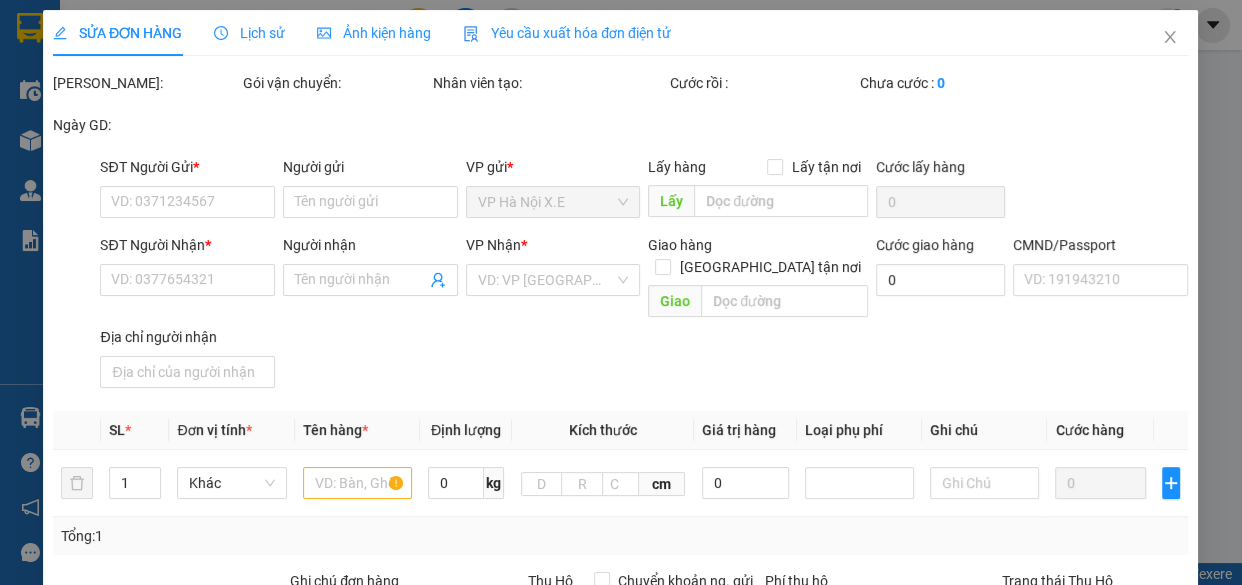 scroll, scrollTop: 0, scrollLeft: 0, axis: both 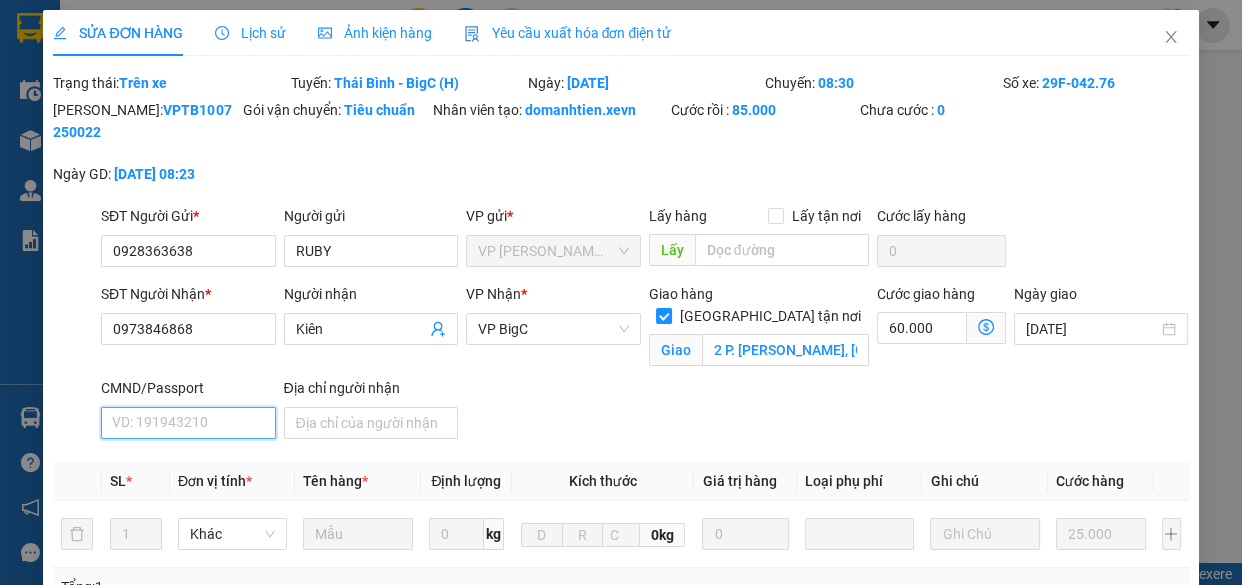 click on "CMND/Passport" at bounding box center (188, 423) 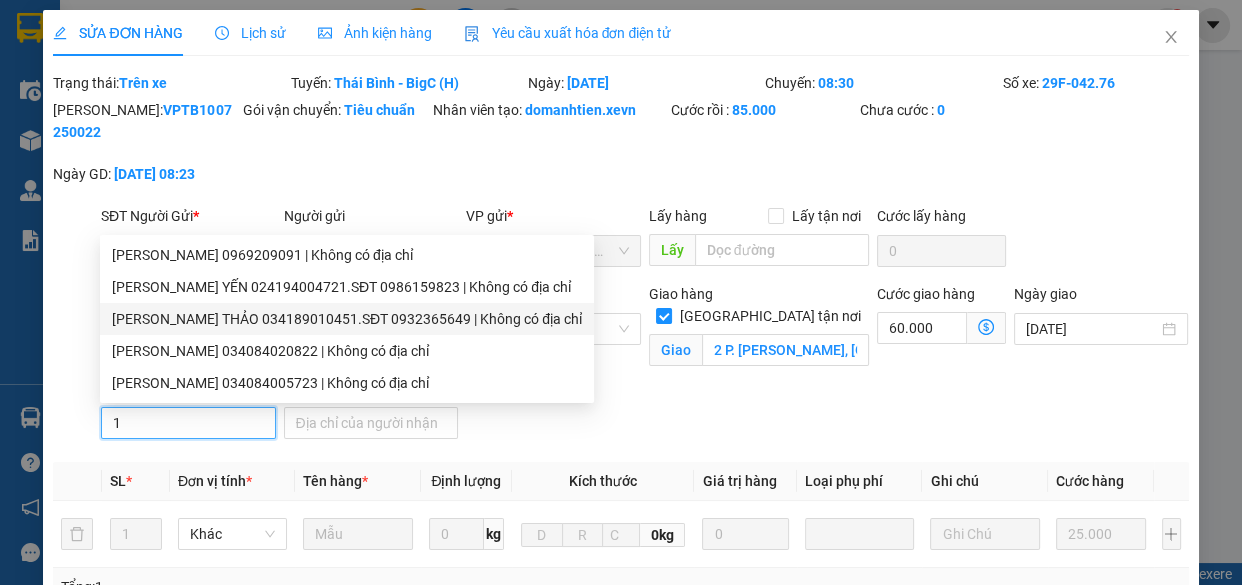 scroll, scrollTop: 442, scrollLeft: 0, axis: vertical 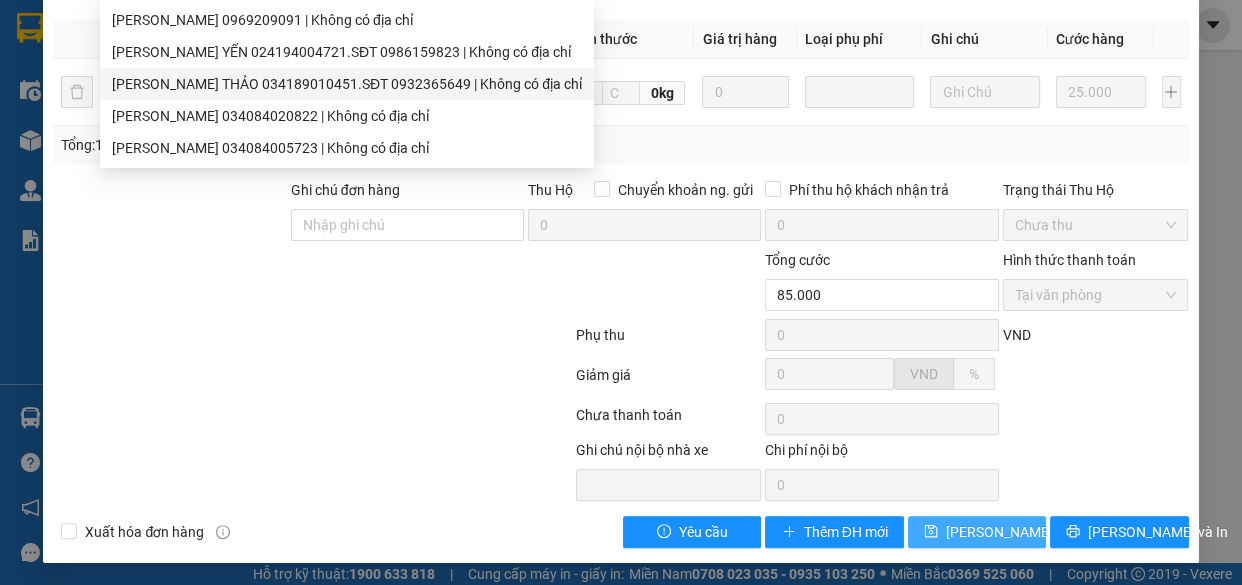 type on "1" 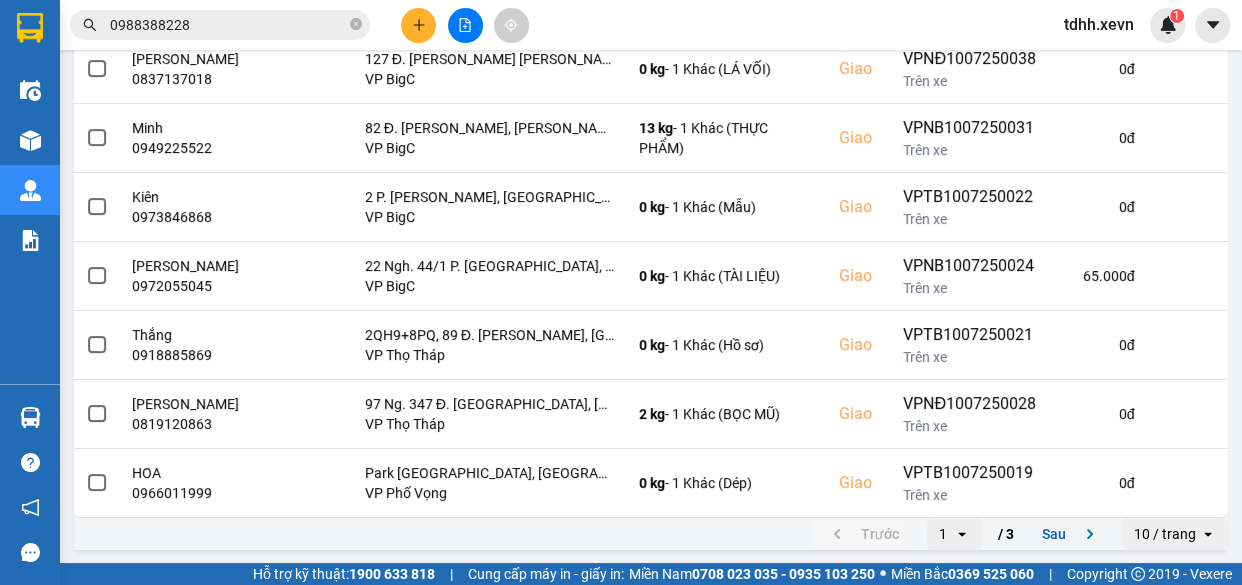 scroll, scrollTop: 0, scrollLeft: 0, axis: both 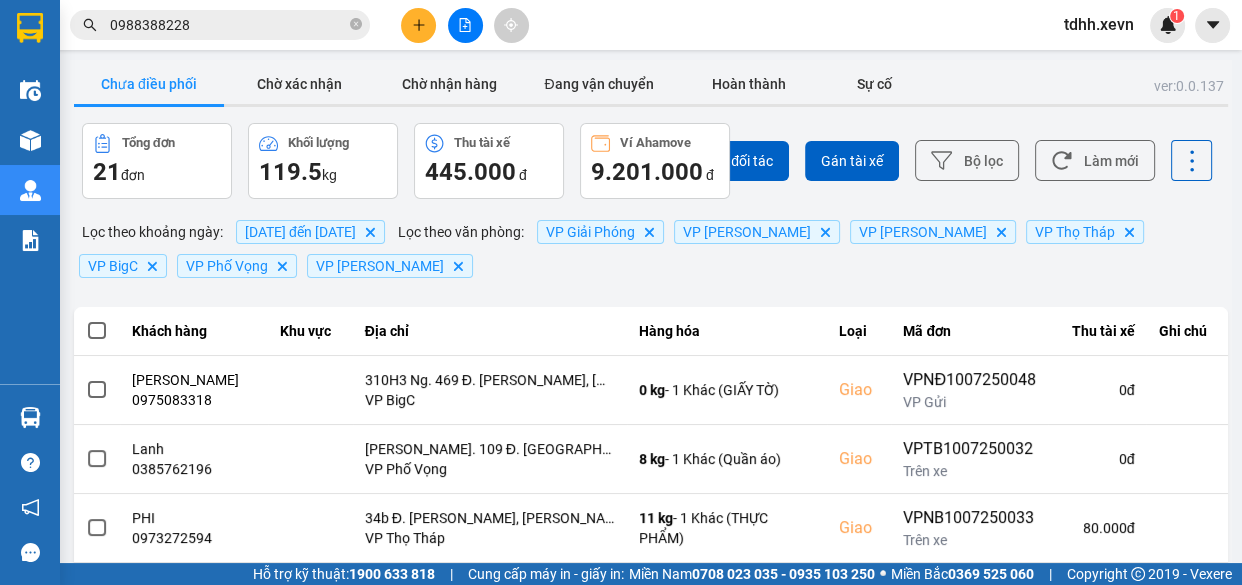 click on "Chọn đối tác Gán tài xế Bộ lọc Làm mới" at bounding box center [929, 161] 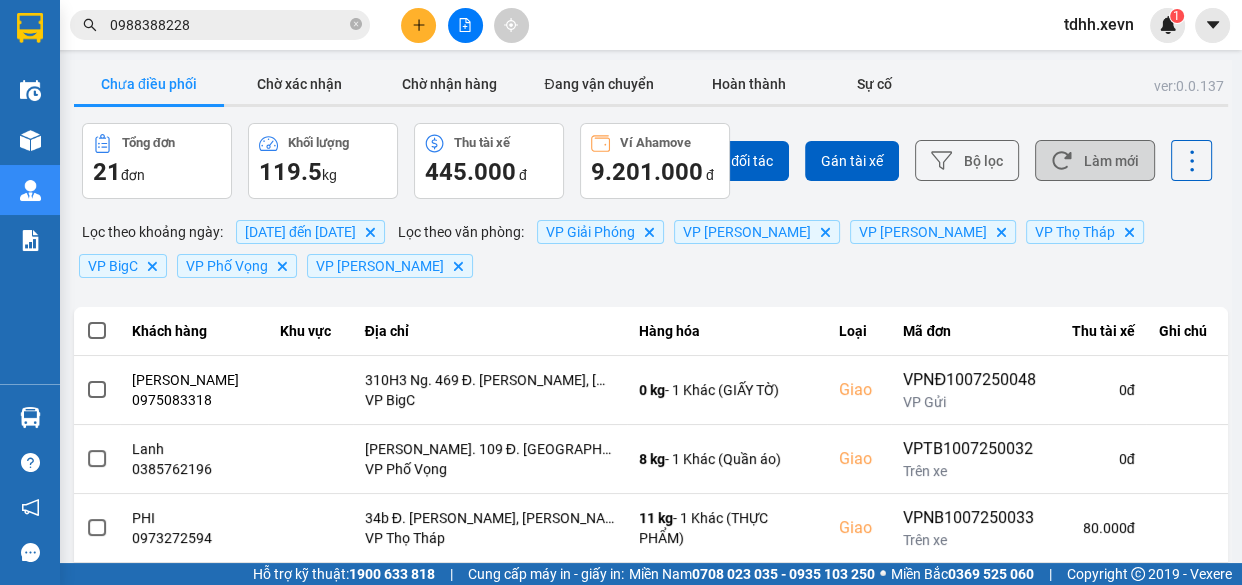 click on "Làm mới" at bounding box center [1095, 160] 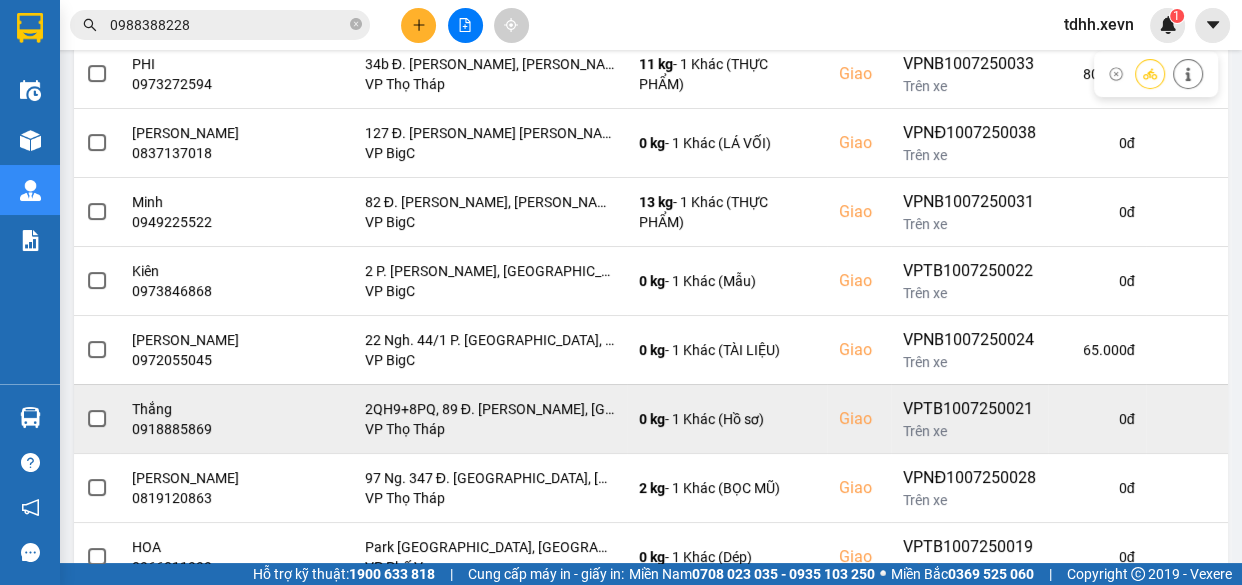 scroll, scrollTop: 528, scrollLeft: 0, axis: vertical 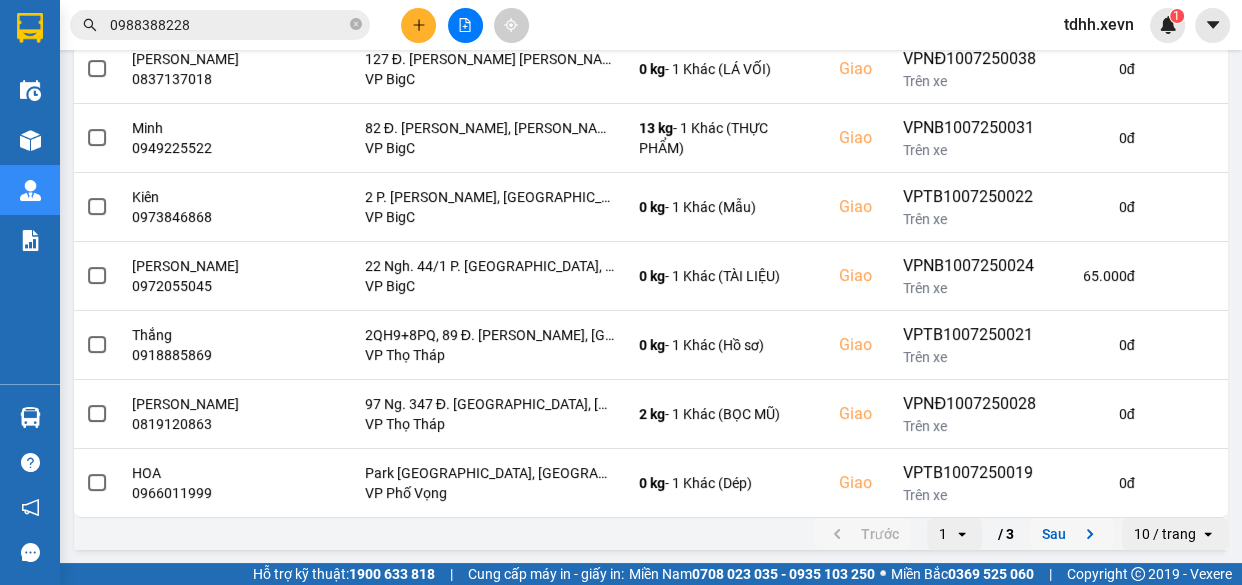 click on "Sau" at bounding box center [1072, 534] 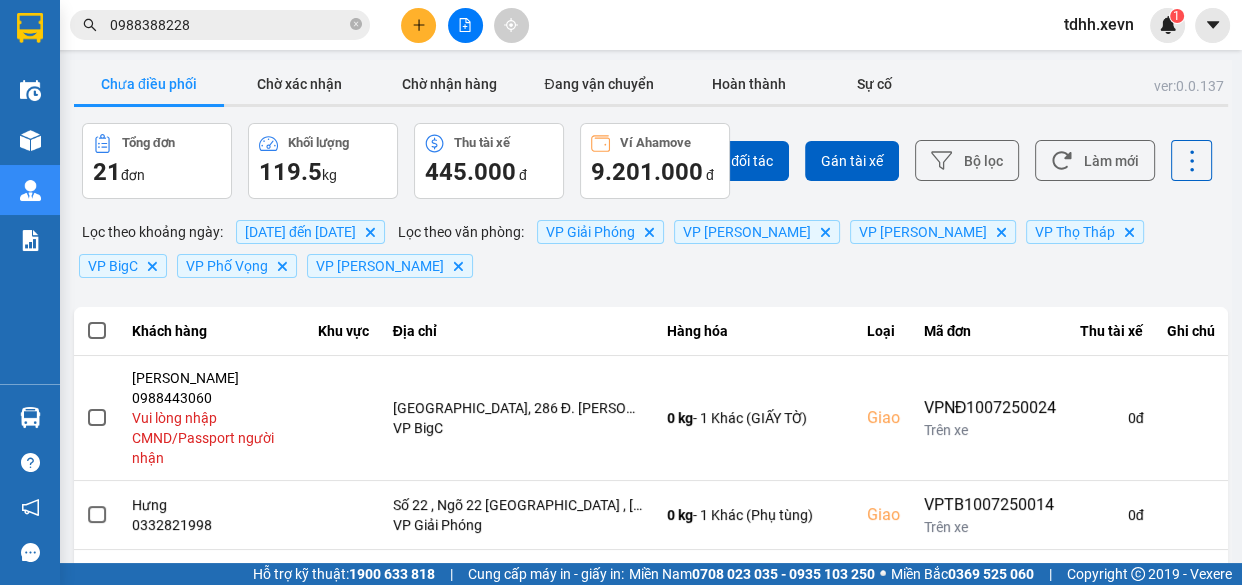 scroll, scrollTop: 640, scrollLeft: 0, axis: vertical 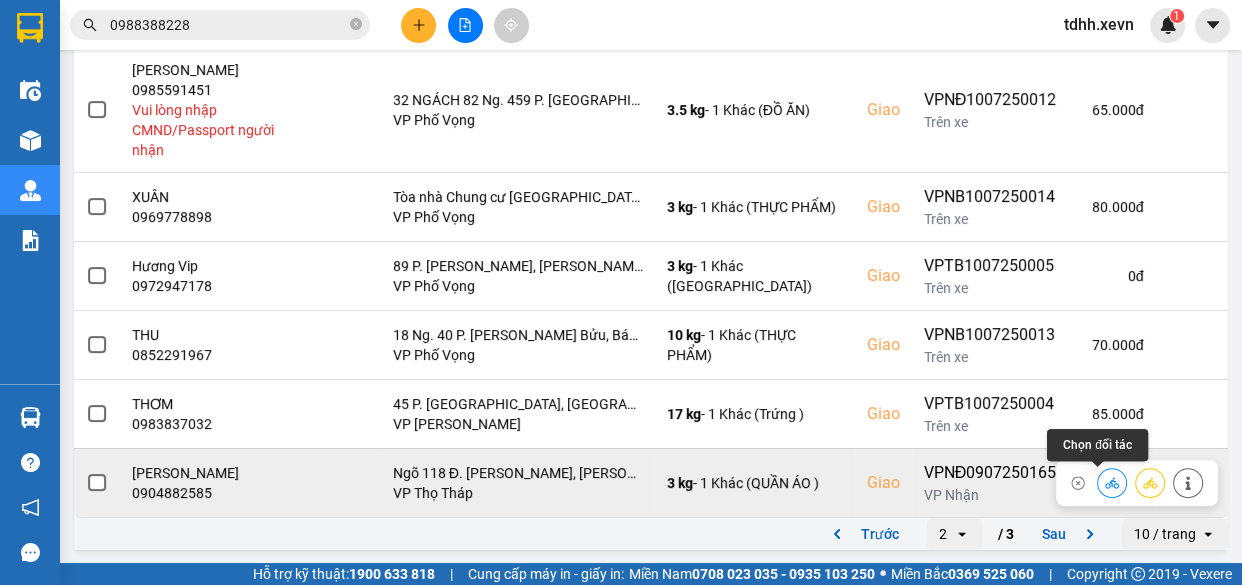 click at bounding box center (1112, 482) 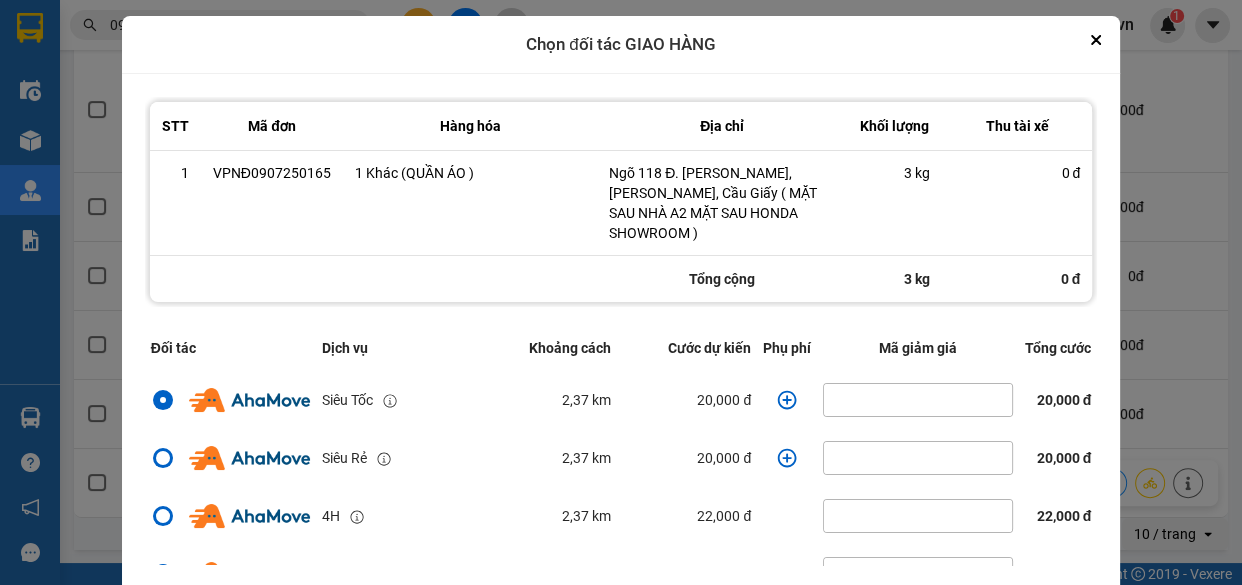 click 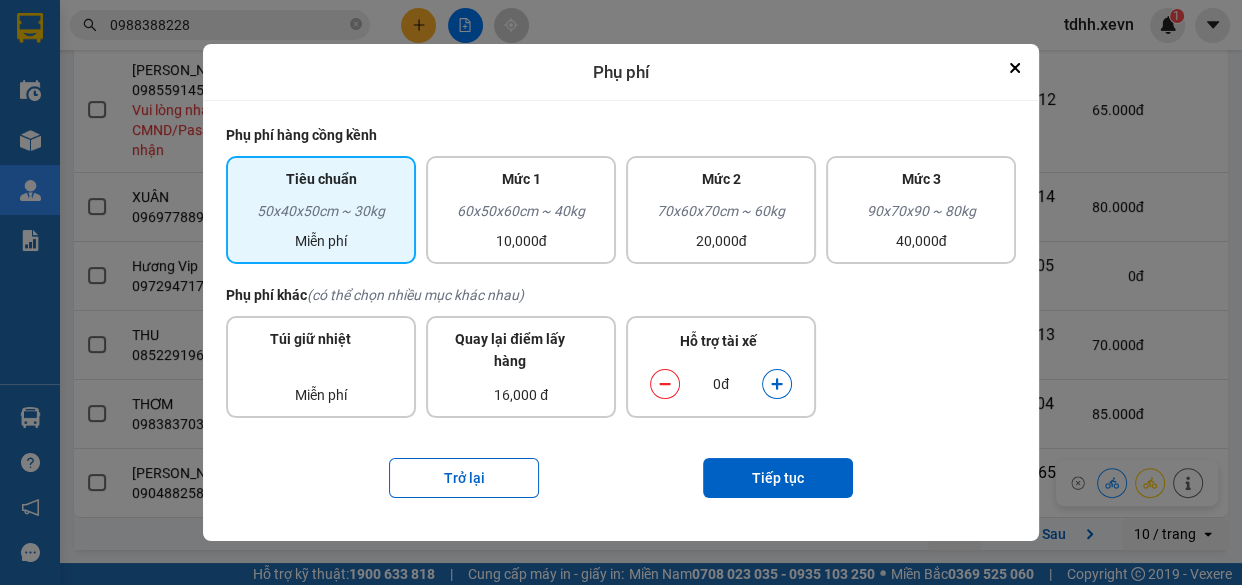 click 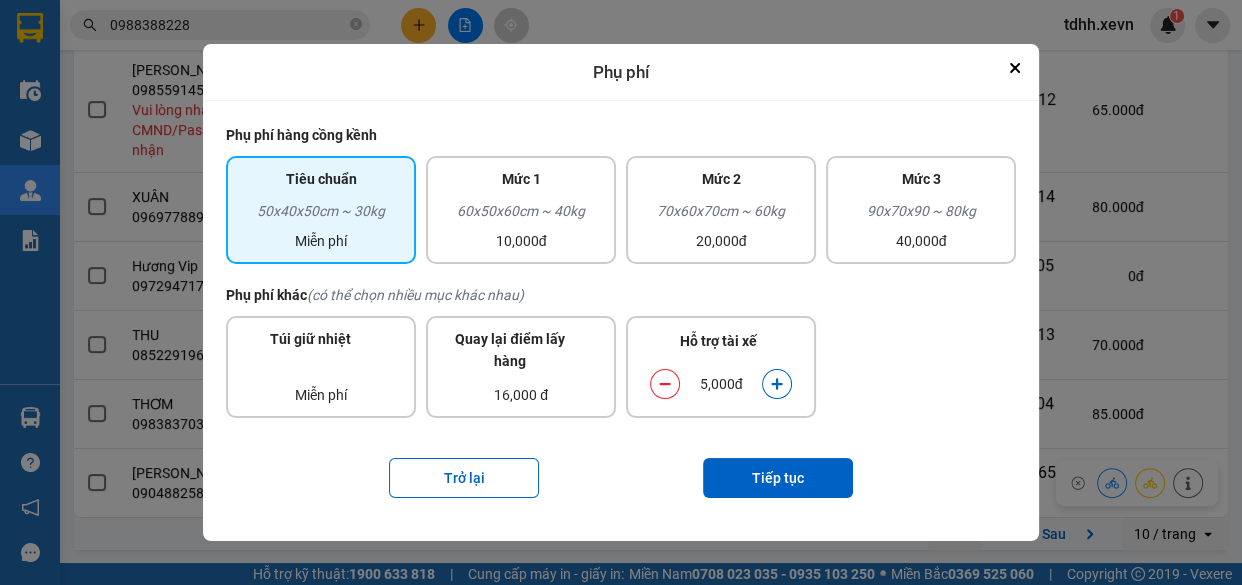 click on "Trở lại Tiếp tục" at bounding box center (621, 478) 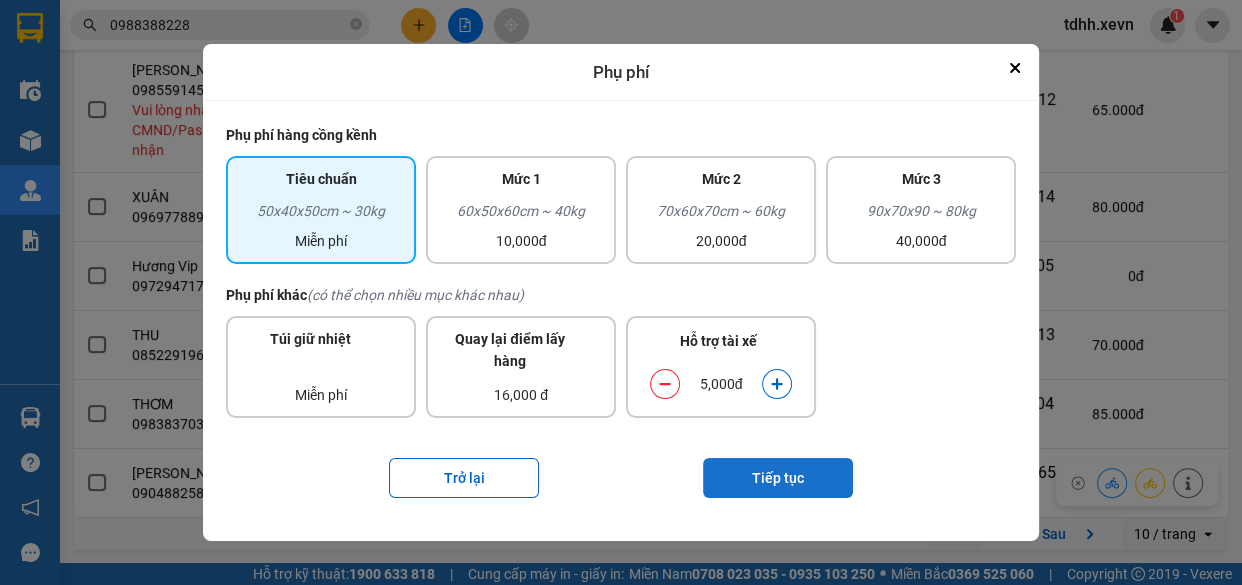 click on "Tiếp tục" at bounding box center (778, 478) 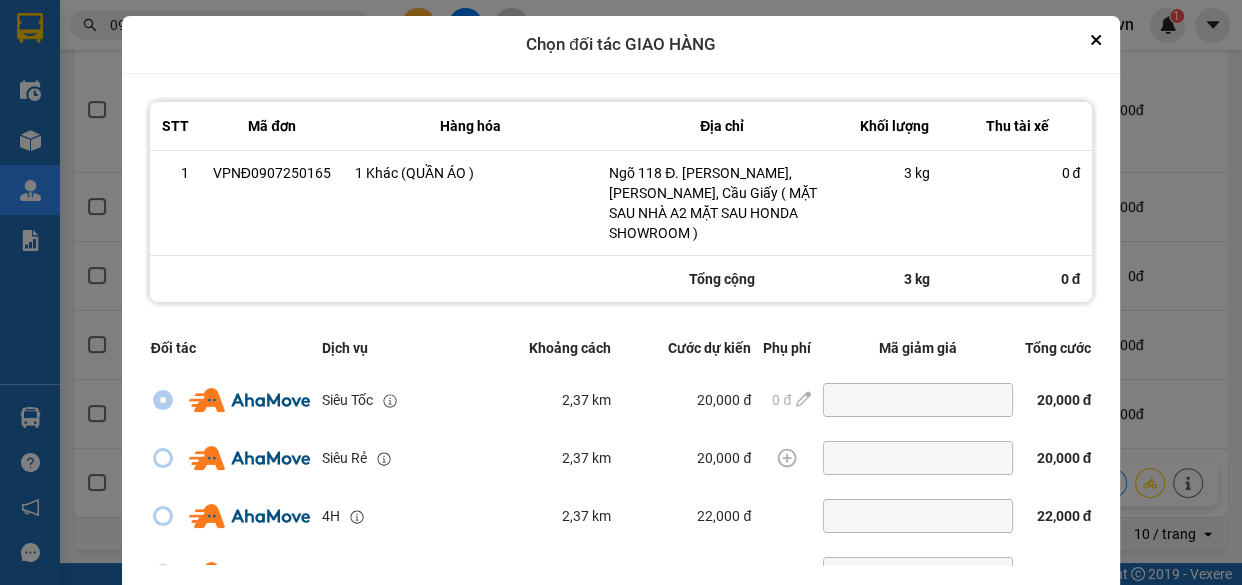 scroll, scrollTop: 446, scrollLeft: 0, axis: vertical 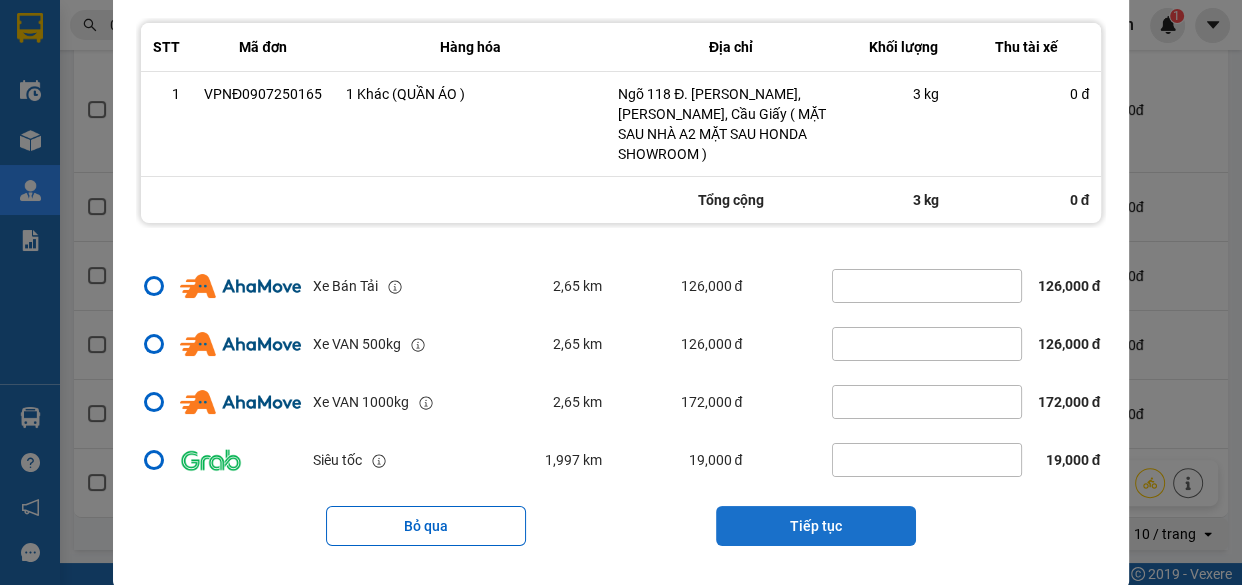 click on "Tiếp tục" at bounding box center (816, 526) 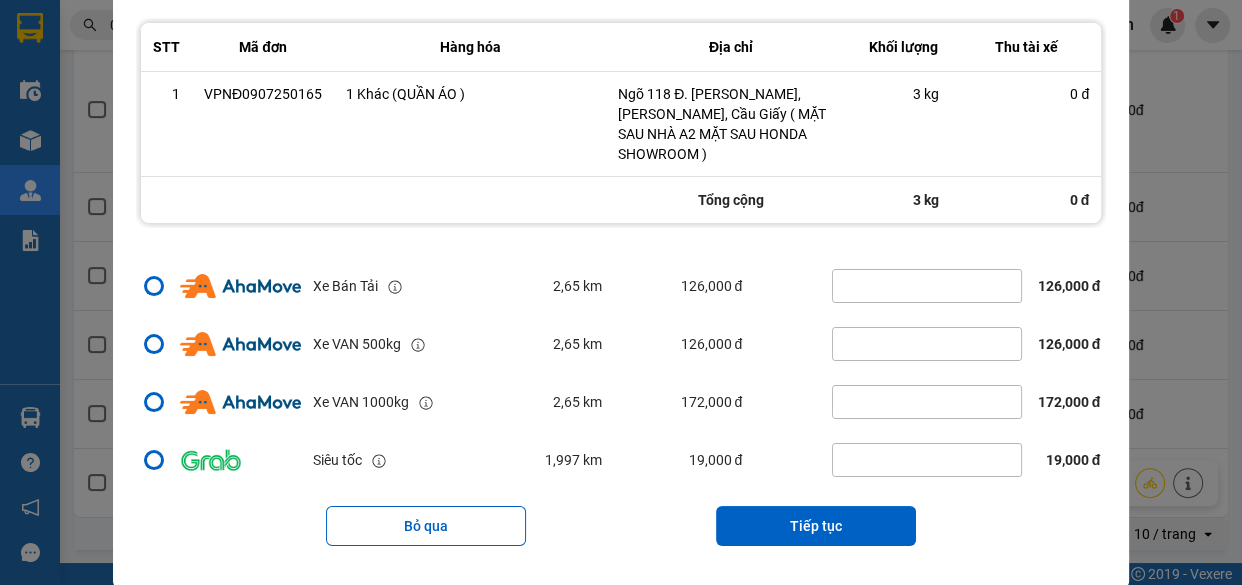 scroll, scrollTop: 0, scrollLeft: 0, axis: both 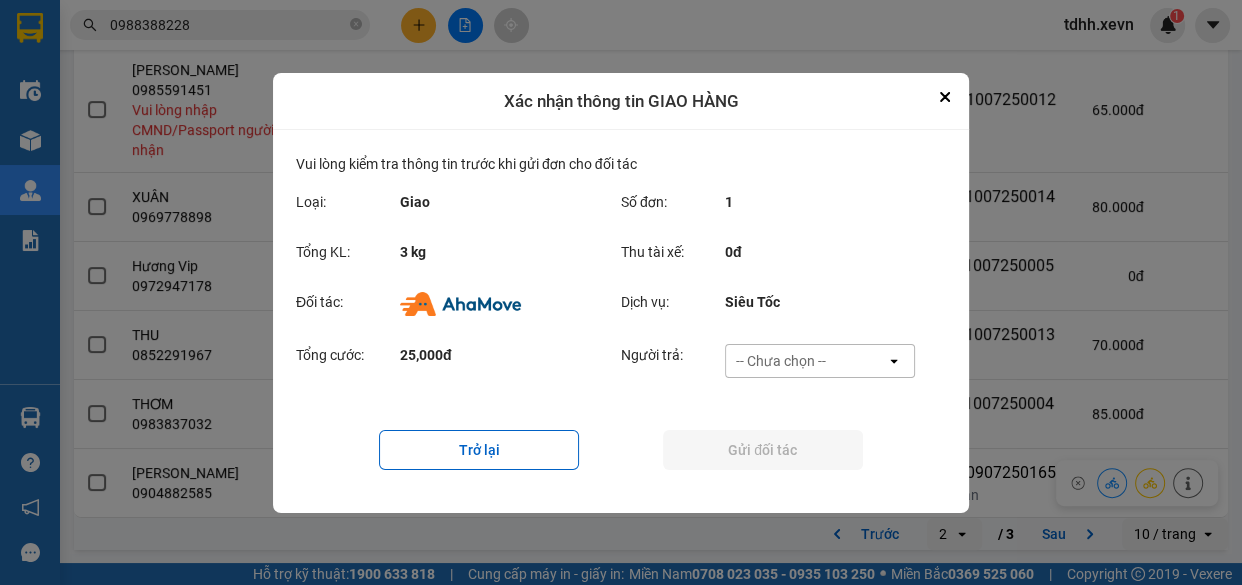click on "-- Chưa chọn --" at bounding box center (806, 361) 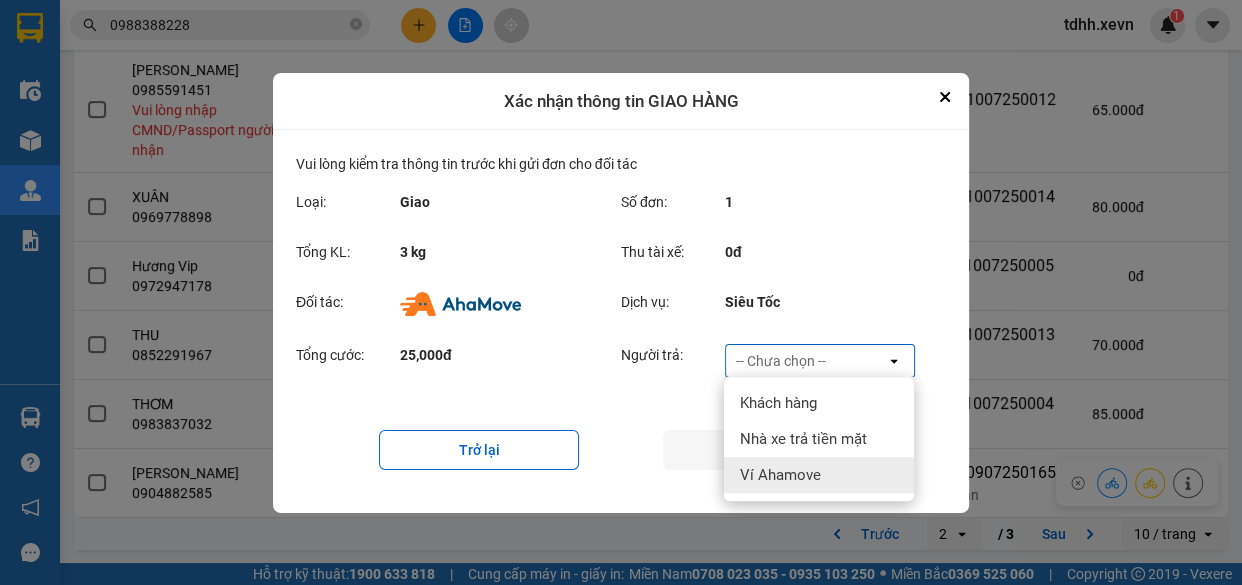 click on "Ví Ahamove" at bounding box center [780, 475] 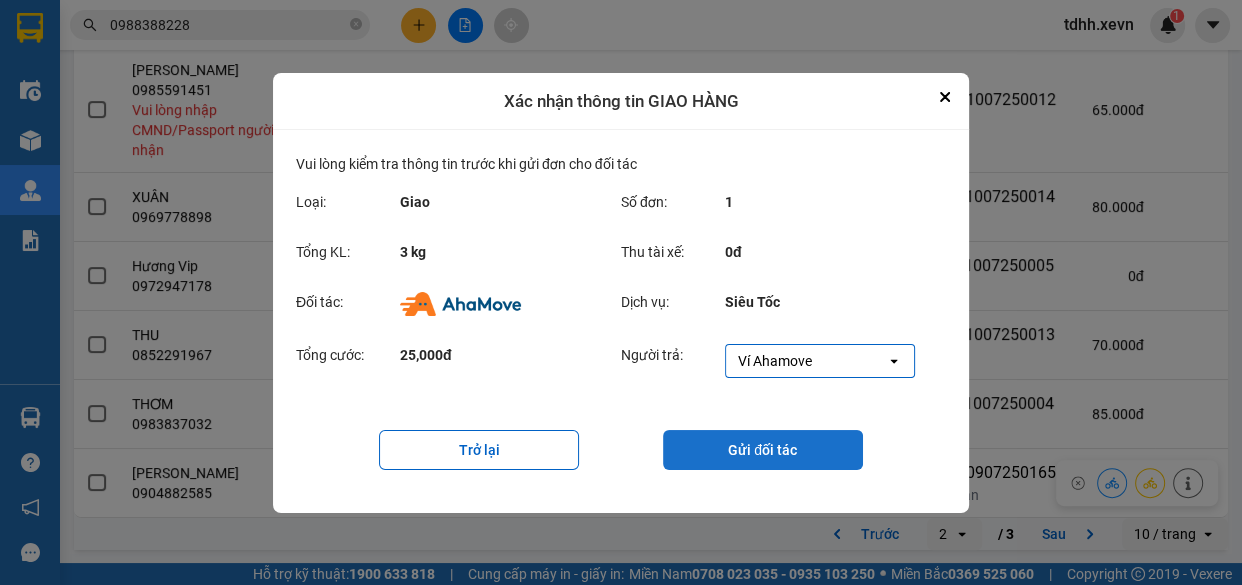 click on "Gửi đối tác" at bounding box center [763, 450] 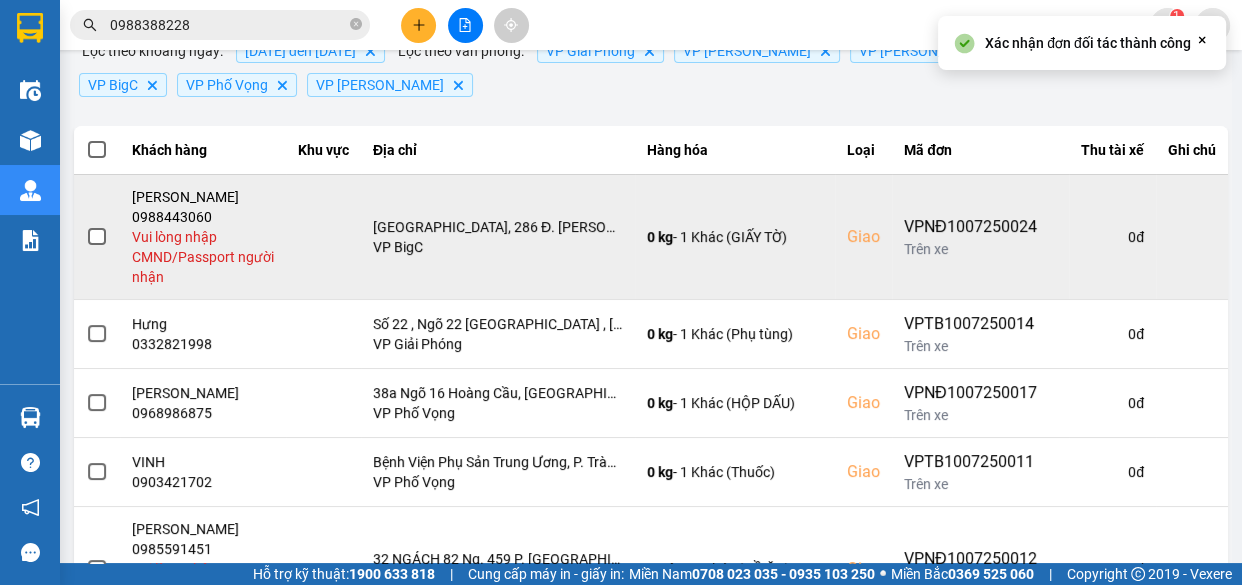 scroll, scrollTop: 90, scrollLeft: 0, axis: vertical 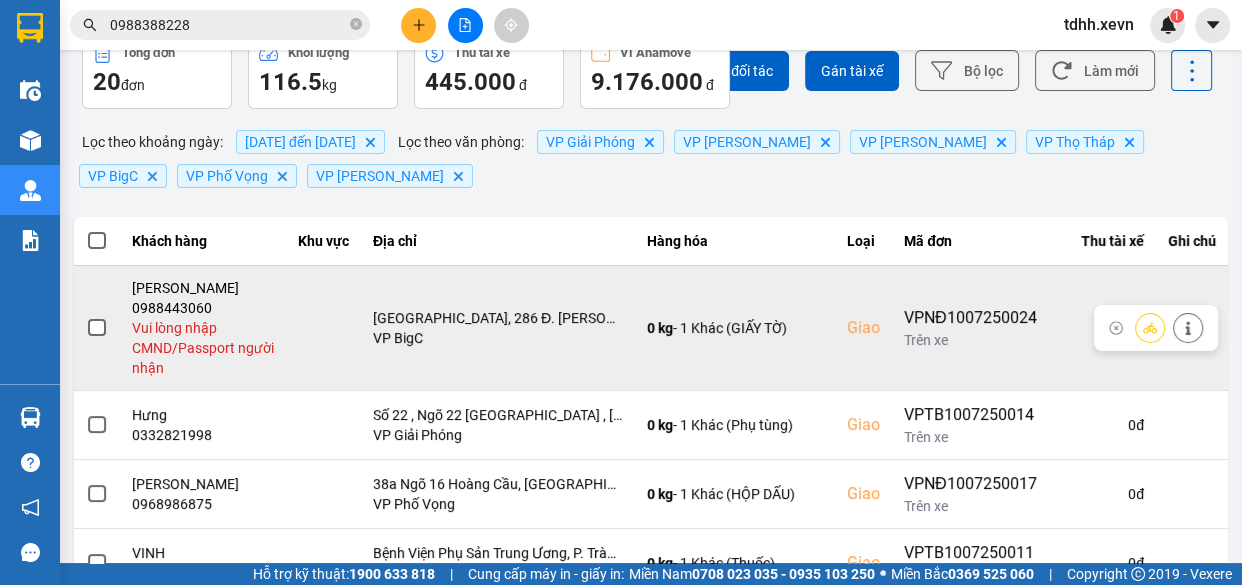 click 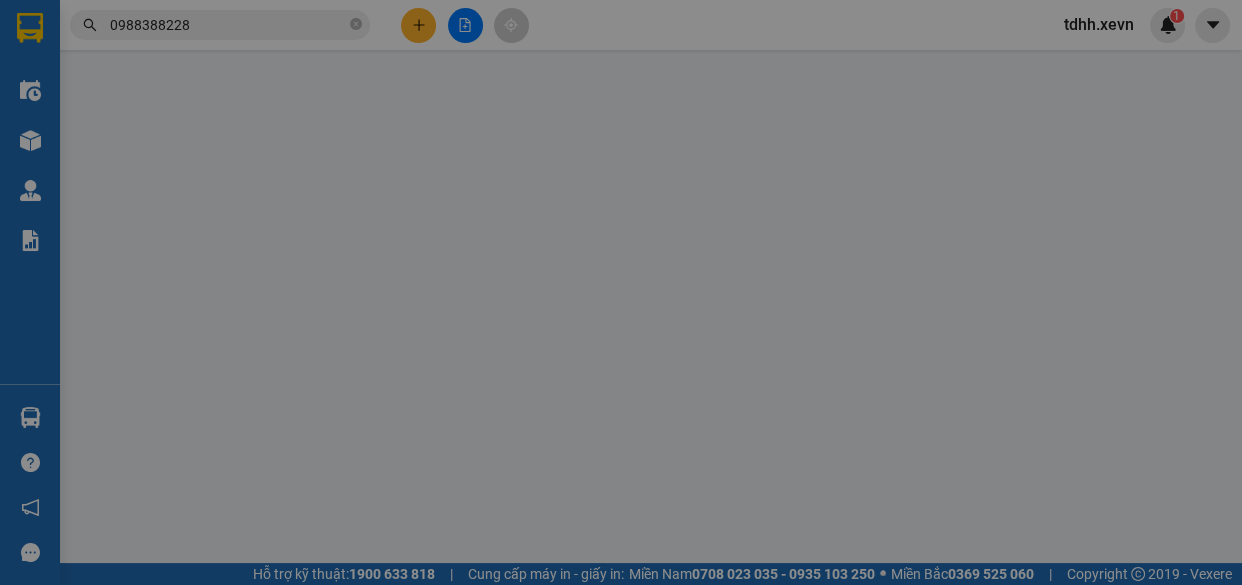 scroll, scrollTop: 0, scrollLeft: 0, axis: both 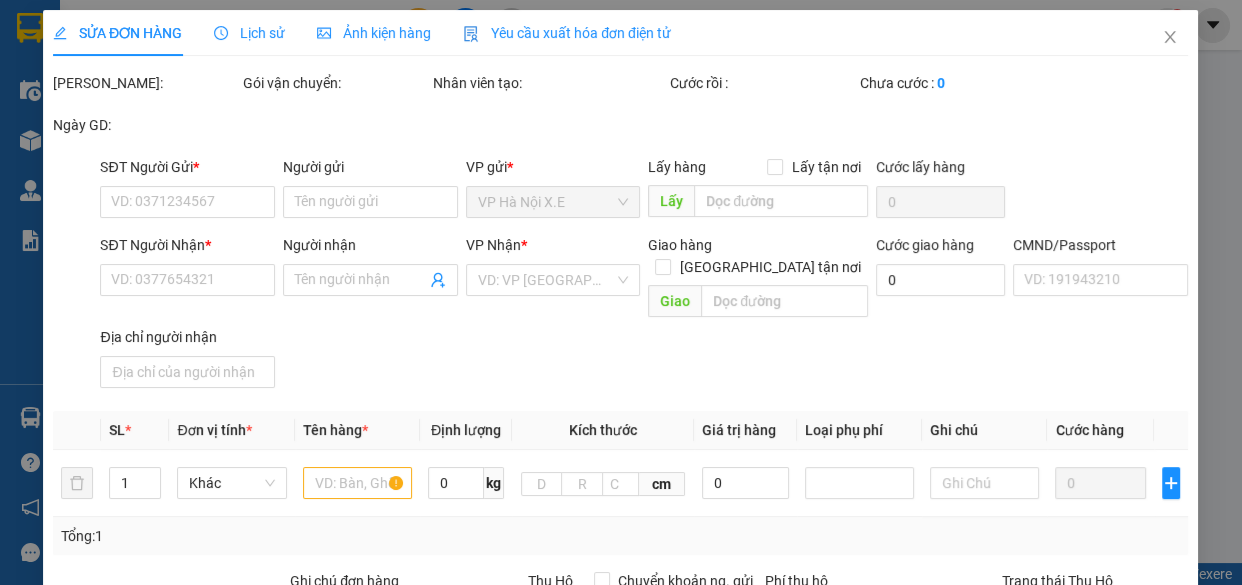 type on "0943457663" 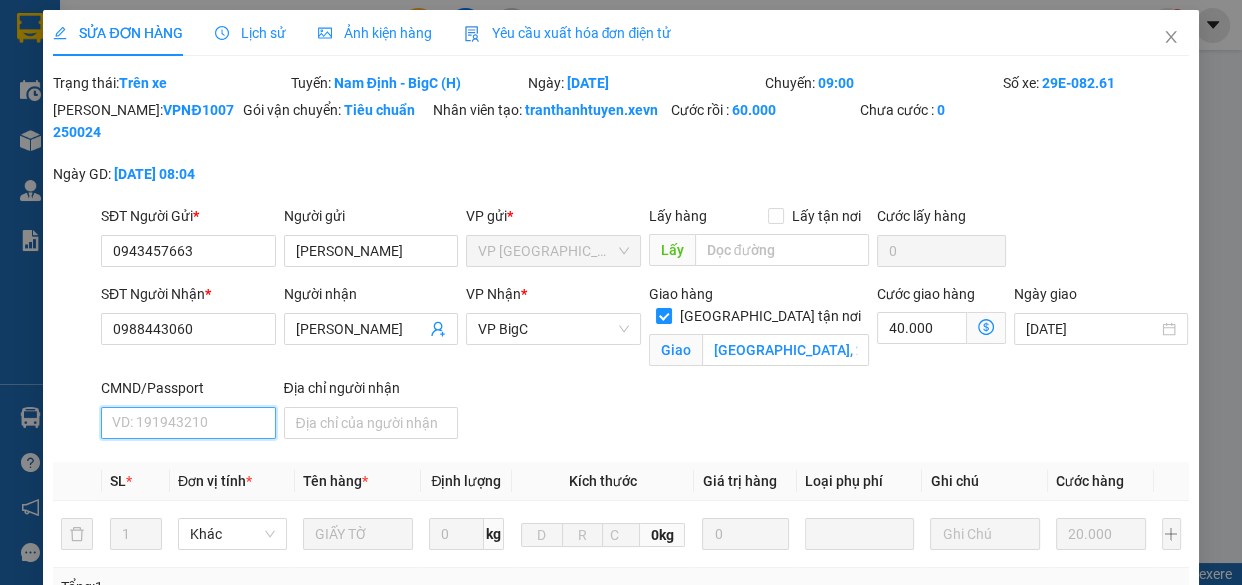 click on "CMND/Passport" at bounding box center [188, 423] 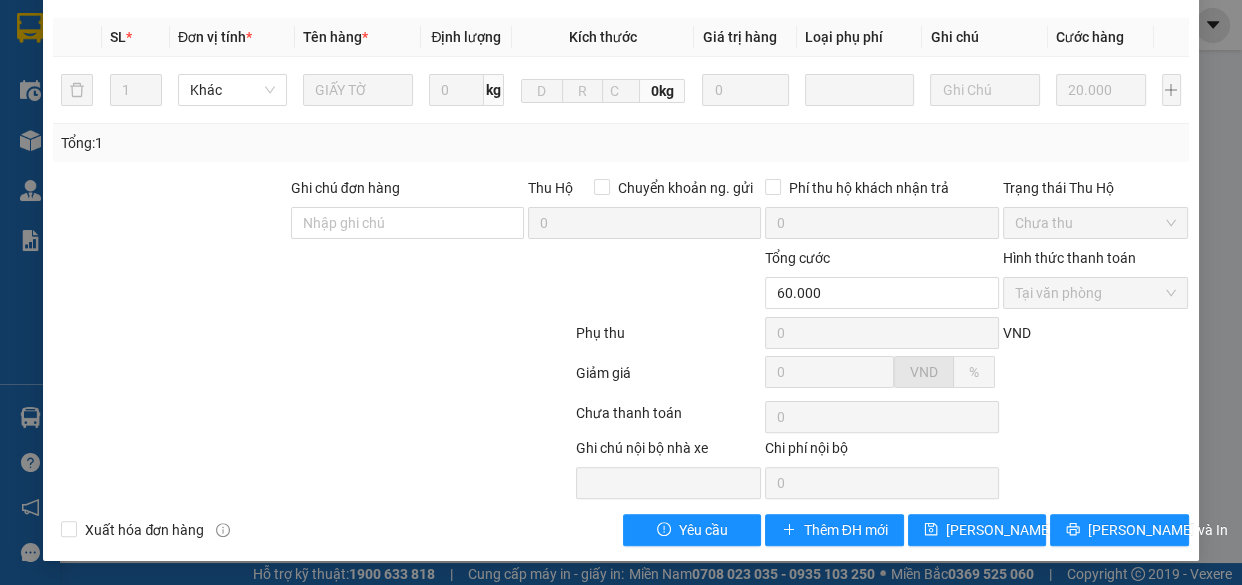 scroll, scrollTop: 464, scrollLeft: 0, axis: vertical 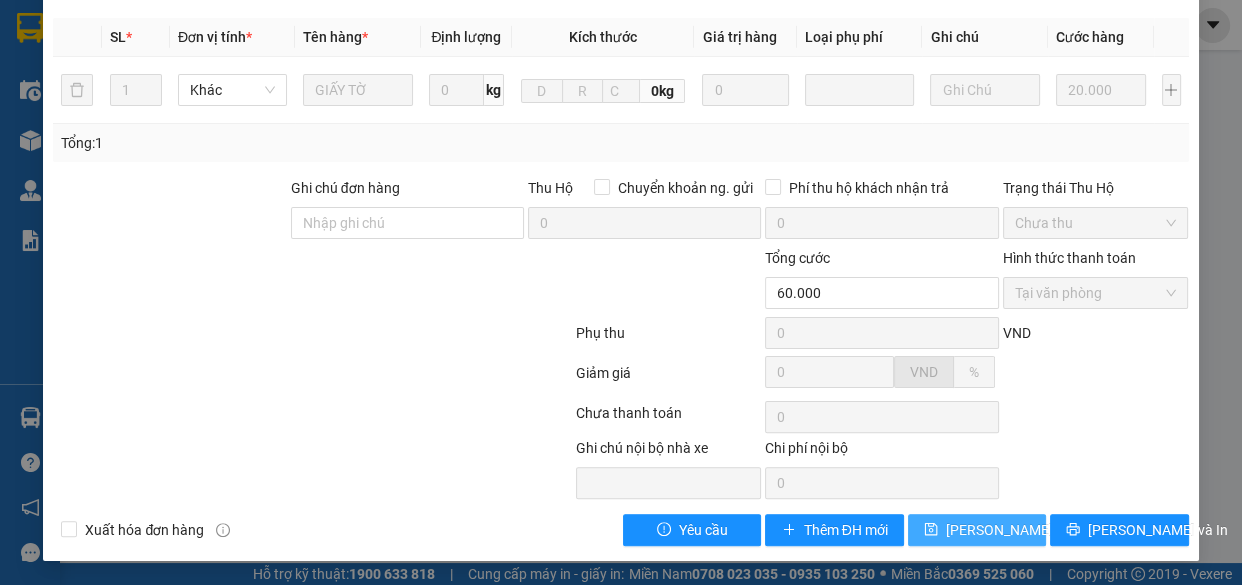 type on "1" 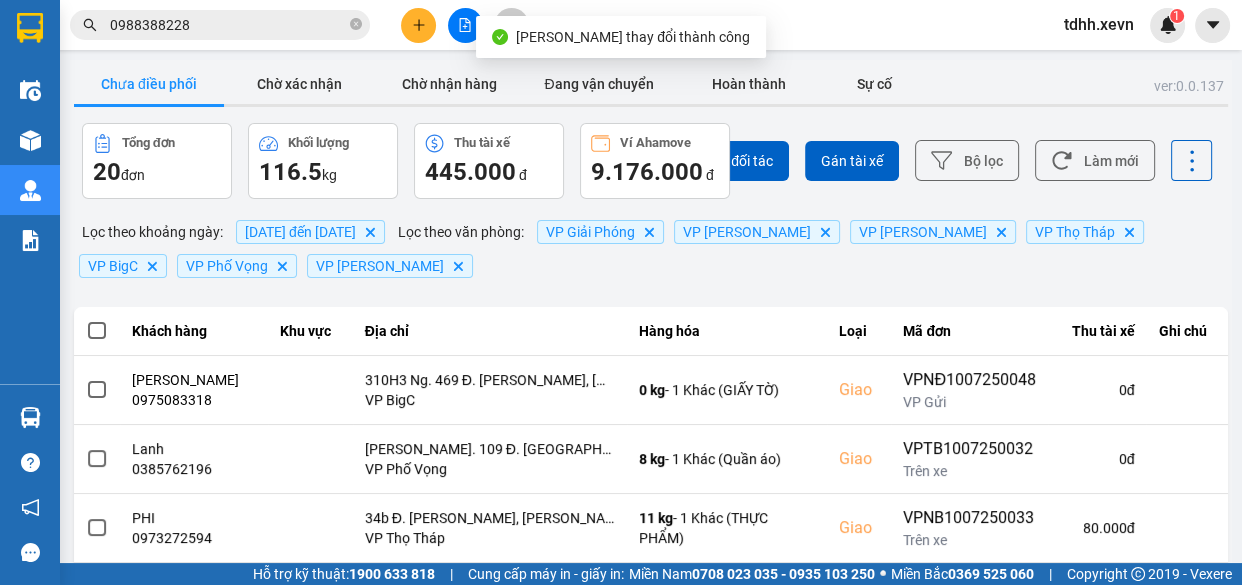 scroll, scrollTop: 528, scrollLeft: 0, axis: vertical 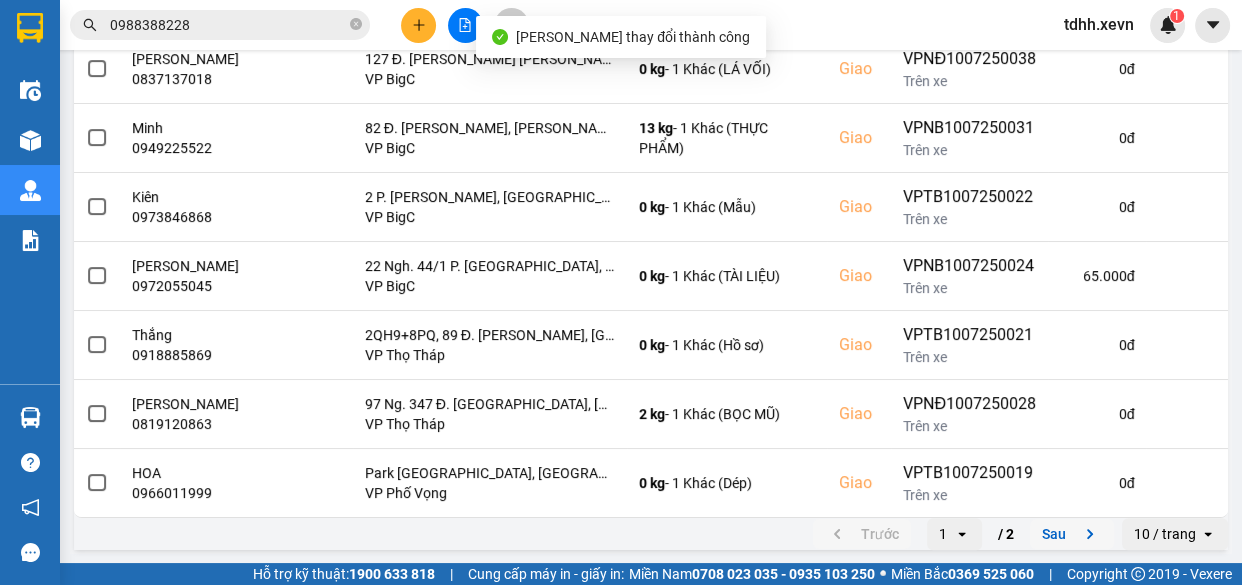 click on "Sau" at bounding box center (1072, 534) 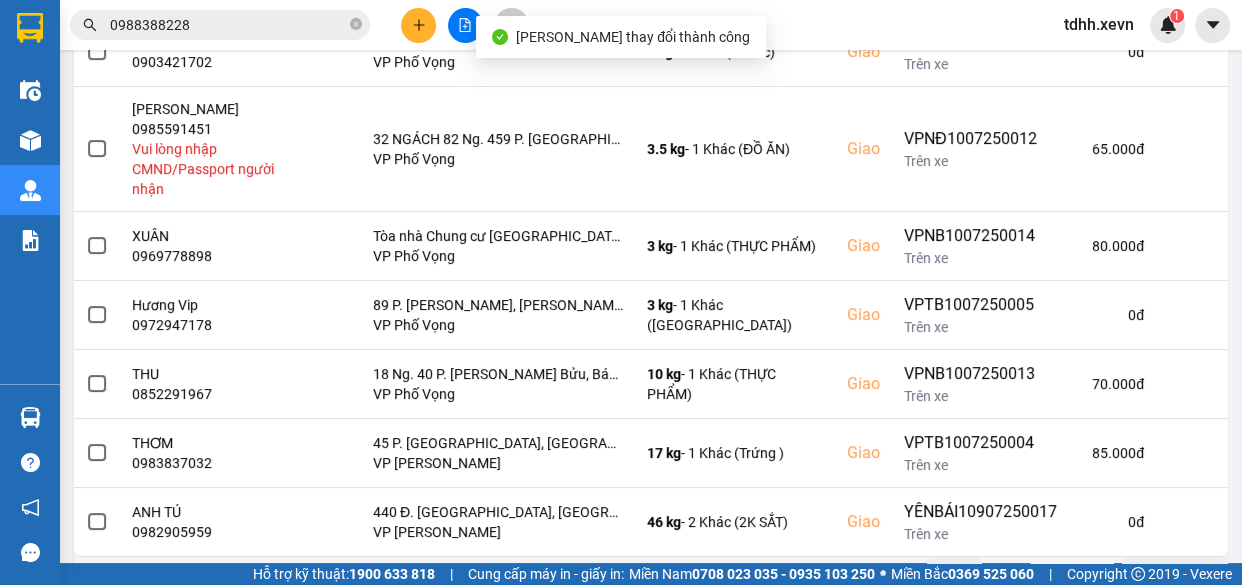 scroll, scrollTop: 600, scrollLeft: 0, axis: vertical 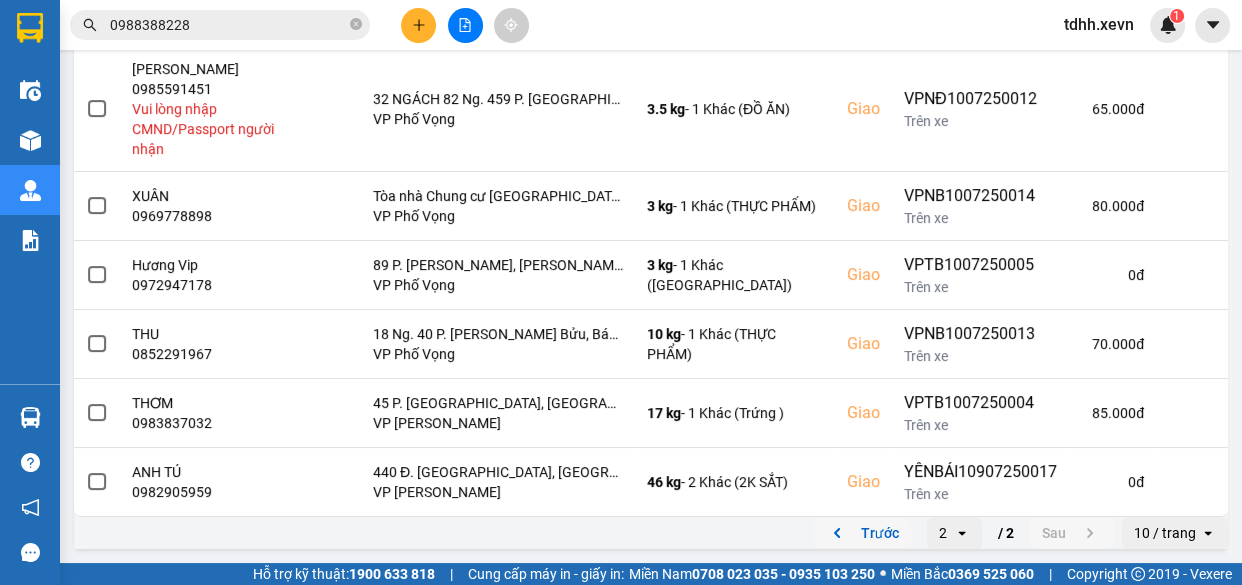 click on "Trước" at bounding box center (862, 533) 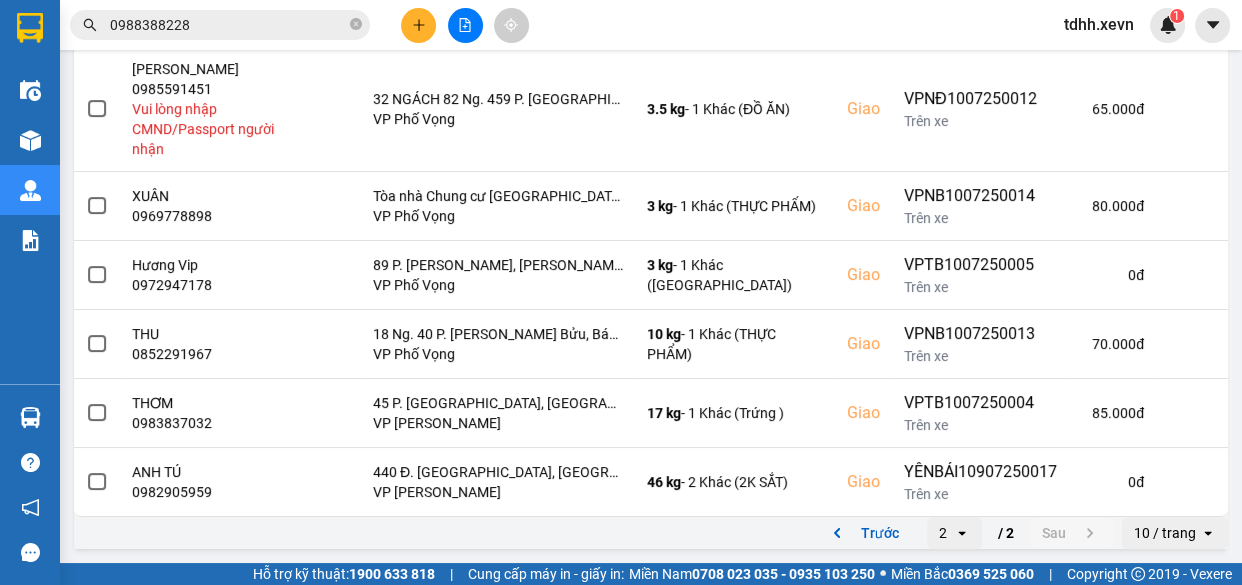 scroll, scrollTop: 0, scrollLeft: 0, axis: both 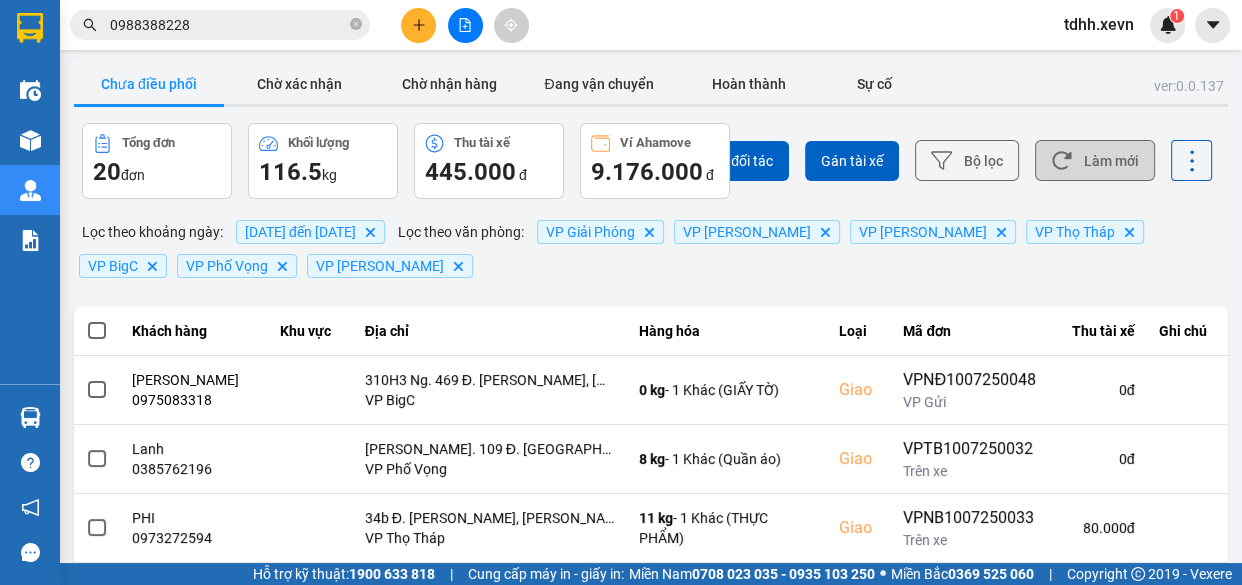 click on "Làm mới" at bounding box center (1095, 160) 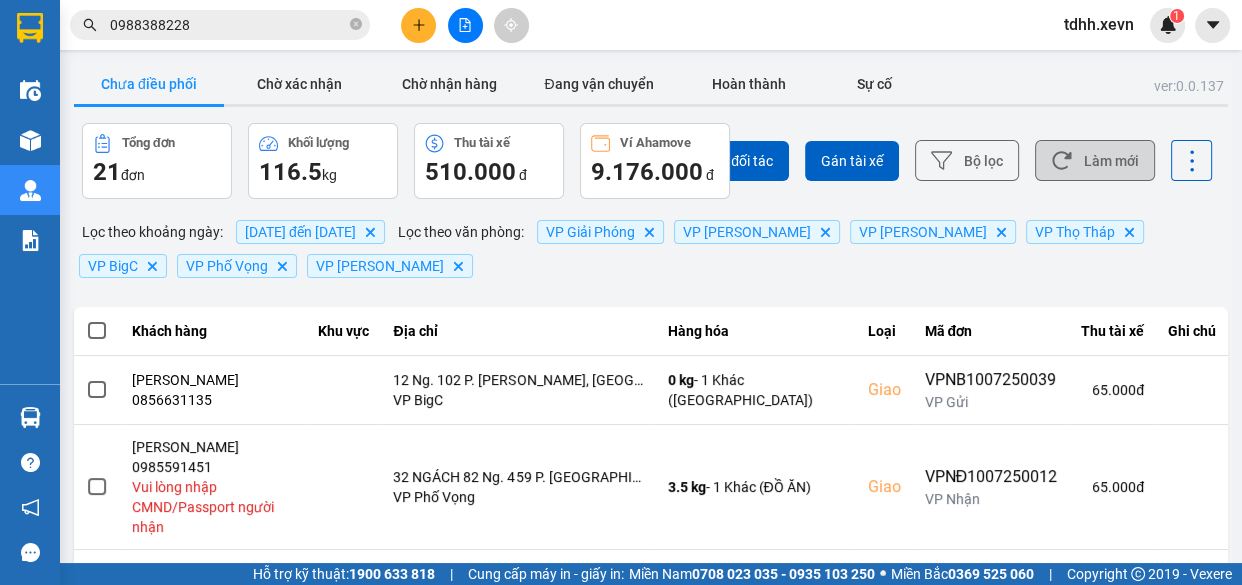 click on "Làm mới" at bounding box center [1095, 160] 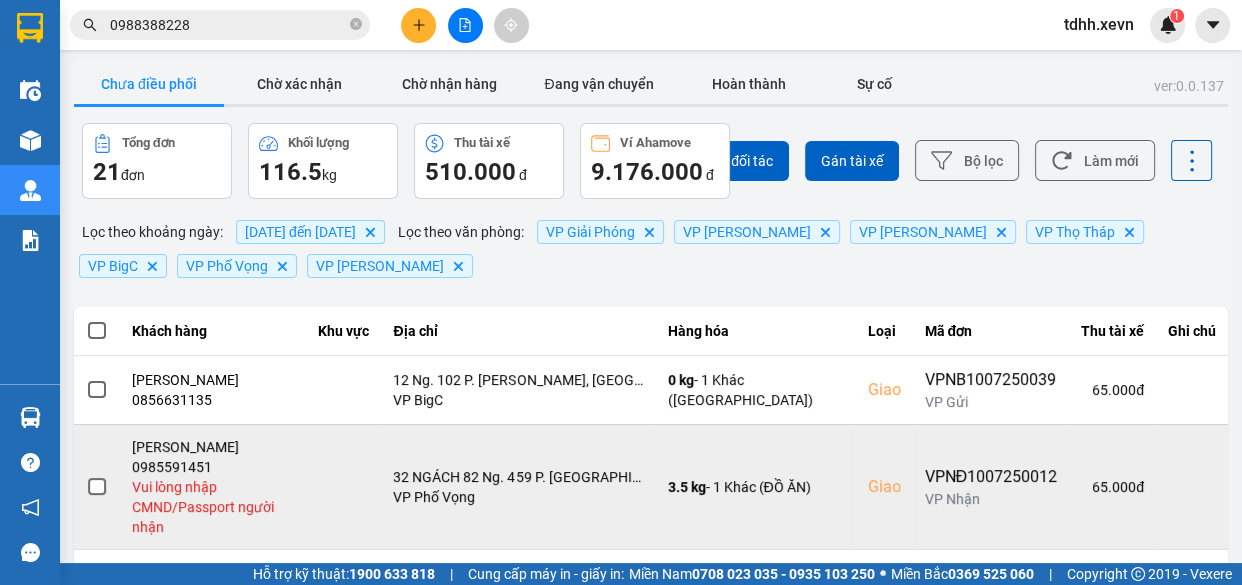 click on "0985591451" at bounding box center [213, 467] 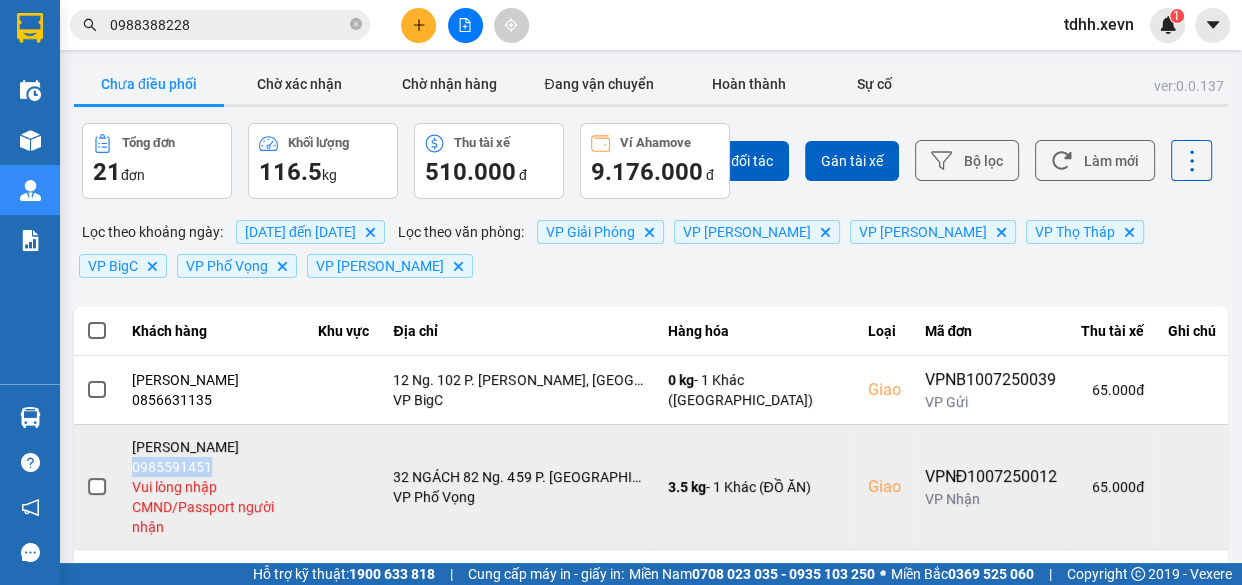 click on "0985591451" at bounding box center [213, 467] 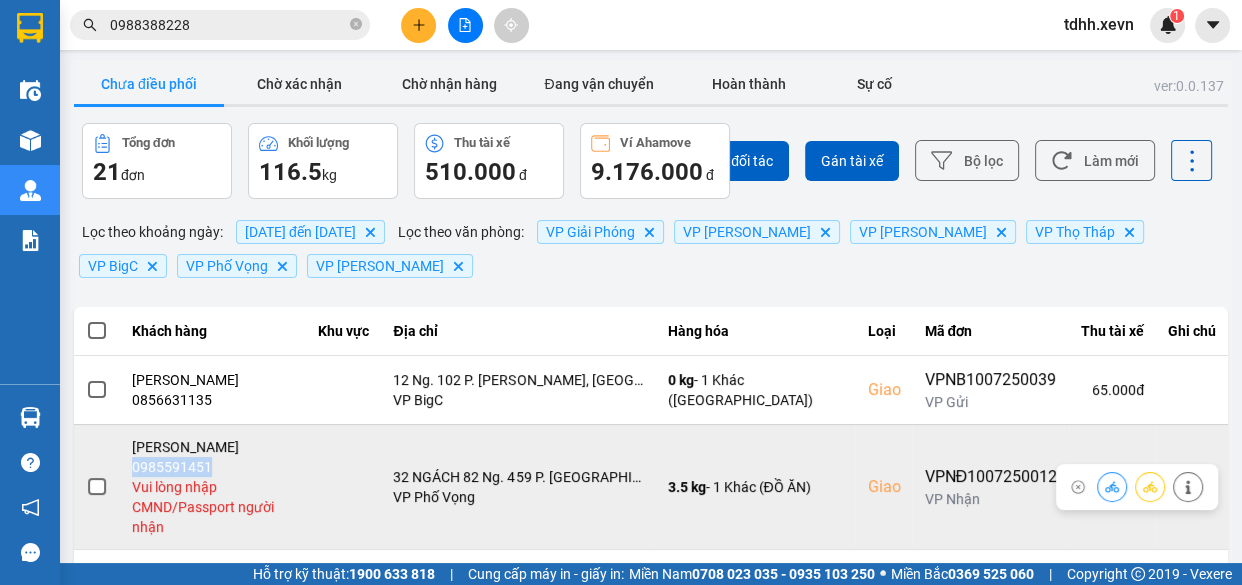click at bounding box center (1188, 486) 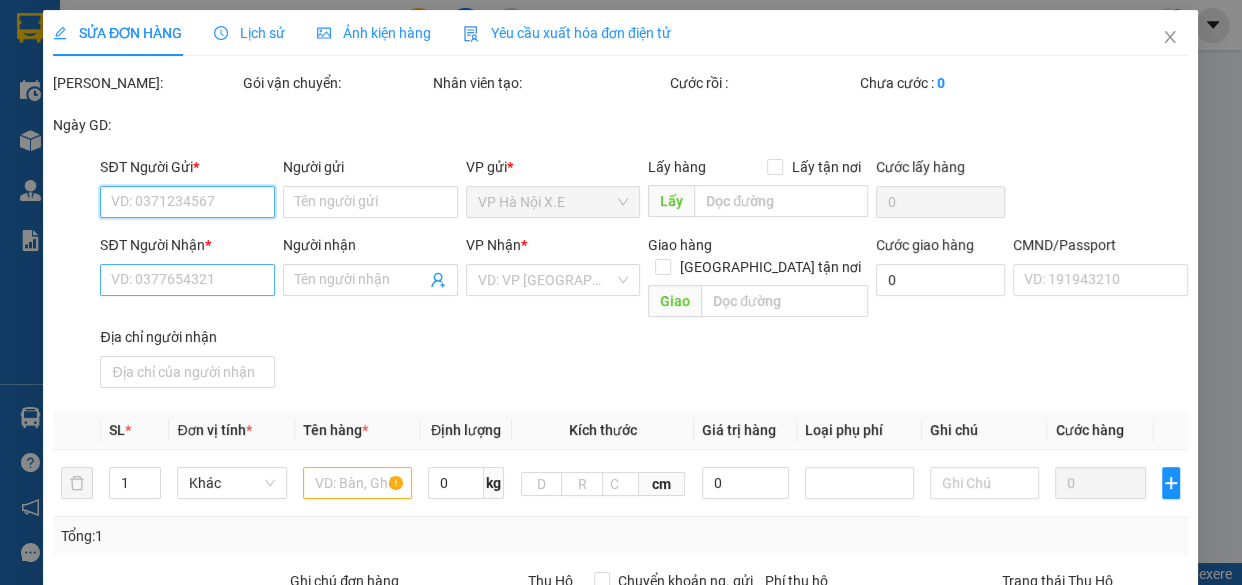type on "0948762283" 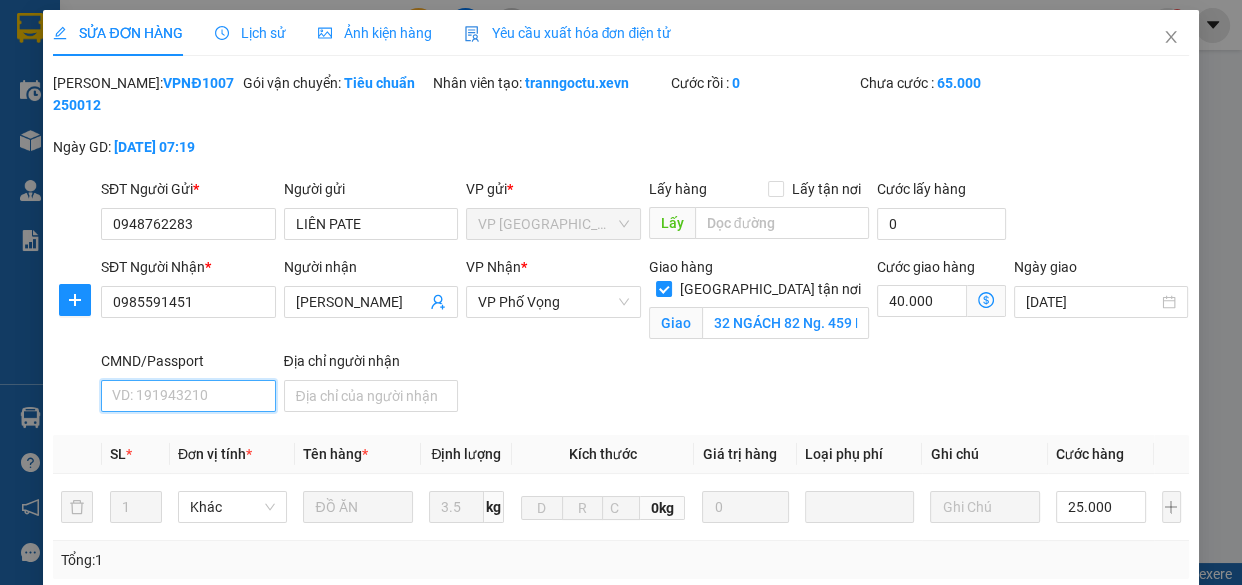 click on "CMND/Passport" at bounding box center [188, 396] 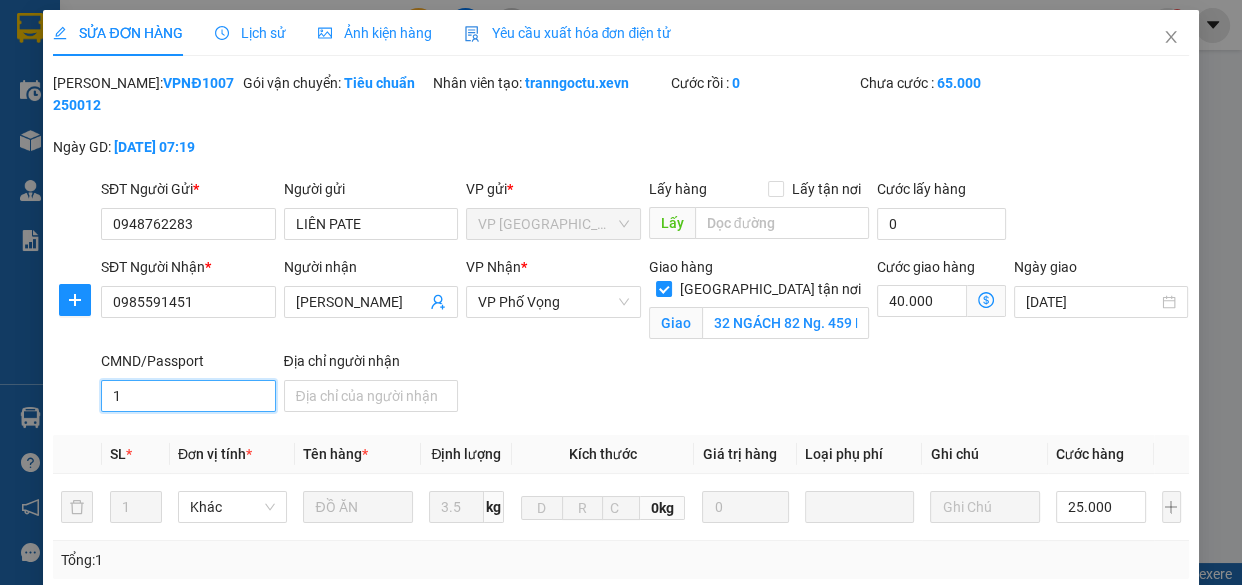 scroll, scrollTop: 415, scrollLeft: 0, axis: vertical 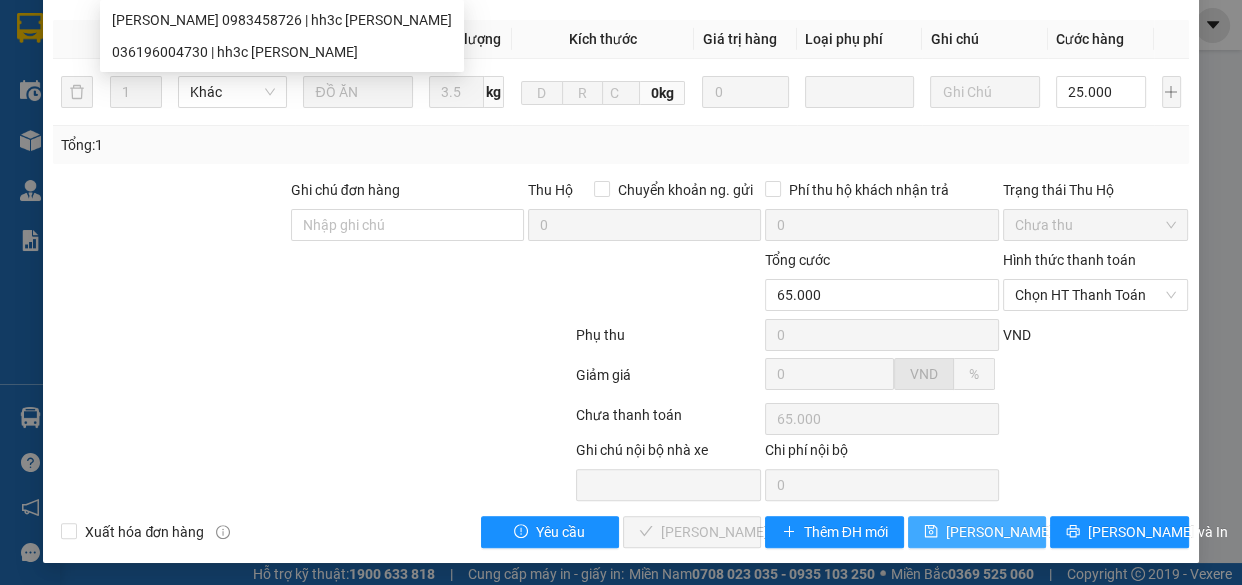 type on "1" 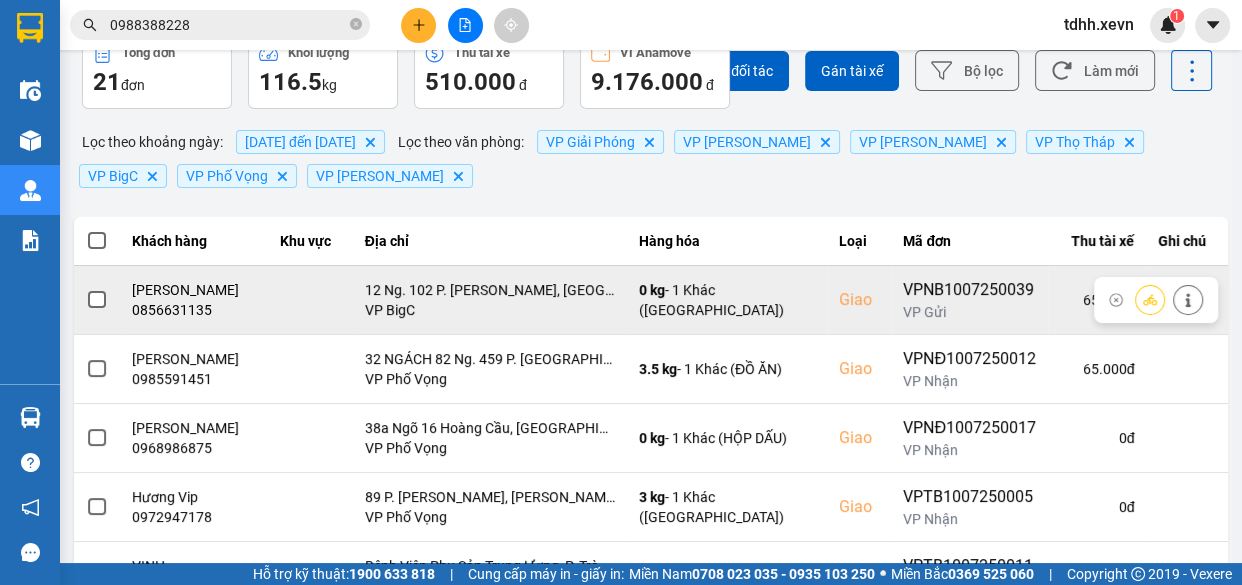 scroll, scrollTop: 181, scrollLeft: 0, axis: vertical 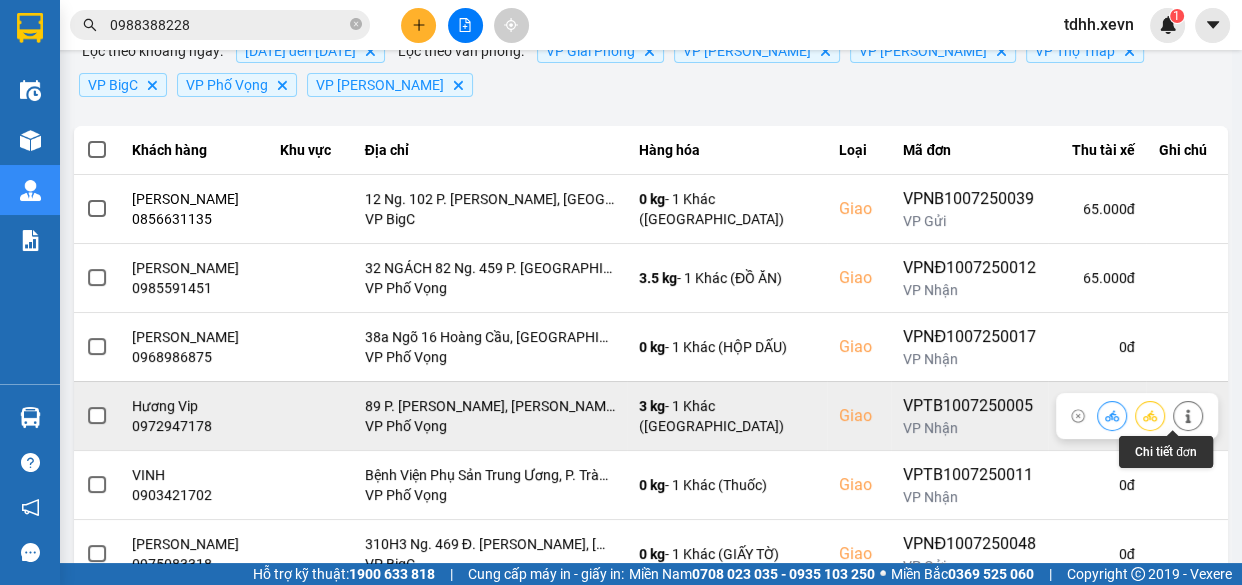 click 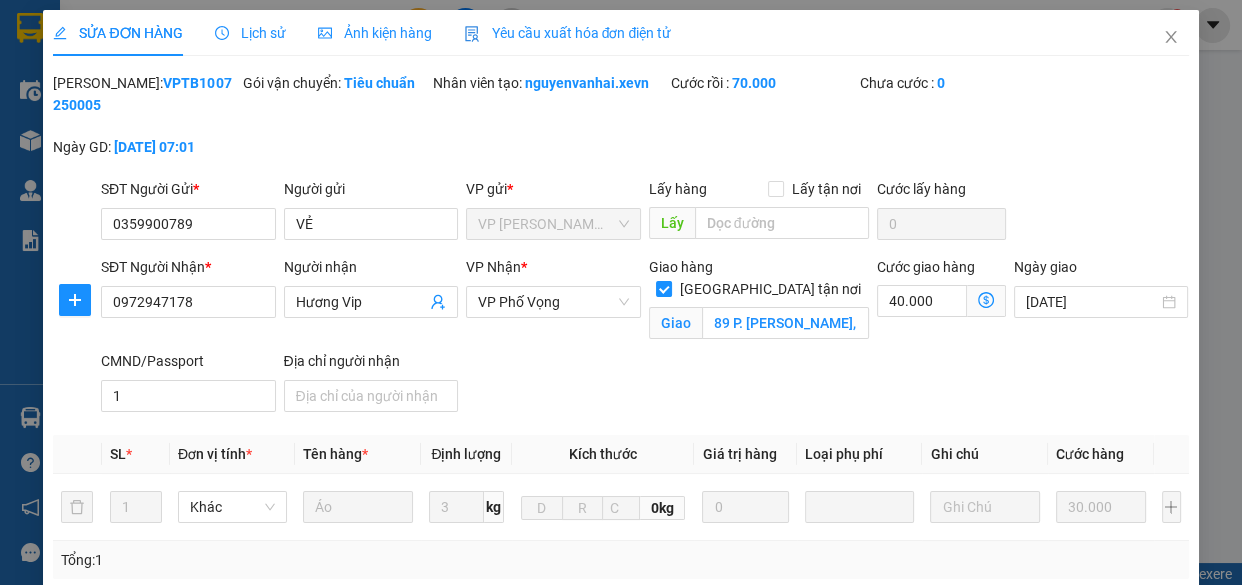 scroll, scrollTop: 0, scrollLeft: 0, axis: both 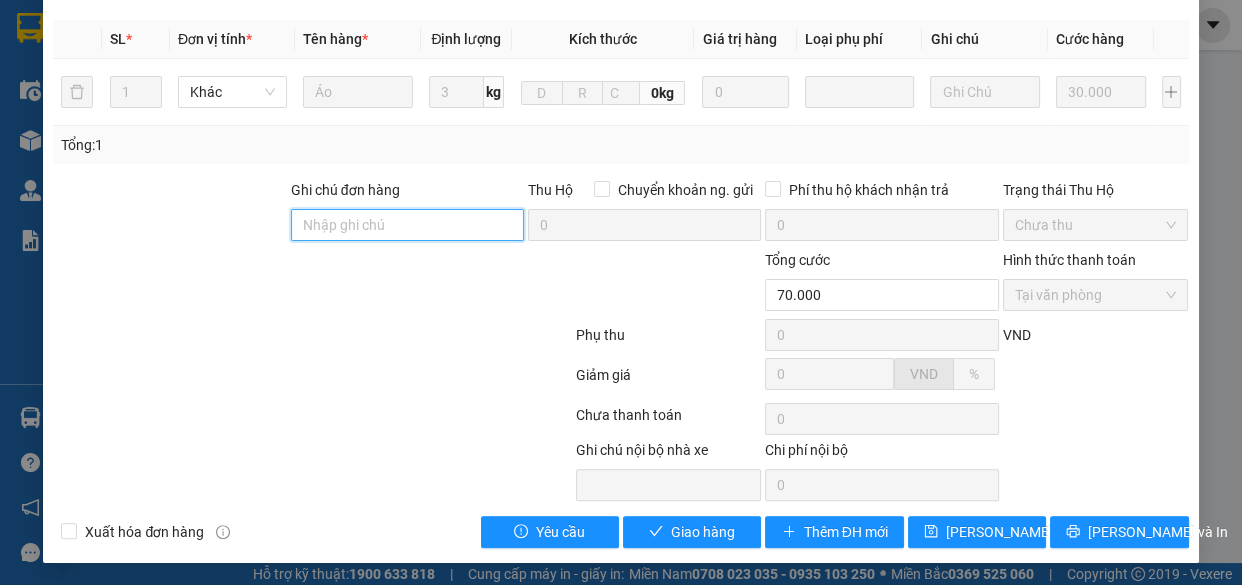 click on "Ghi chú đơn hàng" at bounding box center (407, 225) 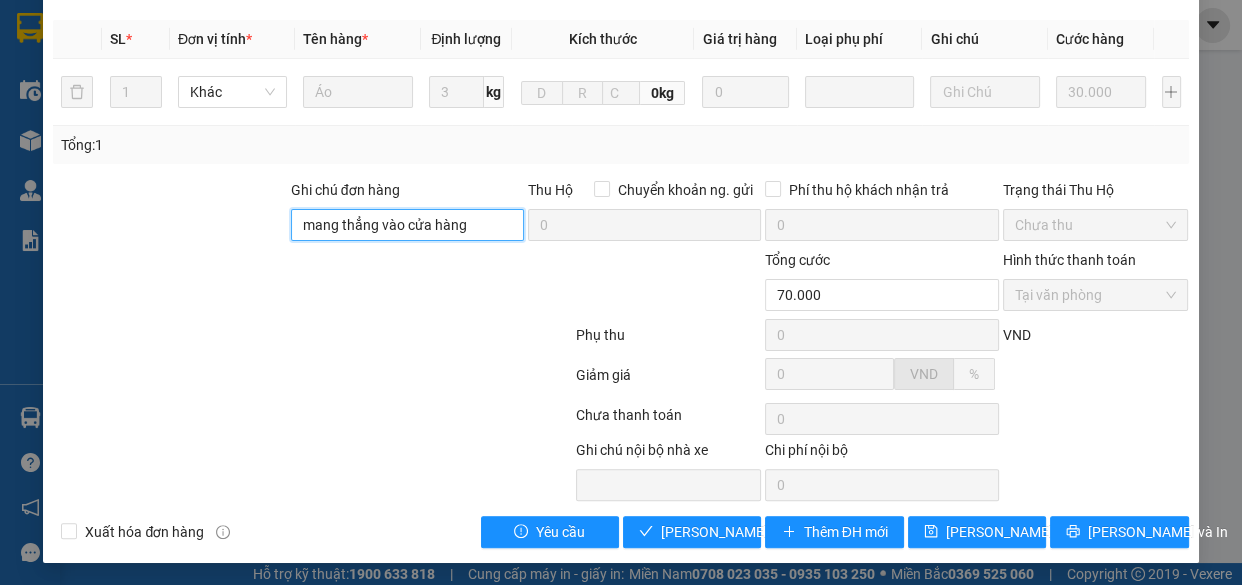 type on "mang thẳng vào cửa hàng áo dài Hương Vip" 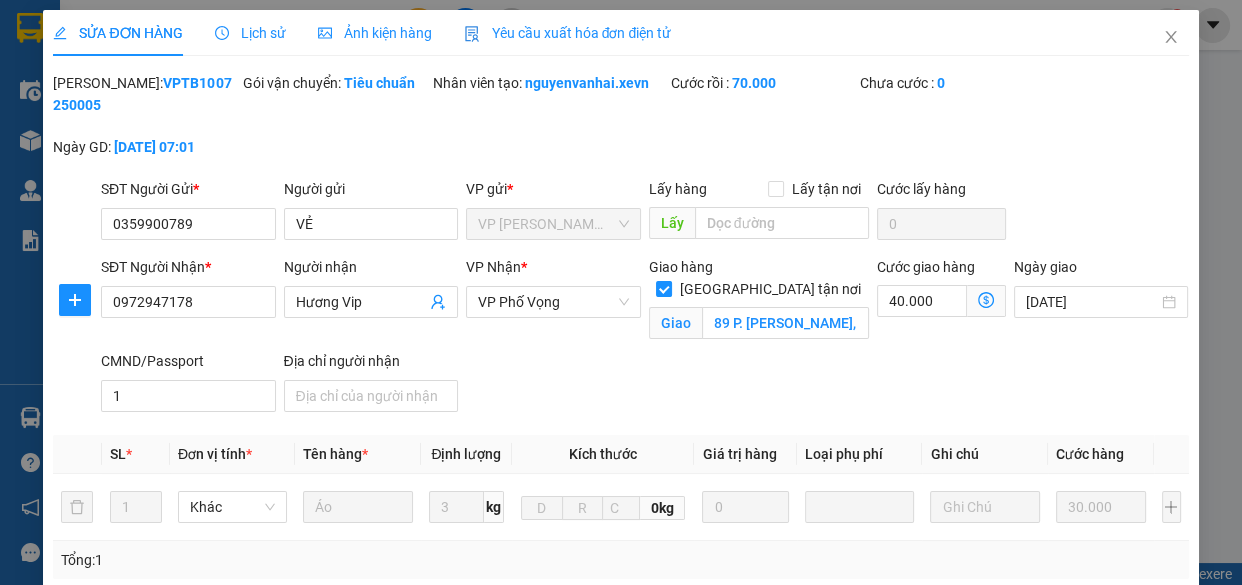 scroll, scrollTop: 415, scrollLeft: 0, axis: vertical 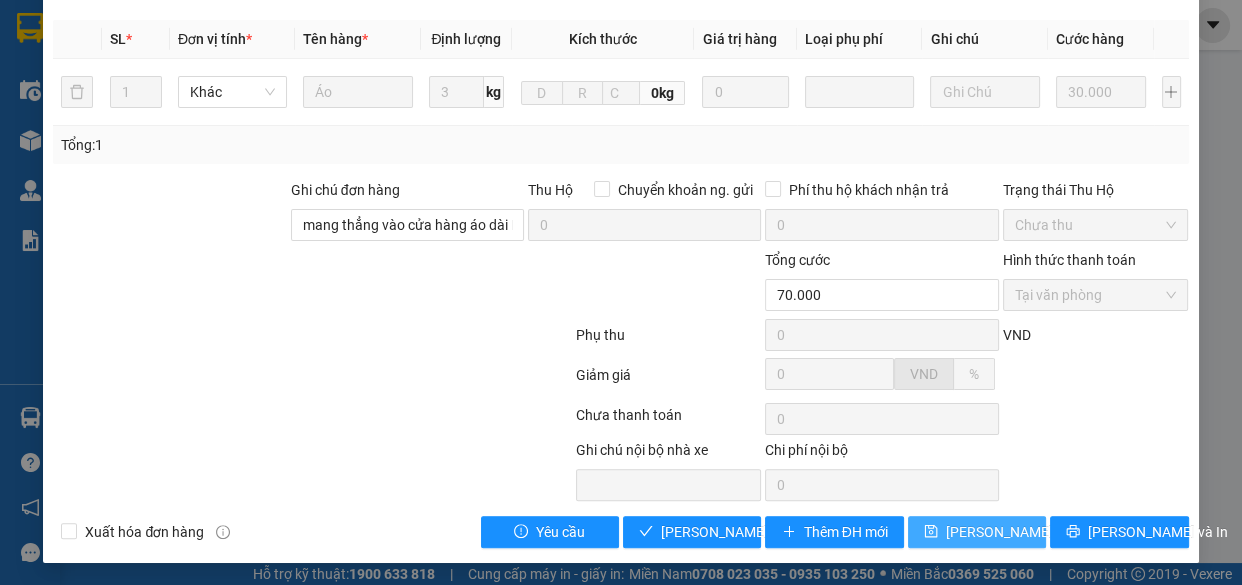 click on "Lưu thay đổi" at bounding box center (1026, 532) 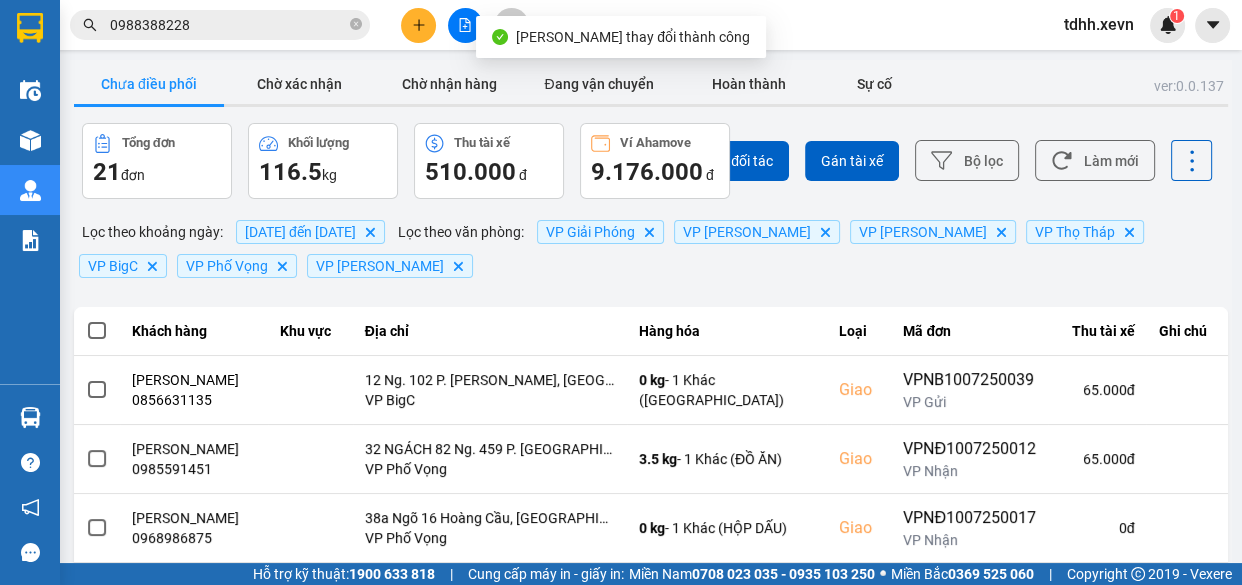 click on "Chọn đối tác Gán tài xế Bộ lọc Làm mới" at bounding box center (929, 161) 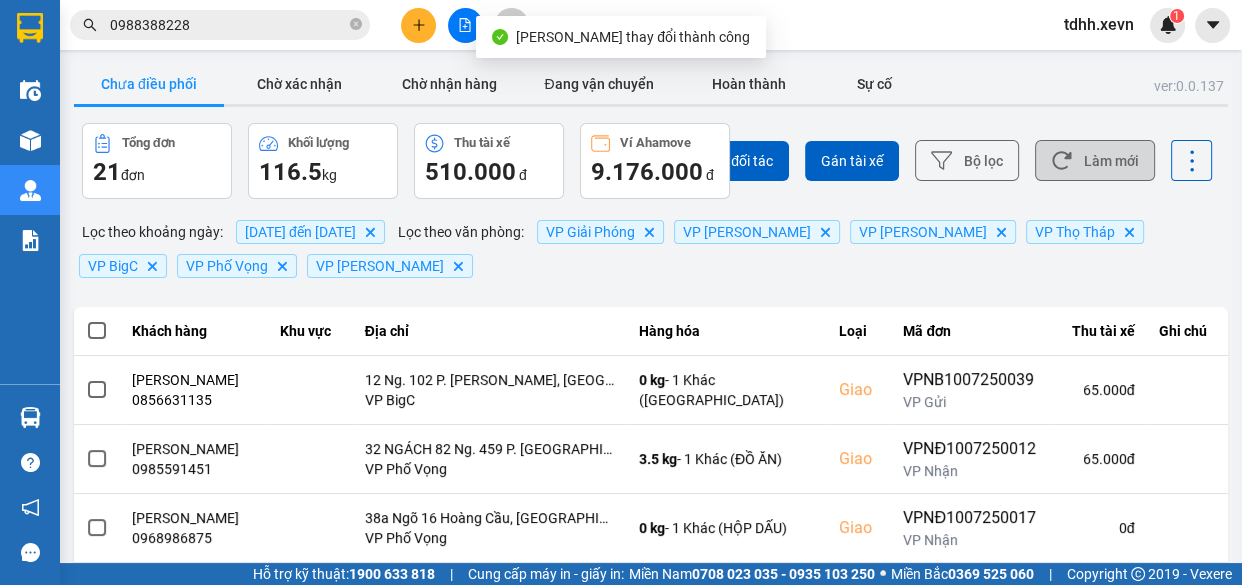 click on "Làm mới" at bounding box center (1095, 160) 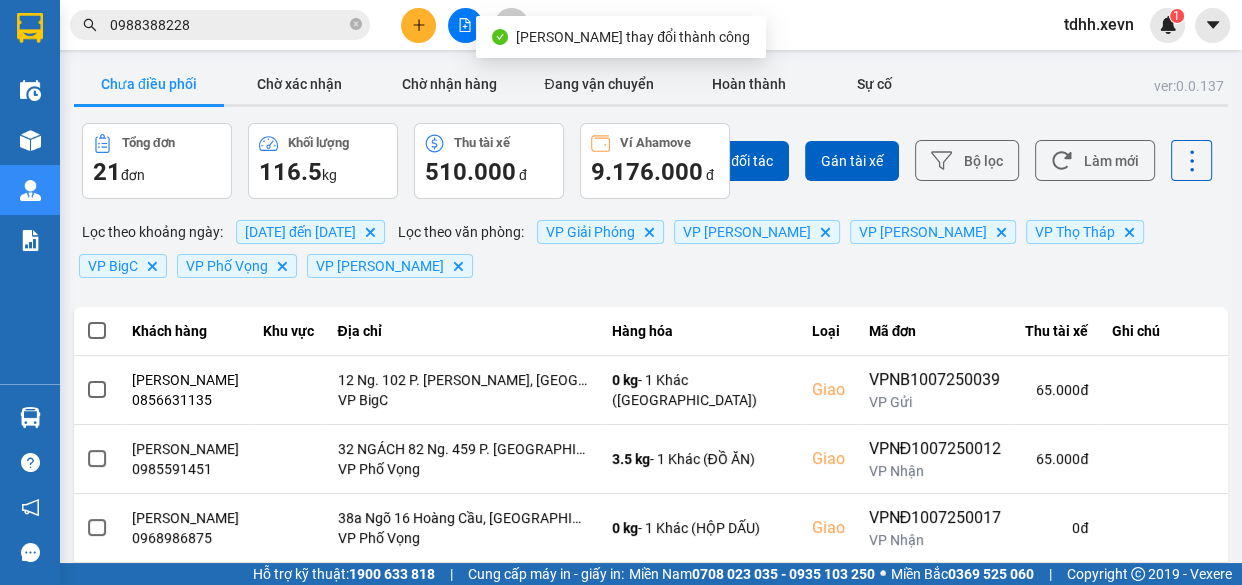 scroll, scrollTop: 272, scrollLeft: 0, axis: vertical 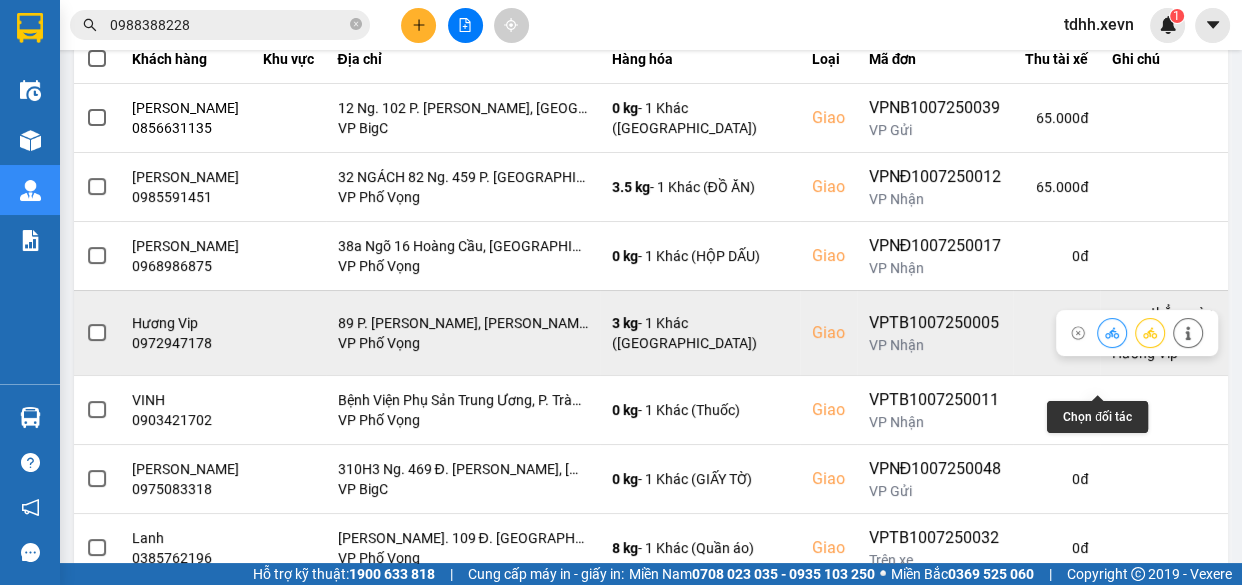 click at bounding box center (1112, 332) 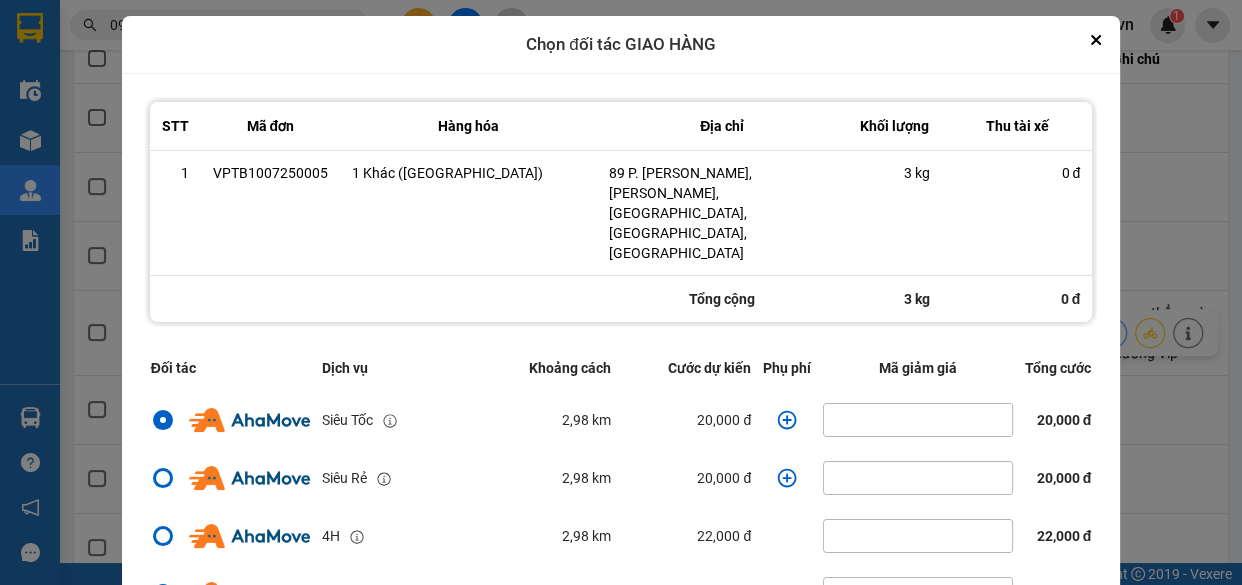 click on "Tiếp tục" at bounding box center (813, 625) 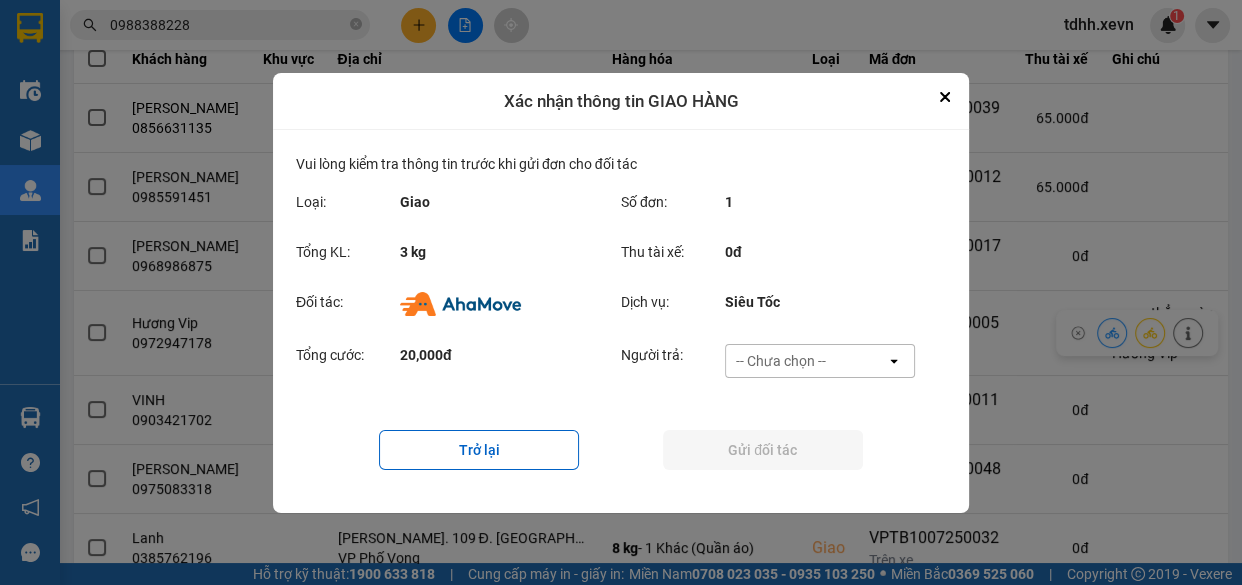 click on "-- Chưa chọn --" at bounding box center [806, 361] 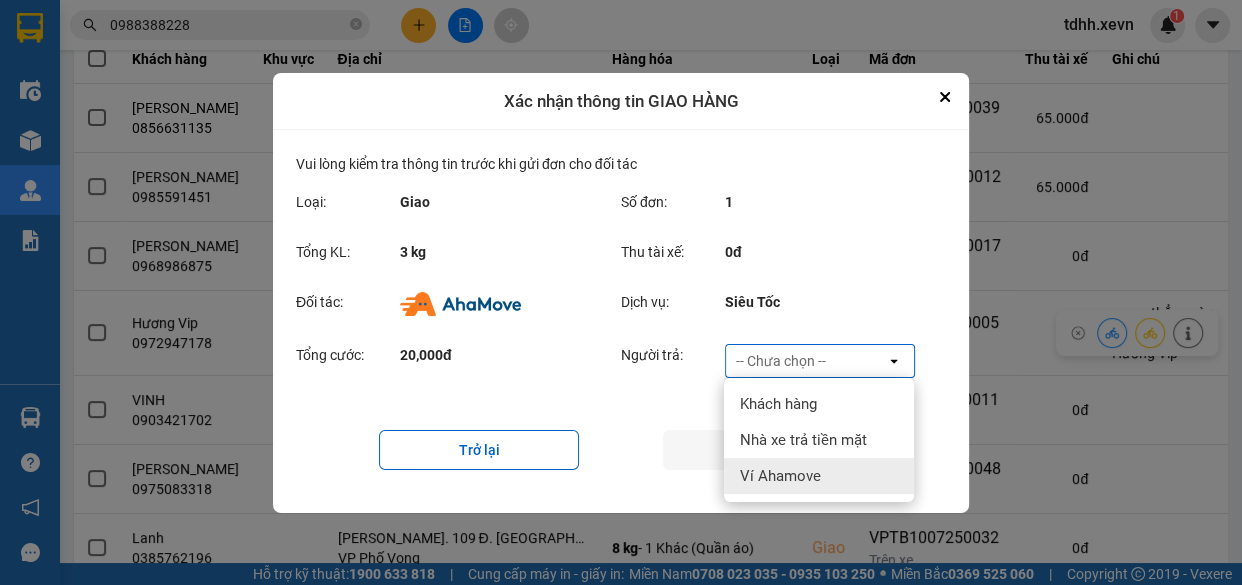 click on "Ví Ahamove" at bounding box center [819, 476] 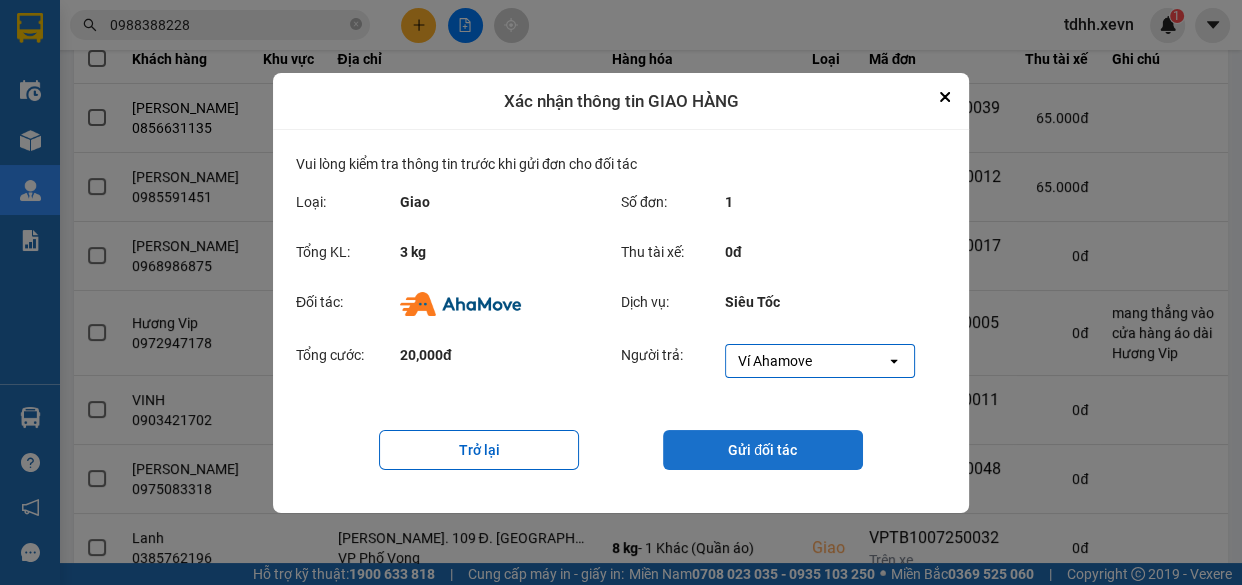 click on "Gửi đối tác" at bounding box center [763, 450] 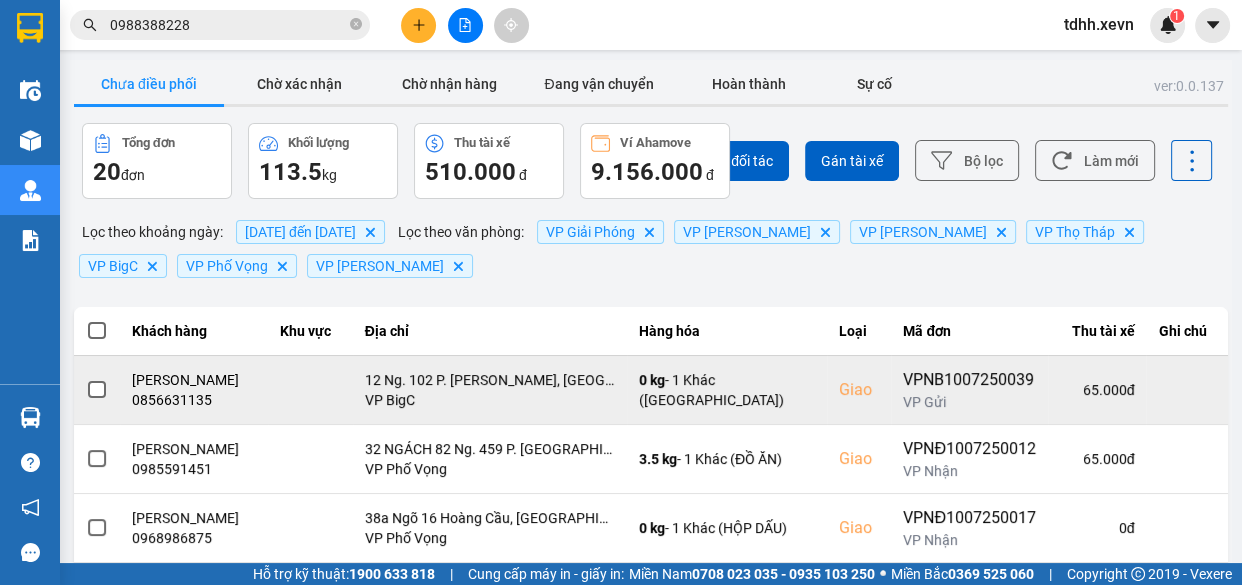 scroll, scrollTop: 272, scrollLeft: 0, axis: vertical 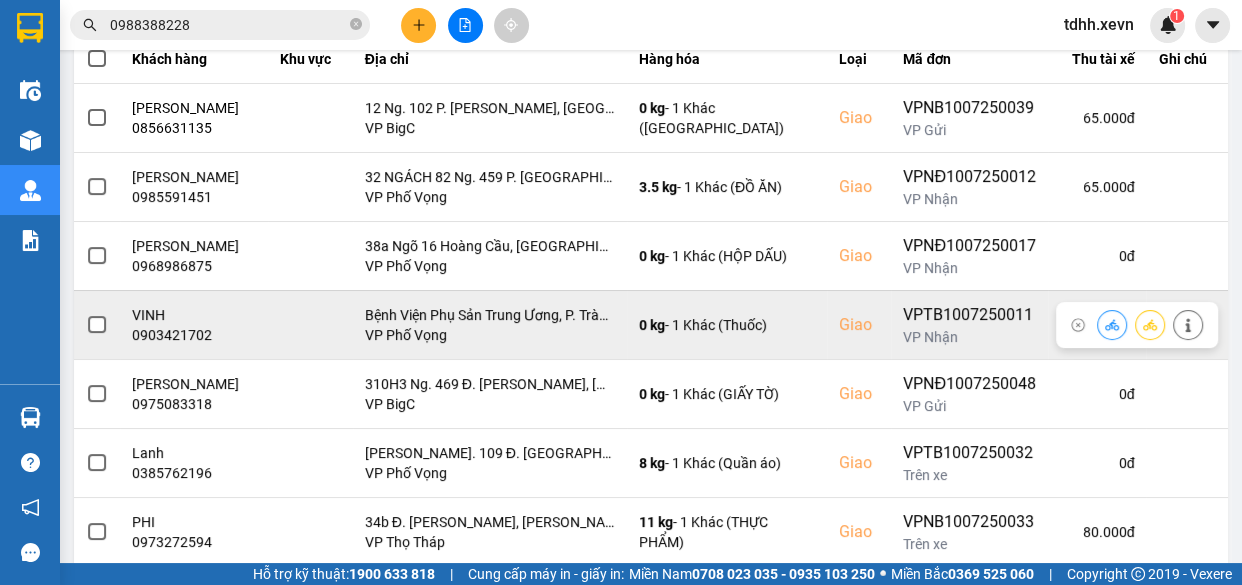 click on "0903421702" at bounding box center (194, 335) 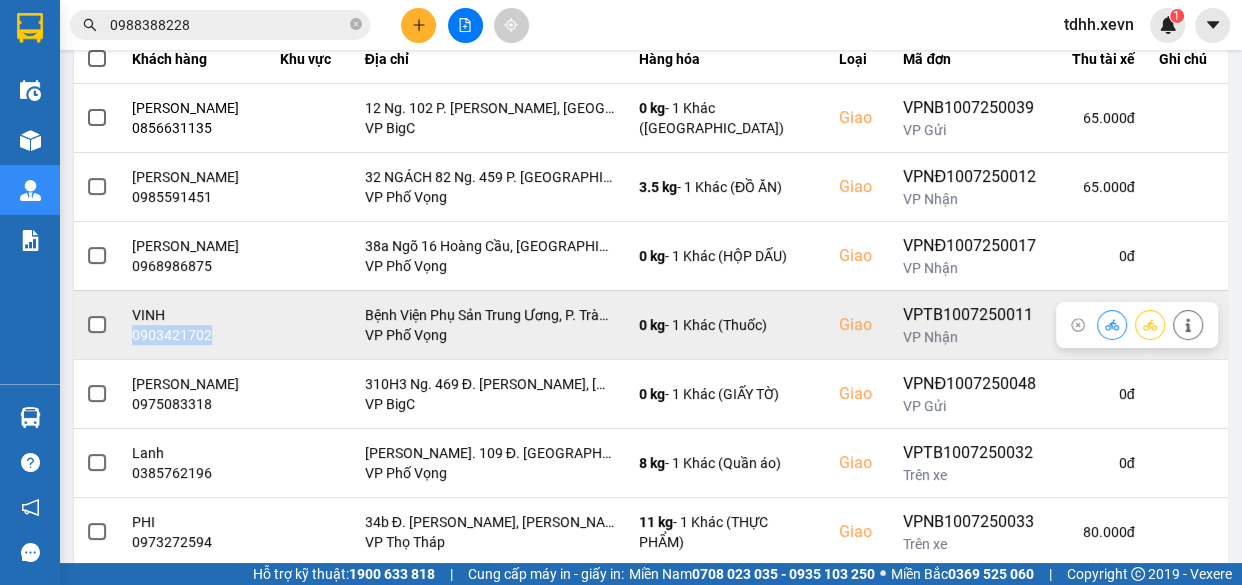 click on "0903421702" at bounding box center [194, 335] 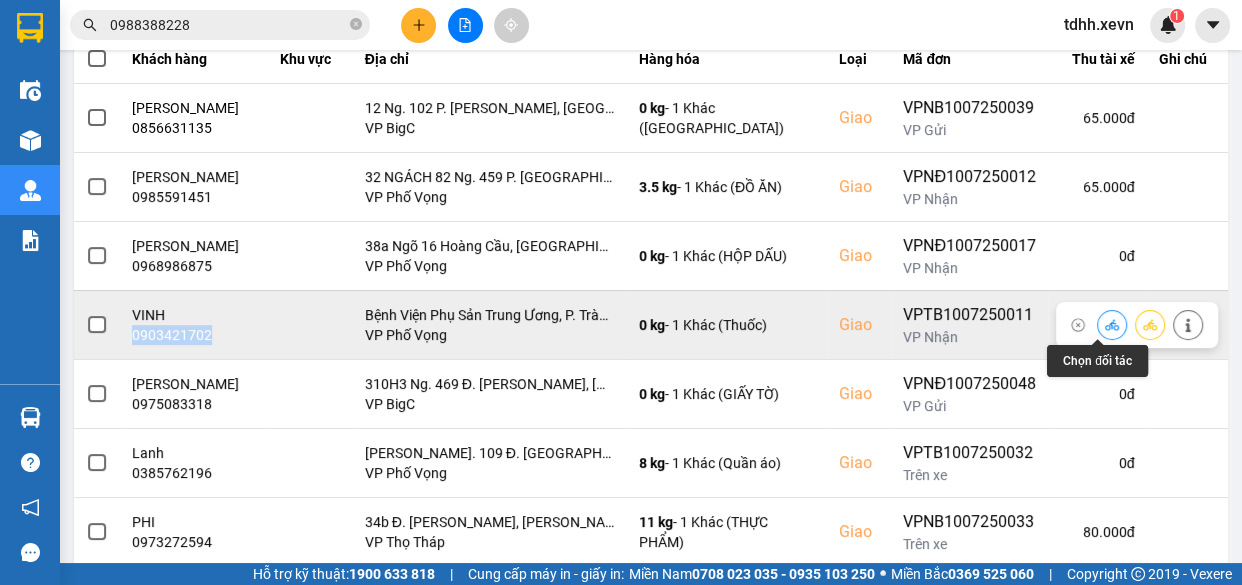 click at bounding box center (1112, 324) 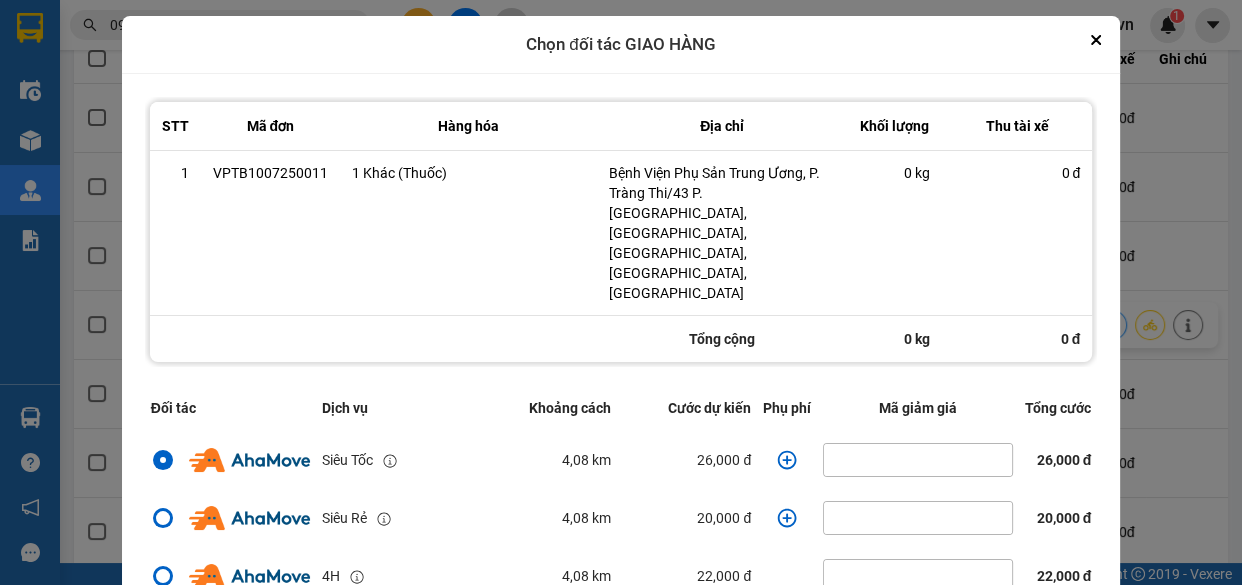click 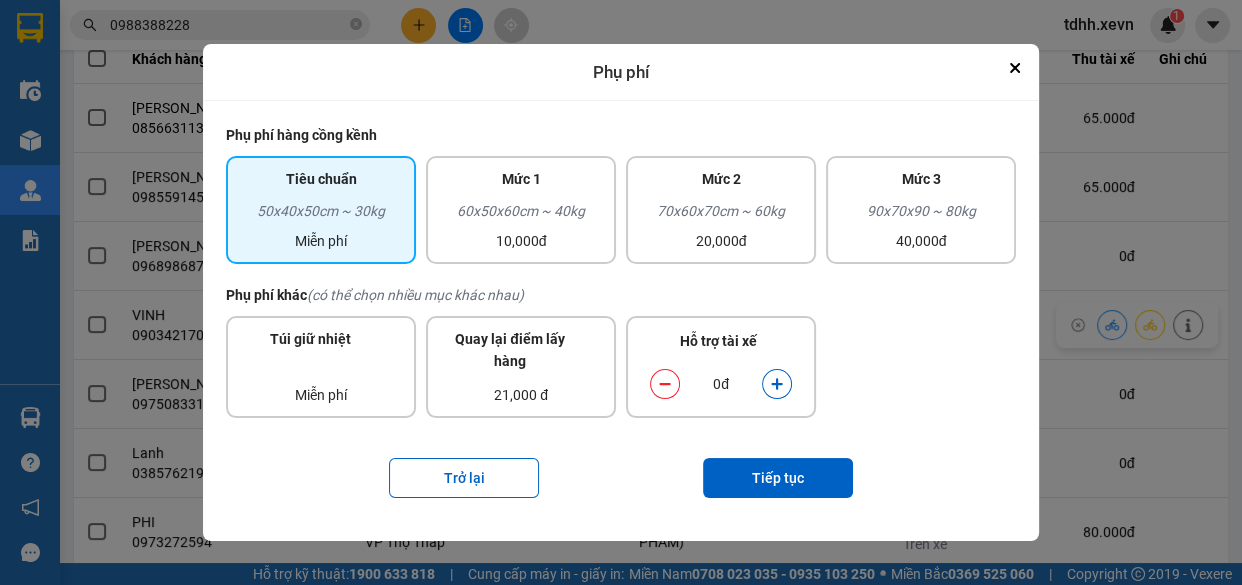 click 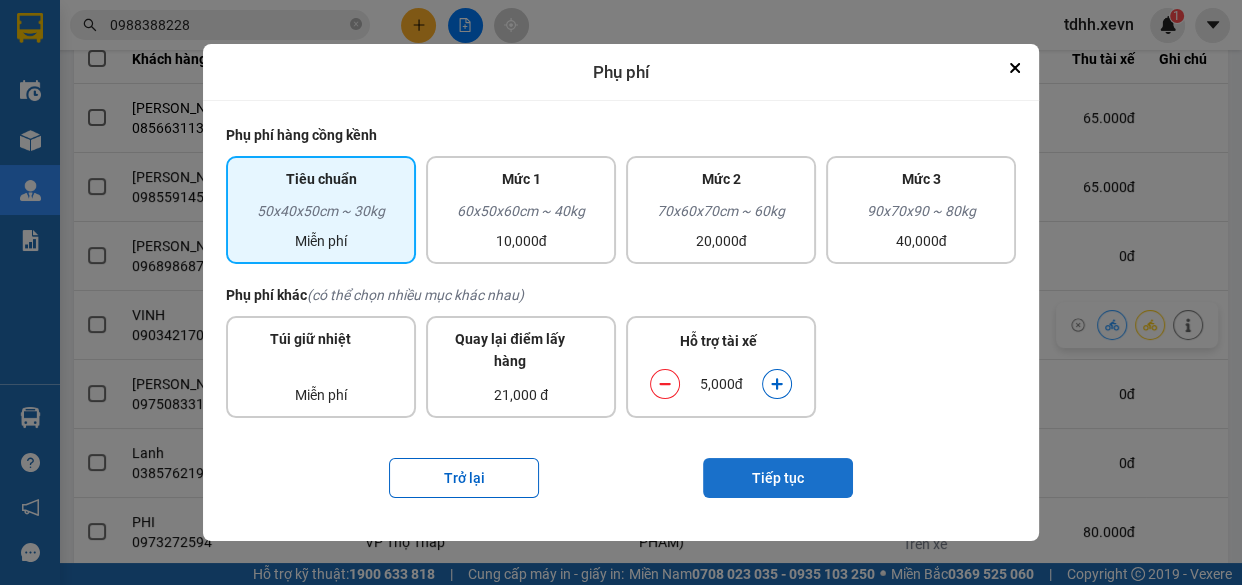 click on "Tiếp tục" at bounding box center [778, 478] 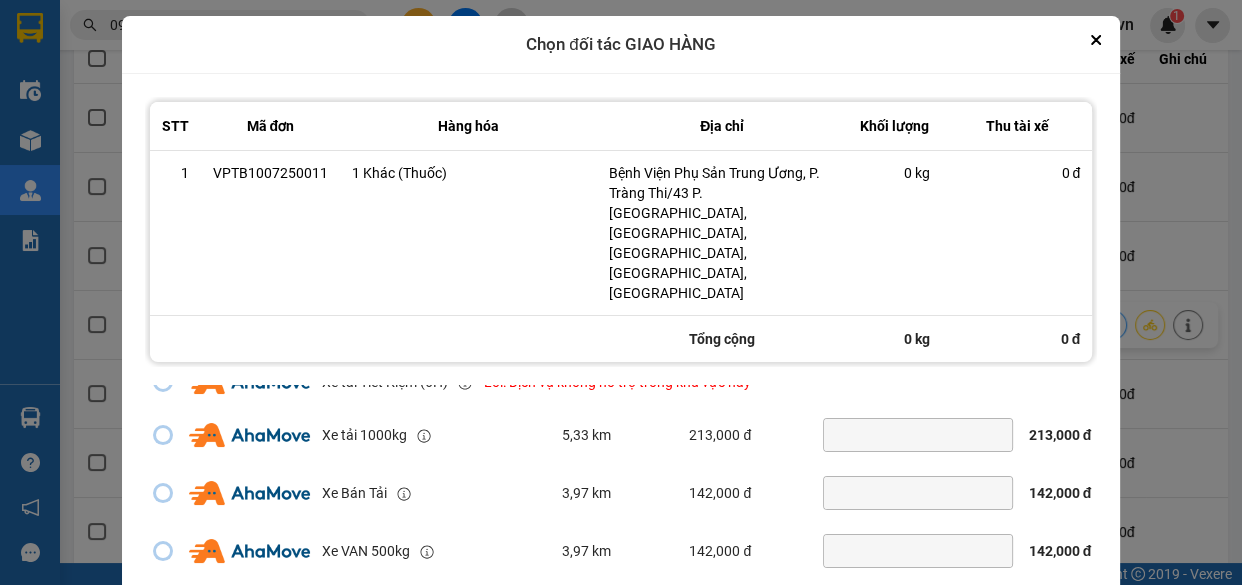 scroll, scrollTop: 431, scrollLeft: 0, axis: vertical 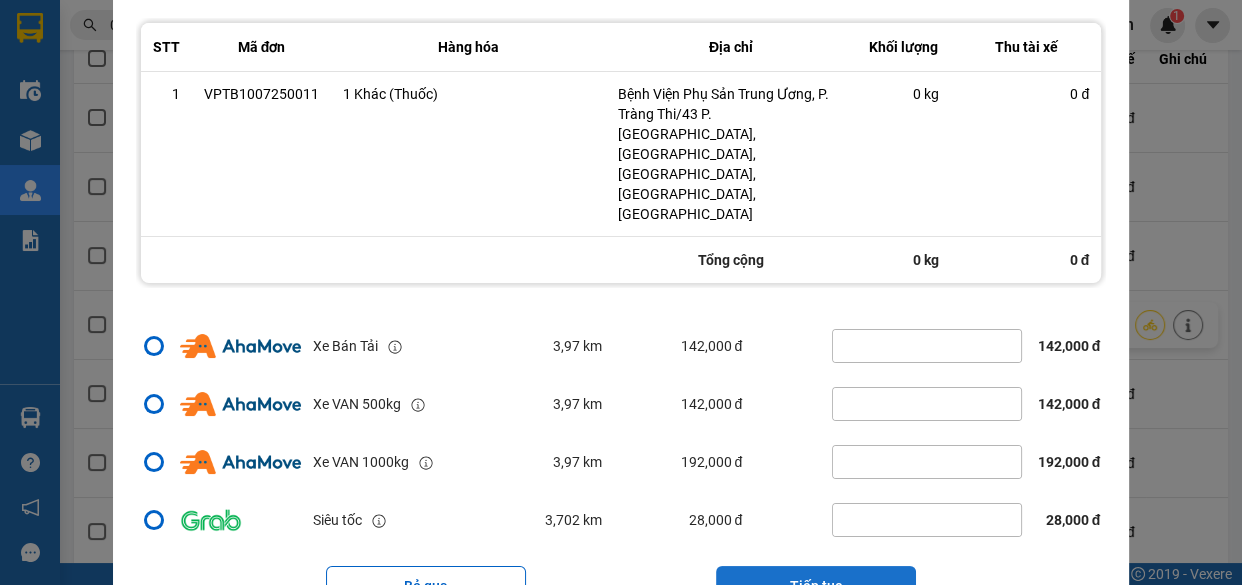 click on "Tiếp tục" at bounding box center [816, 586] 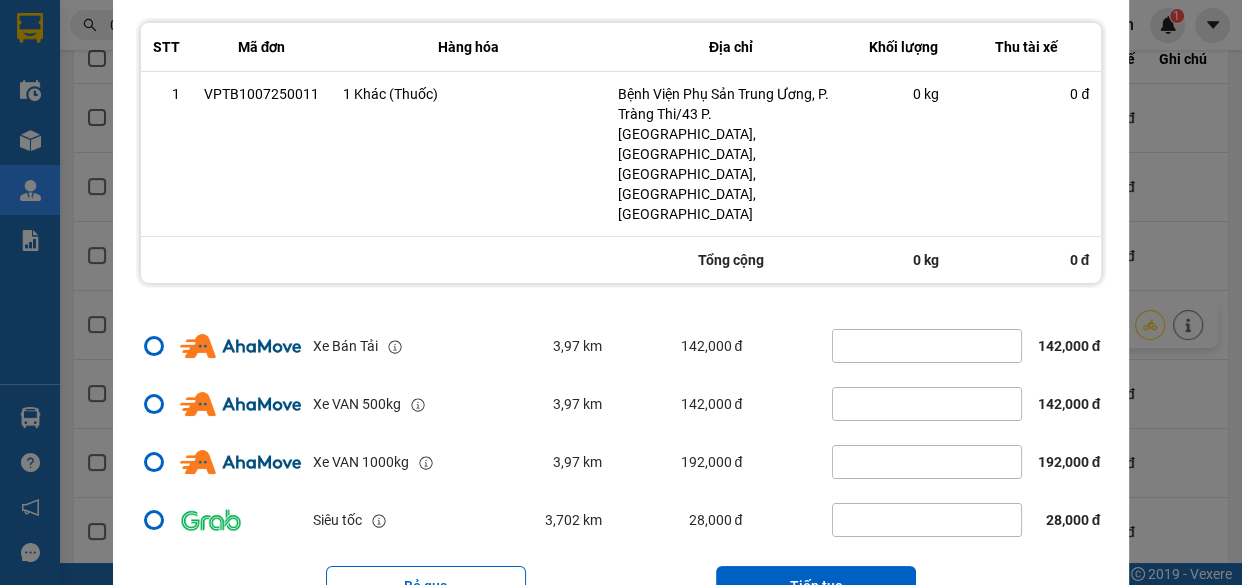 scroll, scrollTop: 0, scrollLeft: 0, axis: both 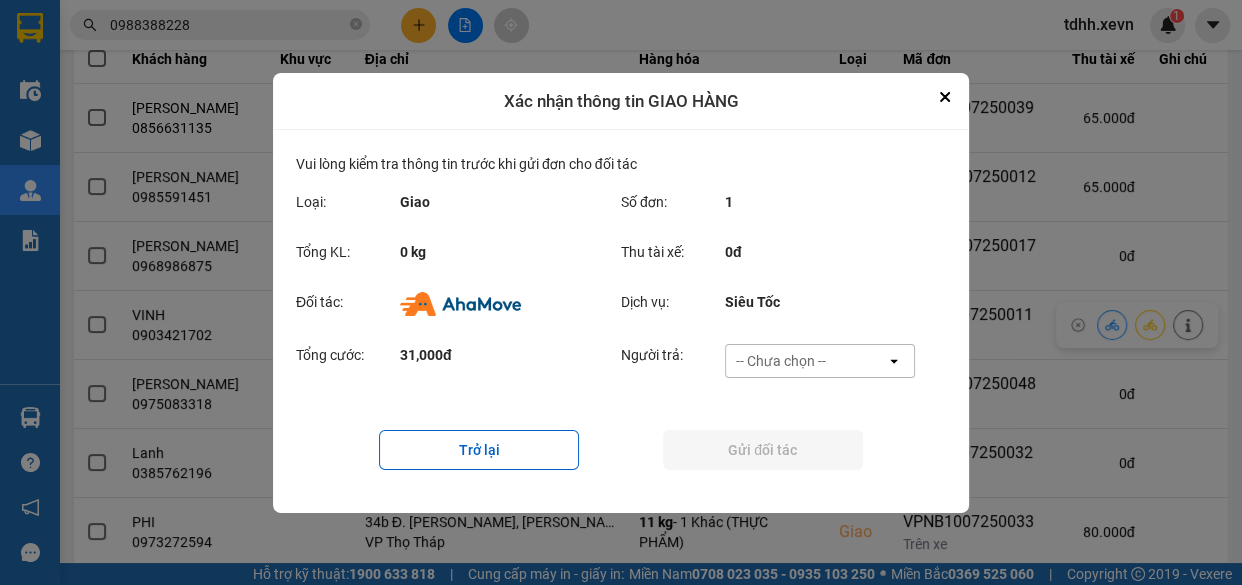 click on "-- Chưa chọn --" at bounding box center (806, 361) 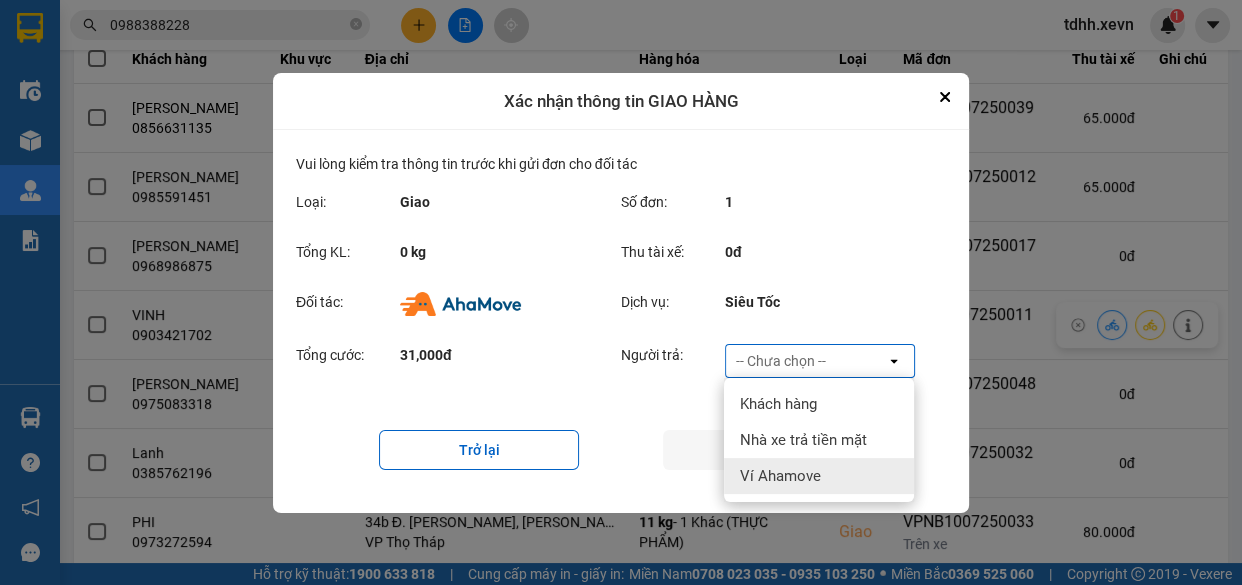 click on "Ví Ahamove" at bounding box center [780, 476] 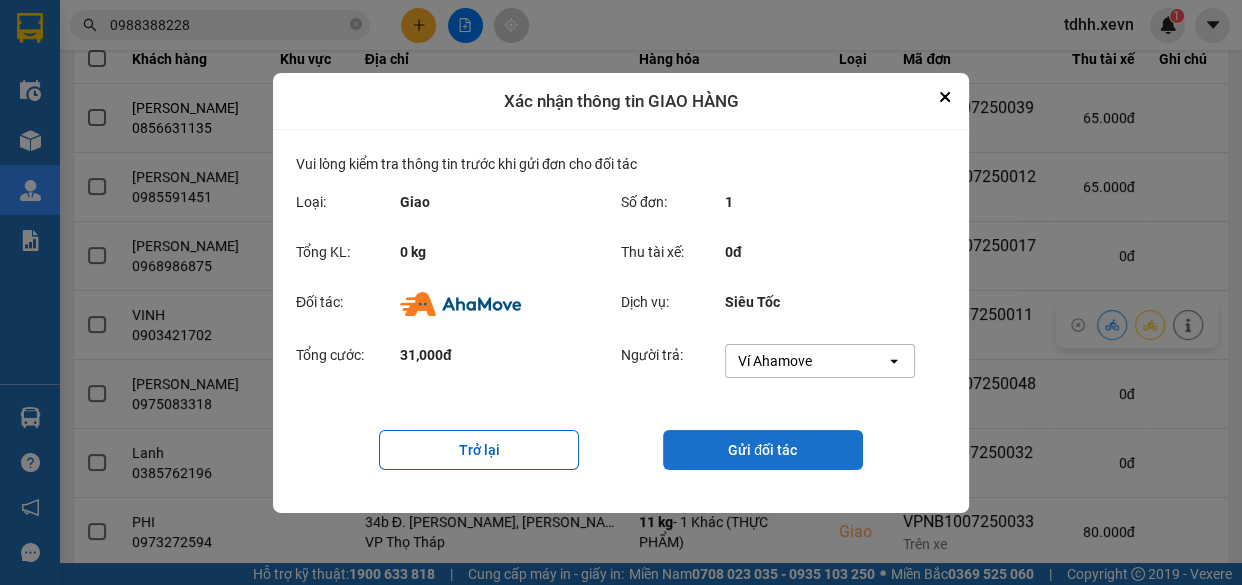 click on "Gửi đối tác" at bounding box center (763, 450) 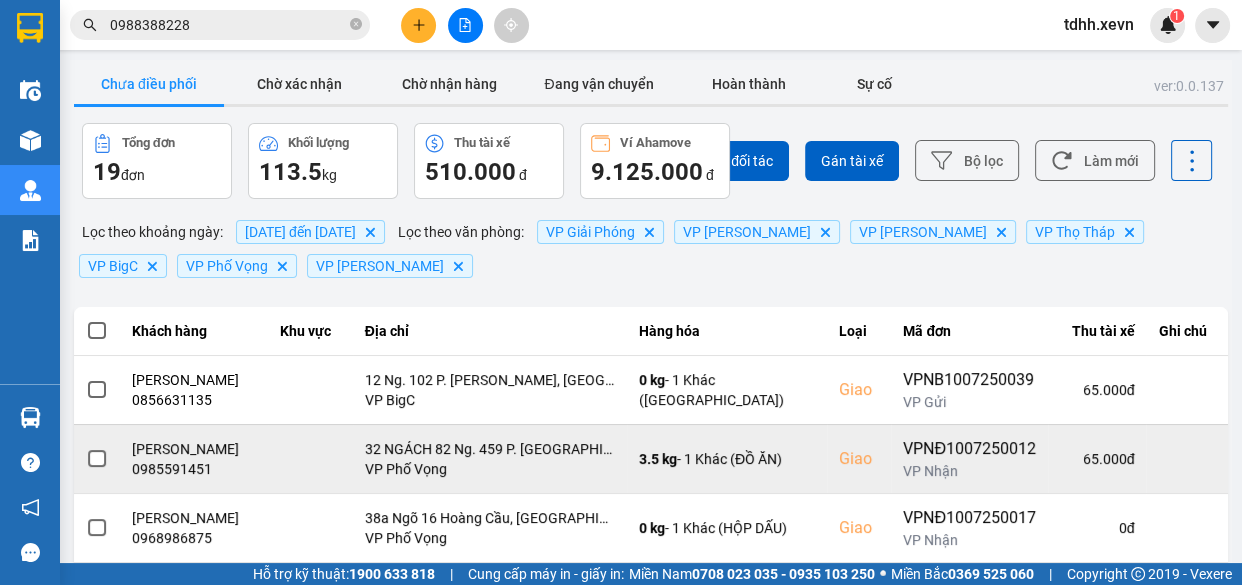 scroll, scrollTop: 181, scrollLeft: 0, axis: vertical 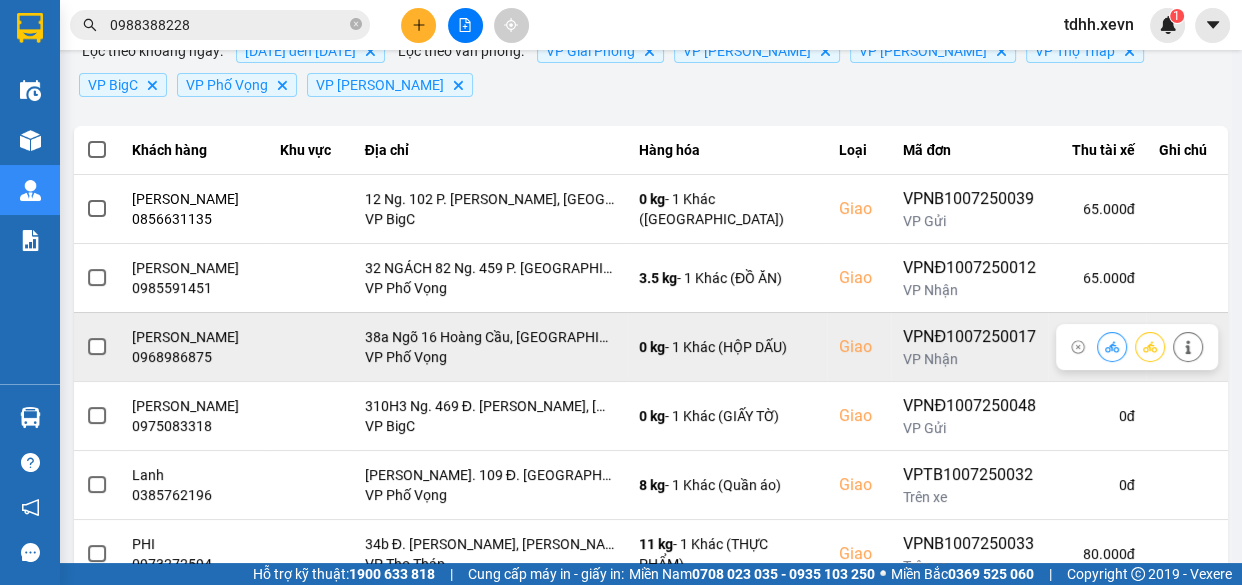 click on "0968986875" at bounding box center (194, 357) 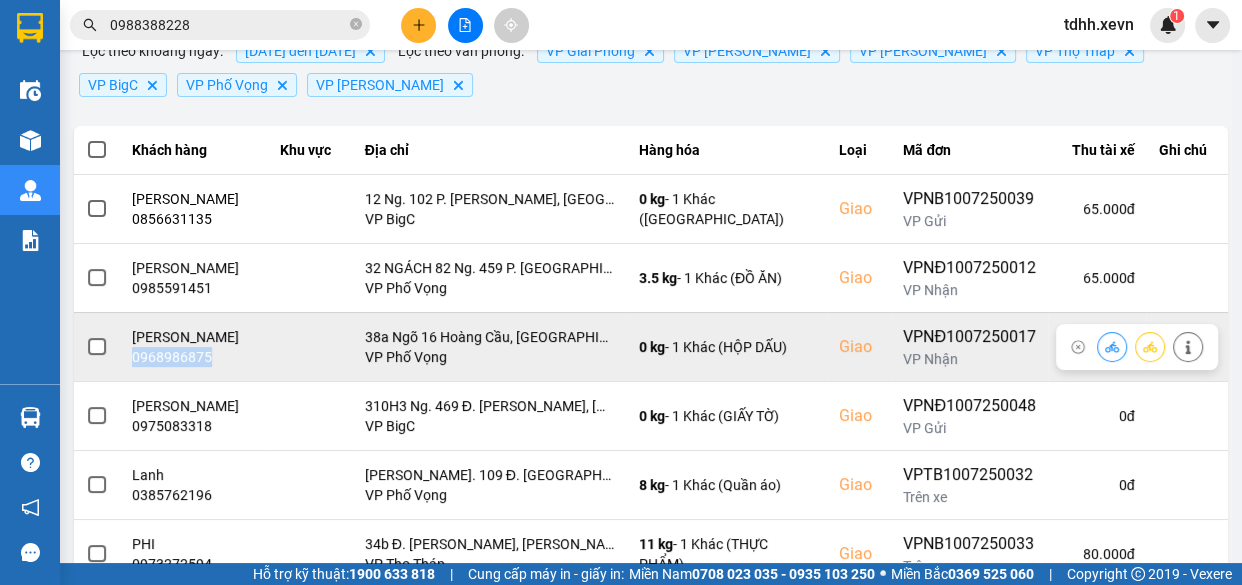 click on "0968986875" at bounding box center (194, 357) 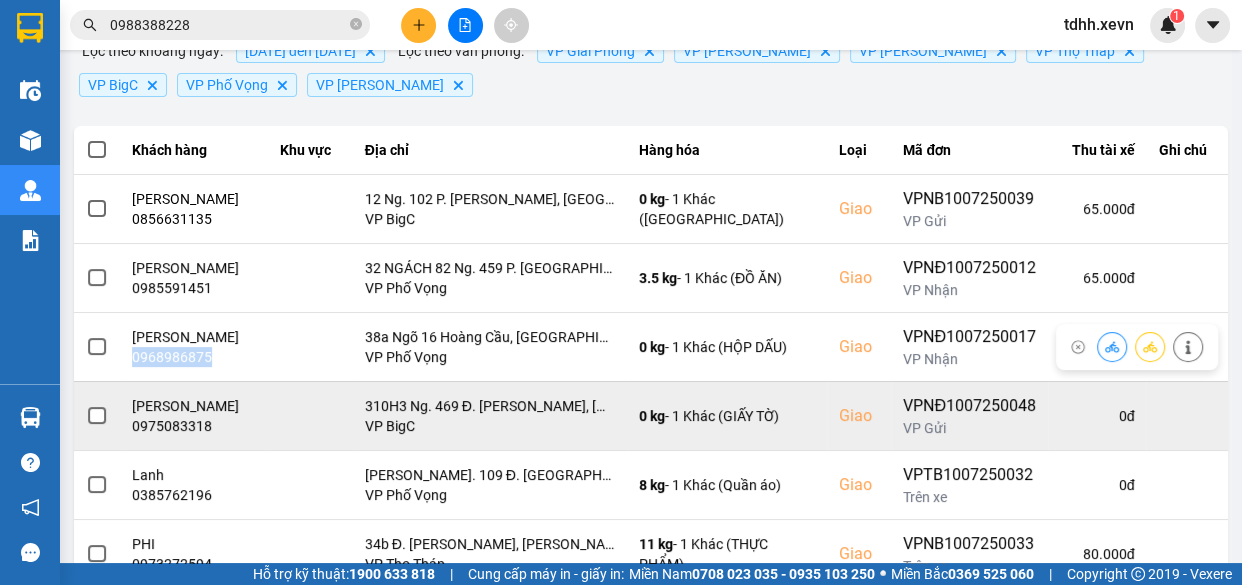 copy on "0968986875" 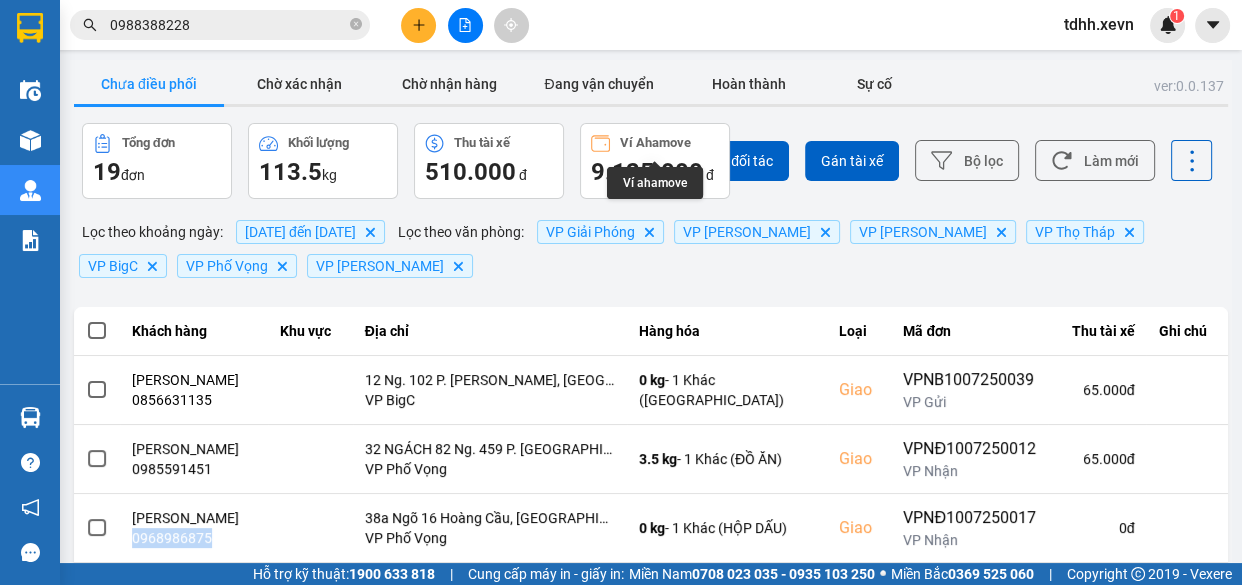 scroll, scrollTop: 90, scrollLeft: 0, axis: vertical 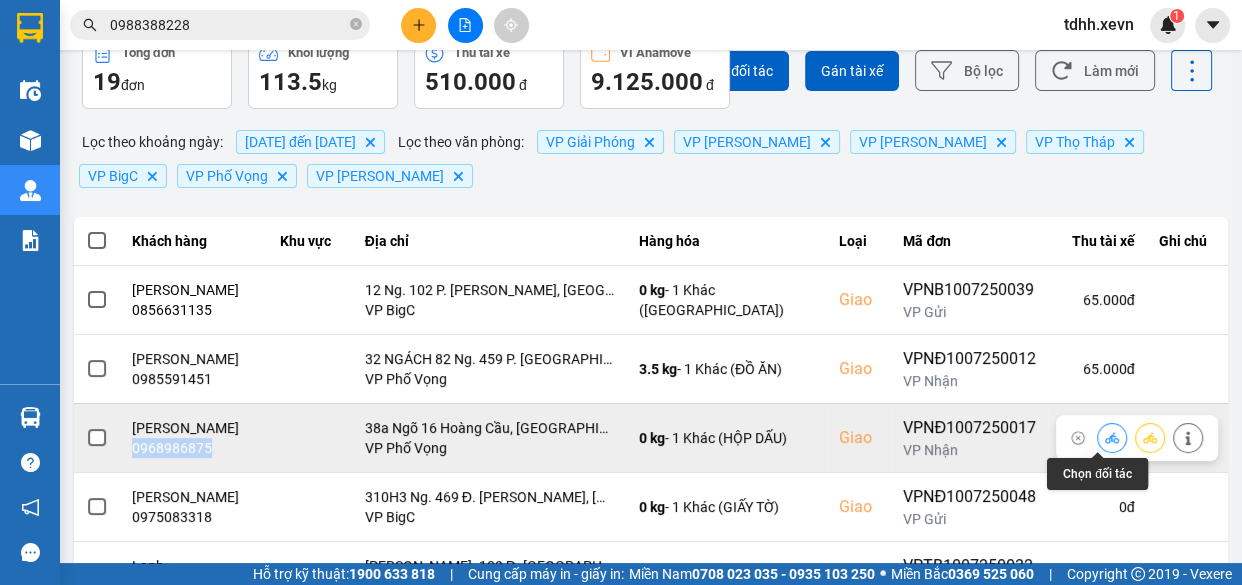 click 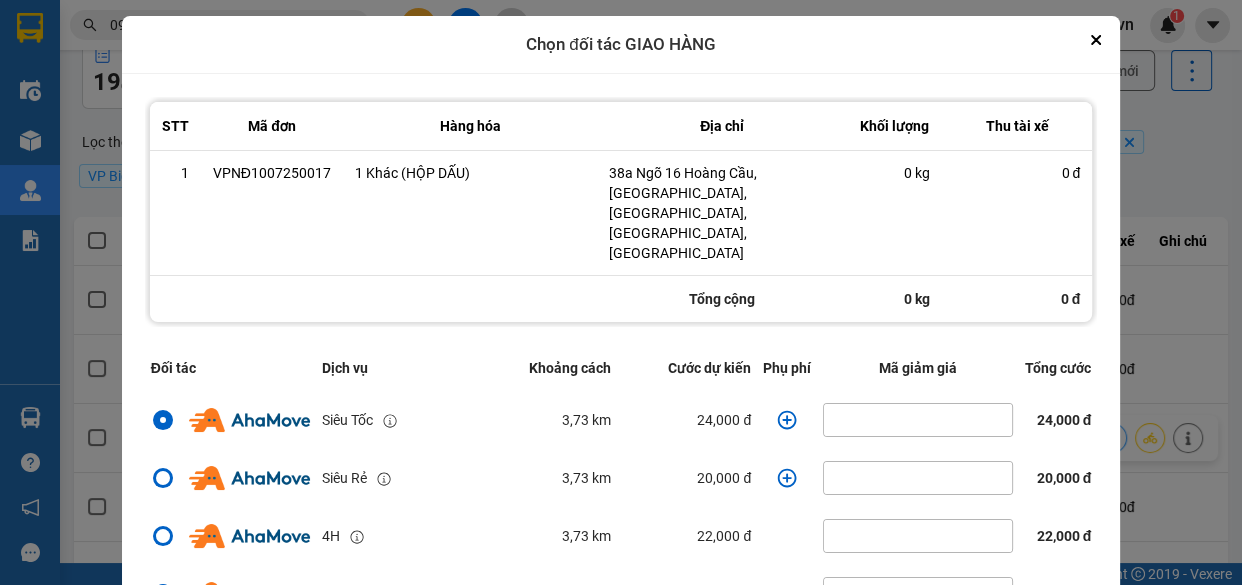 click 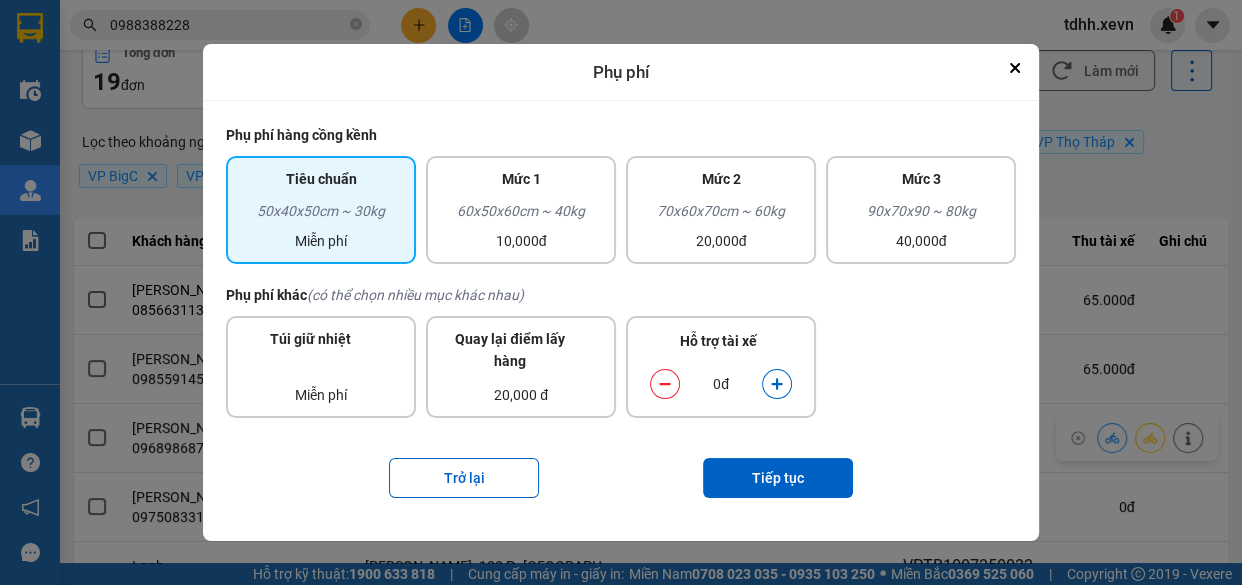 click 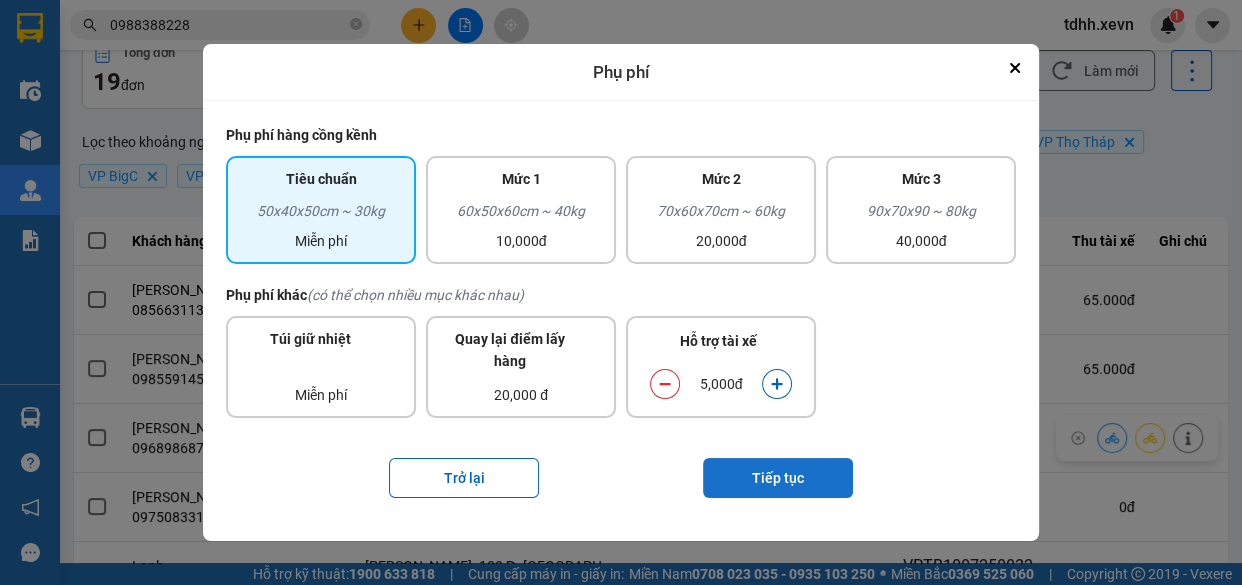 click on "Tiếp tục" at bounding box center (778, 478) 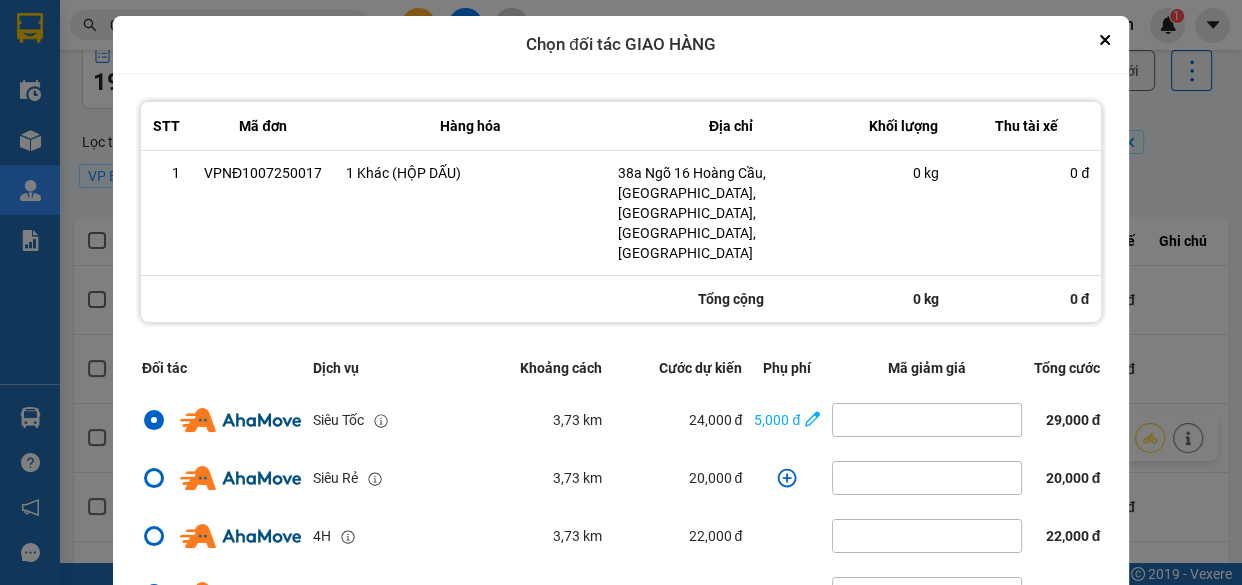 scroll, scrollTop: 431, scrollLeft: 0, axis: vertical 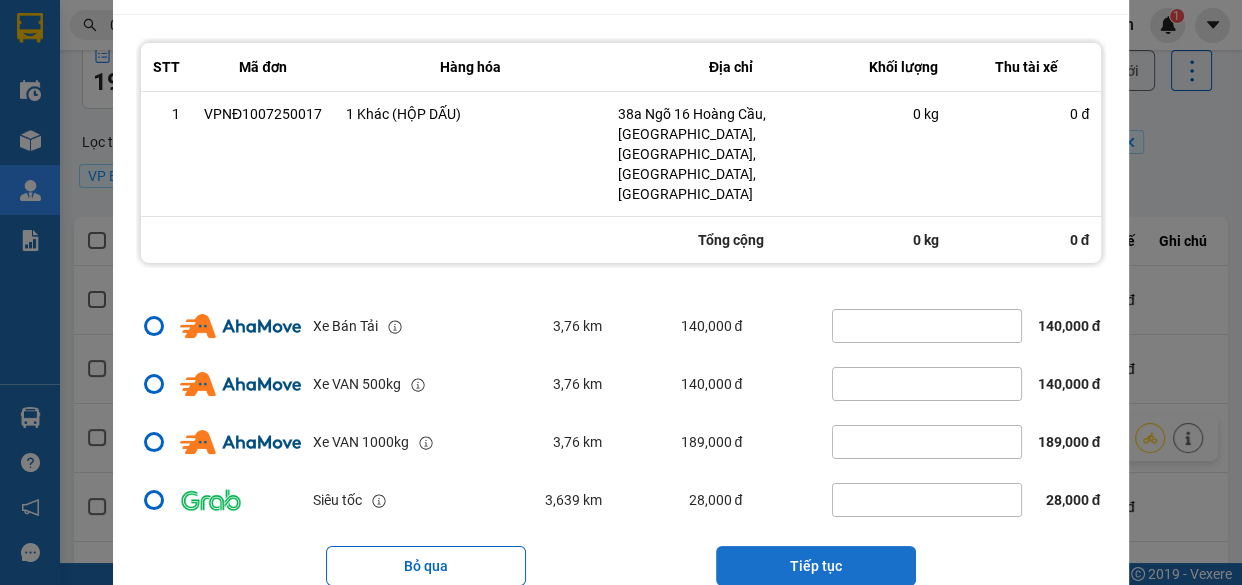 click on "Tiếp tục" at bounding box center [816, 566] 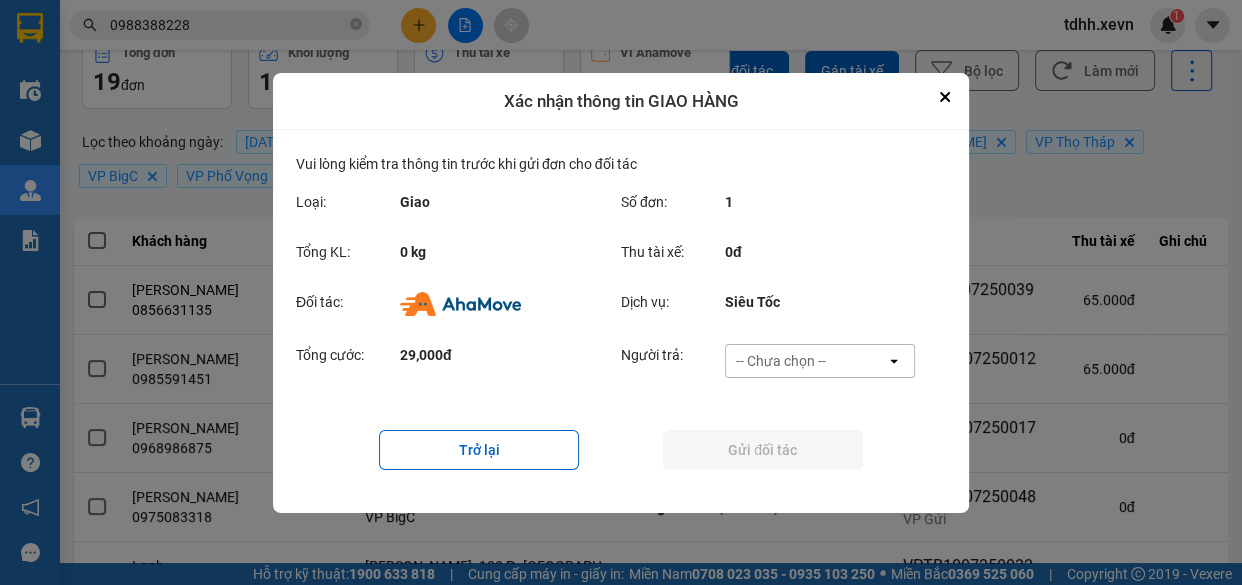 scroll, scrollTop: 0, scrollLeft: 0, axis: both 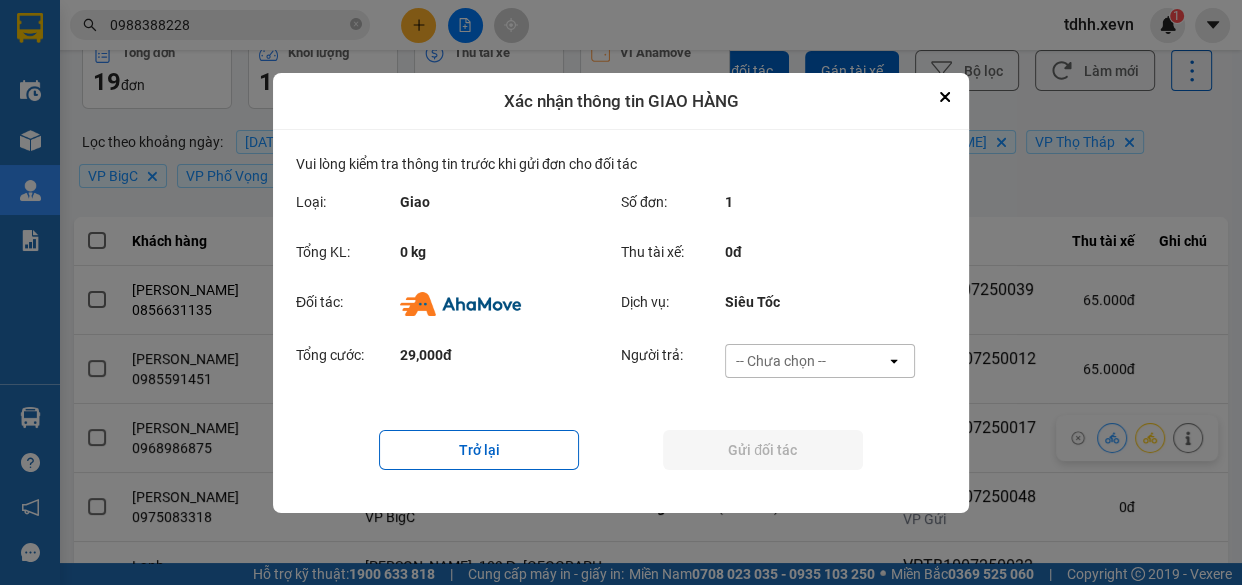 click on "-- Chưa chọn --" at bounding box center [806, 361] 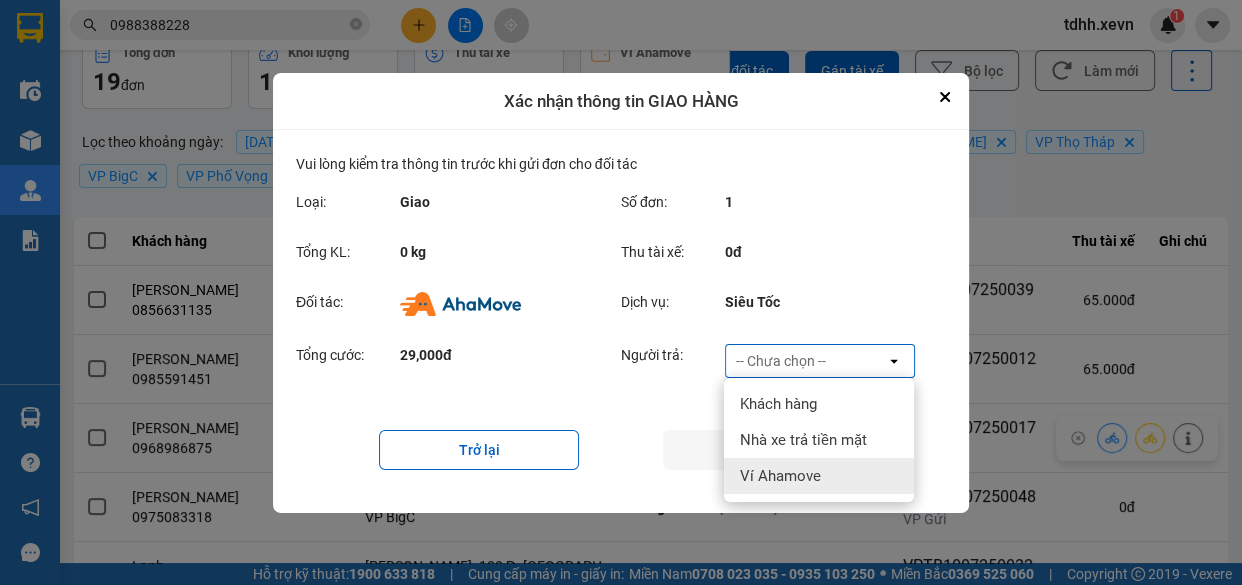 click on "Ví Ahamove" at bounding box center (780, 476) 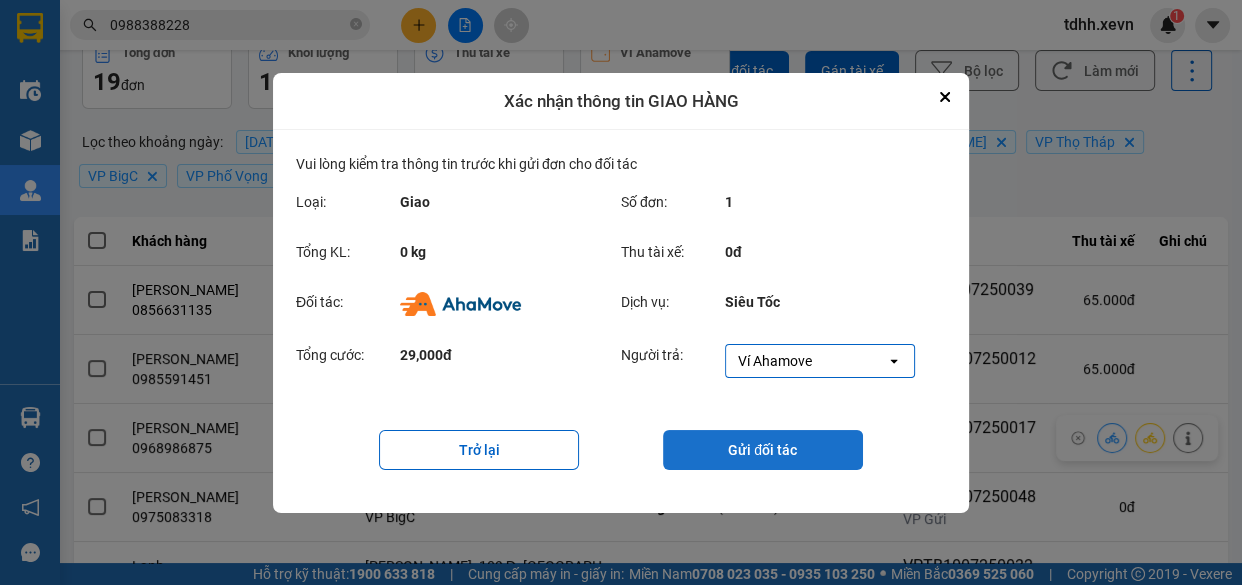 click on "Gửi đối tác" at bounding box center (763, 450) 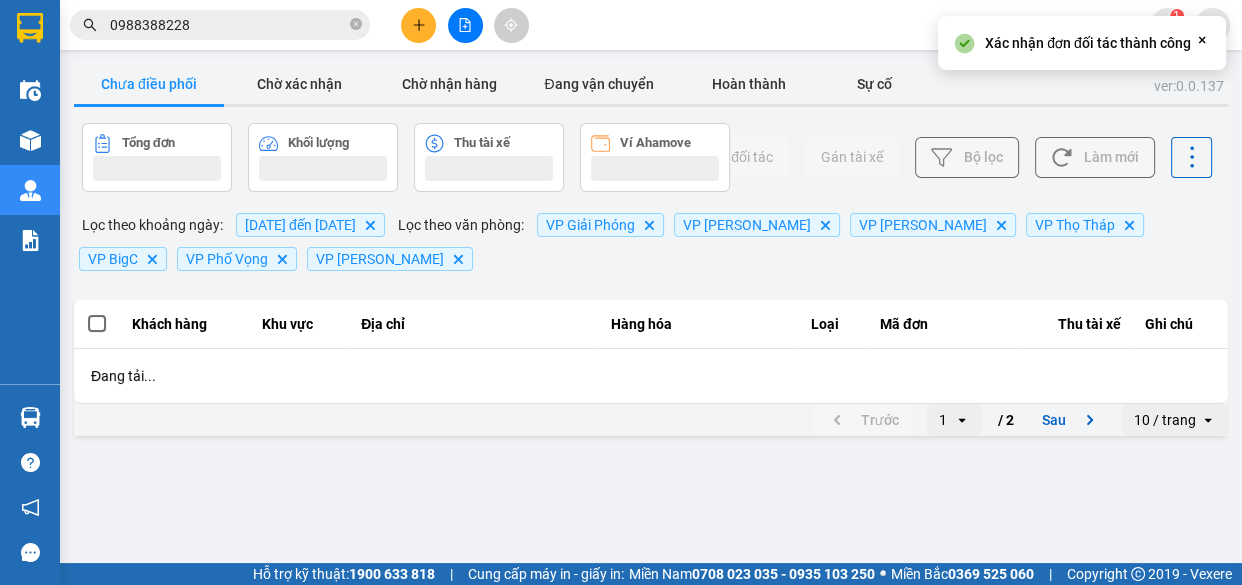 scroll, scrollTop: 0, scrollLeft: 0, axis: both 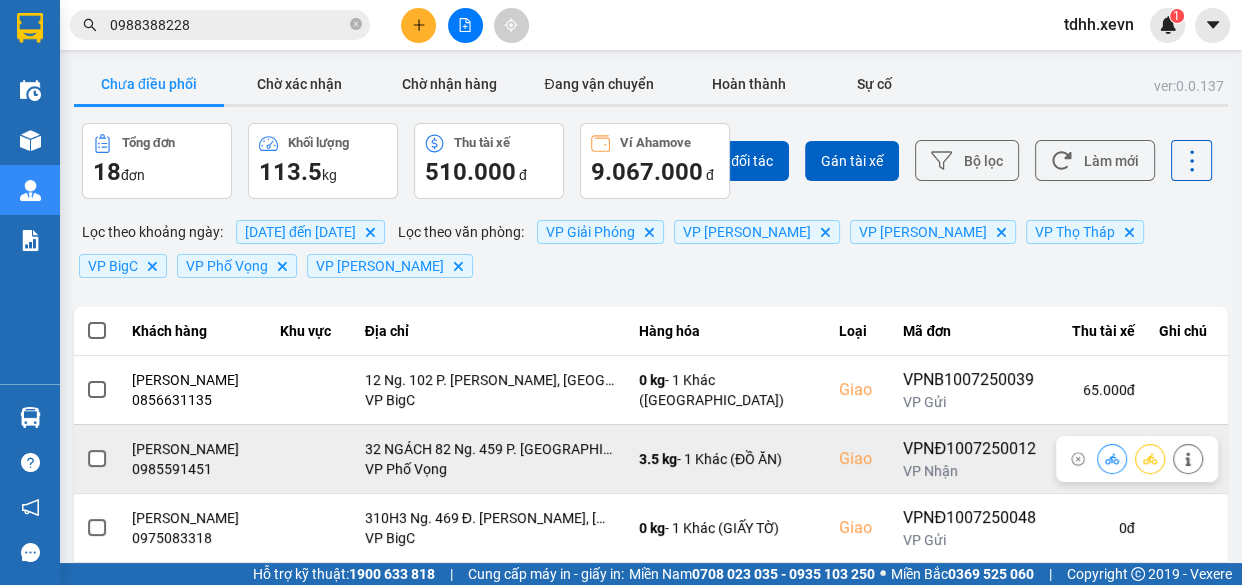 click on "0985591451" at bounding box center (194, 469) 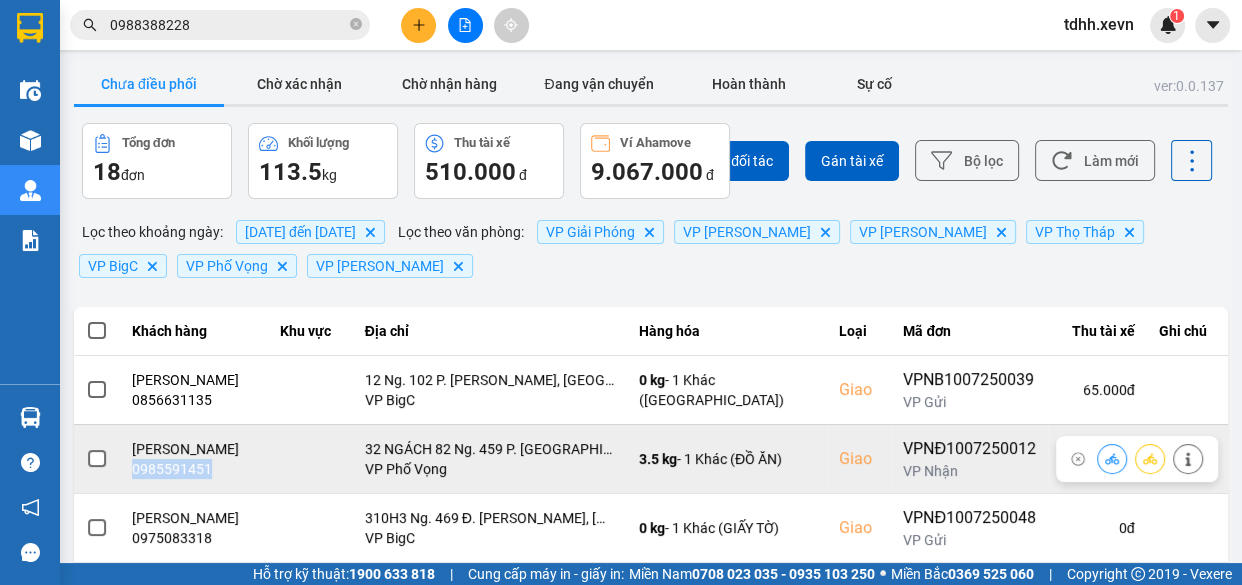 click on "0985591451" at bounding box center [194, 469] 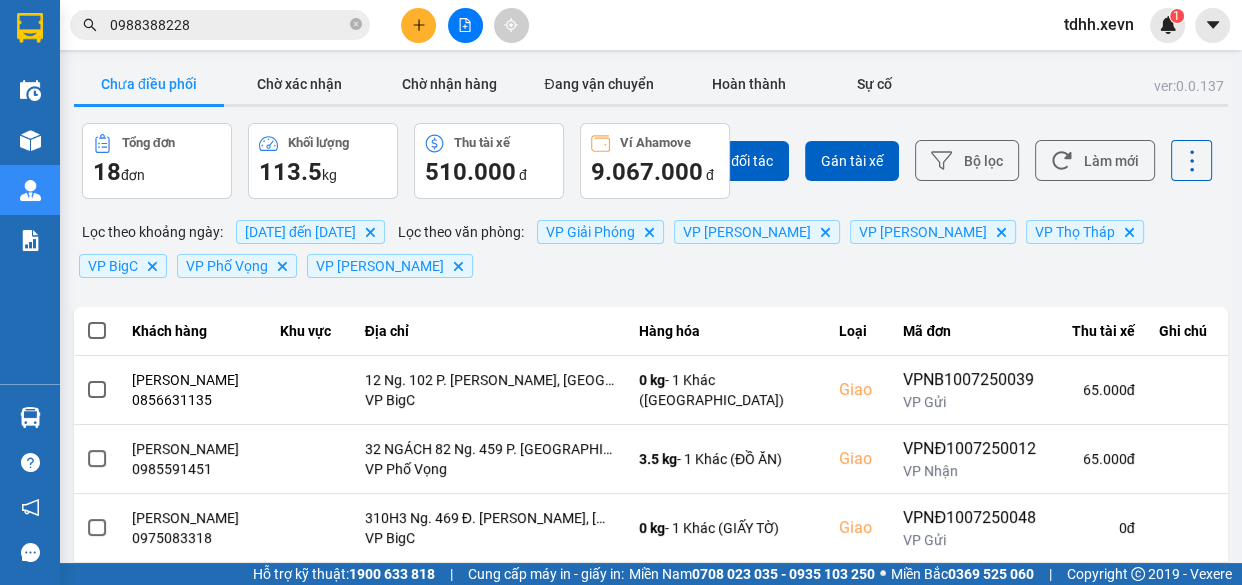click on "0988388228" at bounding box center [228, 25] 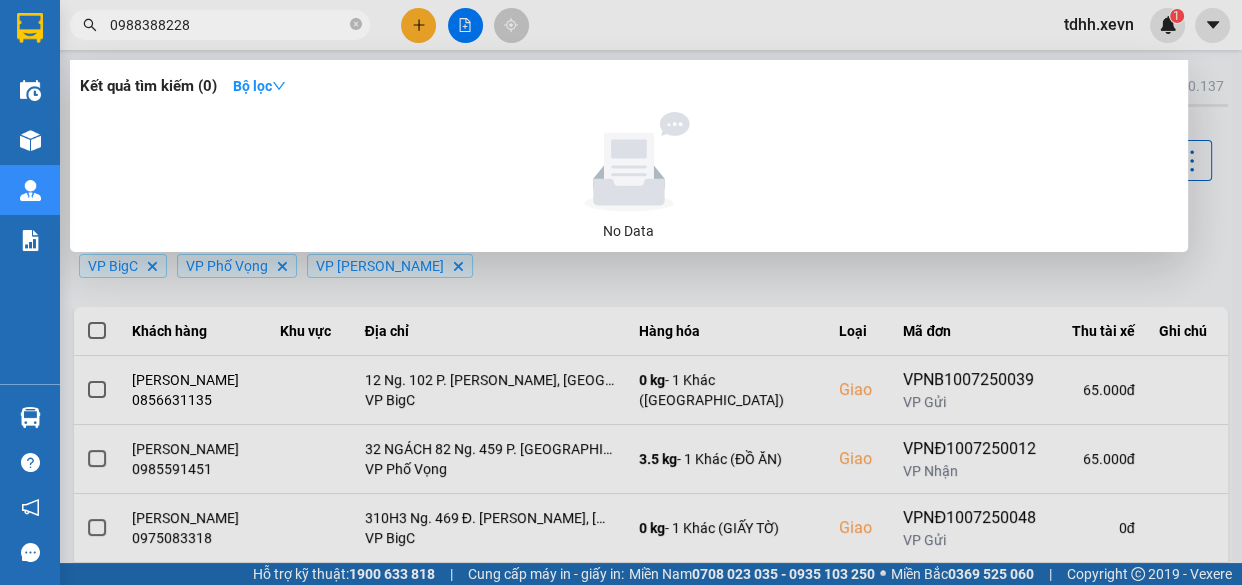 click on "0988388228" at bounding box center [228, 25] 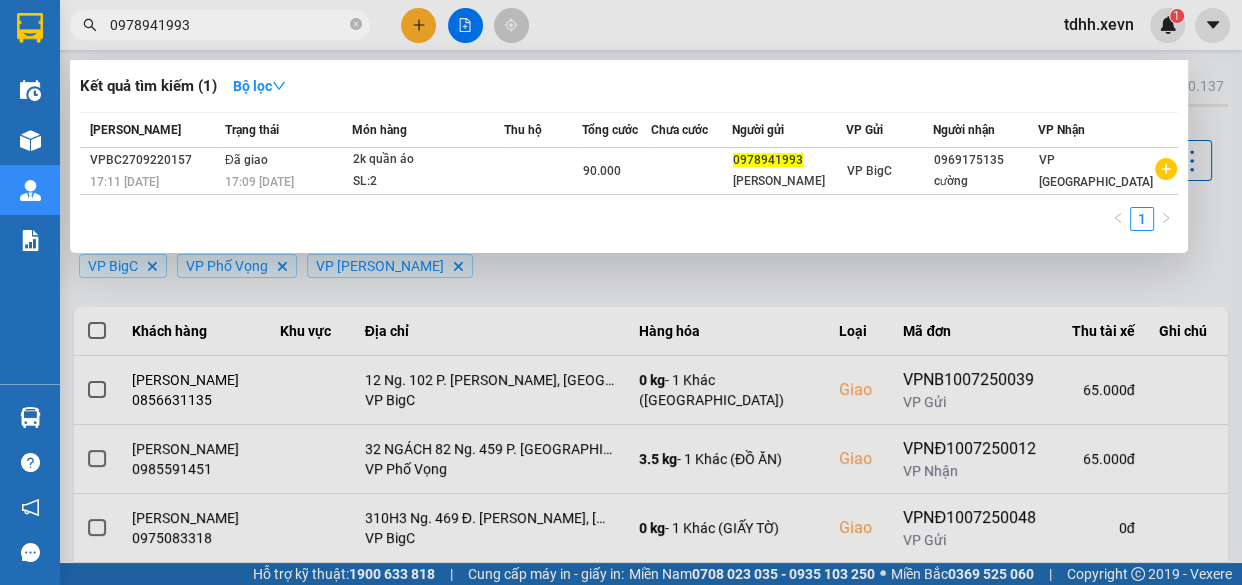 click on "0978941993" at bounding box center [228, 25] 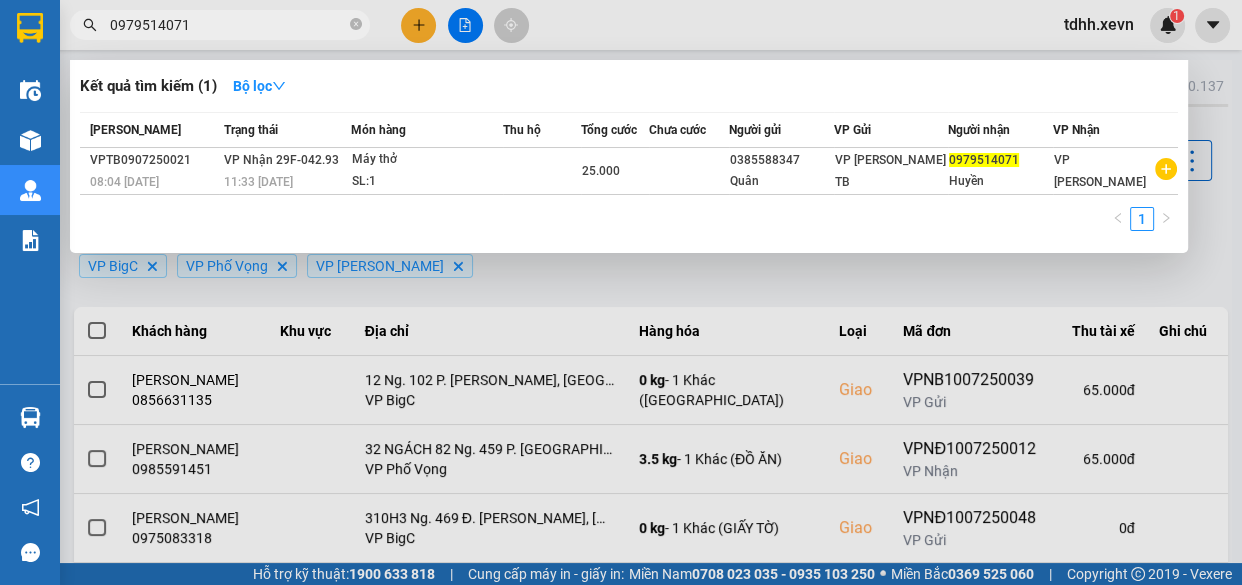 type on "0979514071" 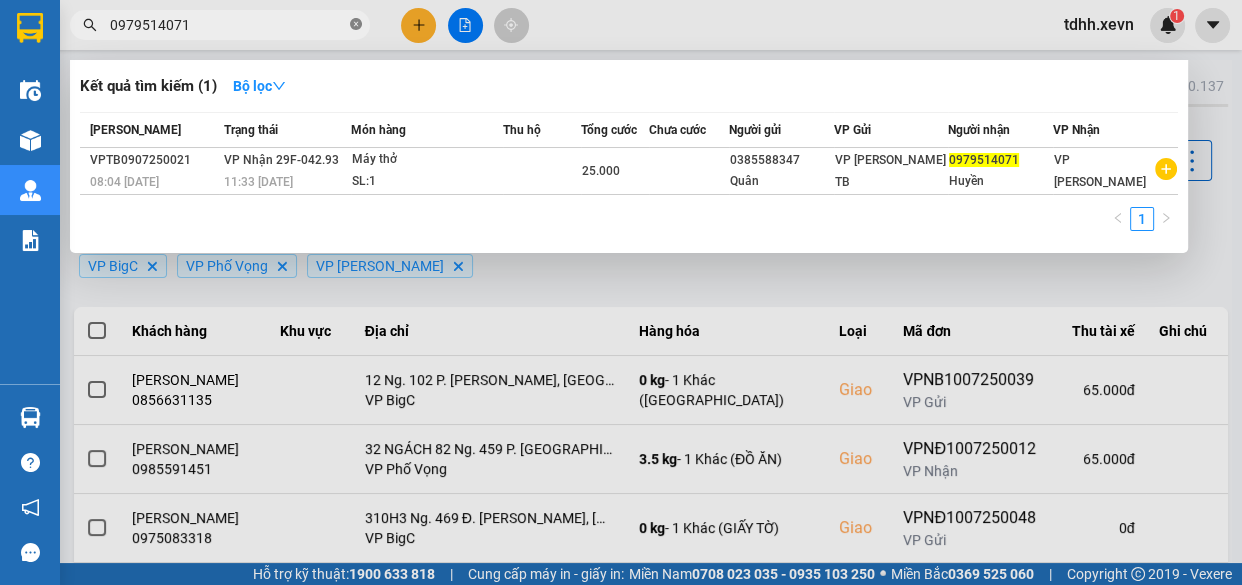 drag, startPoint x: 356, startPoint y: 24, endPoint x: 439, endPoint y: 4, distance: 85.37564 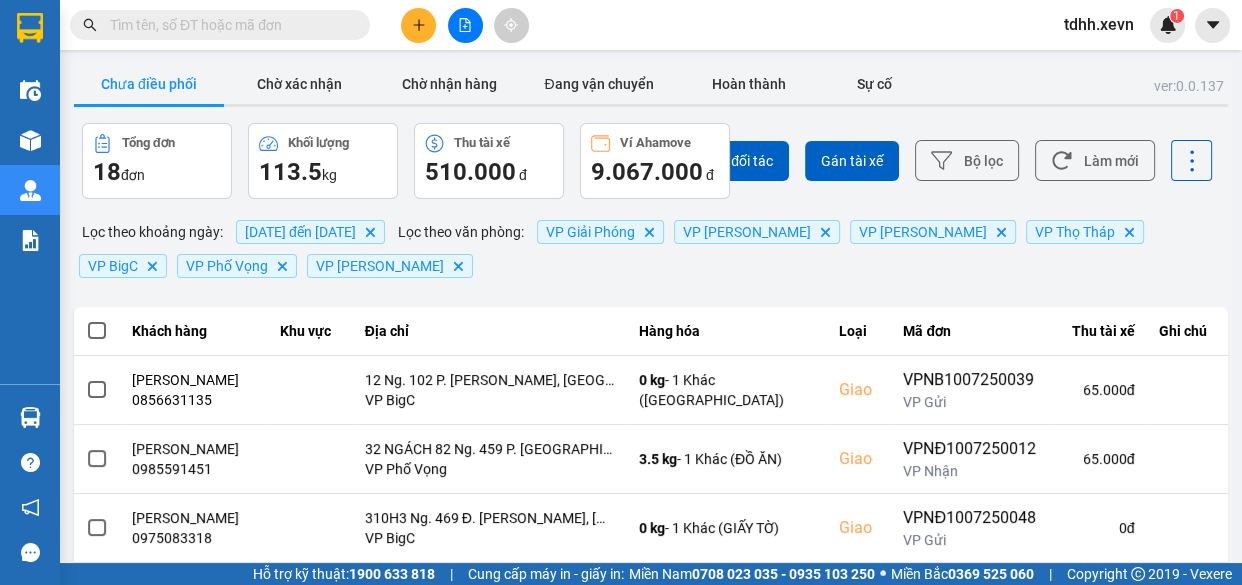 click at bounding box center [228, 25] 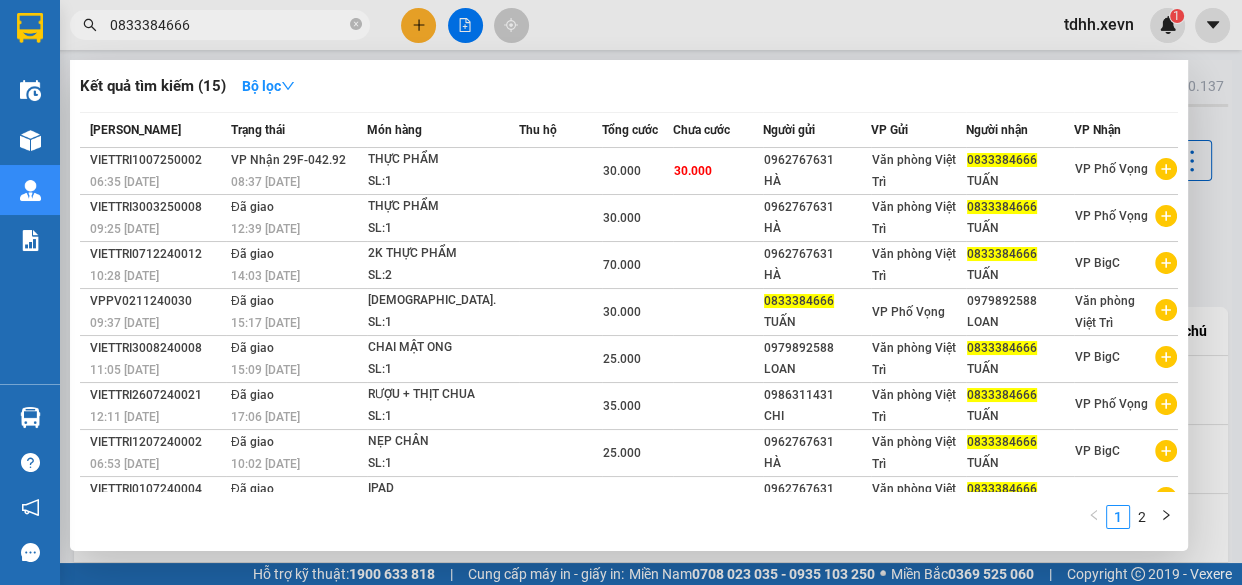 type on "0833384666" 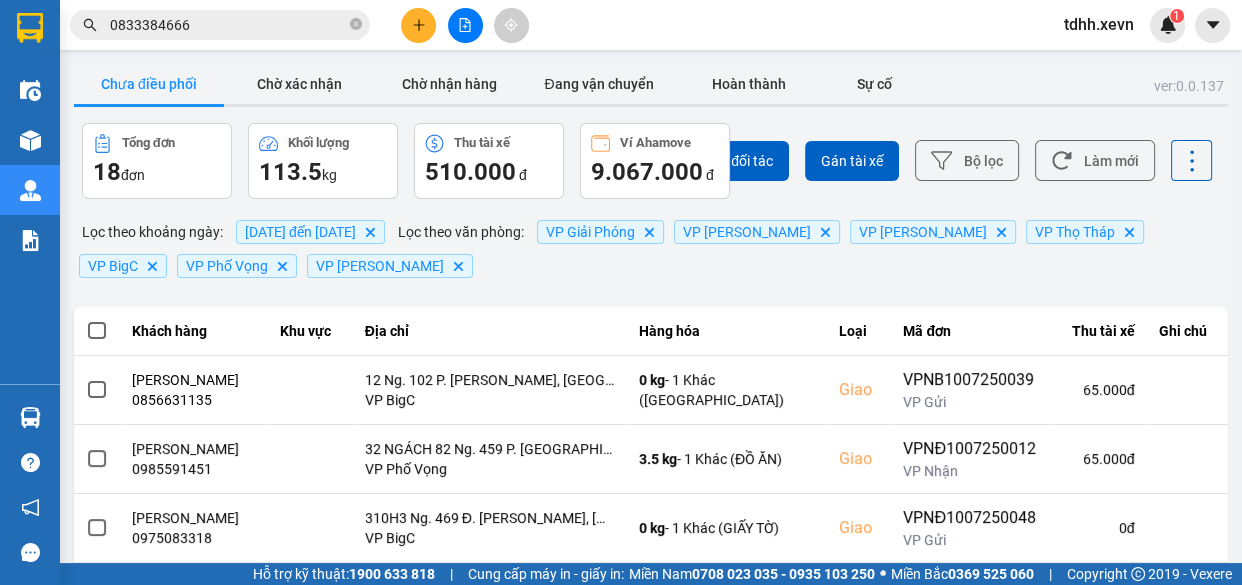 click 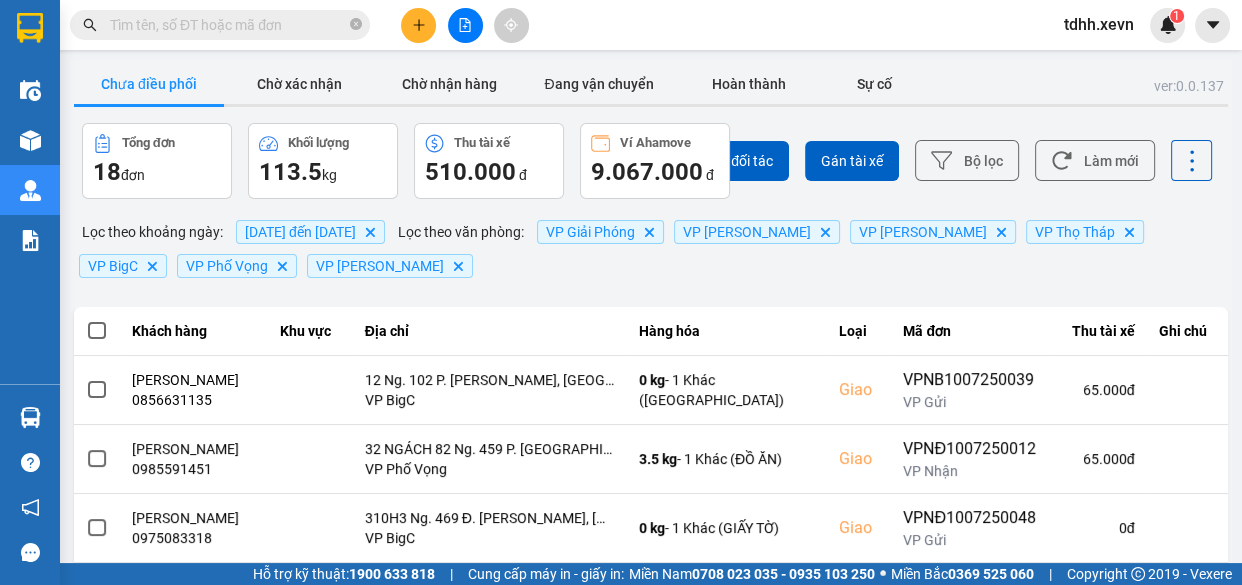 paste on "0965614601" 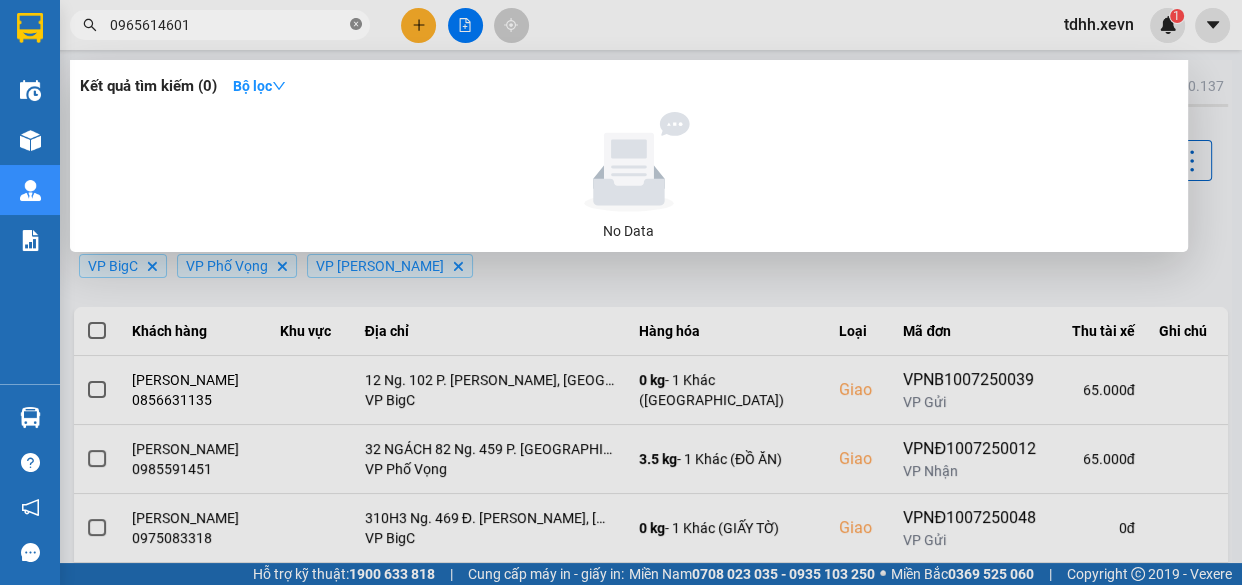click 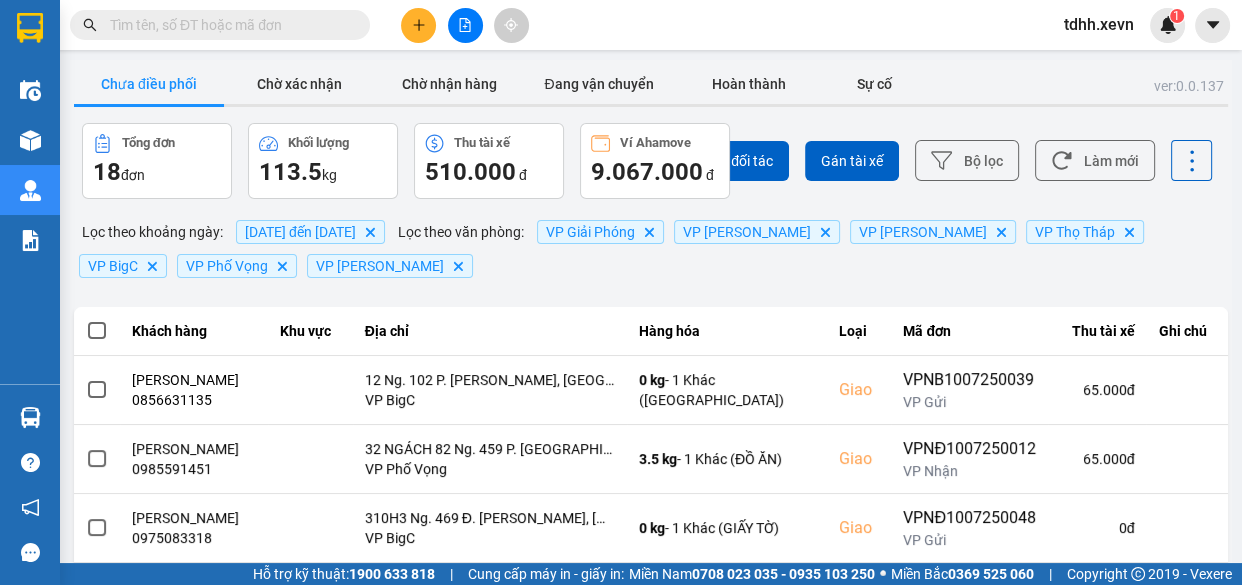 click at bounding box center (228, 25) 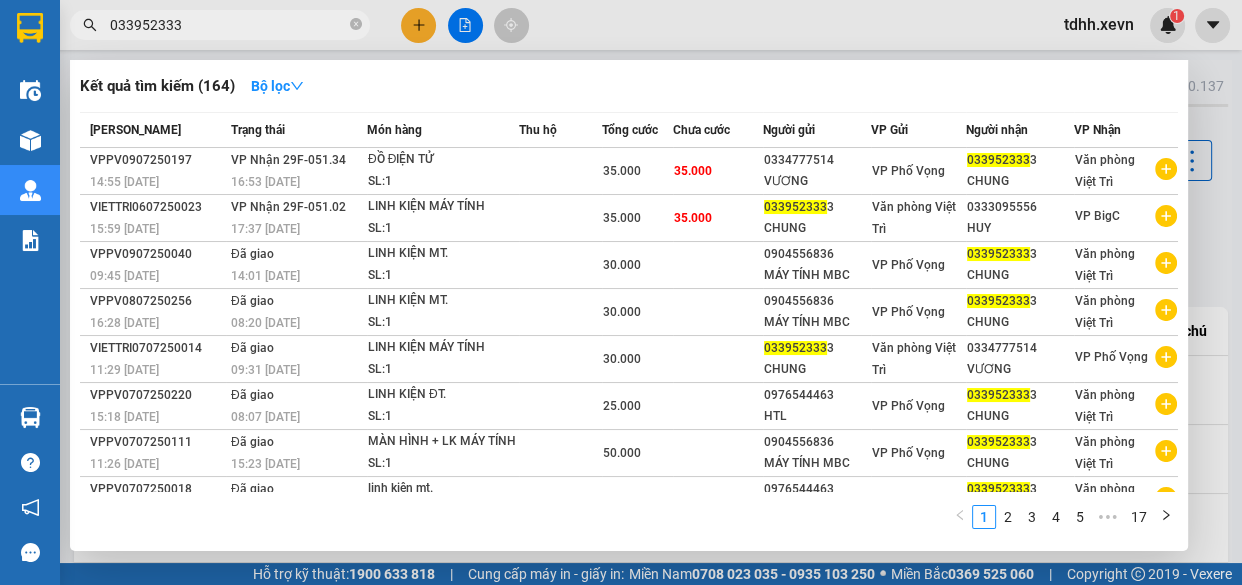 click at bounding box center [621, 292] 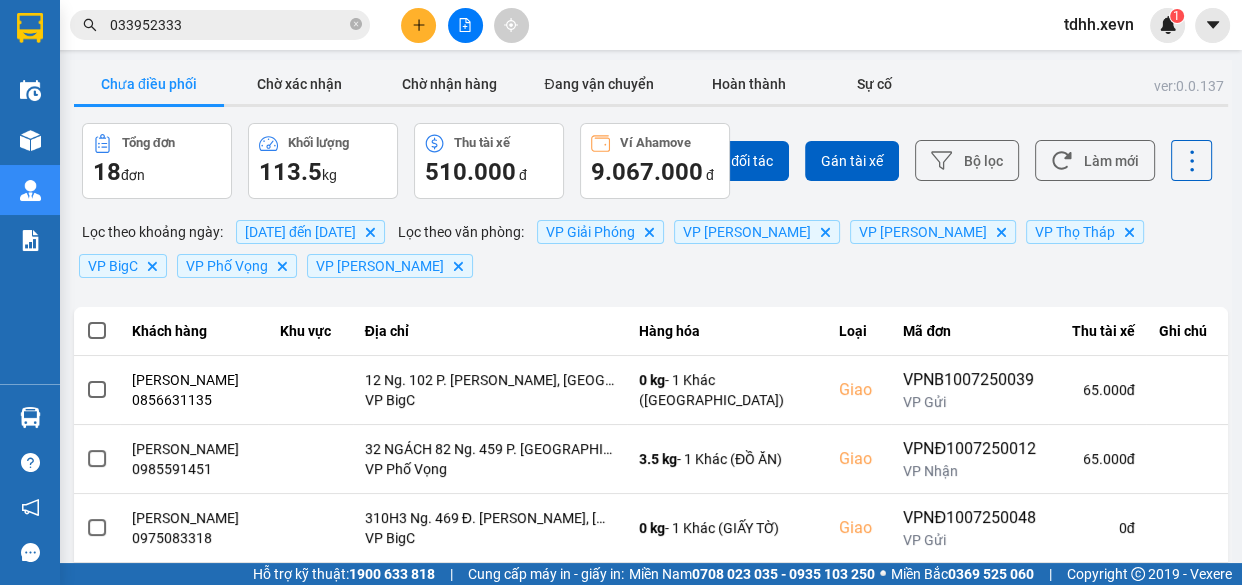 click on "033952333" at bounding box center (228, 25) 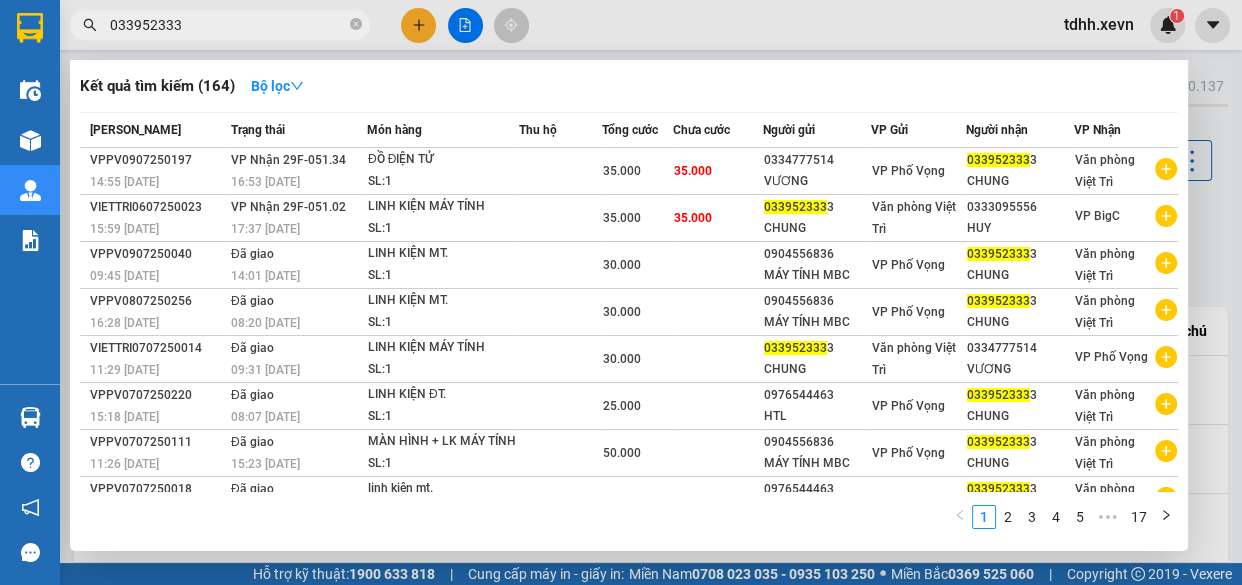 click on "033952333" at bounding box center (228, 25) 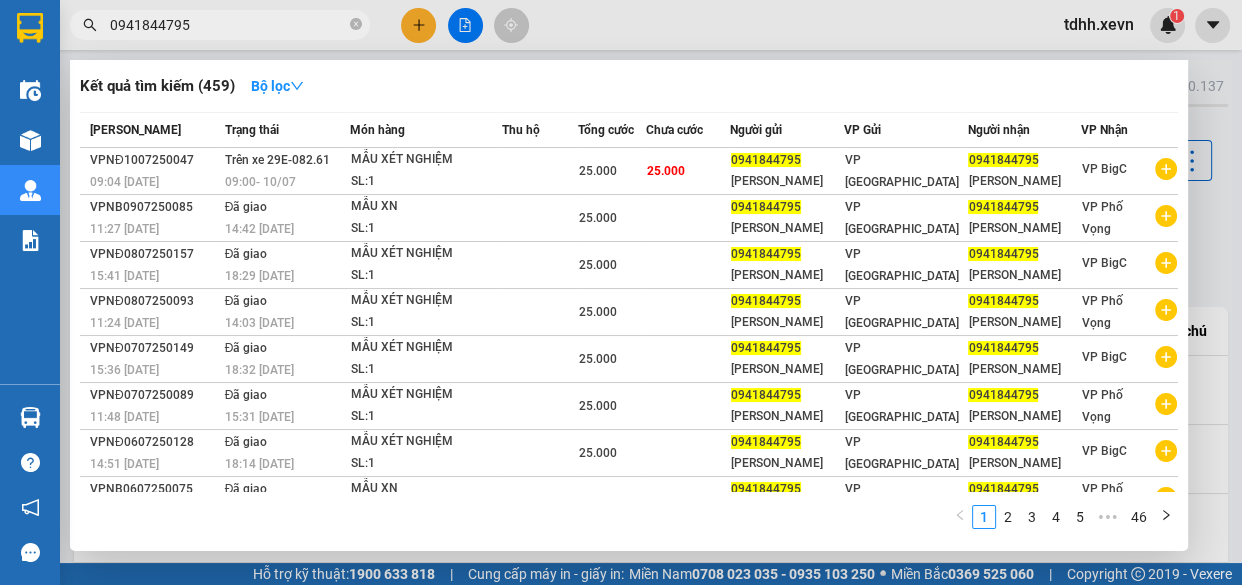 type on "0941844795" 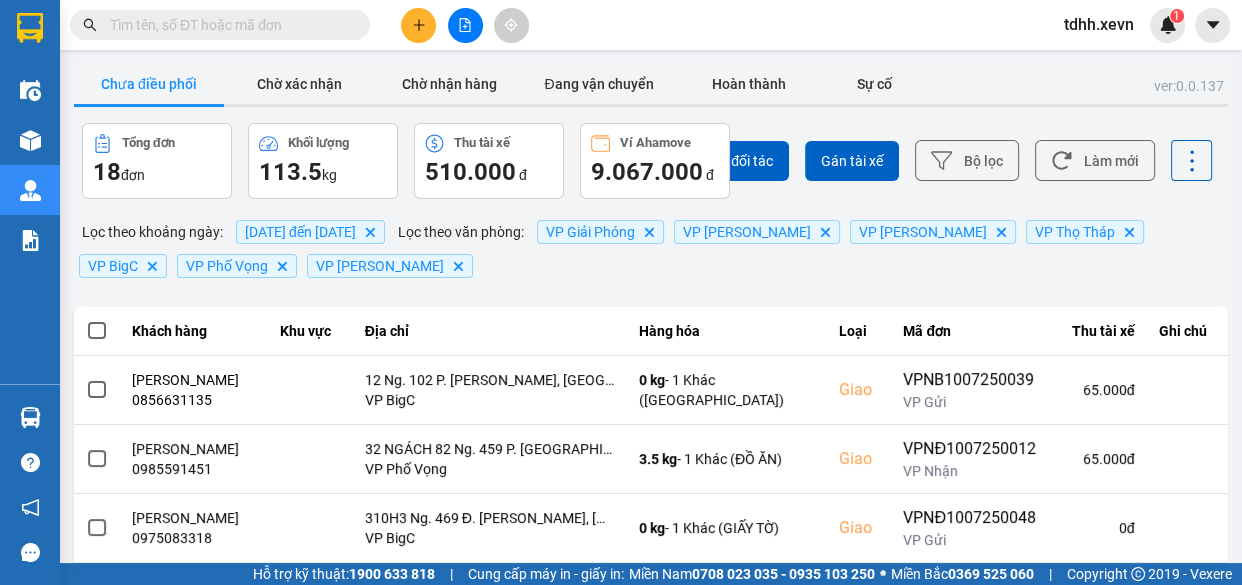 click at bounding box center (228, 25) 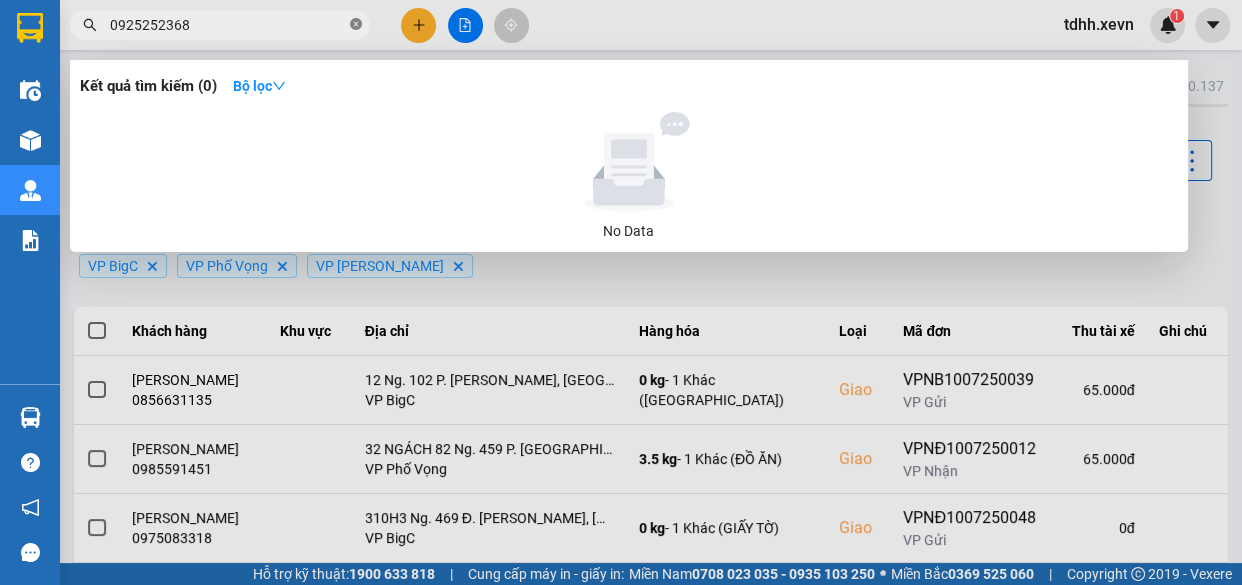 click 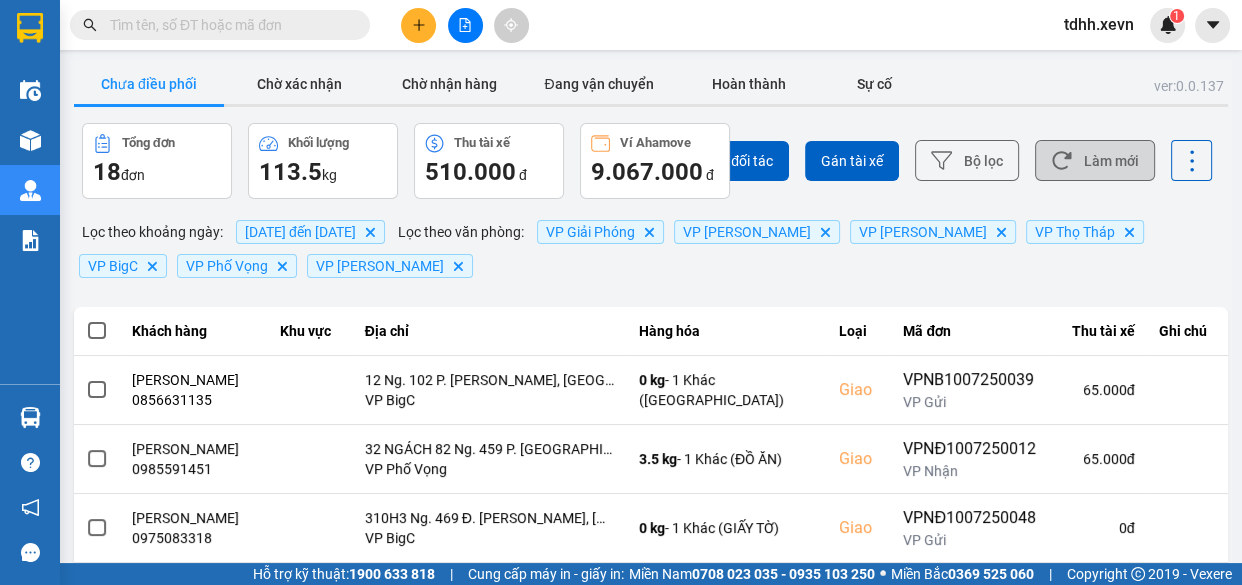 click on "Làm mới" at bounding box center (1095, 160) 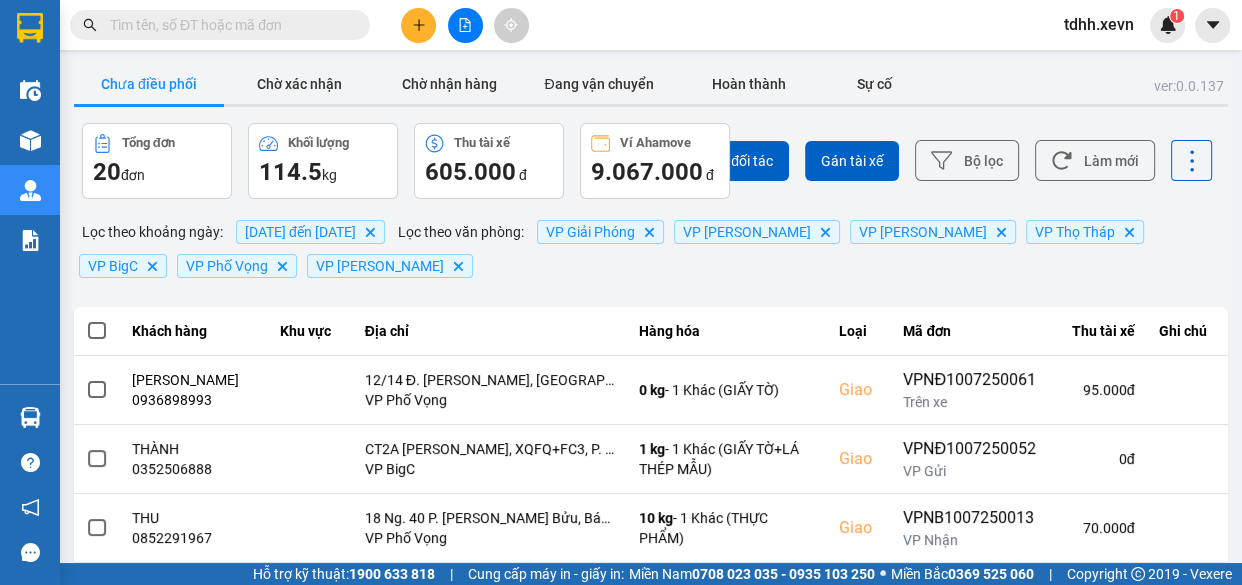 scroll, scrollTop: 272, scrollLeft: 0, axis: vertical 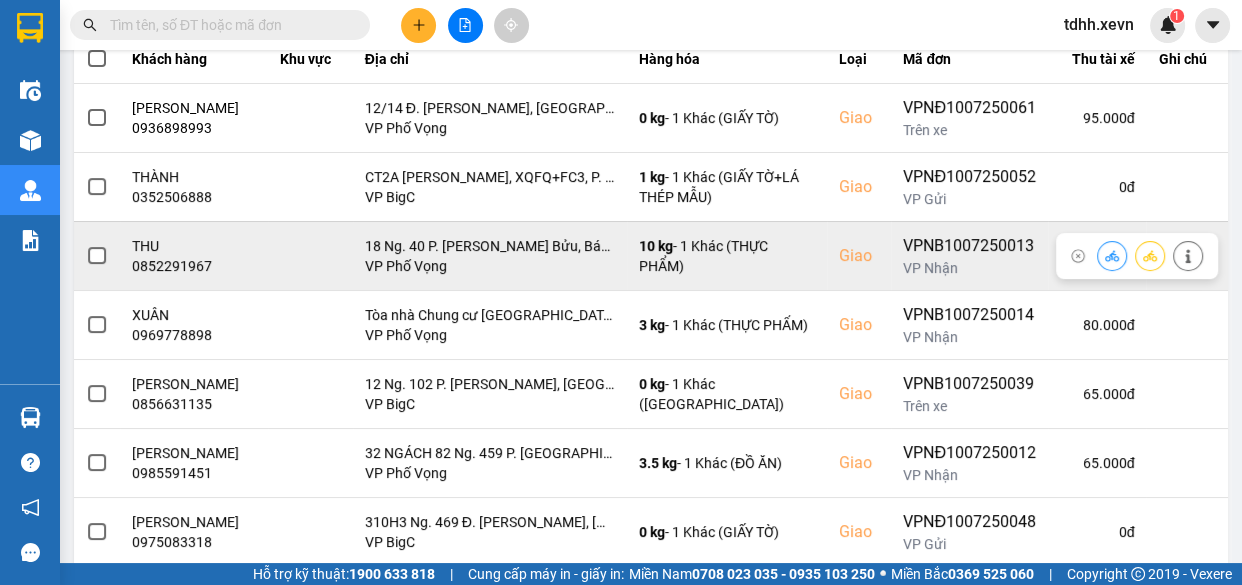 click on "0852291967" at bounding box center (194, 266) 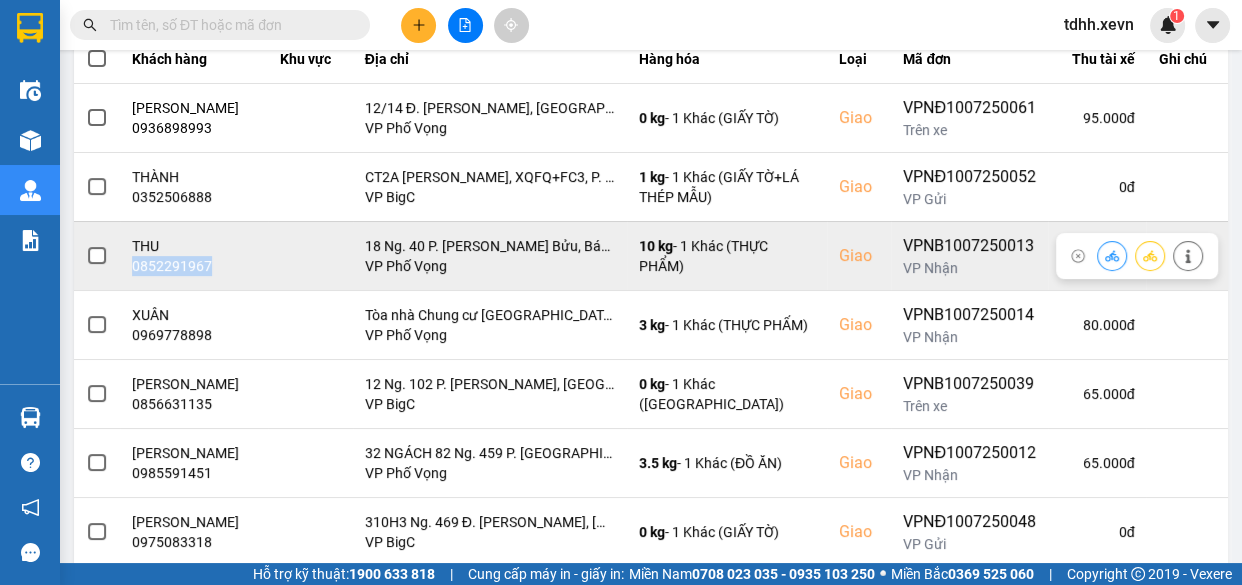 click on "0852291967" at bounding box center [194, 266] 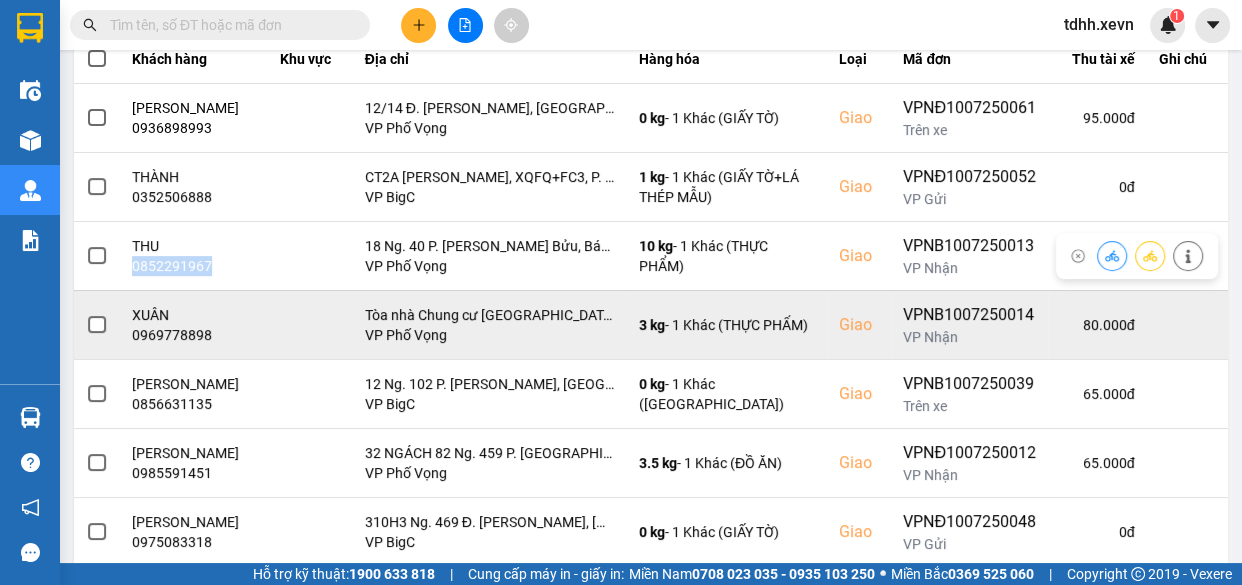 copy on "0852291967" 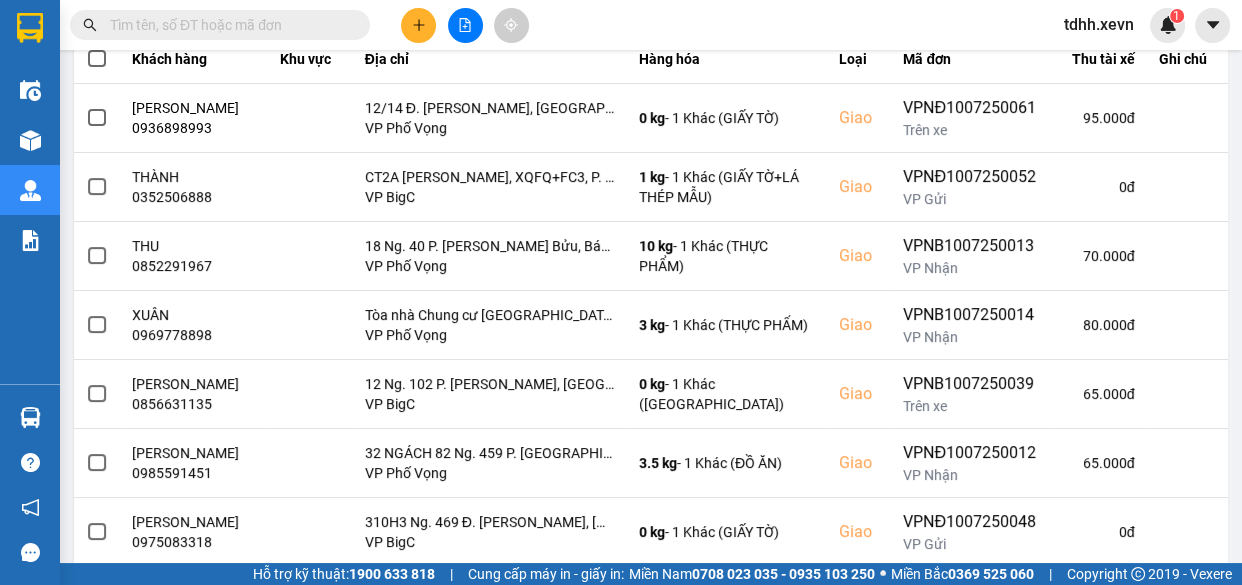 click at bounding box center [228, 25] 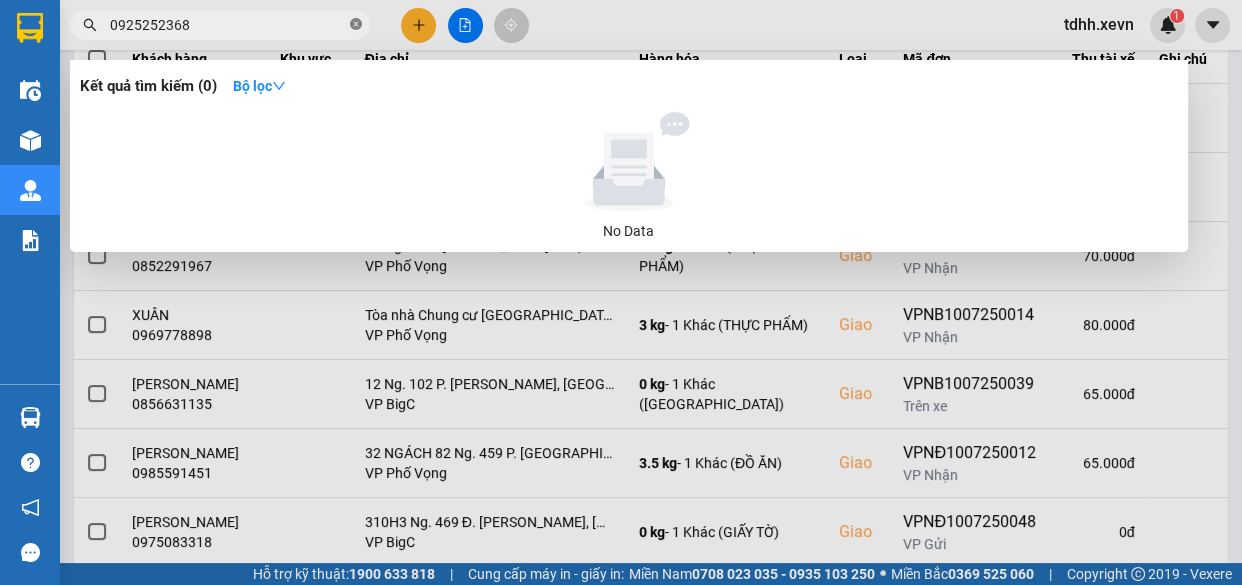 click 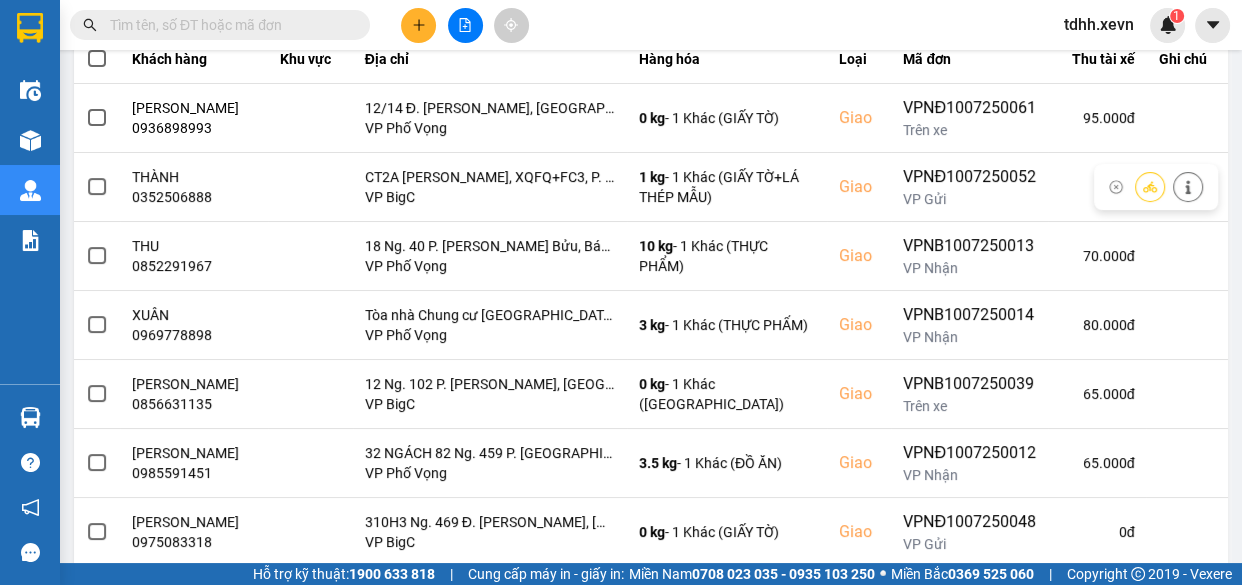 scroll, scrollTop: 0, scrollLeft: 0, axis: both 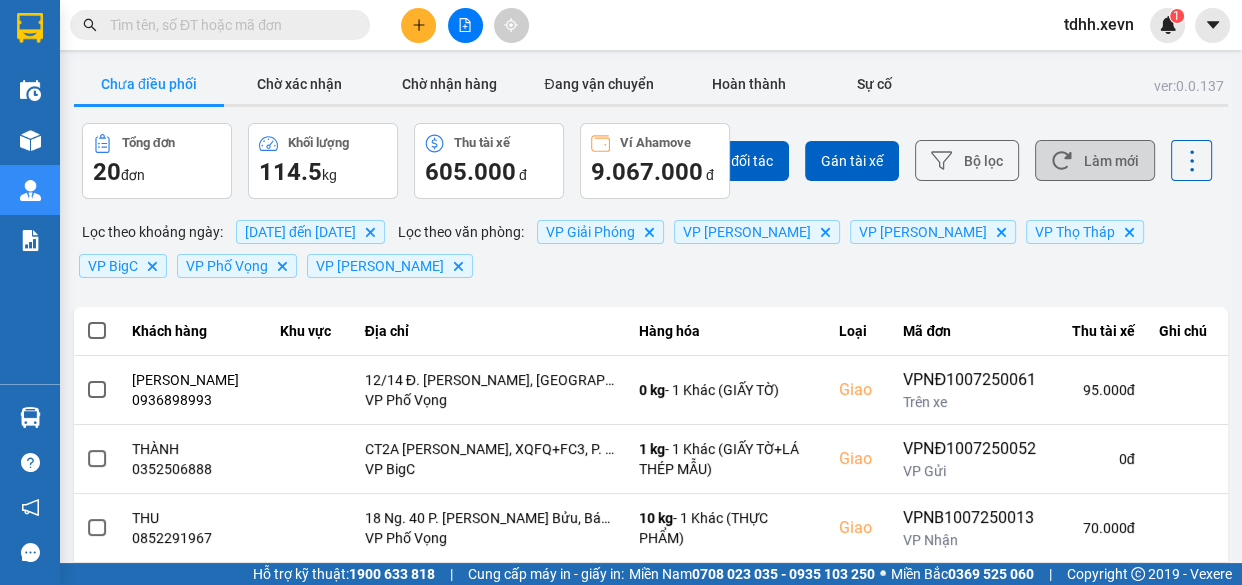 click on "Làm mới" at bounding box center [1095, 160] 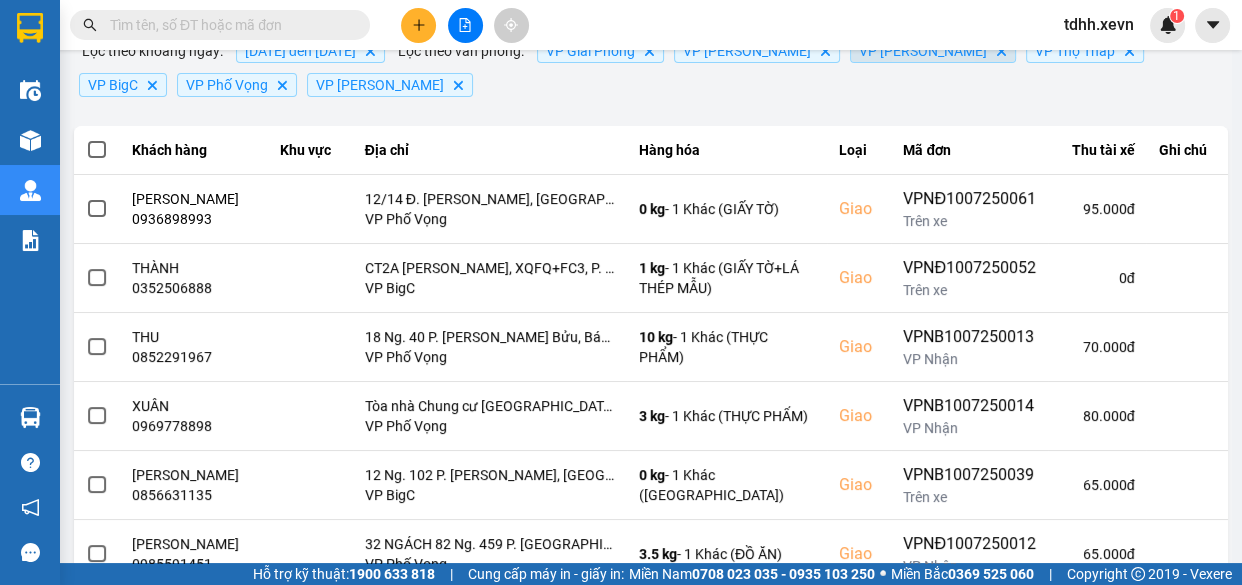 scroll, scrollTop: 272, scrollLeft: 0, axis: vertical 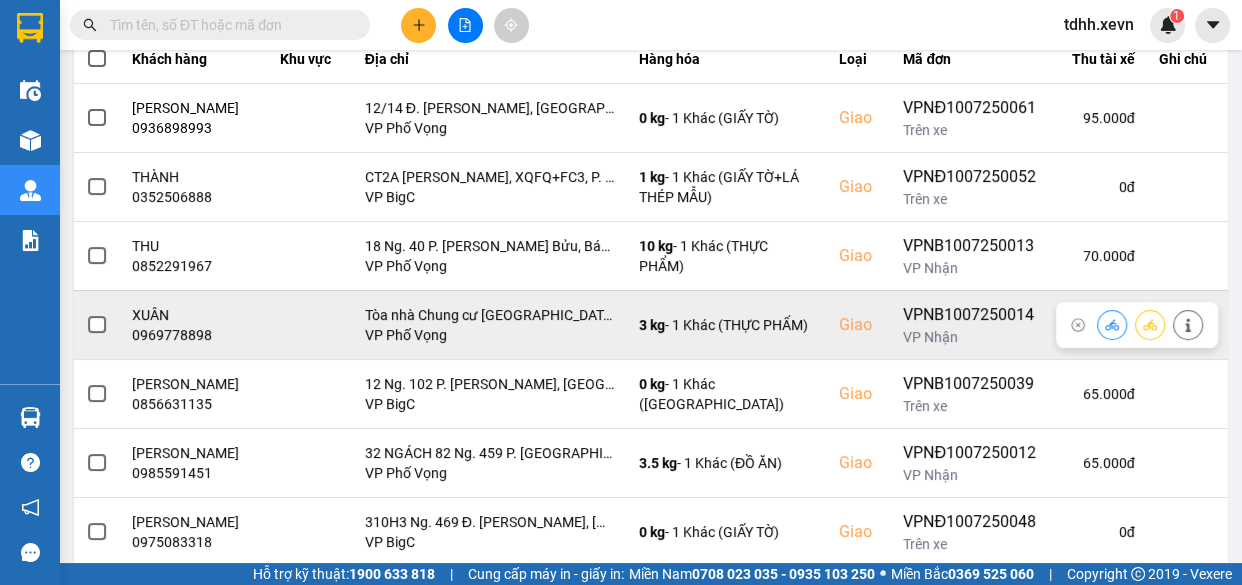 click on "0969778898" at bounding box center [194, 335] 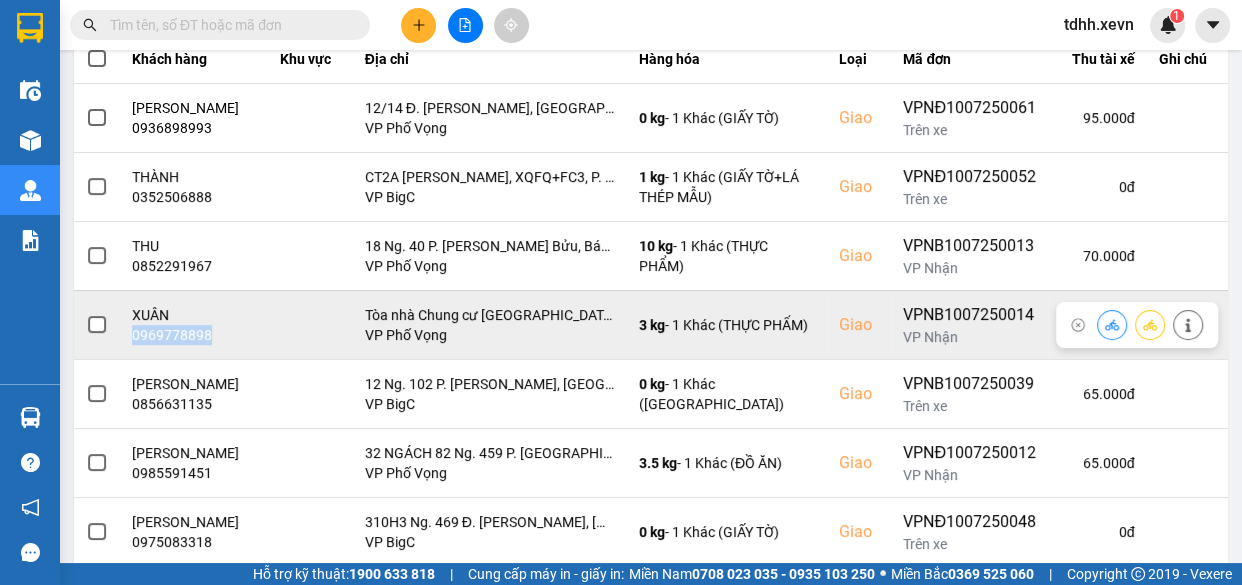 click on "0969778898" at bounding box center (194, 335) 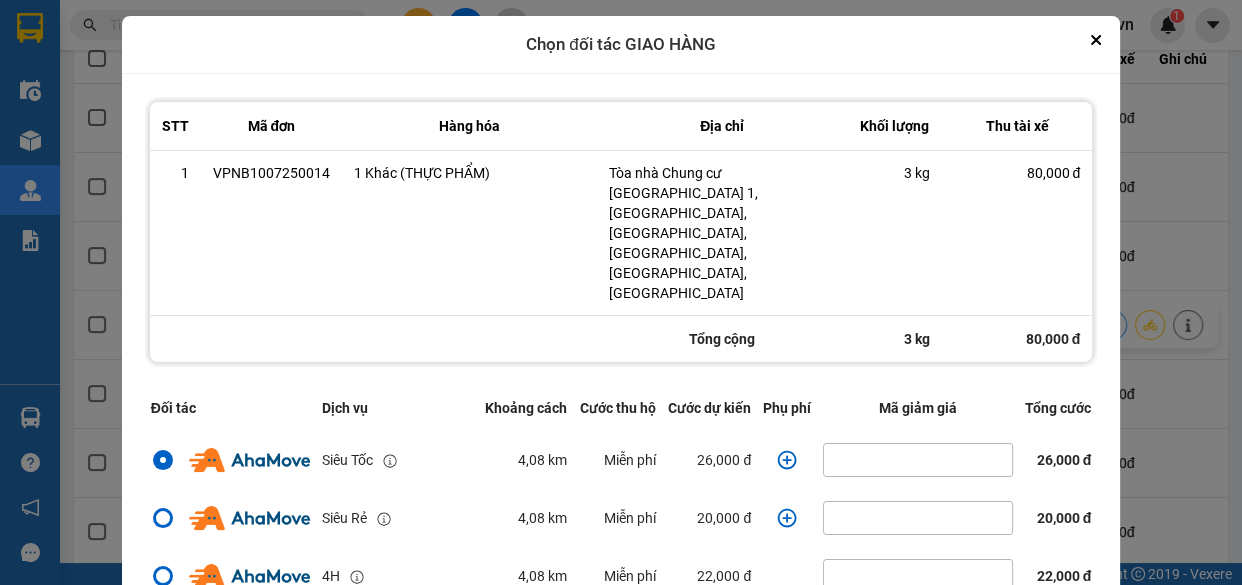 click 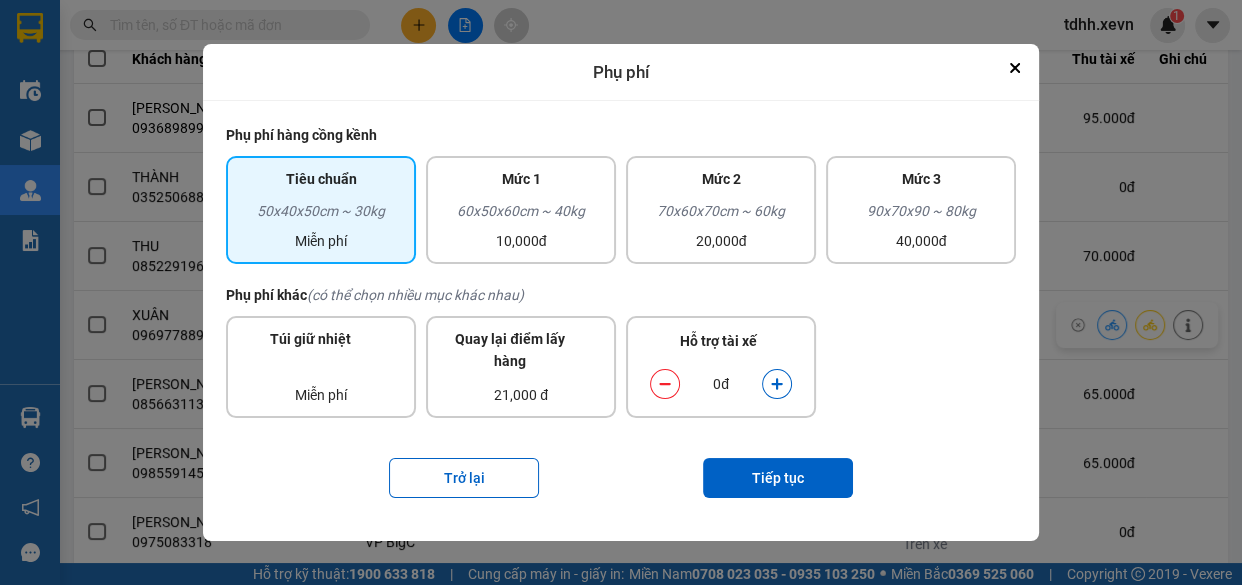 click 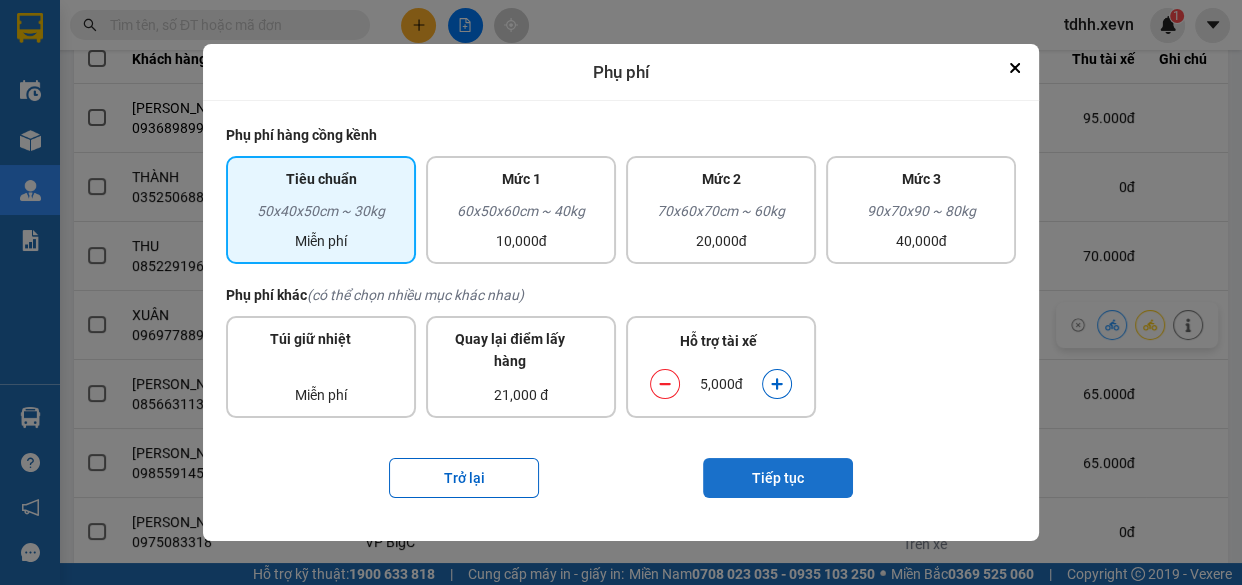 click on "Tiếp tục" at bounding box center (778, 478) 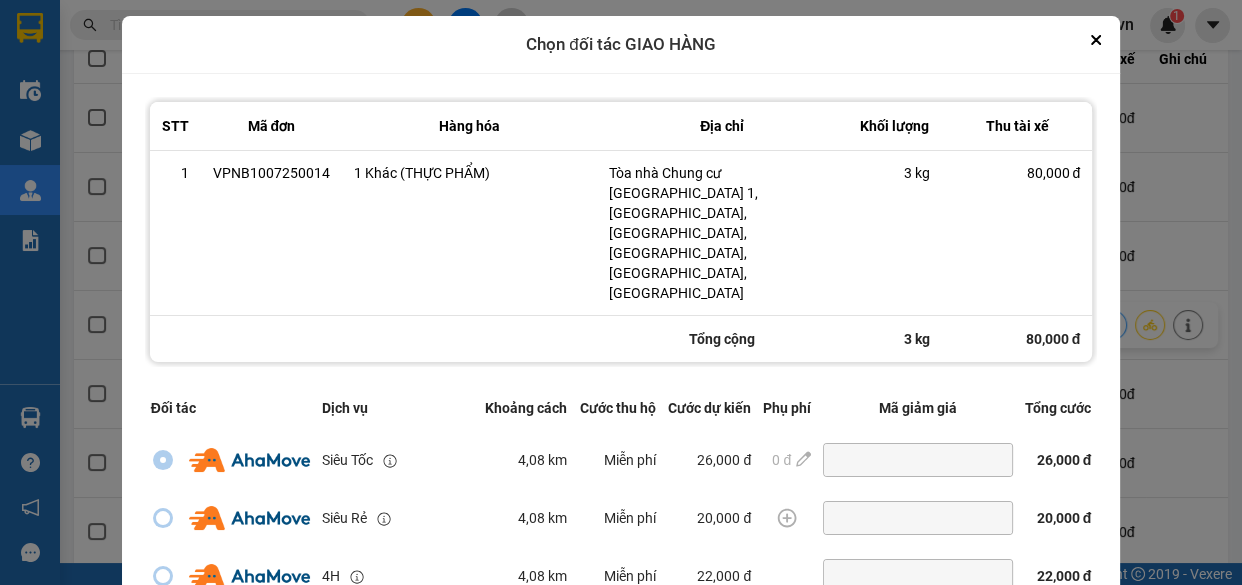 scroll, scrollTop: 431, scrollLeft: 0, axis: vertical 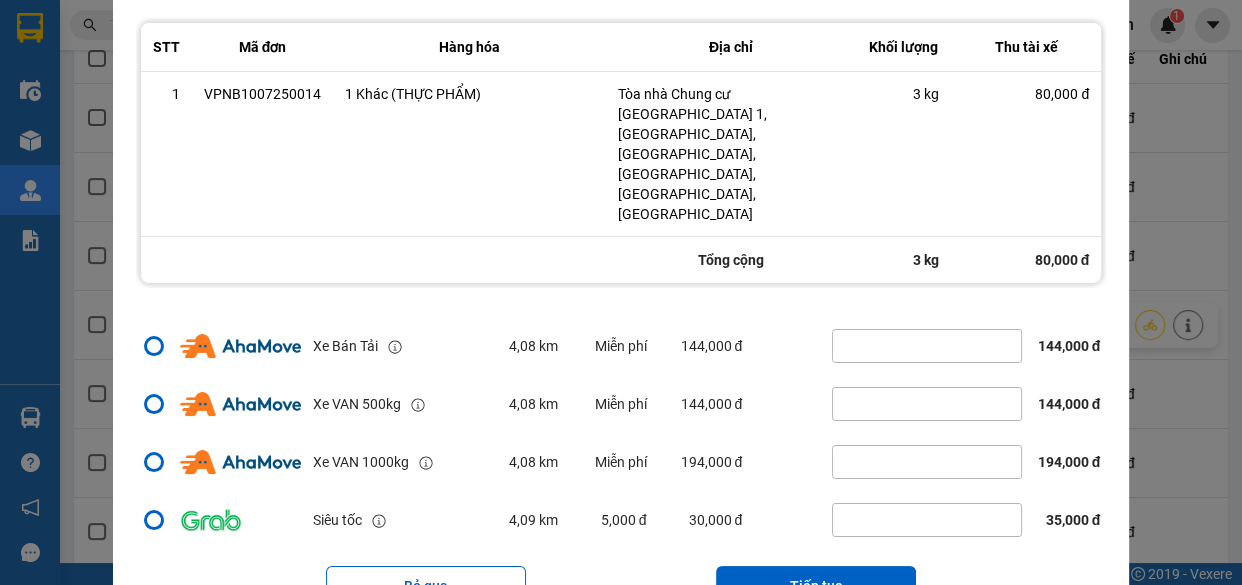 click on "Tiếp tục" at bounding box center (816, 586) 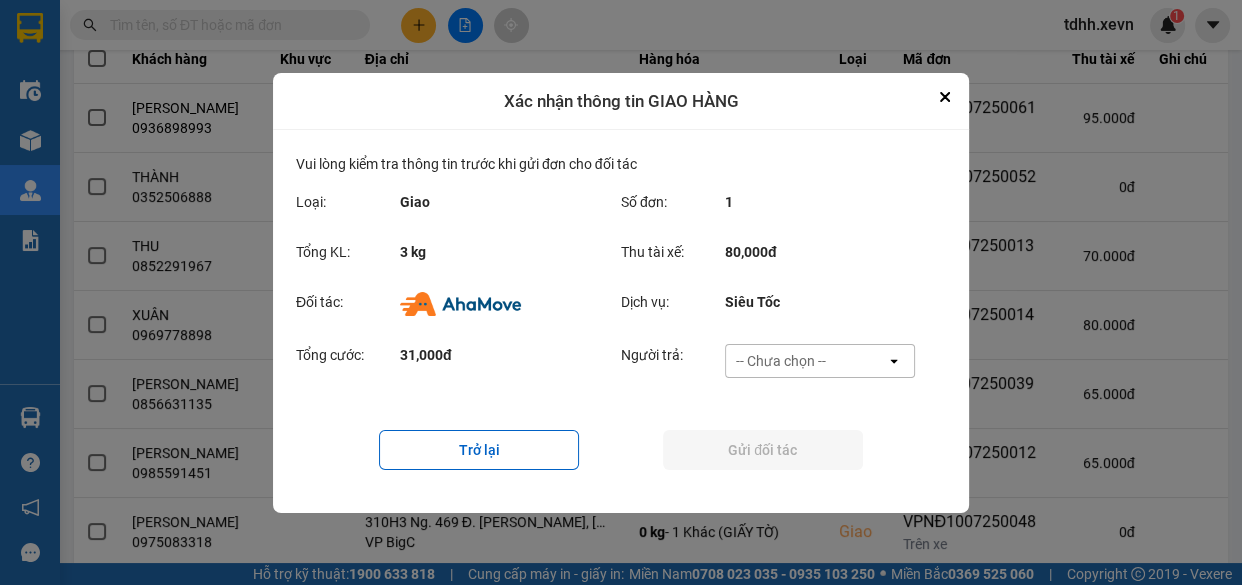 scroll, scrollTop: 0, scrollLeft: 0, axis: both 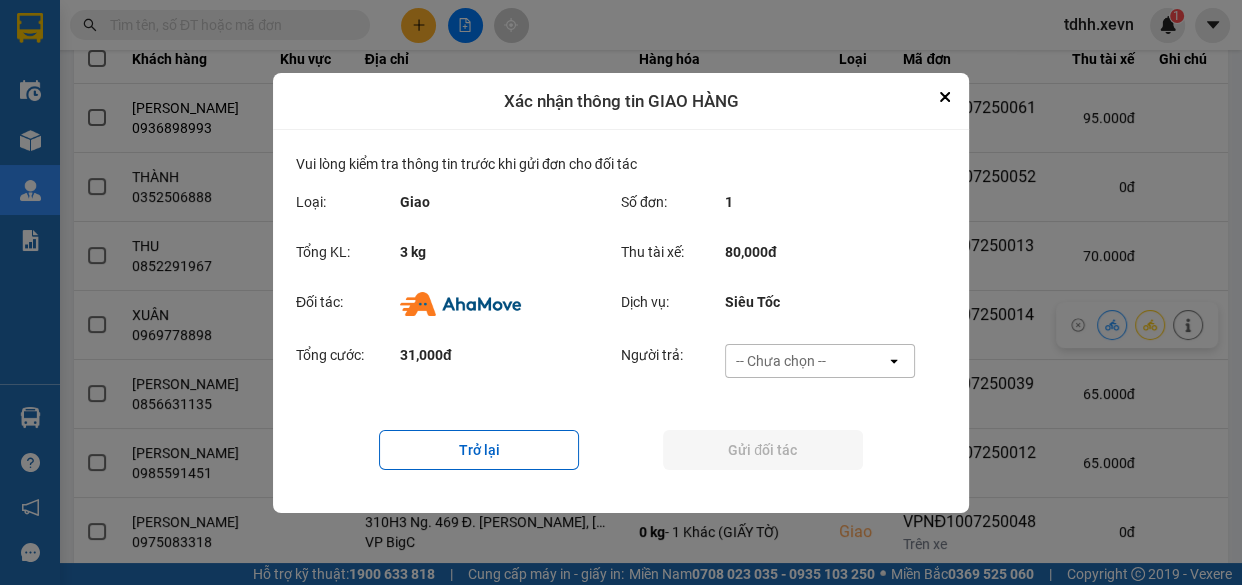click on "-- Chưa chọn --" at bounding box center [806, 361] 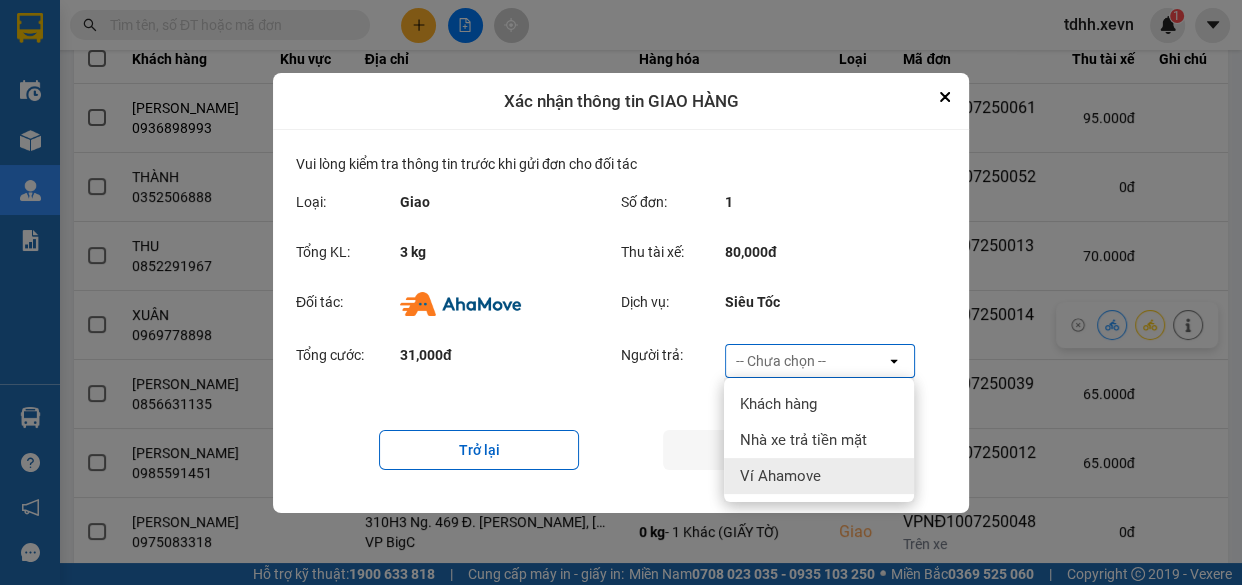 click on "Ví Ahamove" at bounding box center [819, 476] 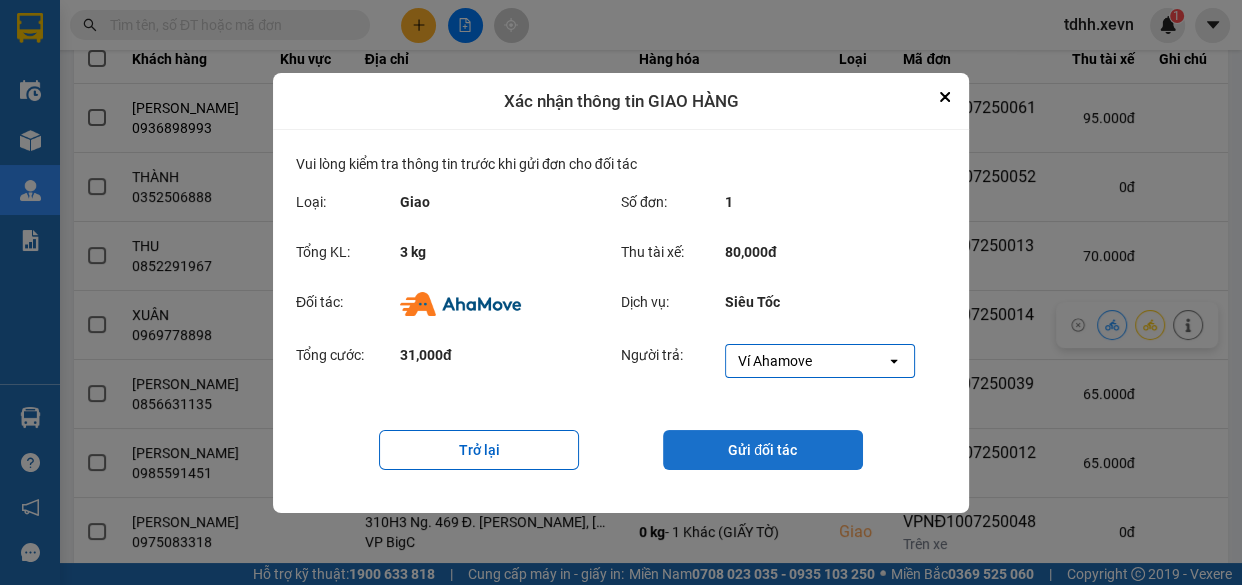 click on "Gửi đối tác" at bounding box center (763, 450) 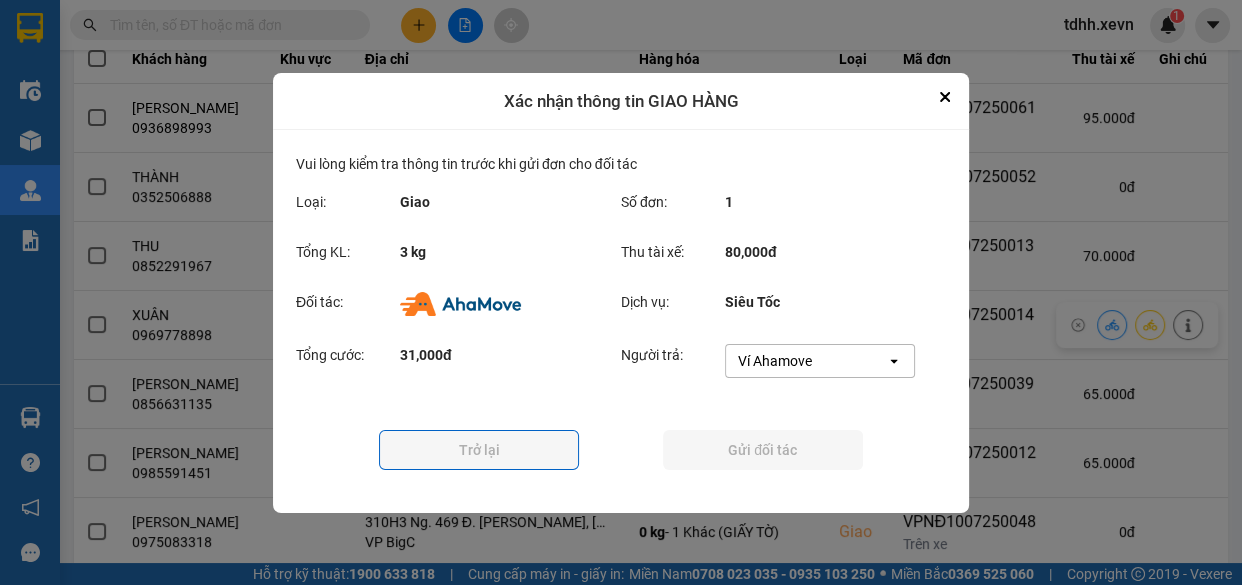scroll, scrollTop: 0, scrollLeft: 0, axis: both 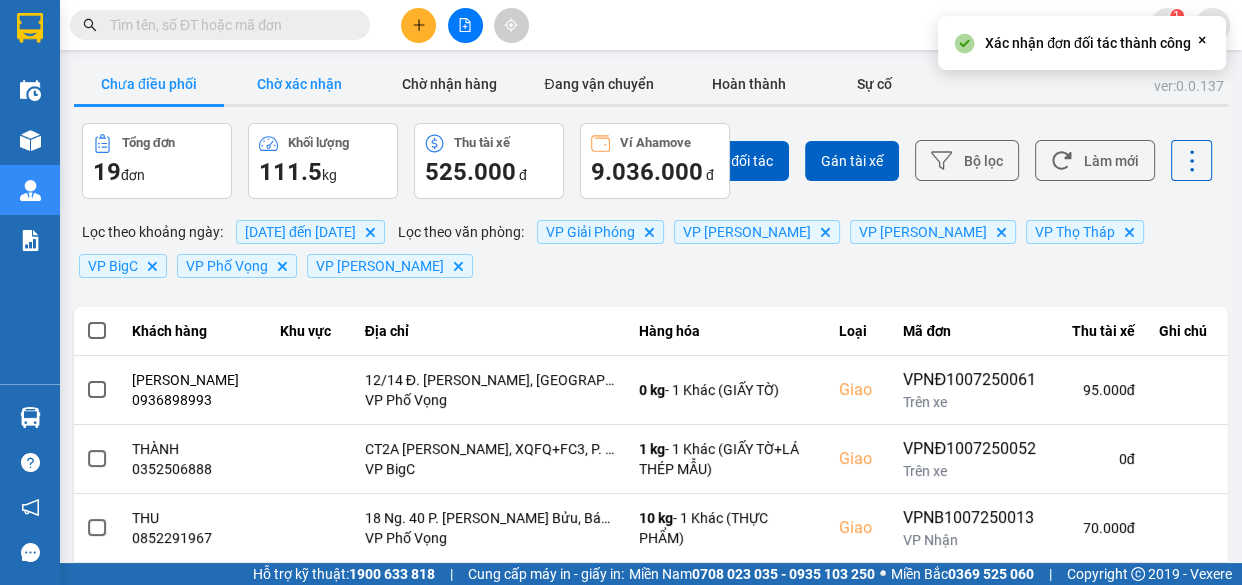 click on "Chờ xác nhận" at bounding box center (299, 84) 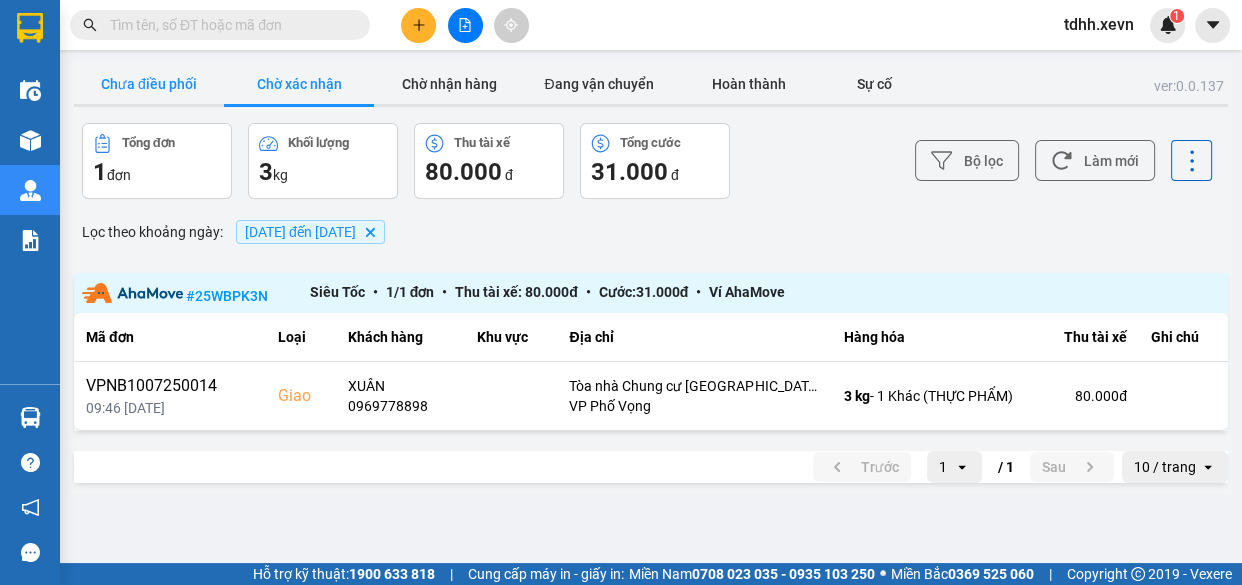 click on "Chưa điều phối" at bounding box center [149, 84] 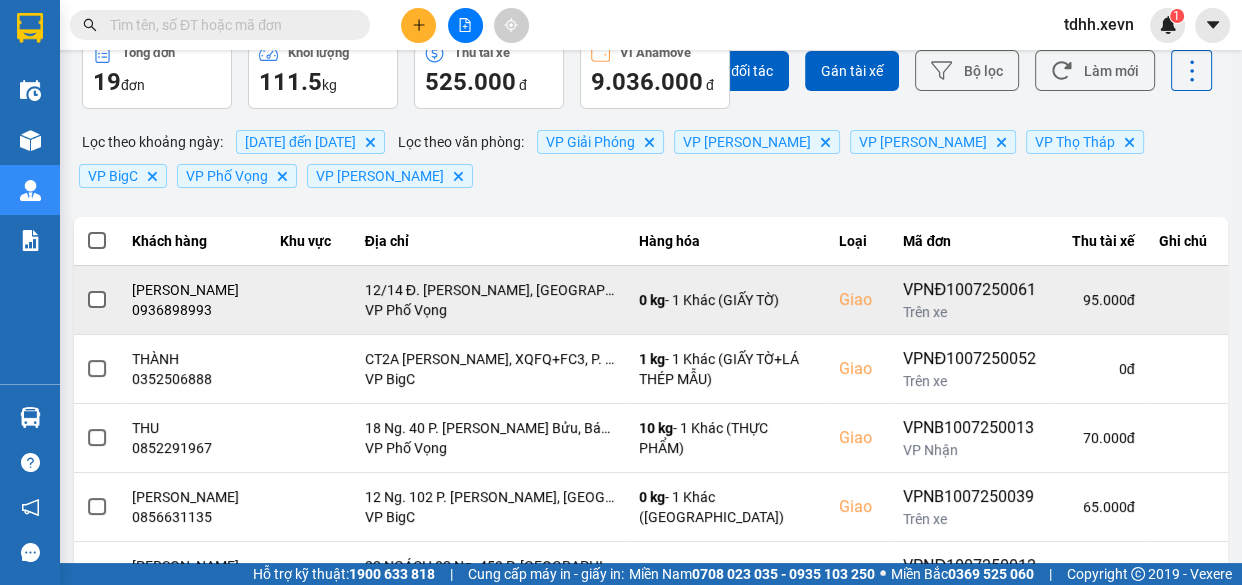 scroll, scrollTop: 181, scrollLeft: 0, axis: vertical 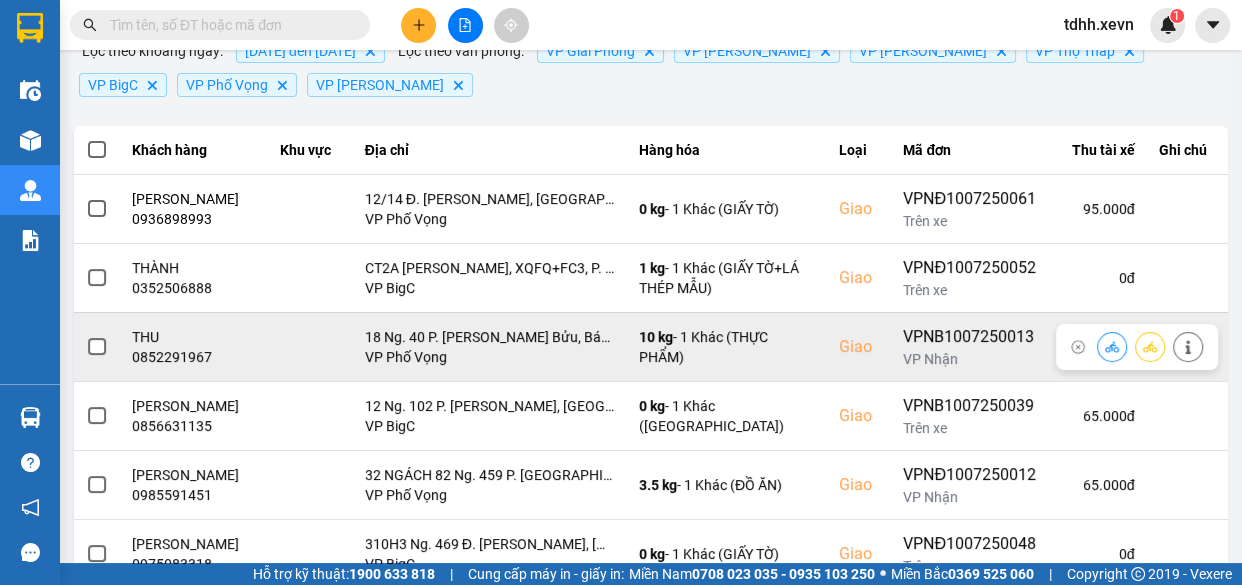click on "0852291967" at bounding box center [194, 357] 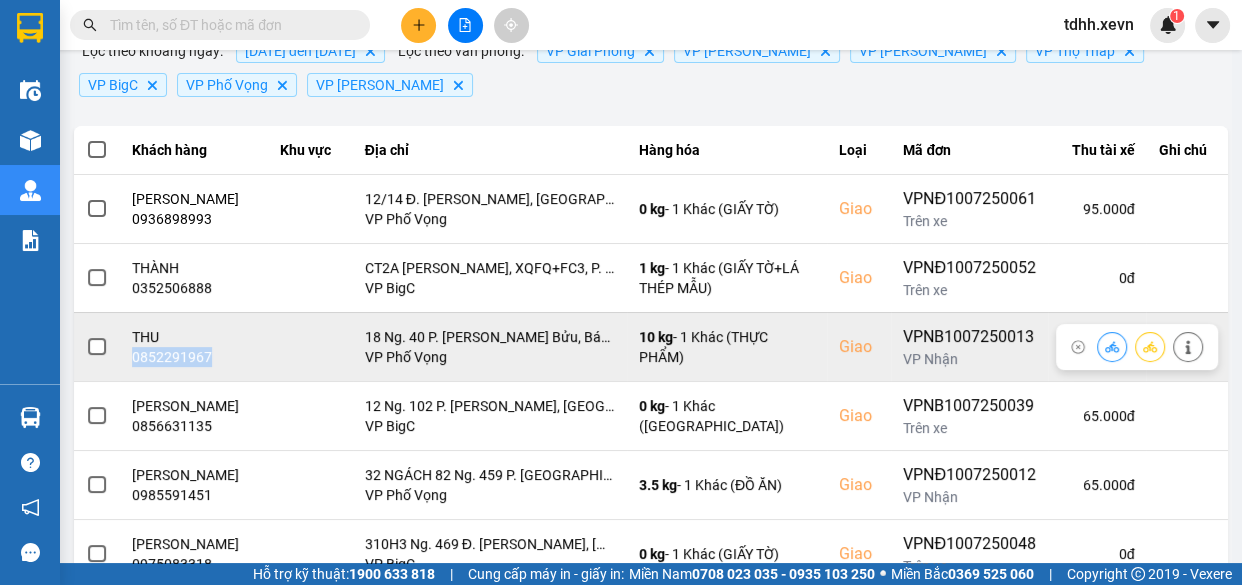 click on "0852291967" at bounding box center (194, 357) 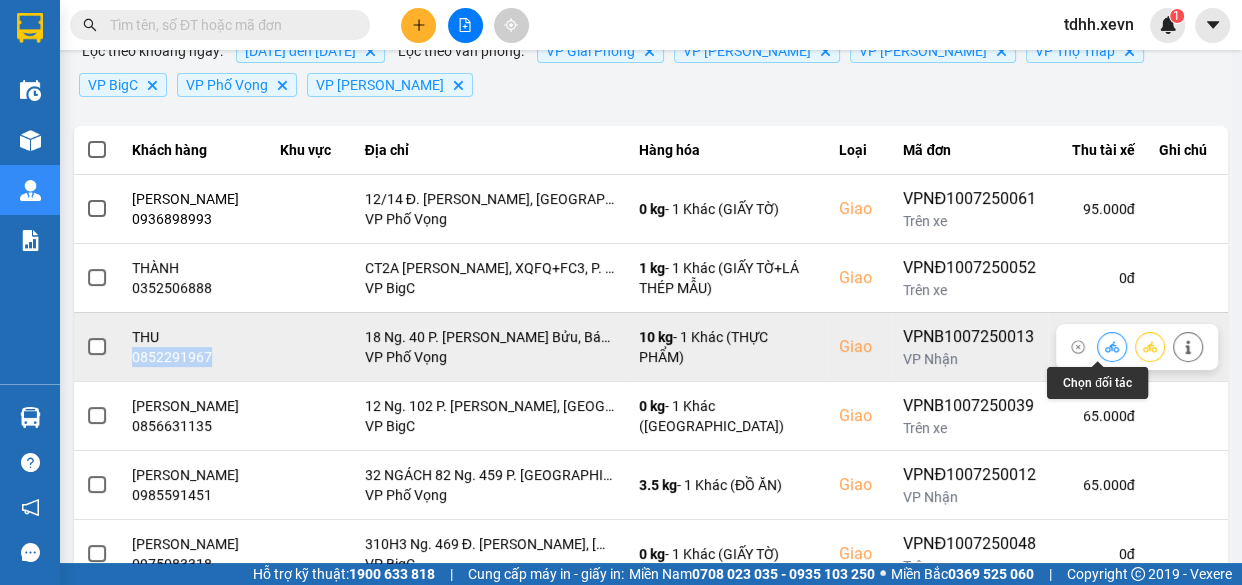 click at bounding box center [1112, 346] 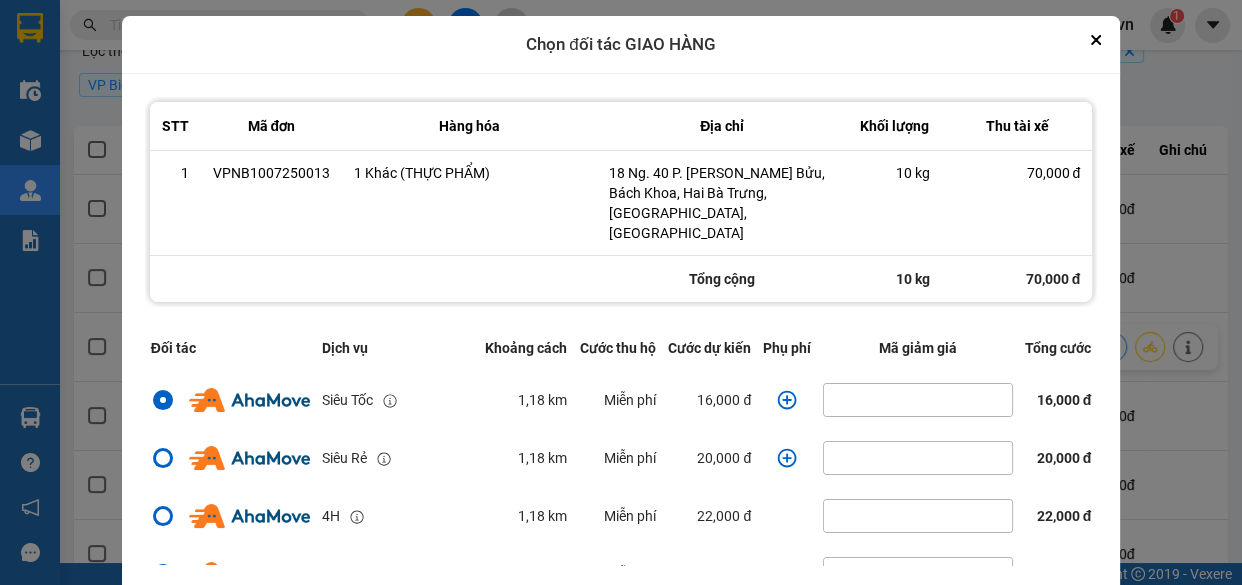 click on "ver:  0.0.137 Chưa điều phối Chờ xác nhận Chờ nhận hàng Đang vận chuyển Hoàn thành Sự cố Tổng đơn 19  đơn Khối lượng 111.5  kg Thu tài xế 525.000   đ Ví Ahamove 9.036.000   đ Chọn đối tác Gán tài xế Bộ lọc Làm mới Lọc theo khoảng ngày : 07/07/2025 đến 10/07/2025 Delete Lọc theo văn phòng : VP Giải Phóng Delete VP Trần Đại Nghĩa Delete VP Ngọc Hồi Delete VP Thọ Tháp Delete VP BigC Delete VP Phố Vọng Delete VP Lê Duẩn Delete Khách hàng Khu vực Địa chỉ Hàng hóa Loại Mã đơn Thu tài xế Ghi chú HOÀNG HẢI 0936898993 12/14 Đ. Trần Nhật Duật, Đồng Xuân, Hoàn Kiếm, Hà Nội, Việt Nam VP Phố Vọng 0 kg  -   1 Khác (GIẤY TỜ) Giao VPNĐ1007250061 Trên xe 95.000 đ THÀNH 0352506888 CT2A Văn Quán, XQFQ+FC3, P. Dương Lâm, Khu đô thị Văn Quán, Hà Đông, Hà Nội, Việt Nam VP BigC 1 kg  -   1 Khác (GIẤY TỜ+LÁ THÉP MẪU) Giao VPNĐ1007250052 Trên xe 0 đ THU" at bounding box center [651, 390] 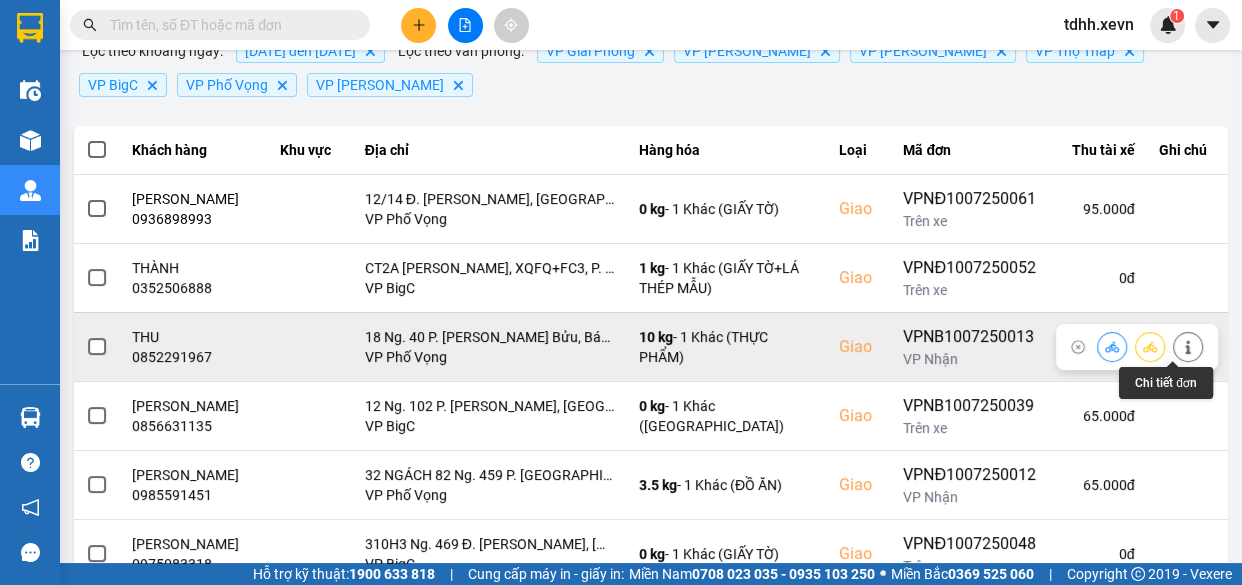 click at bounding box center (1188, 346) 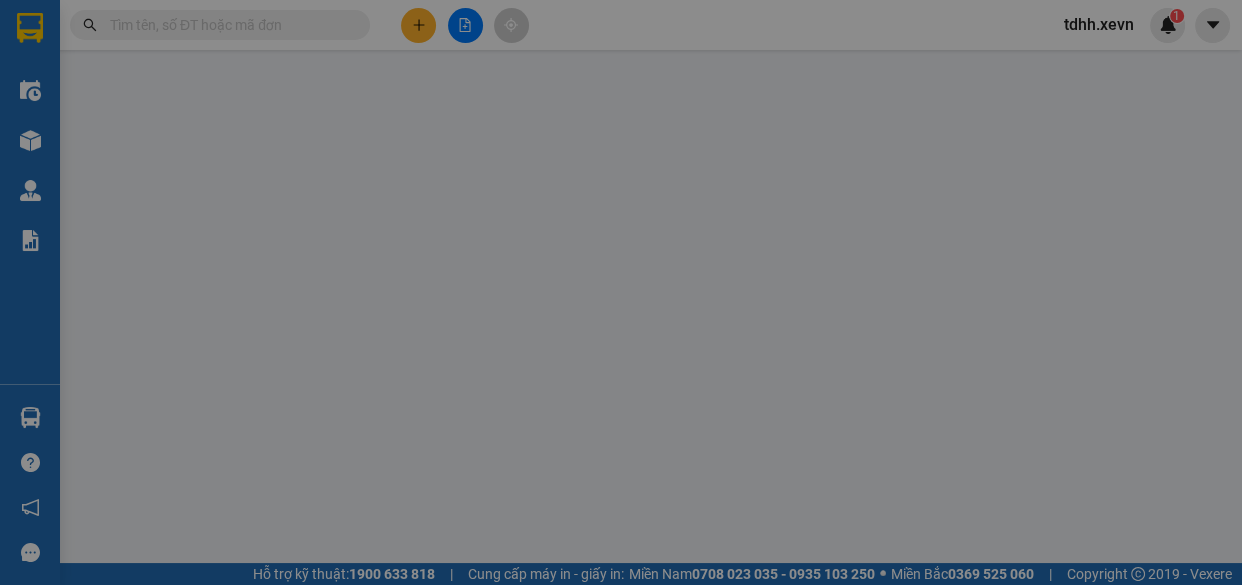 scroll, scrollTop: 0, scrollLeft: 0, axis: both 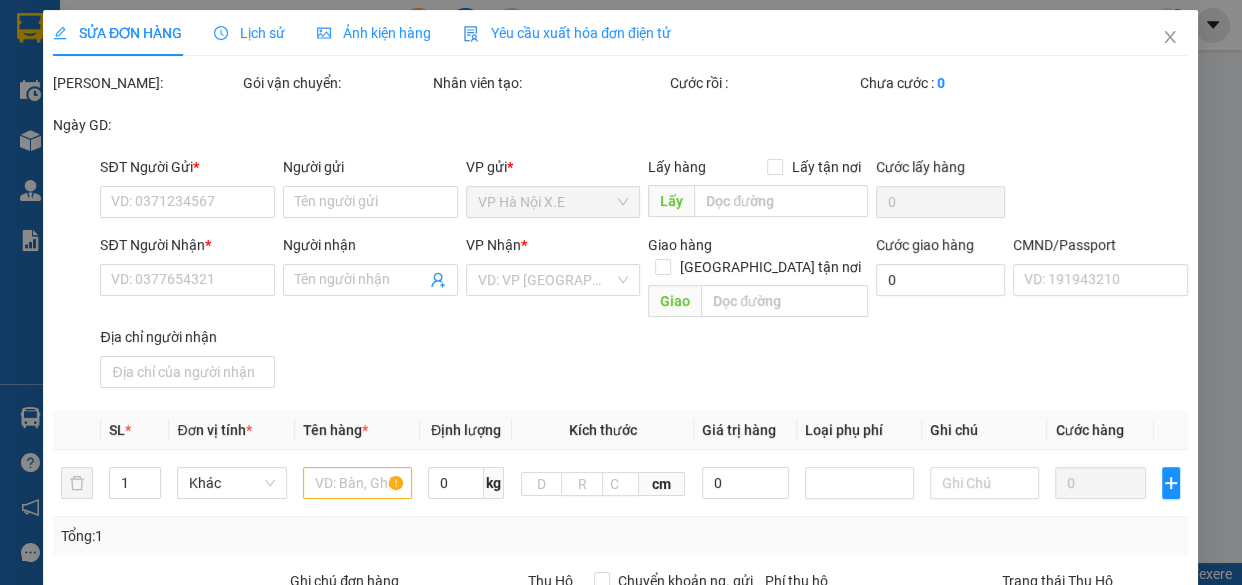 type on "0945269976" 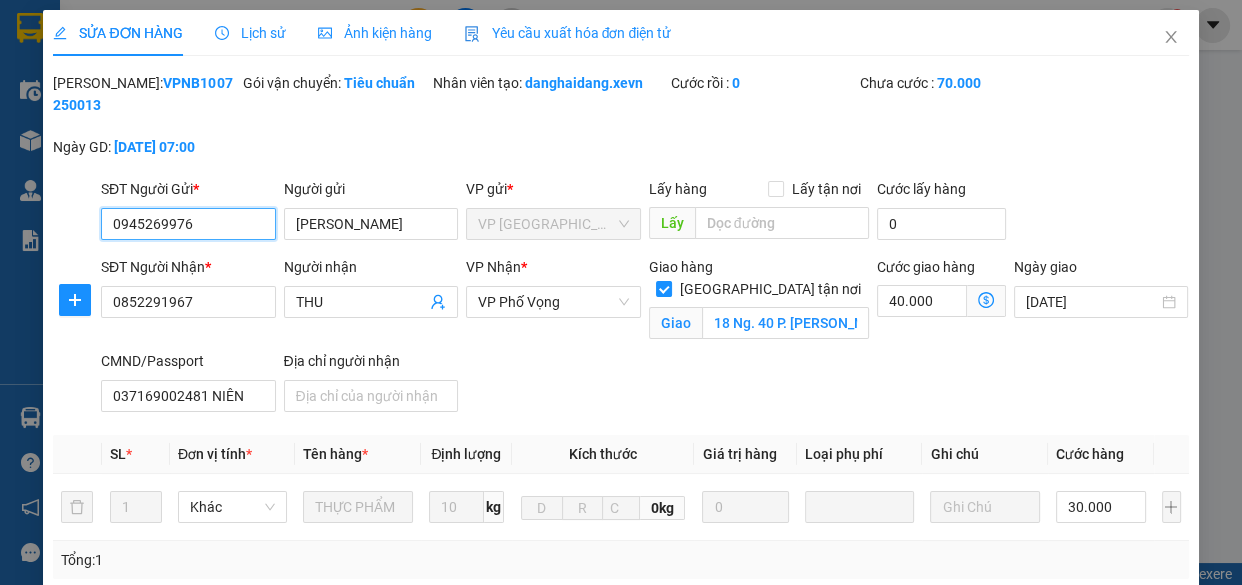 scroll, scrollTop: 363, scrollLeft: 0, axis: vertical 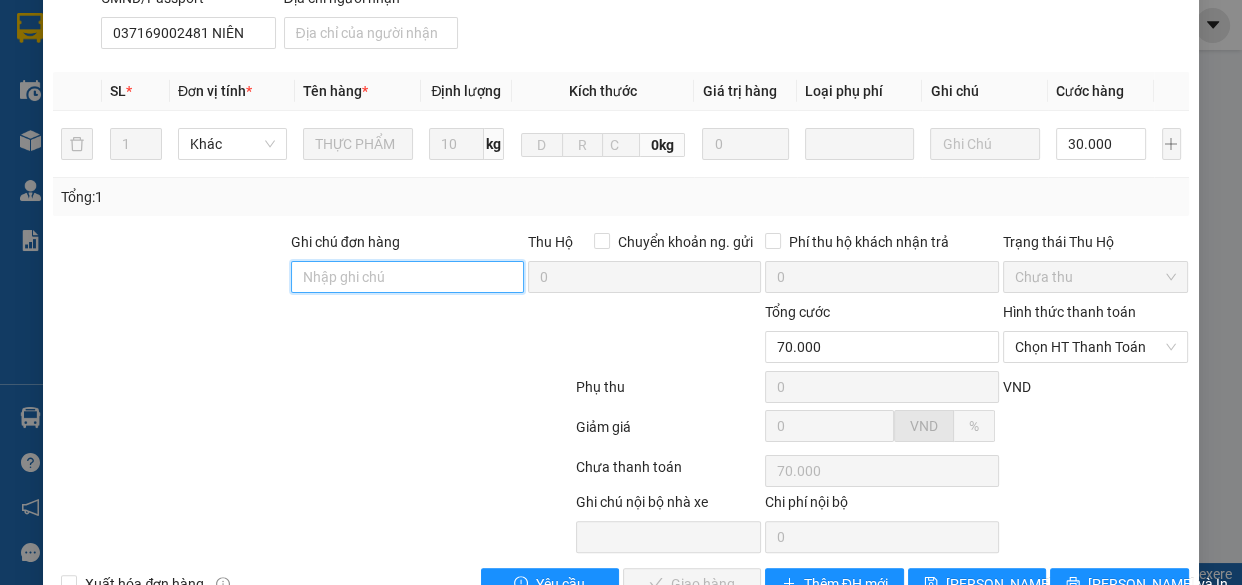 click on "Ghi chú đơn hàng" at bounding box center (407, 277) 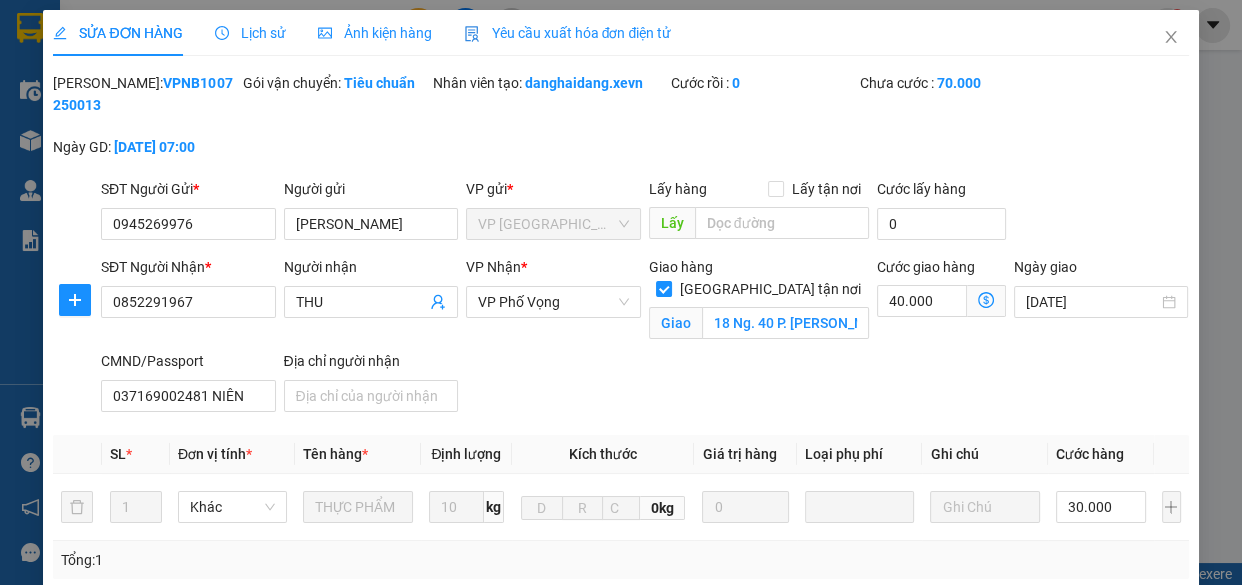 scroll, scrollTop: 415, scrollLeft: 0, axis: vertical 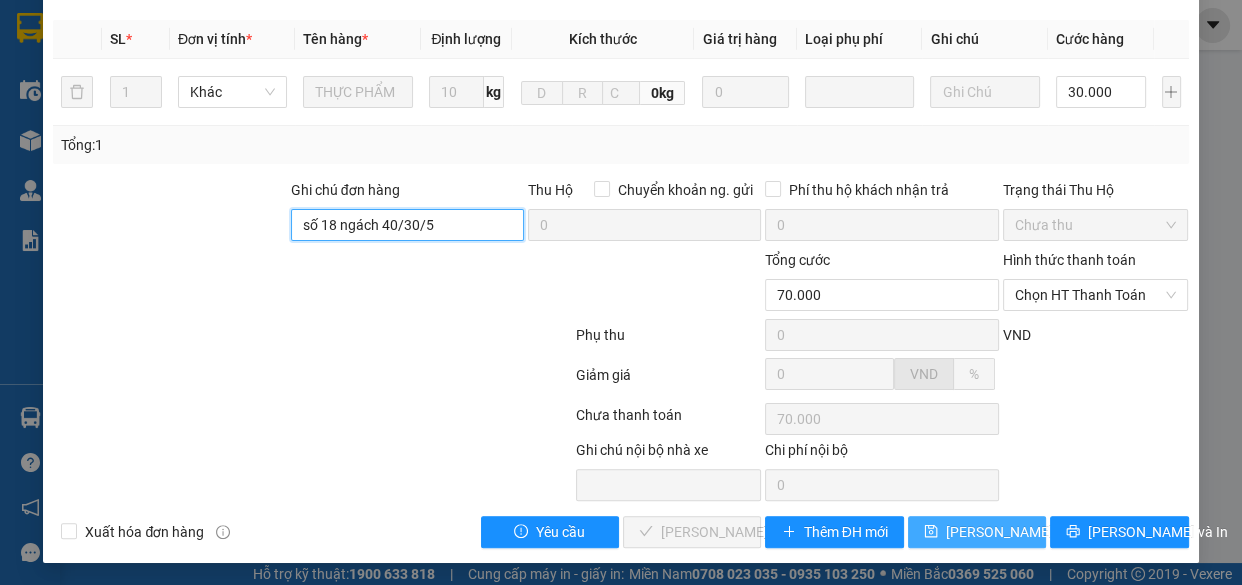 type on "số 18 ngách 40/30/5" 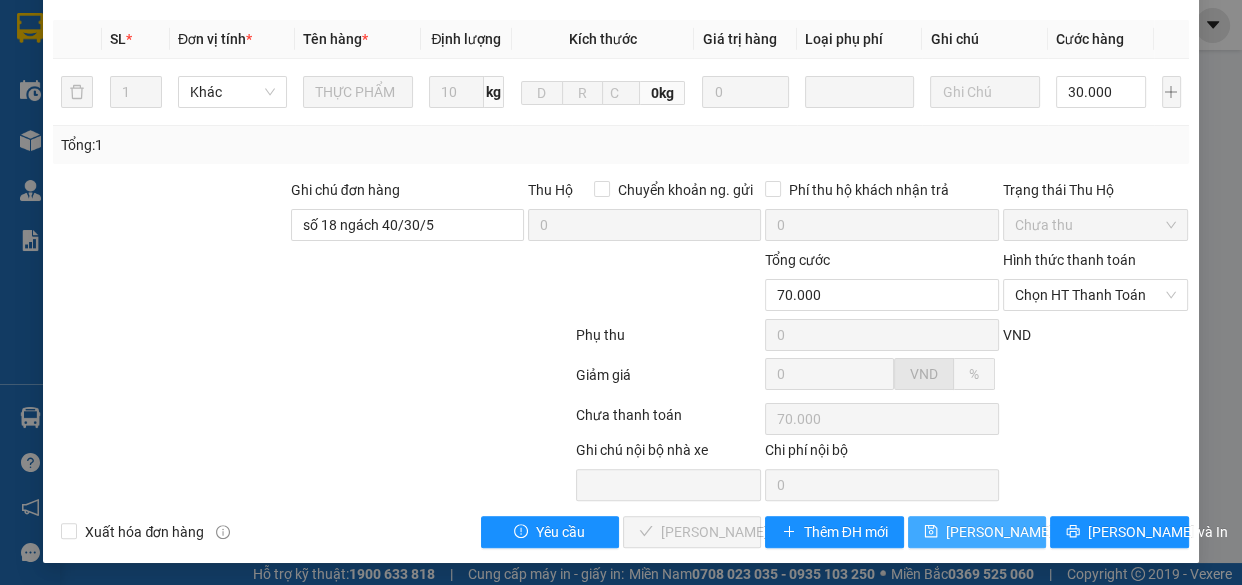 click on "Lưu thay đổi" at bounding box center (1026, 532) 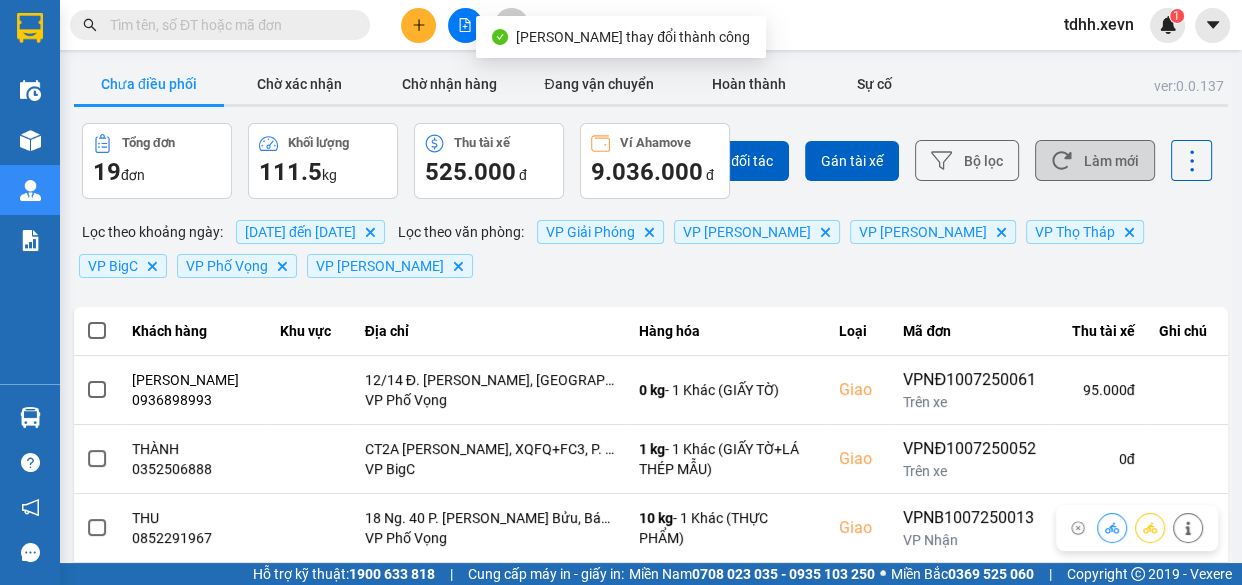 click on "Làm mới" at bounding box center [1095, 160] 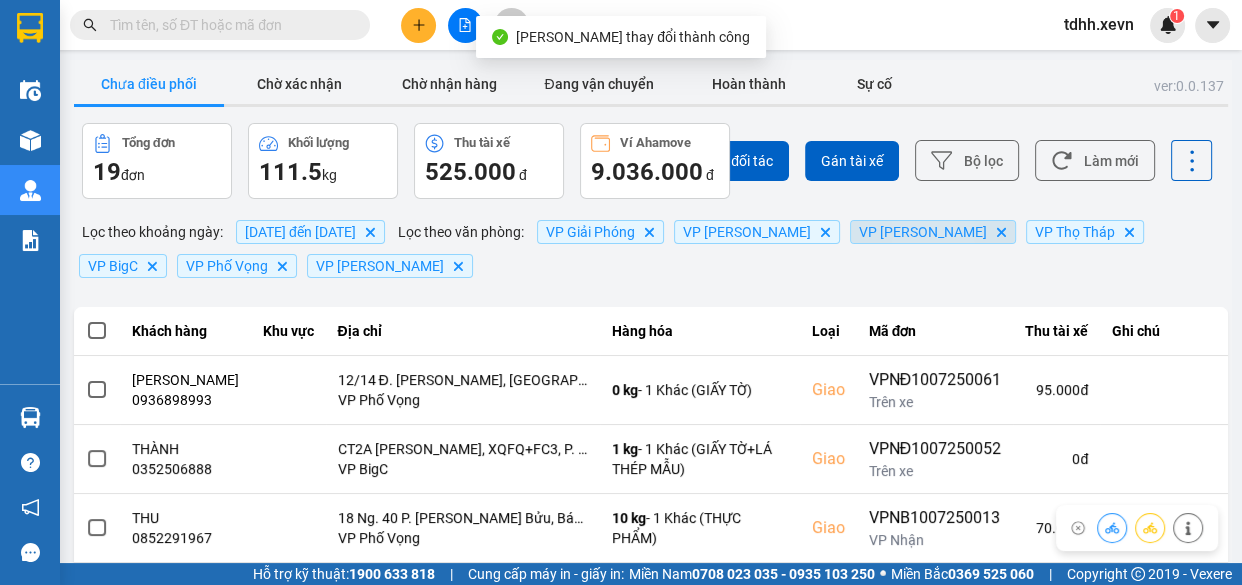 scroll, scrollTop: 181, scrollLeft: 0, axis: vertical 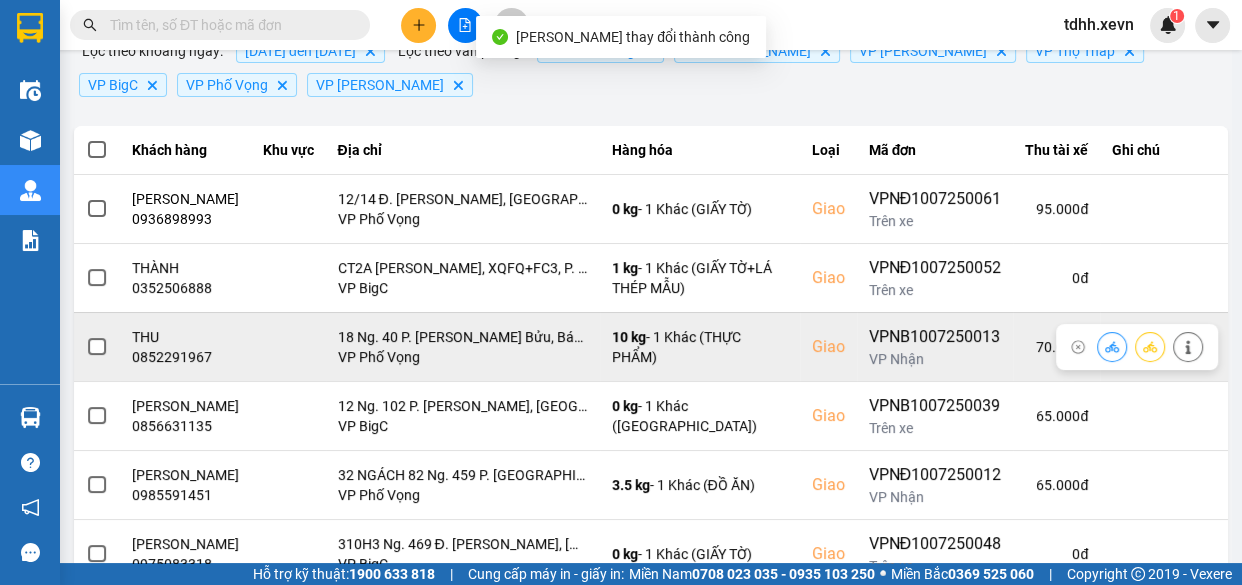 click 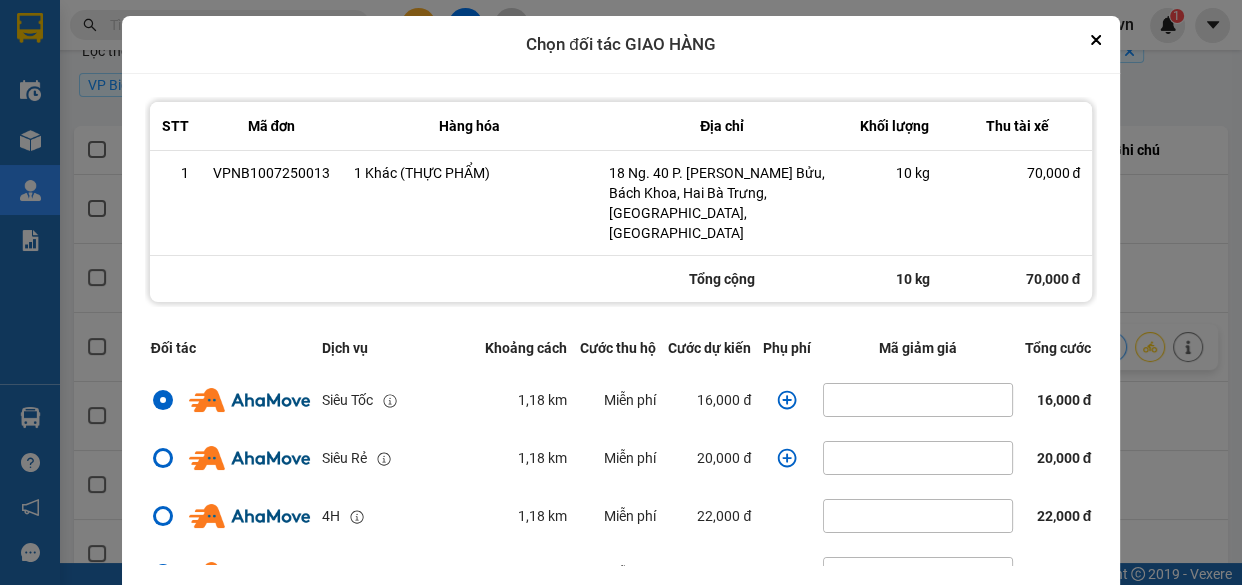 click 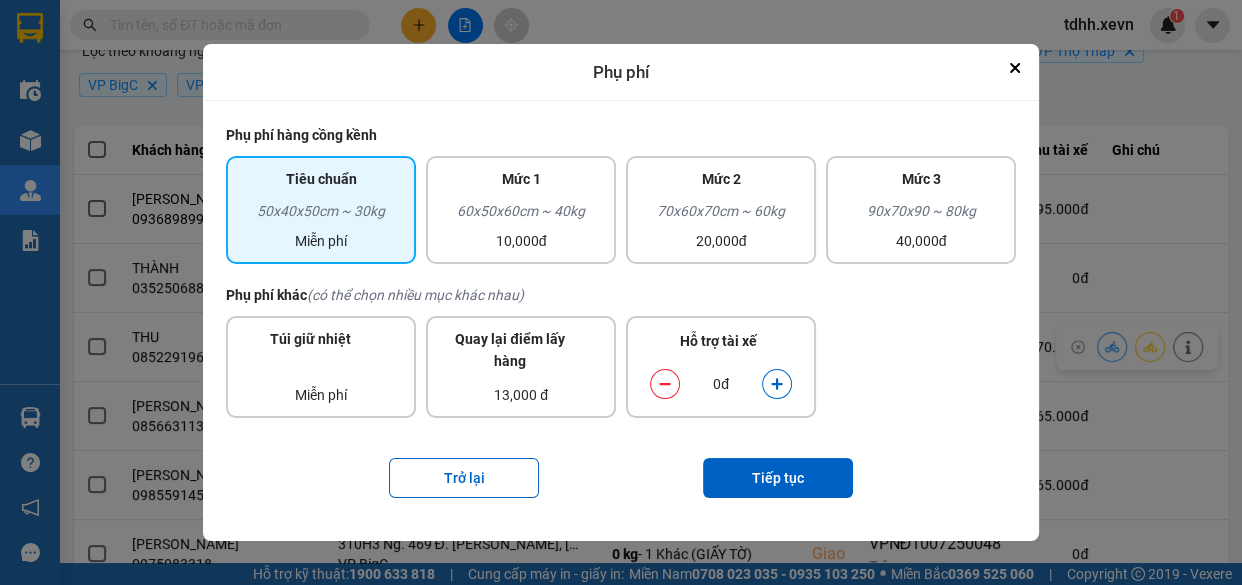click 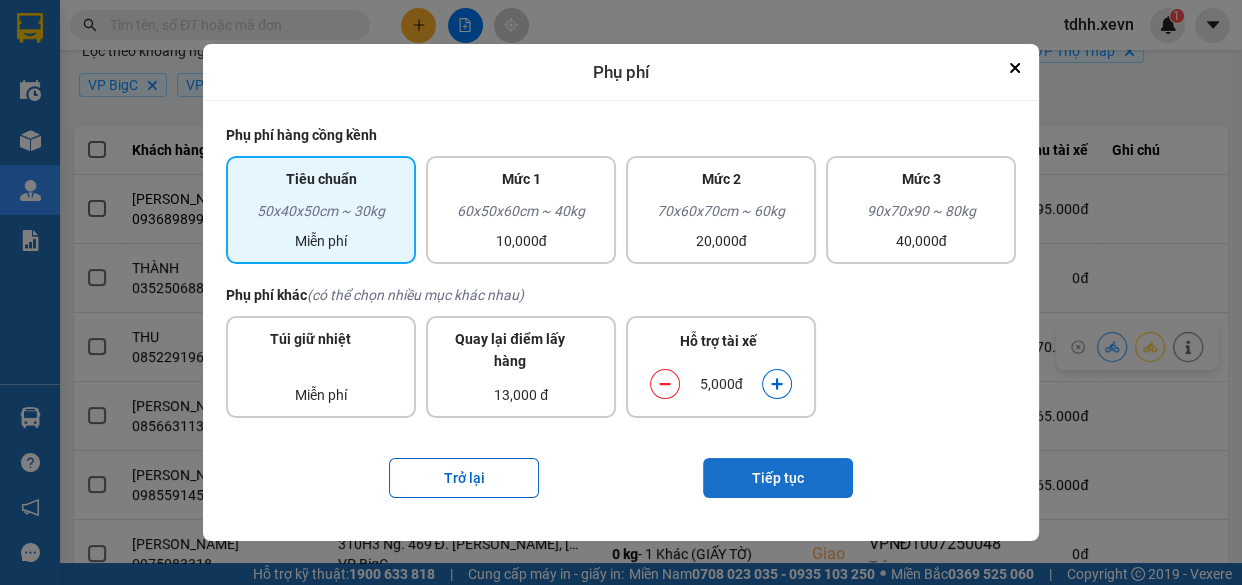 click on "Tiếp tục" at bounding box center (778, 478) 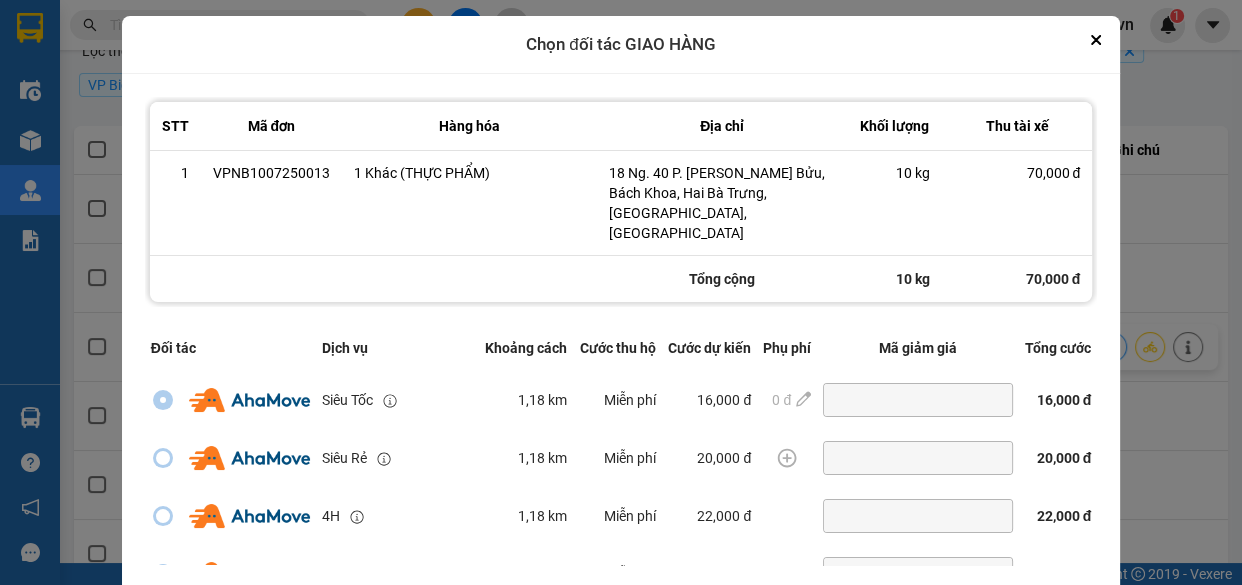 scroll, scrollTop: 431, scrollLeft: 0, axis: vertical 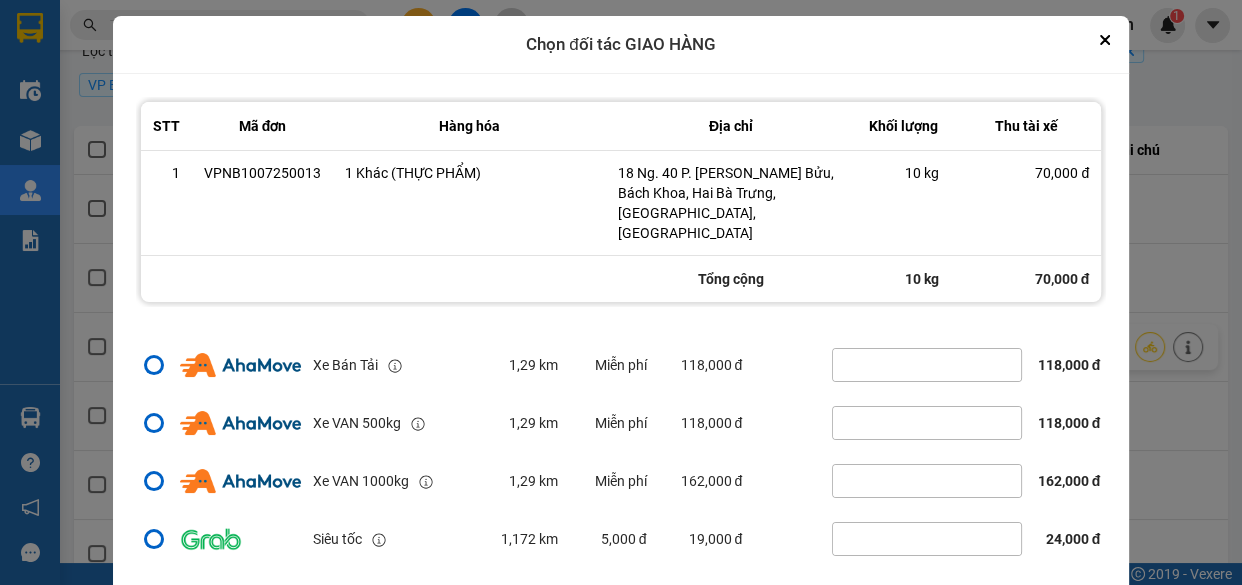 click on "Tiếp tục" at bounding box center (816, 605) 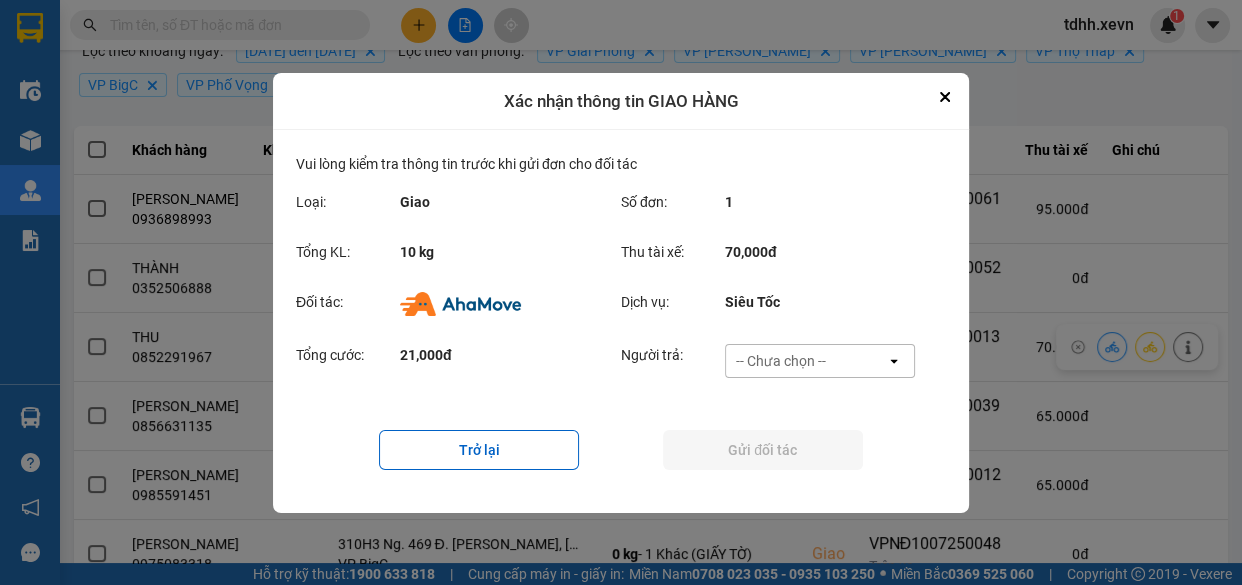 click on "-- Chưa chọn --" at bounding box center [806, 361] 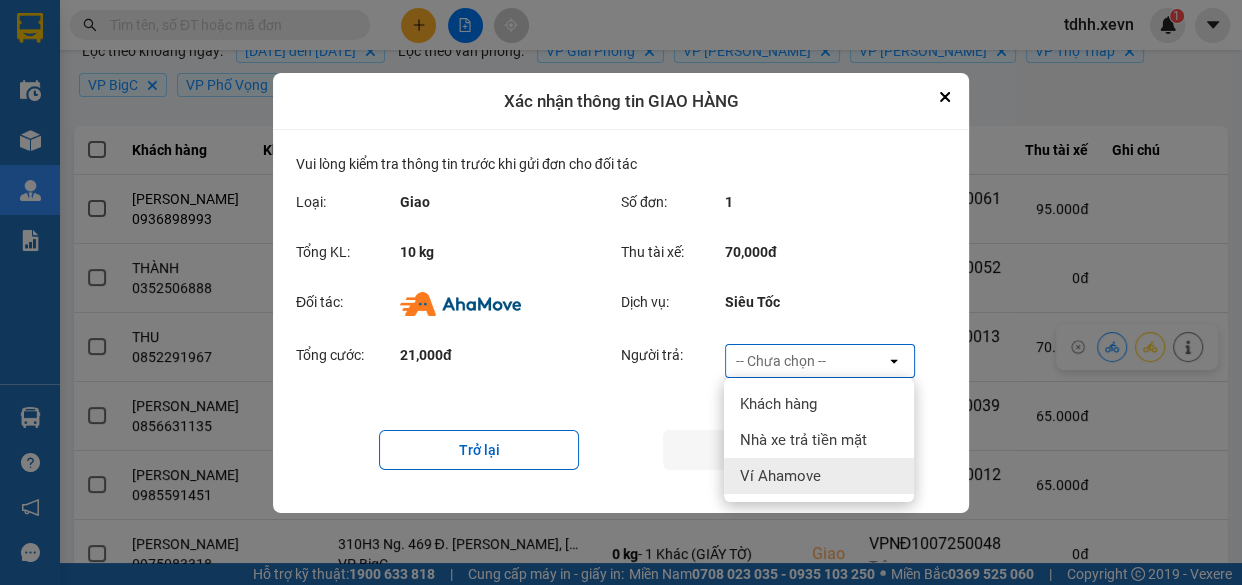 click on "Ví Ahamove" at bounding box center [819, 476] 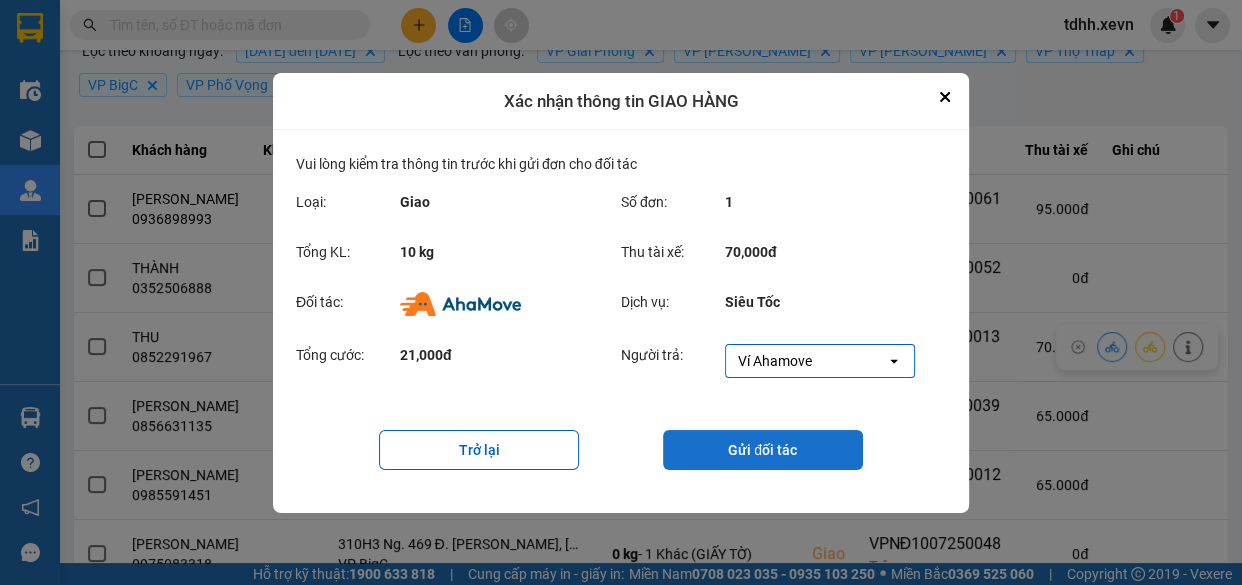 click on "Gửi đối tác" at bounding box center [763, 450] 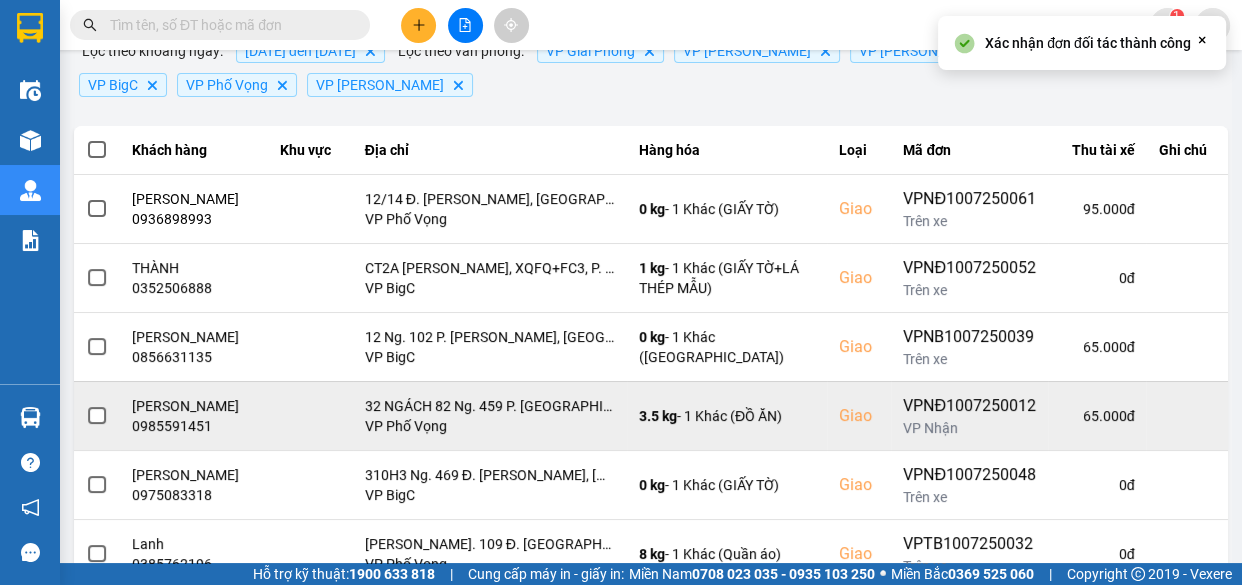 scroll, scrollTop: 272, scrollLeft: 0, axis: vertical 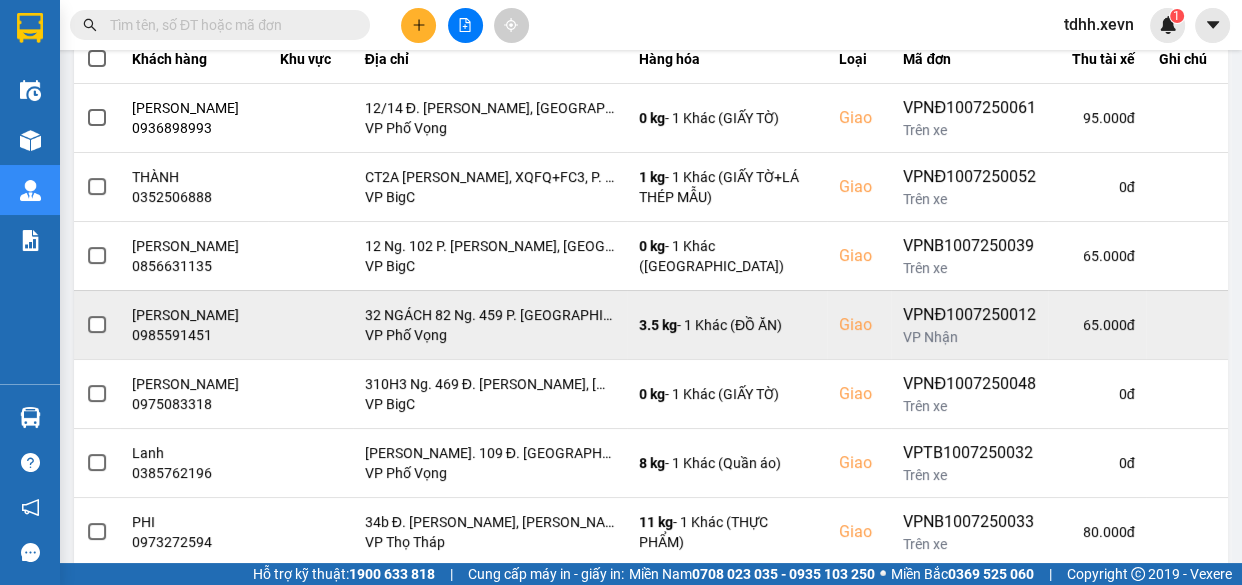 click on "0985591451" at bounding box center [194, 335] 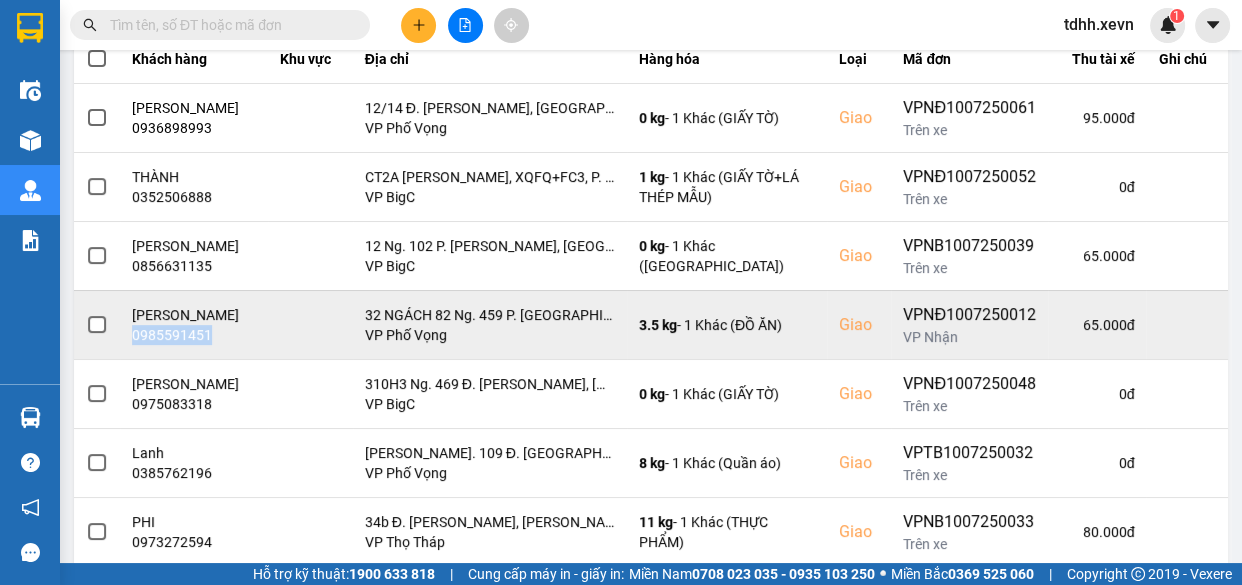 click on "0985591451" at bounding box center [194, 335] 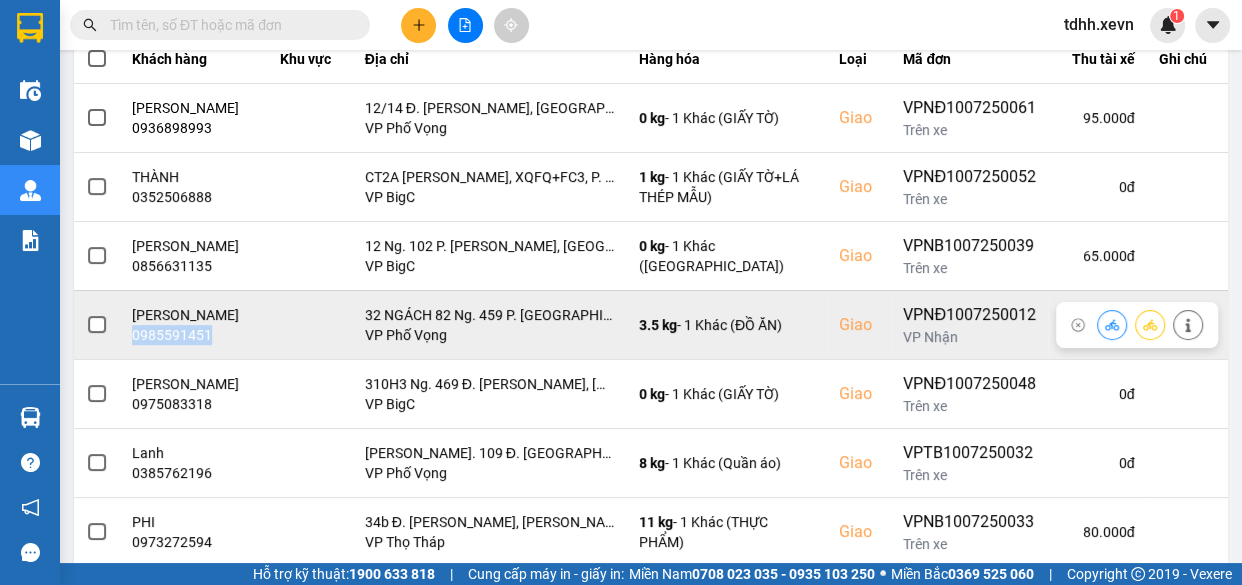 click 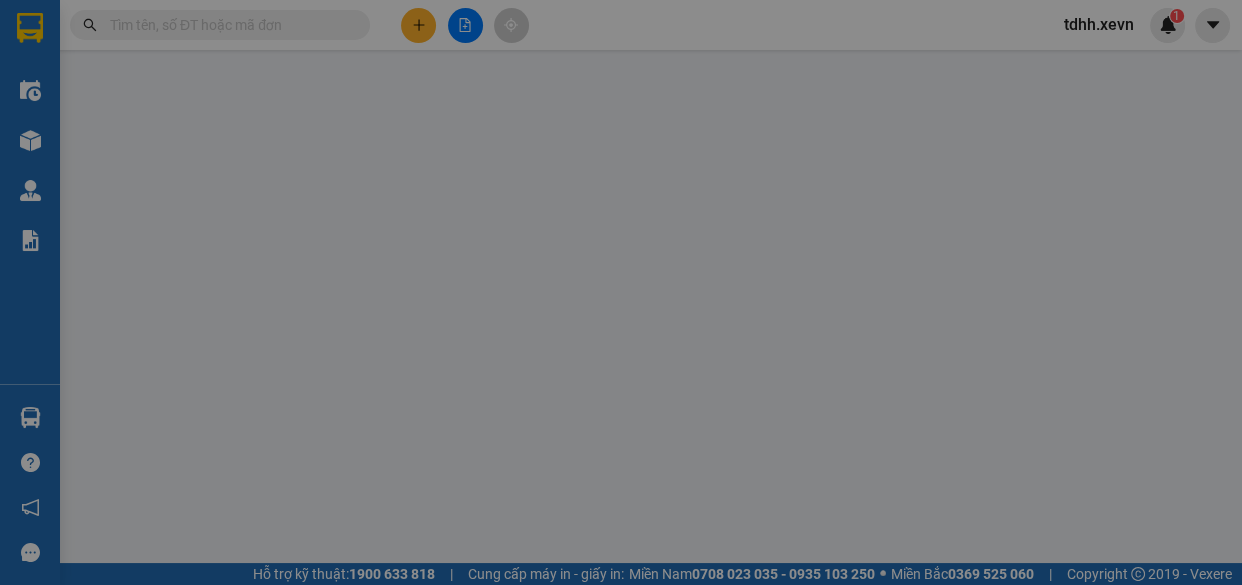 type on "0948762283" 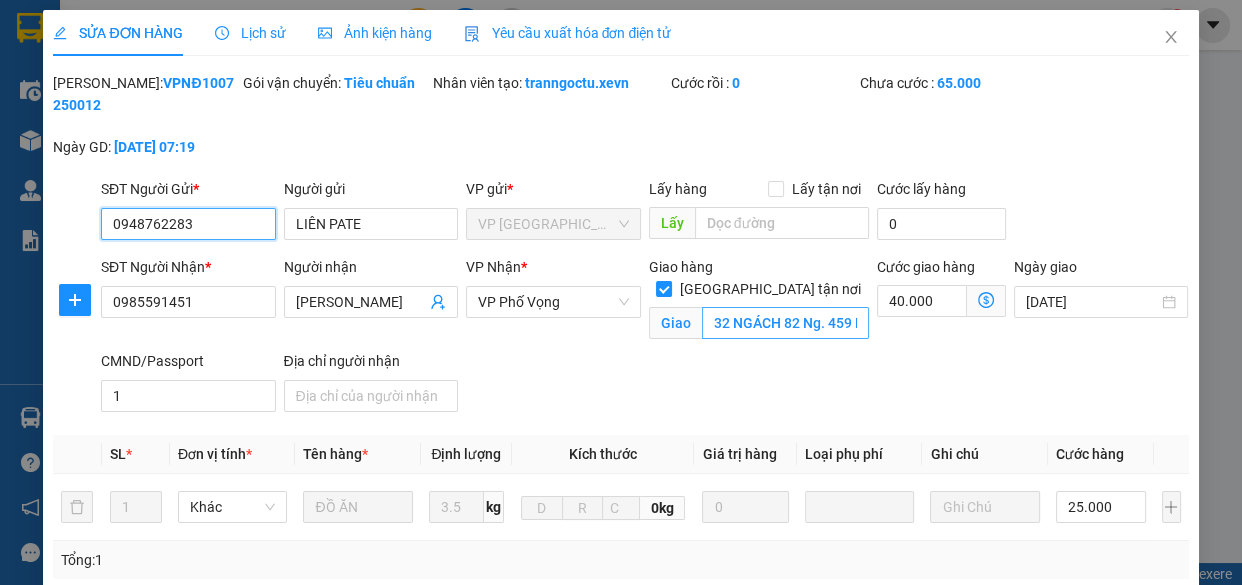 scroll, scrollTop: 0, scrollLeft: 0, axis: both 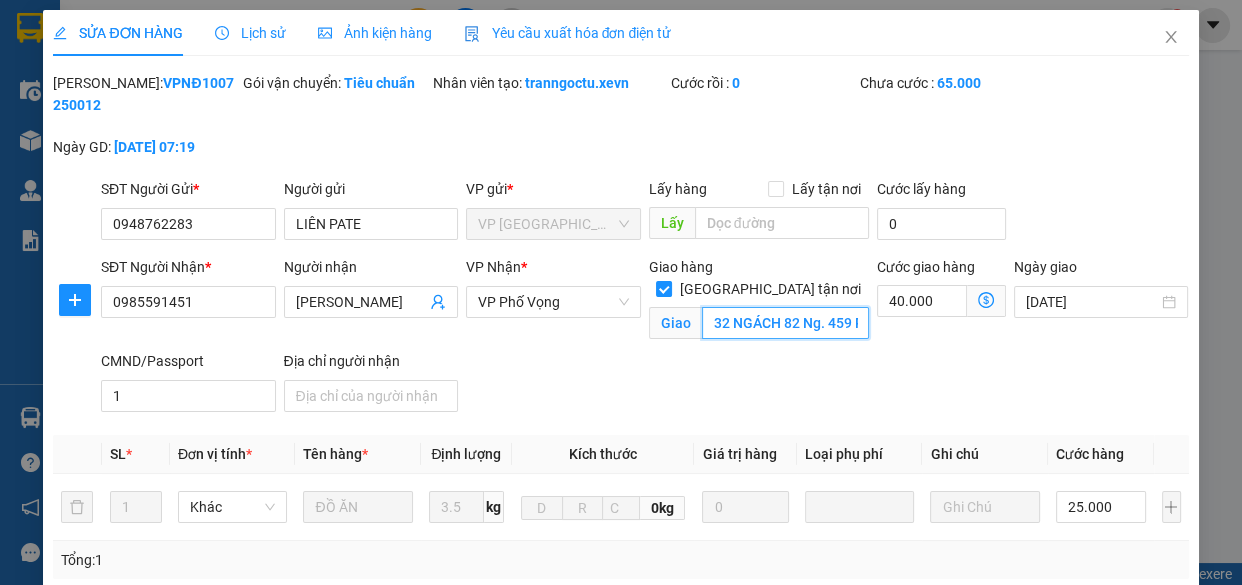 click on "32 NGÁCH 82 Ng. 459 P. Bạch Mai, Trương Định, Hai Bà Trưng, Hà Nội, Việt Nam" at bounding box center (785, 323) 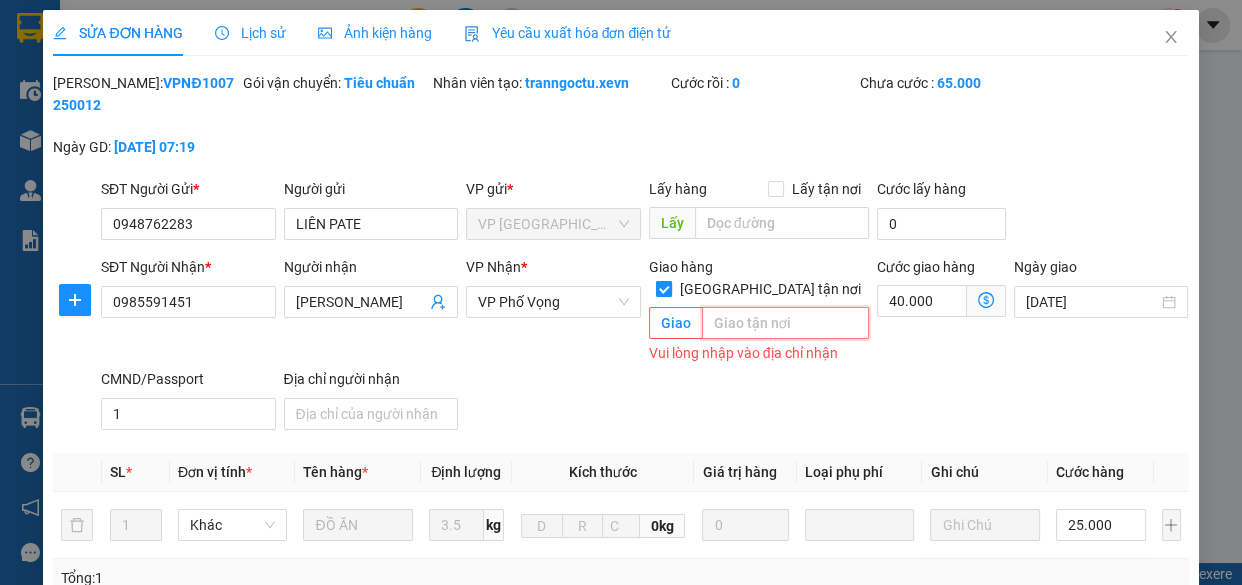 type 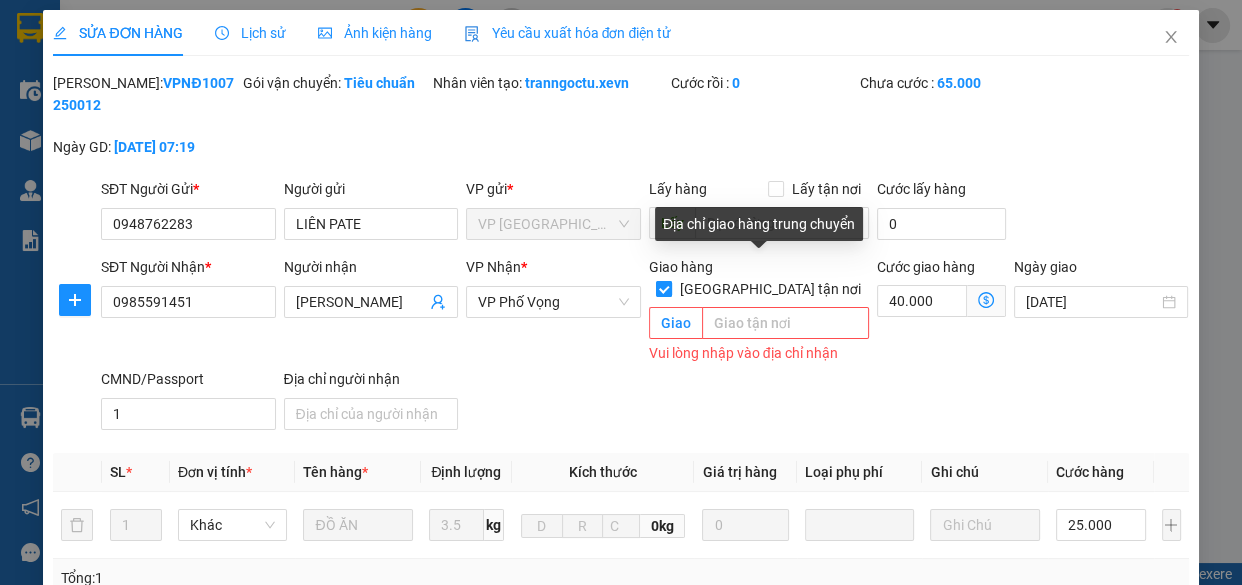 drag, startPoint x: 758, startPoint y: 259, endPoint x: 976, endPoint y: 284, distance: 219.4288 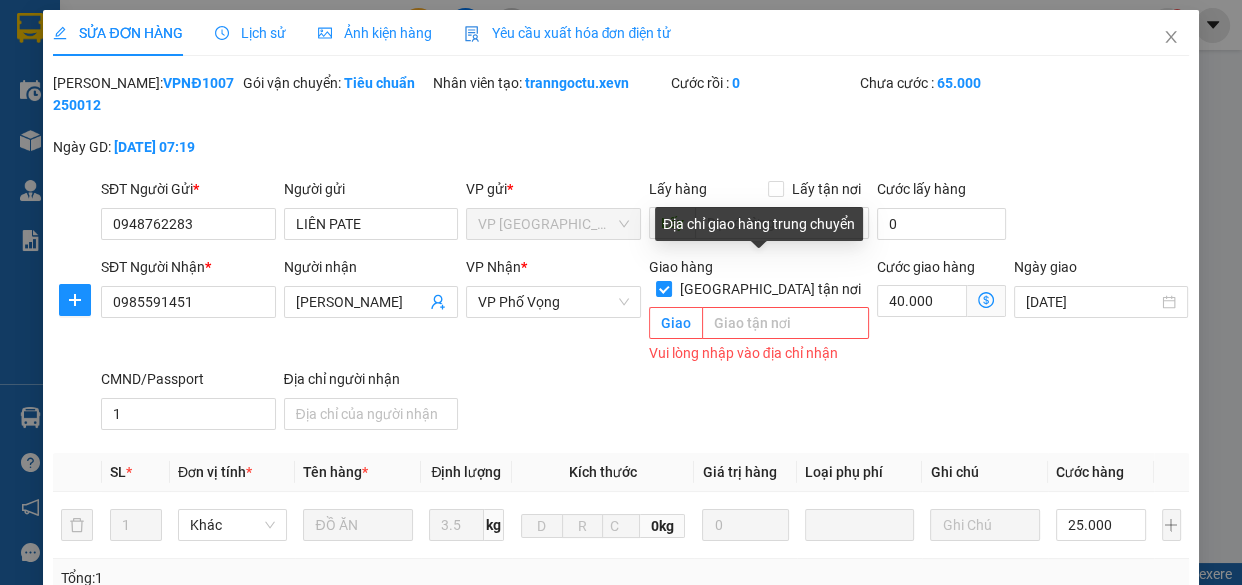 click on "Giao tận nơi" at bounding box center [663, 288] 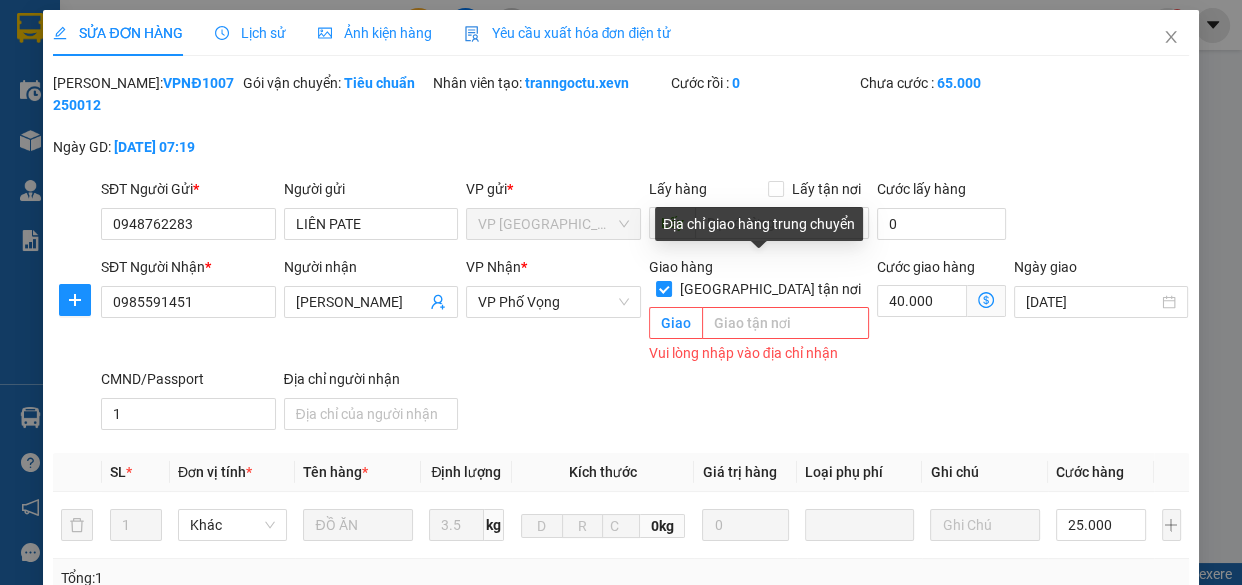 checkbox on "false" 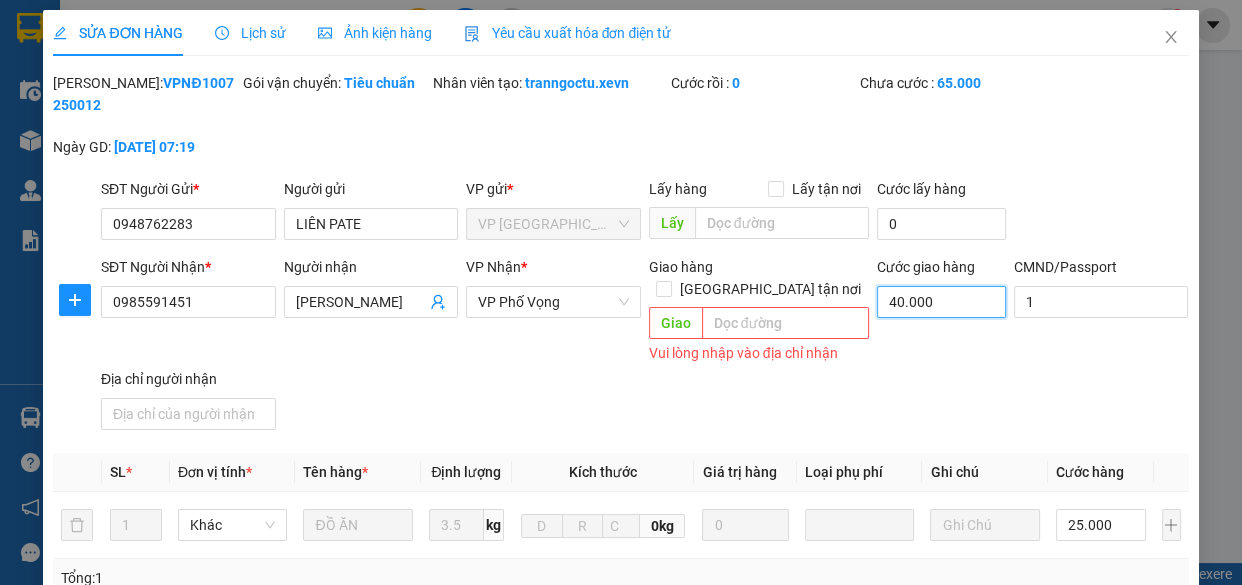 click on "40.000" at bounding box center [941, 302] 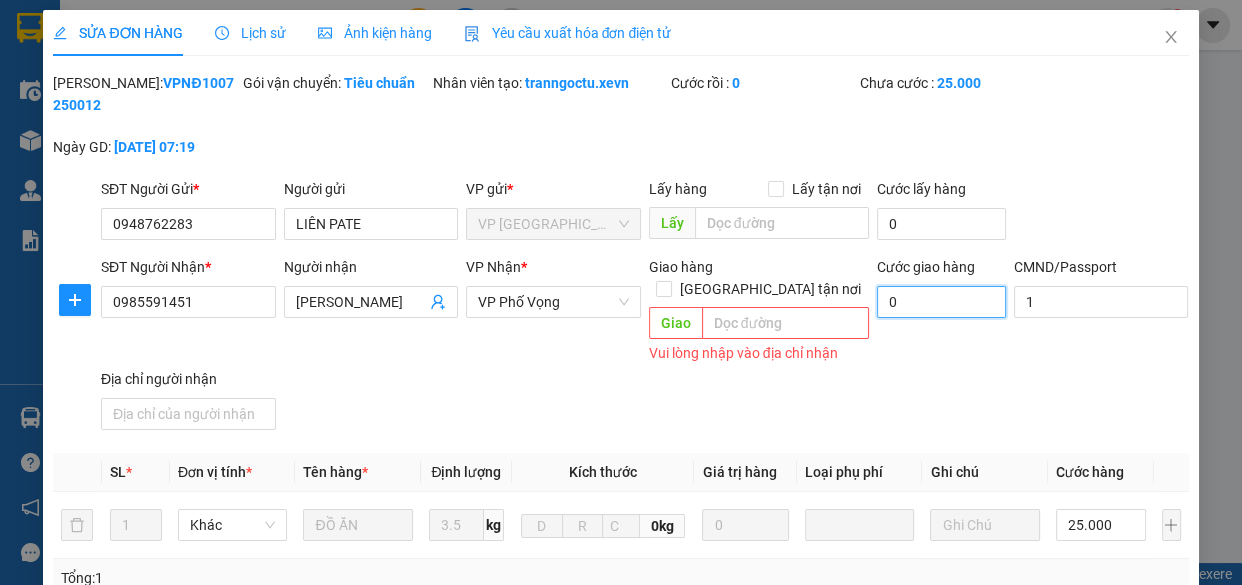 scroll, scrollTop: 411, scrollLeft: 0, axis: vertical 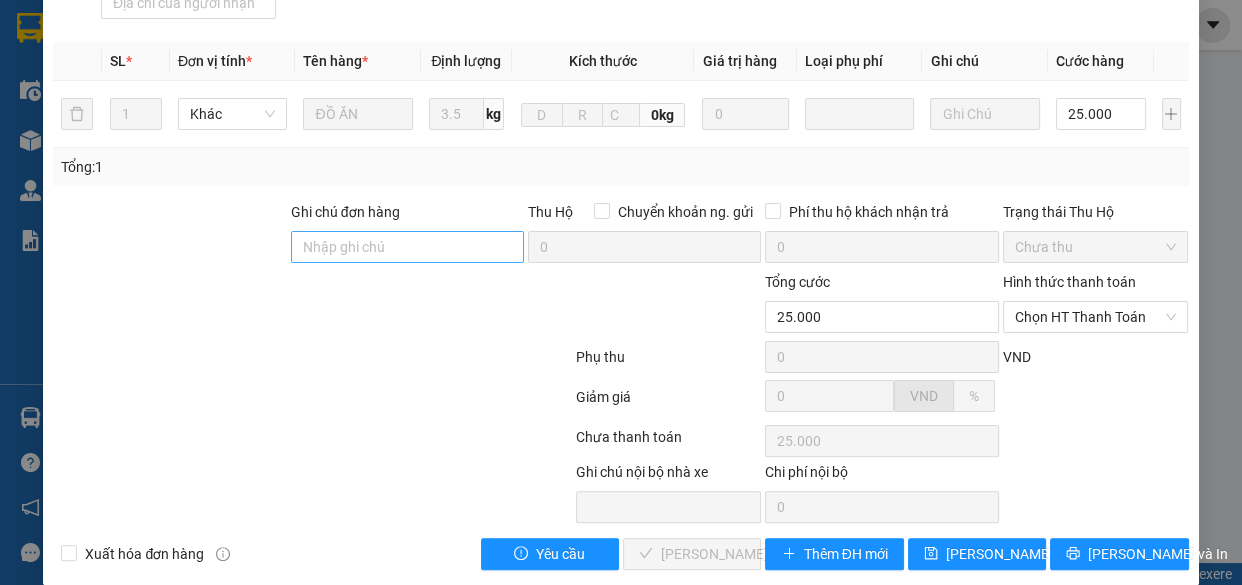 type on "0" 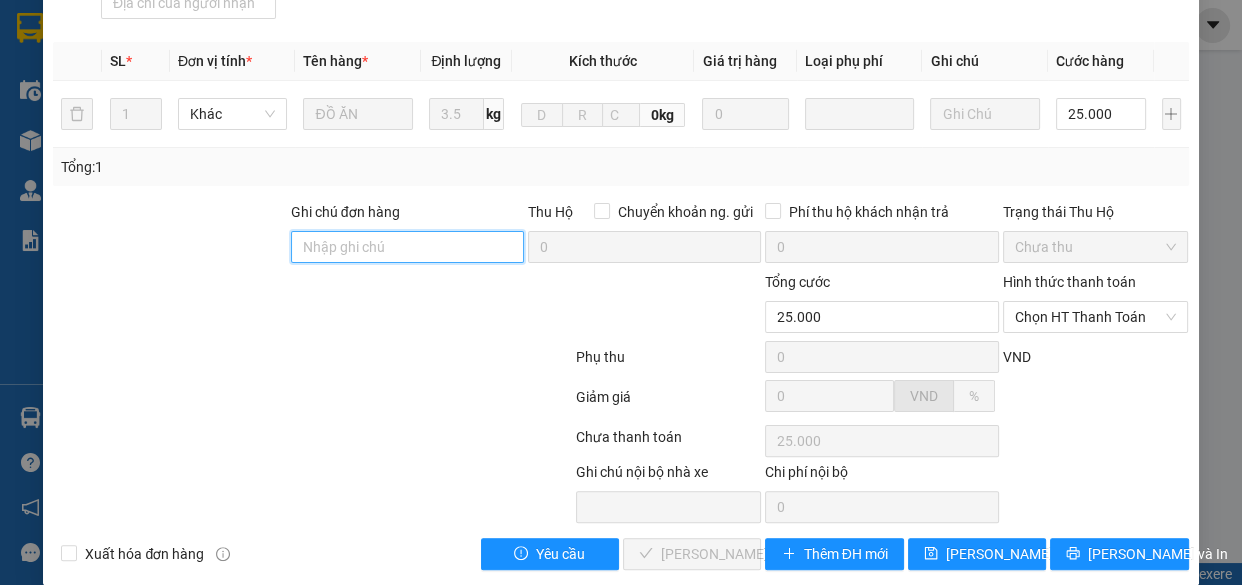 click on "Ghi chú đơn hàng" at bounding box center (407, 247) 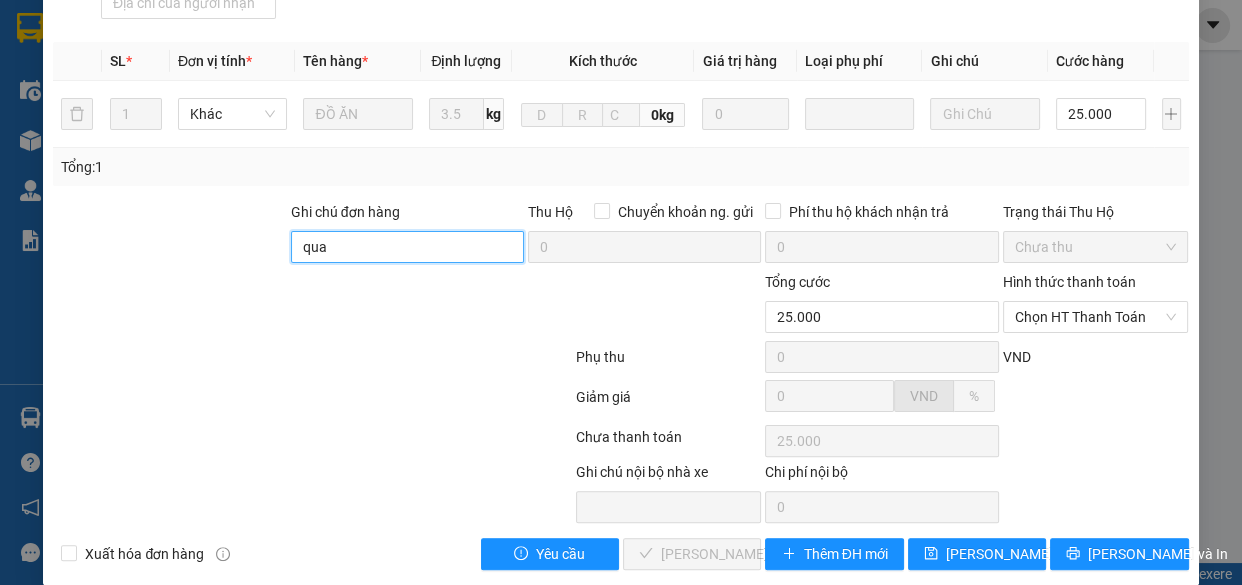 type on "qua vp nhận" 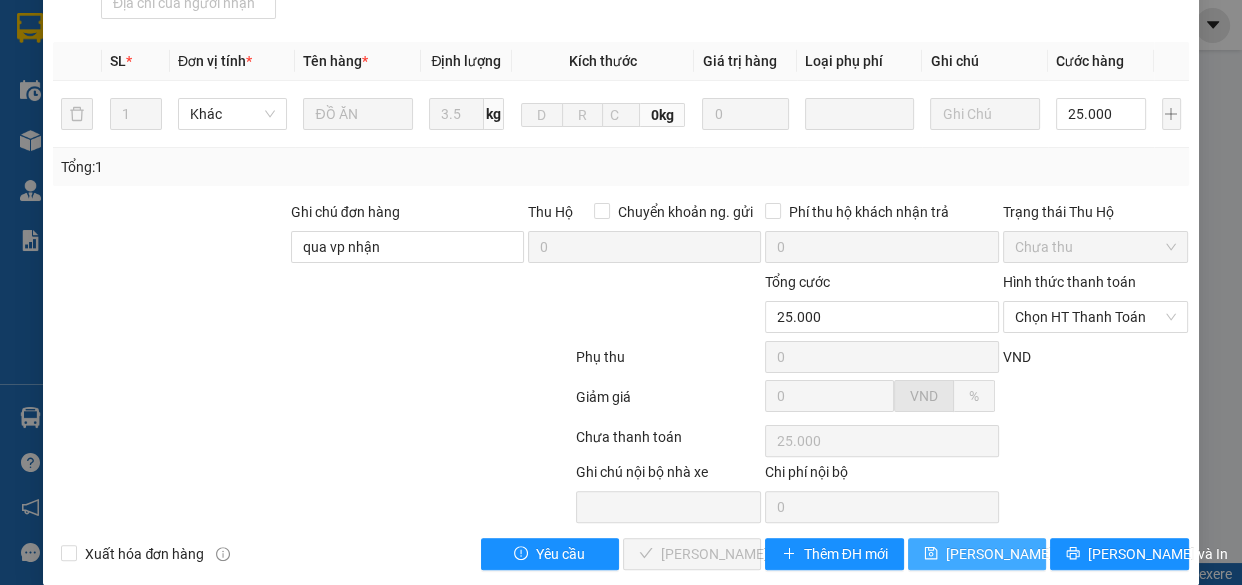 click on "Lưu thay đổi" at bounding box center [1026, 554] 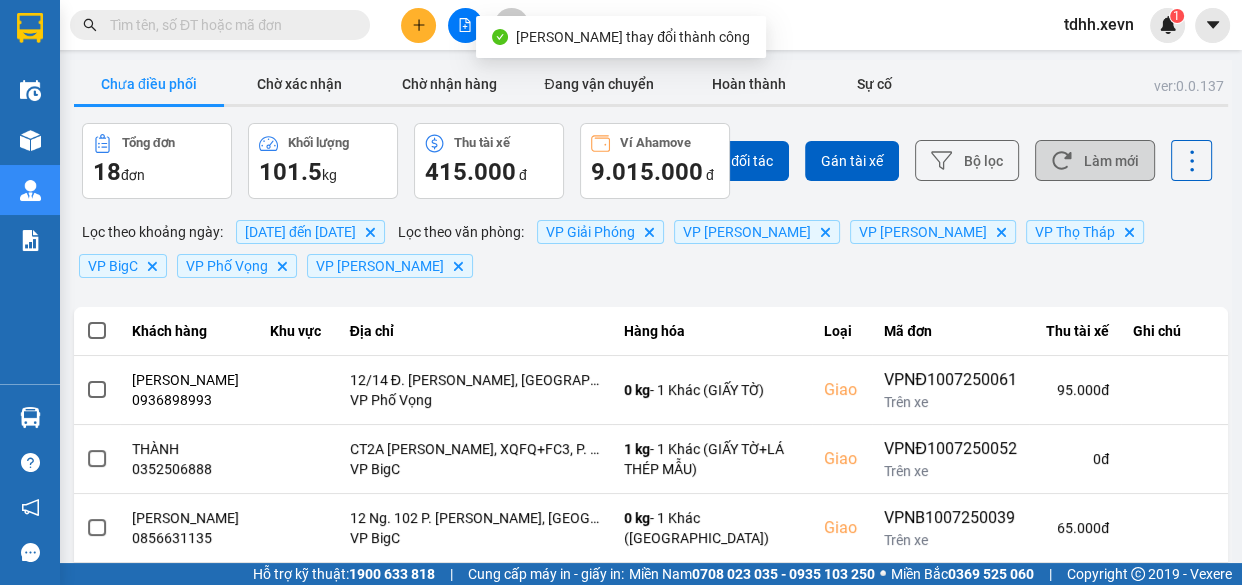 click 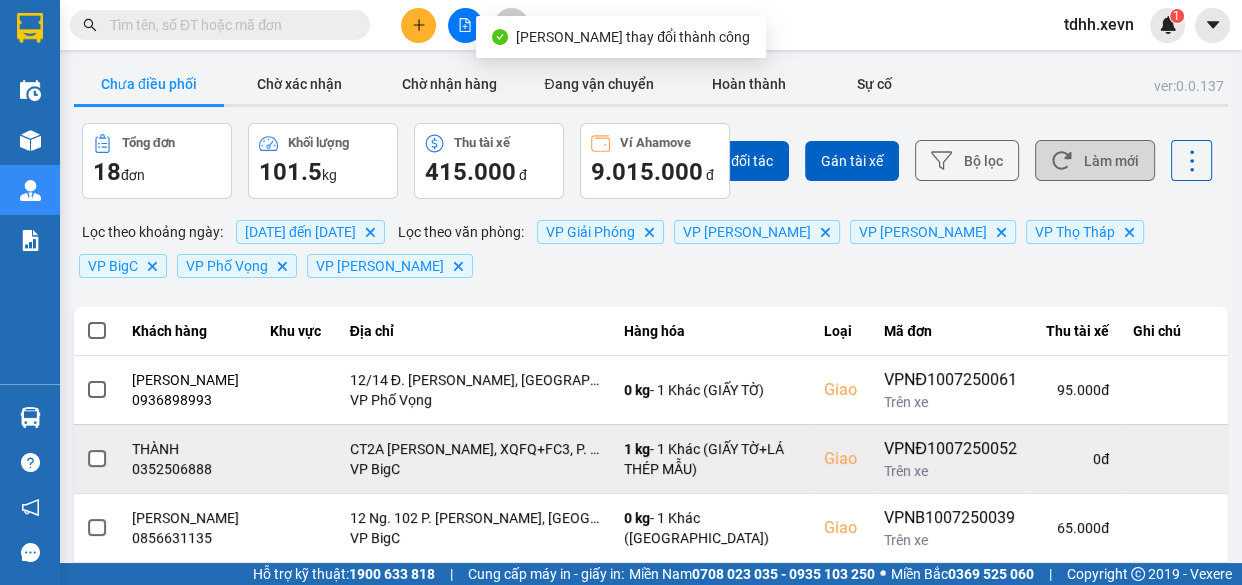 scroll, scrollTop: 272, scrollLeft: 0, axis: vertical 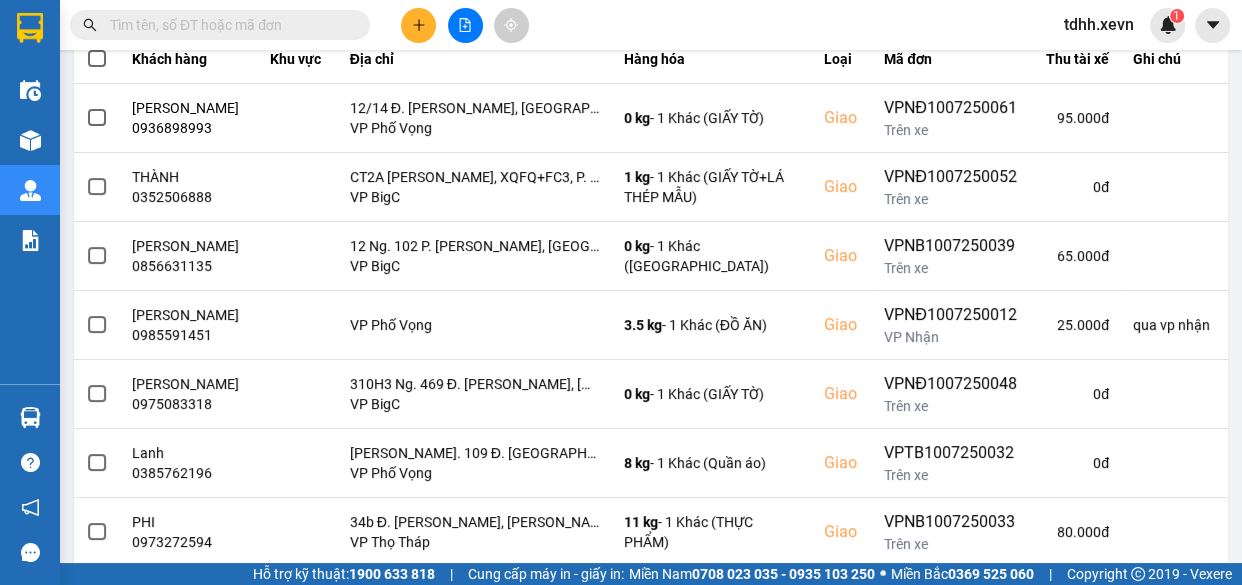 click at bounding box center (228, 25) 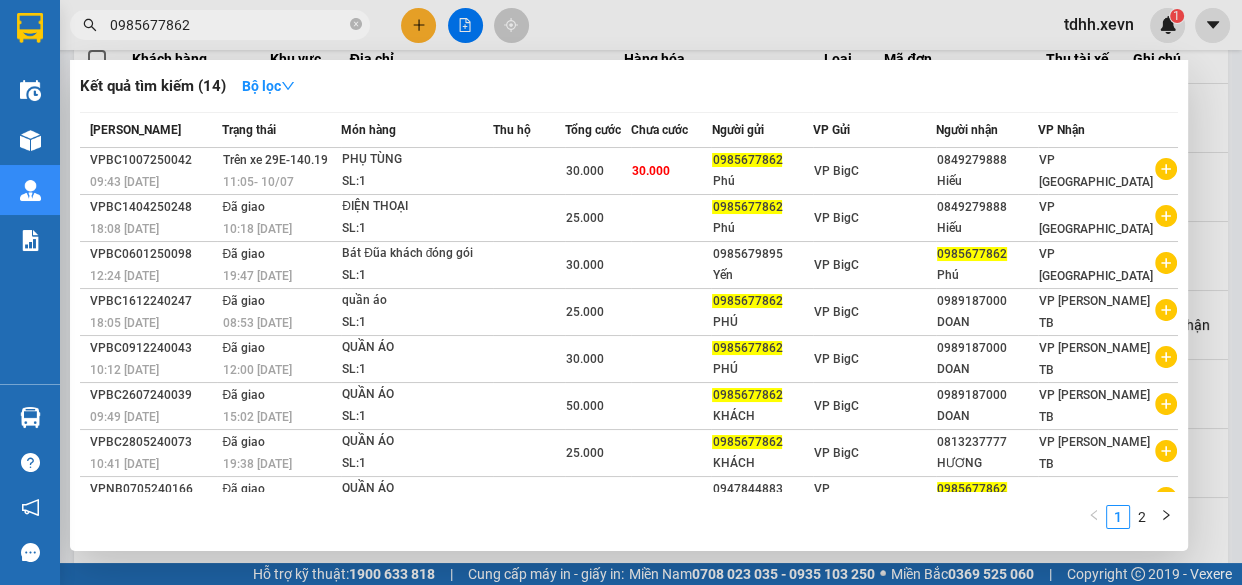 type on "0985677862" 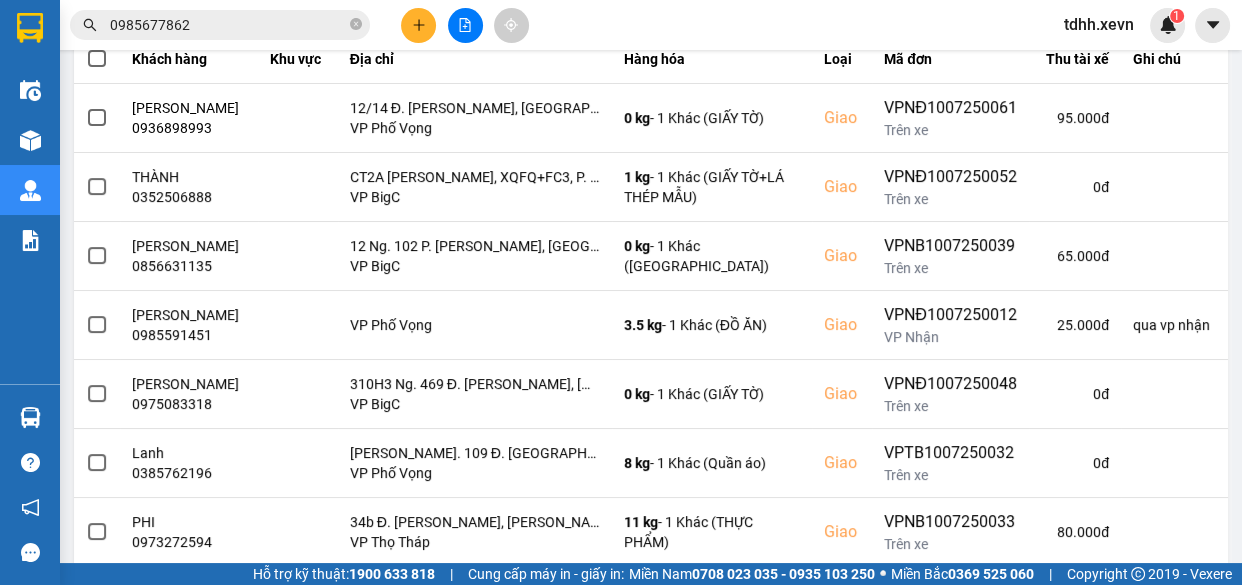 scroll, scrollTop: 0, scrollLeft: 0, axis: both 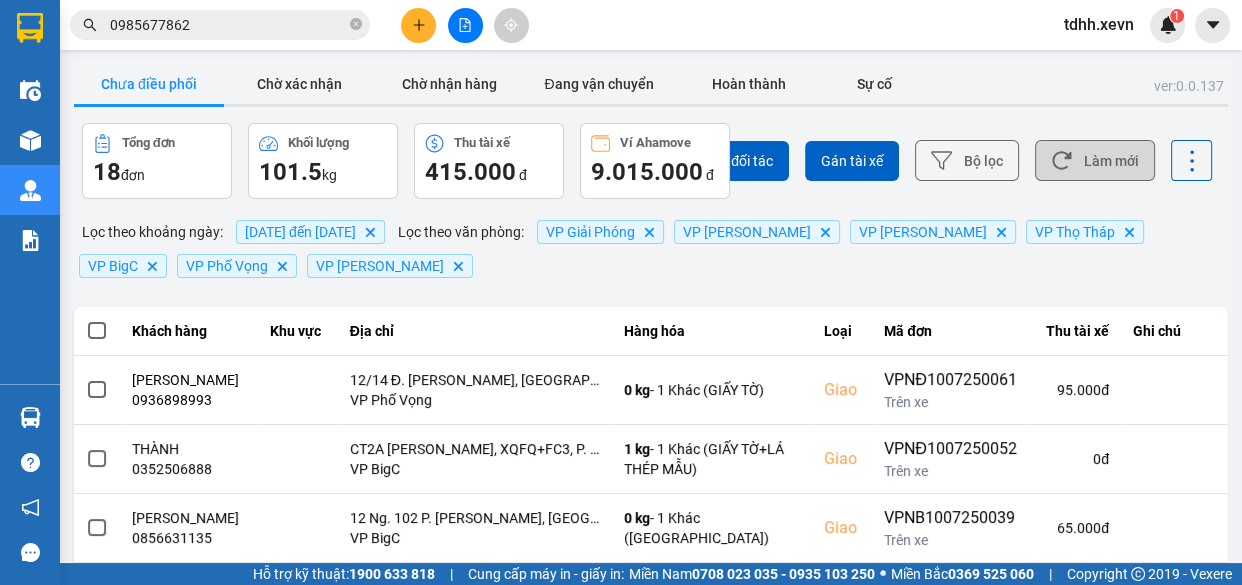 click on "Làm mới" at bounding box center [1095, 160] 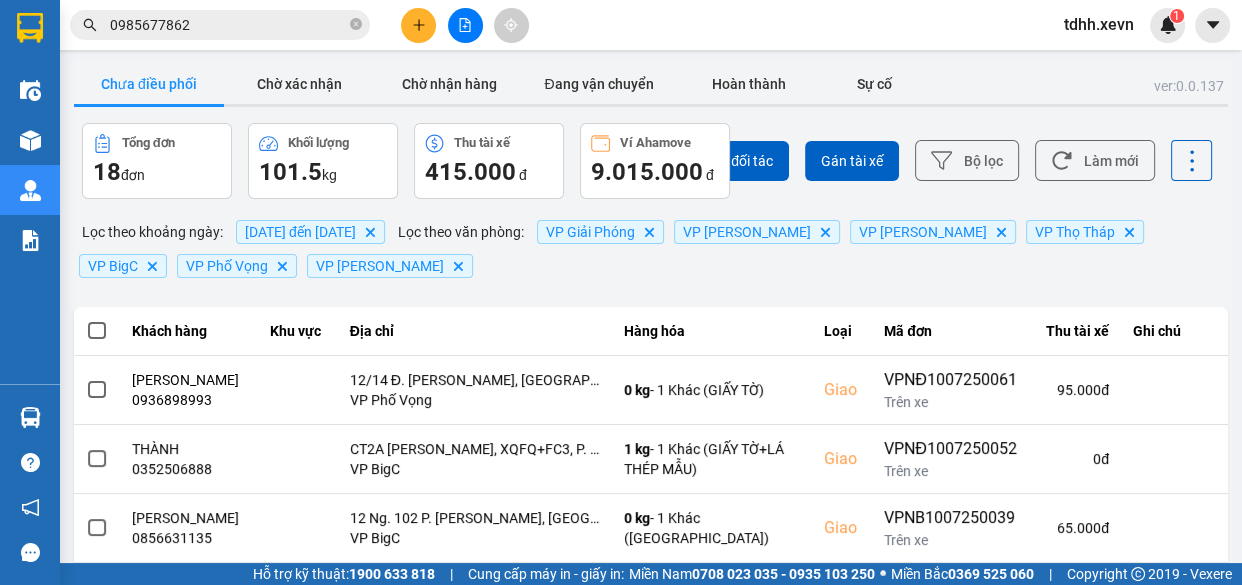 scroll, scrollTop: 528, scrollLeft: 0, axis: vertical 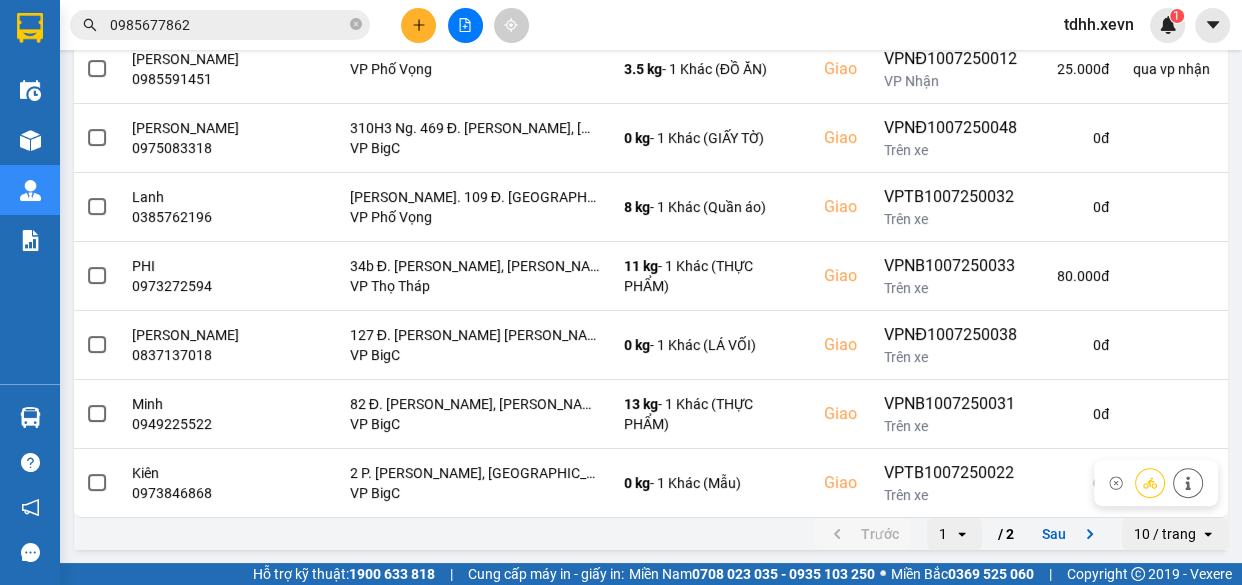 click 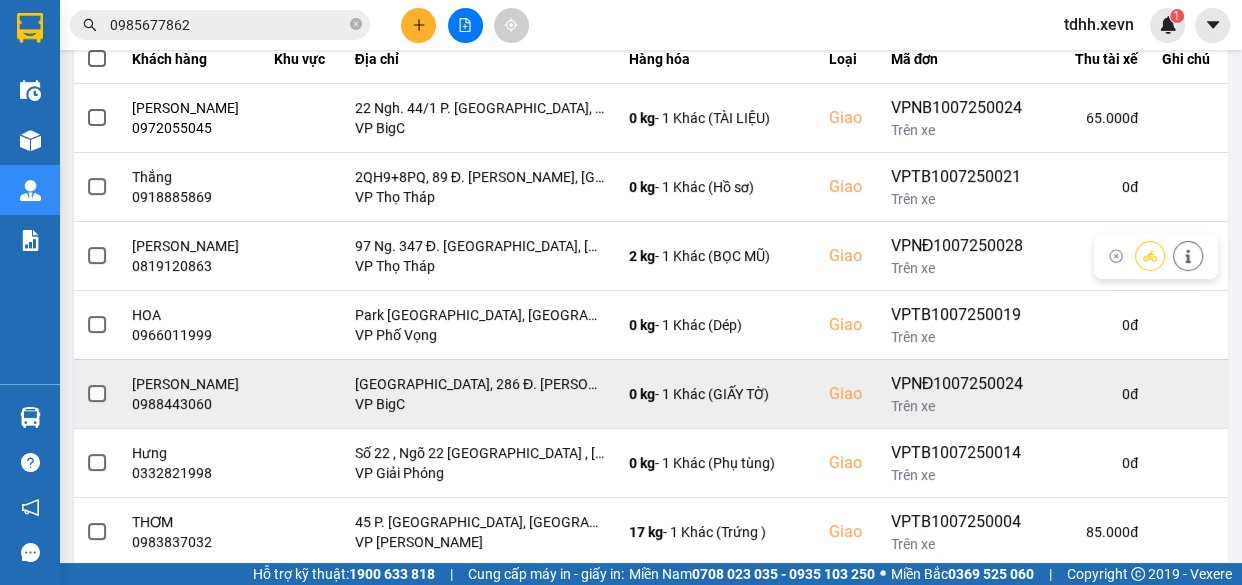 scroll, scrollTop: 406, scrollLeft: 0, axis: vertical 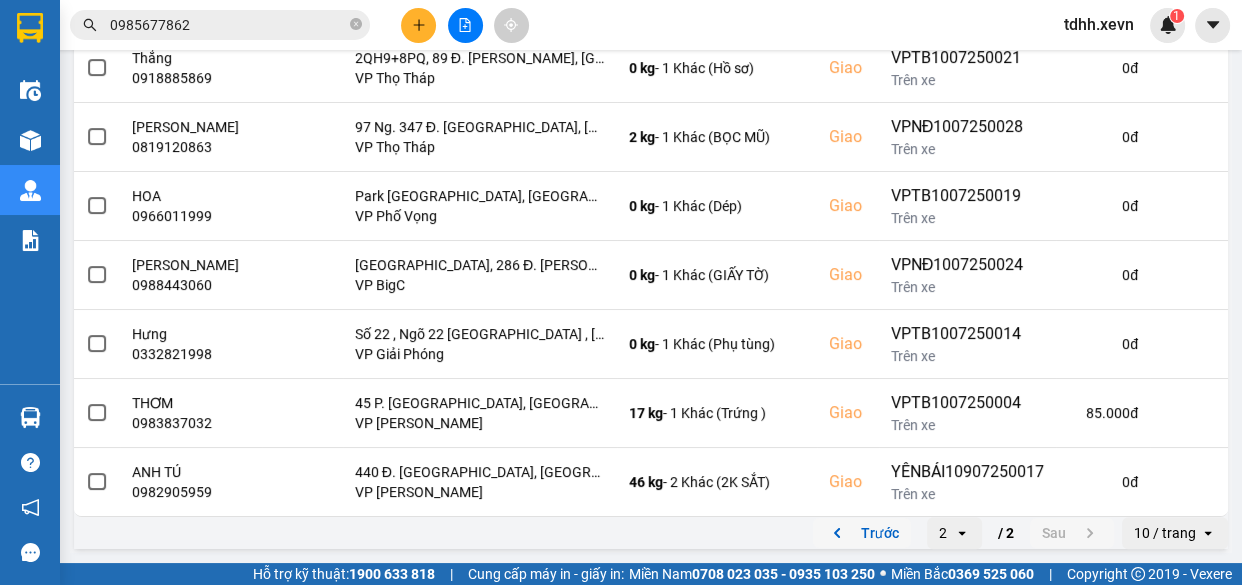 drag, startPoint x: 872, startPoint y: 528, endPoint x: 392, endPoint y: 575, distance: 482.29556 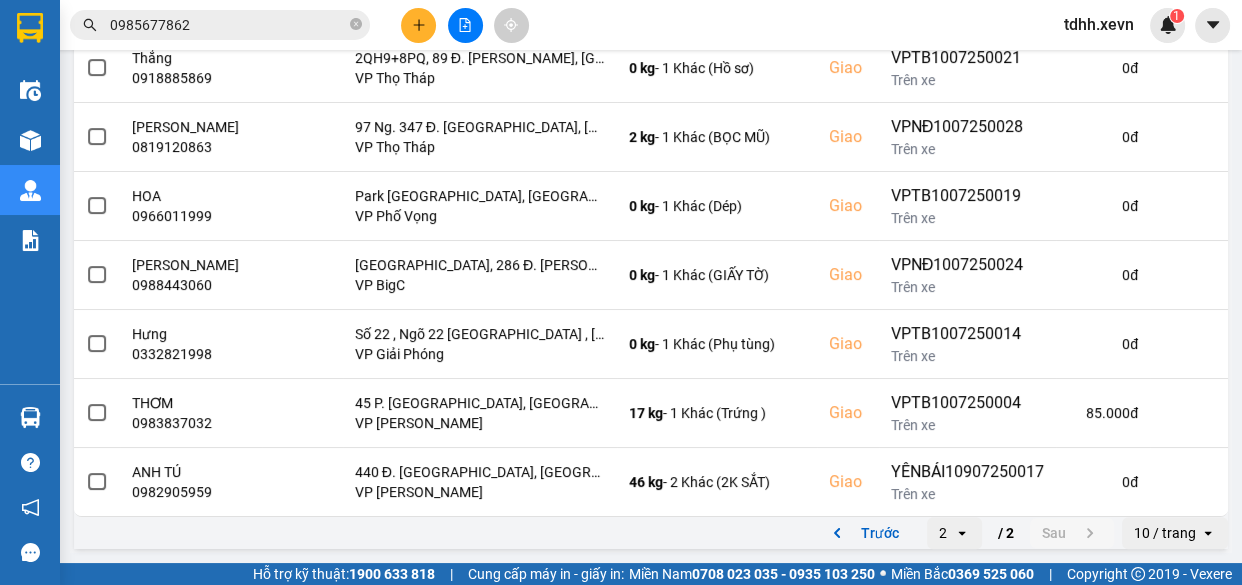click on "Trước" at bounding box center [862, 533] 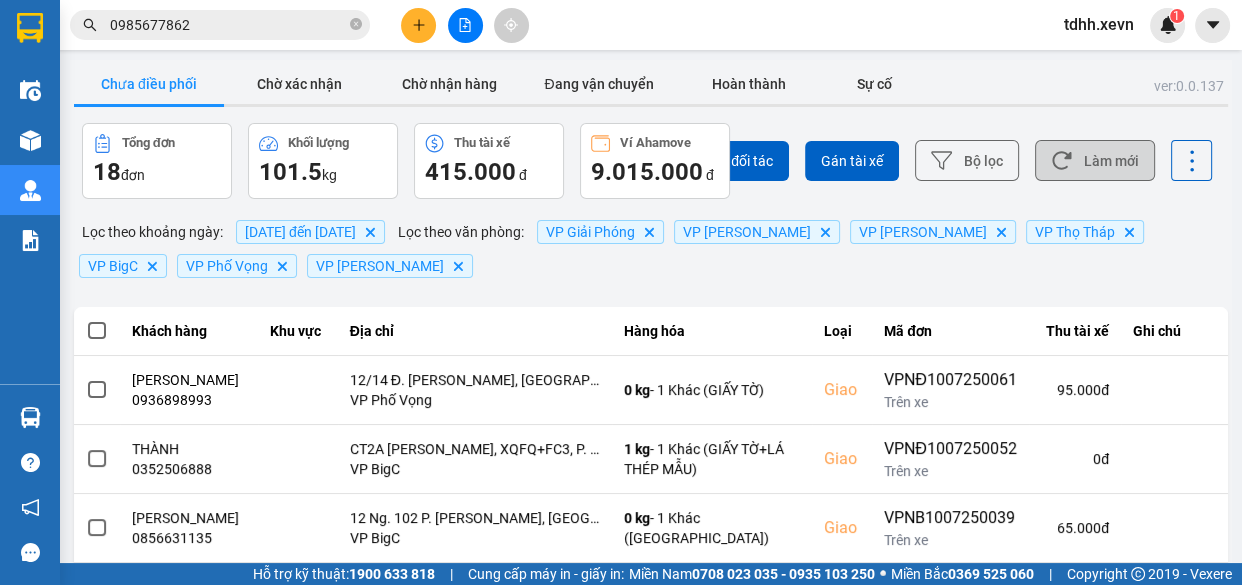 click on "Làm mới" at bounding box center [1095, 160] 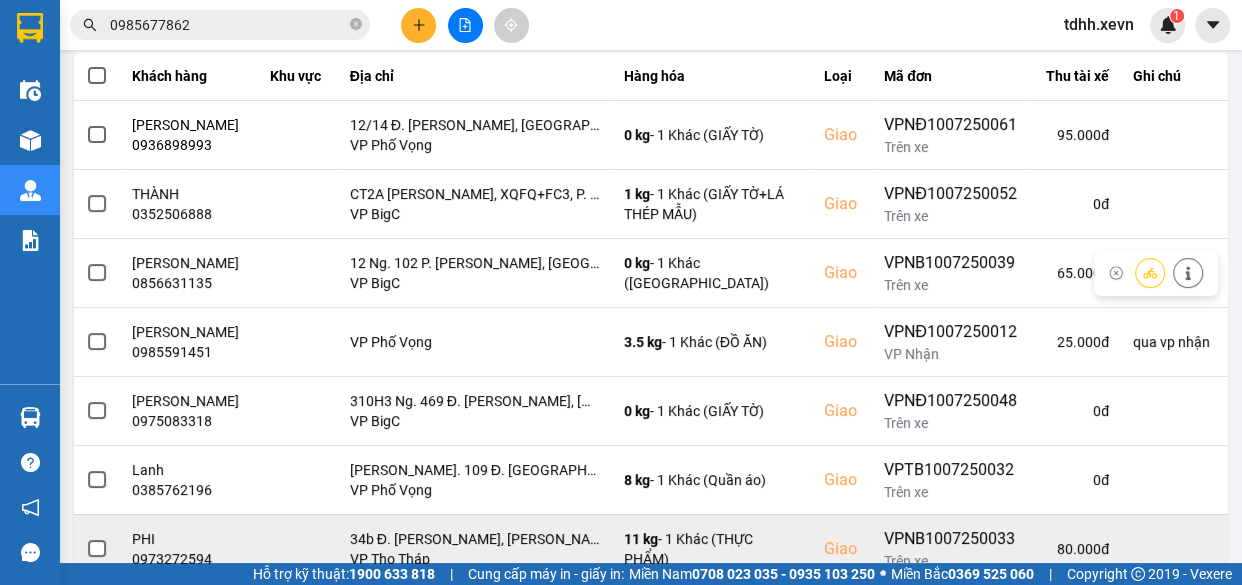 scroll, scrollTop: 528, scrollLeft: 0, axis: vertical 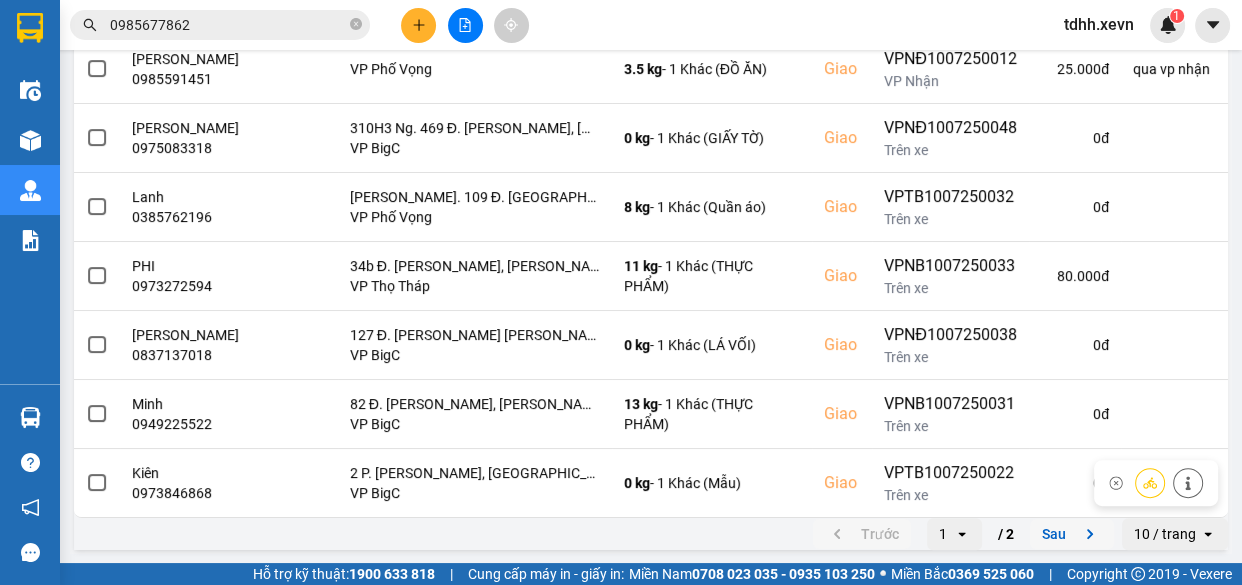 click on "Sau" at bounding box center (1072, 534) 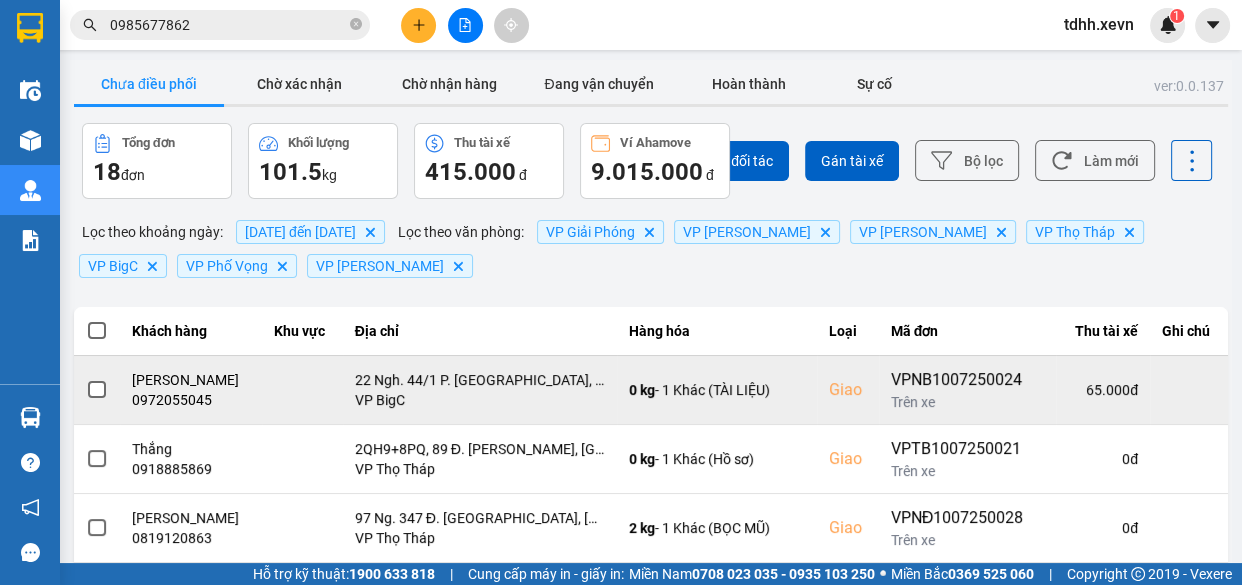 scroll, scrollTop: 406, scrollLeft: 0, axis: vertical 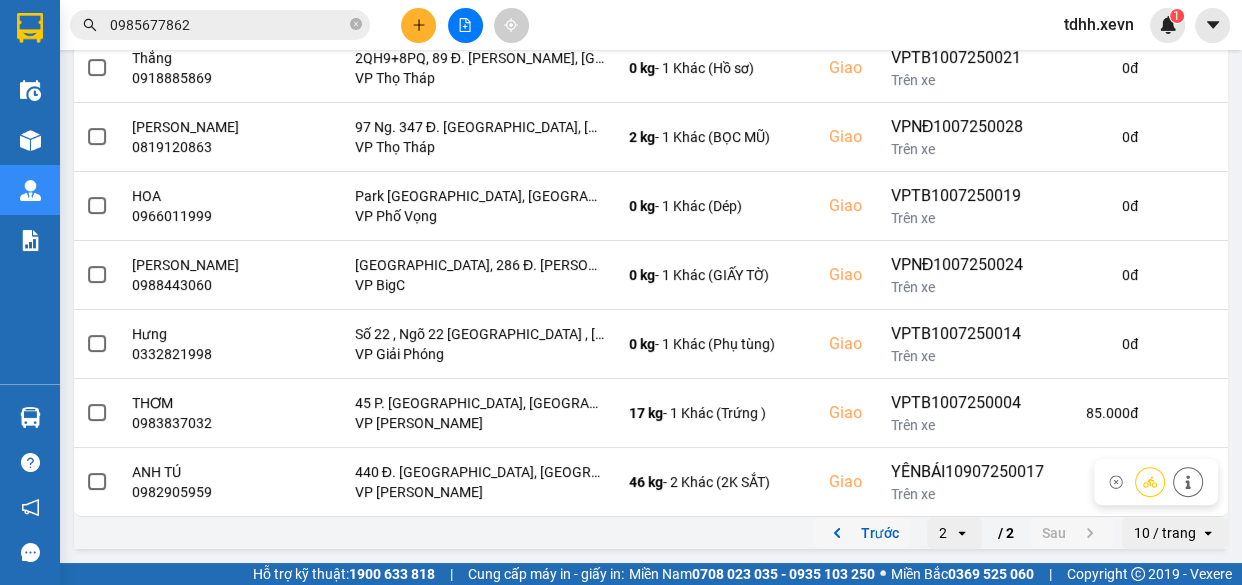 click on "Trước" at bounding box center (862, 533) 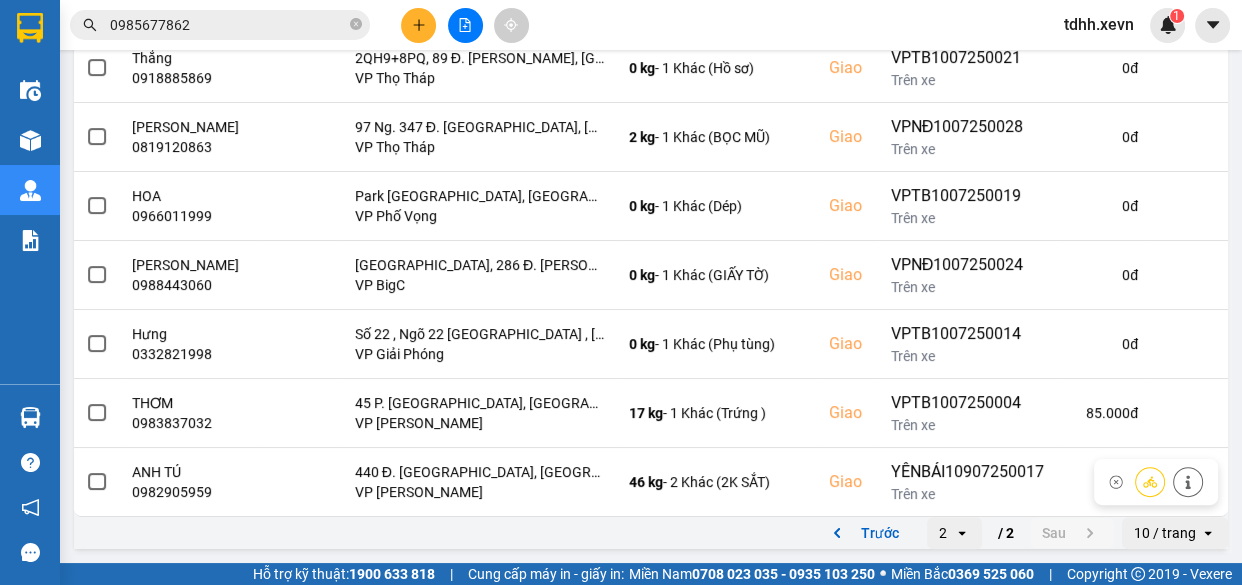 scroll, scrollTop: 0, scrollLeft: 0, axis: both 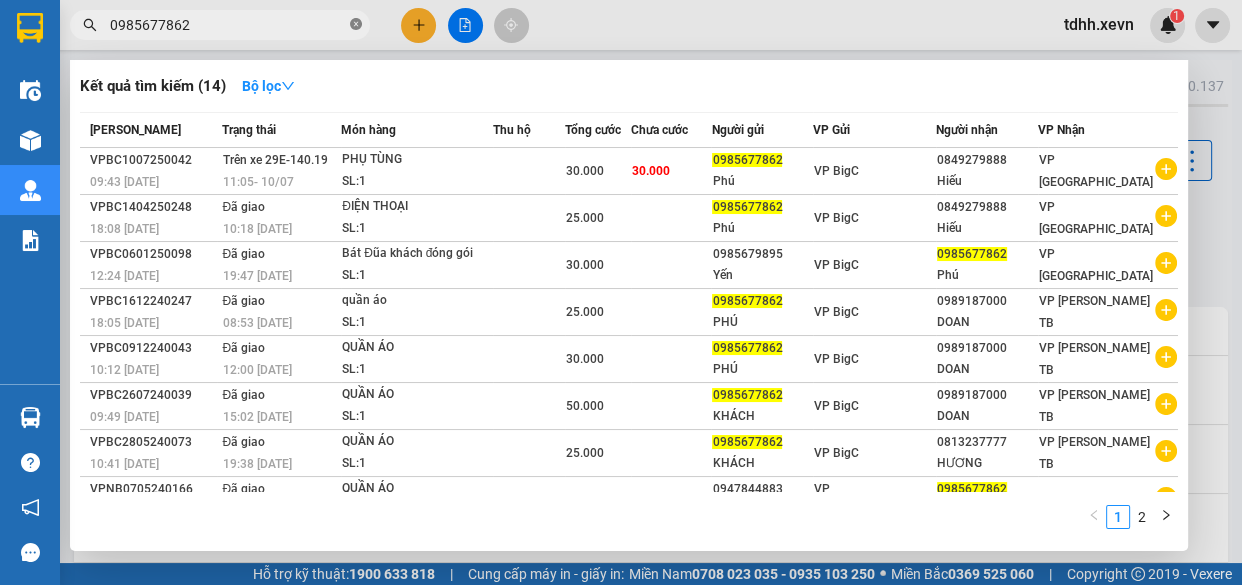 click 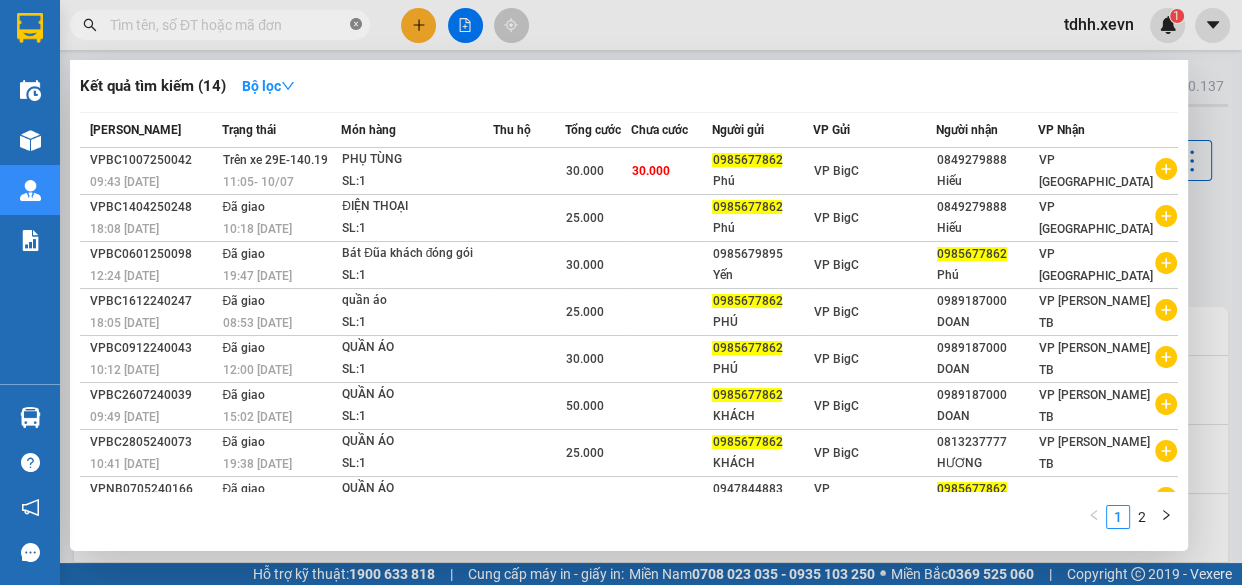 paste on "0335711522" 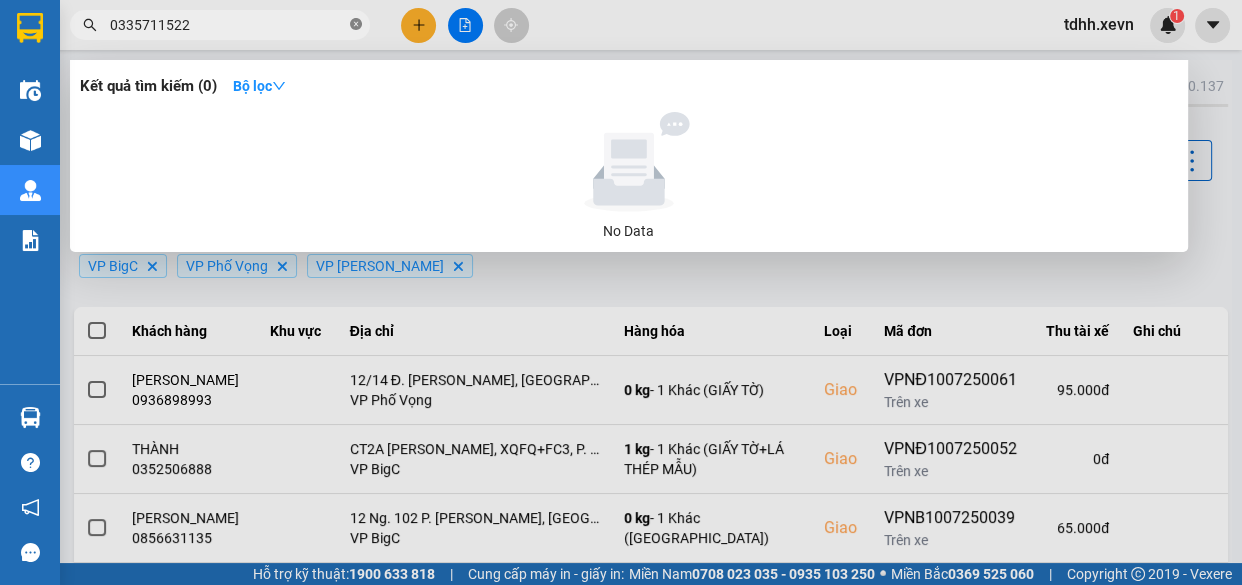 click 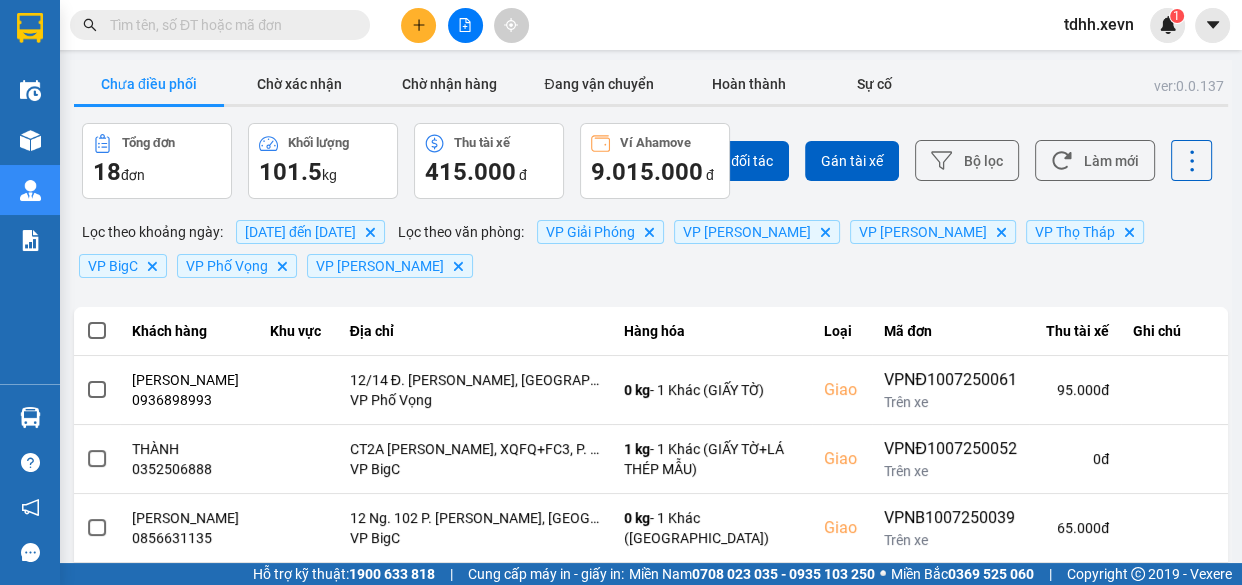 click at bounding box center [228, 25] 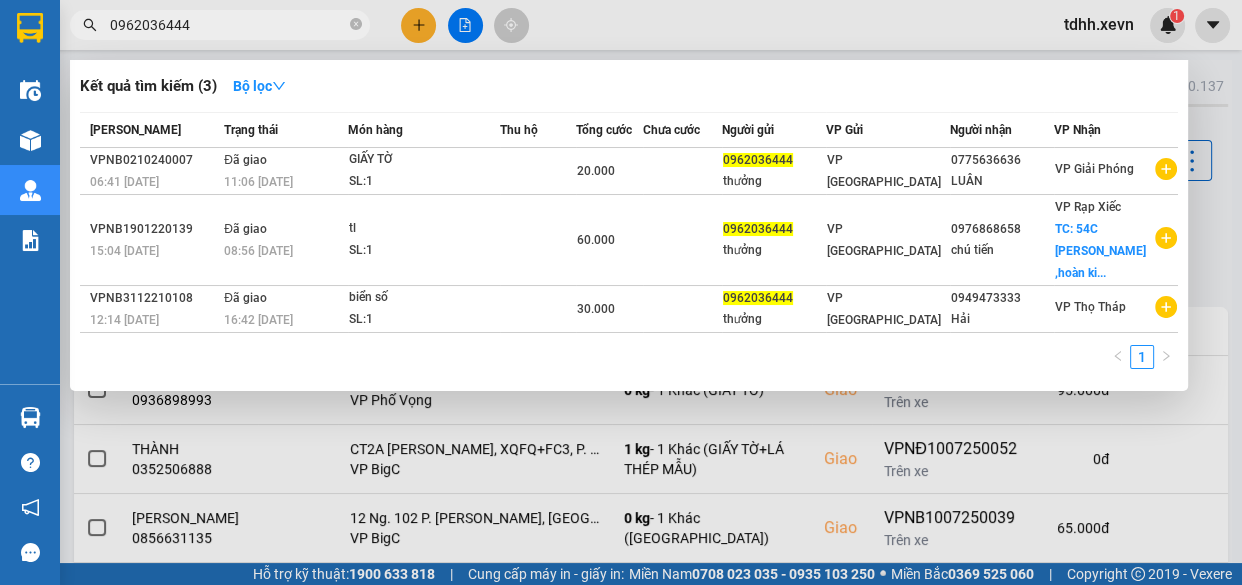 type on "0962036444" 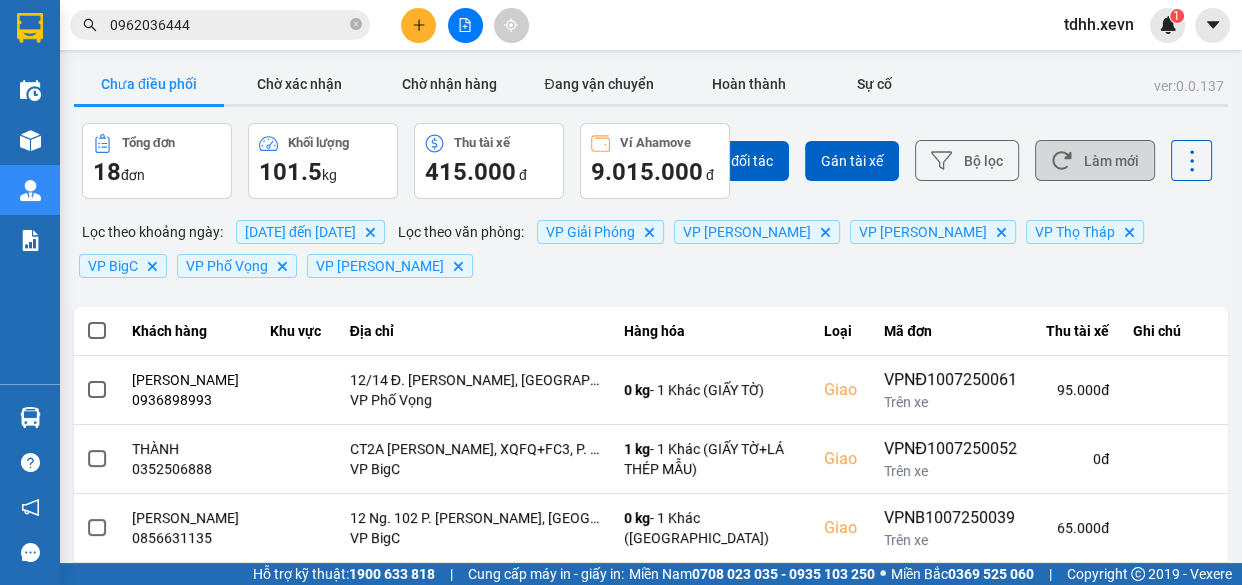 click on "Làm mới" at bounding box center [1095, 160] 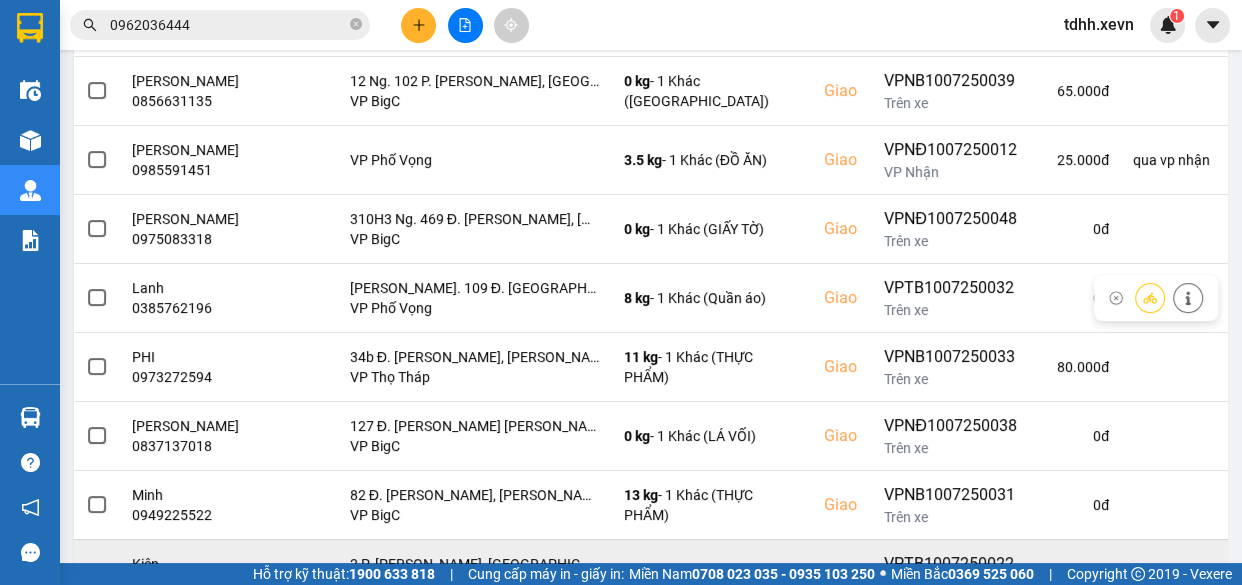 scroll, scrollTop: 528, scrollLeft: 0, axis: vertical 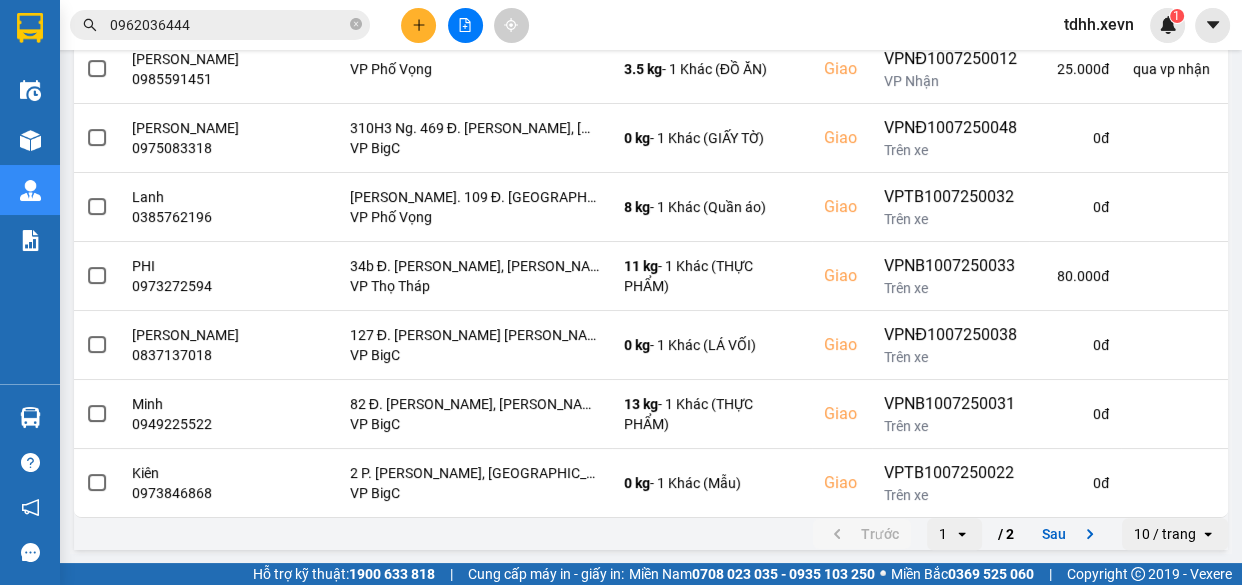 click on "Trước 1 open / 2 Sau" at bounding box center [963, 534] 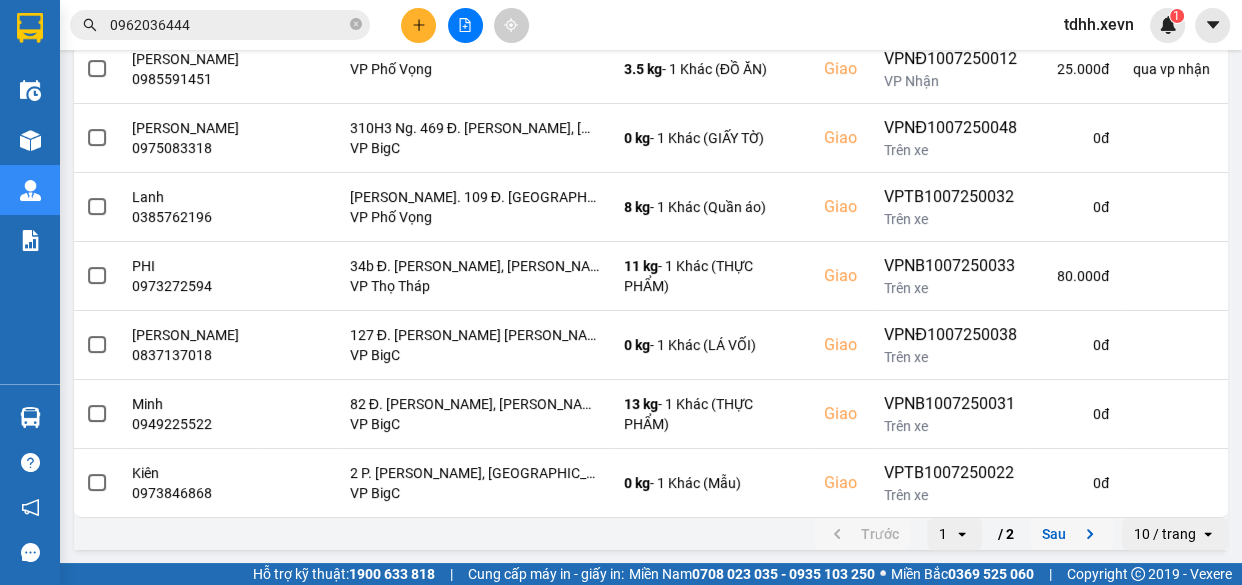 click on "Sau" at bounding box center (1072, 534) 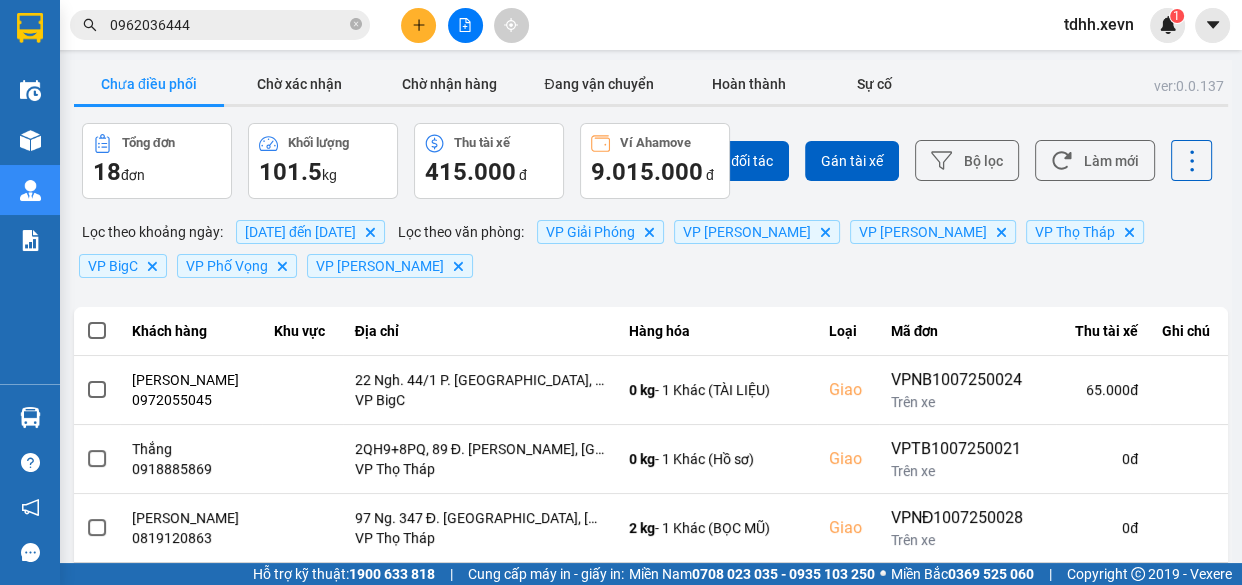 scroll, scrollTop: 406, scrollLeft: 0, axis: vertical 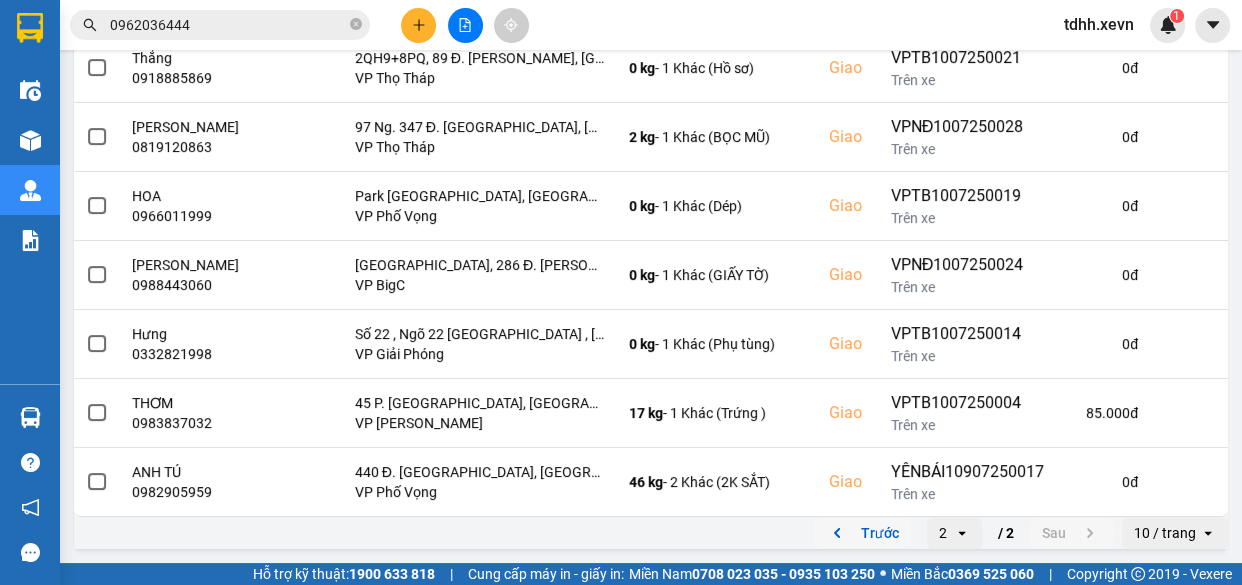 click on "Trước" at bounding box center [862, 533] 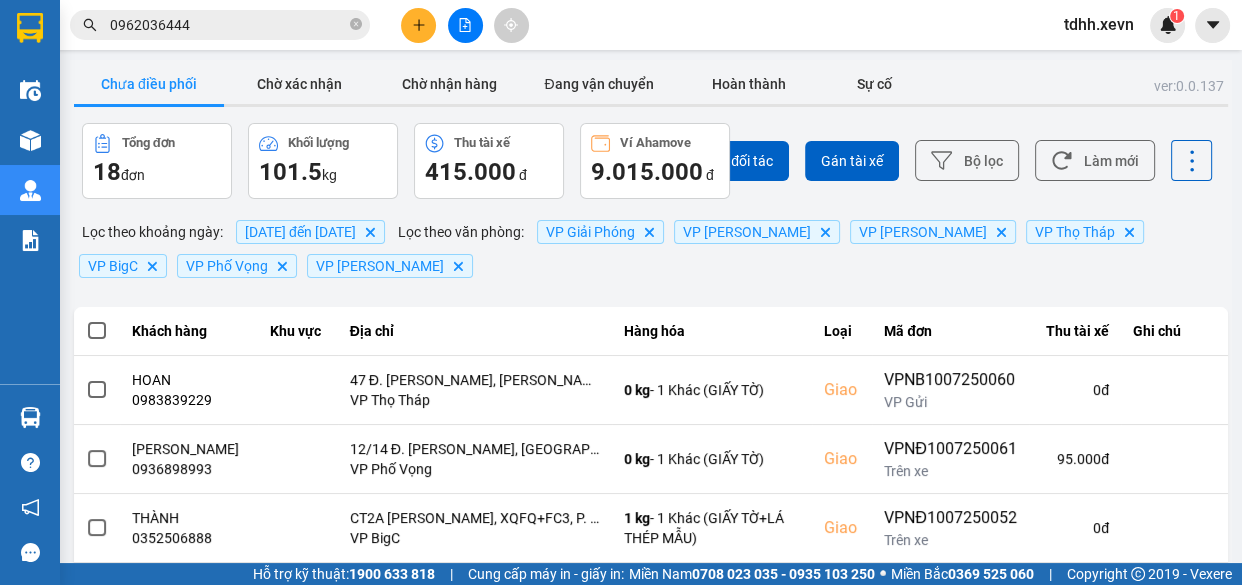 scroll, scrollTop: 528, scrollLeft: 0, axis: vertical 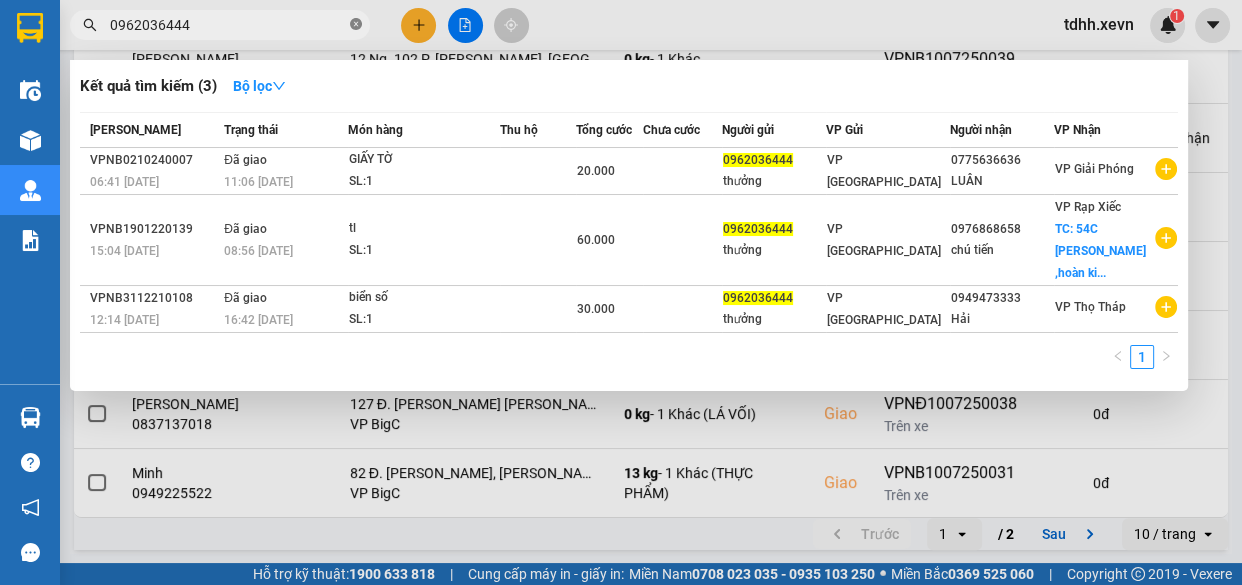 click 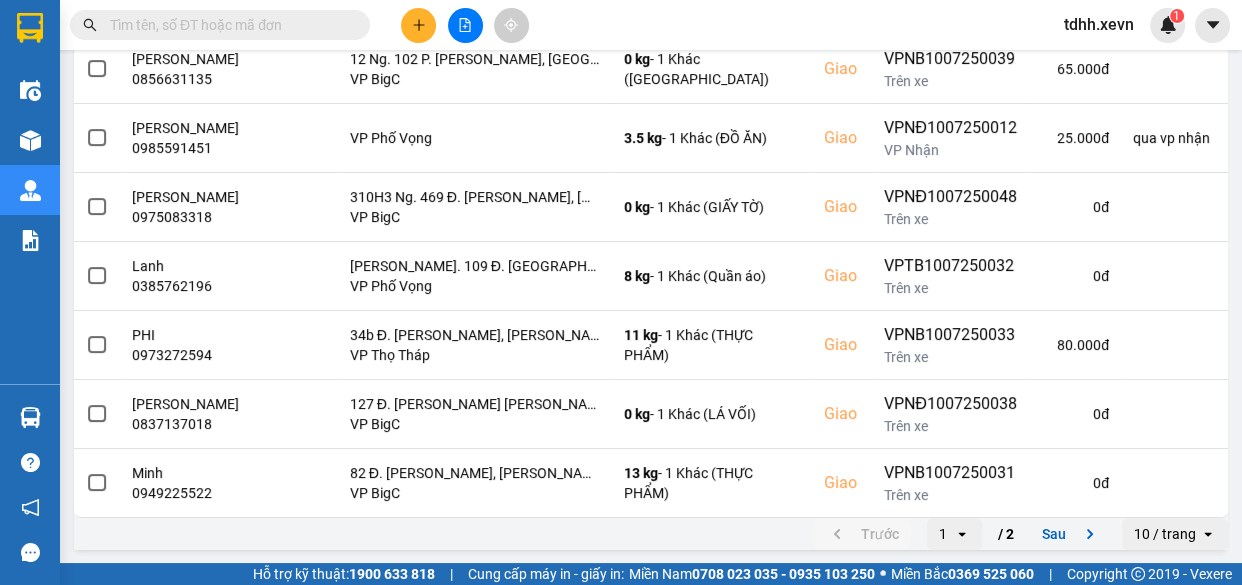 paste on "0912294557" 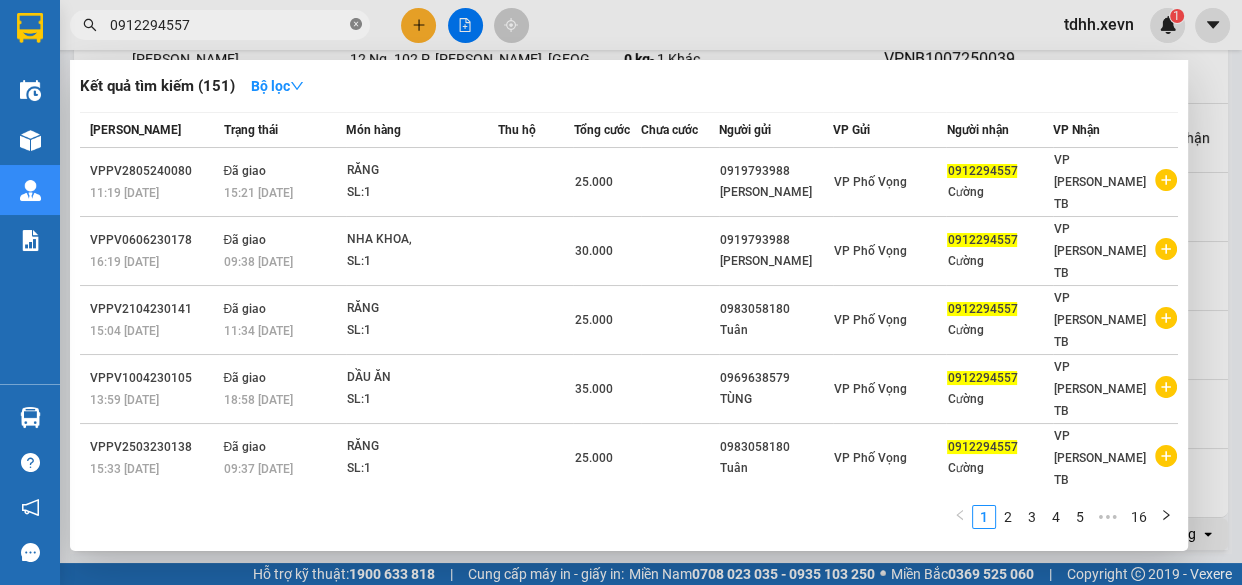 click 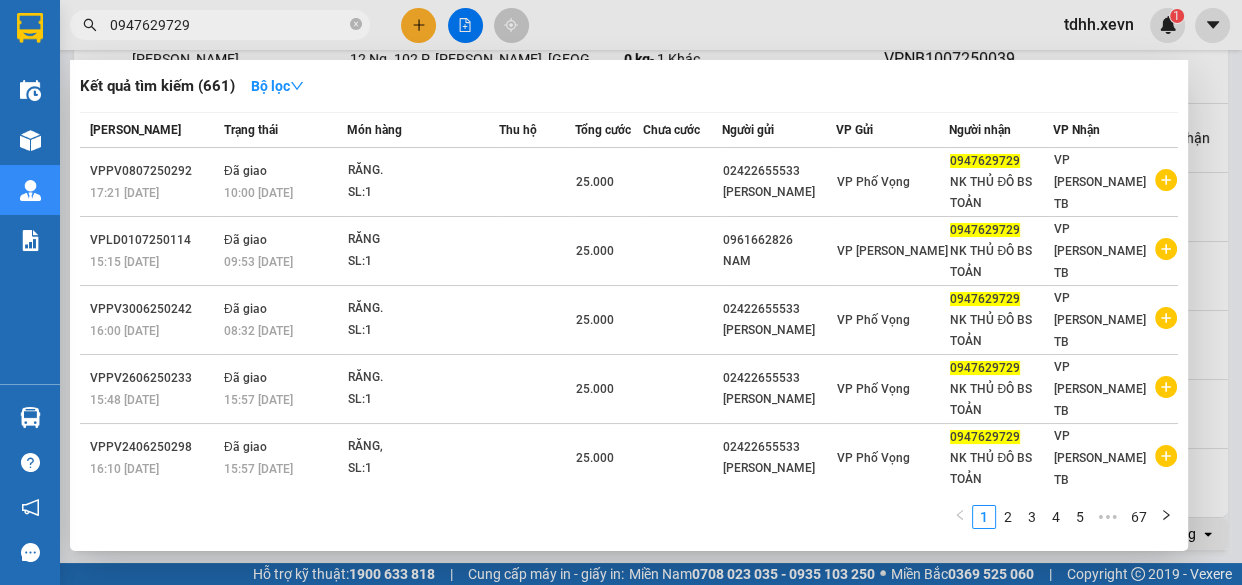 click at bounding box center (621, 292) 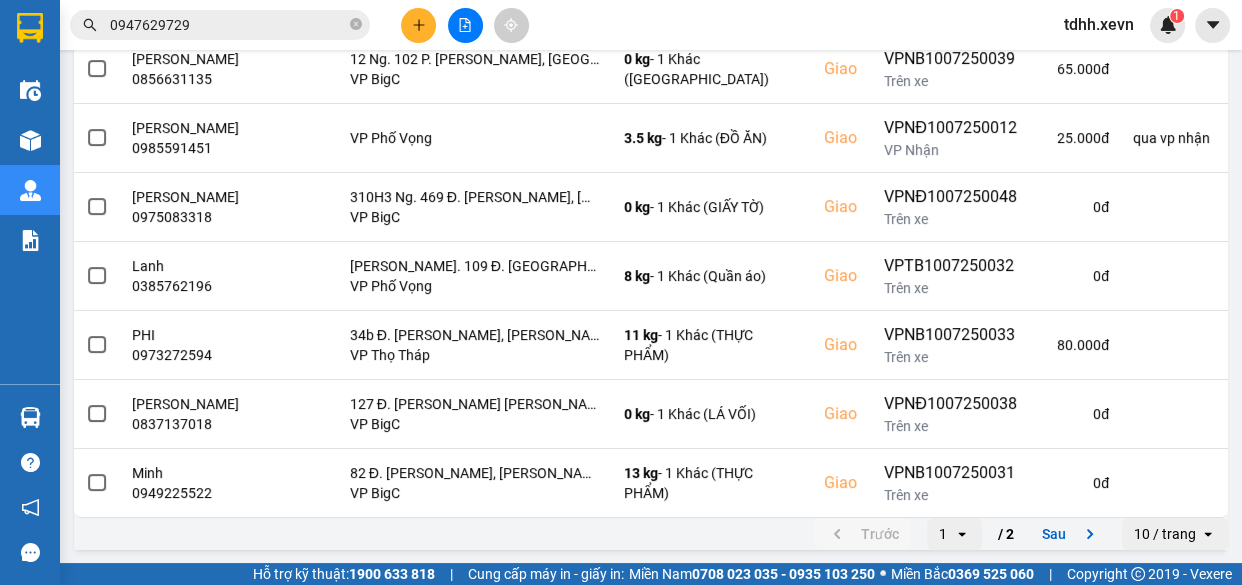 click on "0947629729" at bounding box center [228, 25] 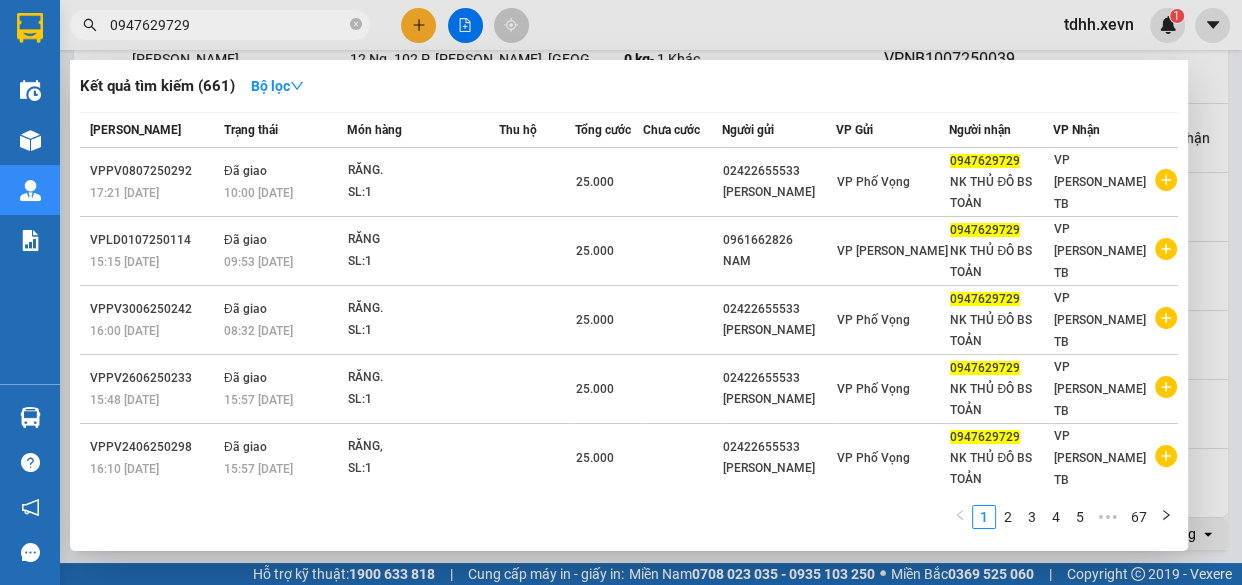 click on "0947629729" at bounding box center [228, 25] 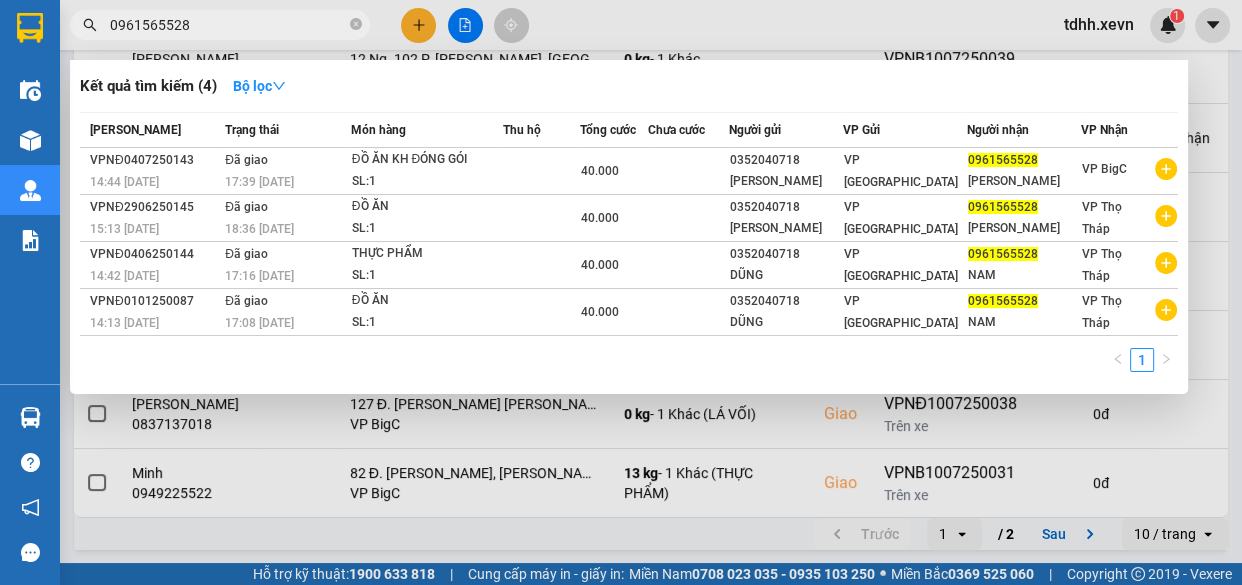 type on "0961565528" 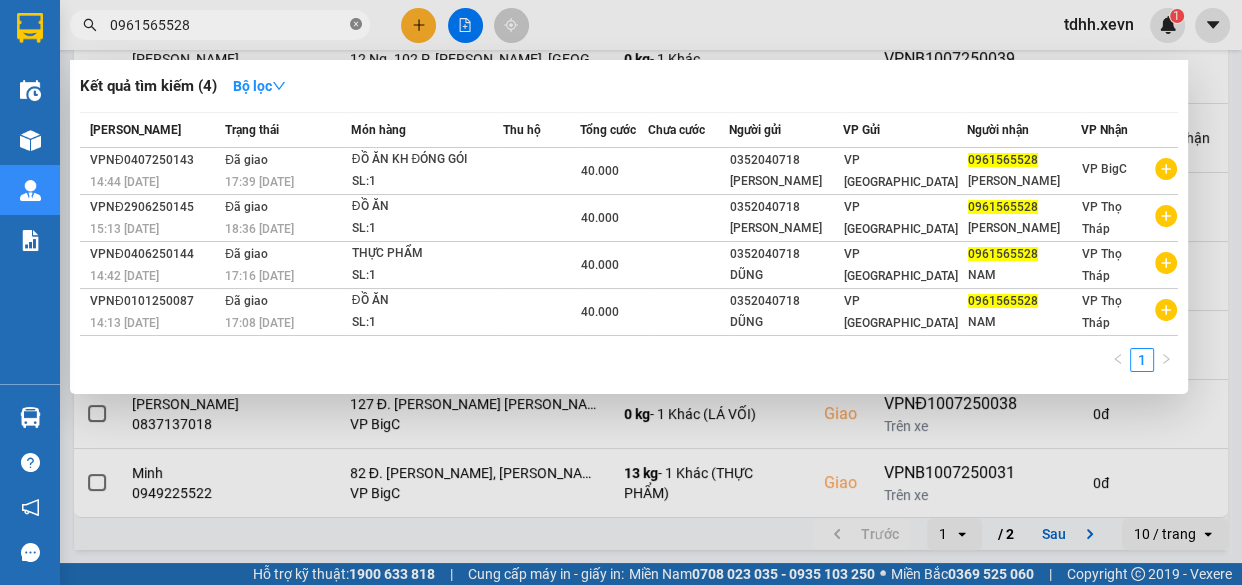click at bounding box center [356, 25] 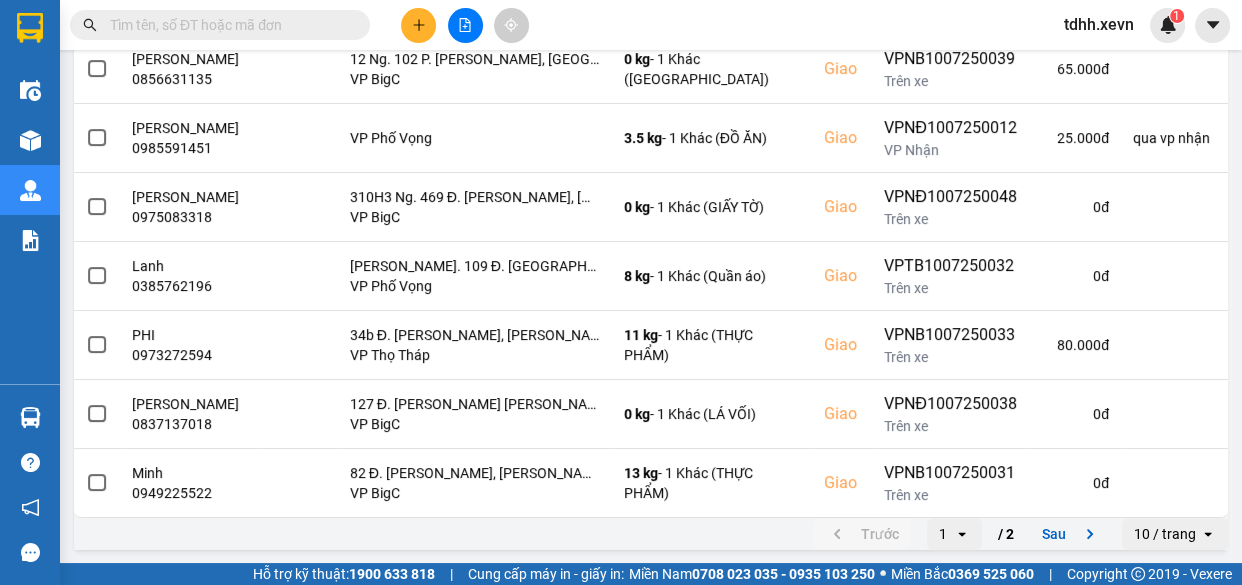 paste on "0965828020" 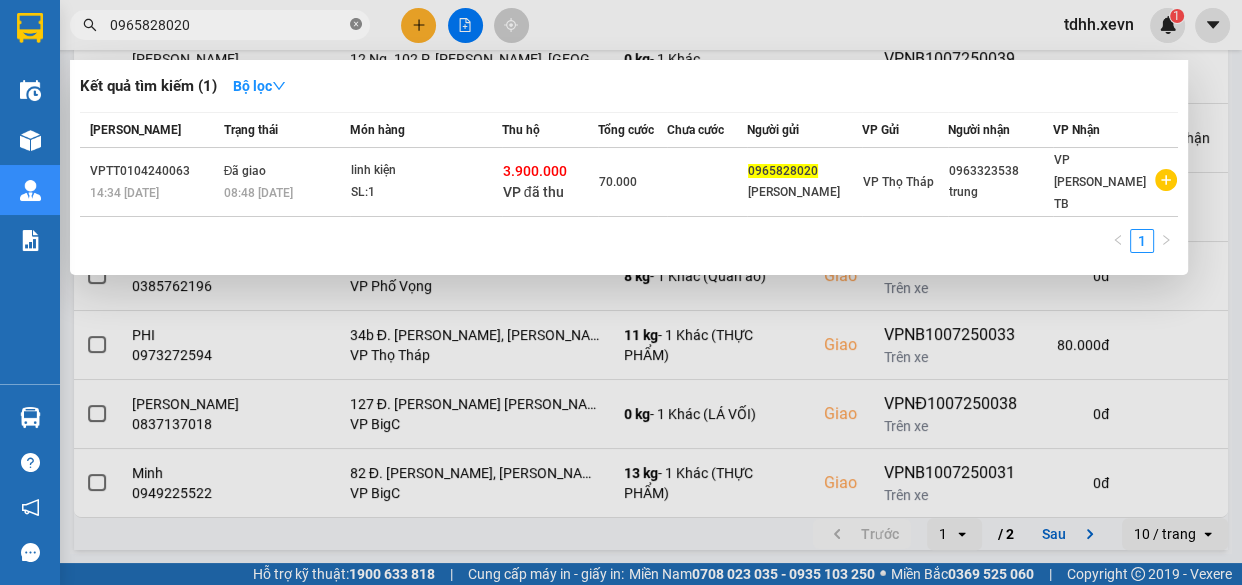 click 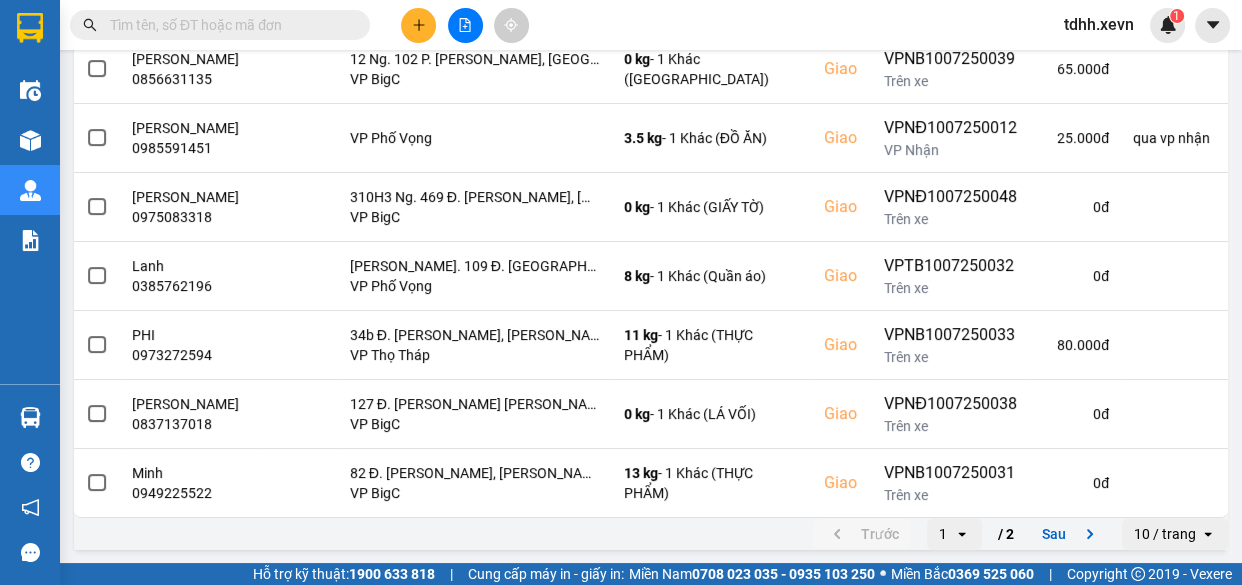 click at bounding box center (228, 25) 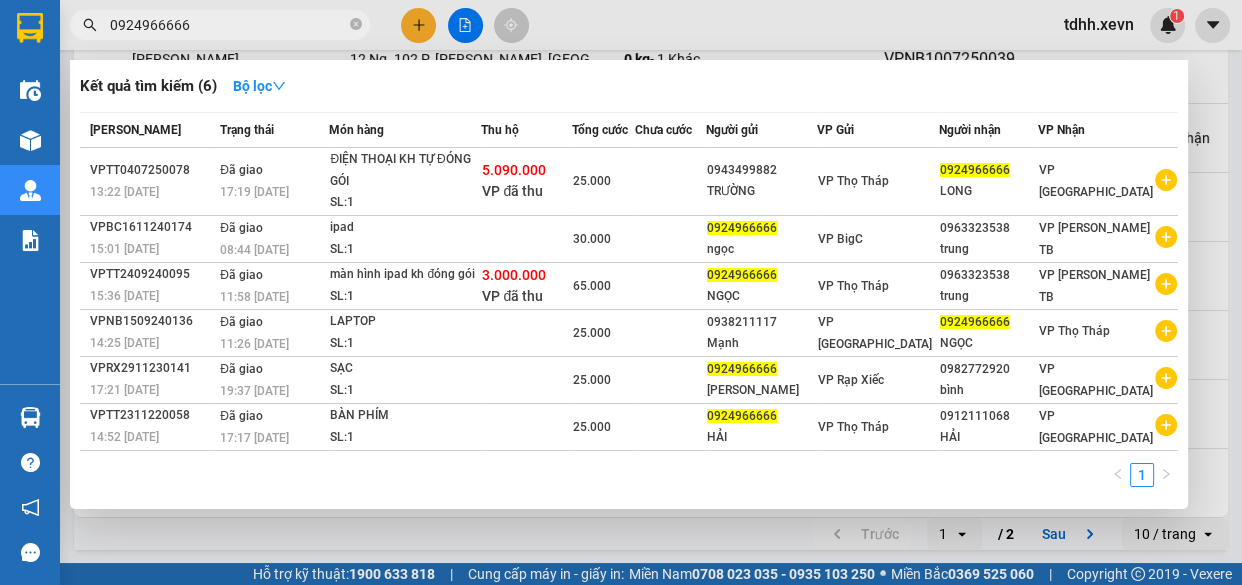 click on "0924966666" at bounding box center [228, 25] 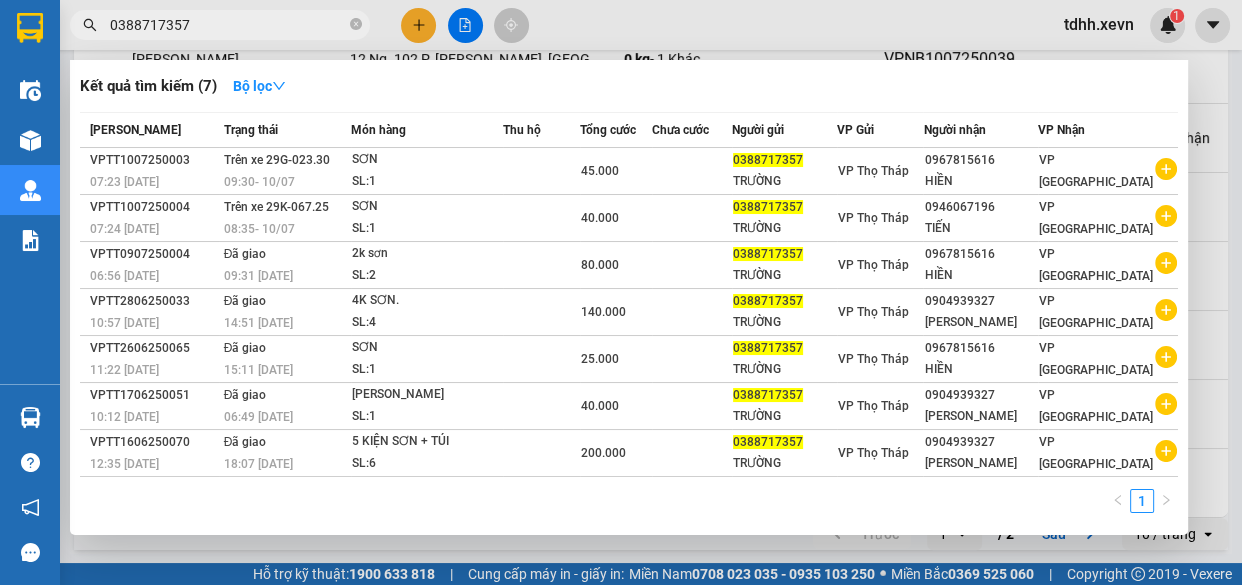 type on "0388717357" 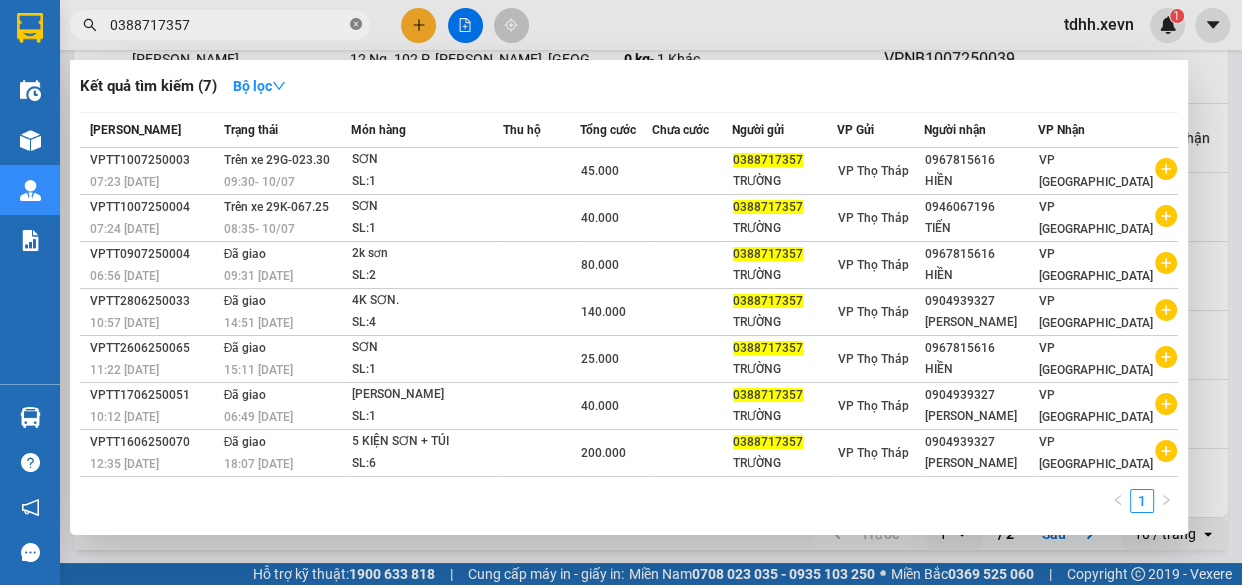 click 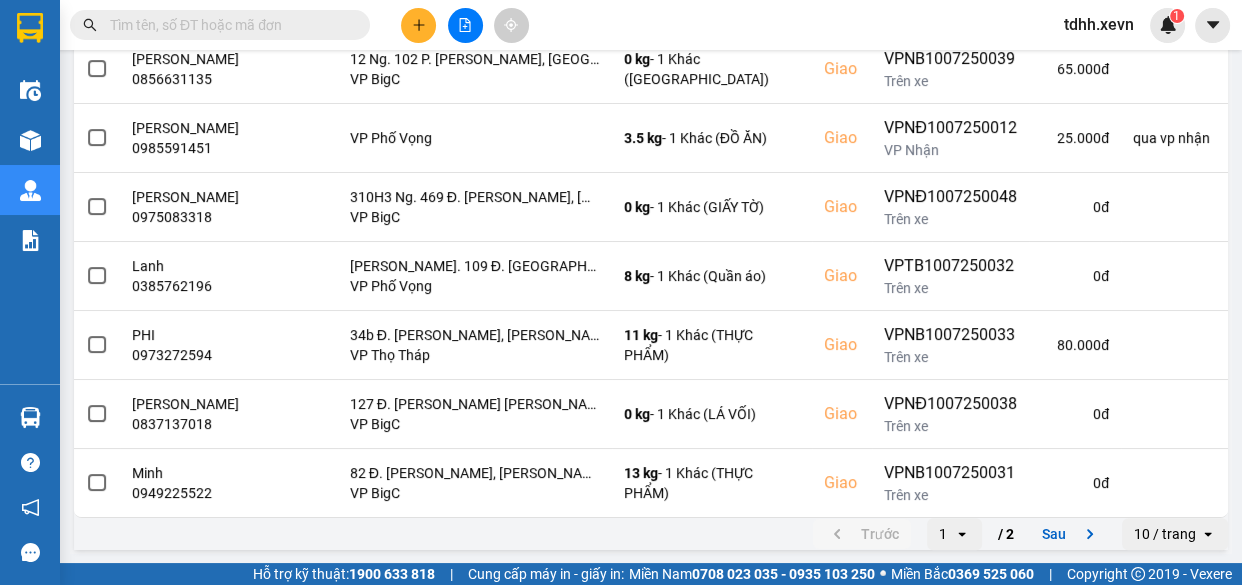 paste on "0961347634" 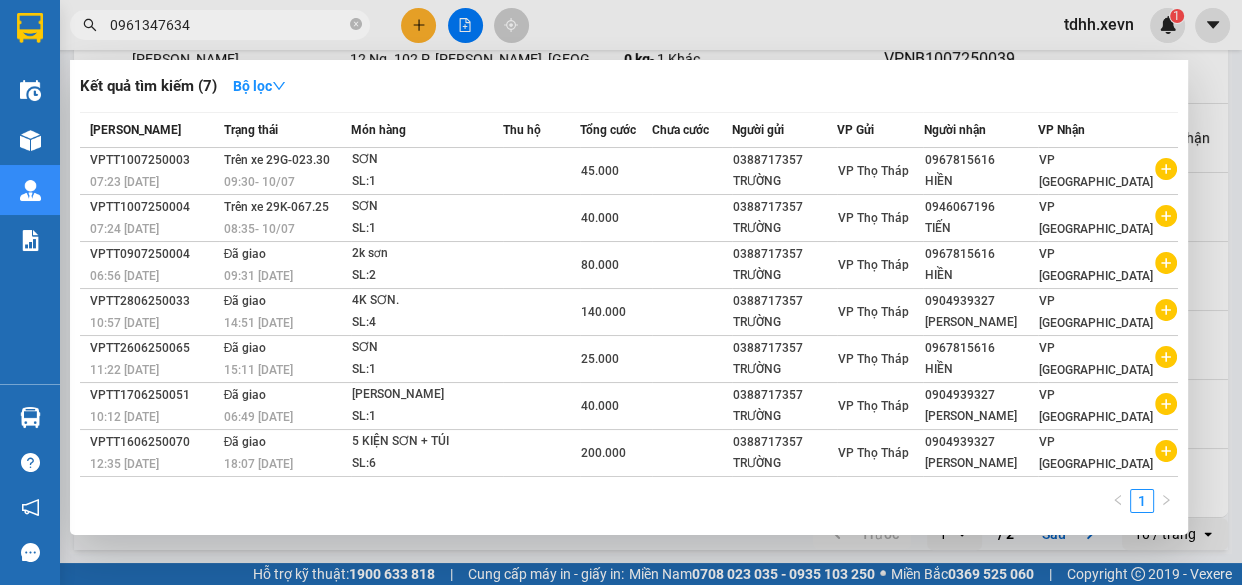 click on "0961347634" at bounding box center [228, 25] 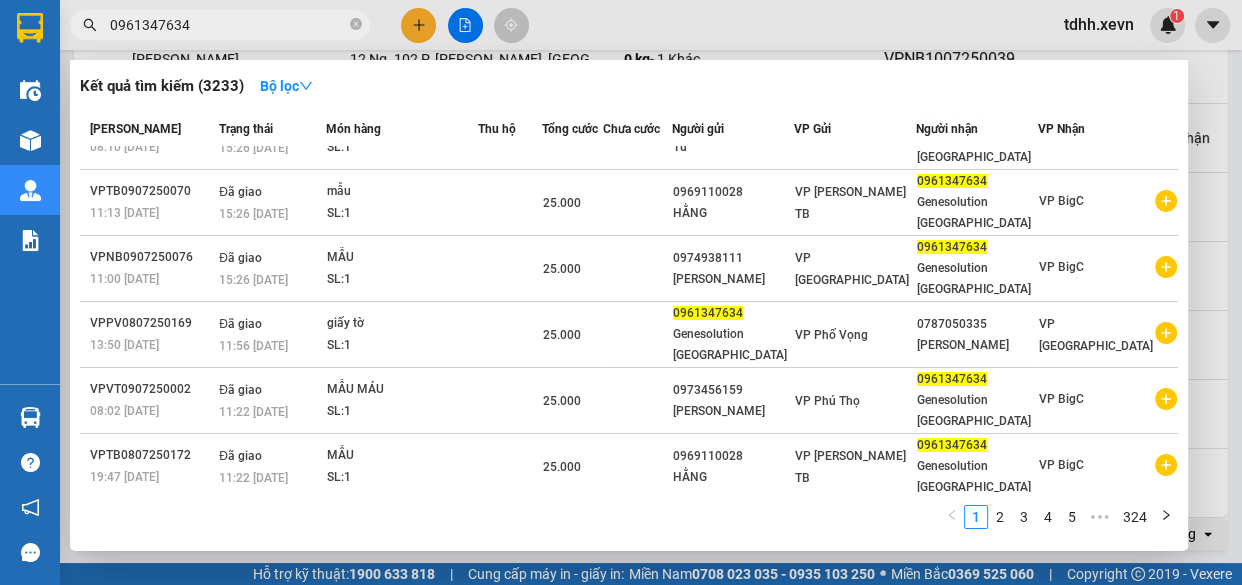 scroll, scrollTop: 0, scrollLeft: 0, axis: both 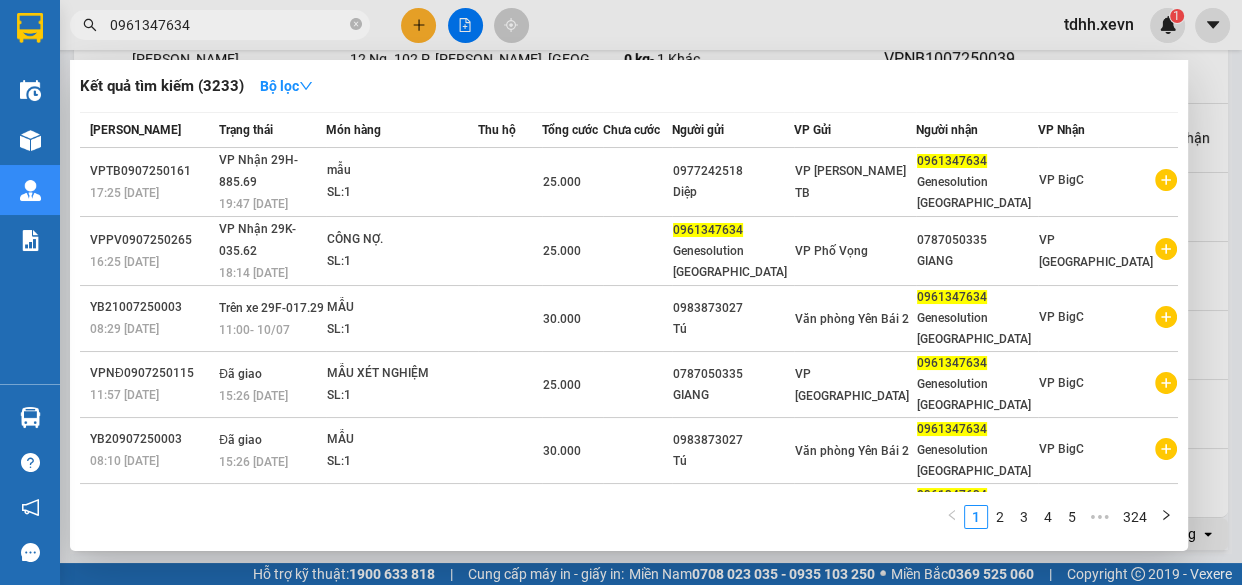 type on "0961347634" 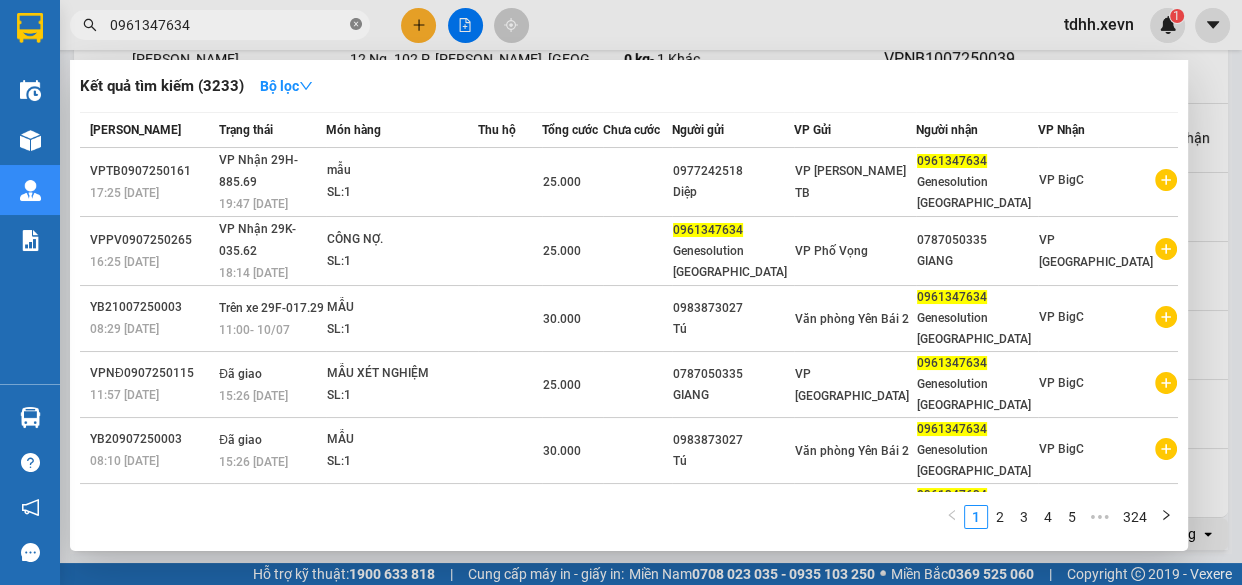 click 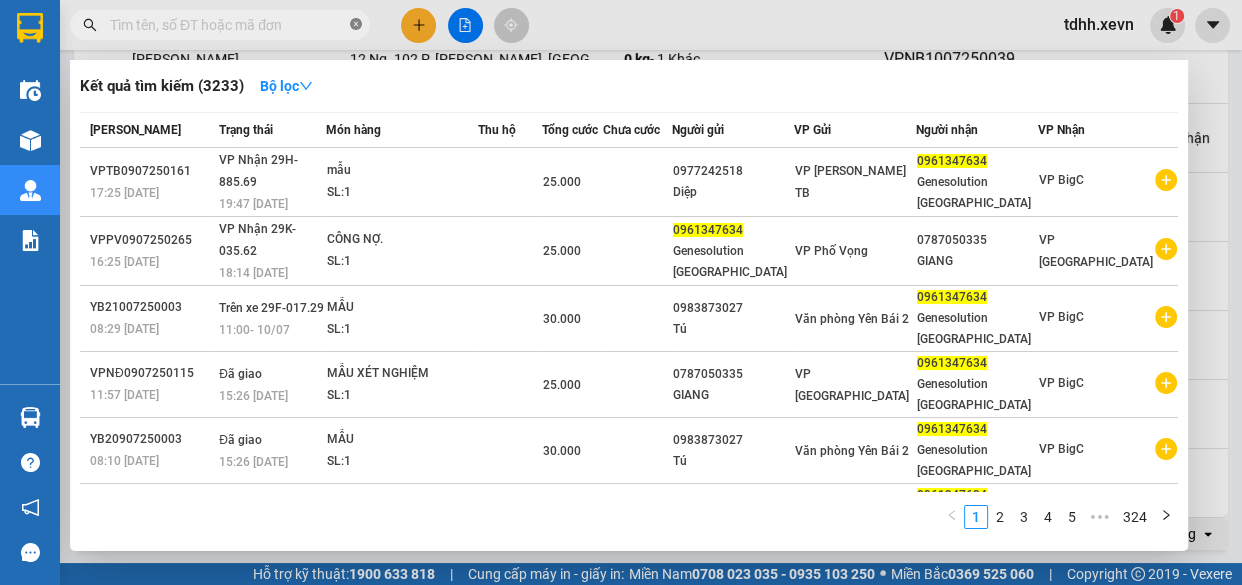 paste on "0987702989" 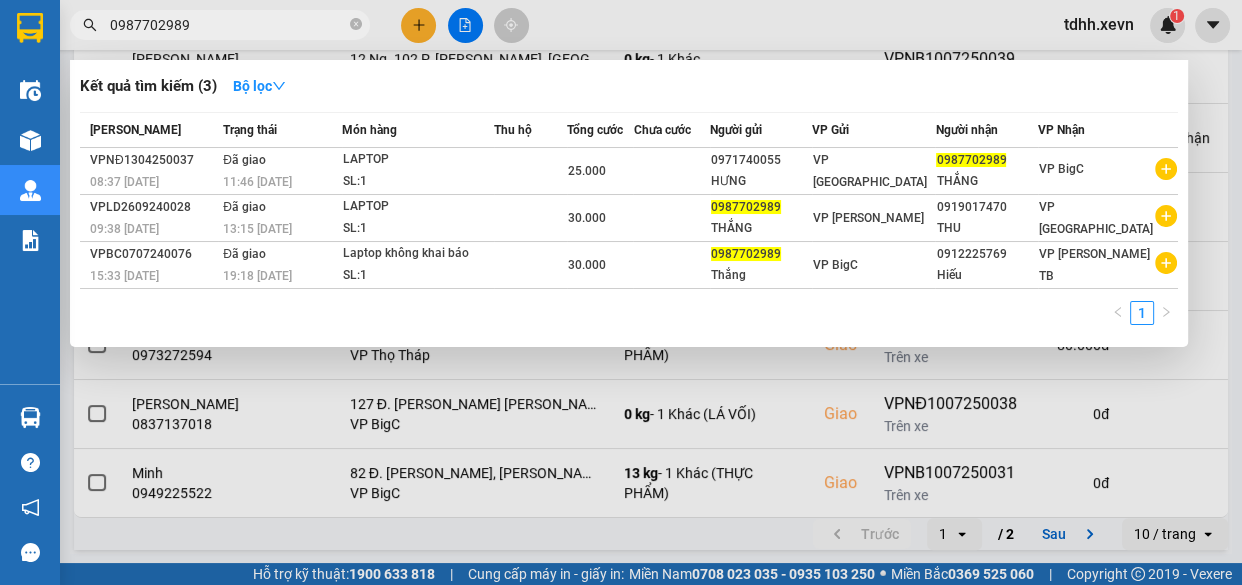 type on "0987702989" 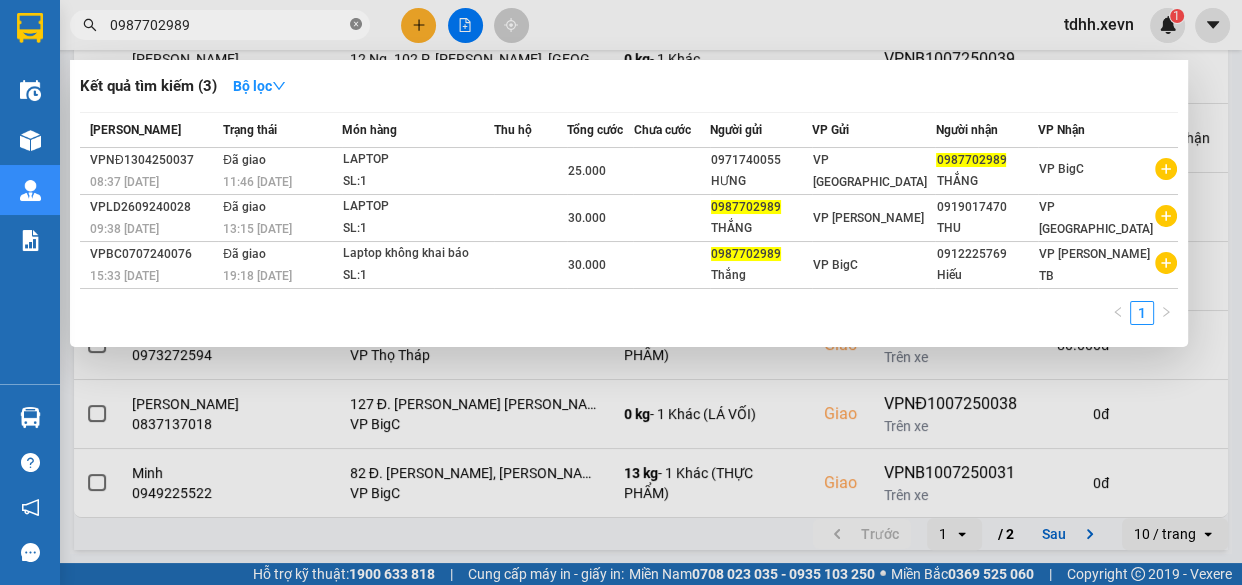 click 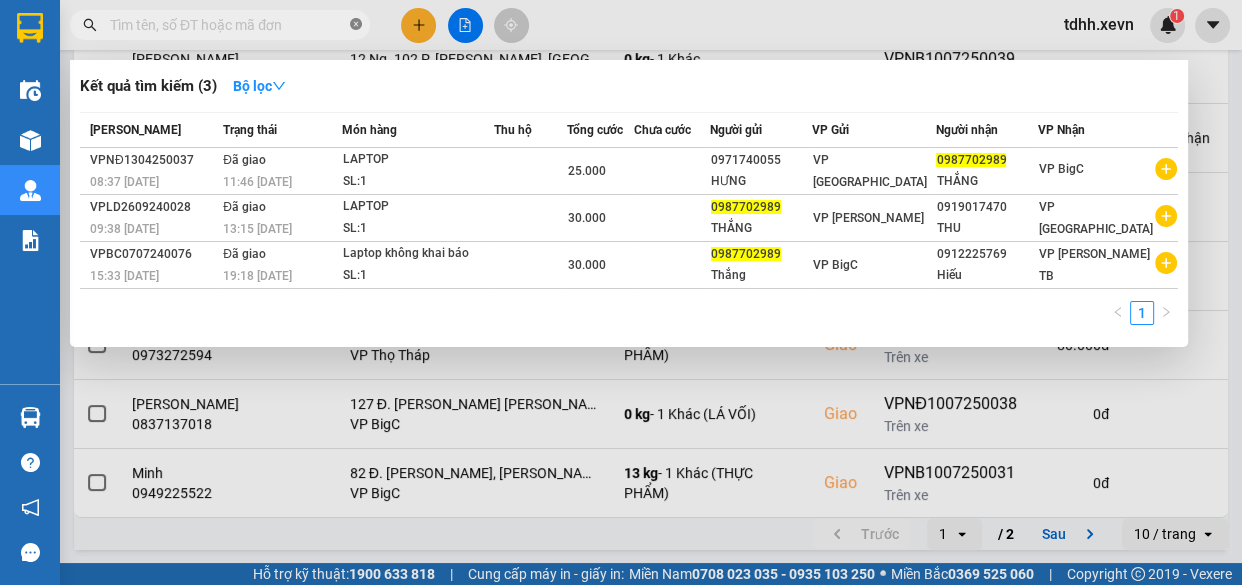 paste on "0889938999" 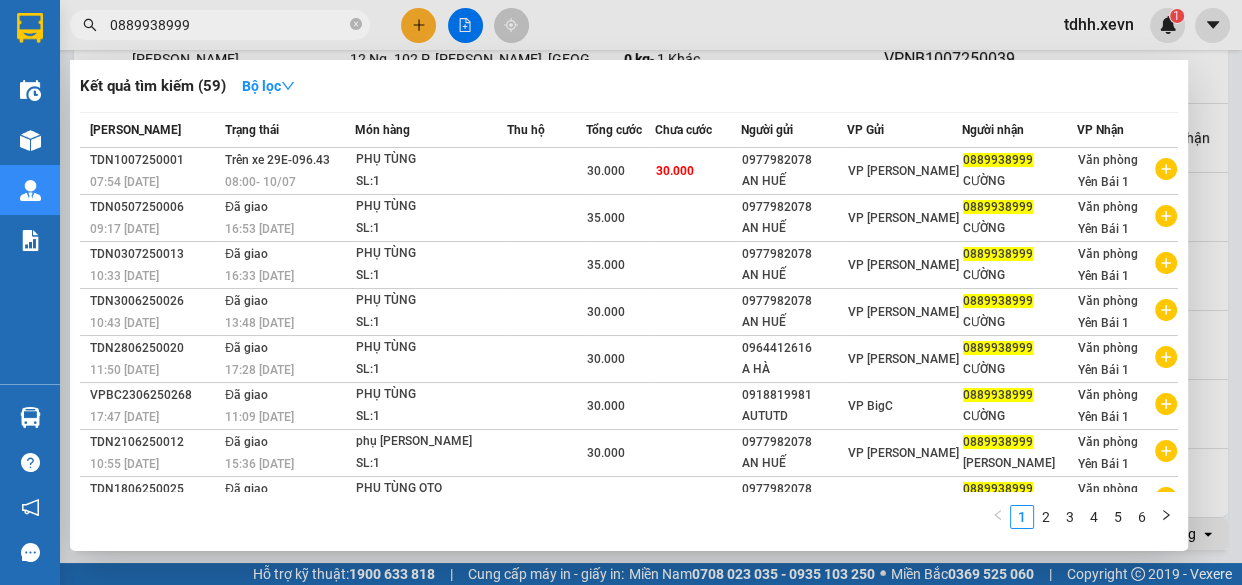 type on "0889938999" 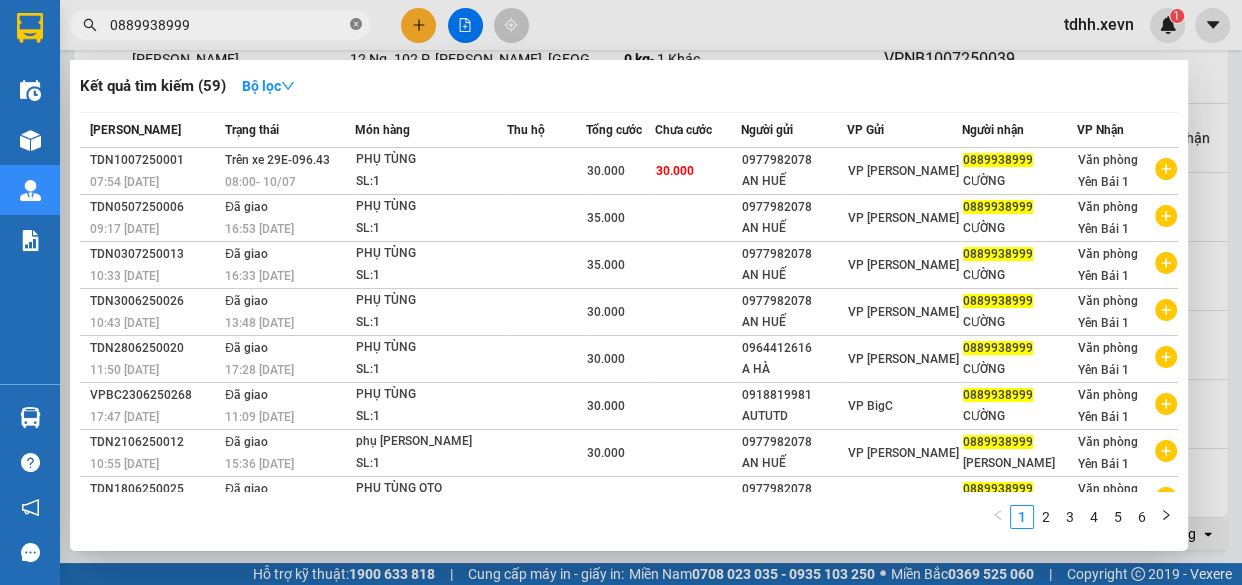 click 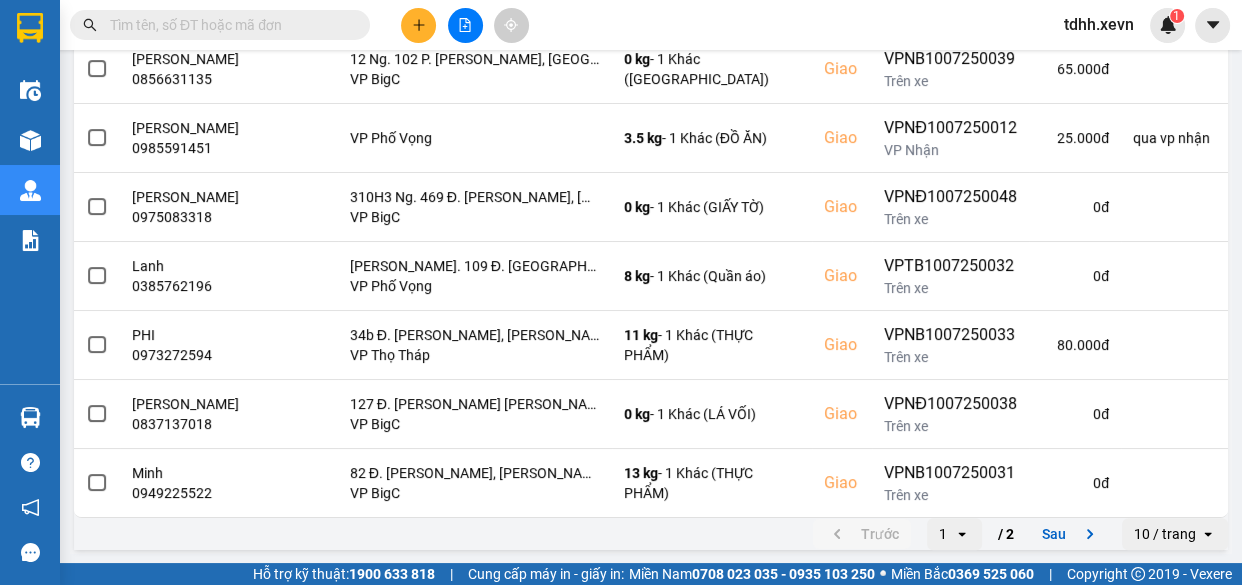 paste on "0983424960" 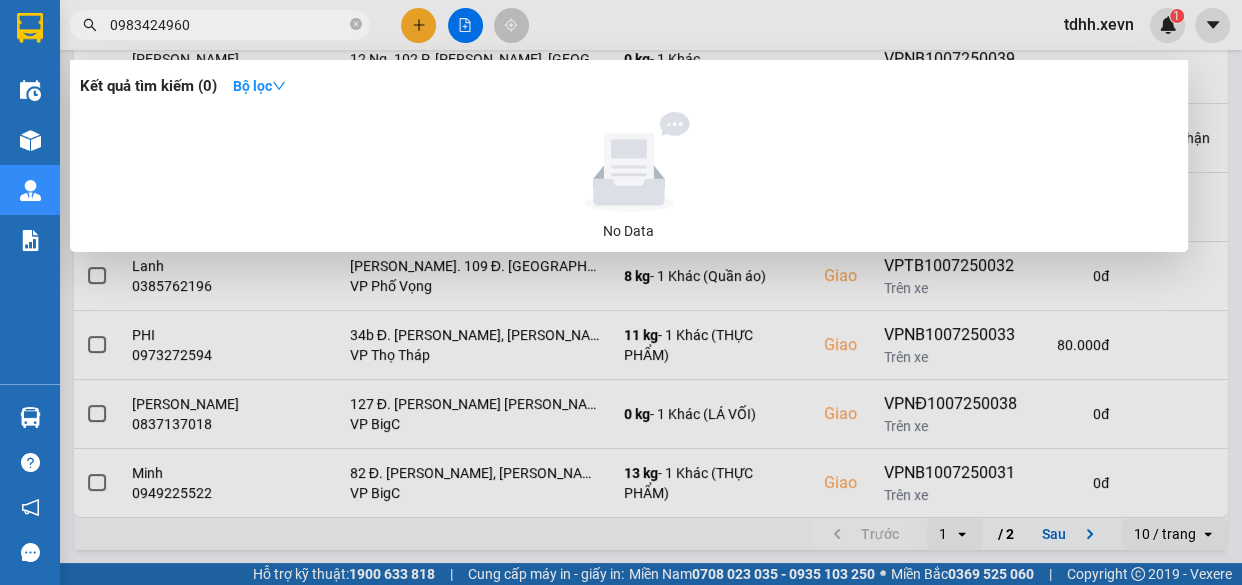 type on "0983424960" 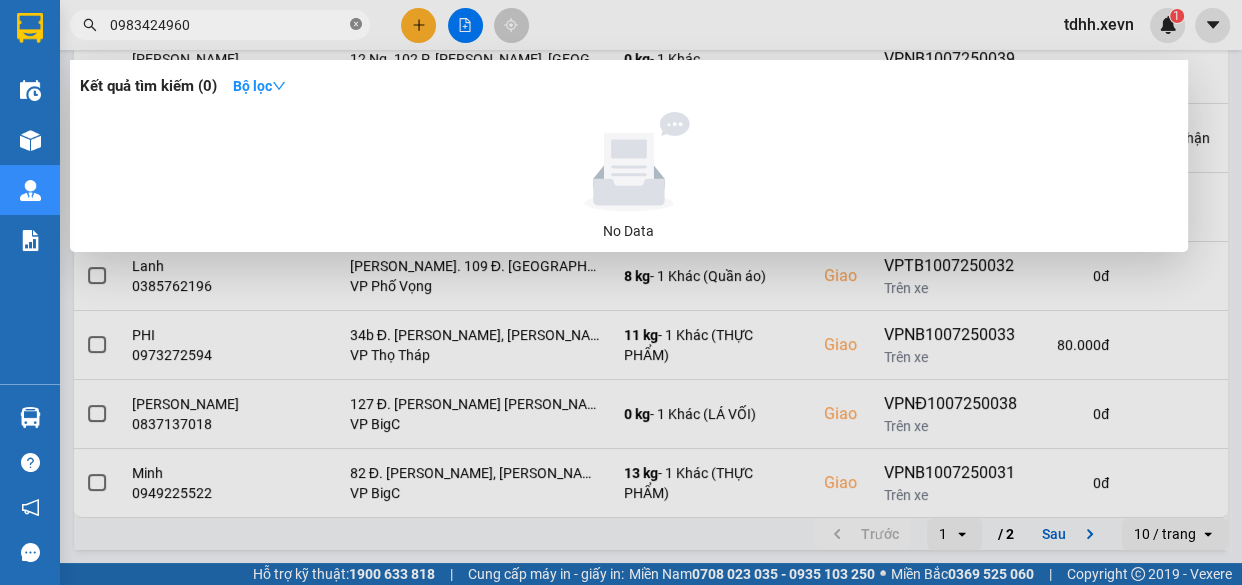 click 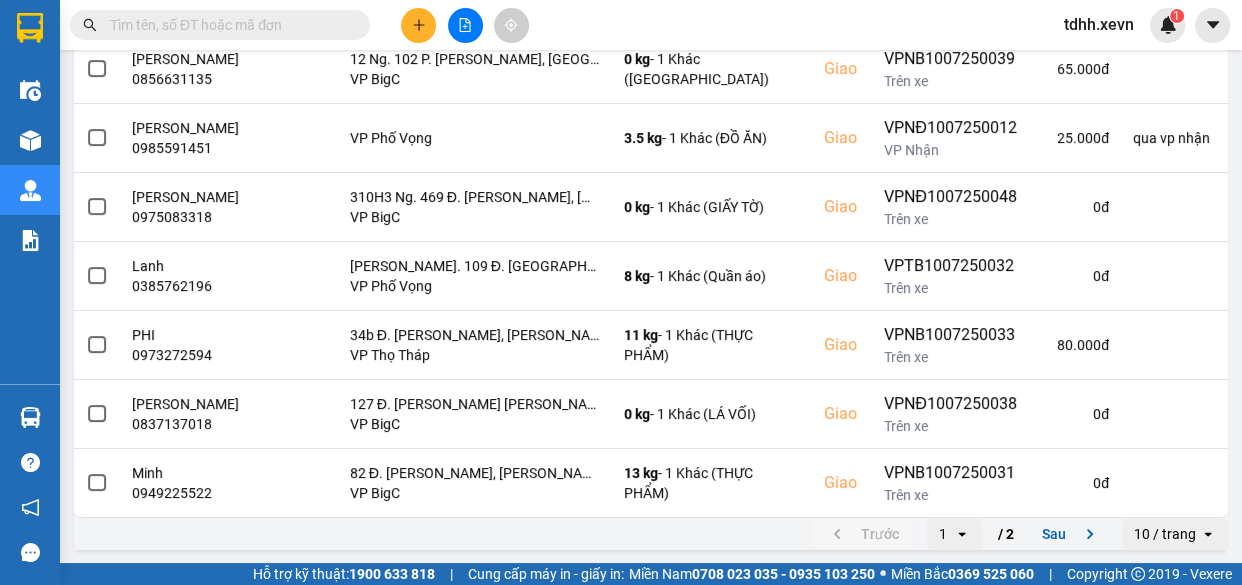 paste on "0976732800" 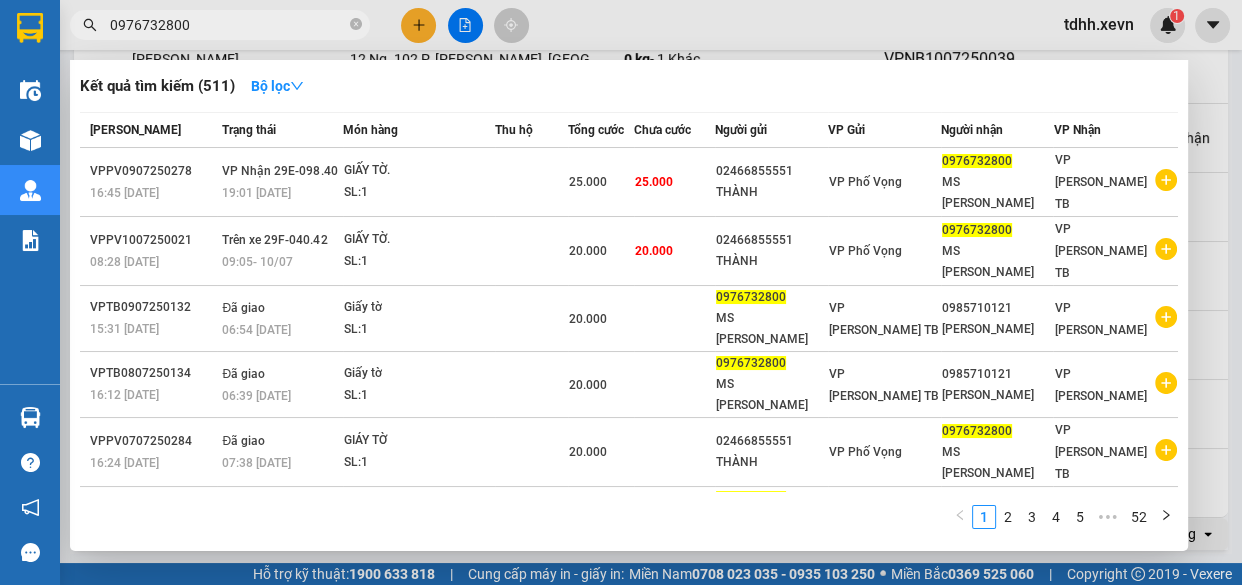 click on "0976732800" at bounding box center (228, 25) 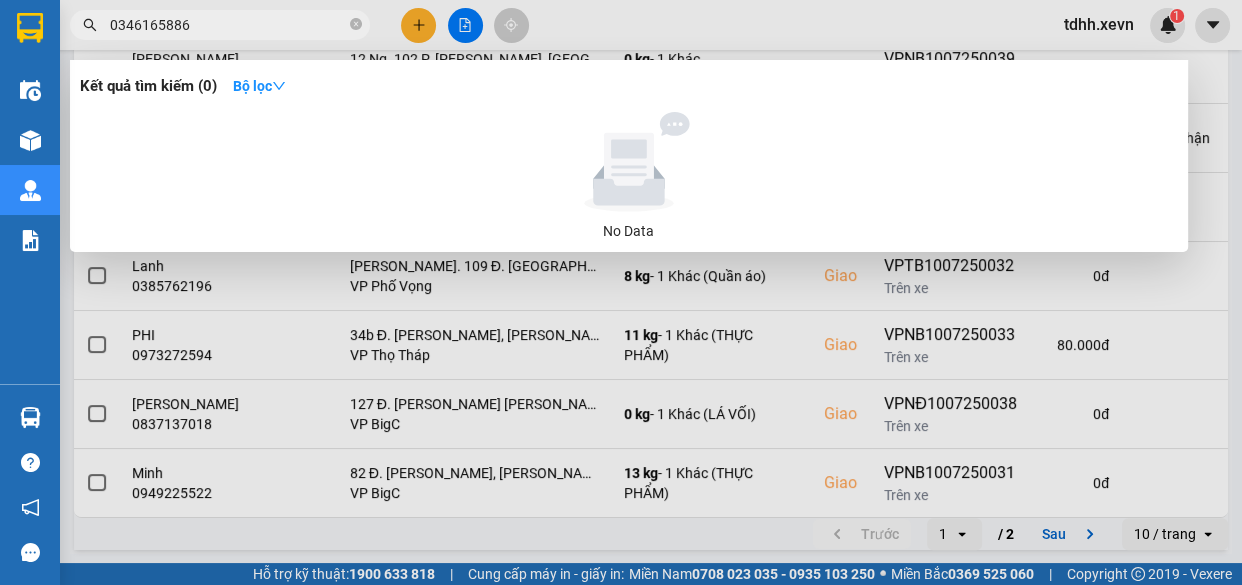 type on "0346165886" 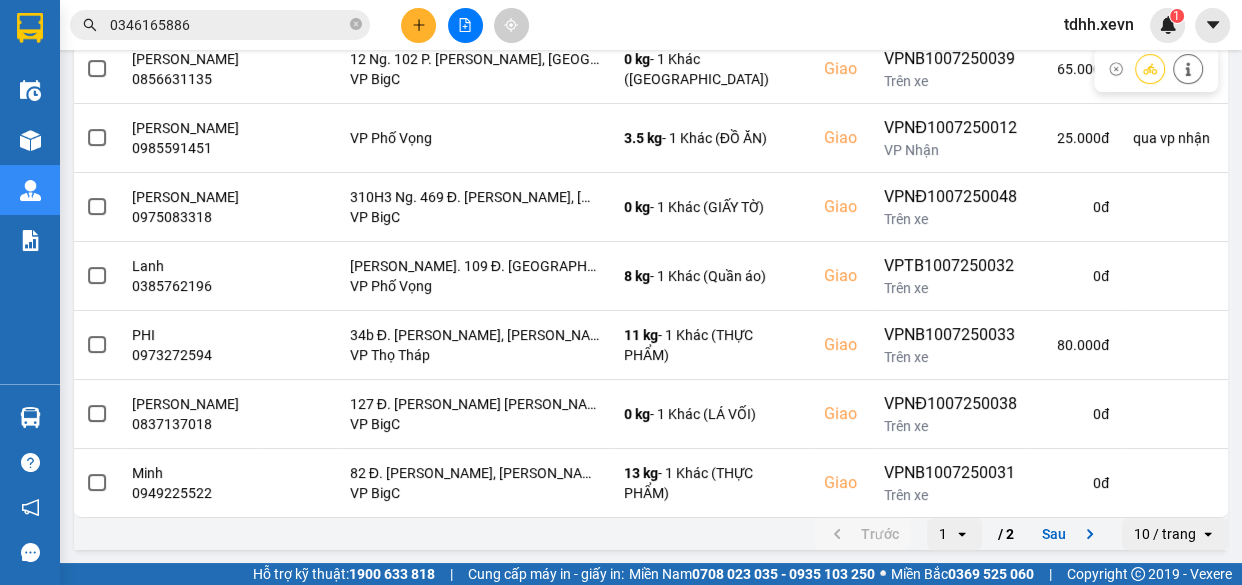 scroll, scrollTop: 0, scrollLeft: 0, axis: both 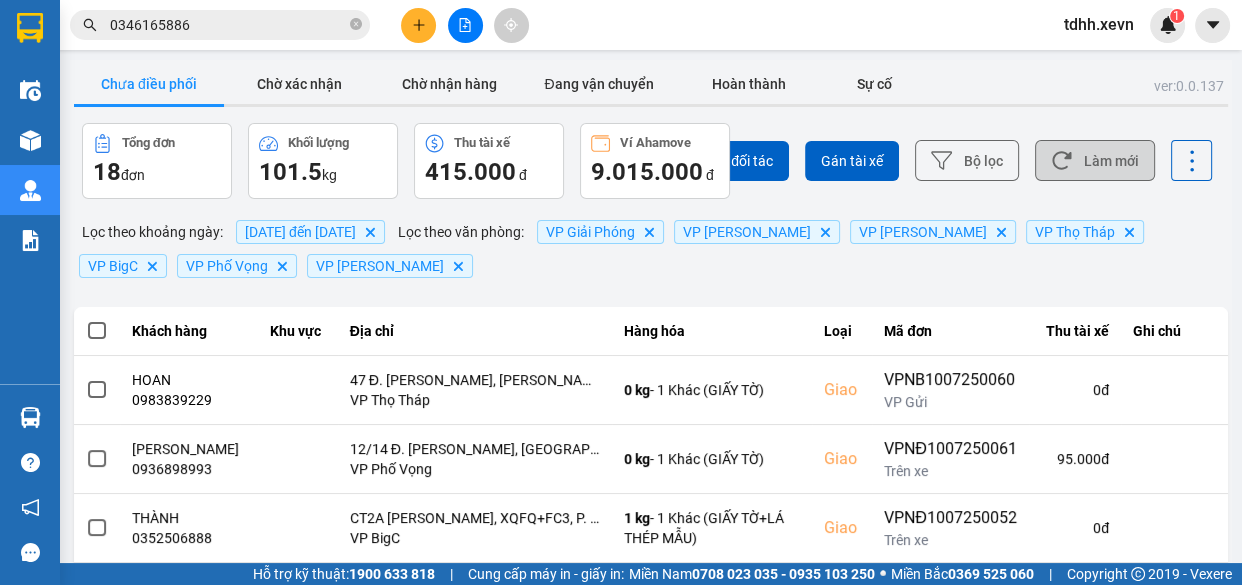 click on "Làm mới" at bounding box center (1095, 160) 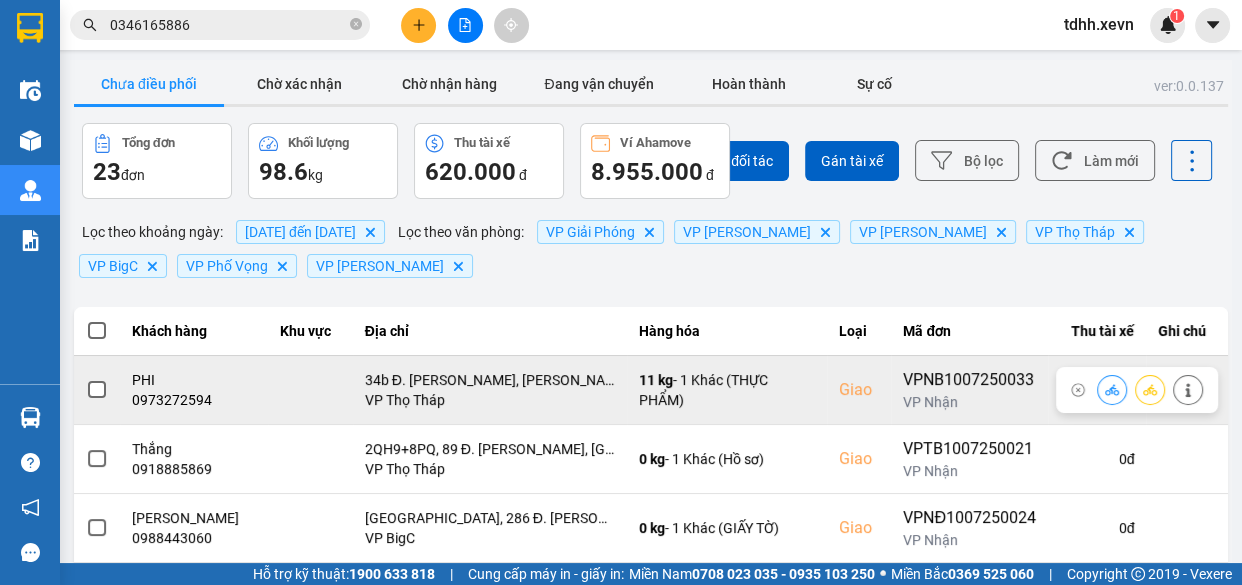 click 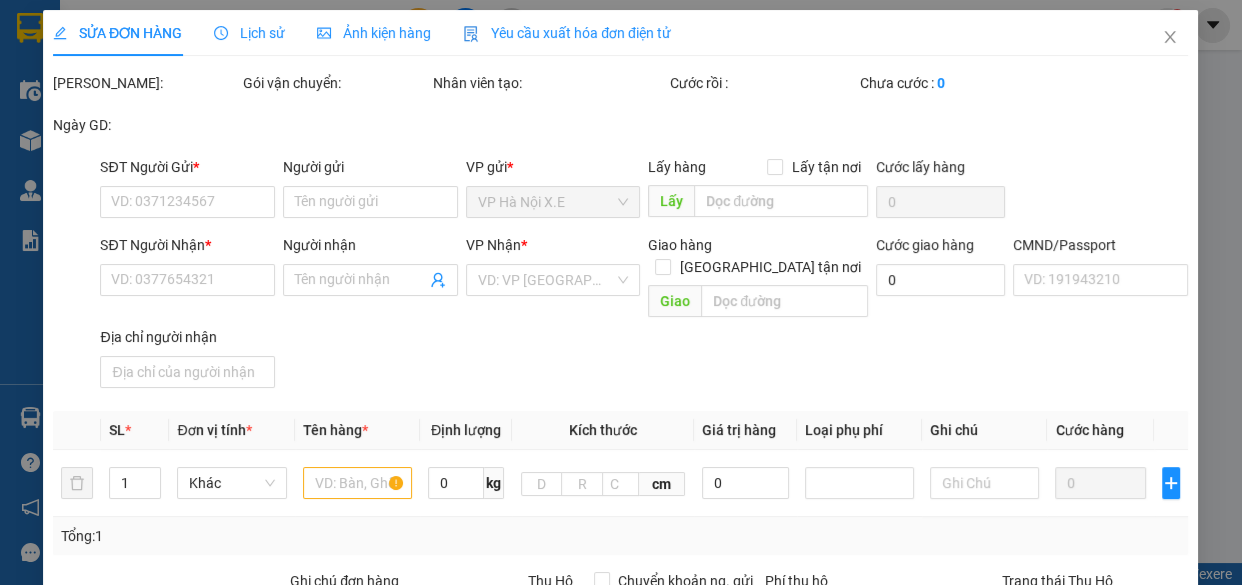 type on "0869733335" 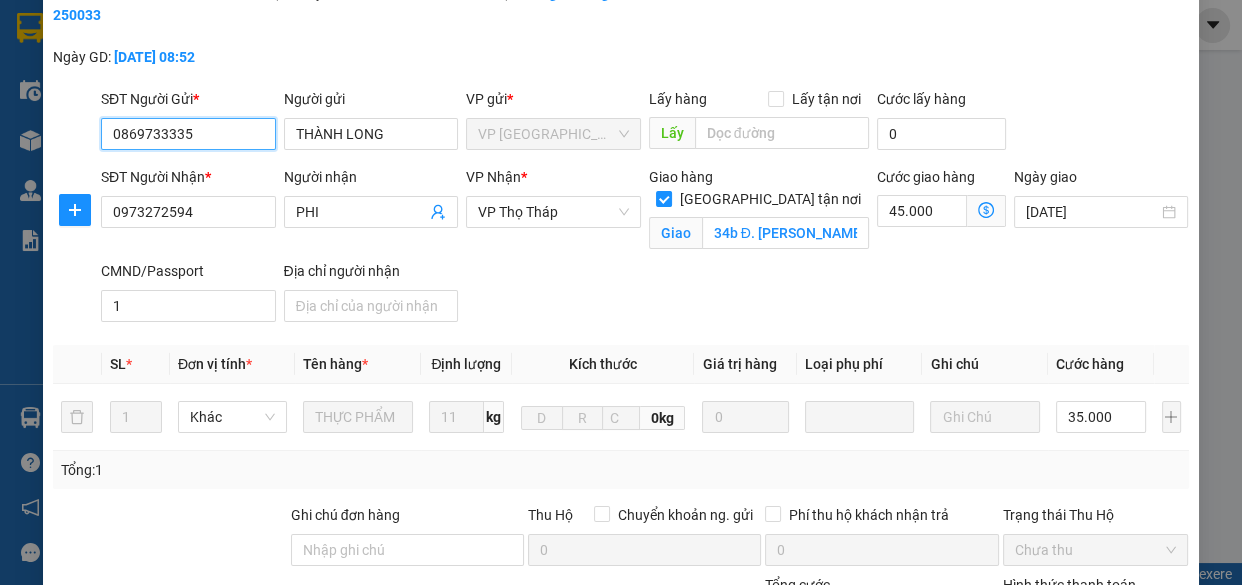 scroll, scrollTop: 415, scrollLeft: 0, axis: vertical 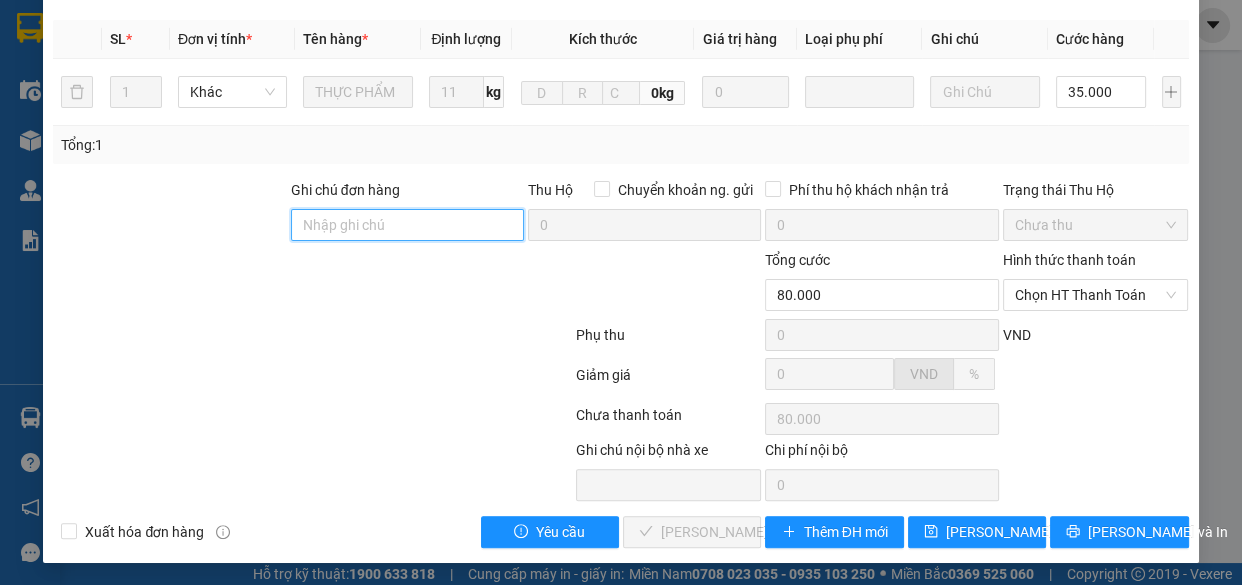 click on "Ghi chú đơn hàng" at bounding box center (407, 225) 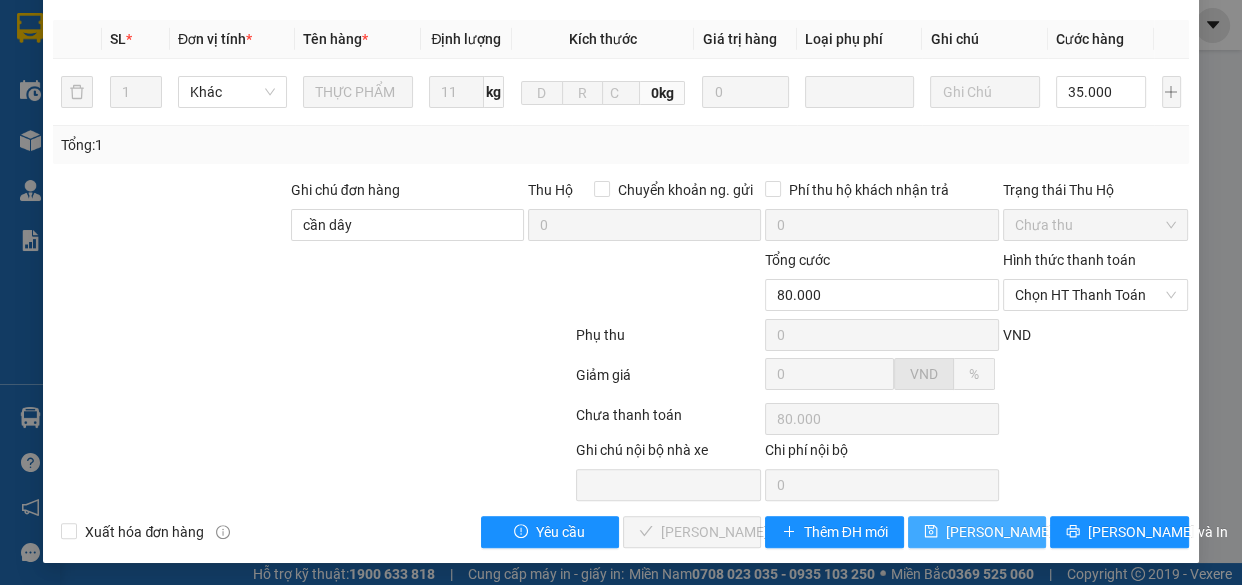 click on "Lưu thay đổi" at bounding box center (1026, 532) 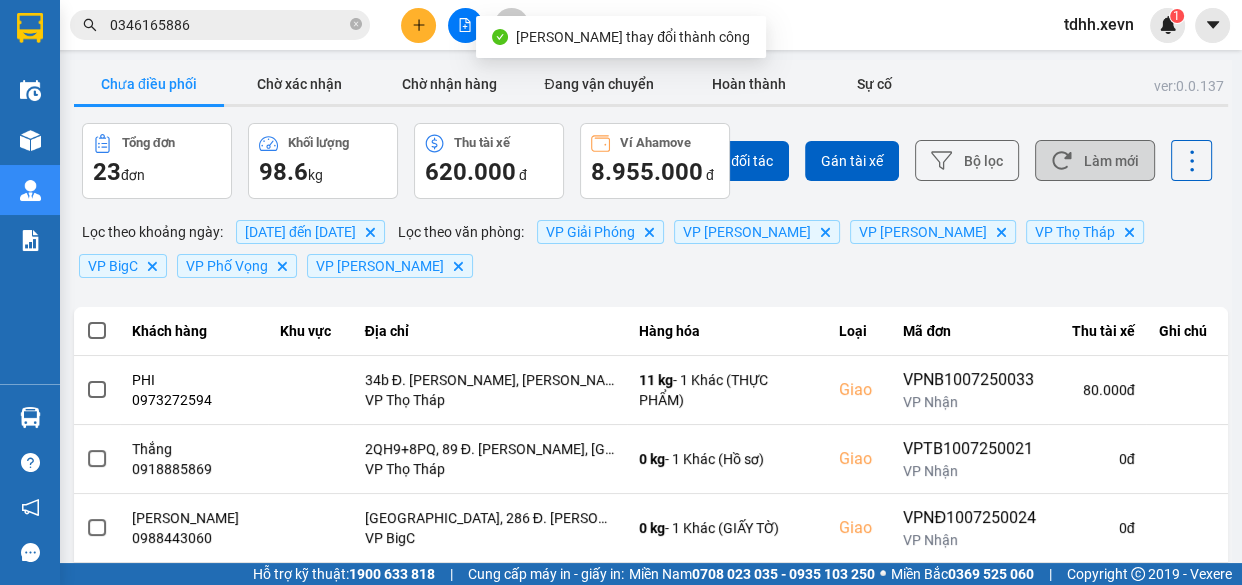click on "Làm mới" at bounding box center [1095, 160] 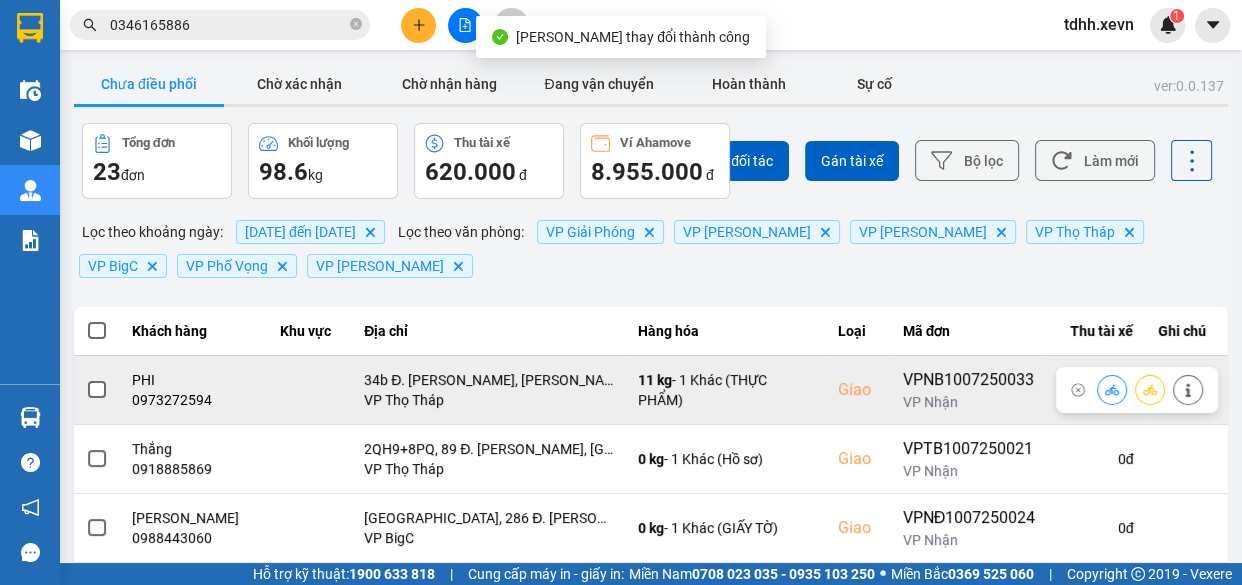 click 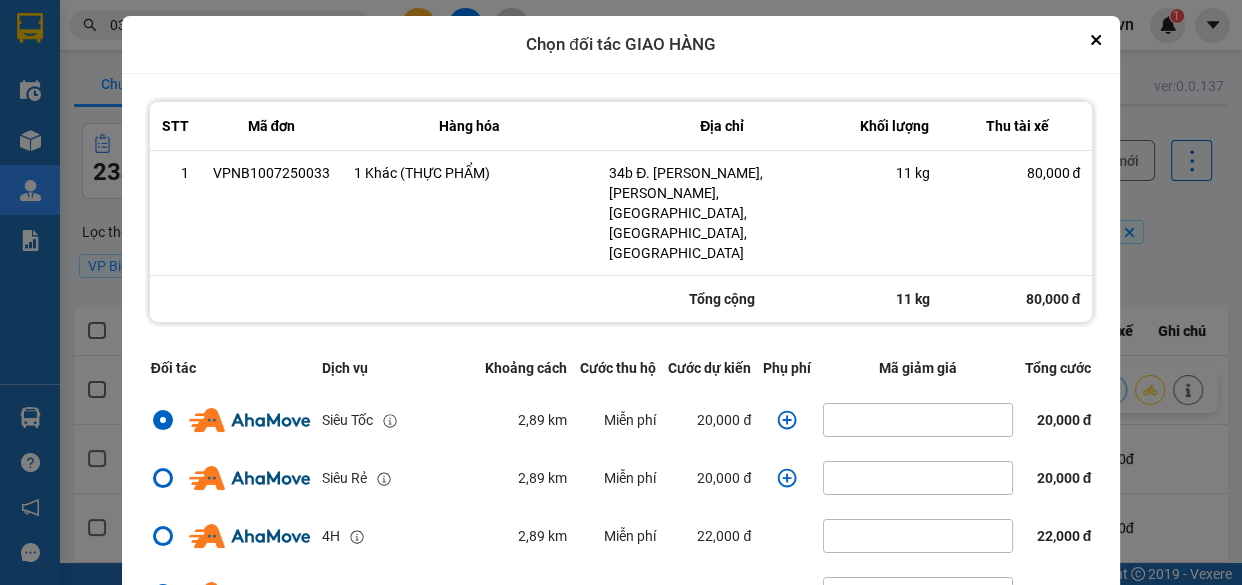 click 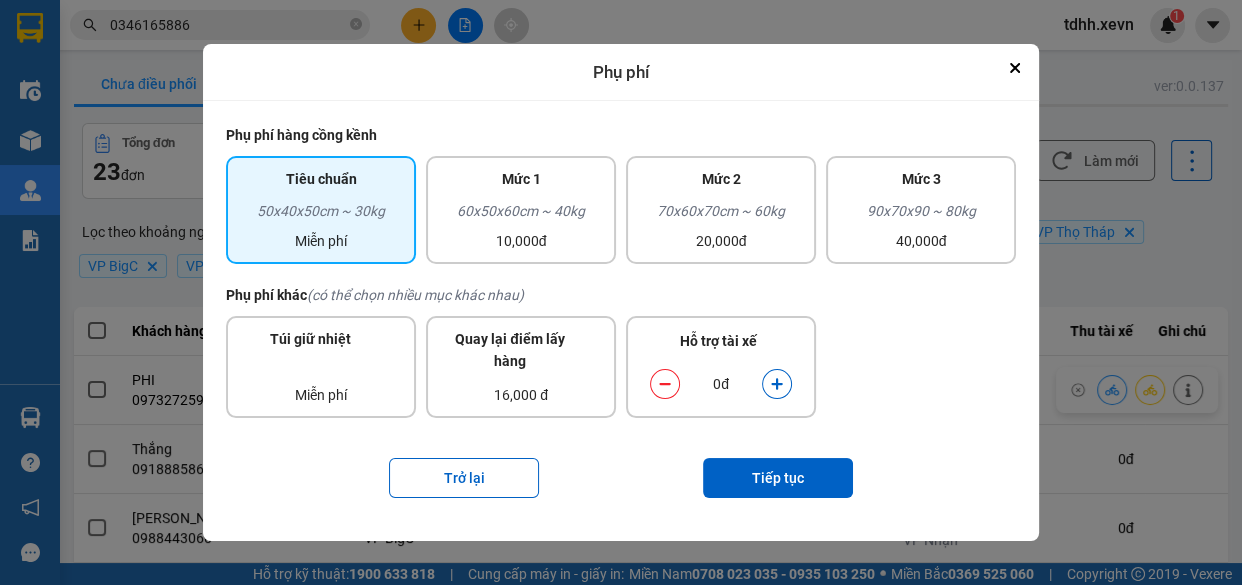 click at bounding box center (777, 384) 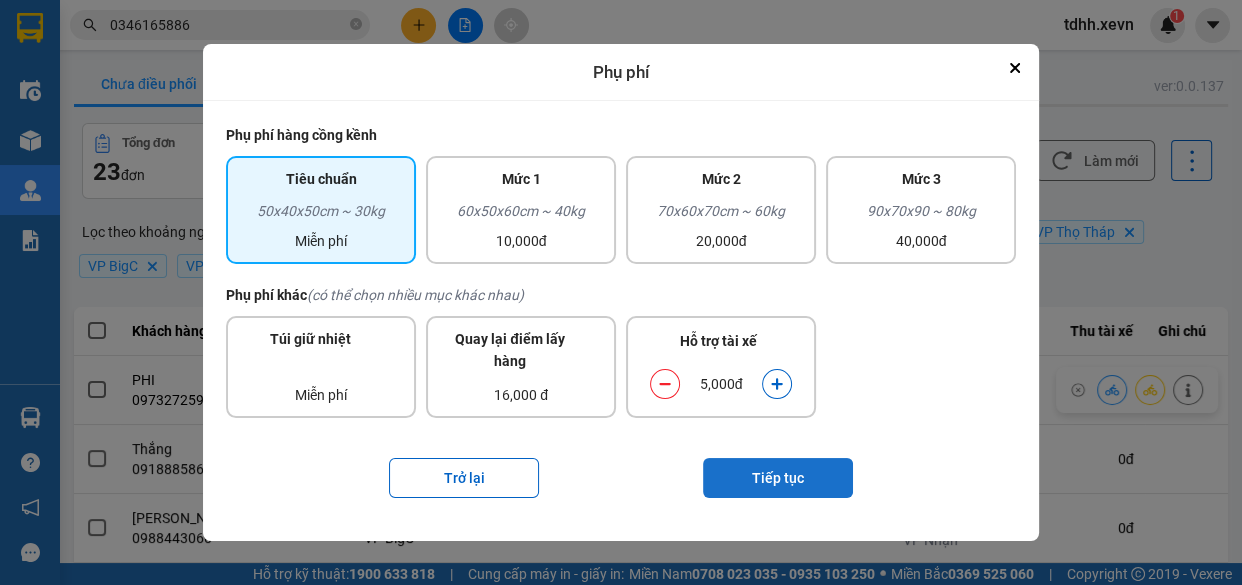 click on "Tiếp tục" at bounding box center (778, 478) 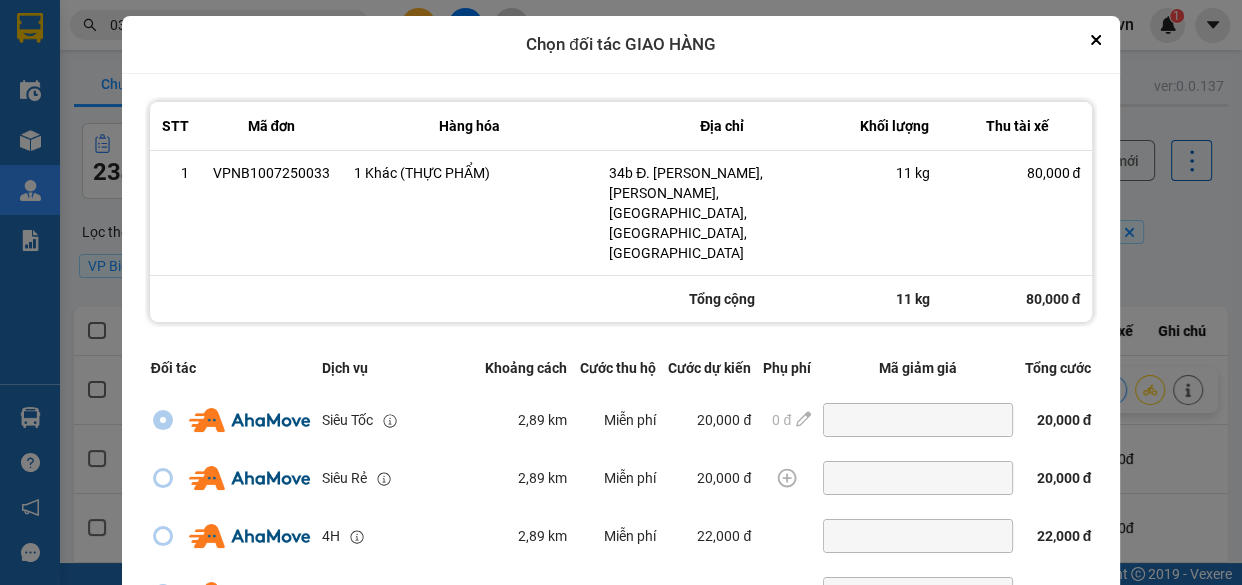 scroll, scrollTop: 431, scrollLeft: 0, axis: vertical 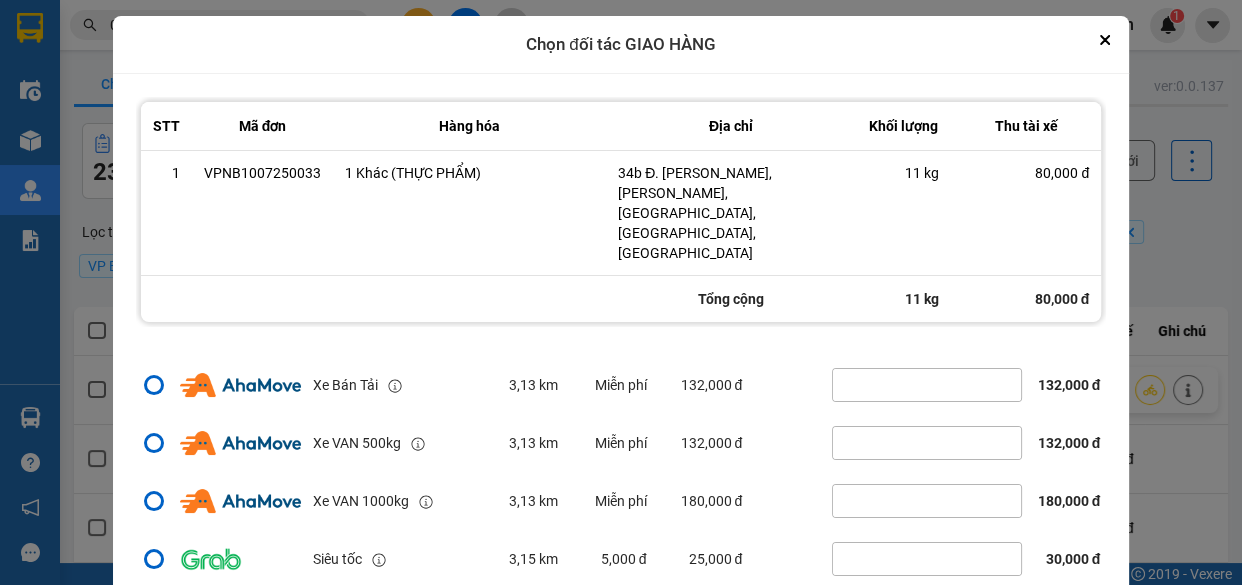 click on "Tiếp tục" at bounding box center (816, 625) 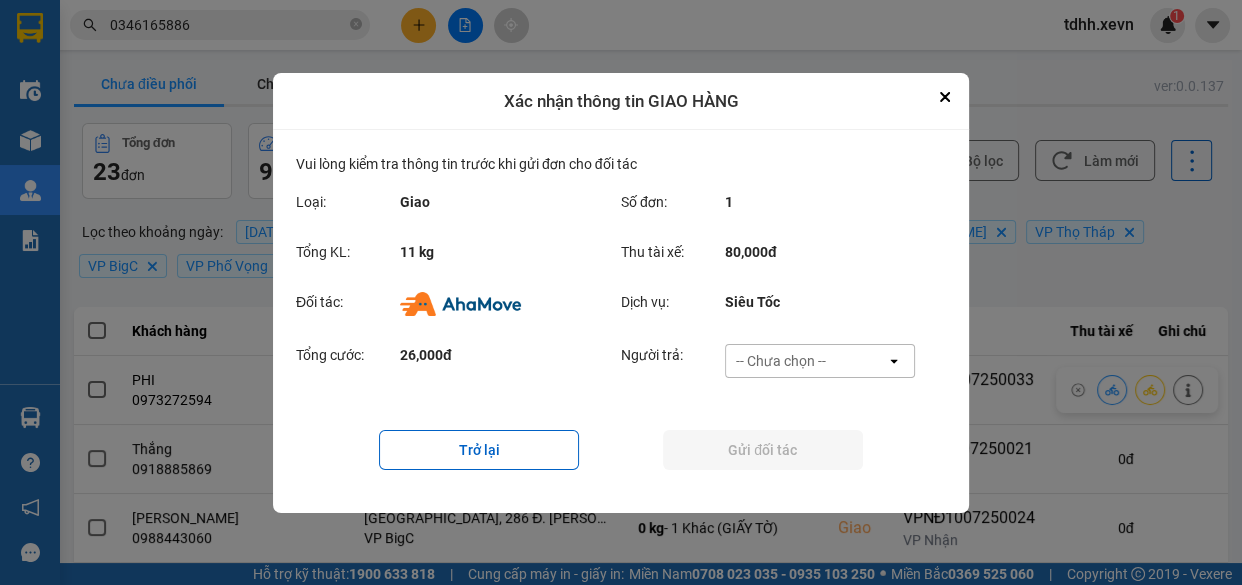 click on "-- Chưa chọn --" at bounding box center (781, 361) 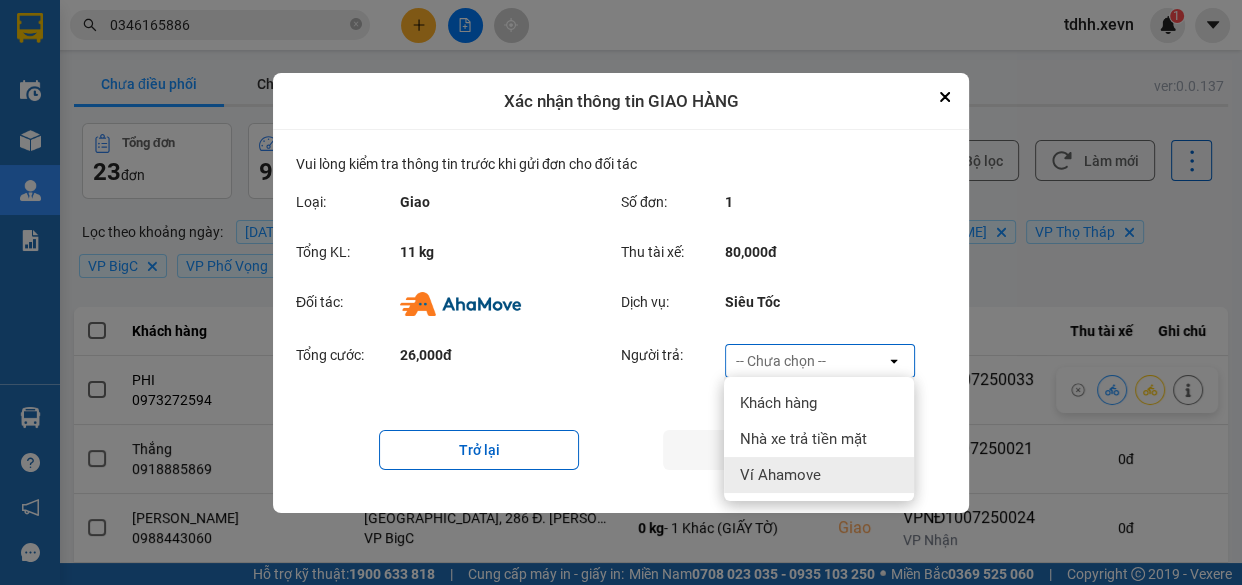drag, startPoint x: 791, startPoint y: 460, endPoint x: 779, endPoint y: 458, distance: 12.165525 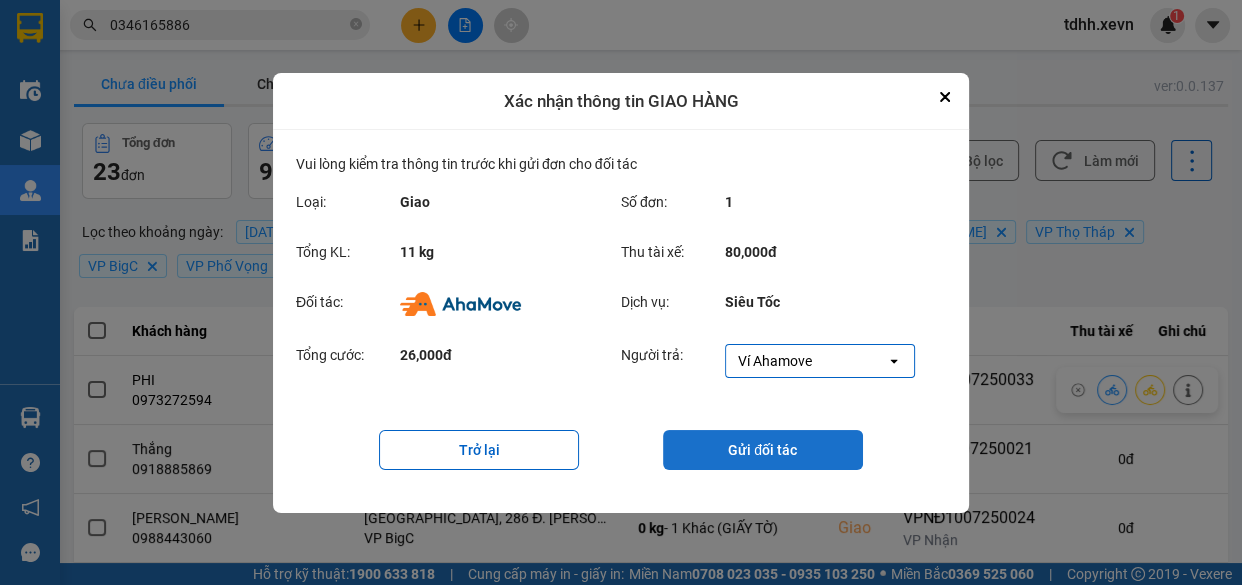 click on "Gửi đối tác" at bounding box center (763, 450) 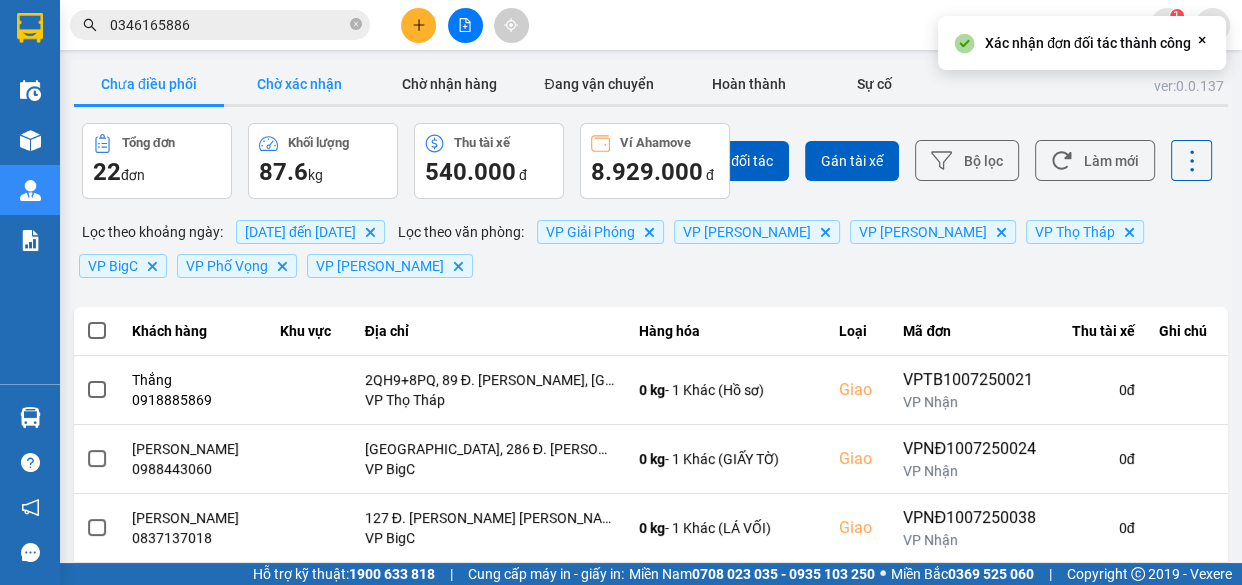 click on "Chờ xác nhận" at bounding box center [299, 84] 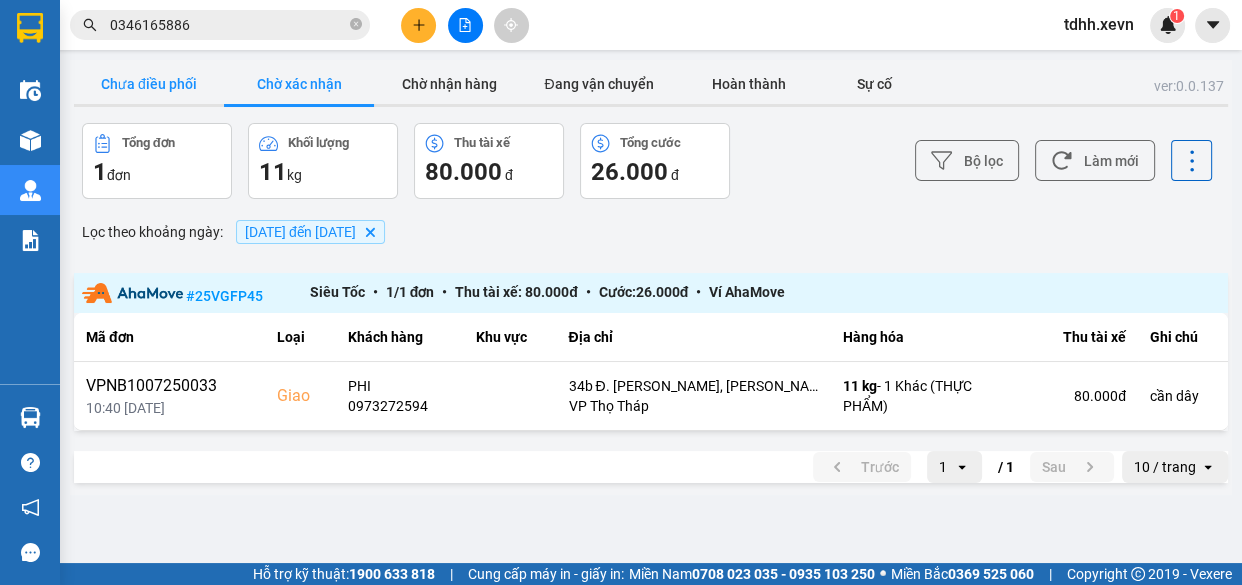 drag, startPoint x: 169, startPoint y: 80, endPoint x: 185, endPoint y: 79, distance: 16.03122 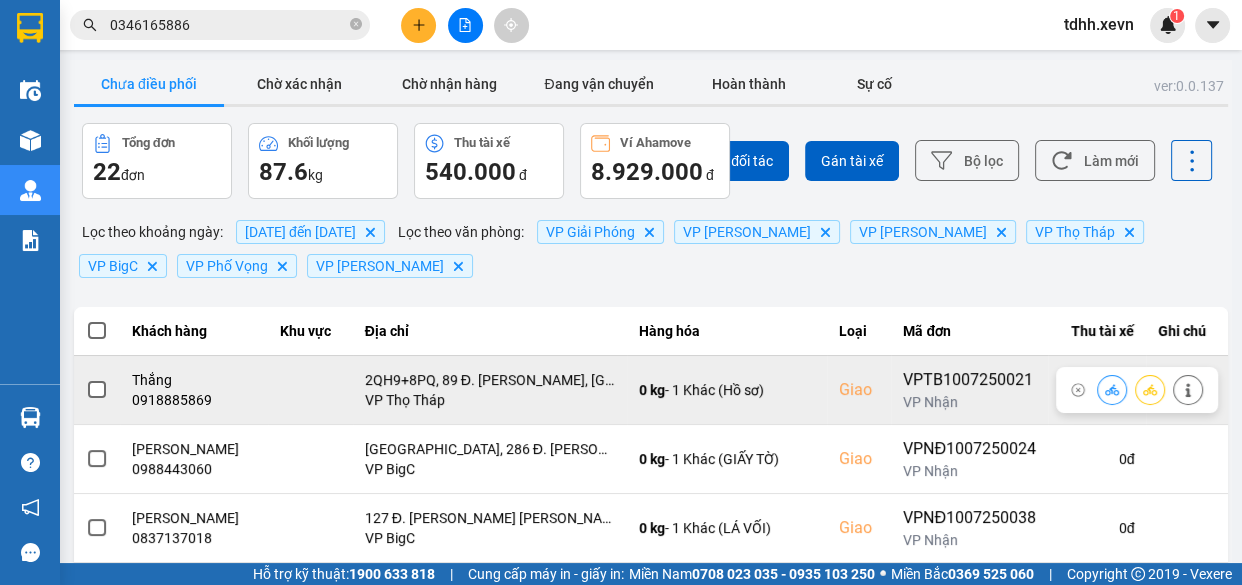 click on "0918885869" at bounding box center [194, 400] 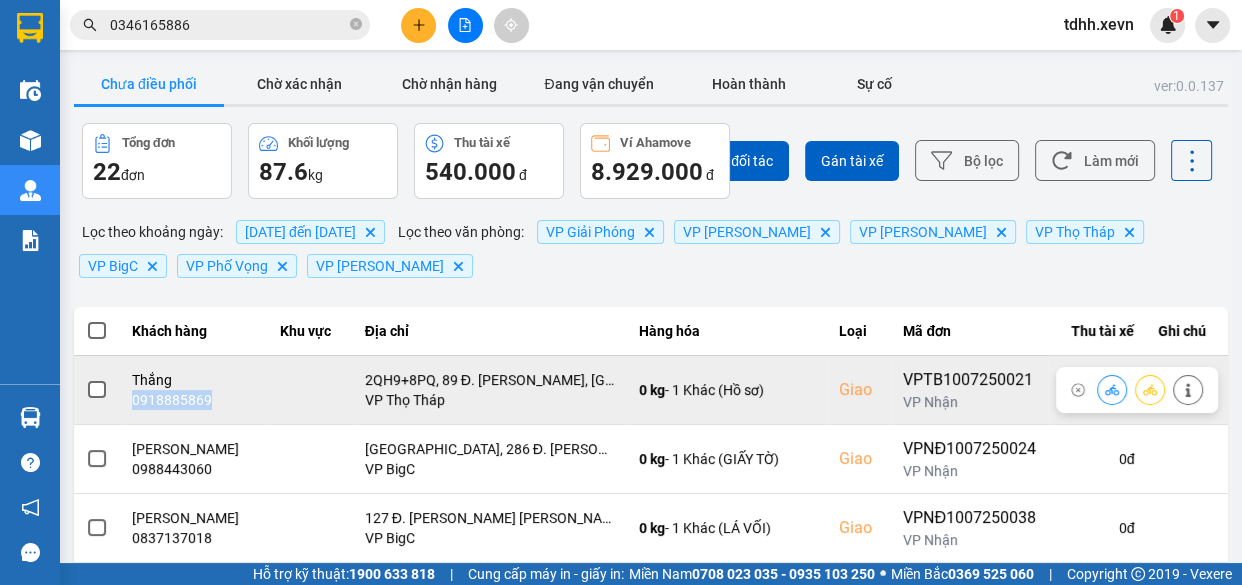 click on "0918885869" at bounding box center (194, 400) 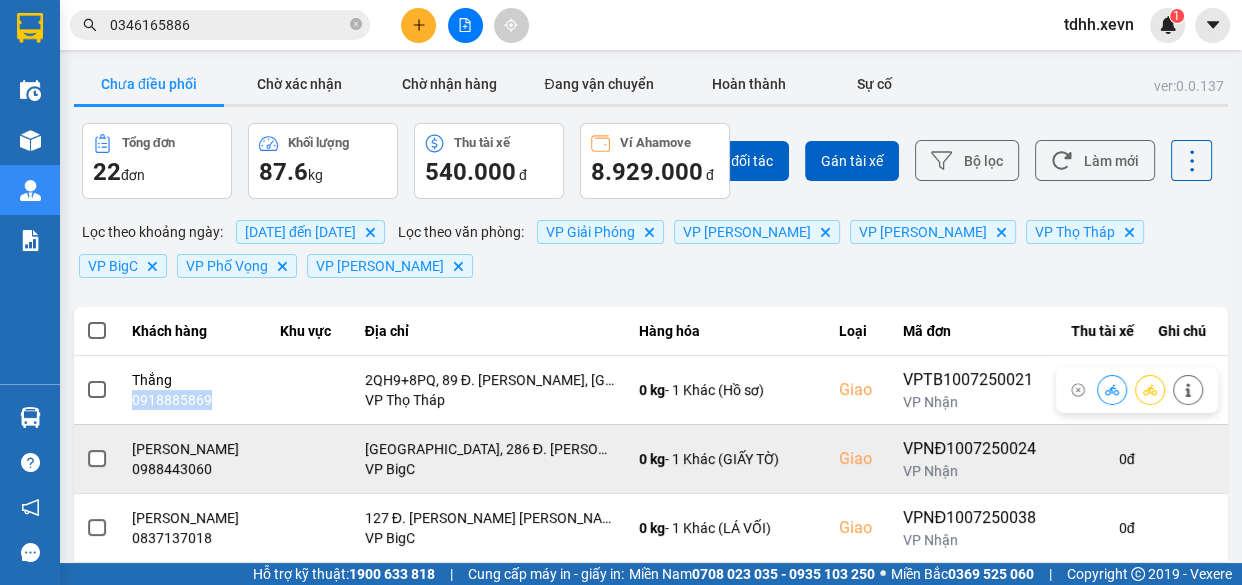 scroll, scrollTop: 181, scrollLeft: 0, axis: vertical 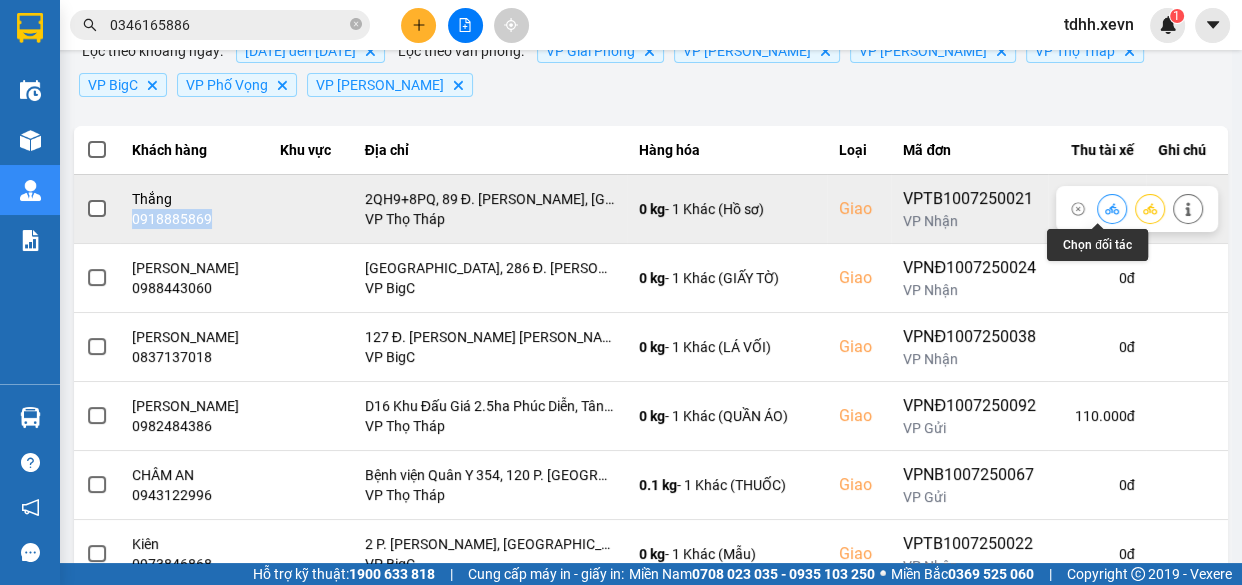 click at bounding box center [1112, 208] 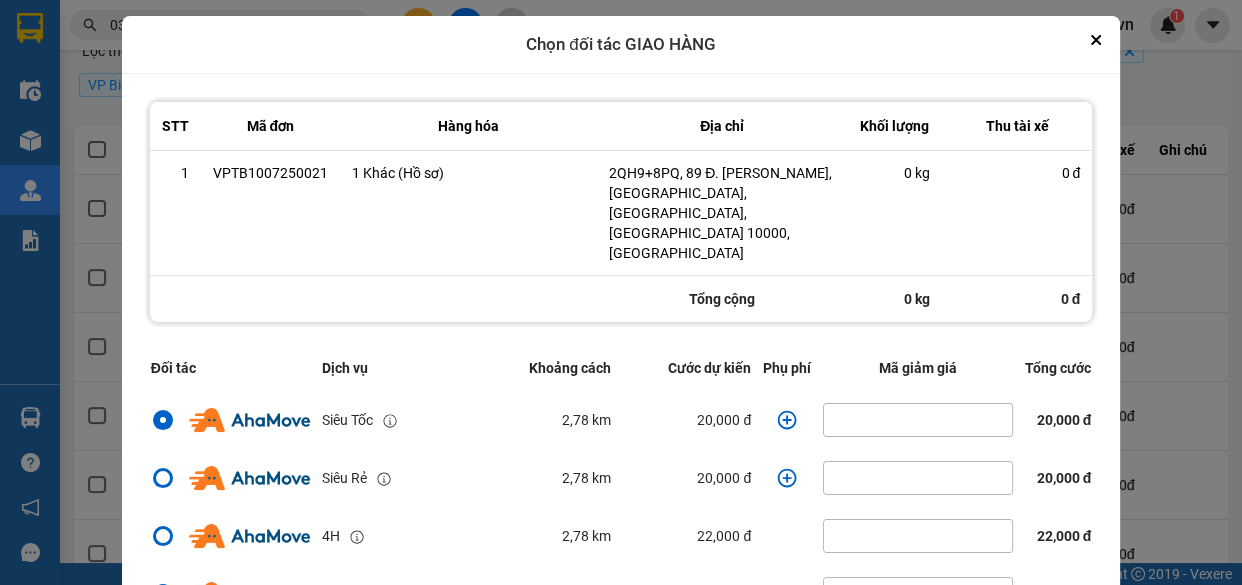 click on "Tiếp tục" at bounding box center [813, 625] 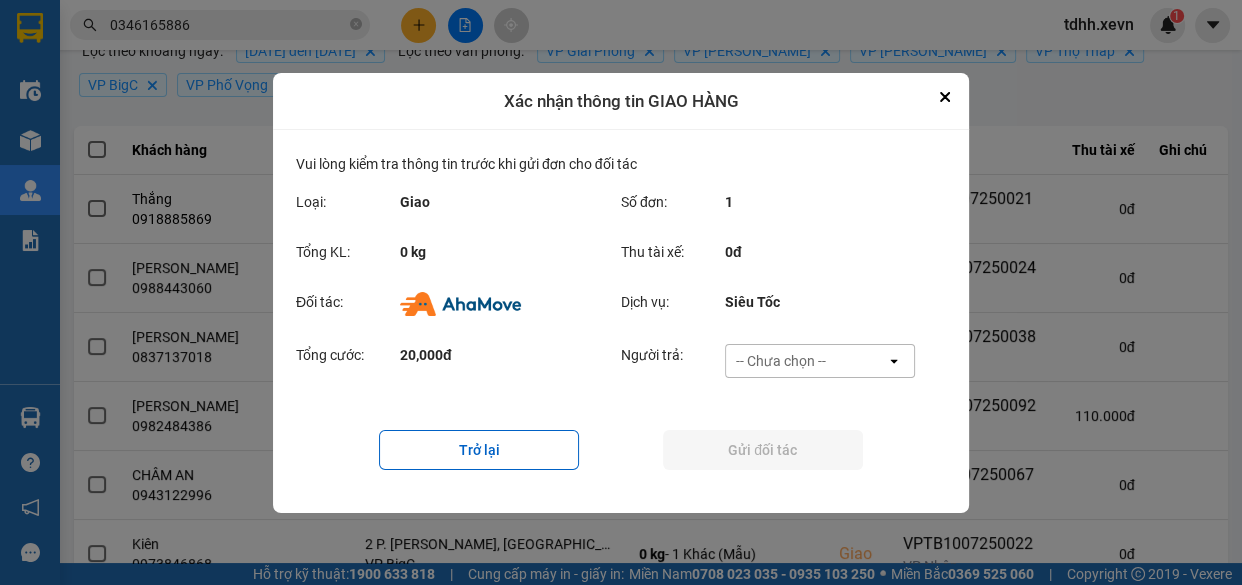 click on "-- Chưa chọn --" at bounding box center (781, 361) 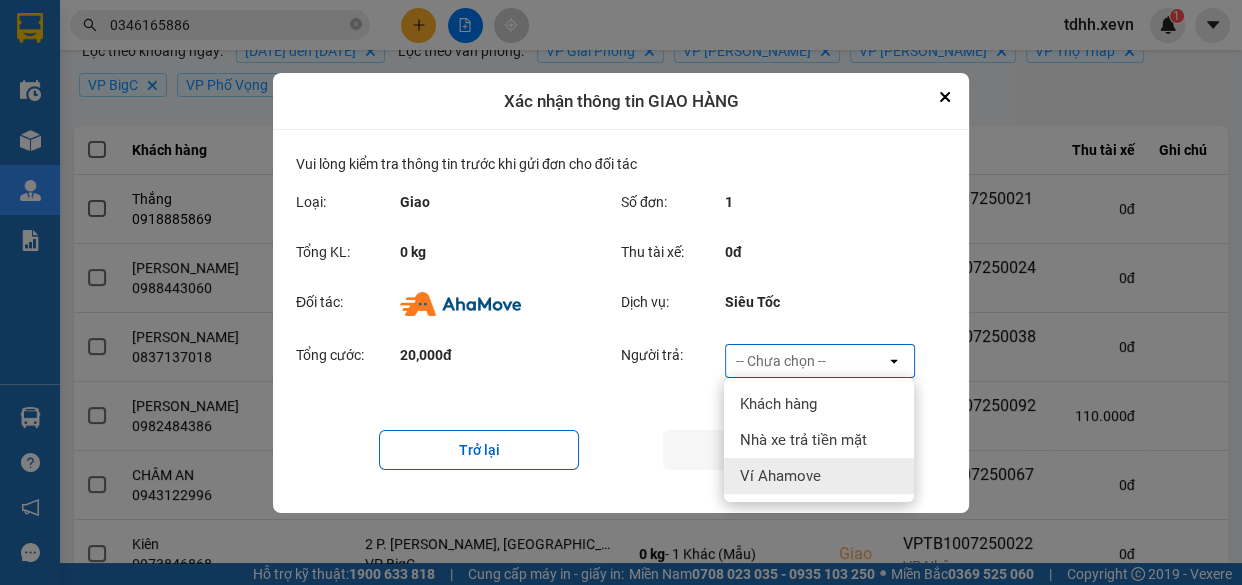 drag, startPoint x: 810, startPoint y: 486, endPoint x: 805, endPoint y: 471, distance: 15.811388 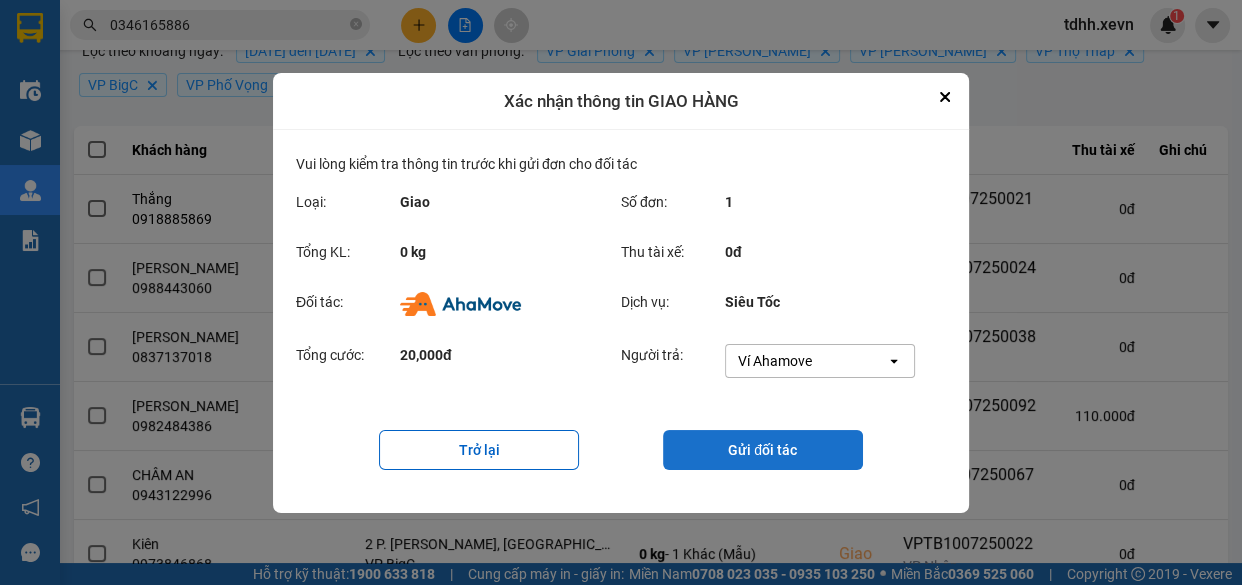 click on "Gửi đối tác" at bounding box center [763, 450] 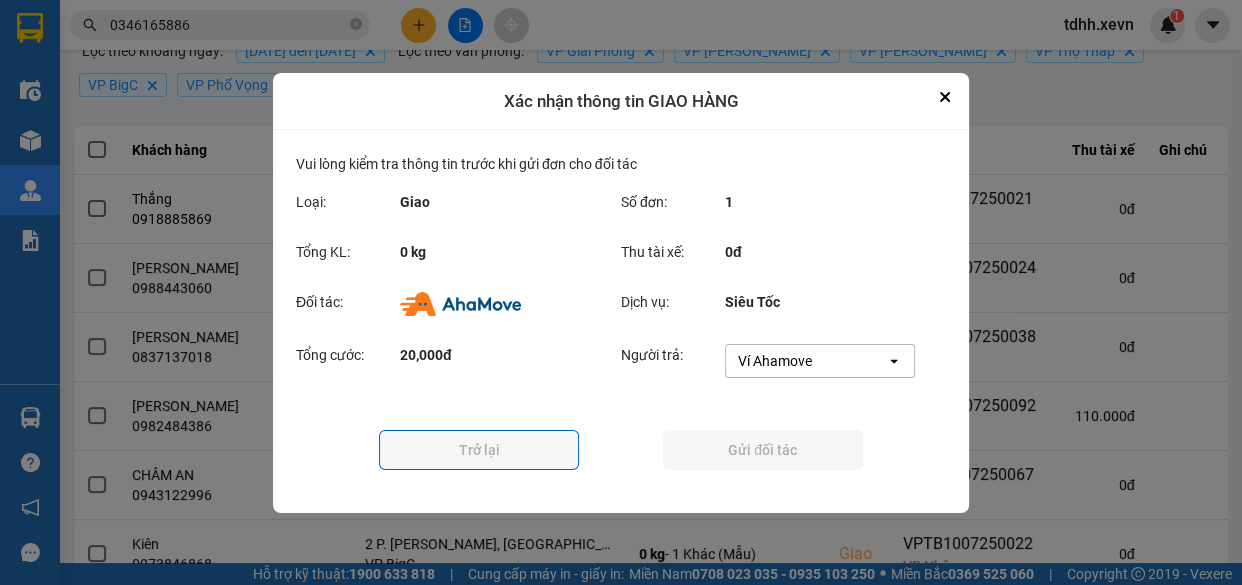 scroll, scrollTop: 0, scrollLeft: 0, axis: both 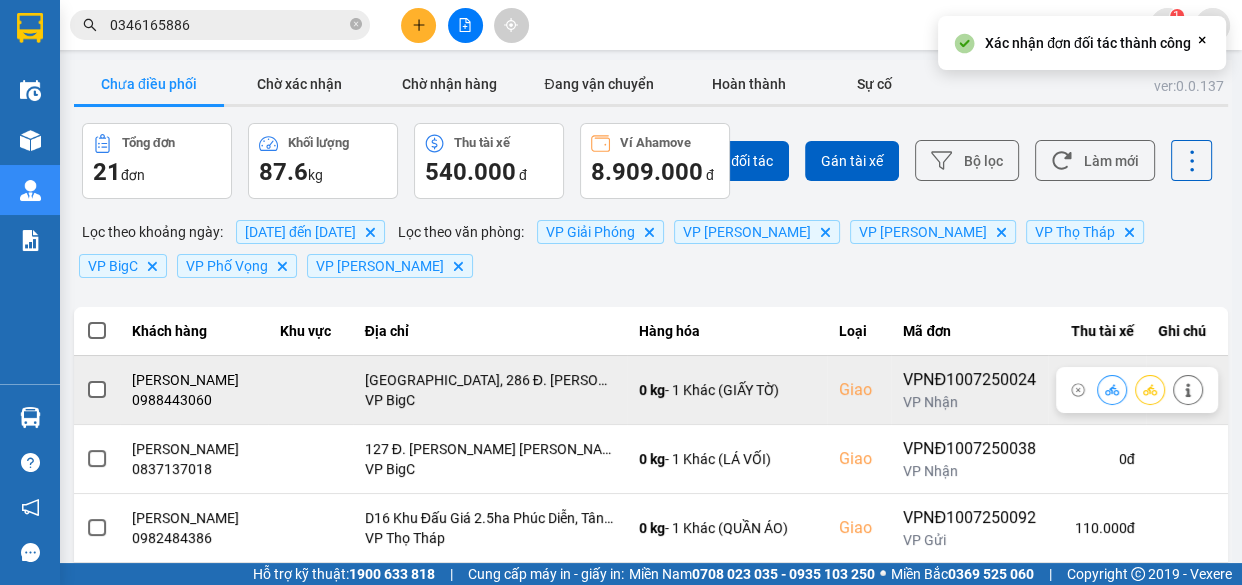 click on "0988443060" at bounding box center [194, 400] 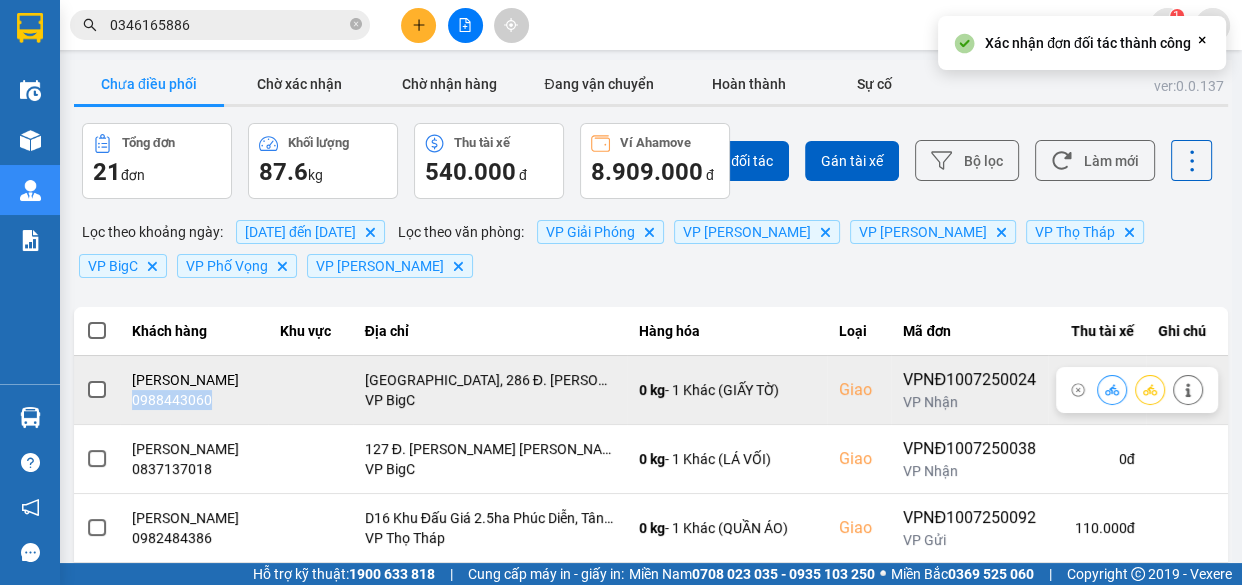 click on "0988443060" at bounding box center (194, 400) 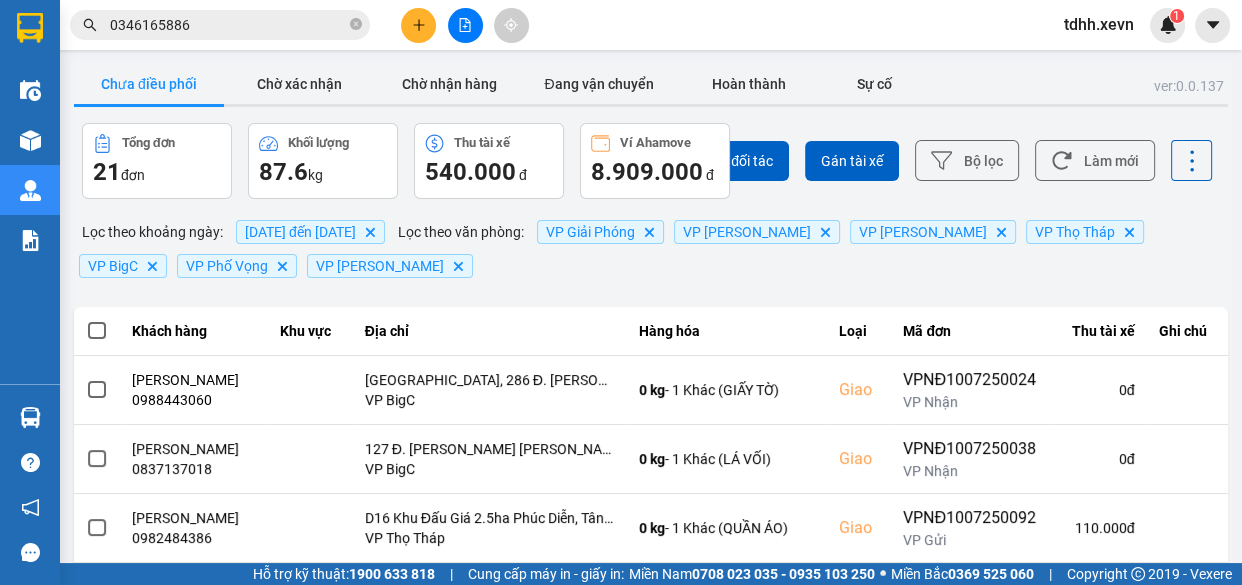 click on "0346165886" at bounding box center (228, 25) 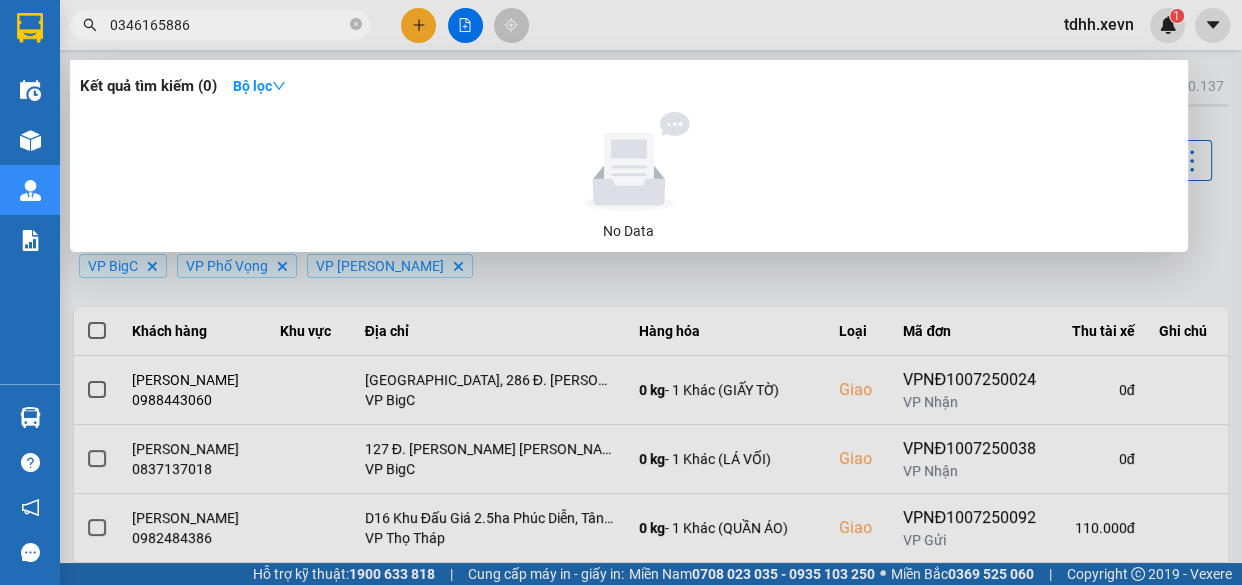 click on "0346165886" at bounding box center (228, 25) 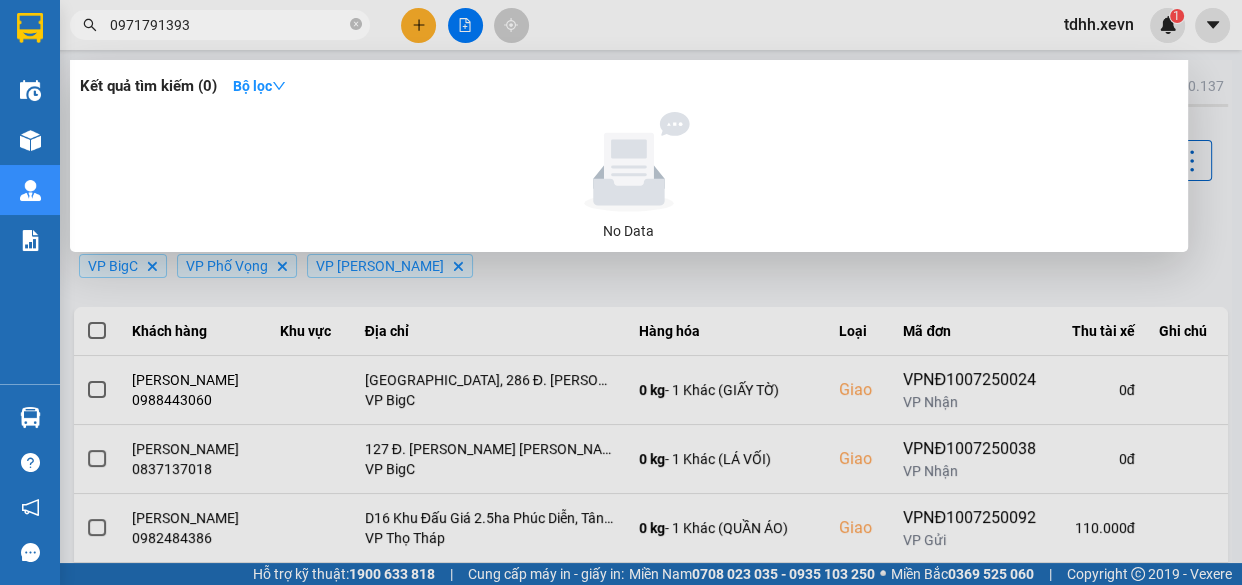 type on "0971791393" 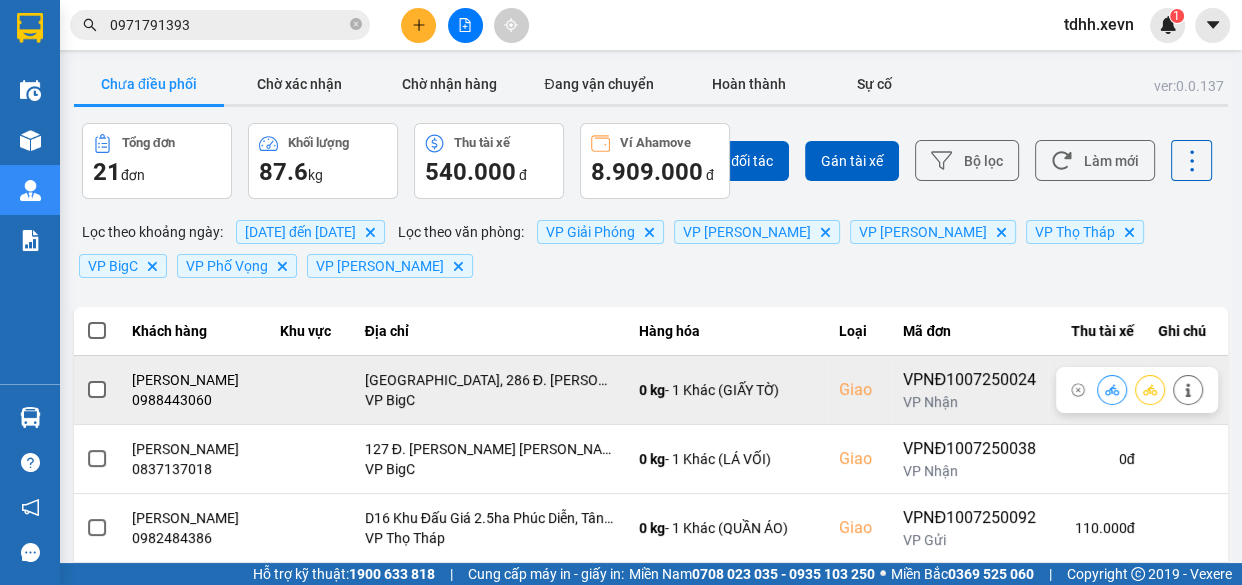 click on "0988443060" at bounding box center [194, 400] 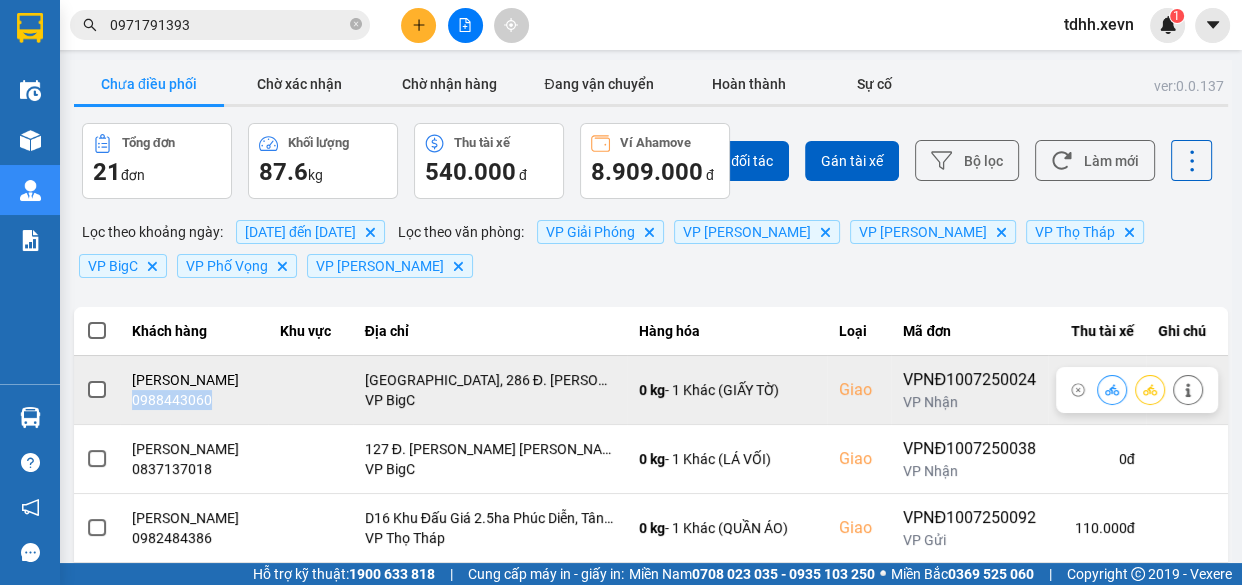 click on "0988443060" at bounding box center (194, 400) 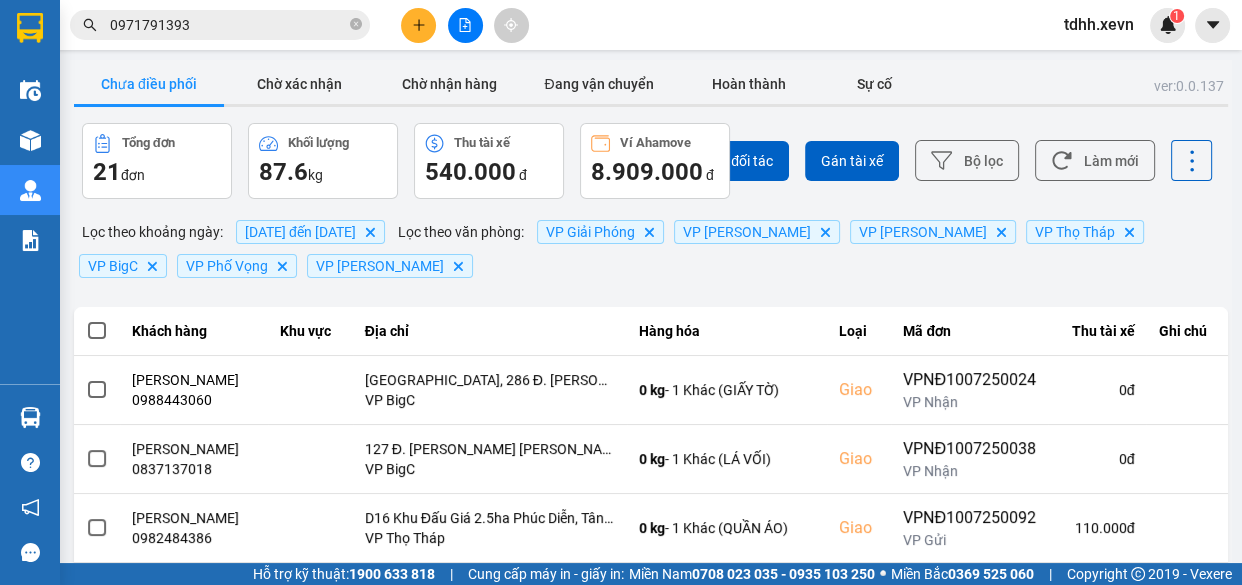 click on "ver:  0.0.137 Chưa điều phối Chờ xác nhận Chờ nhận hàng Đang vận chuyển Hoàn thành Sự cố Tổng đơn 21  đơn Khối lượng 87.6  kg Thu tài xế 540.000   đ Ví Ahamove 8.909.000   đ Chọn đối tác Gán tài xế Bộ lọc Làm mới Lọc theo khoảng ngày : 07/07/2025 đến 10/07/2025 Delete Lọc theo văn phòng : VP Giải Phóng Delete VP Trần Đại Nghĩa Delete VP Ngọc Hồi Delete VP Thọ Tháp Delete VP BigC Delete VP Phố Vọng Delete VP Lê Duẩn Delete Khách hàng Khu vực Địa chỉ Hàng hóa Loại Mã đơn Thu tài xế Ghi chú NGUYỄN THỊ HẰNG 0988443060 Eco Green City, 286 Đ. Nguyễn Xiển, Tân Triều, Thanh Trì, Hà Nội, Việt Nam VP BigC 0 kg  -   1 Khác (GIẤY TỜ) Giao VPNĐ1007250024 VP Nhận 0 đ NGUYỄN THỊ HUỆ 0837137018 127 Đ. Tô Hiệu, P. Nguyễn Trãi, Hà Đông, Hà Nội, Việt Nam VP BigC 0 kg  -   1 Khác (LÁ VỐI) Giao VPNĐ1007250038 VP Nhận 0 đ  PHƯƠNG THANH 0982484386 0 kg  -" at bounding box center [651, 571] 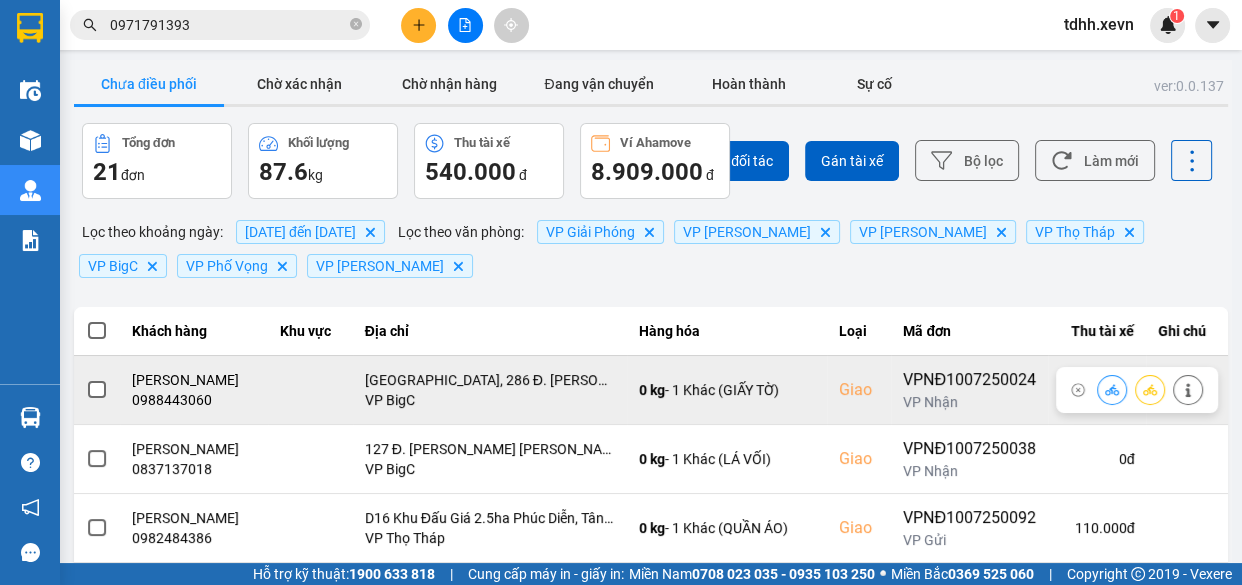 click at bounding box center (1150, 390) 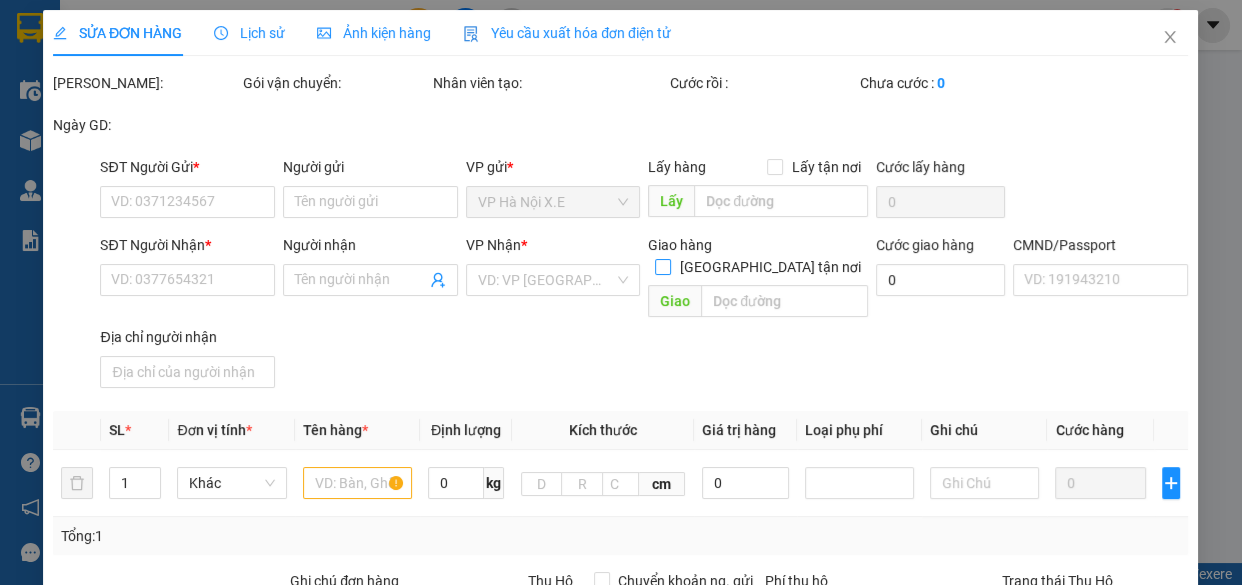 type on "0943457663" 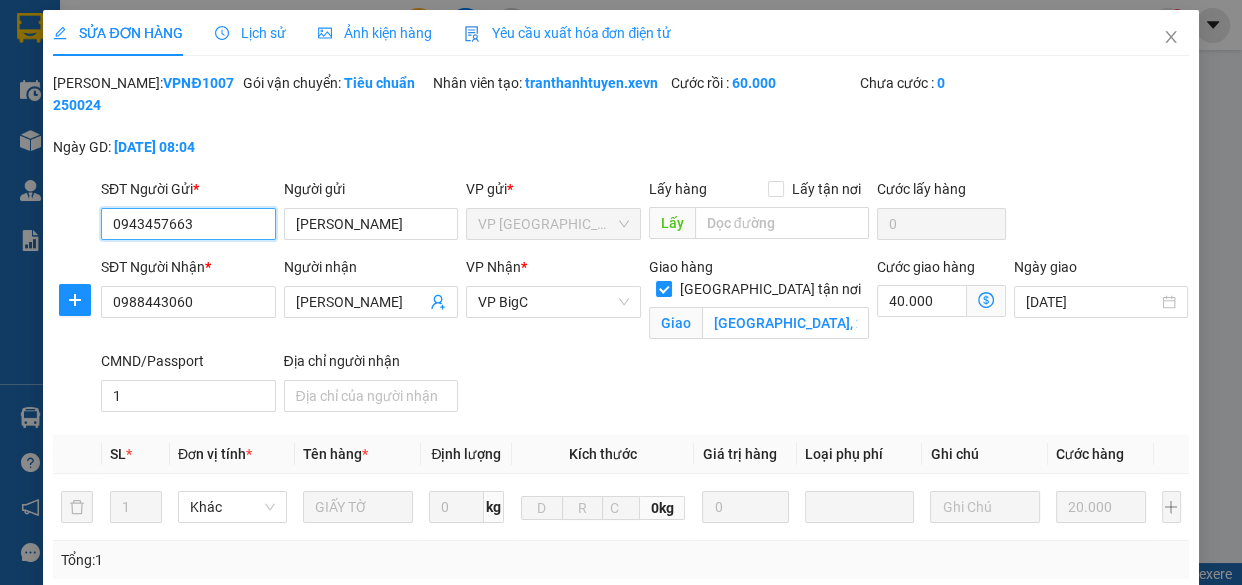 scroll, scrollTop: 363, scrollLeft: 0, axis: vertical 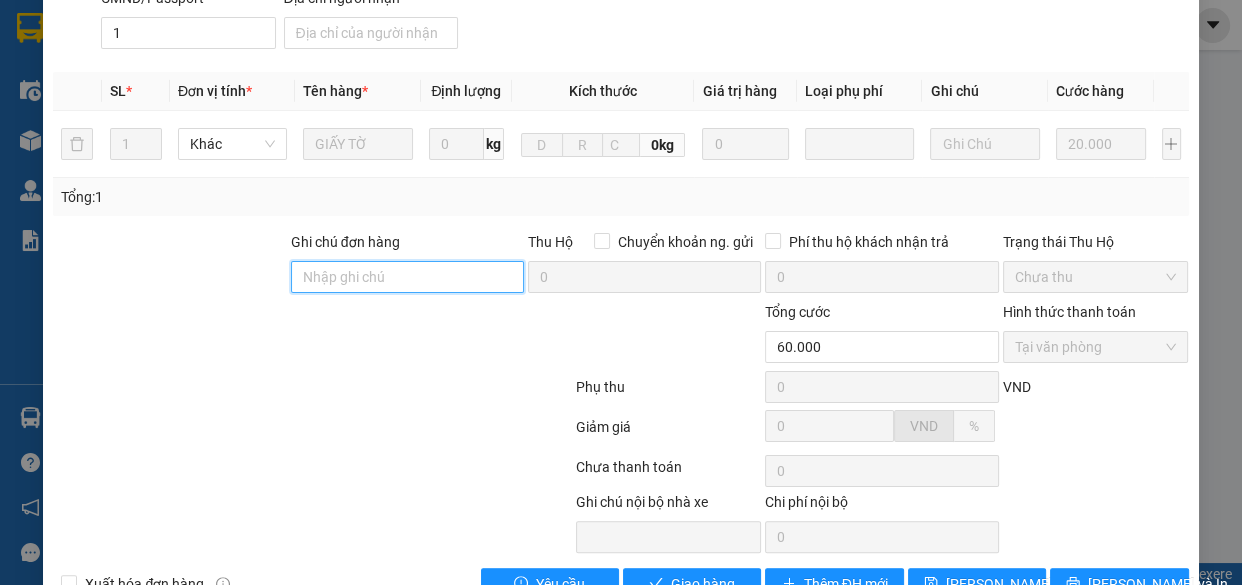 click on "Ghi chú đơn hàng" at bounding box center (407, 277) 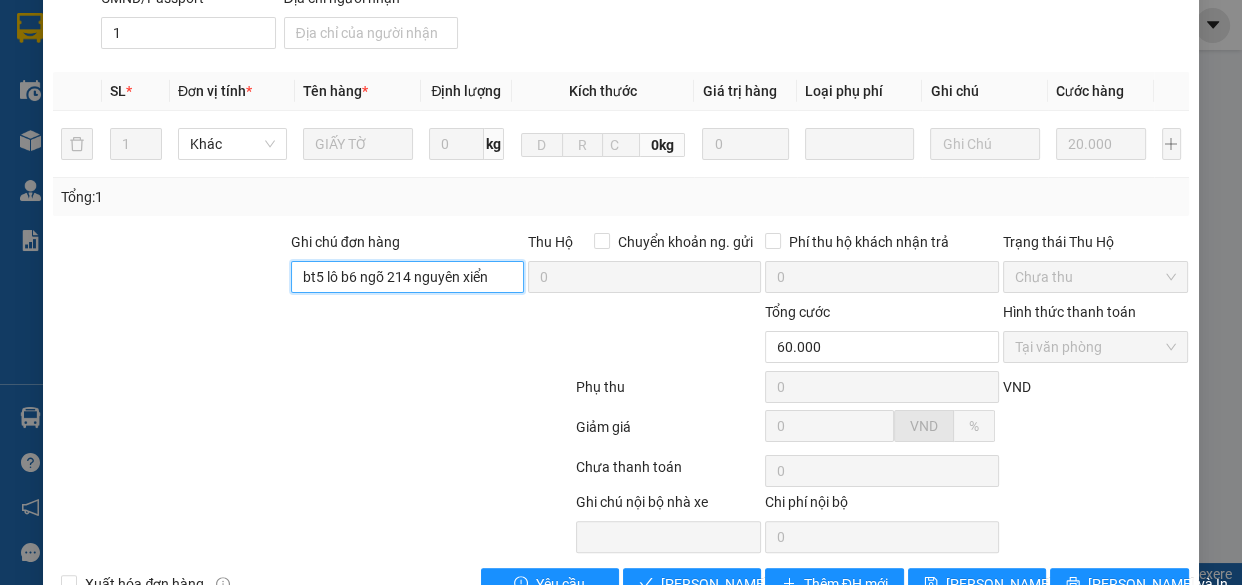 type on "bt5 lô b6 ngõ 214 nguyên xiển" 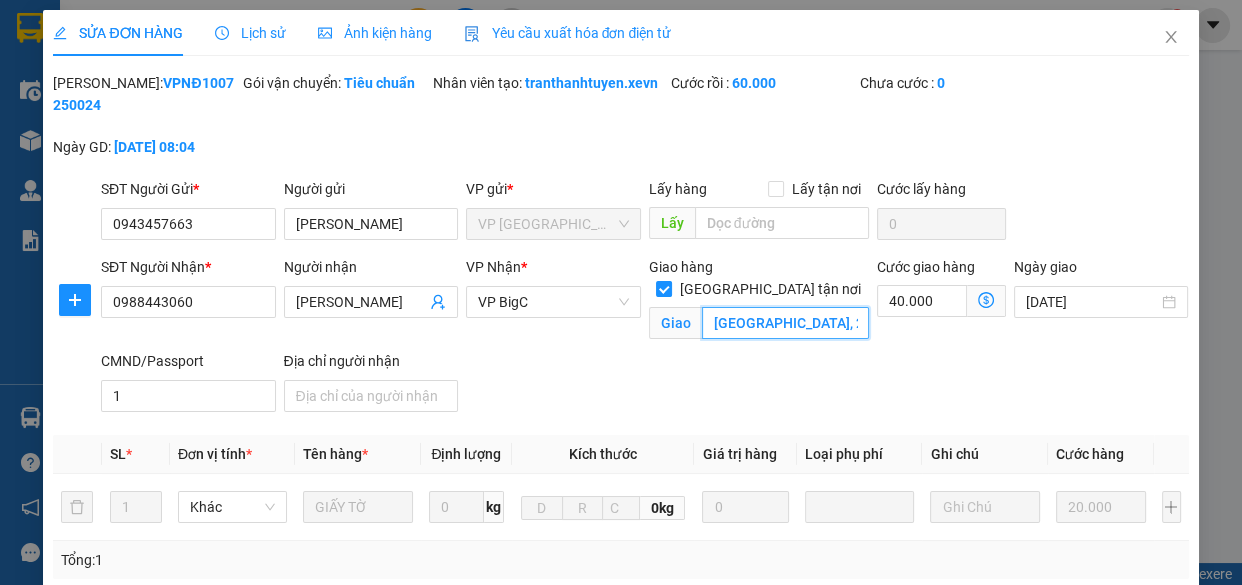 drag, startPoint x: 810, startPoint y: 319, endPoint x: 800, endPoint y: 300, distance: 21.470911 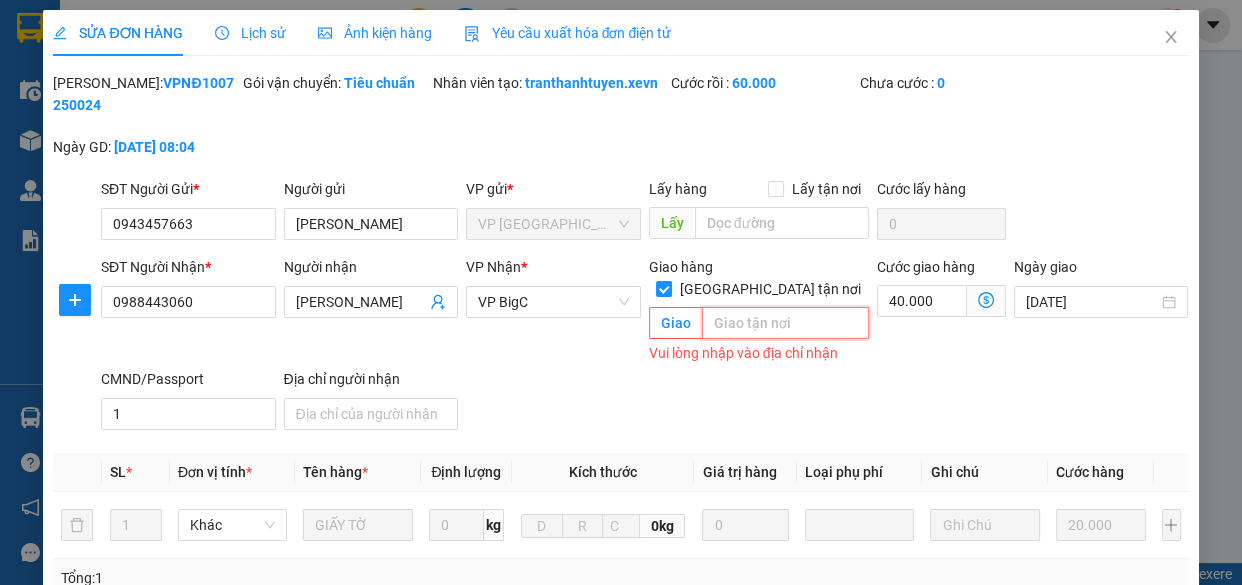 paste on "Công ty TNHH sản xuất DP công nghệ cao NanoFrance, BT5, Lô B6, Ngõ 214 Đường Nguyễn Xiển, Tân Triều, Thanh Xuân, Hà Nội 100000, Việt Nam" 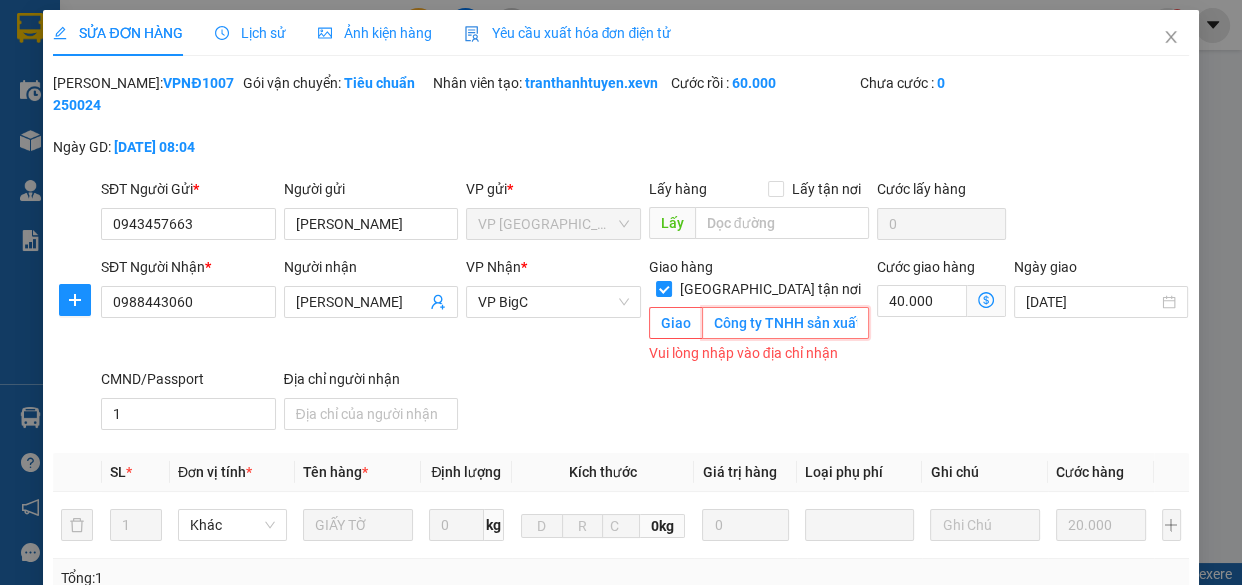 scroll, scrollTop: 0, scrollLeft: 790, axis: horizontal 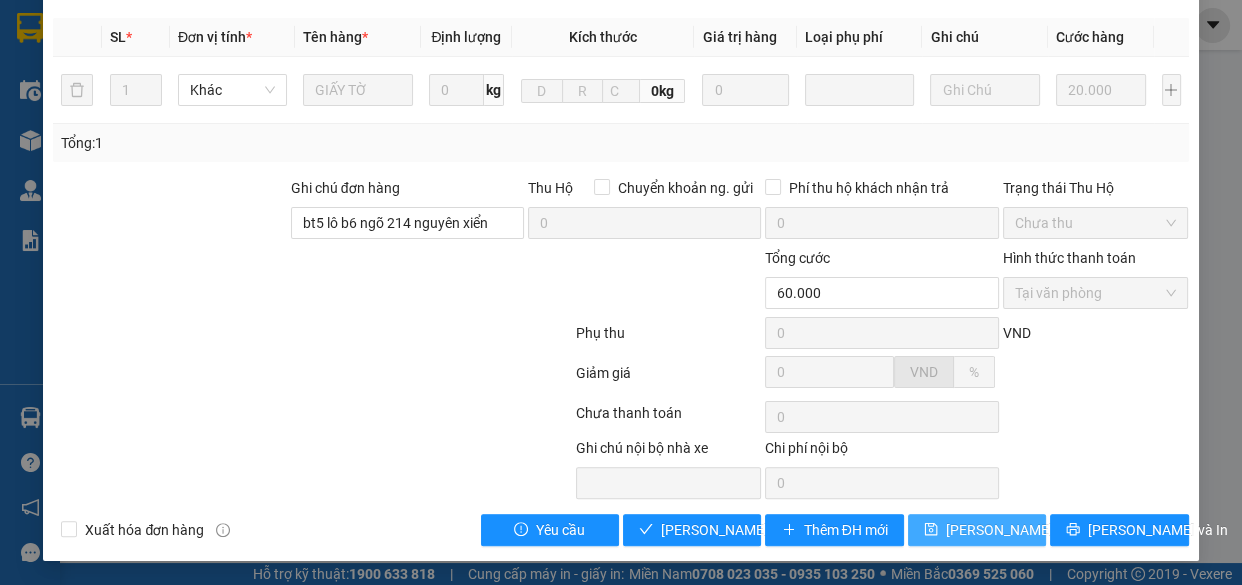 type on "Công ty TNHH sản xuất DP công nghệ cao NanoFrance, BT5, Lô B6, Ngõ 214 Đường Nguyễn Xiển, Tân Triều, Thanh Xuân, Hà Nội 100000, Việt Nam" 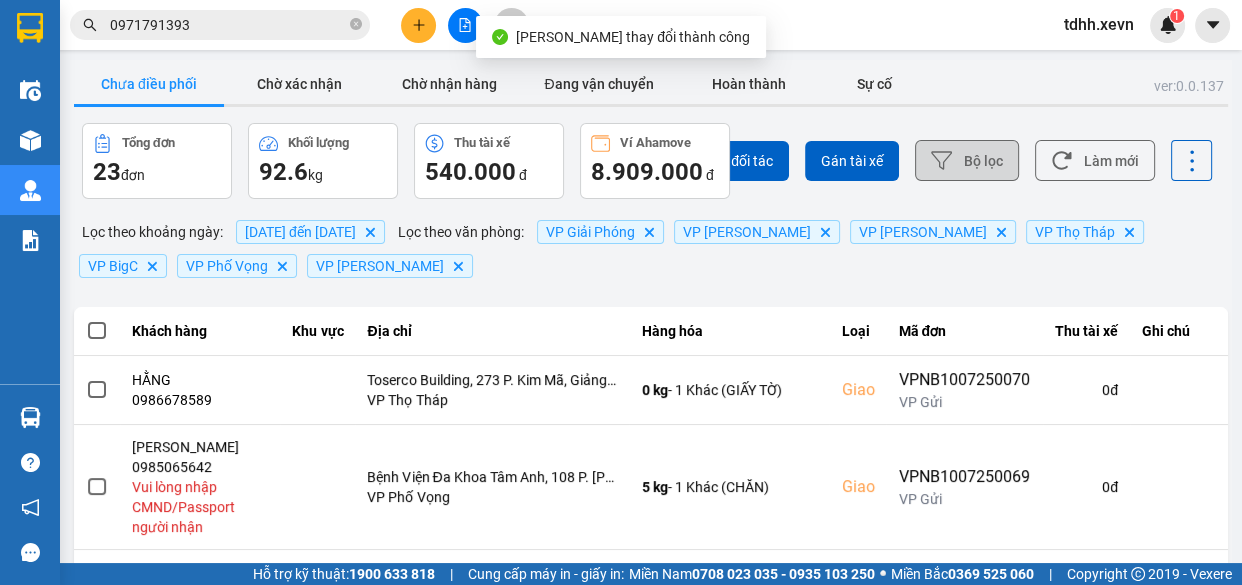 drag, startPoint x: 1080, startPoint y: 176, endPoint x: 959, endPoint y: 142, distance: 125.68612 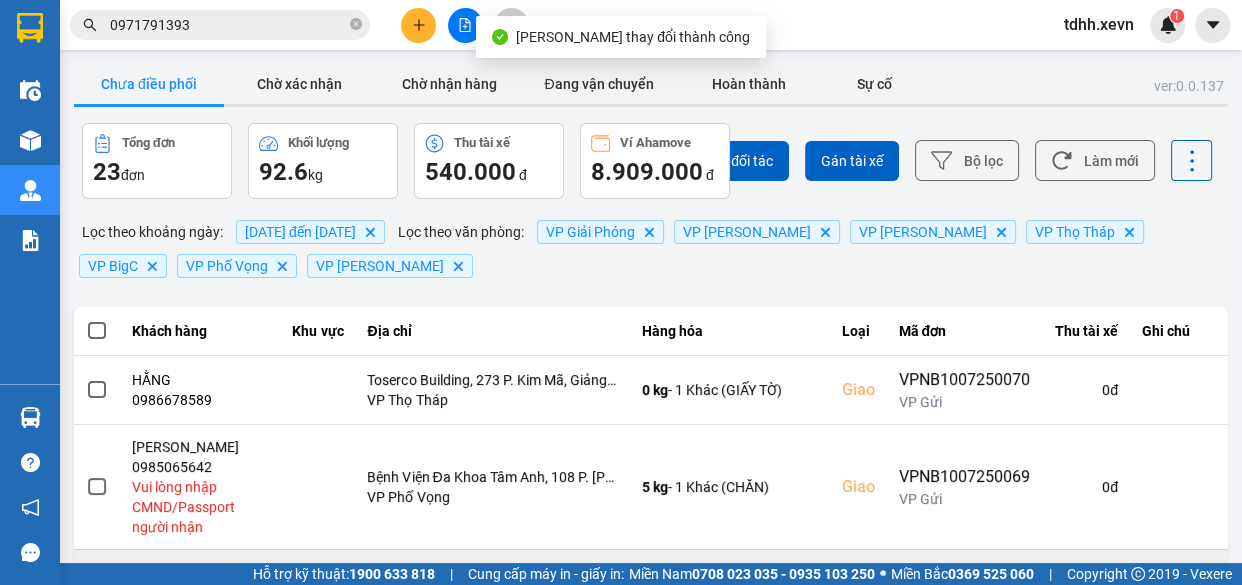 scroll, scrollTop: 181, scrollLeft: 0, axis: vertical 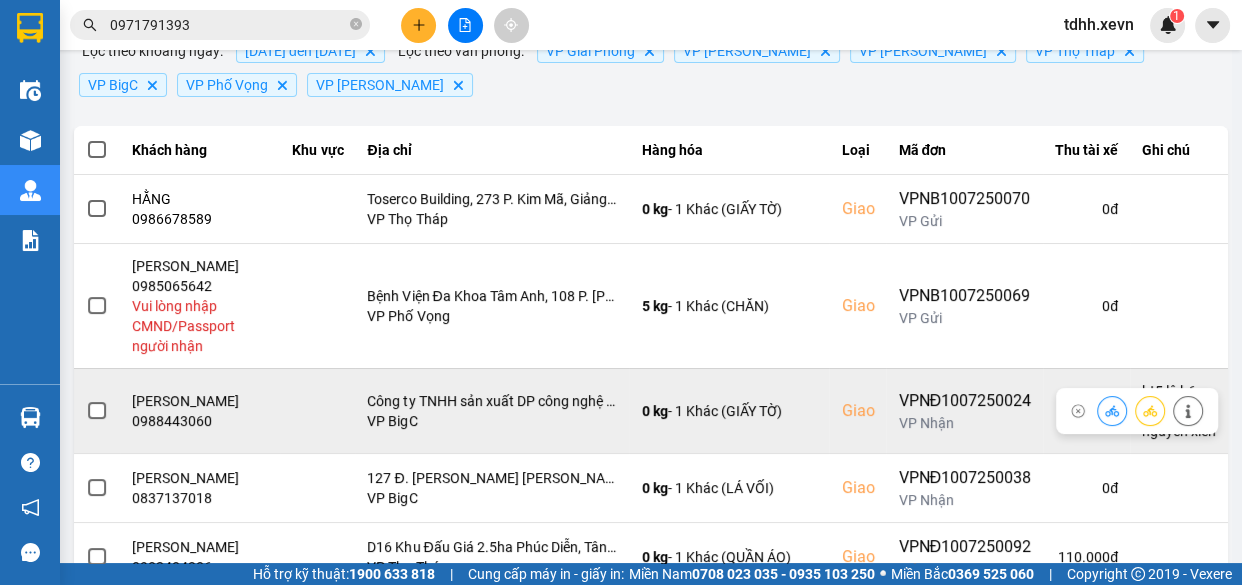 click 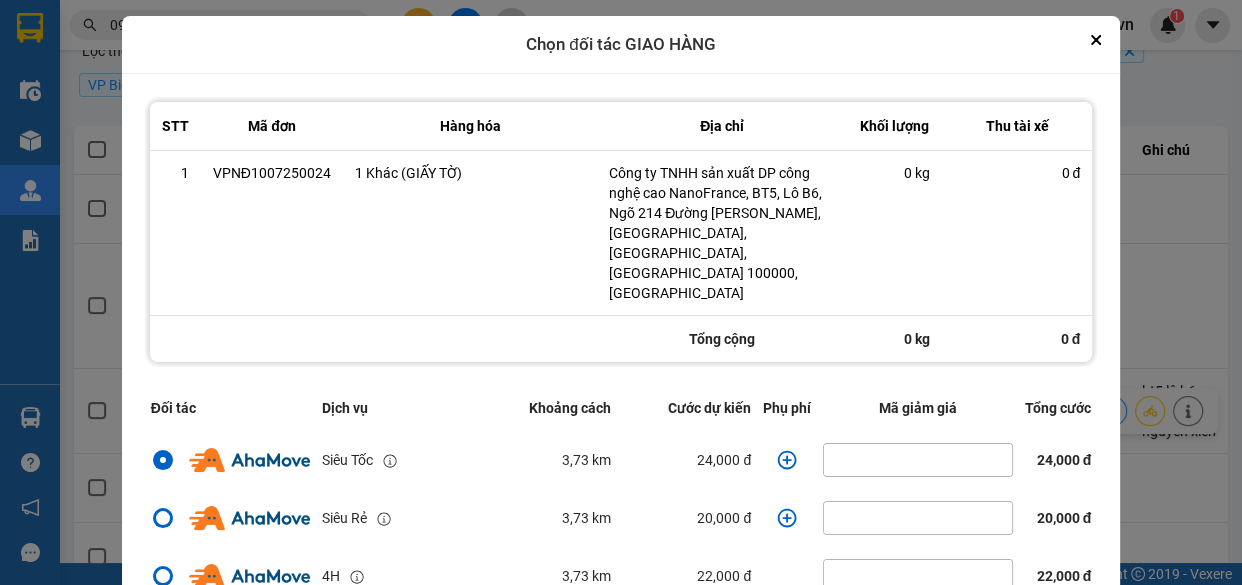 click 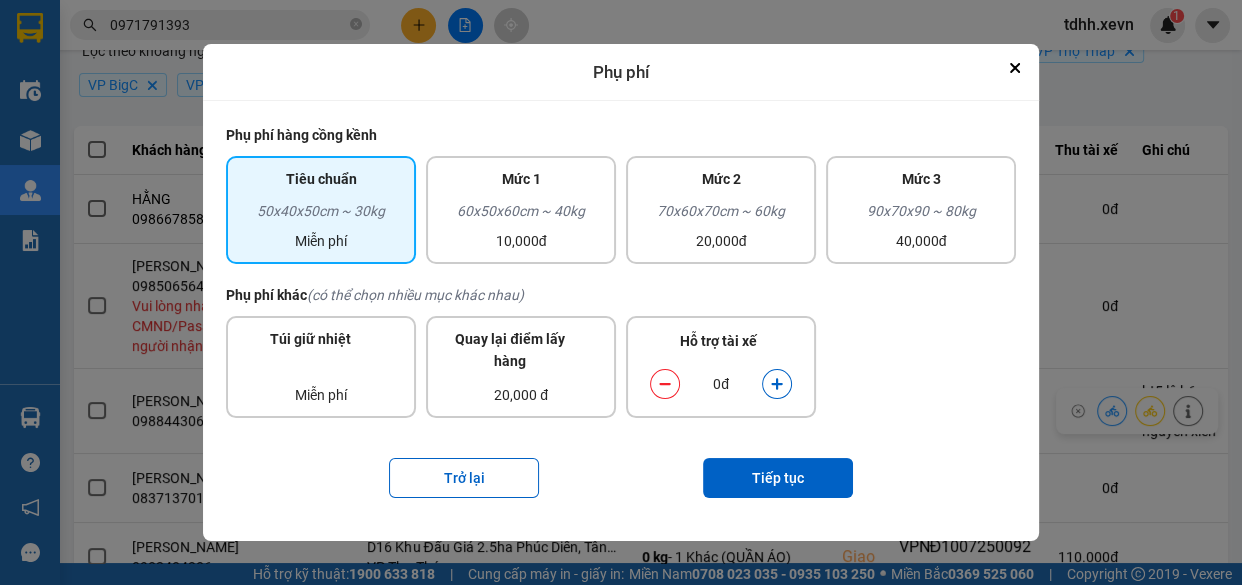 click 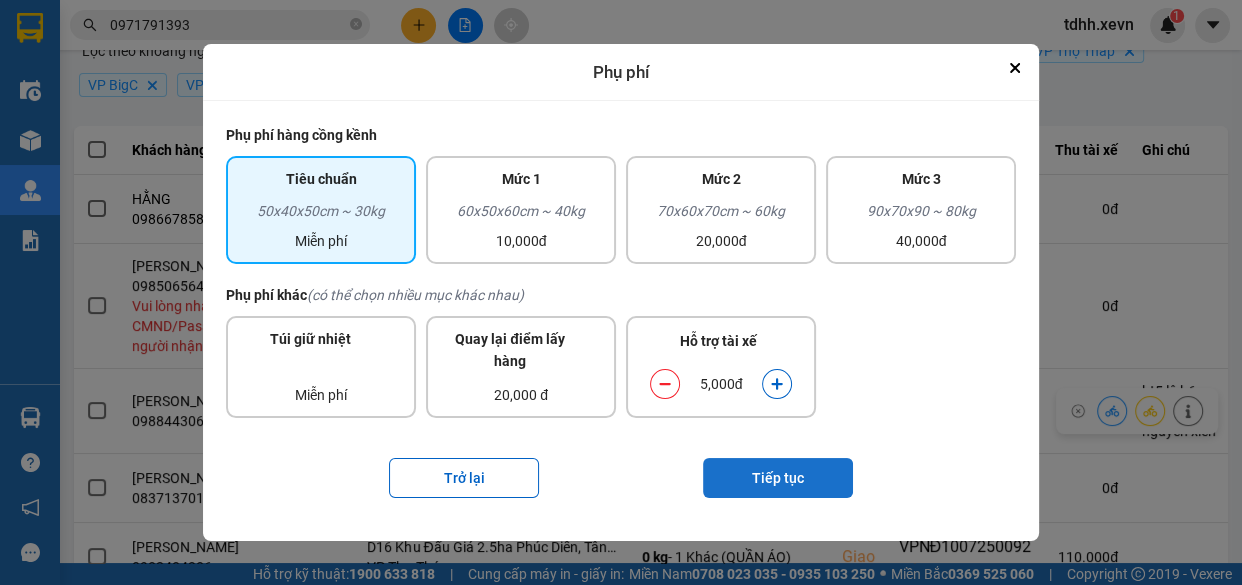 click on "Tiếp tục" at bounding box center [778, 478] 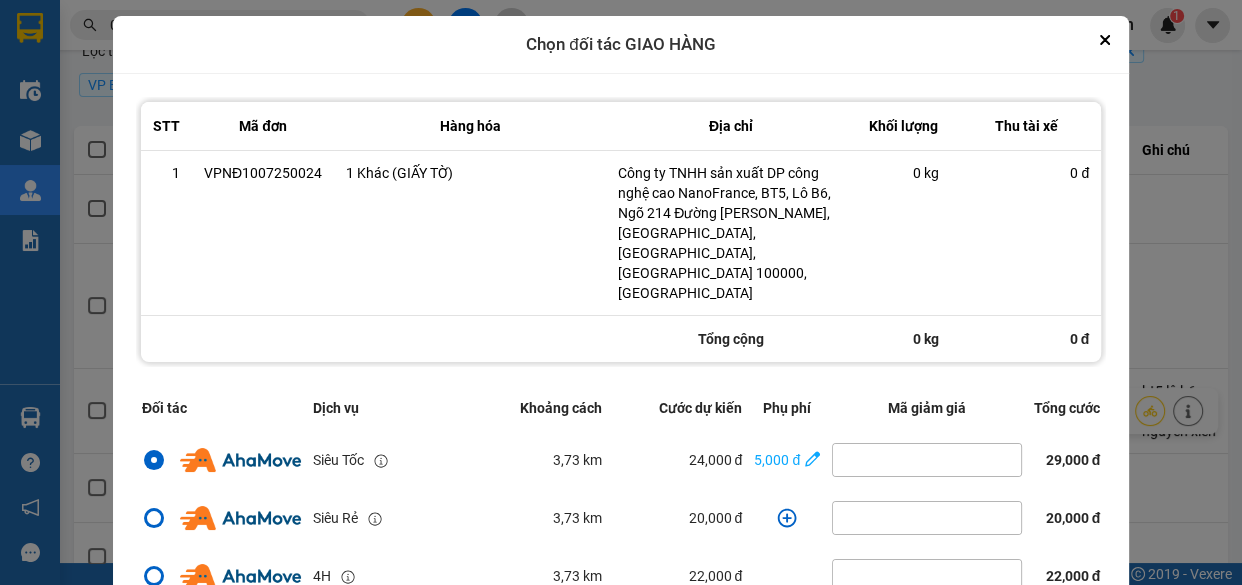 scroll, scrollTop: 90, scrollLeft: 0, axis: vertical 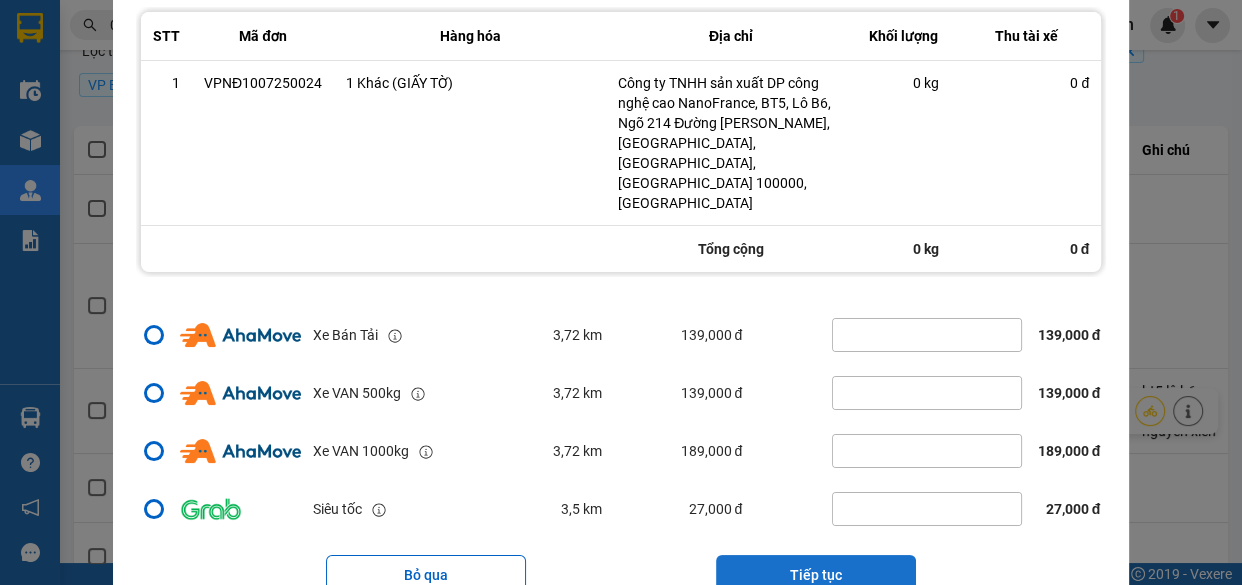 click on "Tiếp tục" at bounding box center (816, 575) 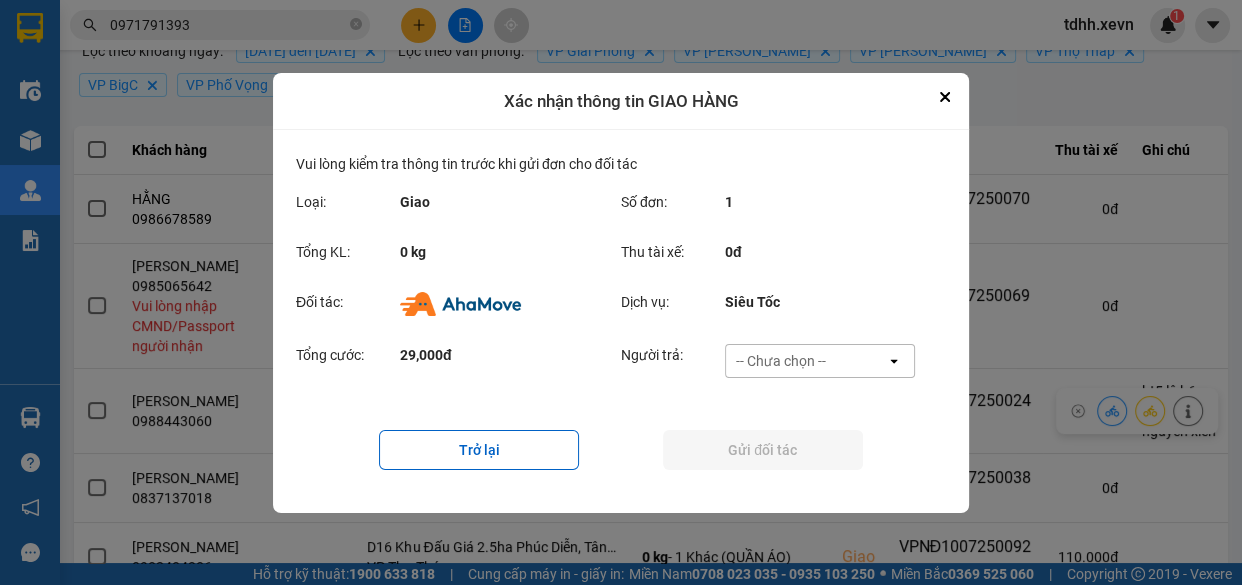 click on "-- Chưa chọn --" at bounding box center [806, 361] 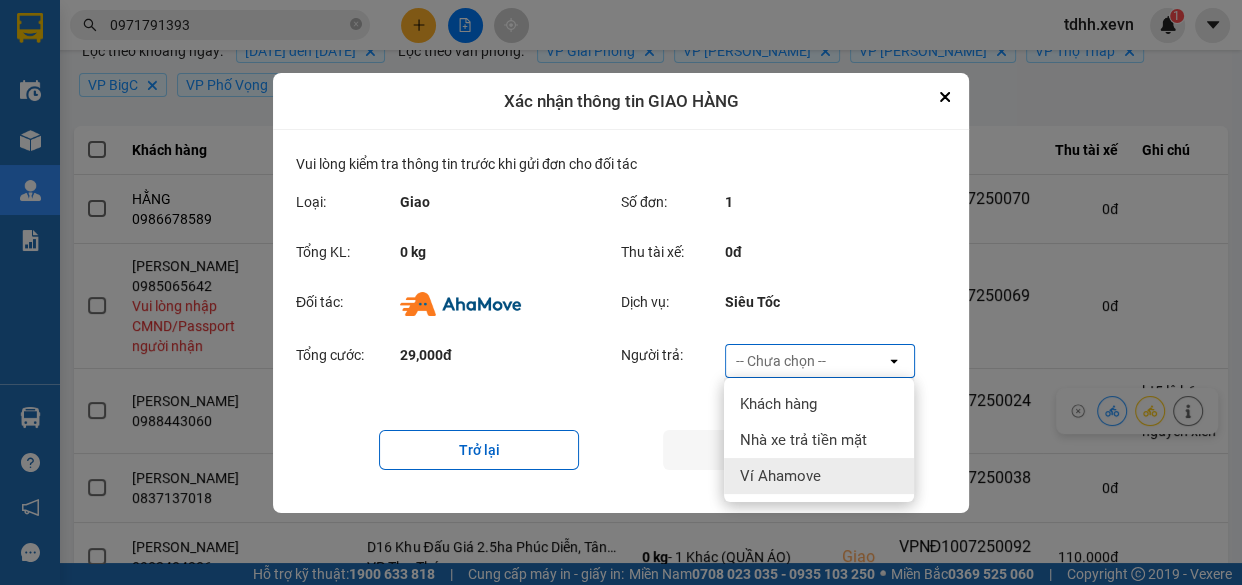 click on "Ví Ahamove" at bounding box center [780, 476] 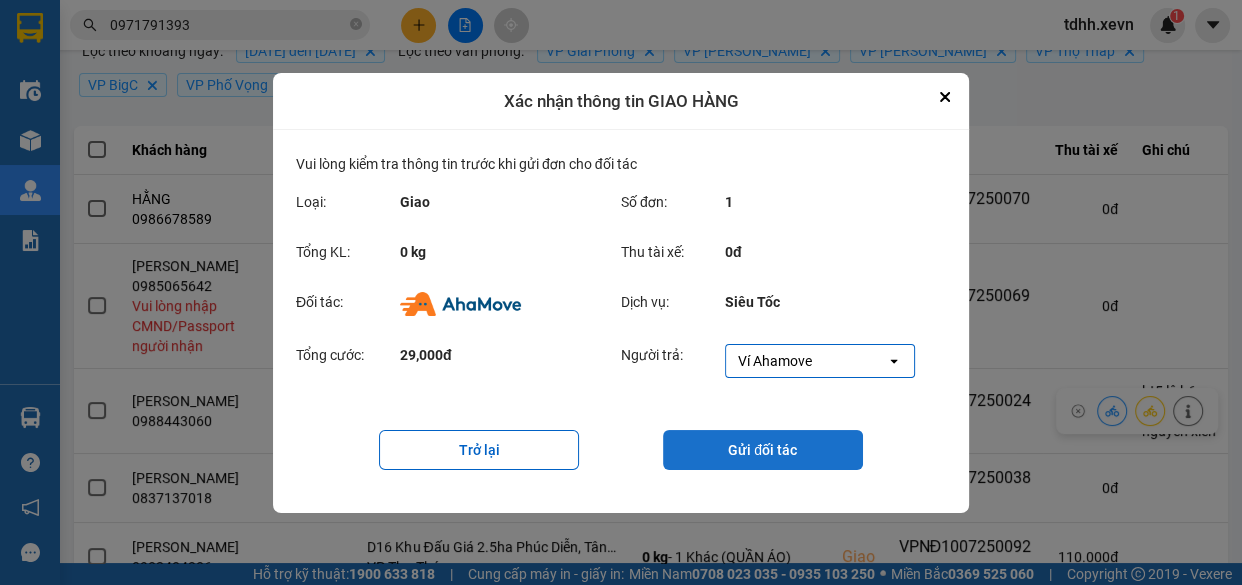 click on "Gửi đối tác" at bounding box center (763, 450) 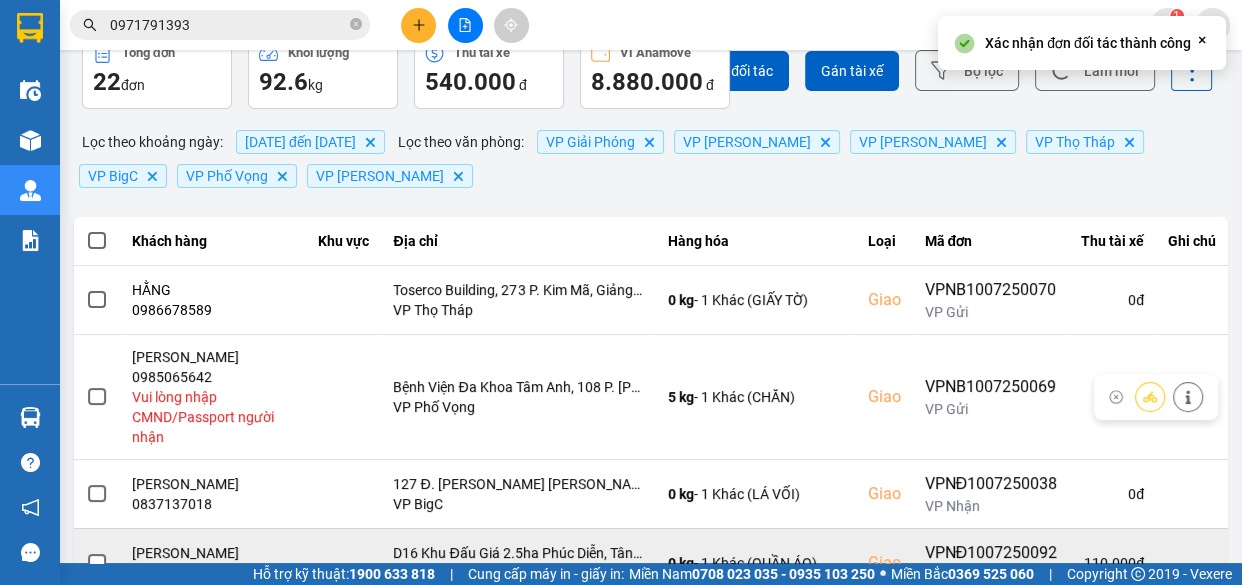 scroll, scrollTop: 181, scrollLeft: 0, axis: vertical 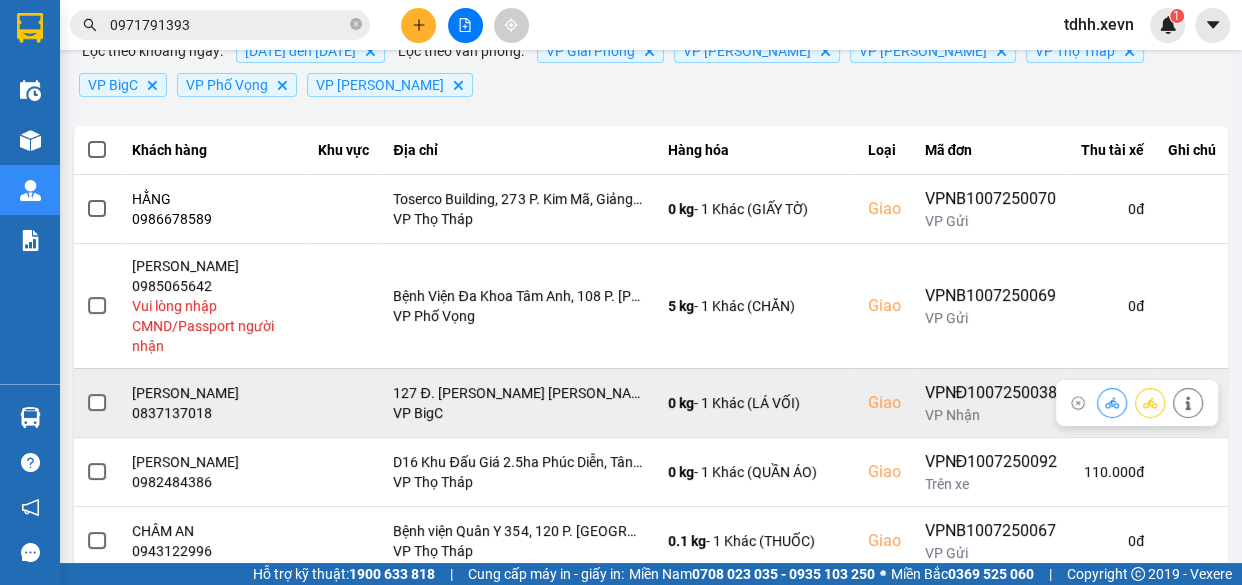 click on "NGUYỄN THỊ HUỆ" at bounding box center [213, 393] 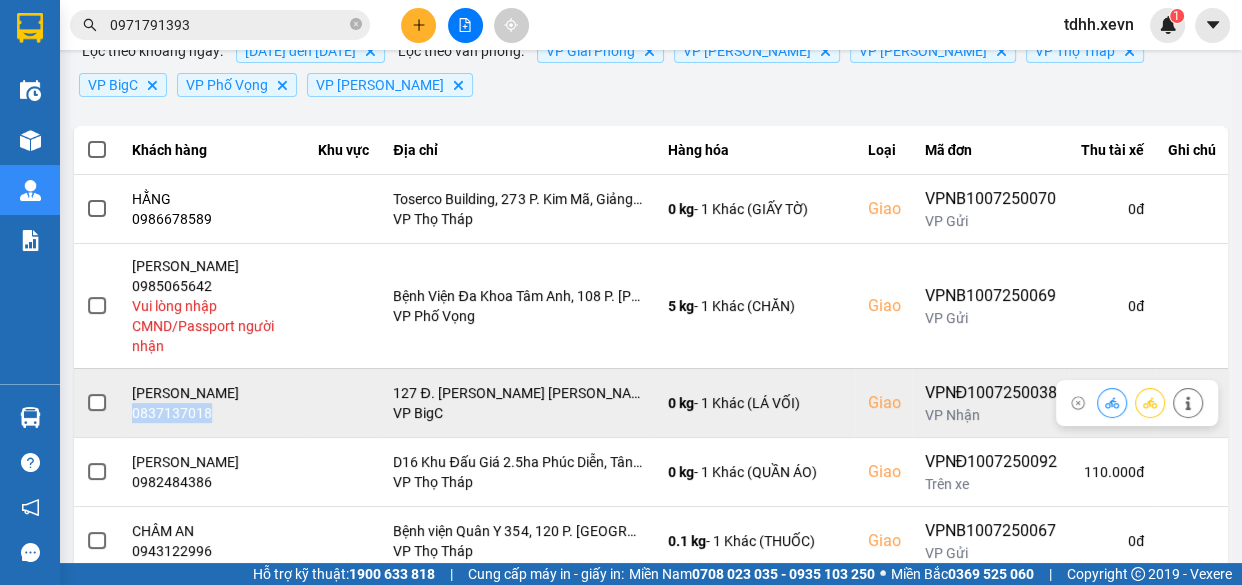 click on "0837137018" at bounding box center [213, 413] 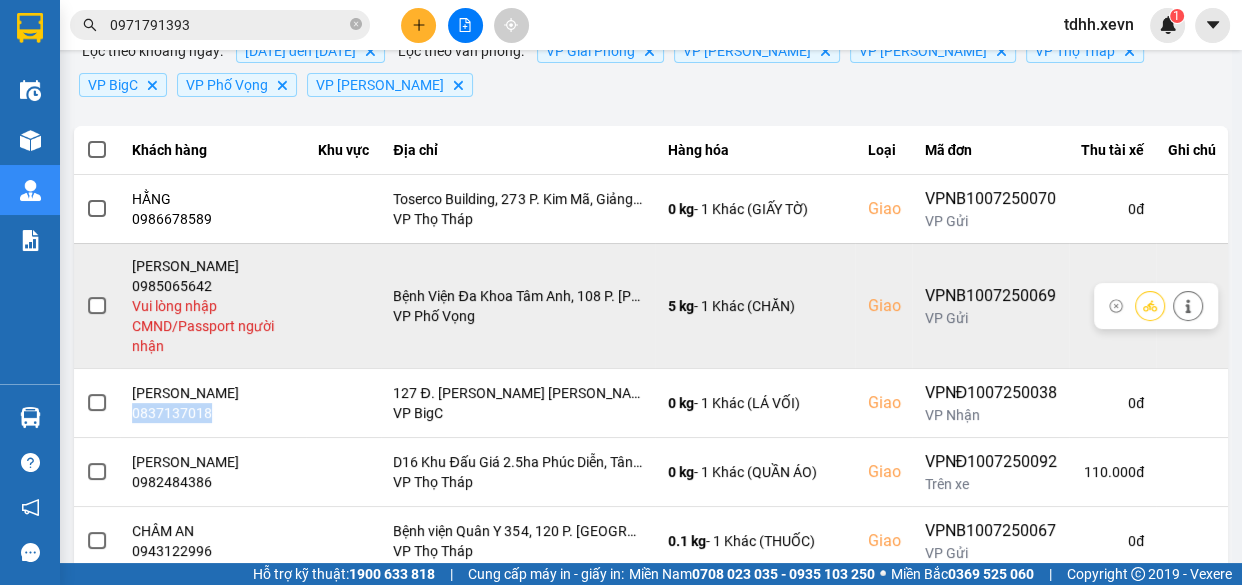 click 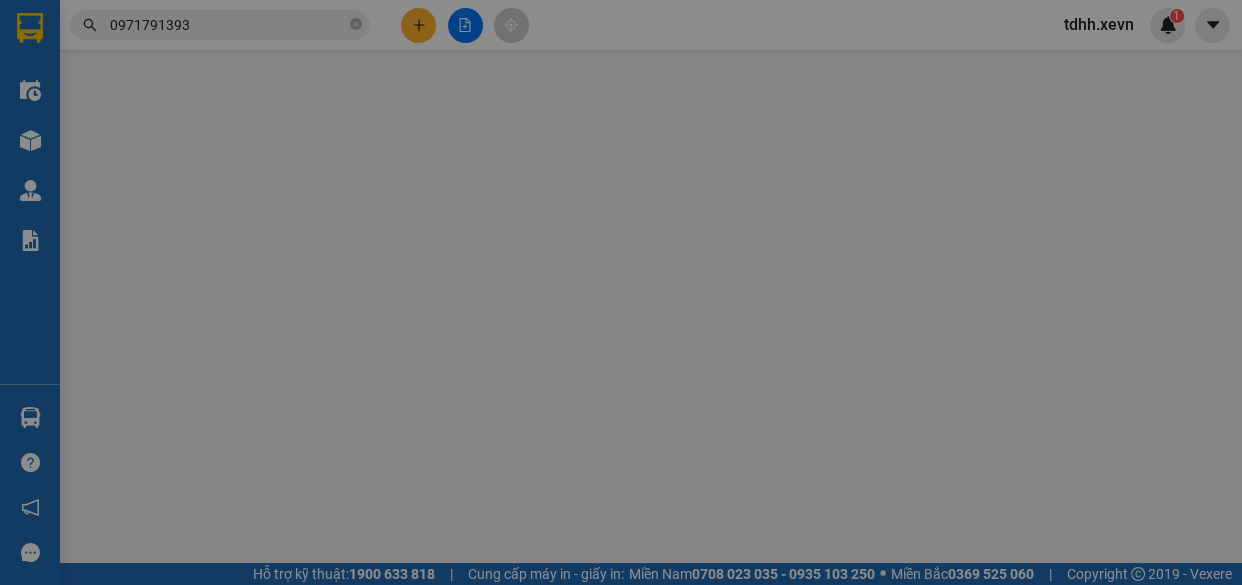type on "0912916315" 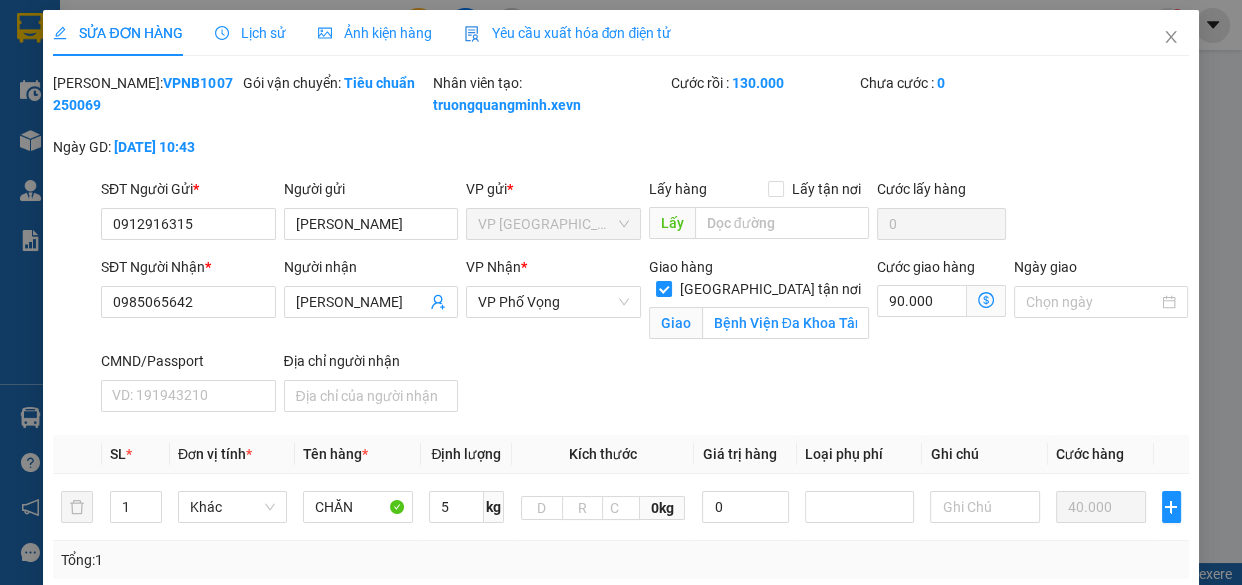 scroll, scrollTop: 0, scrollLeft: 0, axis: both 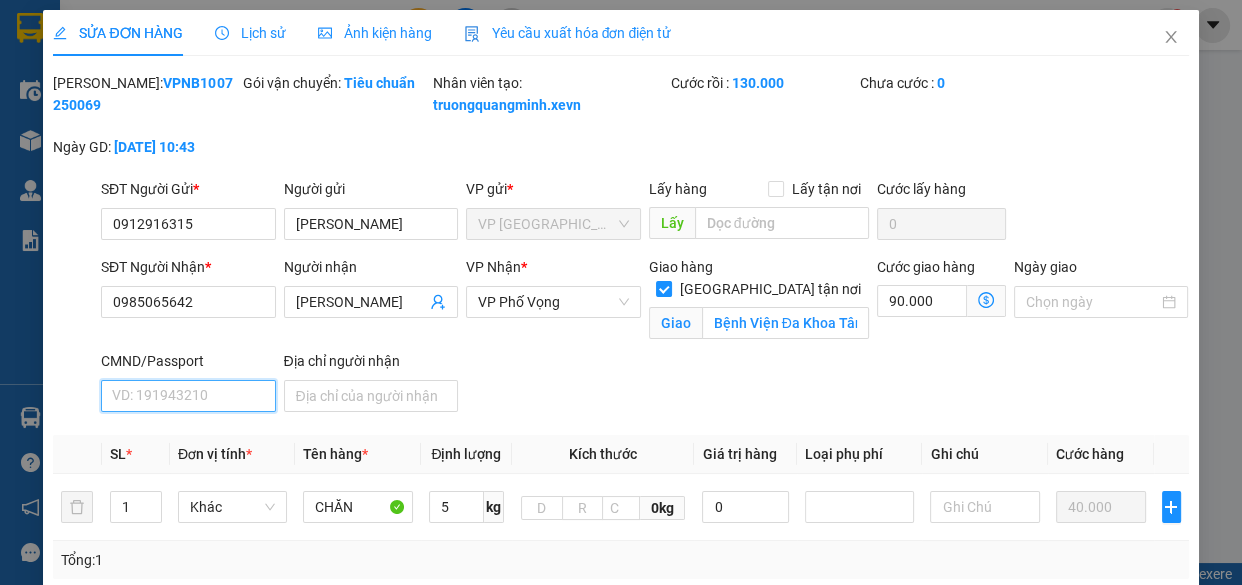 click on "CMND/Passport" at bounding box center [188, 396] 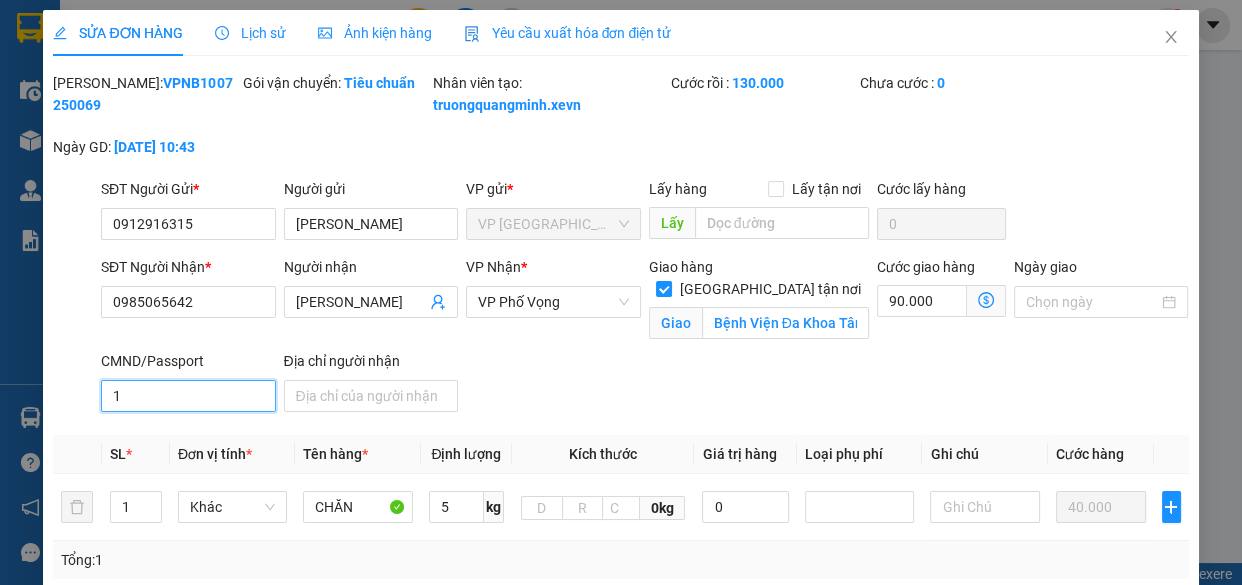 scroll, scrollTop: 438, scrollLeft: 0, axis: vertical 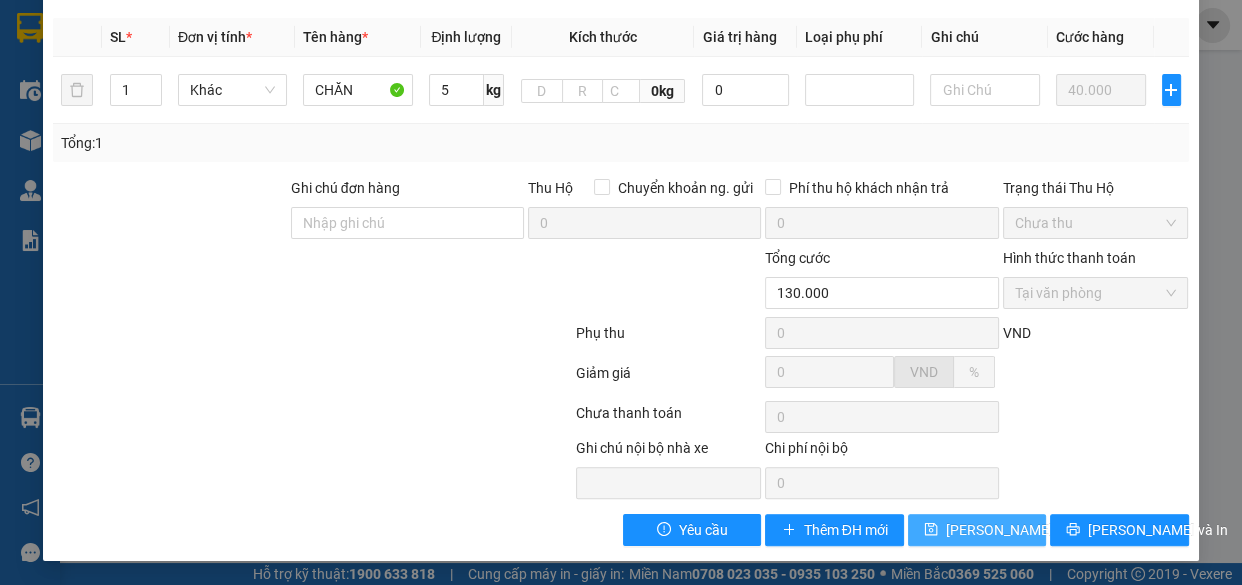 type 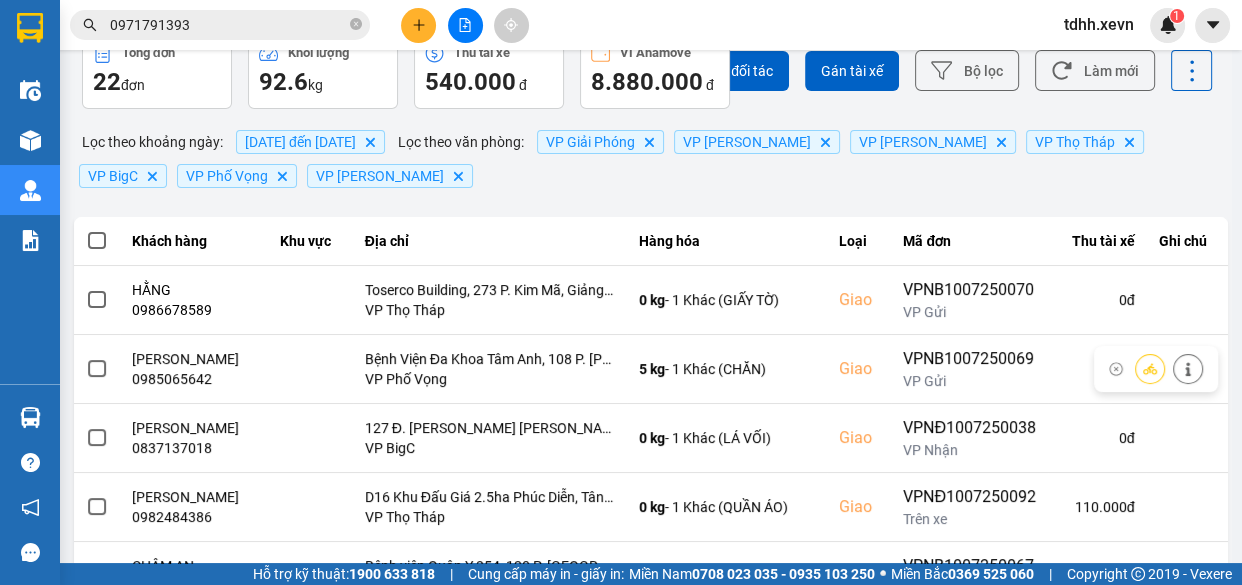 scroll, scrollTop: 181, scrollLeft: 0, axis: vertical 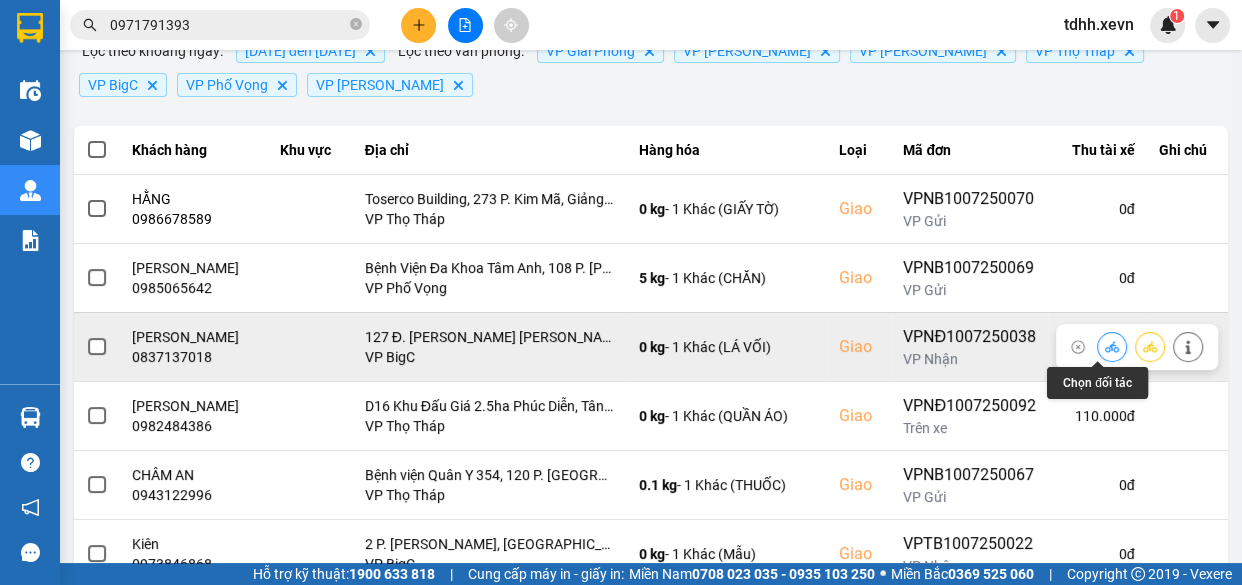 click 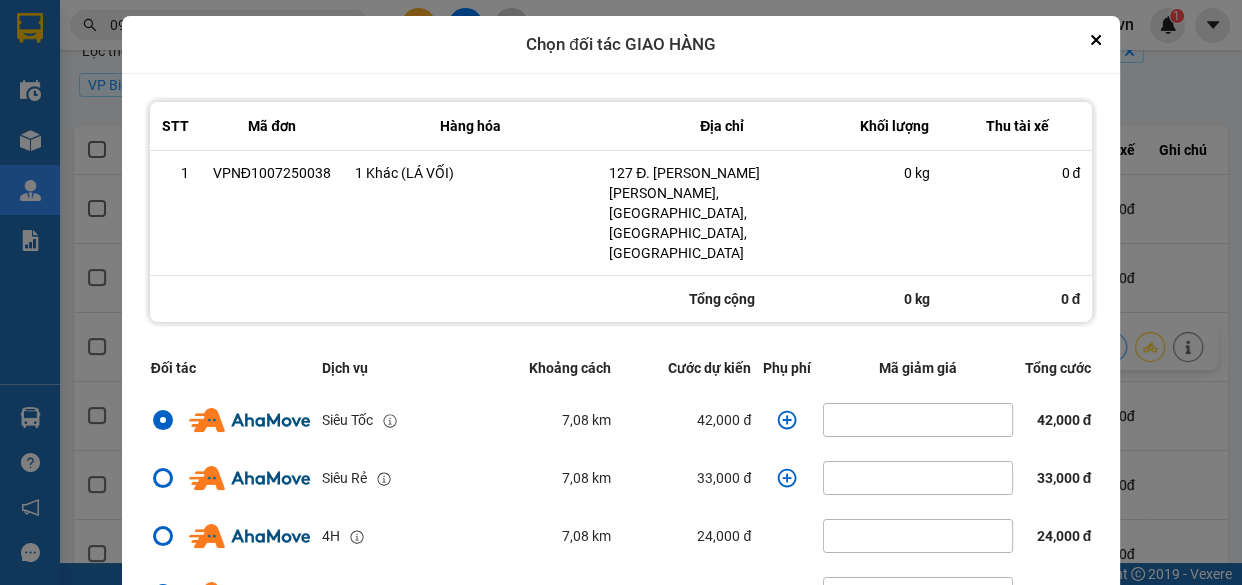 click 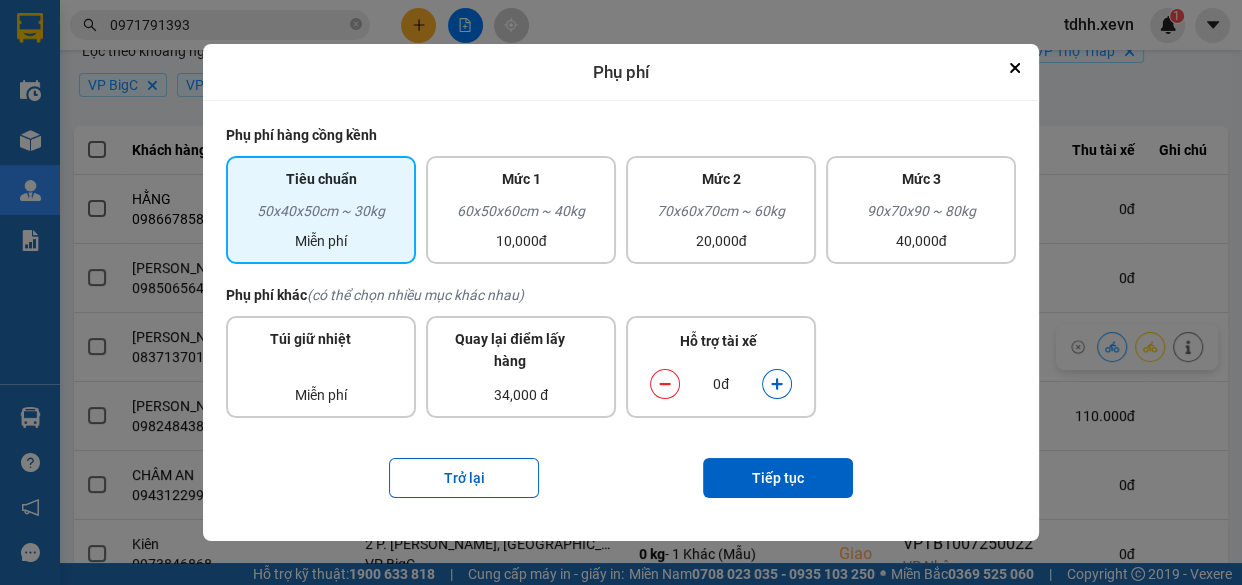 click 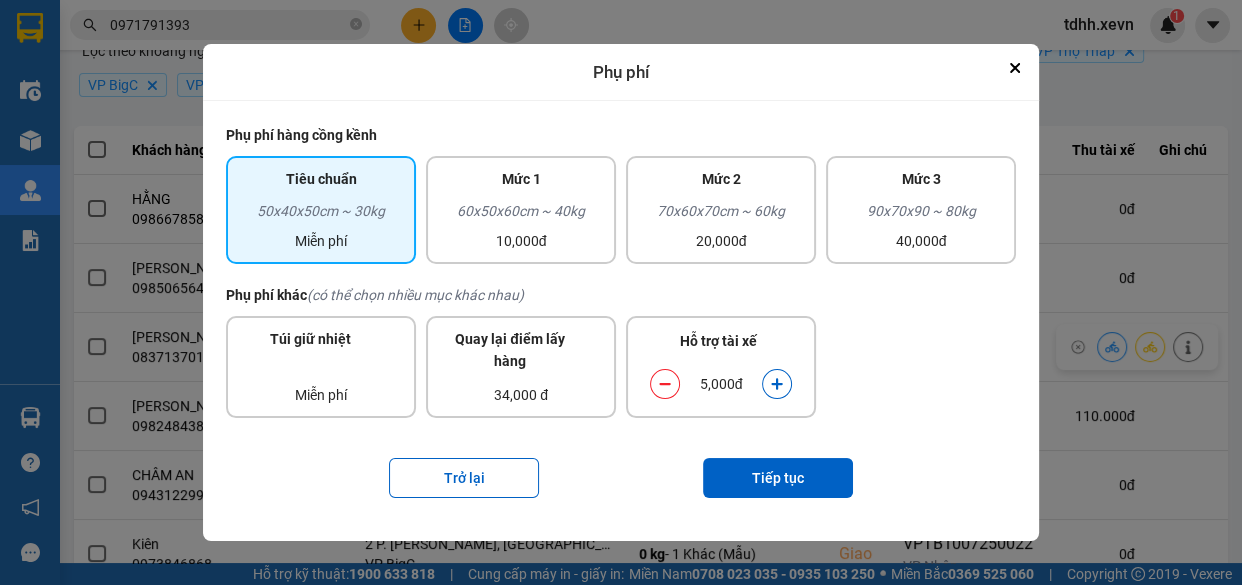 click on "ver:  0.0.137 Chưa điều phối Chờ xác nhận Chờ nhận hàng Đang vận chuyển Hoàn thành Sự cố Tổng đơn 22  đơn Khối lượng 92.6  kg Thu tài xế 540.000   đ Ví Ahamove 8.880.000   đ Chọn đối tác Gán tài xế Bộ lọc Làm mới Lọc theo khoảng ngày : 07/07/2025 đến 10/07/2025 Delete Lọc theo văn phòng : VP Giải Phóng Delete VP Trần Đại Nghĩa Delete VP Ngọc Hồi Delete VP Thọ Tháp Delete VP BigC Delete VP Phố Vọng Delete VP Lê Duẩn Delete Khách hàng Khu vực Địa chỉ Hàng hóa Loại Mã đơn Thu tài xế Ghi chú HẰNG 0986678589 Toserco Building, 273 P. Kim Mã, Giảng Võ, Ba Đình, Hà Nội, Việt Nam VP Thọ Tháp 0 kg  -   1 Khác (GIẤY TỜ) Giao VPNB1007250070 VP Gửi 0 đ TRẦN QUỐC PHONG 0985065642 Bệnh Viện Đa Khoa Tâm Anh, 108 P. Hoàng Như Tiếp, Bồ Đề, Long Biên, Hà Nội, Việt Nam VP Phố Vọng 5 kg  -   1 Khác (CHĂN) Giao VPNB1007250069 VP Gửi 0 đ NGUYỄN THỊ HUỆ  -" at bounding box center (651, 390) 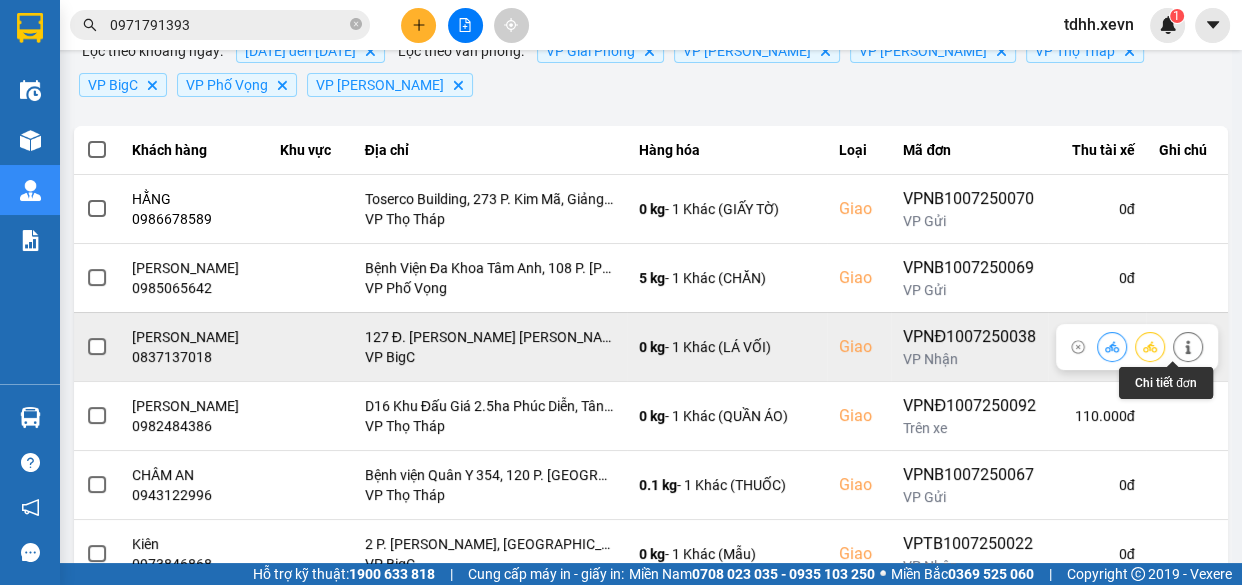 click 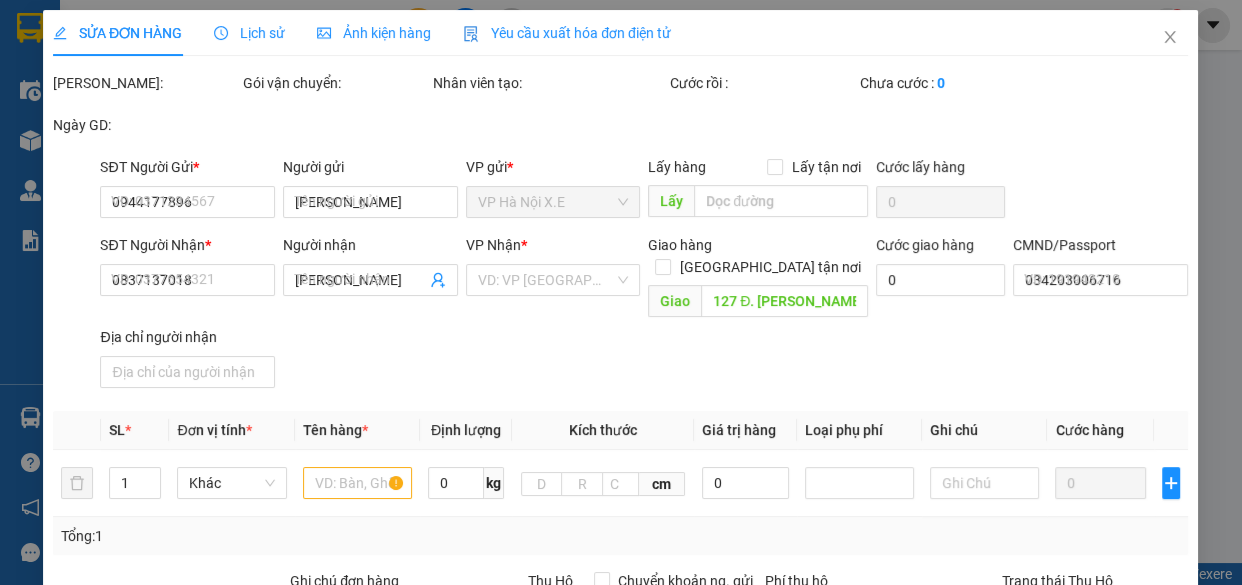 scroll, scrollTop: 0, scrollLeft: 0, axis: both 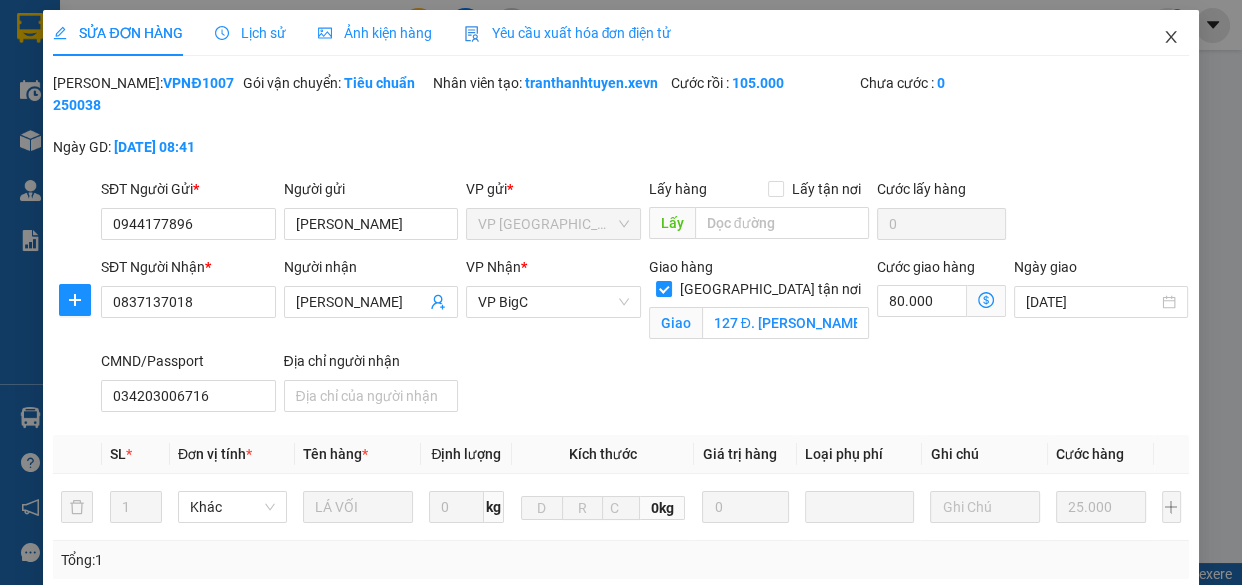 click at bounding box center (1171, 38) 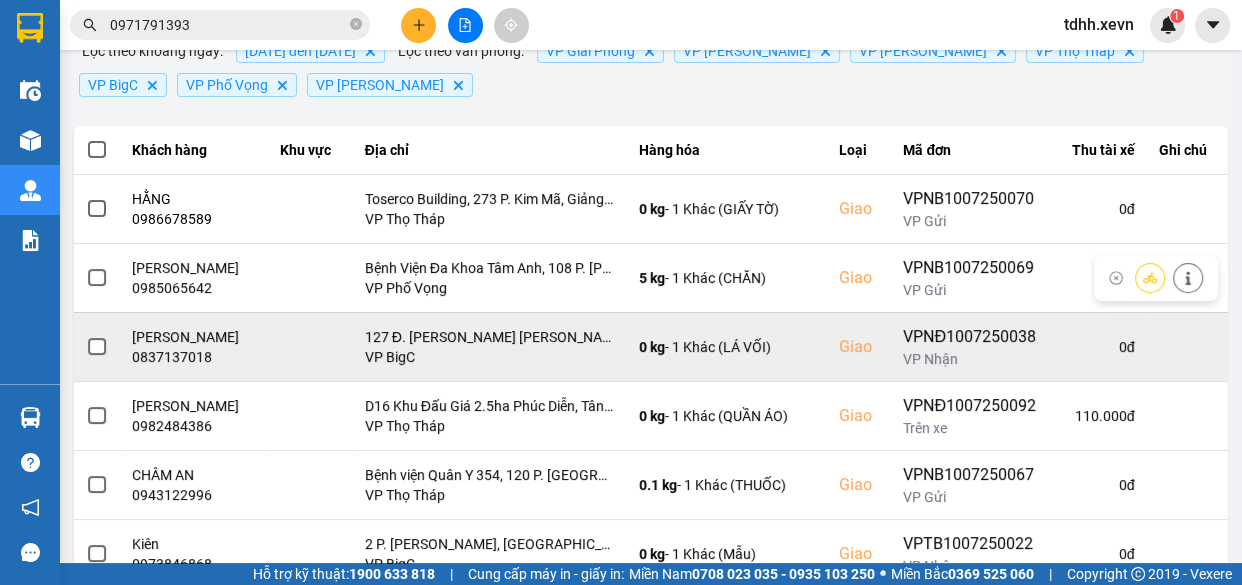 scroll, scrollTop: 272, scrollLeft: 0, axis: vertical 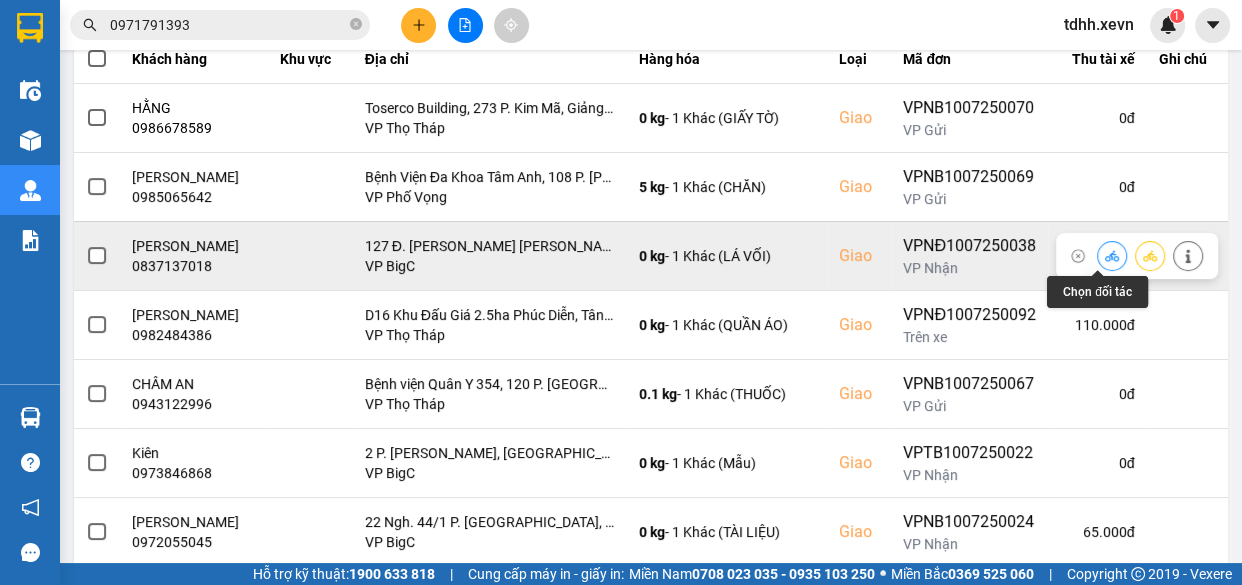 click at bounding box center [1112, 255] 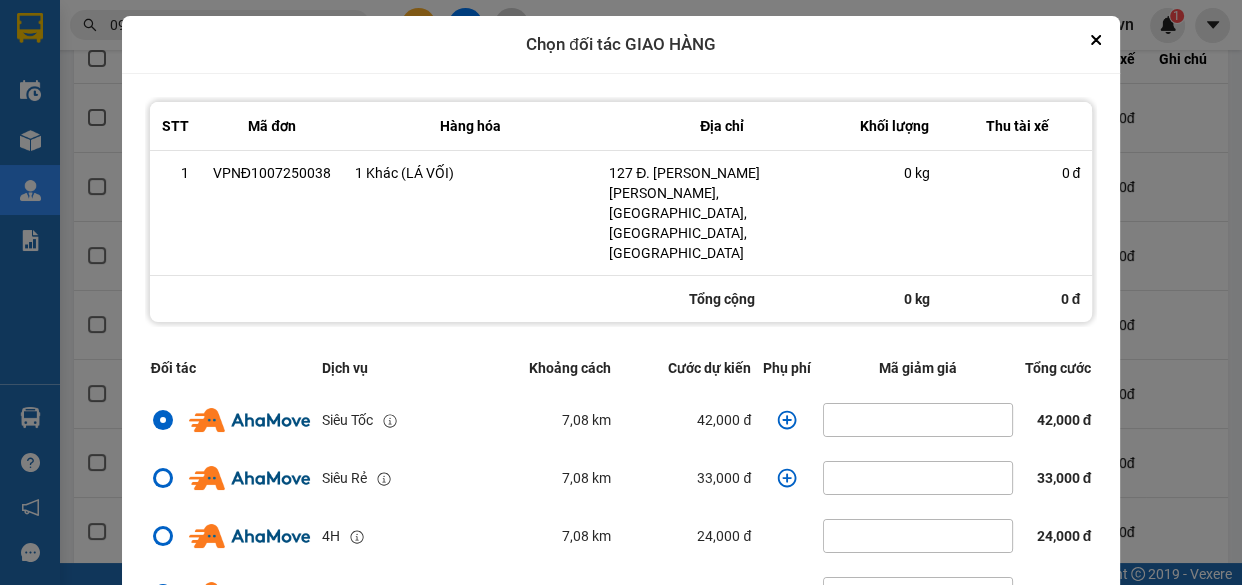 click at bounding box center (787, 420) 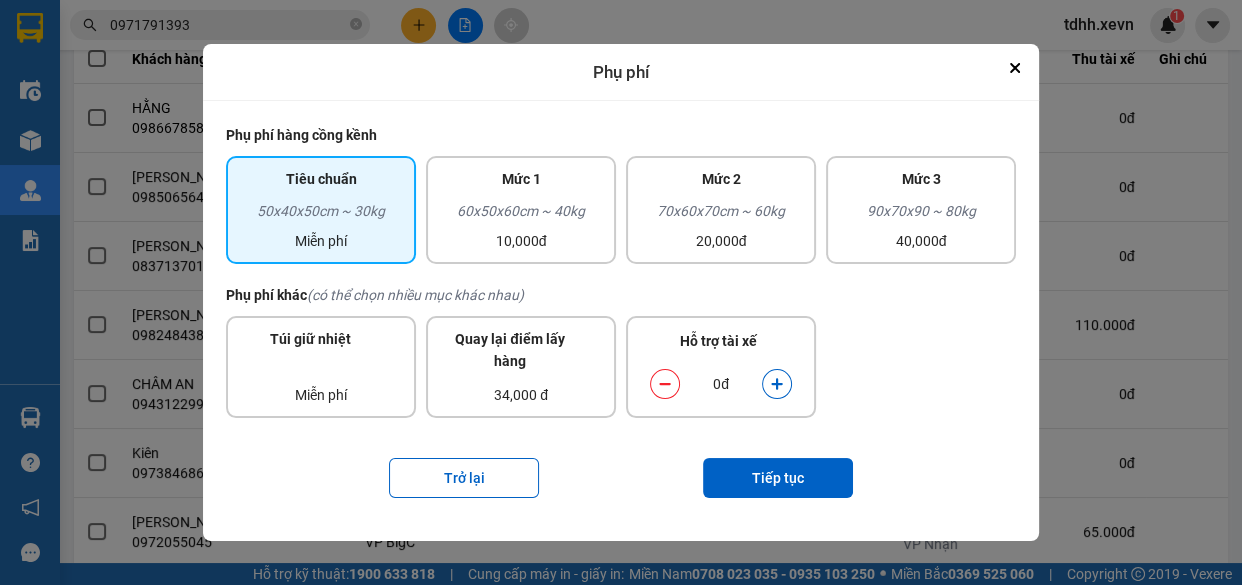 click on "0đ" at bounding box center [721, 384] 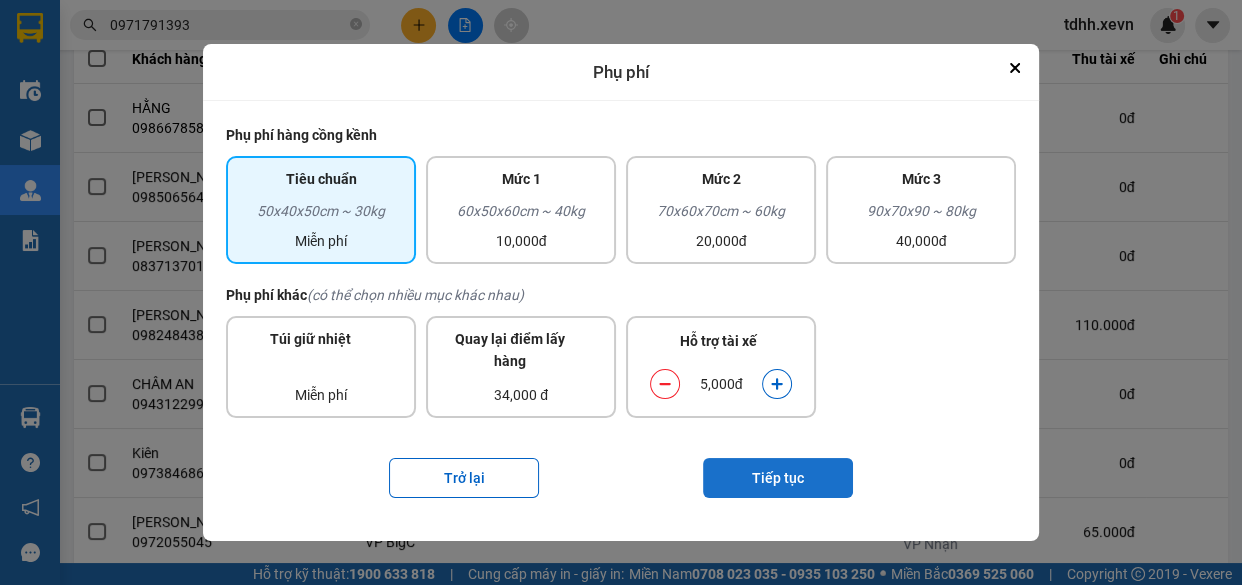click on "Tiếp tục" at bounding box center [778, 478] 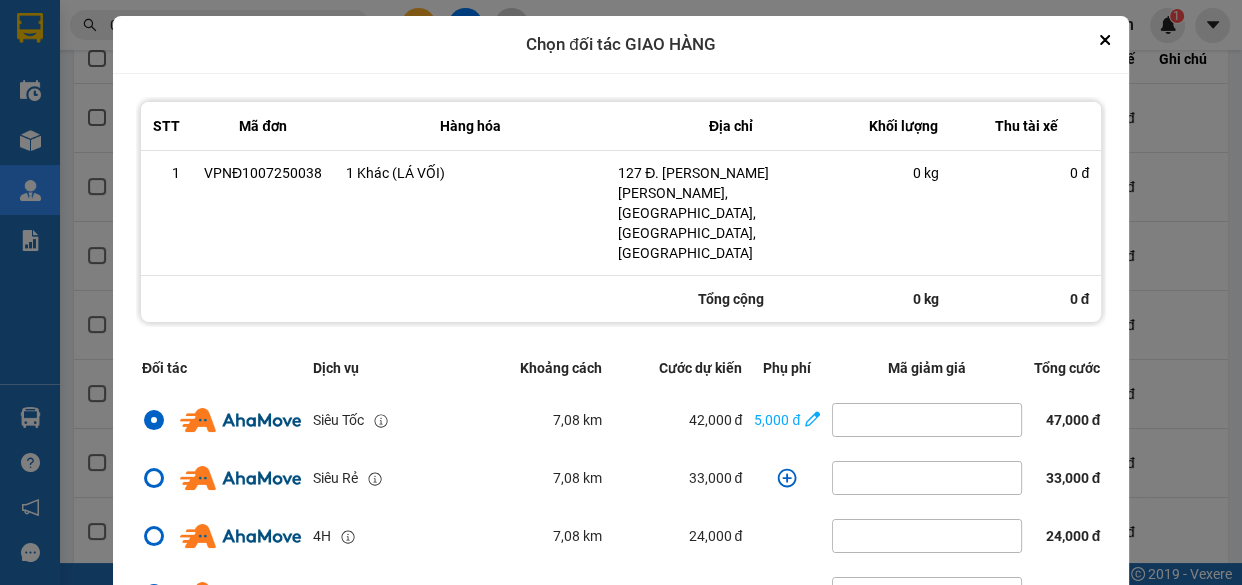 scroll, scrollTop: 431, scrollLeft: 0, axis: vertical 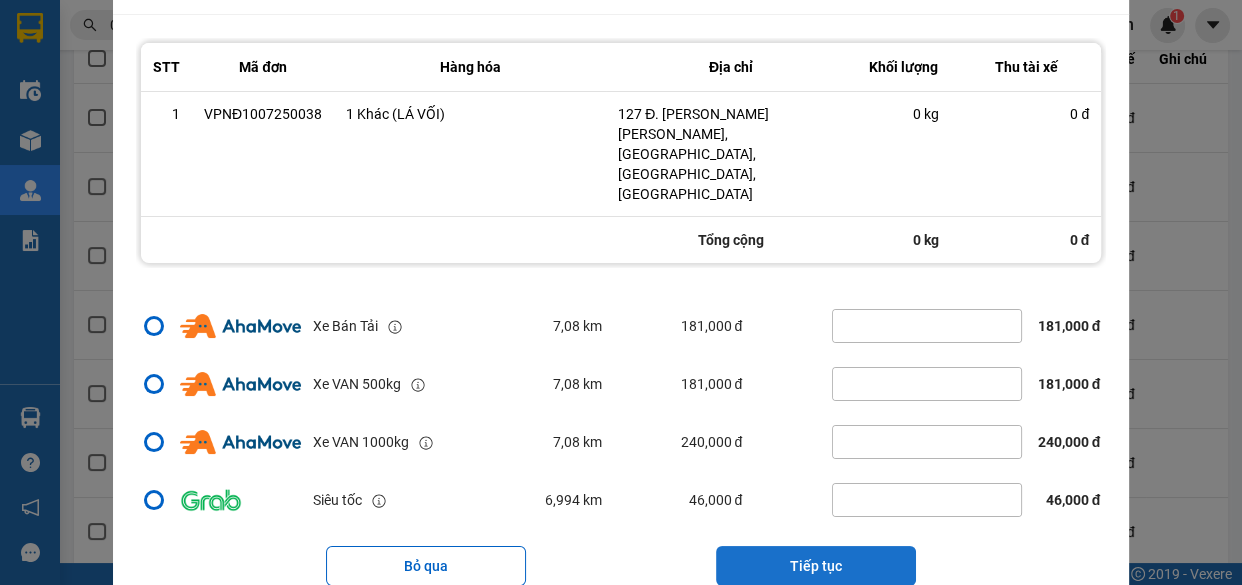 click on "Tiếp tục" at bounding box center [816, 566] 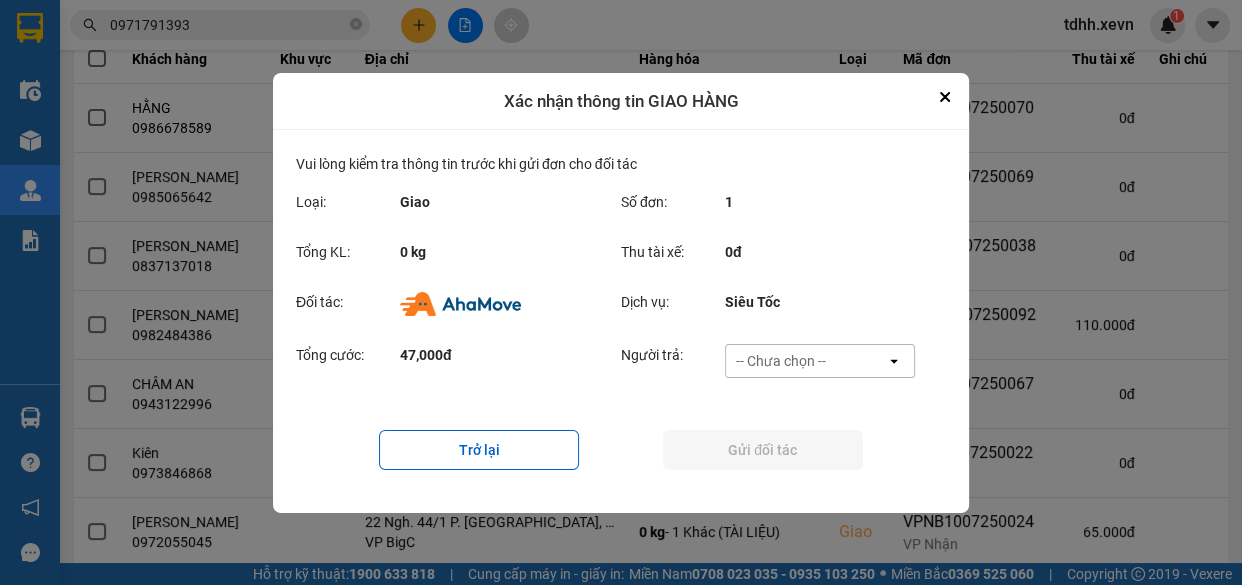 scroll, scrollTop: 0, scrollLeft: 0, axis: both 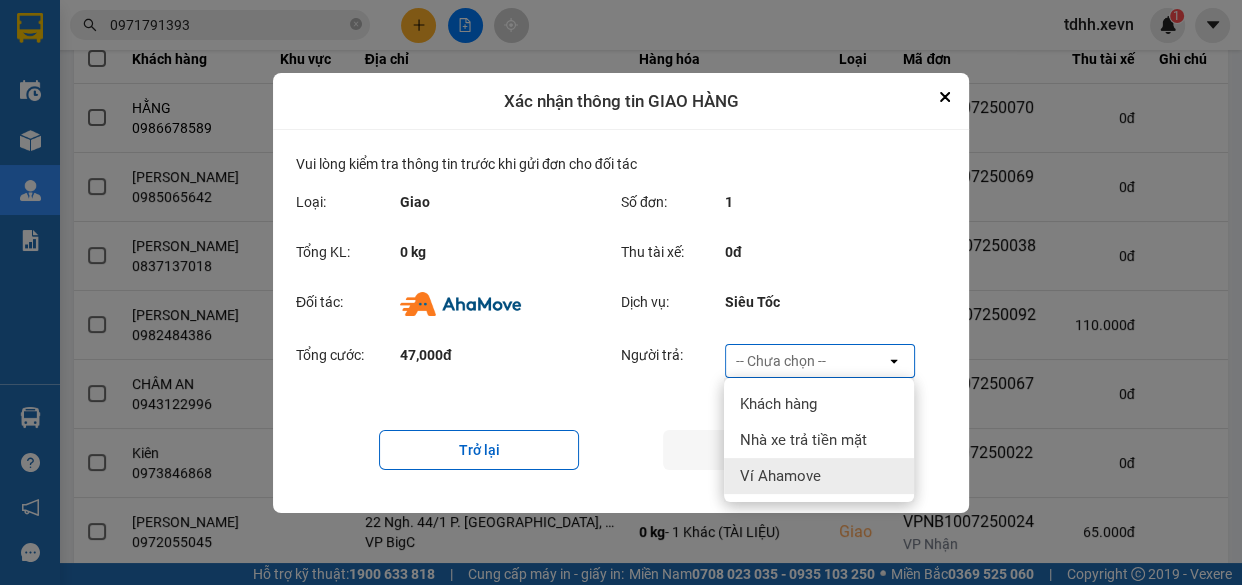 click on "Ví Ahamove" at bounding box center [780, 476] 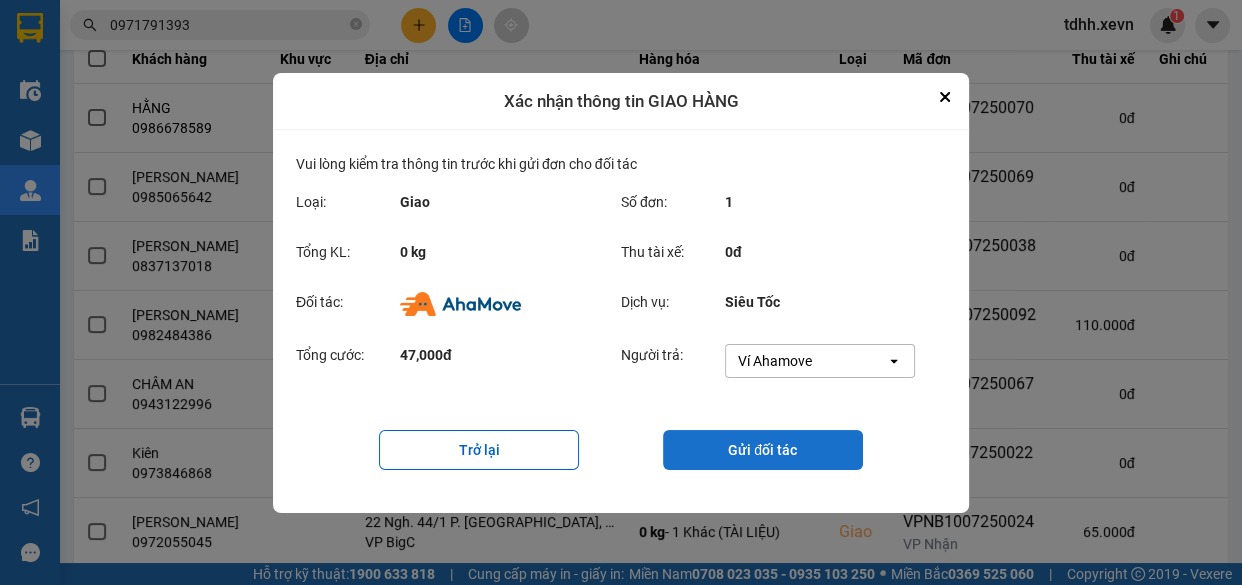 click on "Gửi đối tác" at bounding box center (763, 450) 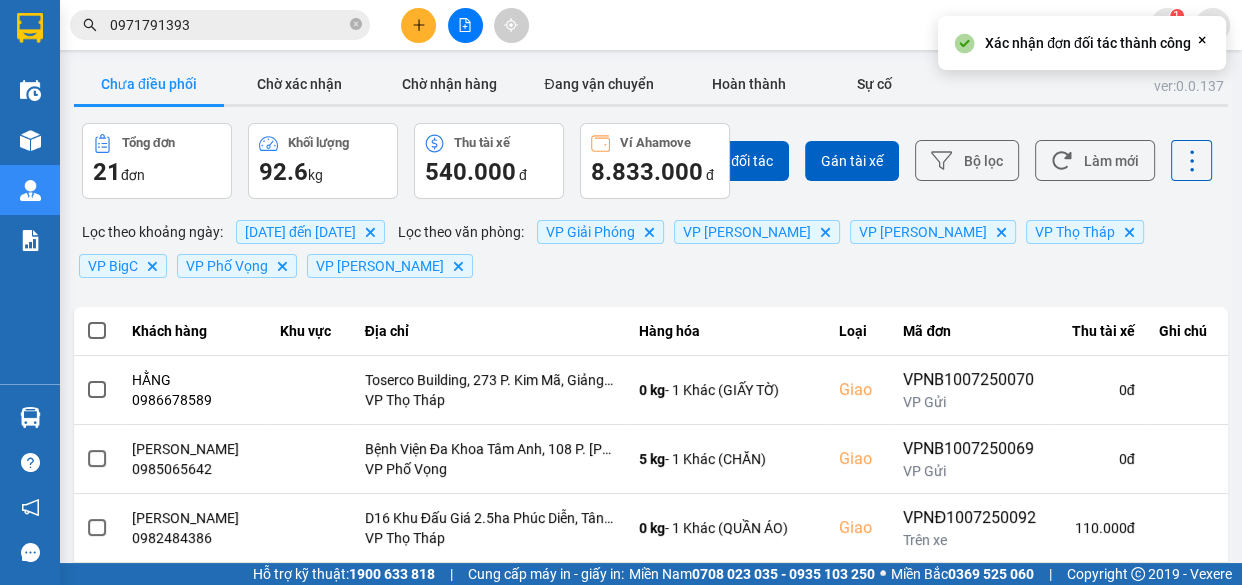 scroll, scrollTop: 528, scrollLeft: 0, axis: vertical 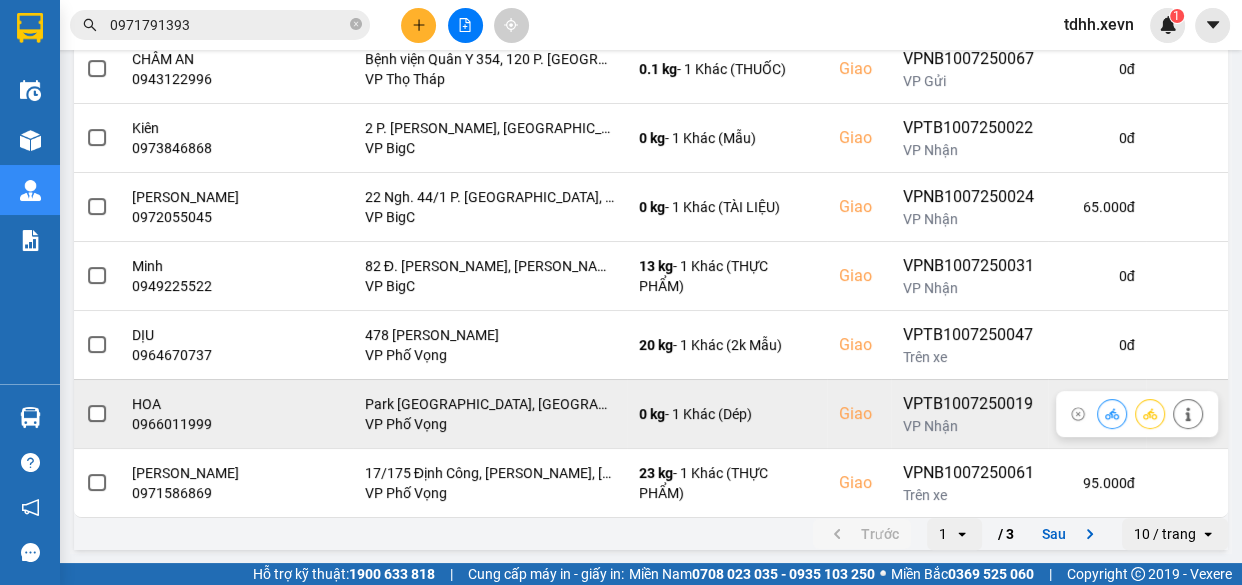 click on "0966011999" at bounding box center (194, 424) 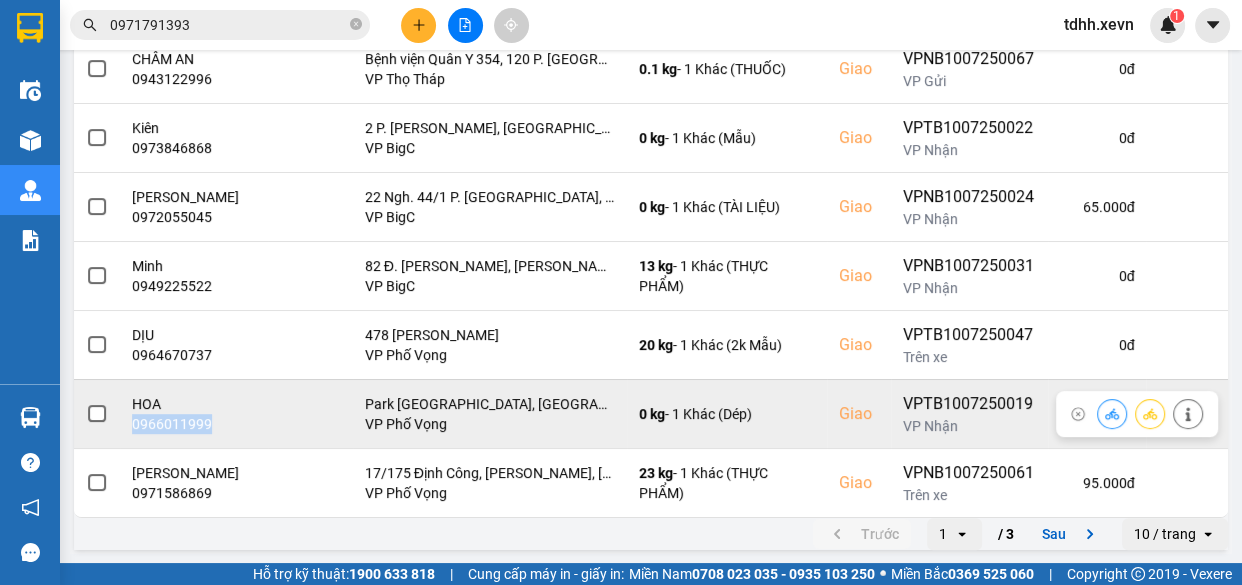 click on "0966011999" at bounding box center (194, 424) 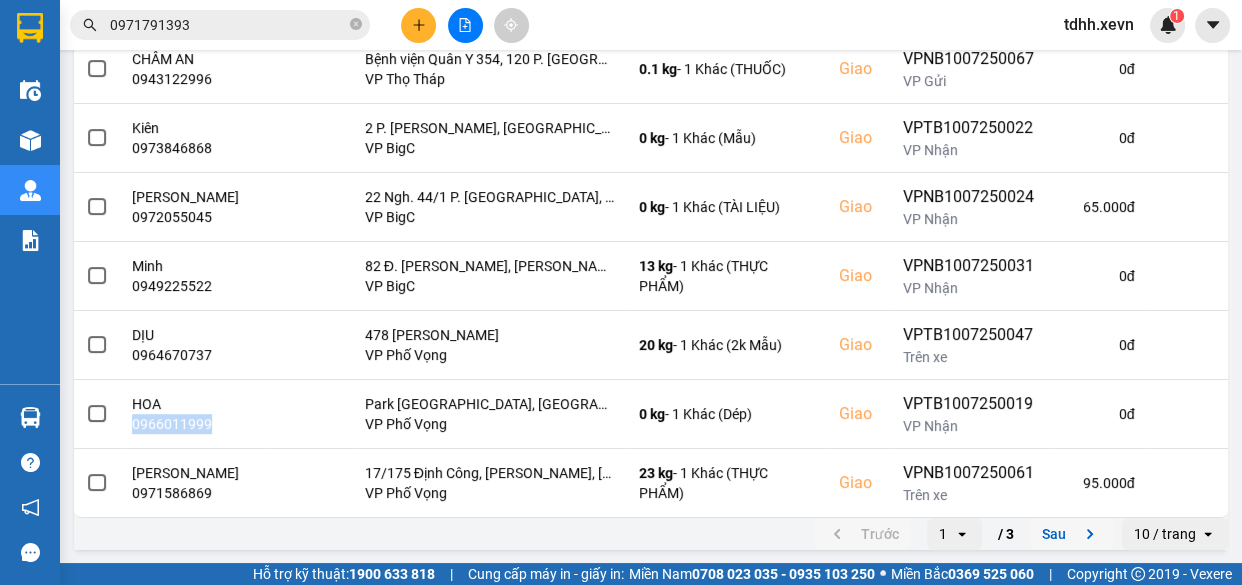 click on "Sau" at bounding box center (1072, 534) 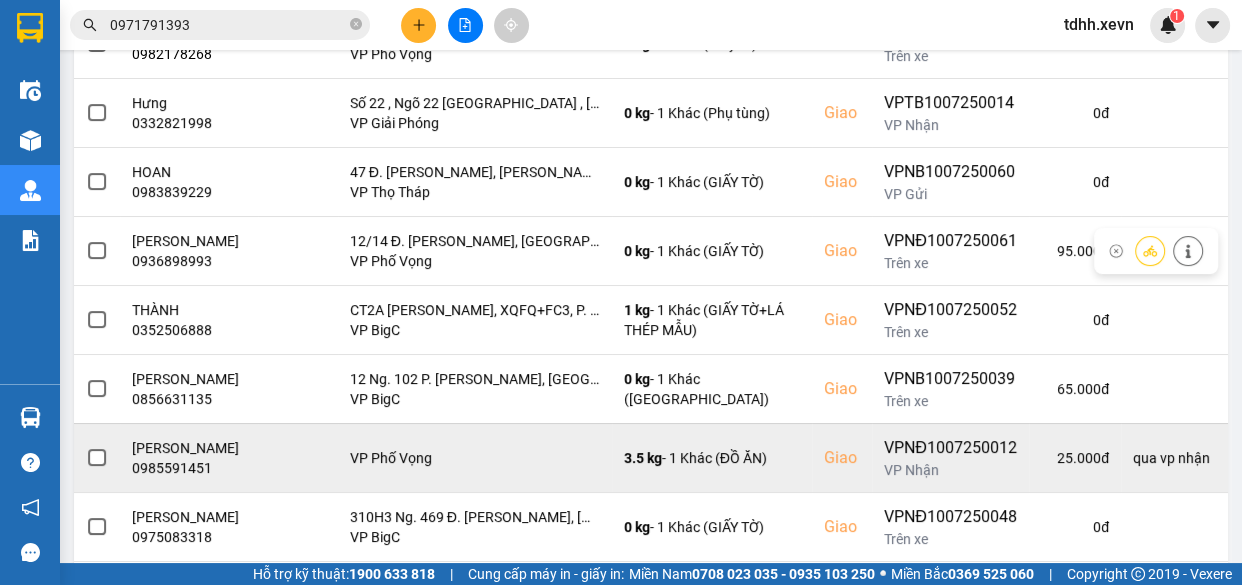 scroll, scrollTop: 528, scrollLeft: 0, axis: vertical 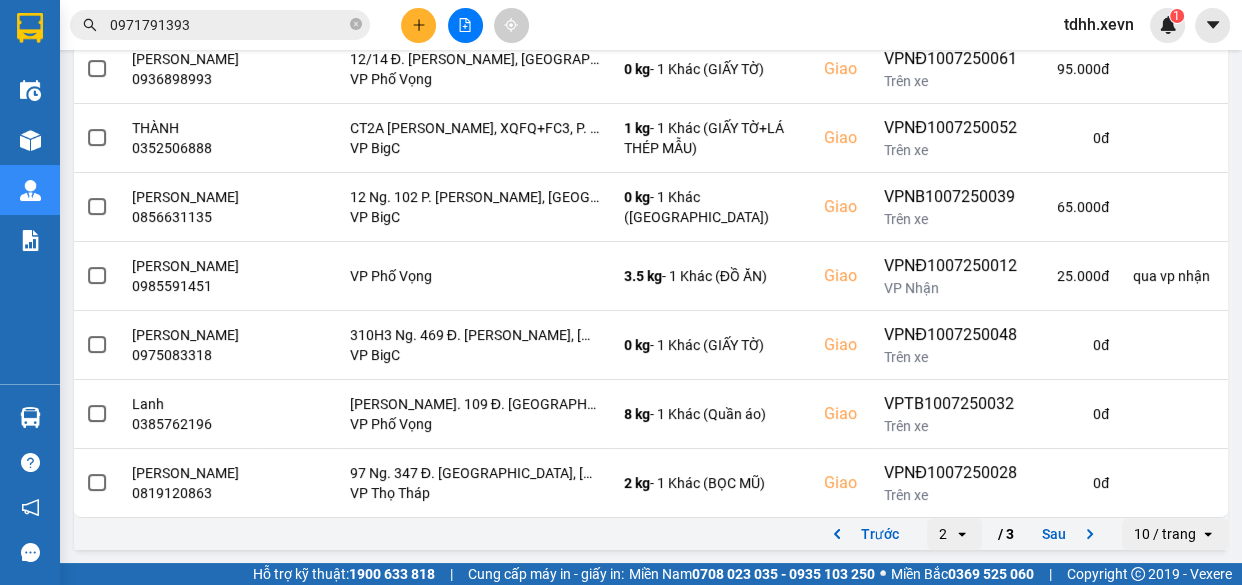 click on "Trước" at bounding box center [862, 534] 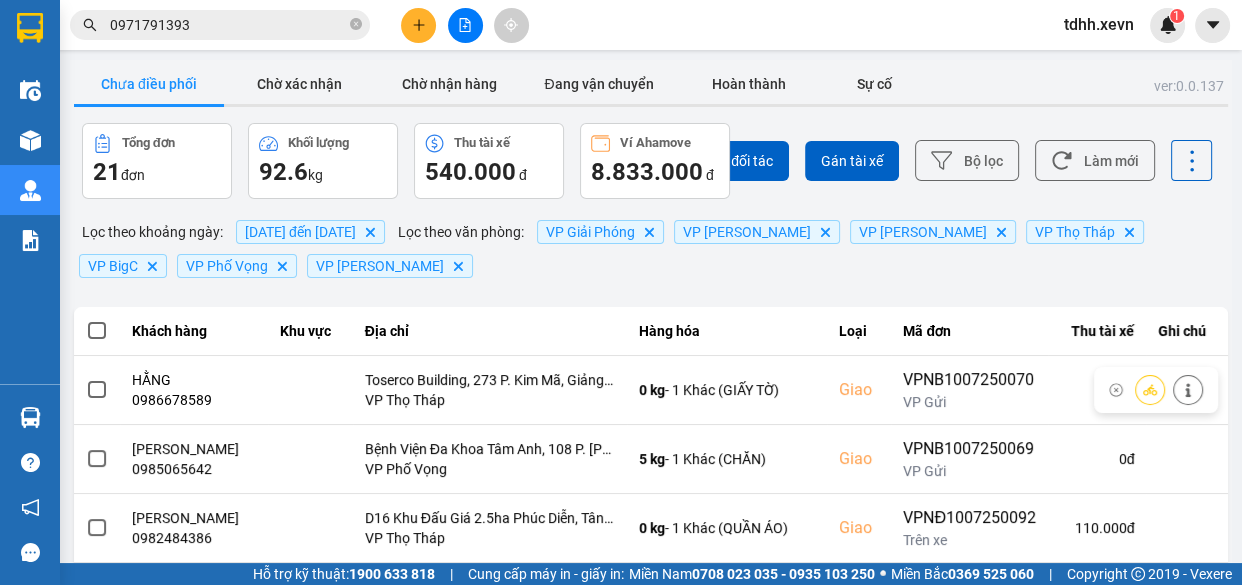 scroll, scrollTop: 528, scrollLeft: 0, axis: vertical 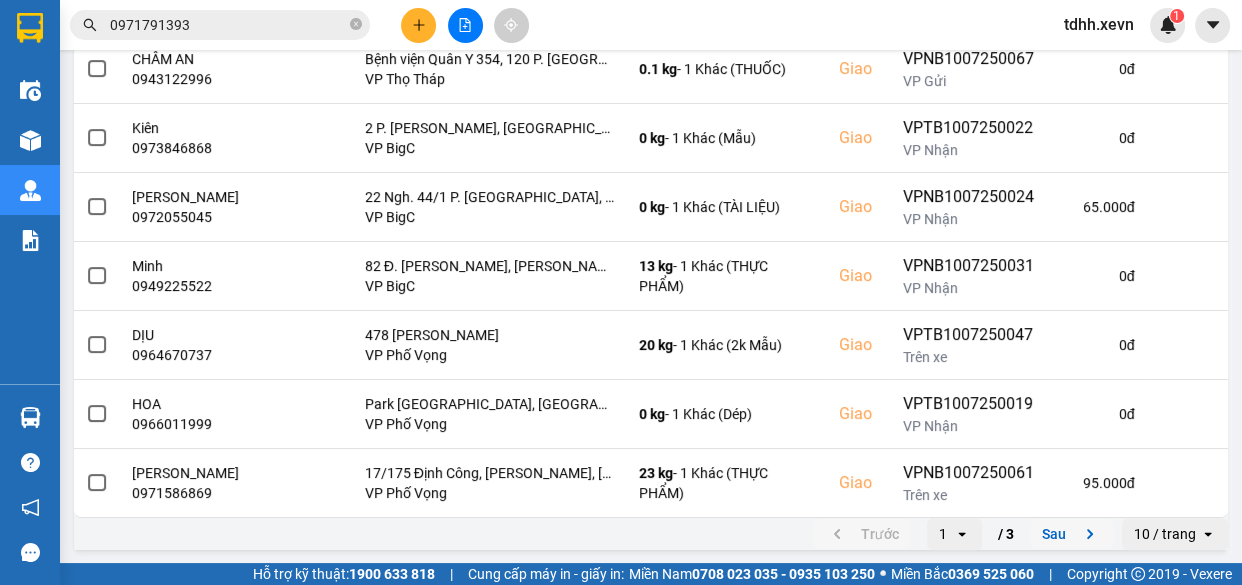 click on "Sau" at bounding box center [1072, 534] 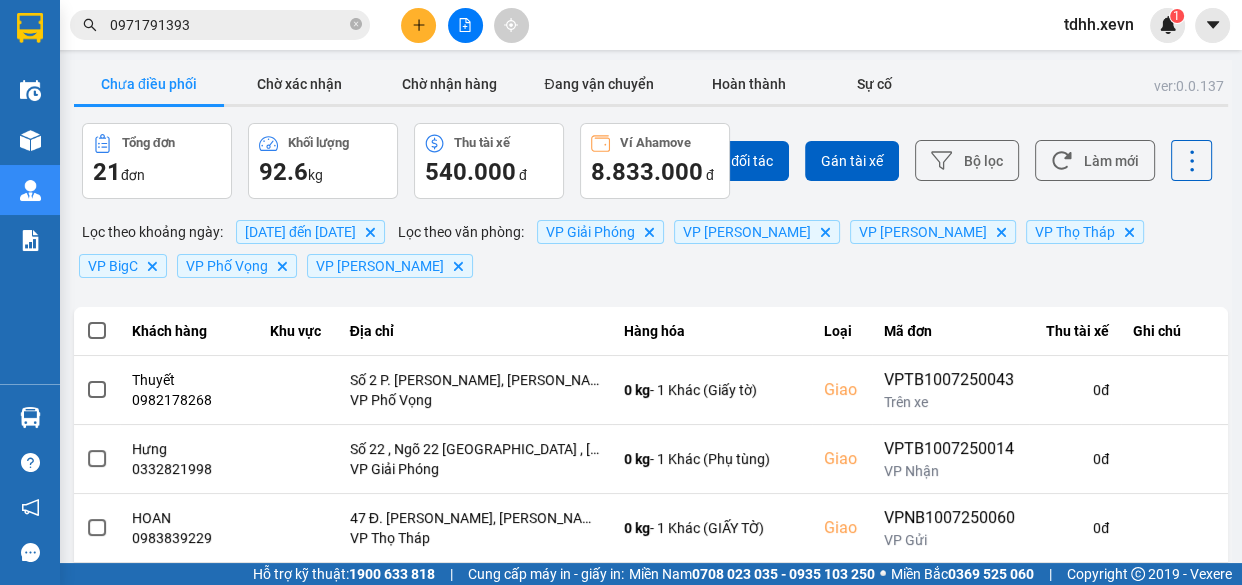 scroll, scrollTop: 528, scrollLeft: 0, axis: vertical 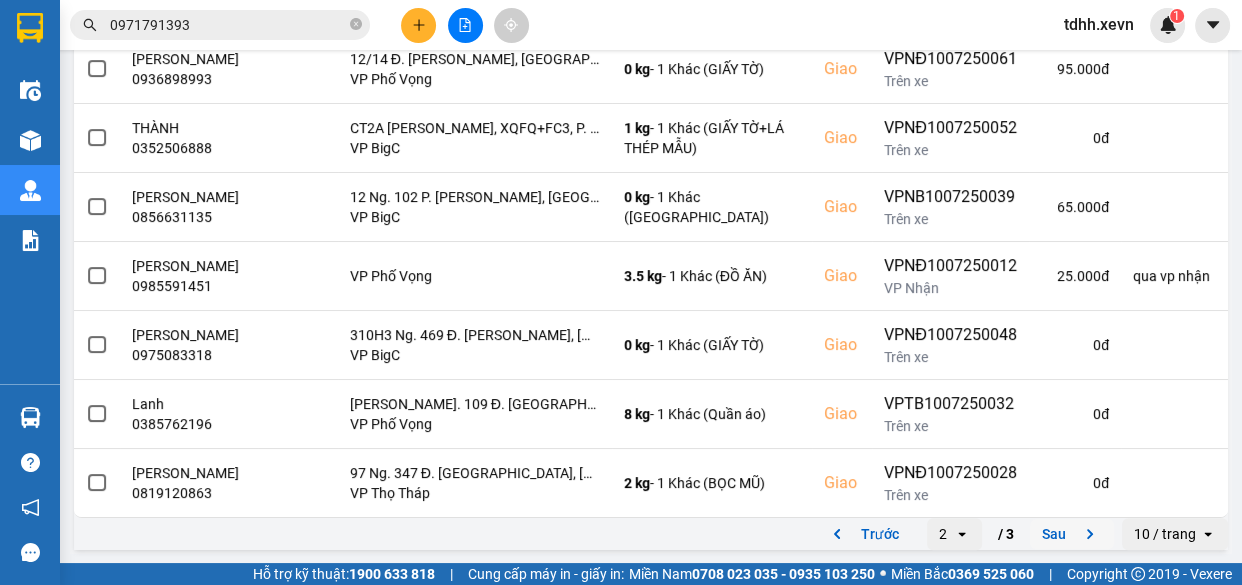click on "Sau" at bounding box center (1072, 534) 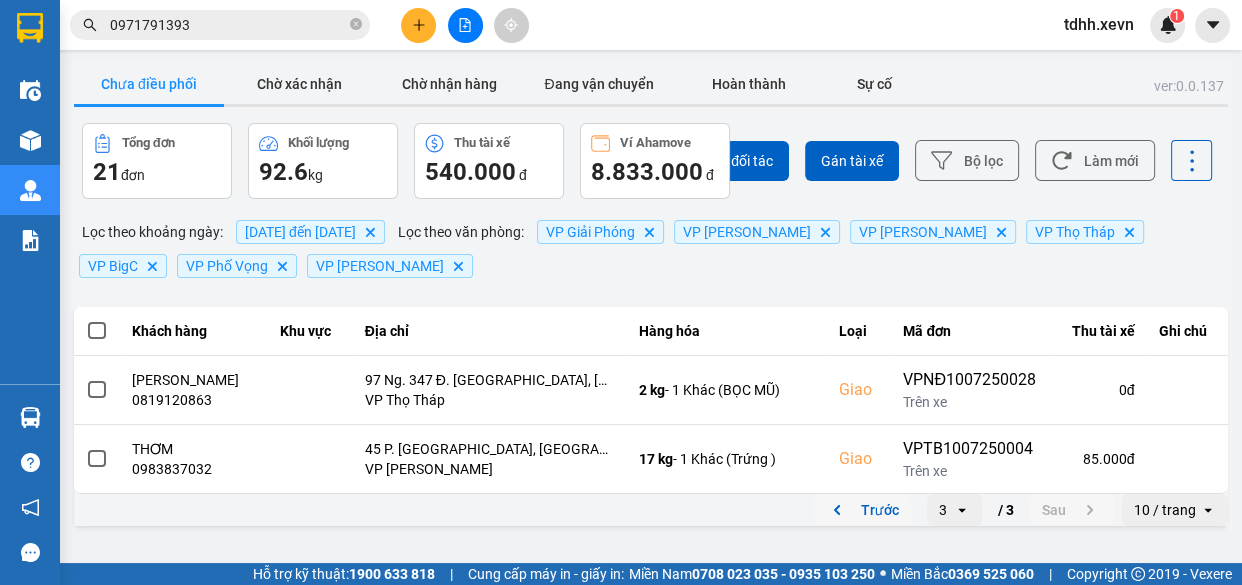 click on "Trước" at bounding box center [862, 510] 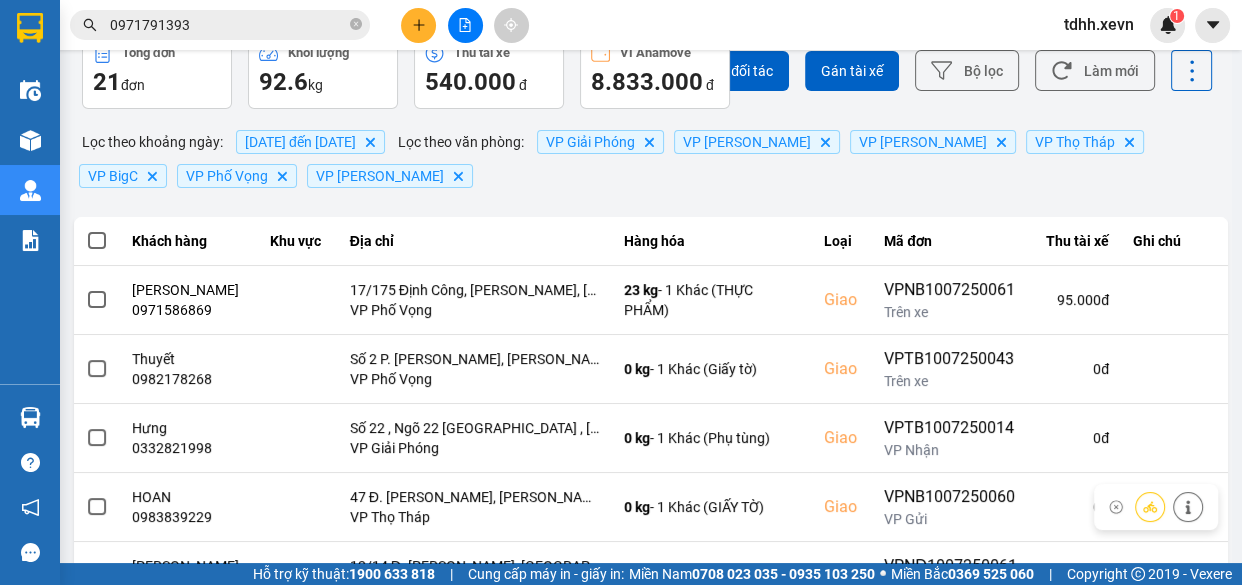 scroll, scrollTop: 528, scrollLeft: 0, axis: vertical 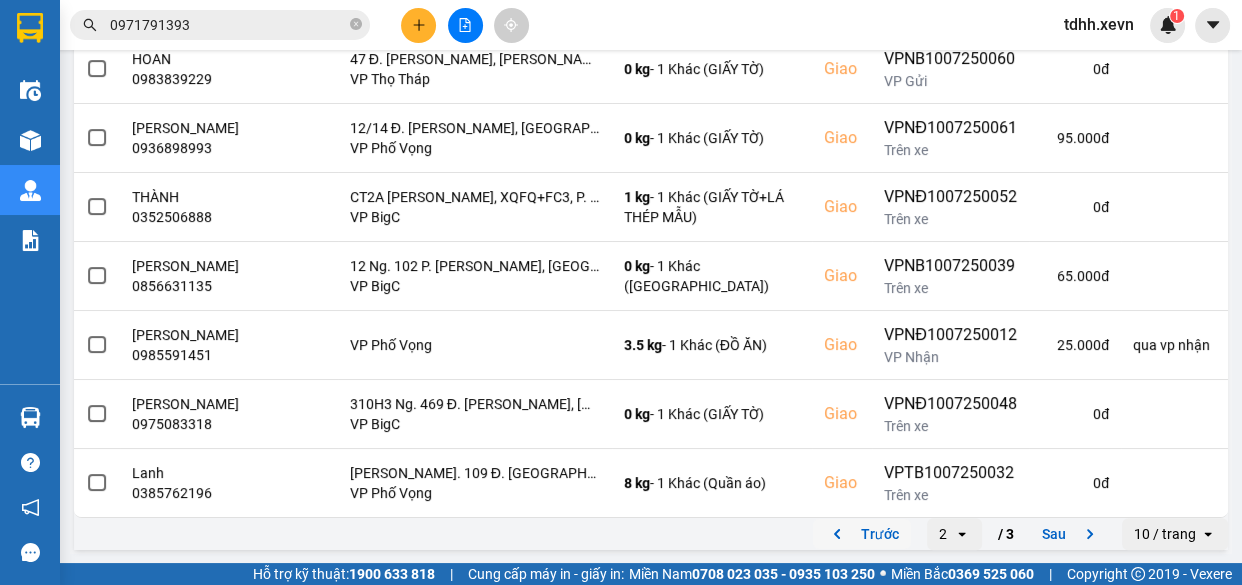 click on "Trước" at bounding box center [862, 534] 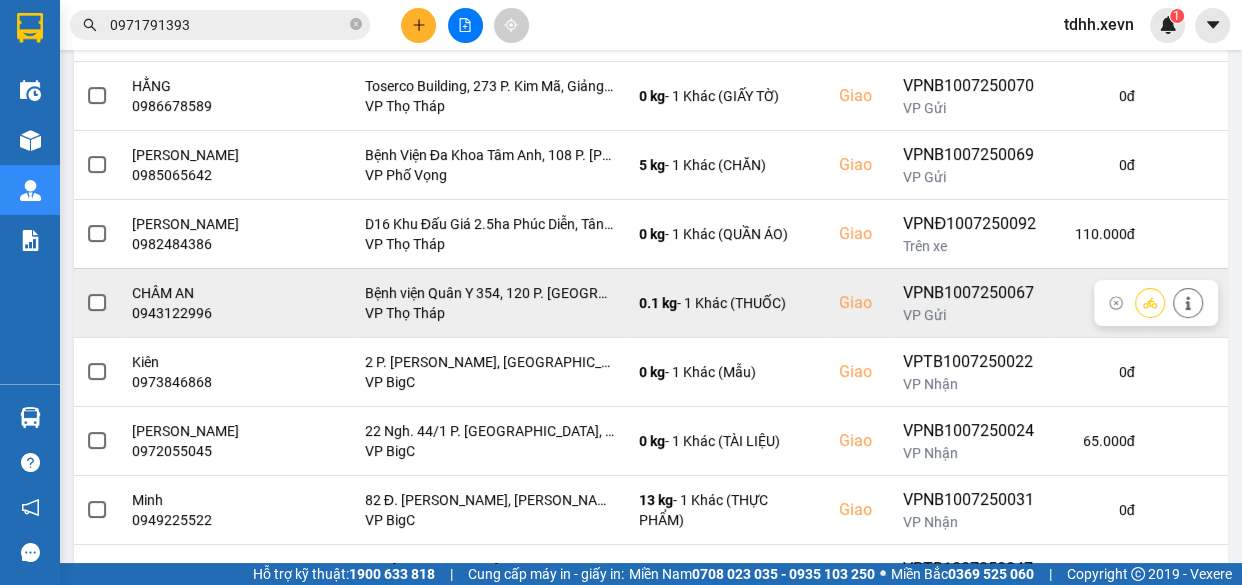 scroll, scrollTop: 528, scrollLeft: 0, axis: vertical 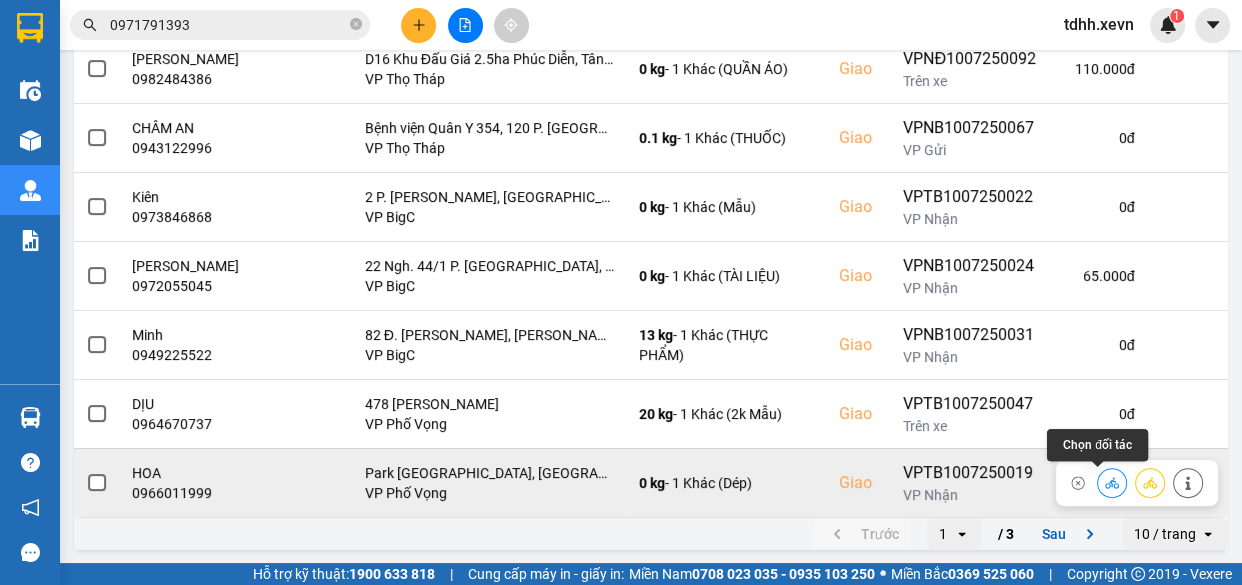 click at bounding box center (1112, 482) 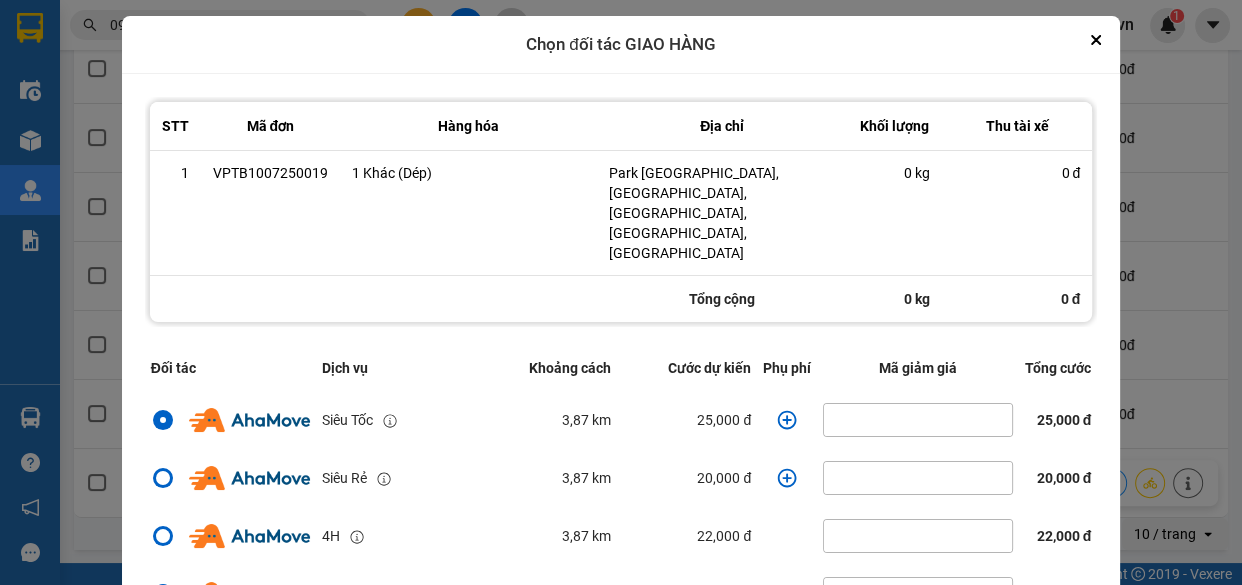 click 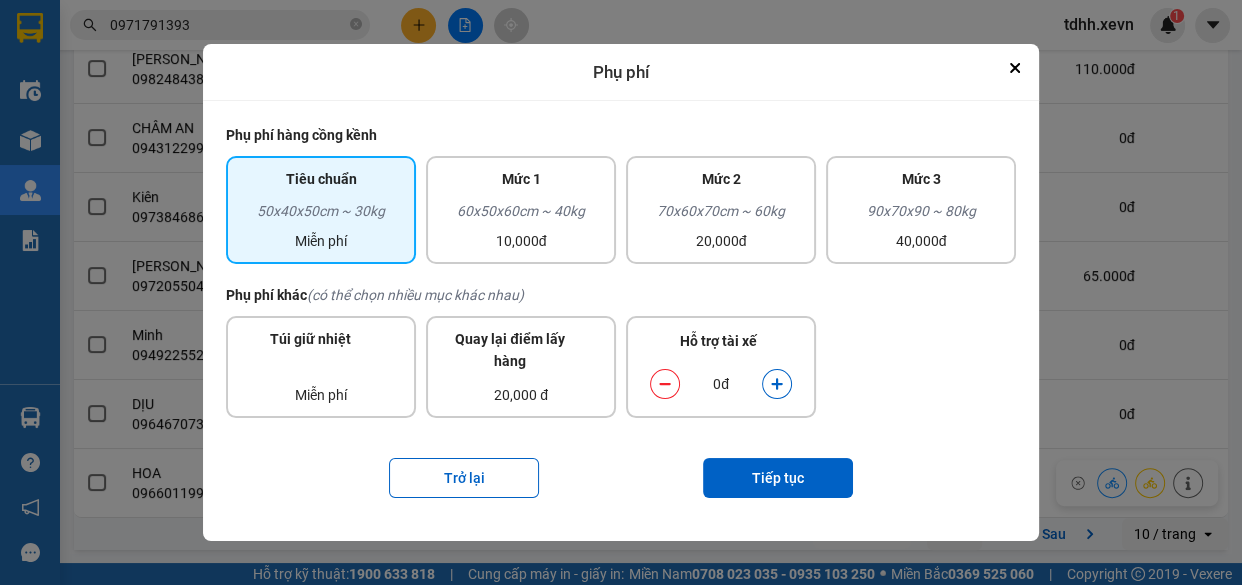 click at bounding box center [777, 384] 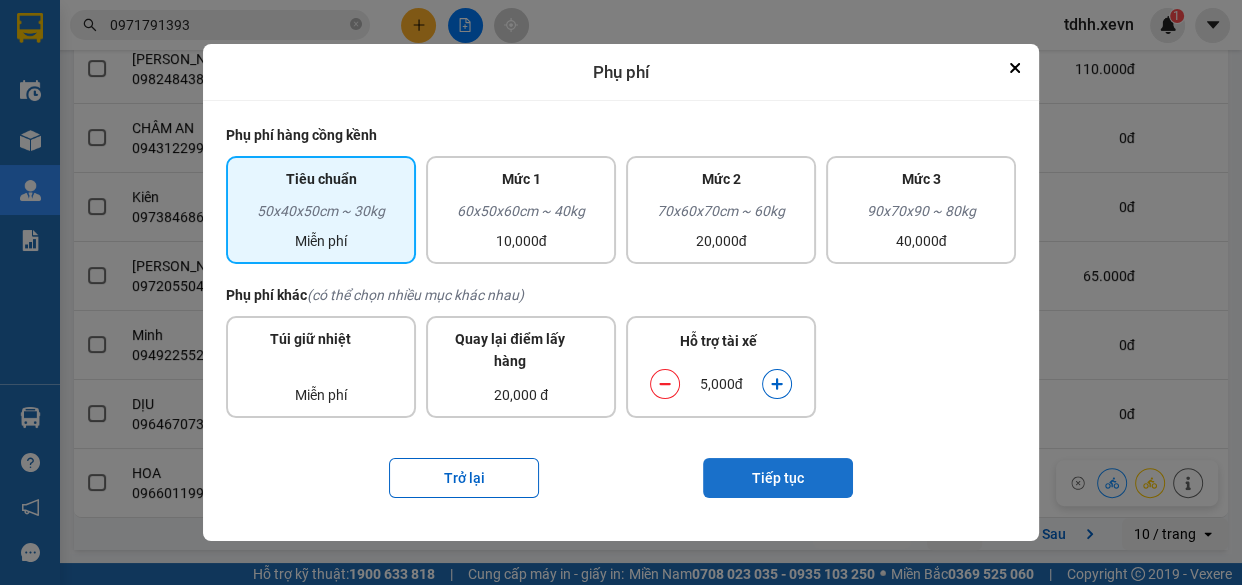 click on "Tiếp tục" at bounding box center (778, 478) 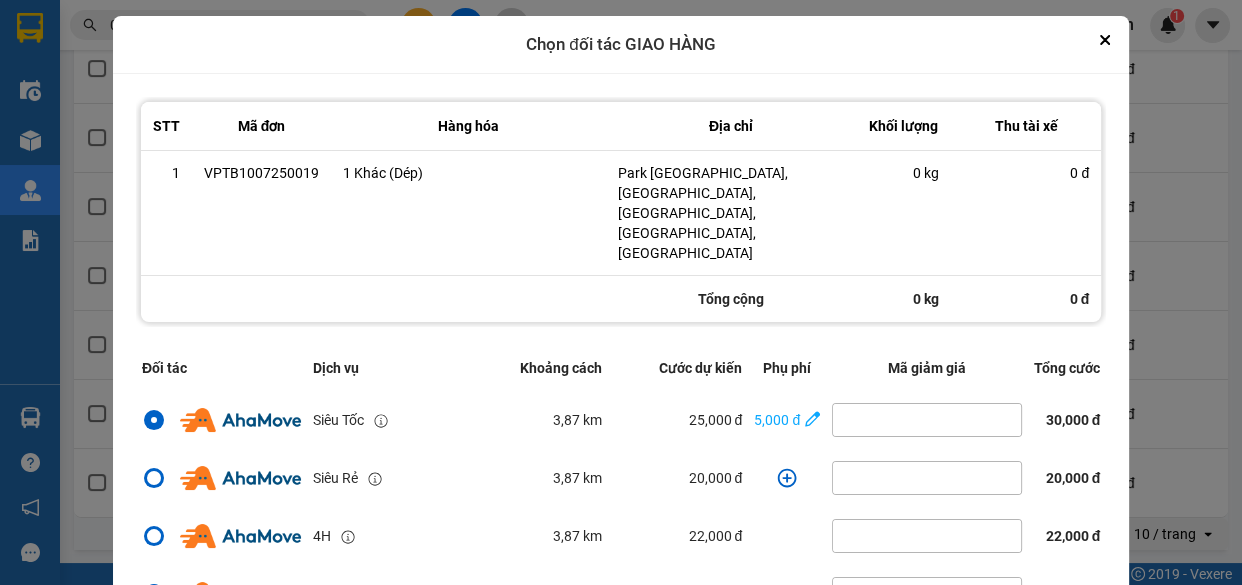 scroll, scrollTop: 431, scrollLeft: 0, axis: vertical 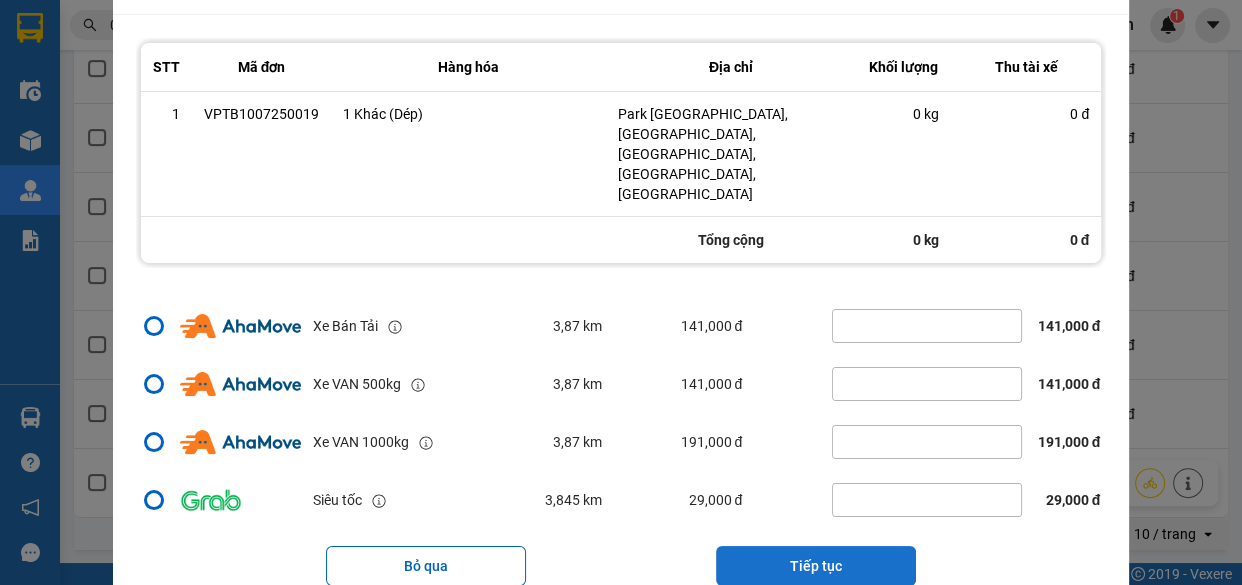 click on "Tiếp tục" at bounding box center (816, 566) 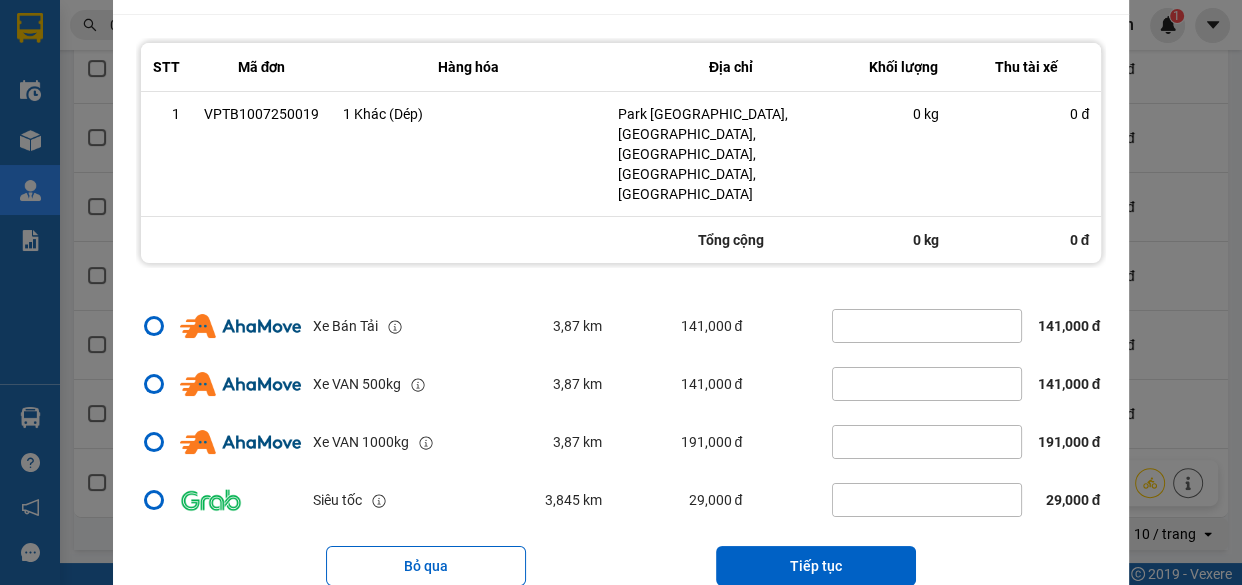 scroll, scrollTop: 0, scrollLeft: 0, axis: both 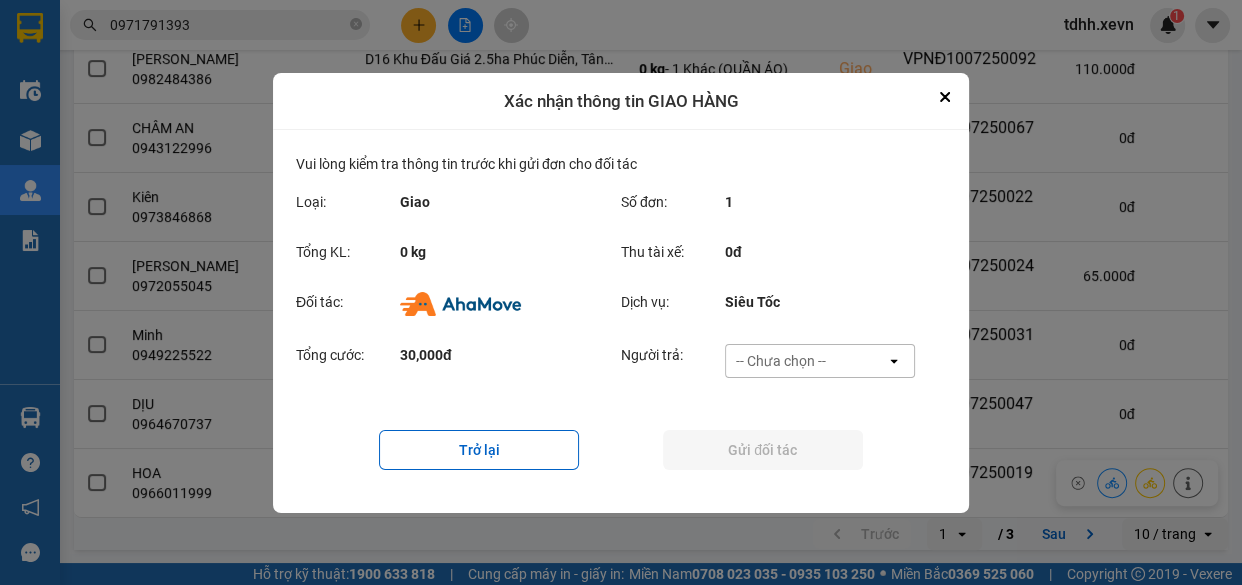 click on "-- Chưa chọn --" at bounding box center (806, 361) 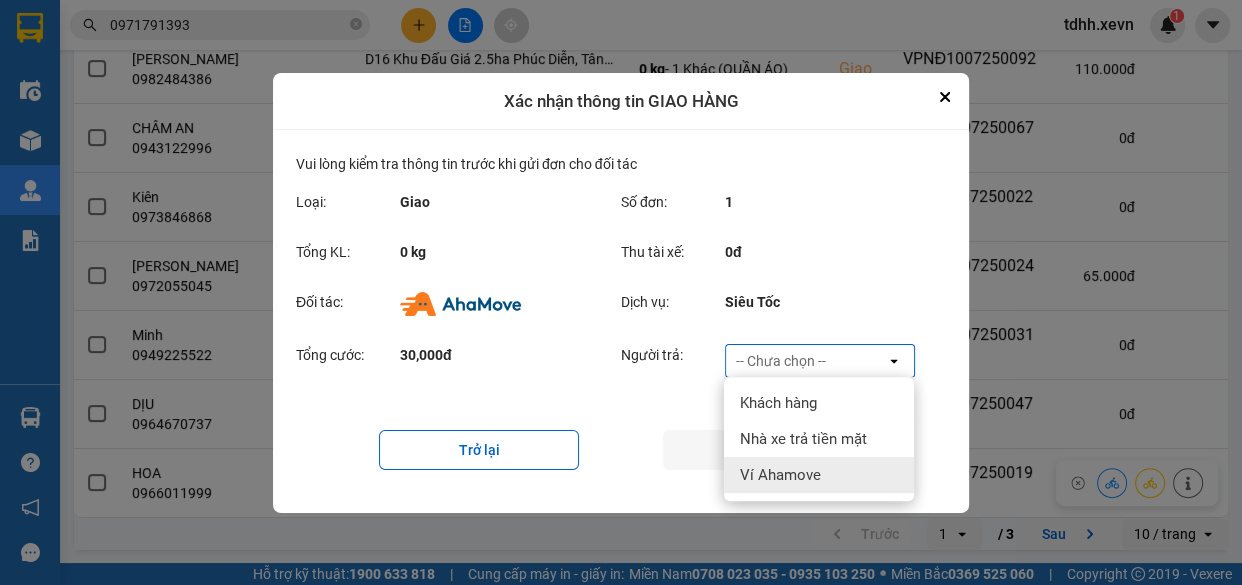 click on "Ví Ahamove" at bounding box center (780, 475) 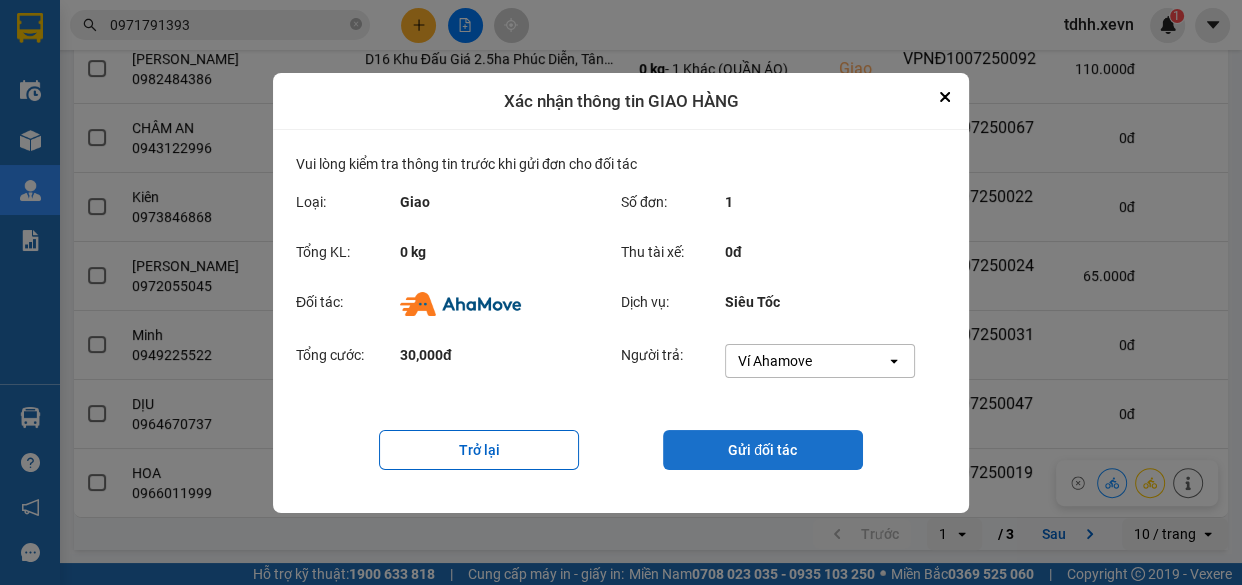 click on "Gửi đối tác" at bounding box center (763, 450) 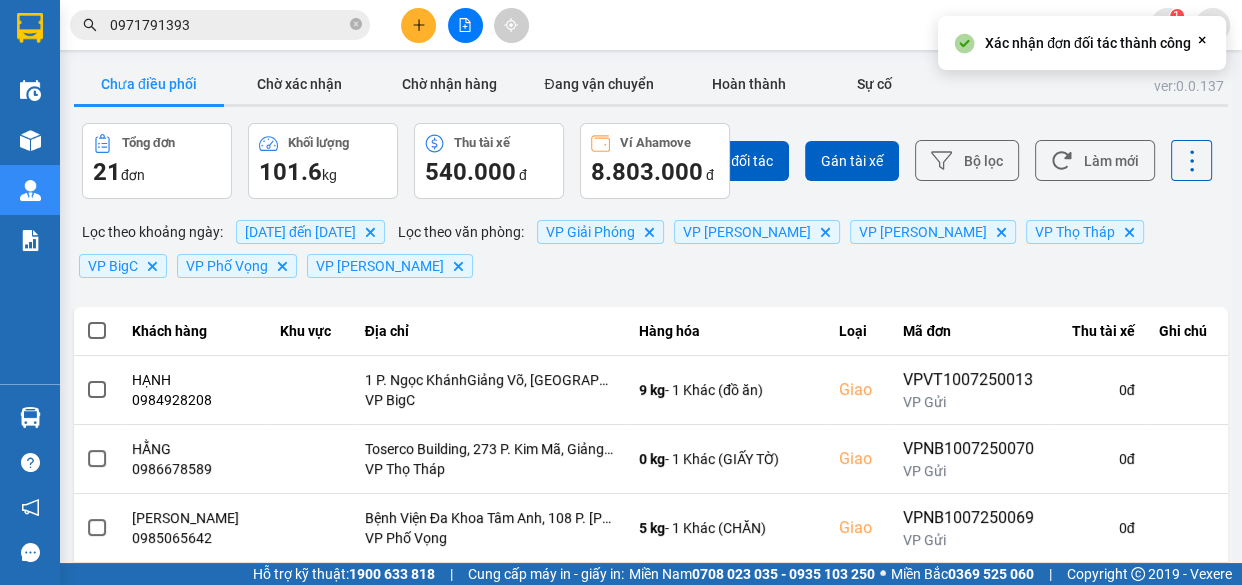 scroll, scrollTop: 528, scrollLeft: 0, axis: vertical 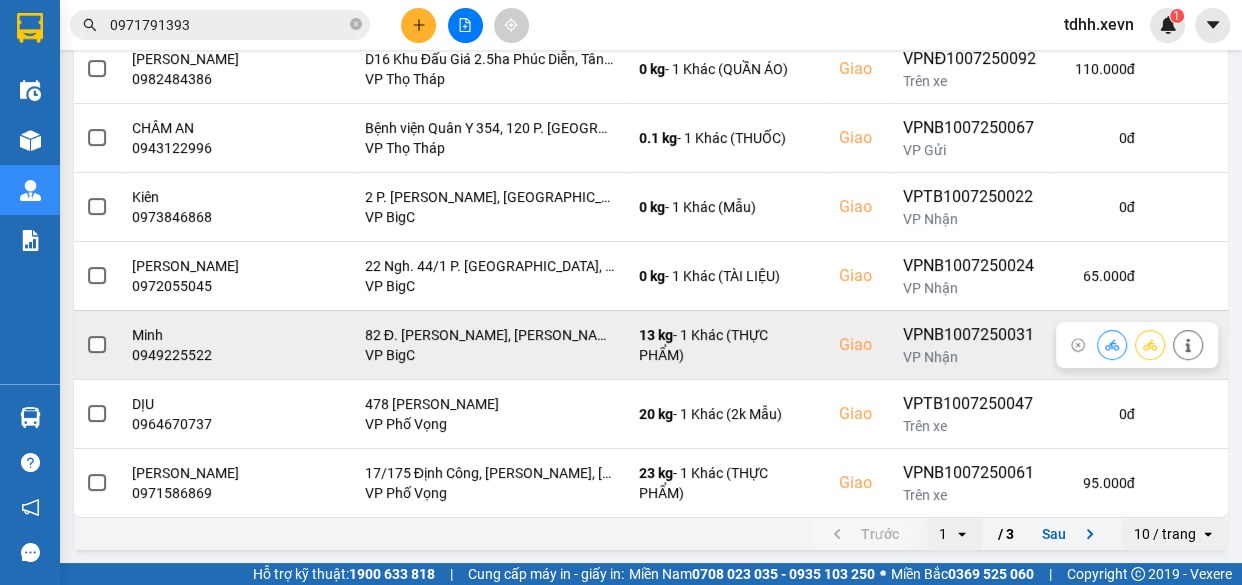 click on "0949225522" at bounding box center [194, 355] 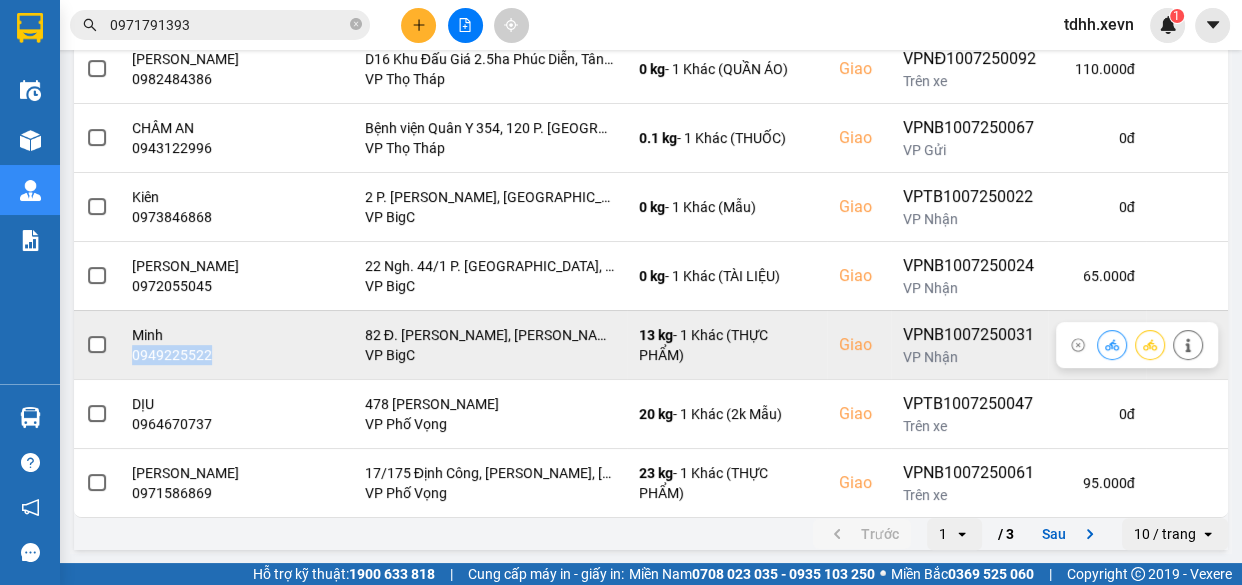 click on "0949225522" at bounding box center (194, 355) 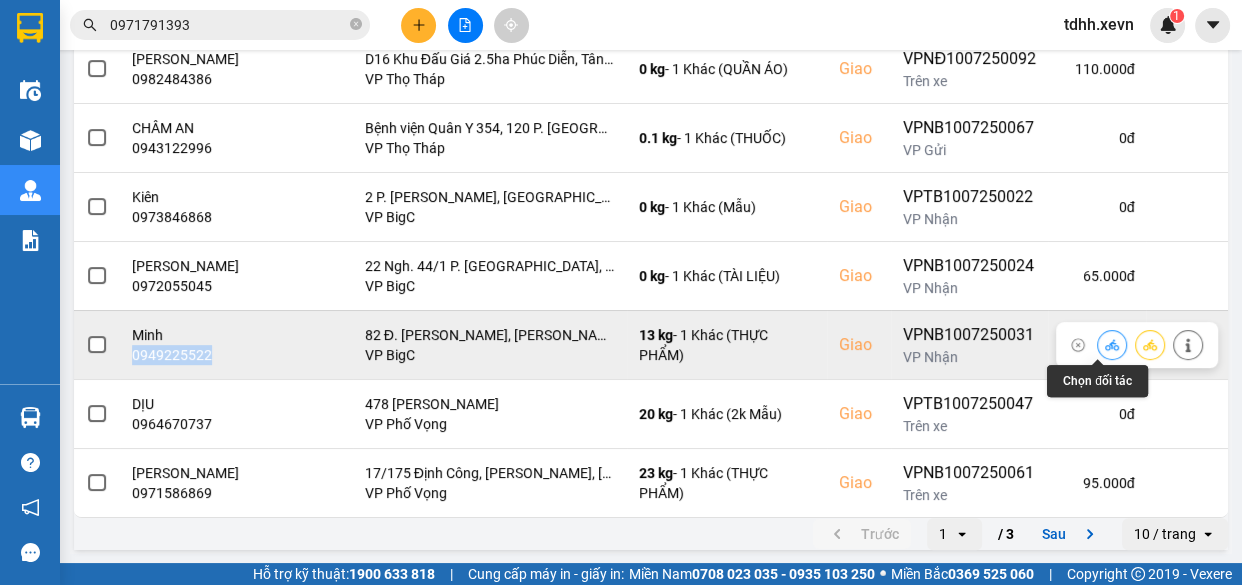 click at bounding box center (1112, 344) 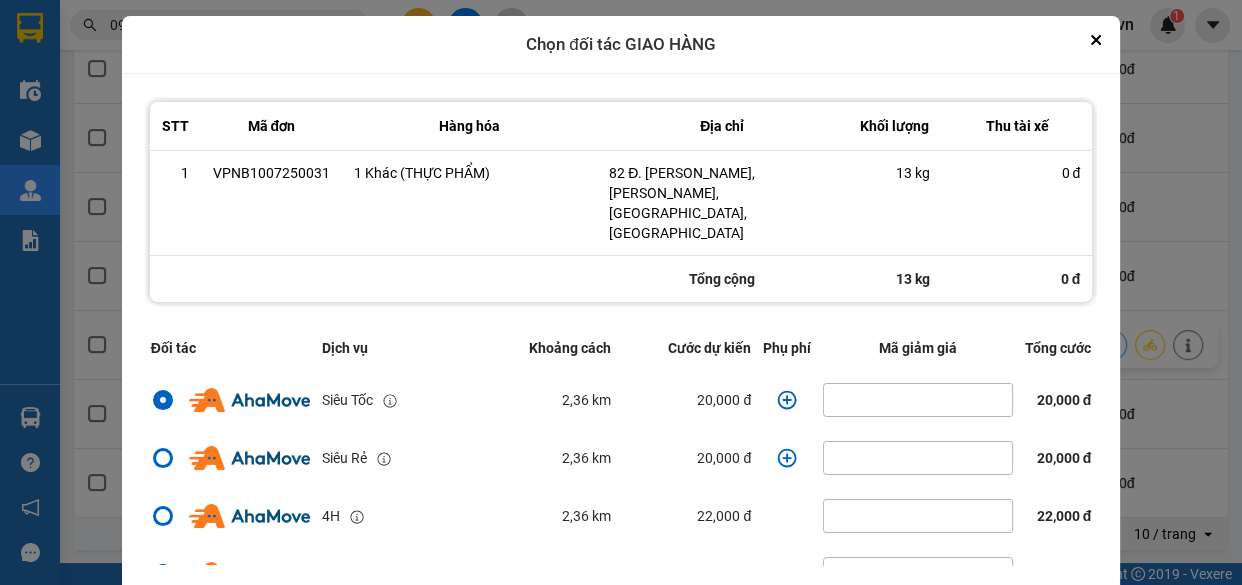 click 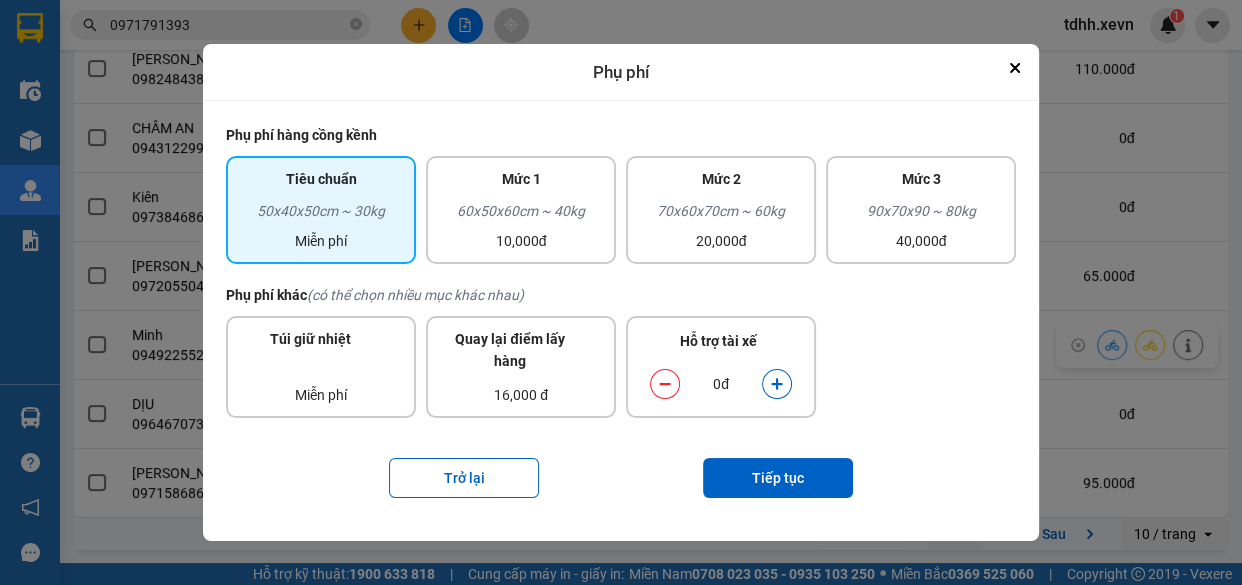 click 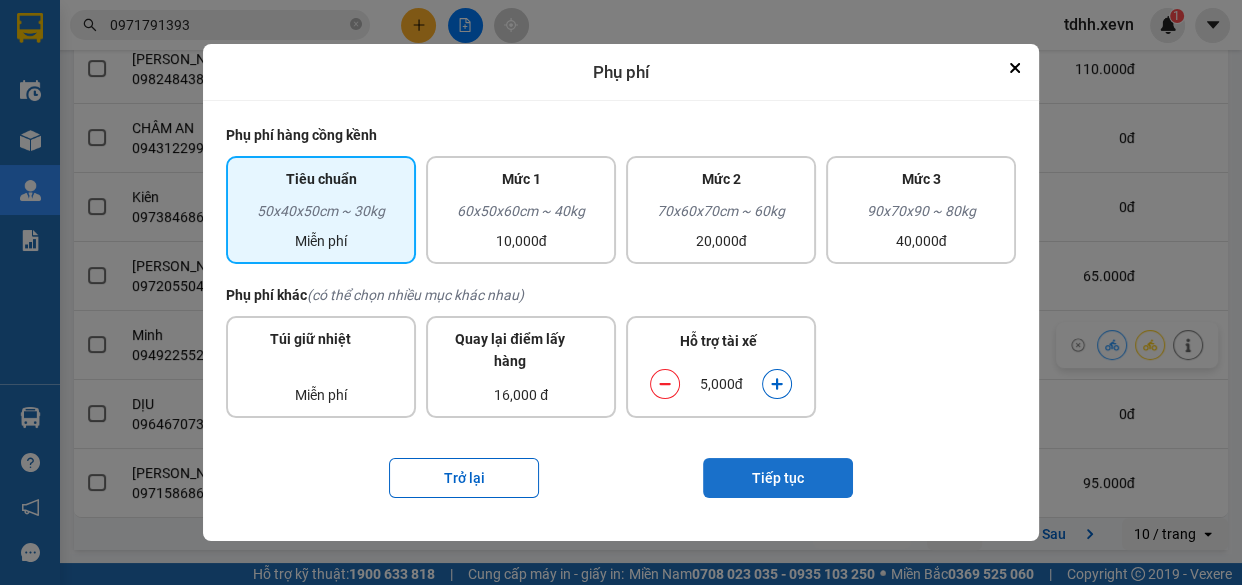click on "Tiếp tục" at bounding box center (778, 478) 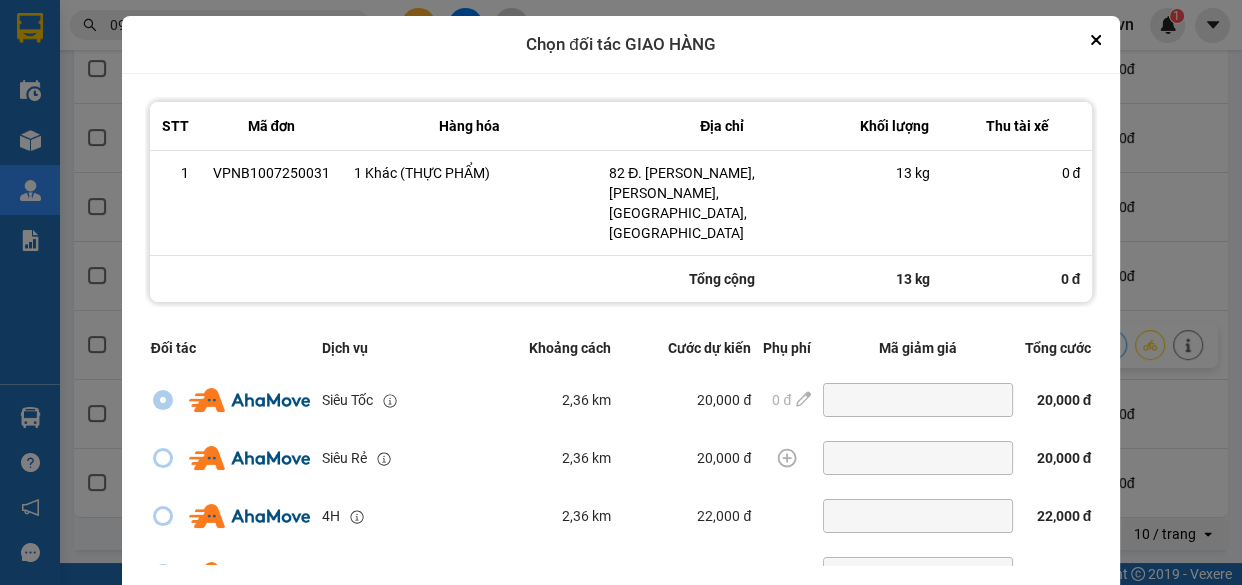 scroll, scrollTop: 446, scrollLeft: 0, axis: vertical 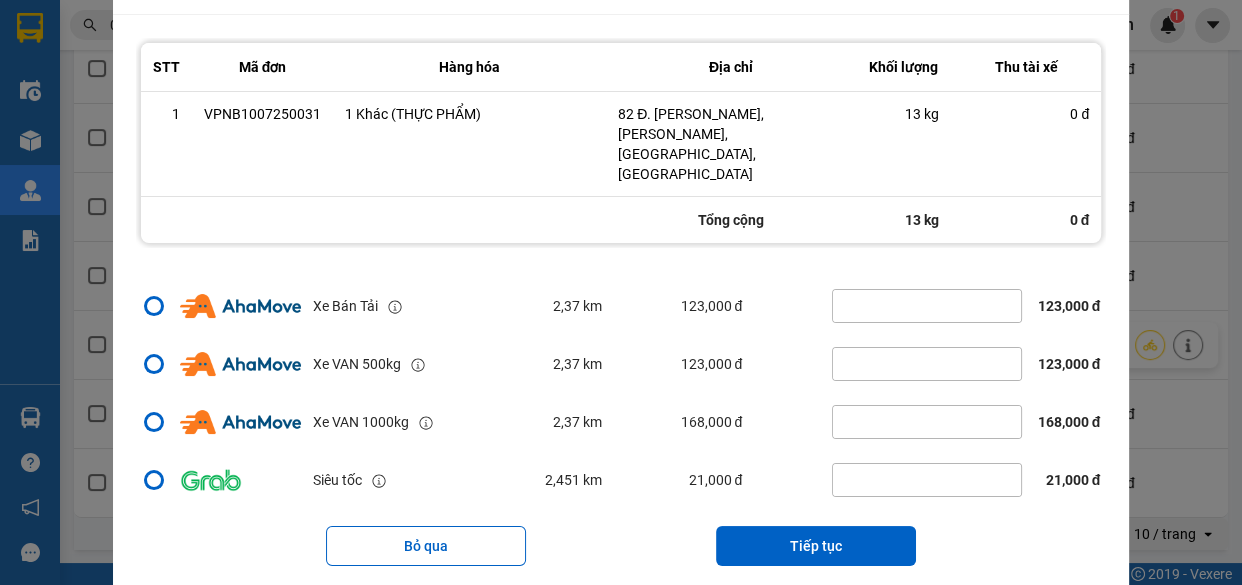click on "Tiếp tục" at bounding box center [816, 546] 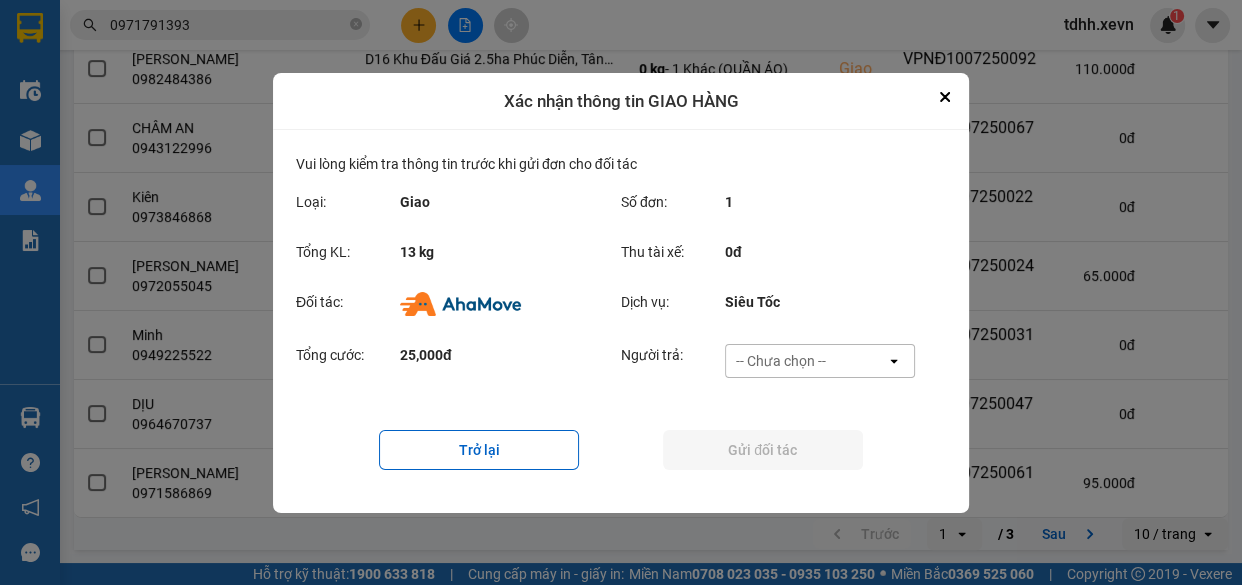scroll, scrollTop: 0, scrollLeft: 0, axis: both 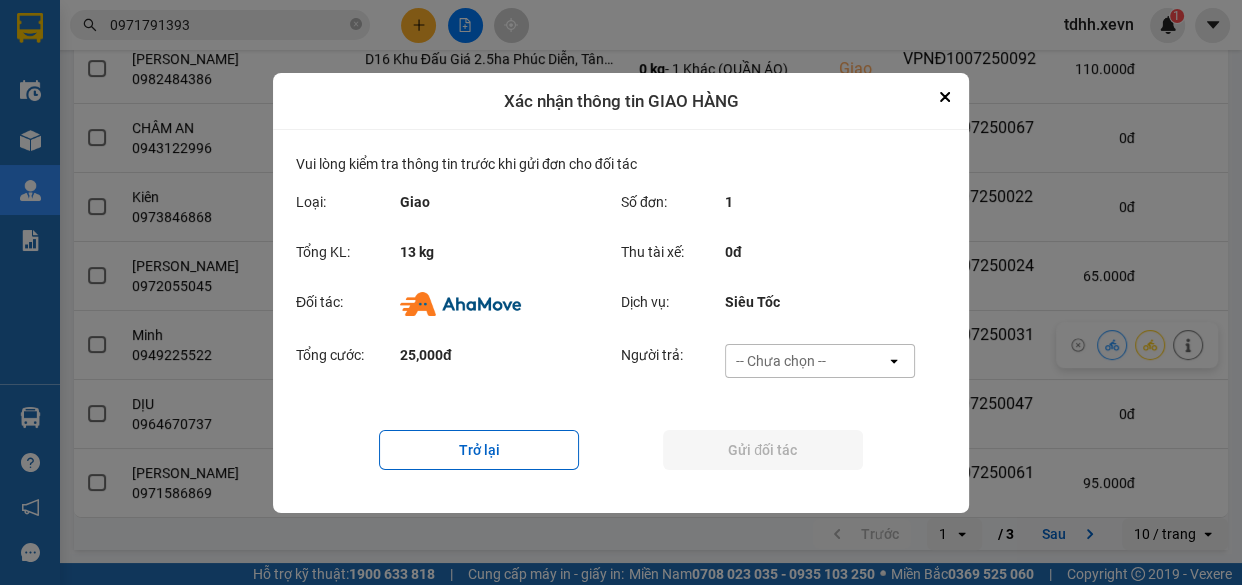 click on "-- Chưa chọn --" at bounding box center [806, 361] 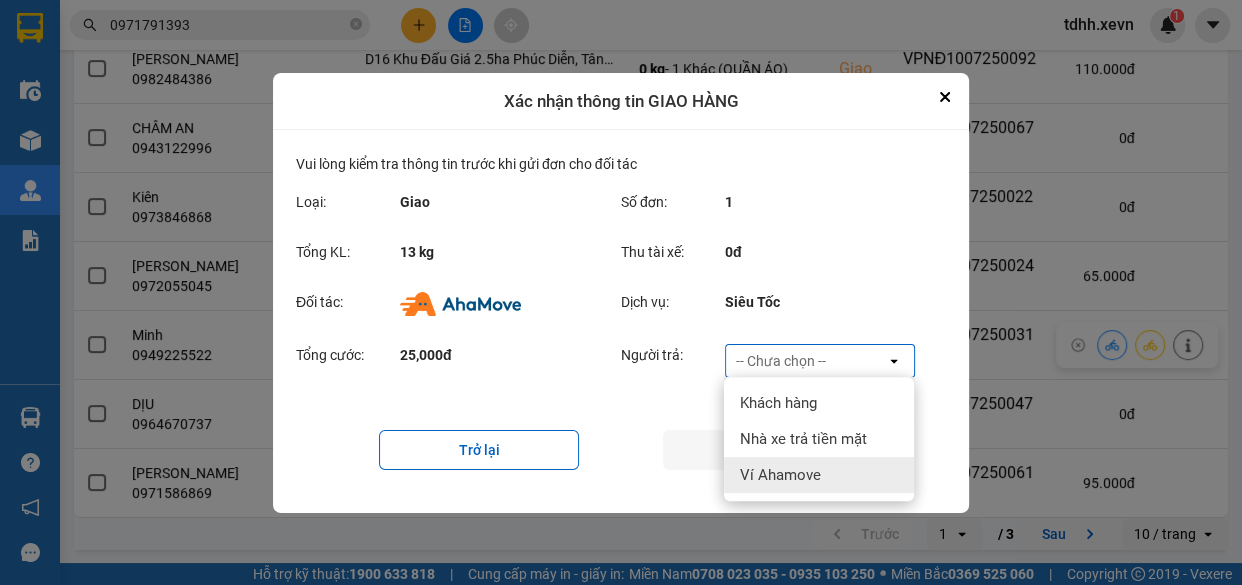 click on "Ví Ahamove" at bounding box center (780, 475) 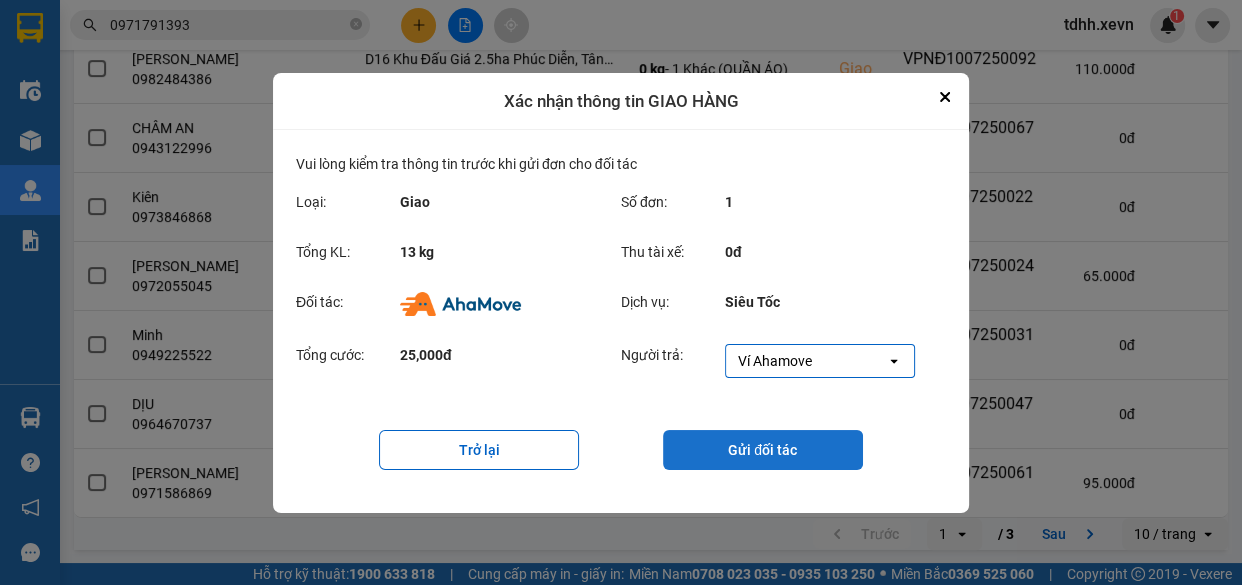 click on "Gửi đối tác" at bounding box center [763, 450] 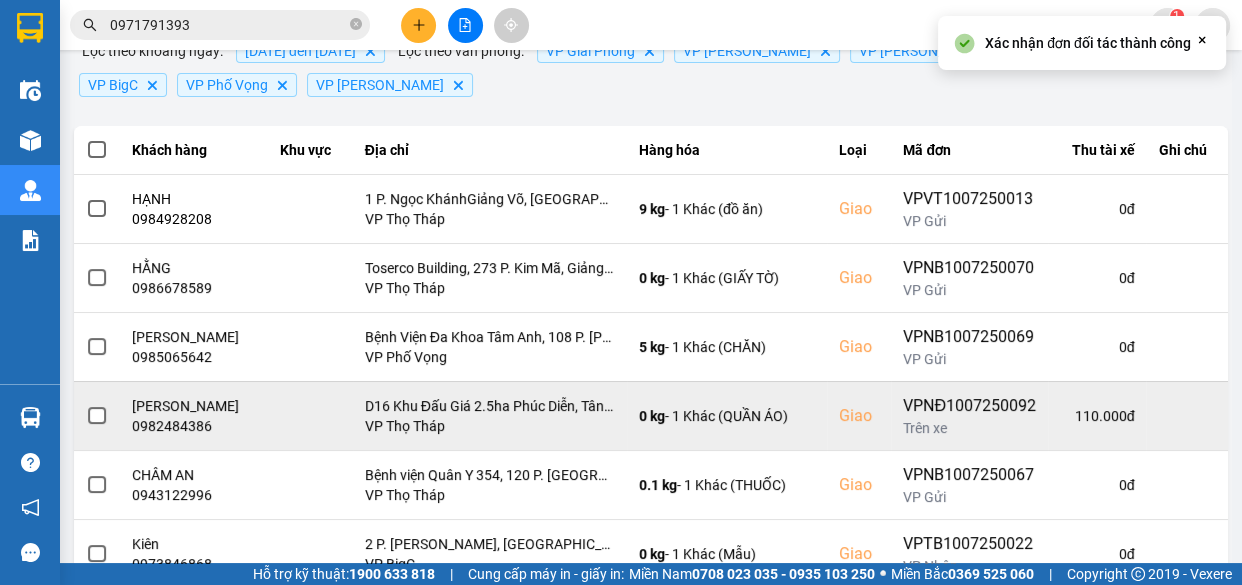 scroll, scrollTop: 272, scrollLeft: 0, axis: vertical 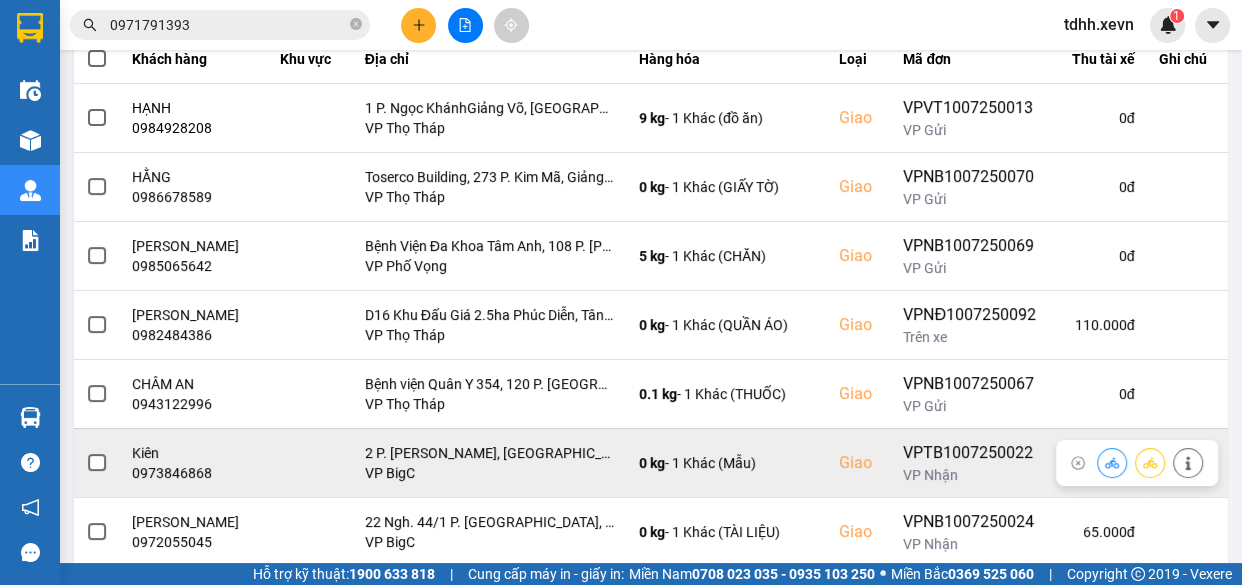 click on "0973846868" at bounding box center (194, 473) 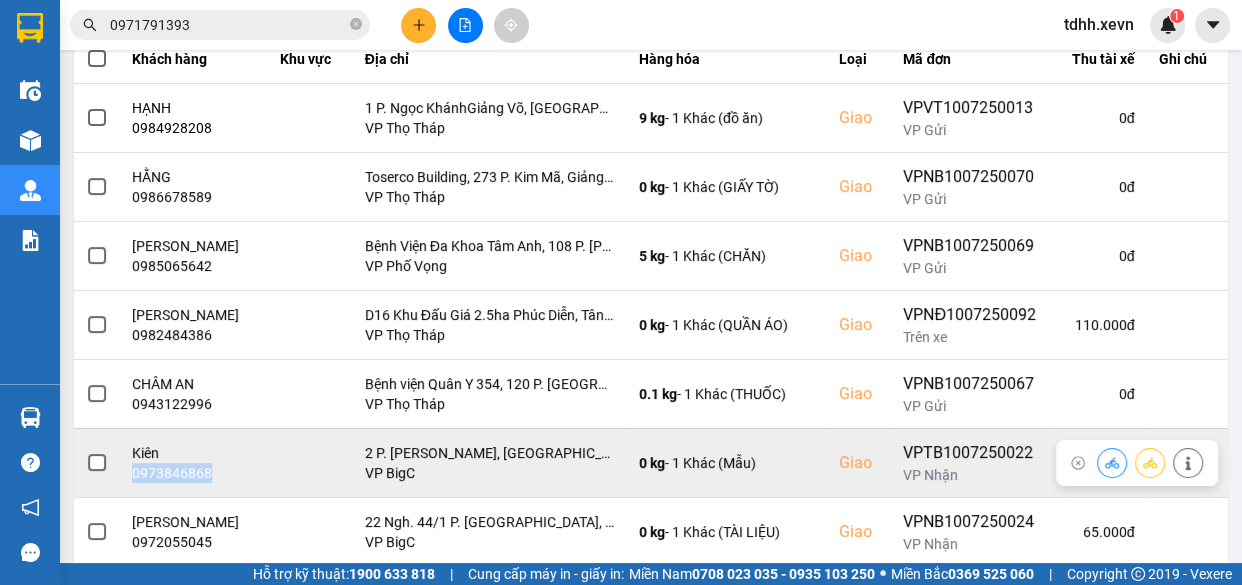 drag, startPoint x: 180, startPoint y: 468, endPoint x: 259, endPoint y: 439, distance: 84.15462 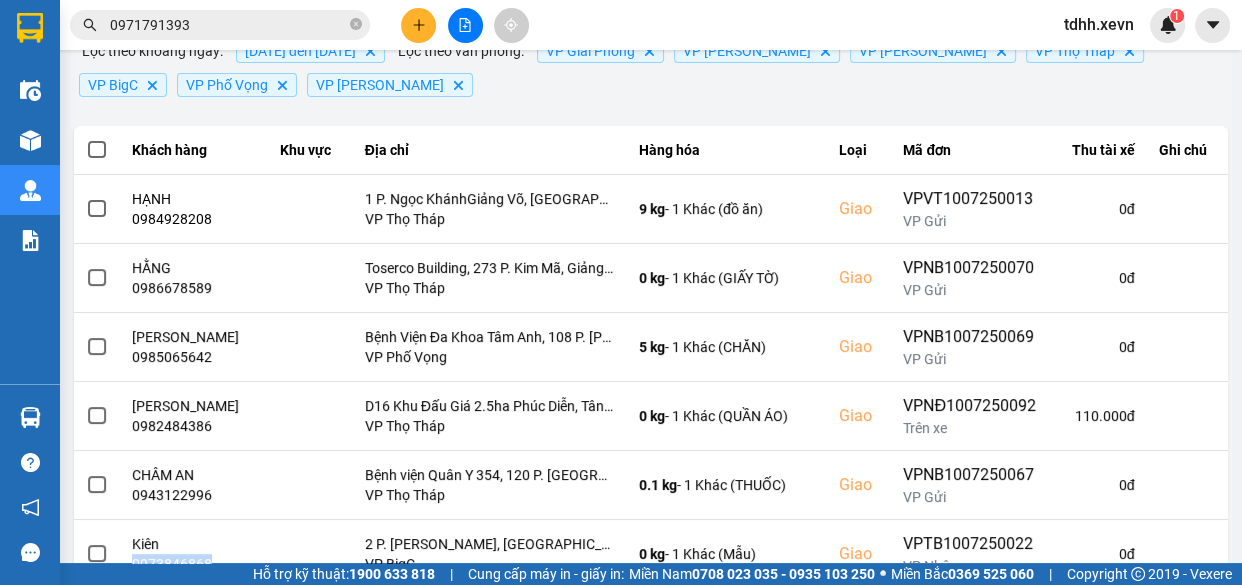scroll, scrollTop: 272, scrollLeft: 0, axis: vertical 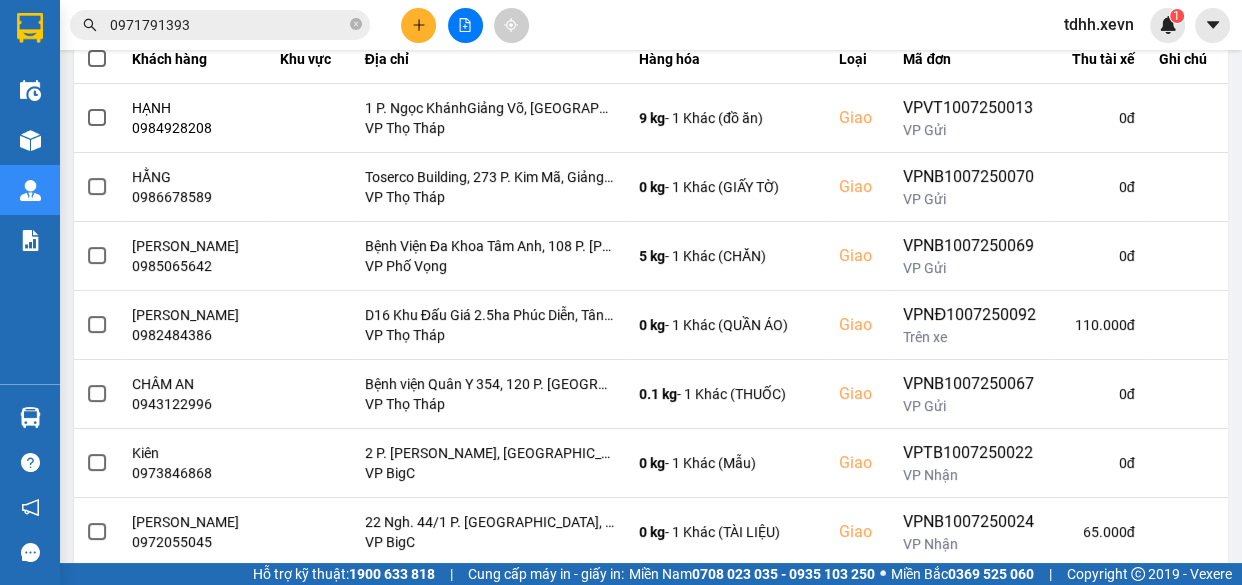 click on "0971791393" at bounding box center (228, 25) 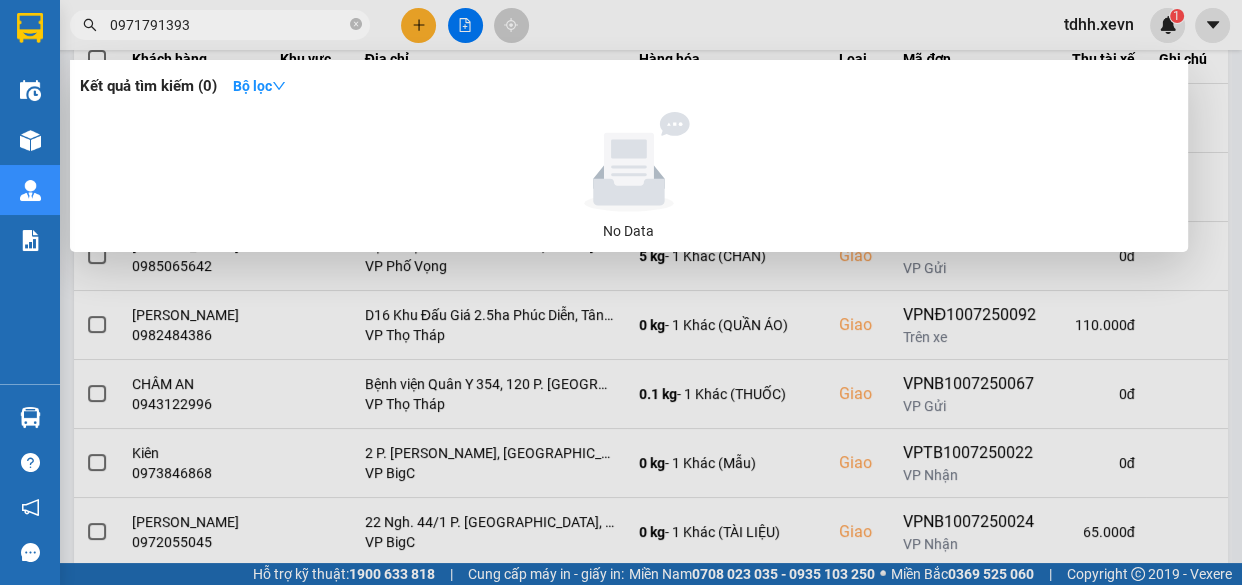 click on "0971791393" at bounding box center [228, 25] 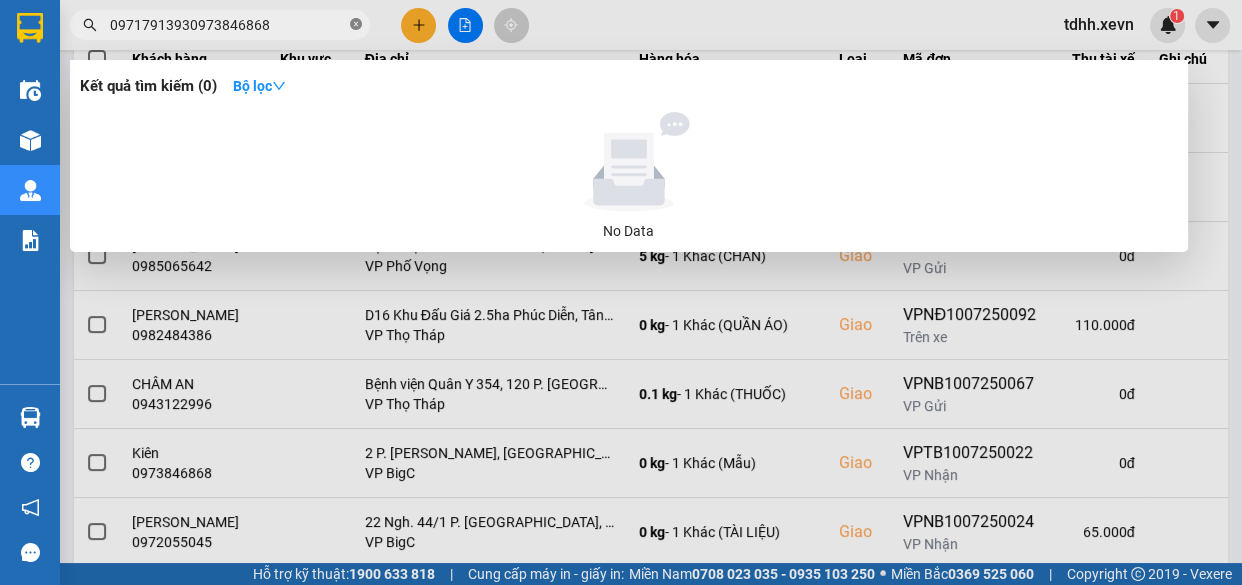 click 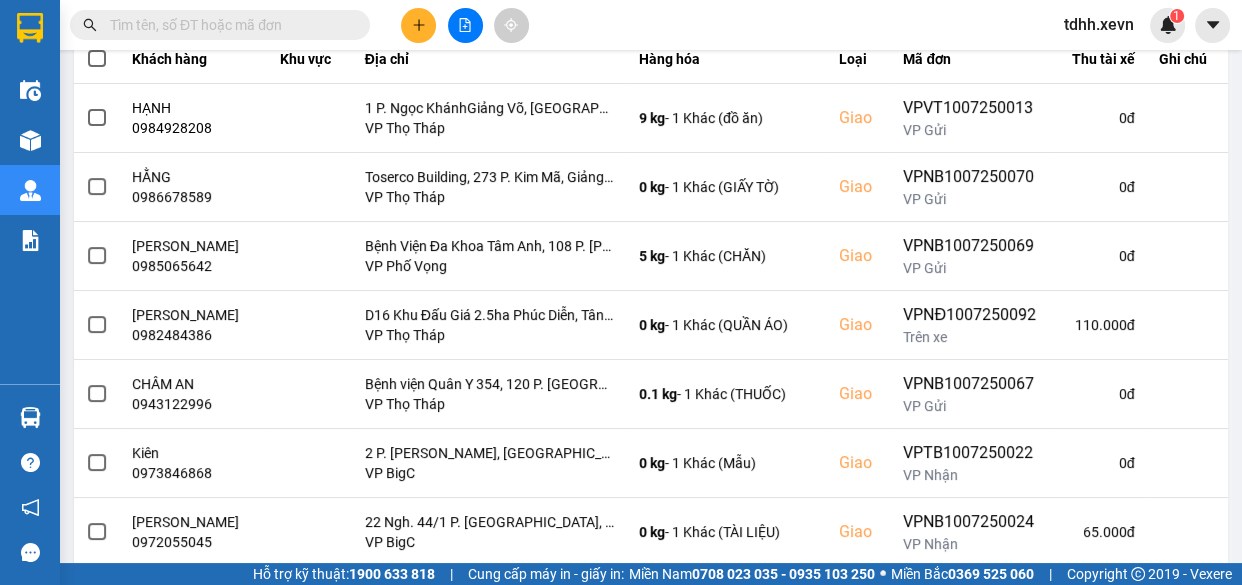 paste on "0973846868" 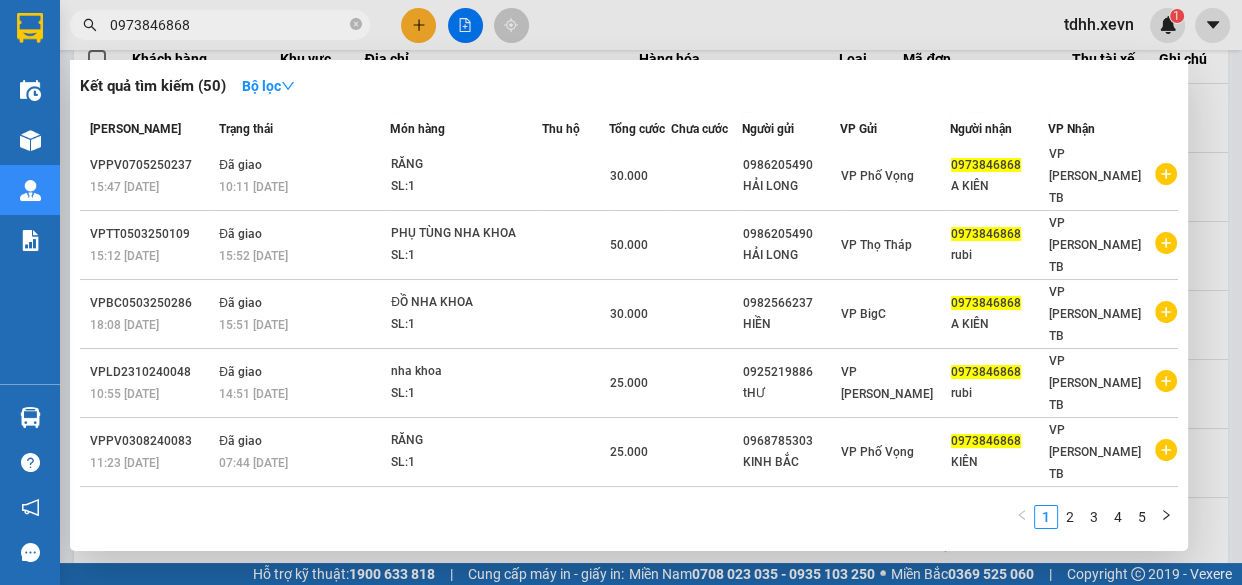 scroll, scrollTop: 0, scrollLeft: 0, axis: both 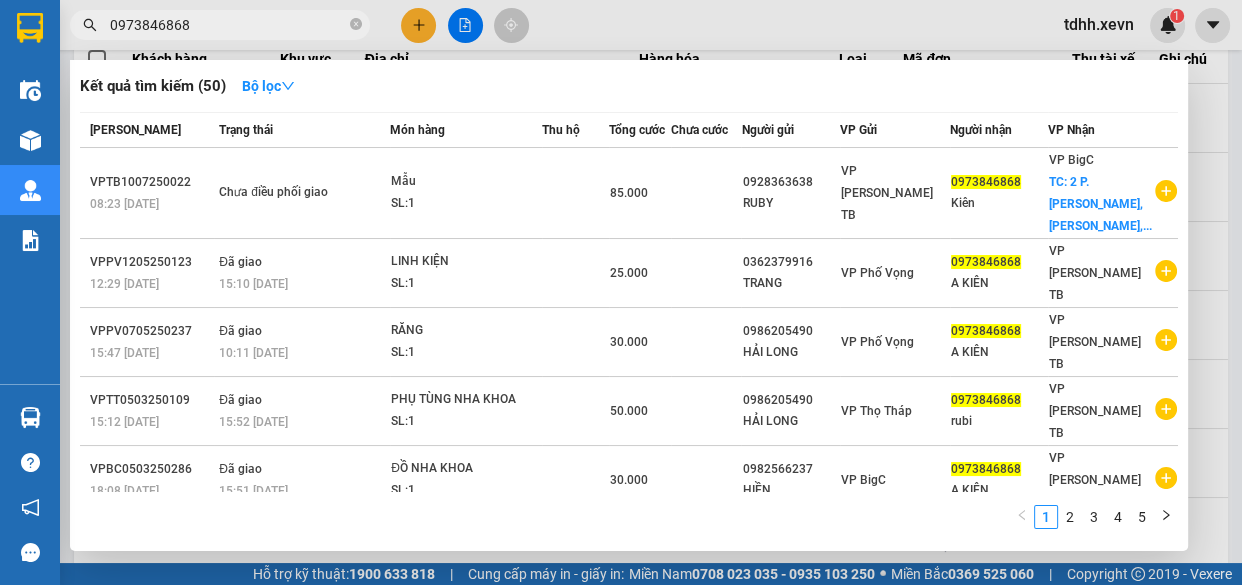 click at bounding box center [621, 292] 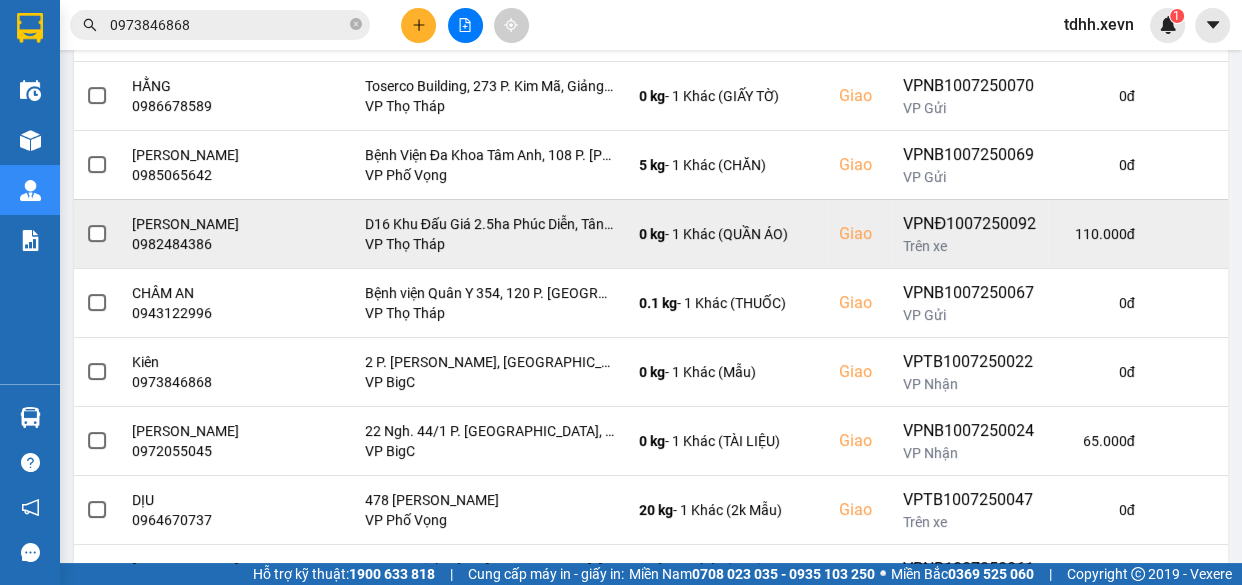 scroll, scrollTop: 528, scrollLeft: 0, axis: vertical 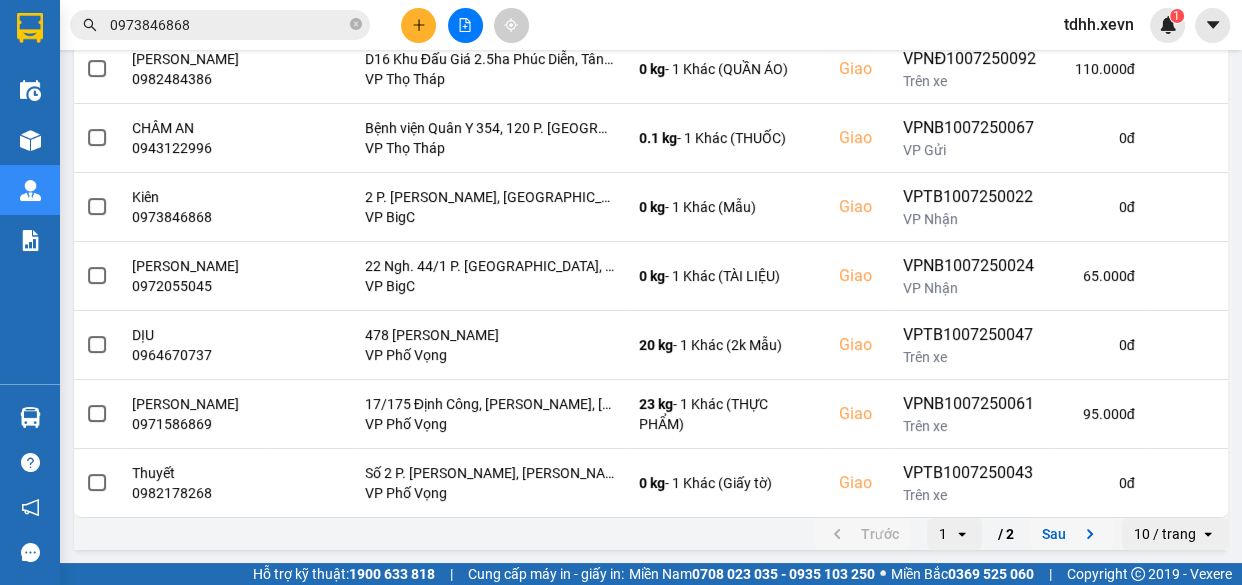click on "Sau" at bounding box center [1072, 534] 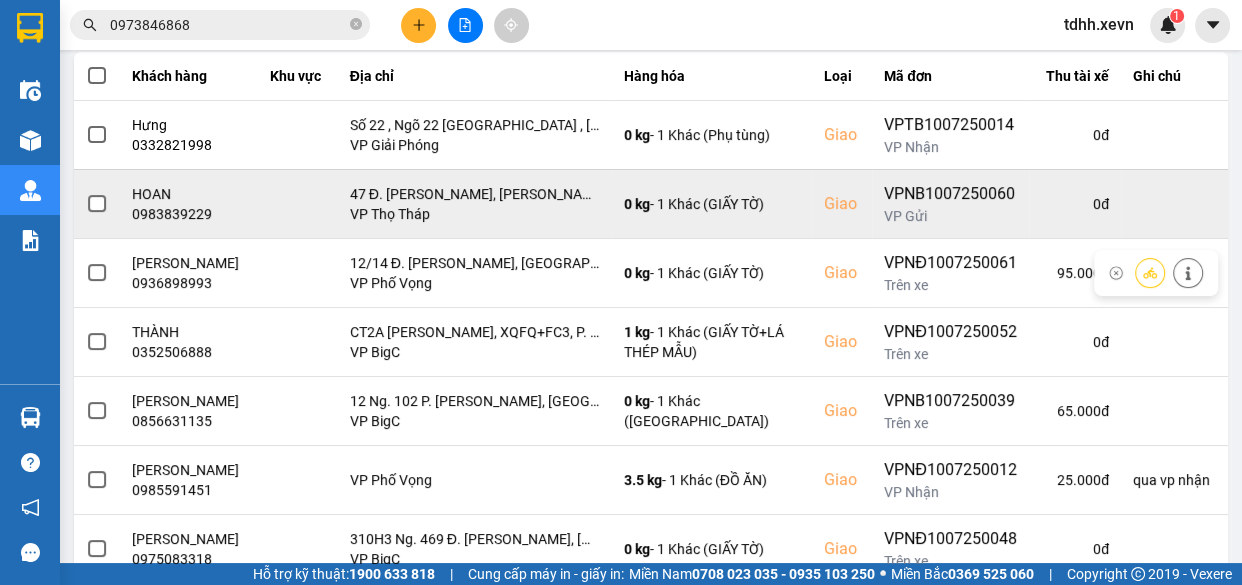 scroll, scrollTop: 164, scrollLeft: 0, axis: vertical 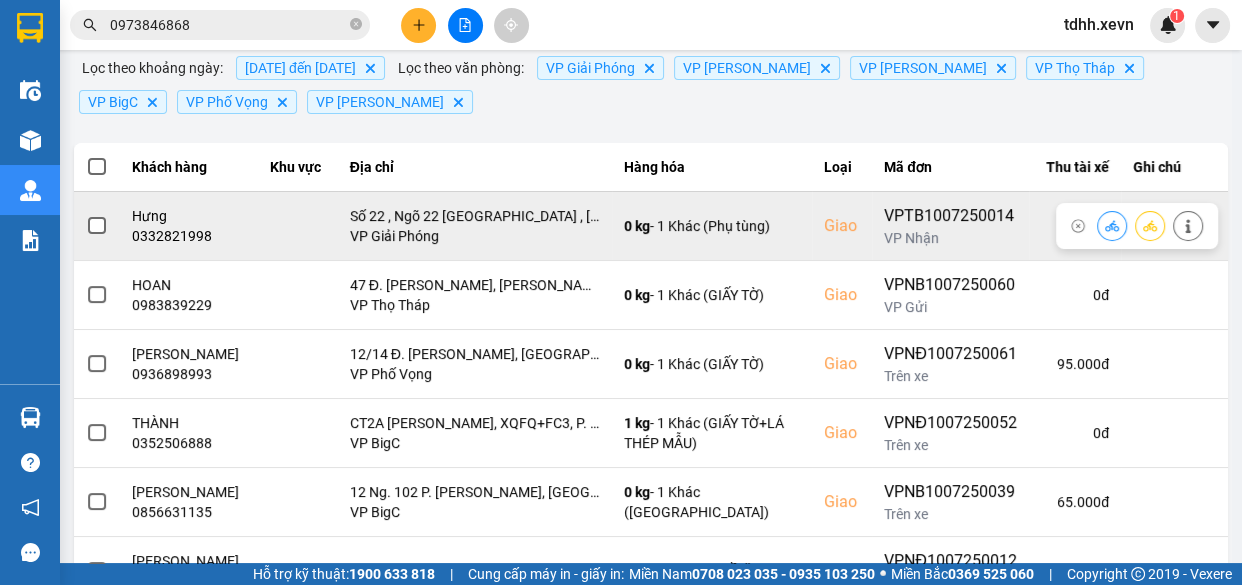 click on "0332821998" at bounding box center [189, 236] 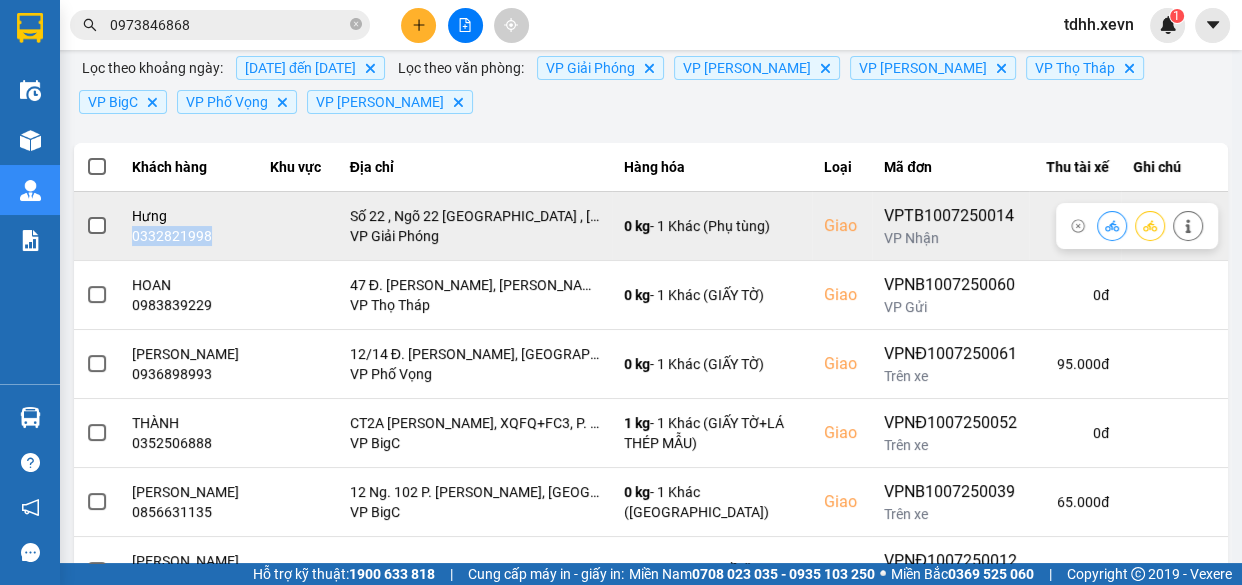 click on "0332821998" at bounding box center (189, 236) 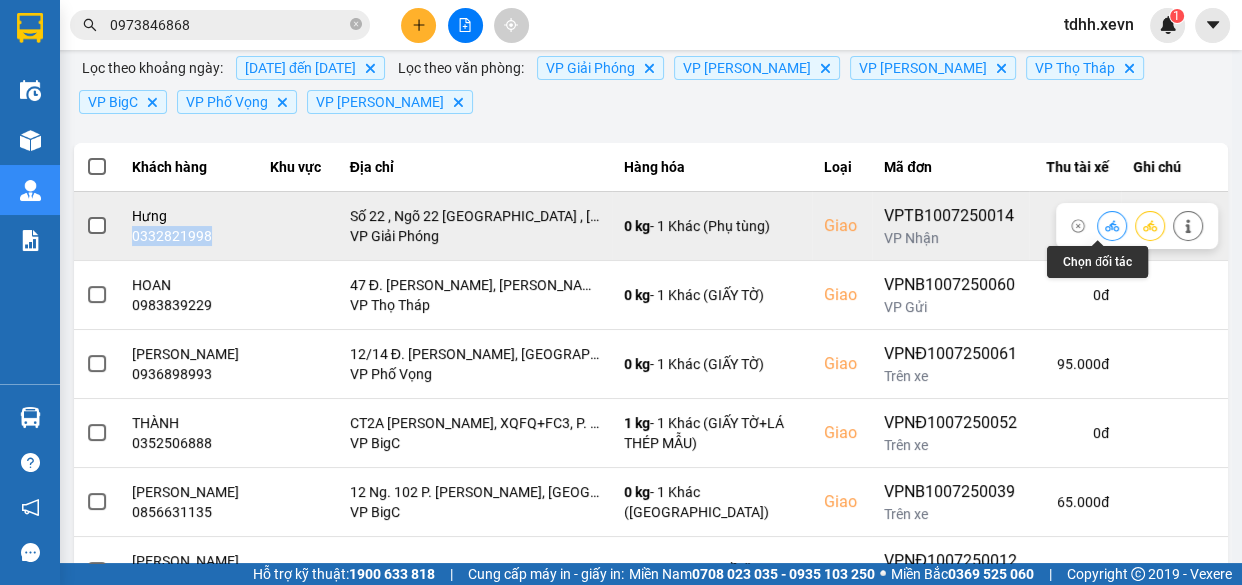 click 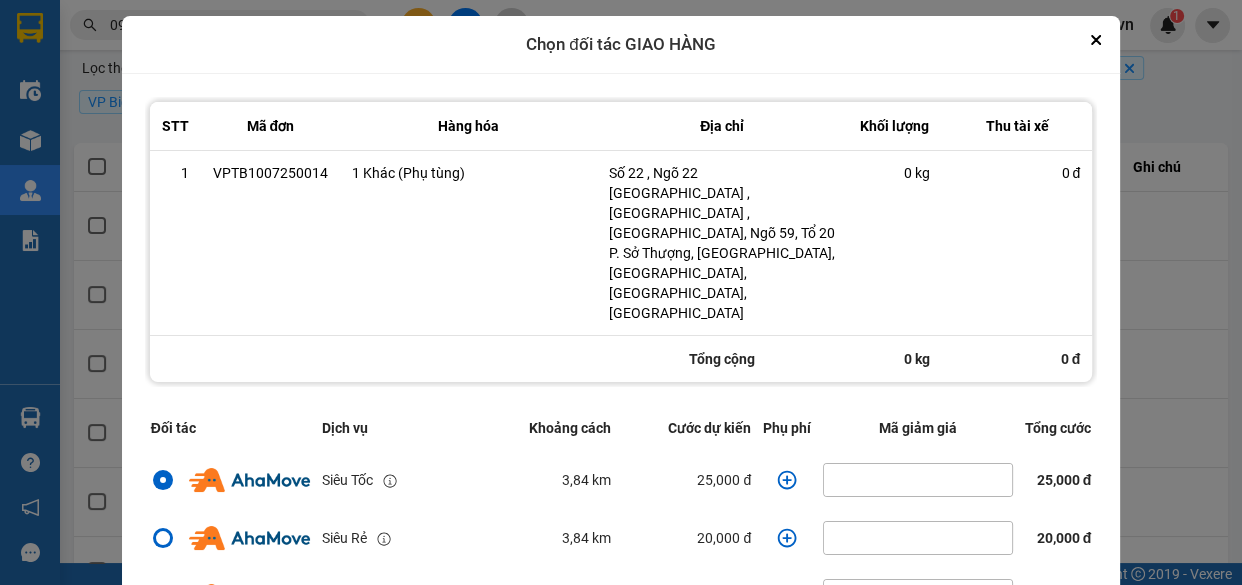 click 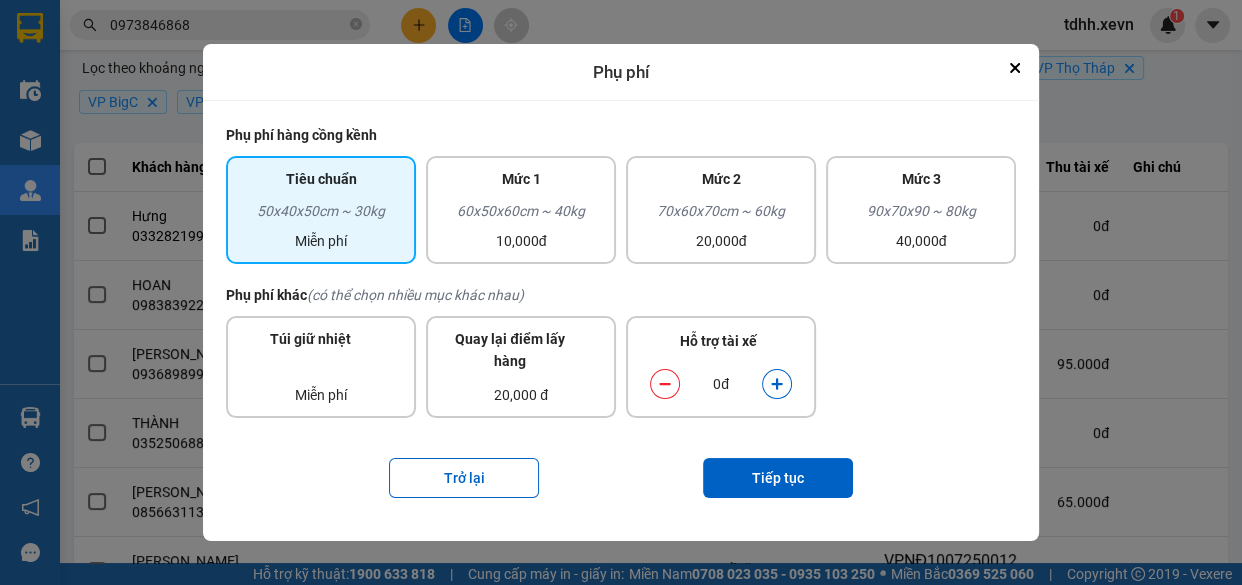 click 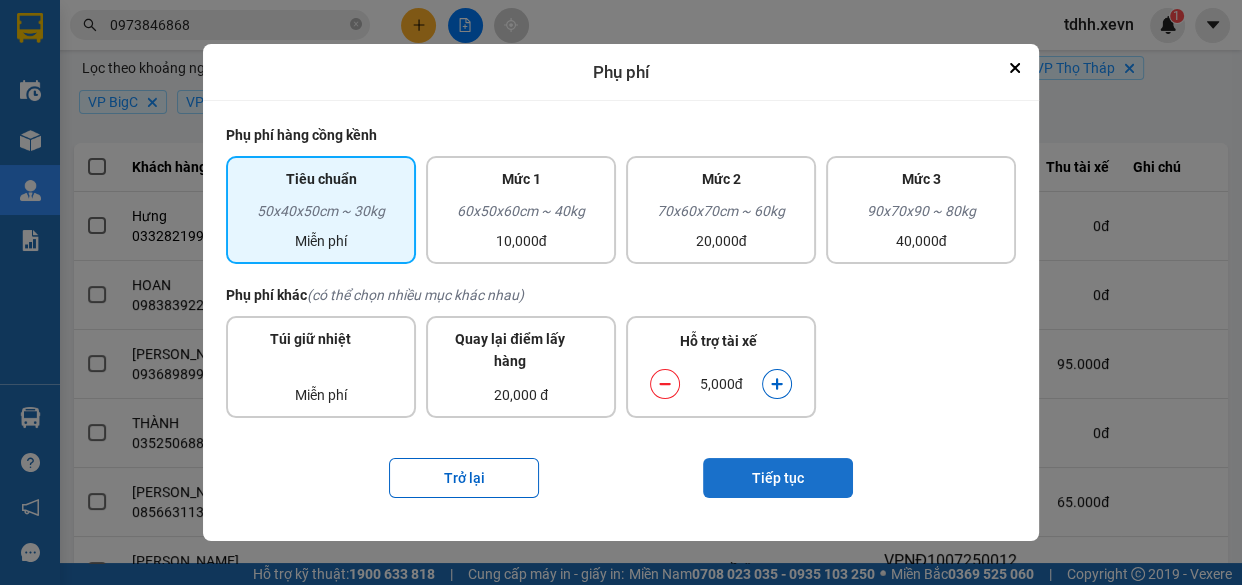 click on "Tiếp tục" at bounding box center [778, 478] 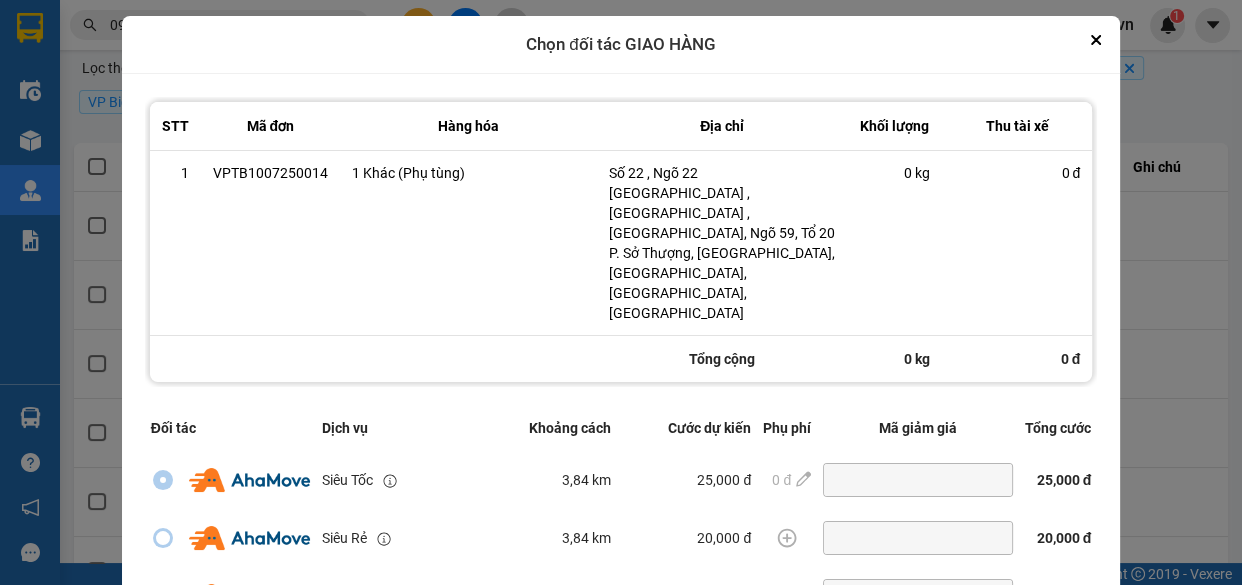 scroll, scrollTop: 446, scrollLeft: 0, axis: vertical 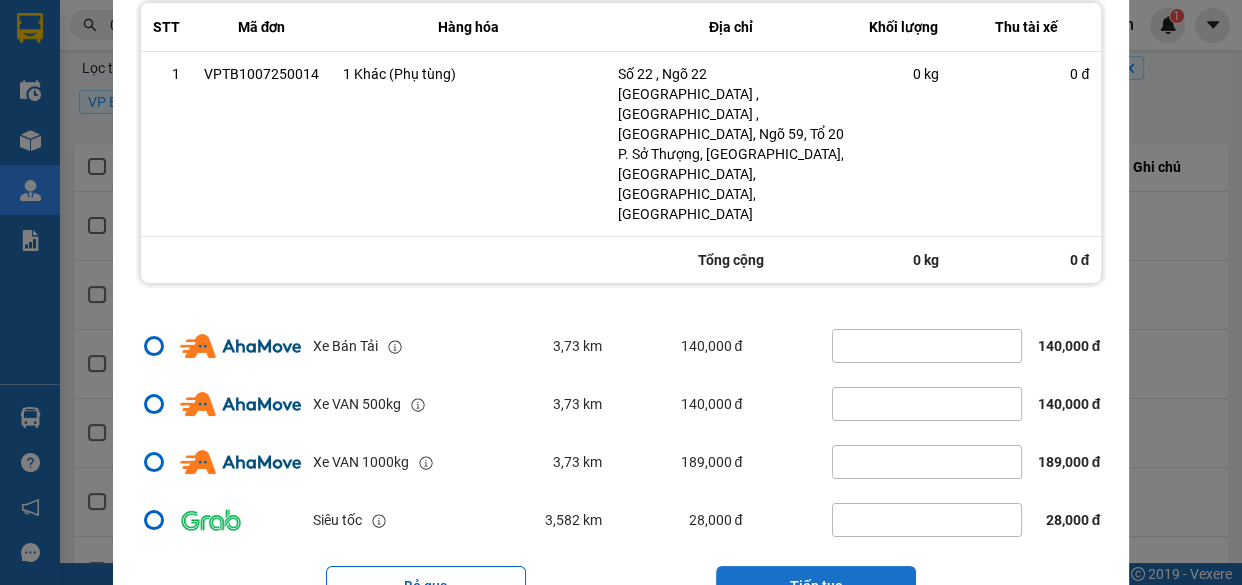 drag, startPoint x: 824, startPoint y: 507, endPoint x: 820, endPoint y: 491, distance: 16.492422 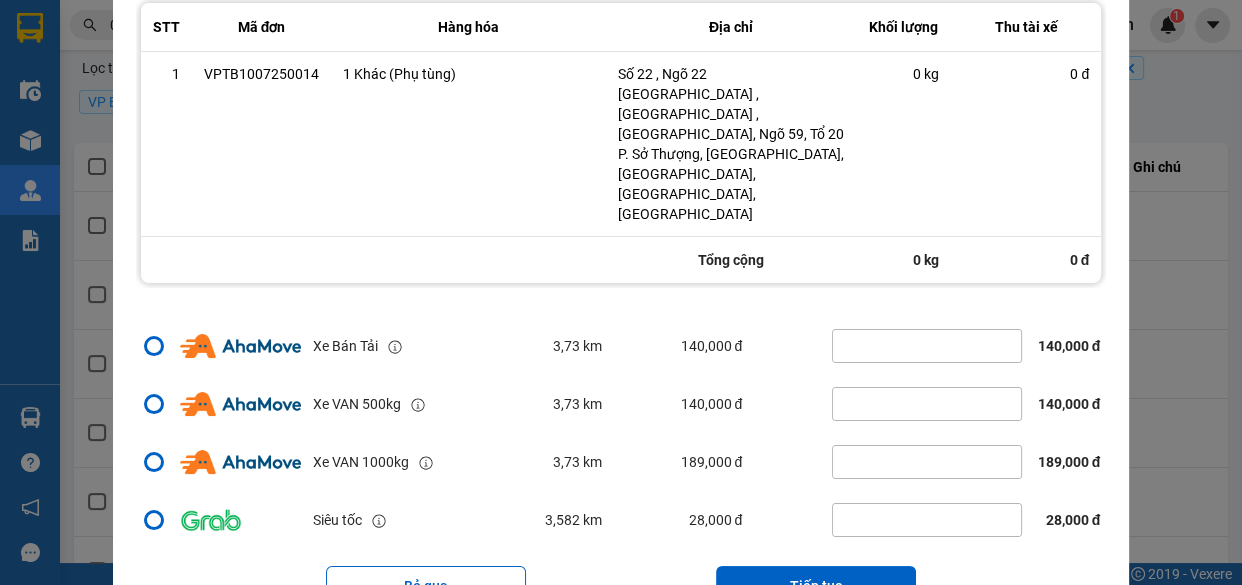 click on "Tiếp tục" at bounding box center (816, 586) 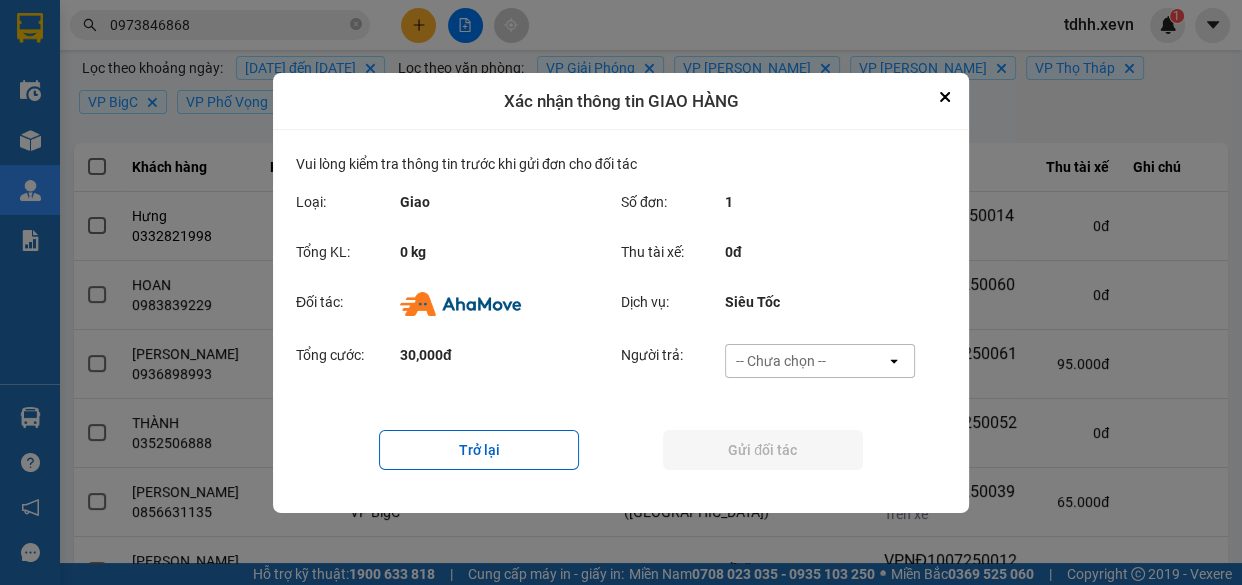 click on "-- Chưa chọn --" at bounding box center [806, 361] 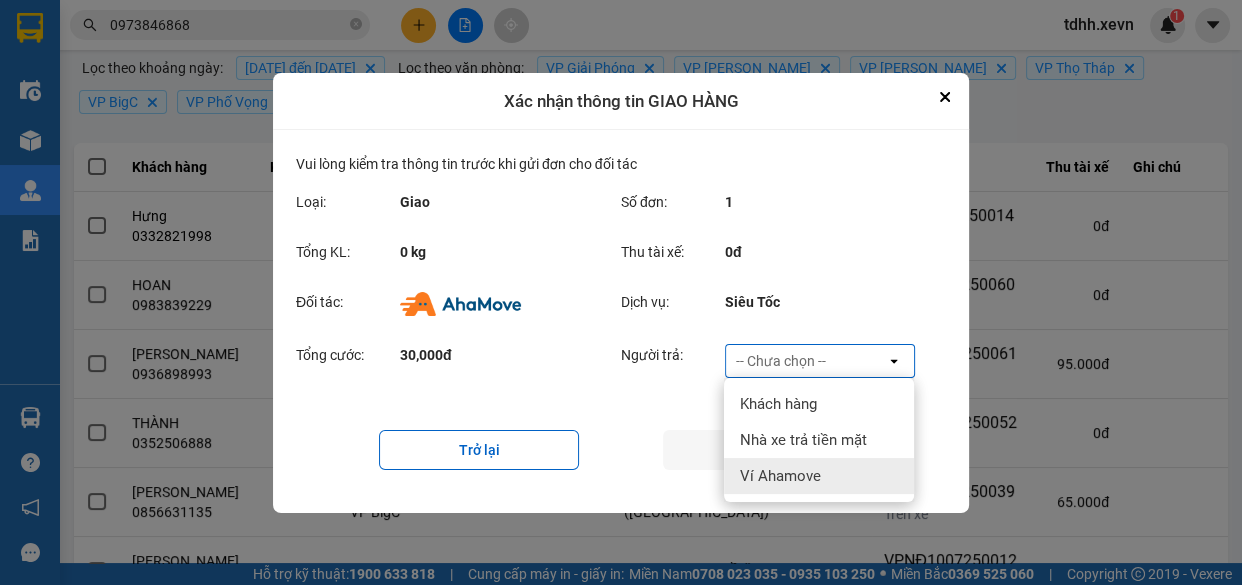 click on "Ví Ahamove" at bounding box center [780, 476] 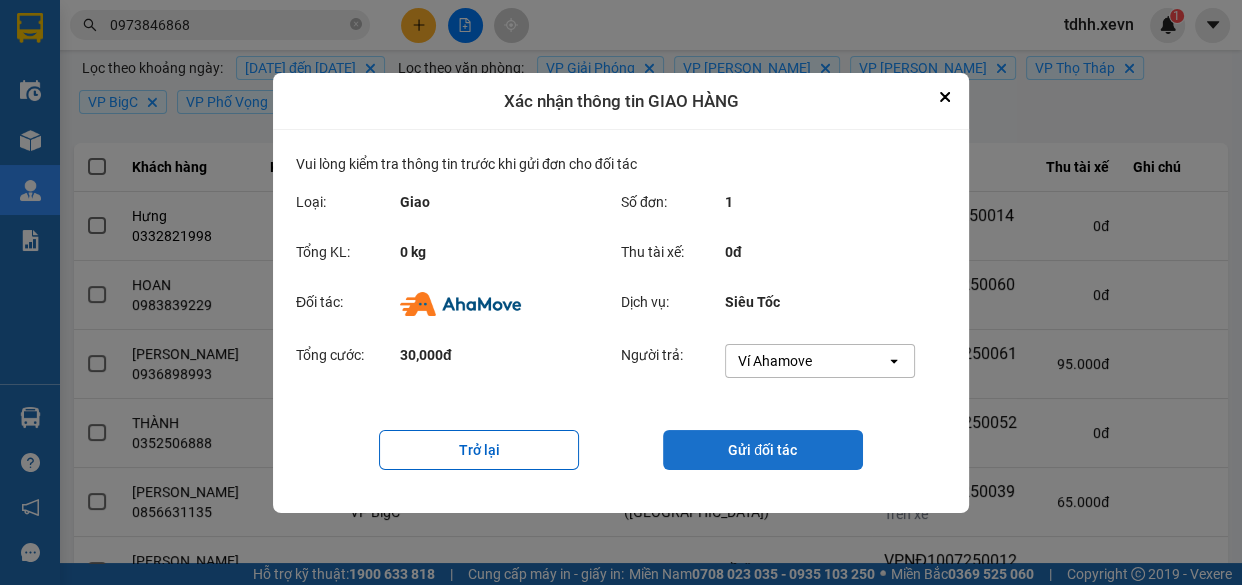 click on "Gửi đối tác" at bounding box center (763, 450) 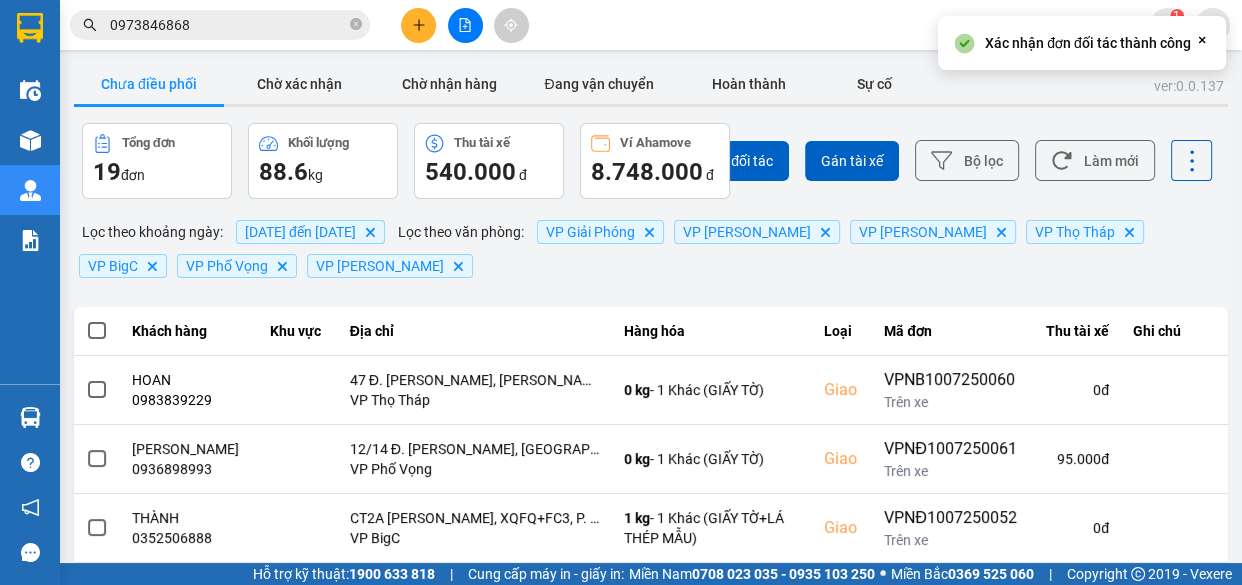 scroll, scrollTop: 459, scrollLeft: 0, axis: vertical 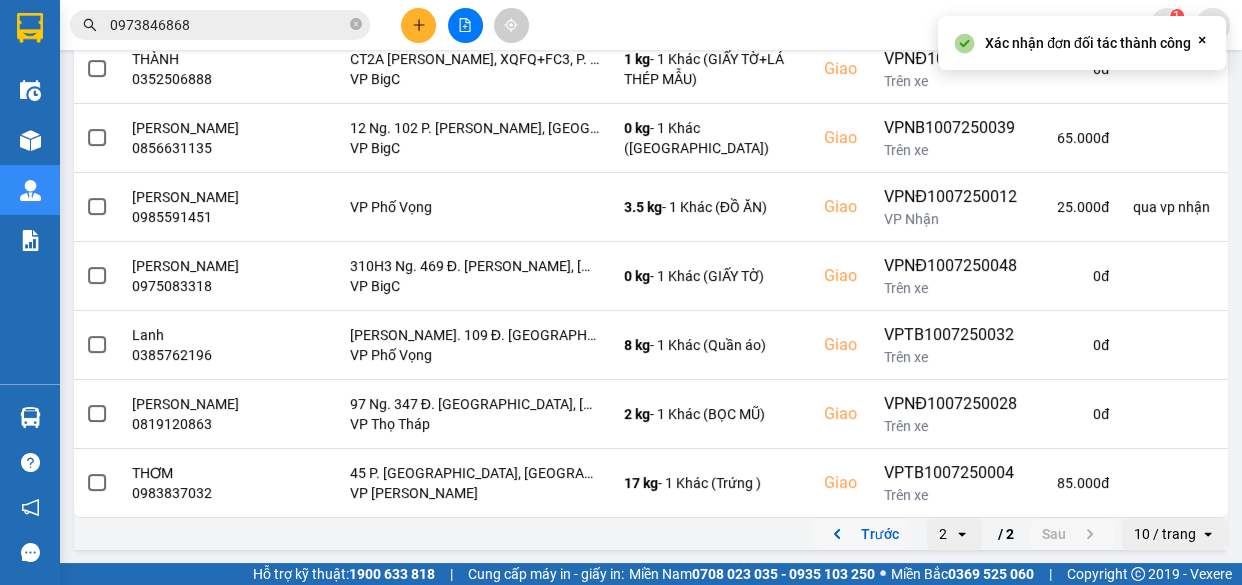 click on "Trước" at bounding box center [862, 534] 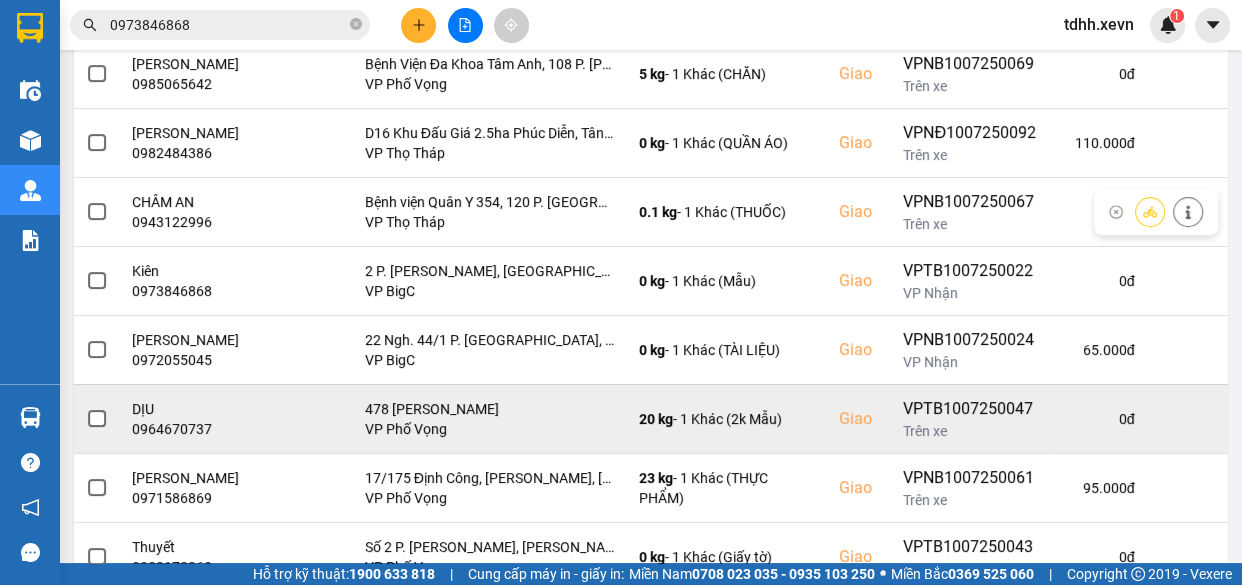 scroll, scrollTop: 528, scrollLeft: 0, axis: vertical 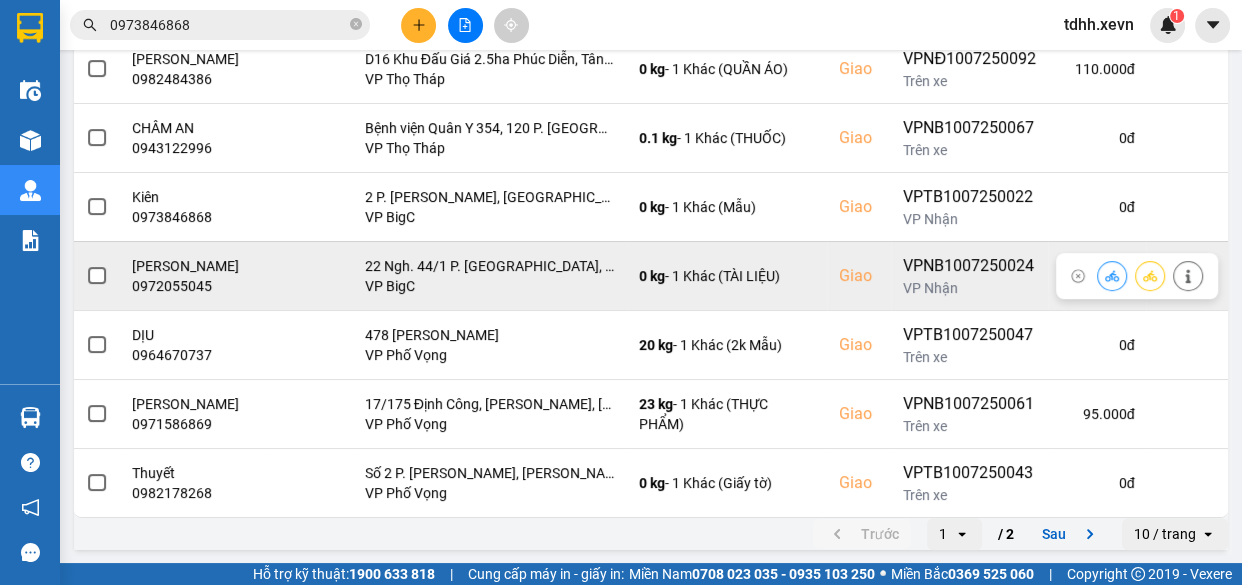 click on "0972055045" at bounding box center (194, 286) 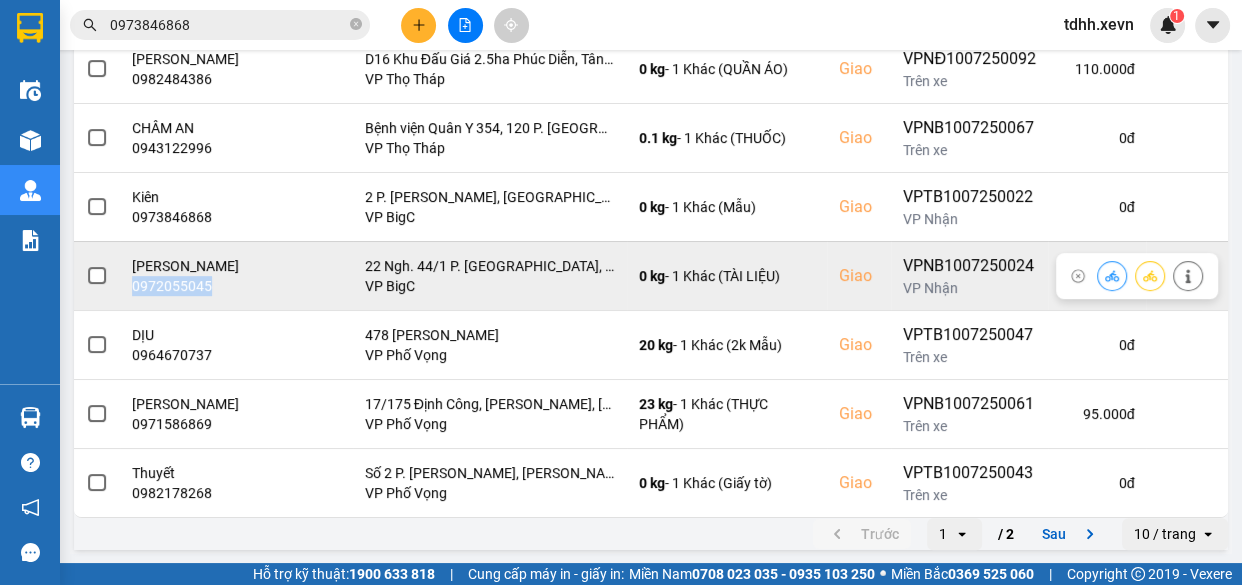 click on "0972055045" at bounding box center (194, 286) 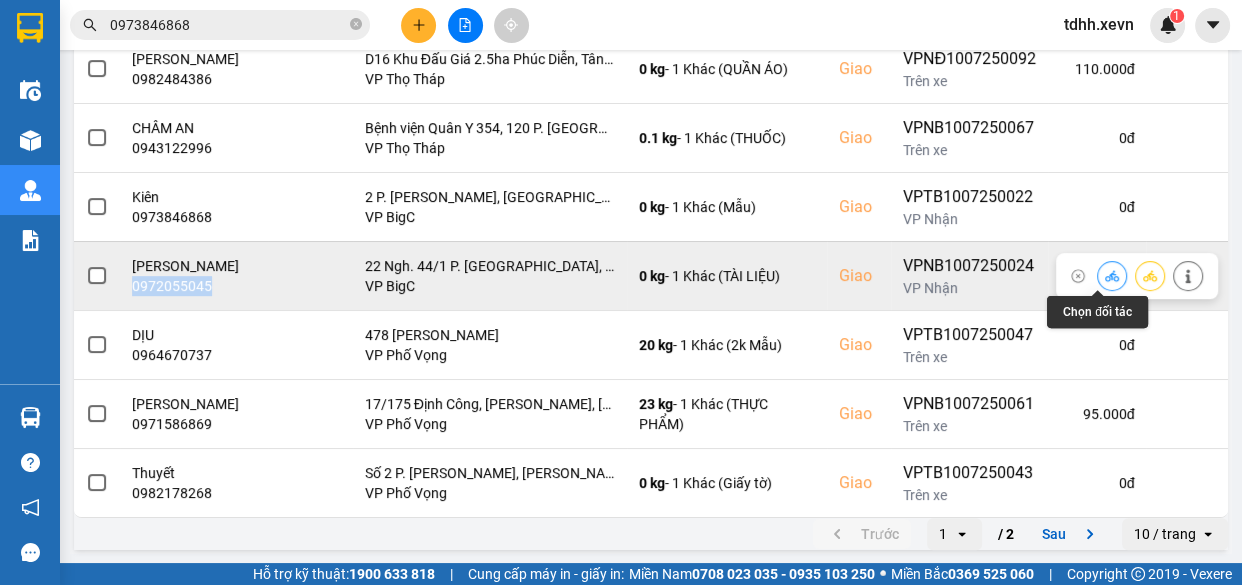 click at bounding box center (1112, 275) 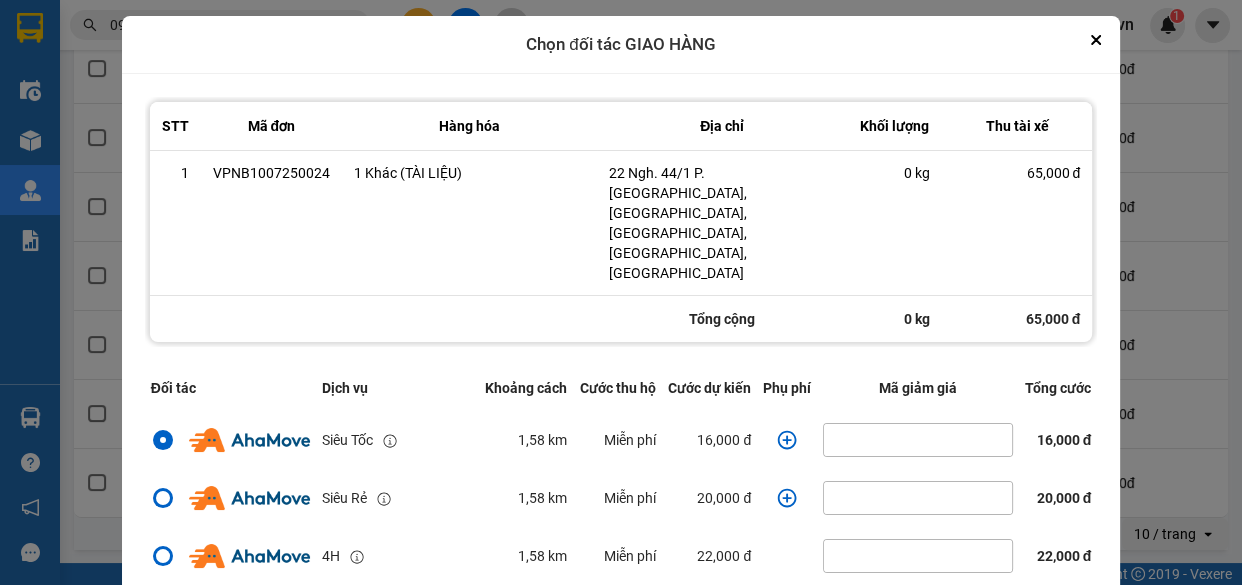 drag, startPoint x: 794, startPoint y: 574, endPoint x: 787, endPoint y: 561, distance: 14.764823 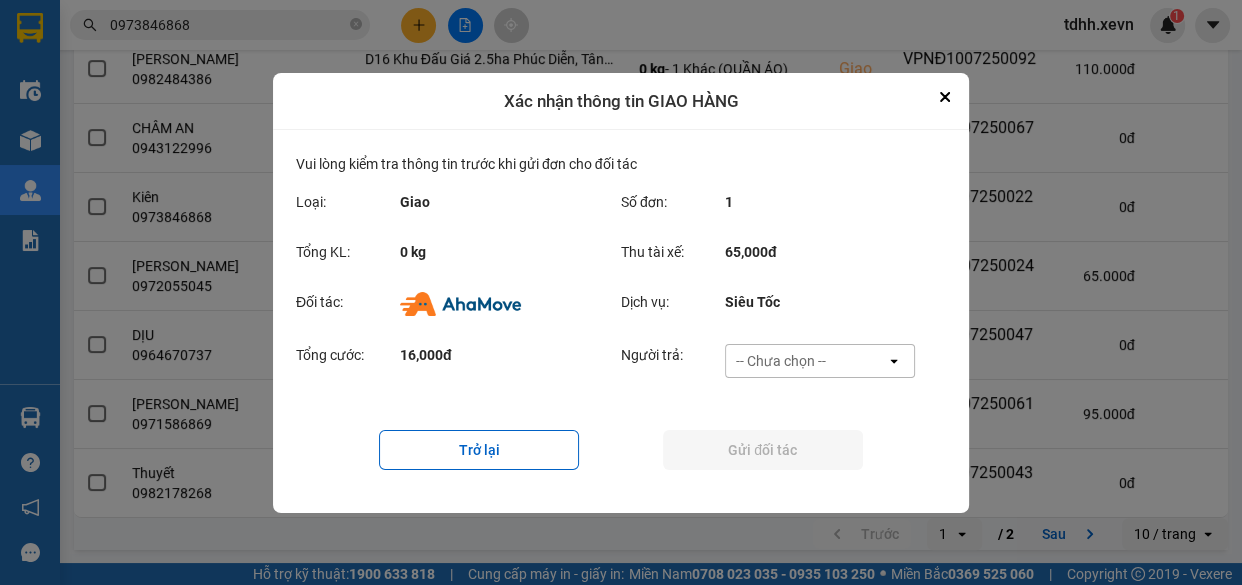 click on "-- Chưa chọn --" at bounding box center (781, 361) 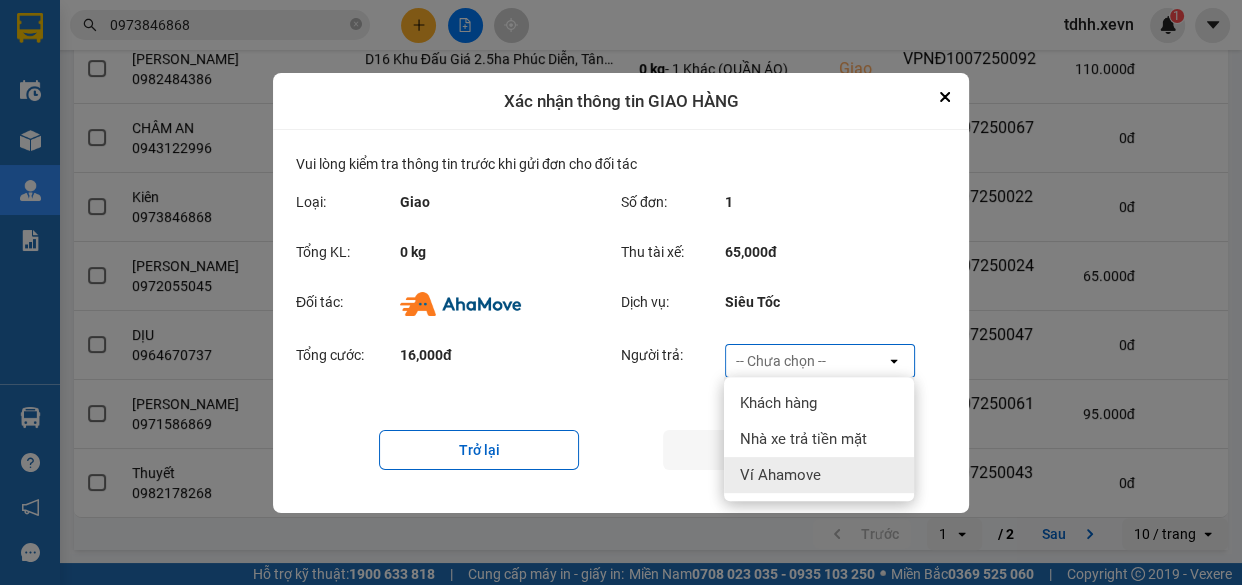 drag, startPoint x: 796, startPoint y: 472, endPoint x: 769, endPoint y: 455, distance: 31.906113 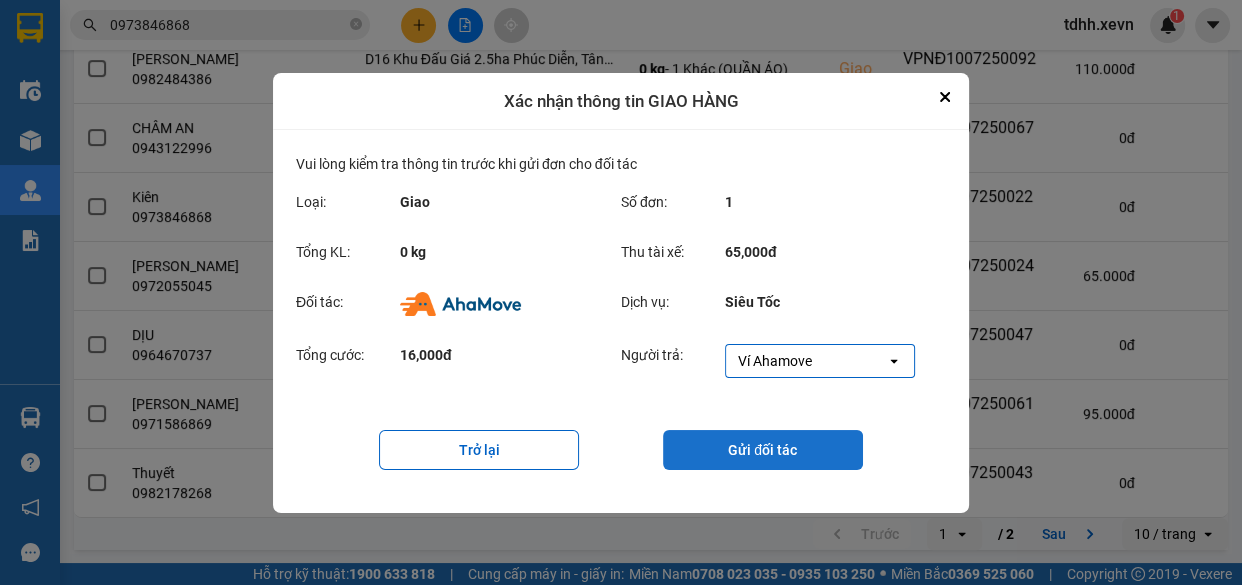 click on "Gửi đối tác" at bounding box center (763, 450) 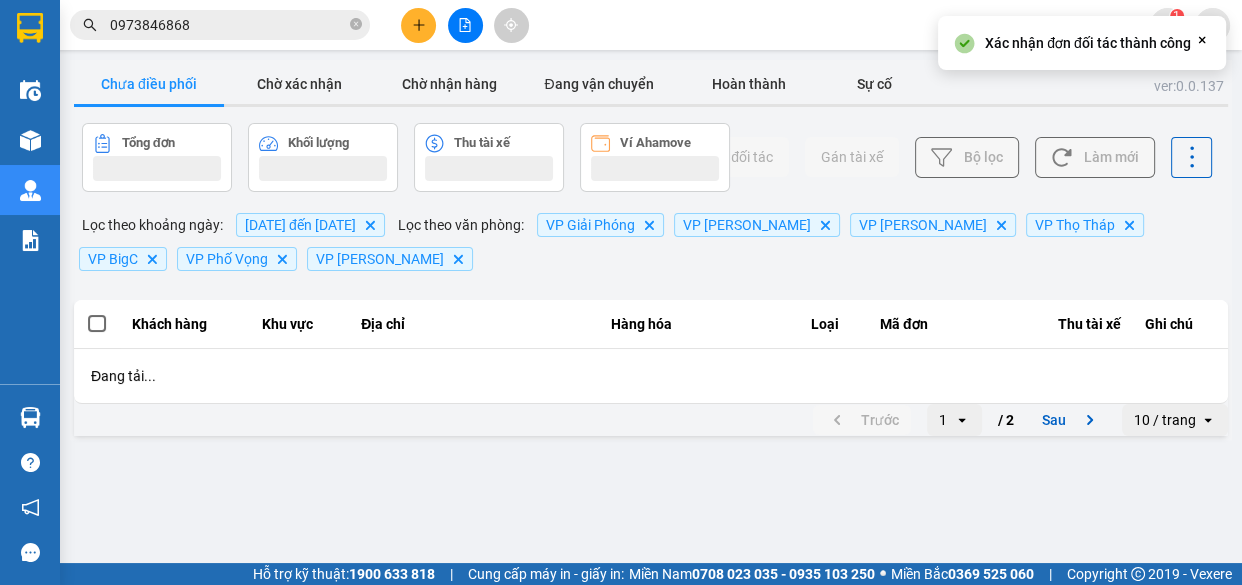 scroll, scrollTop: 0, scrollLeft: 0, axis: both 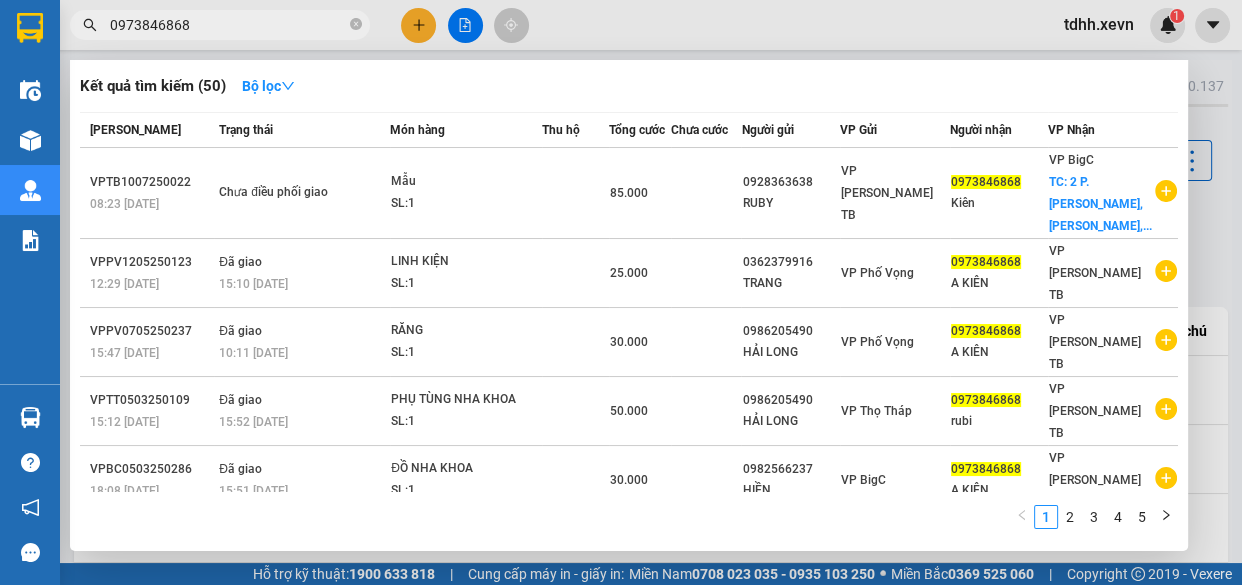 click on "0973846868" at bounding box center [228, 25] 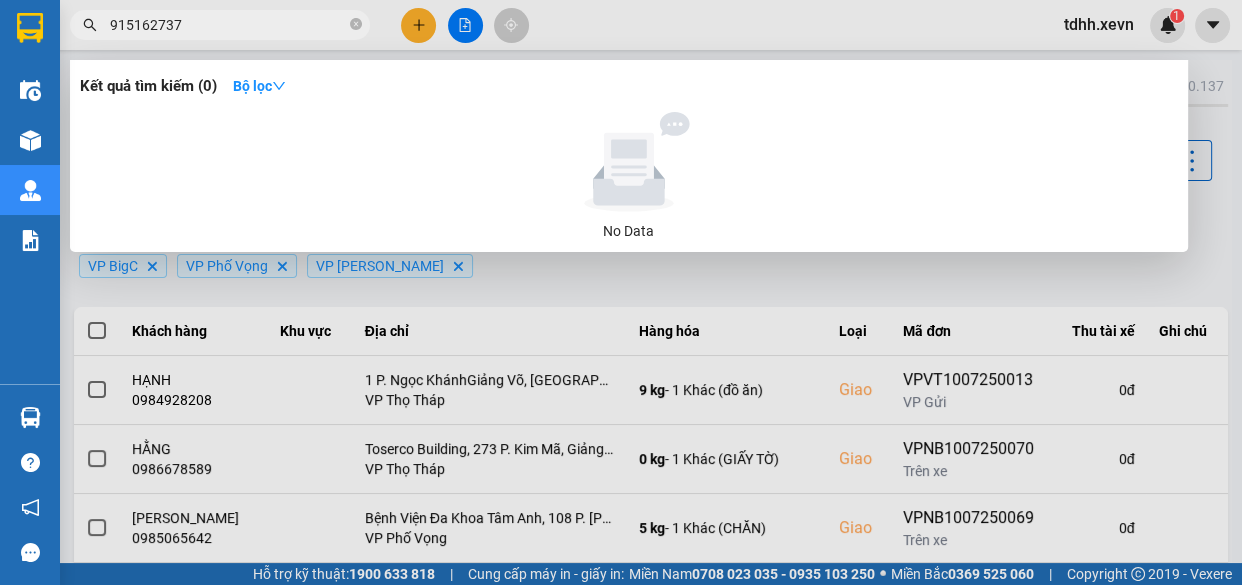 click at bounding box center (621, 292) 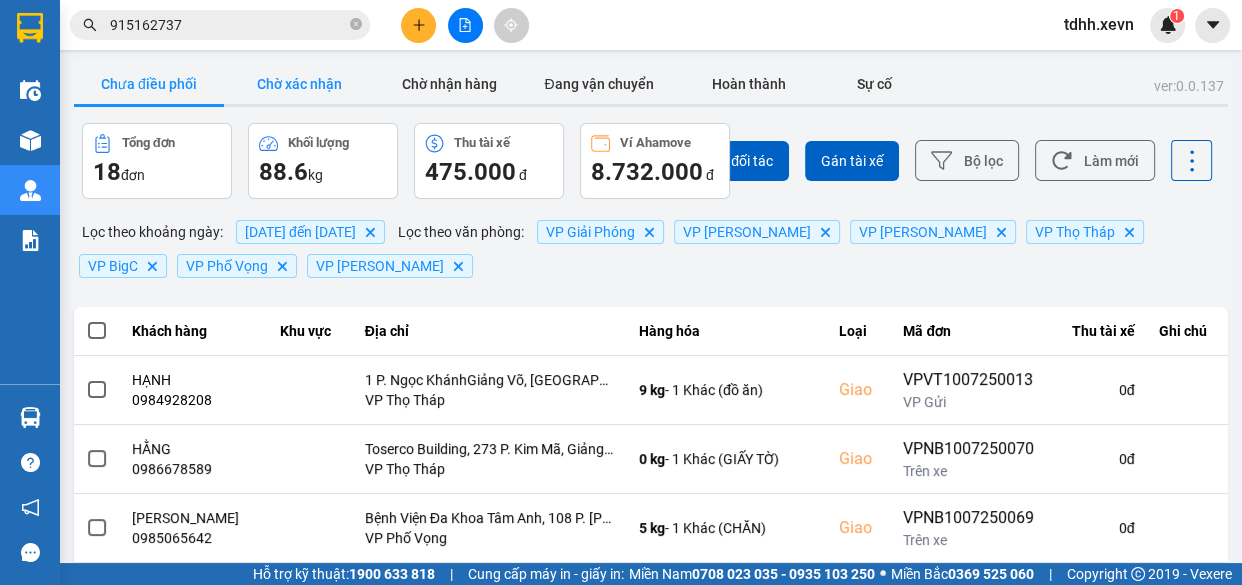 click on "Chờ xác nhận" at bounding box center [299, 84] 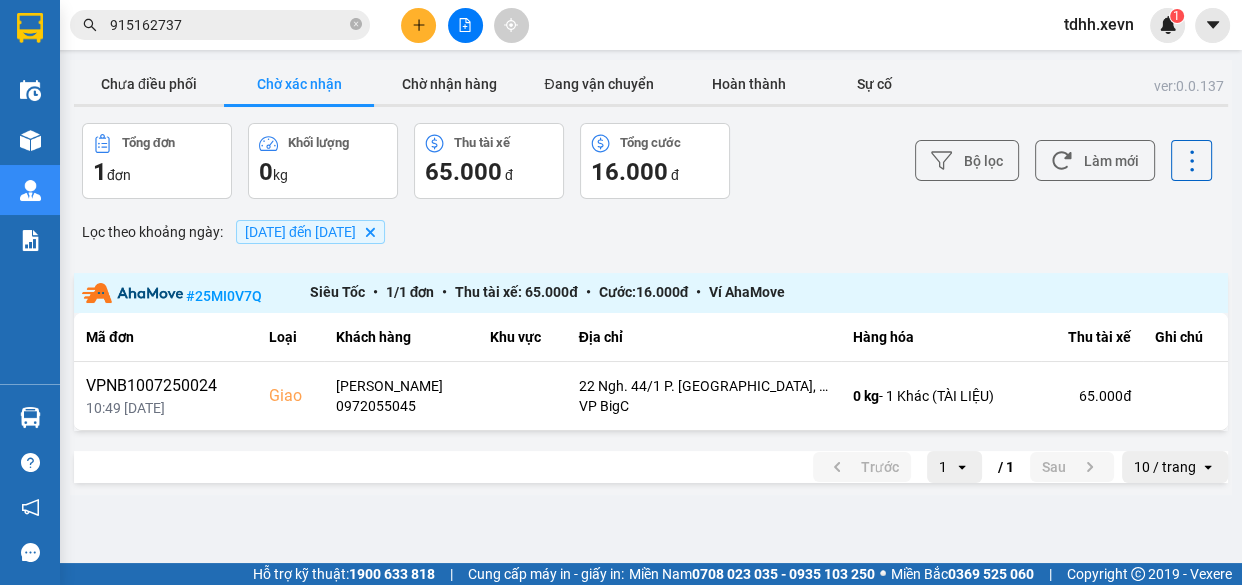 click on "915162737" at bounding box center [228, 25] 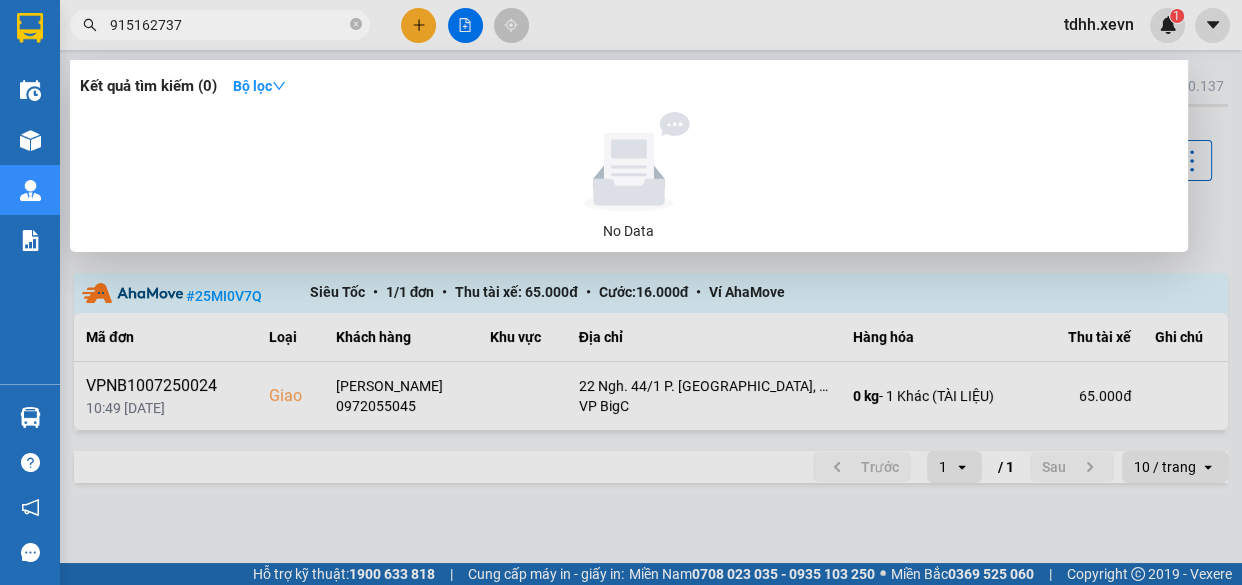click on "915162737" at bounding box center (228, 25) 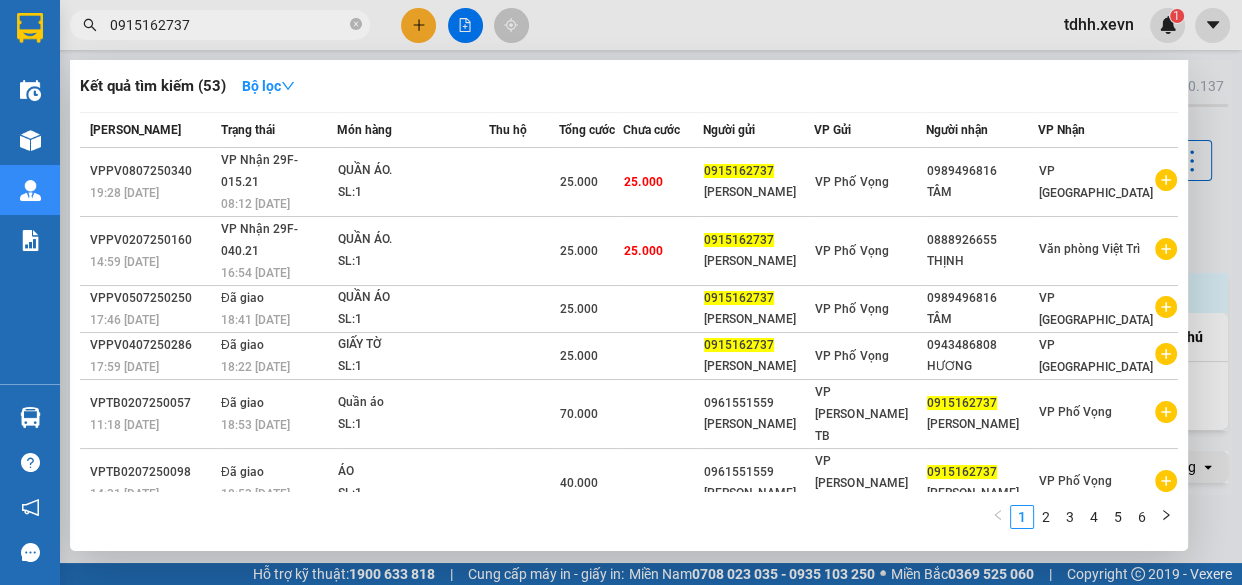 click at bounding box center (621, 292) 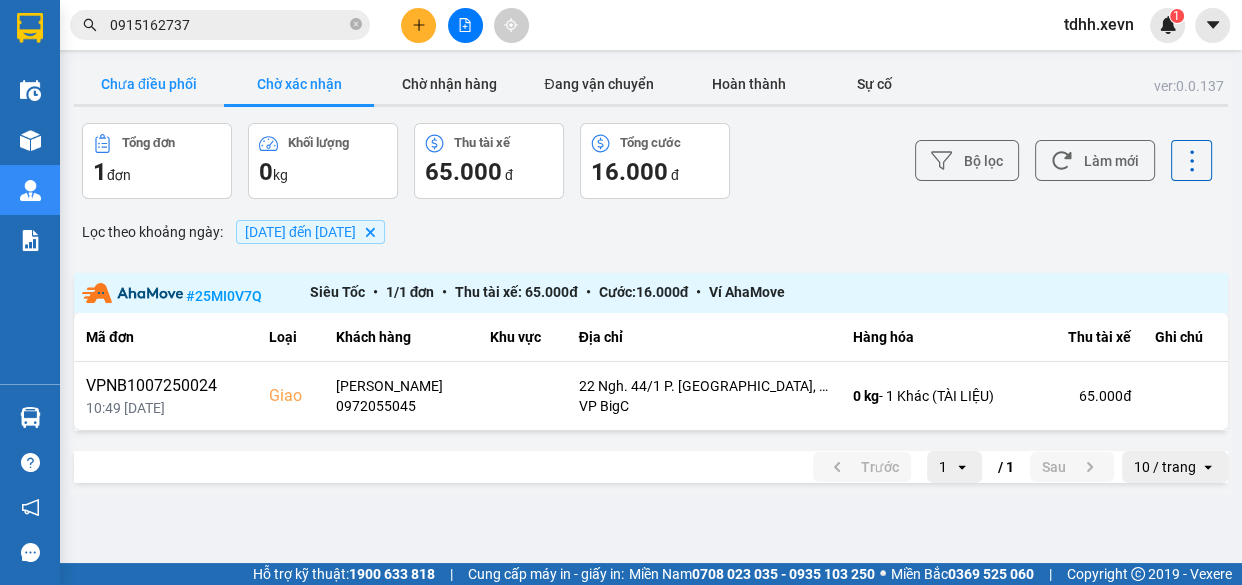 click on "Chưa điều phối" at bounding box center [149, 84] 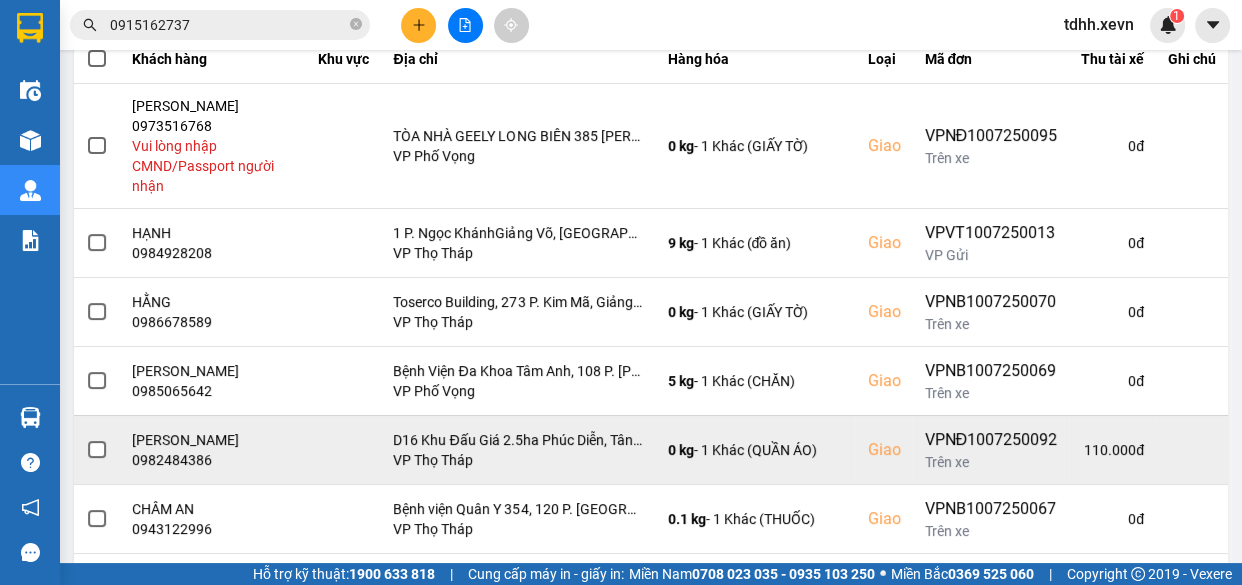 scroll, scrollTop: 545, scrollLeft: 0, axis: vertical 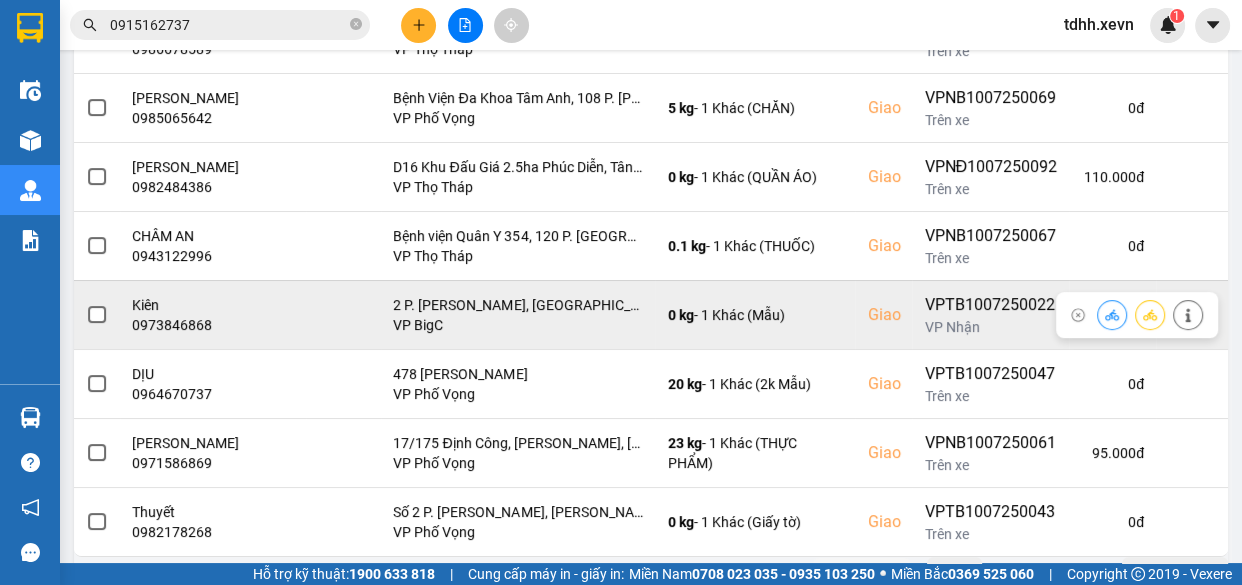 click on "0973846868" at bounding box center [213, 325] 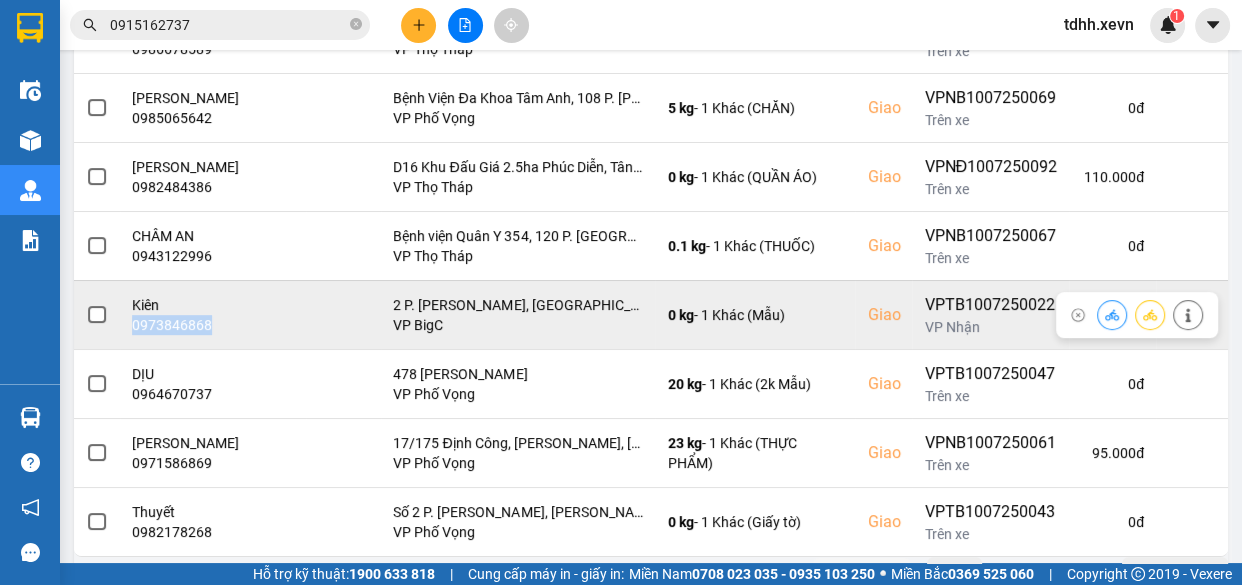 click on "0973846868" at bounding box center [213, 325] 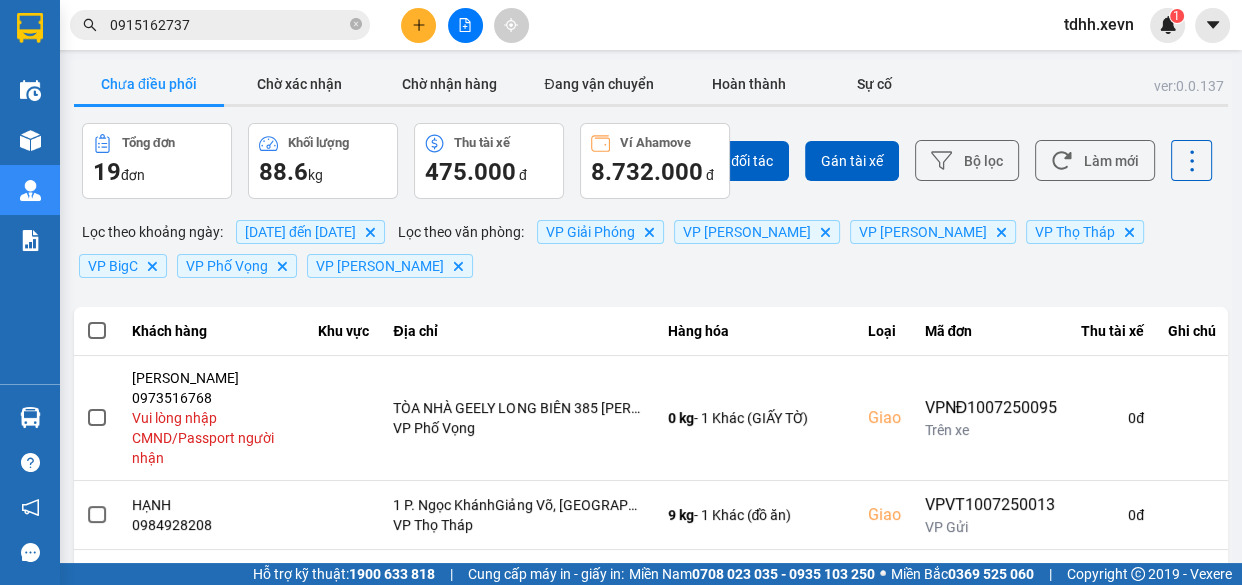 scroll, scrollTop: 90, scrollLeft: 0, axis: vertical 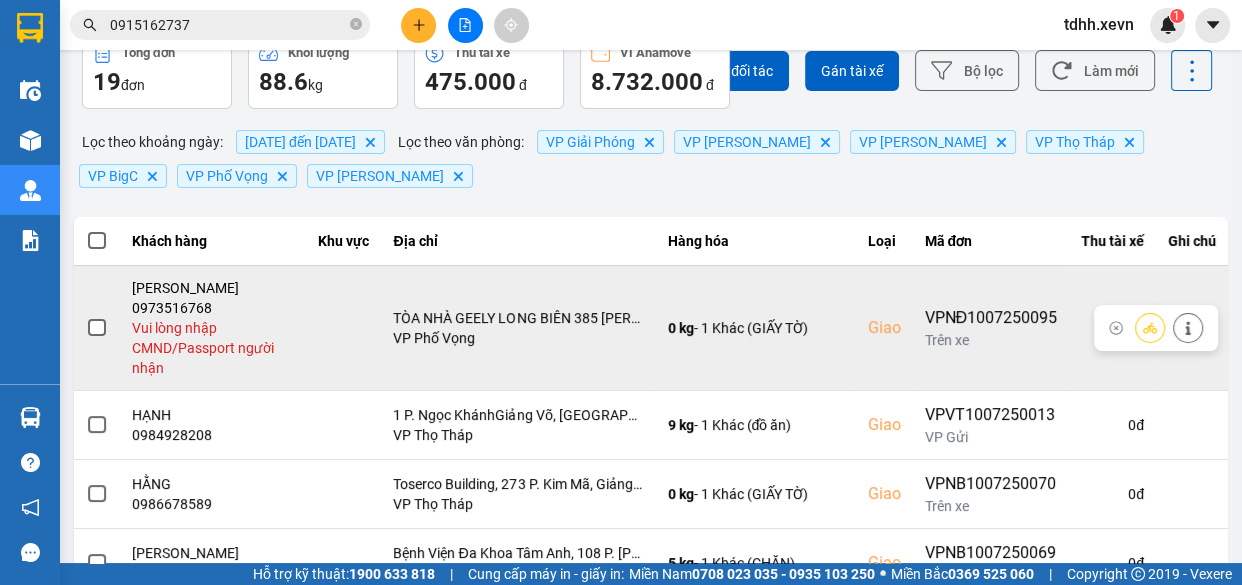 click 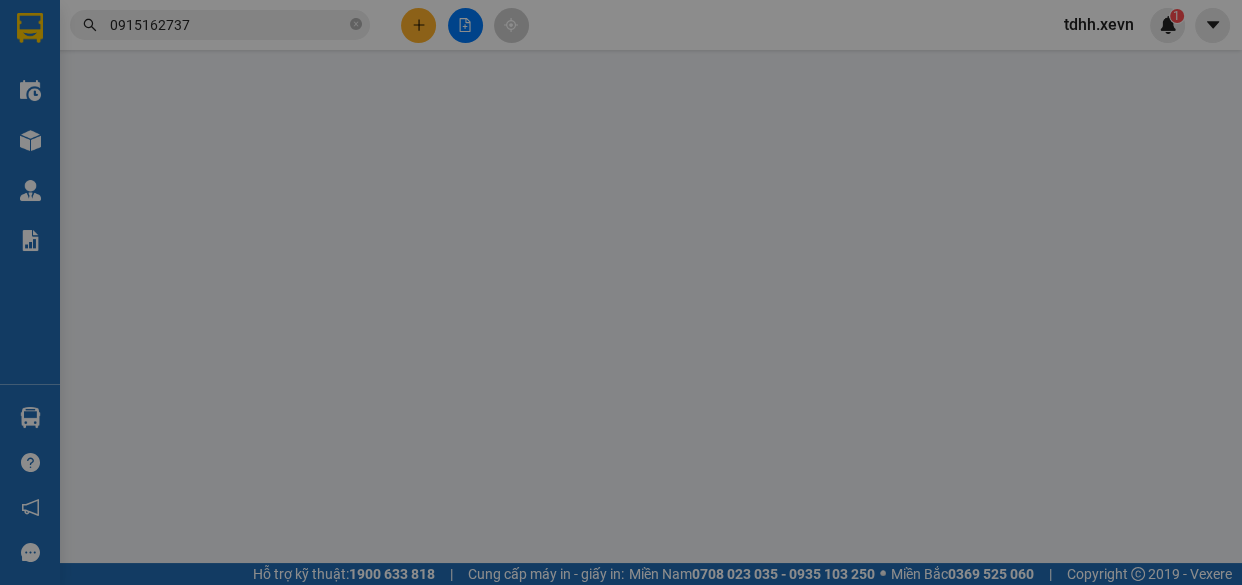 scroll, scrollTop: 0, scrollLeft: 0, axis: both 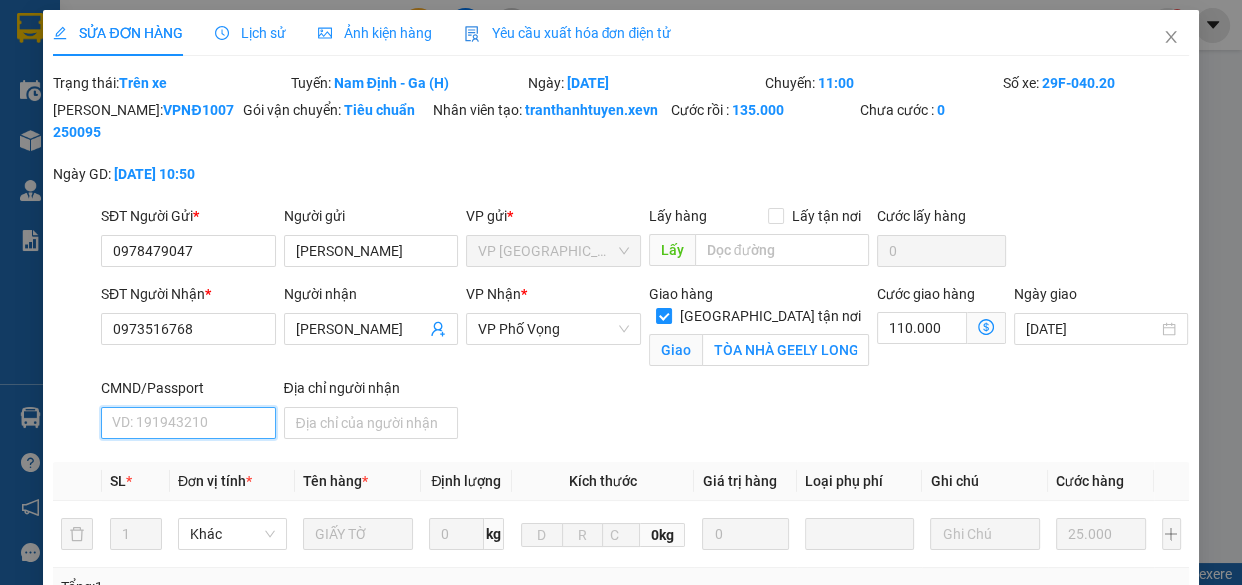 click on "CMND/Passport" at bounding box center (188, 423) 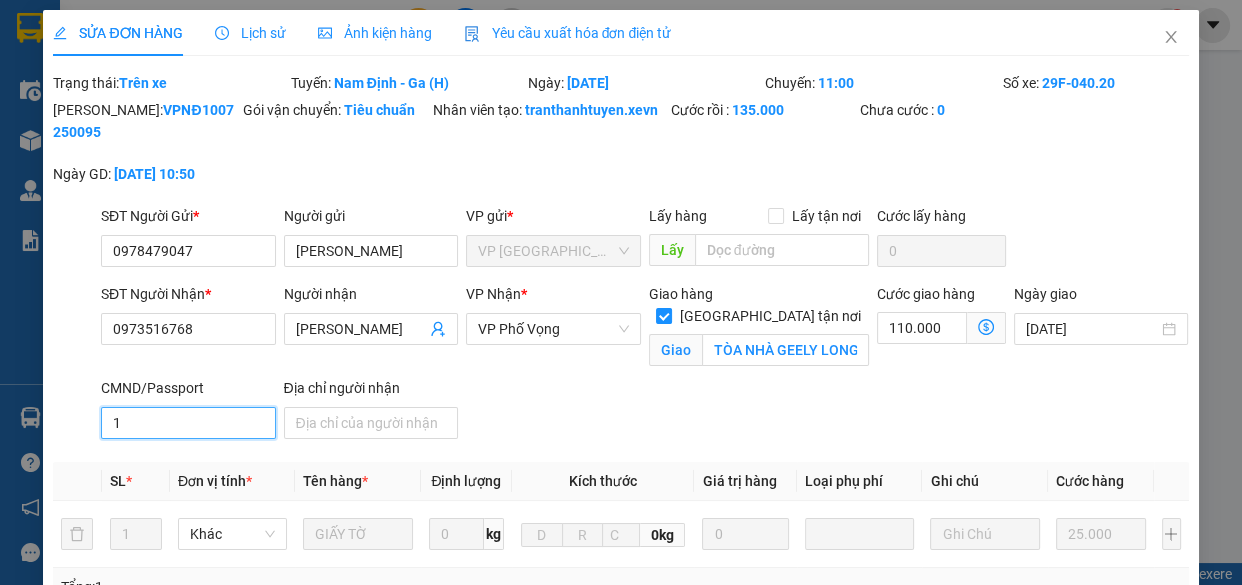 scroll, scrollTop: 464, scrollLeft: 0, axis: vertical 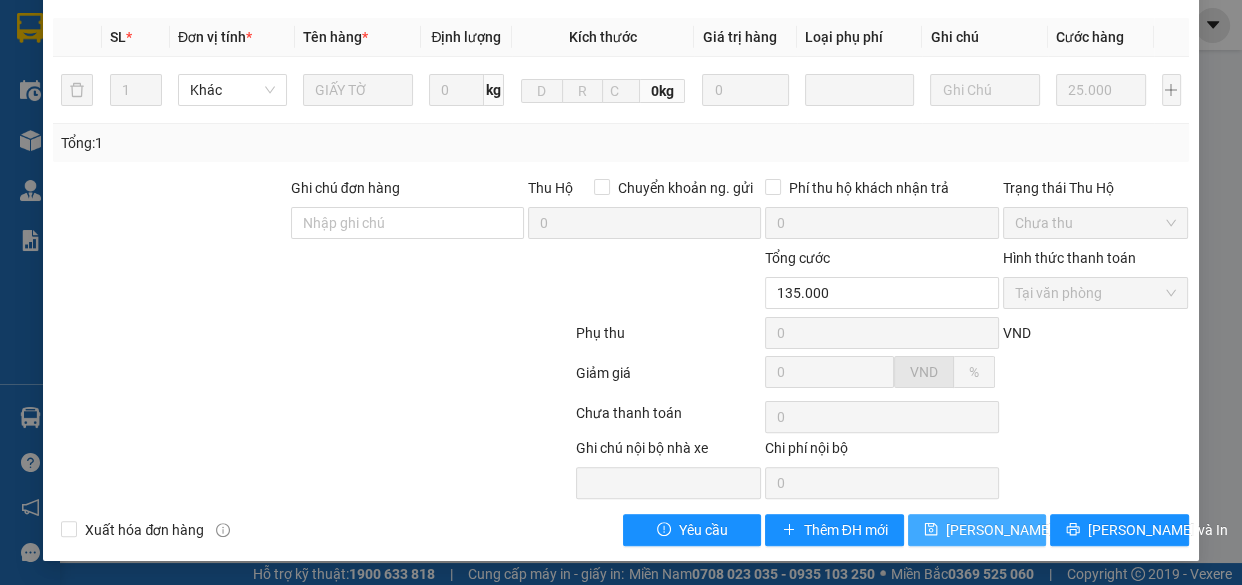 click on "Lưu thay đổi" at bounding box center (1026, 530) 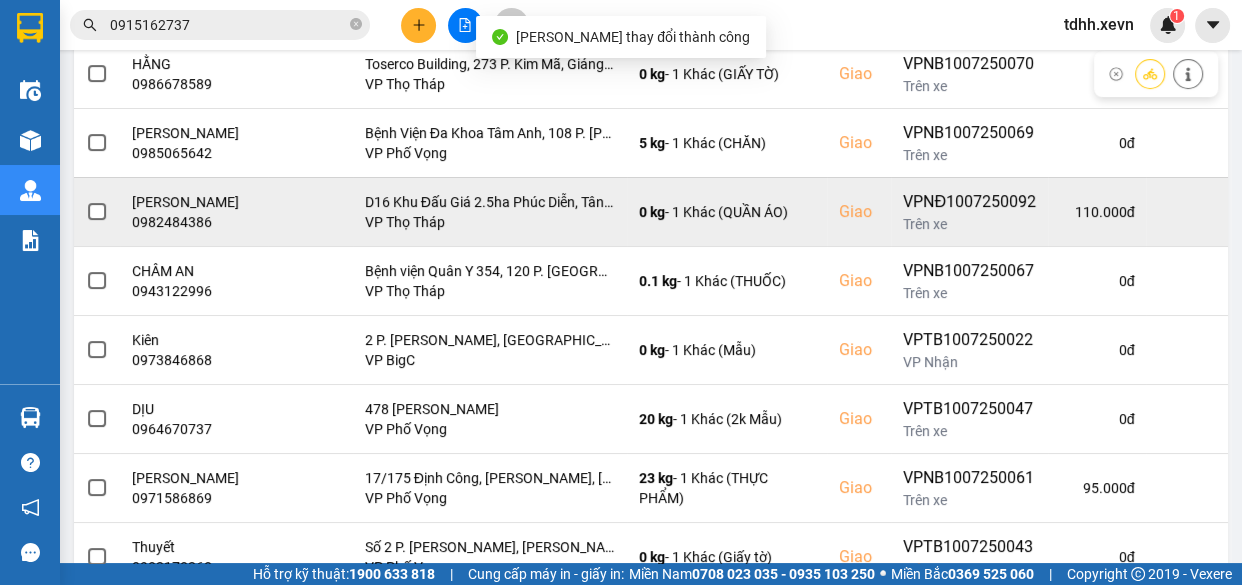 scroll, scrollTop: 528, scrollLeft: 0, axis: vertical 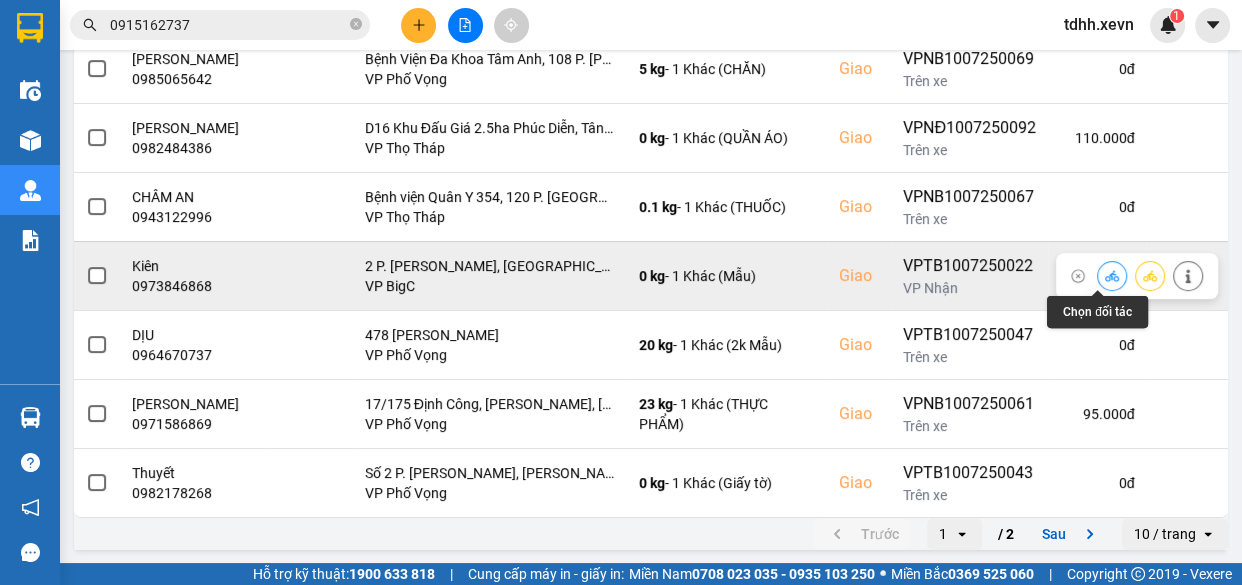 click at bounding box center (1112, 275) 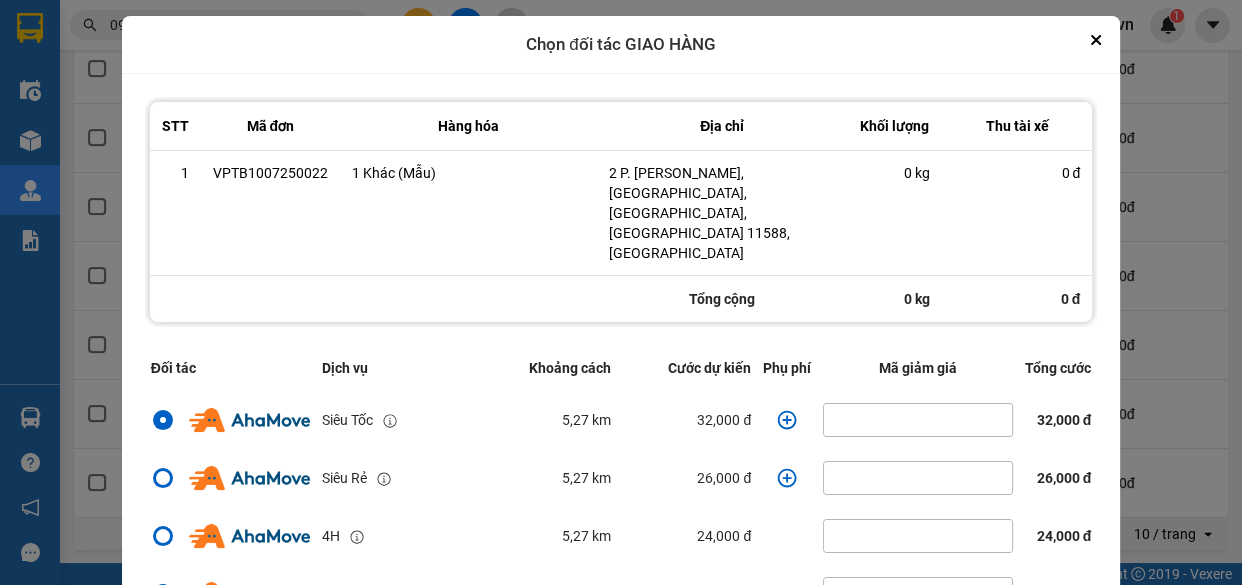 click 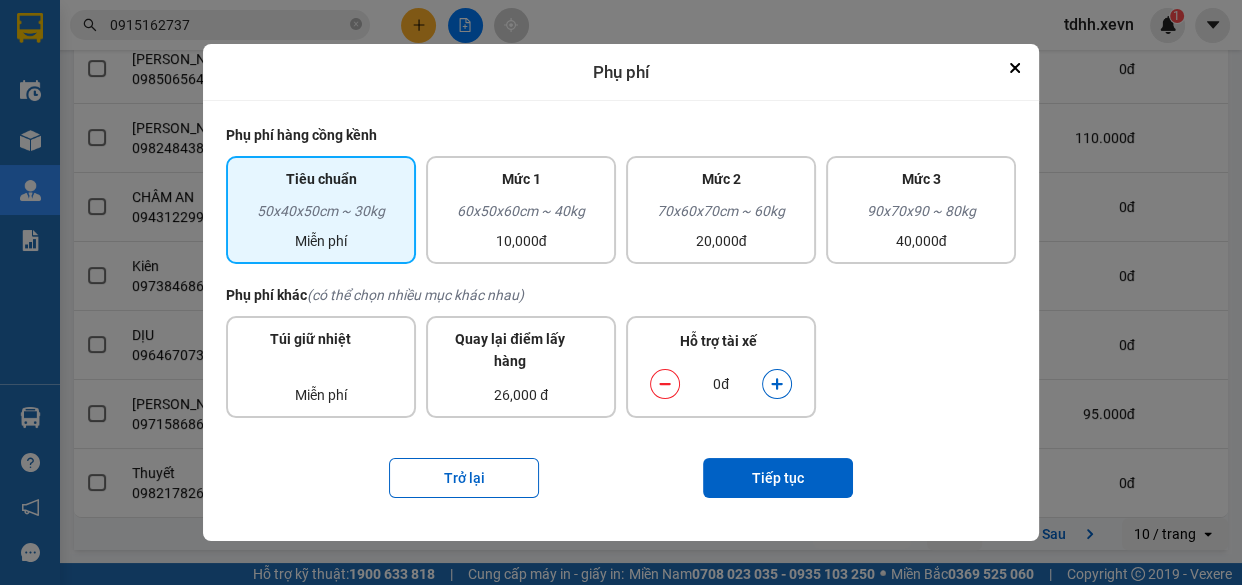 click 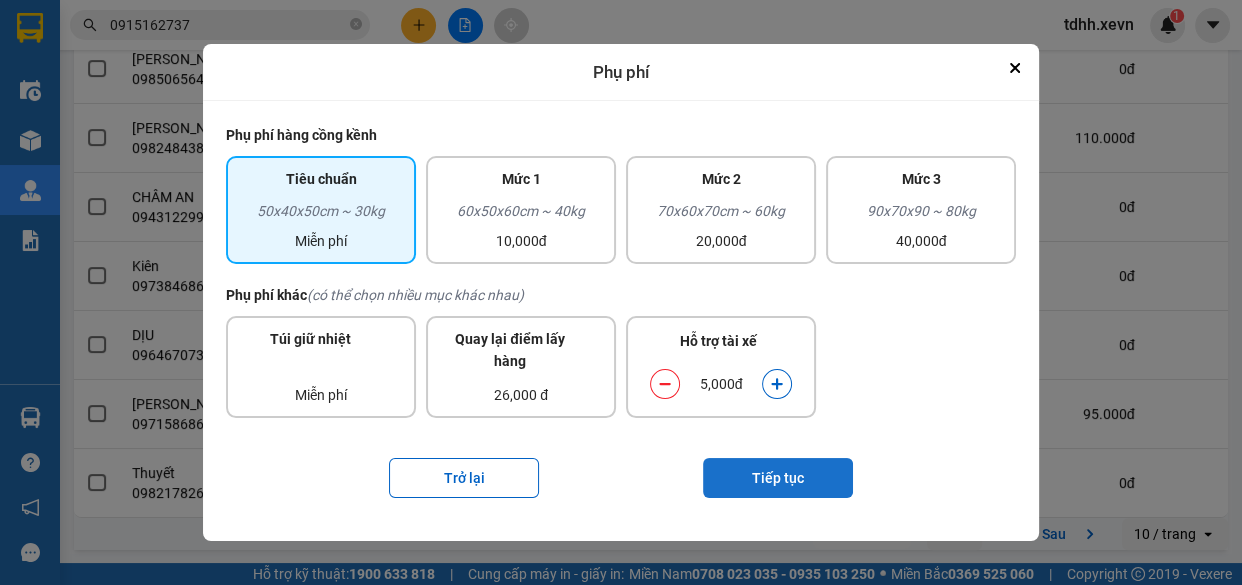 click on "Tiếp tục" at bounding box center (778, 478) 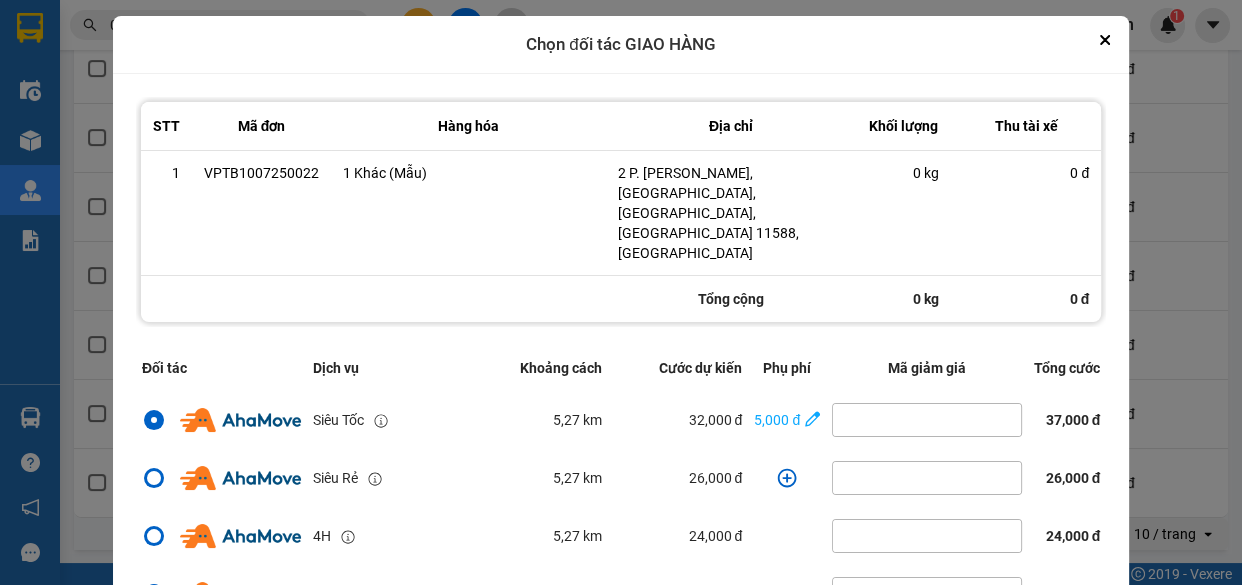 scroll, scrollTop: 431, scrollLeft: 0, axis: vertical 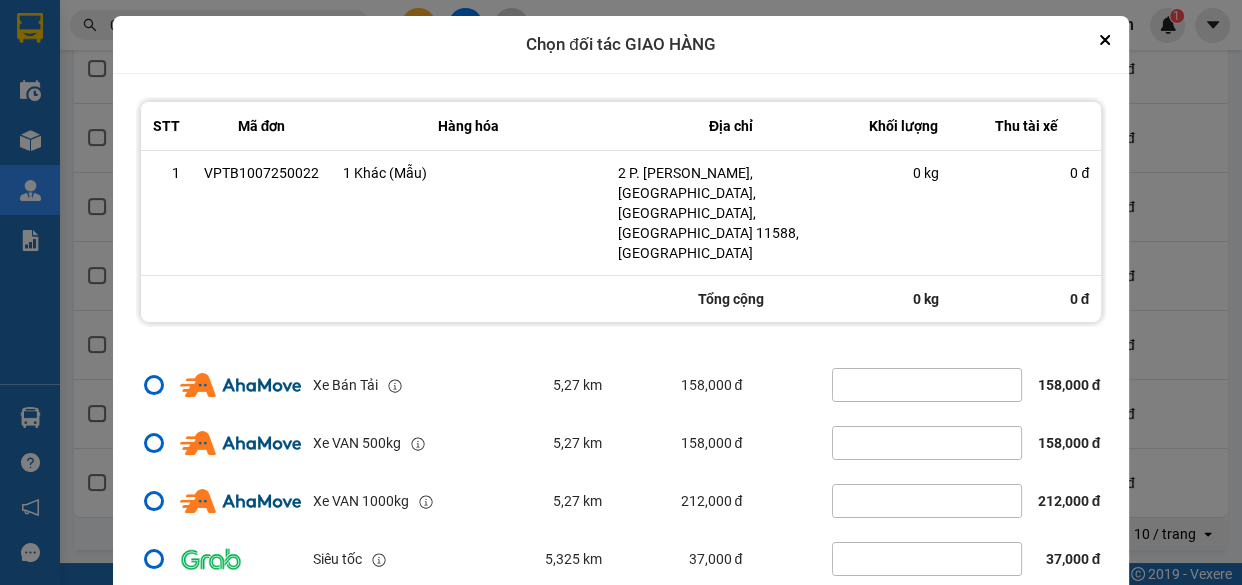 click on "Tiếp tục" at bounding box center [816, 625] 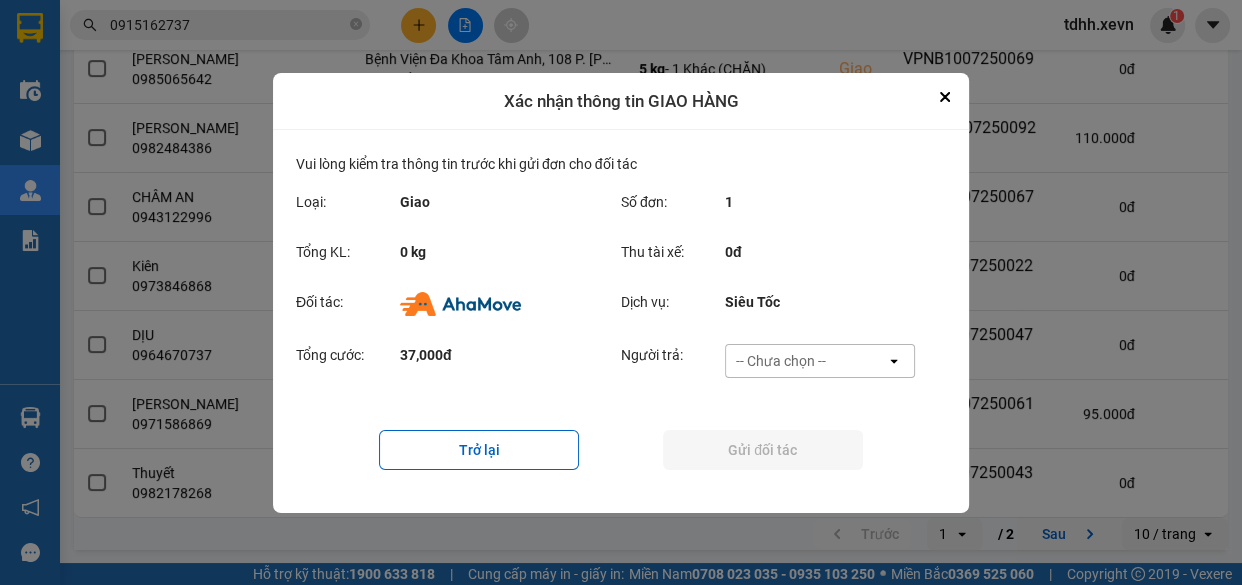 click on "-- Chưa chọn --" at bounding box center (806, 361) 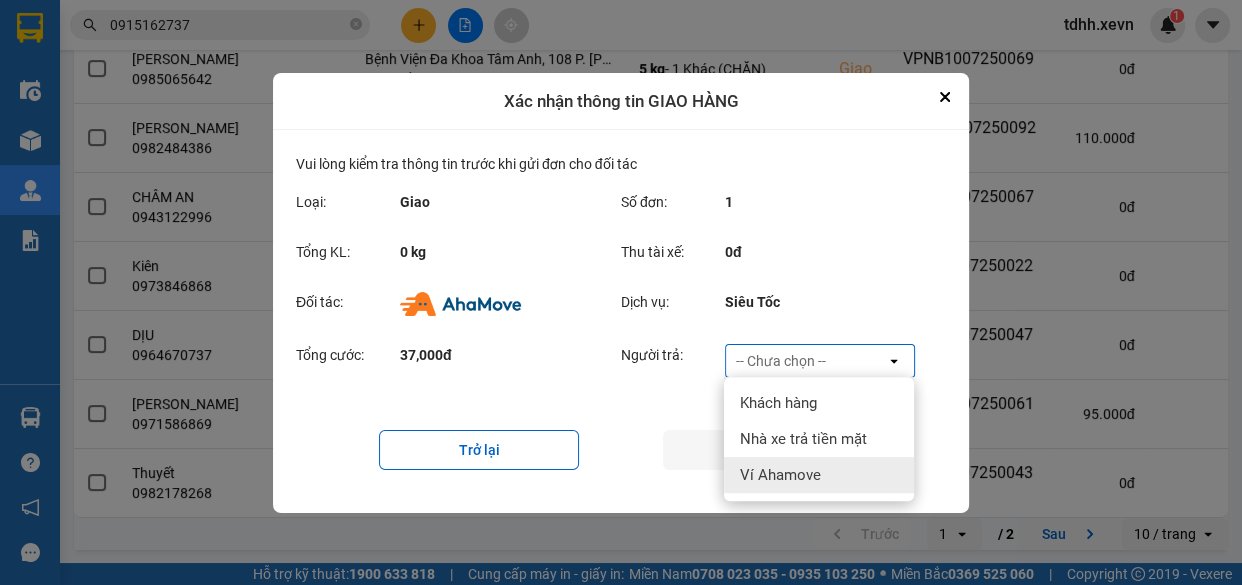 click on "Ví Ahamove" at bounding box center [780, 475] 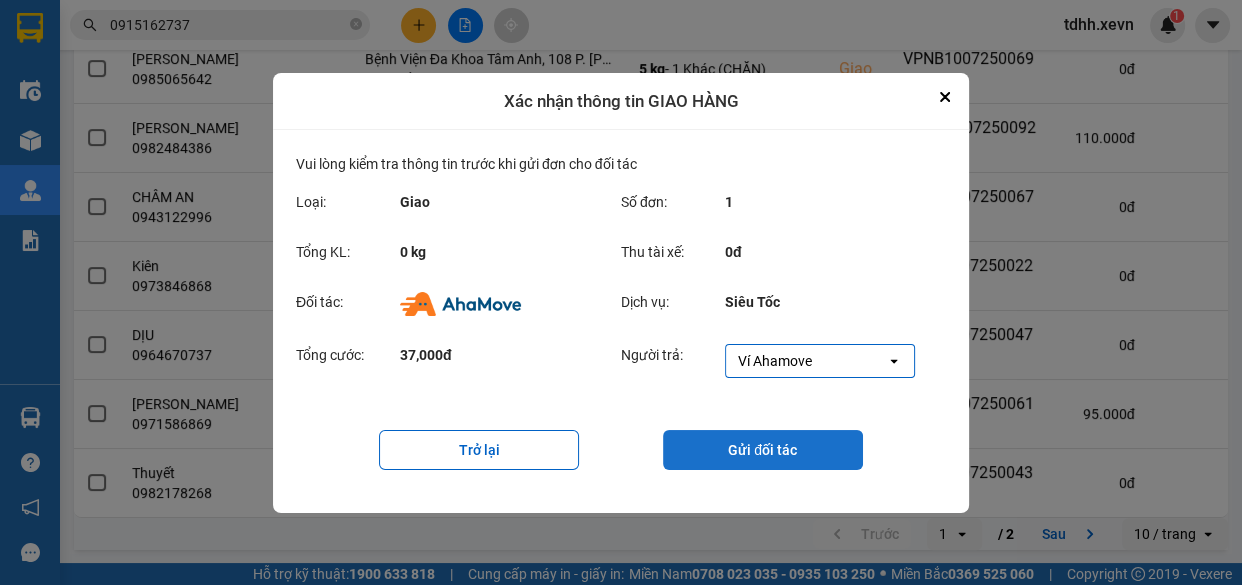 click on "Gửi đối tác" at bounding box center (763, 450) 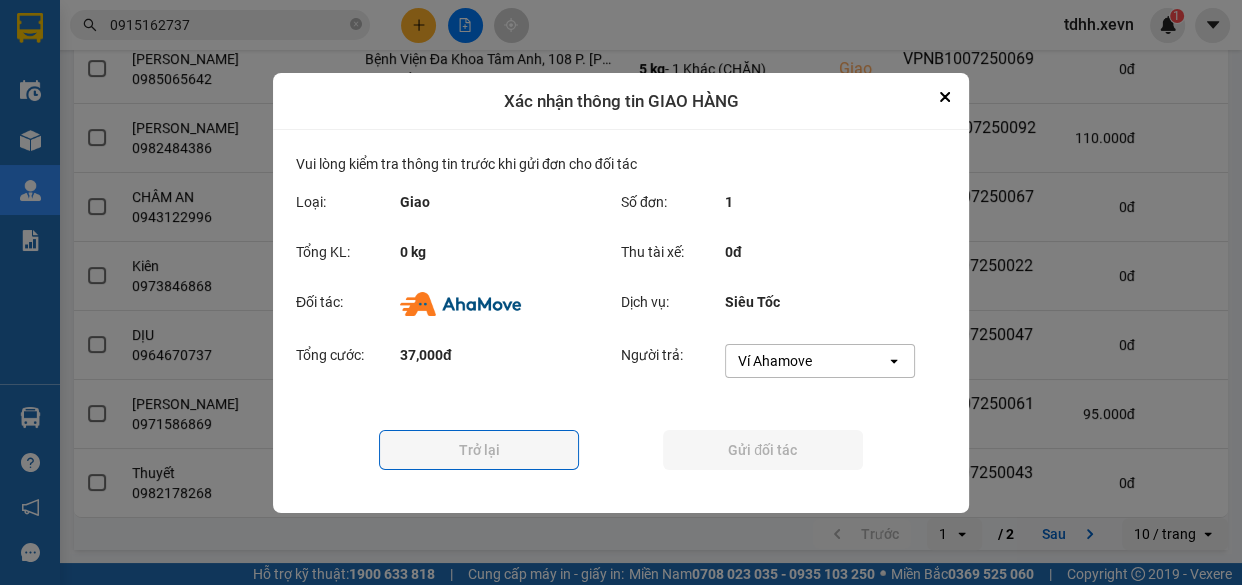 scroll, scrollTop: 0, scrollLeft: 0, axis: both 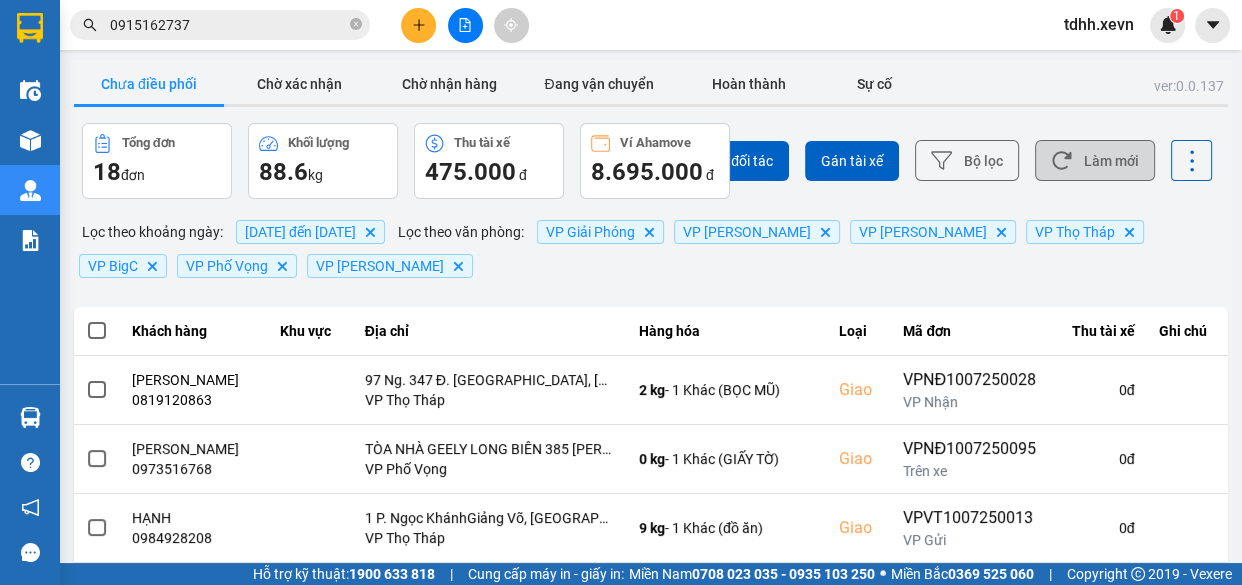 click on "Làm mới" at bounding box center (1095, 160) 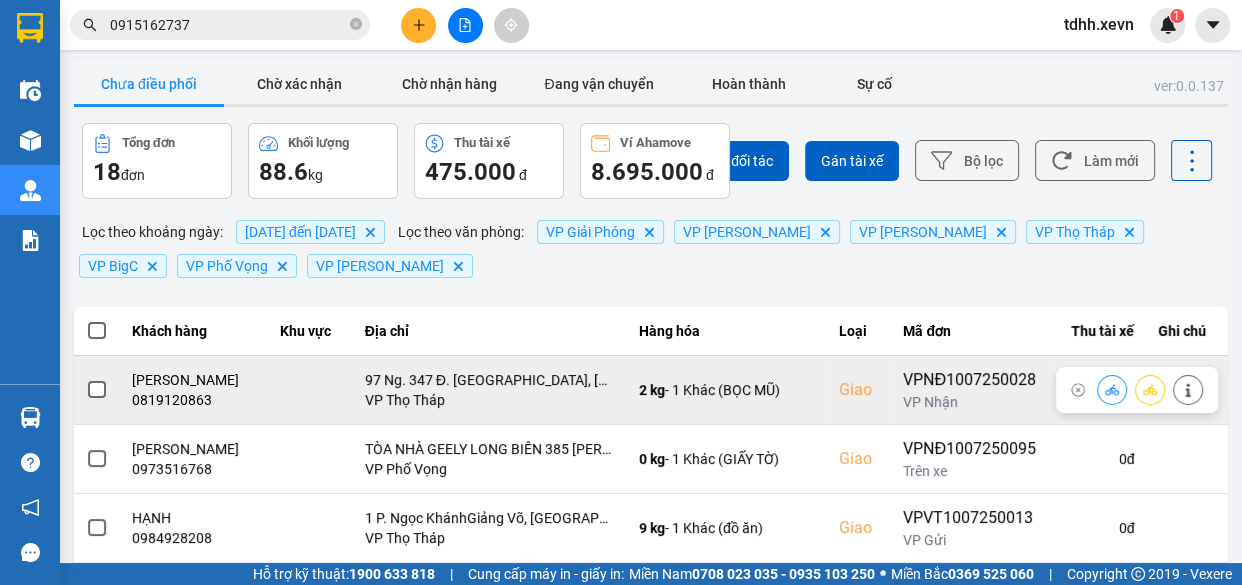 click on "0819120863" at bounding box center (194, 400) 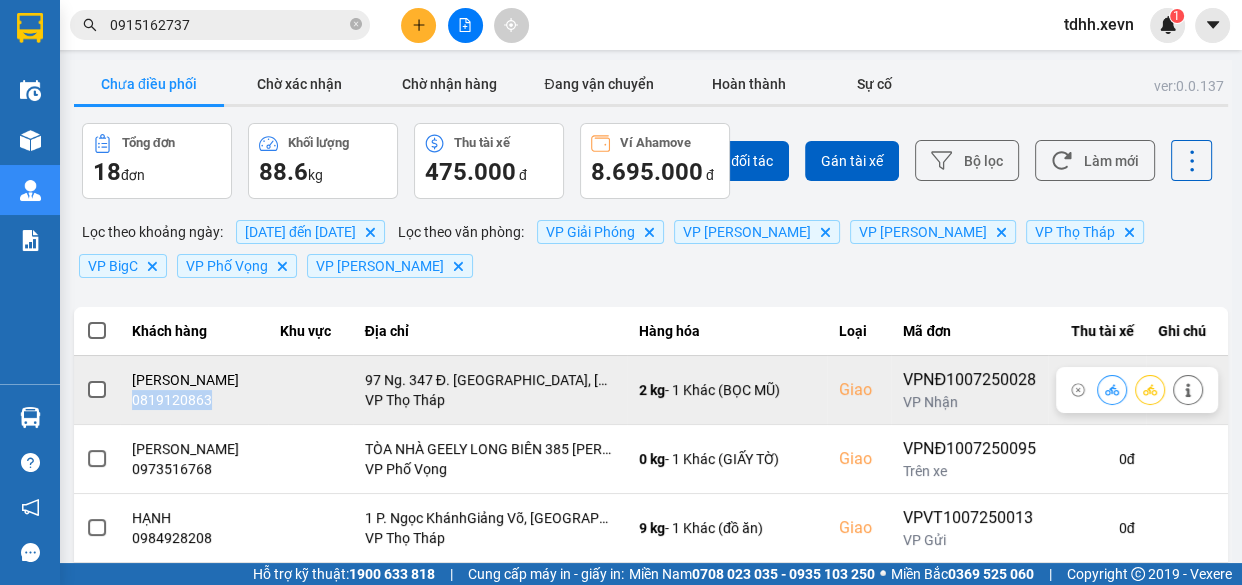click on "0819120863" at bounding box center (194, 400) 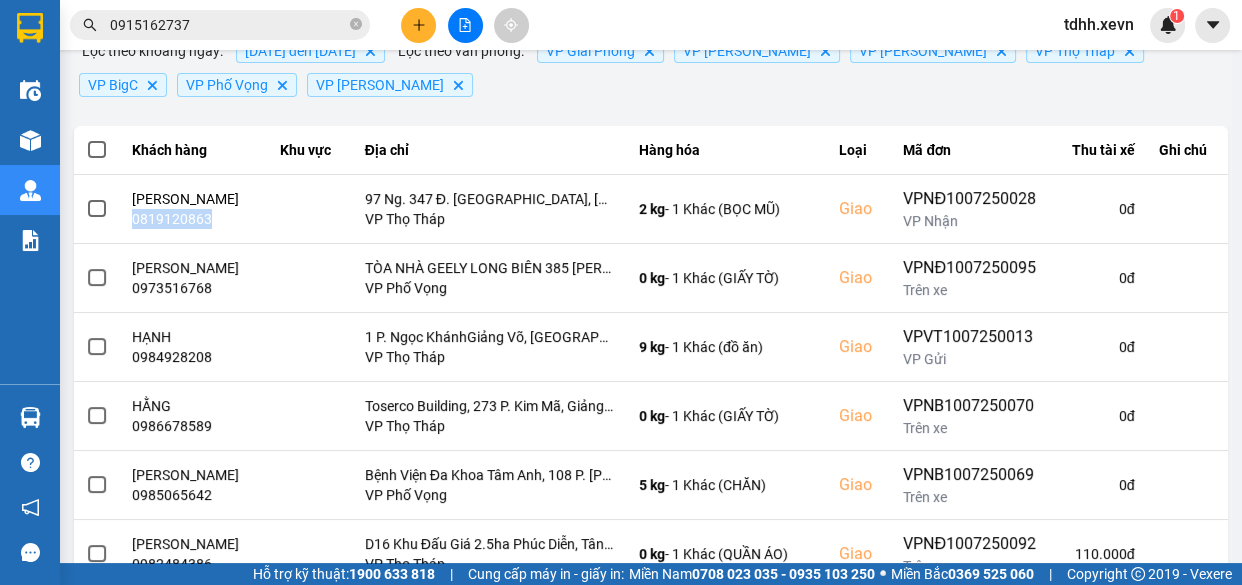 scroll, scrollTop: 90, scrollLeft: 0, axis: vertical 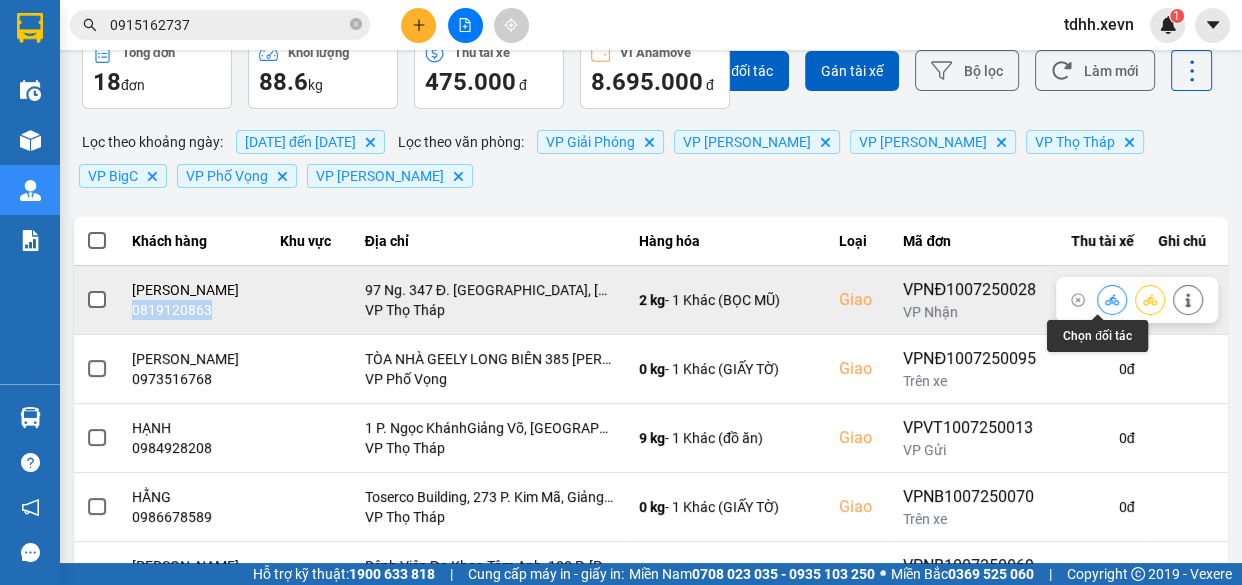 click at bounding box center (1112, 299) 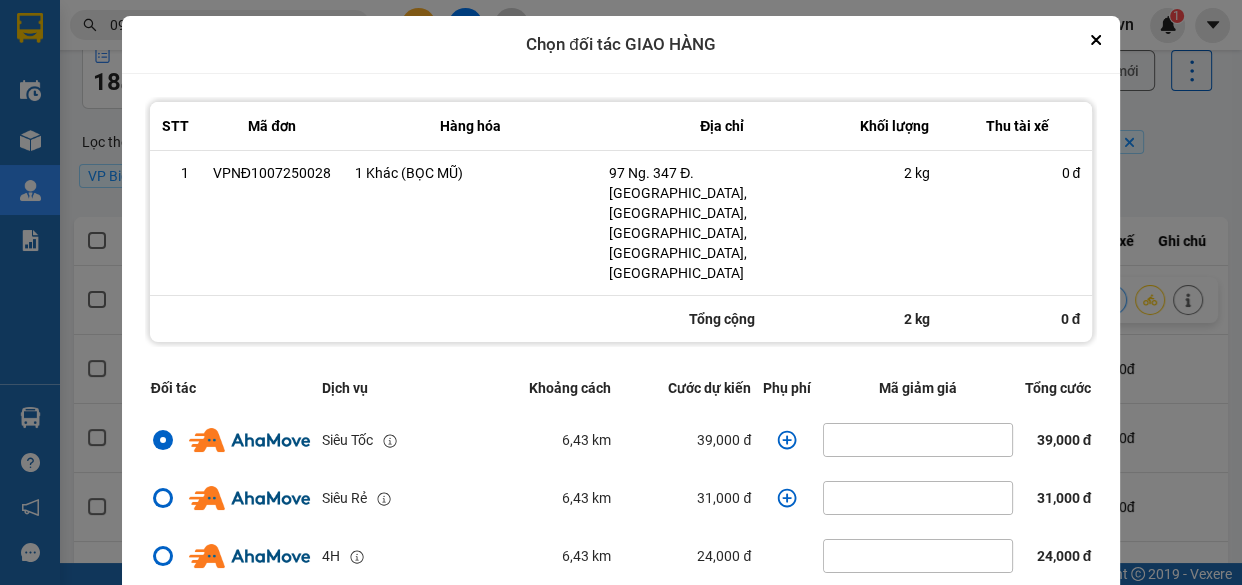 click 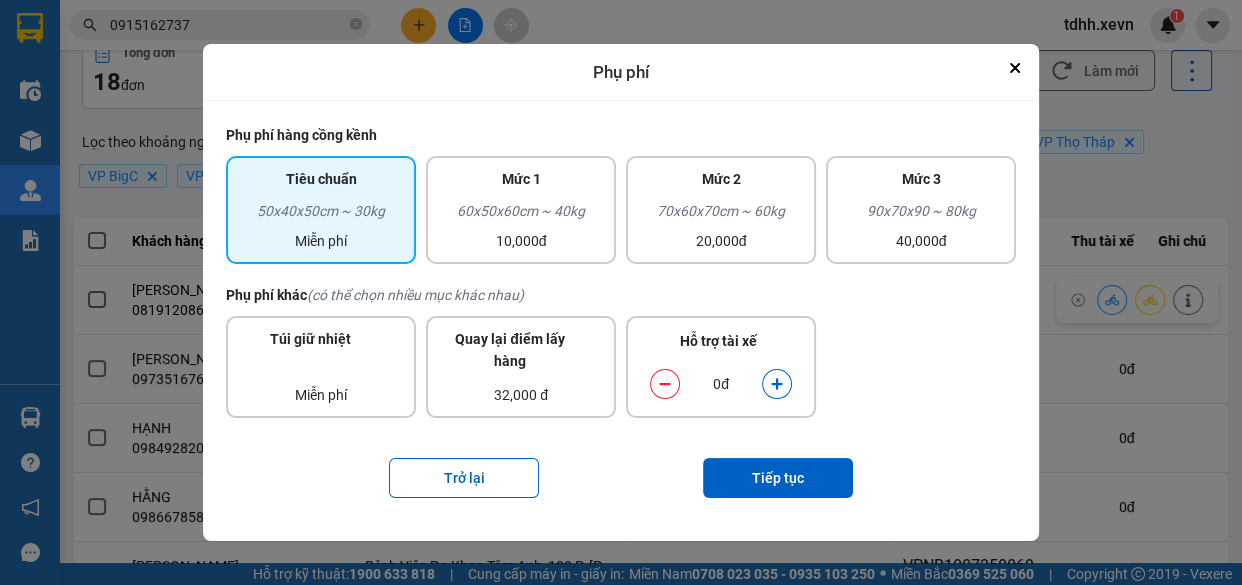 click 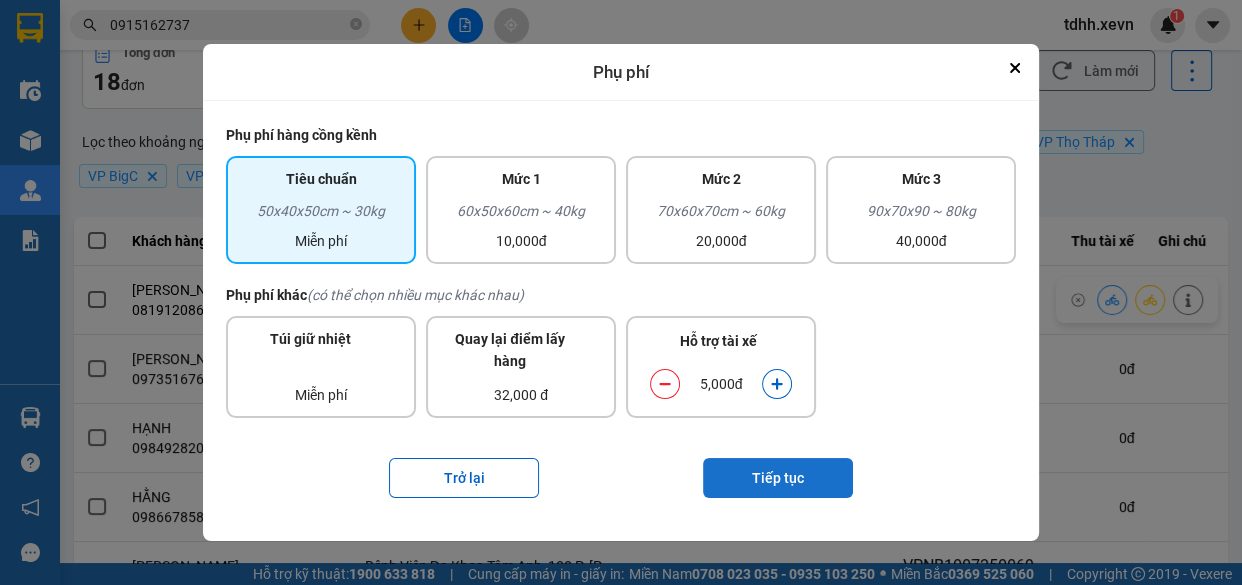 click on "Tiếp tục" at bounding box center (778, 478) 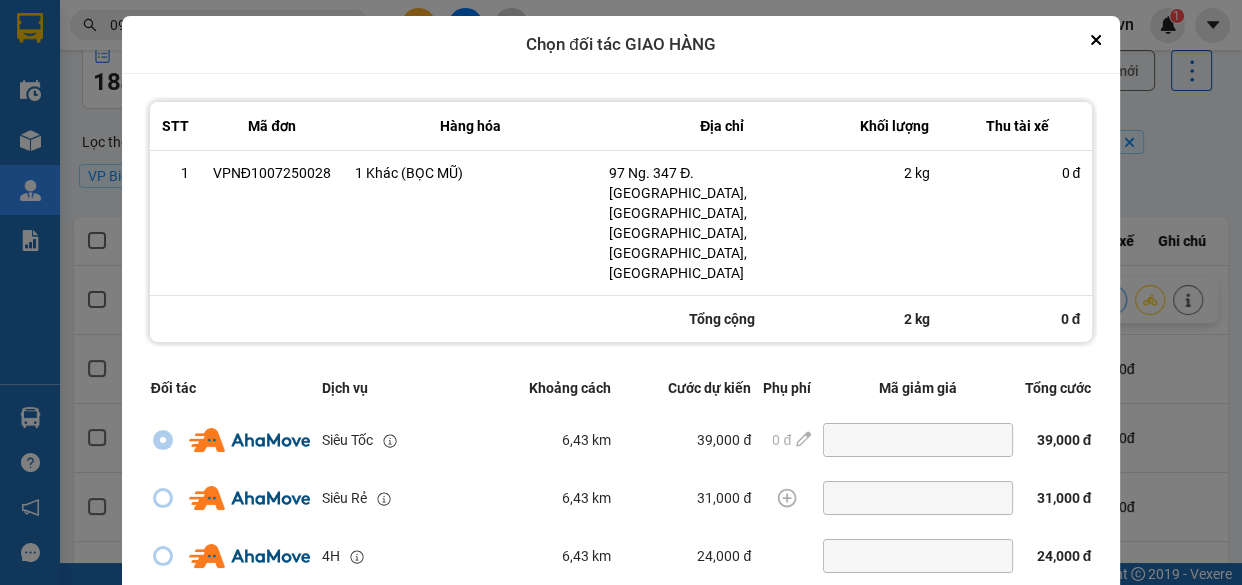 scroll, scrollTop: 446, scrollLeft: 0, axis: vertical 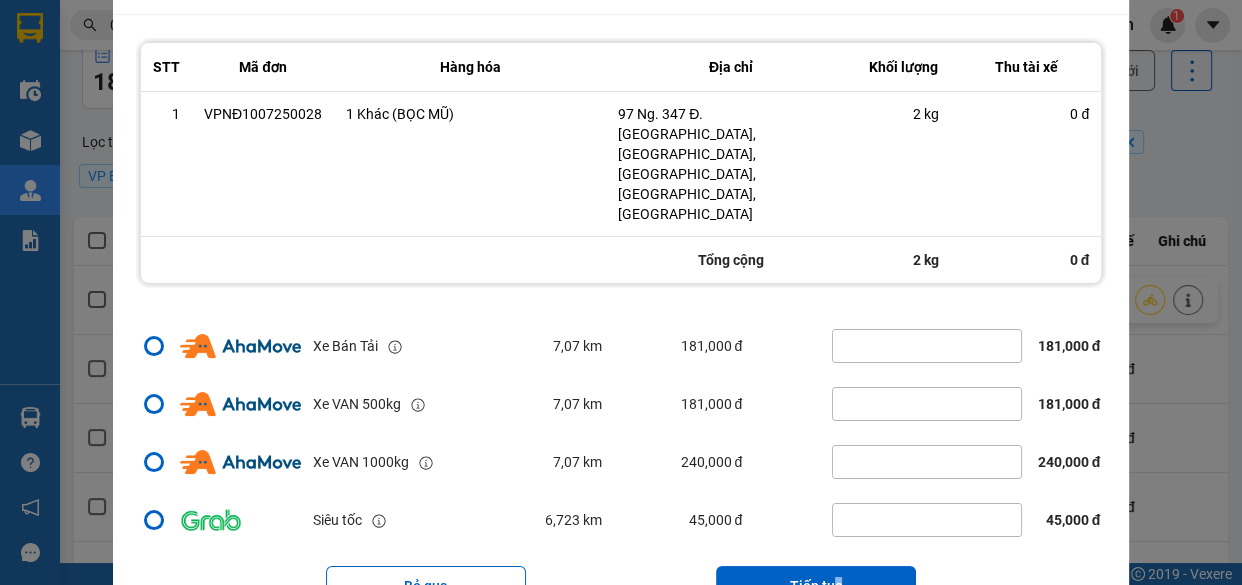 click on "Bỏ qua Tiếp tục" at bounding box center (621, 586) 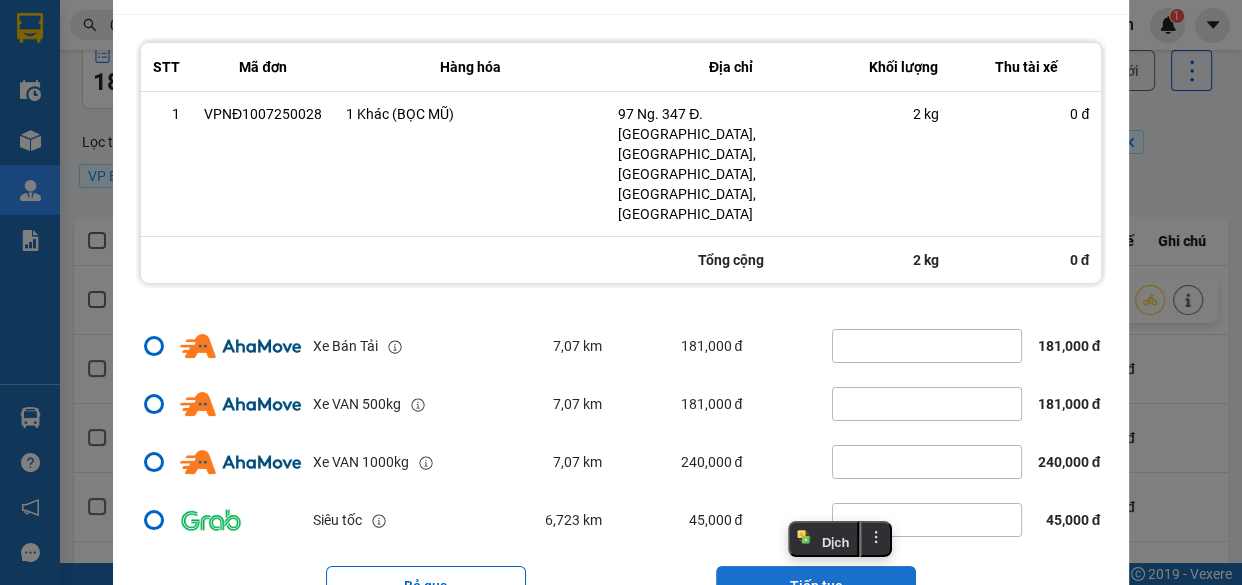 click on "Tiếp tục" at bounding box center (816, 586) 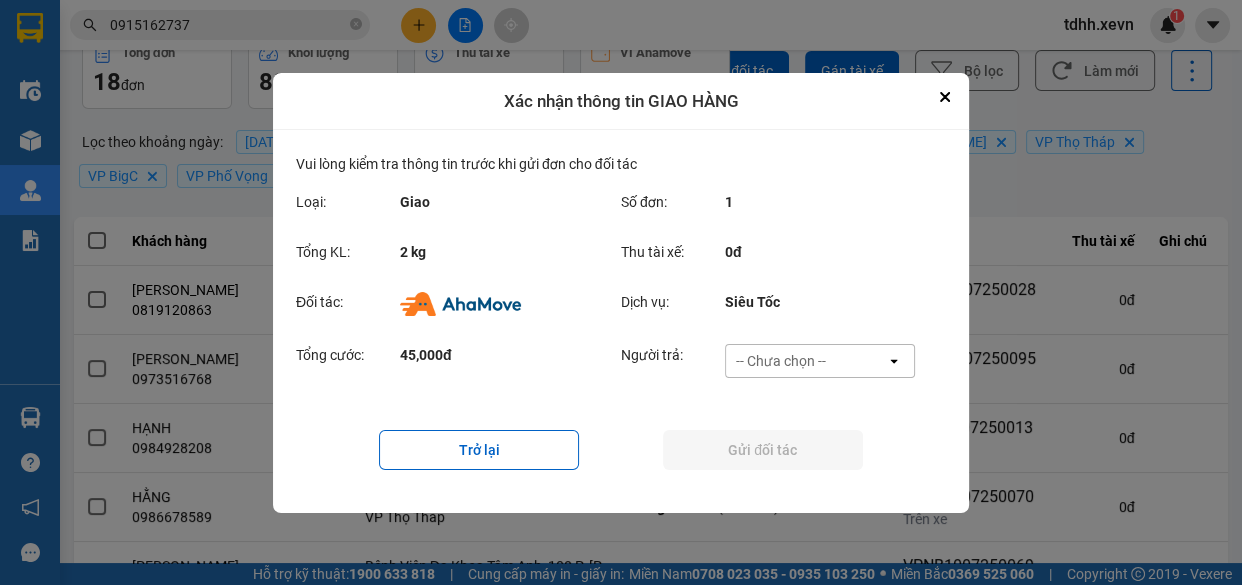 scroll, scrollTop: 0, scrollLeft: 0, axis: both 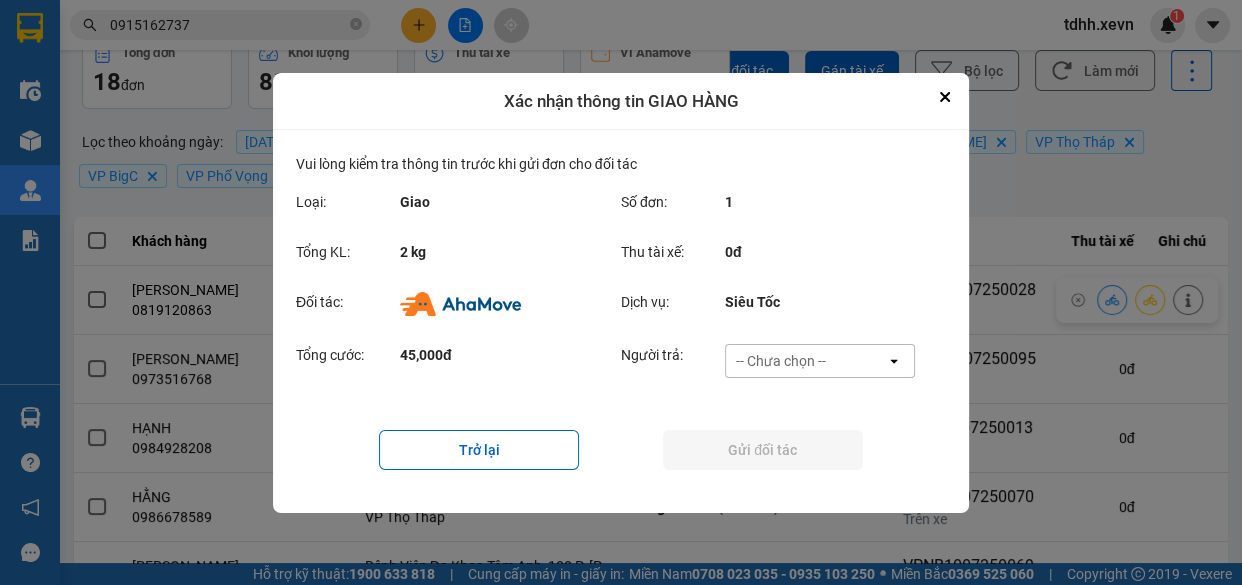 click on "-- Chưa chọn --" at bounding box center (781, 361) 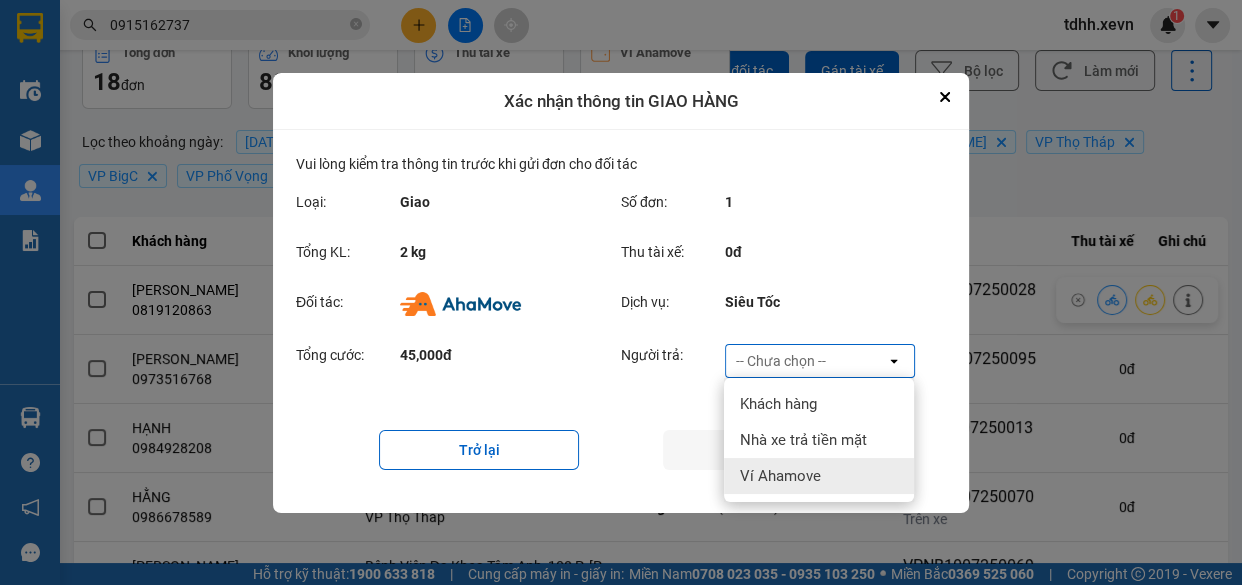 click on "Ví Ahamove" at bounding box center (819, 476) 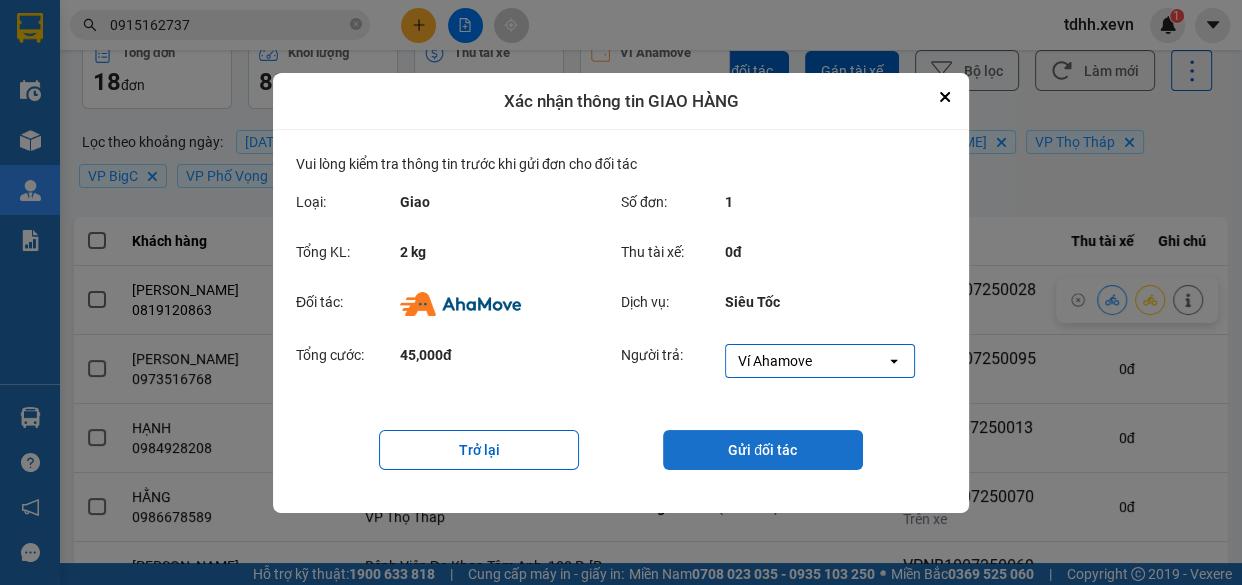 click on "Gửi đối tác" at bounding box center (763, 450) 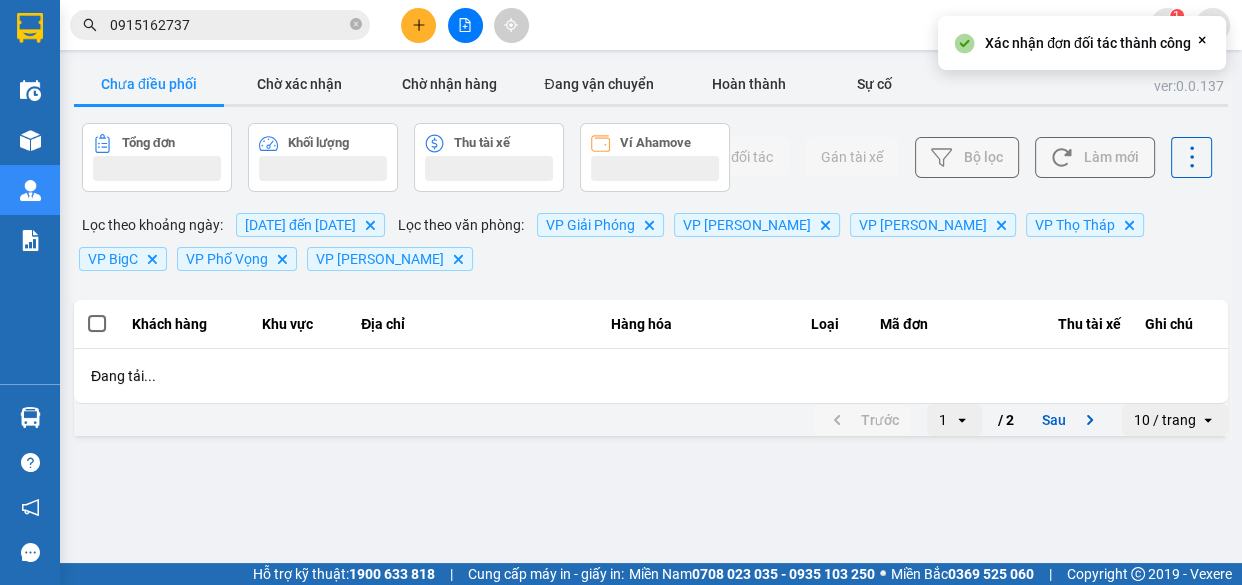 scroll, scrollTop: 0, scrollLeft: 0, axis: both 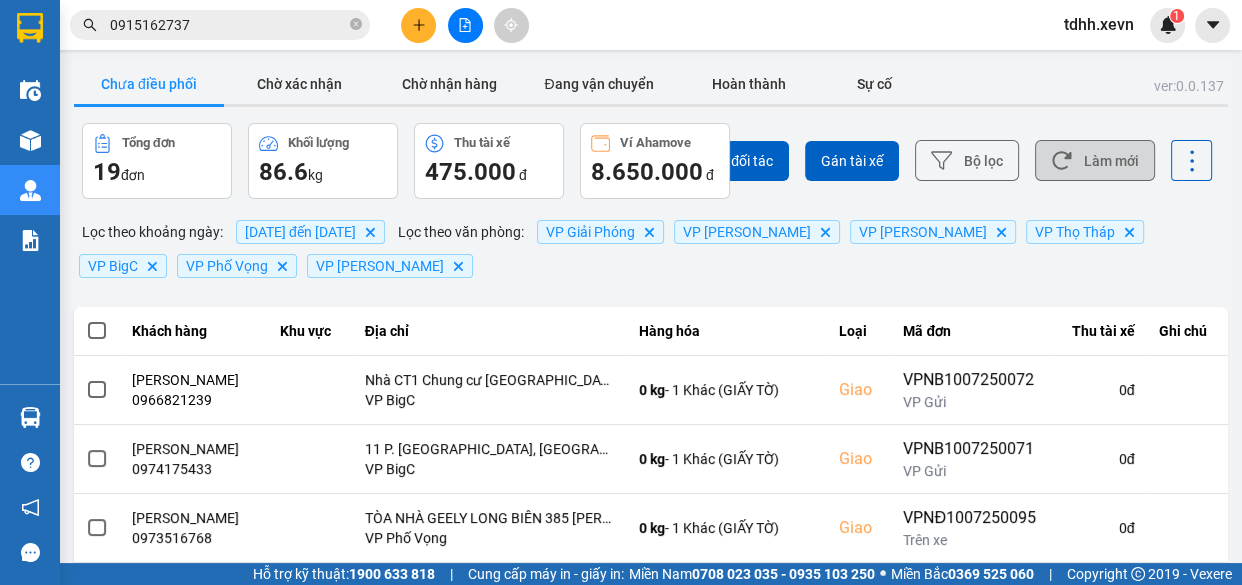 click on "Làm mới" at bounding box center (1095, 160) 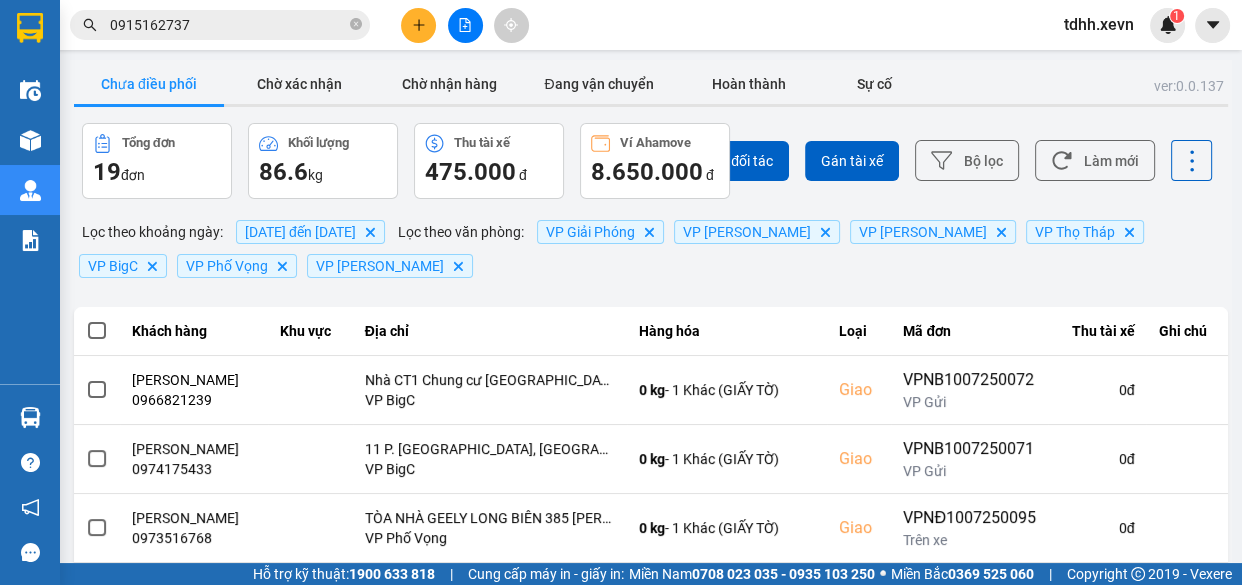 click on "0915162737" at bounding box center (228, 25) 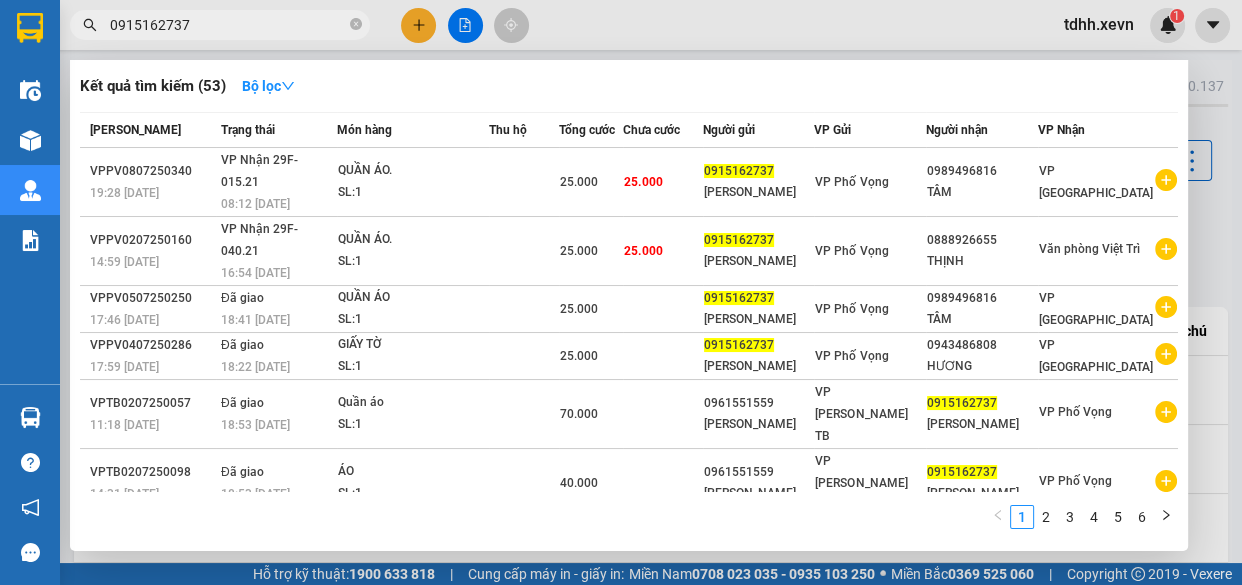 paste on "86226678" 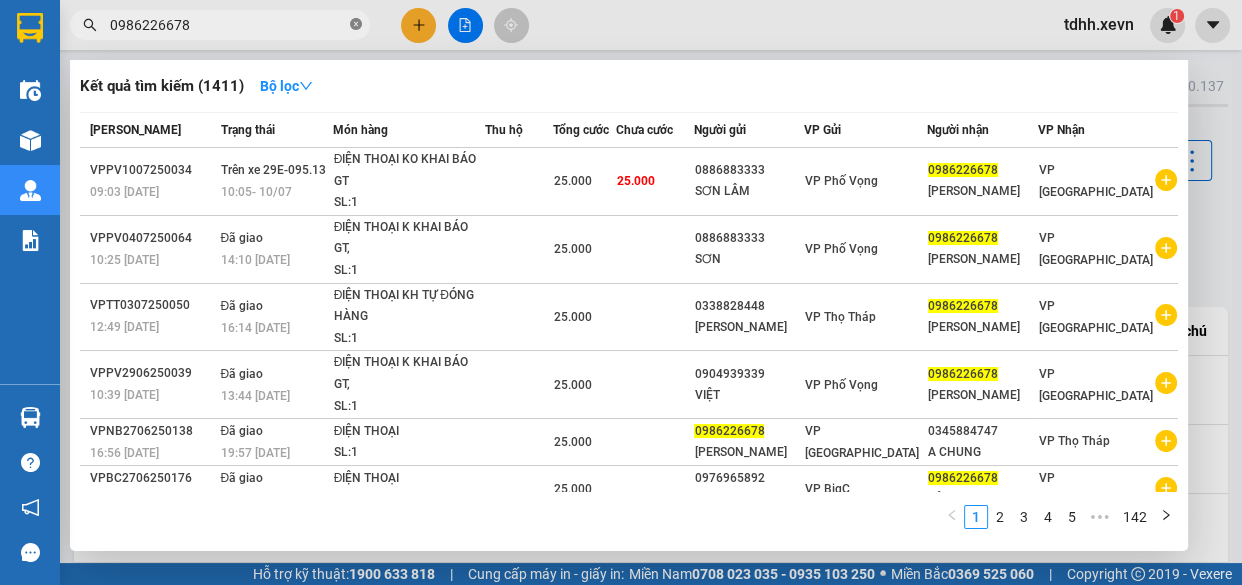 click 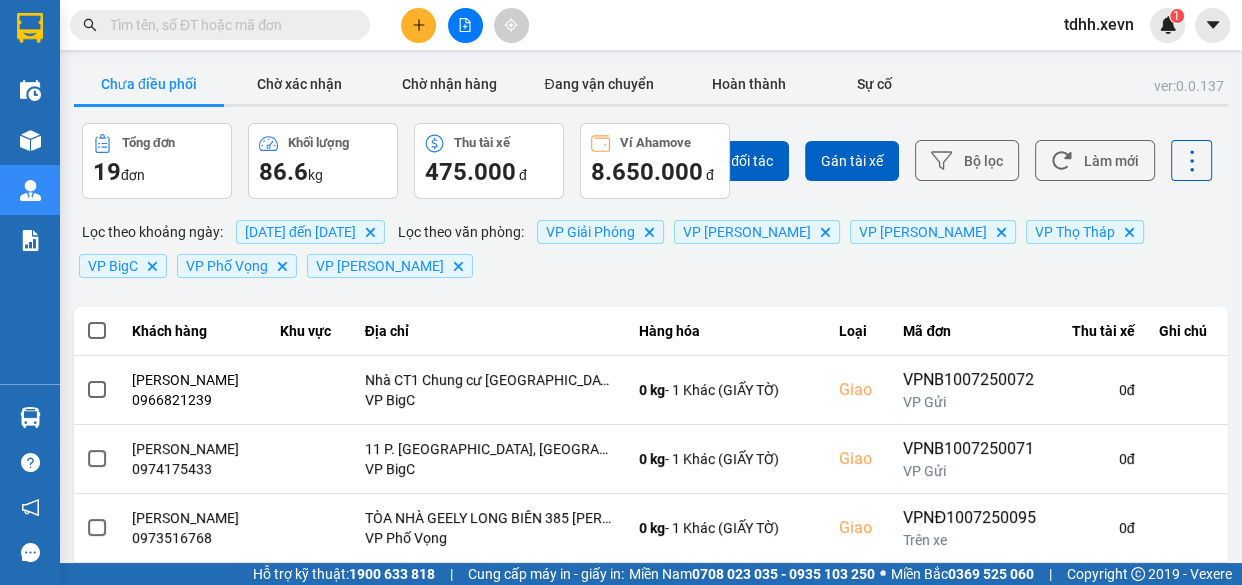 paste on "0349609629" 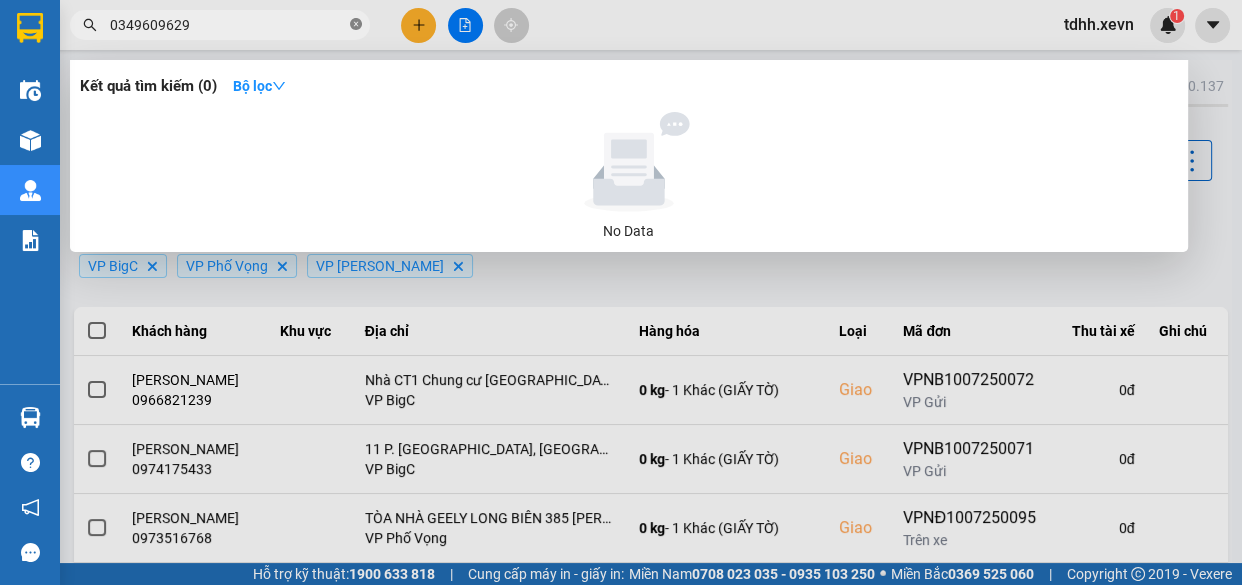 click 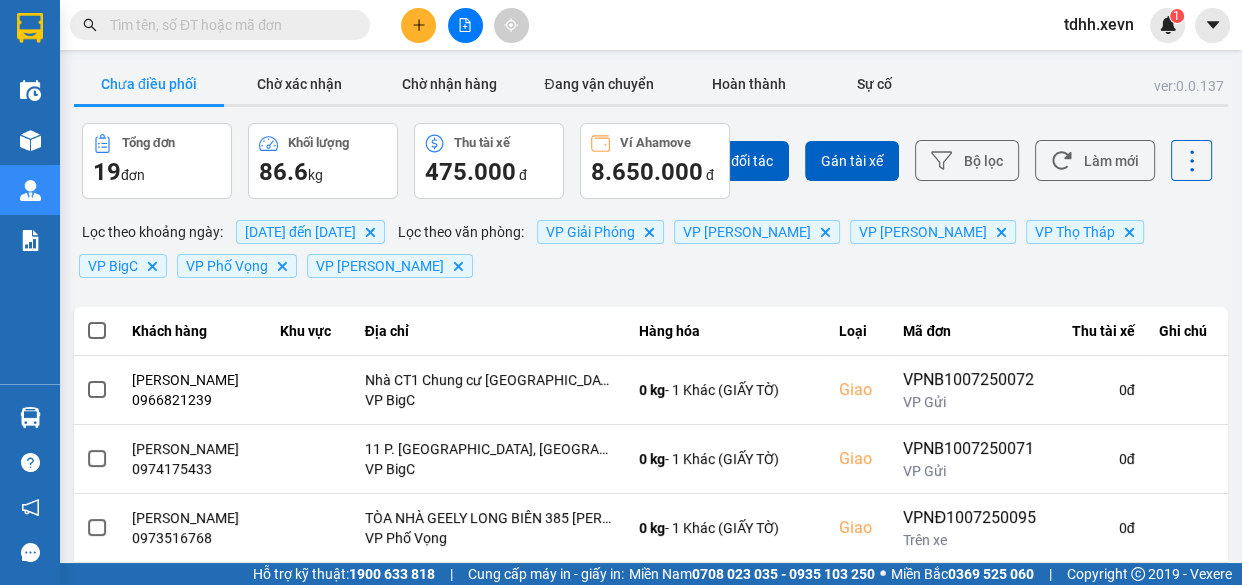 paste on "0328115115" 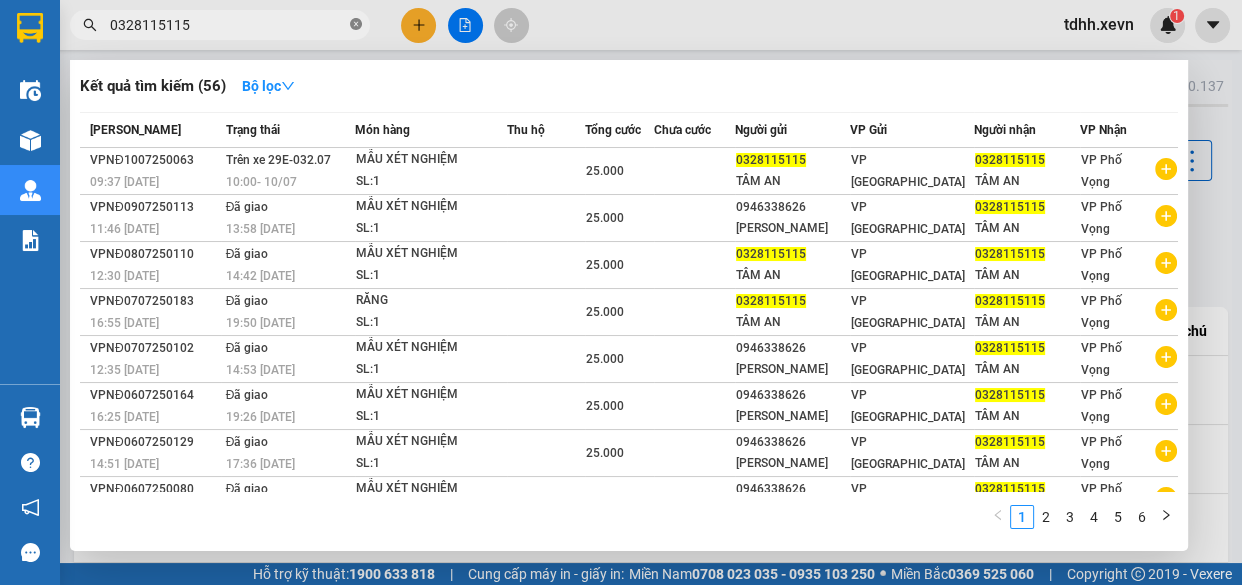 click 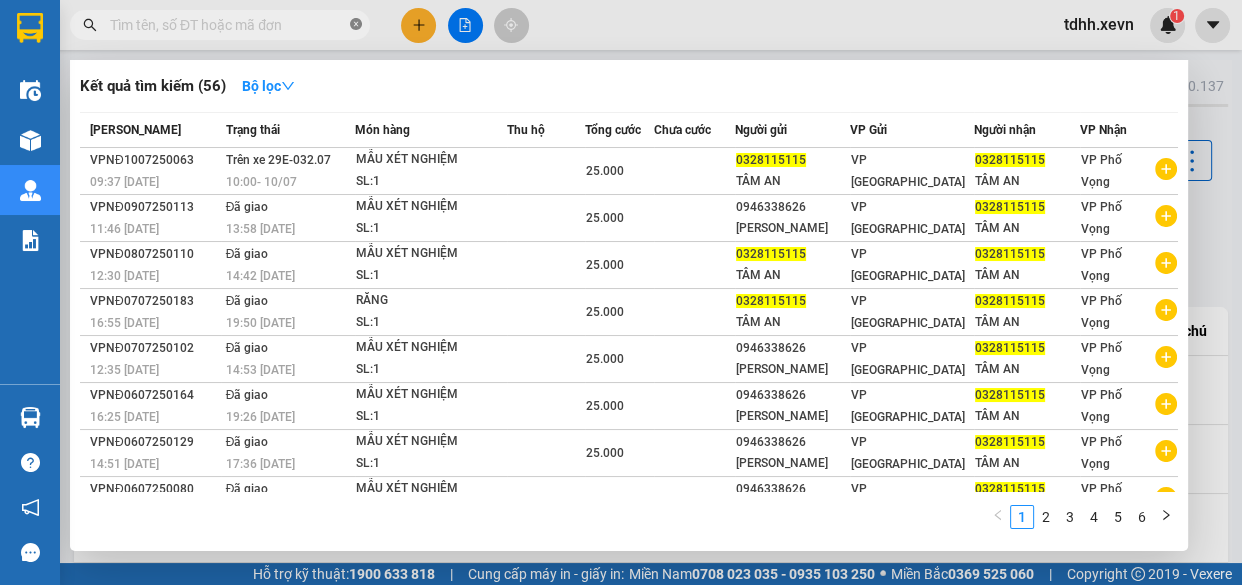 paste on "0373832040" 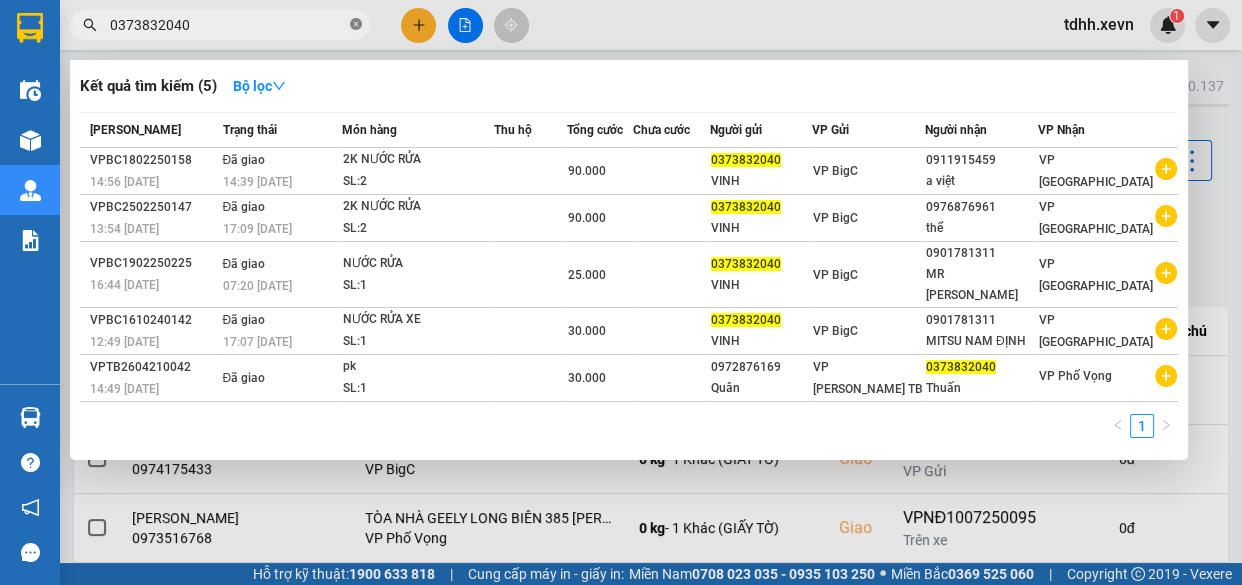 click 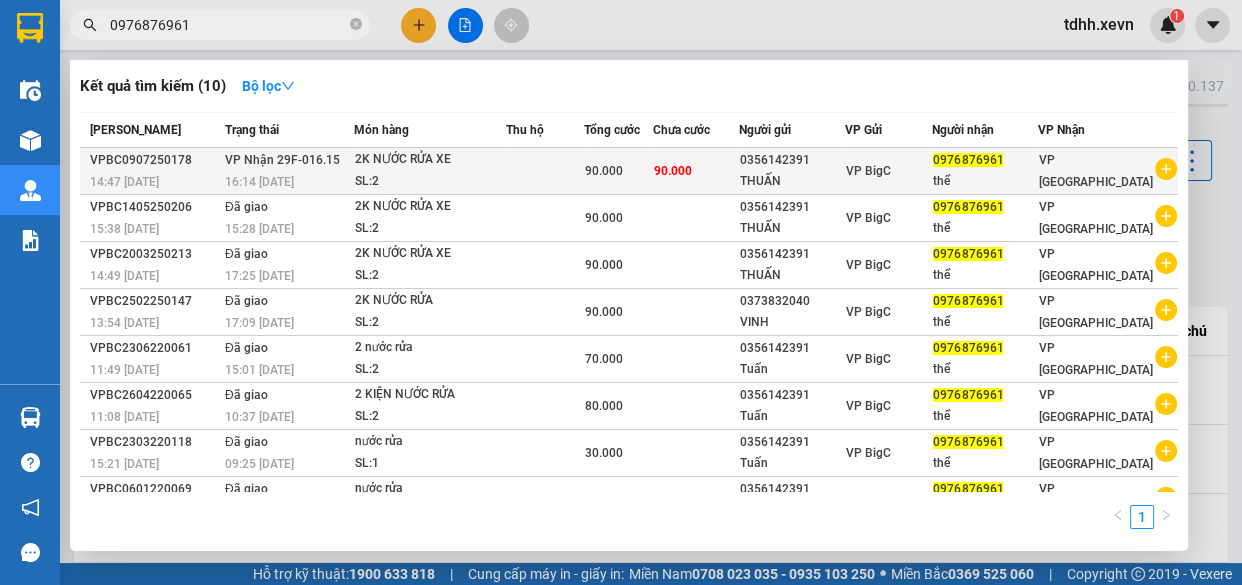 click at bounding box center [545, 171] 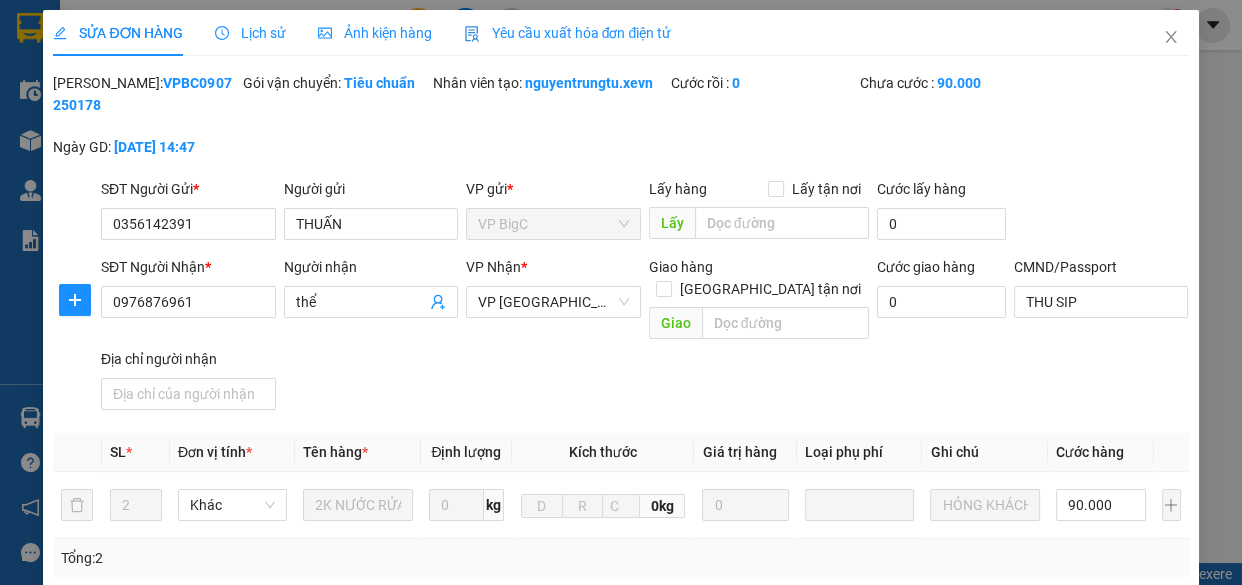 click on "Lịch sử" at bounding box center [250, 33] 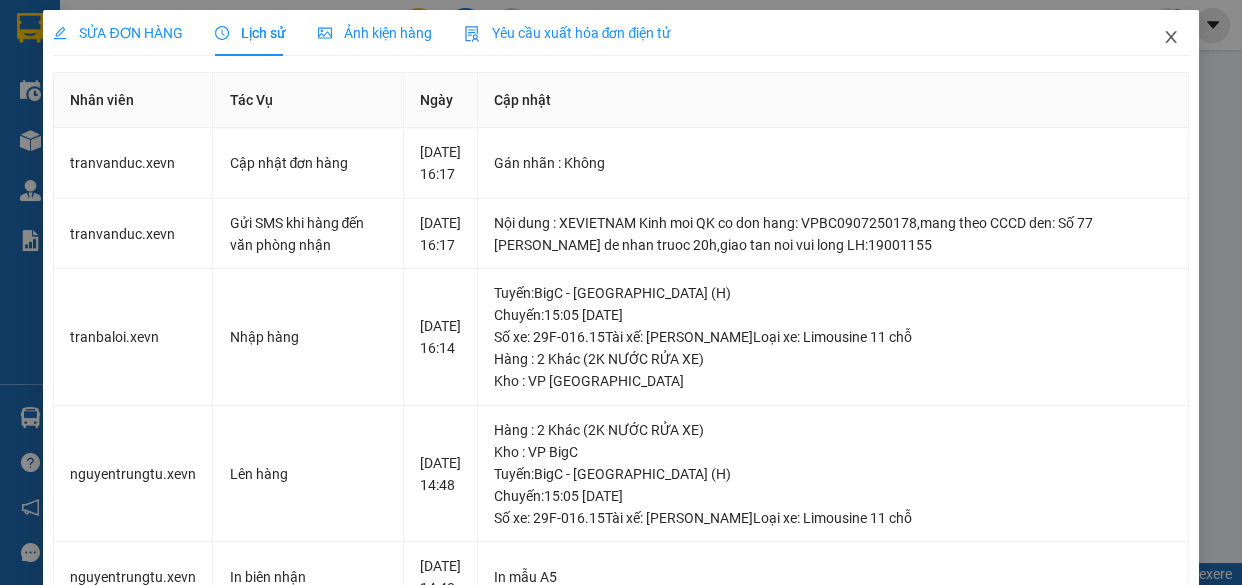 click 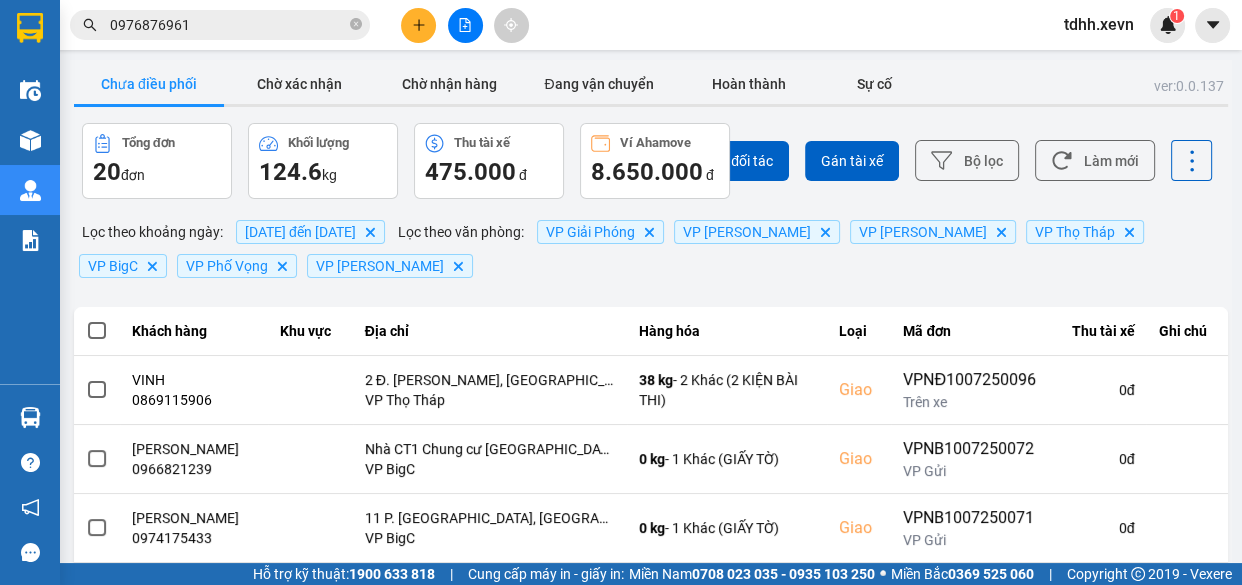 click on "0976876961" at bounding box center [228, 25] 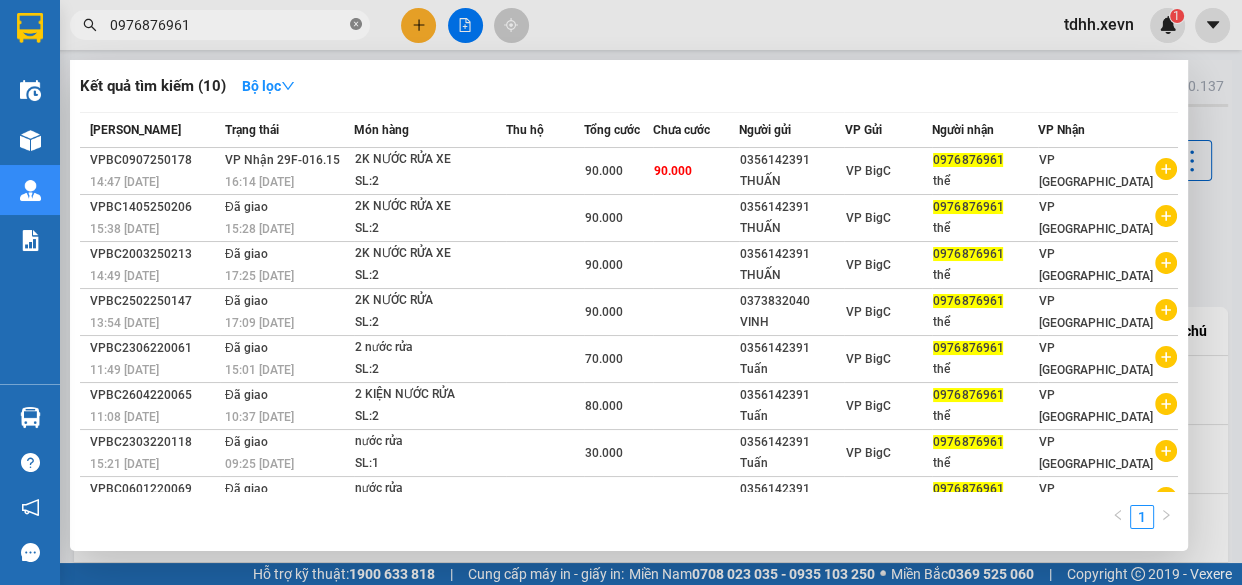 click 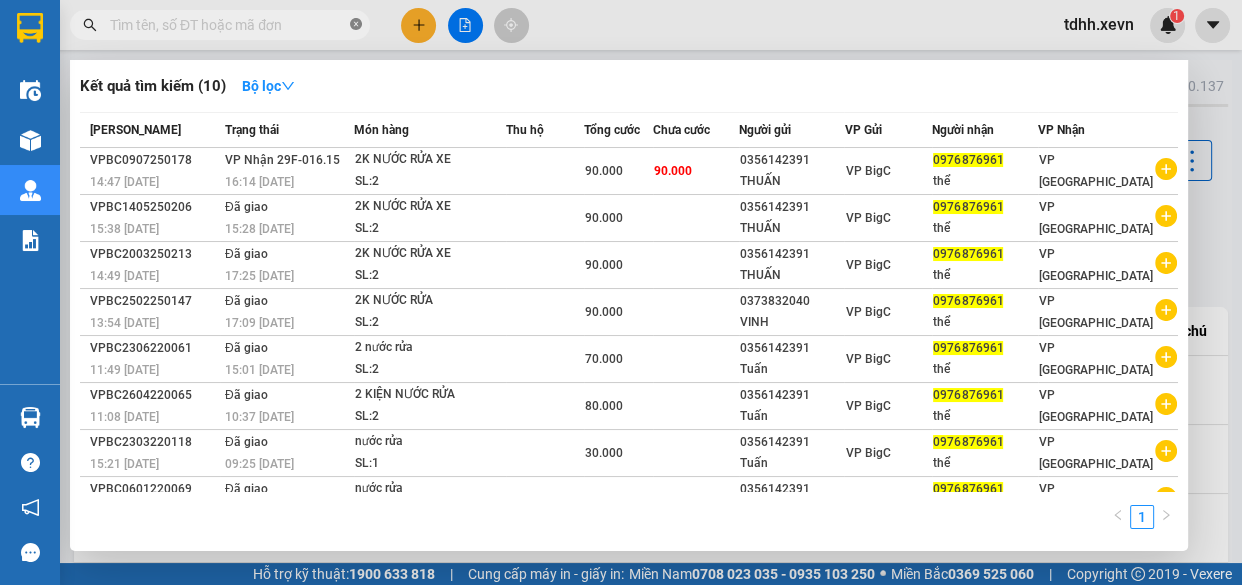 paste on "0945511218" 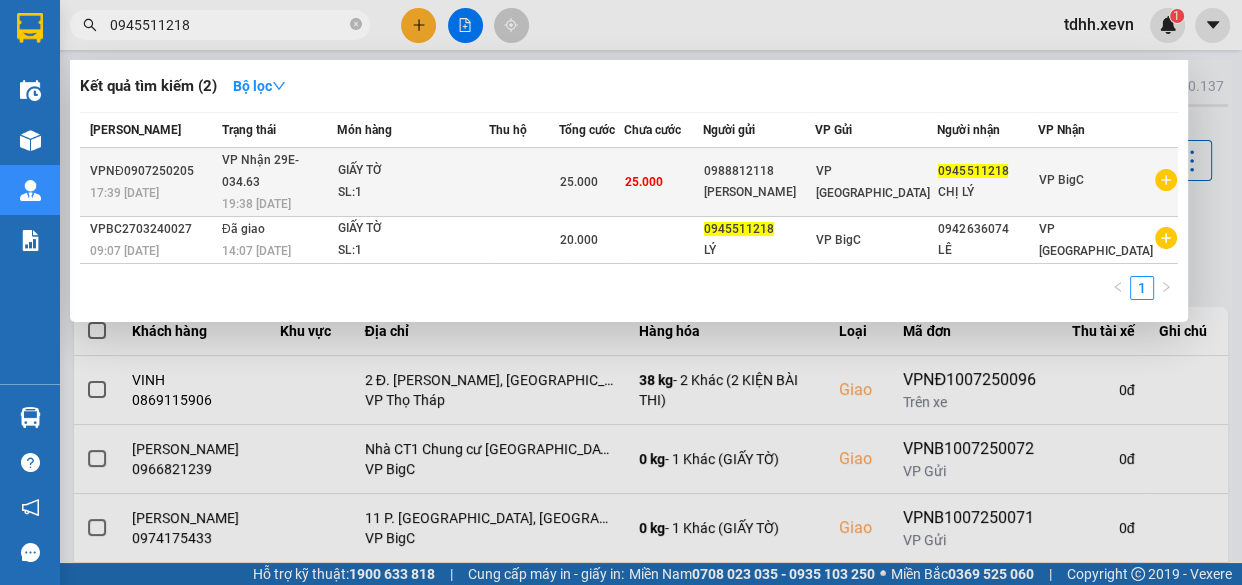 click on "25.000" at bounding box center [663, 182] 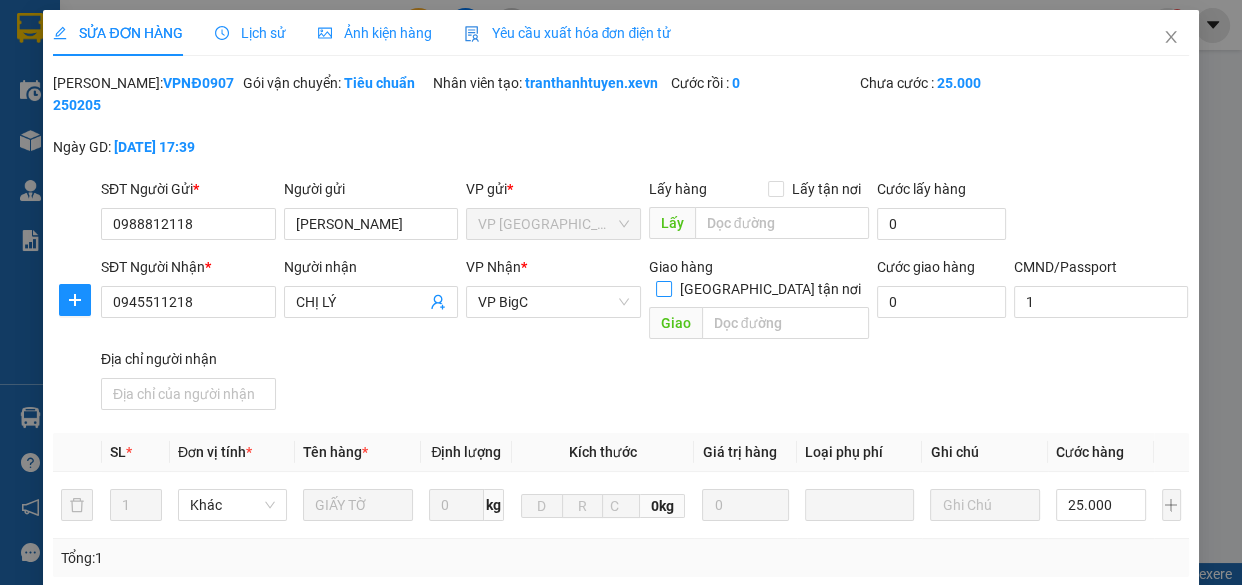 click at bounding box center [664, 289] 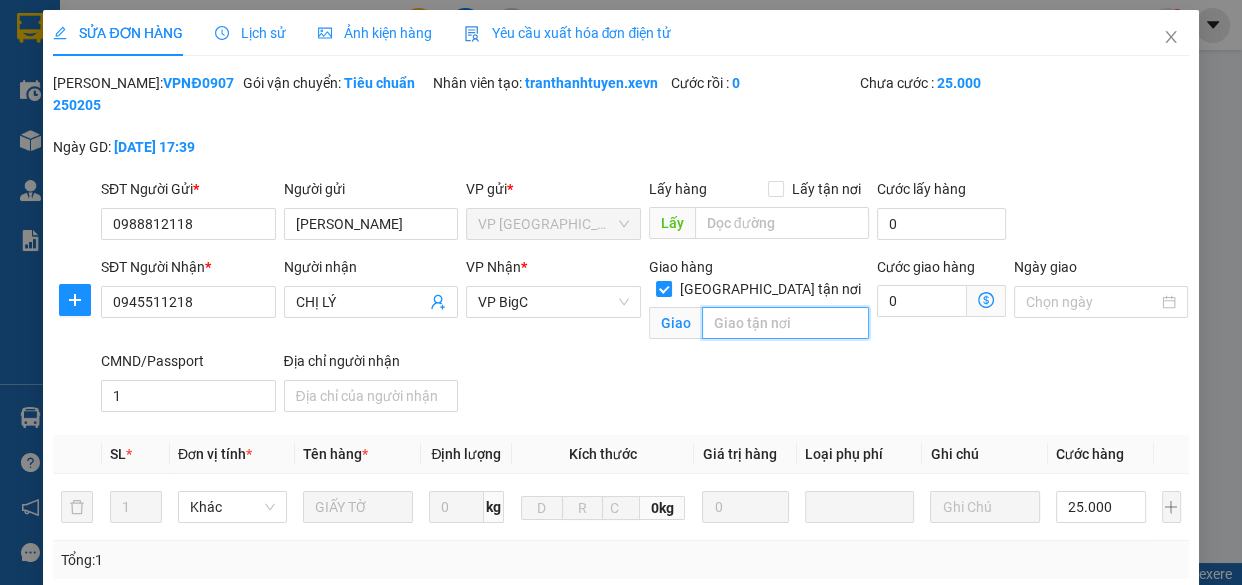 click at bounding box center (785, 323) 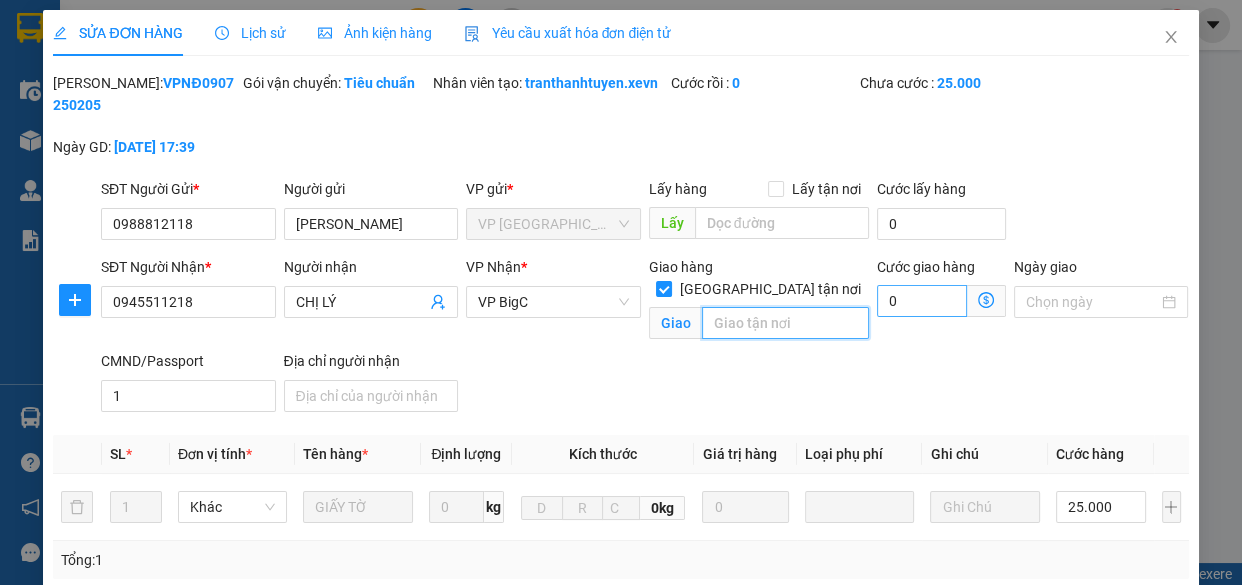 paste on "Tòa nhà Mitec, Yên Hoà, Cầu Giấy, Hà Nội, Việt Nam" 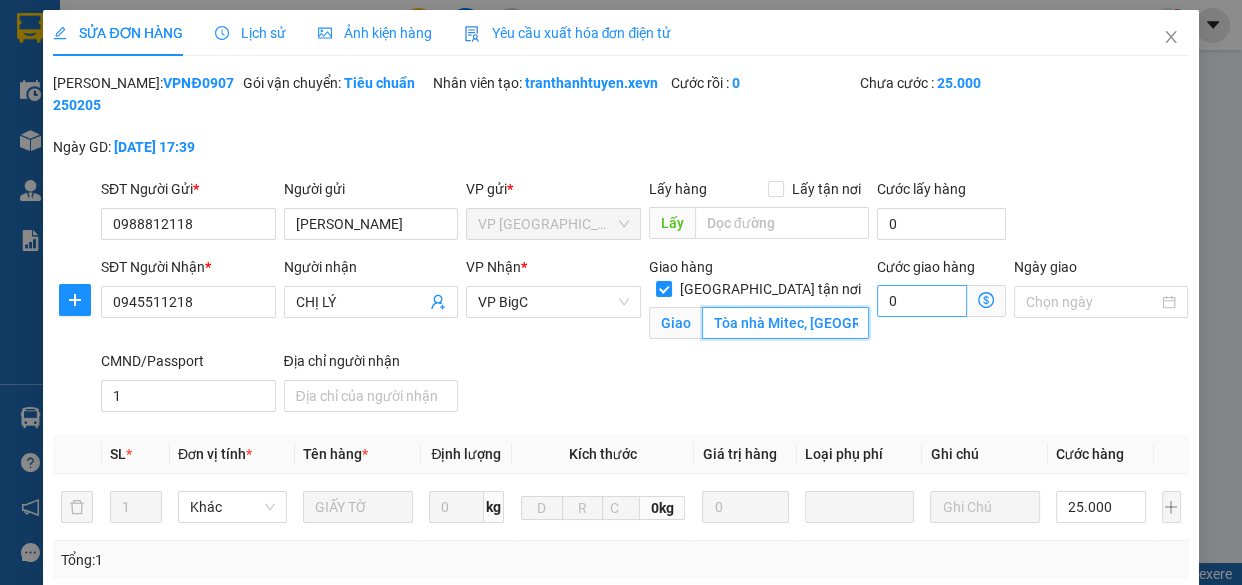 scroll, scrollTop: 0, scrollLeft: 186, axis: horizontal 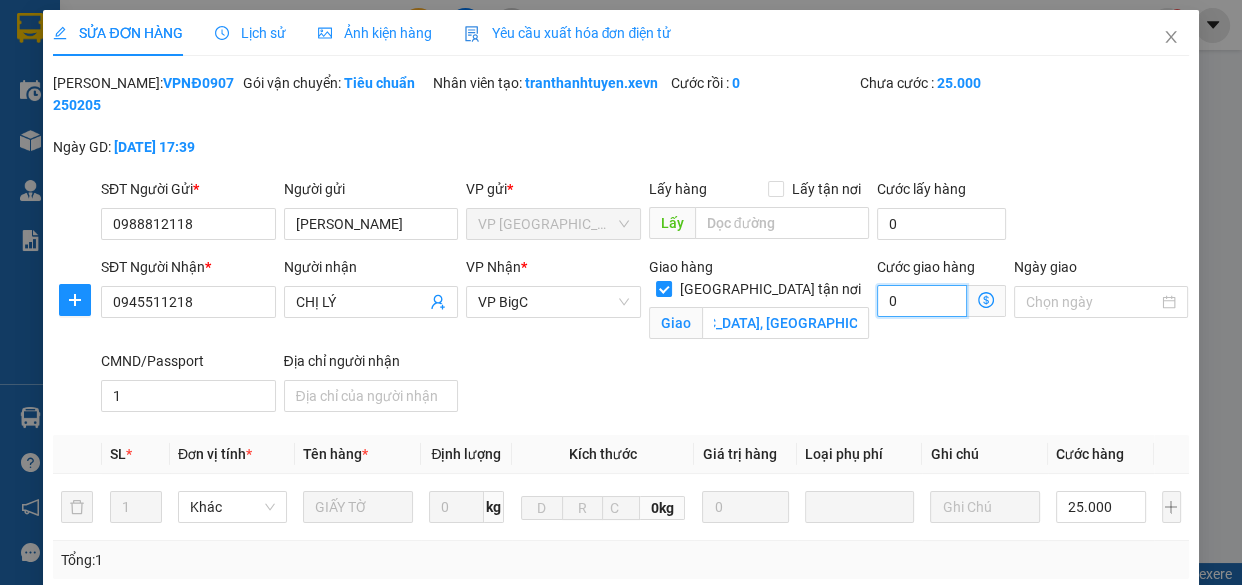 click on "0" at bounding box center [922, 301] 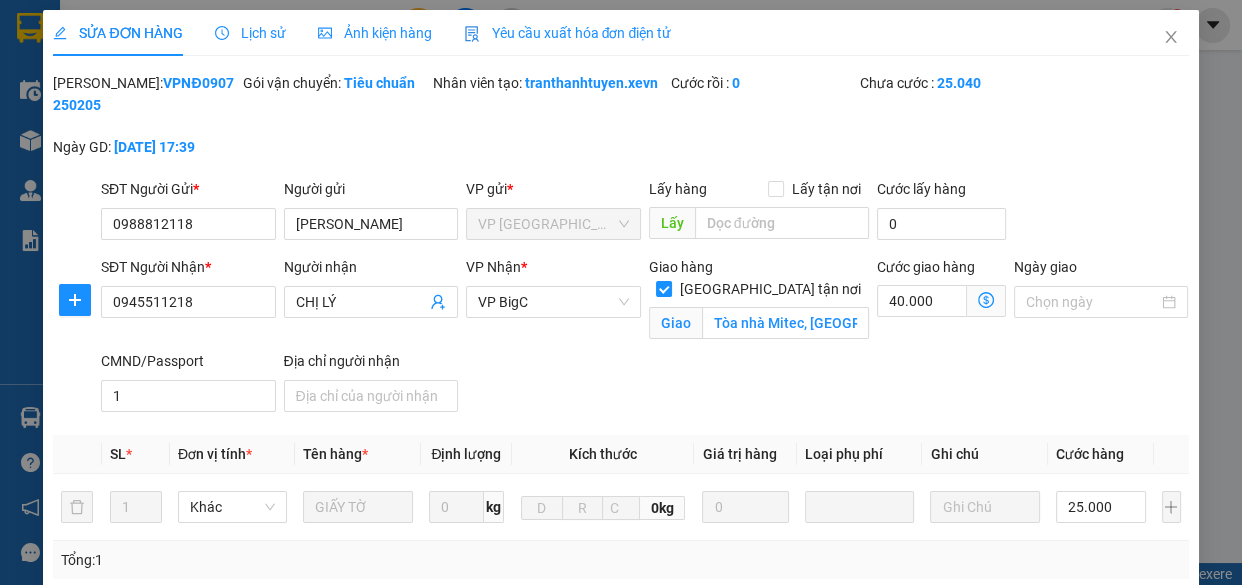 click on "SĐT Người Nhận  * 0945511218 Người nhận CHỊ LÝ VP Nhận  * VP BigC Giao hàng Giao tận nơi Giao Tòa nhà Mitec, Yên Hoà, Cầu Giấy, Hà Nội, Việt Nam Cước giao hàng 40.000 Ngày giao CMND/Passport 1 Địa chỉ người nhận" at bounding box center (645, 338) 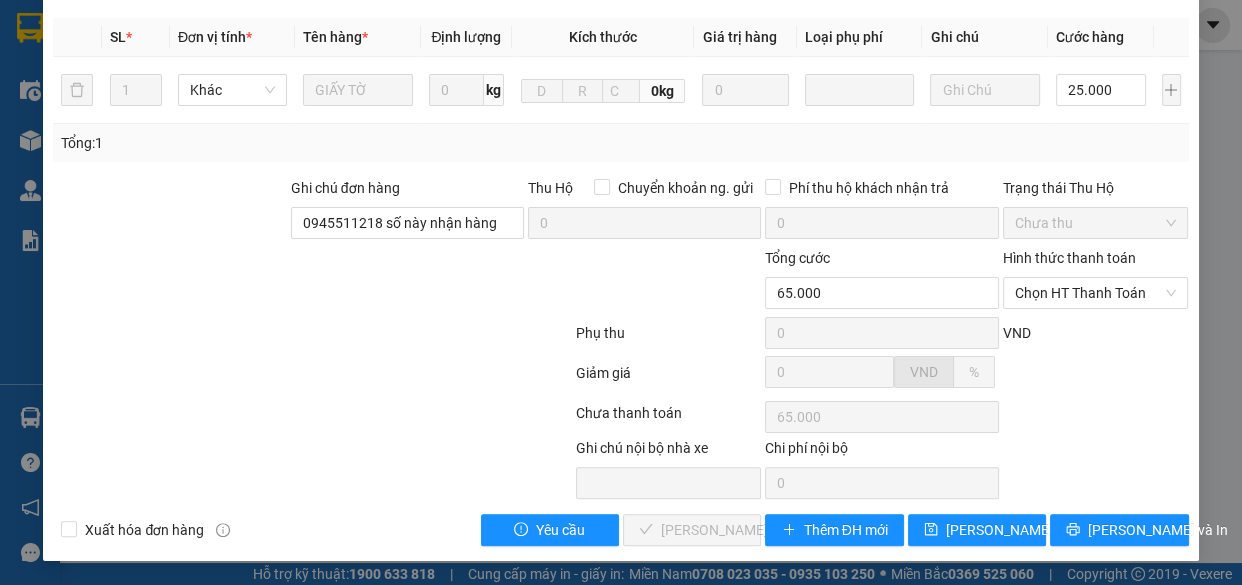 scroll, scrollTop: 256, scrollLeft: 0, axis: vertical 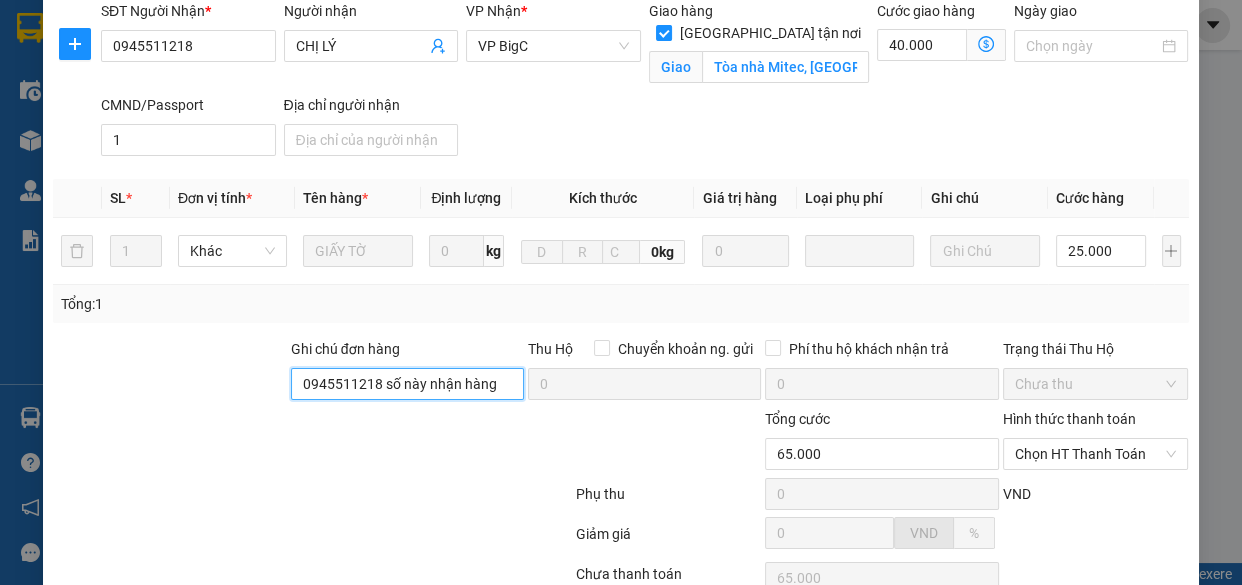 drag, startPoint x: 496, startPoint y: 411, endPoint x: 202, endPoint y: 431, distance: 294.67947 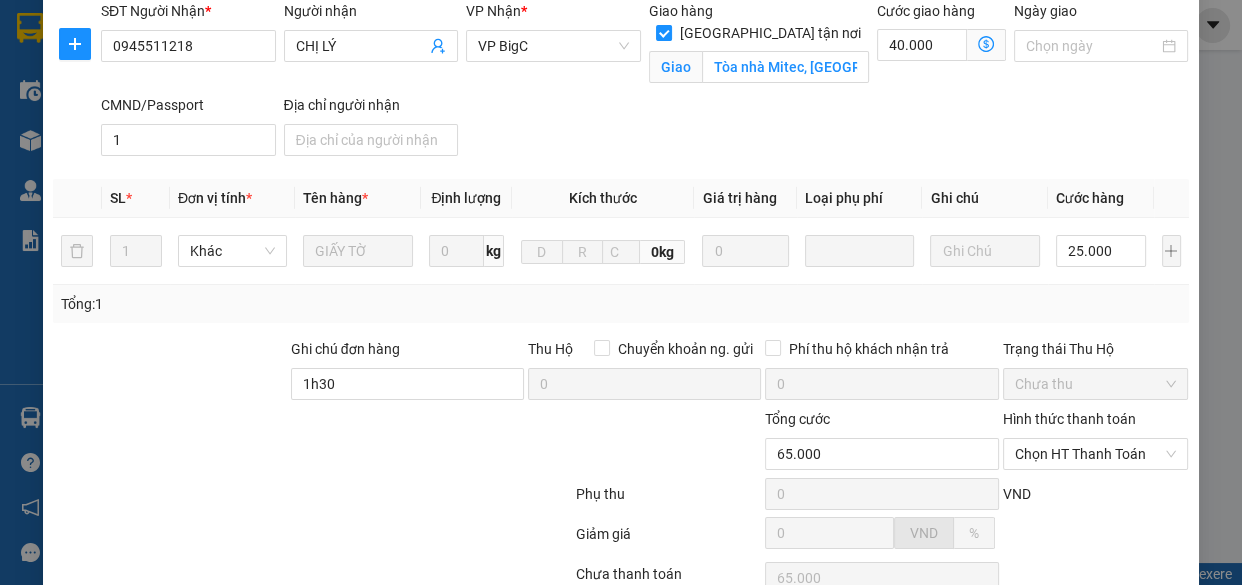 click at bounding box center (217, 443) 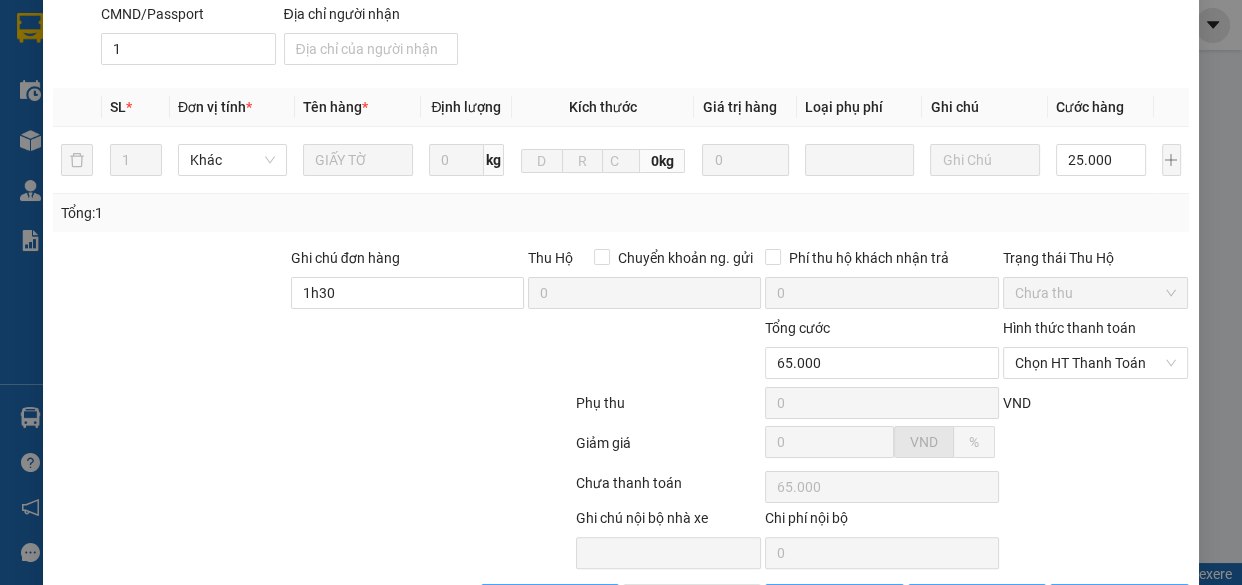scroll, scrollTop: 438, scrollLeft: 0, axis: vertical 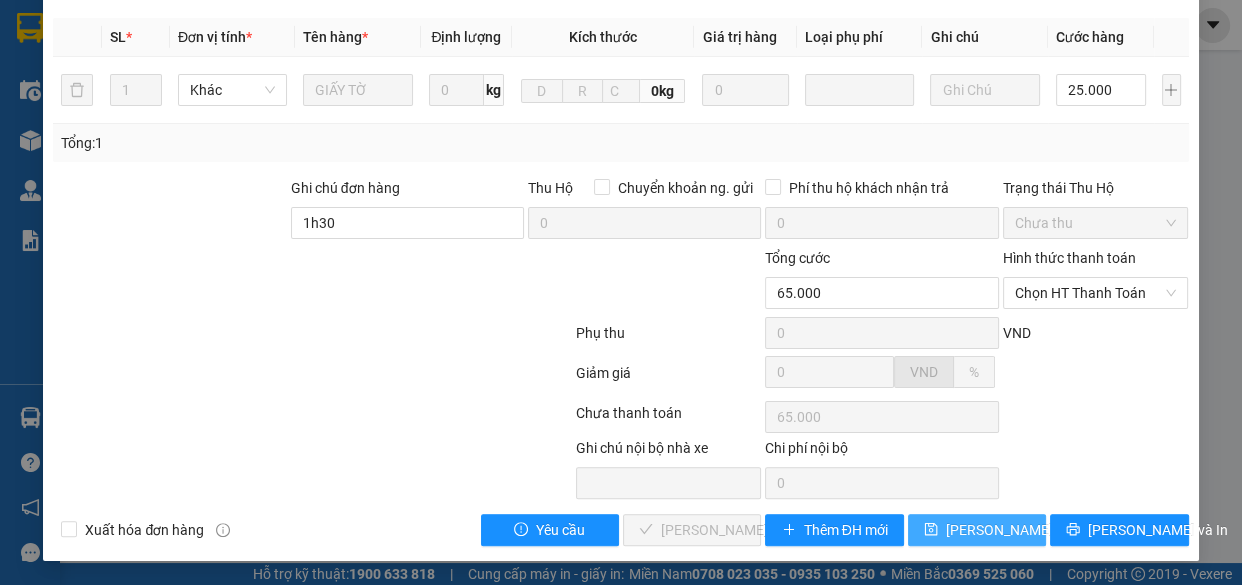 click on "Lưu thay đổi" at bounding box center (1026, 530) 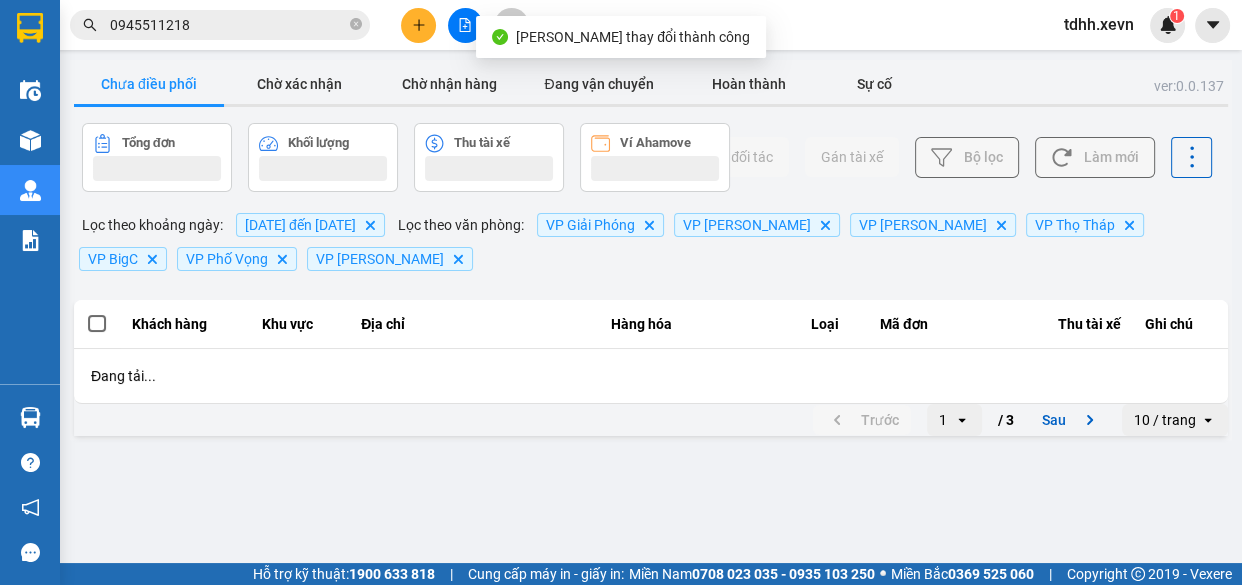 click on "Làm mới" at bounding box center [1095, 157] 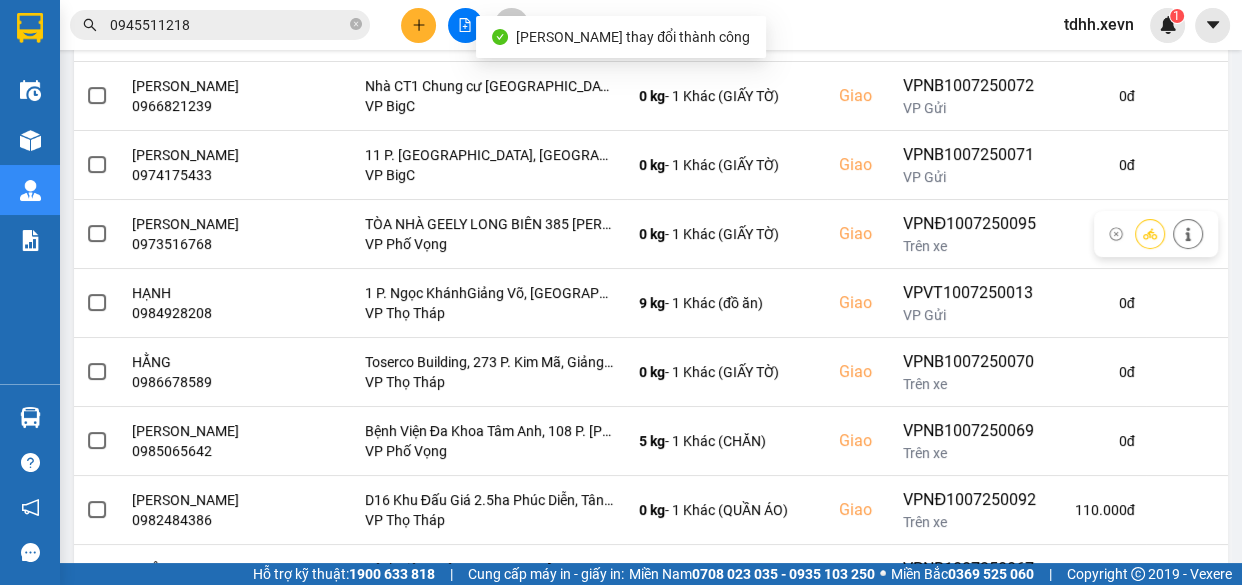 scroll, scrollTop: 0, scrollLeft: 0, axis: both 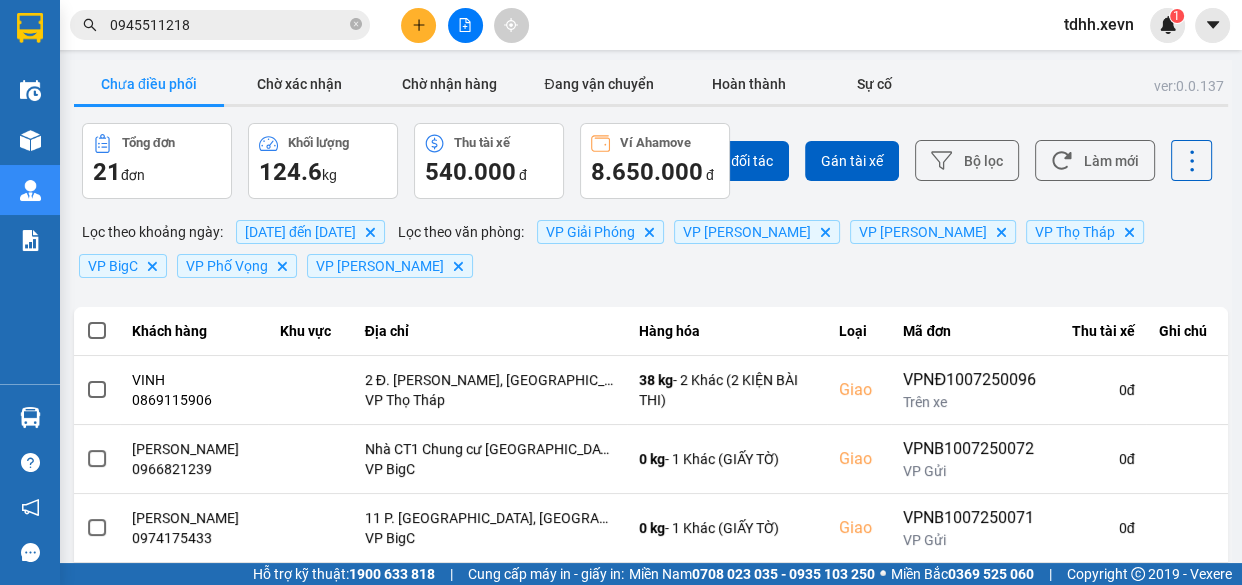 click on "0945511218" at bounding box center (228, 25) 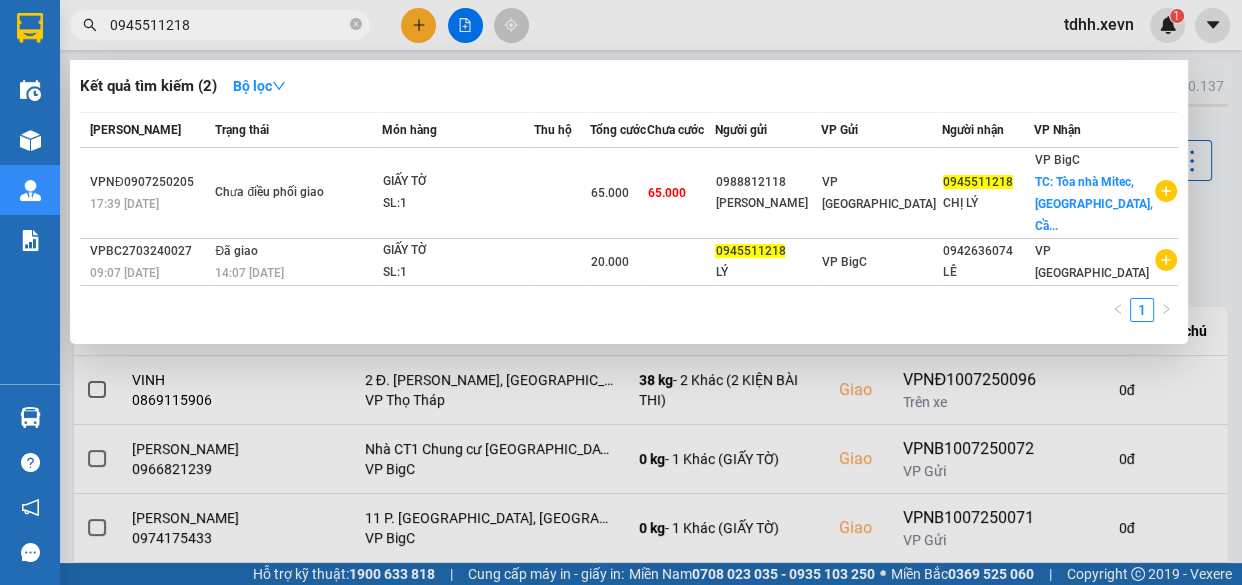 click at bounding box center (621, 292) 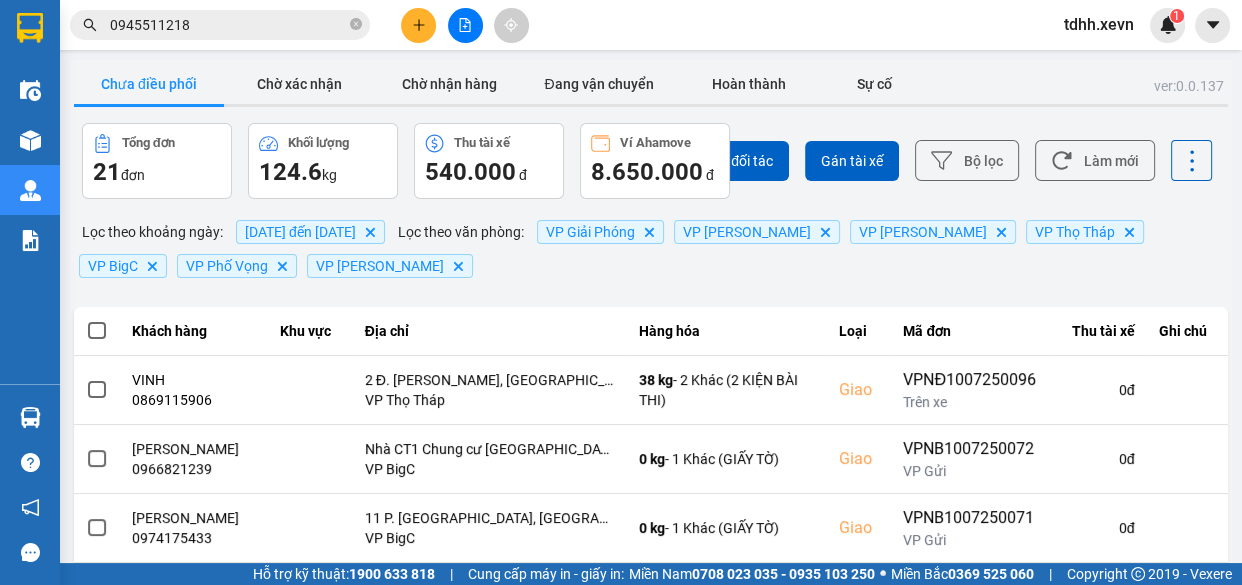 click on "0945511218" at bounding box center [228, 25] 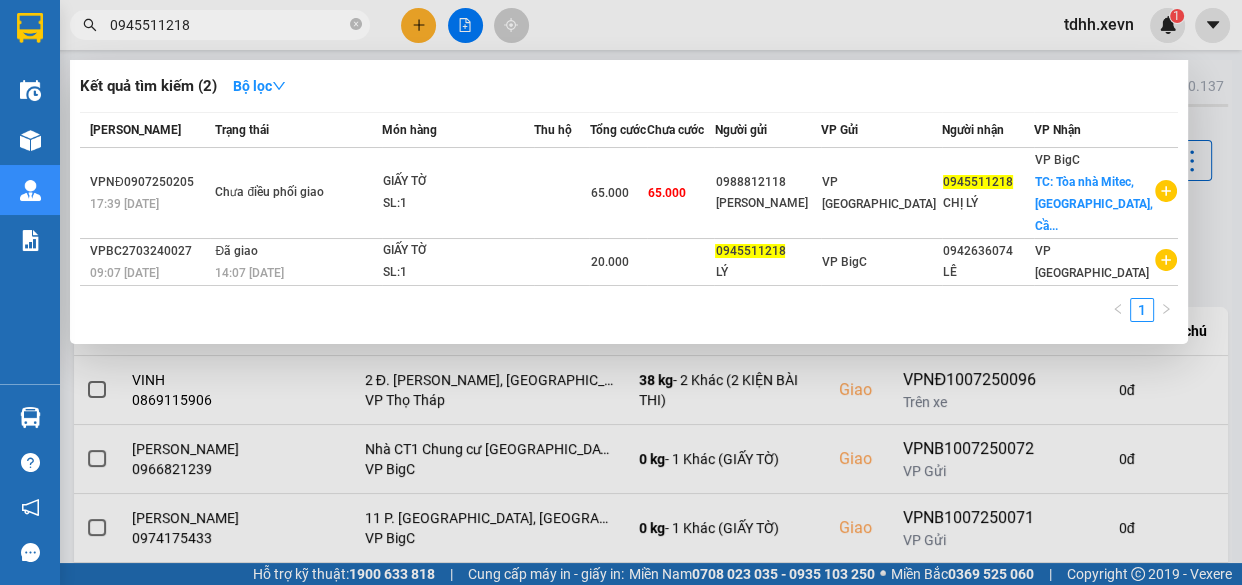 click on "0945511218" at bounding box center [228, 25] 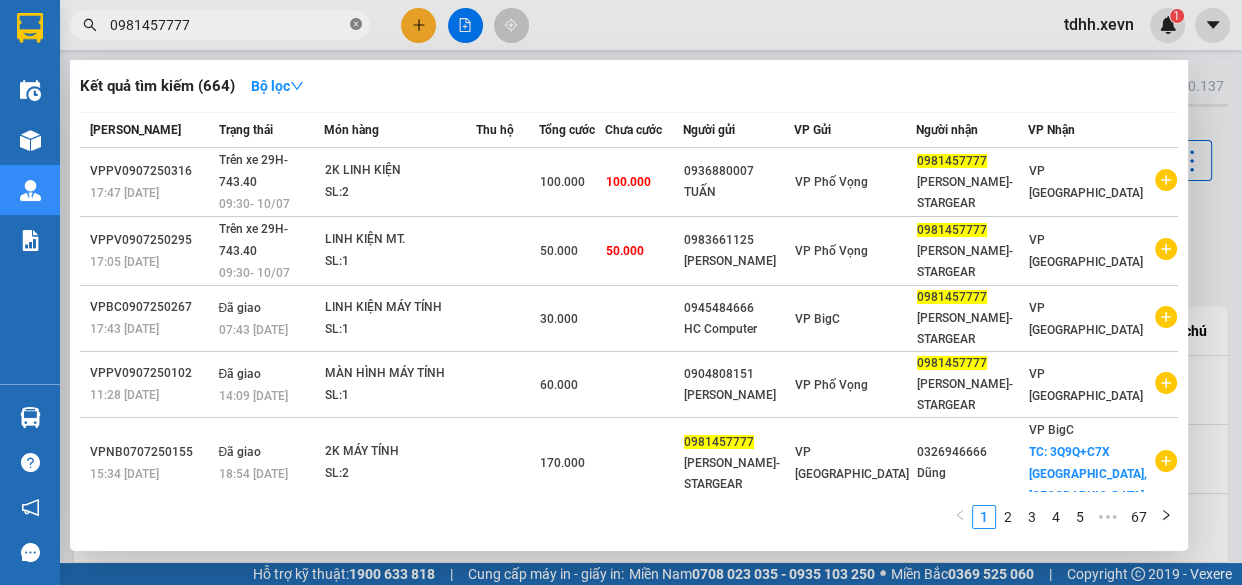 click 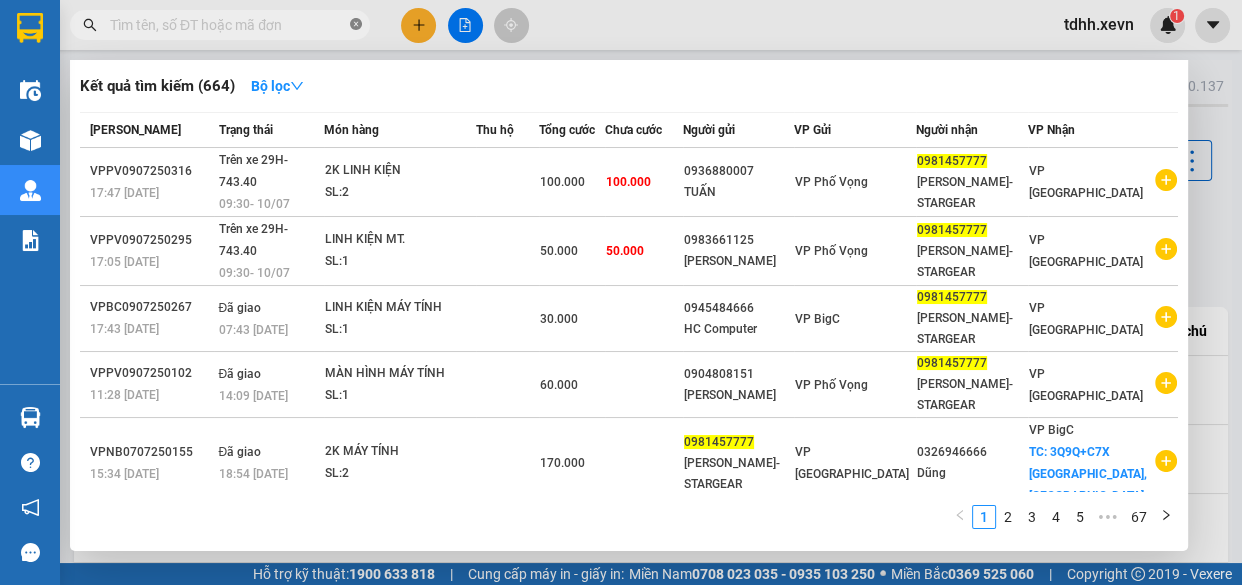 paste on "0984817028" 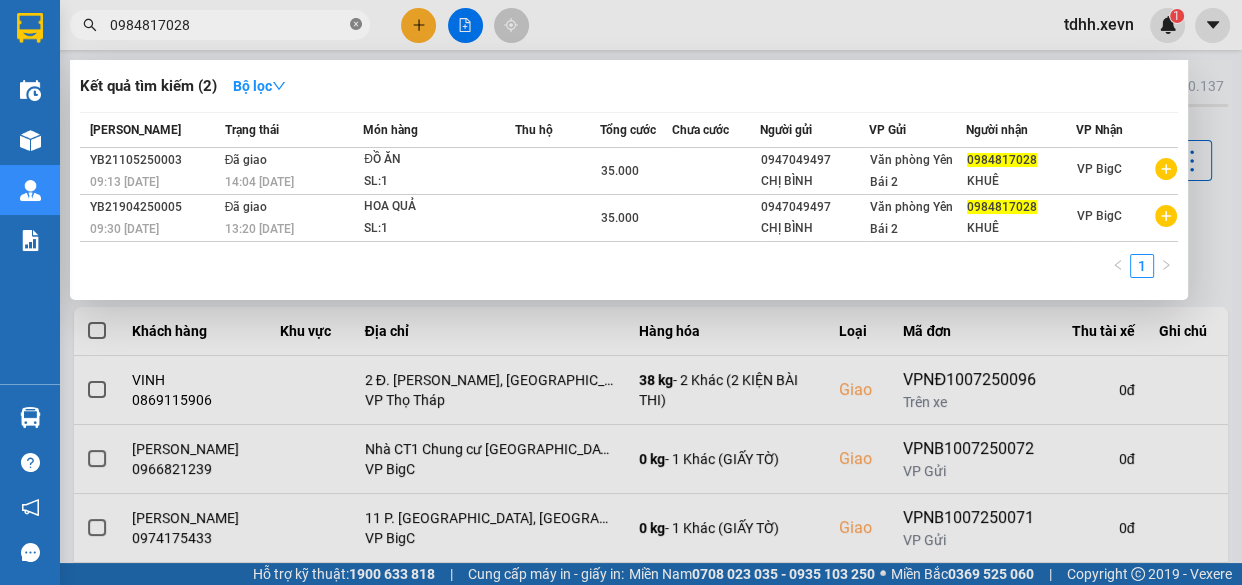 click 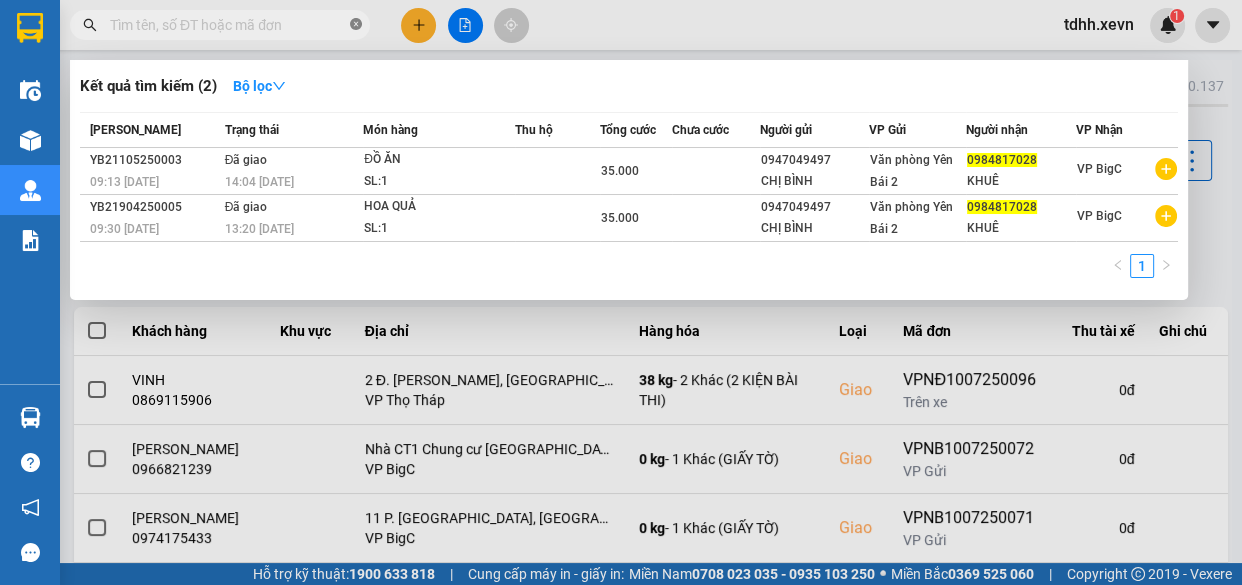 paste on "0392458567" 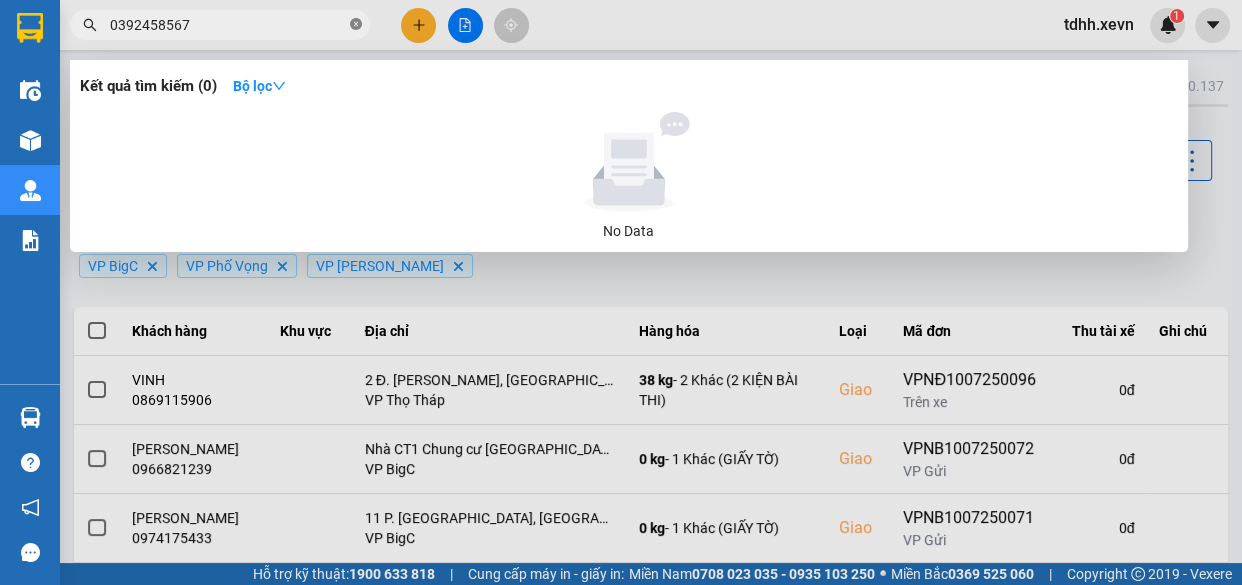 click 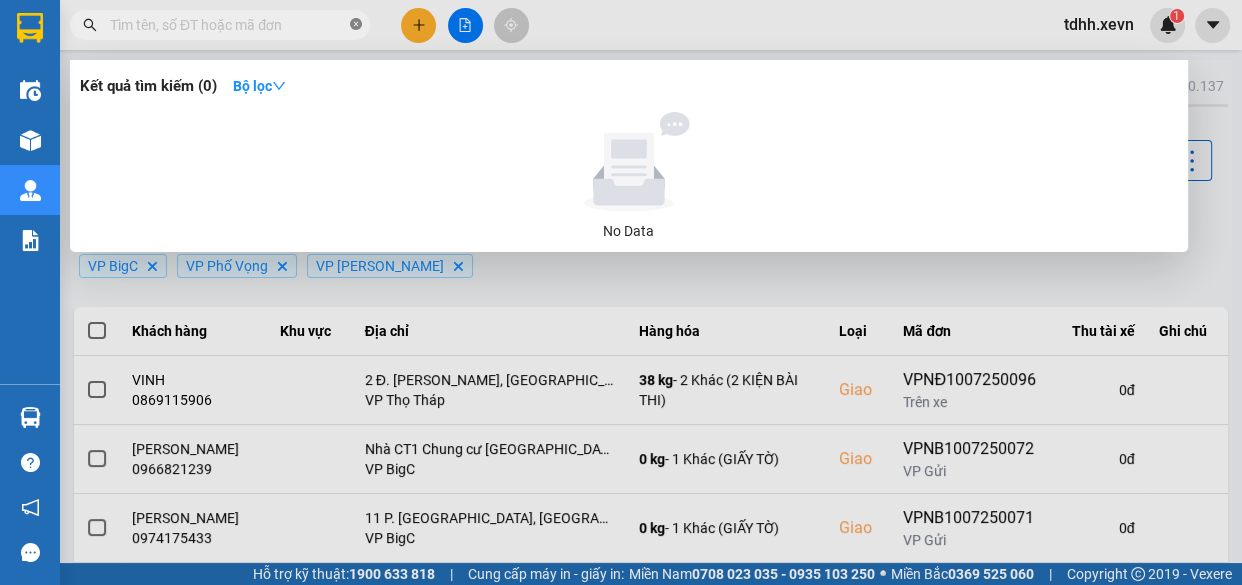 paste on "0976732800" 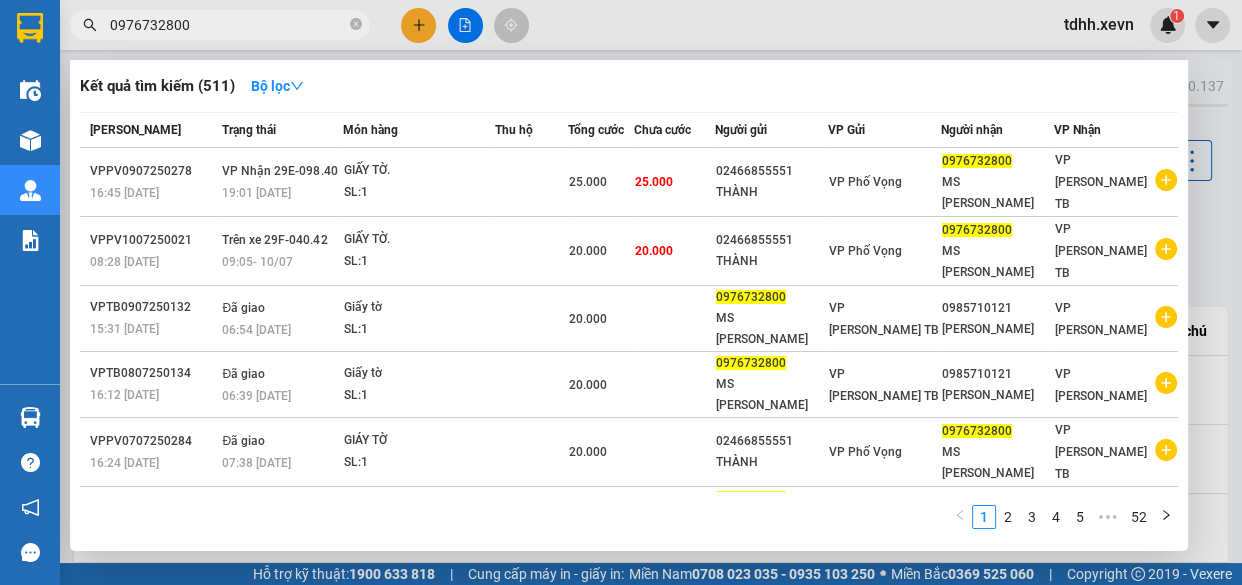 click at bounding box center (621, 292) 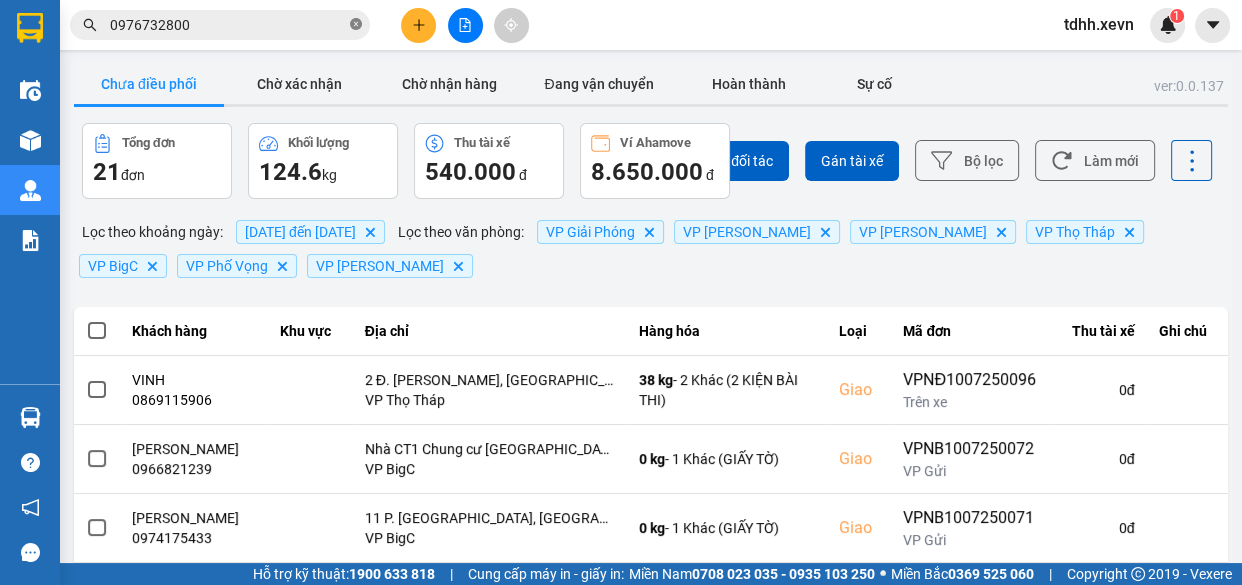 click 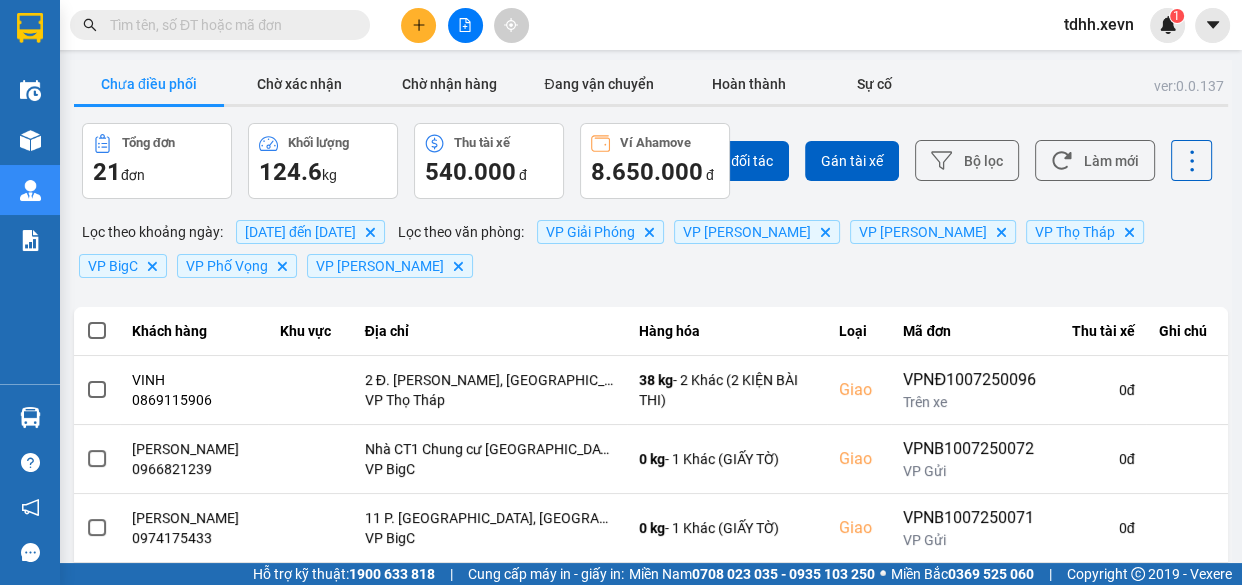 paste on "0842635635" 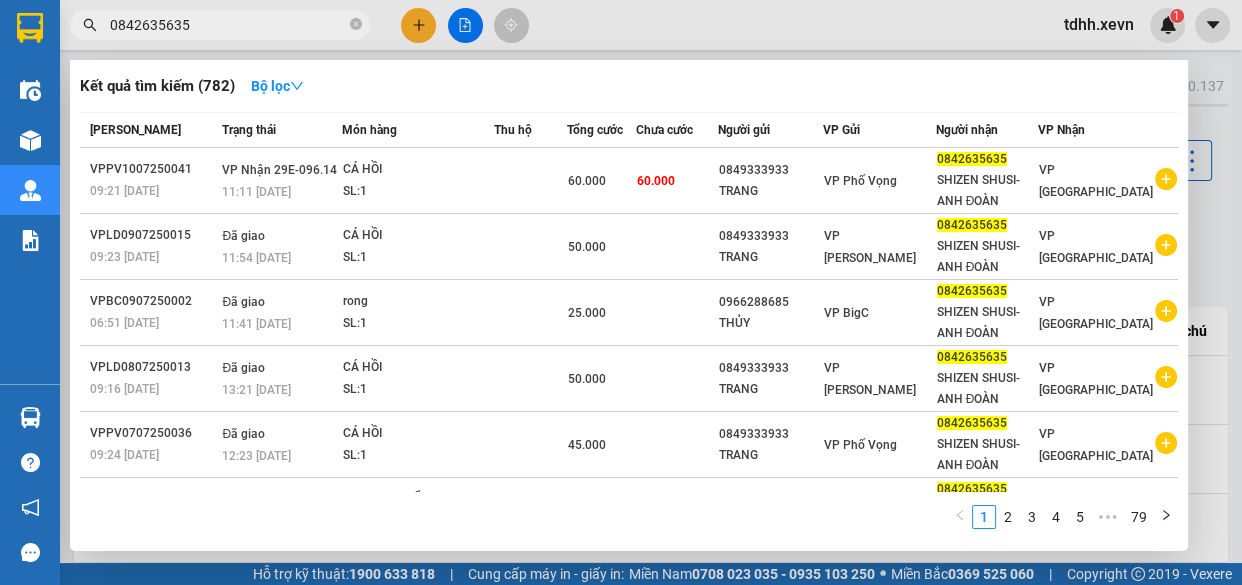 click on "0842635635" at bounding box center (228, 25) 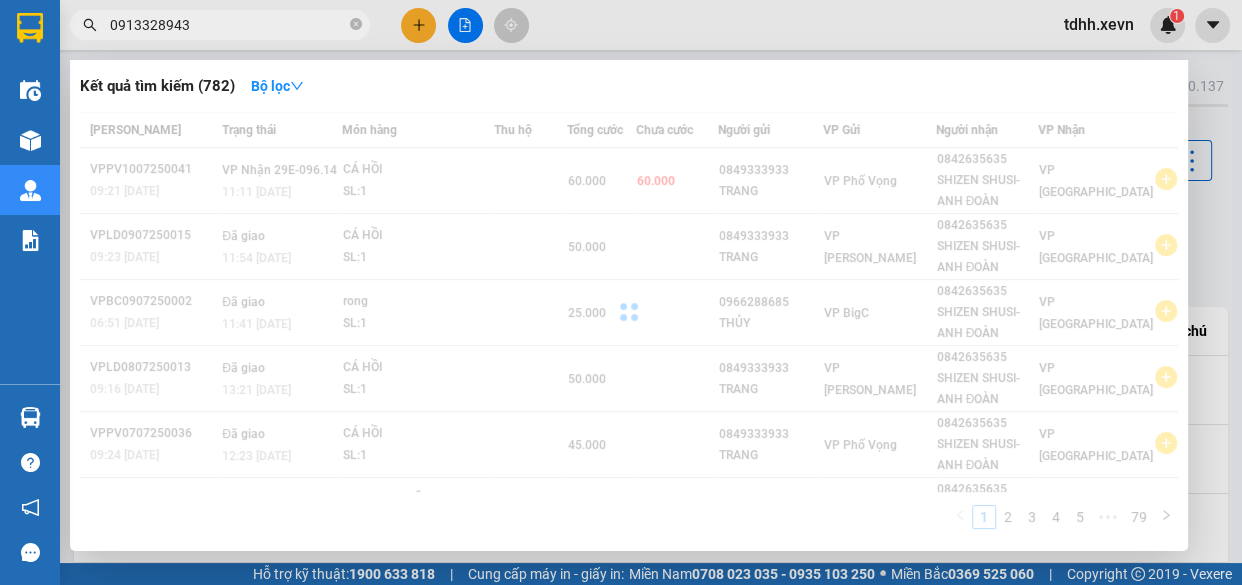 click at bounding box center [621, 292] 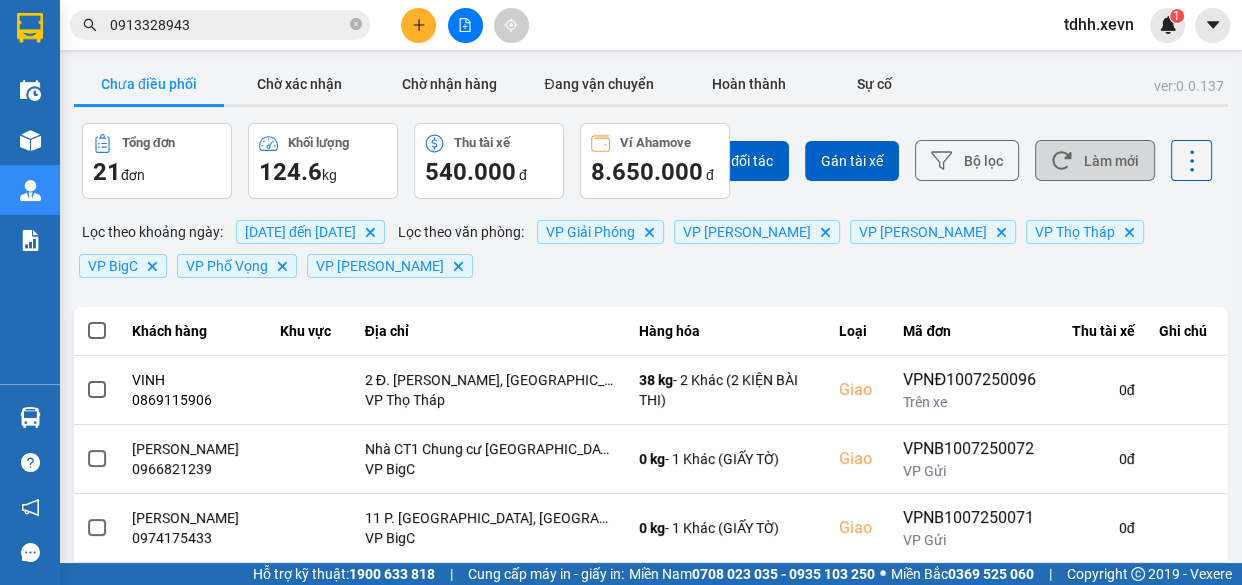 click on "Làm mới" at bounding box center (1095, 160) 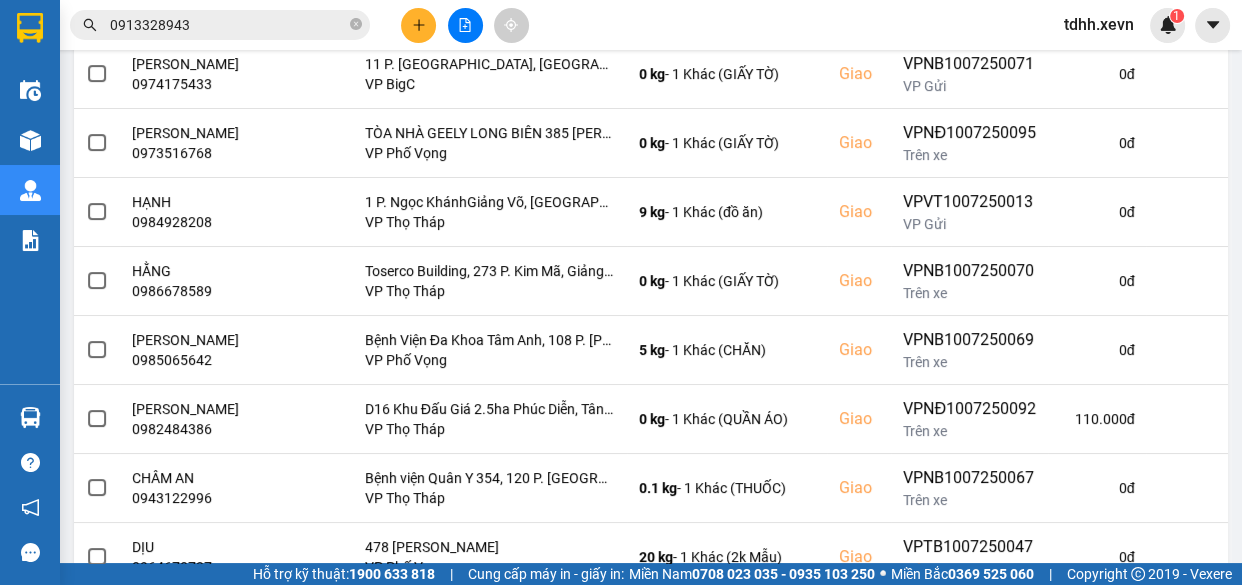 scroll, scrollTop: 0, scrollLeft: 0, axis: both 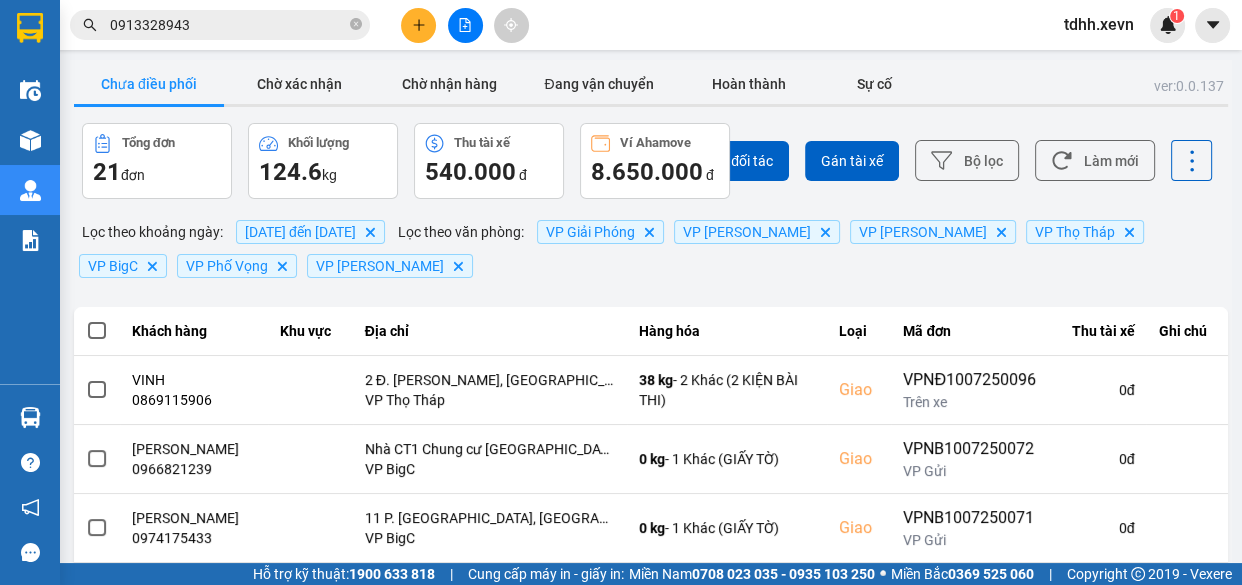 click on "0913328943" at bounding box center [228, 25] 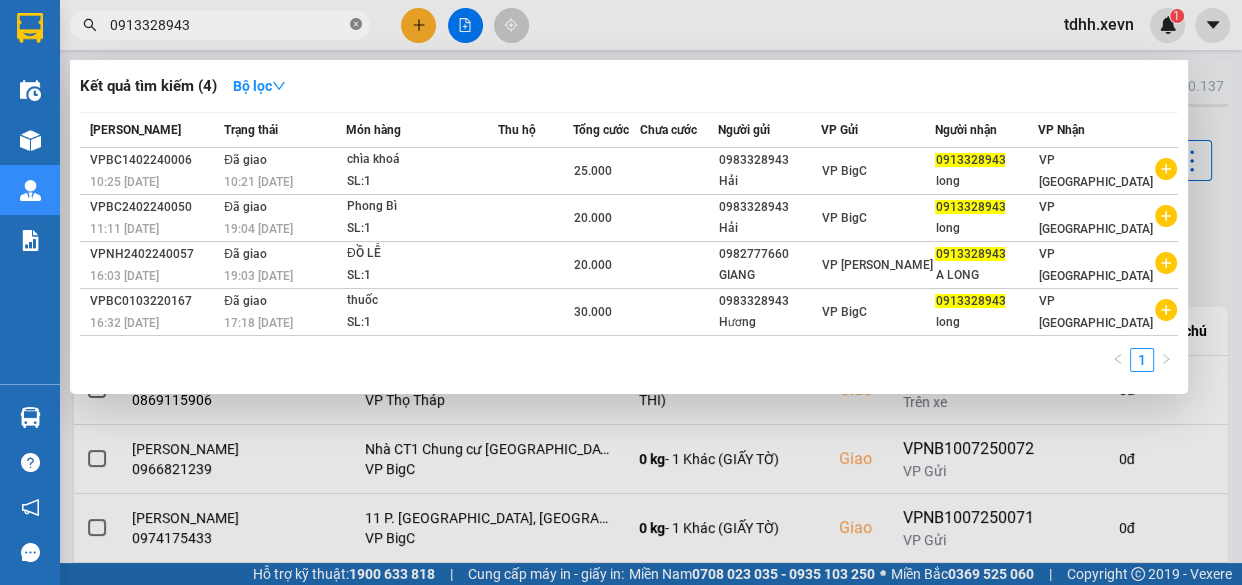 click 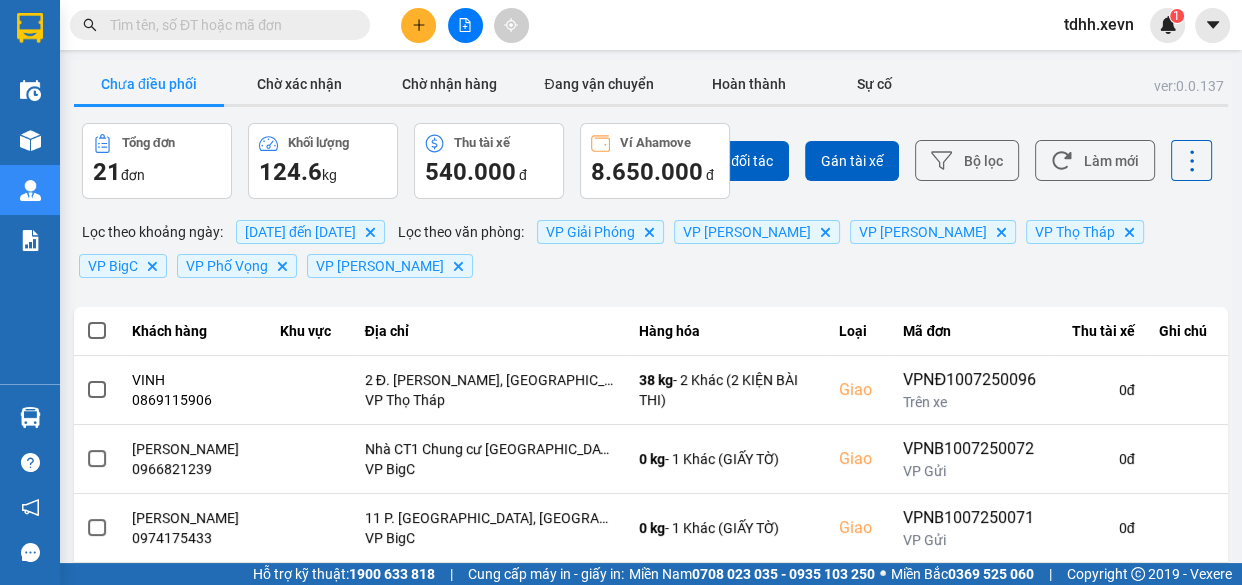 click at bounding box center [228, 25] 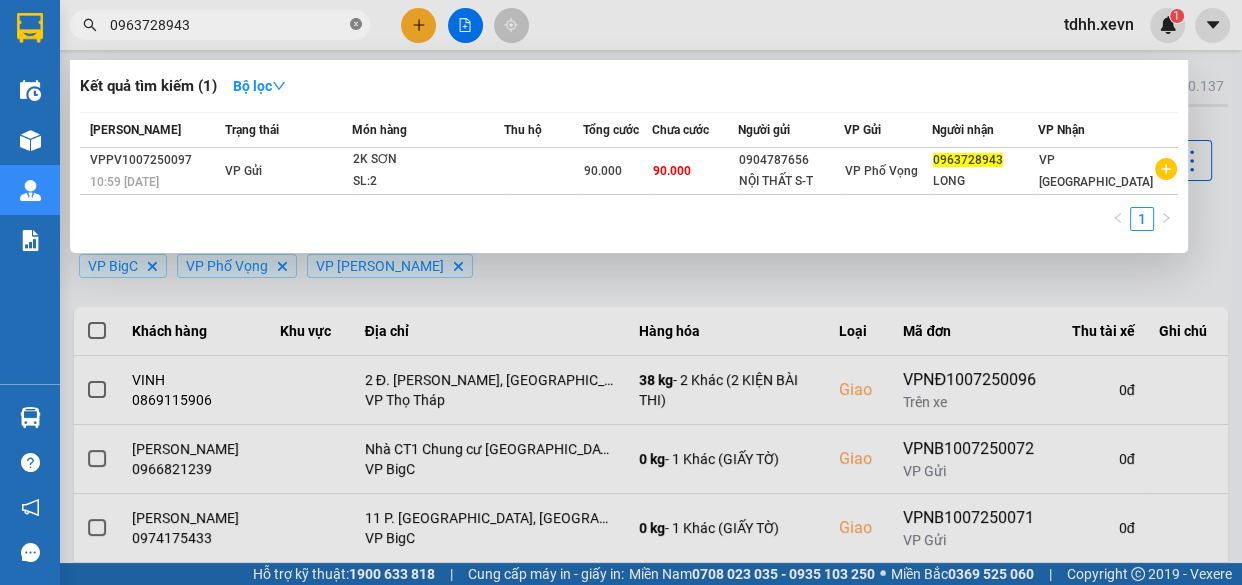 click 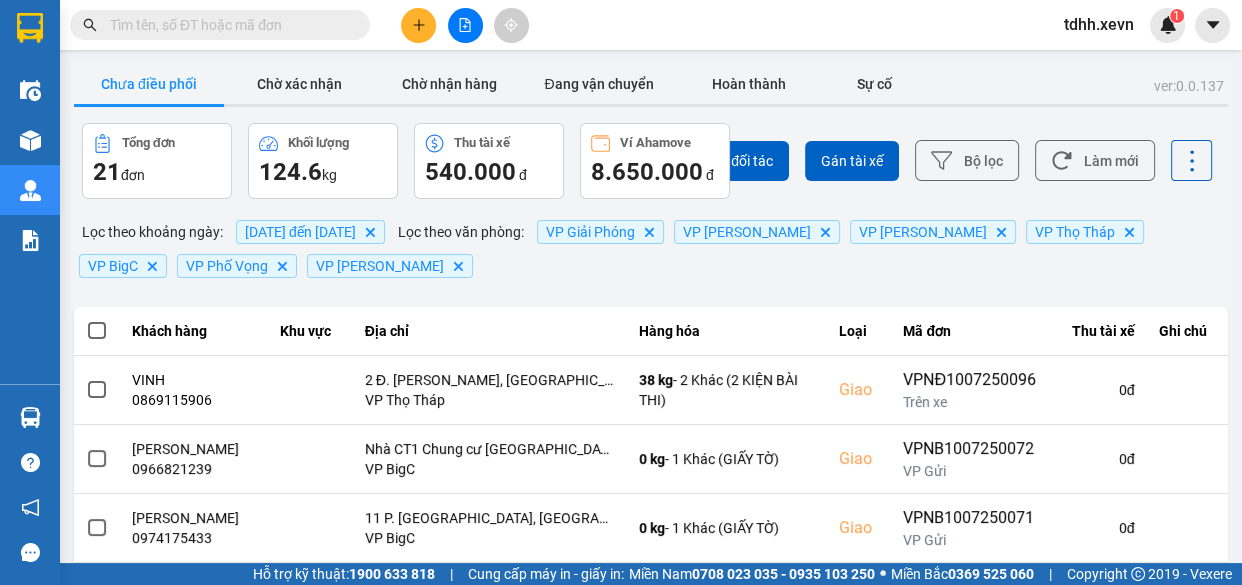 paste on "0987741494" 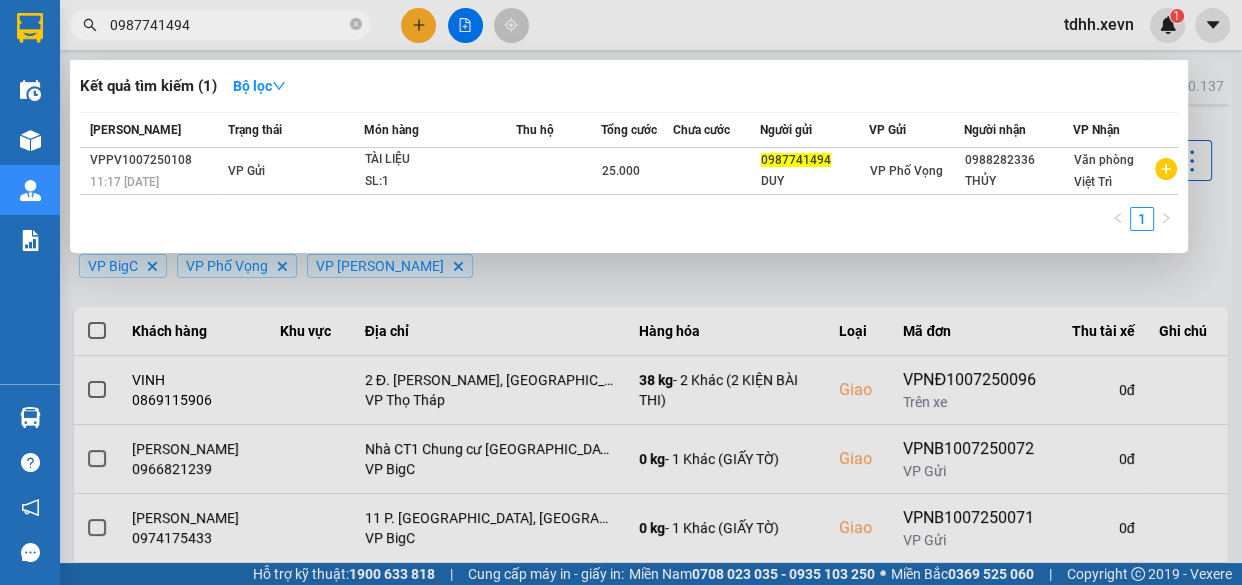 click at bounding box center (621, 292) 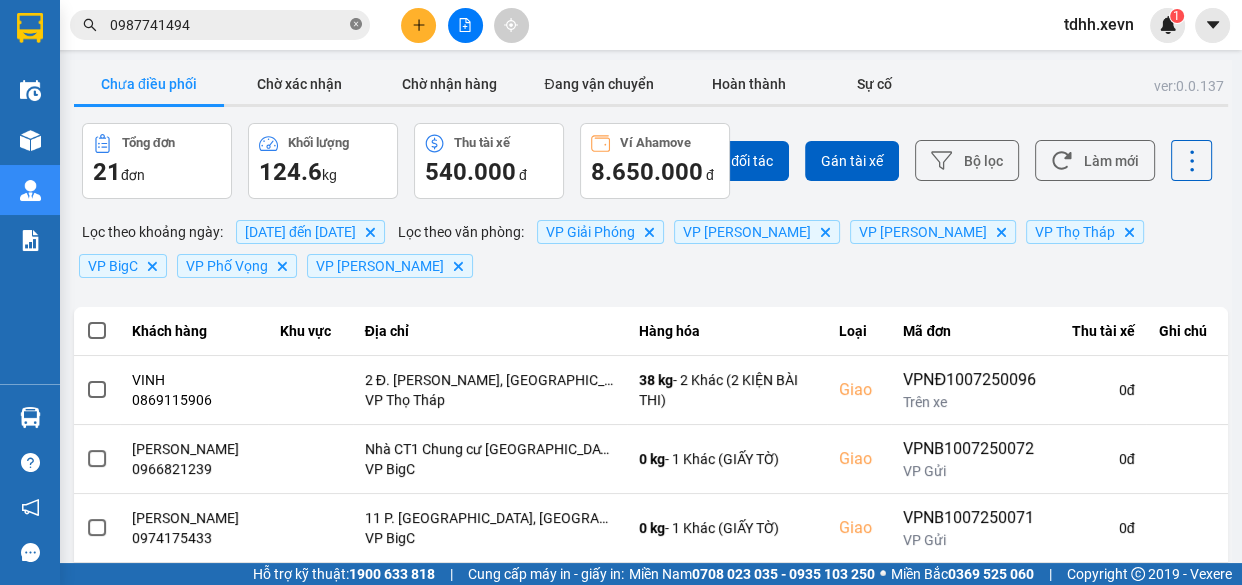 click 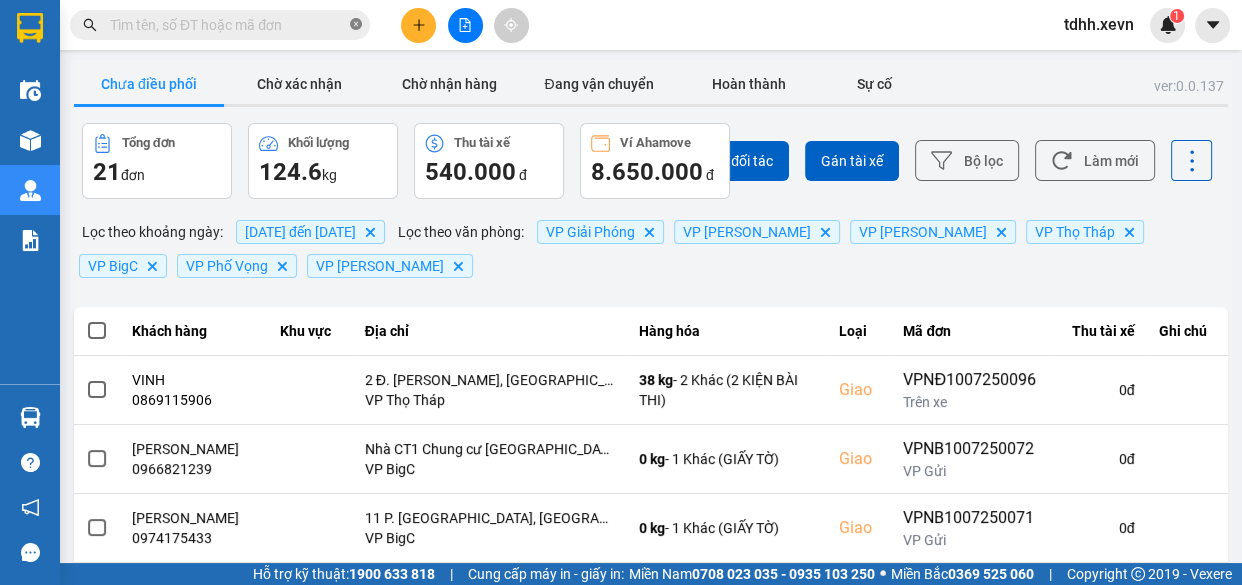 paste on "0843139366" 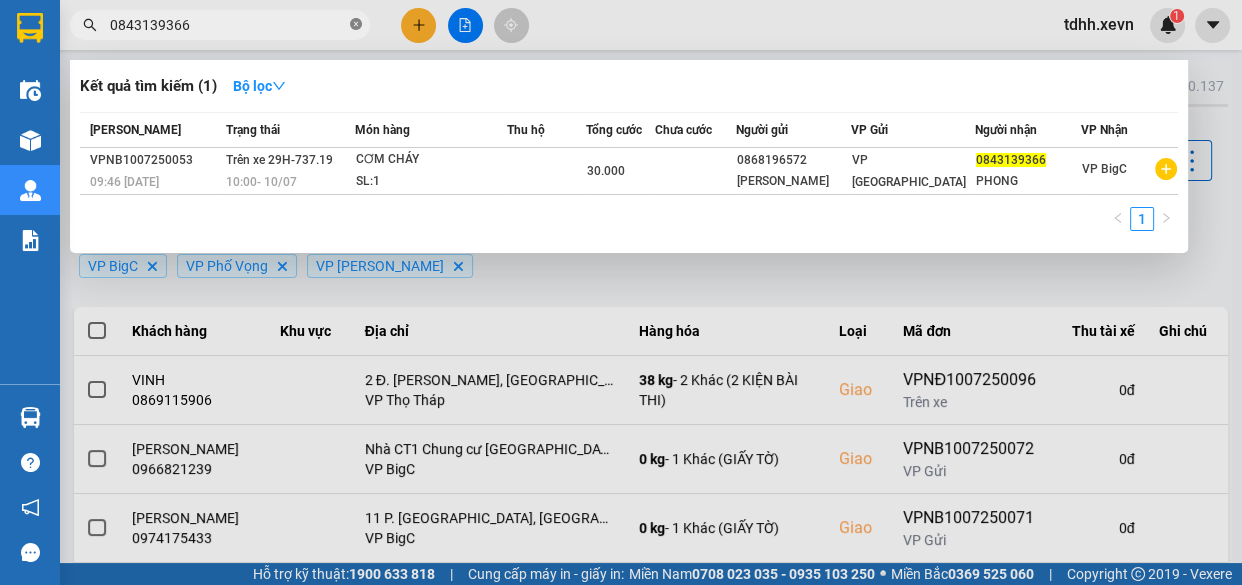 click 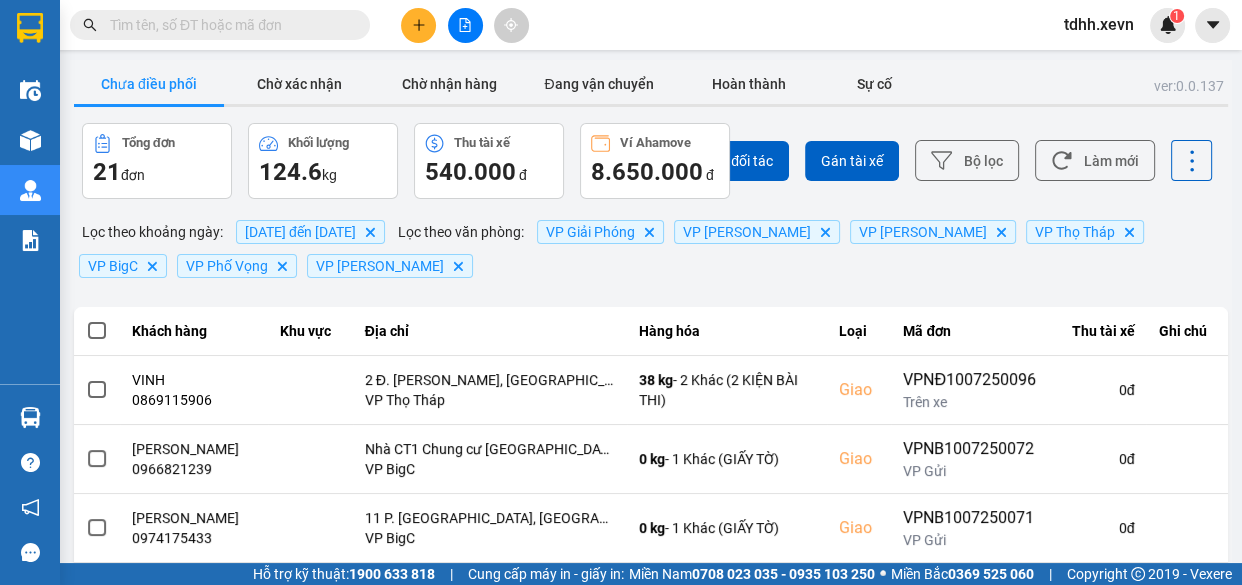 paste on "0787411444" 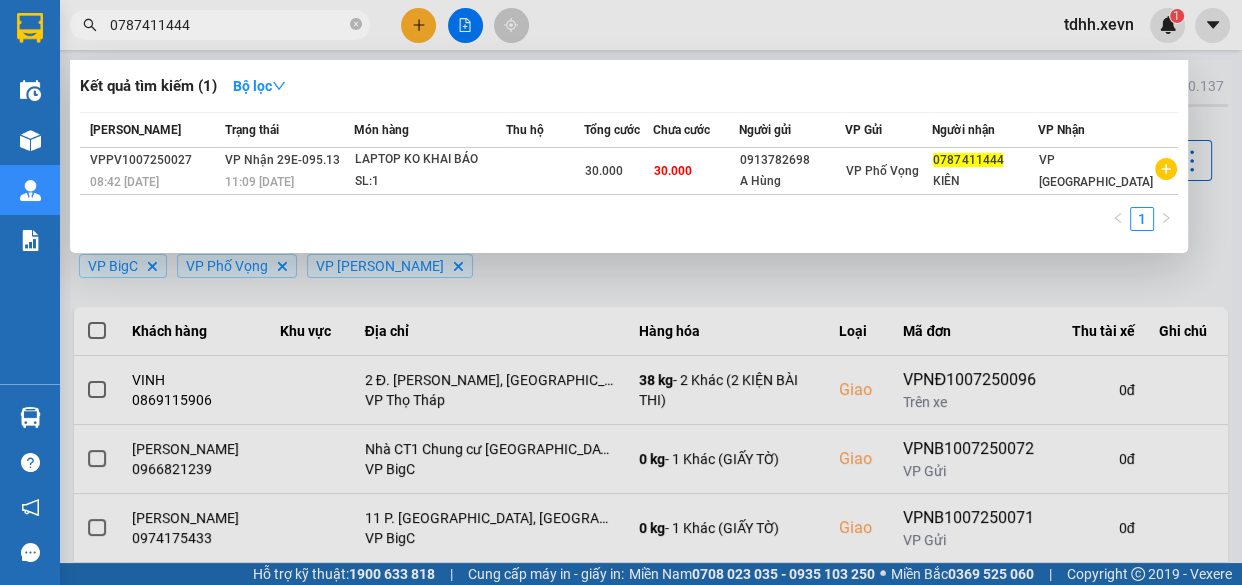 drag, startPoint x: 863, startPoint y: 10, endPoint x: 875, endPoint y: 14, distance: 12.649111 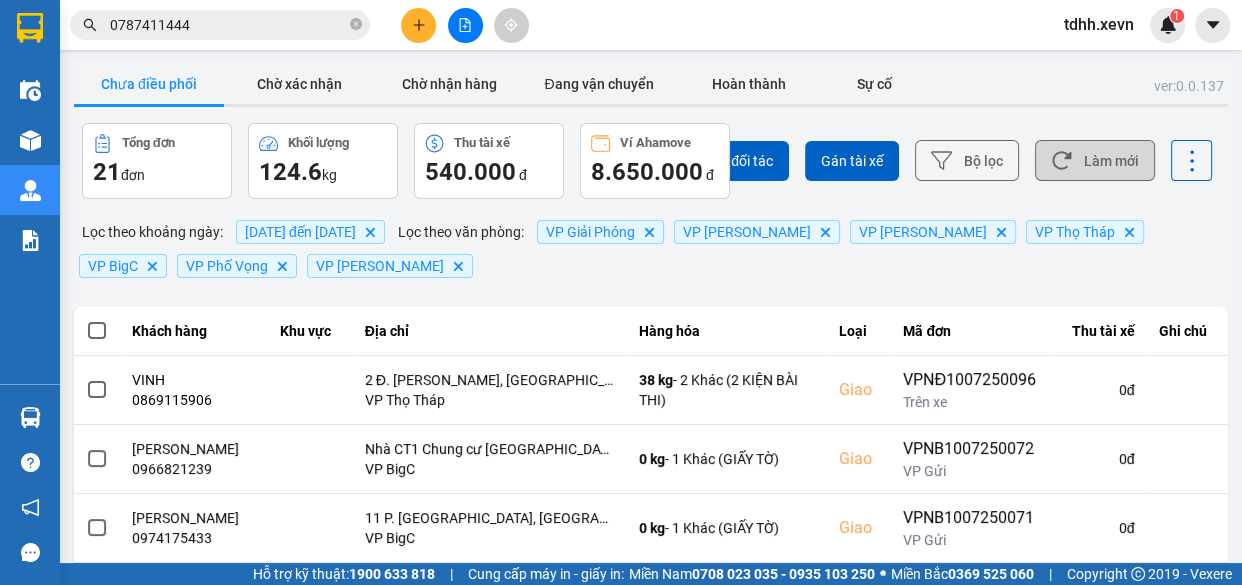 click on "Làm mới" at bounding box center (1095, 160) 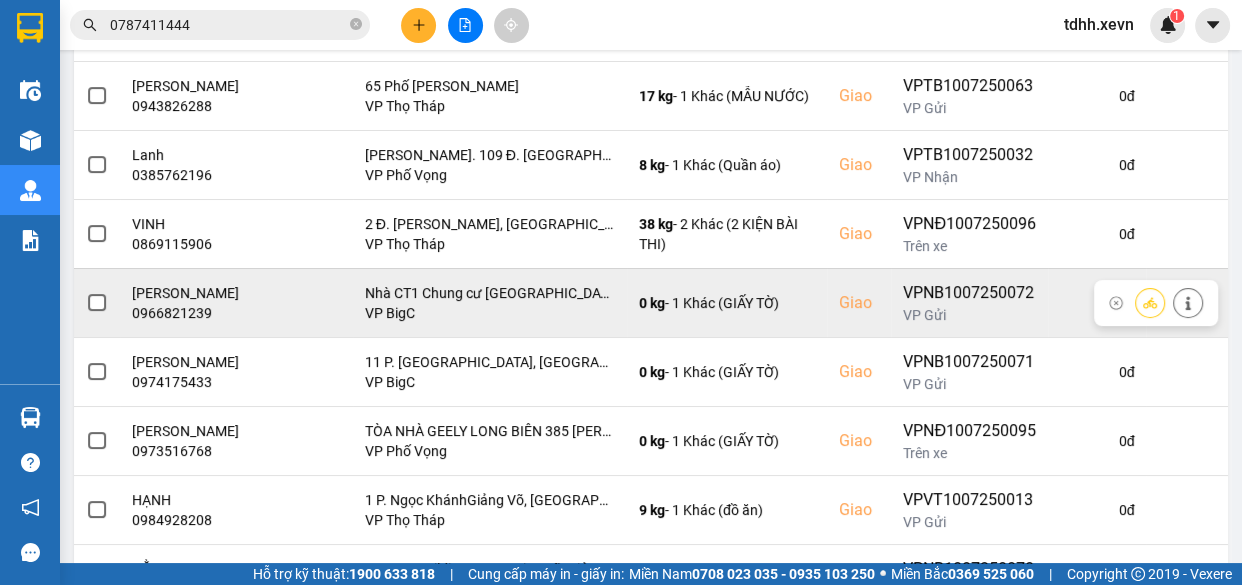 scroll, scrollTop: 528, scrollLeft: 0, axis: vertical 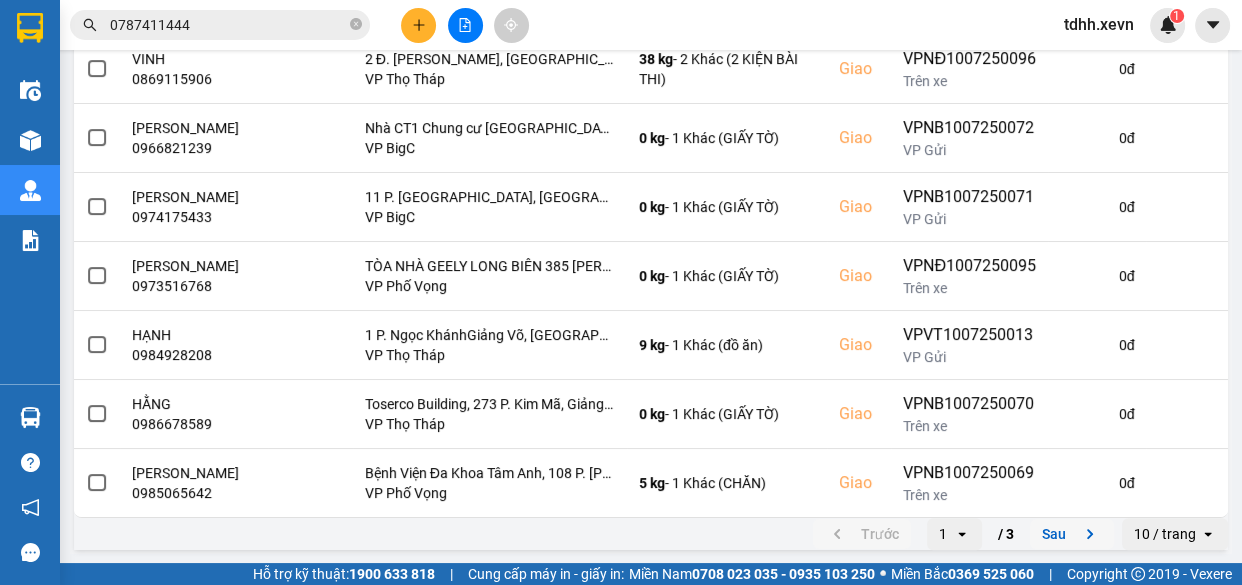click on "Sau" at bounding box center [1072, 534] 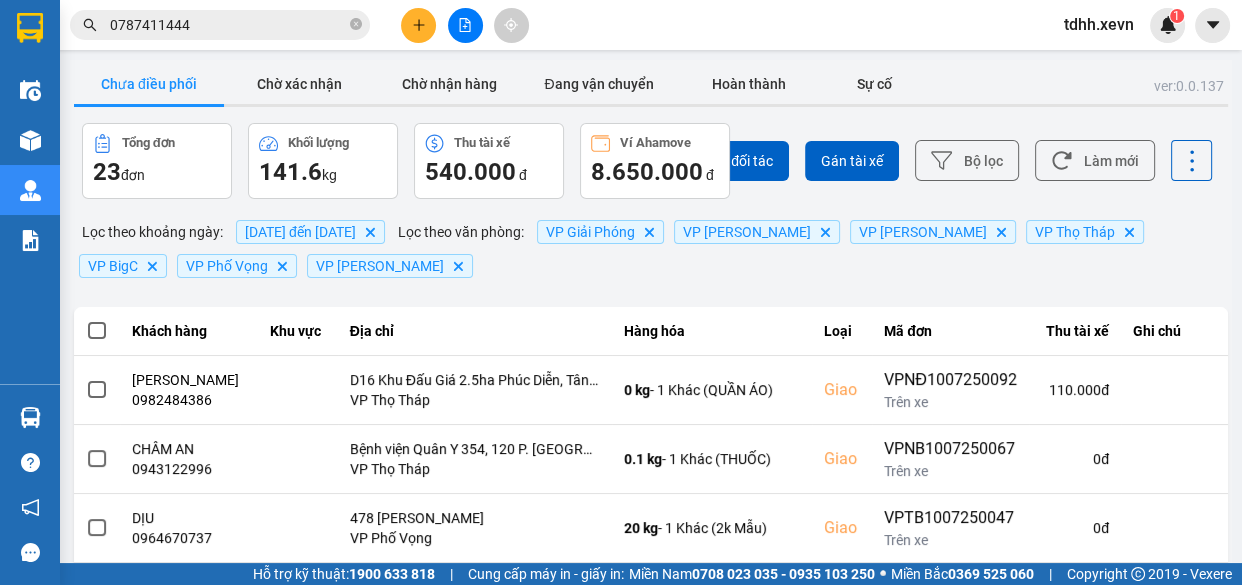 scroll, scrollTop: 528, scrollLeft: 0, axis: vertical 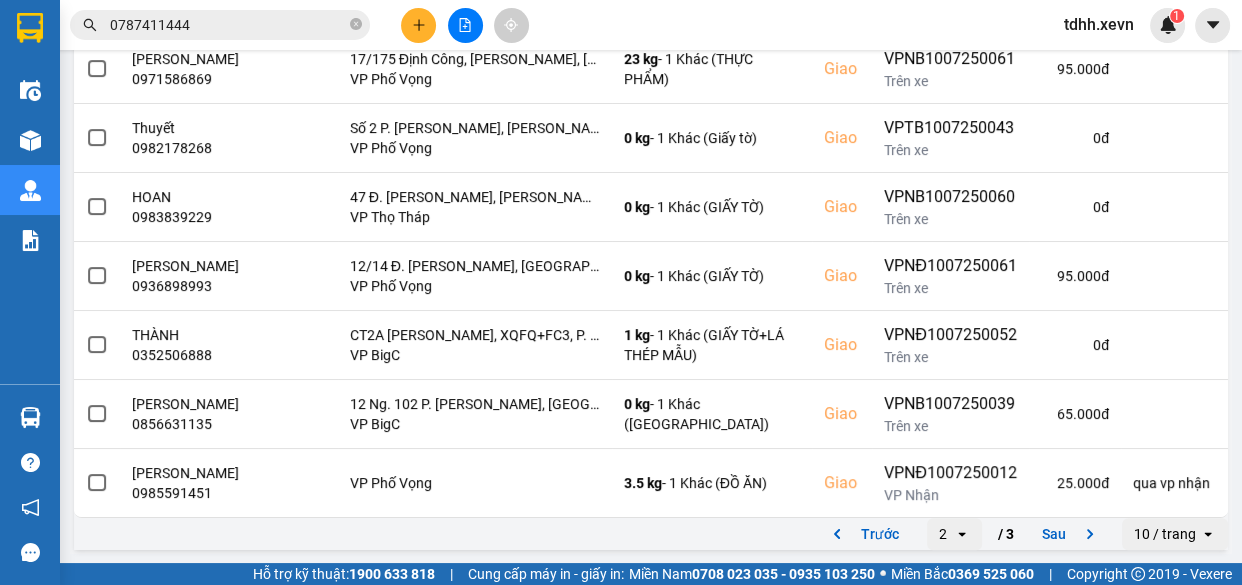 drag, startPoint x: 1058, startPoint y: 529, endPoint x: 1054, endPoint y: 516, distance: 13.601471 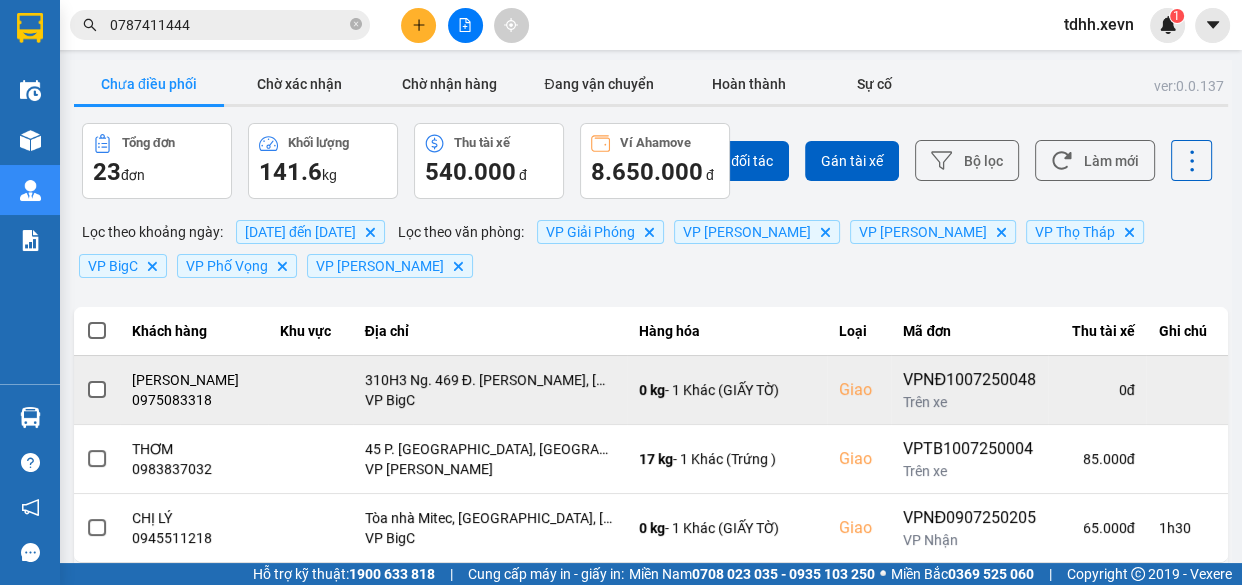 scroll, scrollTop: 46, scrollLeft: 0, axis: vertical 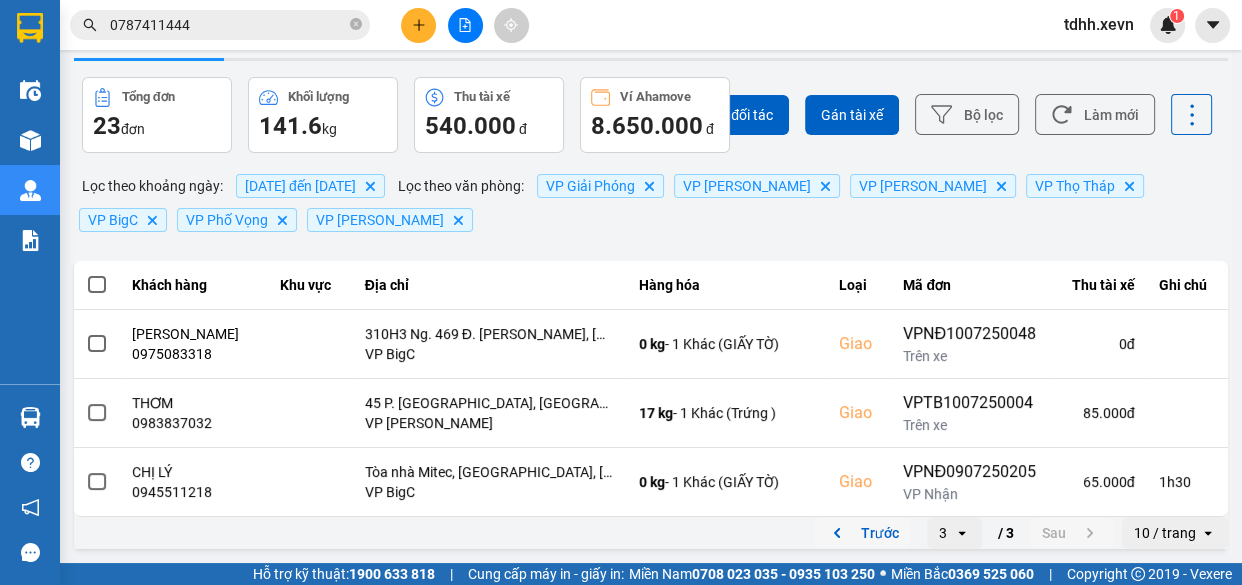 click on "Trước" at bounding box center (862, 533) 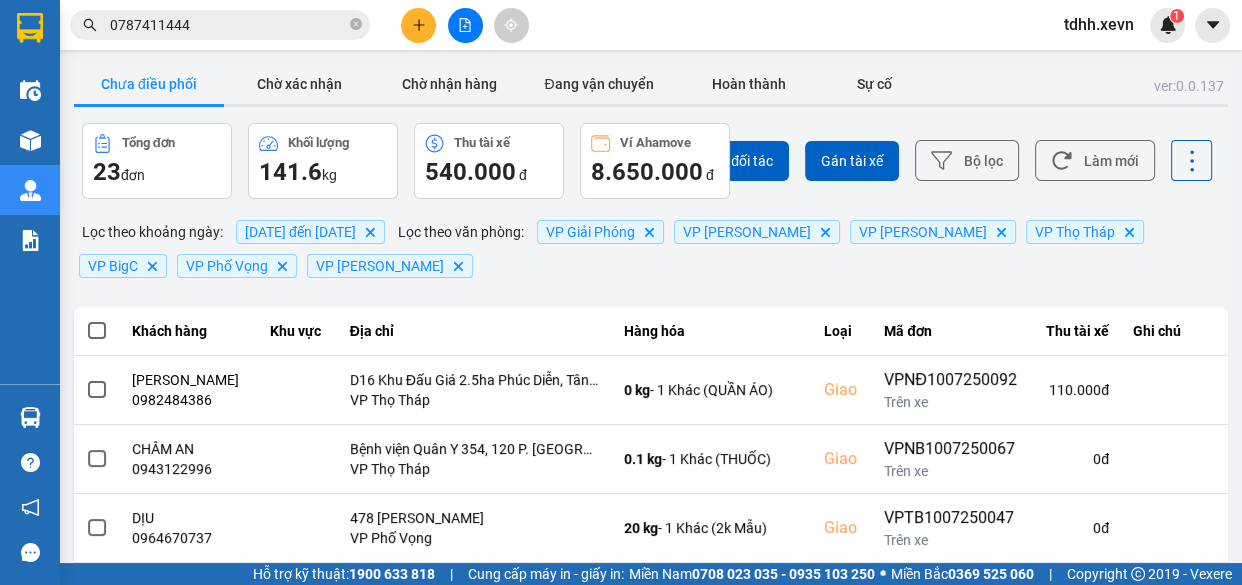 scroll, scrollTop: 528, scrollLeft: 0, axis: vertical 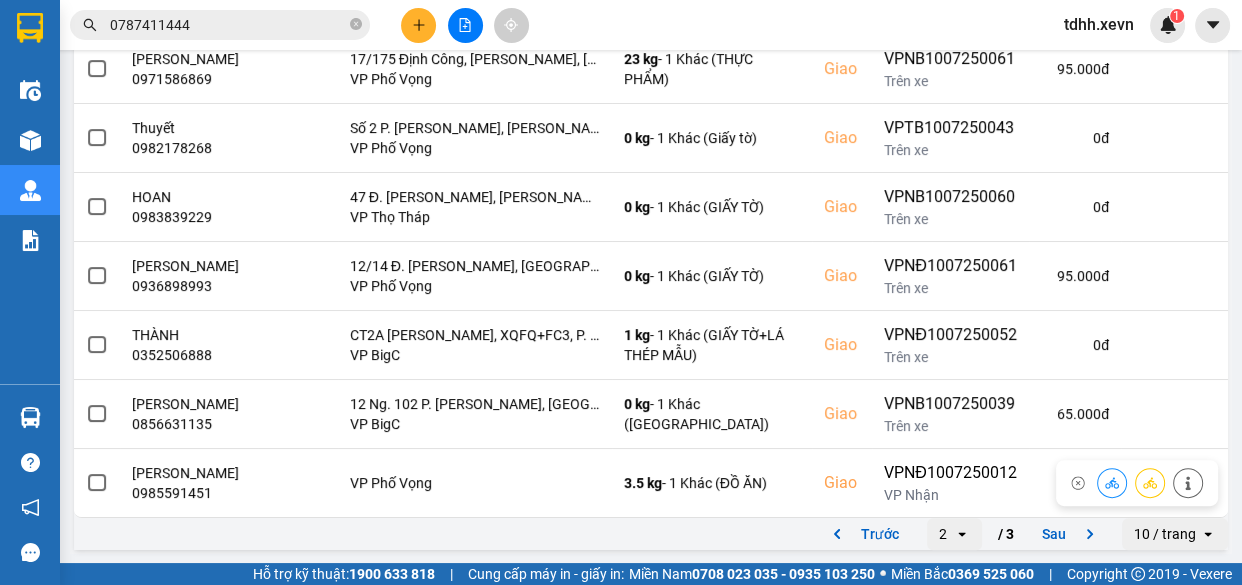 click on "Trước" at bounding box center [862, 534] 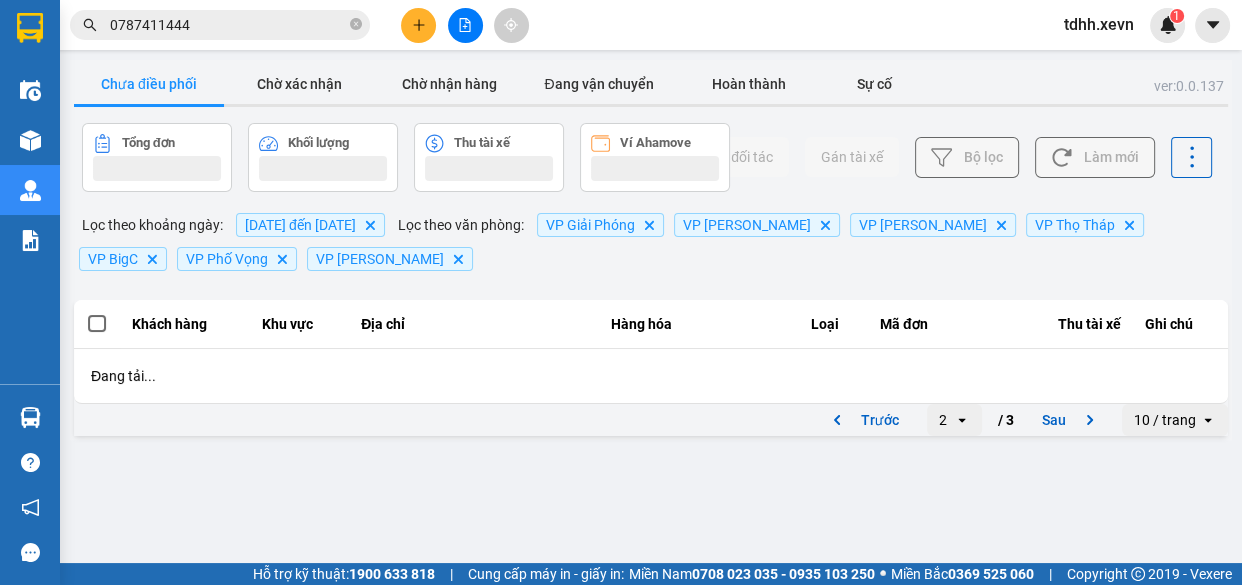 scroll, scrollTop: 0, scrollLeft: 0, axis: both 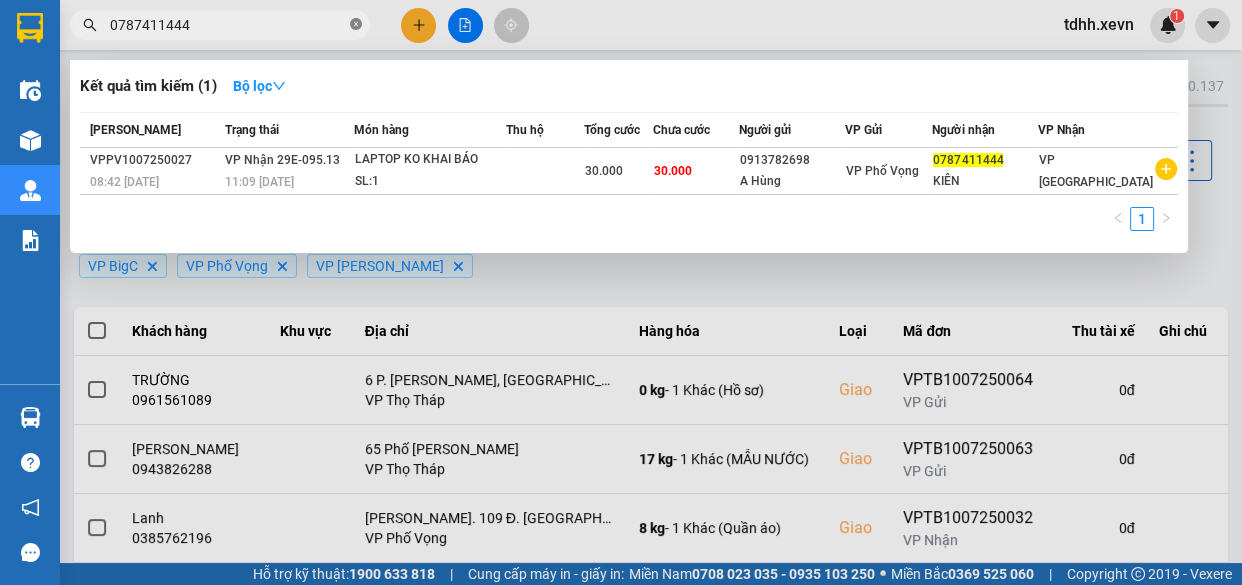 click 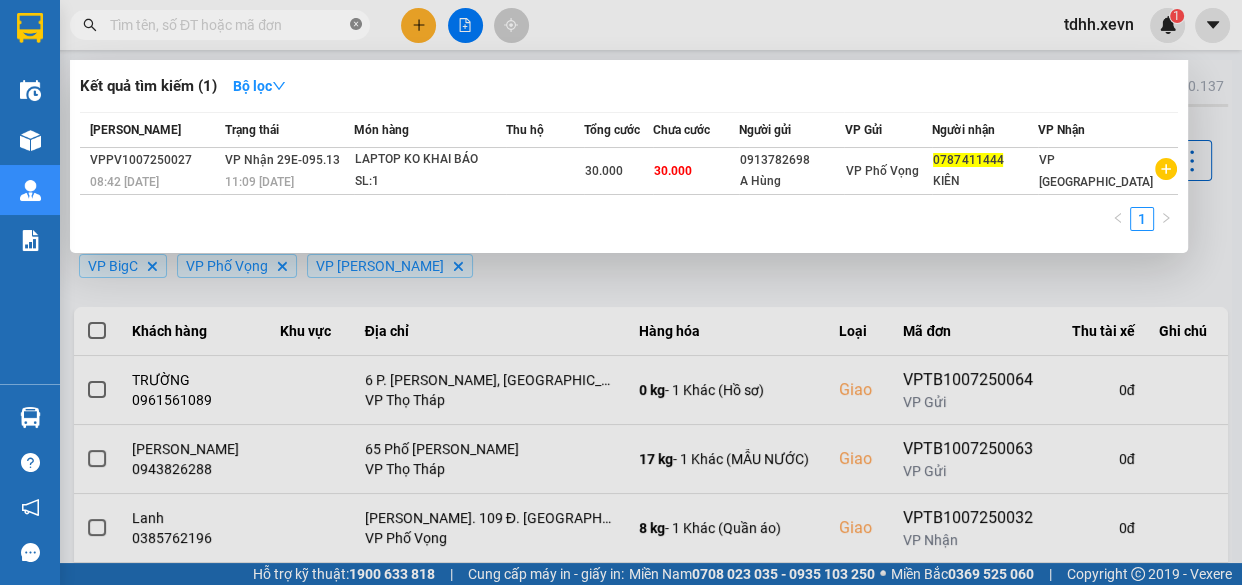 paste on "02432045858" 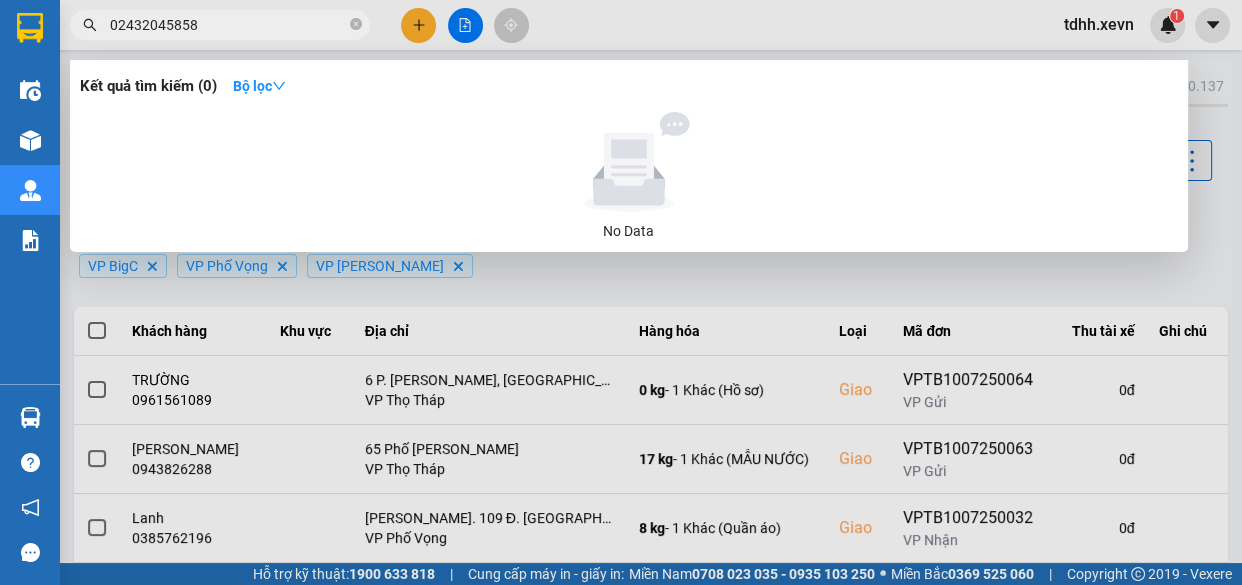 click 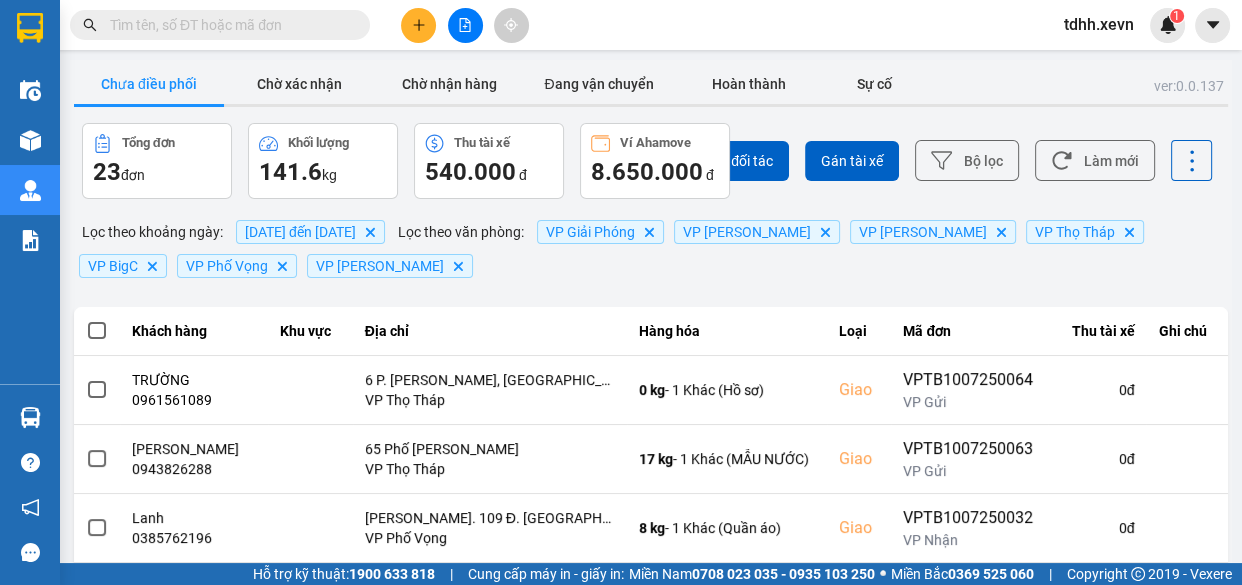 click at bounding box center (228, 25) 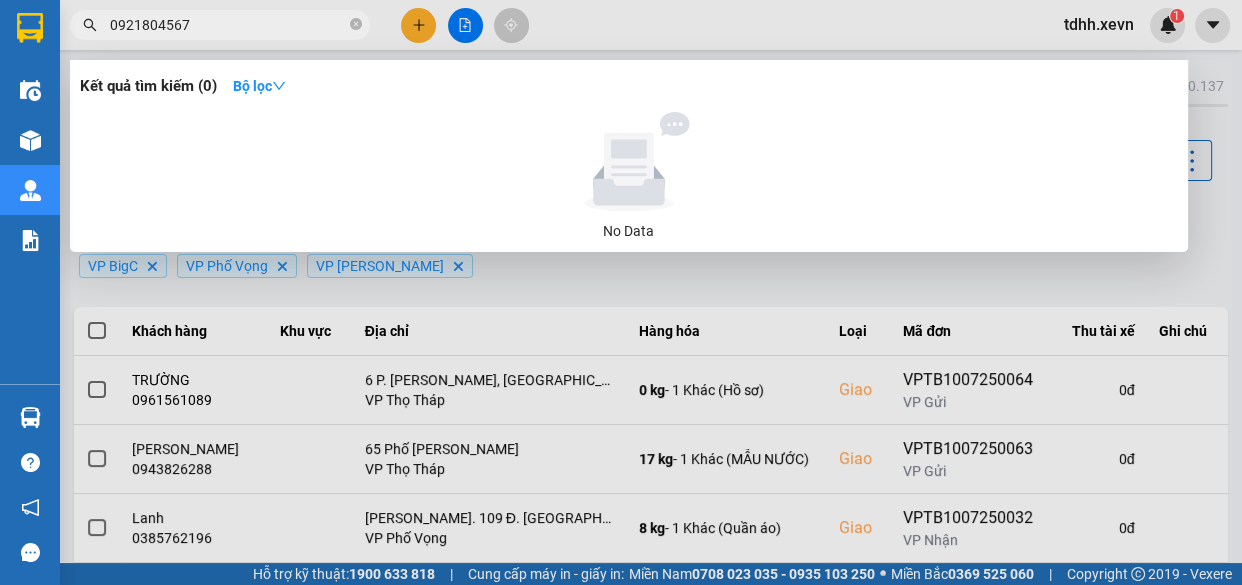 click 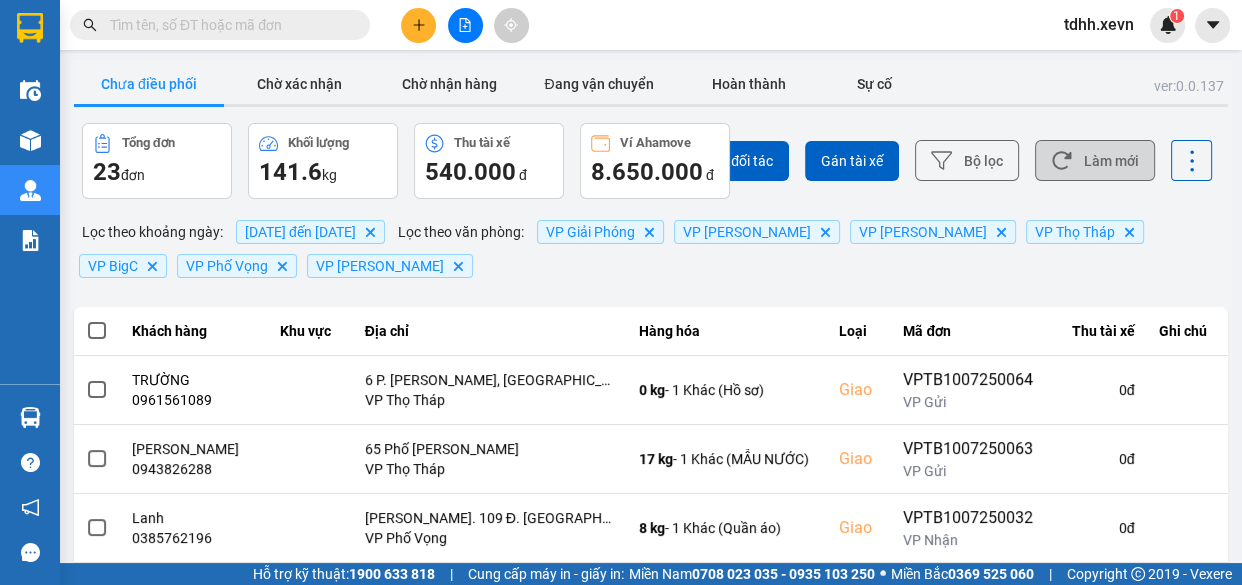 click on "Làm mới" at bounding box center (1095, 160) 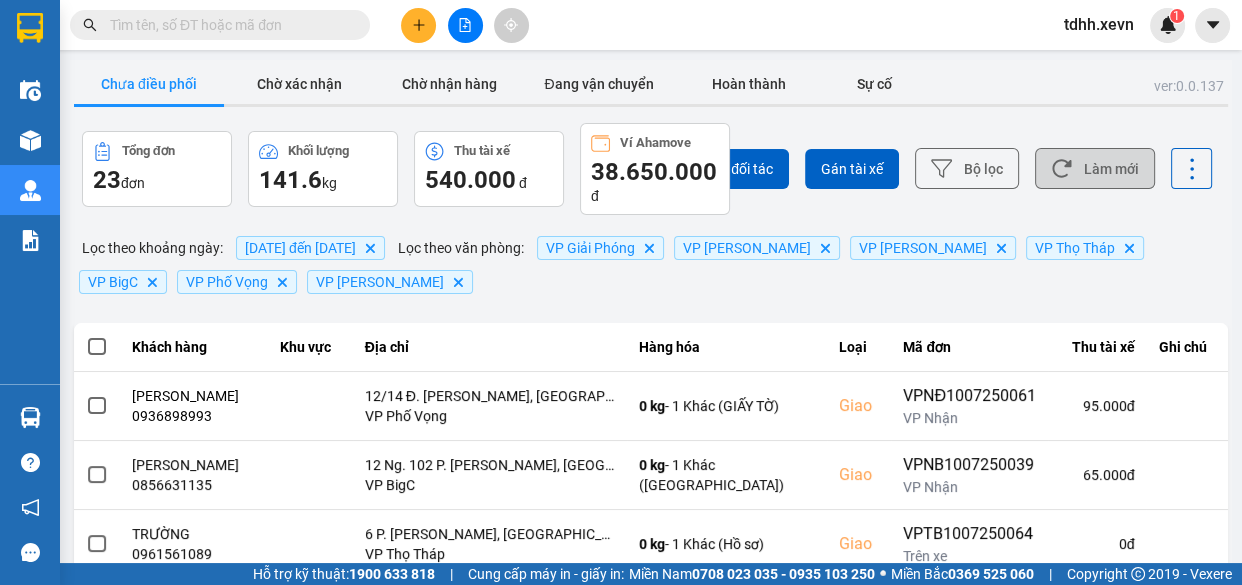 click on "Làm mới" at bounding box center (1095, 168) 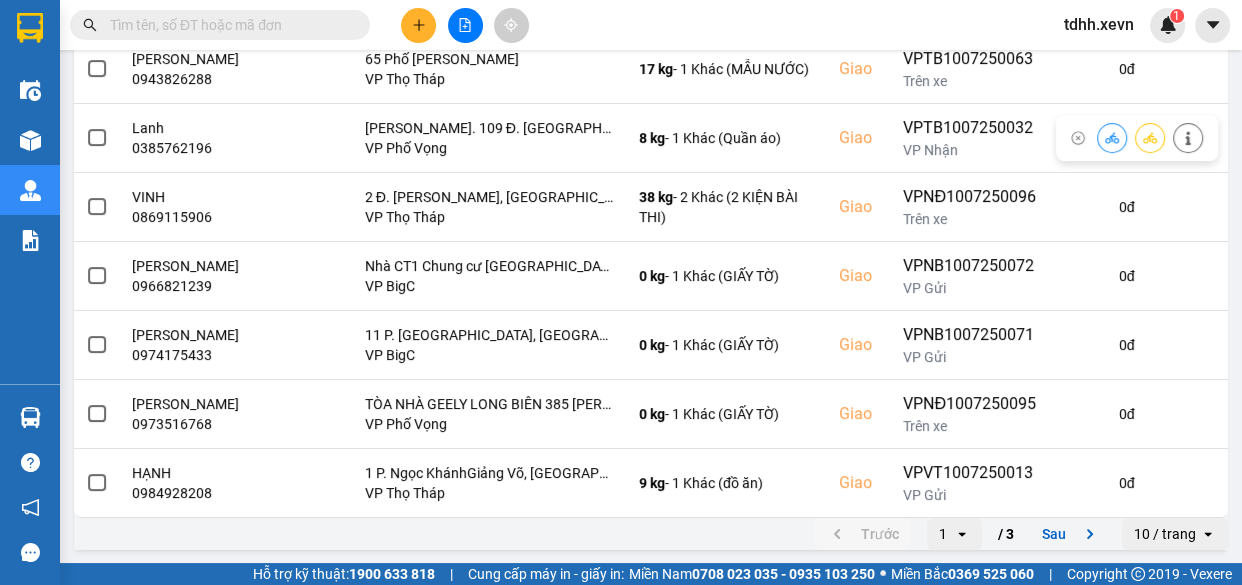 scroll, scrollTop: 0, scrollLeft: 0, axis: both 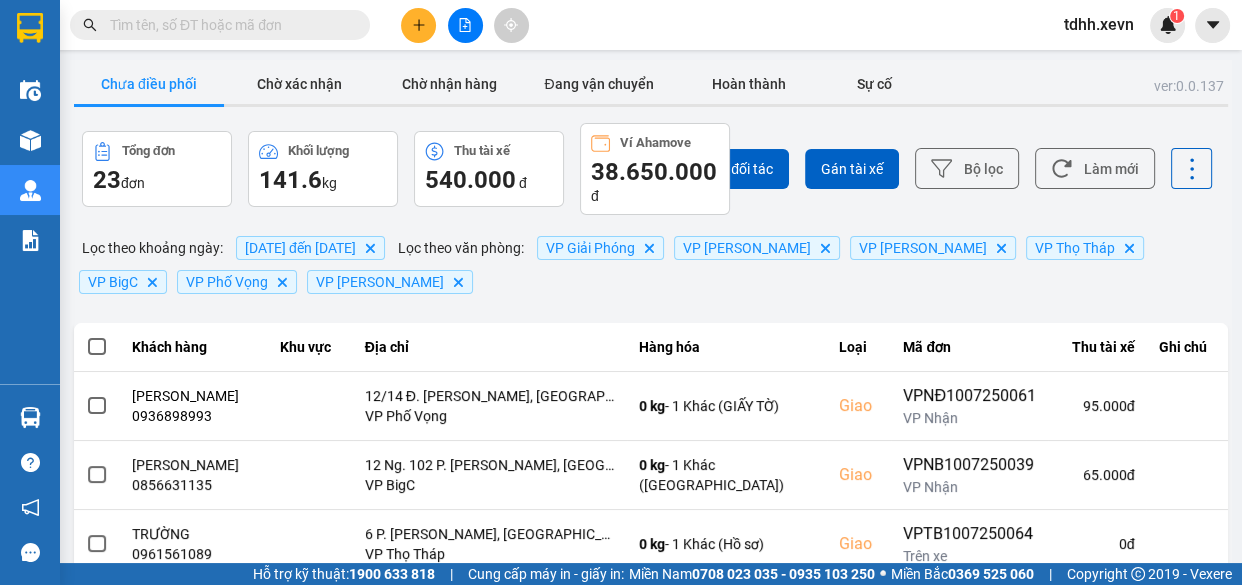 click 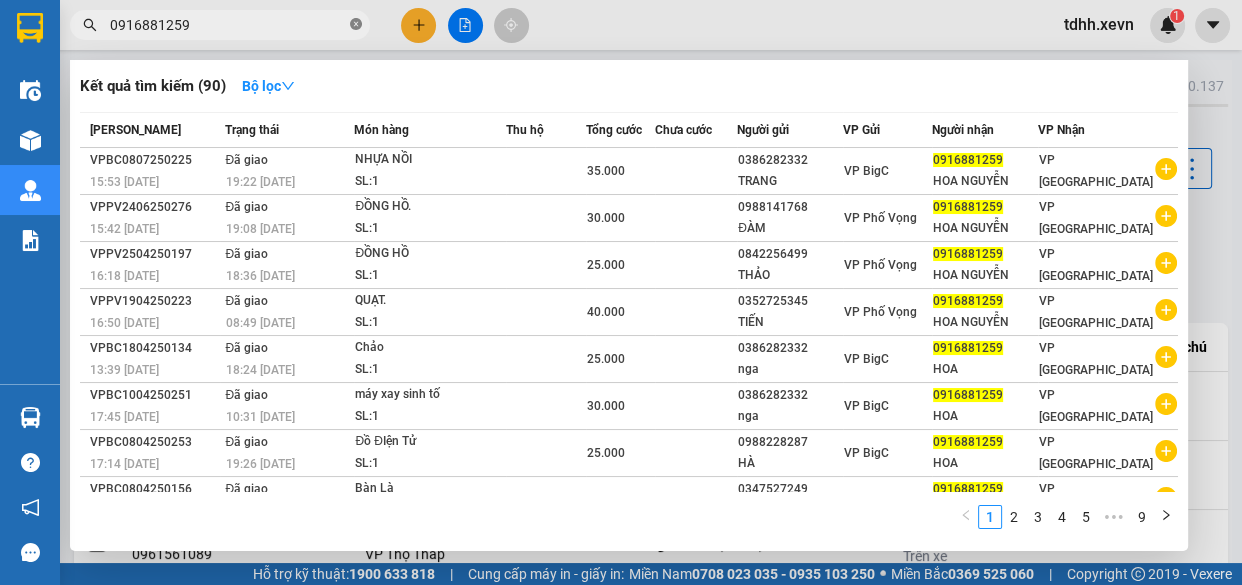 click 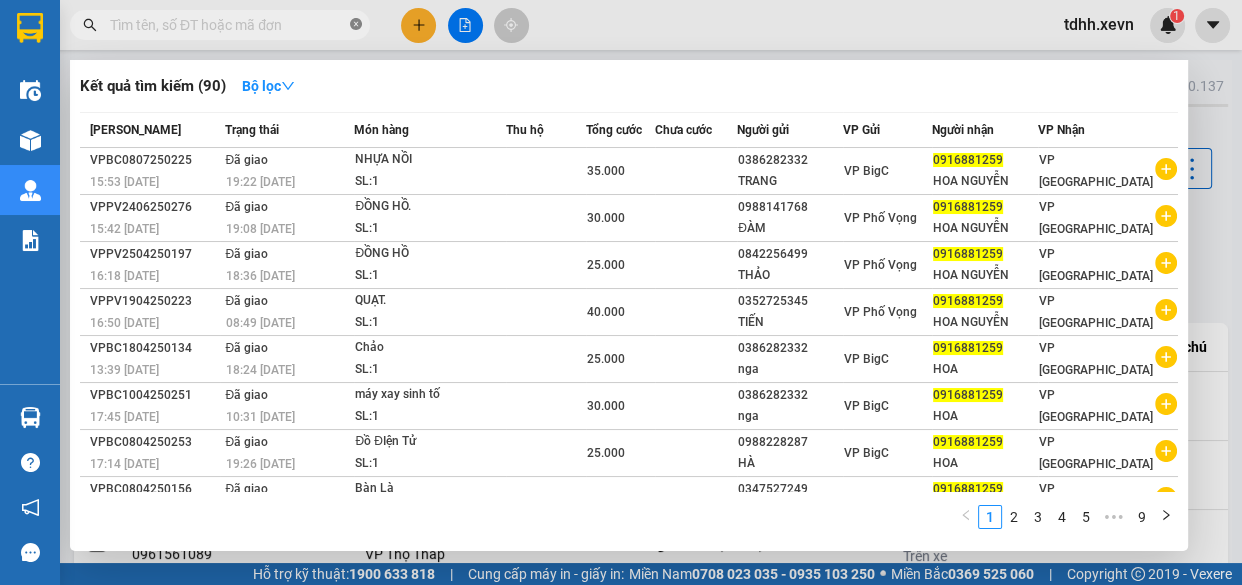 paste on "0326604703" 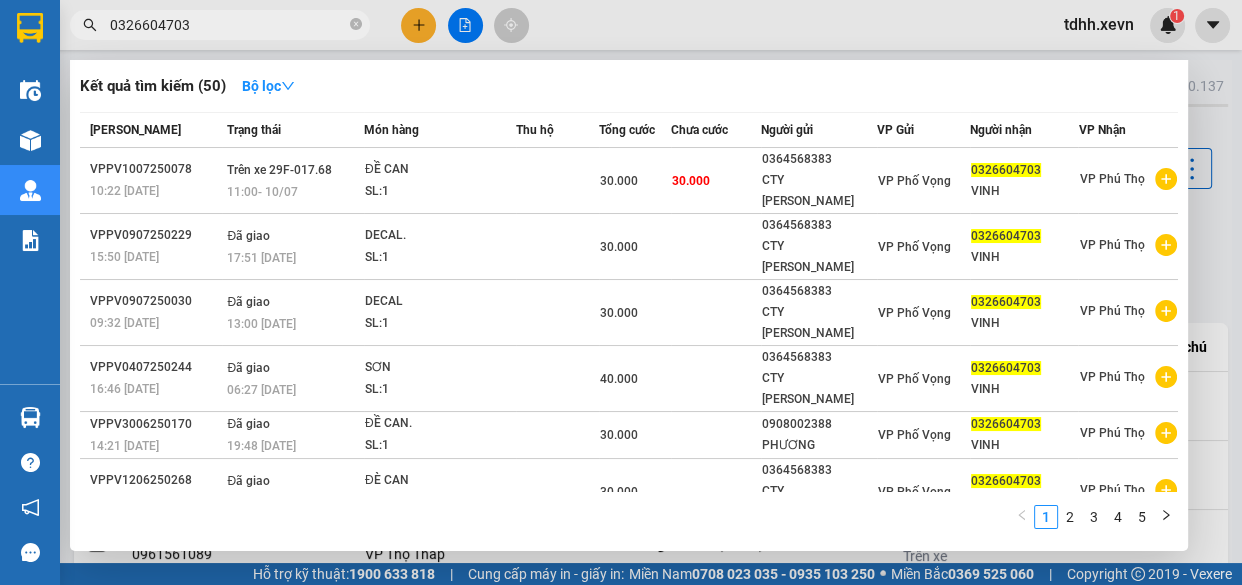 drag, startPoint x: 830, startPoint y: 28, endPoint x: 880, endPoint y: 50, distance: 54.626 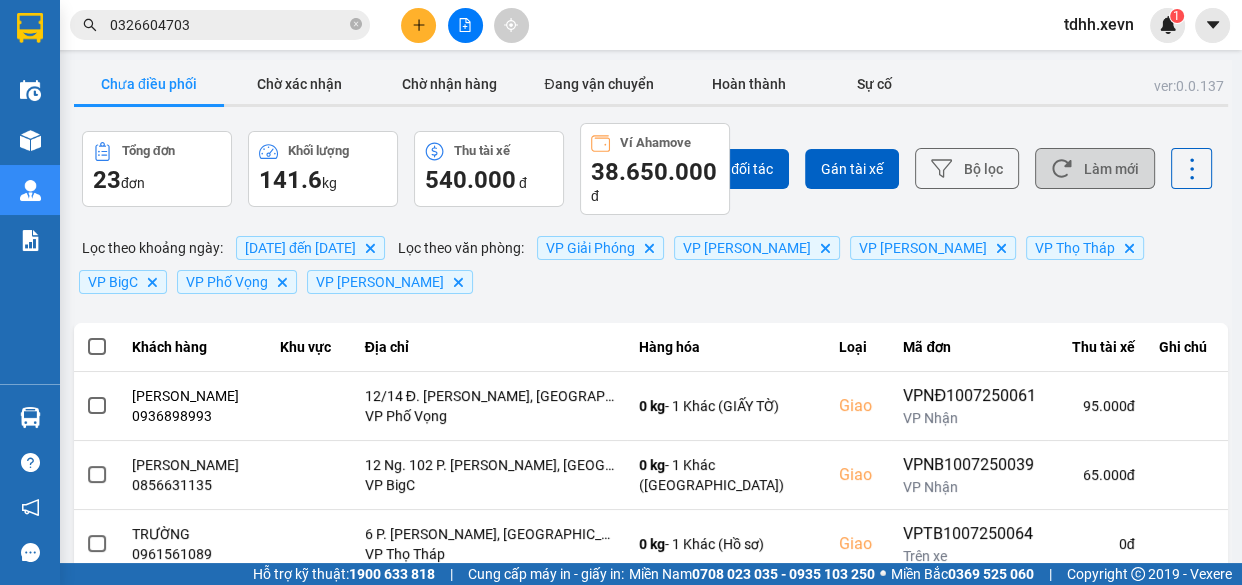 click on "Làm mới" at bounding box center (1095, 168) 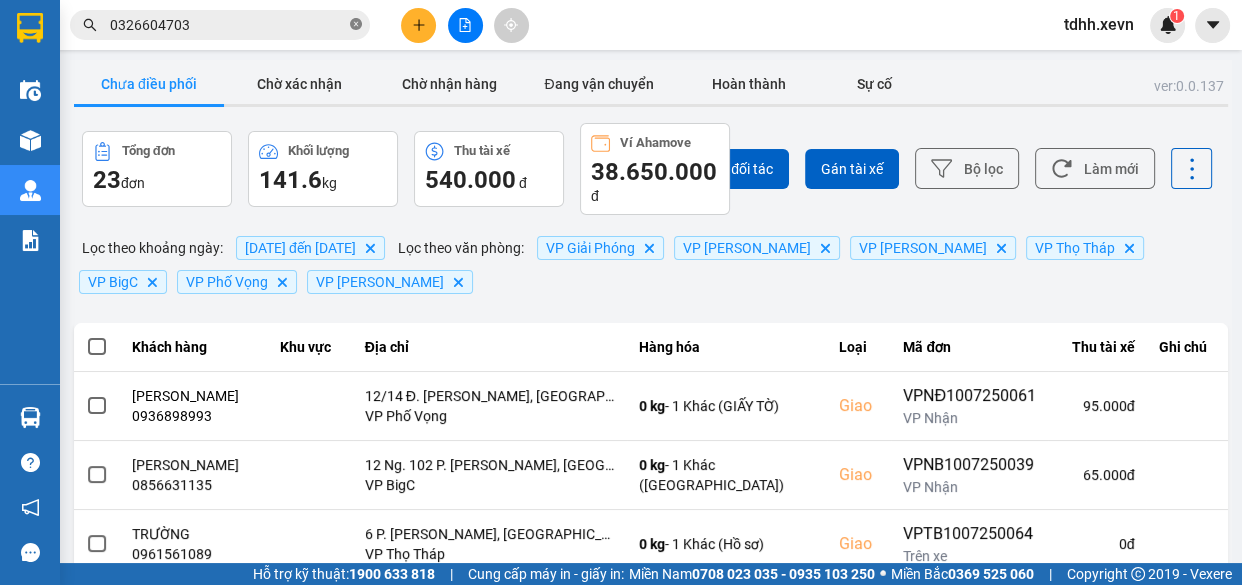 click 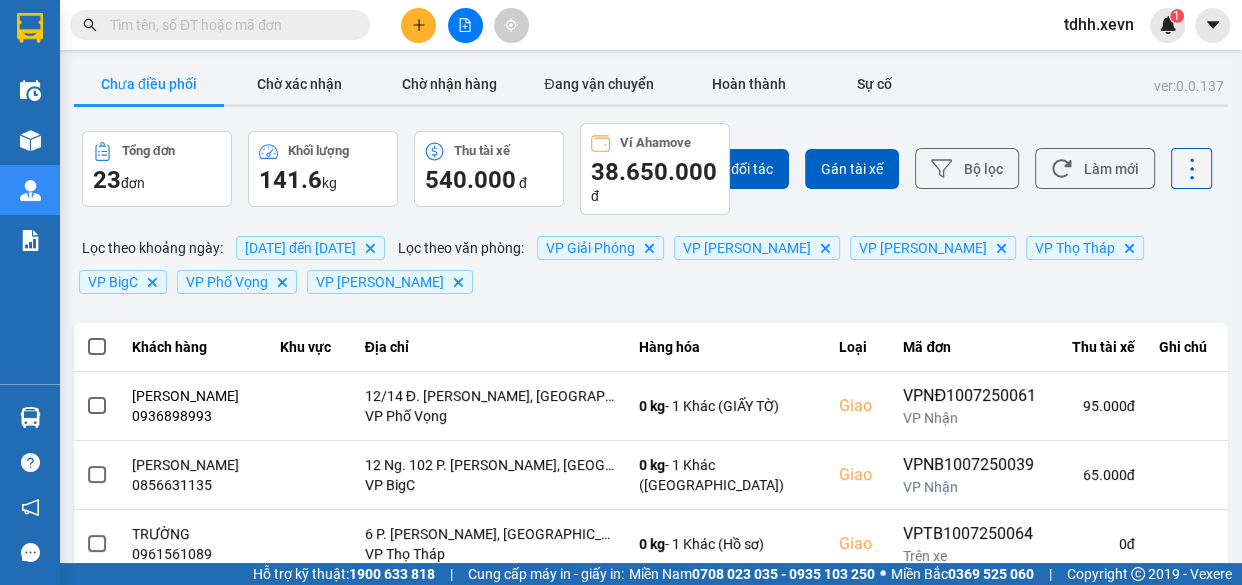 paste on "0981209229" 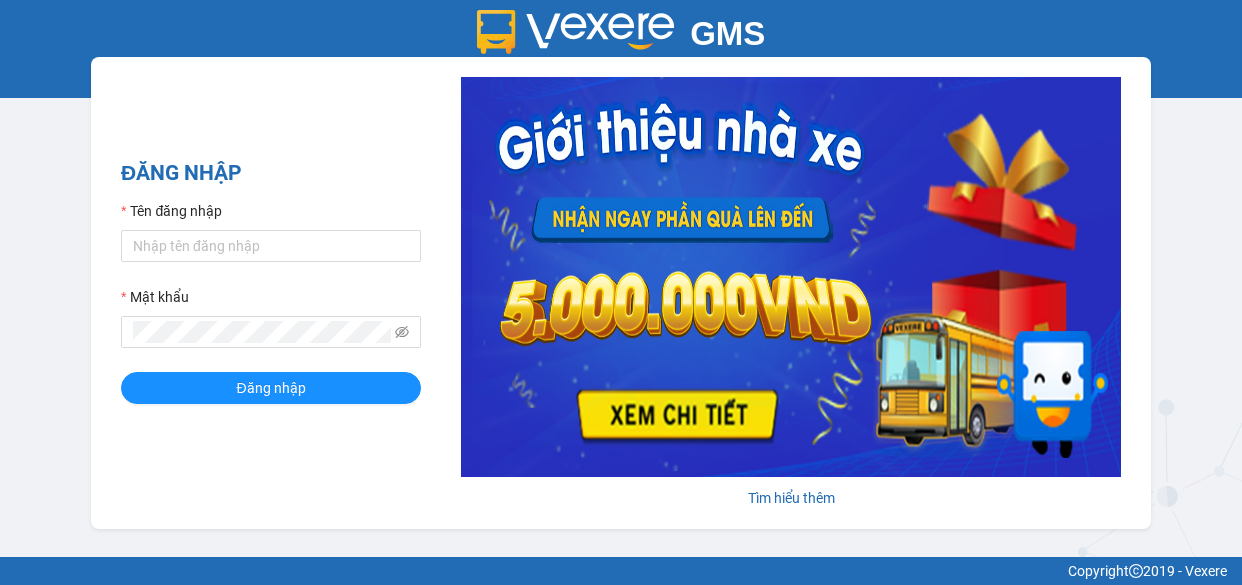 scroll, scrollTop: 0, scrollLeft: 0, axis: both 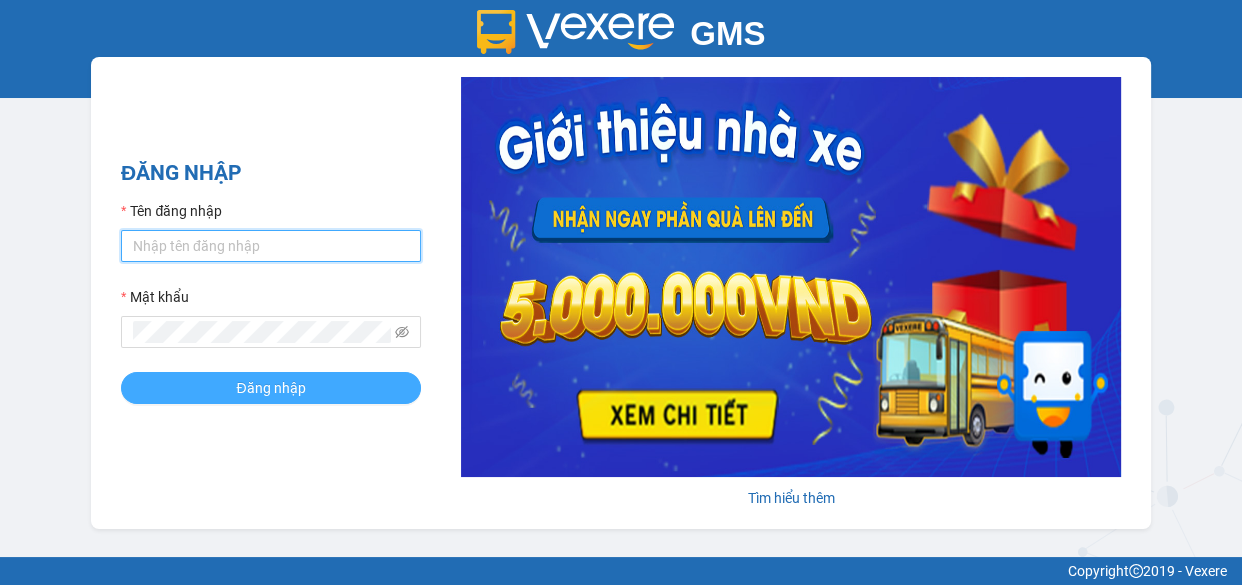 type on "tdhh.xevn" 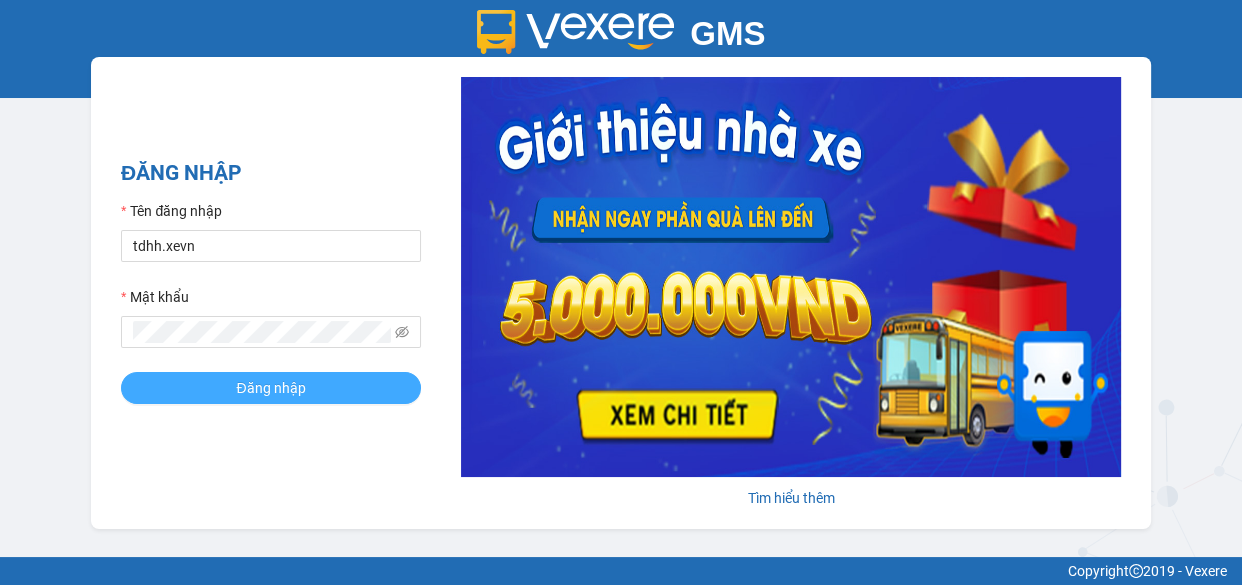 click on "Đăng nhập" at bounding box center (270, 388) 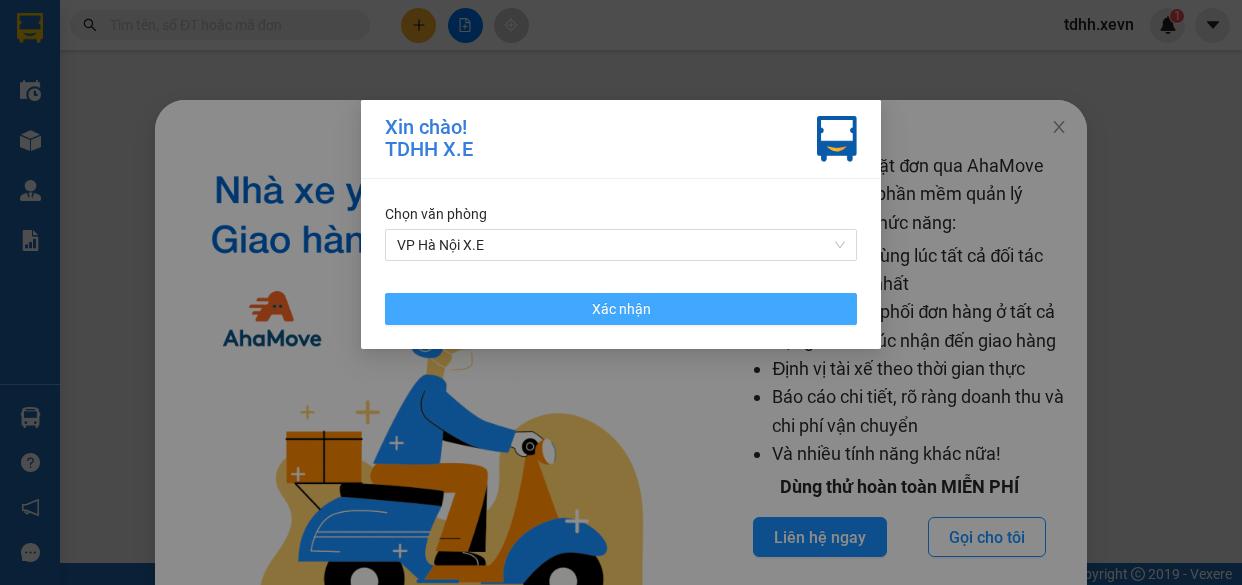 scroll, scrollTop: 0, scrollLeft: 0, axis: both 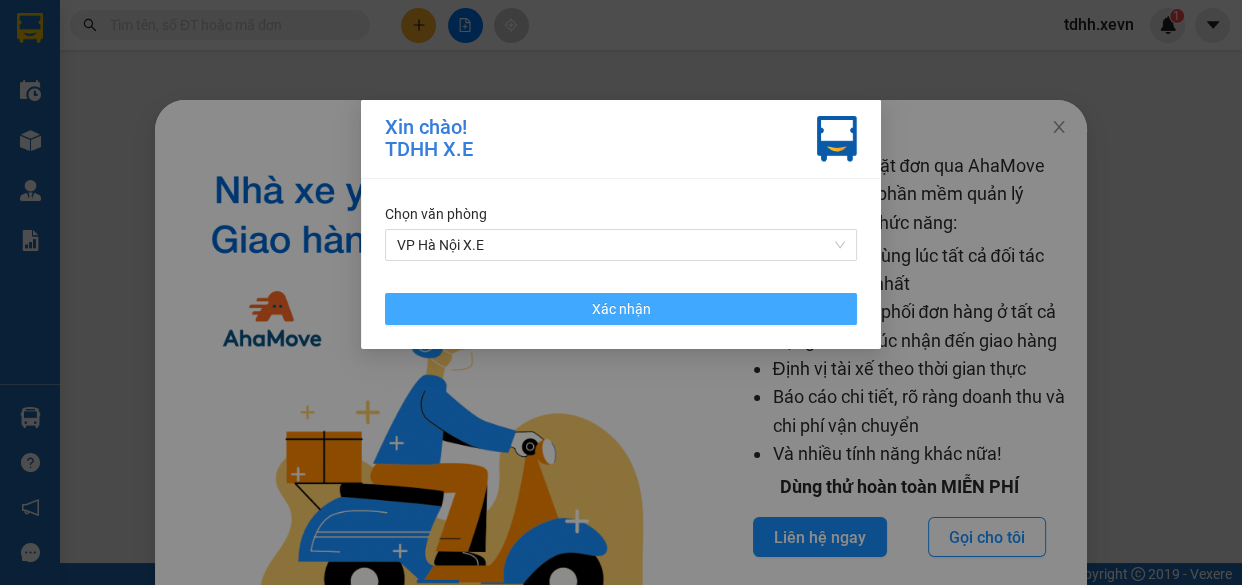 click on "Xác nhận" at bounding box center [621, 309] 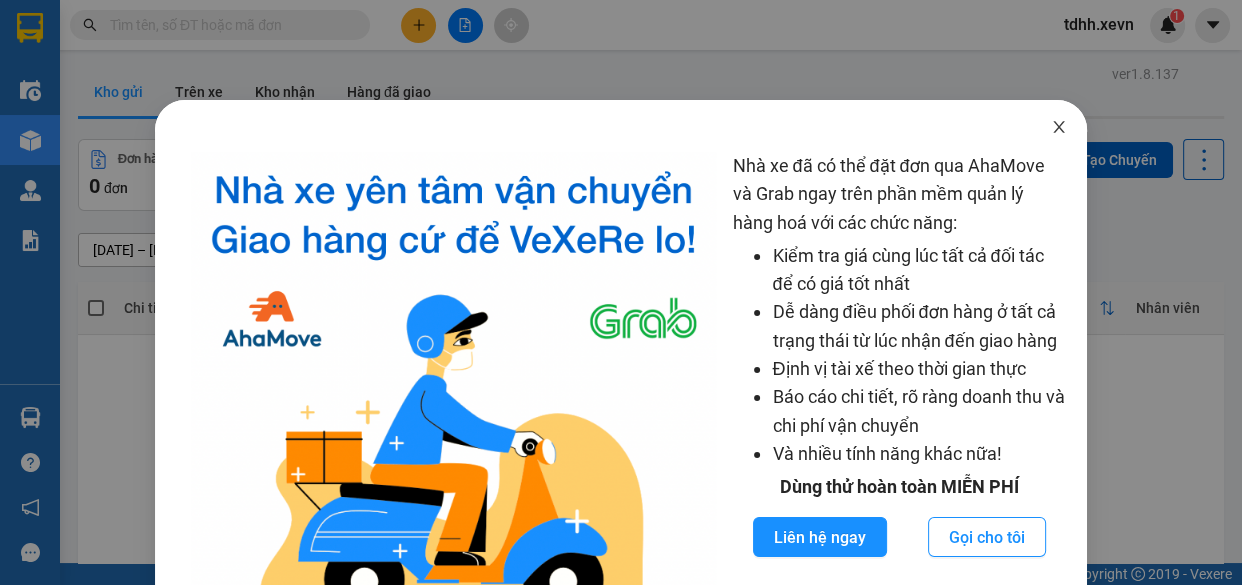 click at bounding box center [1059, 128] 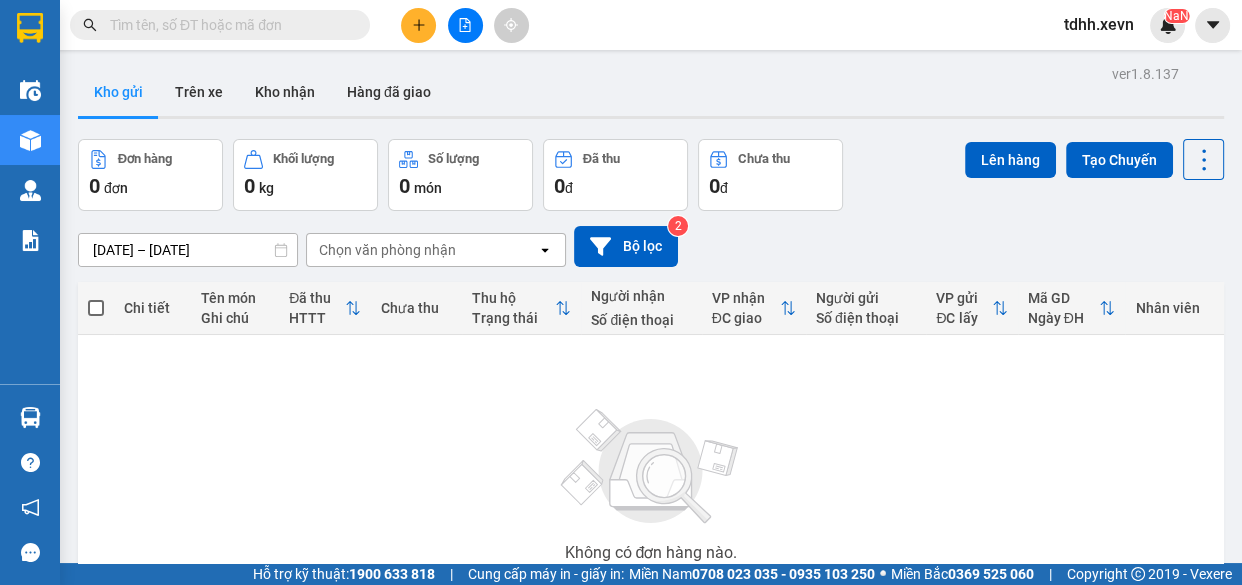 click at bounding box center [228, 25] 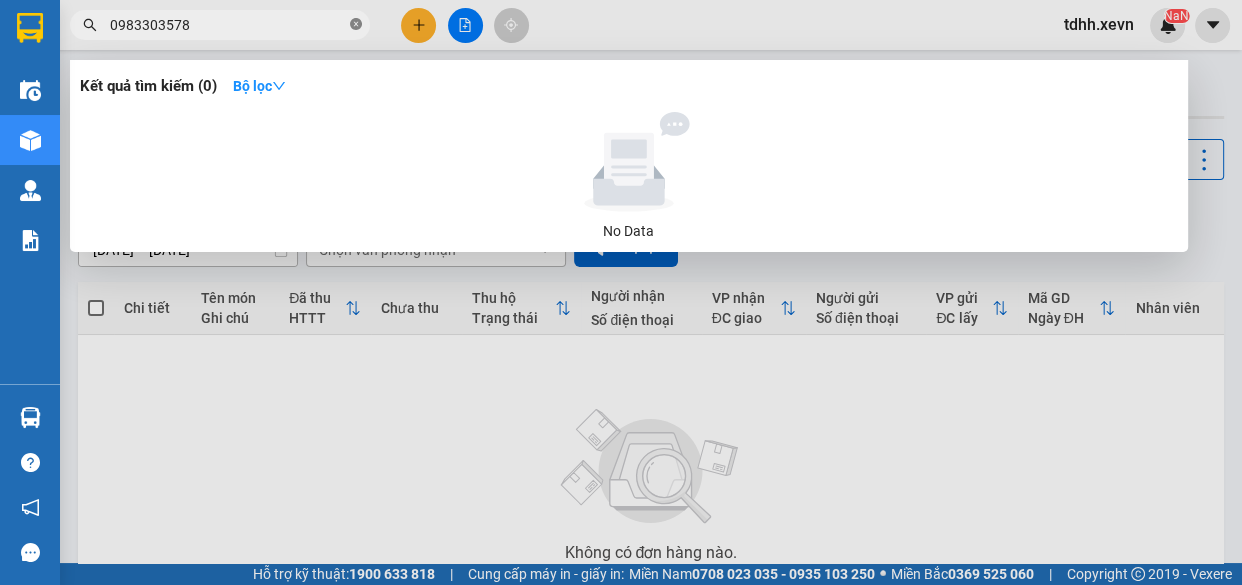 click 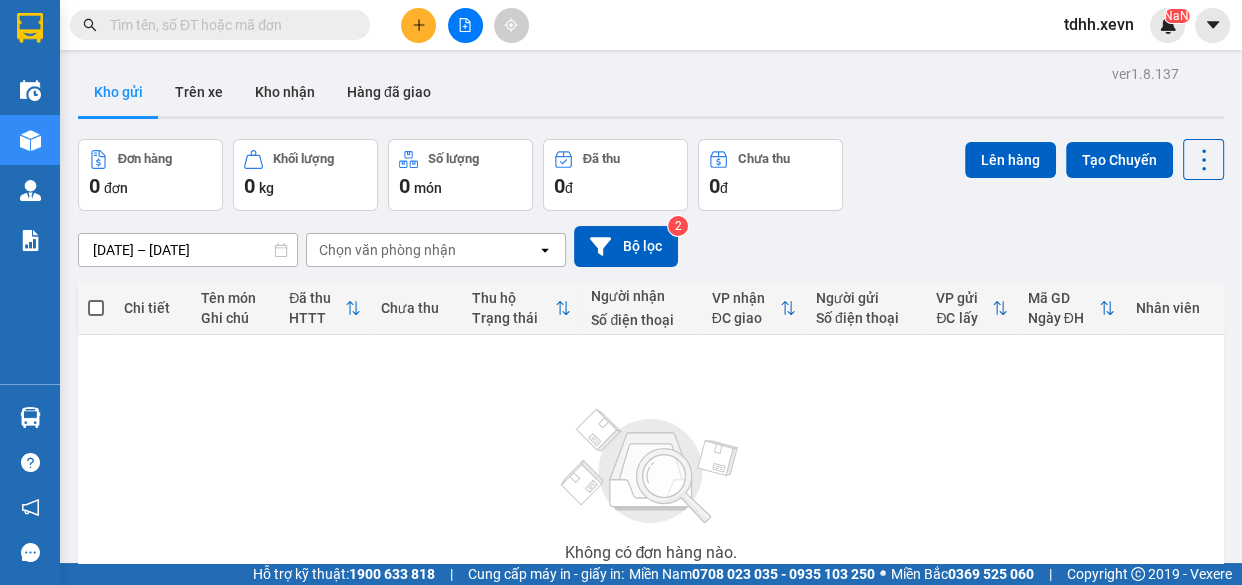 click at bounding box center (228, 25) 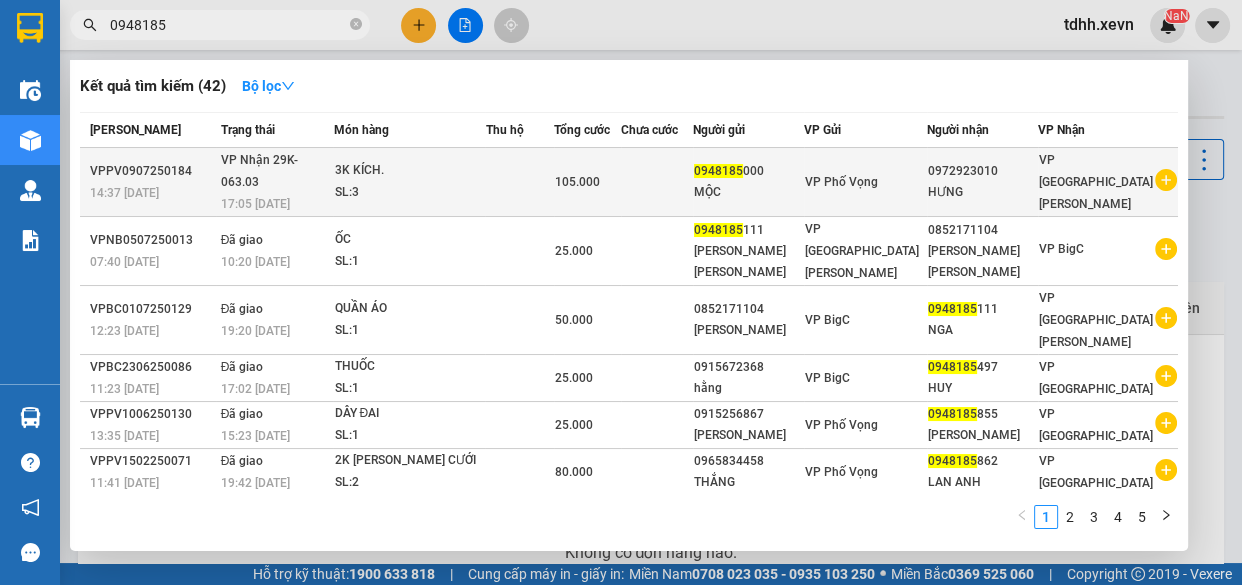type on "0948185" 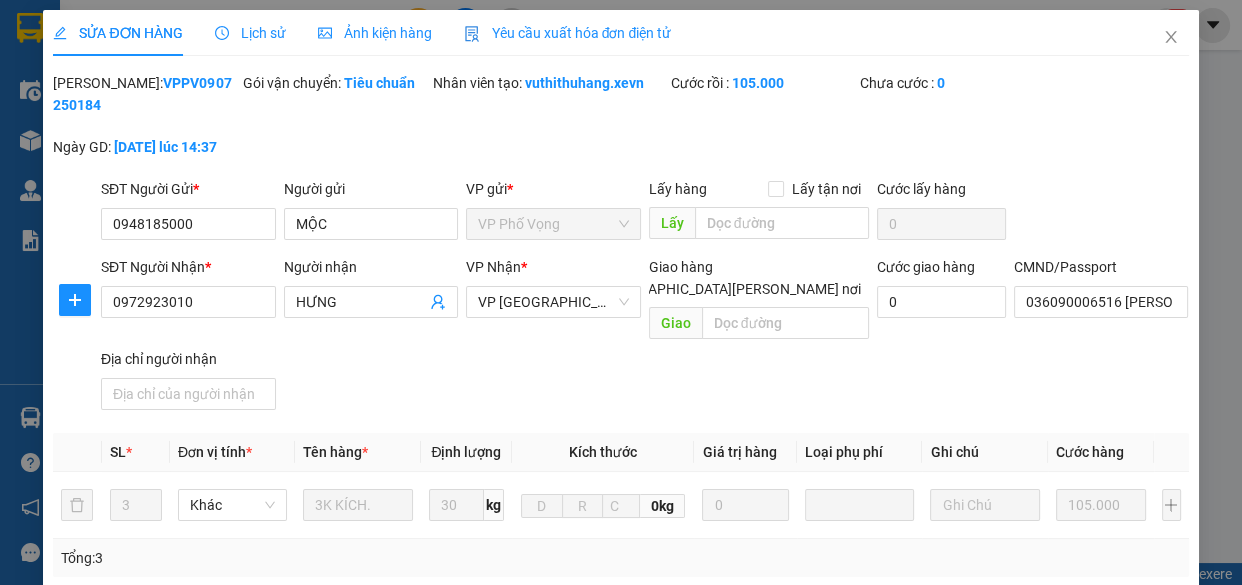 type on "0948185000" 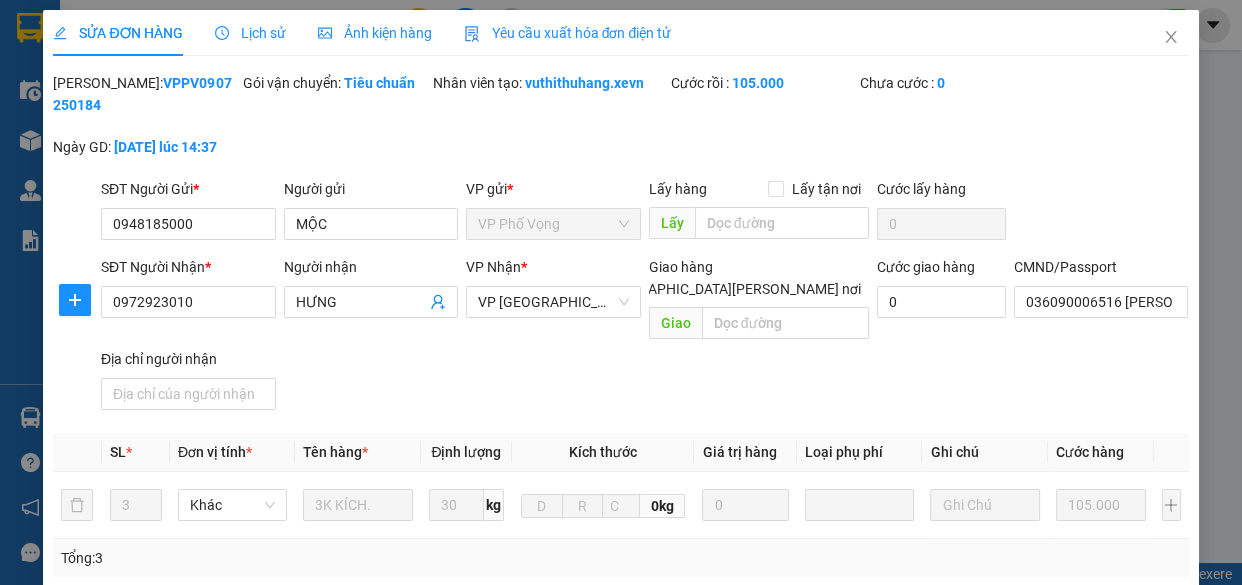 type on "0972923010" 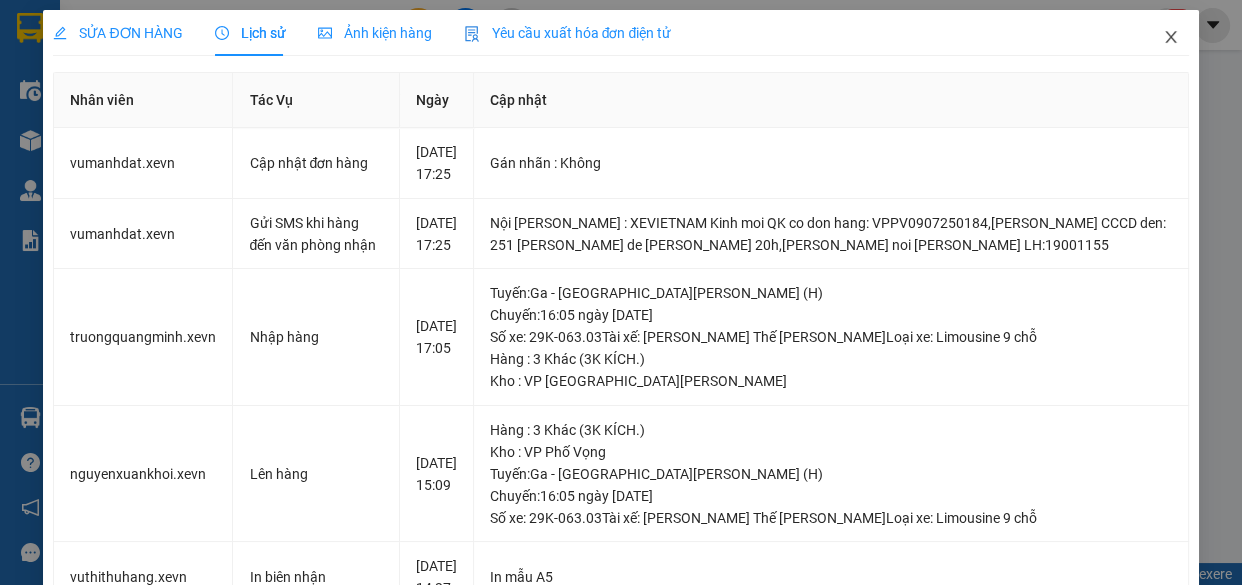 click 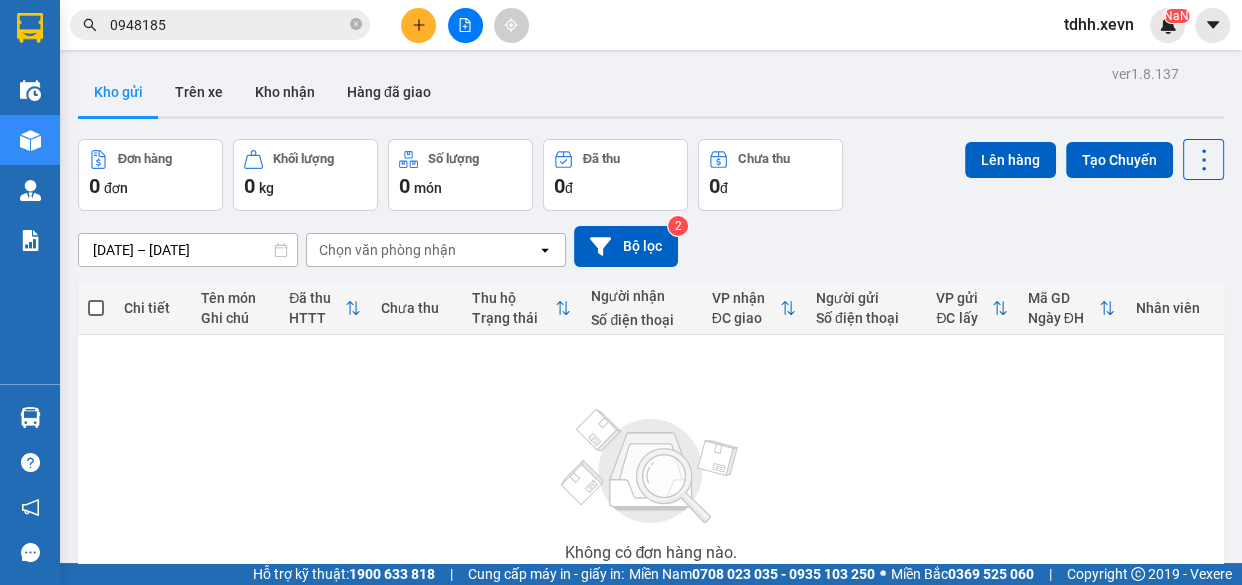 click on "0948185" at bounding box center [228, 25] 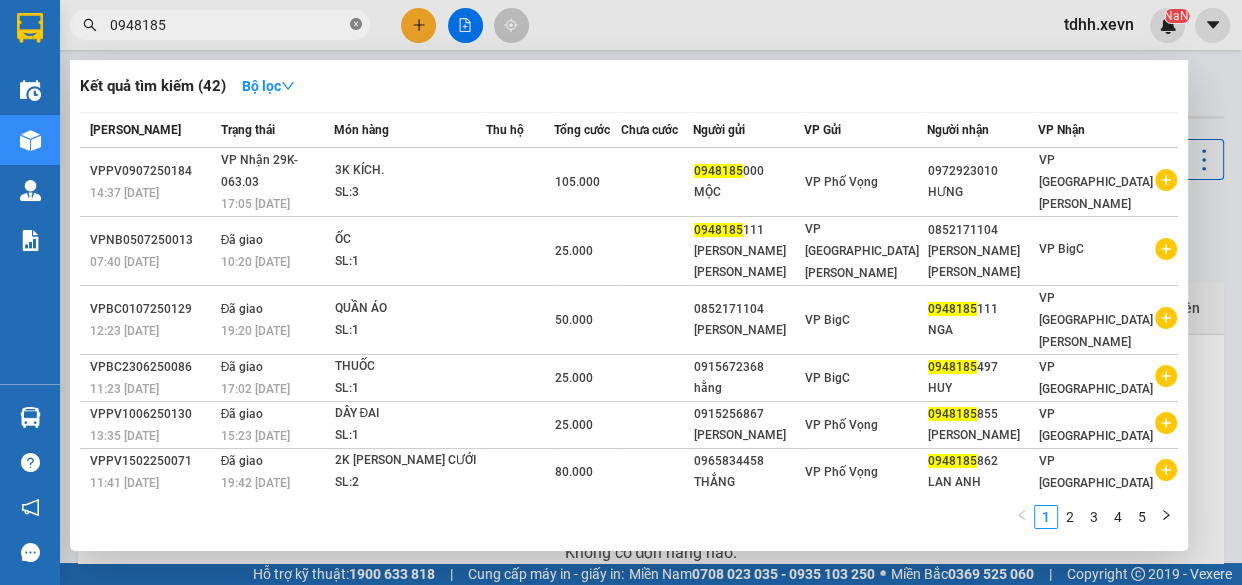 click 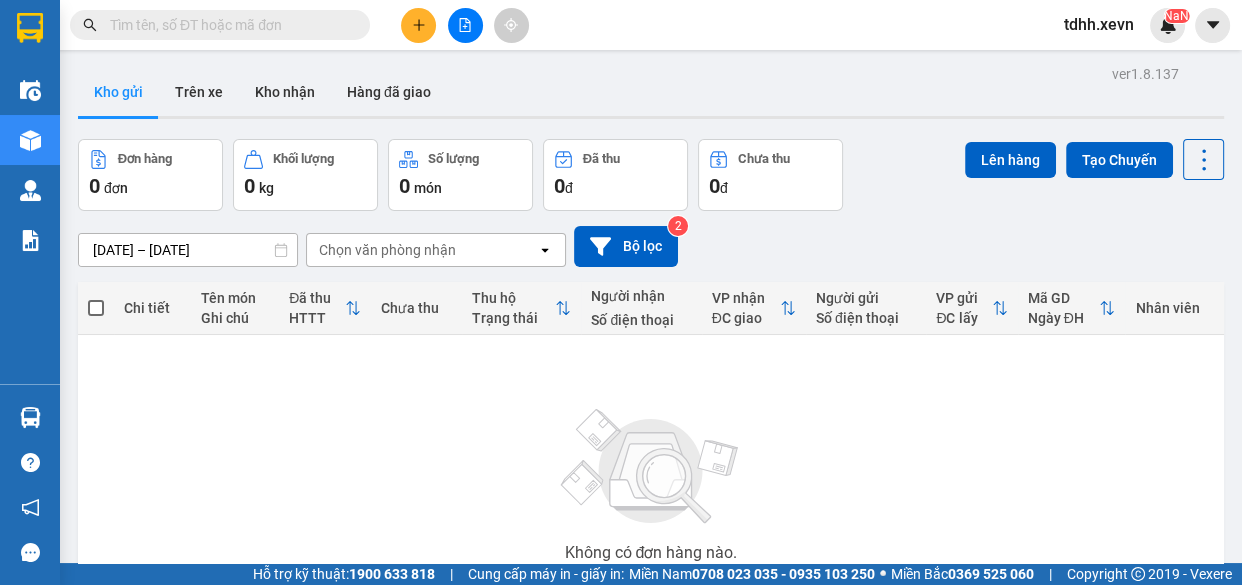 paste on "0912110912" 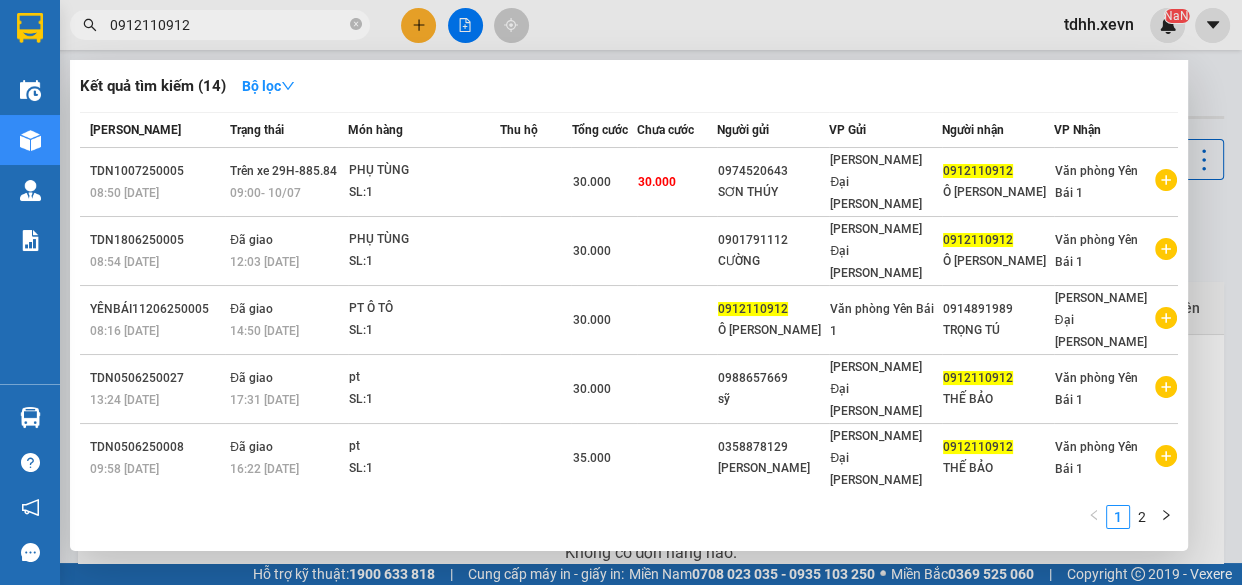 click on "0912110912" at bounding box center [228, 25] 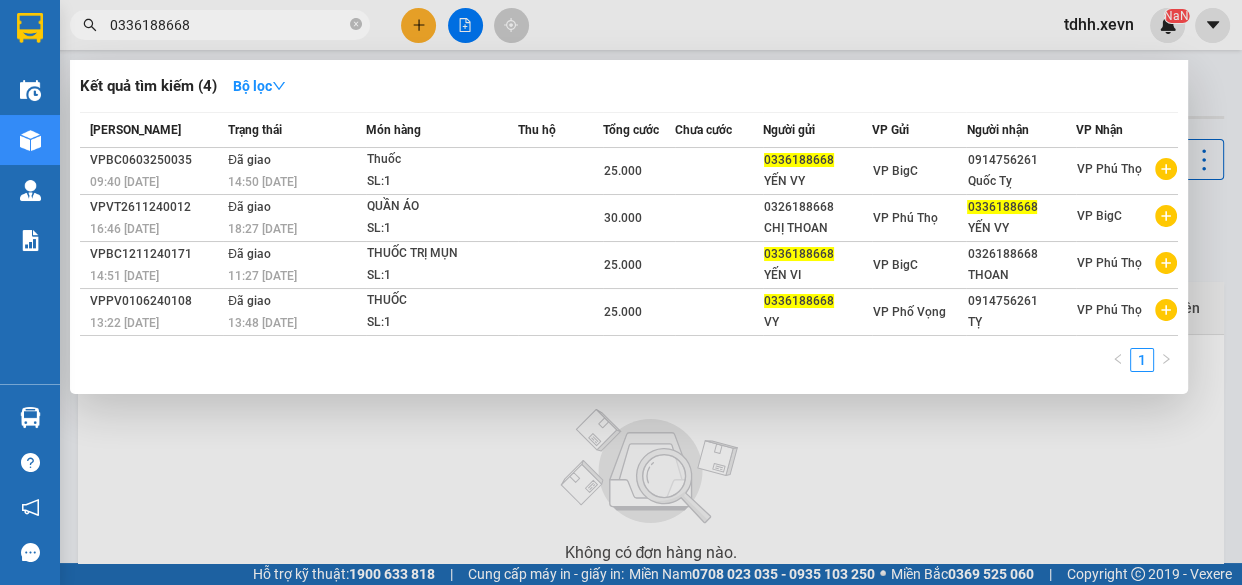 type on "0336188668" 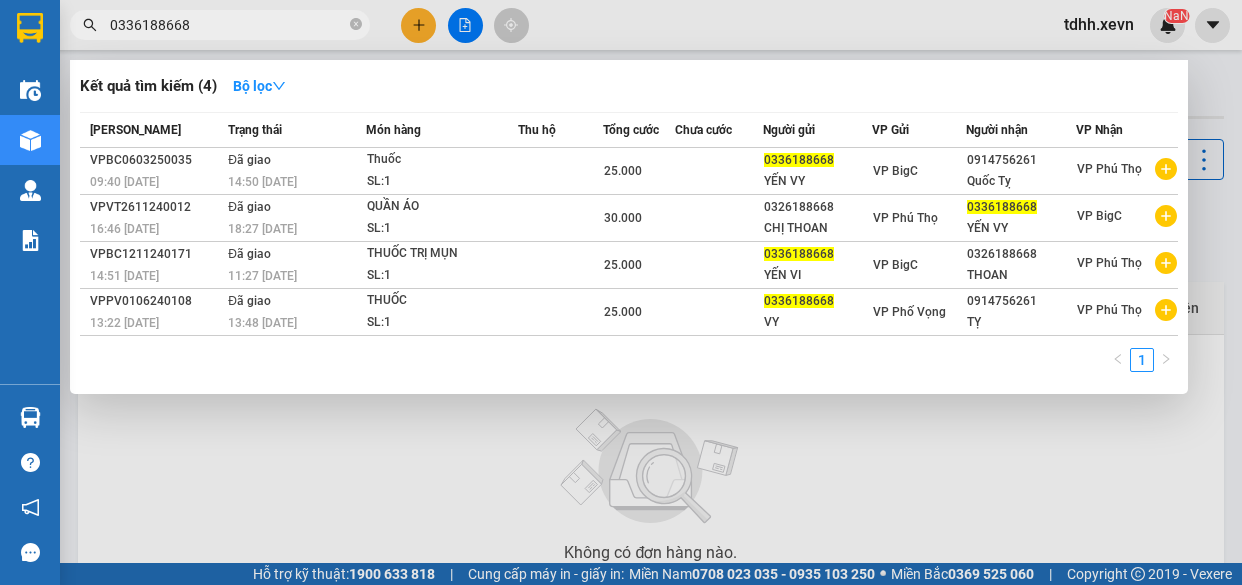 scroll, scrollTop: 0, scrollLeft: 0, axis: both 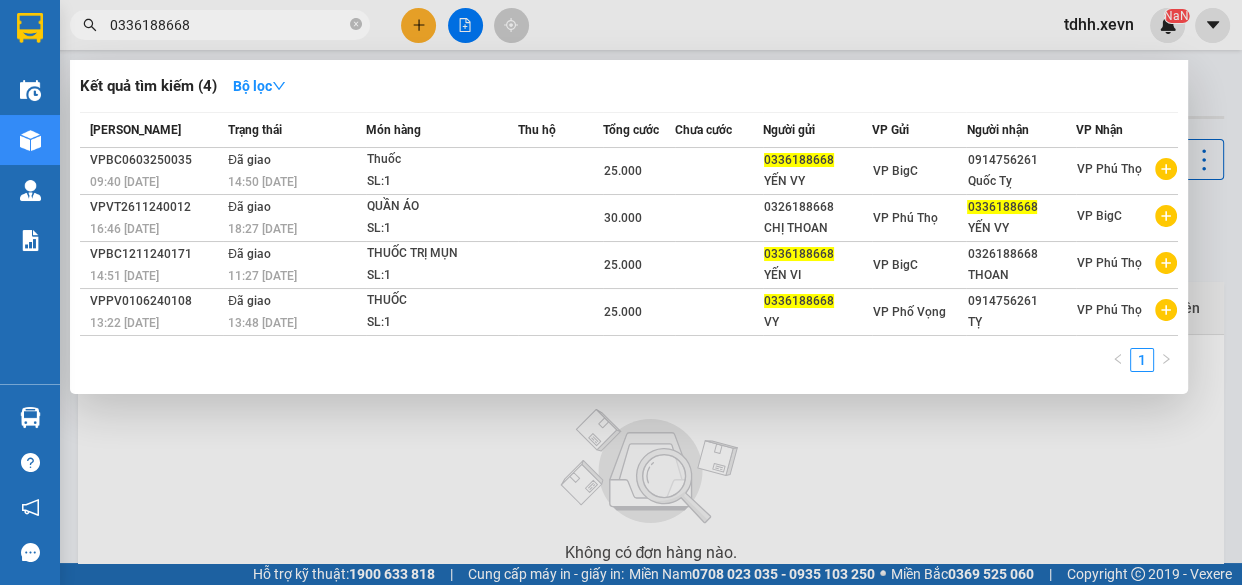 click on "0336188668" at bounding box center [228, 25] 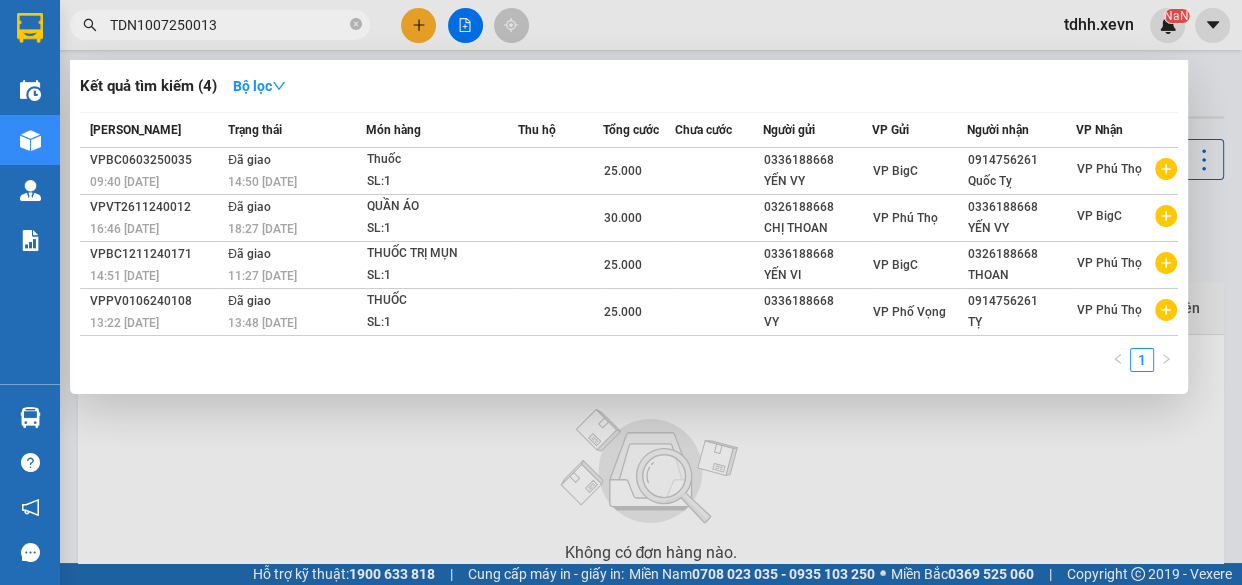 type on "TDN1007250013TDN1007250013" 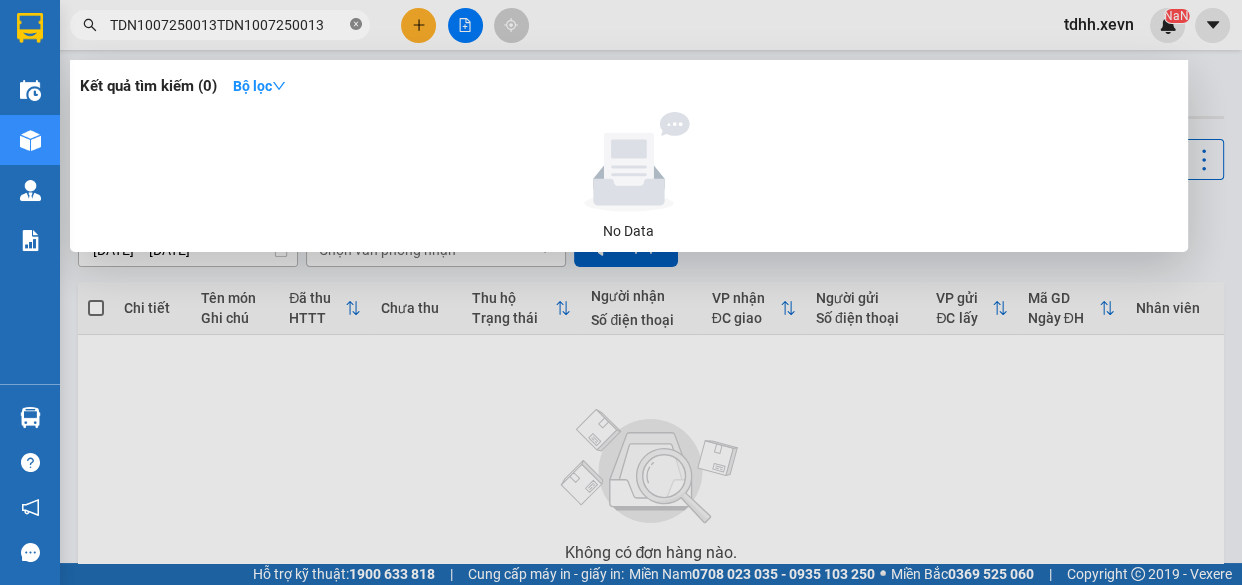 click 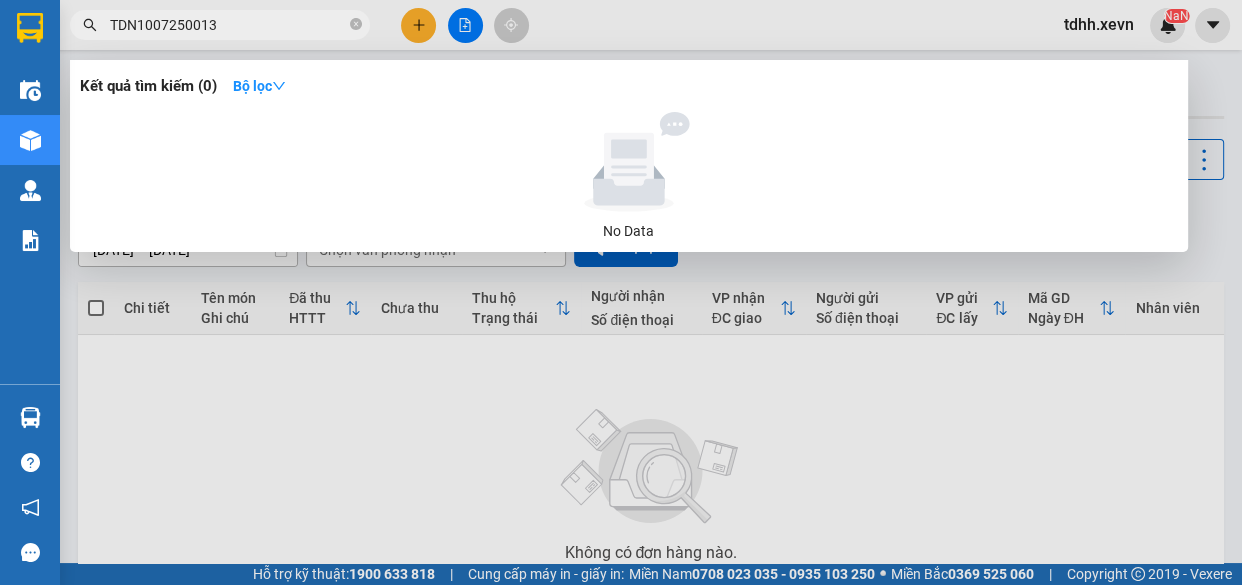 click on "TDN1007250013" at bounding box center (228, 25) 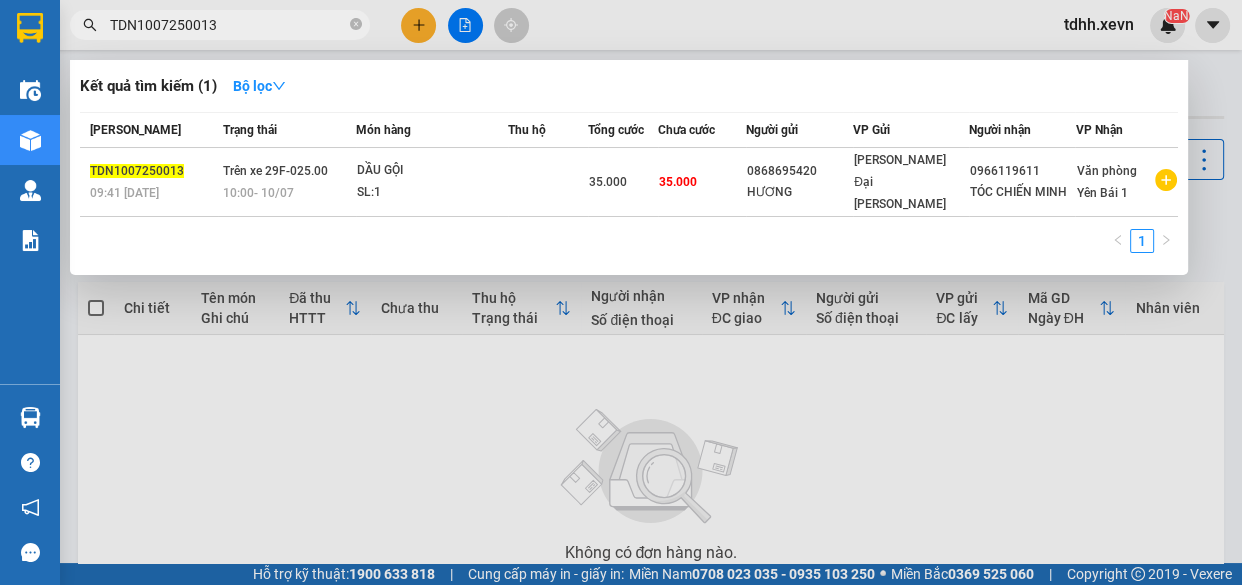type on "TDN1007250013" 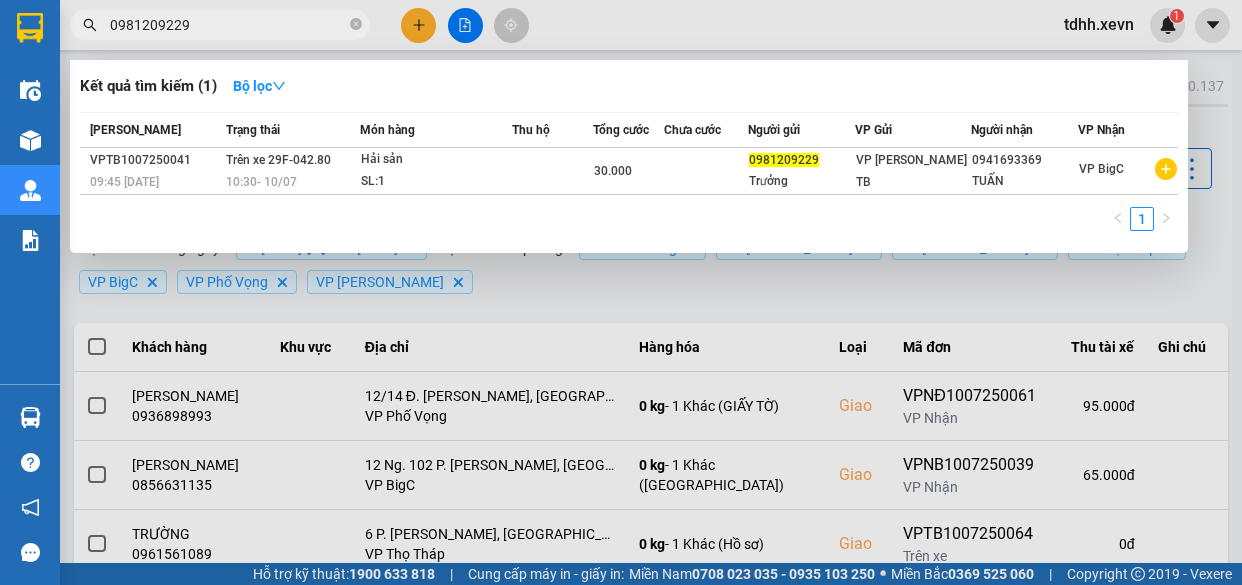 scroll, scrollTop: 0, scrollLeft: 0, axis: both 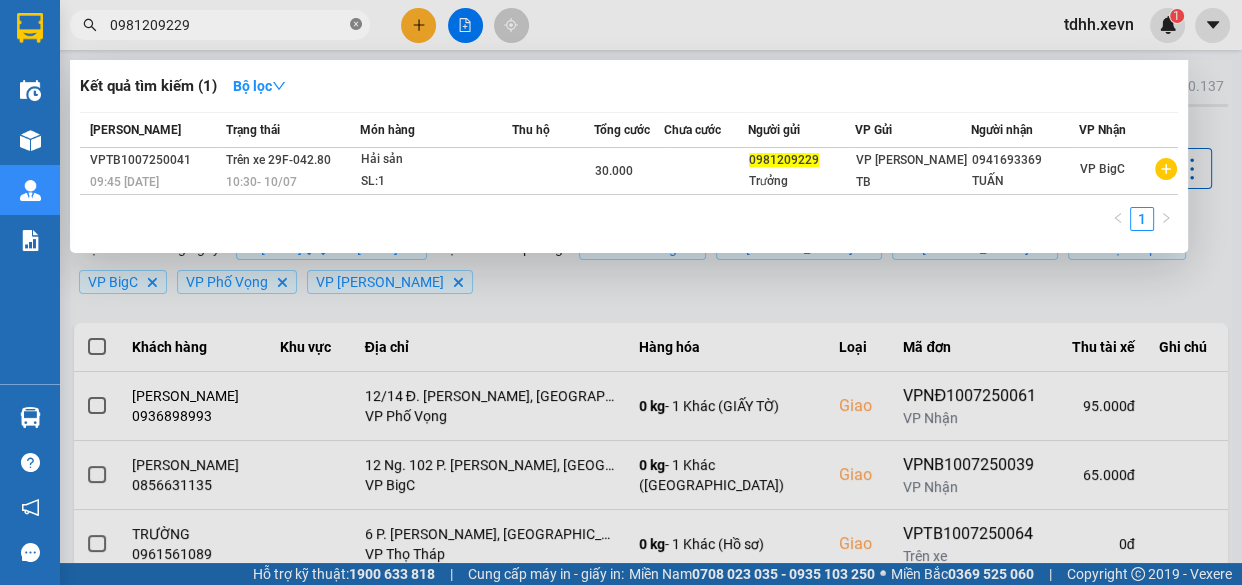 click 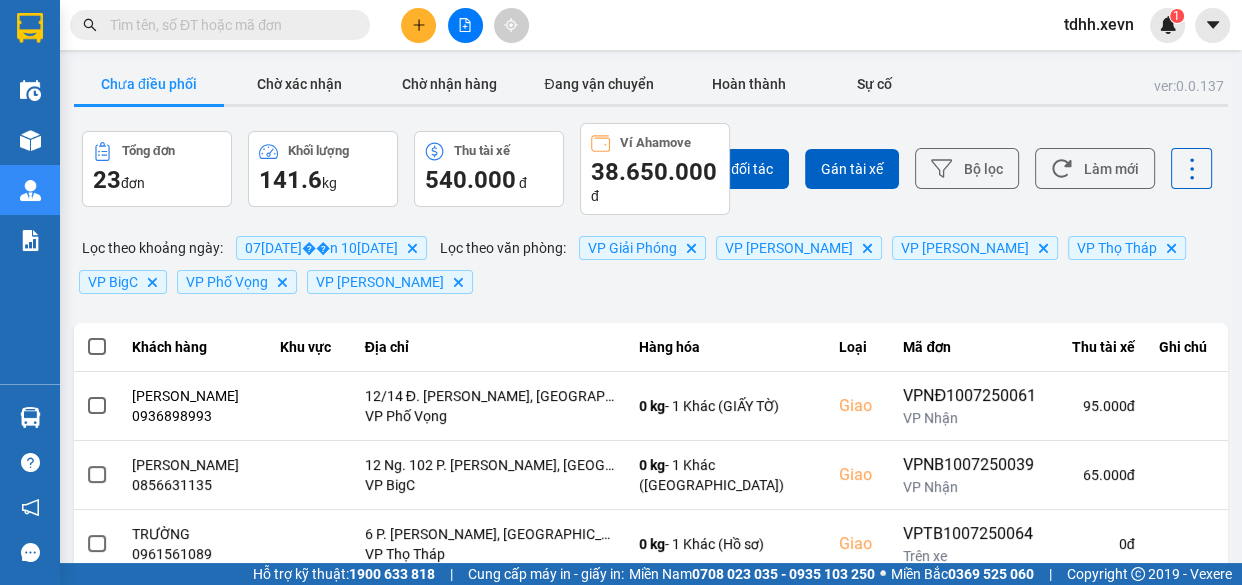 paste on "0969426417" 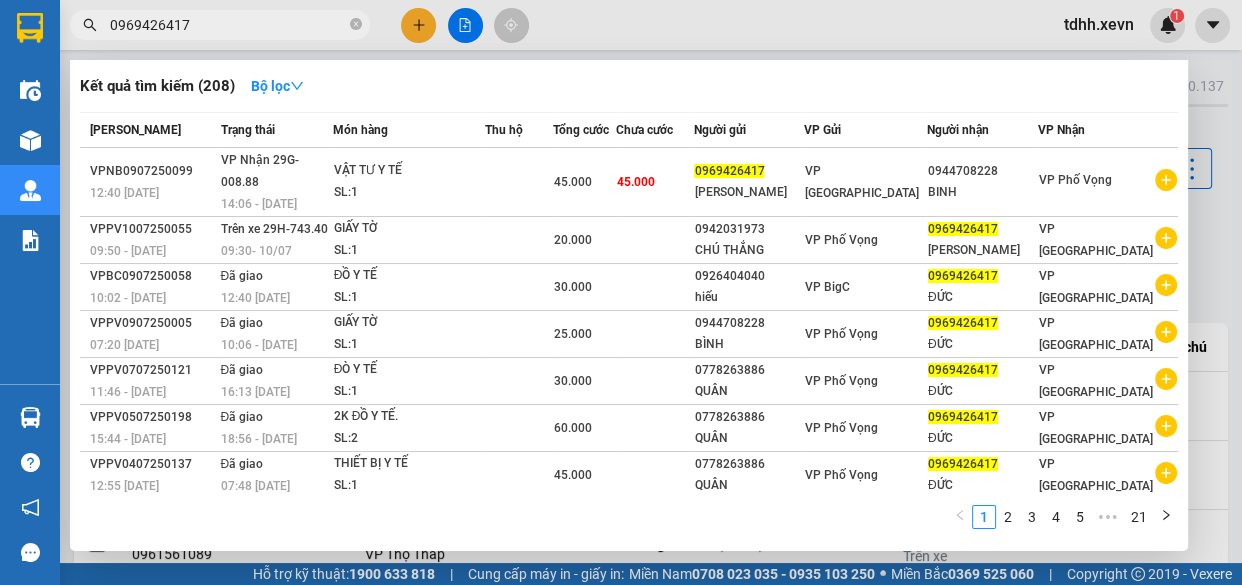 type on "0969426417" 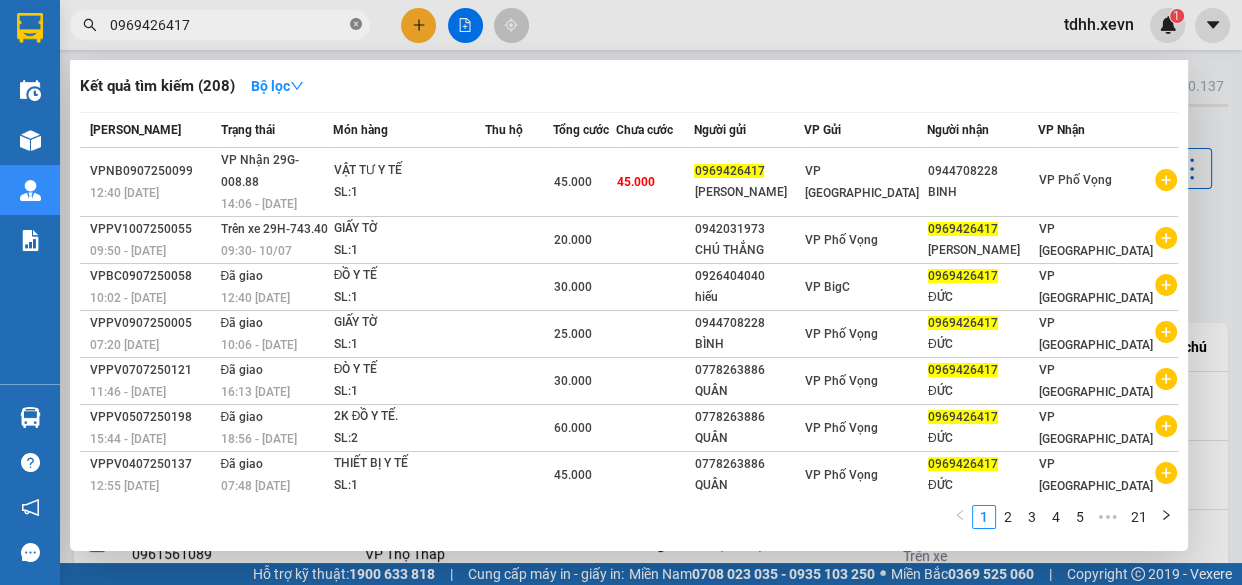 click 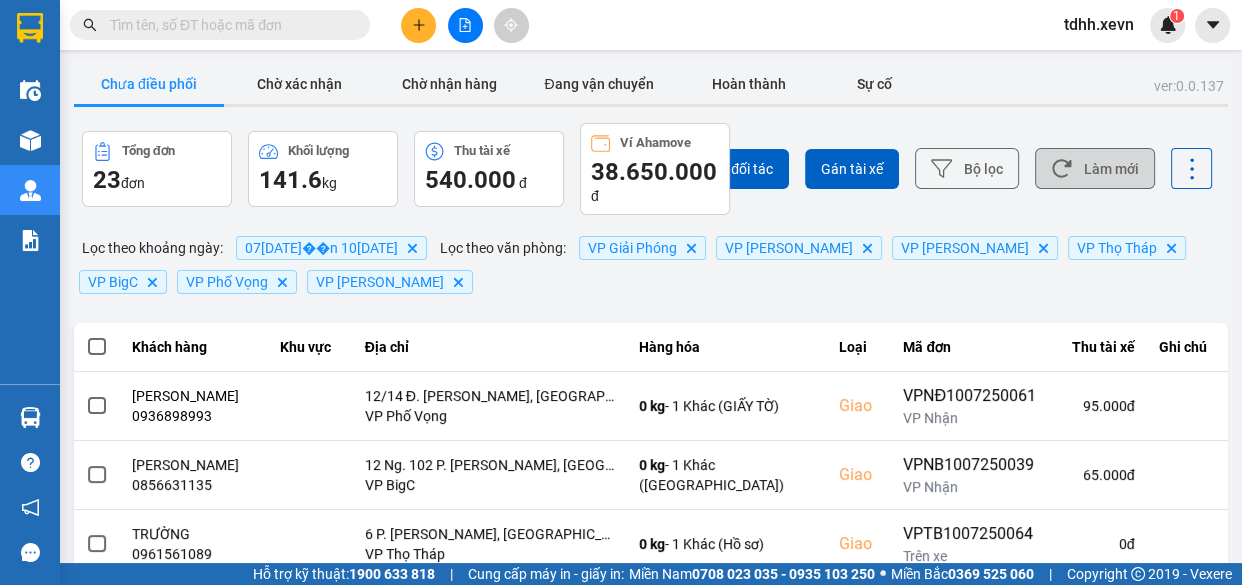 click on "Làm mới" at bounding box center (1095, 168) 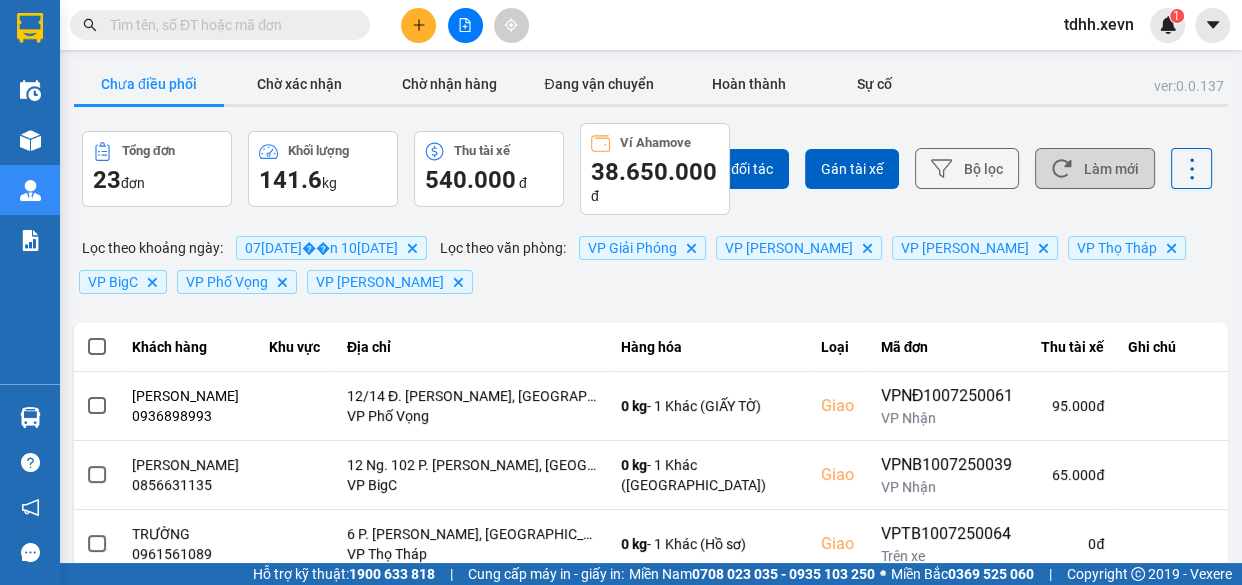 click on "Làm mới" at bounding box center (1095, 168) 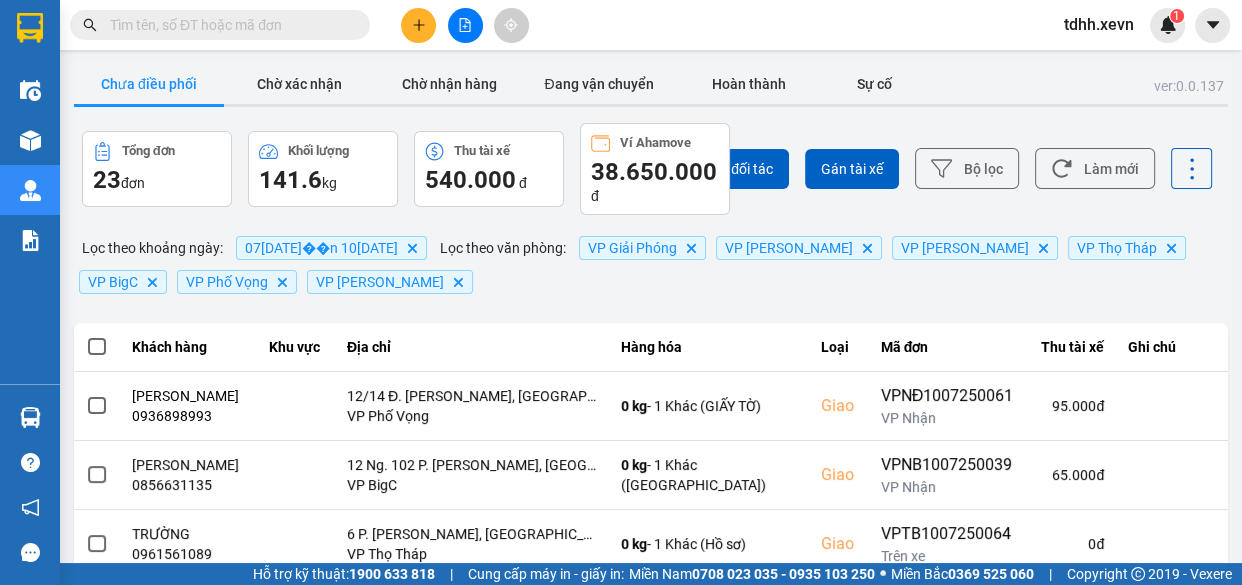click at bounding box center [228, 25] 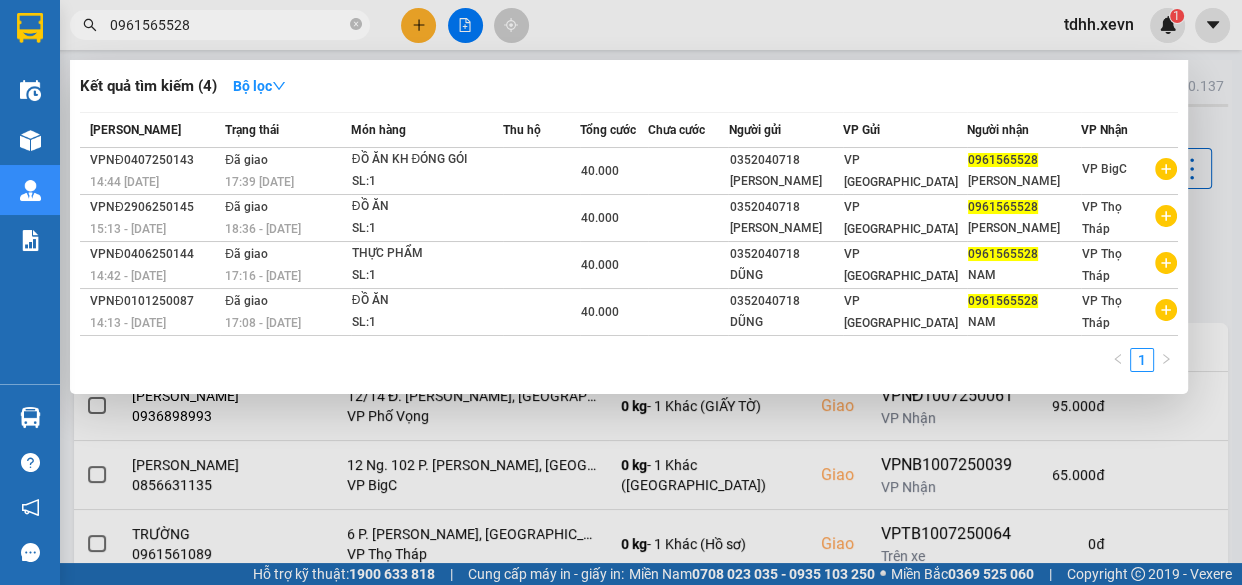 type on "0961565528" 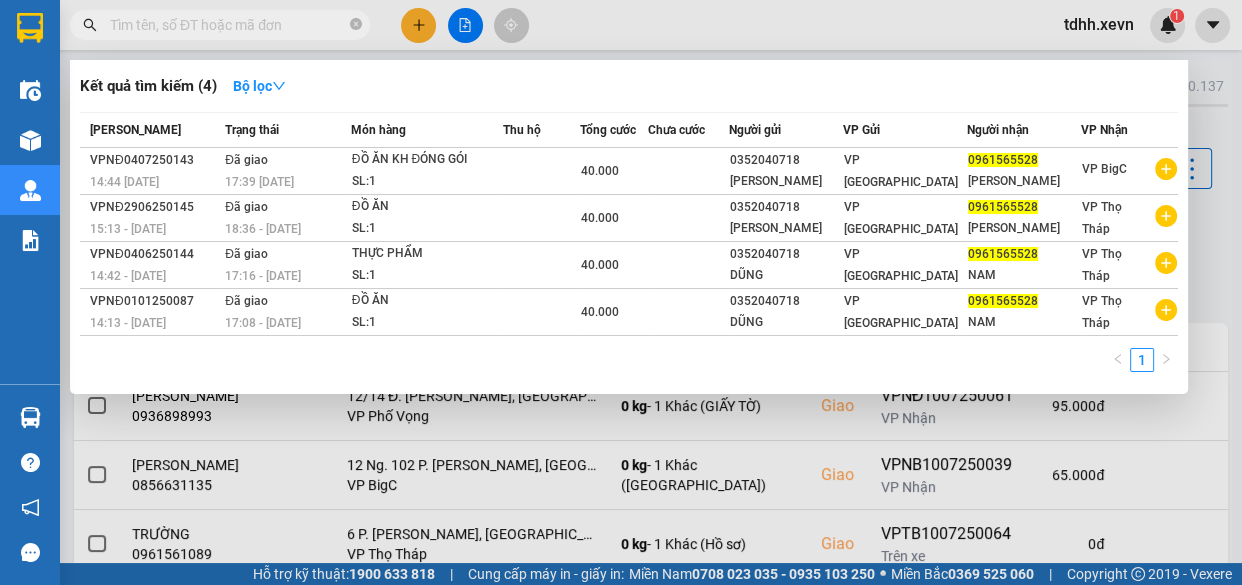 paste on "0963693229" 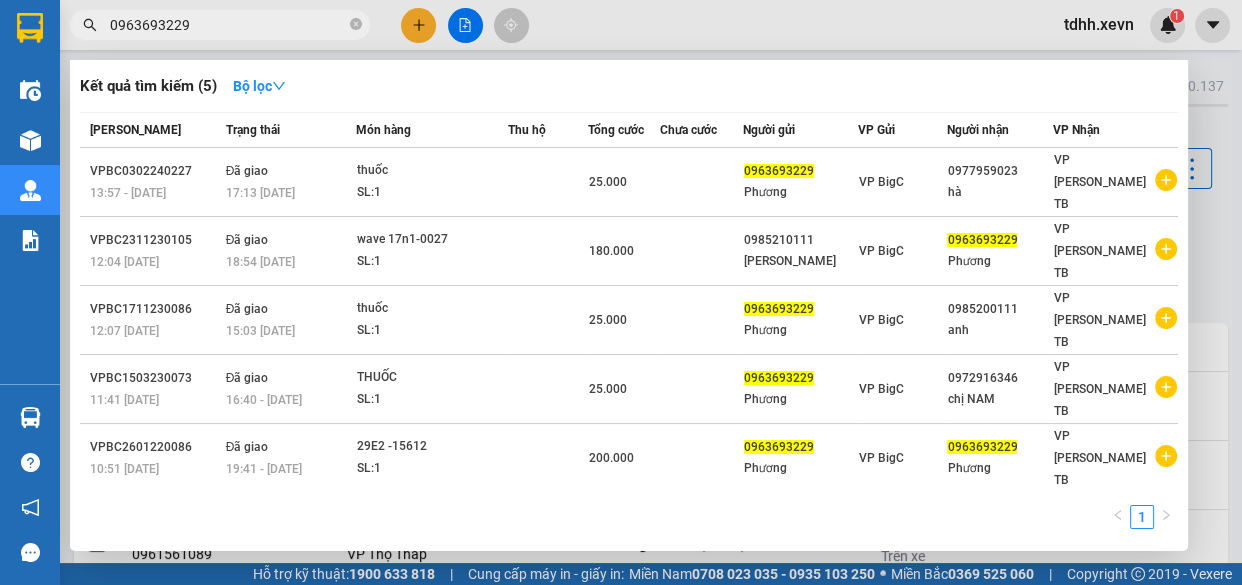 type on "0963693229" 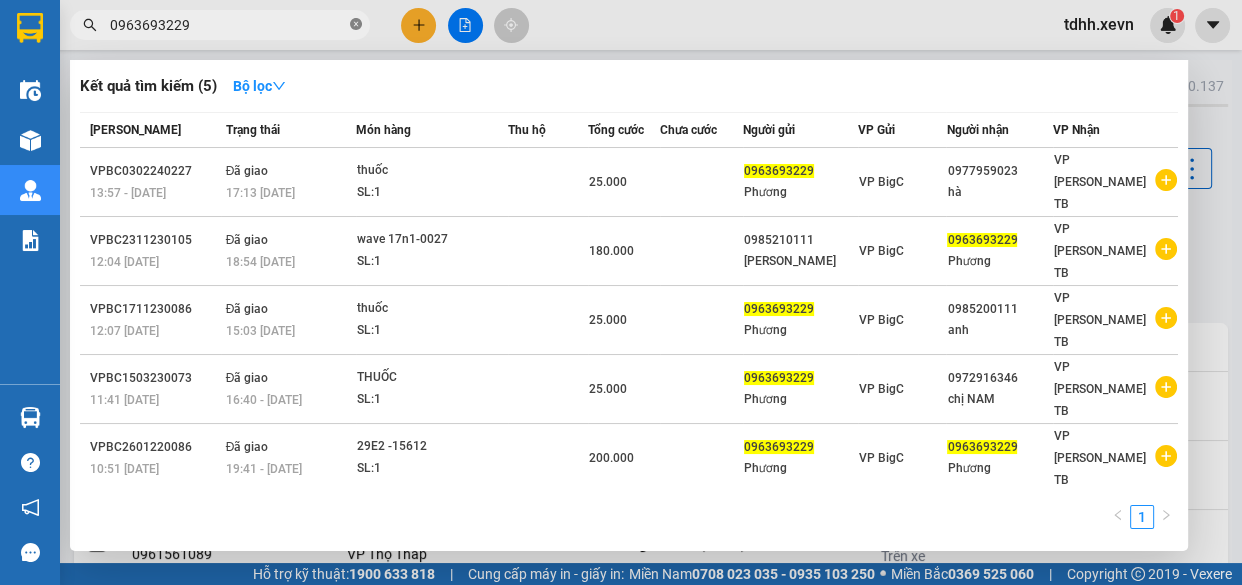 click 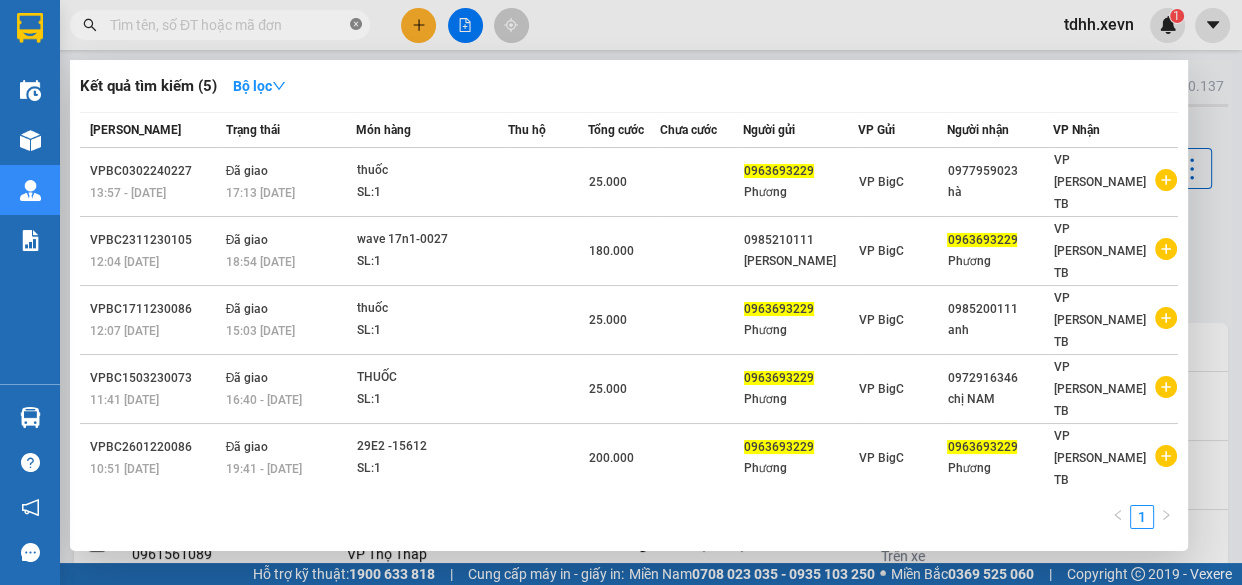 paste on "0984817028" 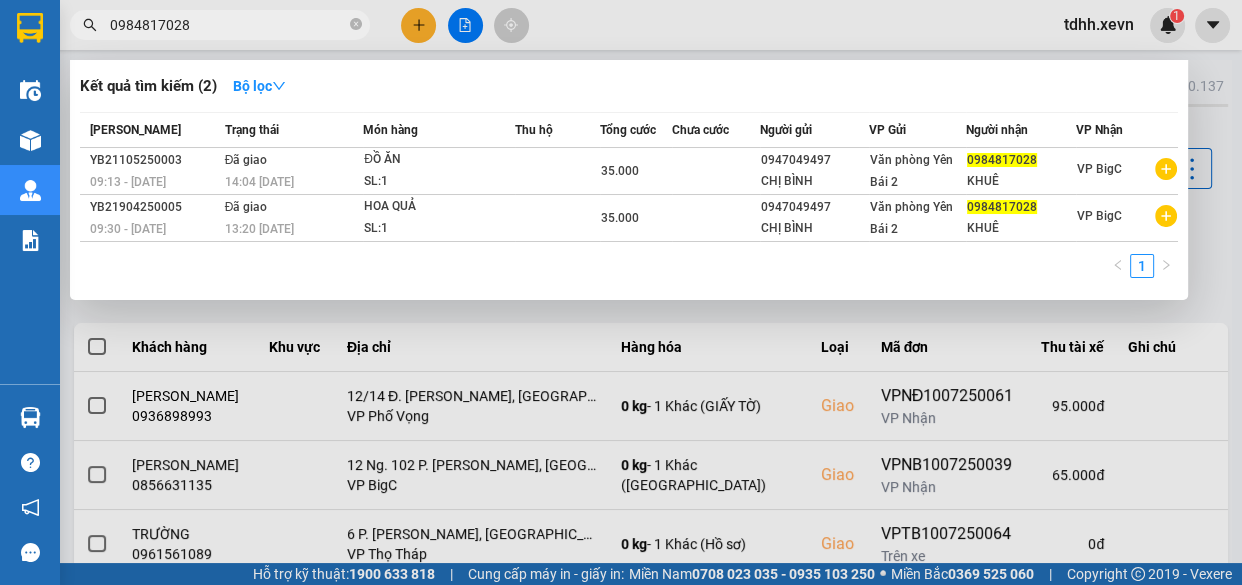 type on "0984817028" 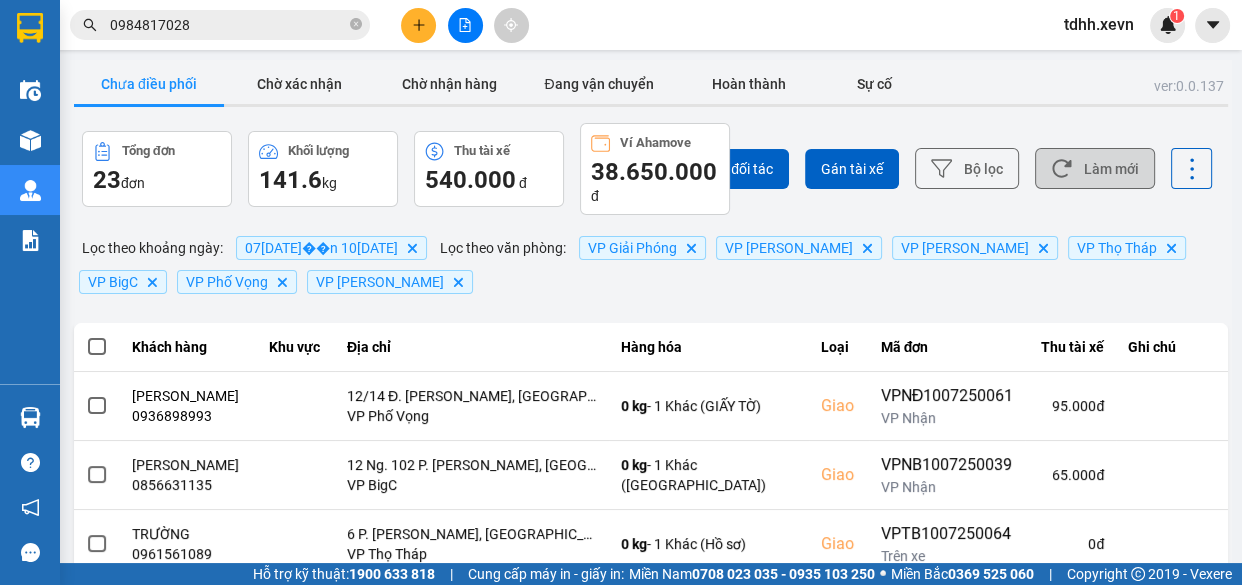 click on "Làm mới" at bounding box center [1095, 168] 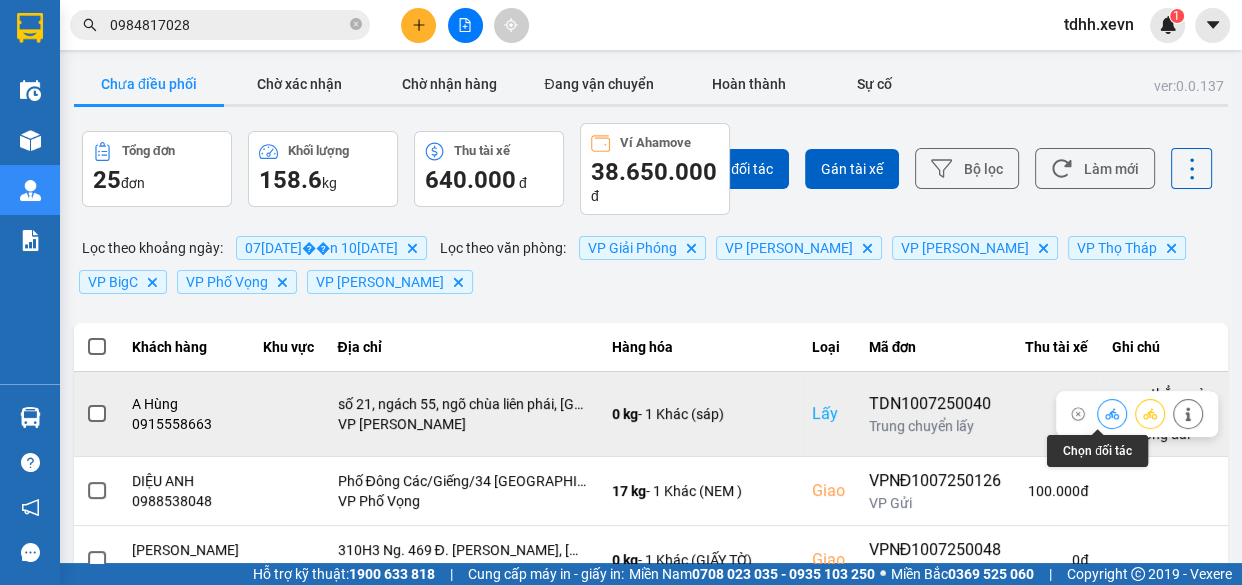 click at bounding box center (1112, 413) 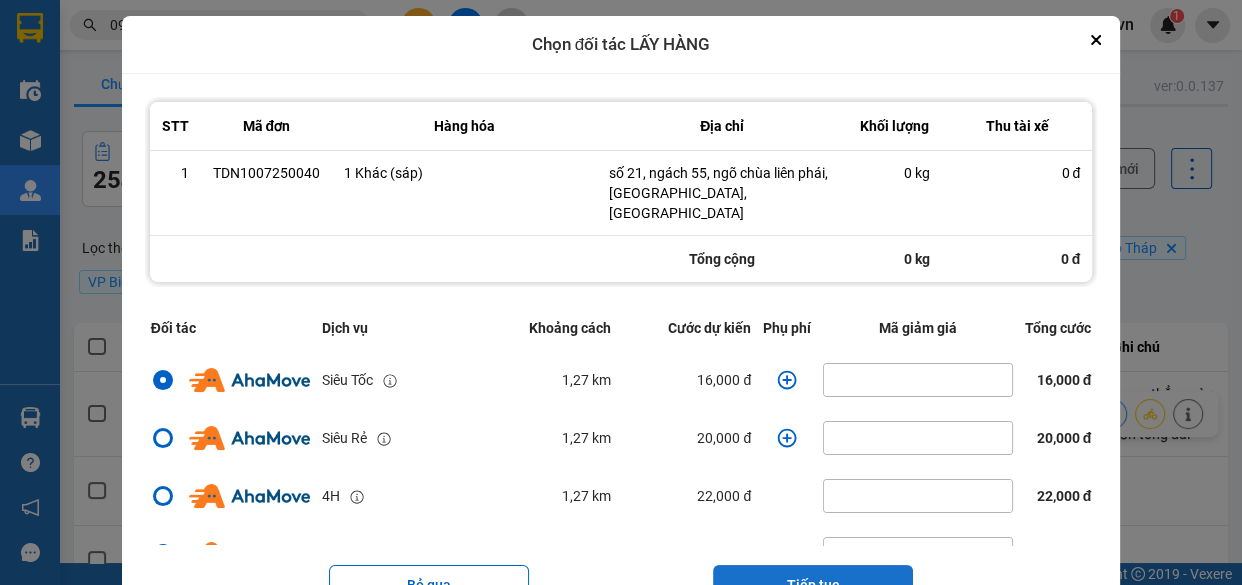 click on "Tiếp tục" at bounding box center (813, 585) 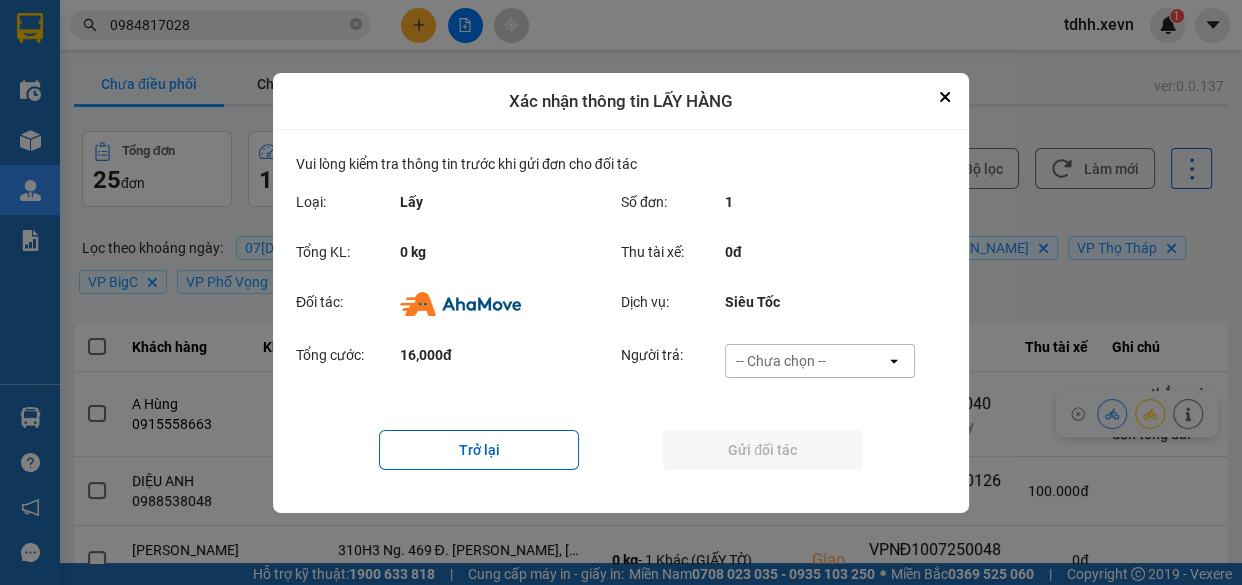 click on "ver:  0.0.137 Chưa điều phối Chờ xác nhận Chờ nhận hàng Đang vận chuyển Hoàn thành Sự cố Tổng đơn 25  đơn Khối lượng 158.6  kg Thu tài xế 640.000   đ Ví Ahamove 38.650.000   đ Chọn đối tác Gán tài xế Bộ lọc Làm mới Lọc theo khoảng ngày : 07/07/2025 đến 10/07/2025 Delete Lọc theo văn phòng : VP Giải Phóng Delete VP Trần Đại Nghĩa Delete VP Ngọc Hồi Delete VP Thọ Tháp Delete VP BigC Delete VP Phố Vọng Delete VP Lê Duẩn Delete Khách hàng Khu vực Địa chỉ Hàng hóa Loại Mã đơn Thu tài xế Ghi chú A Hùng 0915558663 số 21, ngách 55, ngõ chùa liên phái, bạch mai, hà nội VP Trần Đại Nghĩa 0 kg  -   1 Khác (sáp) Lấy TDN1007250040 Trung chuyển lấy 0 đ mang thẳng vào vp XE VN báo đơn tổng đài DIỆU ANH  0988538048 Phố Đông Các/Giếng/34 Hoàng Cầu Mới, Ô Chợ Dừa, Đống Đa ( TÒA CT2A NGÕ 34 HOÀNG CẦU )  VP Phố Vọng 17 kg  -   1 Khác (NEM  ) đ" at bounding box center [651, 587] 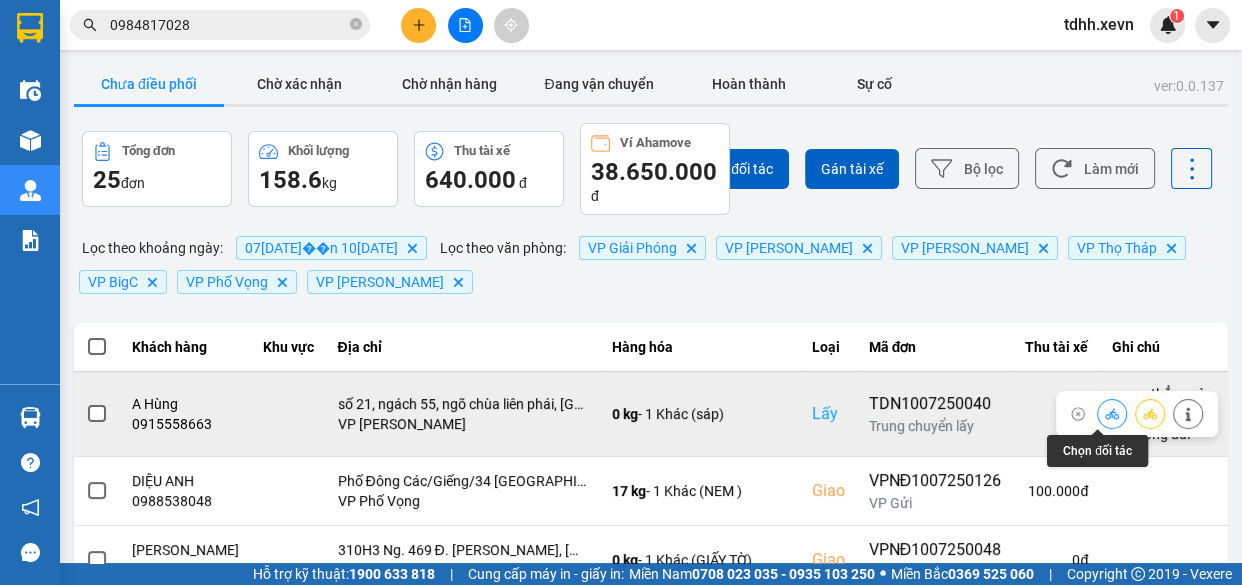 click at bounding box center (1112, 413) 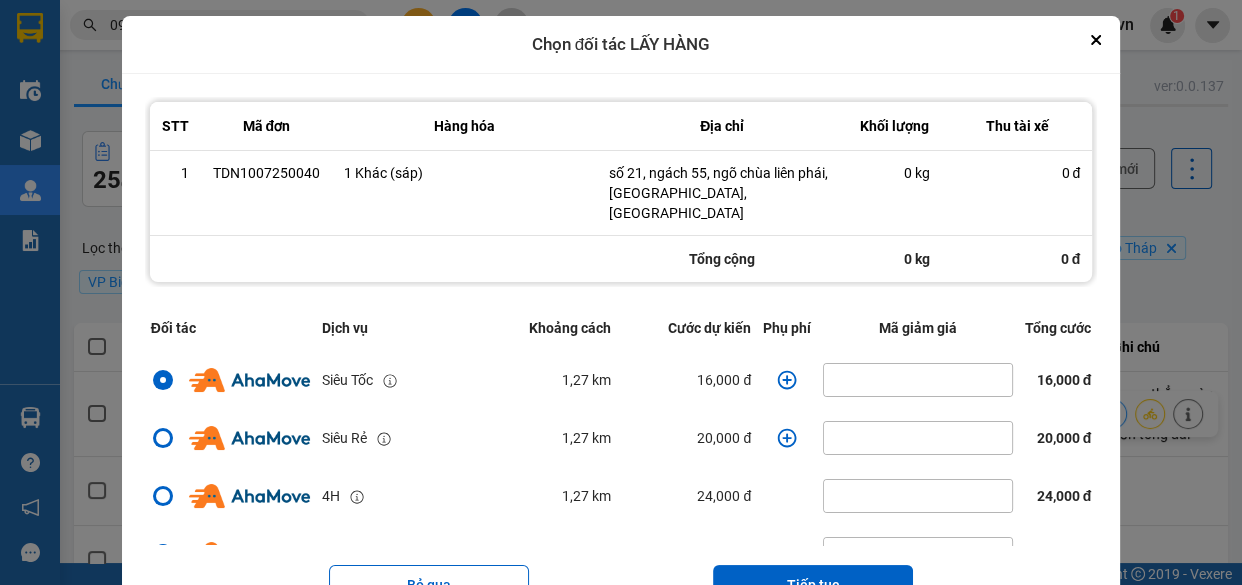 click on "Tiếp tục" at bounding box center [813, 585] 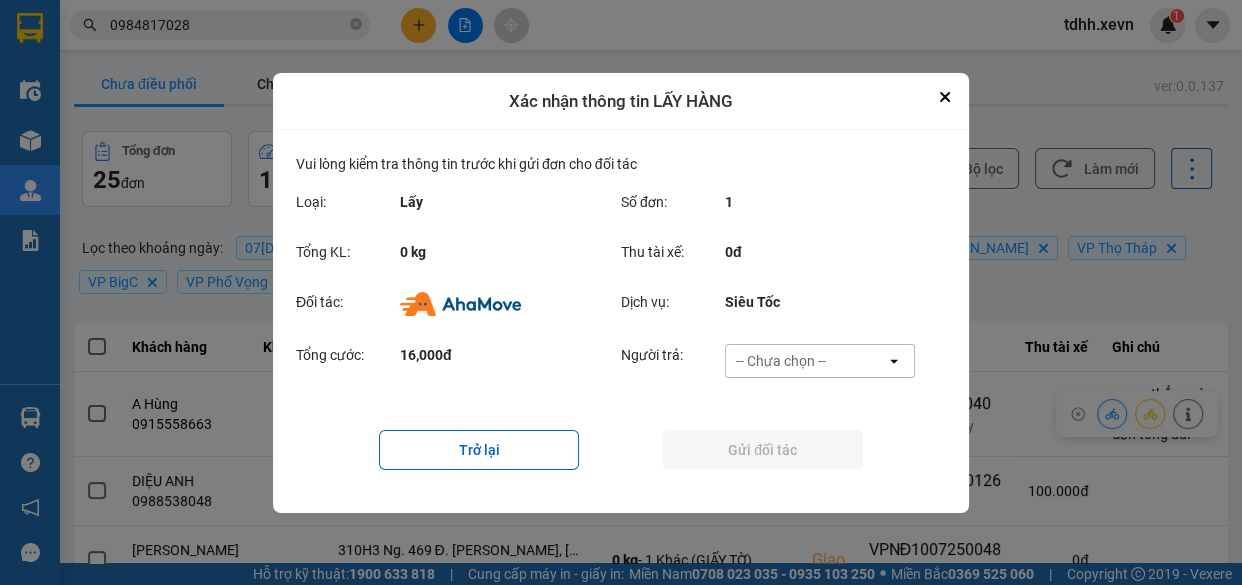 click on "-- Chưa chọn --" at bounding box center [781, 361] 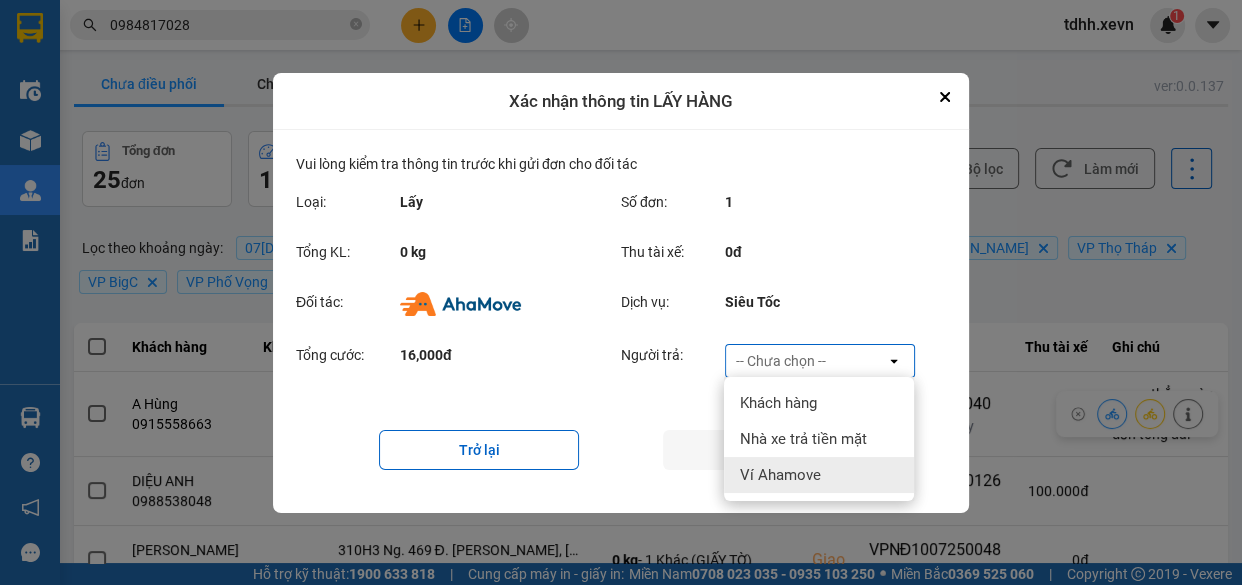 click on "Ví Ahamove" at bounding box center [819, 475] 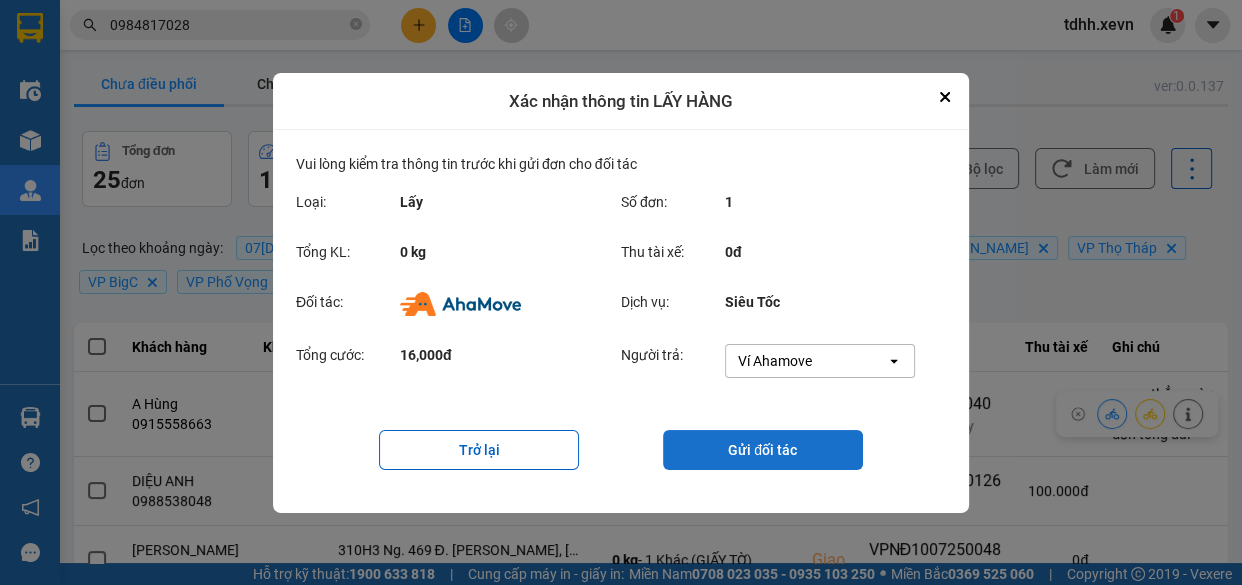 click on "Gửi đối tác" at bounding box center (763, 450) 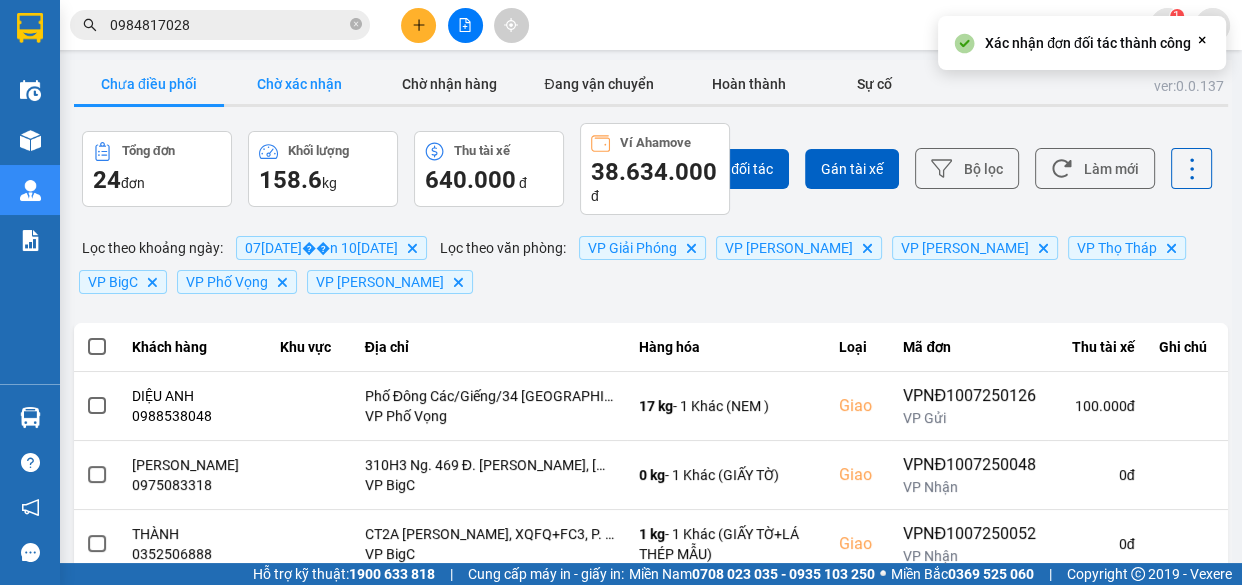 click on "Chờ xác nhận" at bounding box center [299, 84] 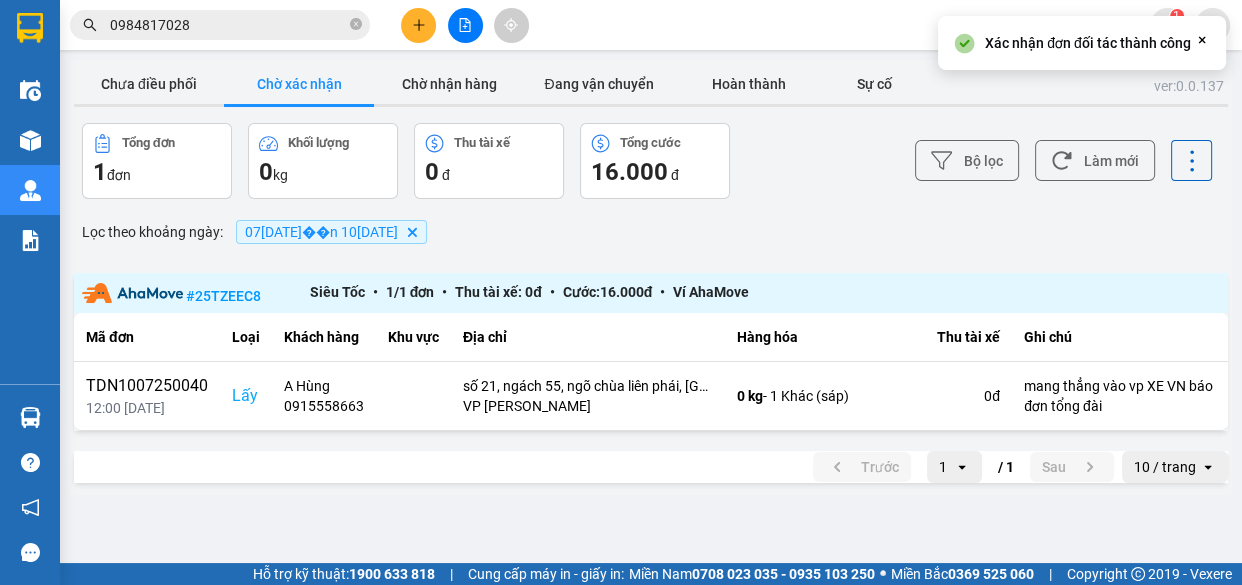 type 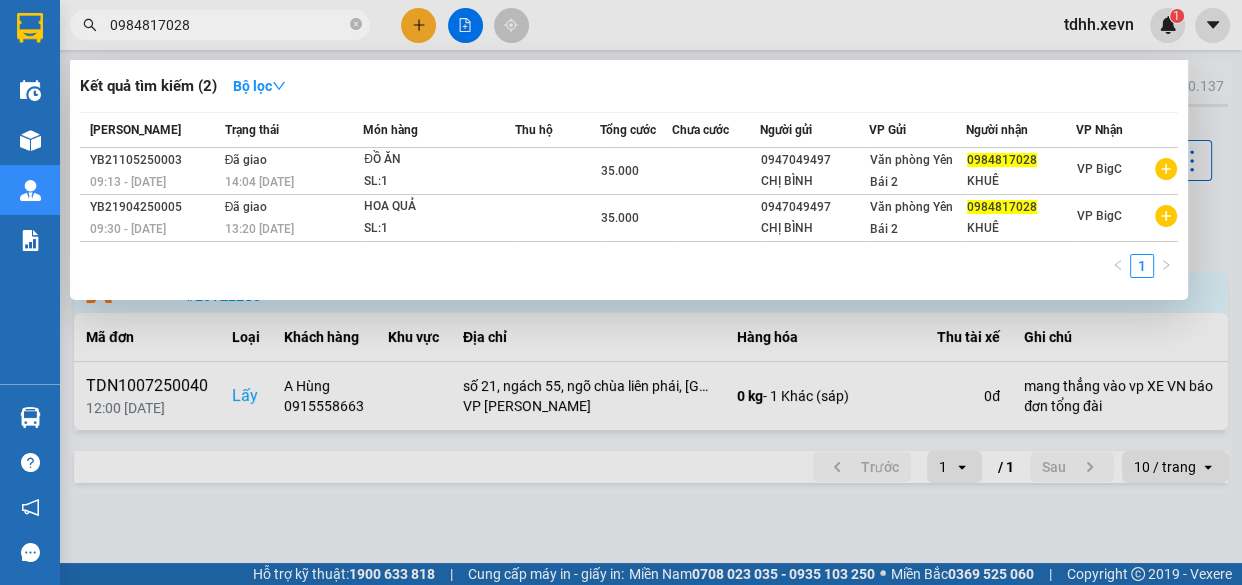 click on "0984817028" at bounding box center [220, 25] 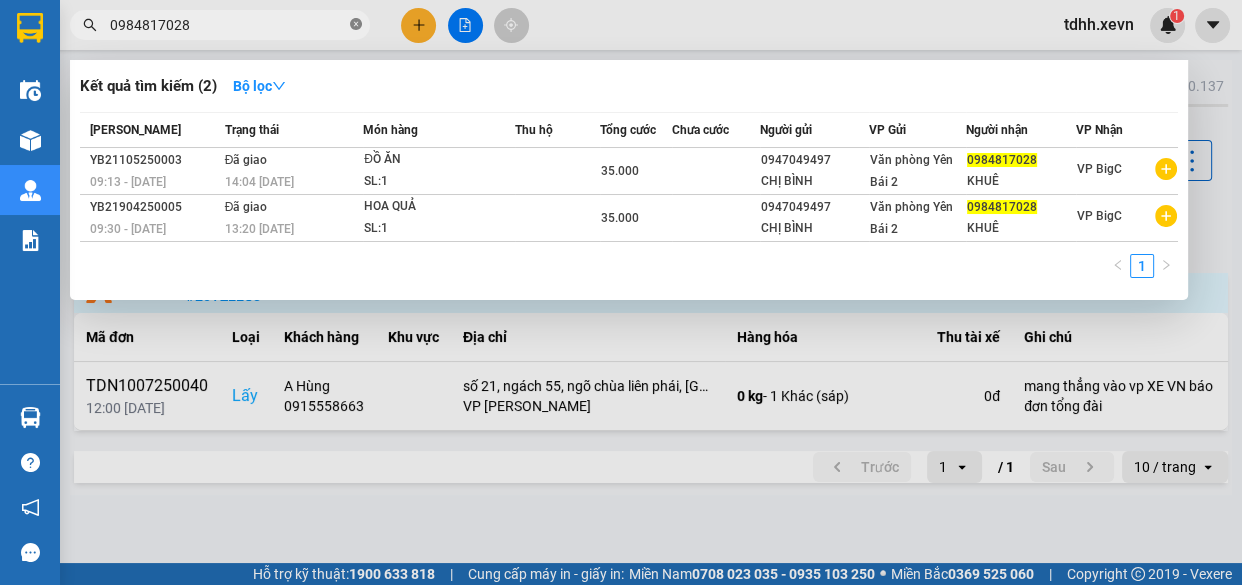 click 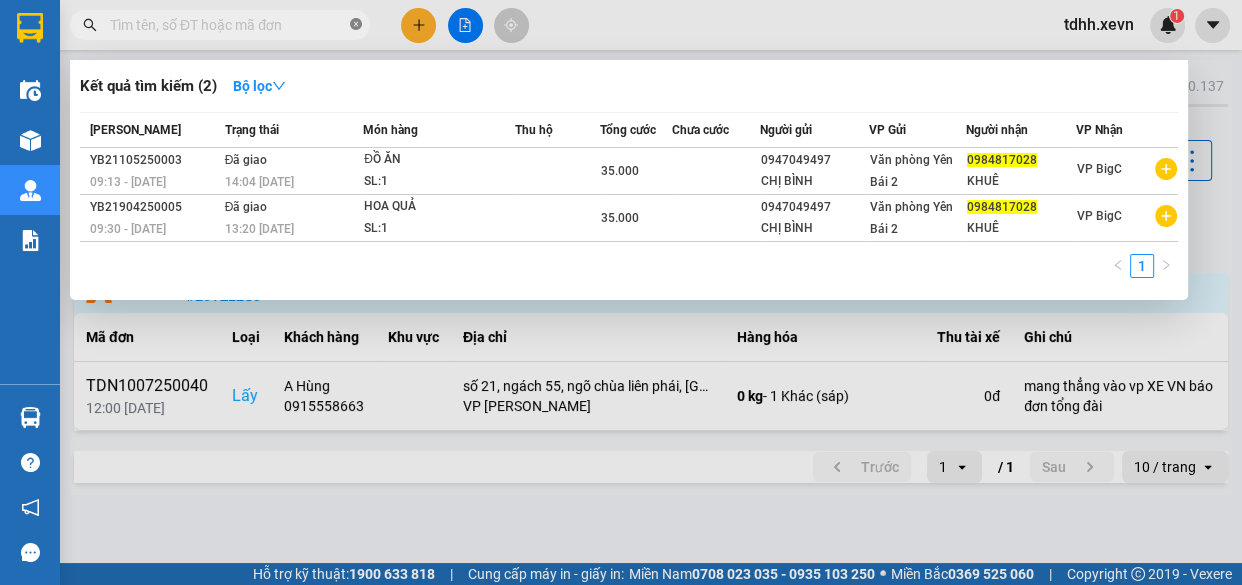 paste on "0388717357" 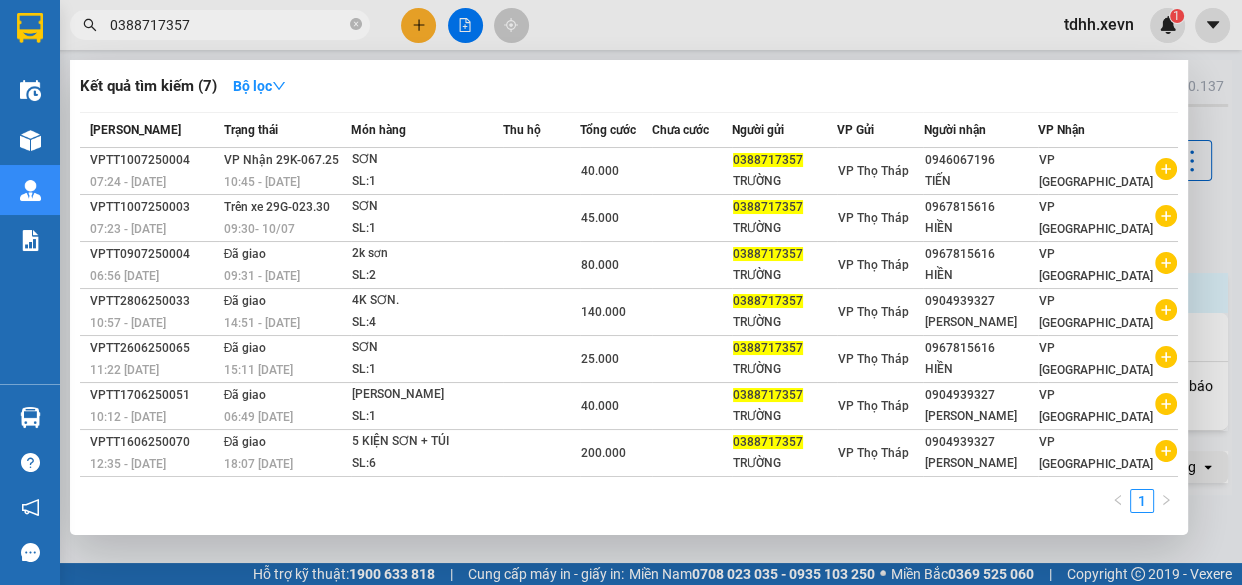 type on "0388717357" 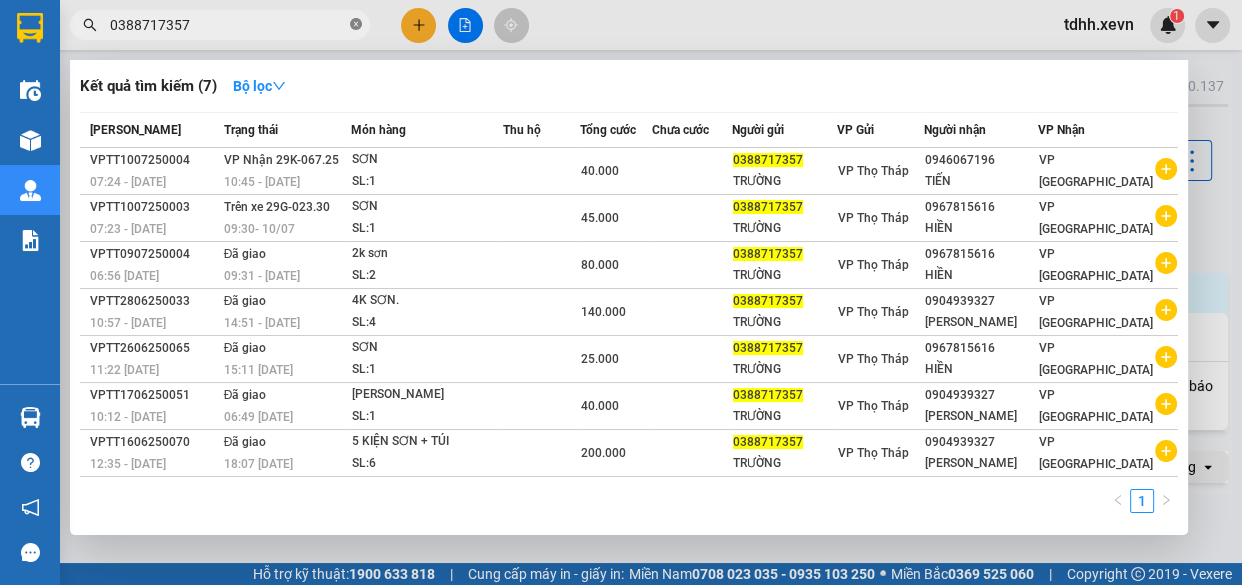 click 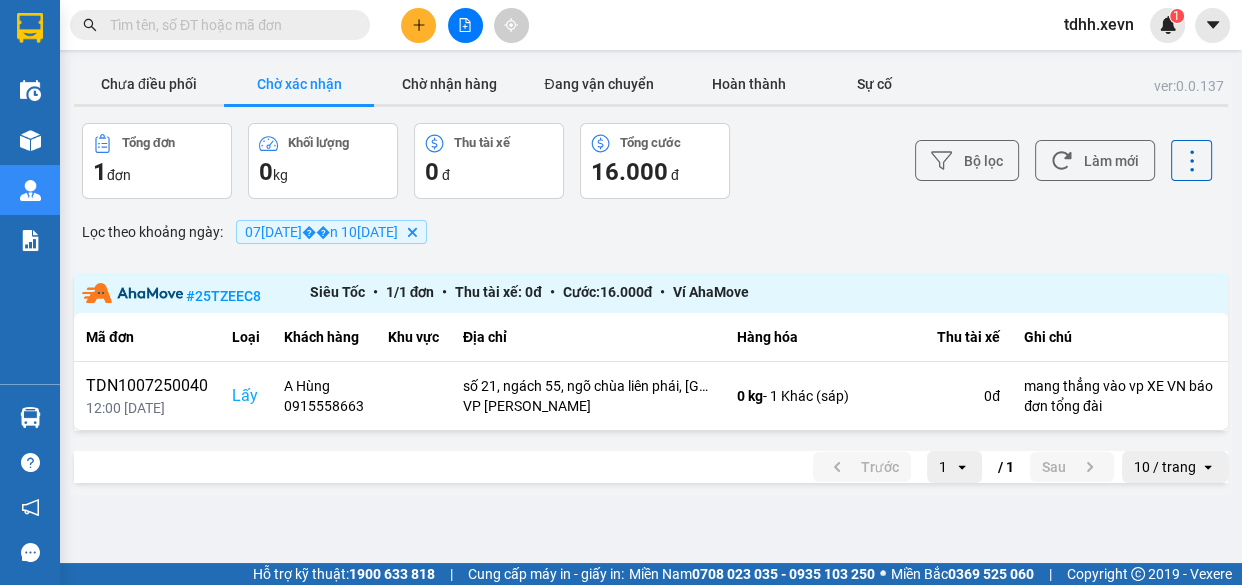 paste on "0979420456" 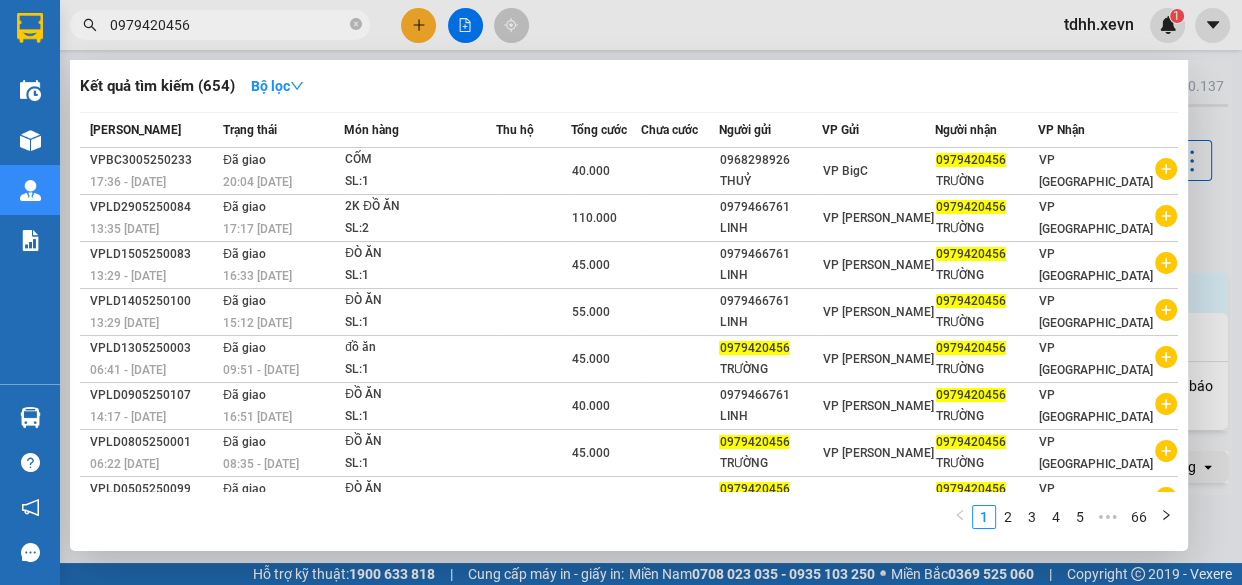 type on "0979420456" 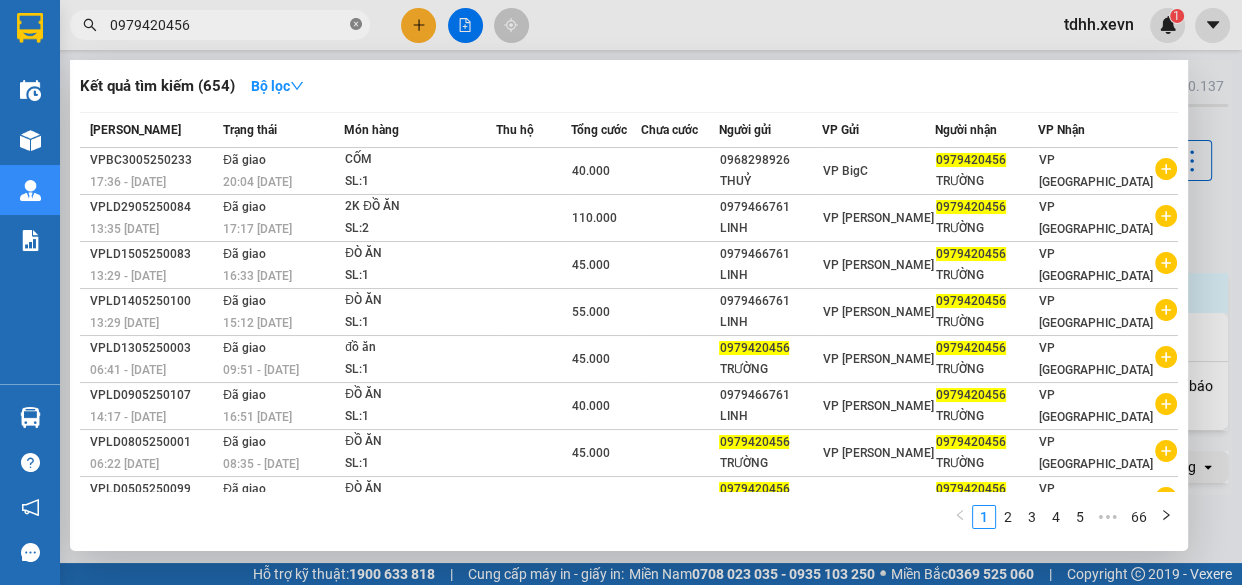 click 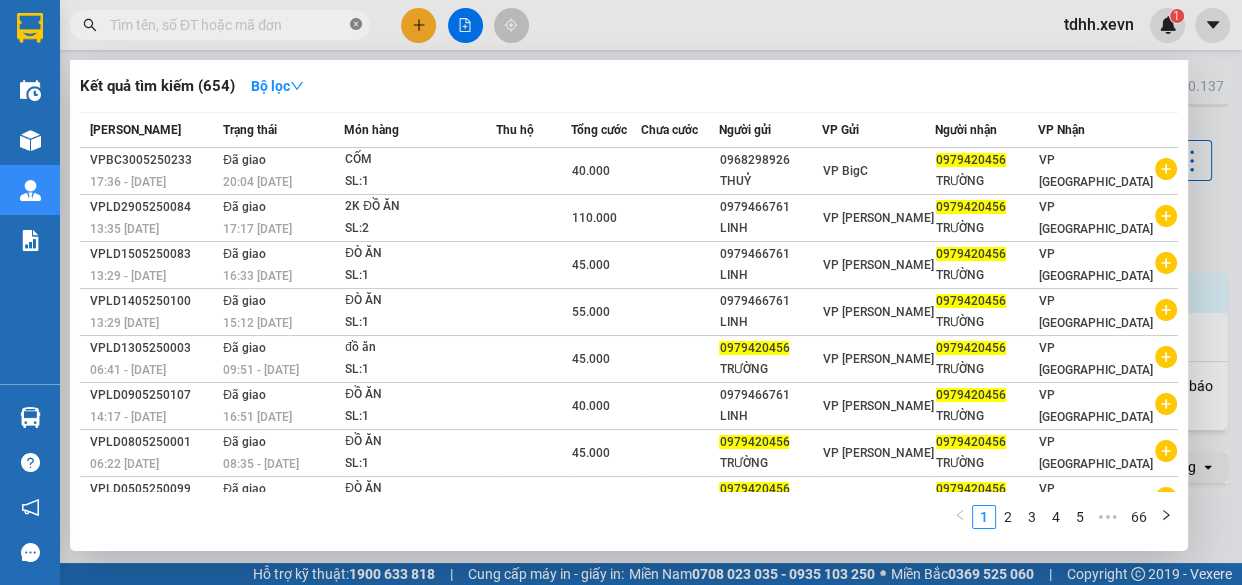 paste on "0901535666" 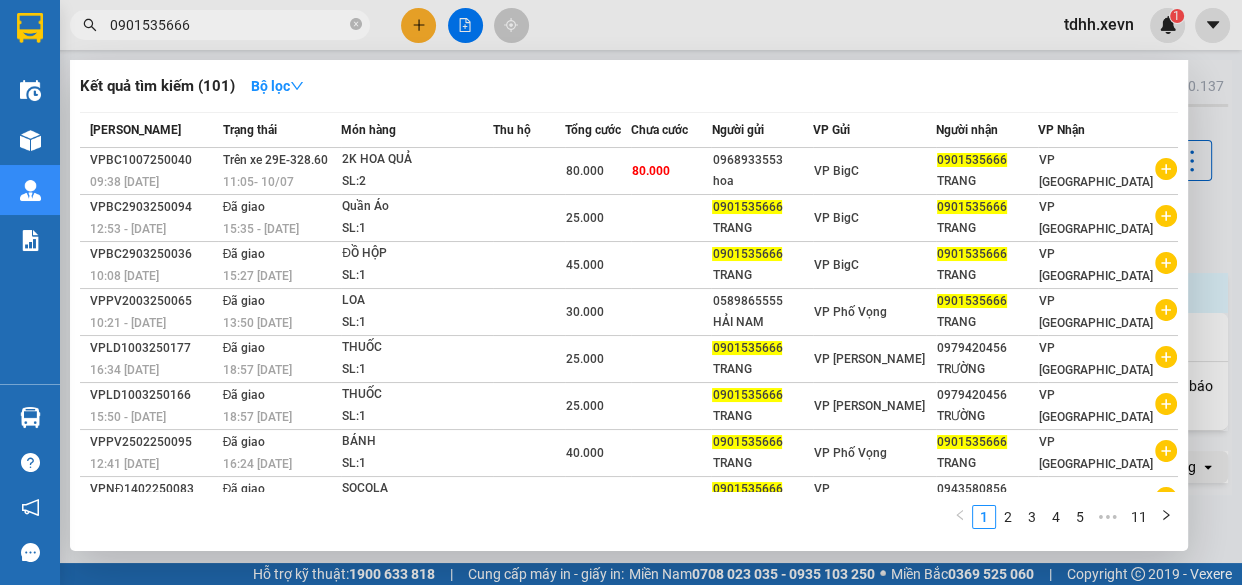 type on "0901535666" 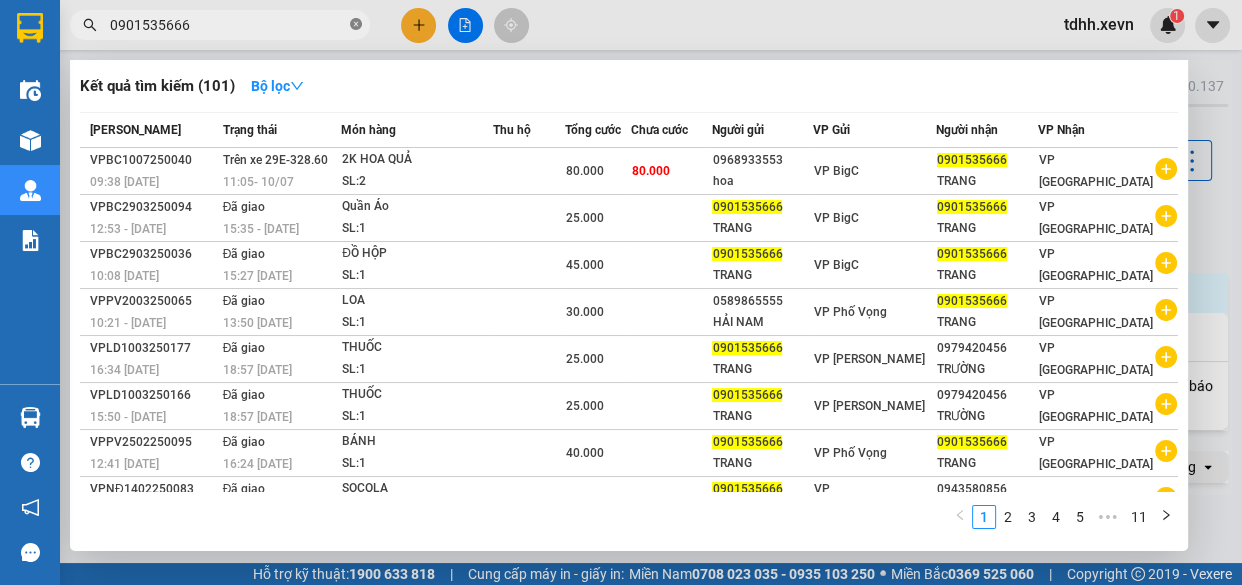 click 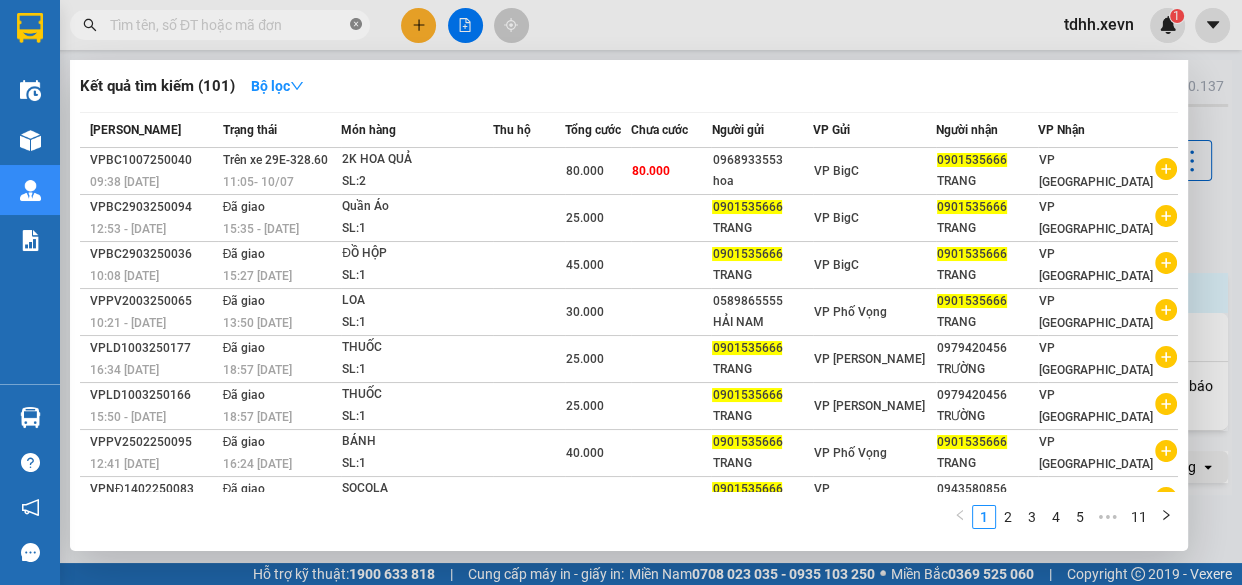 paste on "0912028626" 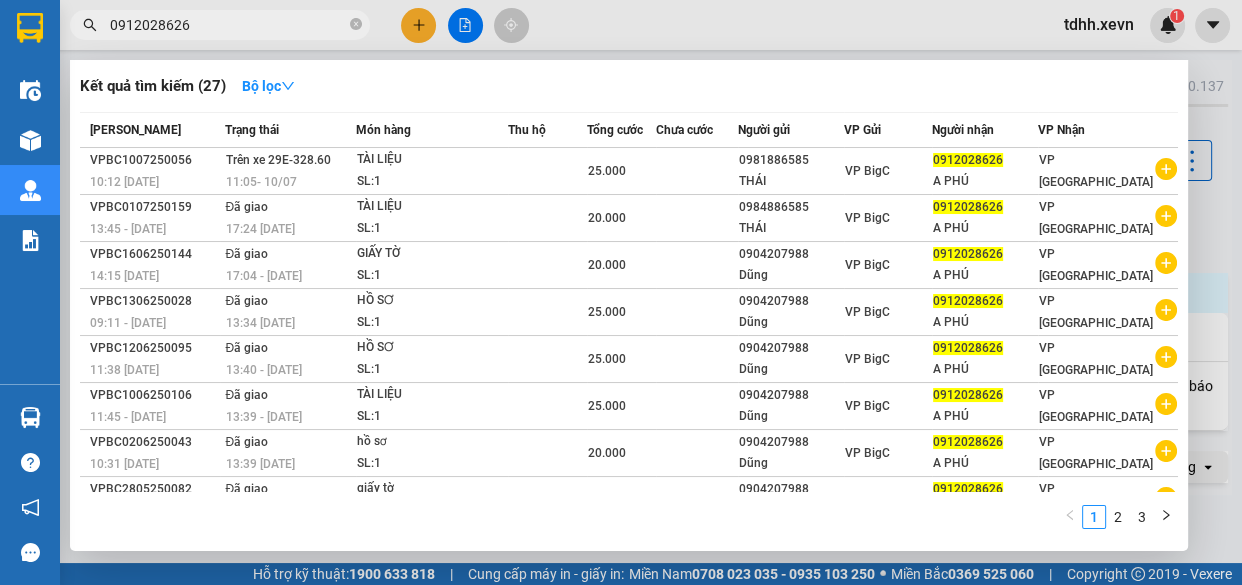 type on "0912028626" 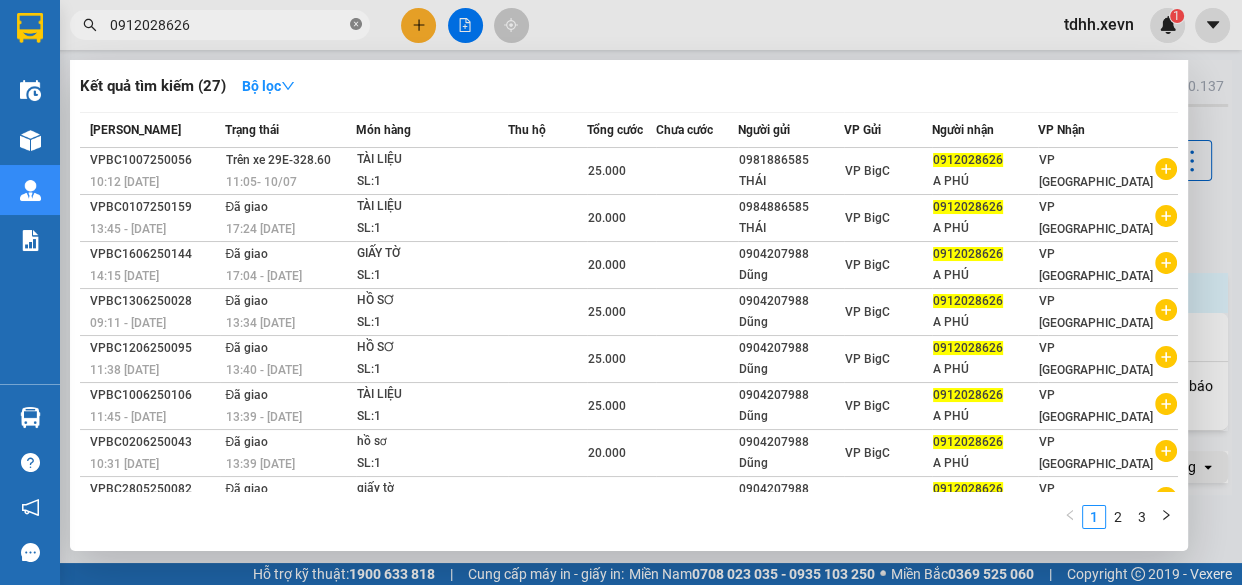 click 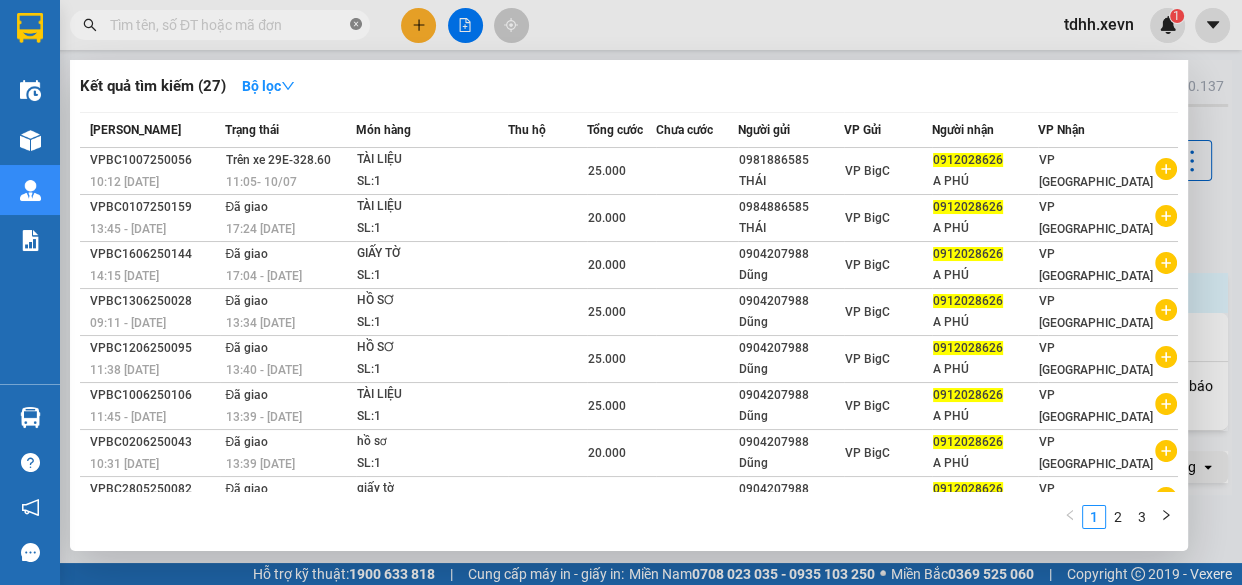 paste on "0336363893" 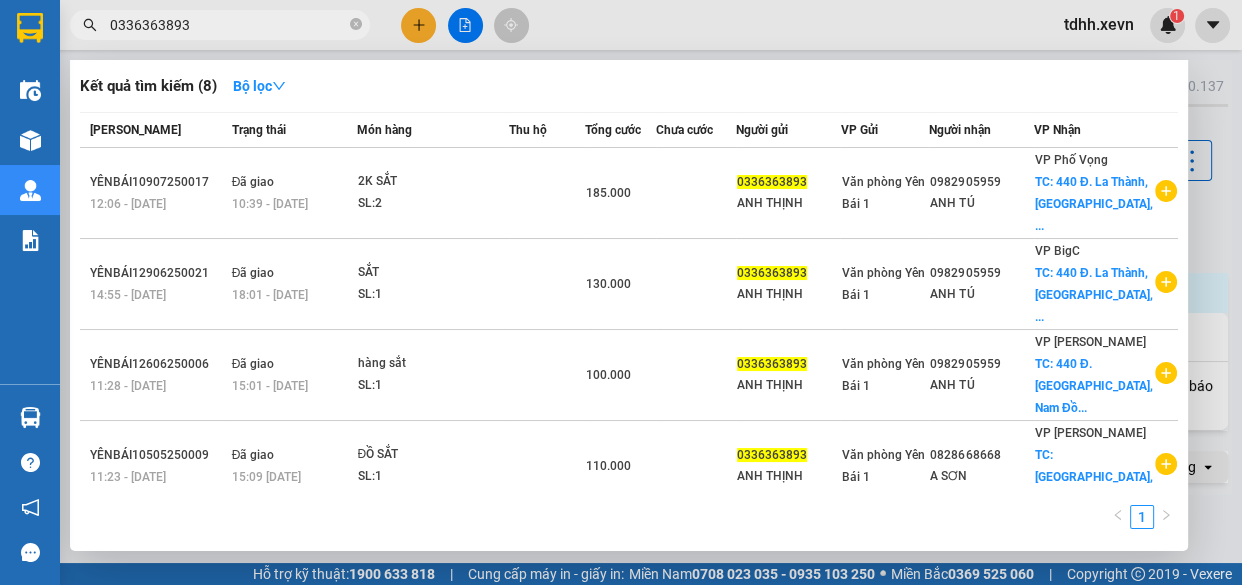 type on "0336363893" 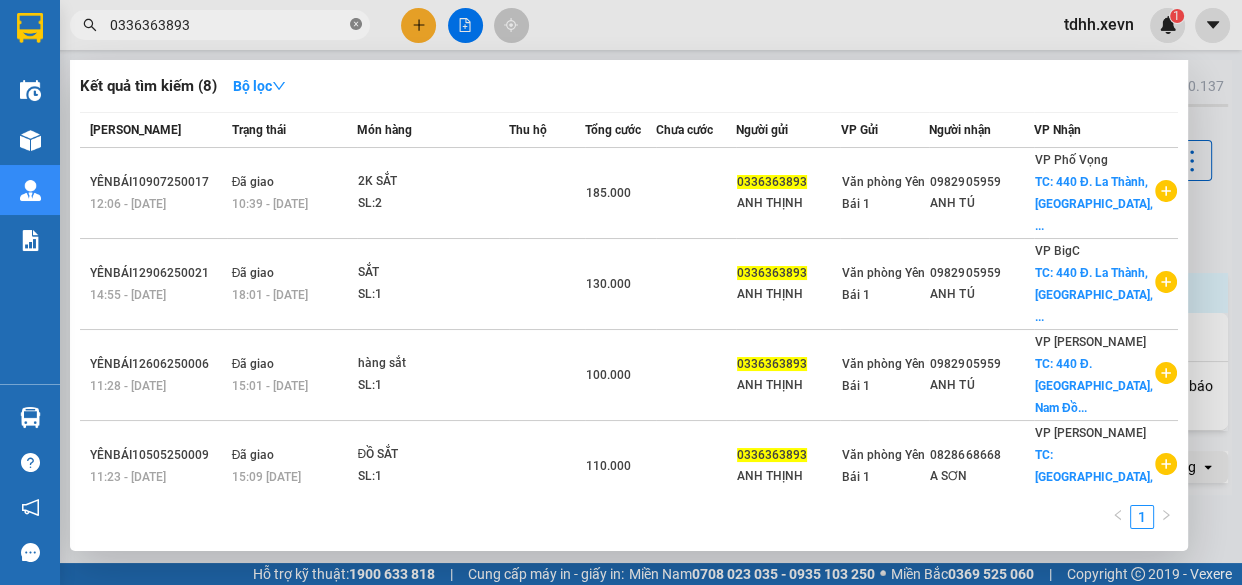 click 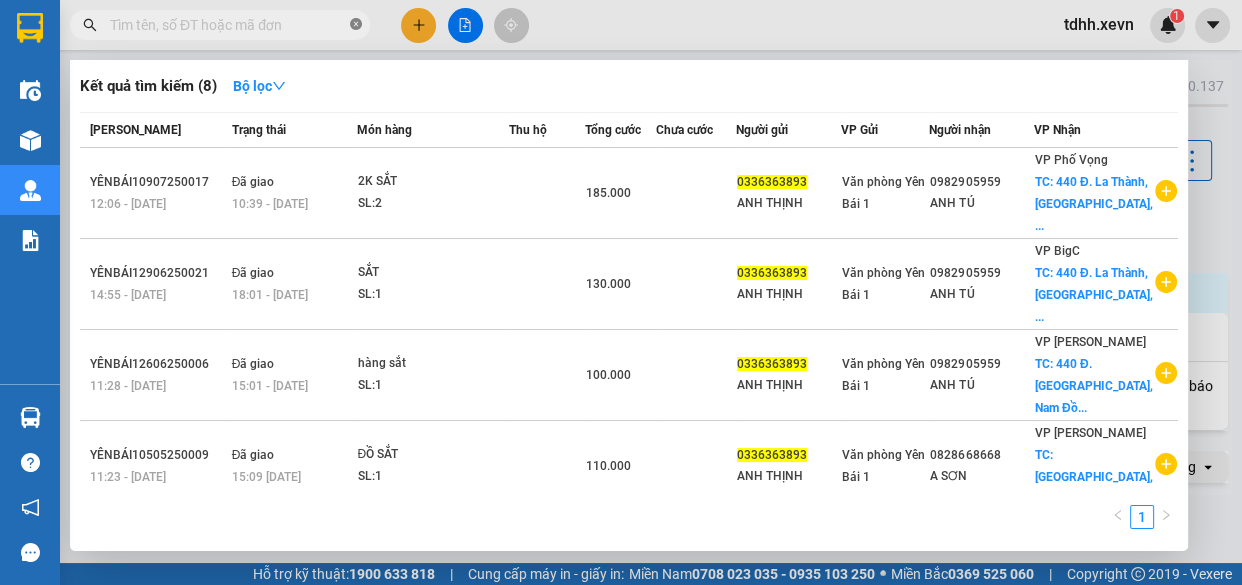 paste on "0934614939" 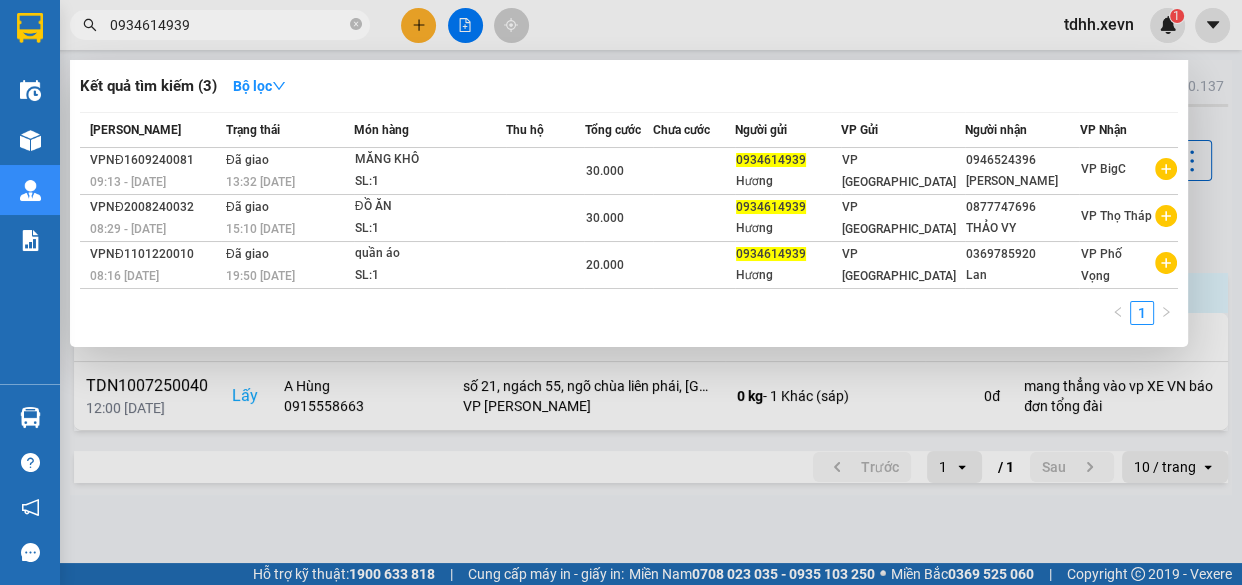 click at bounding box center [621, 292] 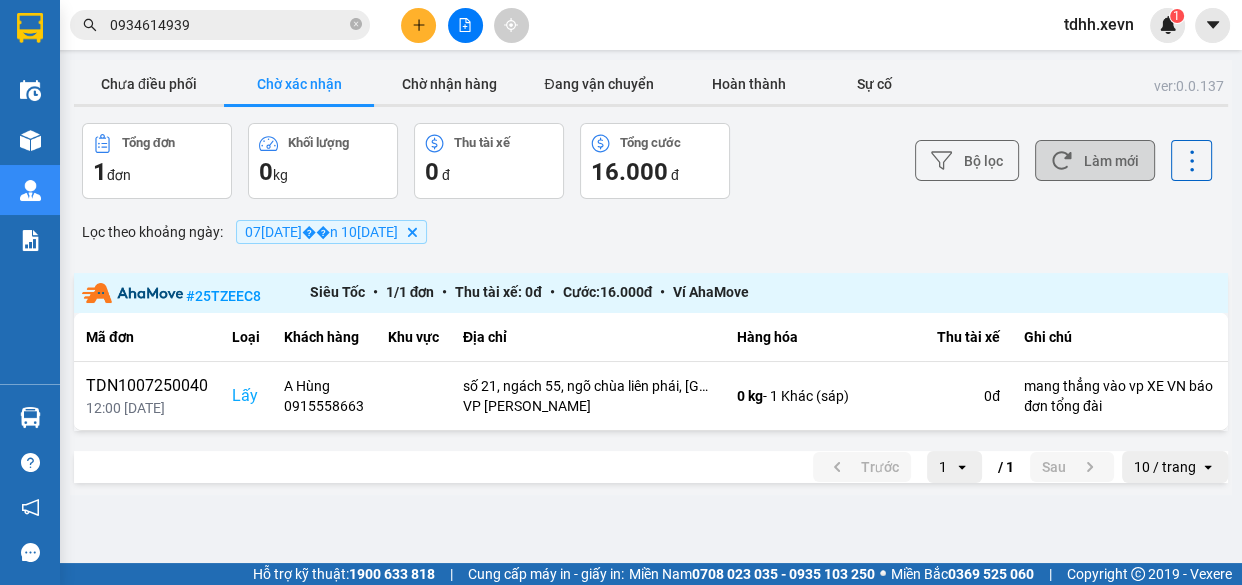 click on "Làm mới" at bounding box center (1095, 160) 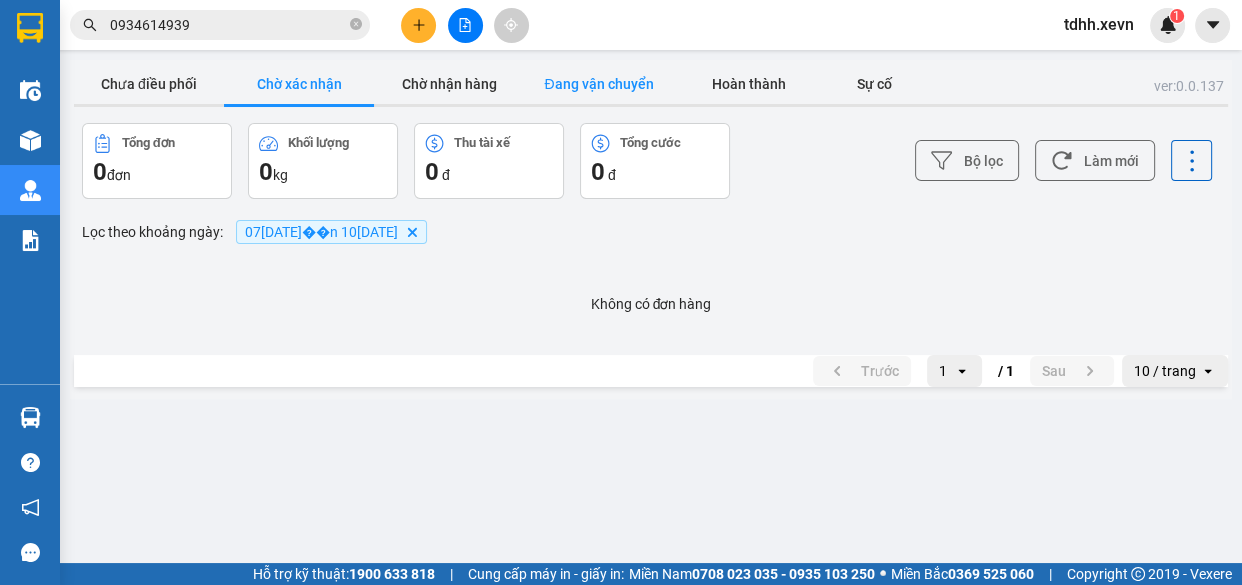 click on "Đang vận chuyển" at bounding box center [599, 84] 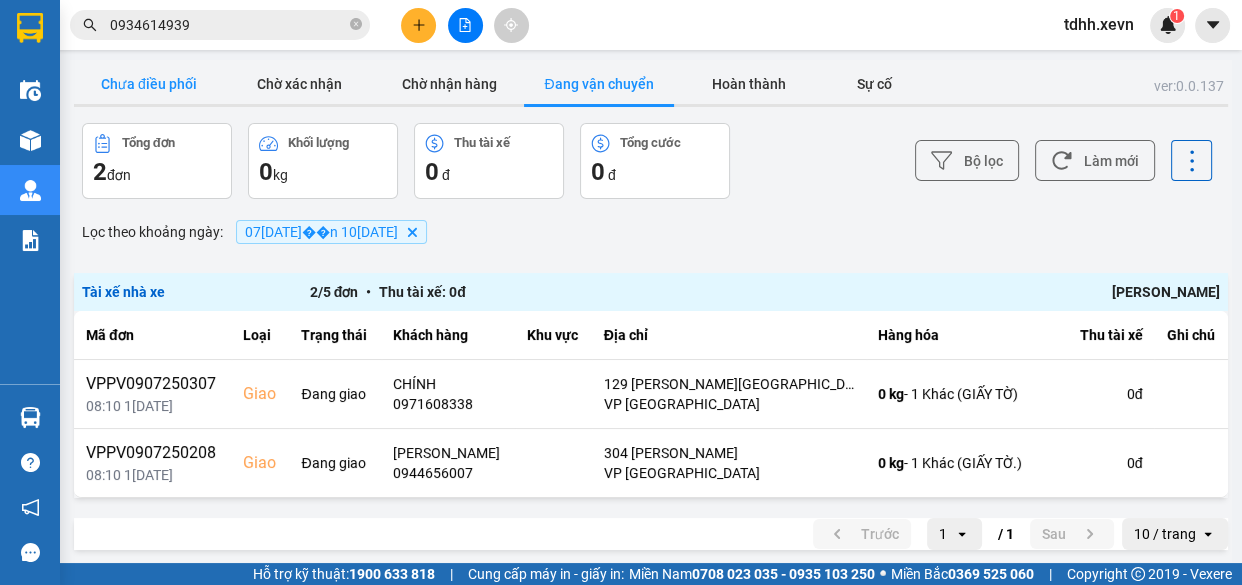 click on "Chưa điều phối" at bounding box center (149, 84) 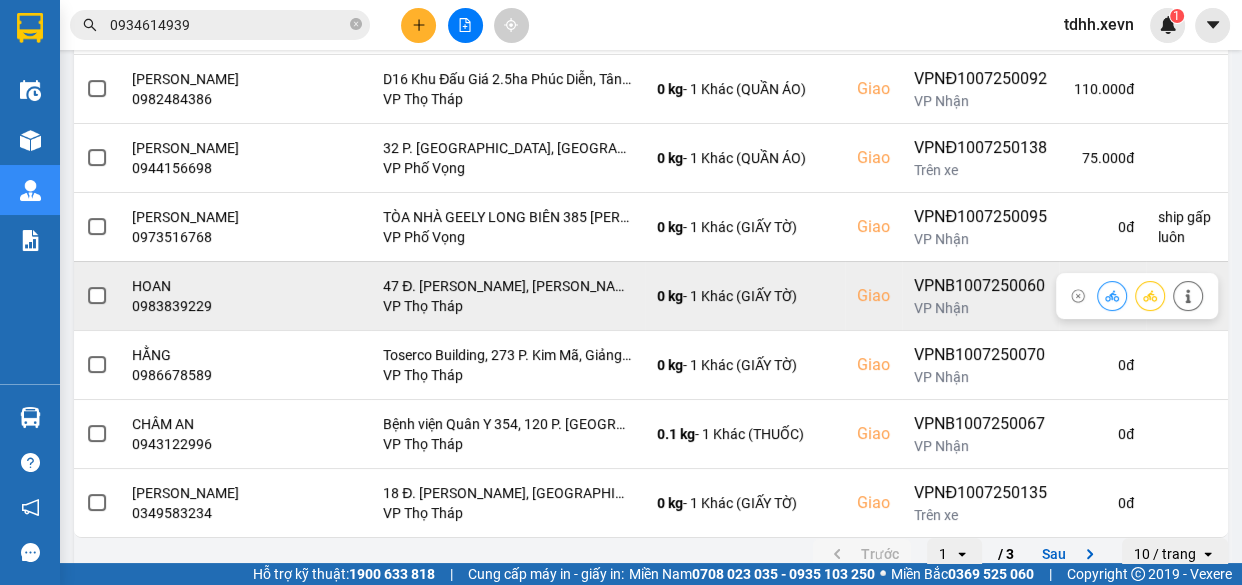 scroll, scrollTop: 656, scrollLeft: 0, axis: vertical 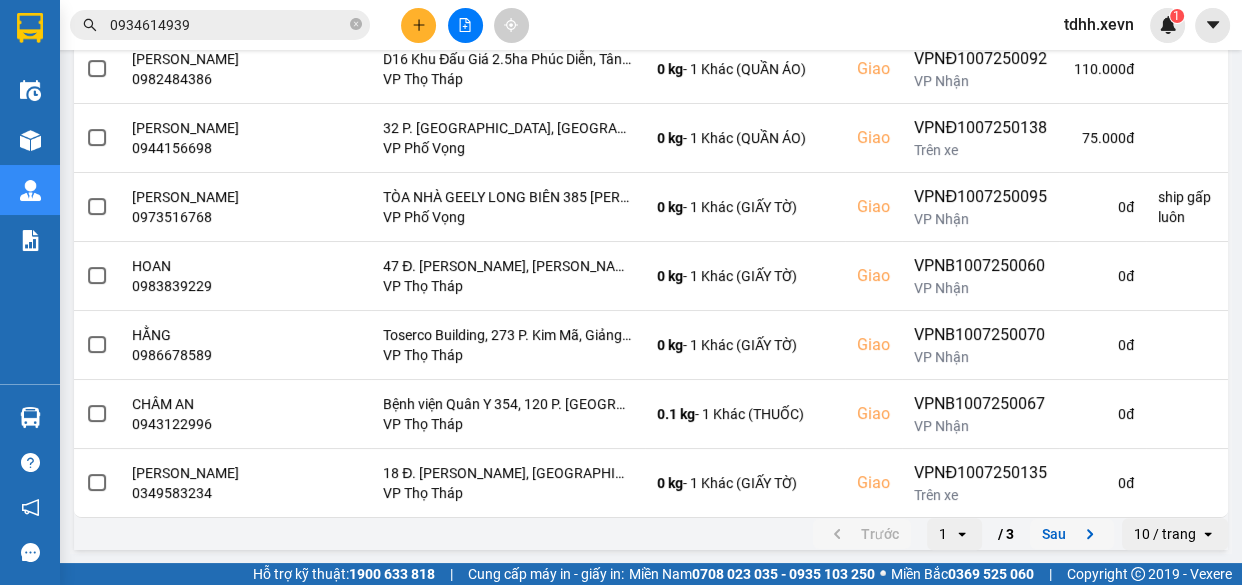 click on "Sau" at bounding box center [1072, 534] 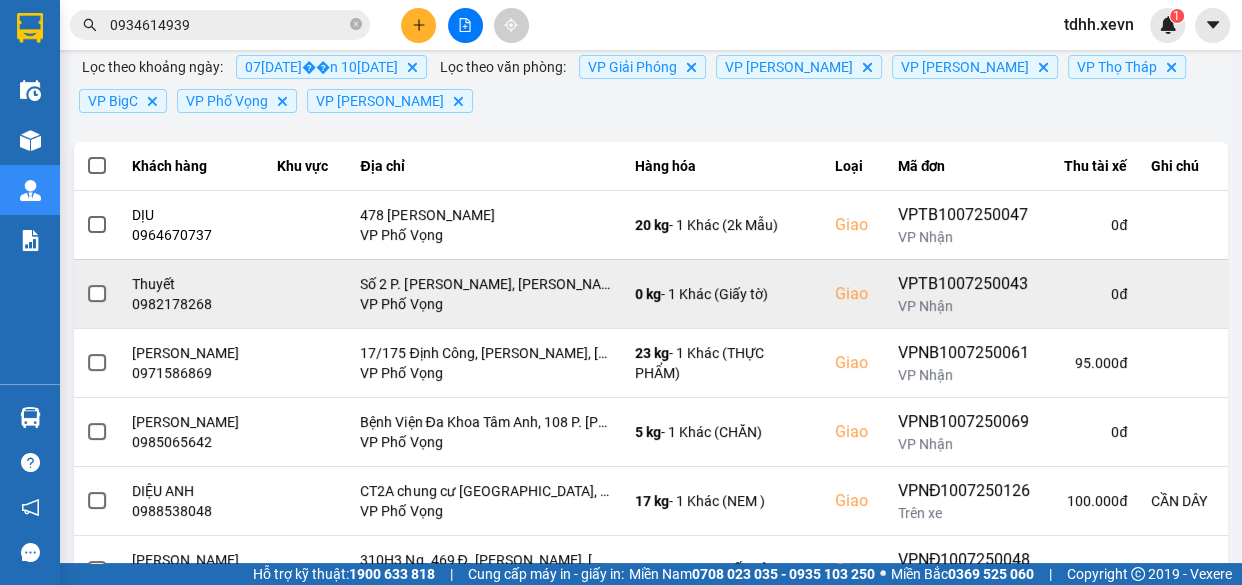 scroll, scrollTop: 272, scrollLeft: 0, axis: vertical 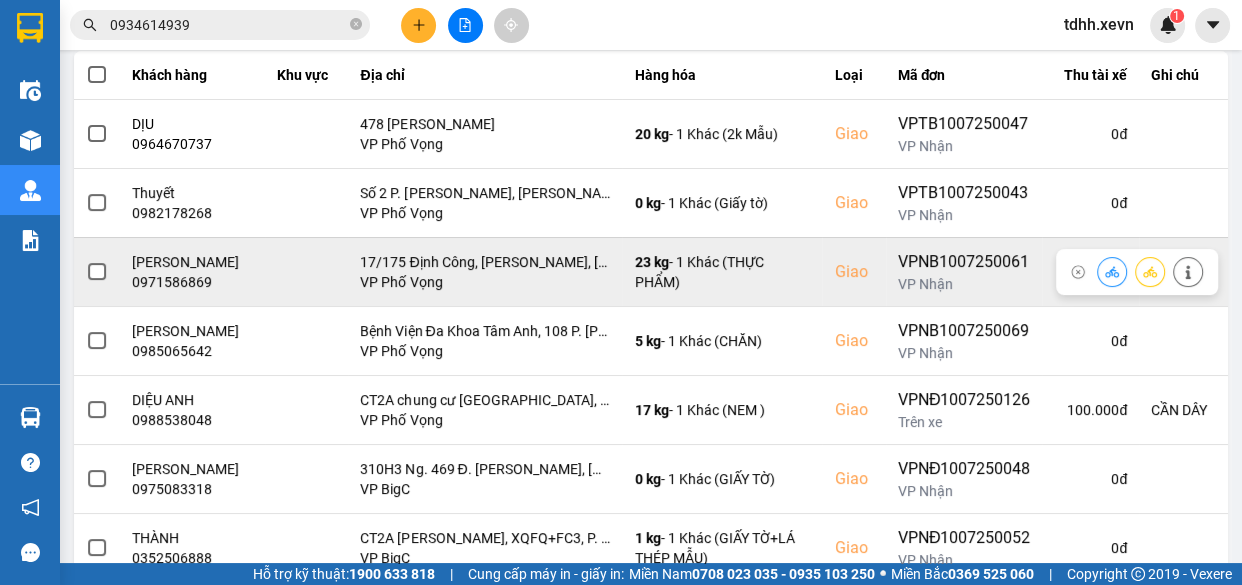 click on "0971586869" at bounding box center [193, 282] 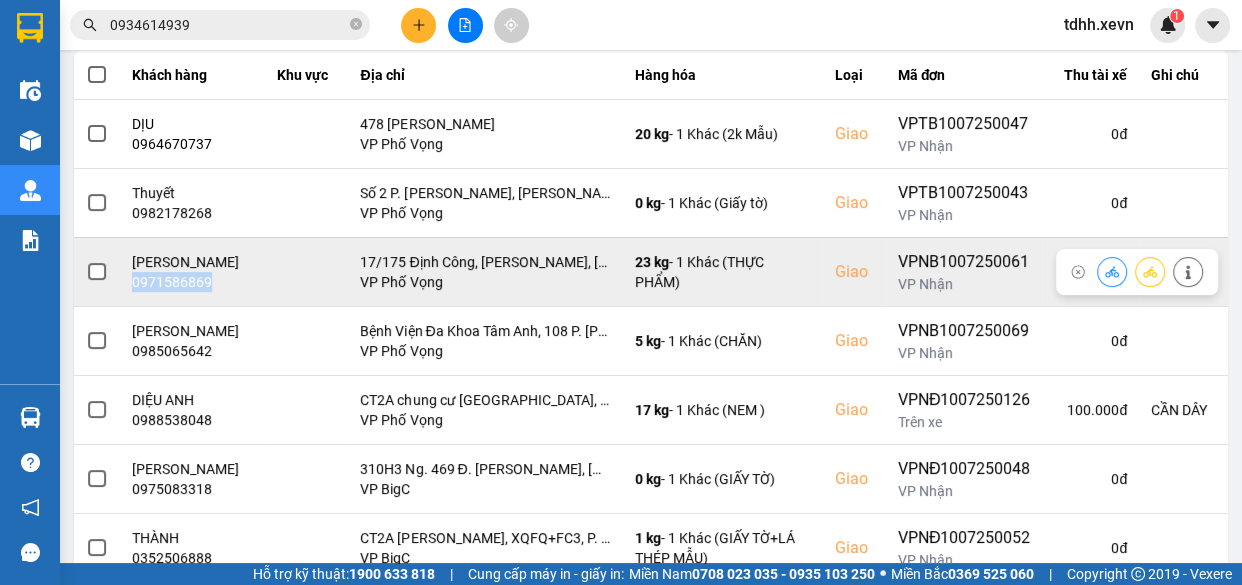 click on "0971586869" at bounding box center [193, 282] 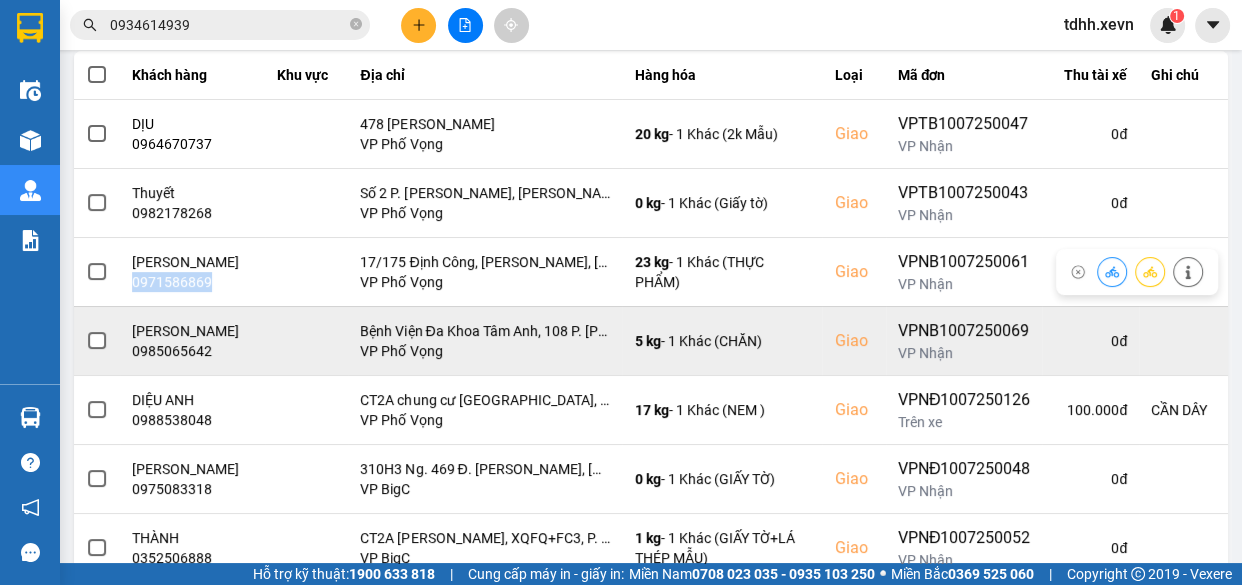 copy on "0971586869" 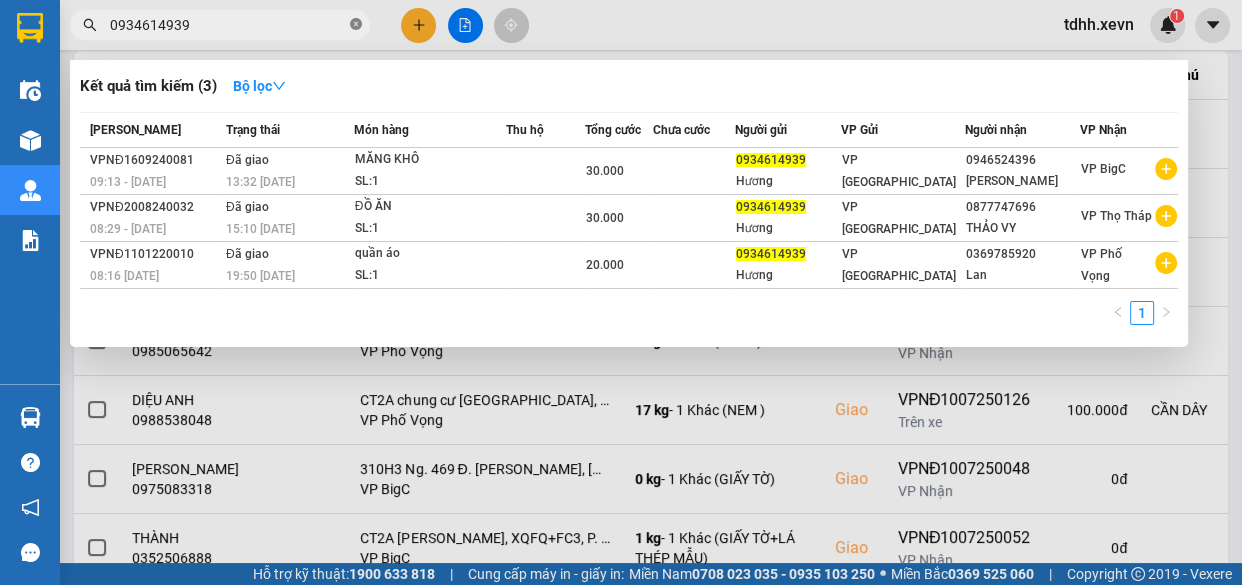 paste on "0971586869" 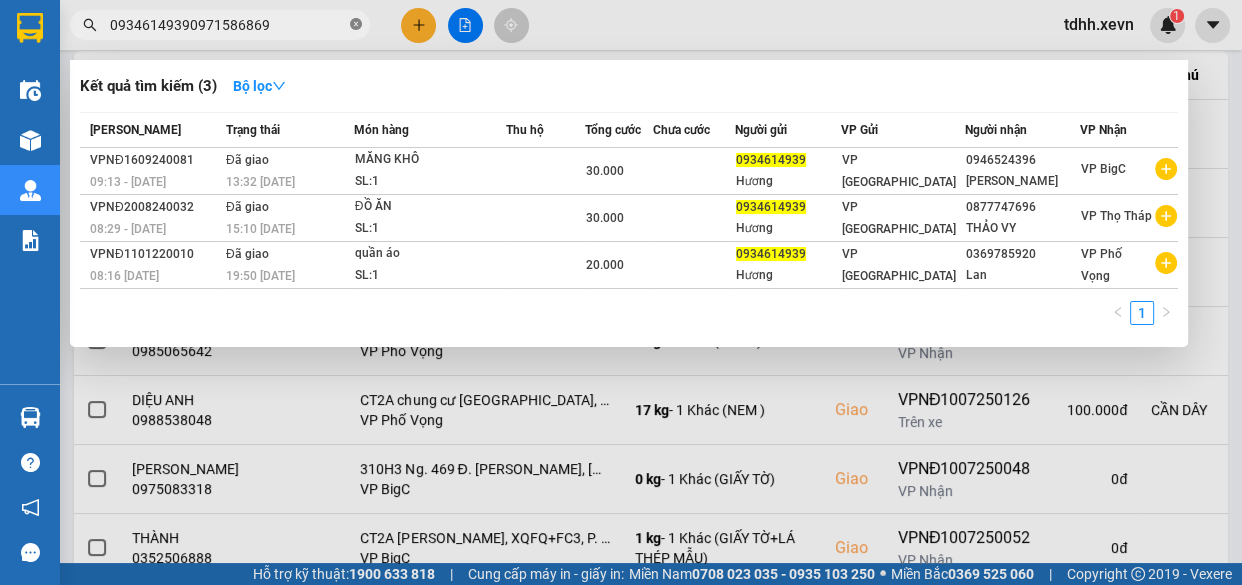 click 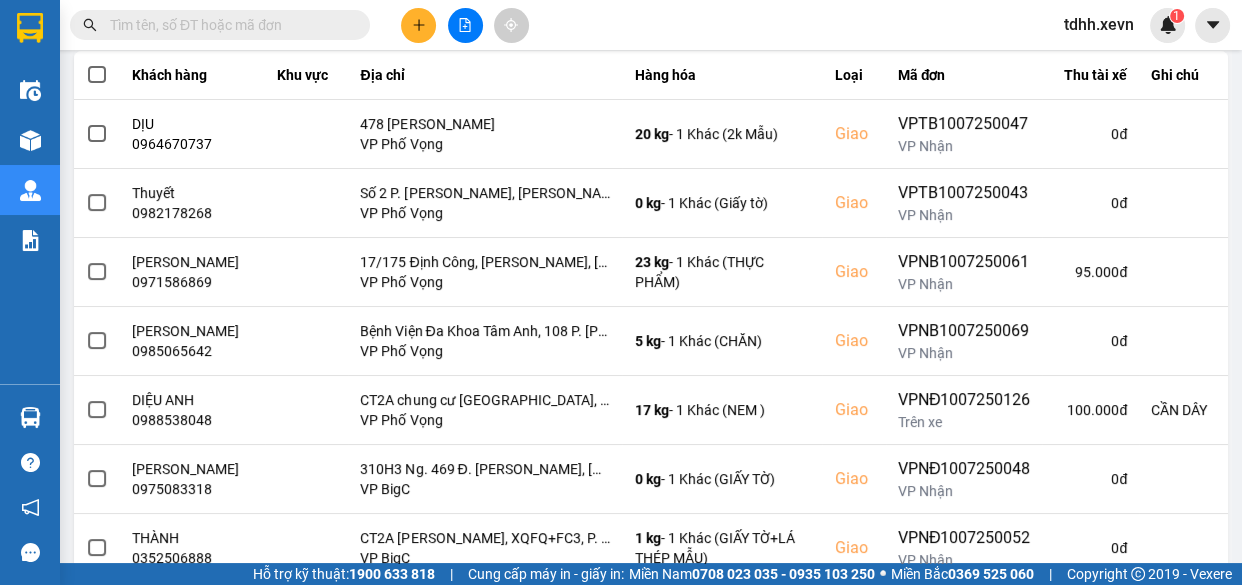 paste on "0971586869" 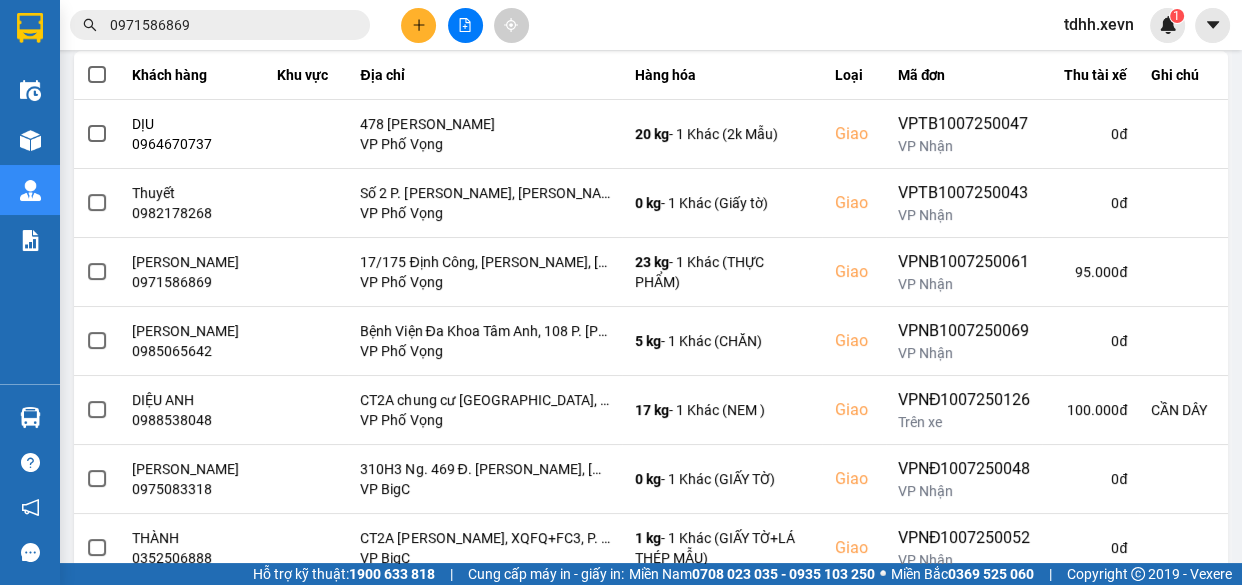 click on "0971586869" at bounding box center [228, 25] 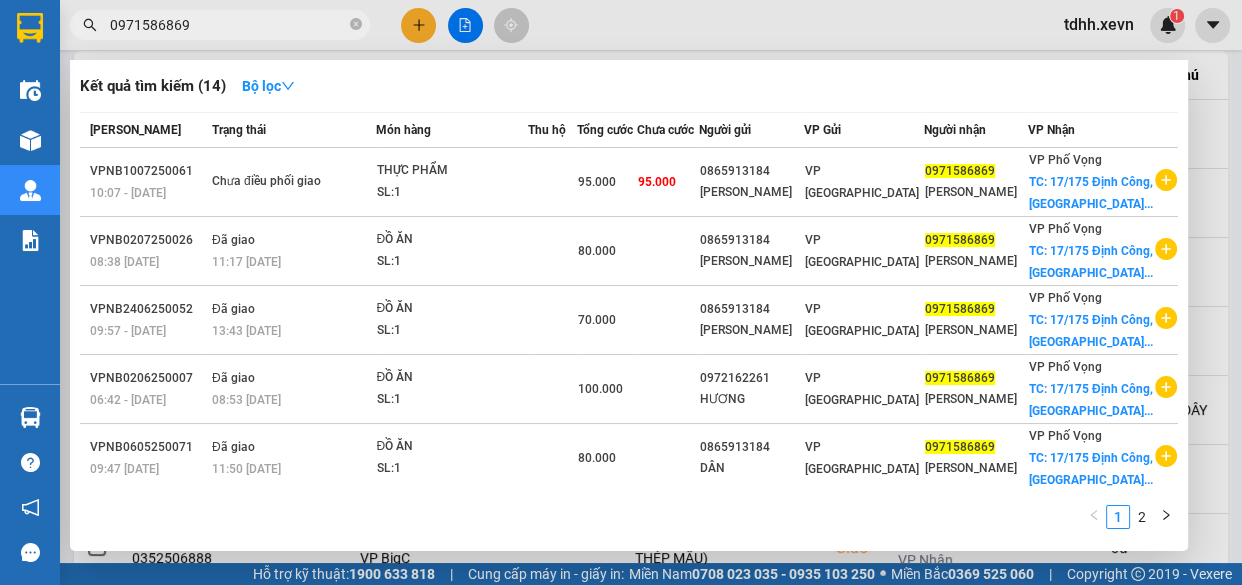 type on "0971586869" 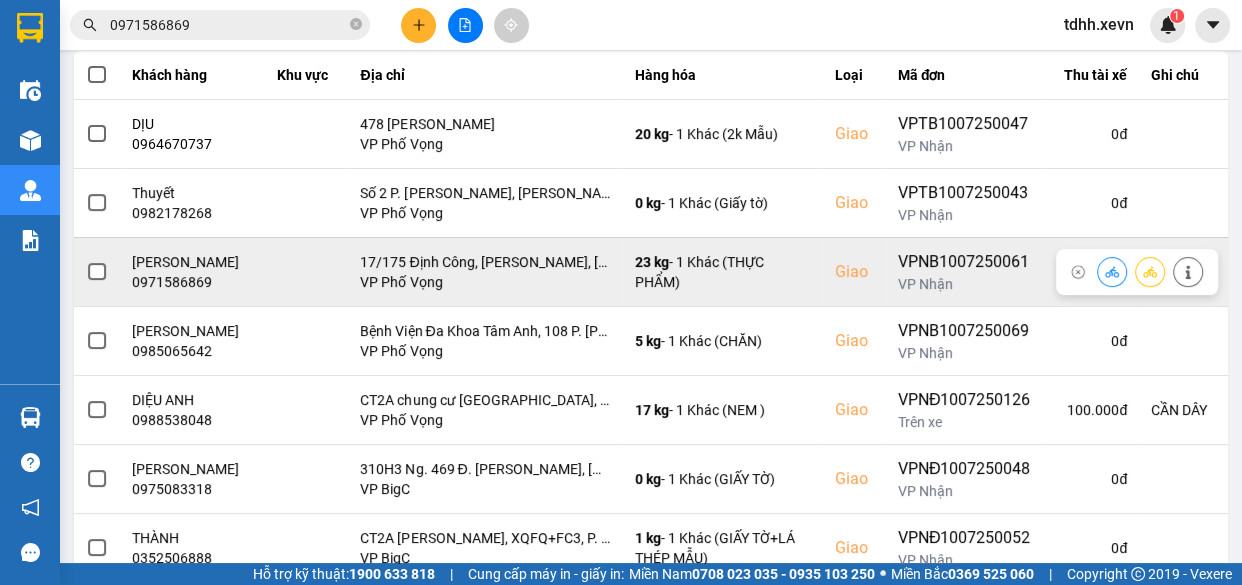 click 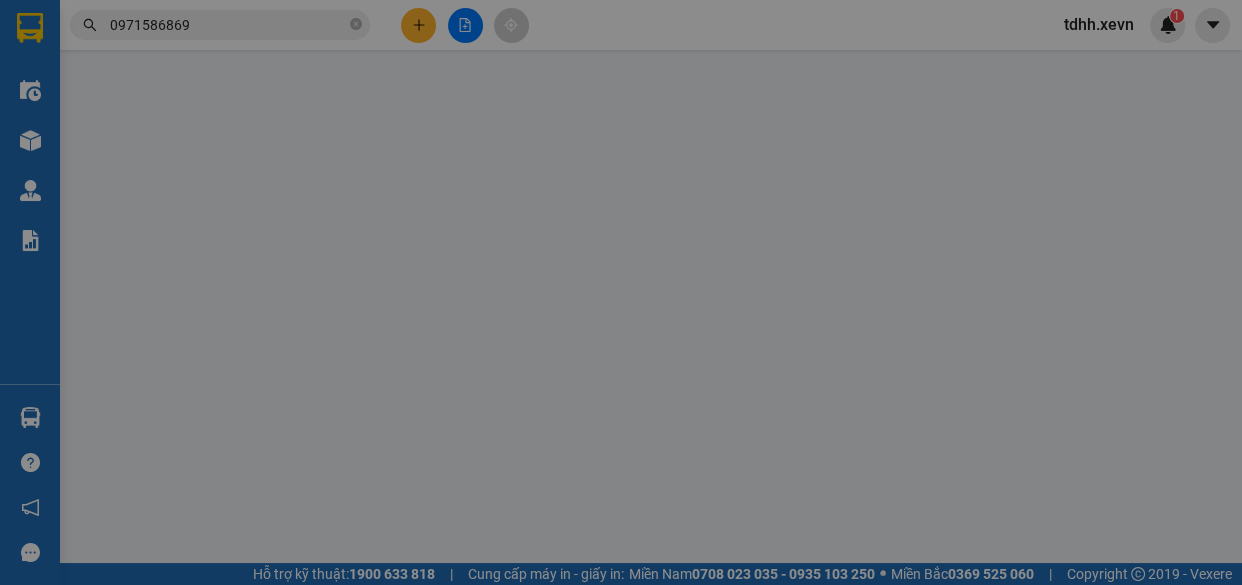 scroll, scrollTop: 0, scrollLeft: 0, axis: both 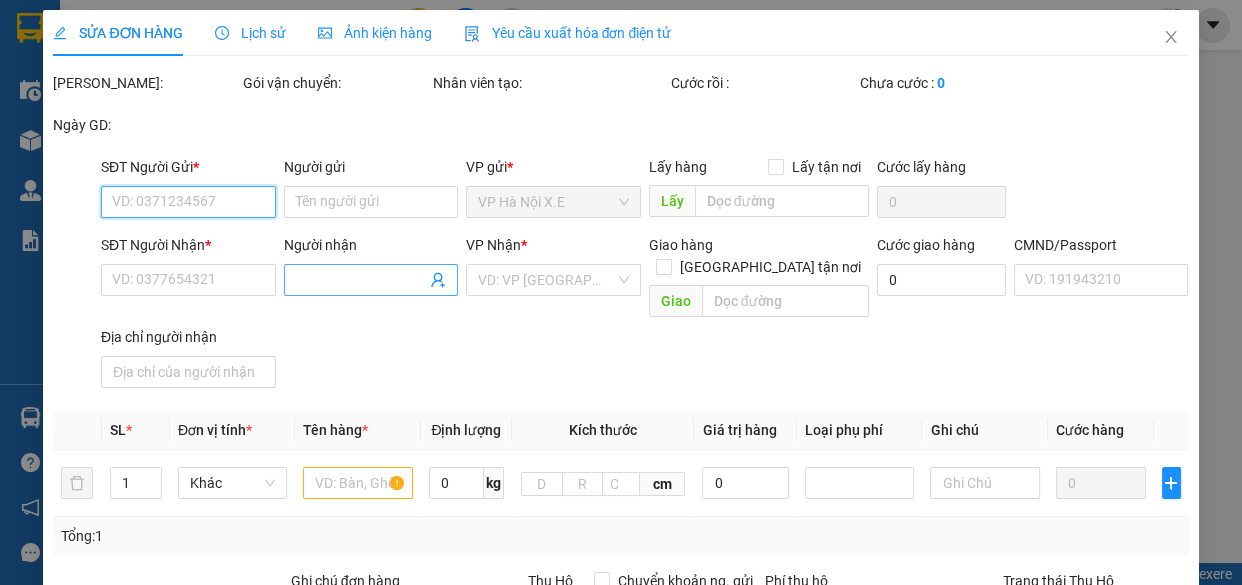 type on "0865913184" 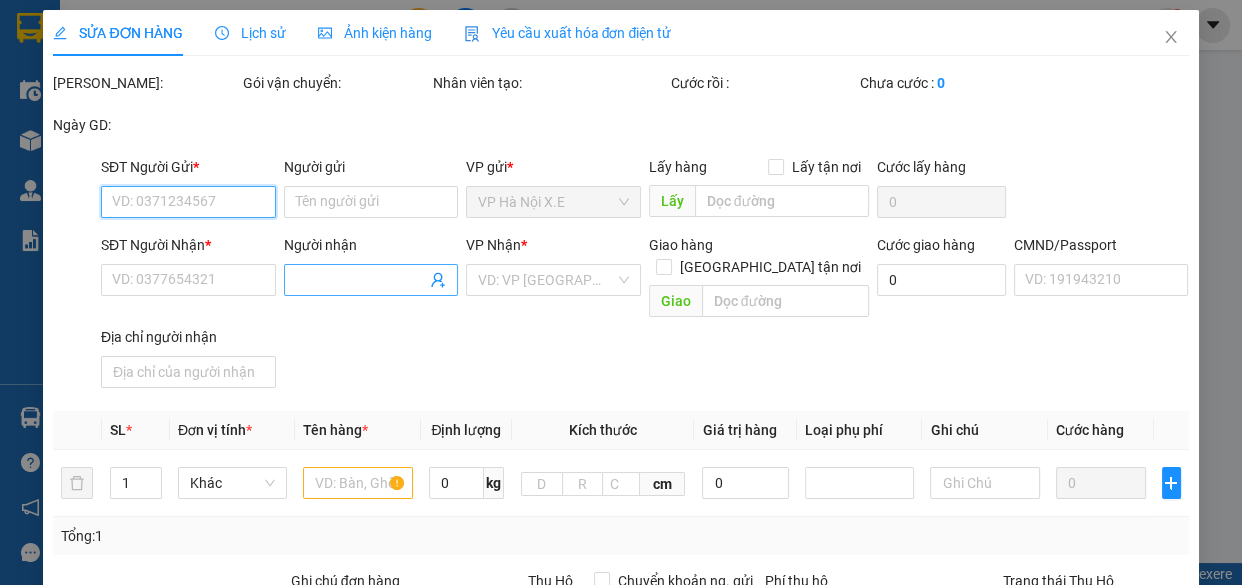 type on "TÔ NGỌC DÂN" 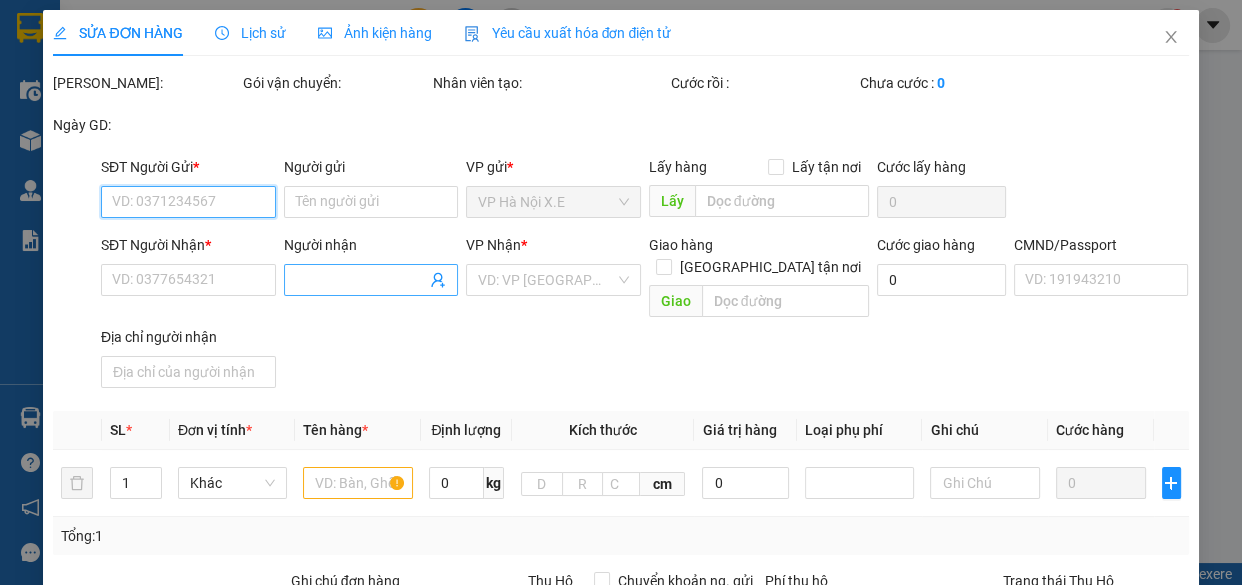 type on "0971586869" 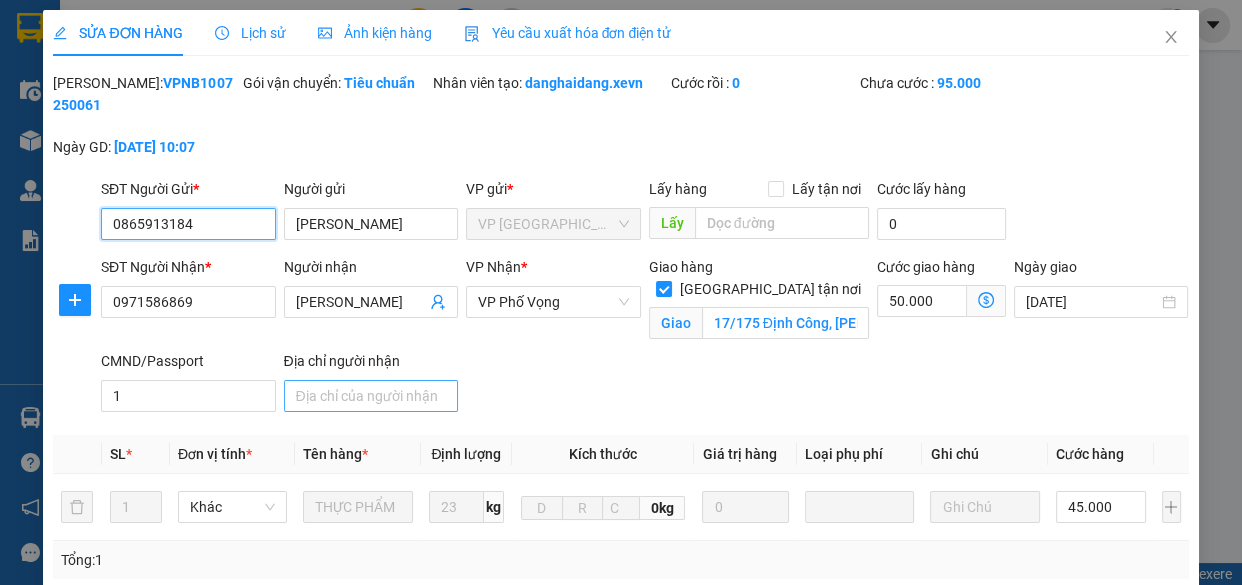 scroll, scrollTop: 272, scrollLeft: 0, axis: vertical 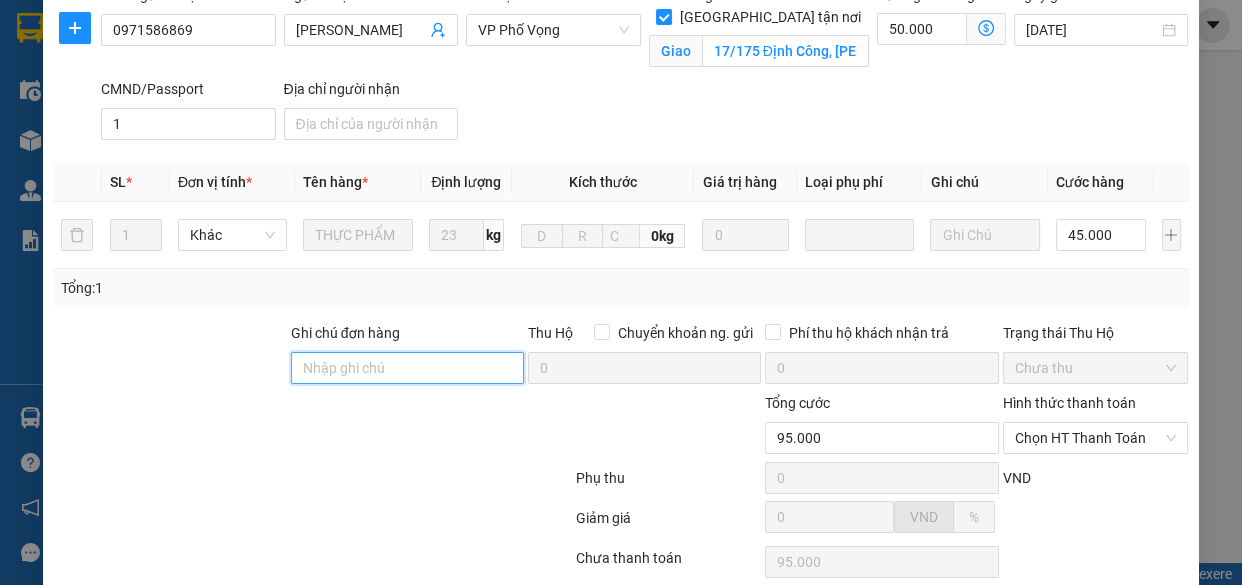 click on "Ghi chú đơn hàng" at bounding box center (407, 368) 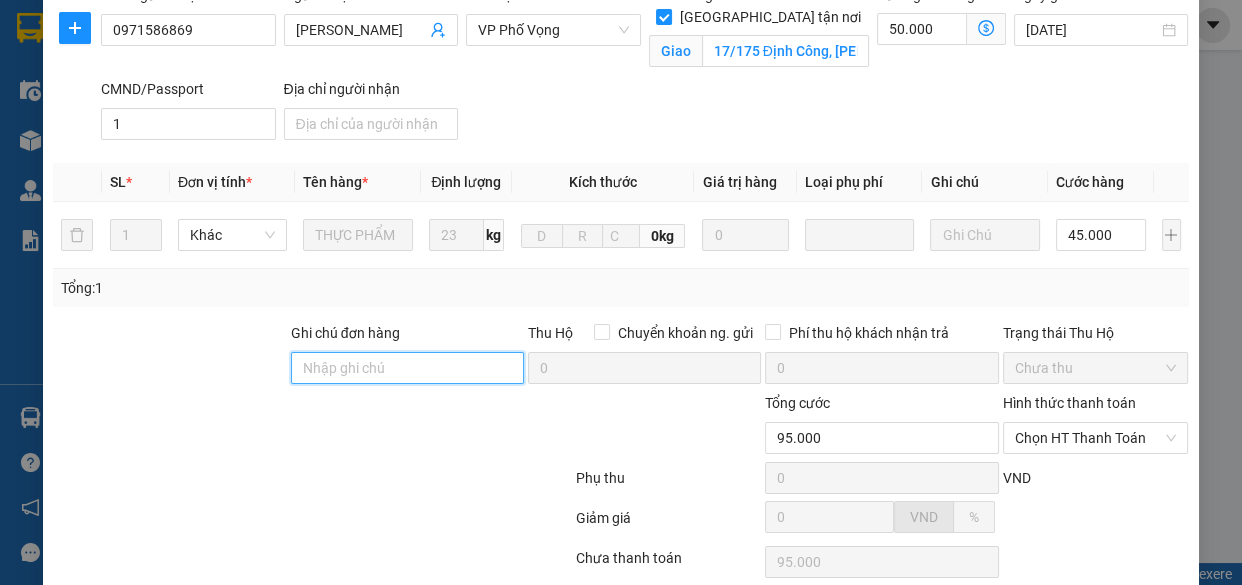 type on "cần cáng và dây" 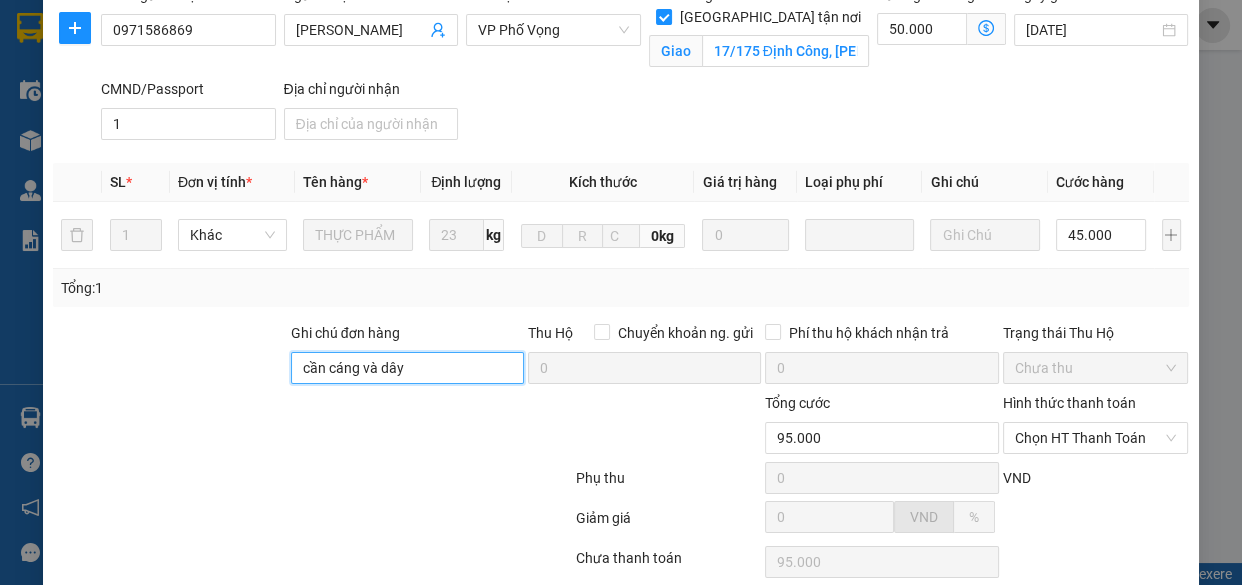scroll, scrollTop: 415, scrollLeft: 0, axis: vertical 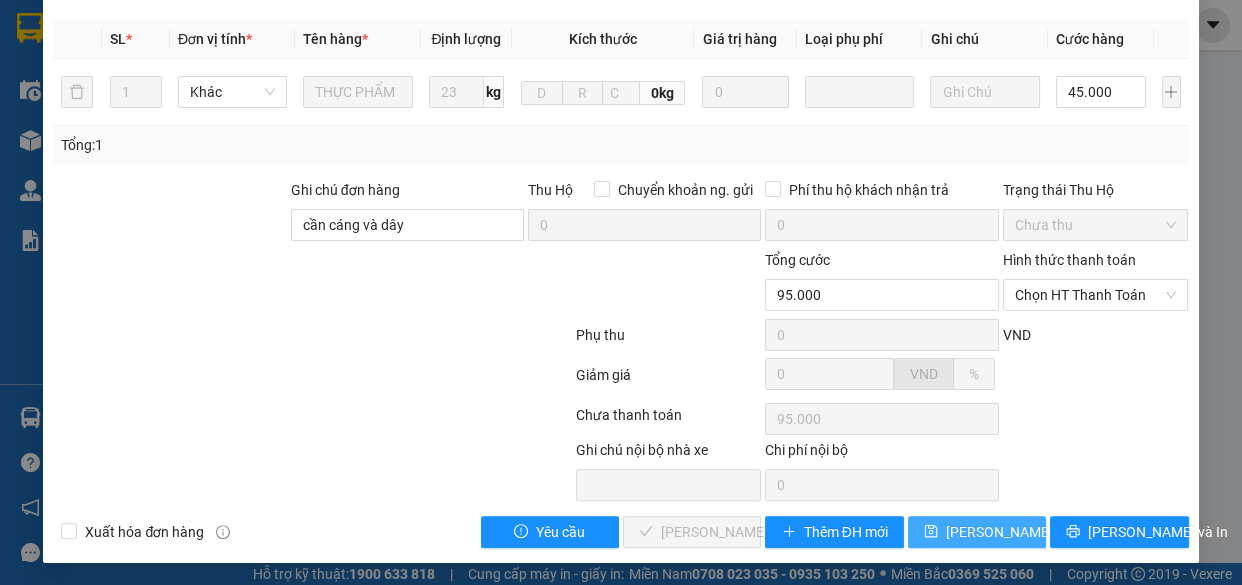 click on "Lưu thay đổi" at bounding box center (1026, 532) 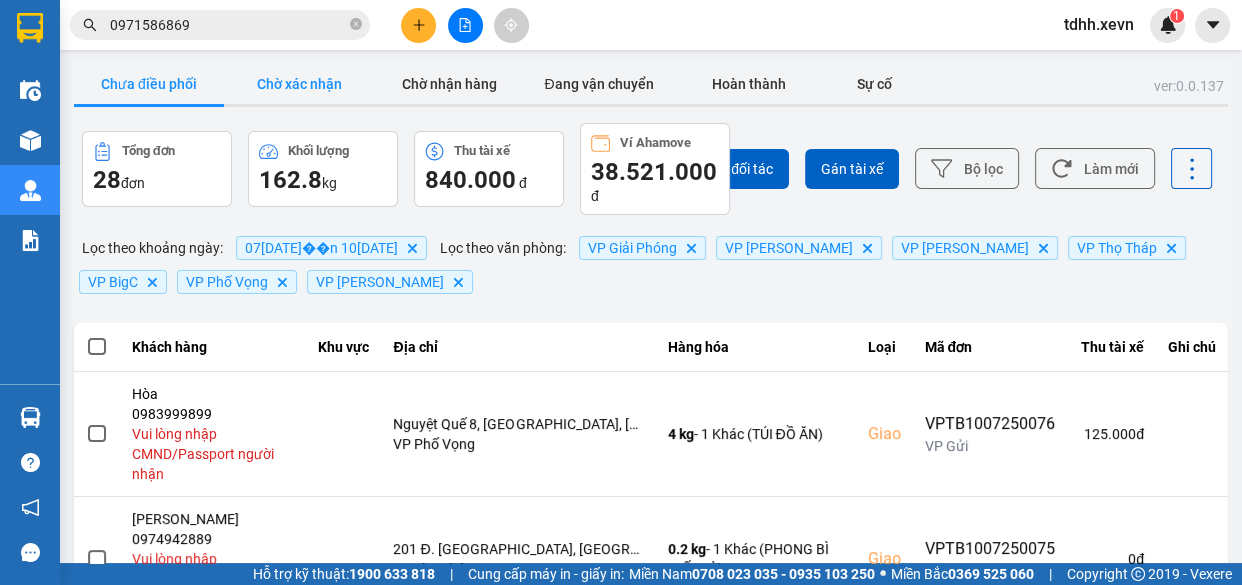 click on "Chờ xác nhận" at bounding box center [299, 84] 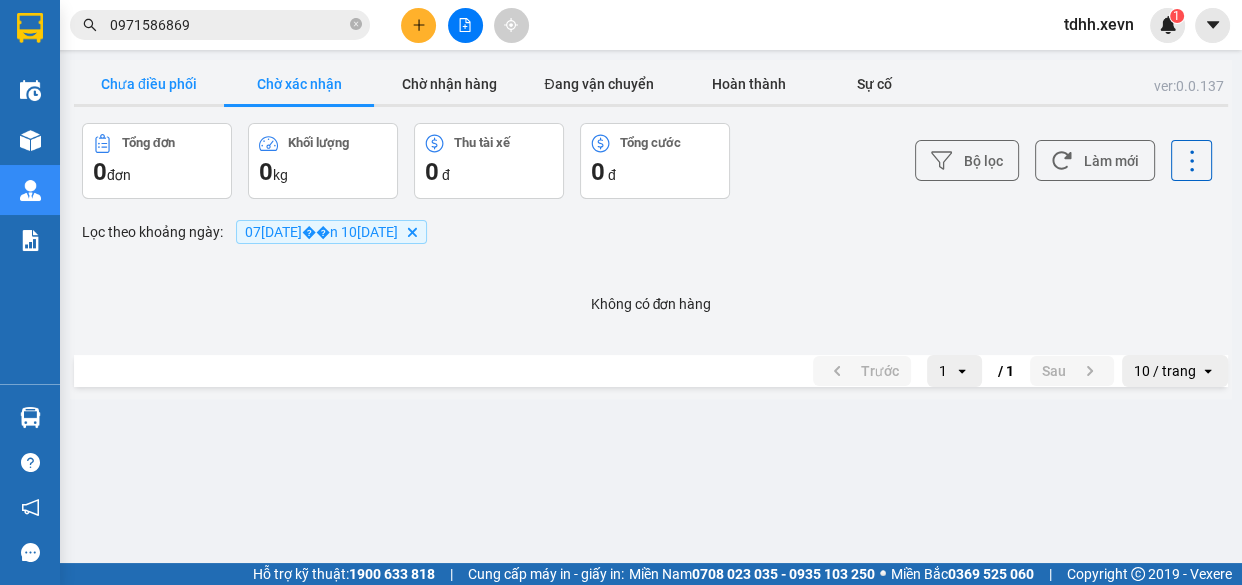 drag, startPoint x: 133, startPoint y: 93, endPoint x: 158, endPoint y: 100, distance: 25.96151 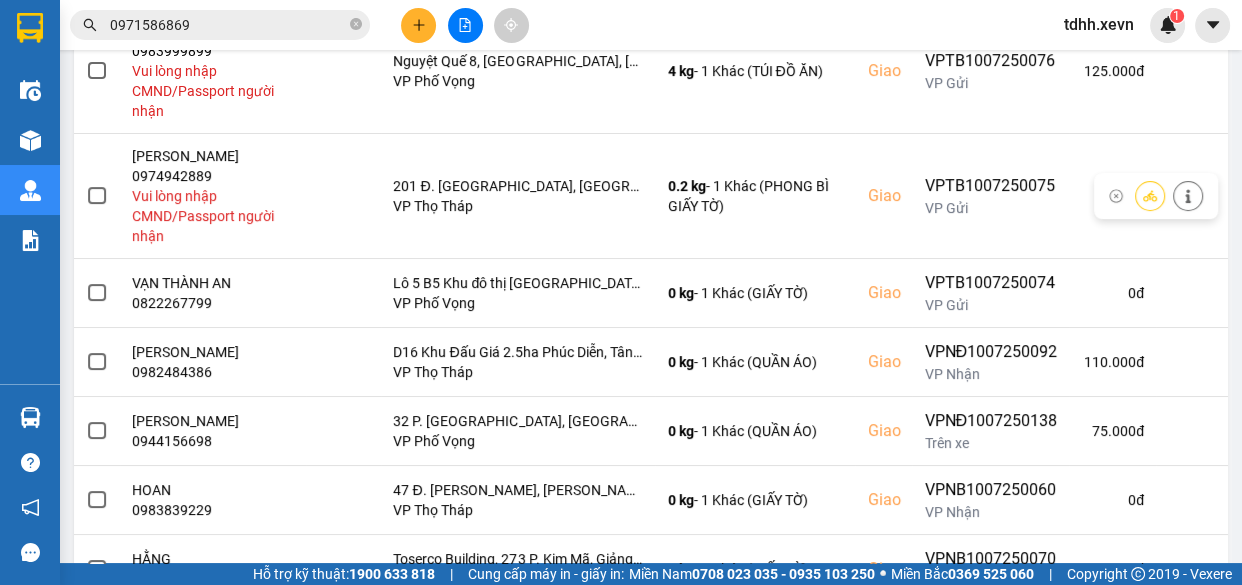 scroll, scrollTop: 656, scrollLeft: 0, axis: vertical 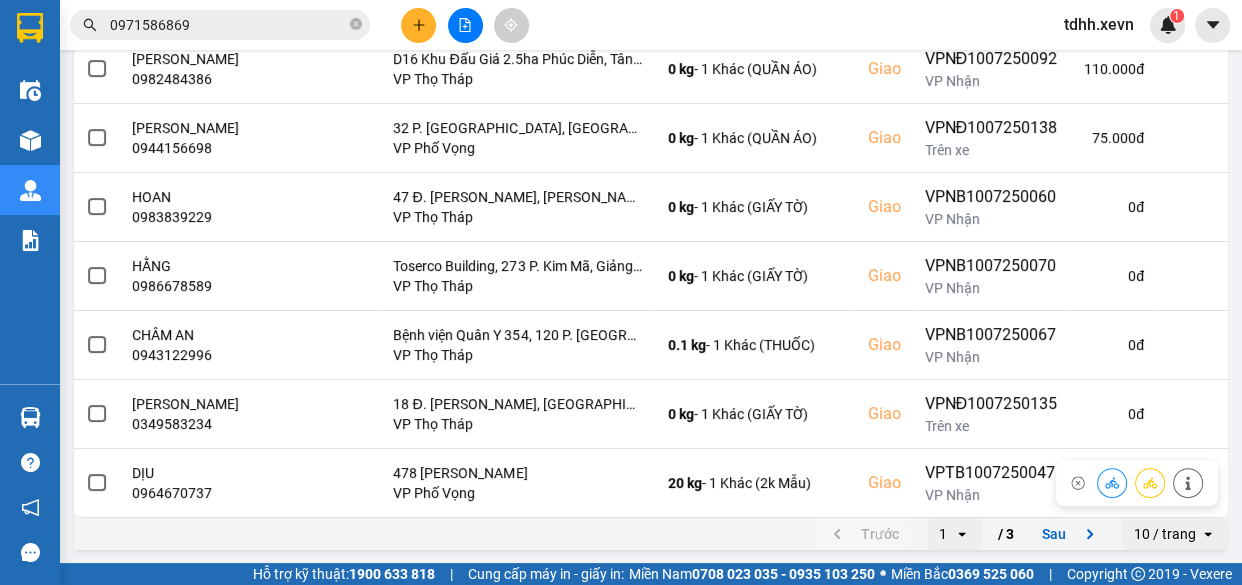 click on "Sau" at bounding box center [1072, 534] 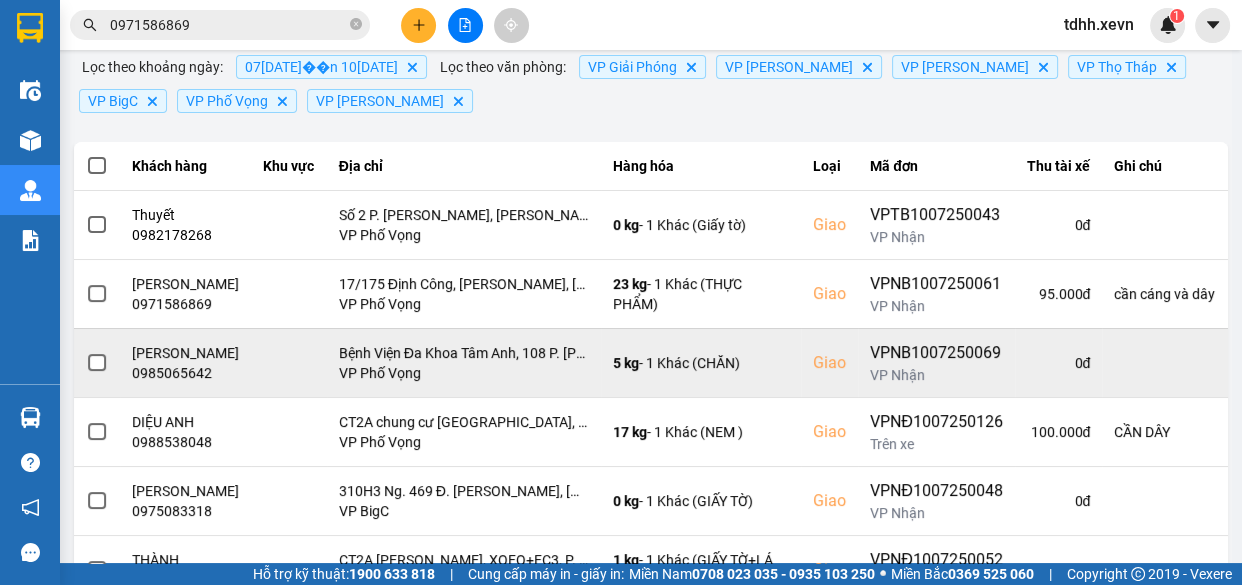 scroll, scrollTop: 272, scrollLeft: 0, axis: vertical 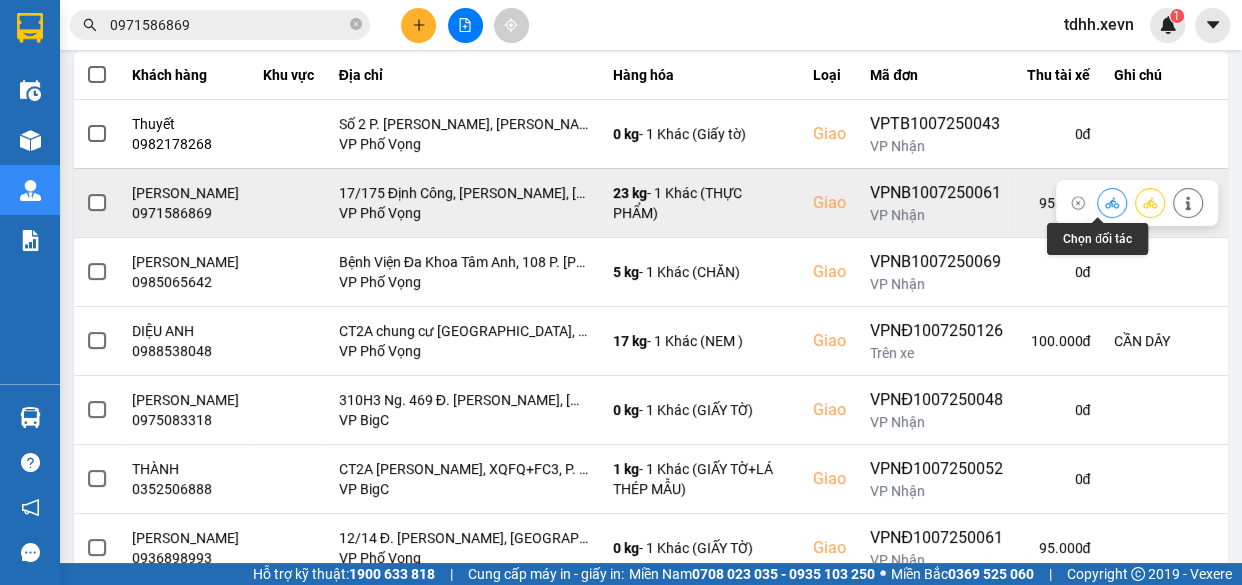 click 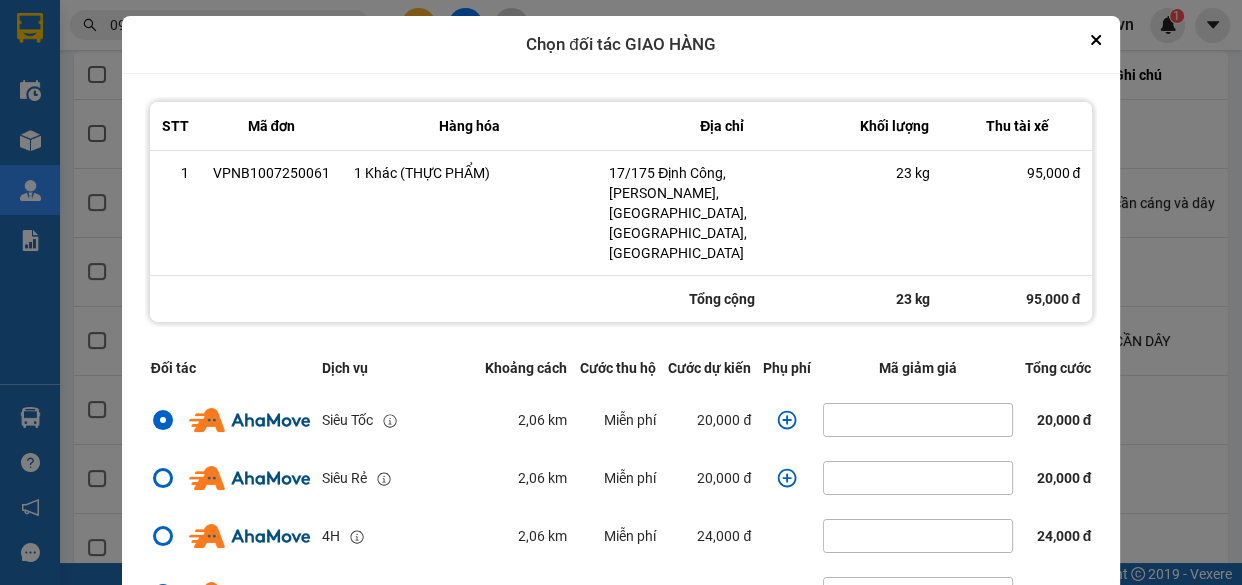 click 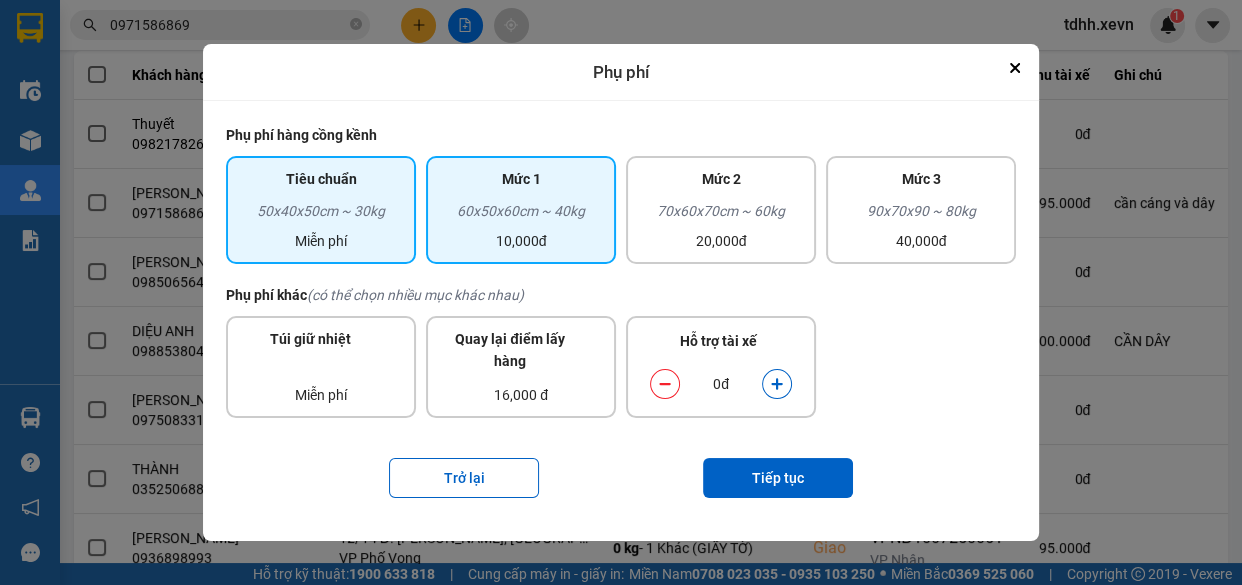 click on "60x50x60cm ~ 40kg" at bounding box center (521, 215) 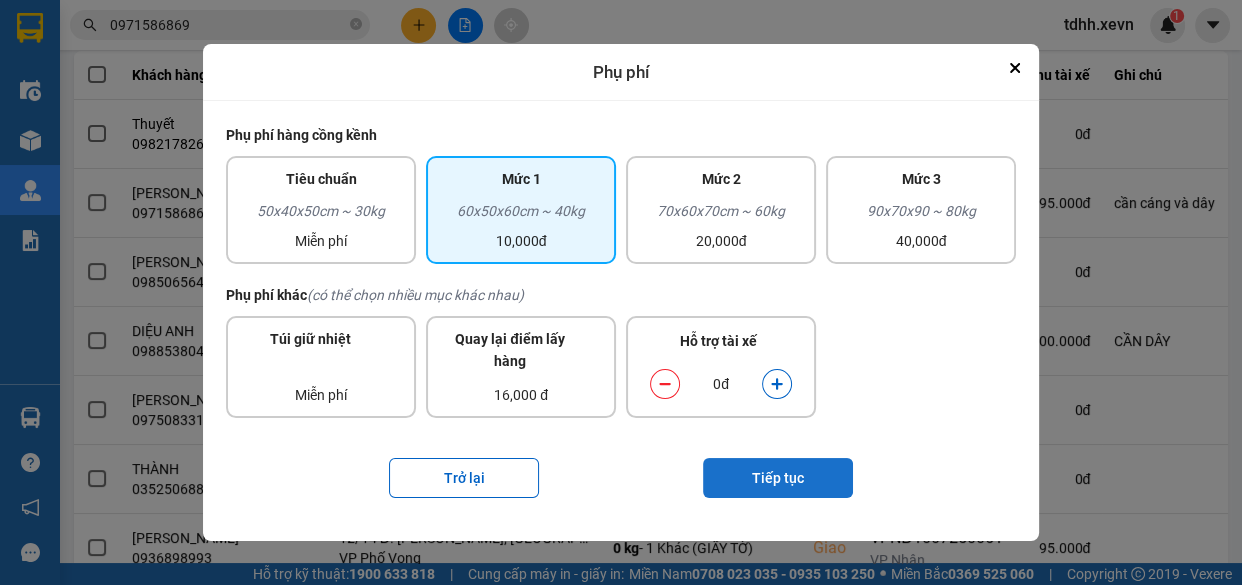 click on "Tiếp tục" at bounding box center (778, 478) 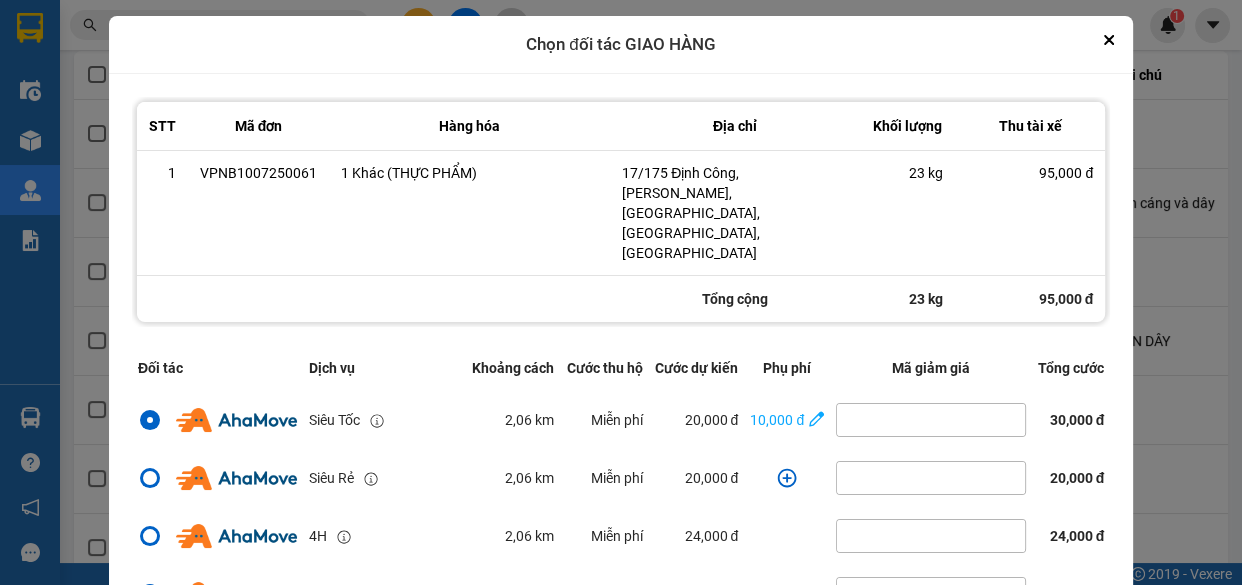 scroll, scrollTop: 59, scrollLeft: 0, axis: vertical 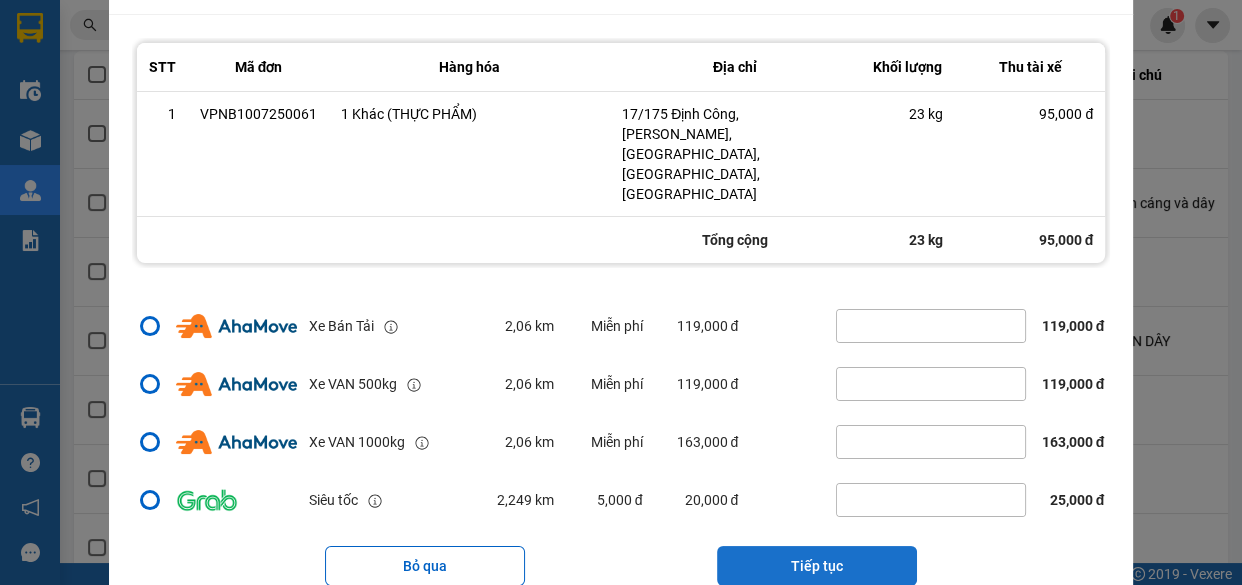 drag, startPoint x: 812, startPoint y: 505, endPoint x: 810, endPoint y: 495, distance: 10.198039 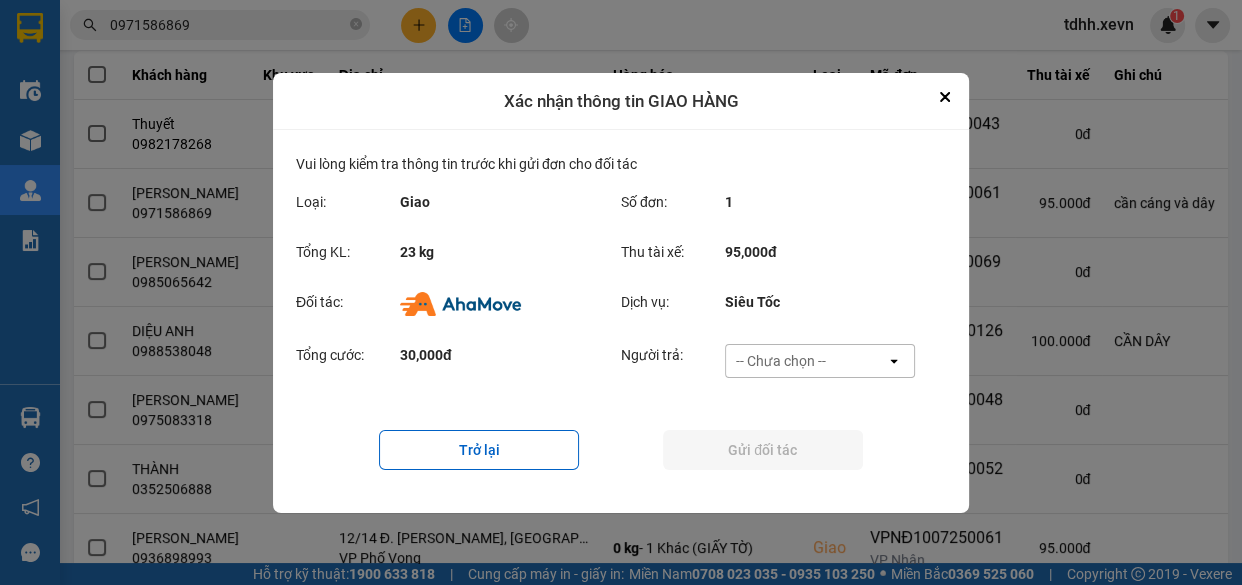 click on "-- Chưa chọn --" at bounding box center [806, 361] 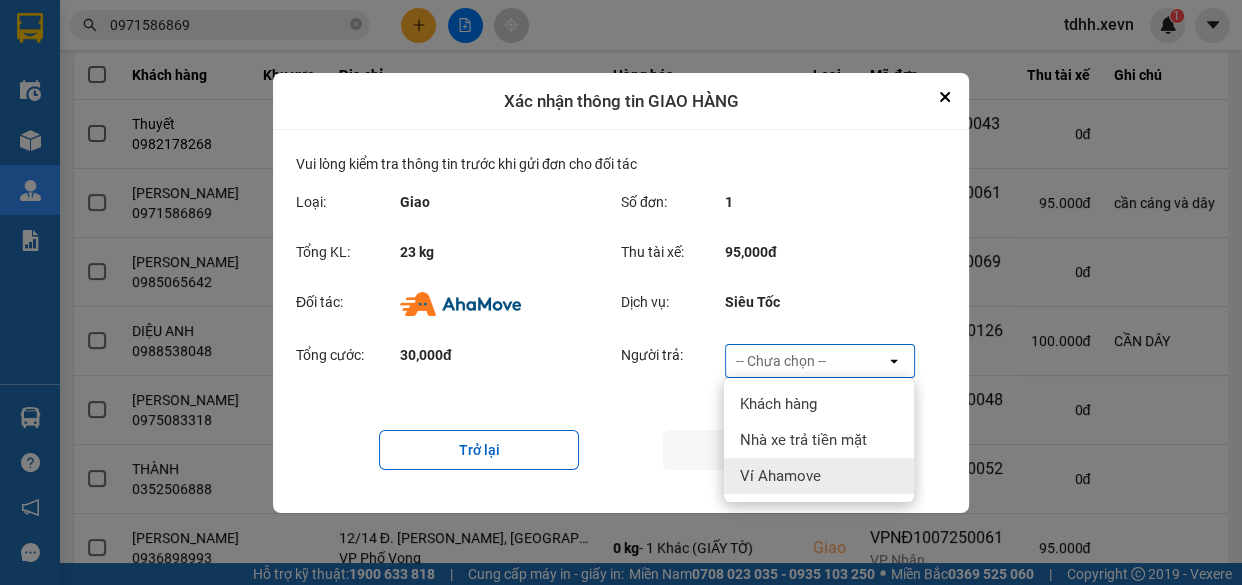click on "Ví Ahamove" at bounding box center (819, 476) 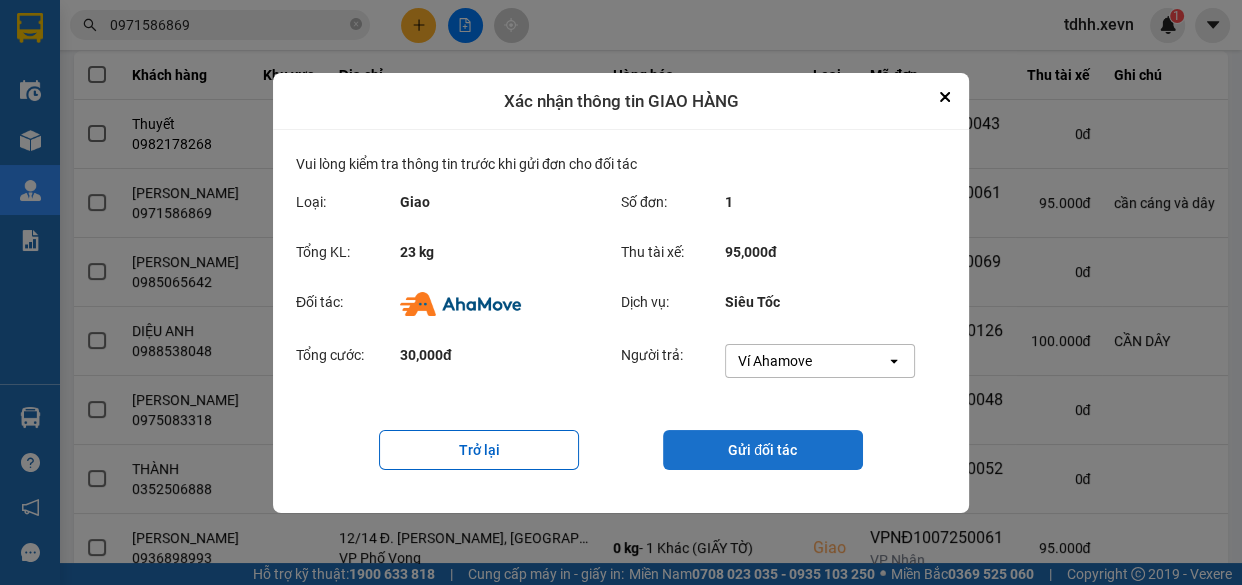 click on "Gửi đối tác" at bounding box center (763, 450) 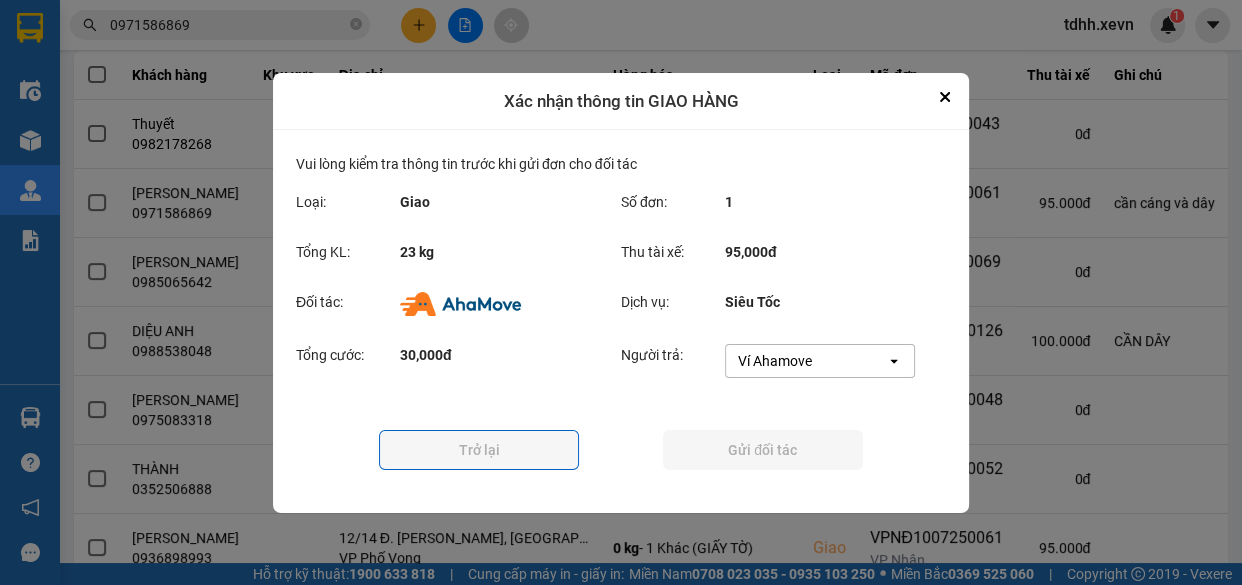 scroll, scrollTop: 0, scrollLeft: 0, axis: both 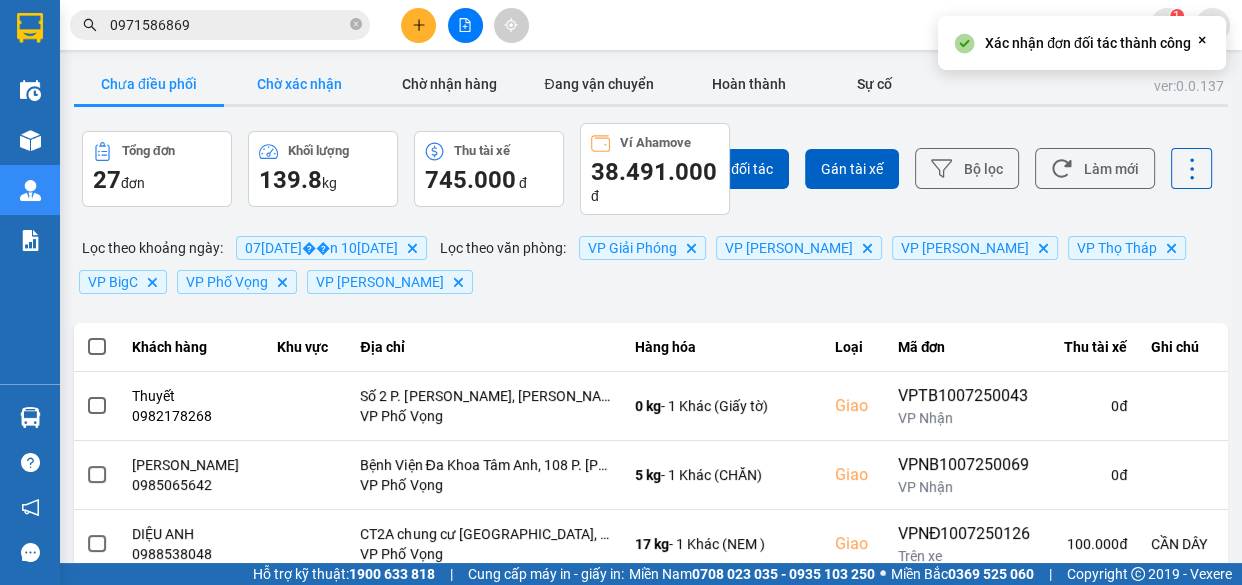 click on "Chờ xác nhận" at bounding box center (299, 84) 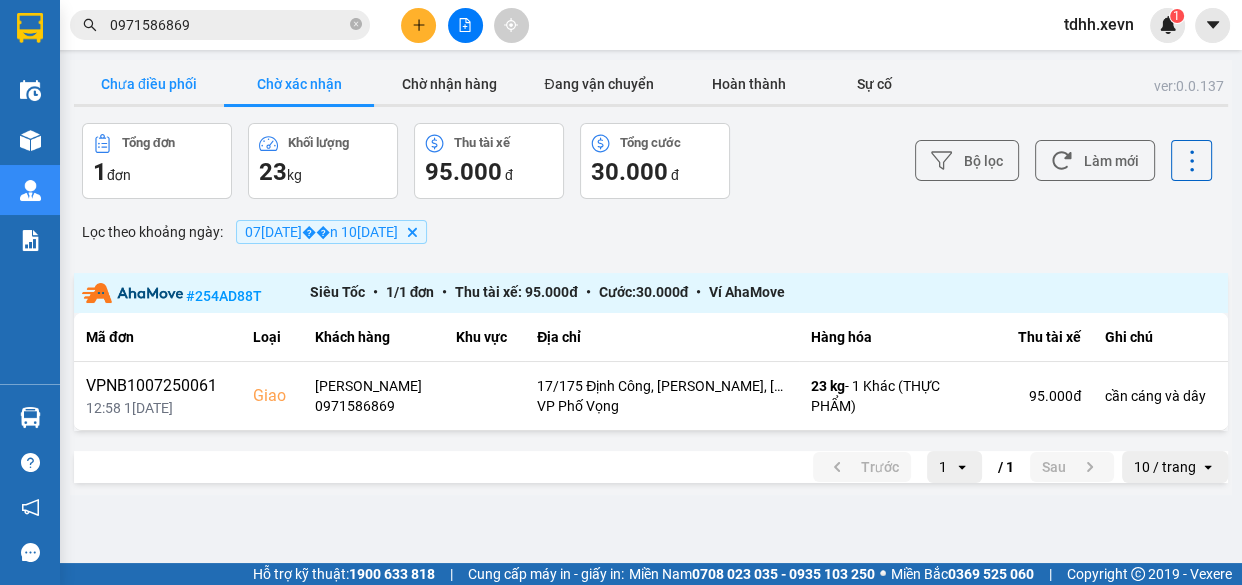 click on "Chưa điều phối" at bounding box center (149, 84) 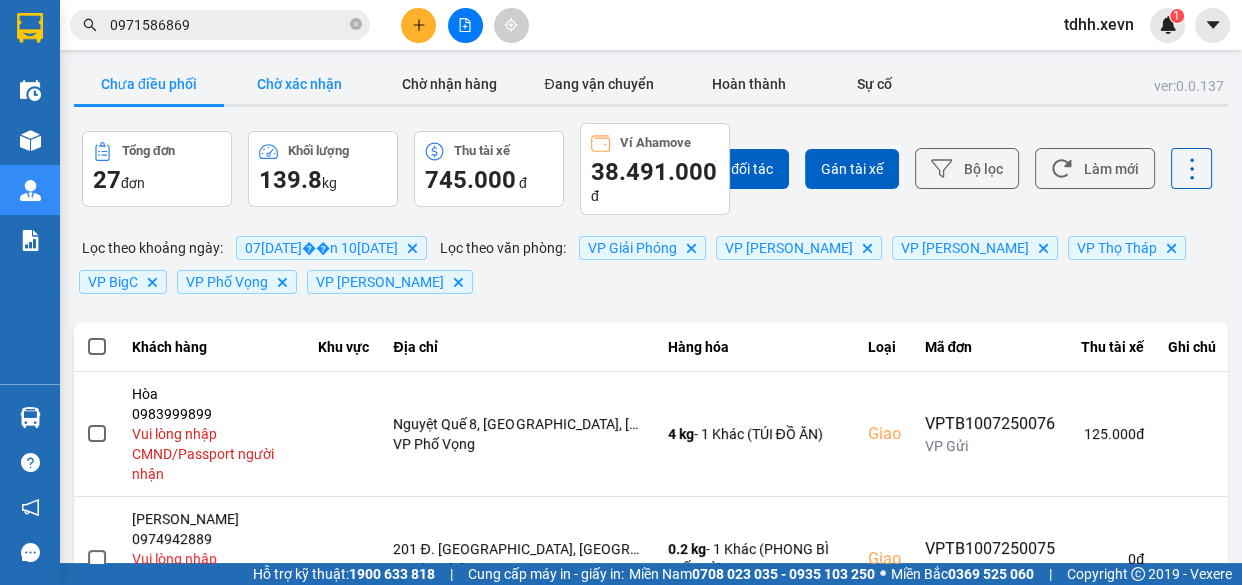click on "Chờ xác nhận" at bounding box center (299, 84) 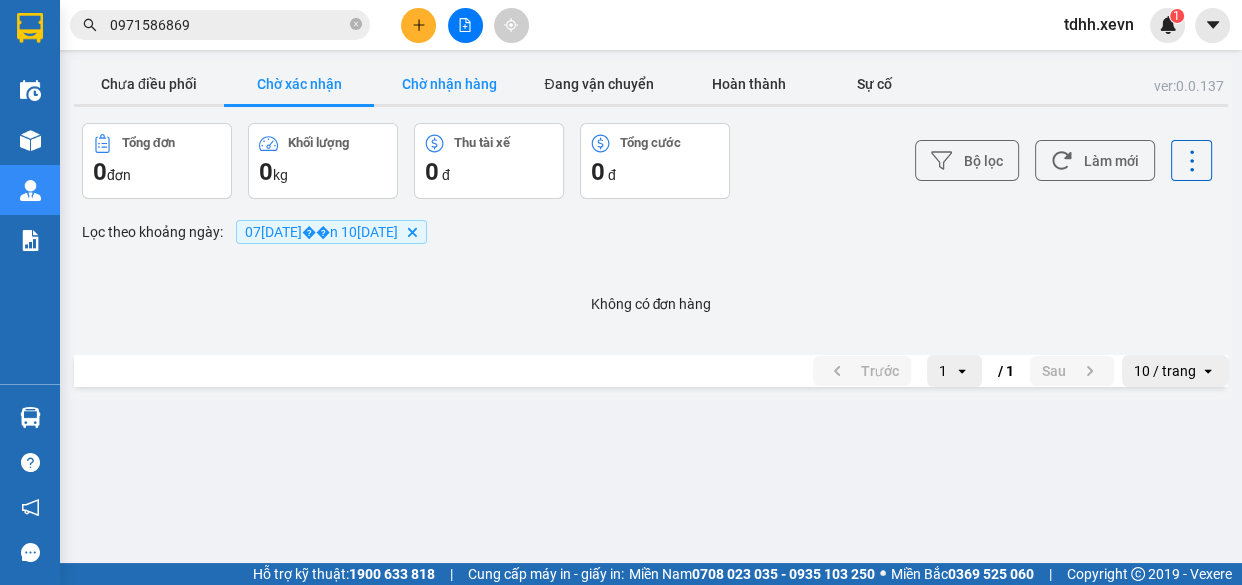 click on "Chờ nhận hàng" at bounding box center [449, 84] 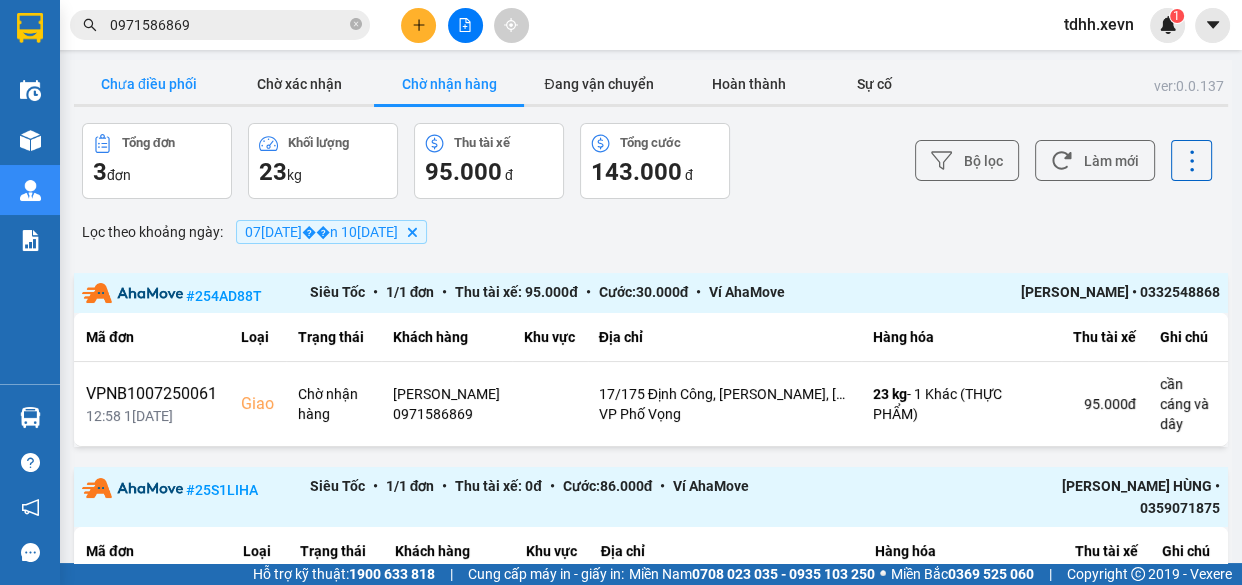 click on "Chưa điều phối" at bounding box center [149, 84] 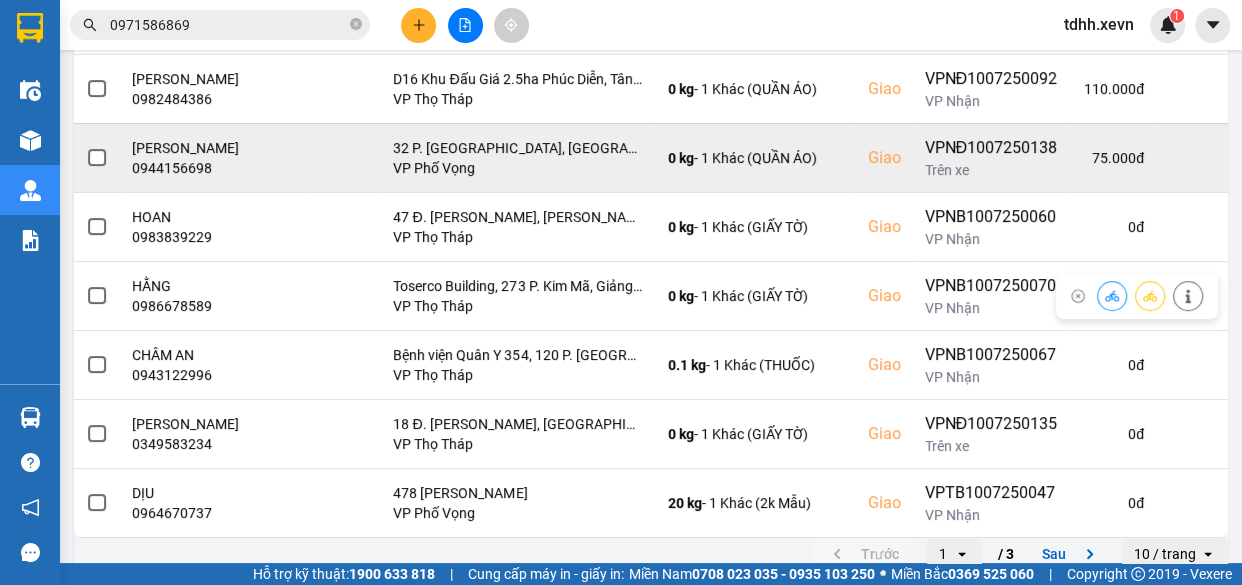 scroll, scrollTop: 656, scrollLeft: 0, axis: vertical 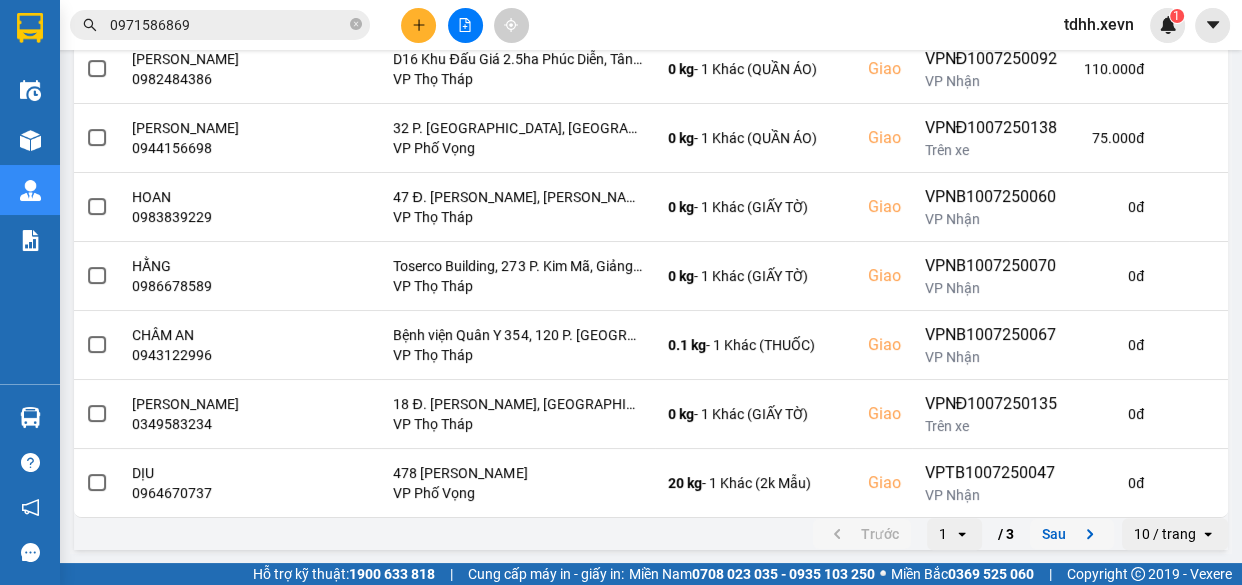 click on "Sau" at bounding box center [1072, 534] 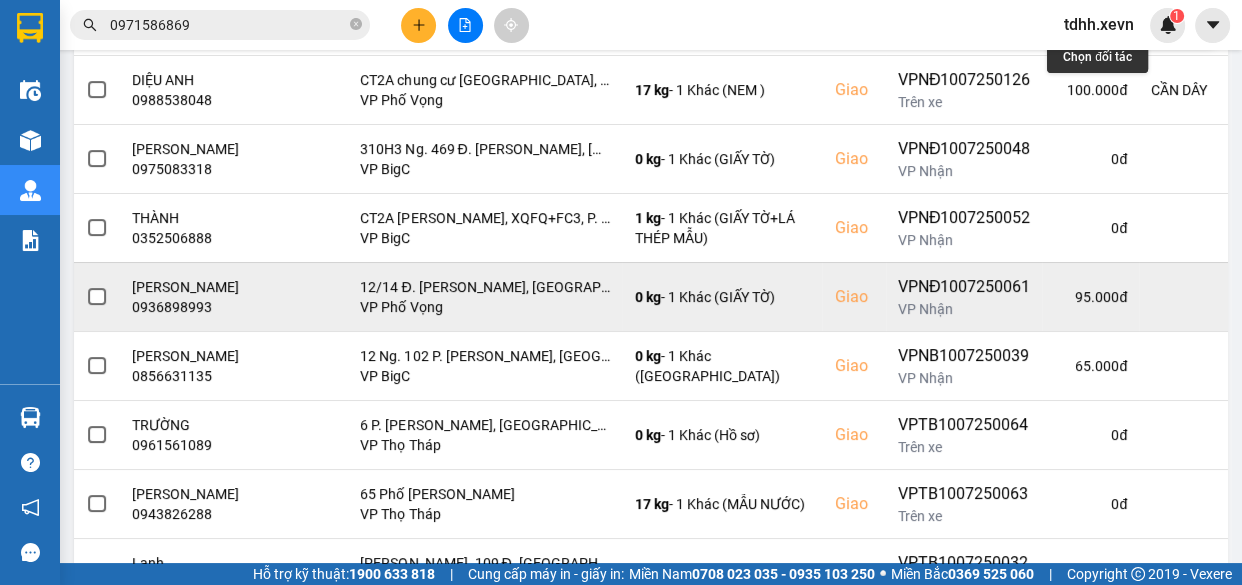 scroll, scrollTop: 544, scrollLeft: 0, axis: vertical 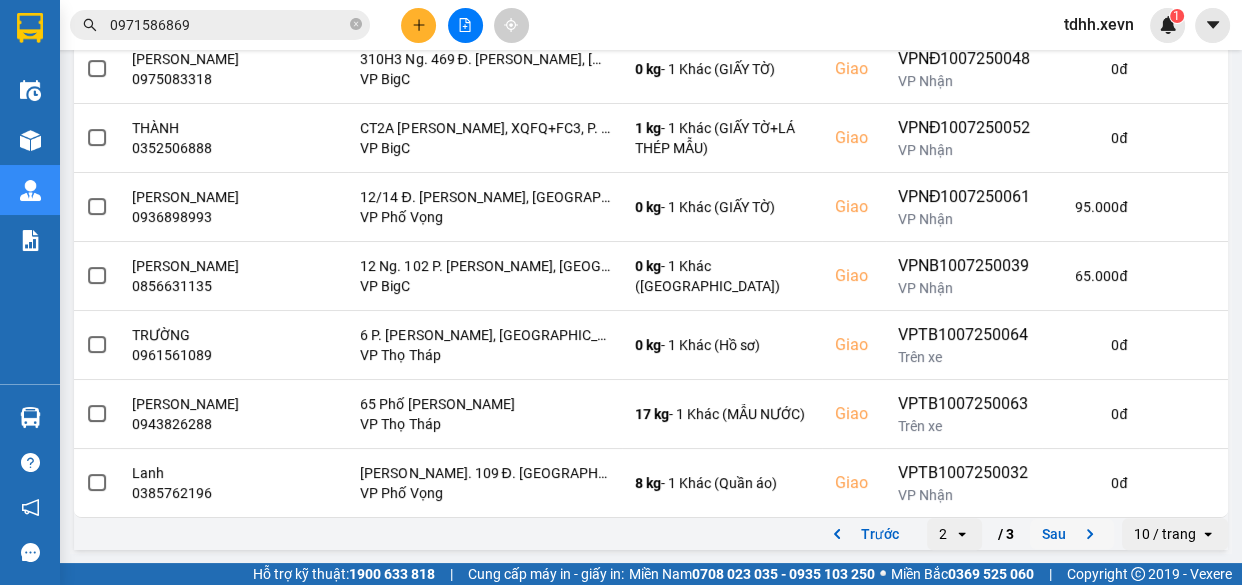 click 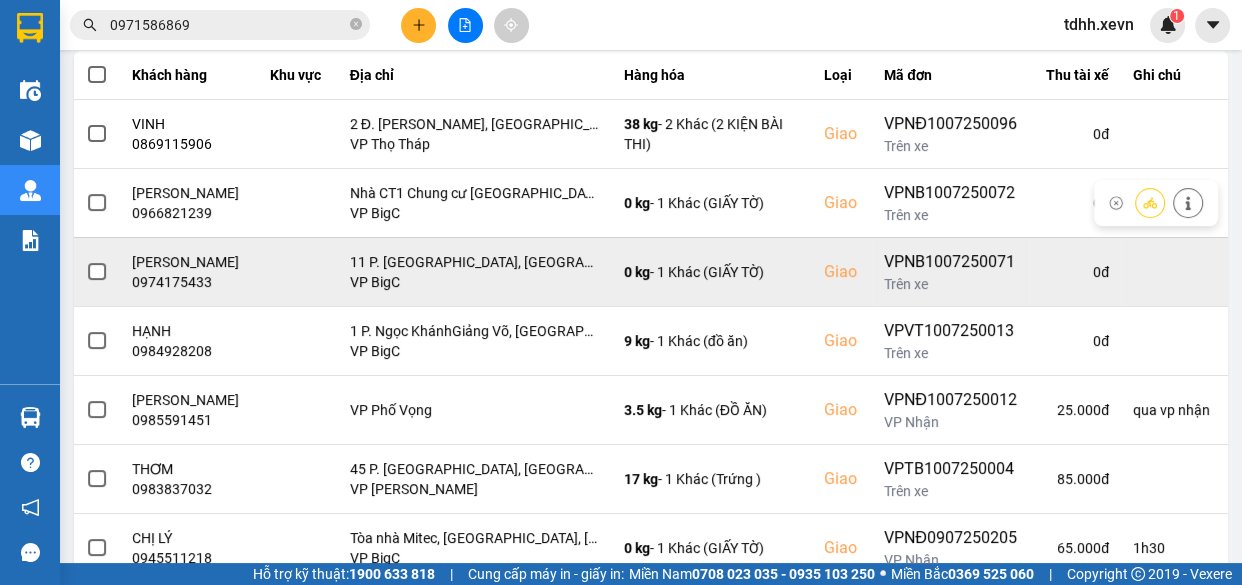 scroll, scrollTop: 353, scrollLeft: 0, axis: vertical 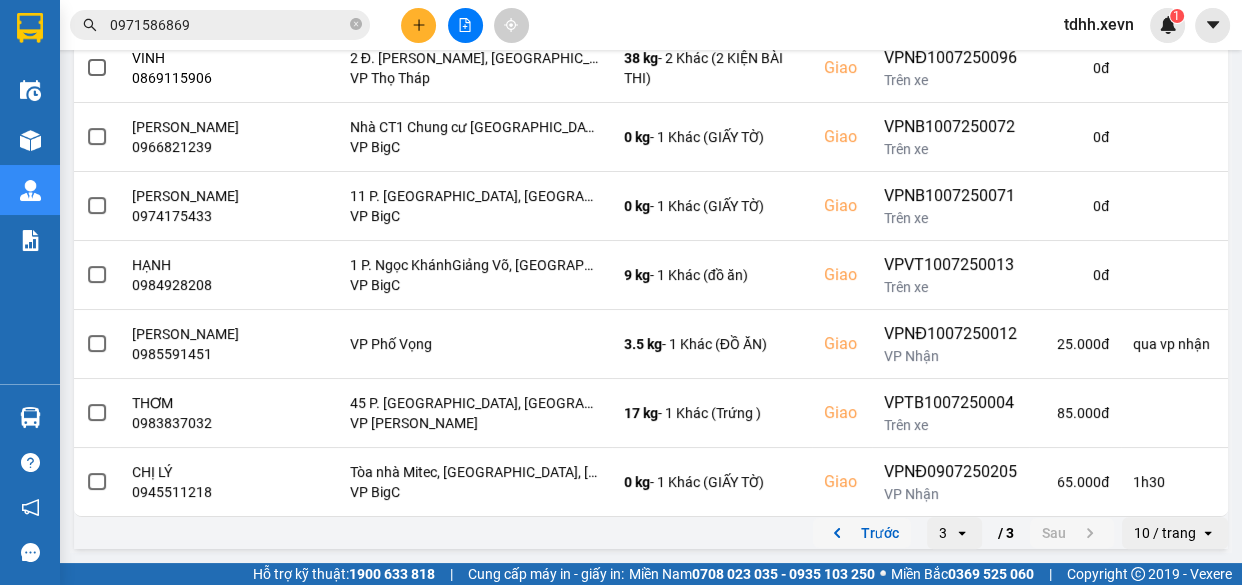 click on "Trước" at bounding box center [862, 533] 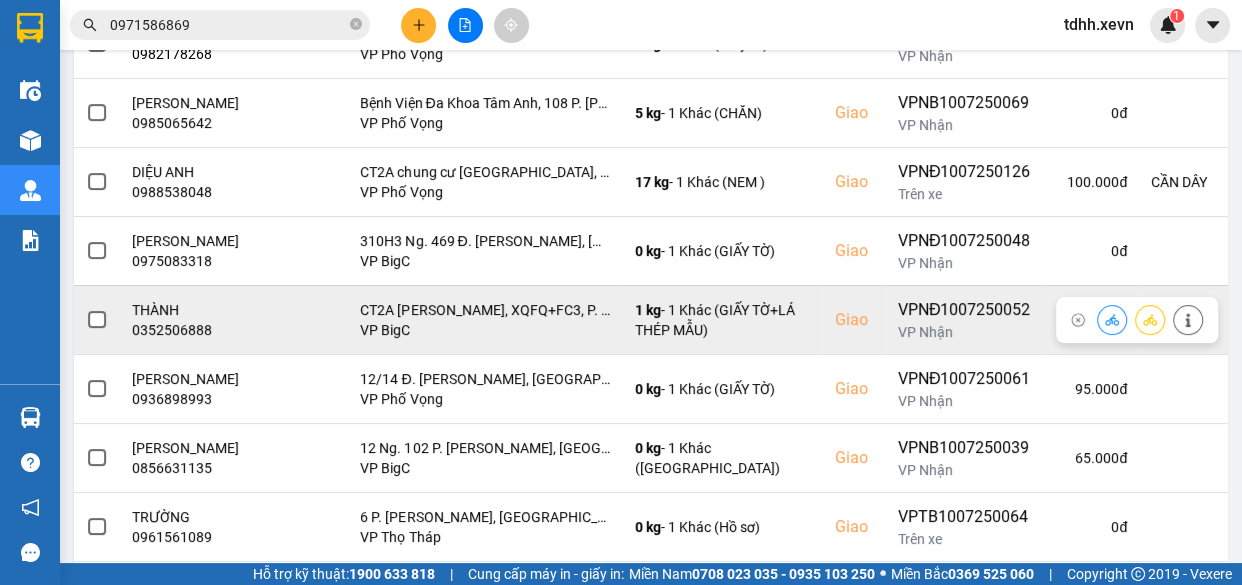 scroll, scrollTop: 180, scrollLeft: 0, axis: vertical 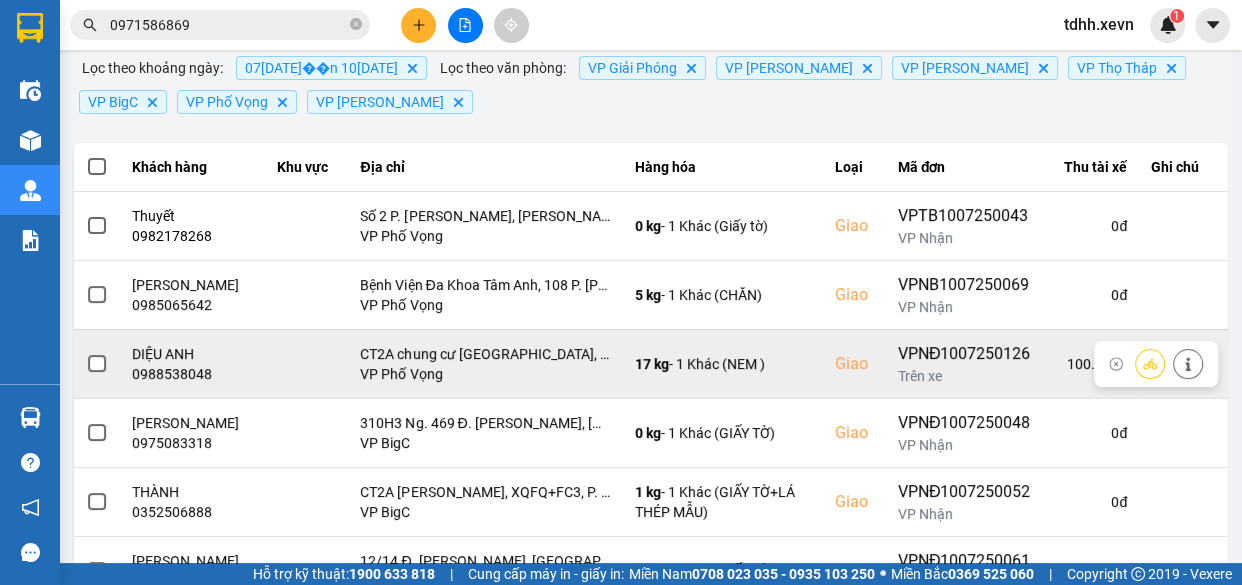 click on "0988538048" at bounding box center [193, 374] 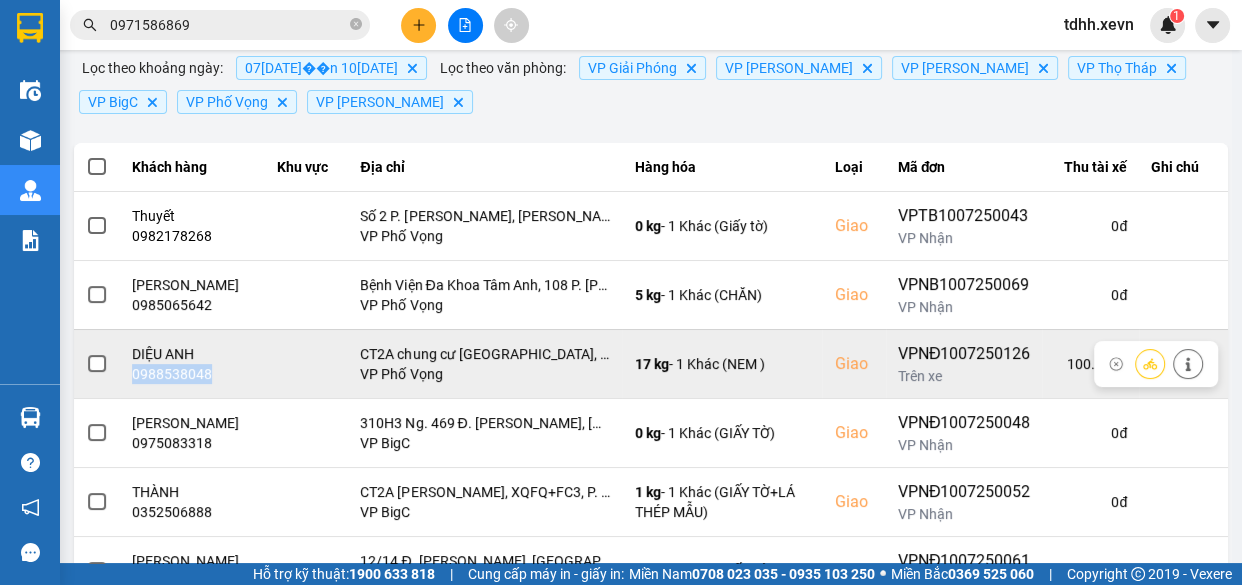 click on "0988538048" at bounding box center (193, 374) 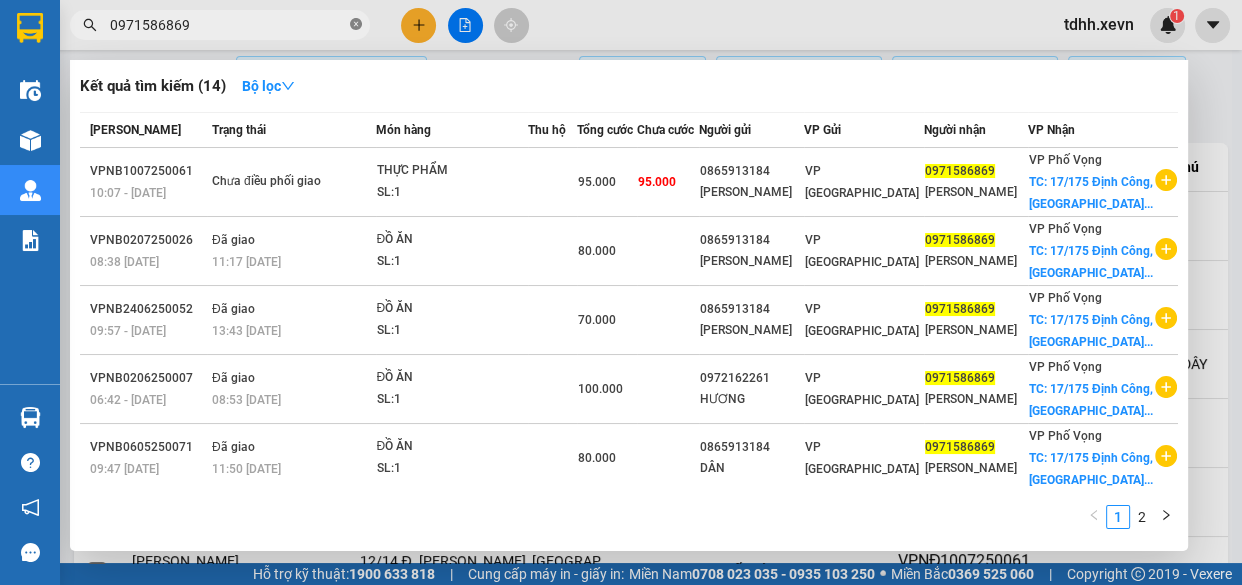 click 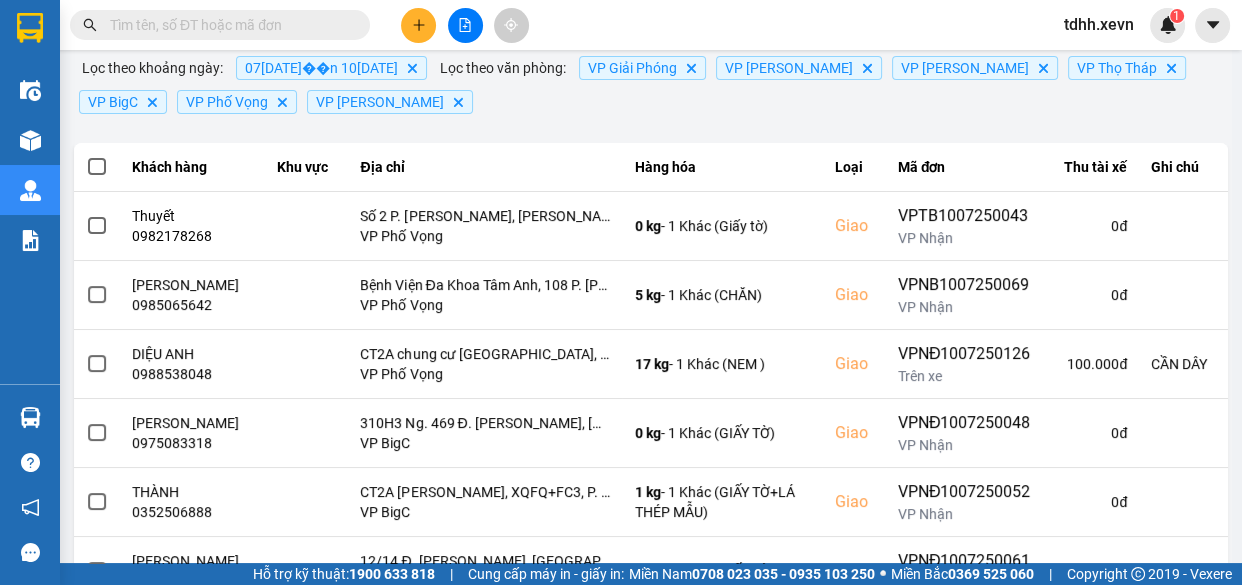 paste on "0988538048" 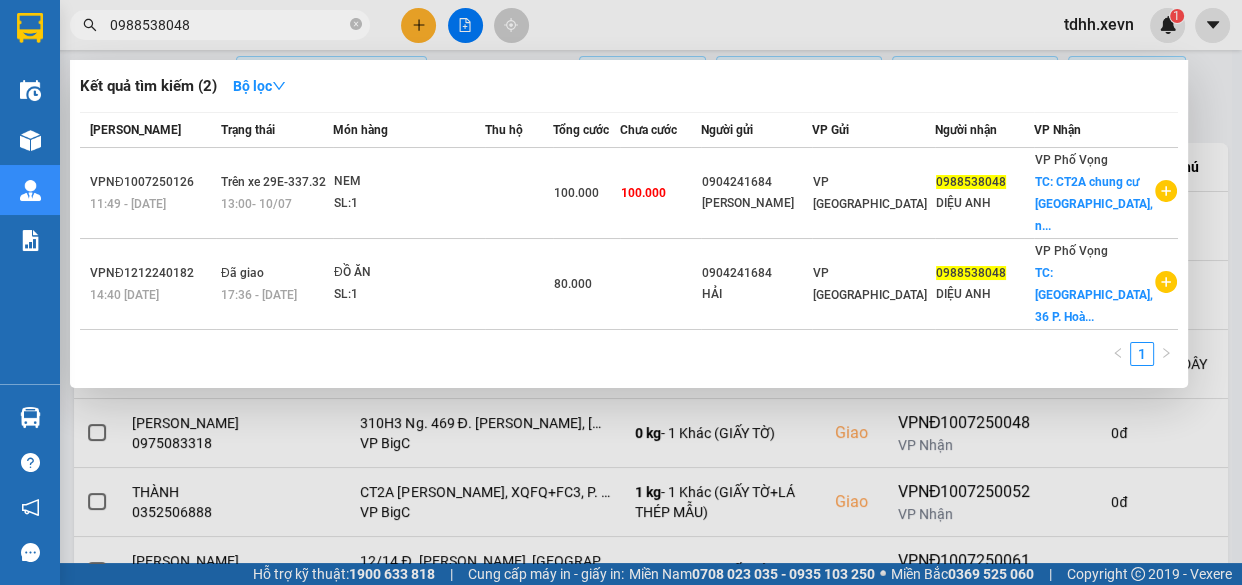 type on "0988538048" 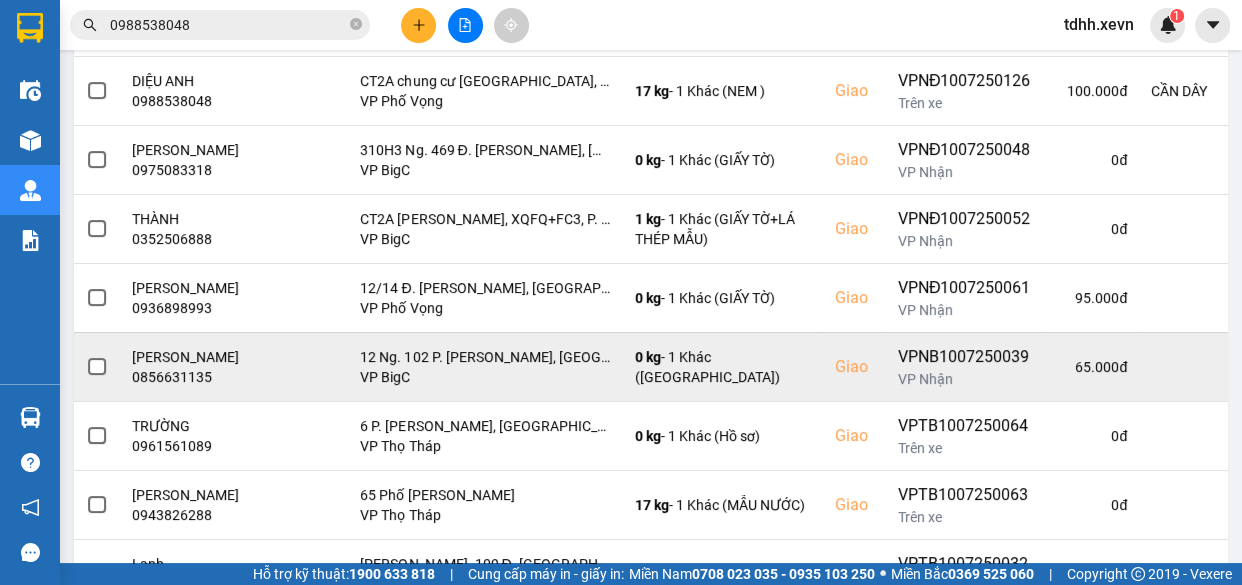 scroll, scrollTop: 544, scrollLeft: 0, axis: vertical 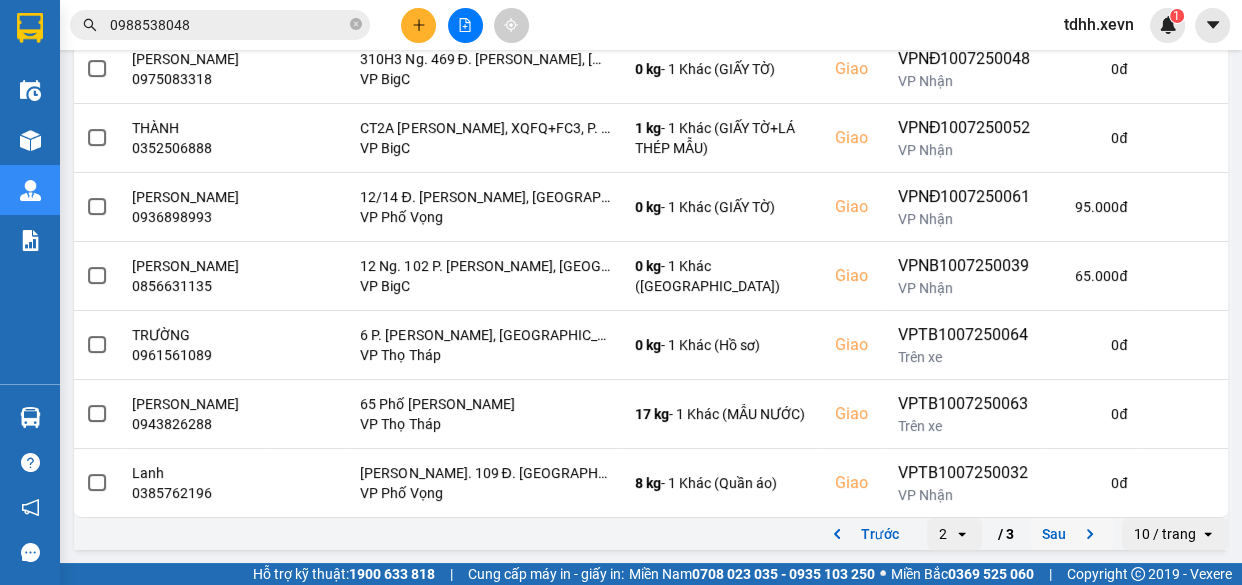 click on "Sau" at bounding box center [1072, 534] 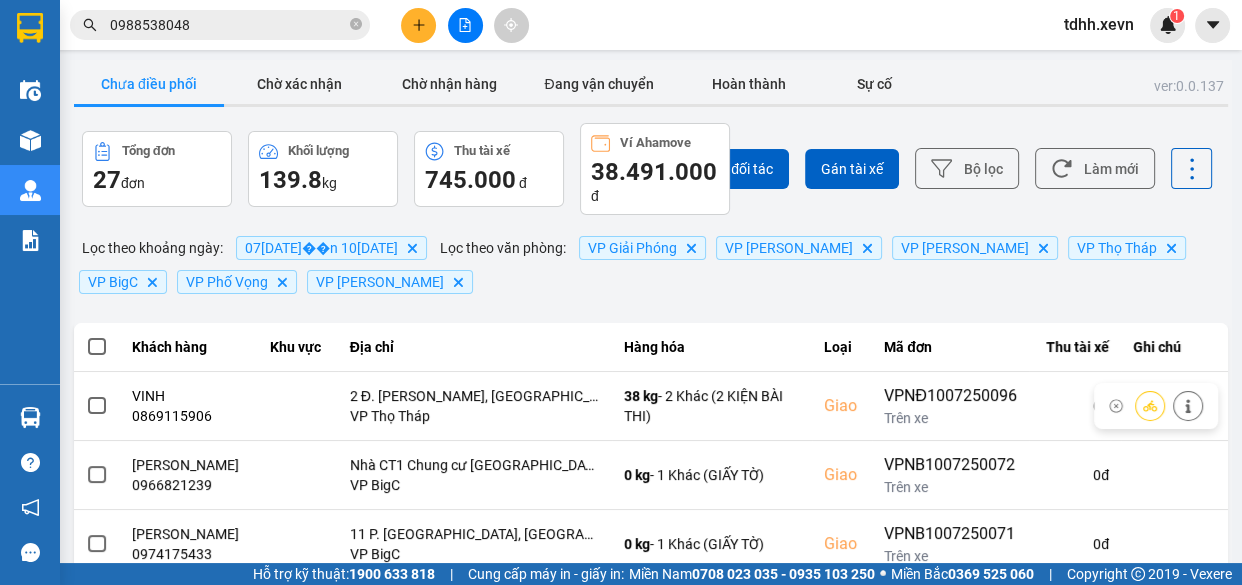 scroll, scrollTop: 353, scrollLeft: 0, axis: vertical 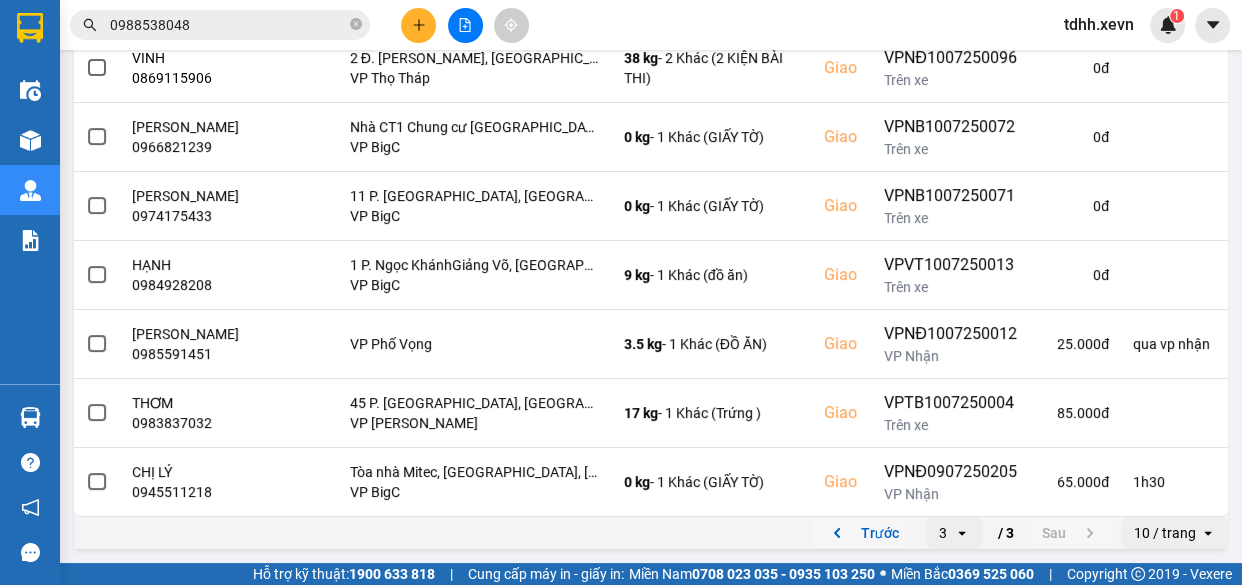 click on "Trước" at bounding box center (862, 533) 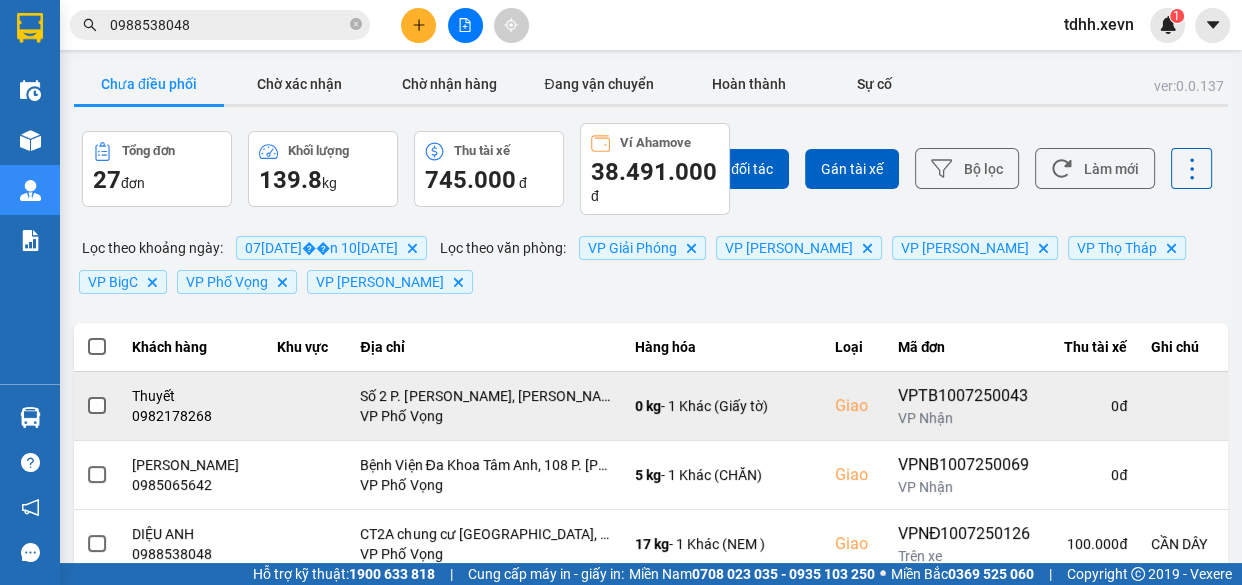 scroll, scrollTop: 544, scrollLeft: 0, axis: vertical 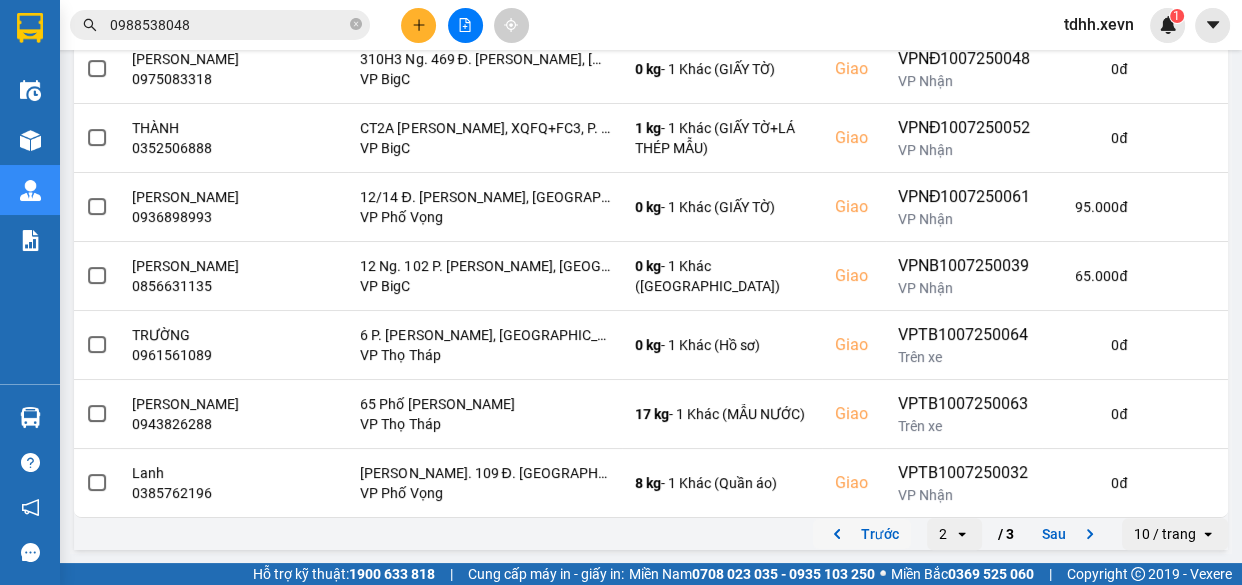 click on "Trước" at bounding box center (862, 534) 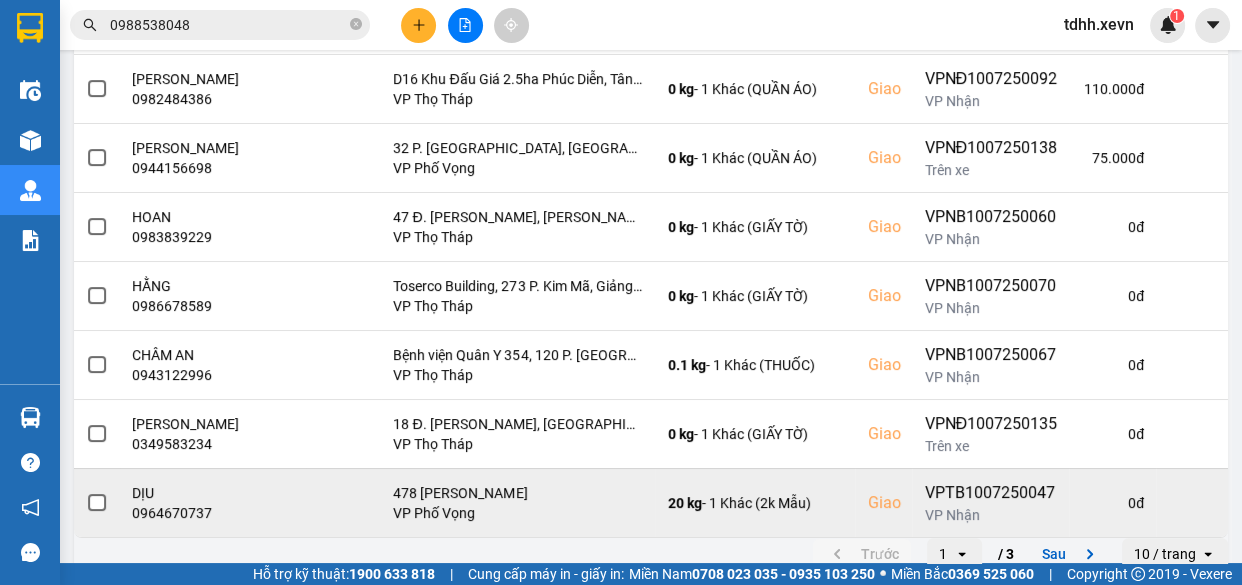 scroll, scrollTop: 656, scrollLeft: 0, axis: vertical 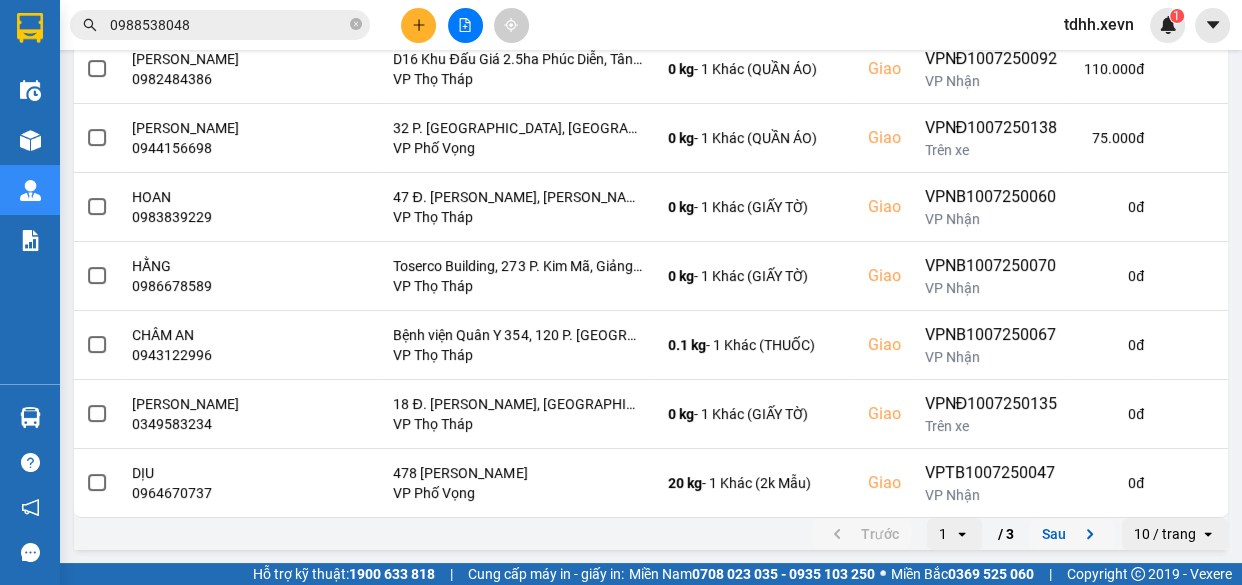 click on "Sau" at bounding box center (1072, 534) 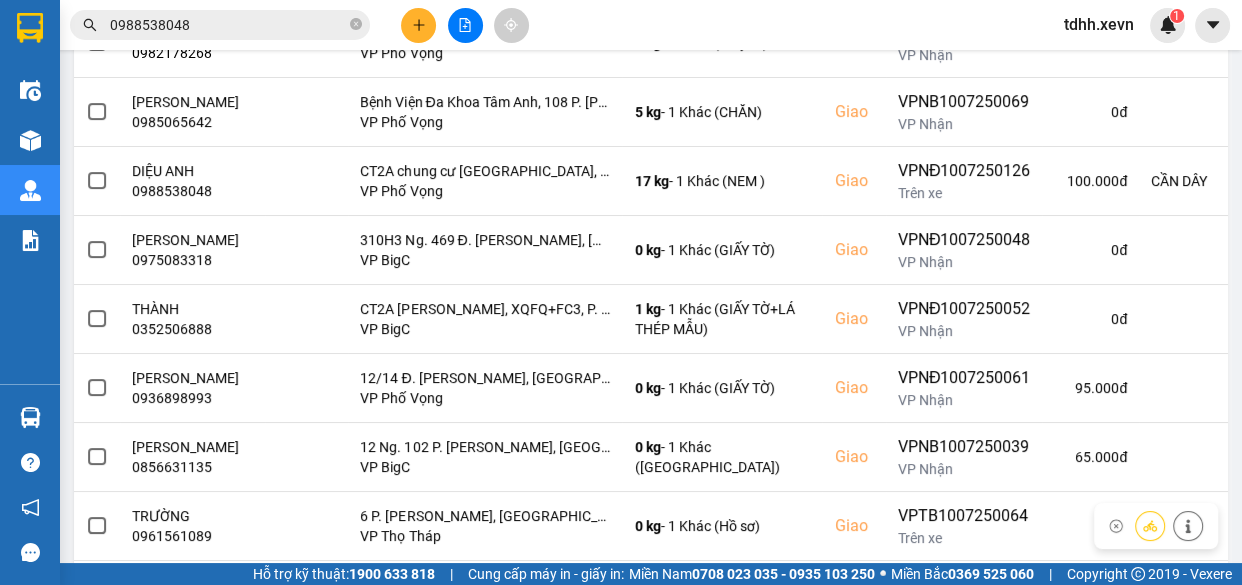 scroll, scrollTop: 544, scrollLeft: 0, axis: vertical 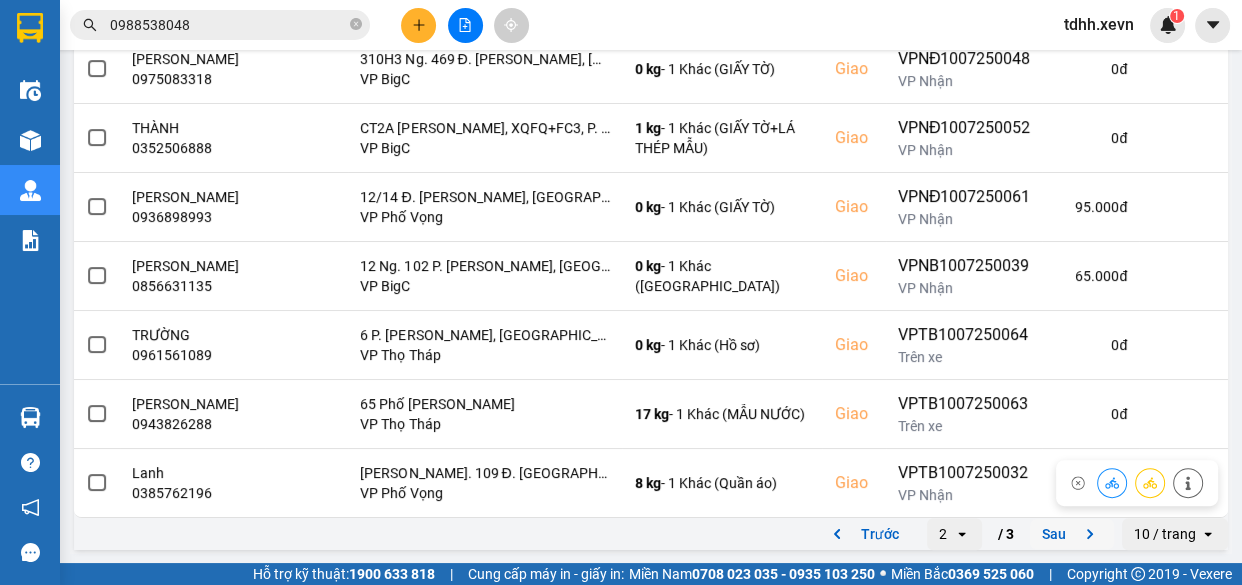 click on "Sau" at bounding box center (1072, 534) 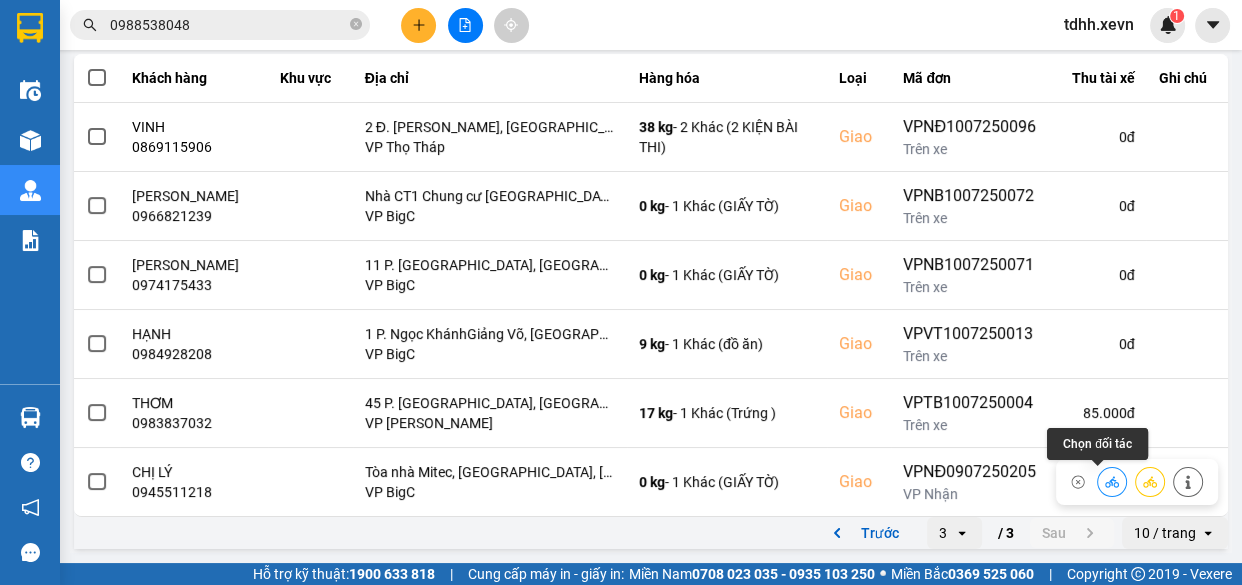 scroll, scrollTop: 0, scrollLeft: 0, axis: both 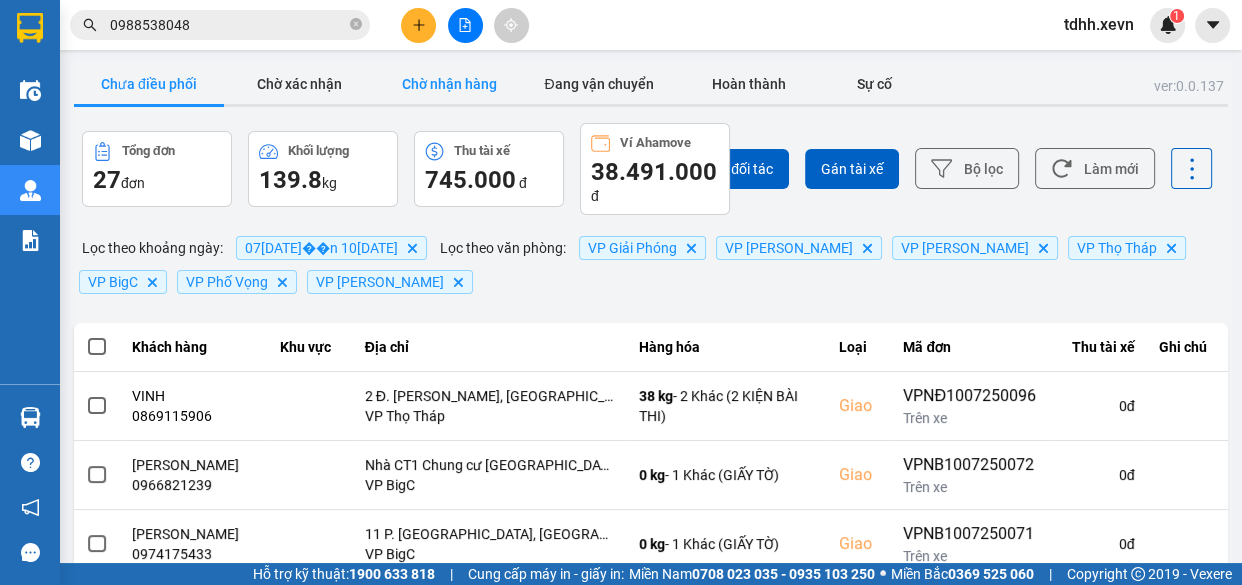click on "Chờ nhận hàng" at bounding box center (449, 84) 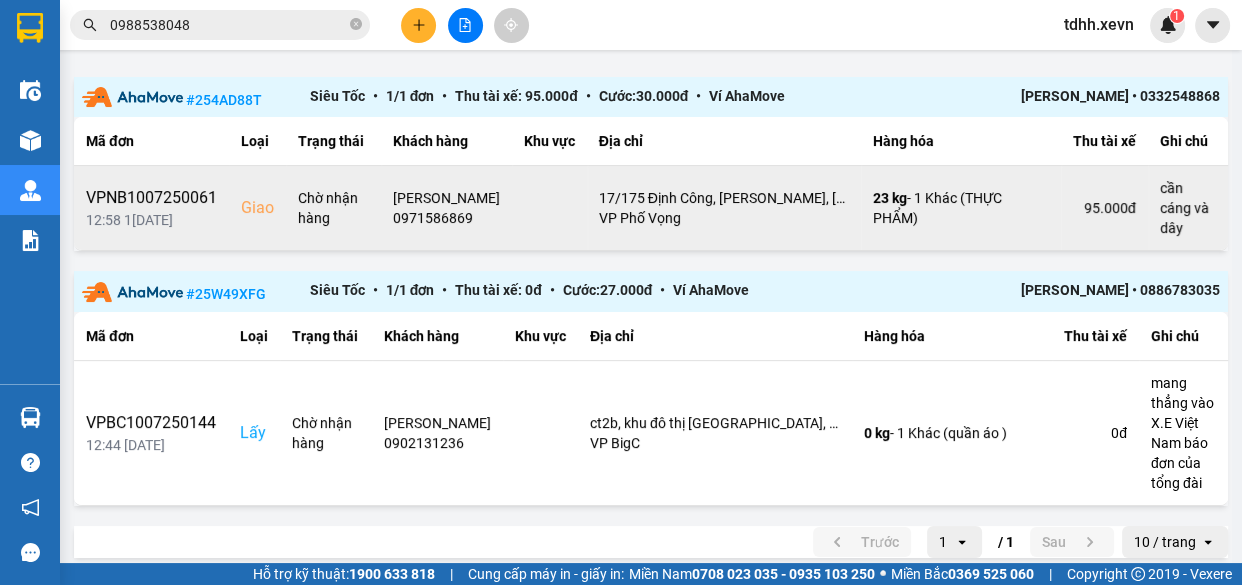 scroll, scrollTop: 0, scrollLeft: 0, axis: both 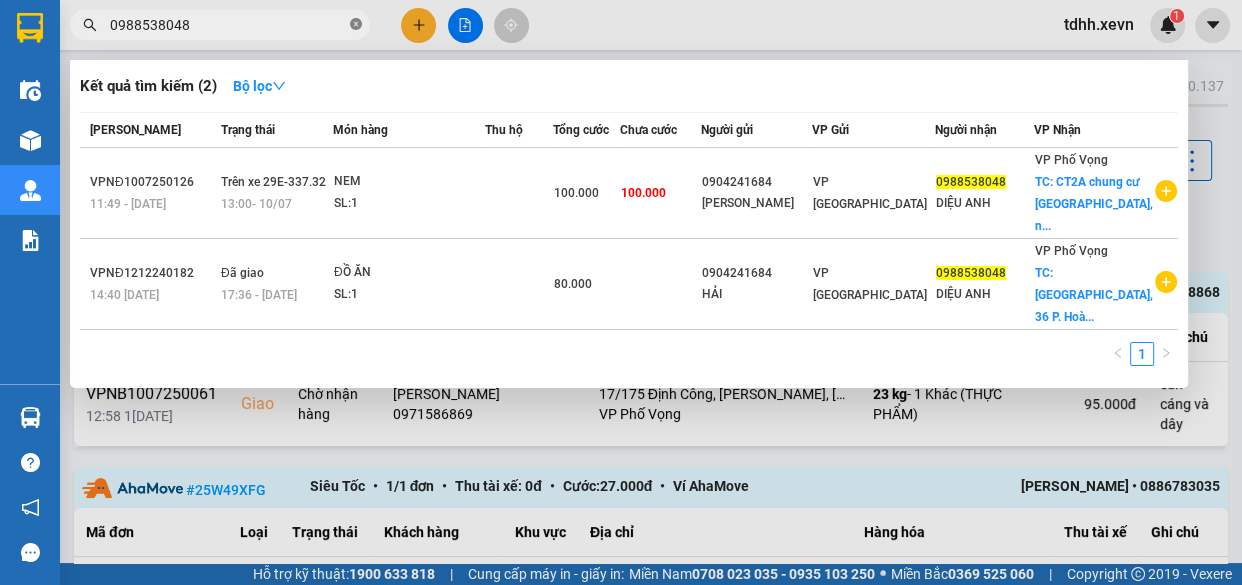 click 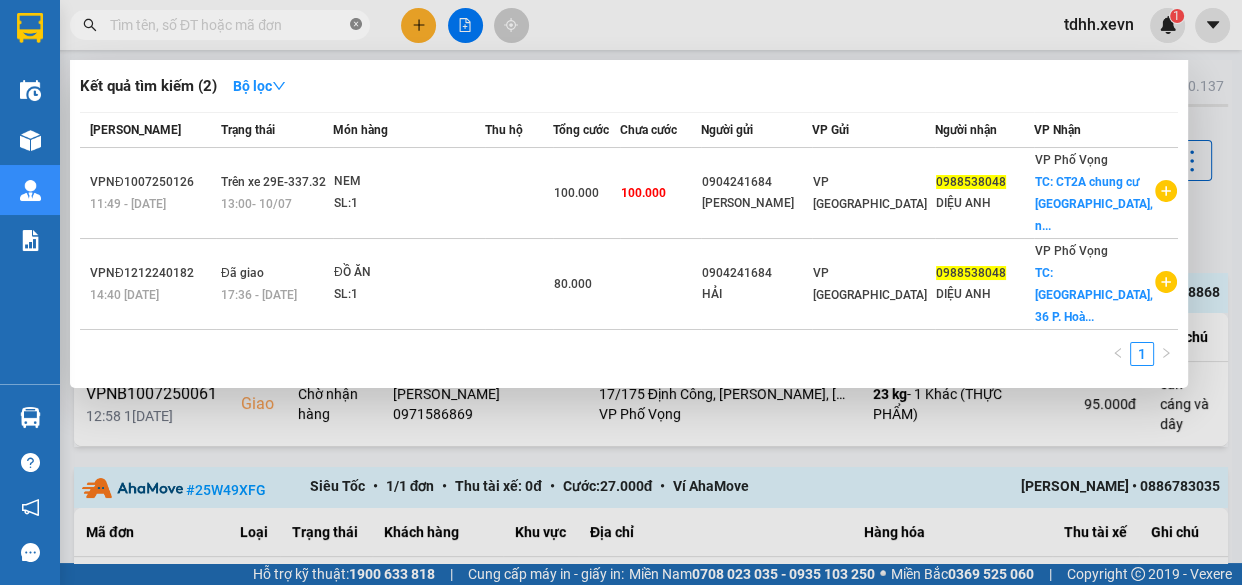 paste on "0376317989" 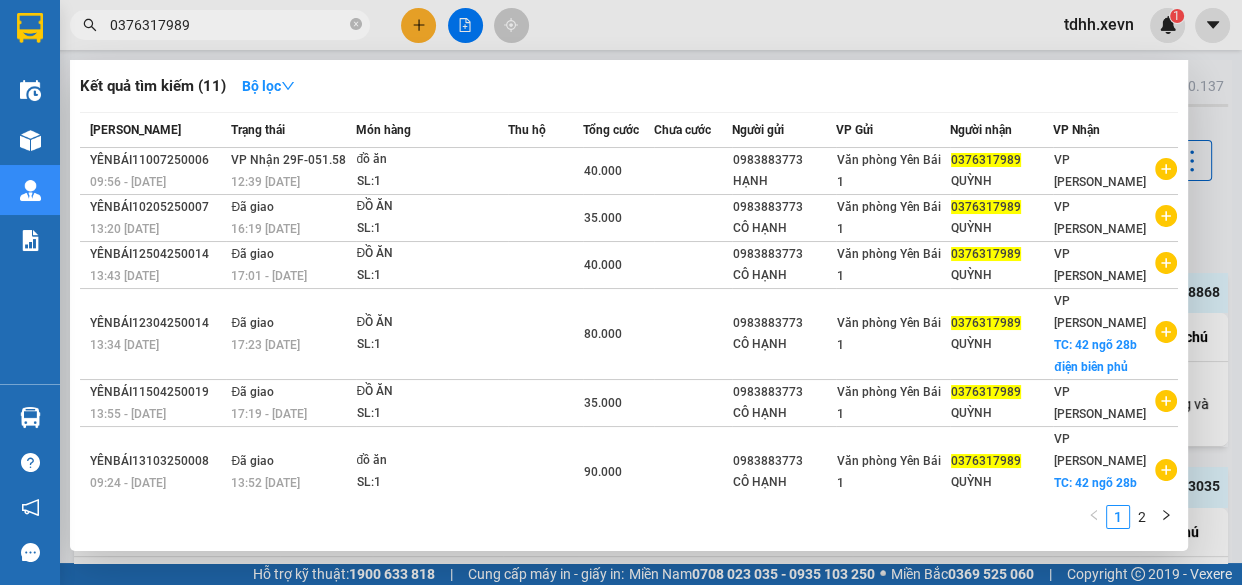 type on "0376317989" 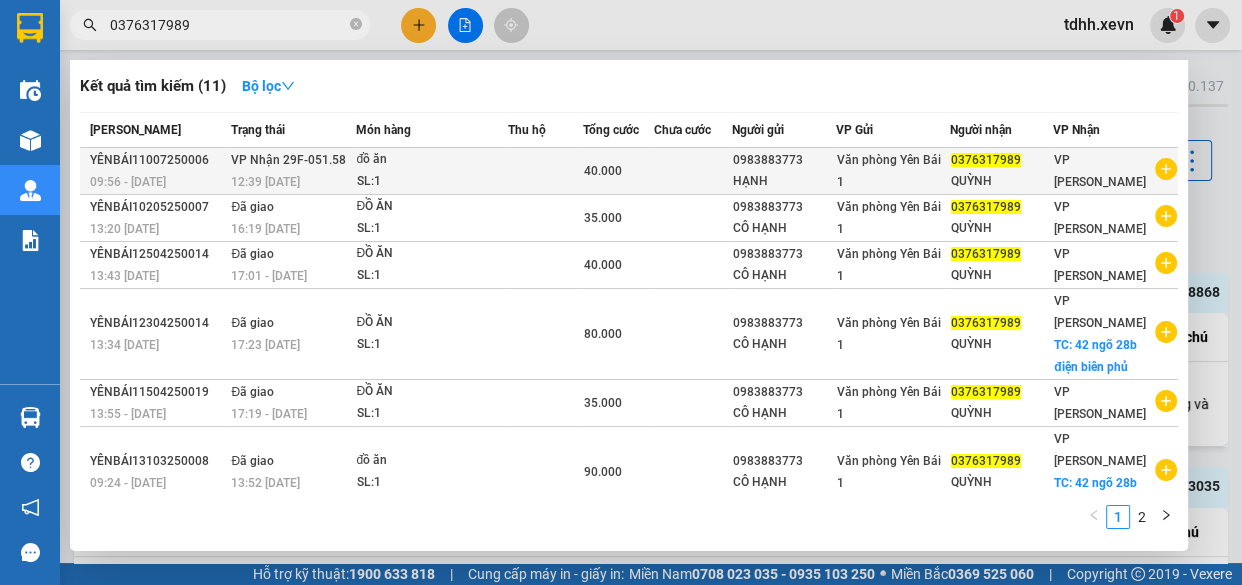 click on "HẠNH" at bounding box center (784, 181) 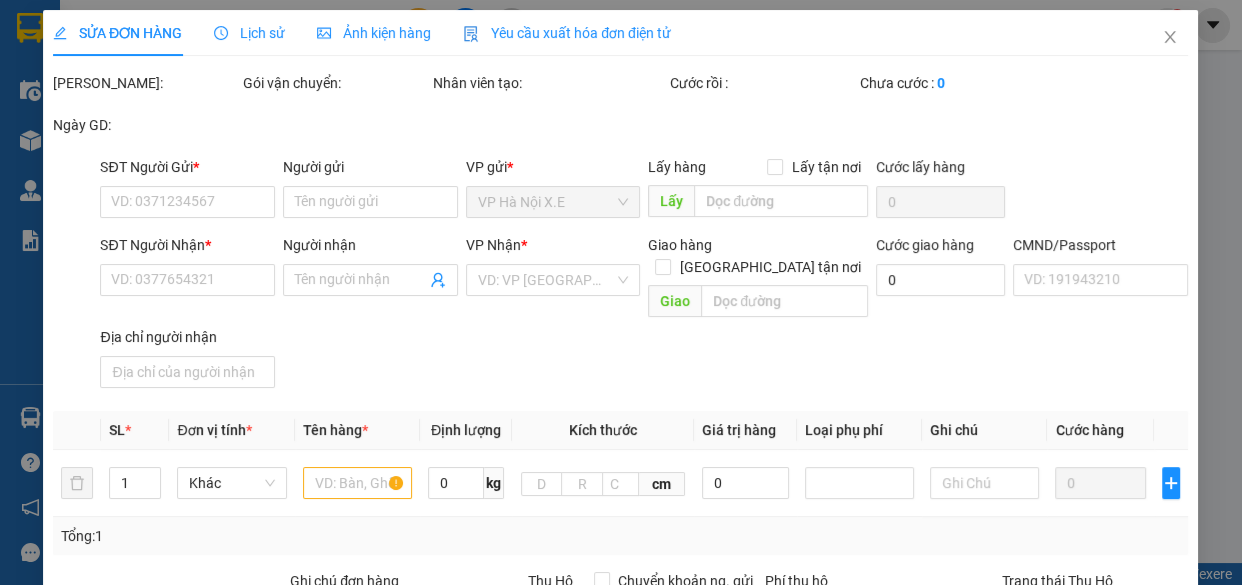 type on "0983883773" 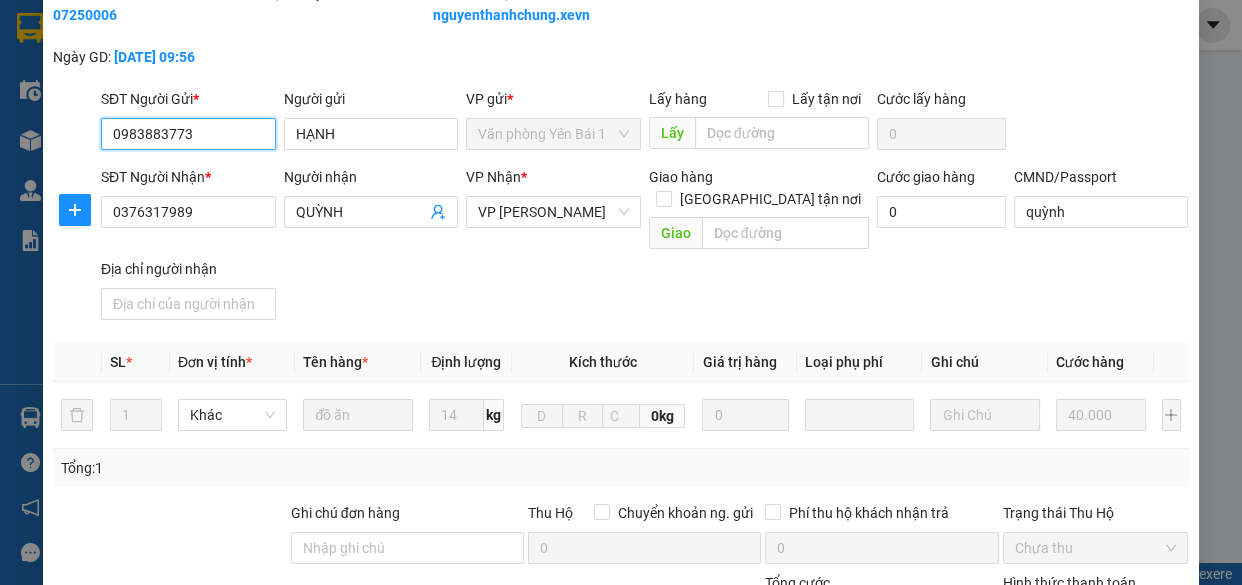 scroll, scrollTop: 181, scrollLeft: 0, axis: vertical 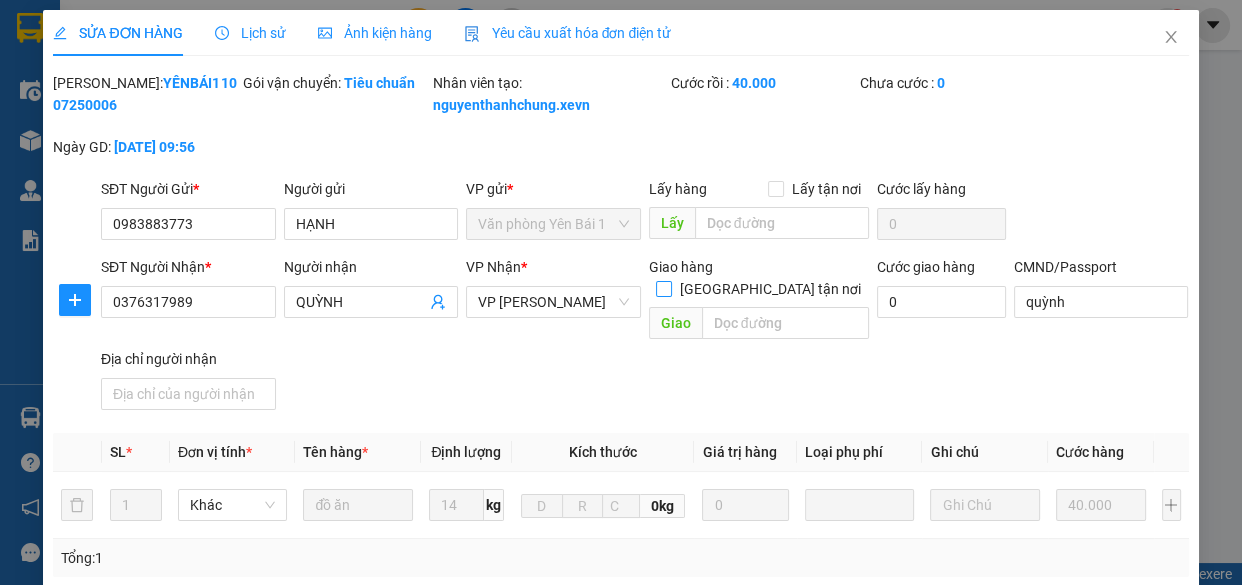 click at bounding box center (664, 289) 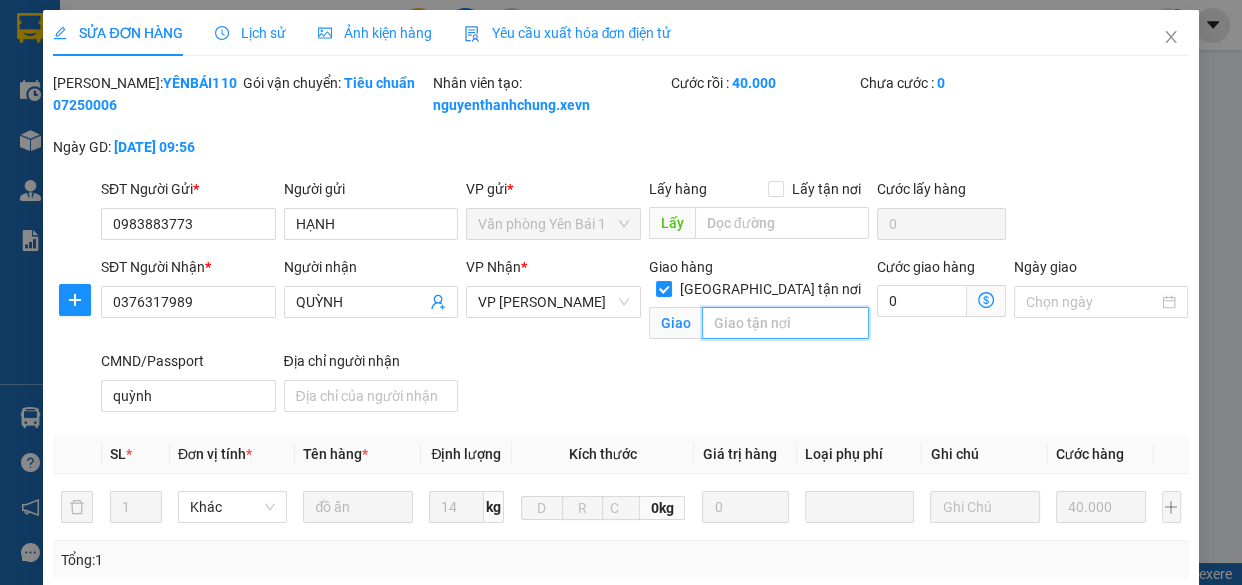 drag, startPoint x: 771, startPoint y: 331, endPoint x: 829, endPoint y: 320, distance: 59.03389 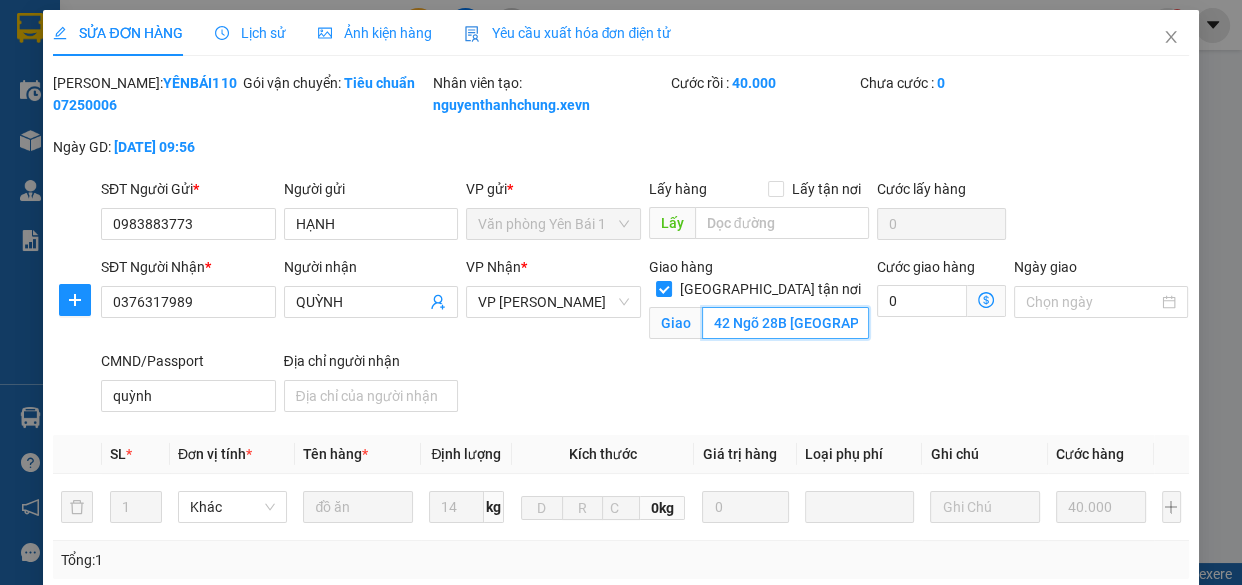 scroll, scrollTop: 0, scrollLeft: 269, axis: horizontal 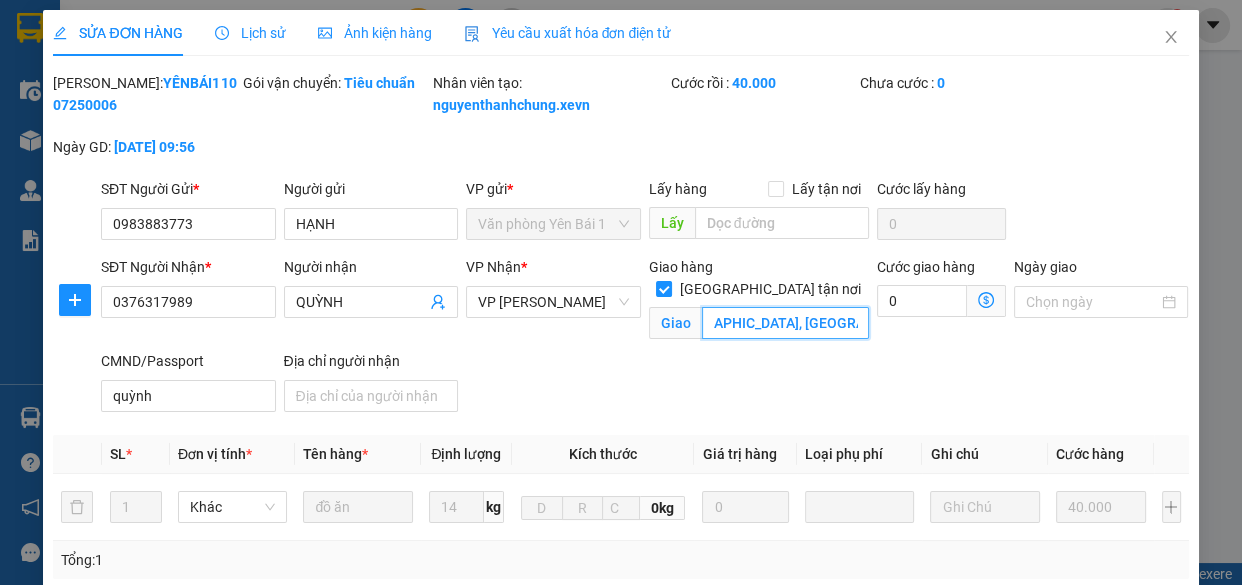 type on "42 Ngõ 28B Điện Biên Phủ, Điện Biên, Ba Đình, Hà Nội, Việt Nam" 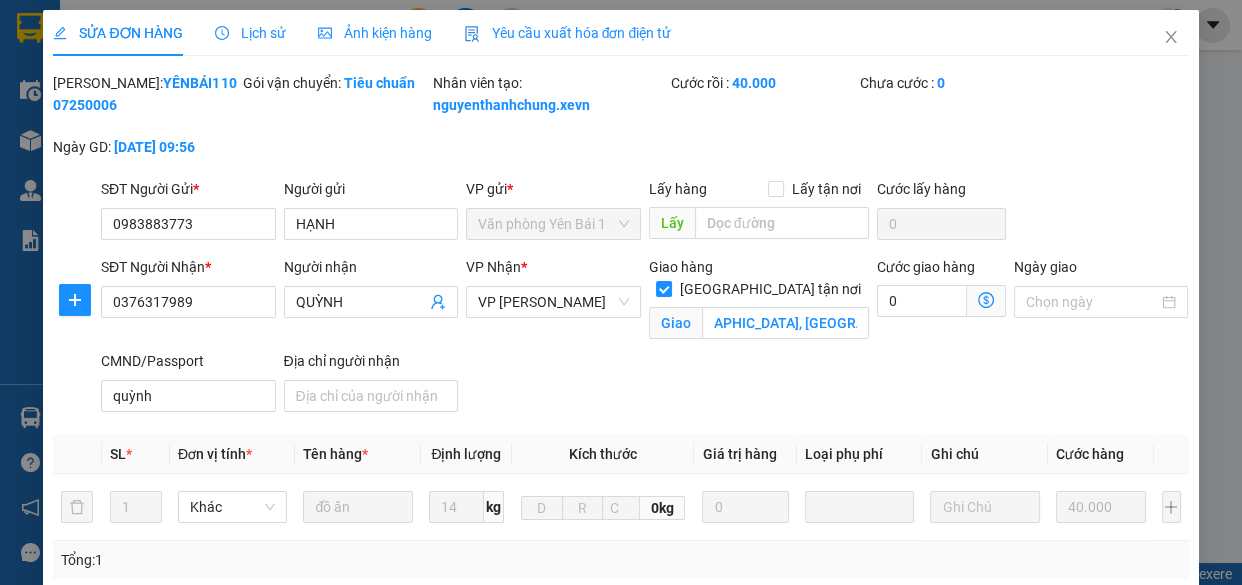 click on "Cước giao hàng" at bounding box center [941, 271] 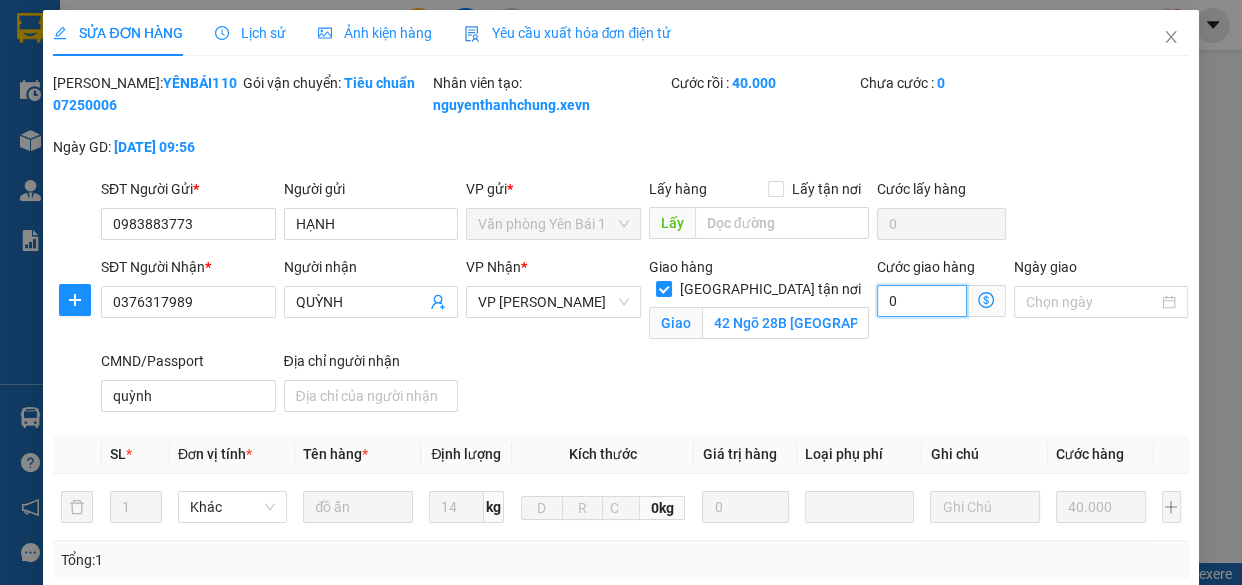 click on "0" at bounding box center (922, 301) 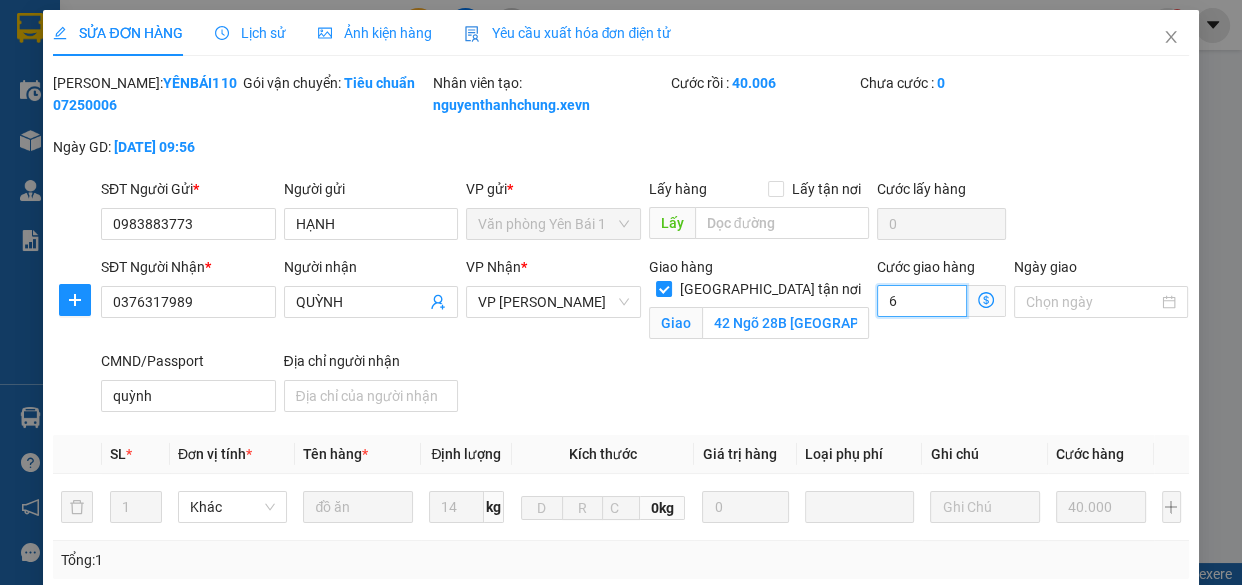 type on "40.060" 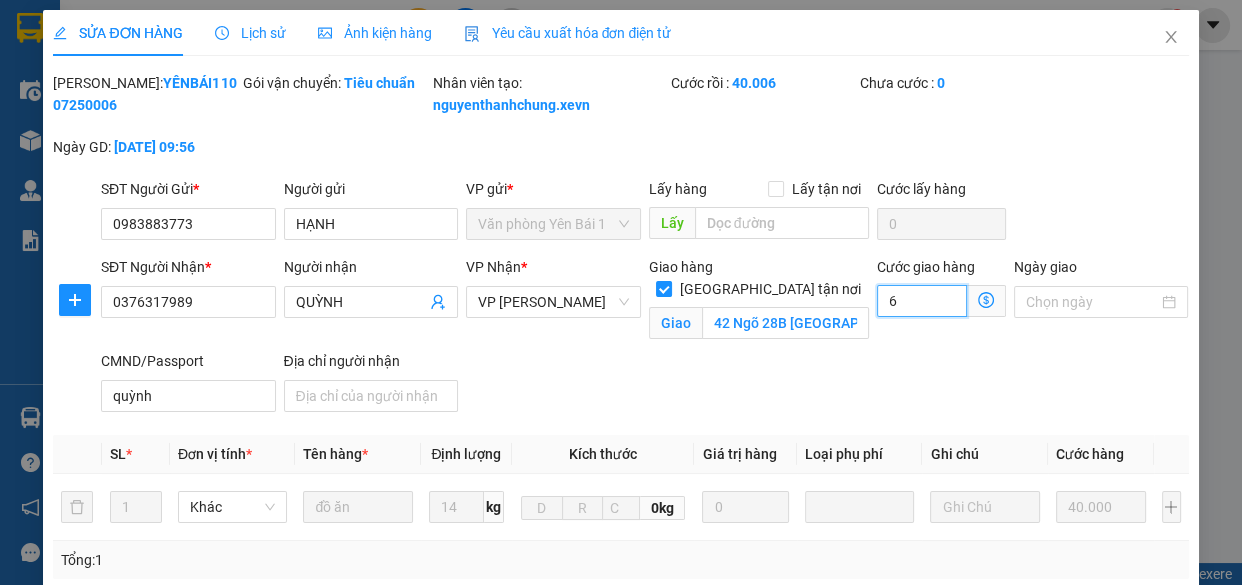 type on "60" 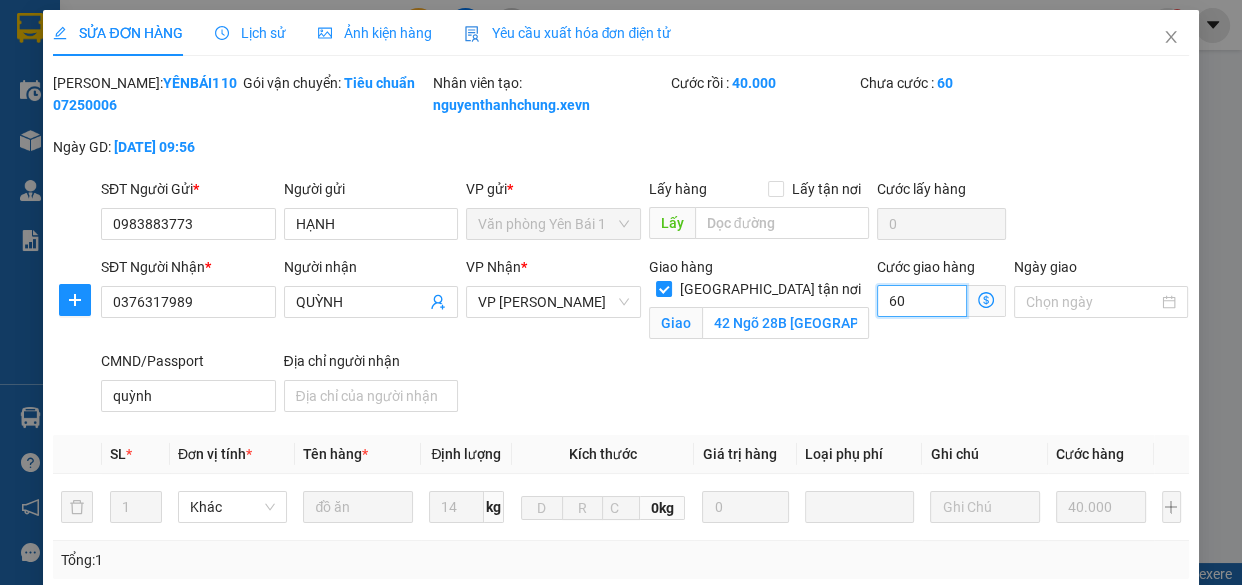 type on "60" 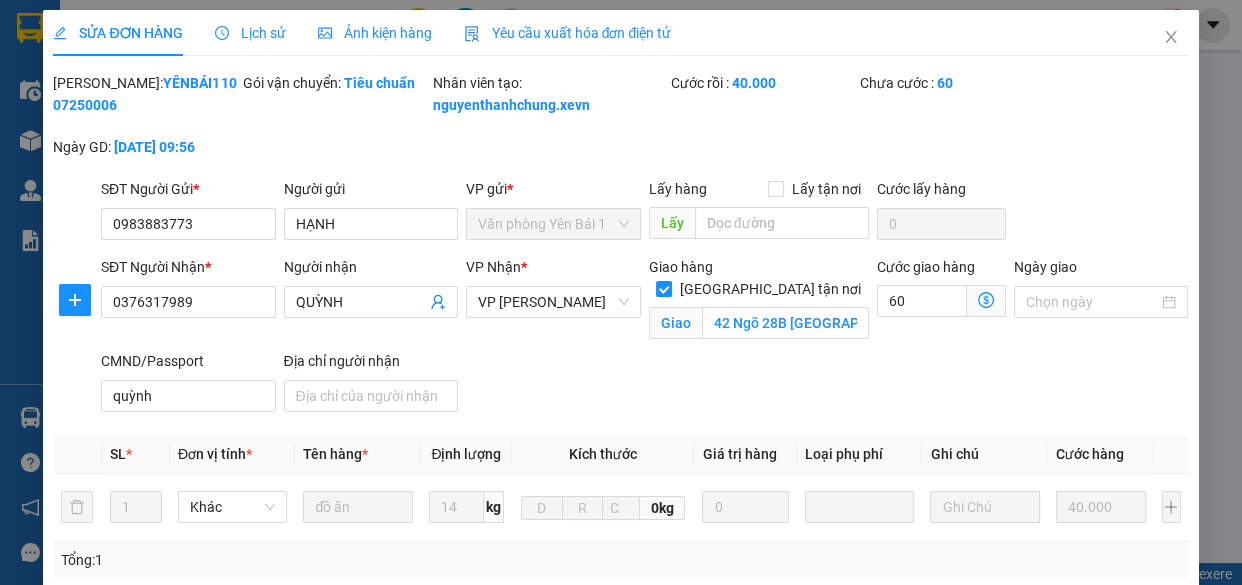 type on "100.000" 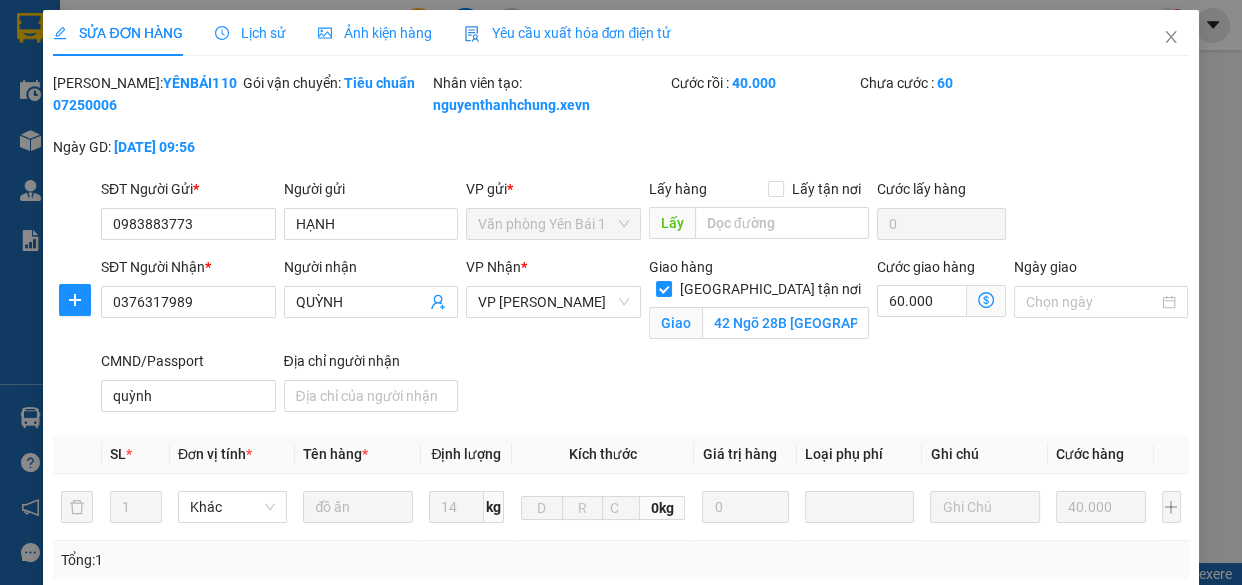 drag, startPoint x: 693, startPoint y: 422, endPoint x: 682, endPoint y: 420, distance: 11.18034 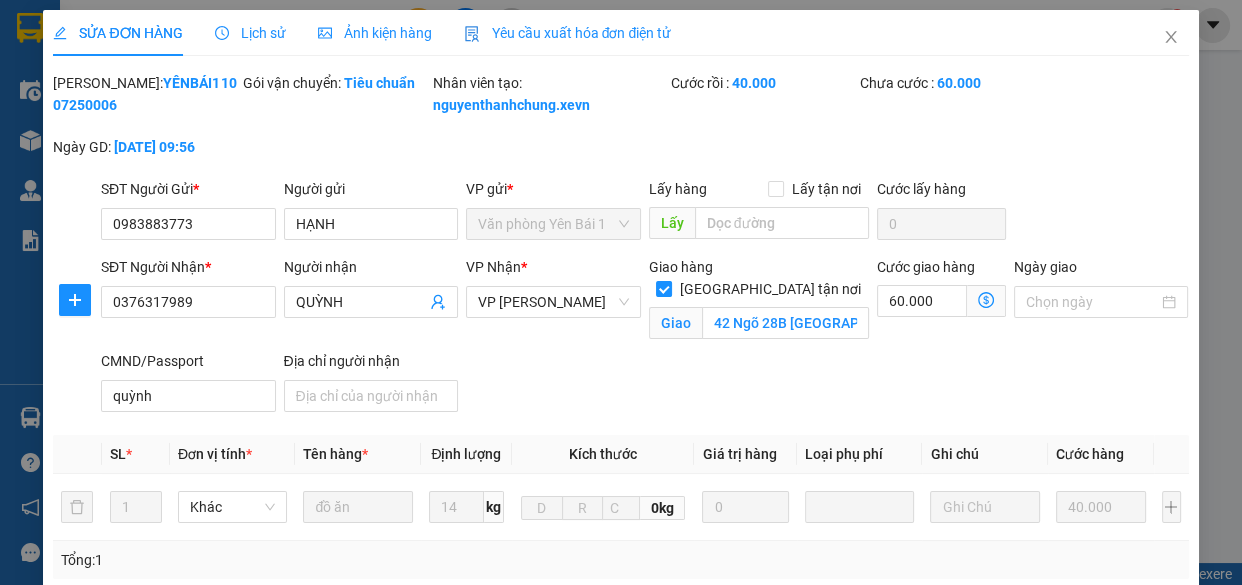 scroll, scrollTop: 480, scrollLeft: 0, axis: vertical 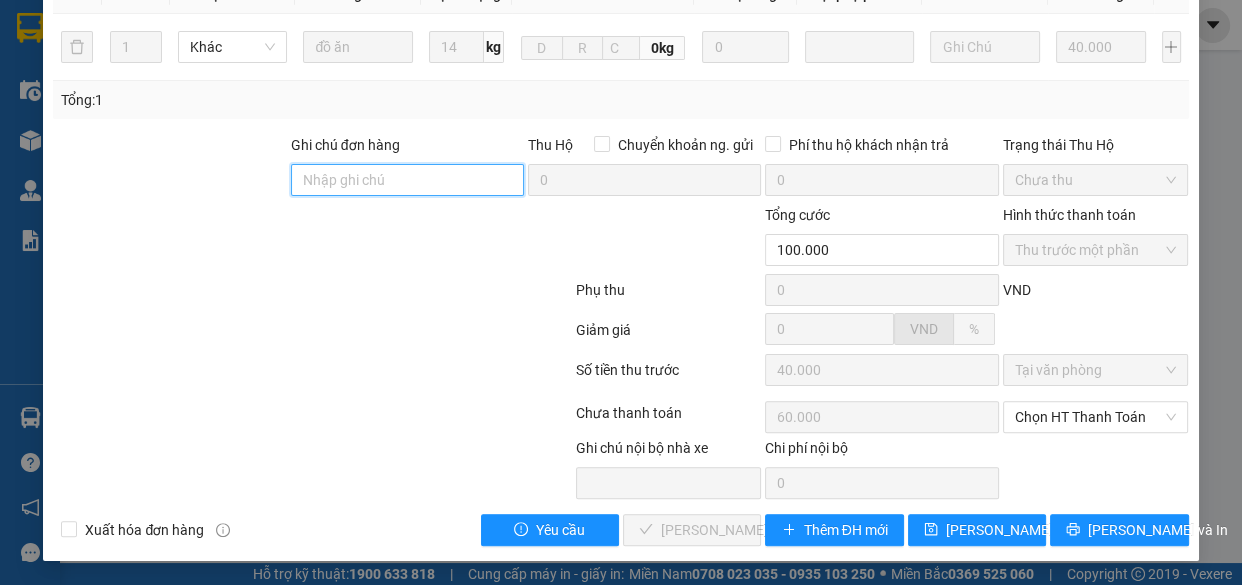 click on "Ghi chú đơn hàng" at bounding box center [407, 180] 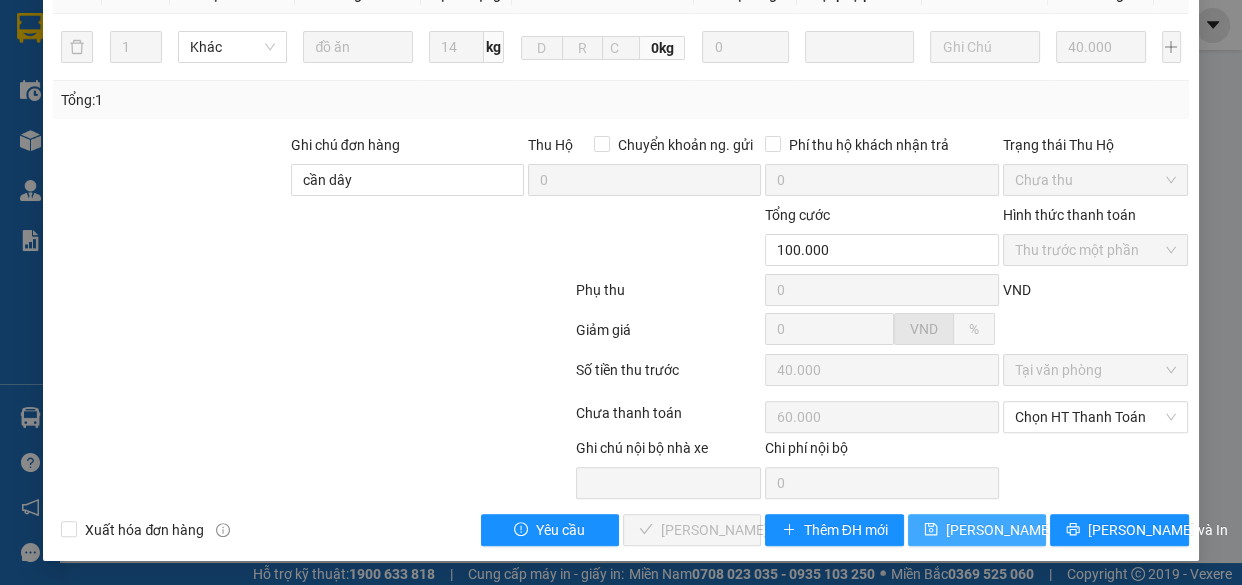 click on "Lưu thay đổi" at bounding box center (1026, 530) 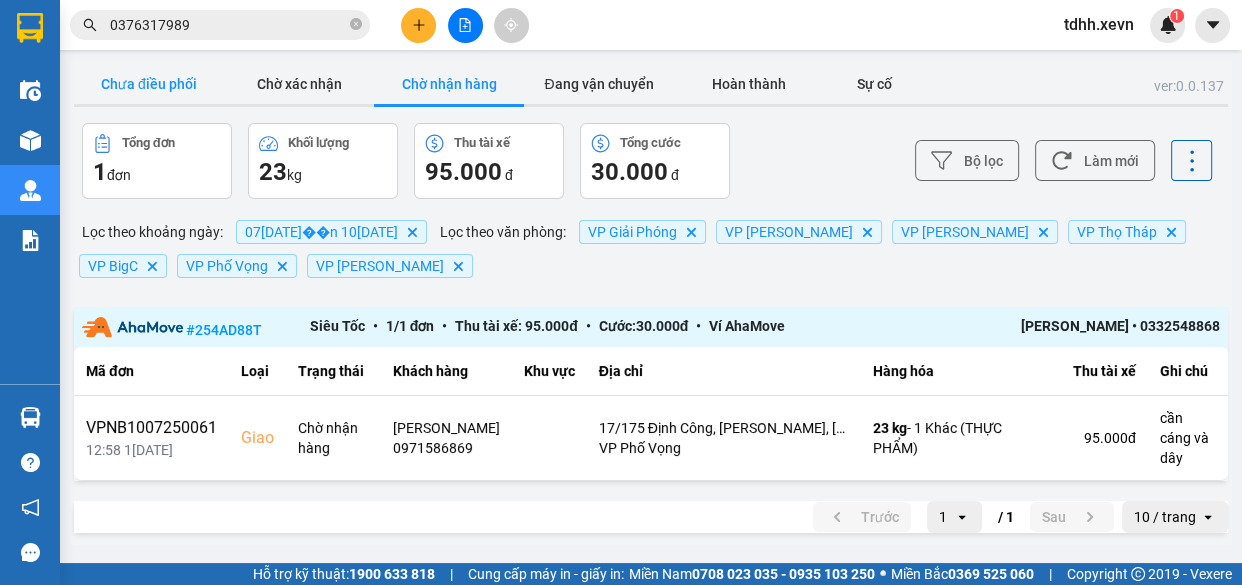 click on "Chưa điều phối" at bounding box center (149, 84) 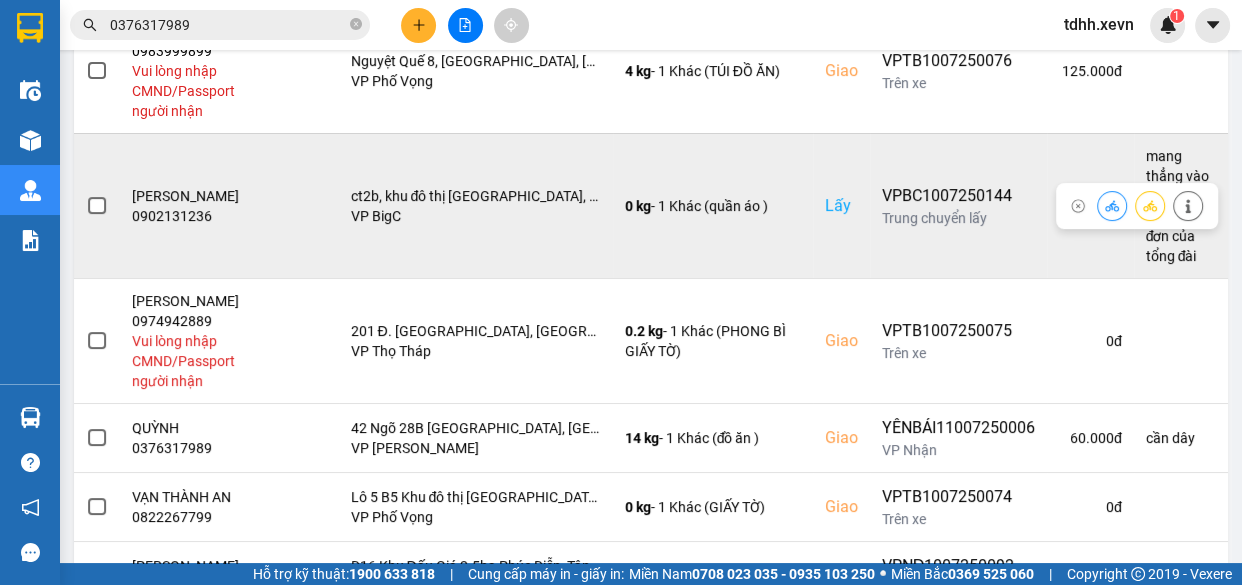 scroll, scrollTop: 454, scrollLeft: 0, axis: vertical 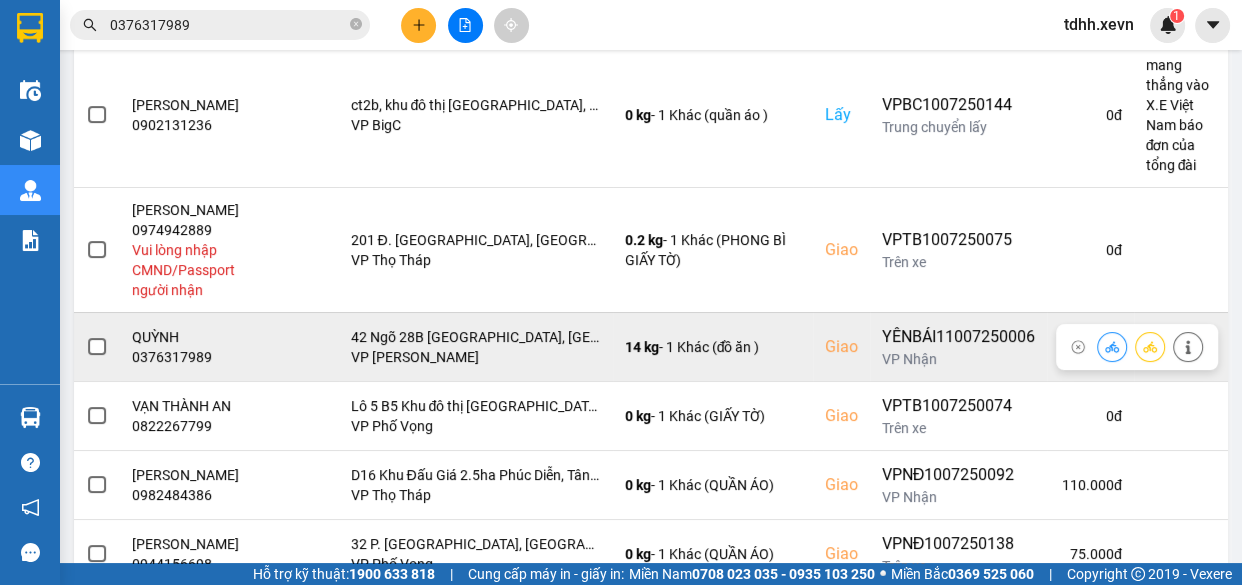 click 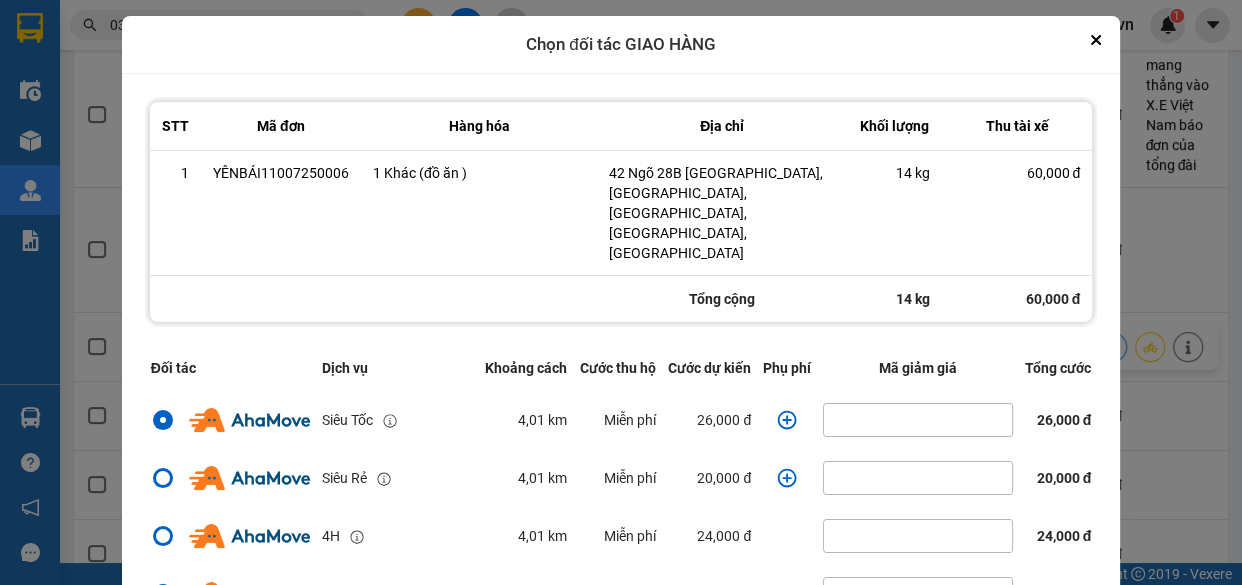 click 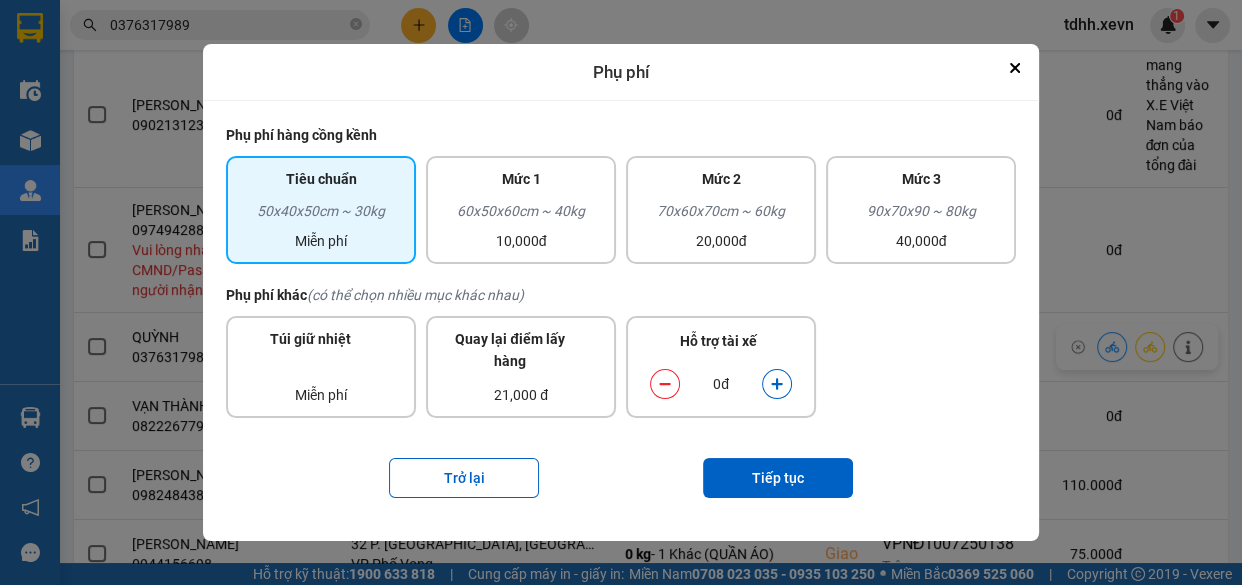 click on "Tiêu chuẩn 50x40x50cm ~ 30kg Miễn phí Mức 1 60x50x60cm ~ 40kg 10,000đ Mức 2 70x60x70cm ~ 60kg 20,000đ Mức 3 90x70x90 ~ 80kg 40,000đ" at bounding box center [621, 210] 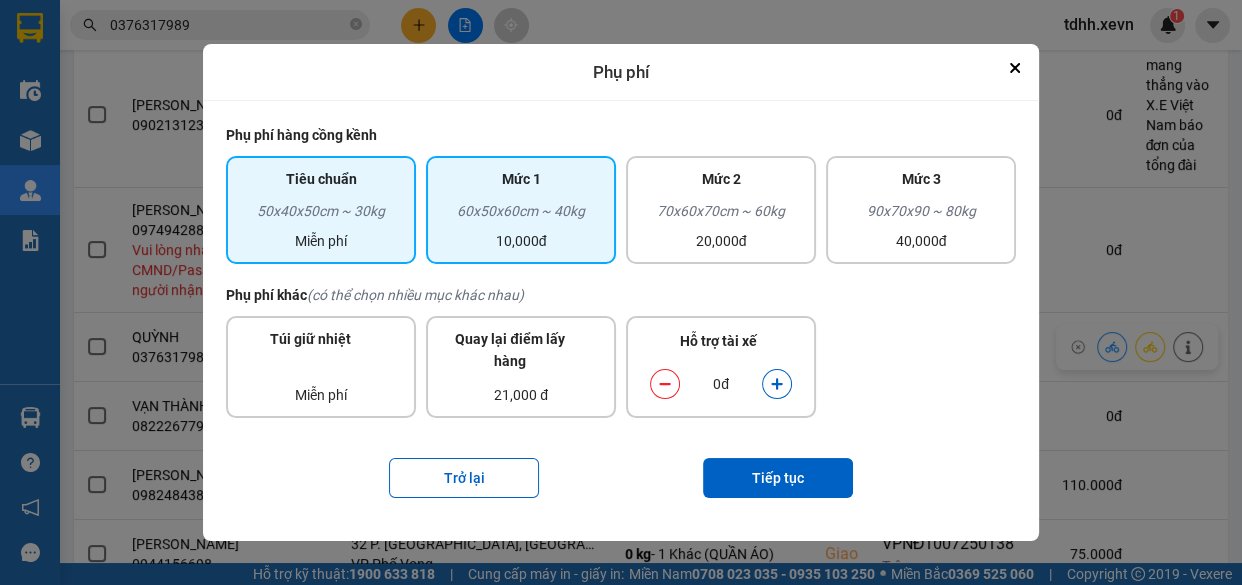 click on "60x50x60cm ~ 40kg" at bounding box center (521, 215) 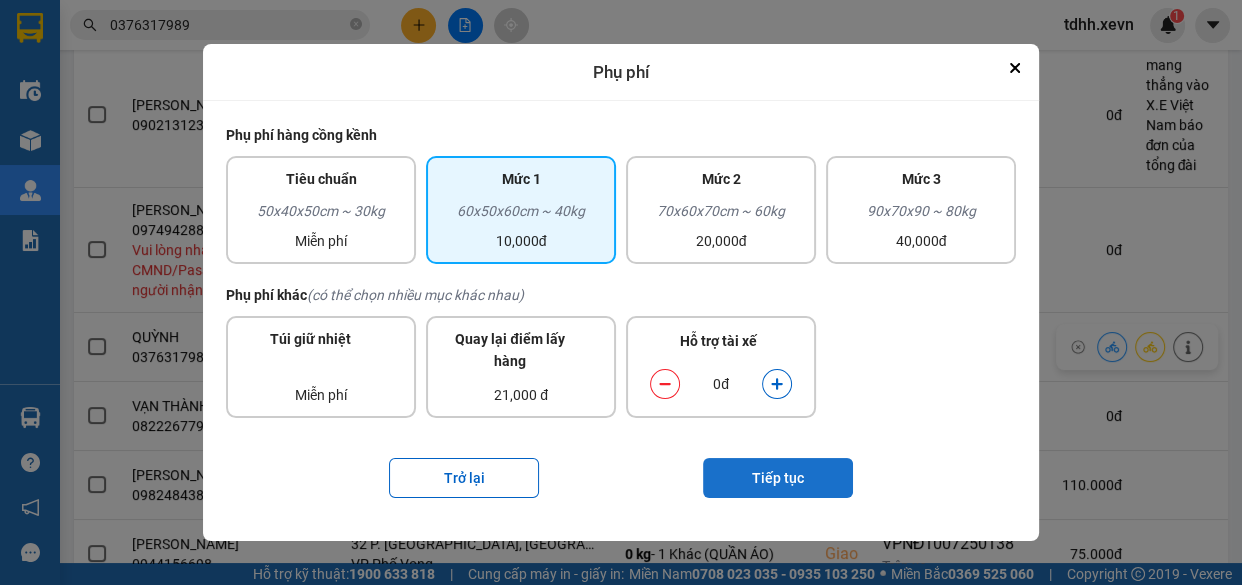 click on "Tiếp tục" at bounding box center (778, 478) 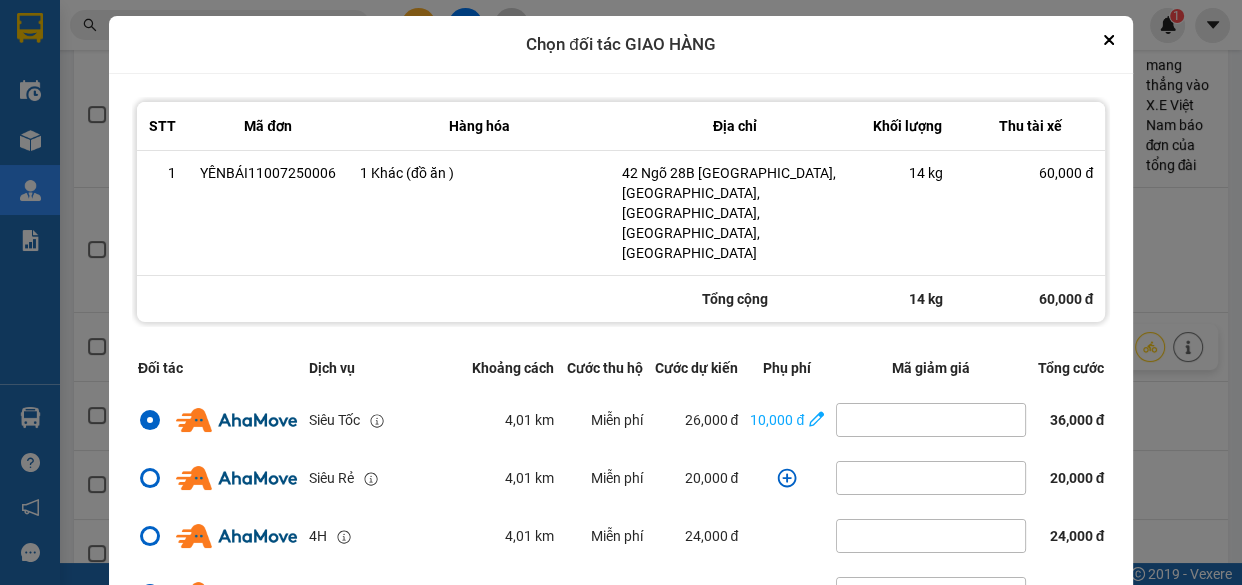 scroll, scrollTop: 431, scrollLeft: 0, axis: vertical 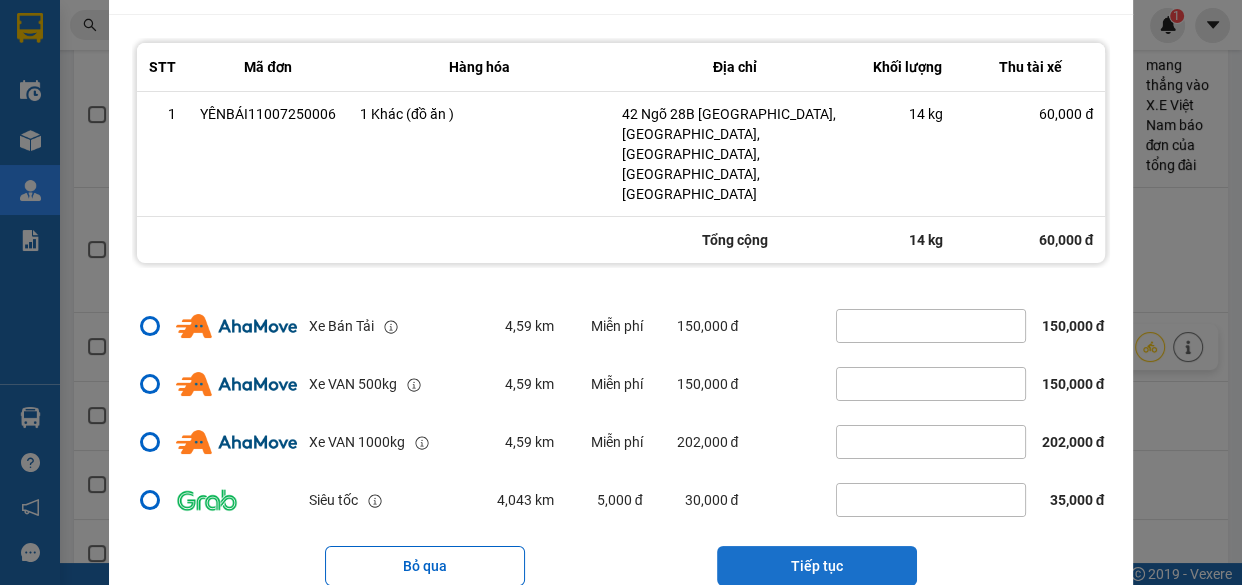 click on "Tiếp tục" at bounding box center [817, 566] 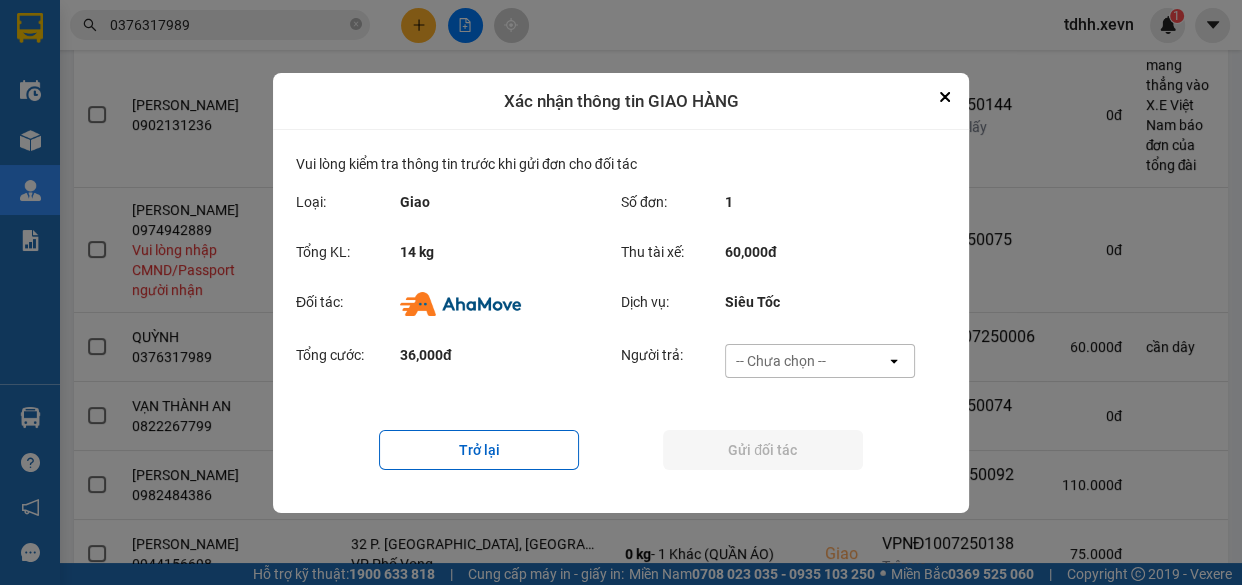 scroll, scrollTop: 0, scrollLeft: 0, axis: both 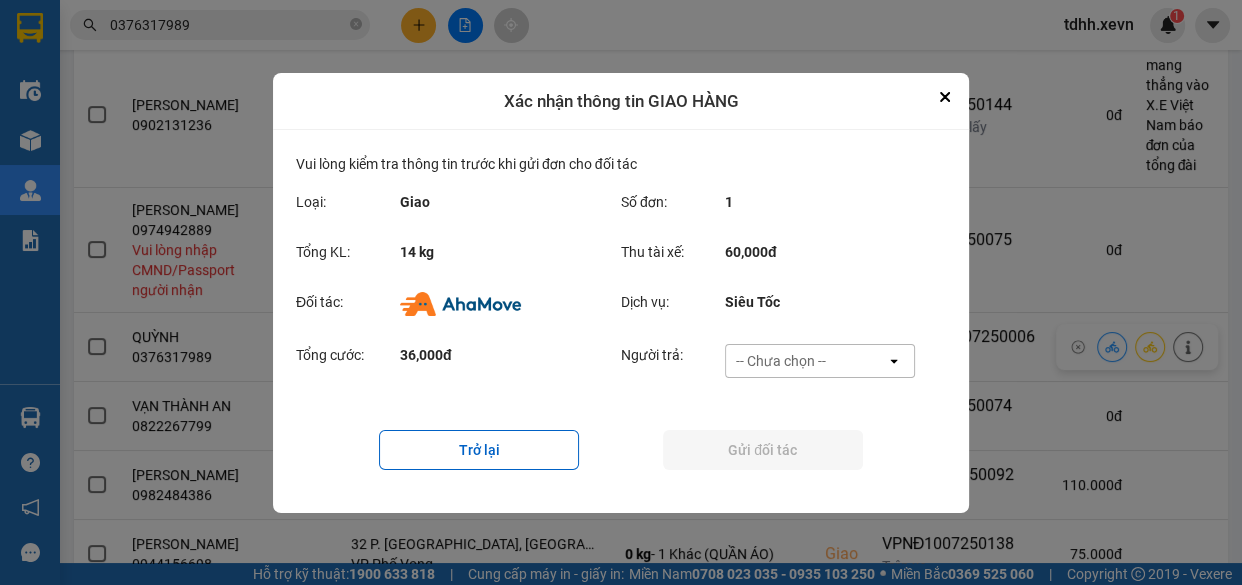 drag, startPoint x: 789, startPoint y: 359, endPoint x: 795, endPoint y: 370, distance: 12.529964 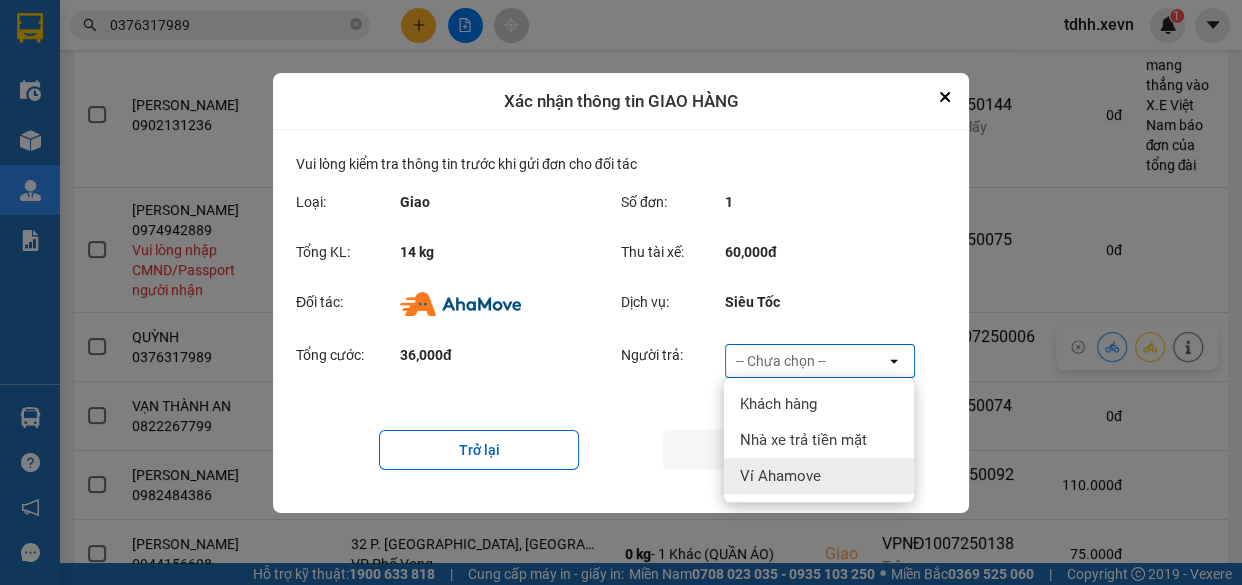 click on "Ví Ahamove" at bounding box center [780, 476] 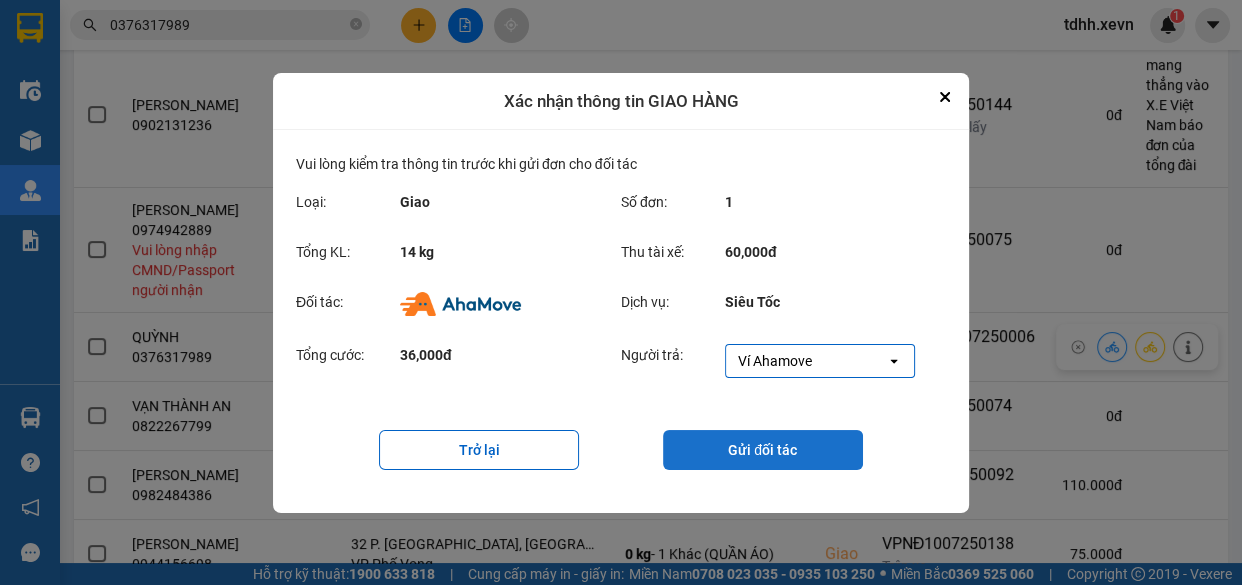 click on "Gửi đối tác" at bounding box center (763, 450) 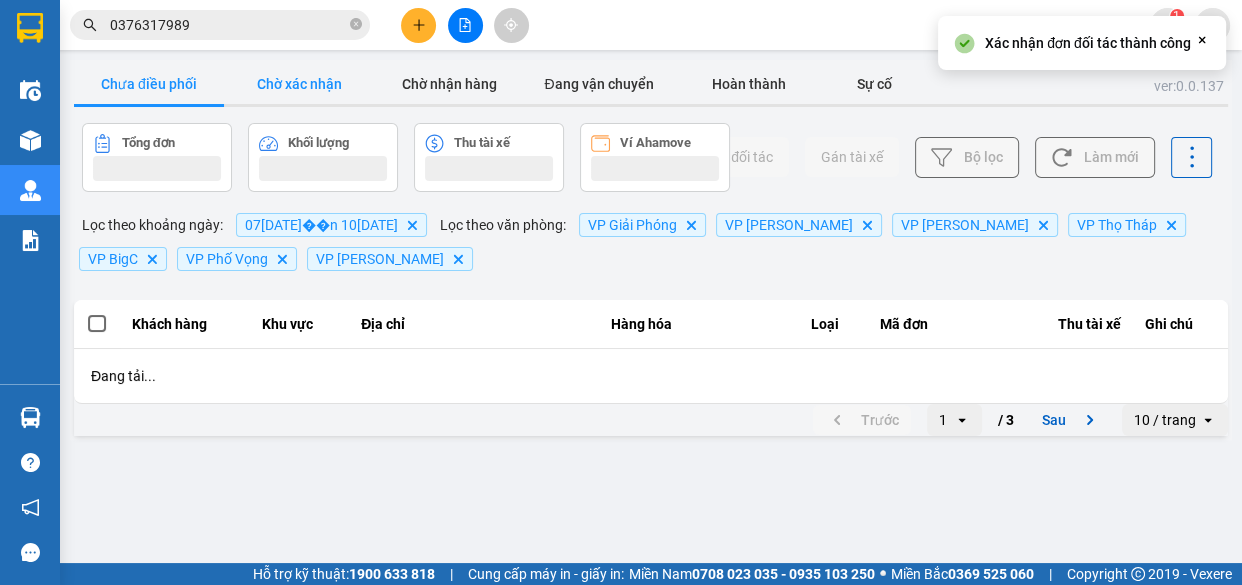 scroll, scrollTop: 0, scrollLeft: 0, axis: both 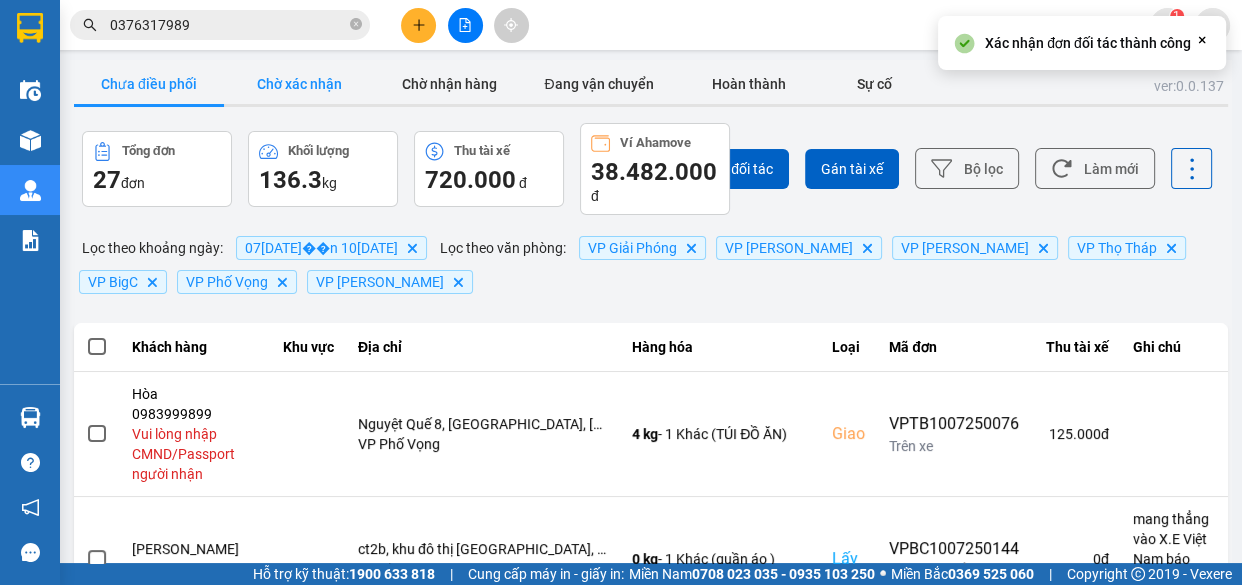 click on "Chờ xác nhận" at bounding box center (299, 84) 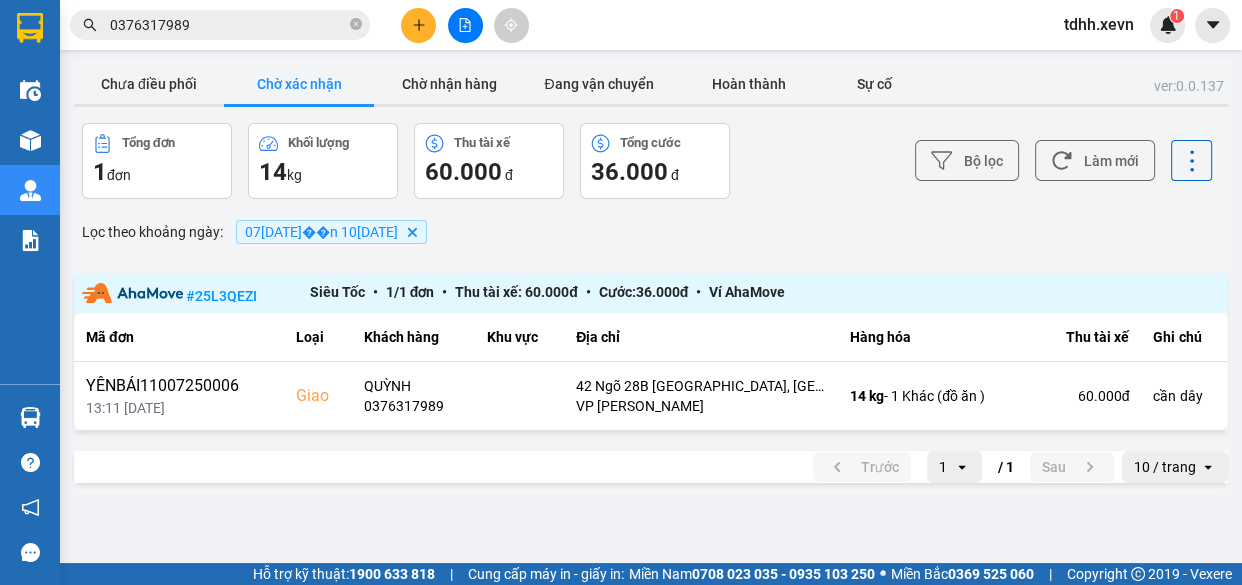click on "0376317989" at bounding box center [228, 25] 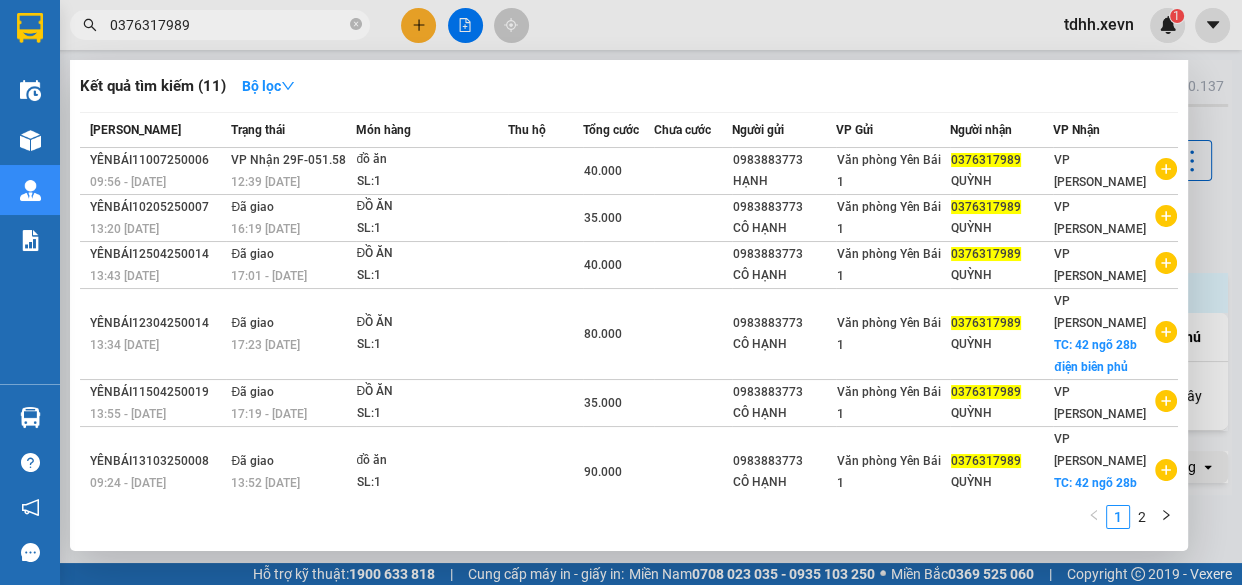 paste on "260062" 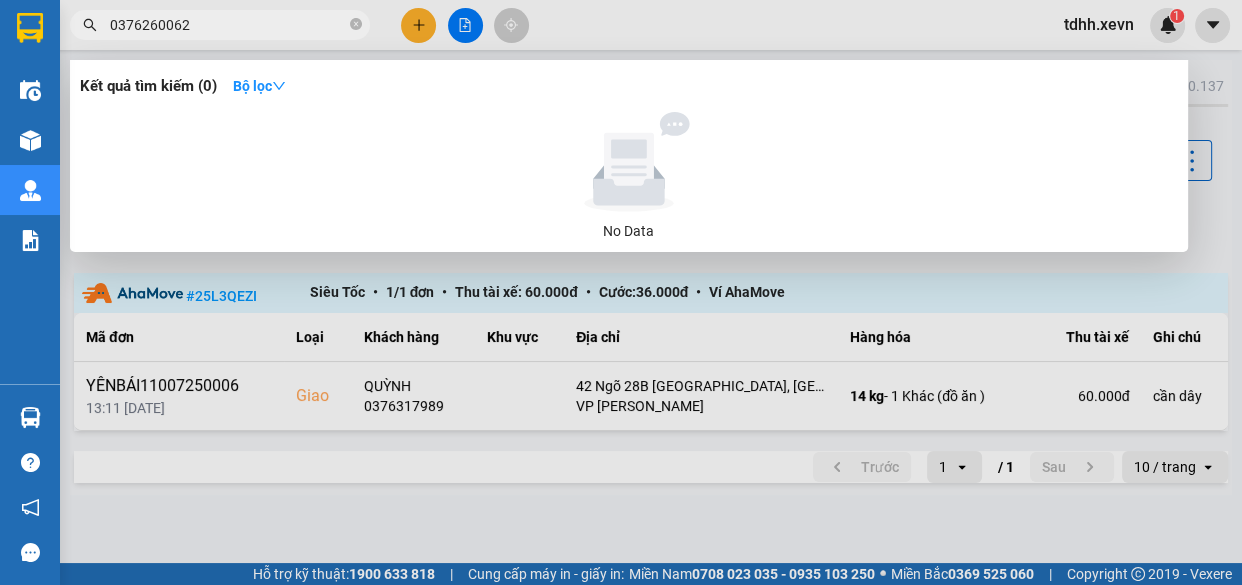 type on "0376260062" 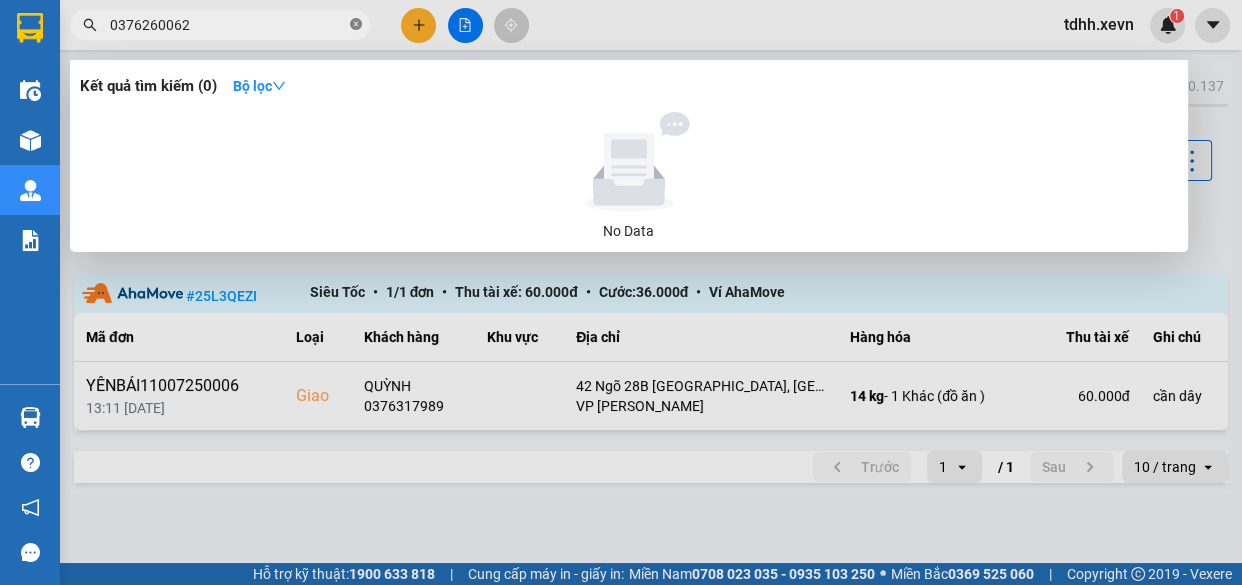 click 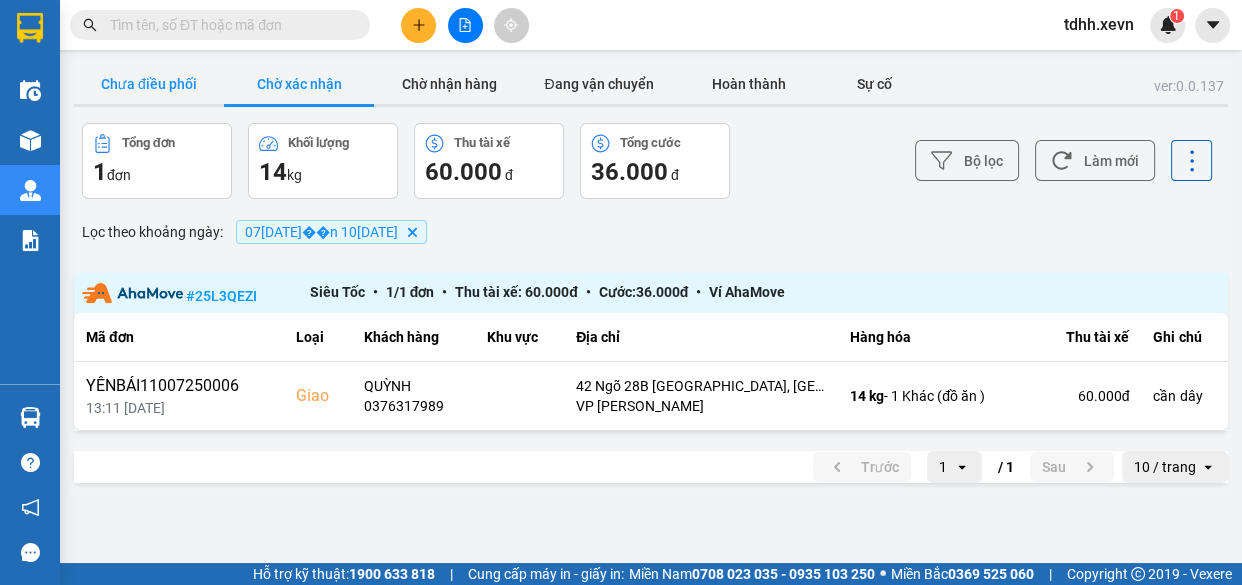 click on "Chưa điều phối" at bounding box center (149, 84) 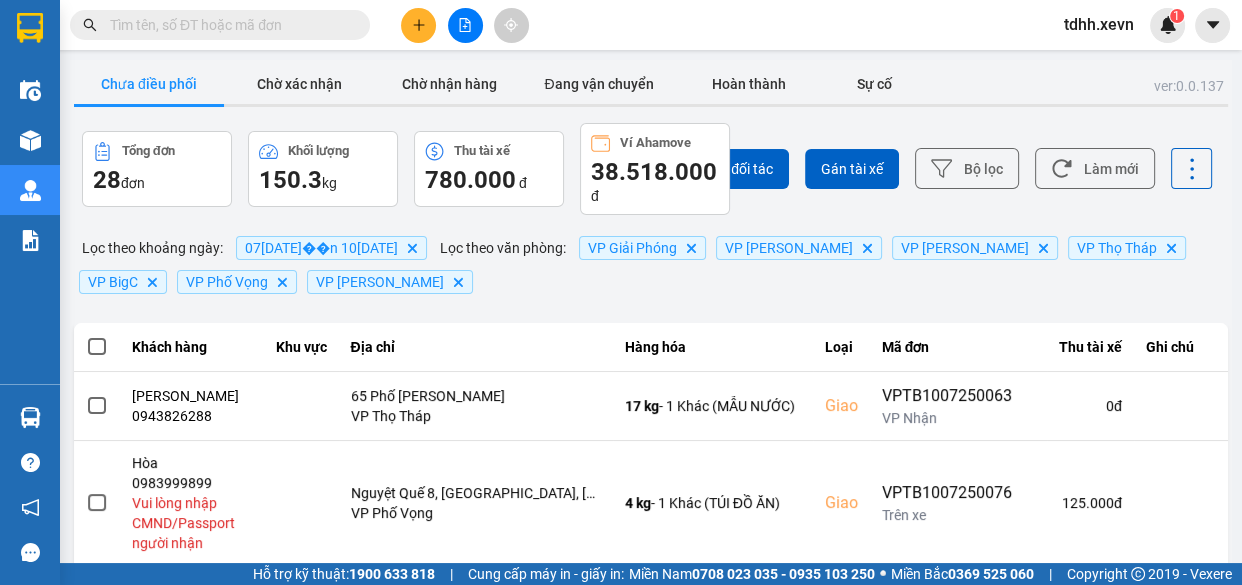 click at bounding box center [228, 25] 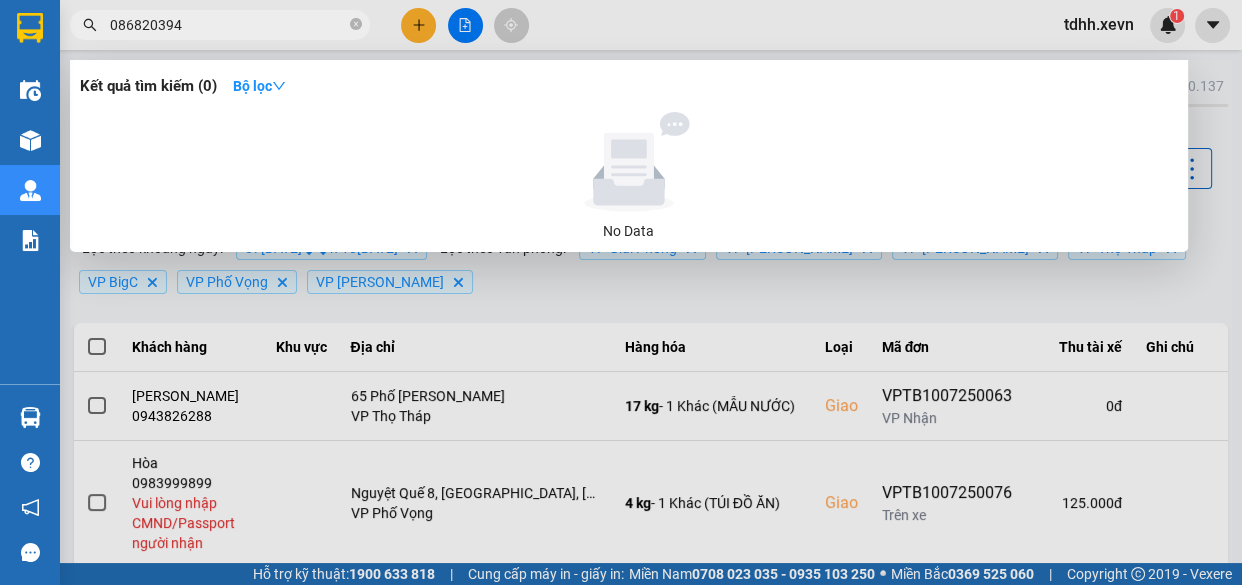 click on "086820394" at bounding box center [228, 25] 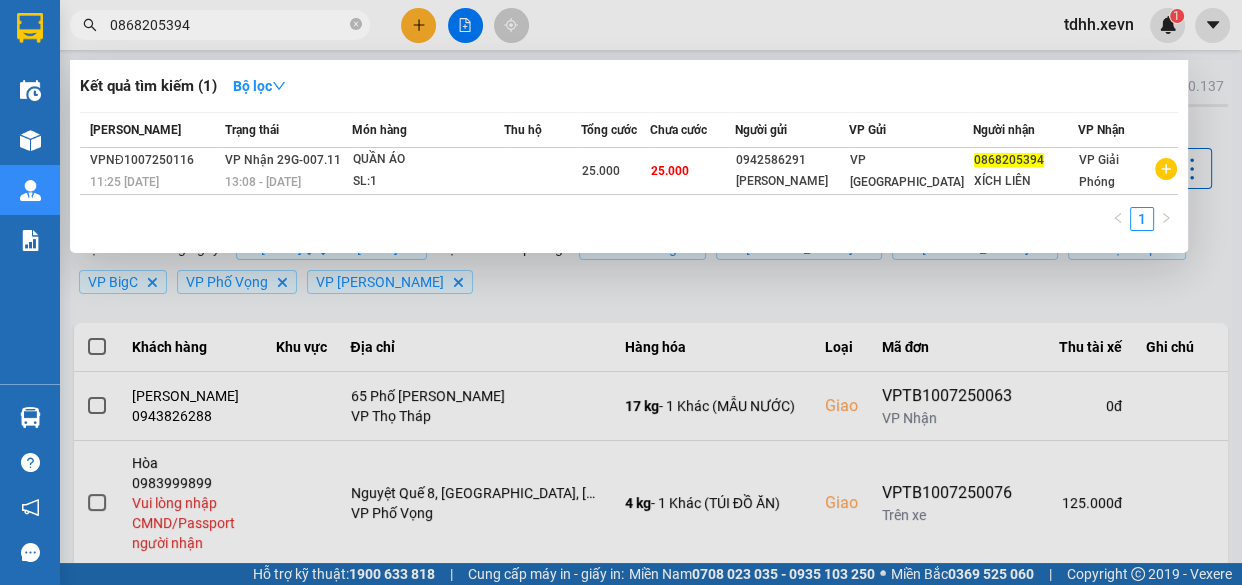 type on "0868205394" 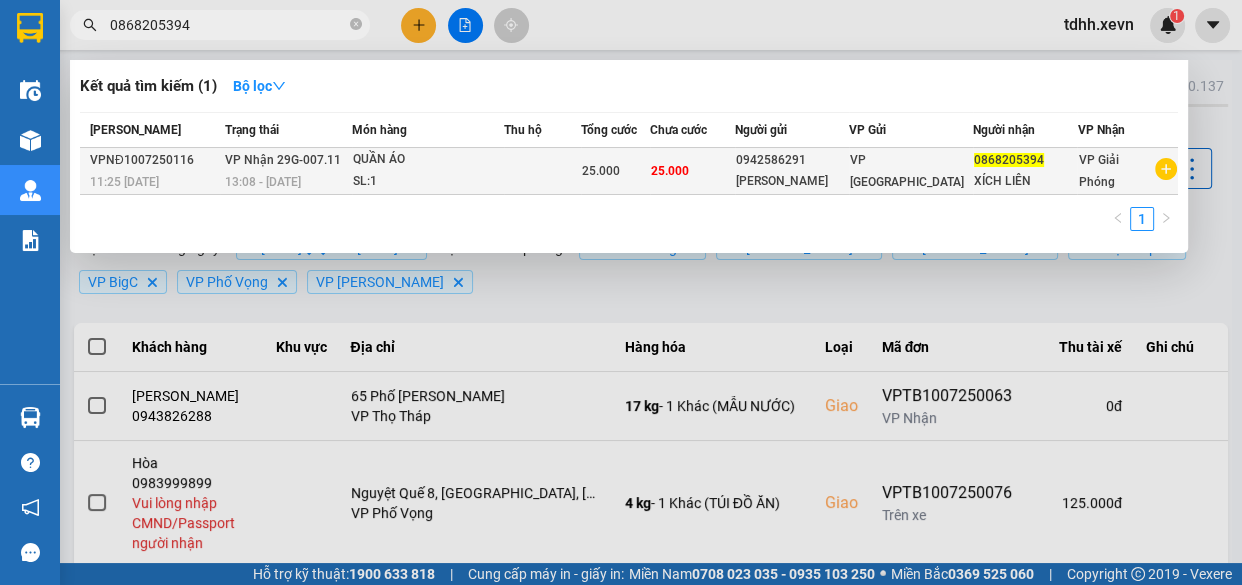 click on "25.000" at bounding box center (615, 171) 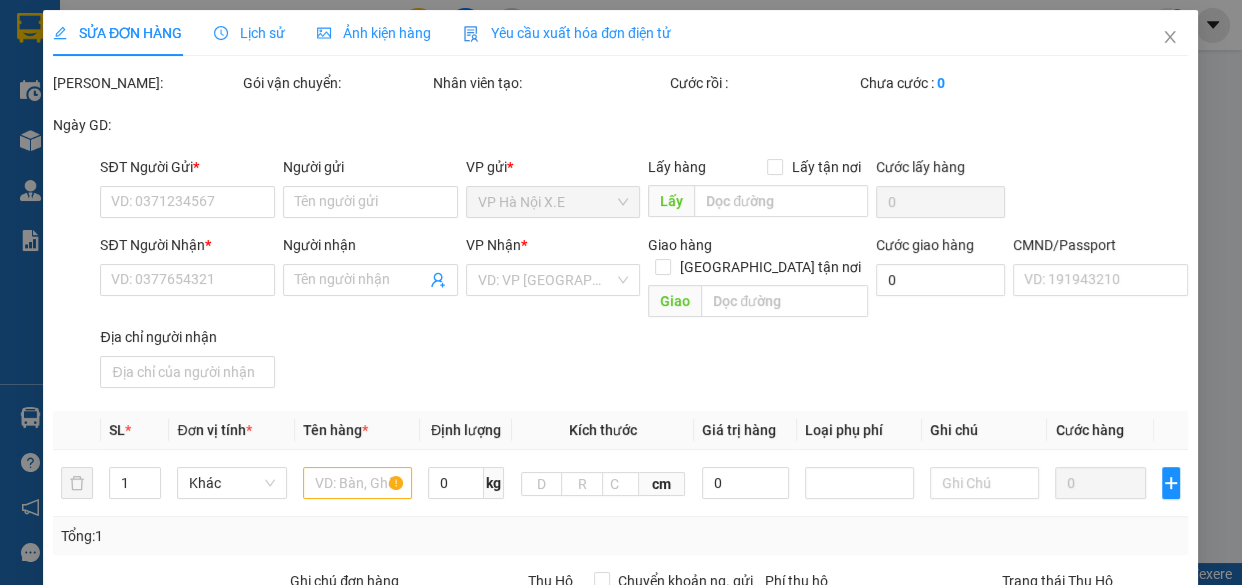 type on "0942586291" 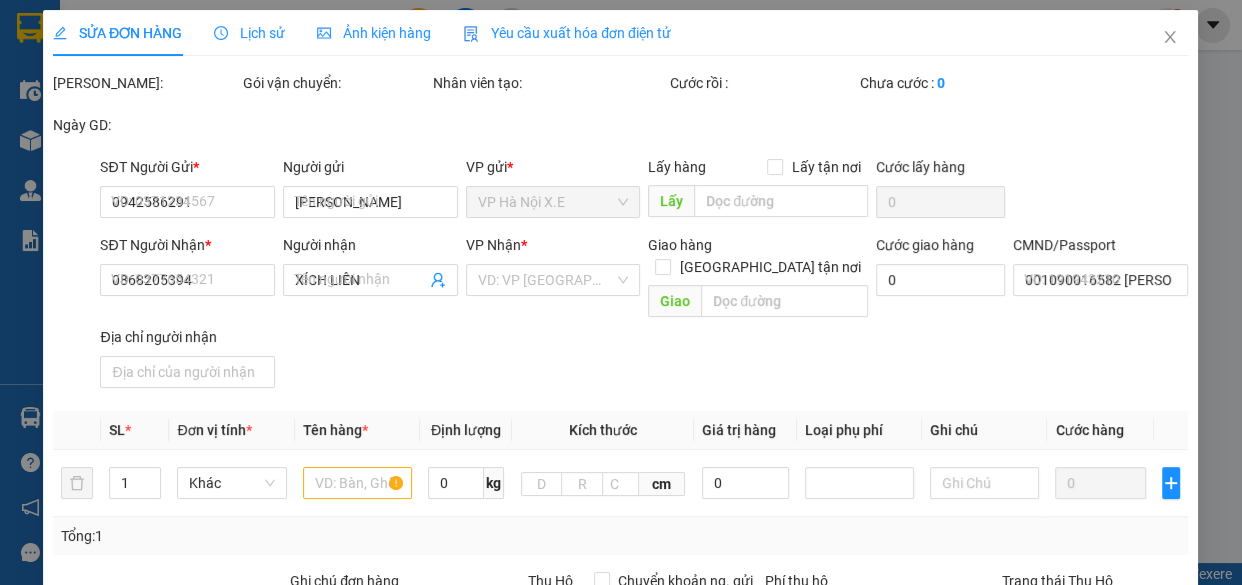 type on "25.000" 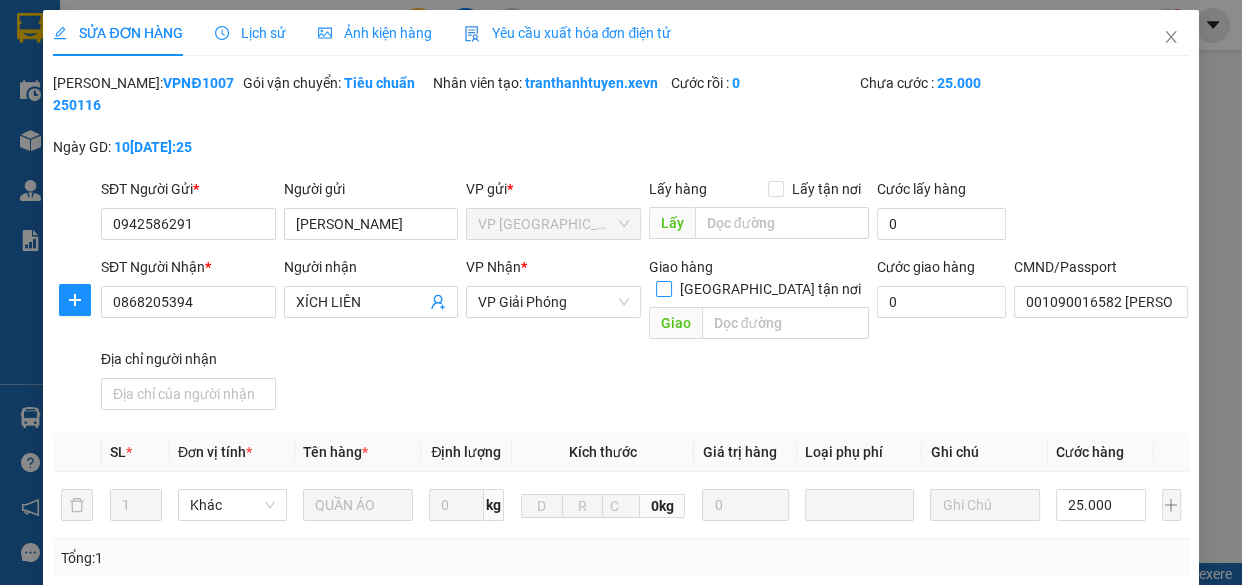 click on "Giao tận nơi" at bounding box center (663, 288) 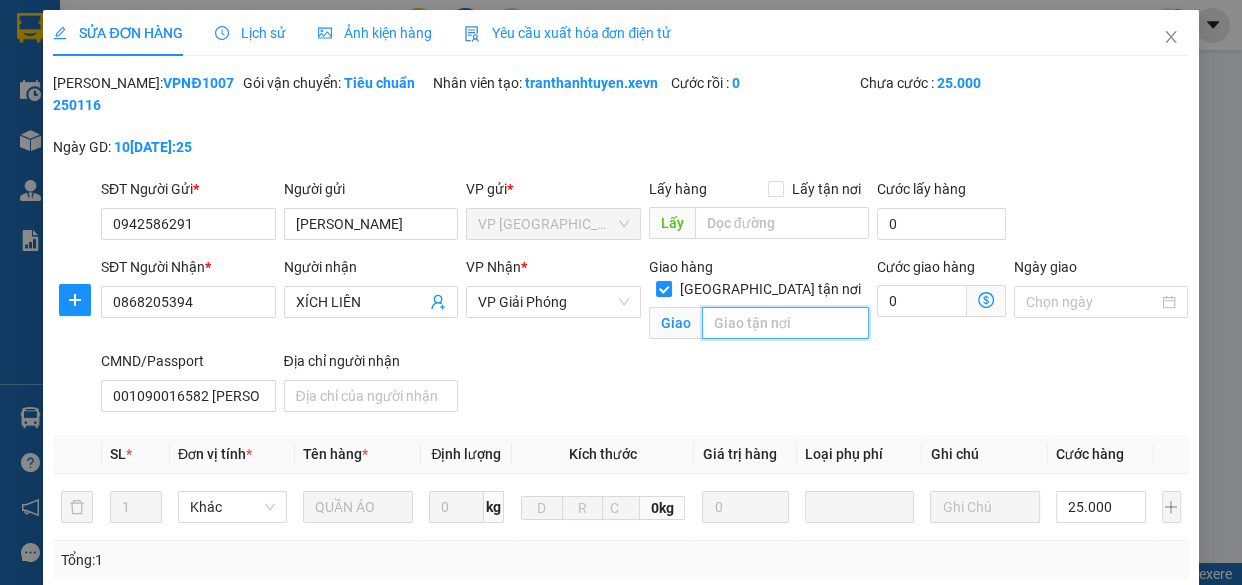 click at bounding box center [785, 323] 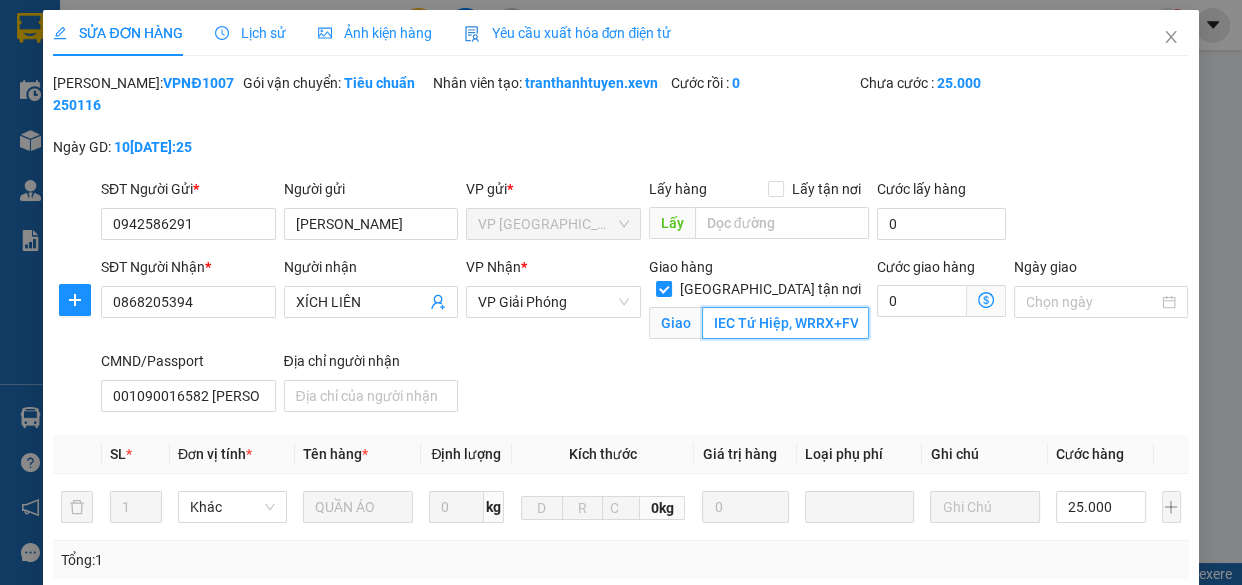 scroll, scrollTop: 0, scrollLeft: 251, axis: horizontal 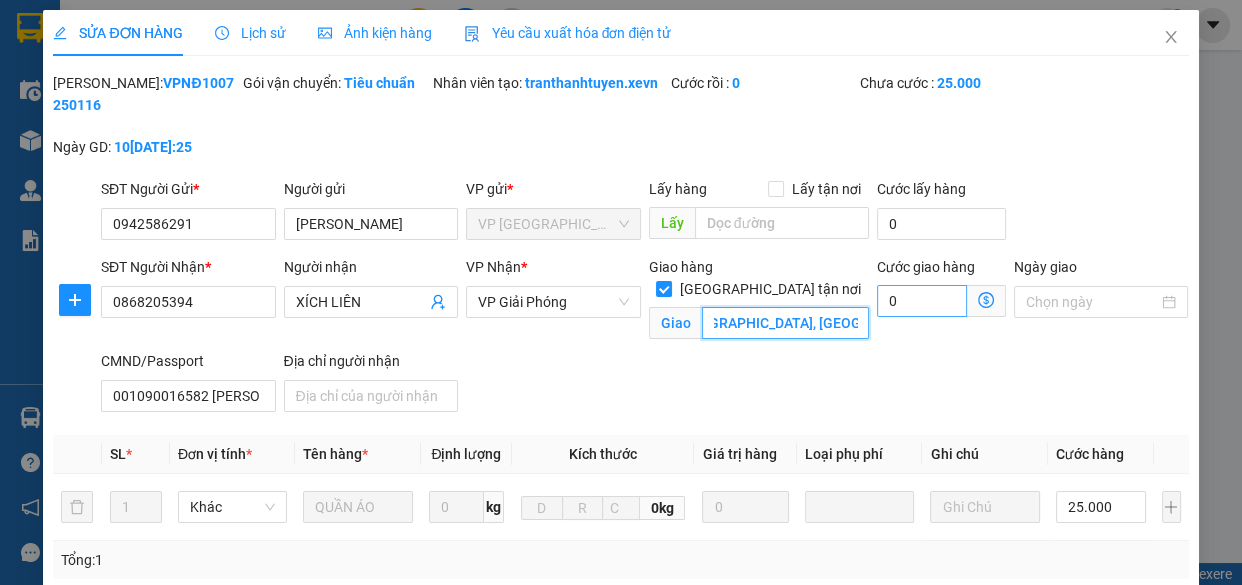 type on "IEC Tứ Hiệp, WRRX+FVP, Tứ Hiệp, Thanh Trì, Hà Nội, Việt Nam" 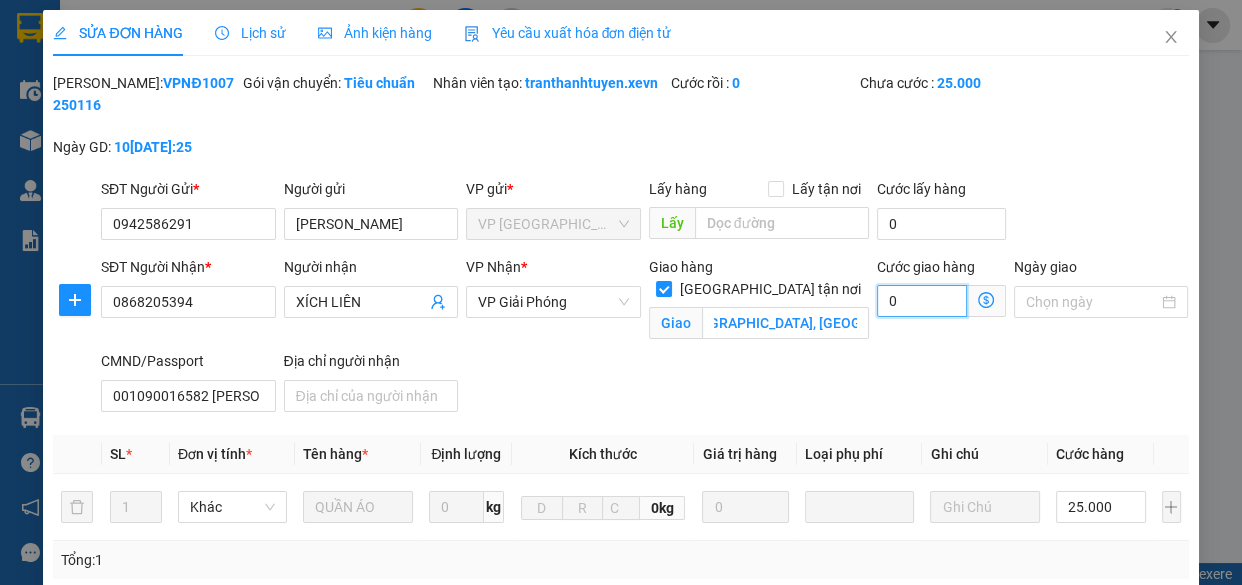 click on "0" at bounding box center [922, 301] 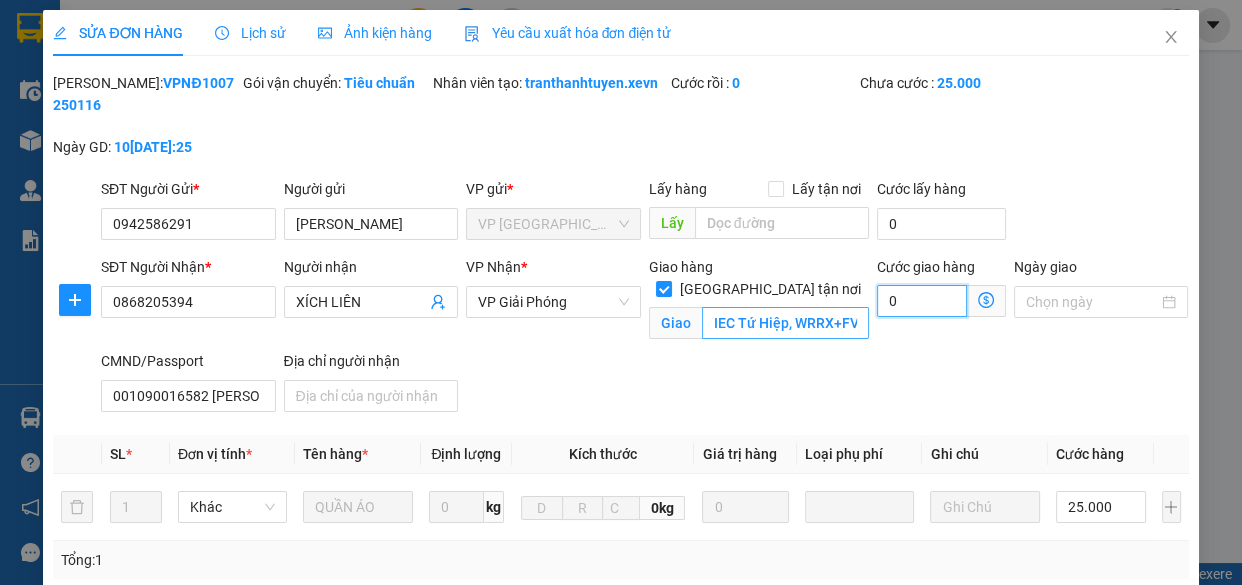 type on "25.005" 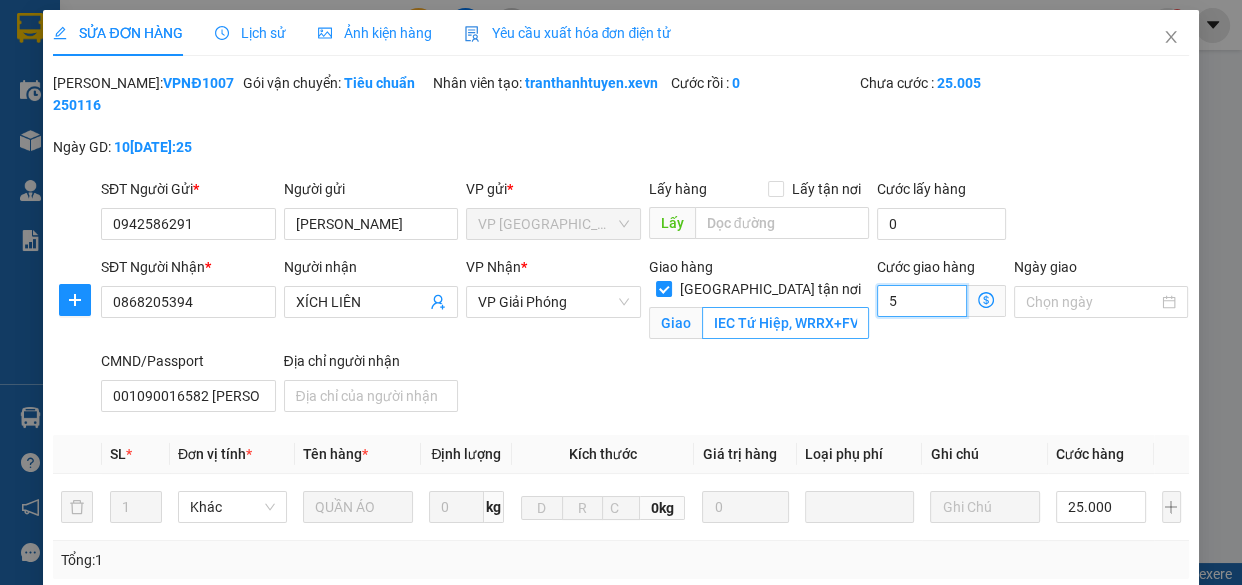 type on "50" 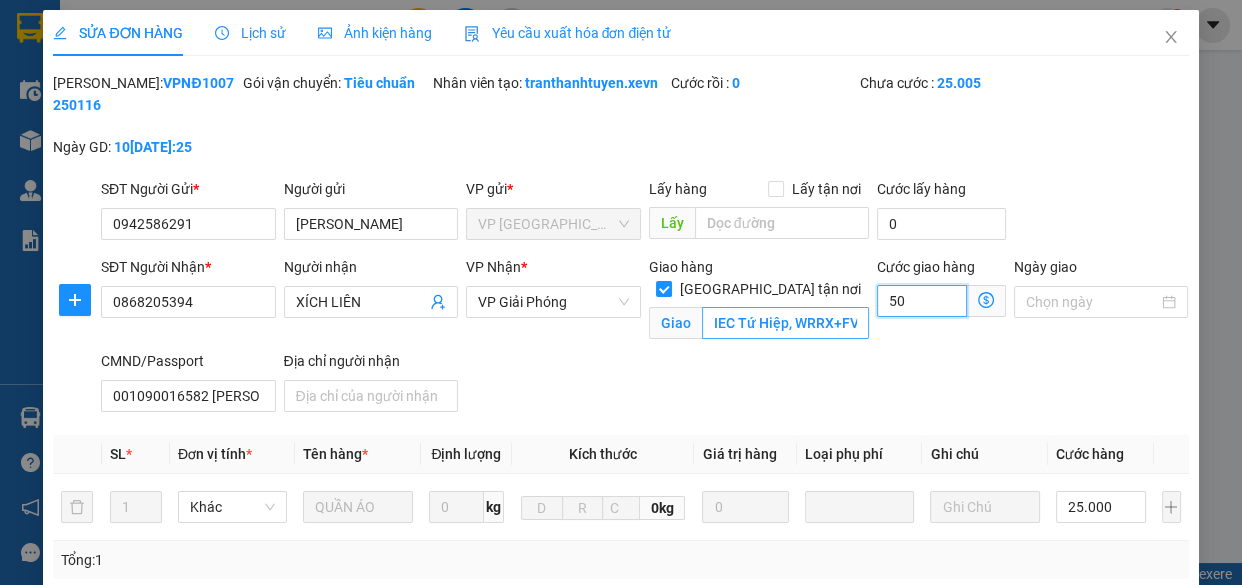 type on "25.050" 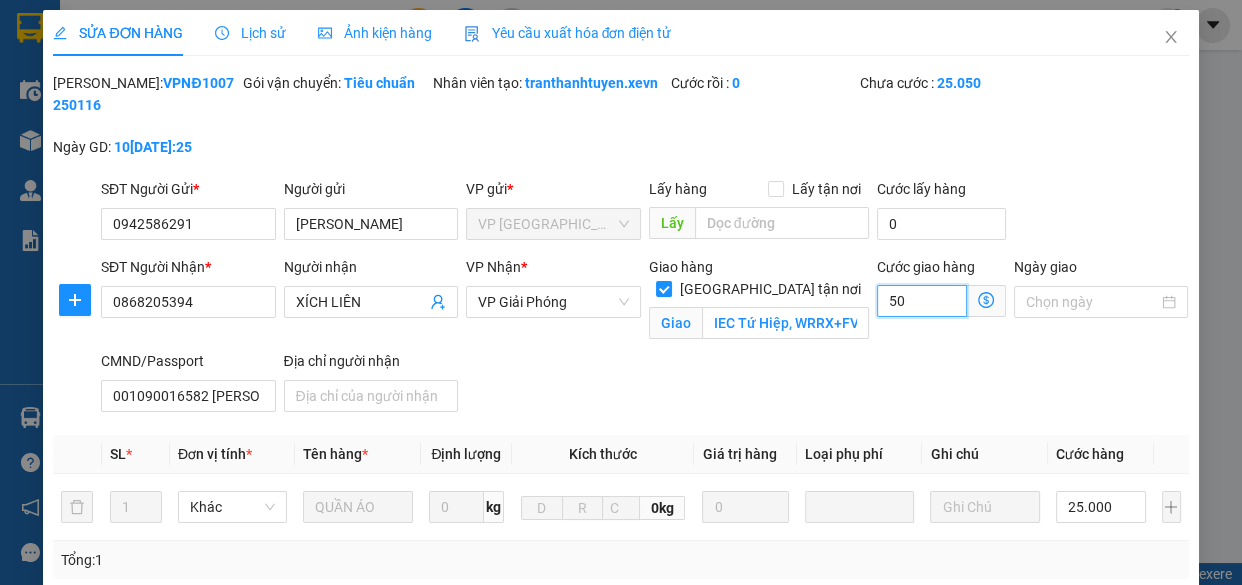 type on "50" 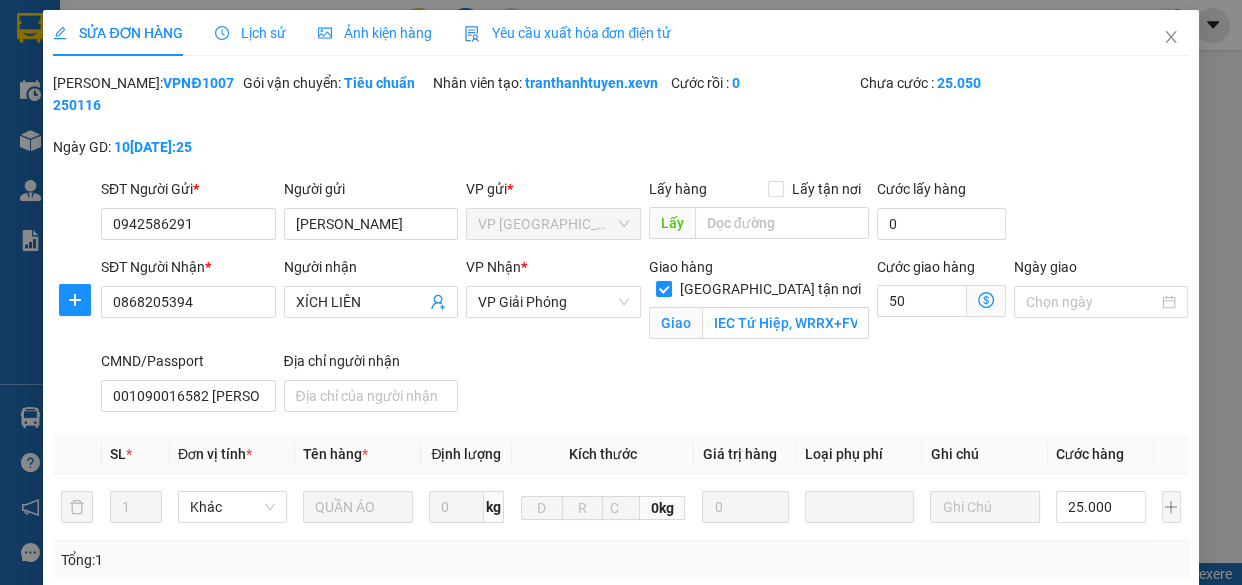 type on "75.000" 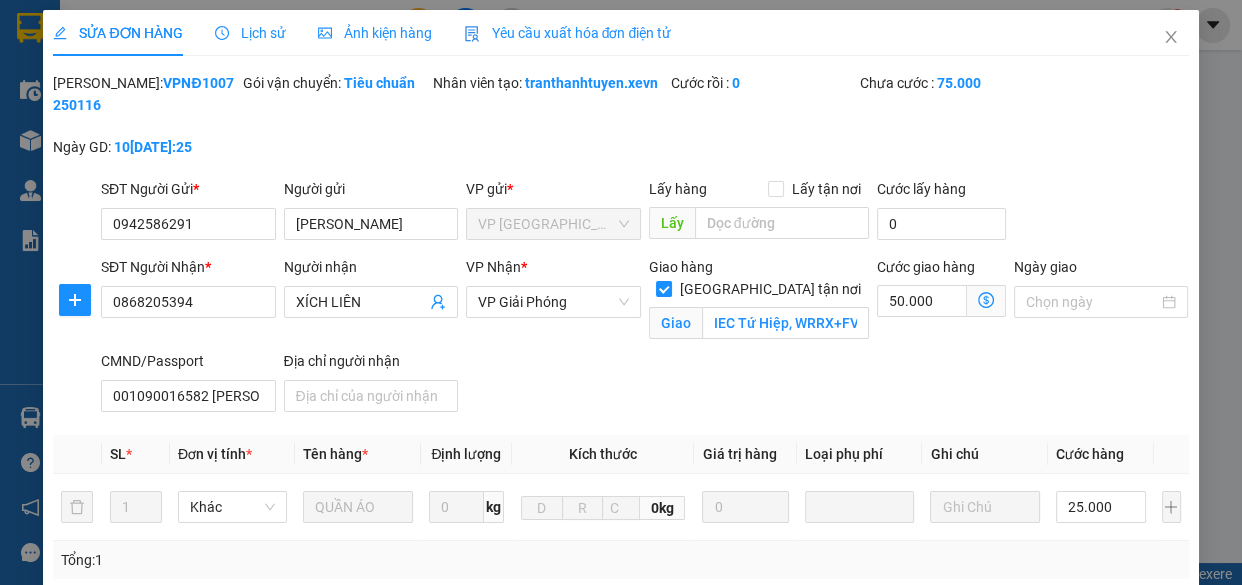 click on "SĐT Người Nhận  * 0868205394 Người nhận XÍCH LIÊN VP Nhận  * VP Giải Phóng Giao hàng Giao tận nơi Giao IEC Tứ Hiệp, WRRX+FVP, Tứ Hiệp, Thanh Trì, Hà Nội, Việt Nam Cước giao hàng 50.000 Ngày giao CMND/Passport 001090016582 TRẦN HỒNG SÁNG Địa chỉ người nhận" at bounding box center (645, 338) 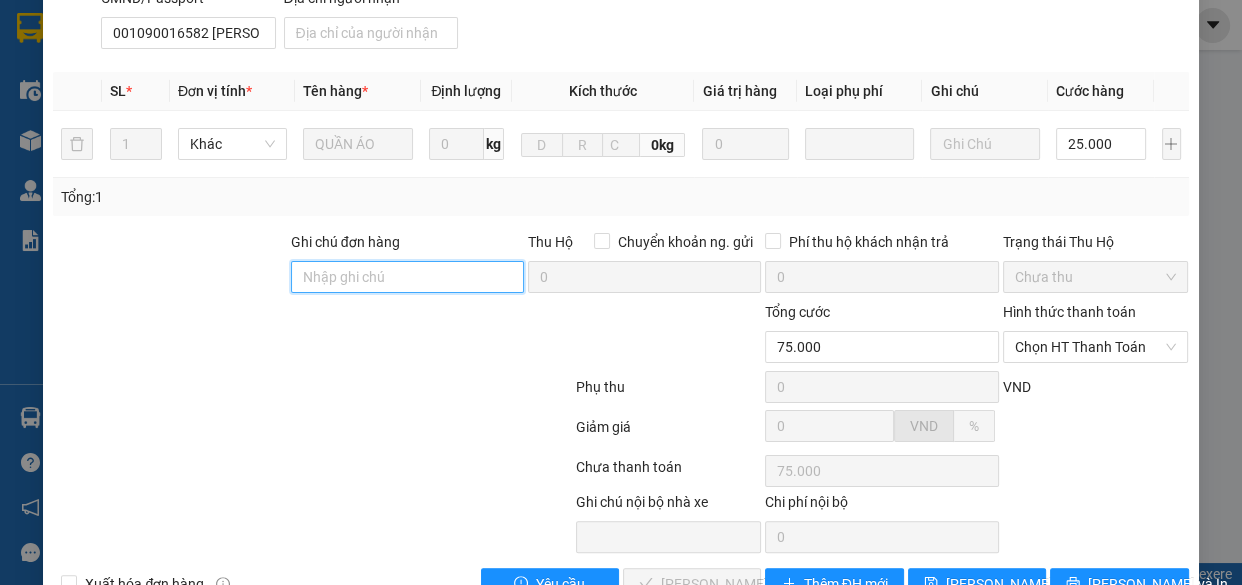 click on "Ghi chú đơn hàng" at bounding box center [407, 277] 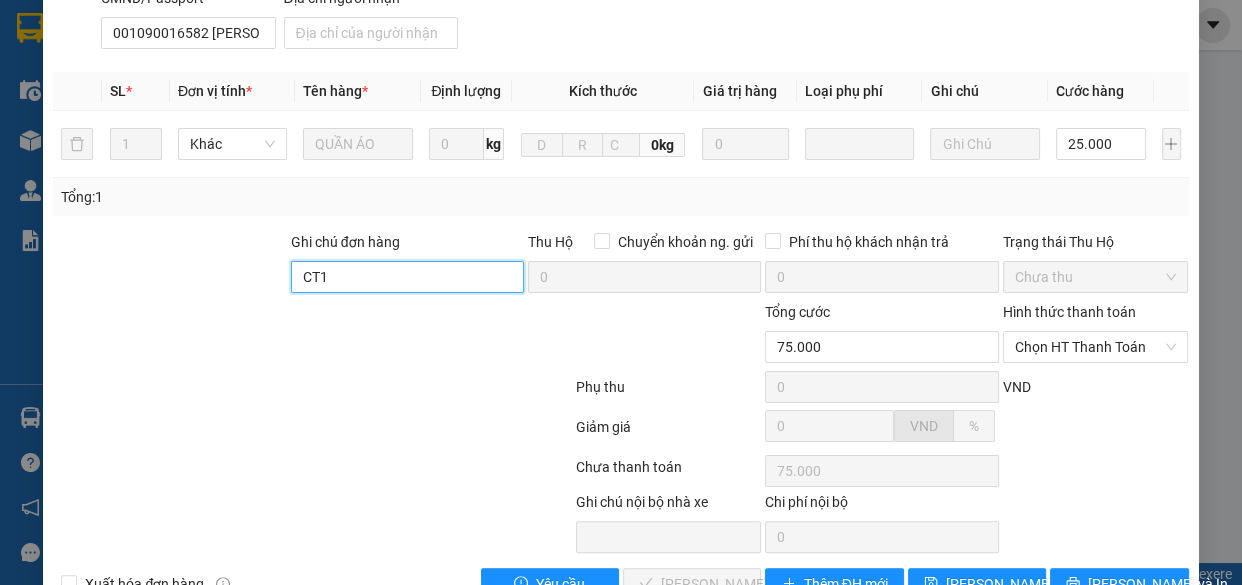 scroll, scrollTop: 0, scrollLeft: 0, axis: both 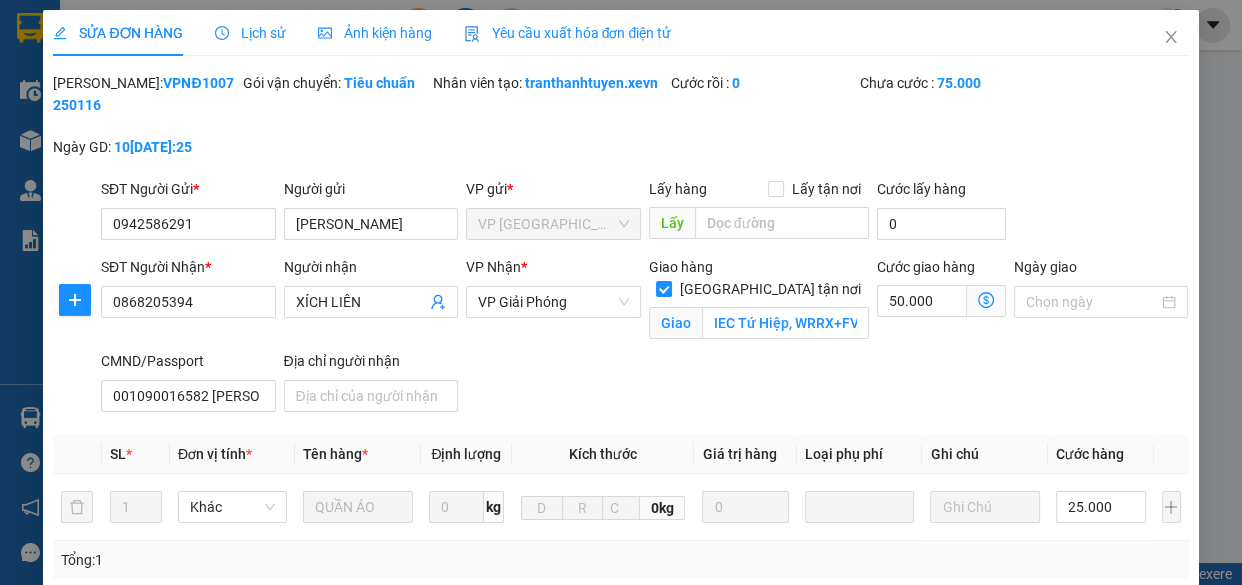 type on "CT1" 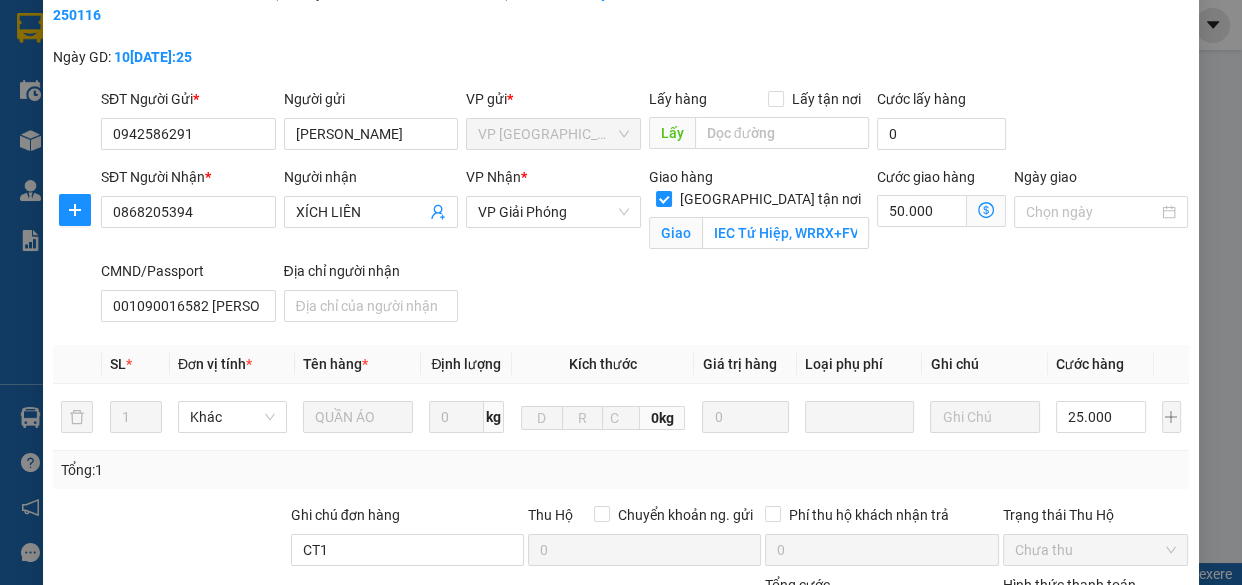 scroll, scrollTop: 181, scrollLeft: 0, axis: vertical 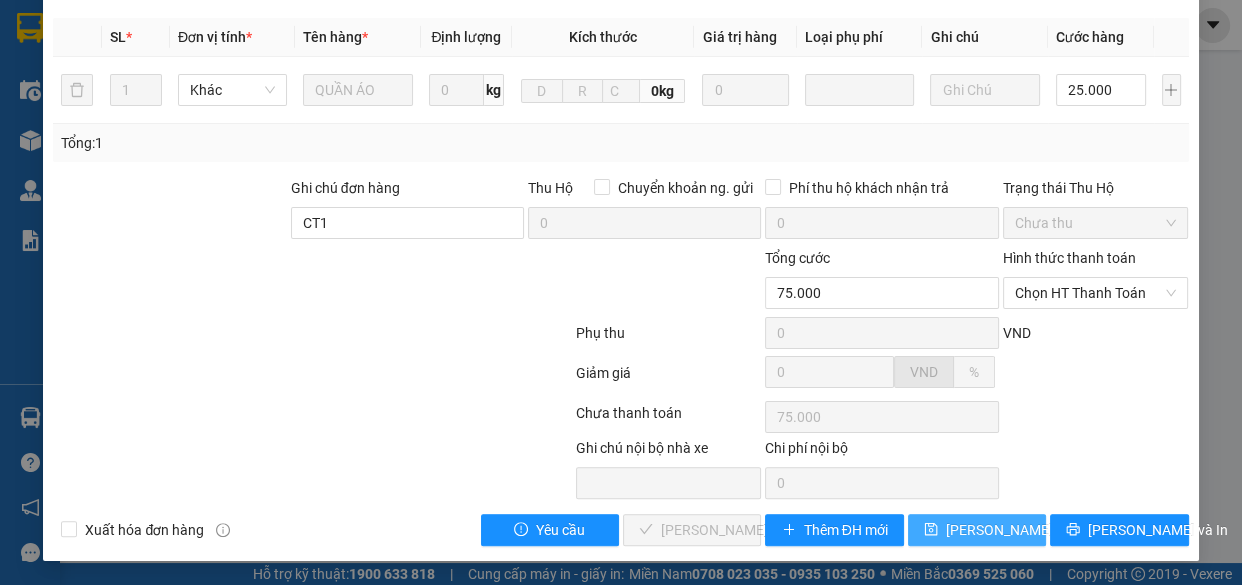 click on "Lưu thay đổi" at bounding box center (1026, 530) 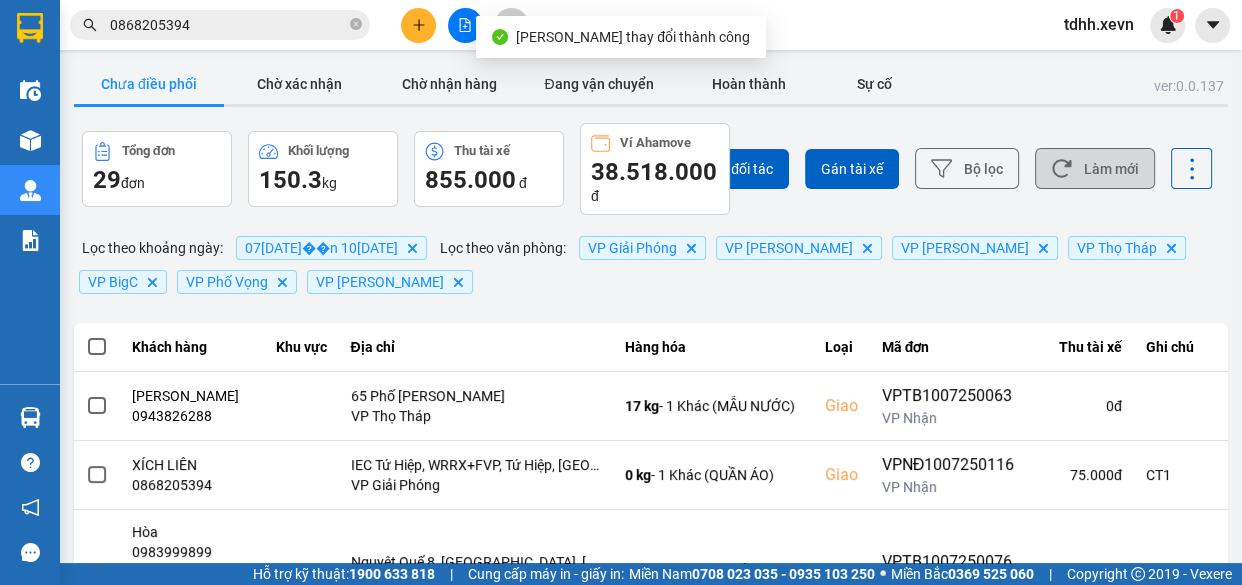 click on "Làm mới" at bounding box center (1095, 168) 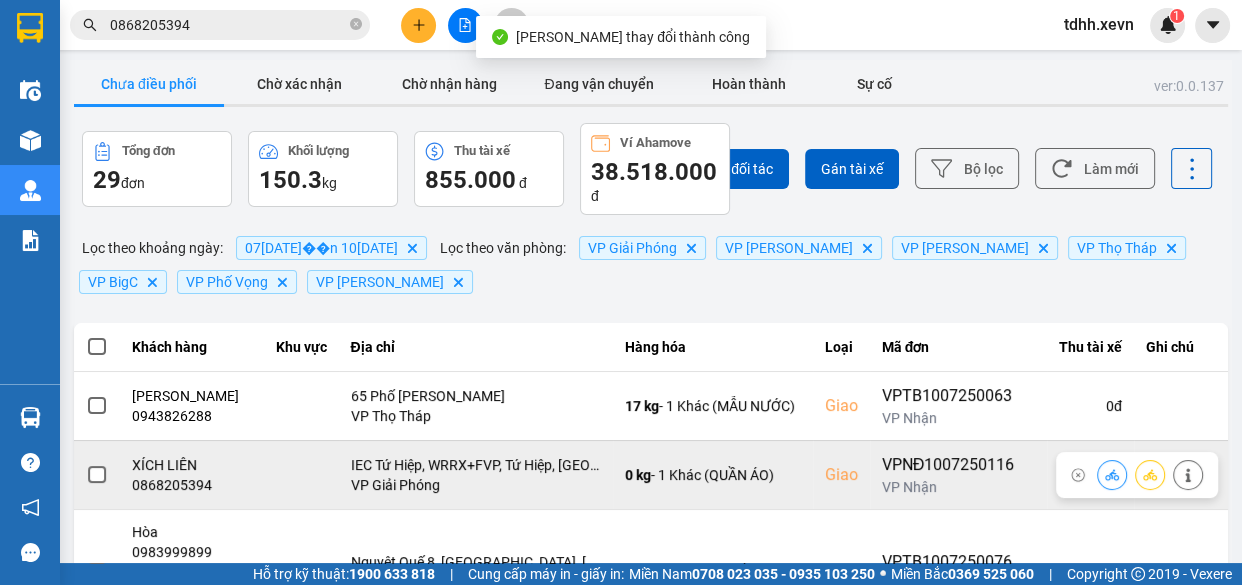 click at bounding box center (1137, 475) 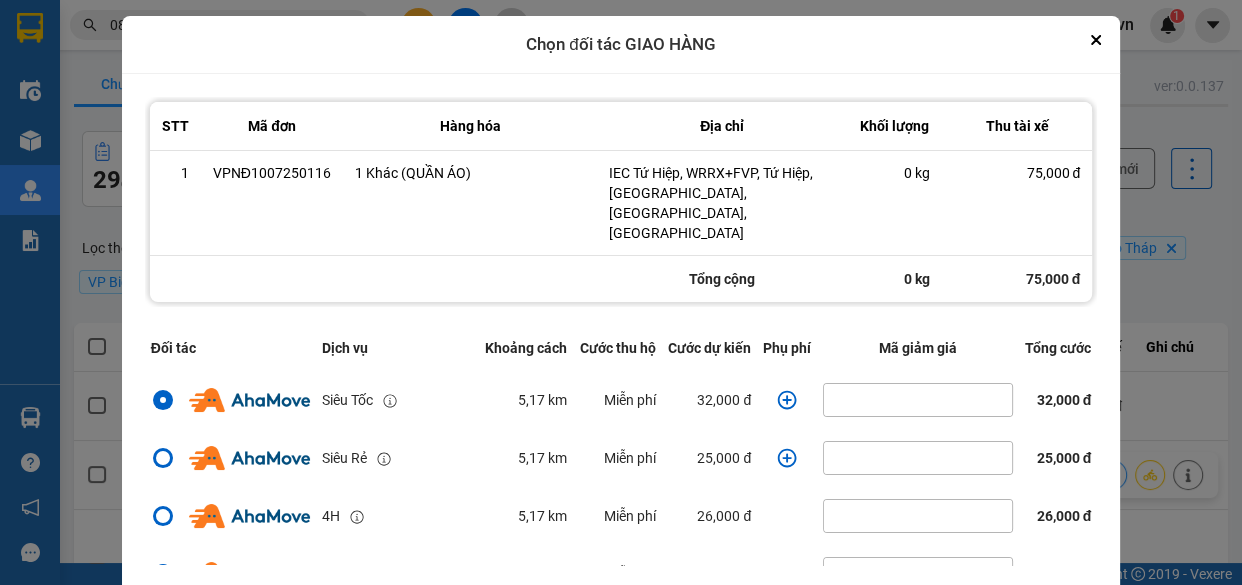 click at bounding box center [787, 400] 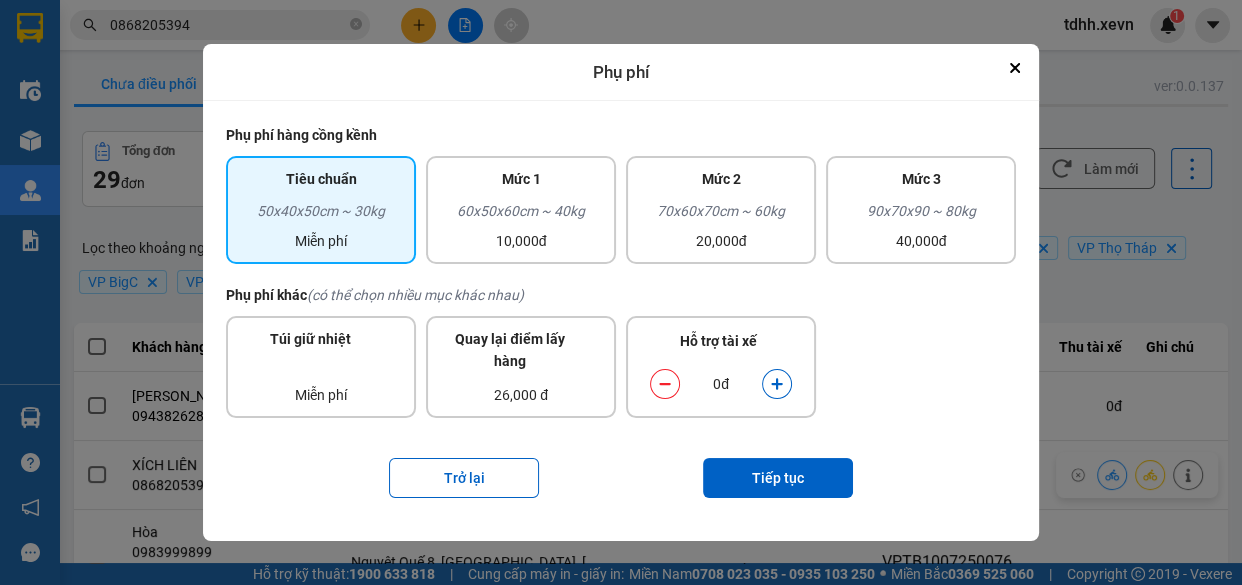 click 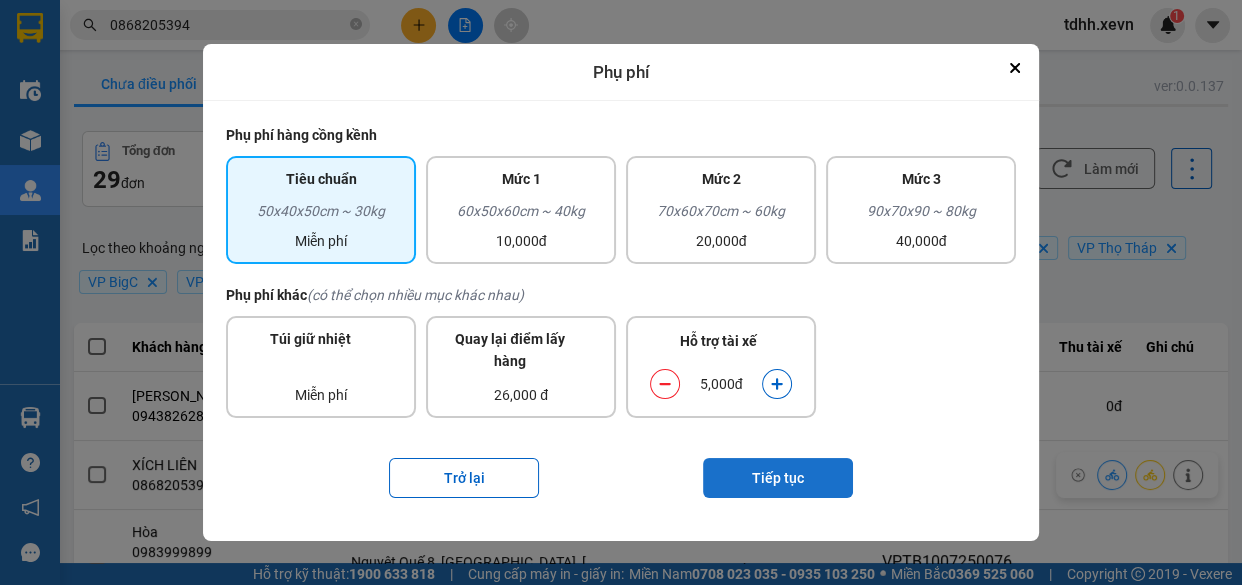 click on "Tiếp tục" at bounding box center (778, 478) 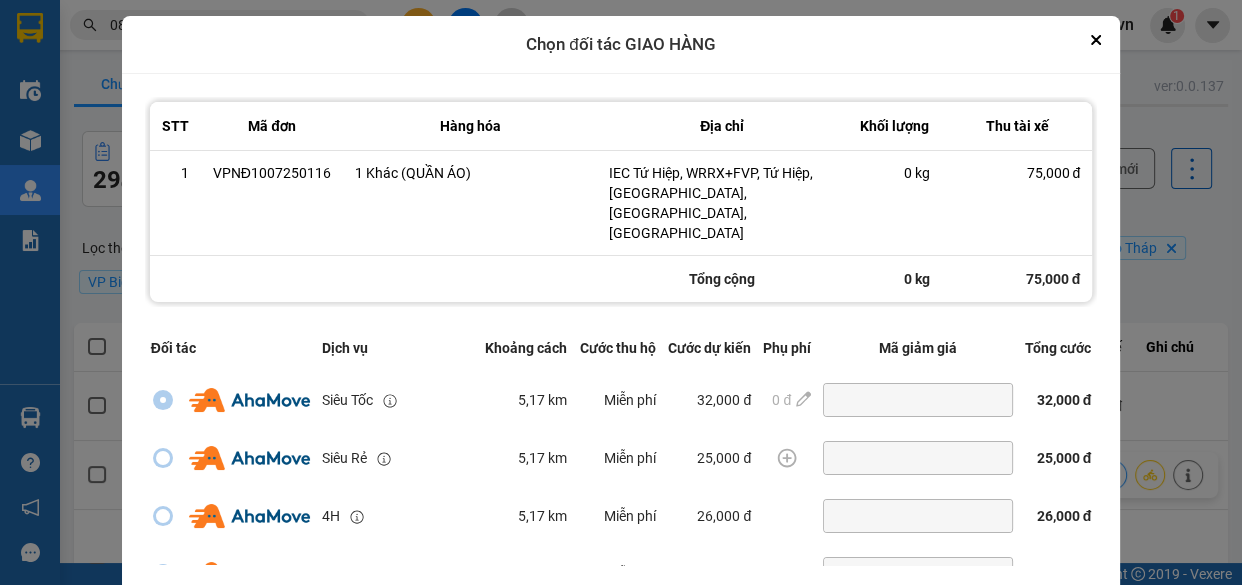 scroll, scrollTop: 431, scrollLeft: 0, axis: vertical 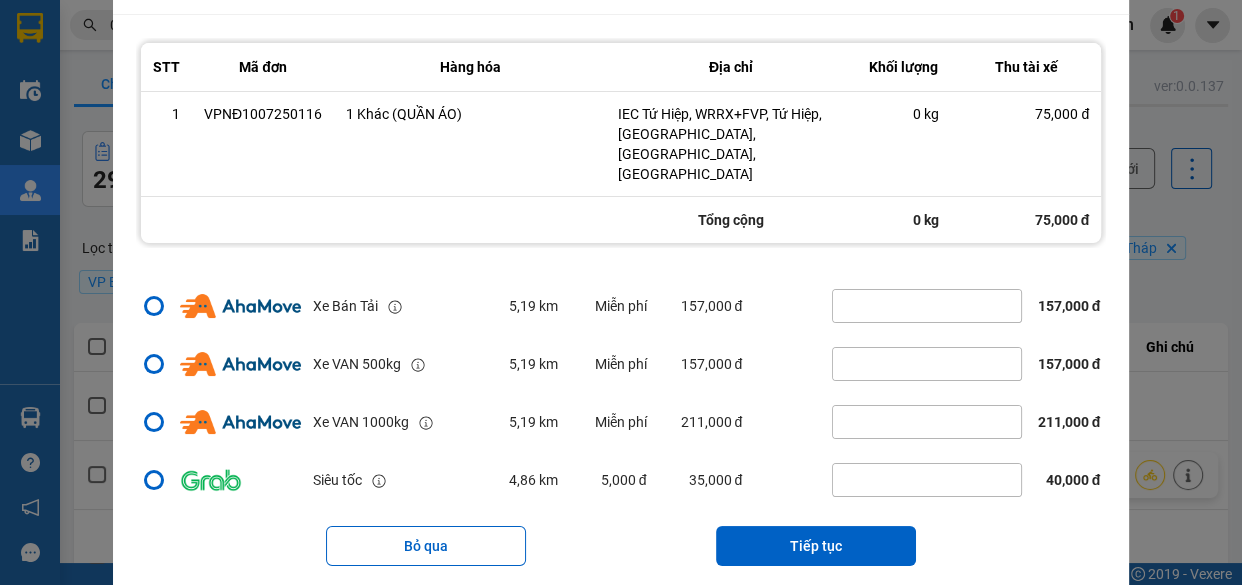 click on "Tiếp tục" at bounding box center (816, 546) 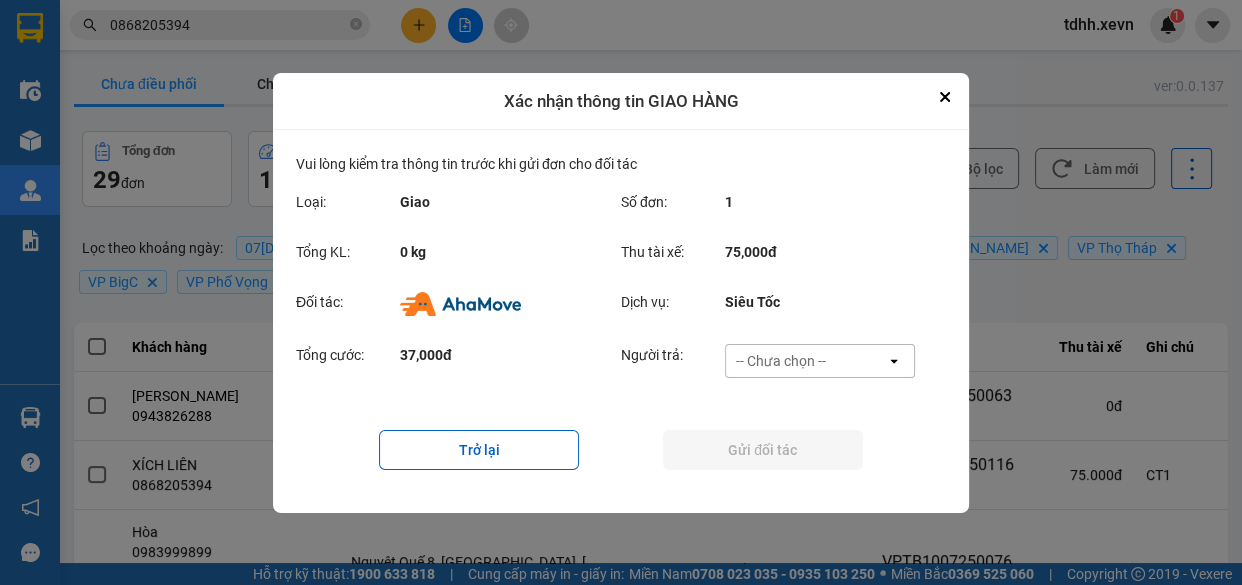 scroll, scrollTop: 0, scrollLeft: 0, axis: both 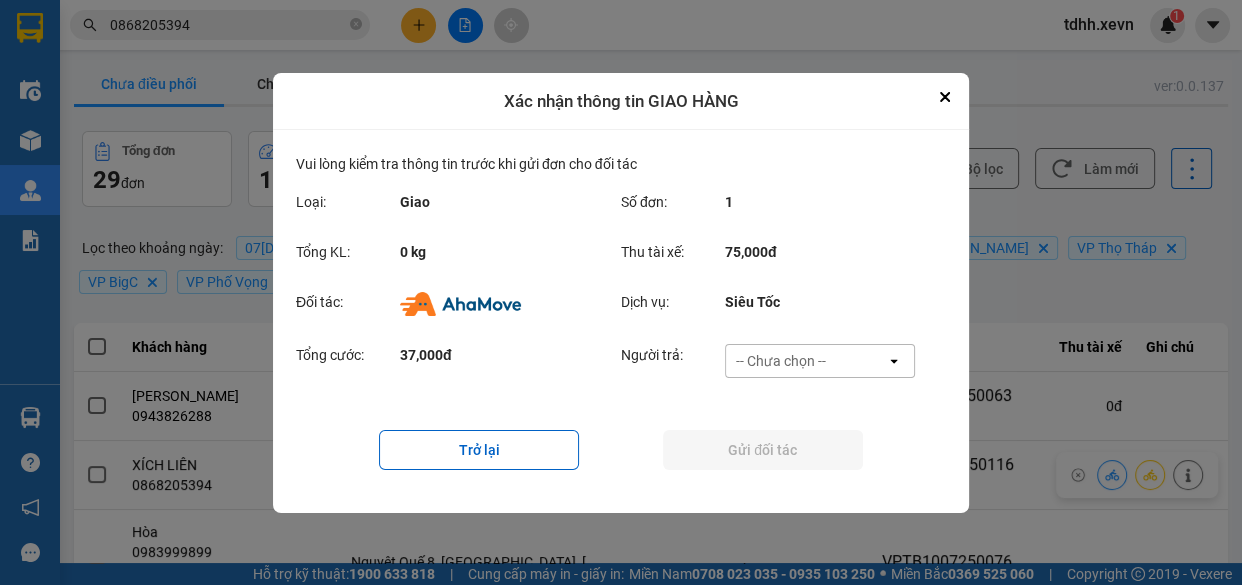 click on "-- Chưa chọn --" at bounding box center [806, 361] 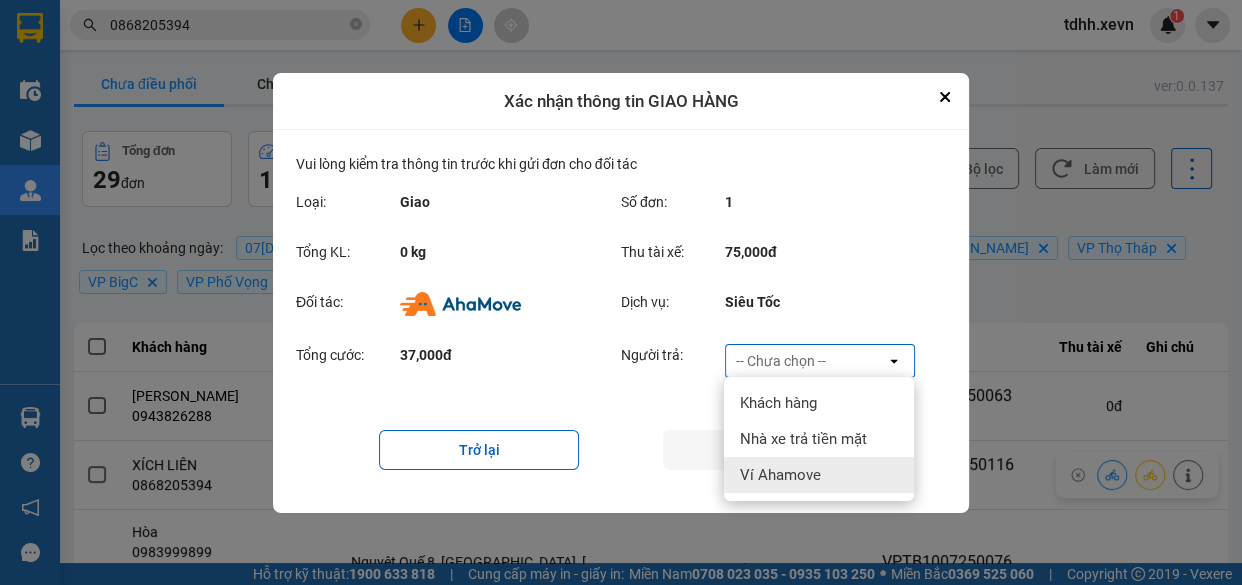 click on "Ví Ahamove" at bounding box center [780, 475] 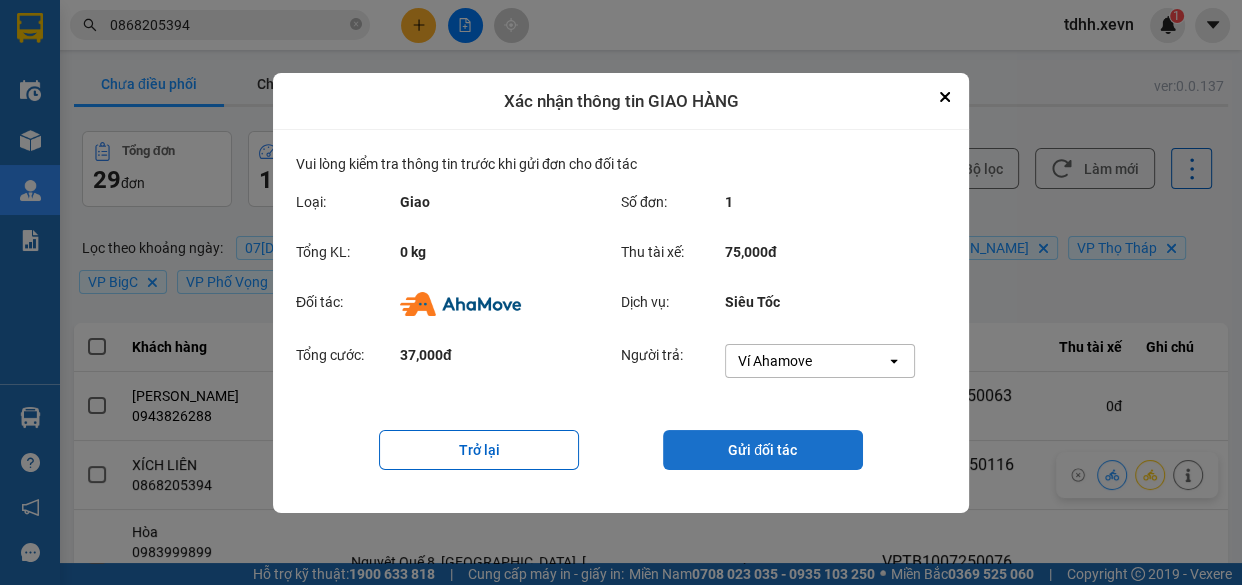 click on "Gửi đối tác" at bounding box center (763, 450) 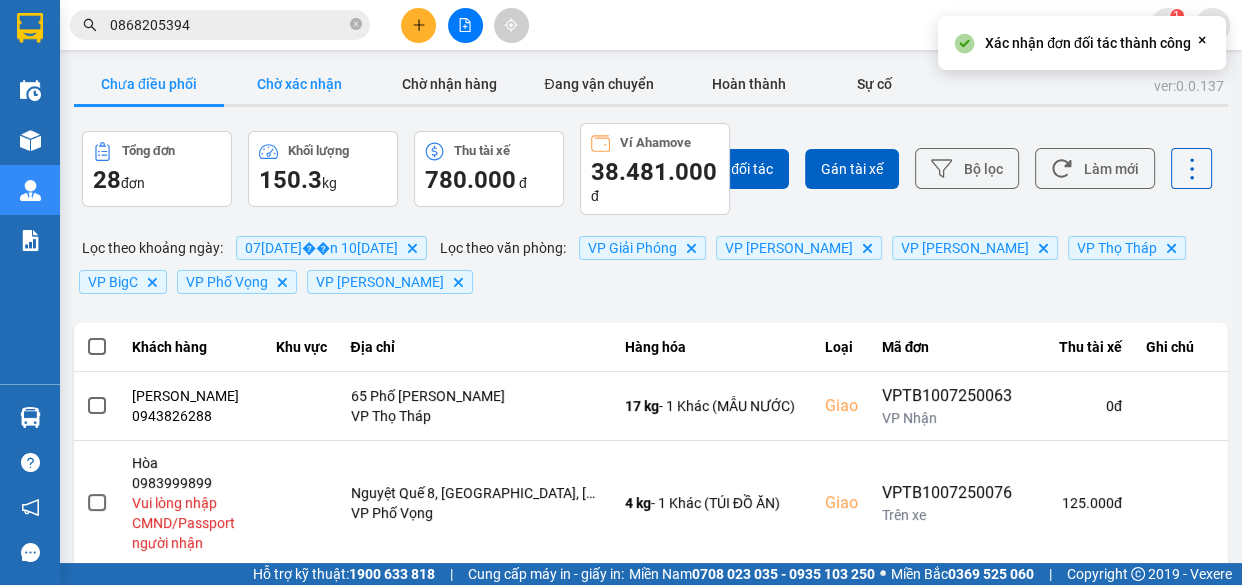 click on "Chờ xác nhận" at bounding box center (299, 84) 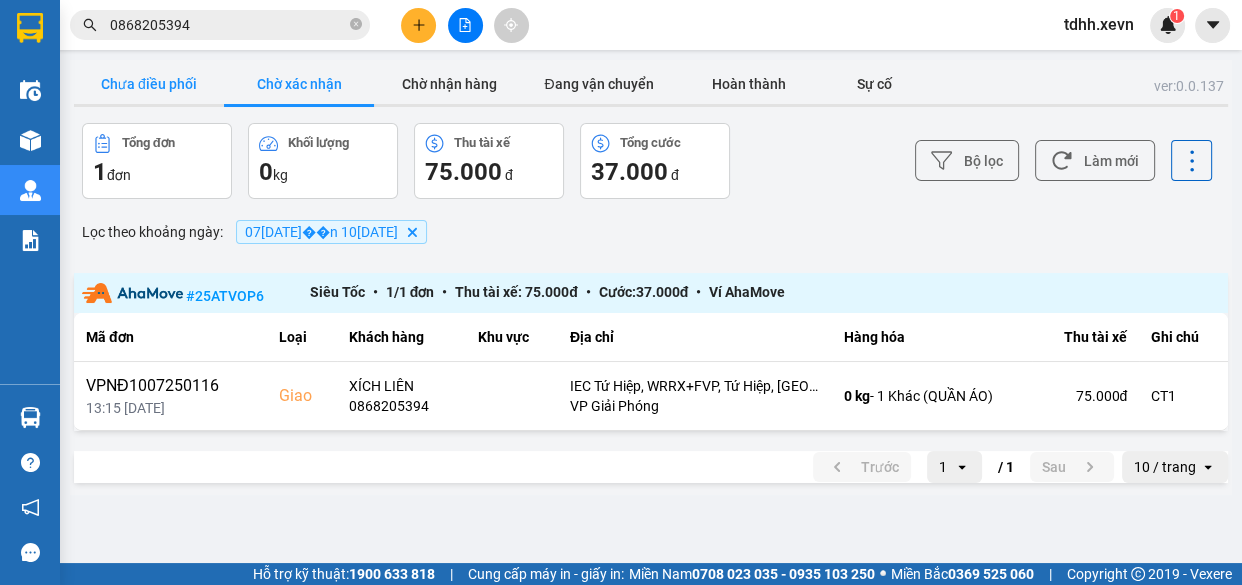 click on "Chưa điều phối" at bounding box center [149, 84] 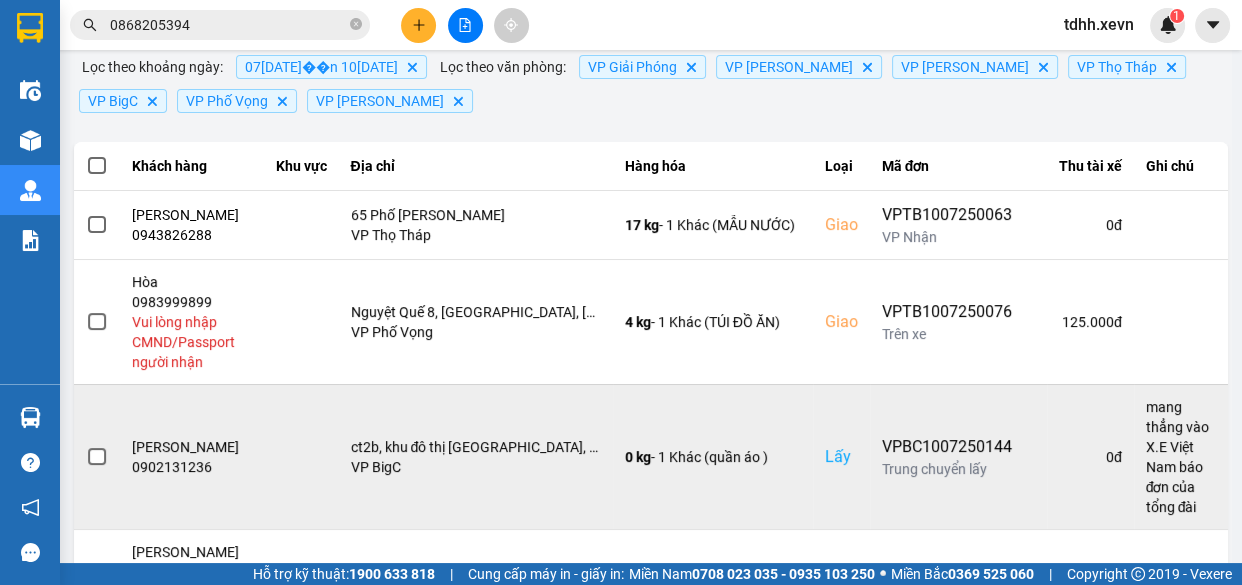 scroll, scrollTop: 272, scrollLeft: 0, axis: vertical 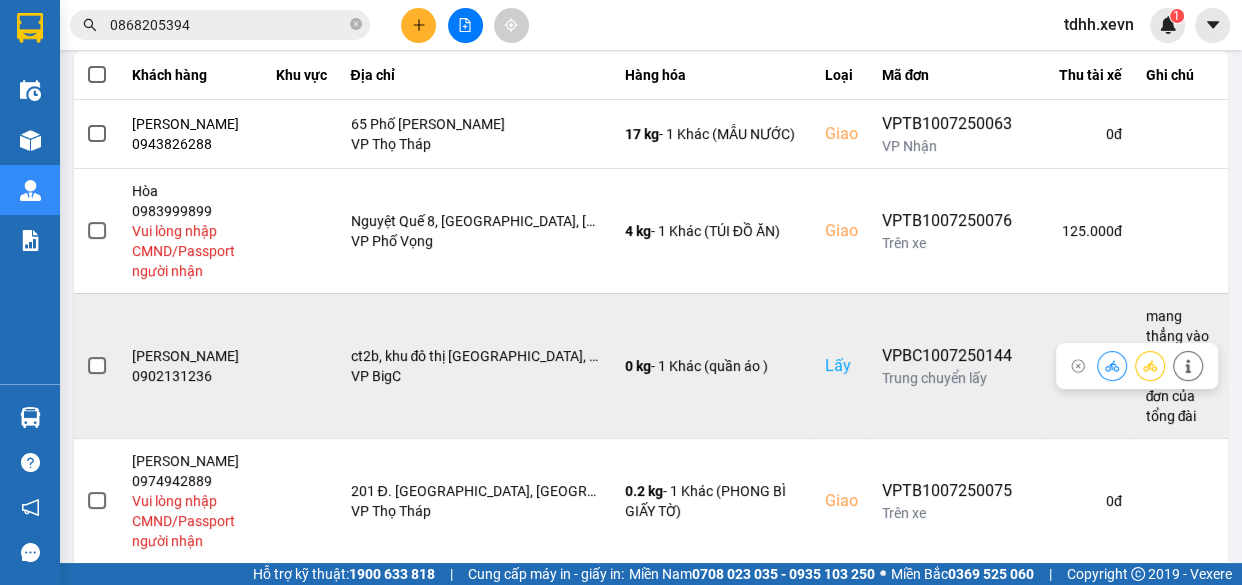 click at bounding box center [1188, 365] 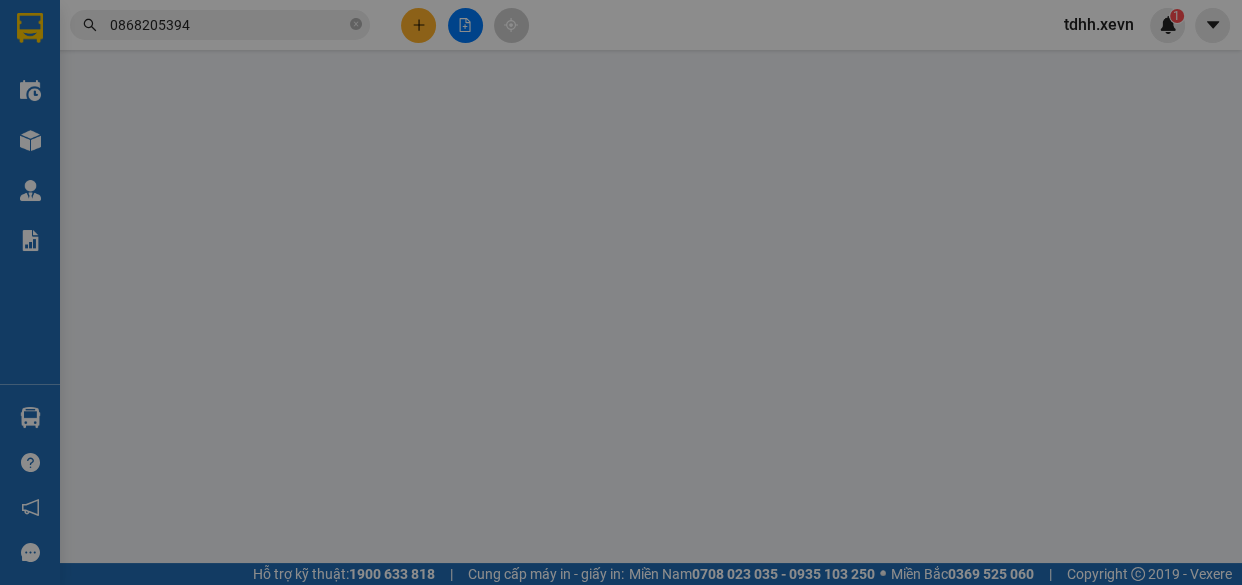 scroll, scrollTop: 0, scrollLeft: 0, axis: both 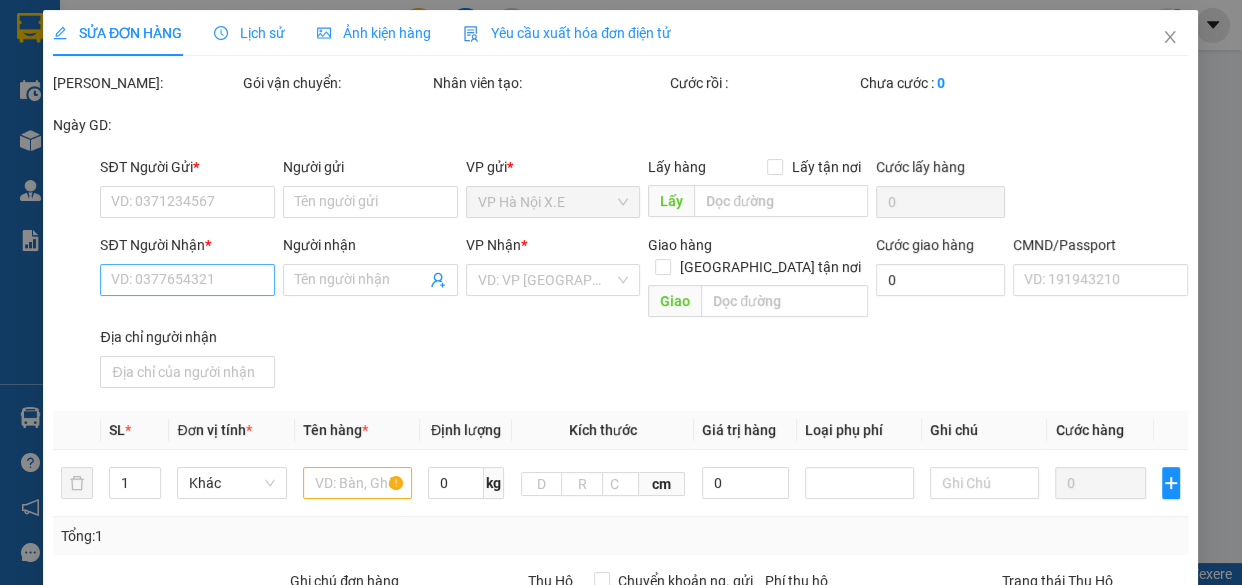 type on "0902131236" 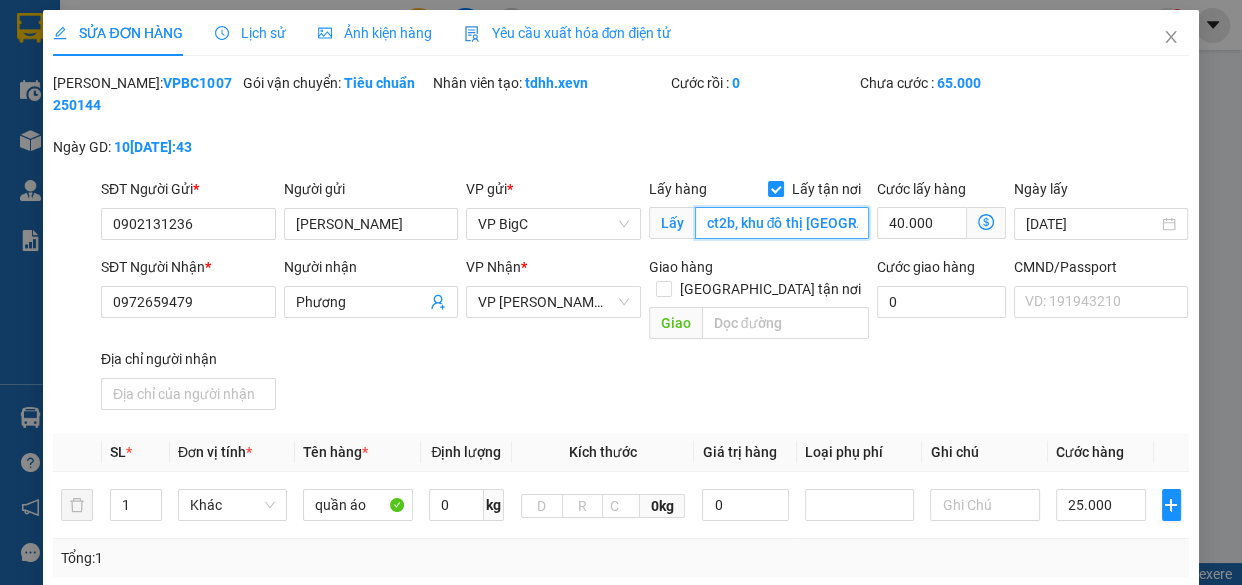 click on "ct2b, khu đô thị Mễ trì hạ, phường Mễ trì, quận nam từ liêm, hn" at bounding box center (782, 223) 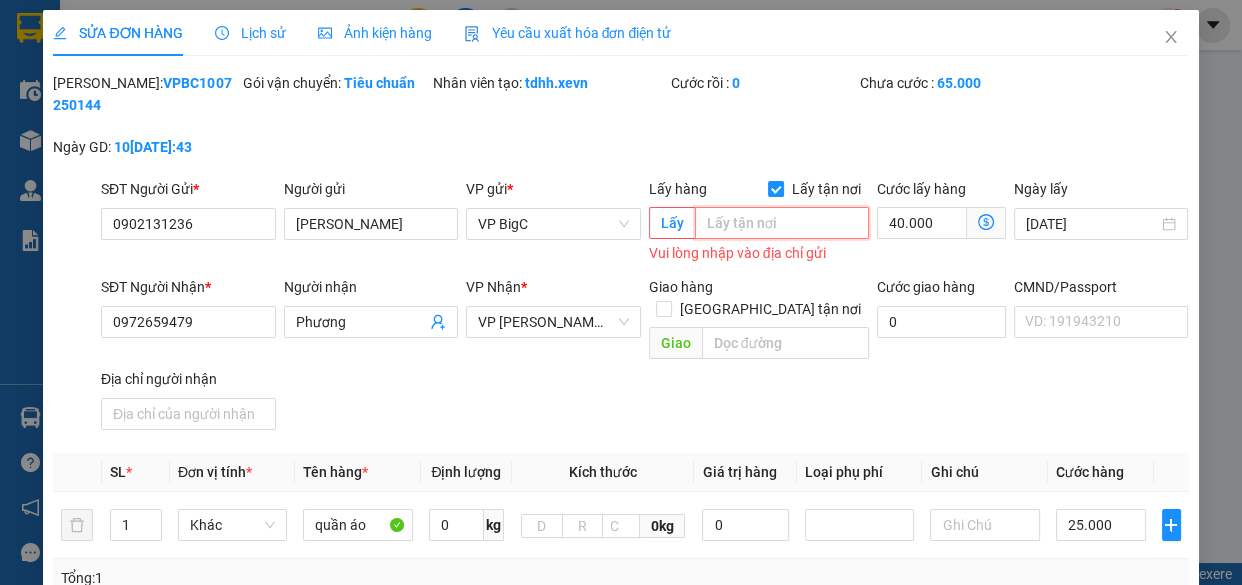 paste on "2Q7M+78R [GEOGRAPHIC_DATA], [GEOGRAPHIC_DATA]" 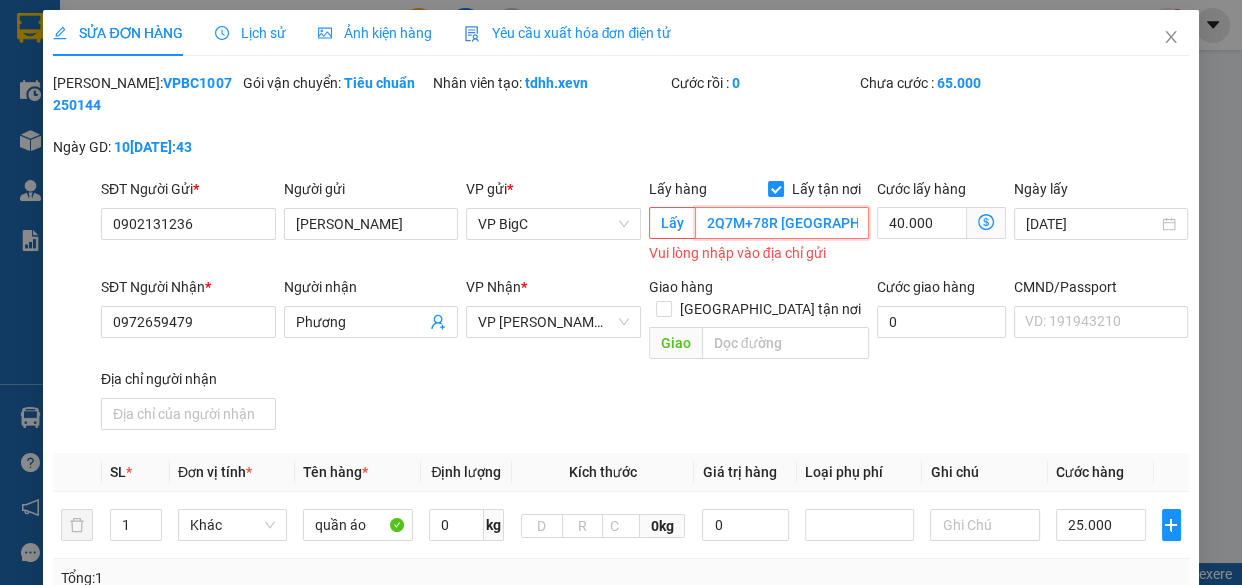 scroll, scrollTop: 0, scrollLeft: 62, axis: horizontal 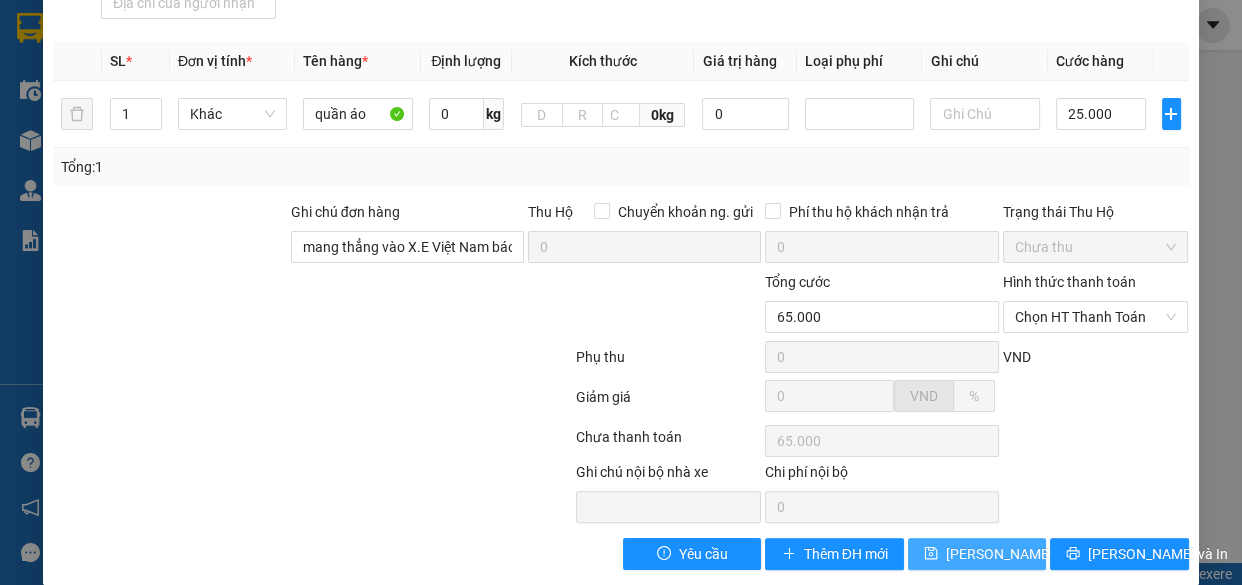 type on "2Q7M+78R [GEOGRAPHIC_DATA], [GEOGRAPHIC_DATA]" 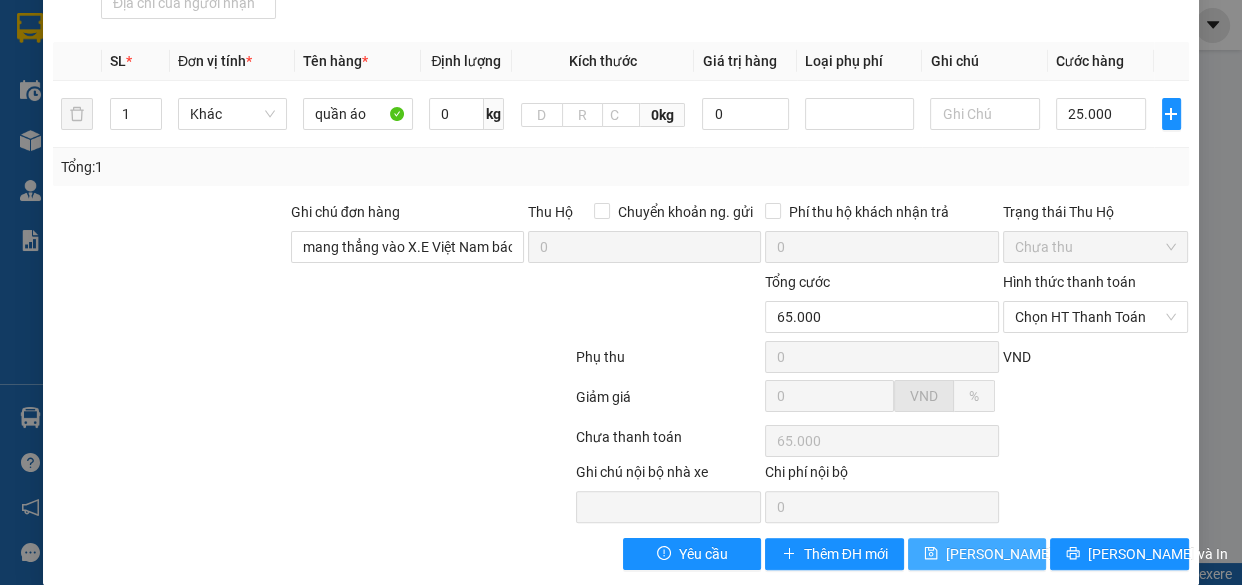 click on "Lưu thay đổi" at bounding box center [1026, 554] 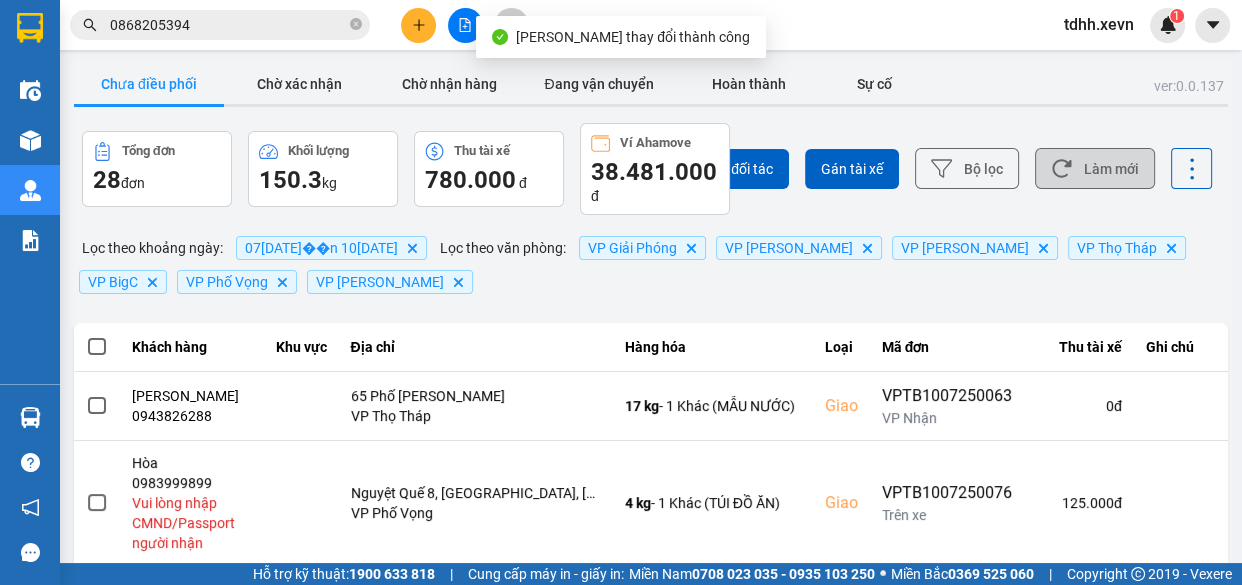 click on "Làm mới" at bounding box center [1095, 168] 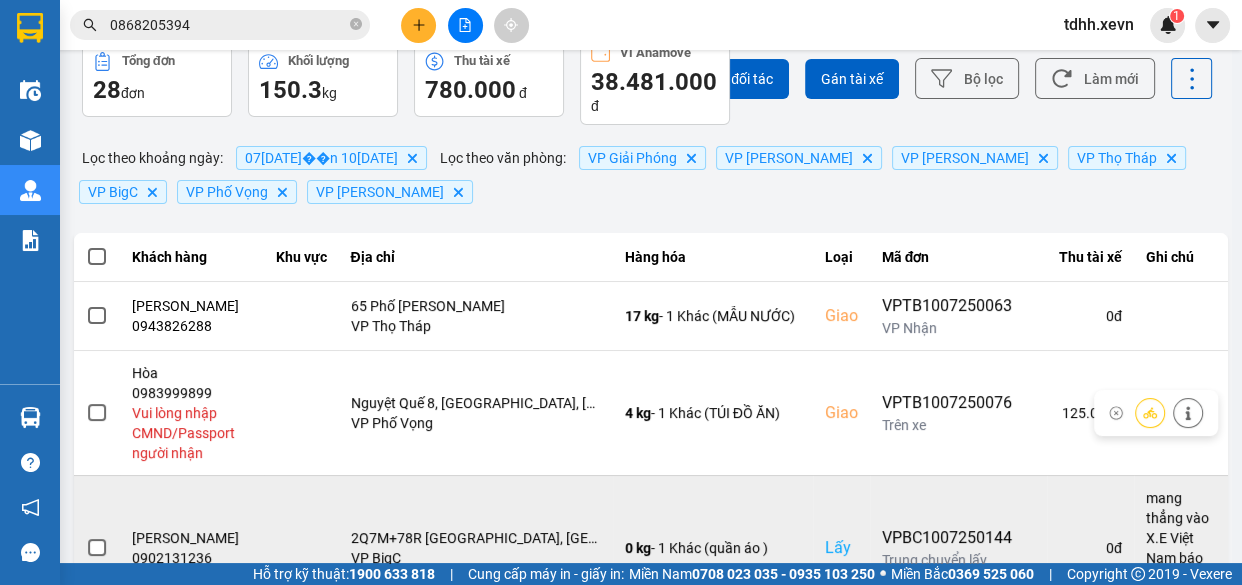 scroll, scrollTop: 272, scrollLeft: 0, axis: vertical 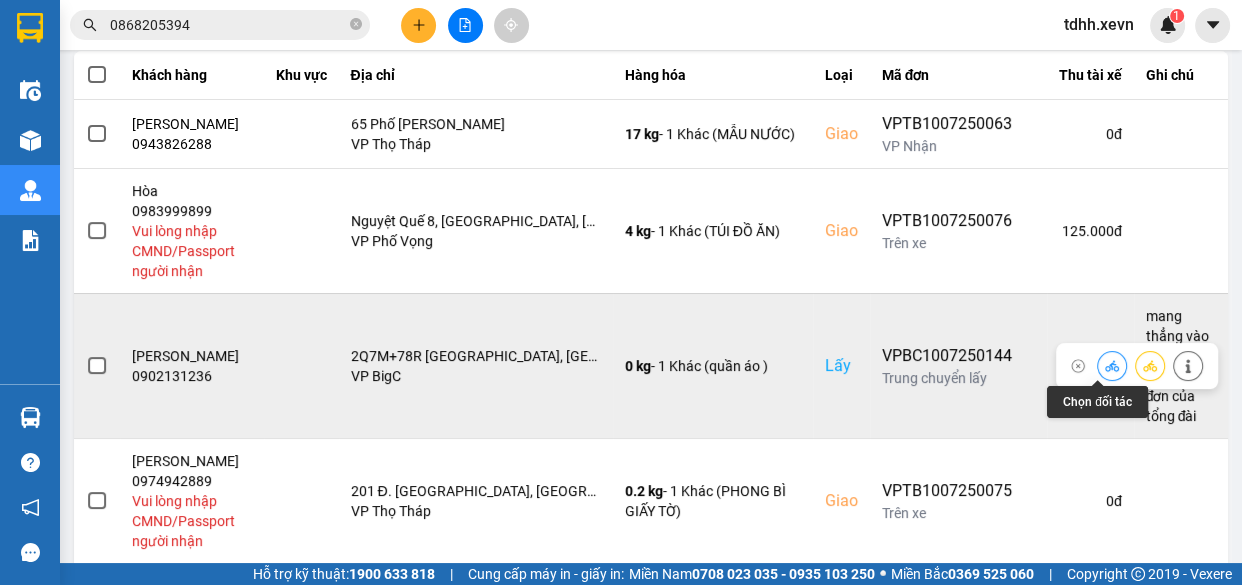 click 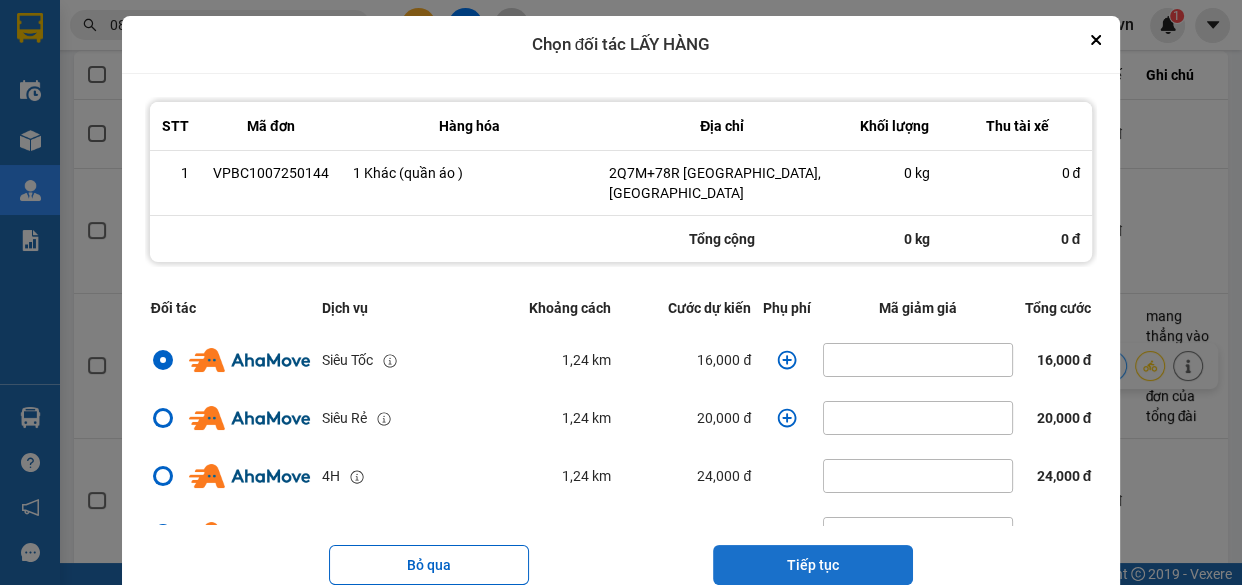 click on "Tiếp tục" at bounding box center (813, 565) 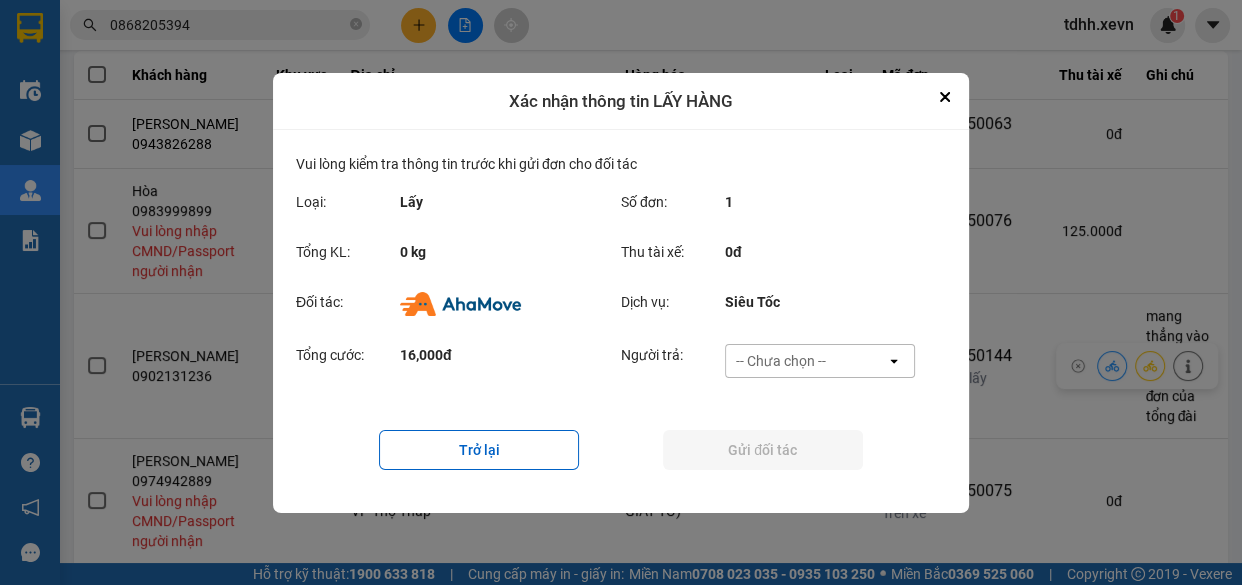 click on "-- Chưa chọn --" at bounding box center [806, 361] 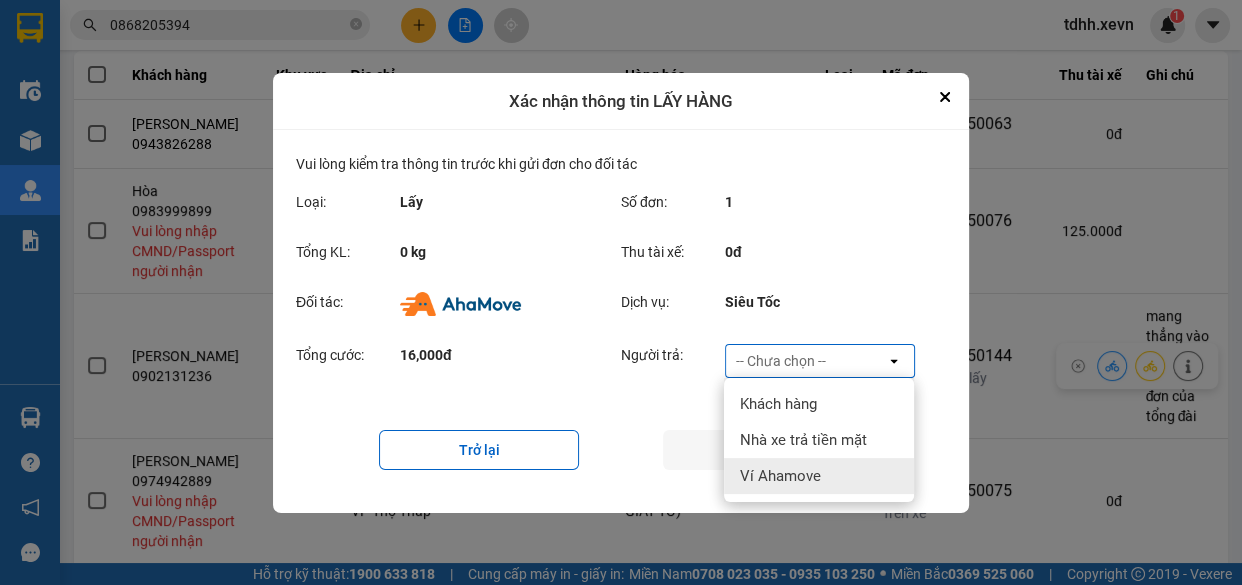 drag, startPoint x: 796, startPoint y: 472, endPoint x: 782, endPoint y: 471, distance: 14.035668 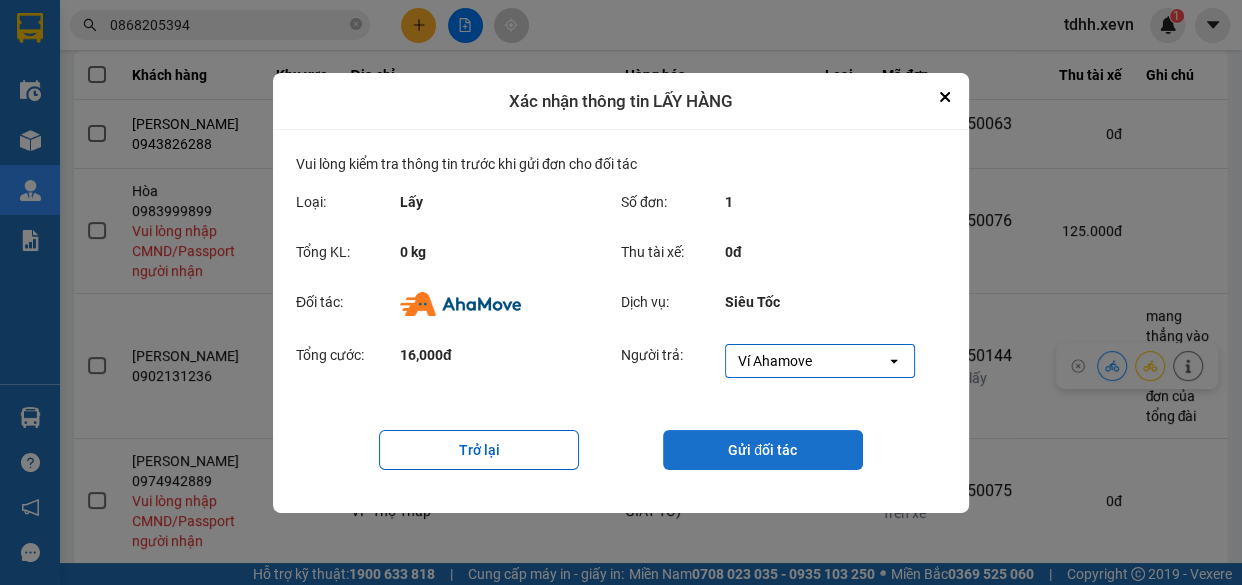 click on "Gửi đối tác" at bounding box center (763, 450) 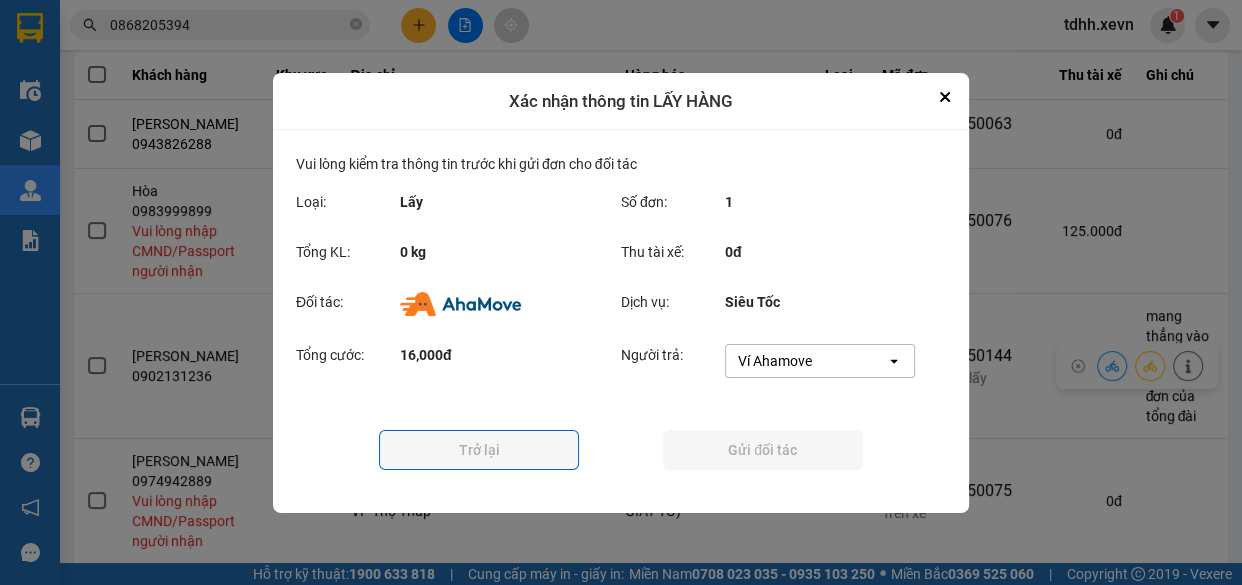 scroll, scrollTop: 0, scrollLeft: 0, axis: both 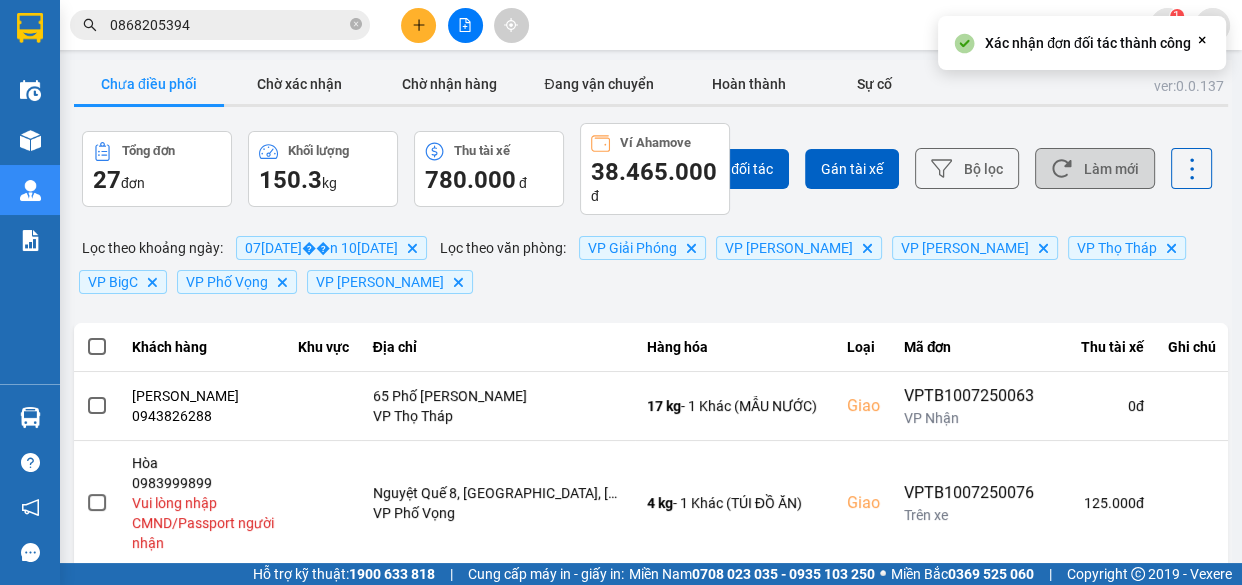 click on "Làm mới" at bounding box center (1095, 168) 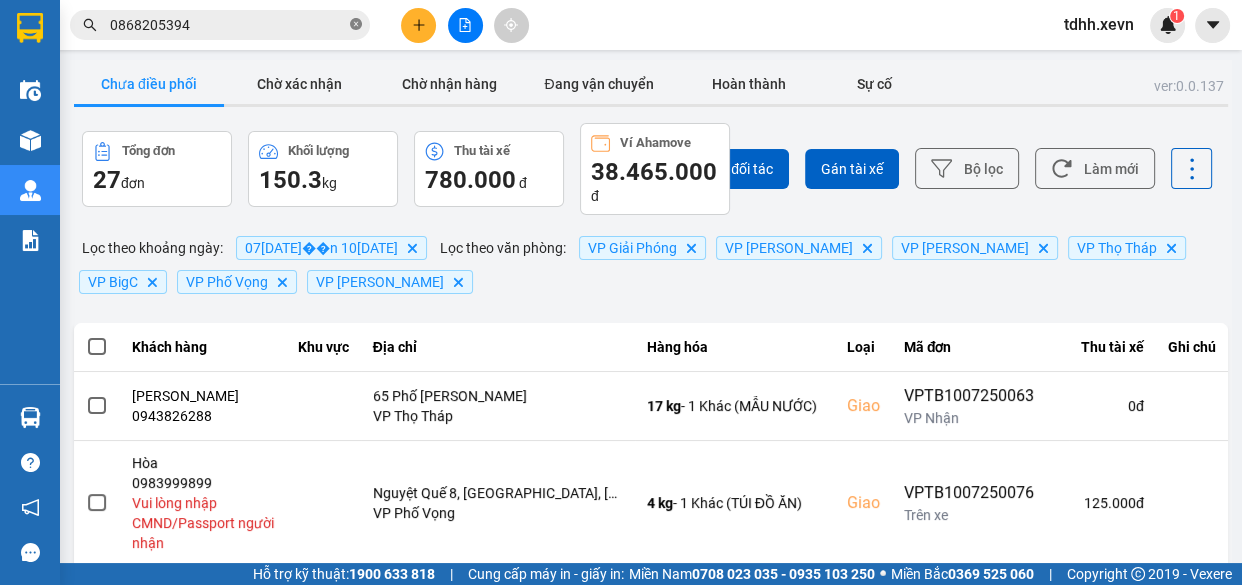 click 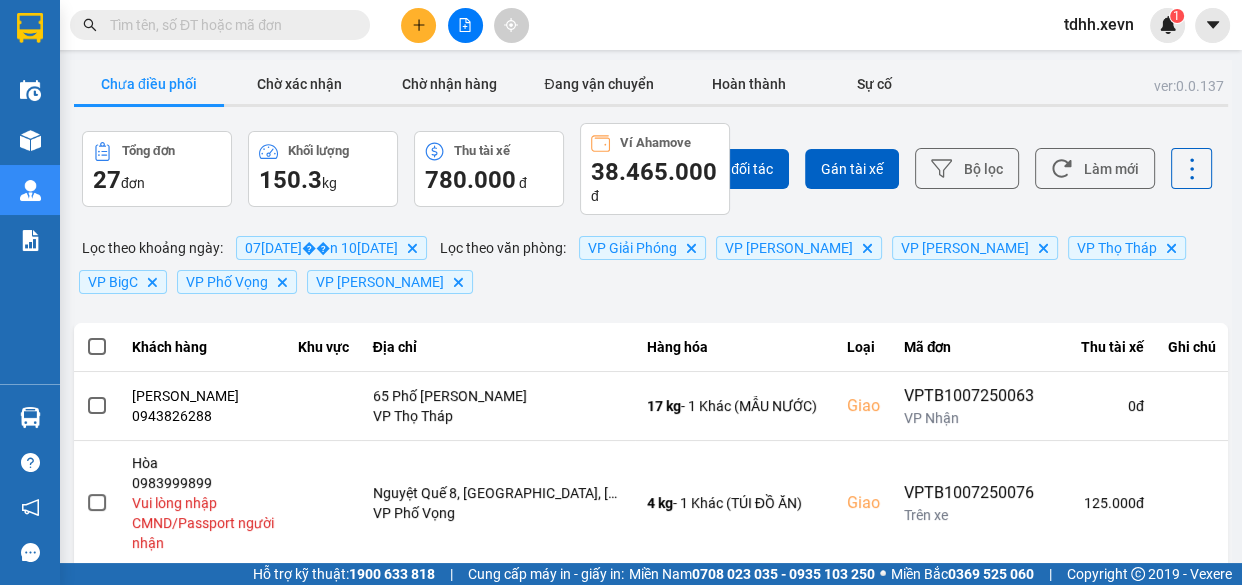 click on "Chọn đối tác Gán tài xế Bộ lọc Làm mới" at bounding box center (929, 169) 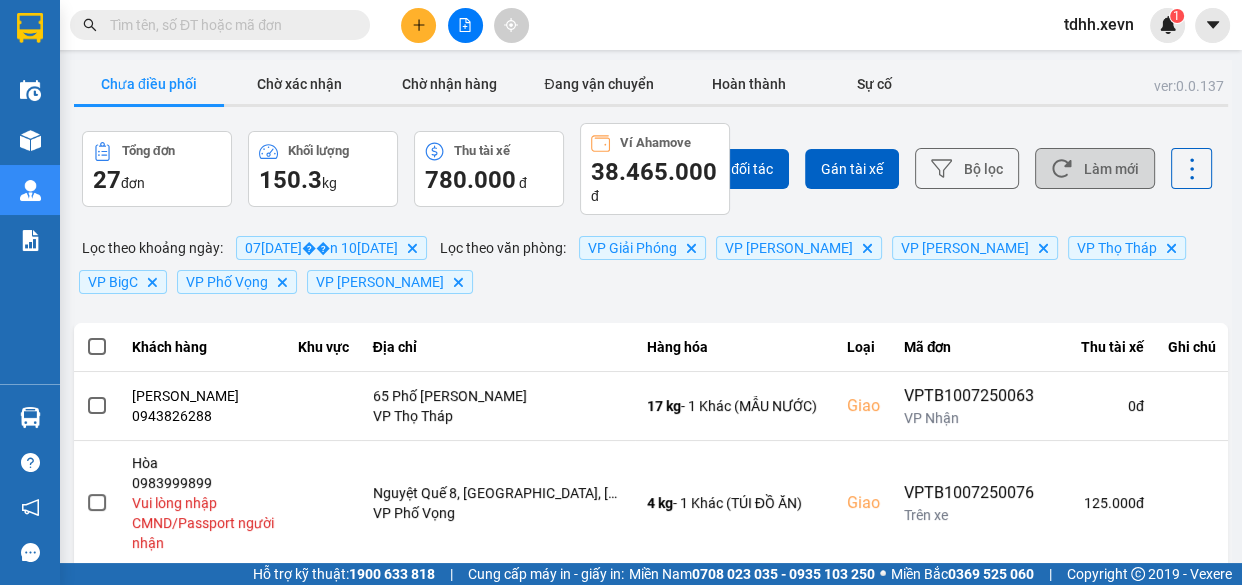click 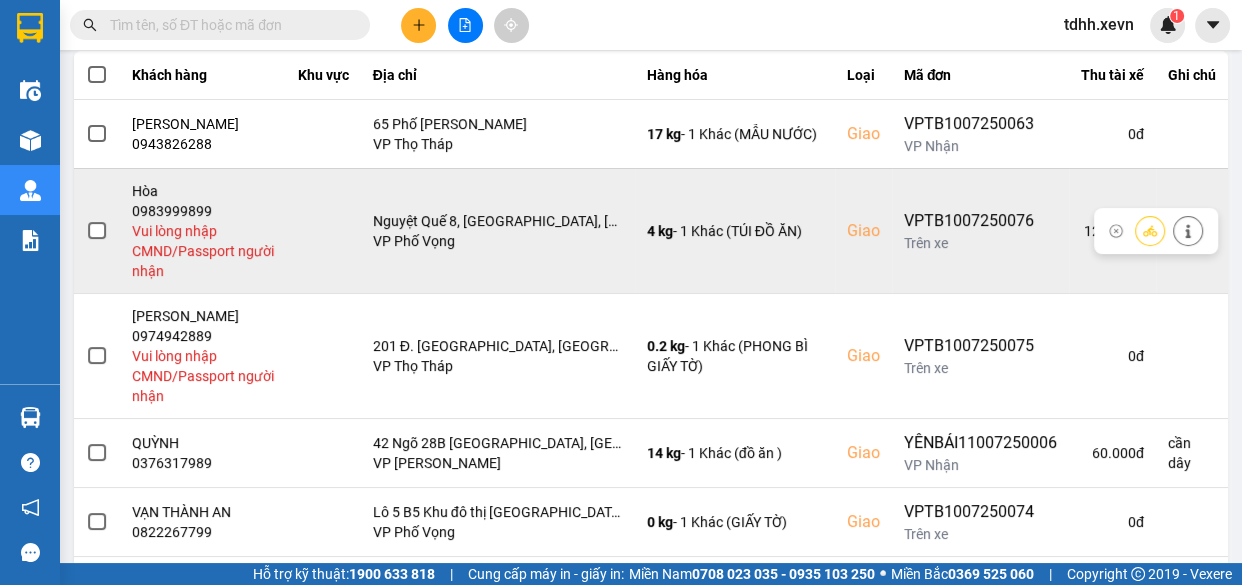 scroll, scrollTop: 363, scrollLeft: 0, axis: vertical 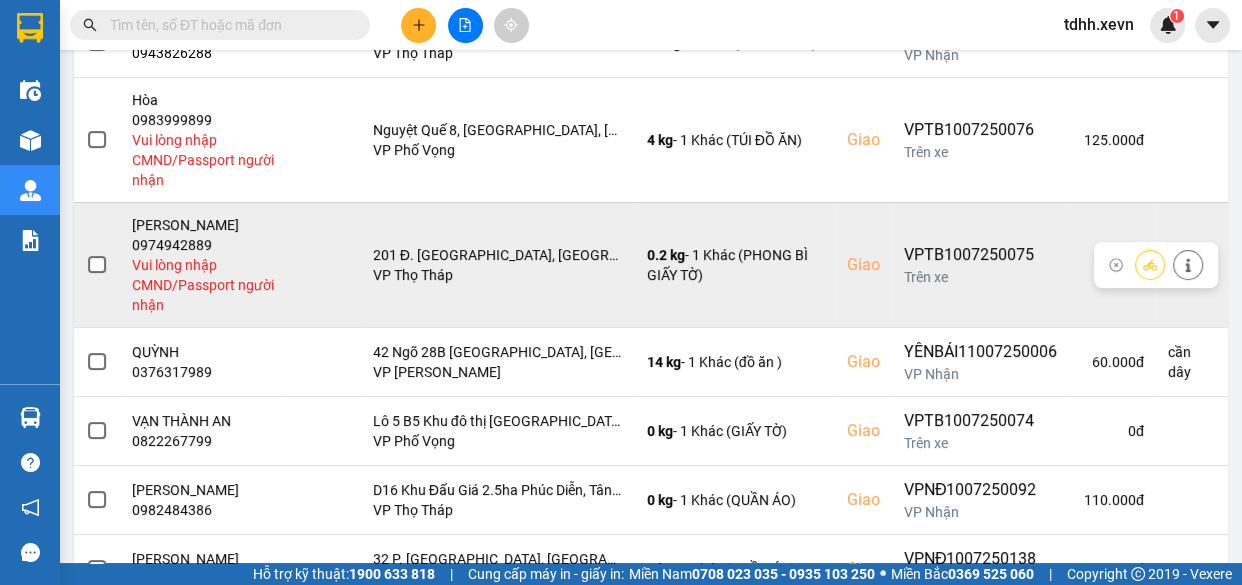 click 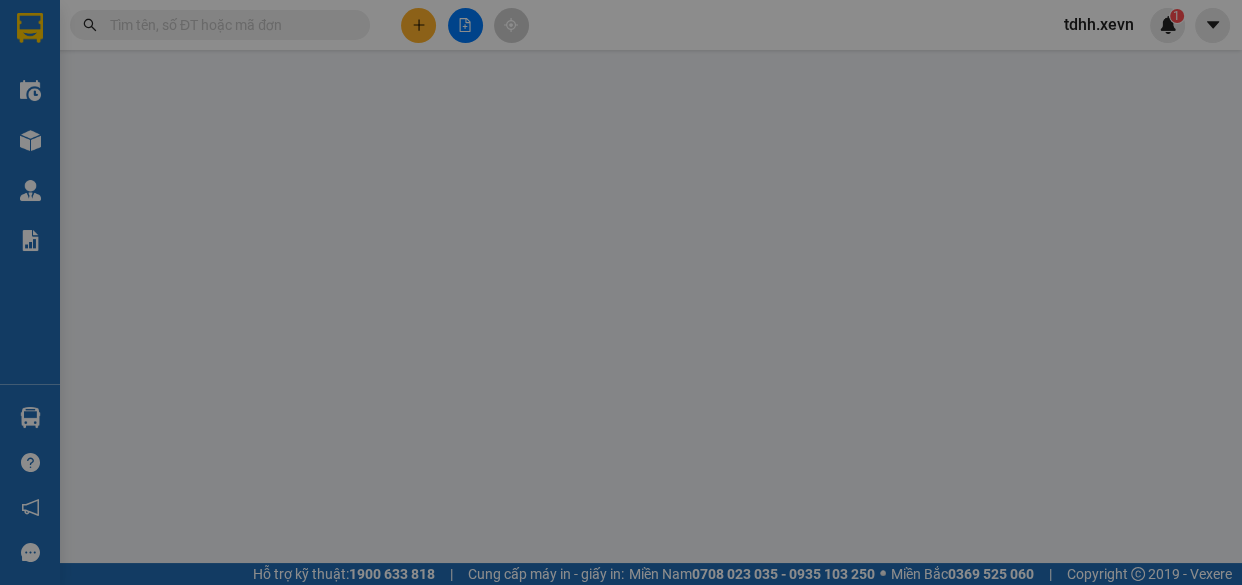 scroll, scrollTop: 0, scrollLeft: 0, axis: both 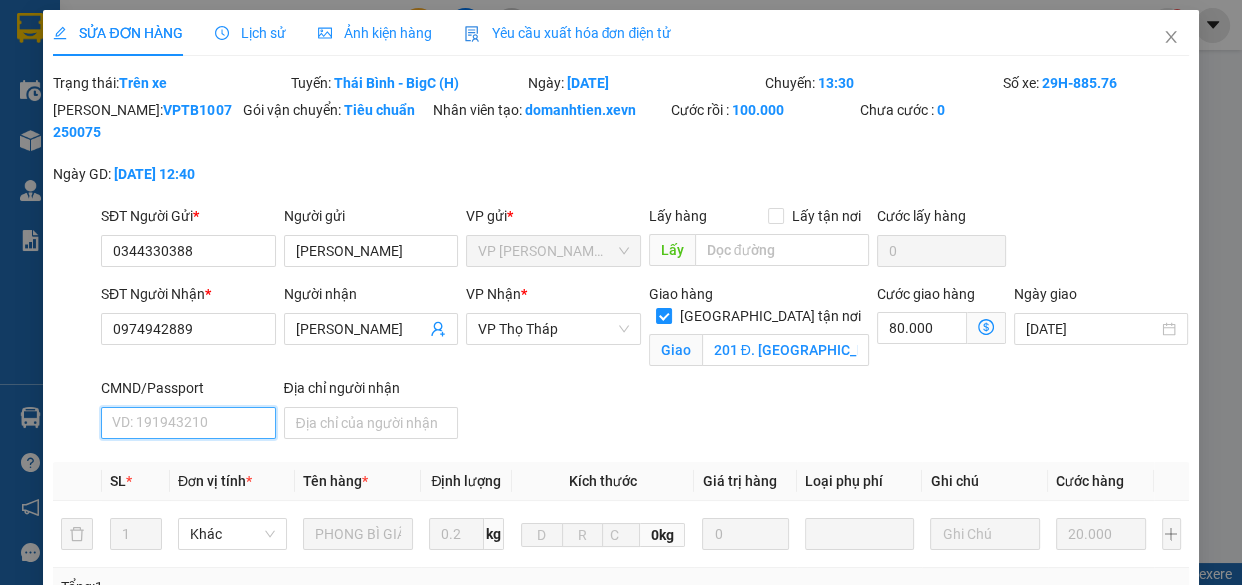 click on "CMND/Passport" at bounding box center [188, 423] 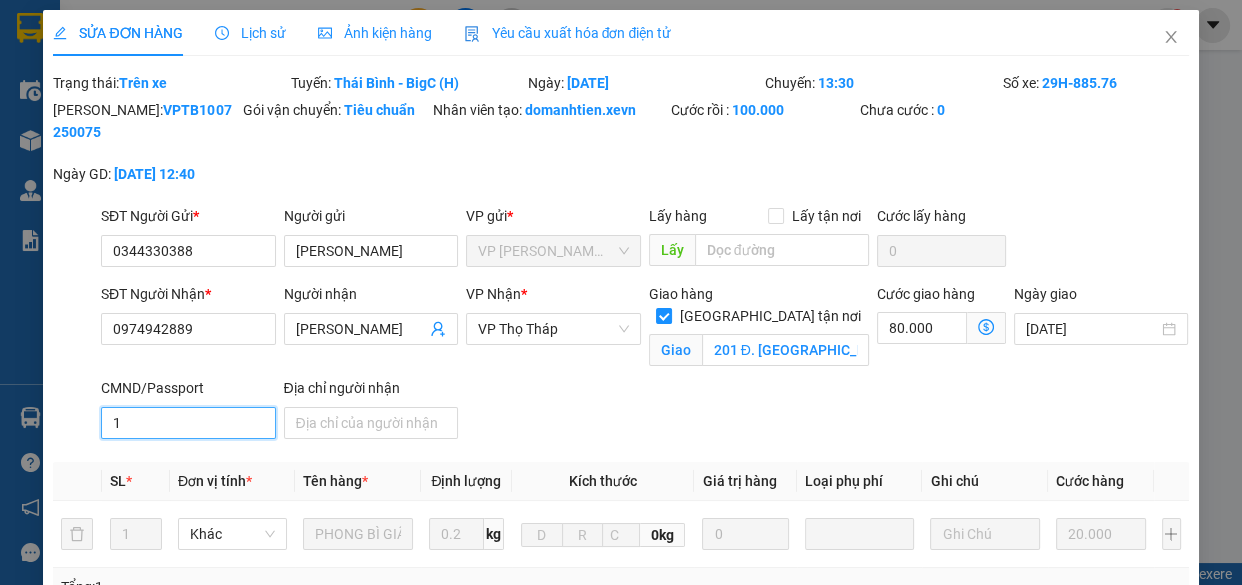 scroll, scrollTop: 442, scrollLeft: 0, axis: vertical 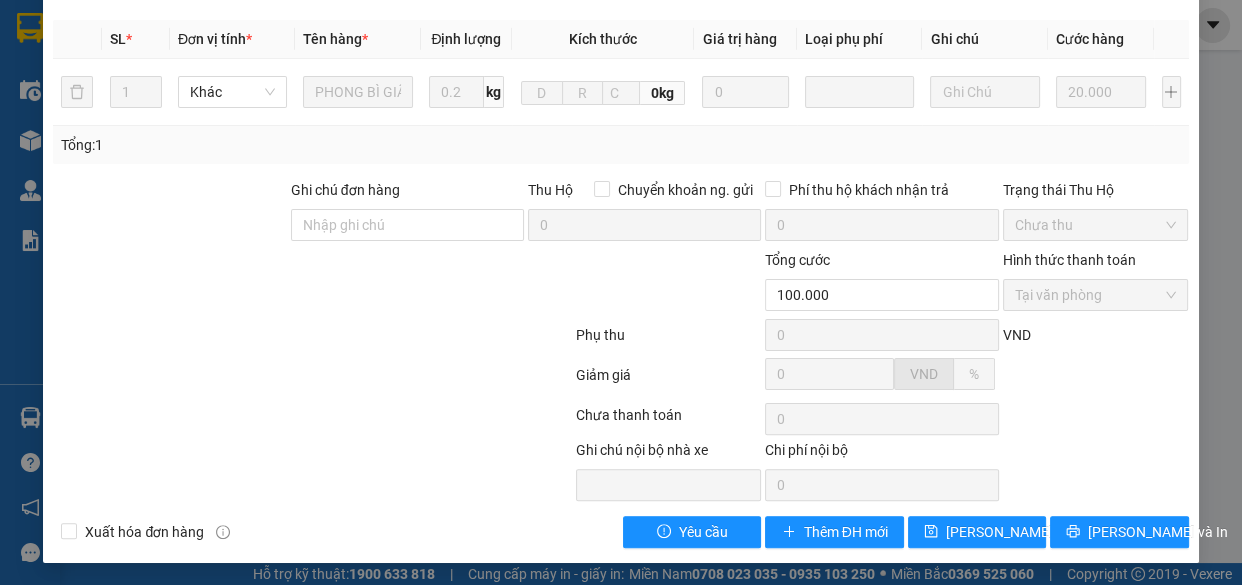 type on "1" 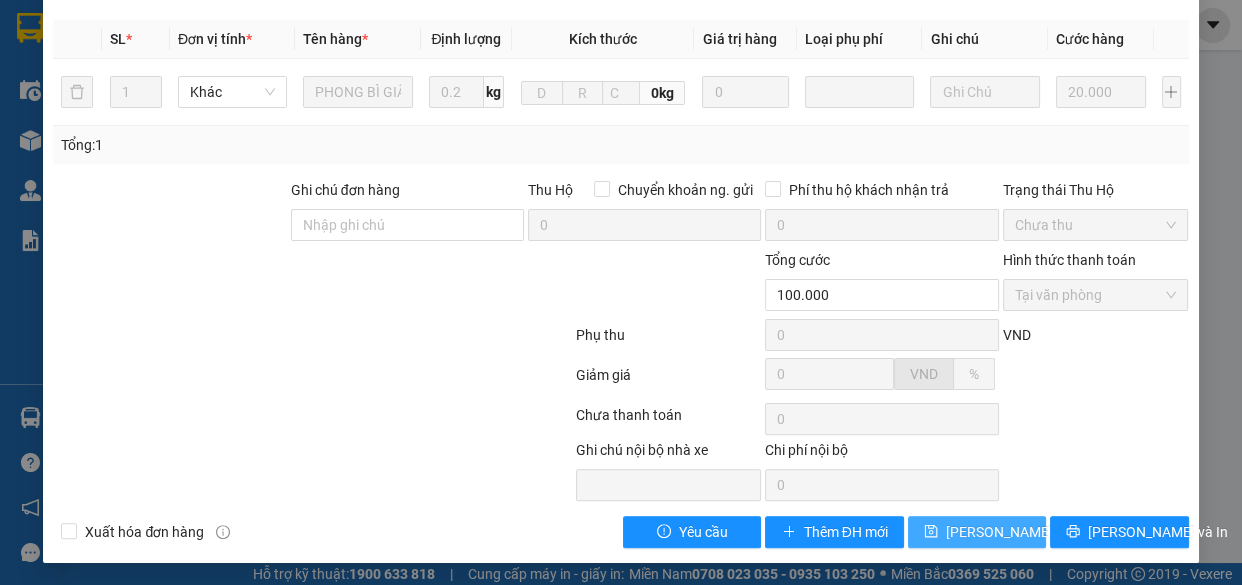 click on "Lưu thay đổi" at bounding box center (1026, 532) 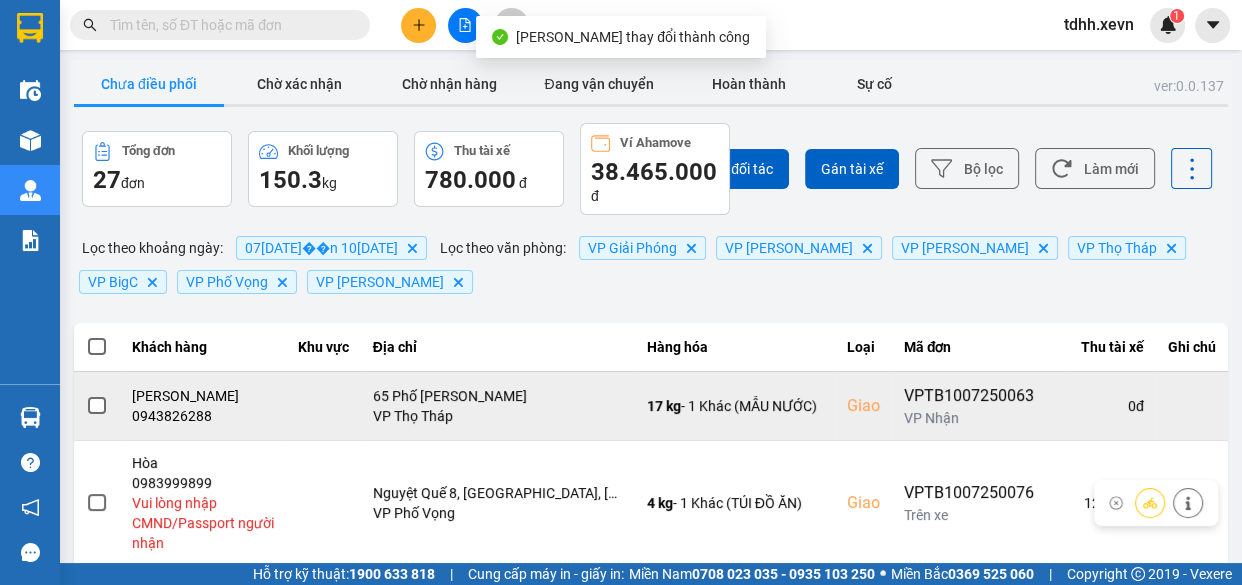 scroll, scrollTop: 90, scrollLeft: 0, axis: vertical 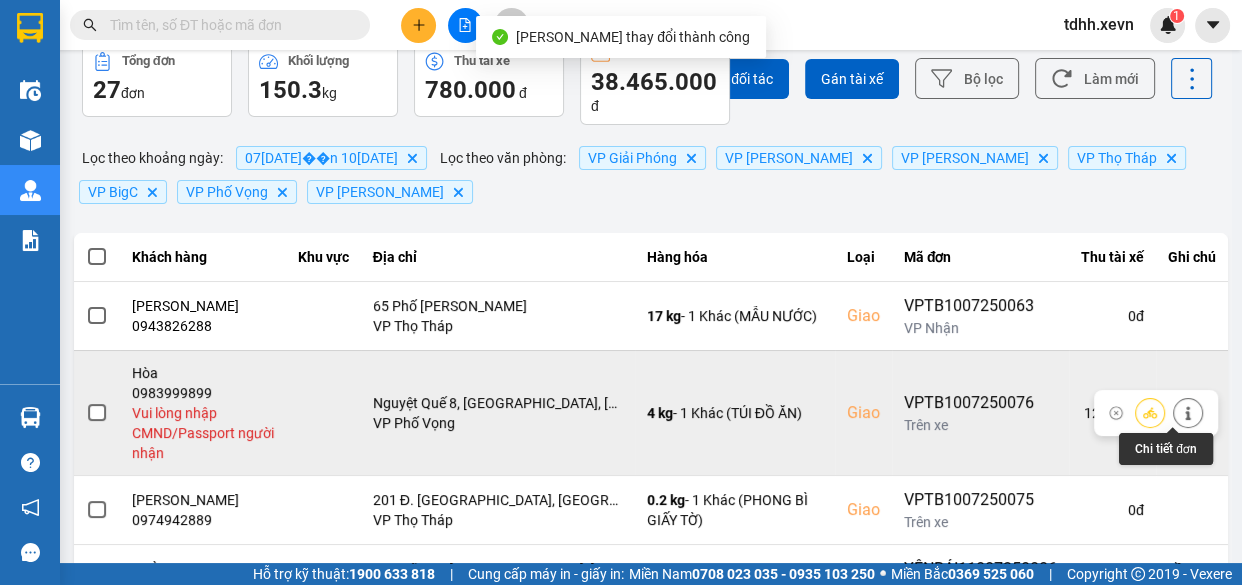 click at bounding box center [1188, 413] 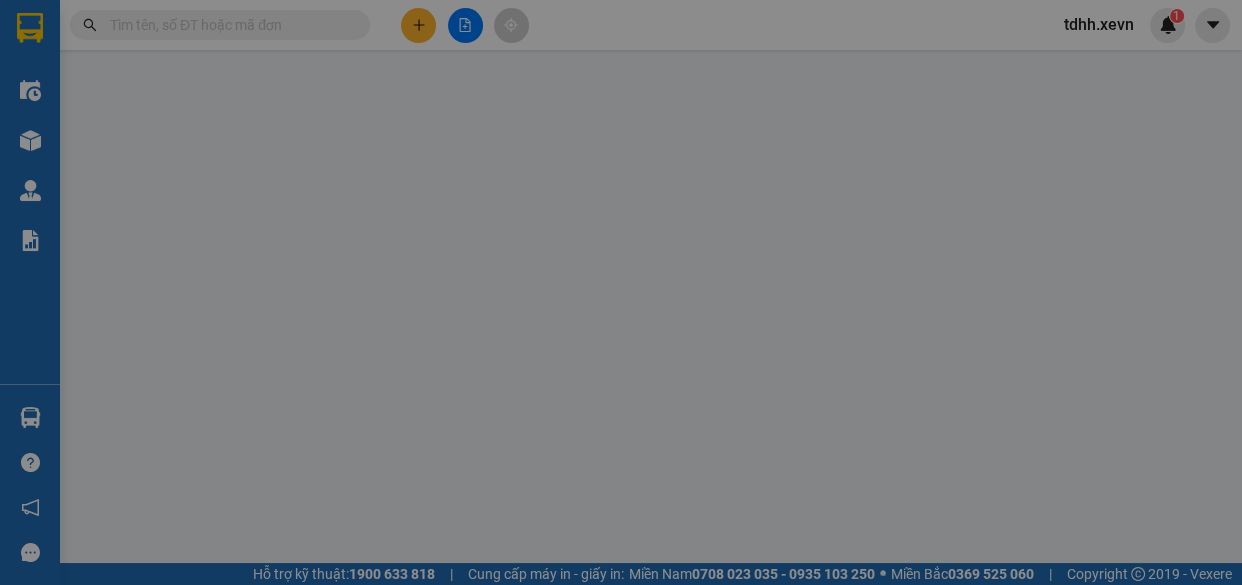 scroll, scrollTop: 0, scrollLeft: 0, axis: both 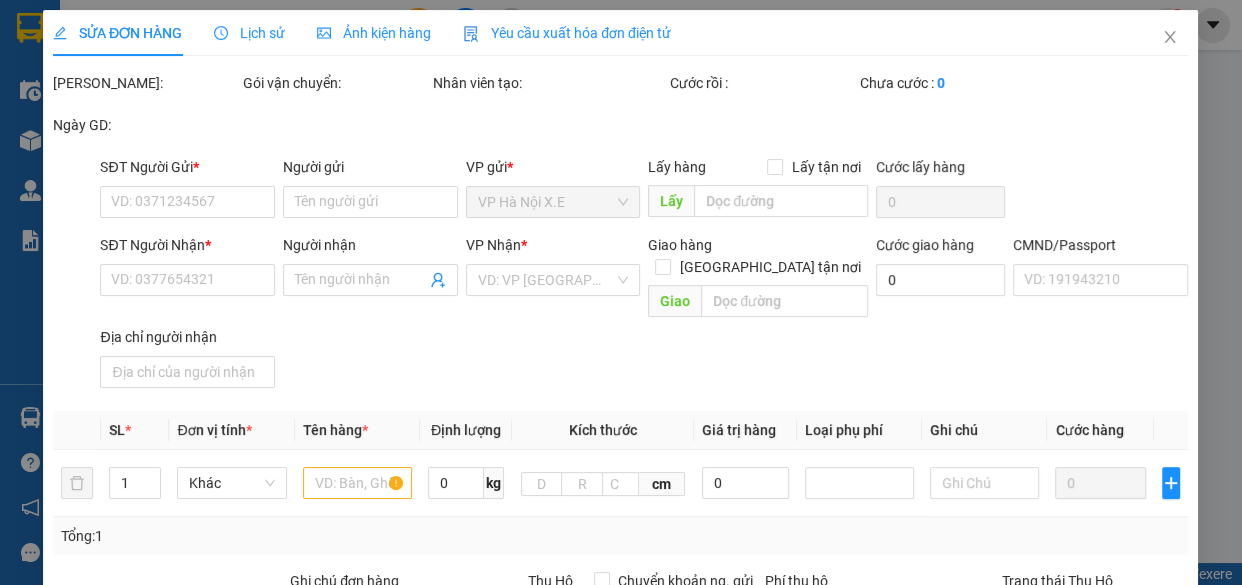 type on "0983617637" 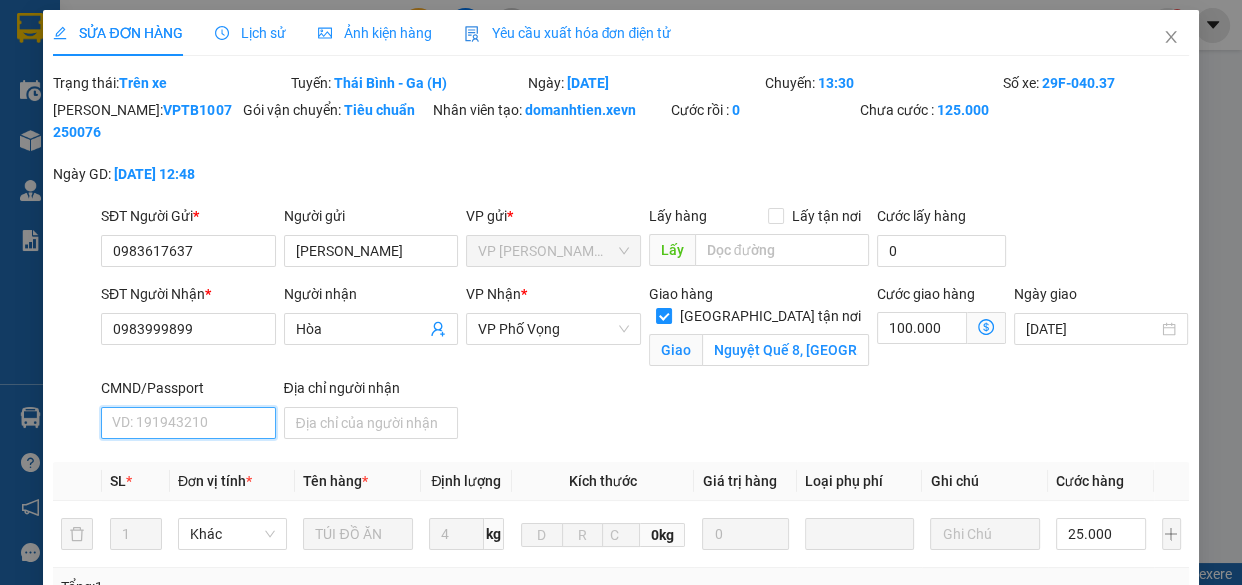 click on "CMND/Passport" at bounding box center [188, 423] 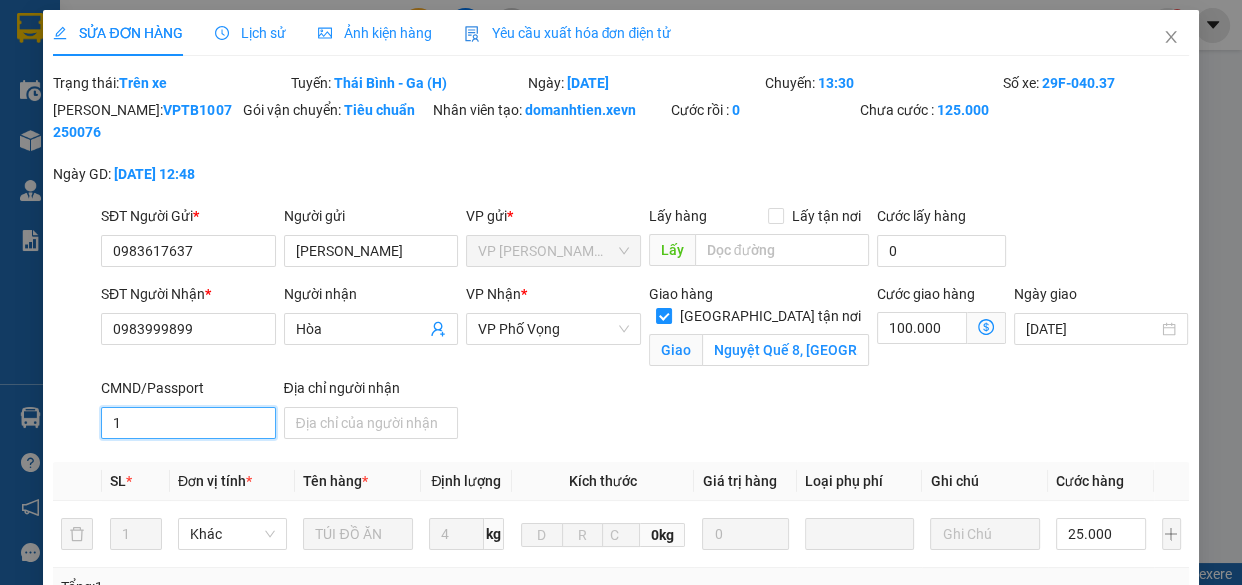 scroll, scrollTop: 442, scrollLeft: 0, axis: vertical 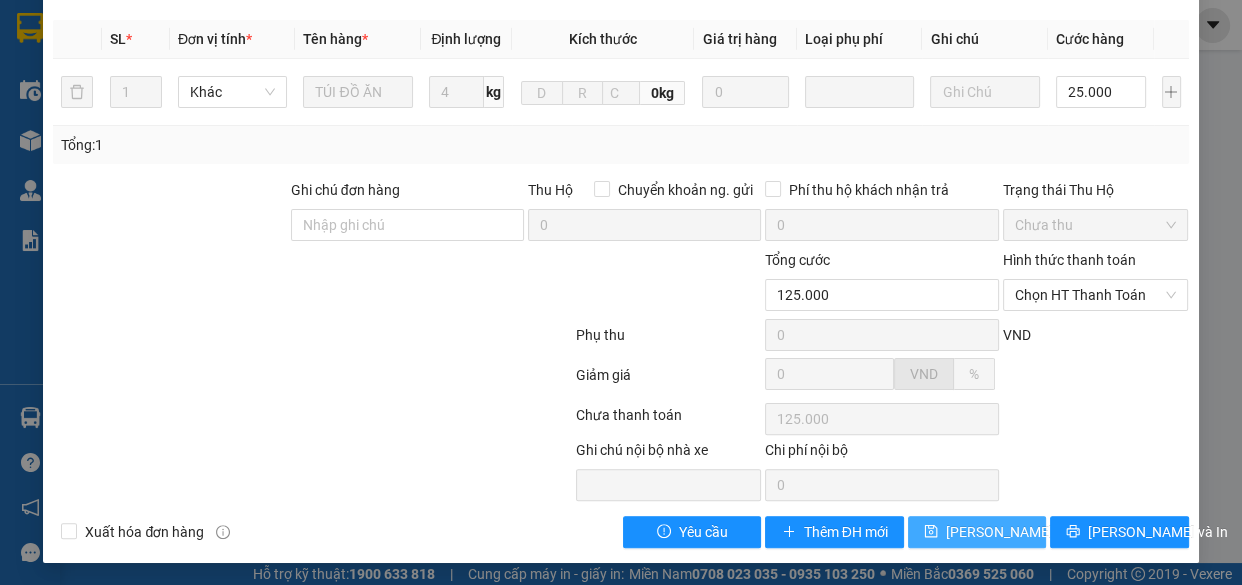 type on "1" 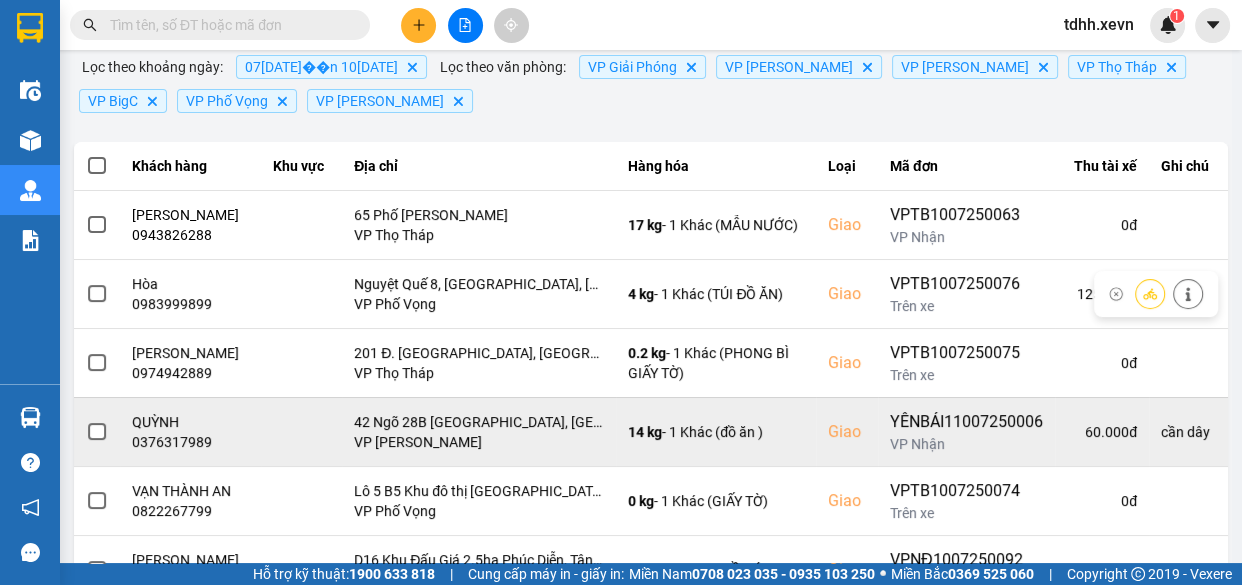 scroll, scrollTop: 272, scrollLeft: 0, axis: vertical 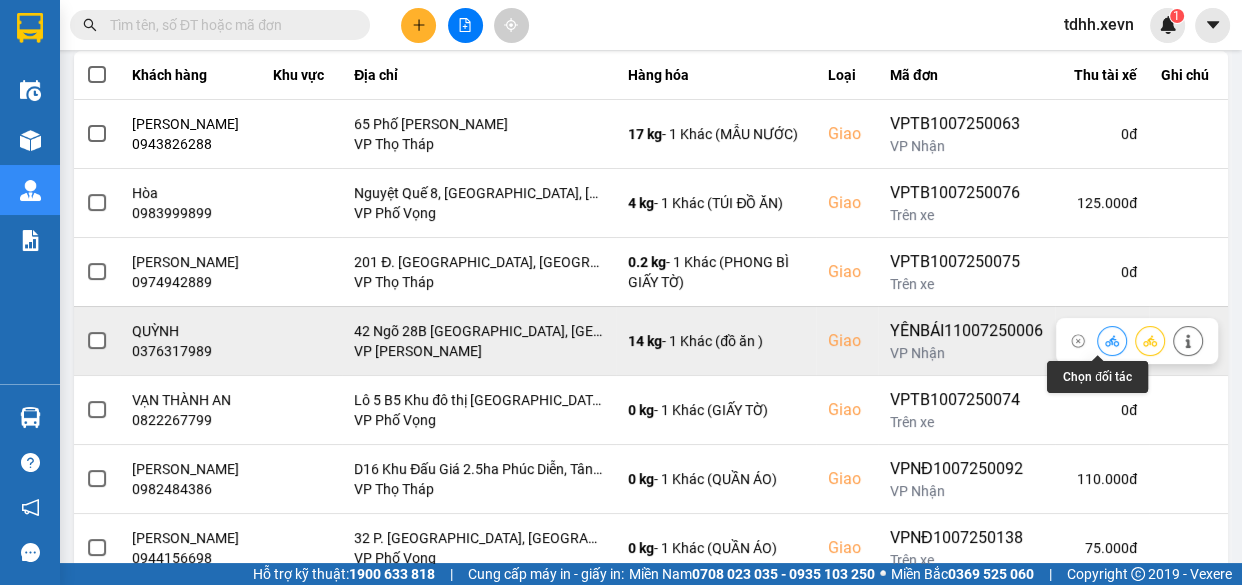 click at bounding box center (1112, 340) 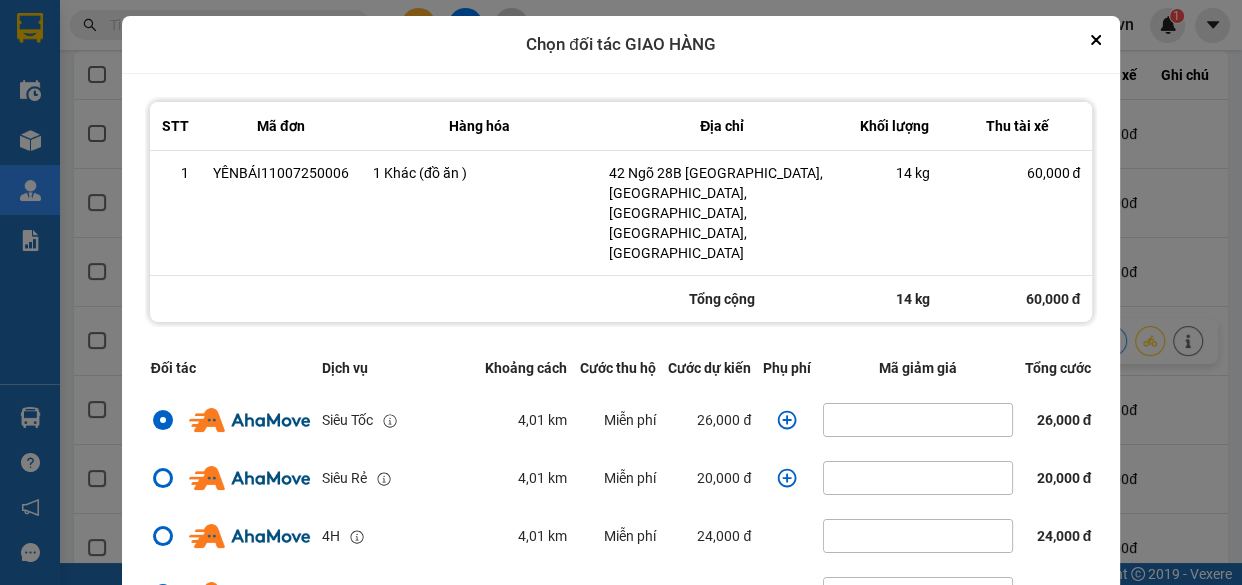click 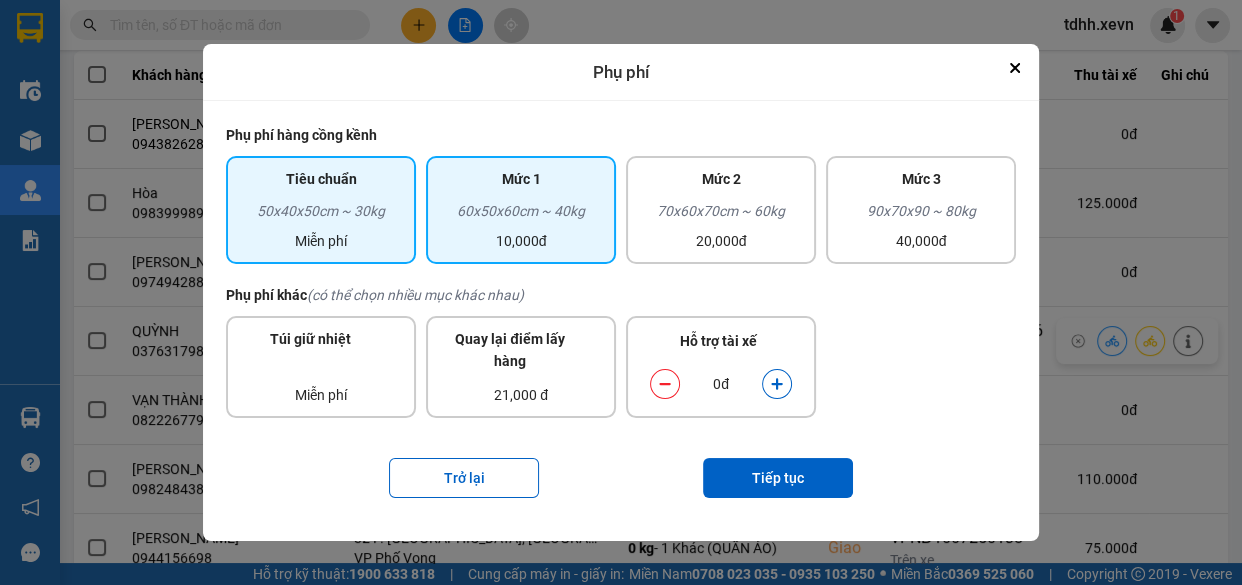 click on "60x50x60cm ~ 40kg" at bounding box center (521, 215) 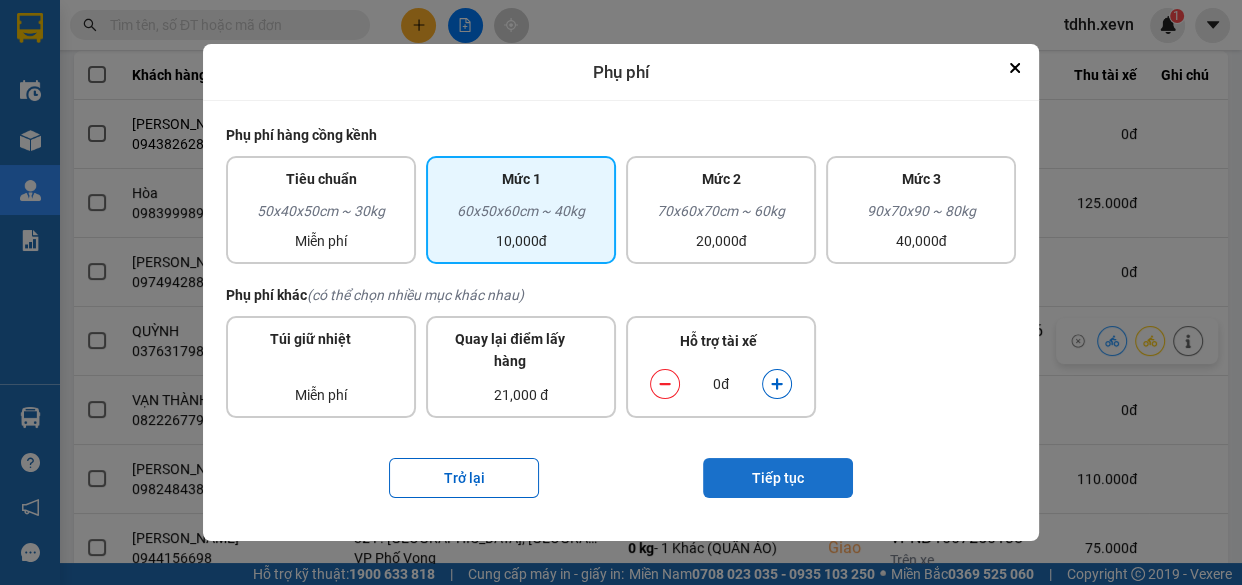 click on "Tiếp tục" at bounding box center [778, 478] 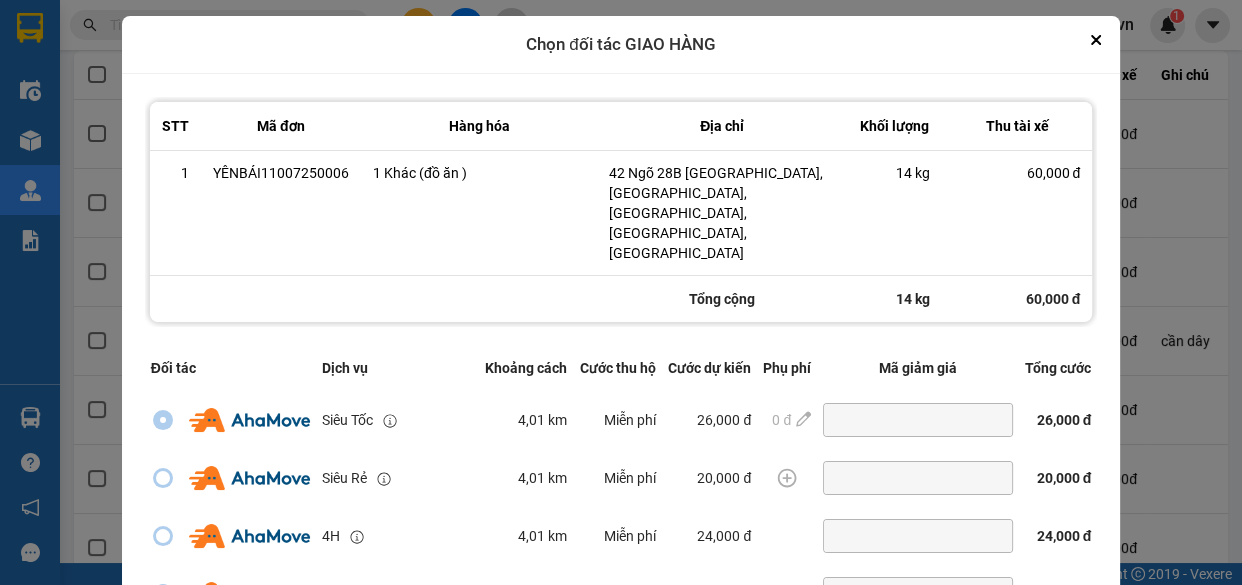 scroll, scrollTop: 431, scrollLeft: 0, axis: vertical 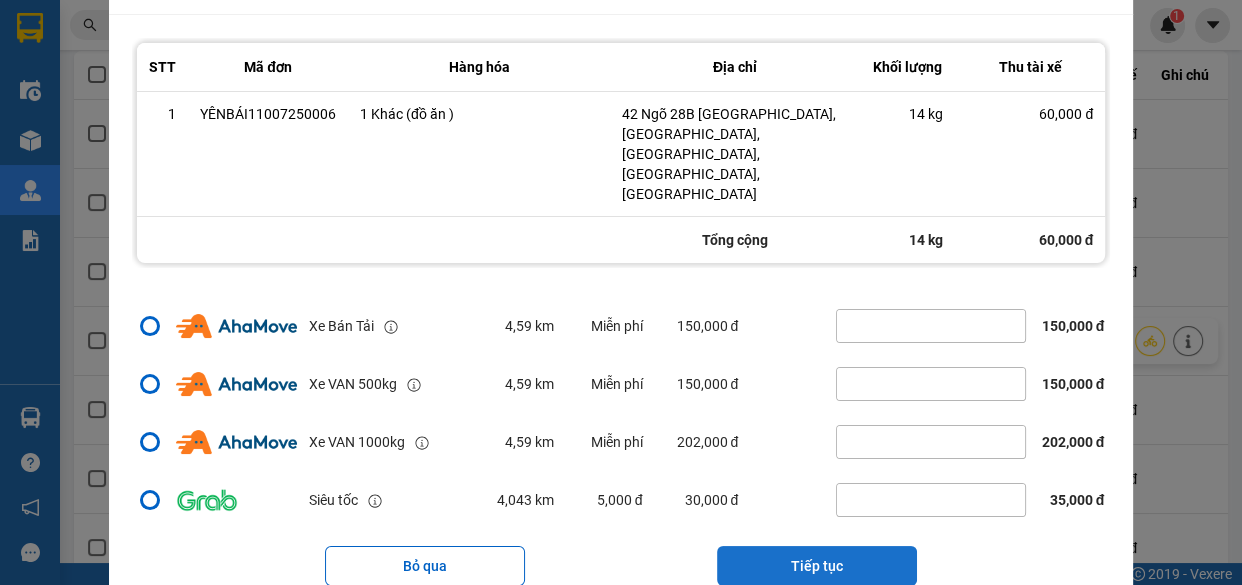 click on "Tiếp tục" at bounding box center [817, 566] 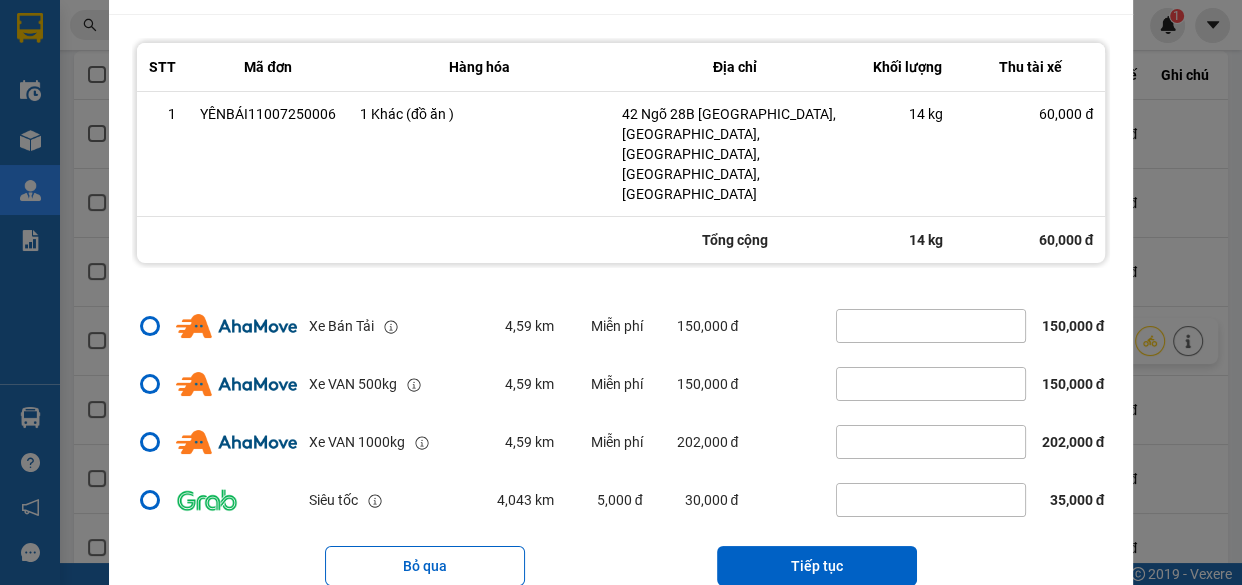 scroll, scrollTop: 0, scrollLeft: 0, axis: both 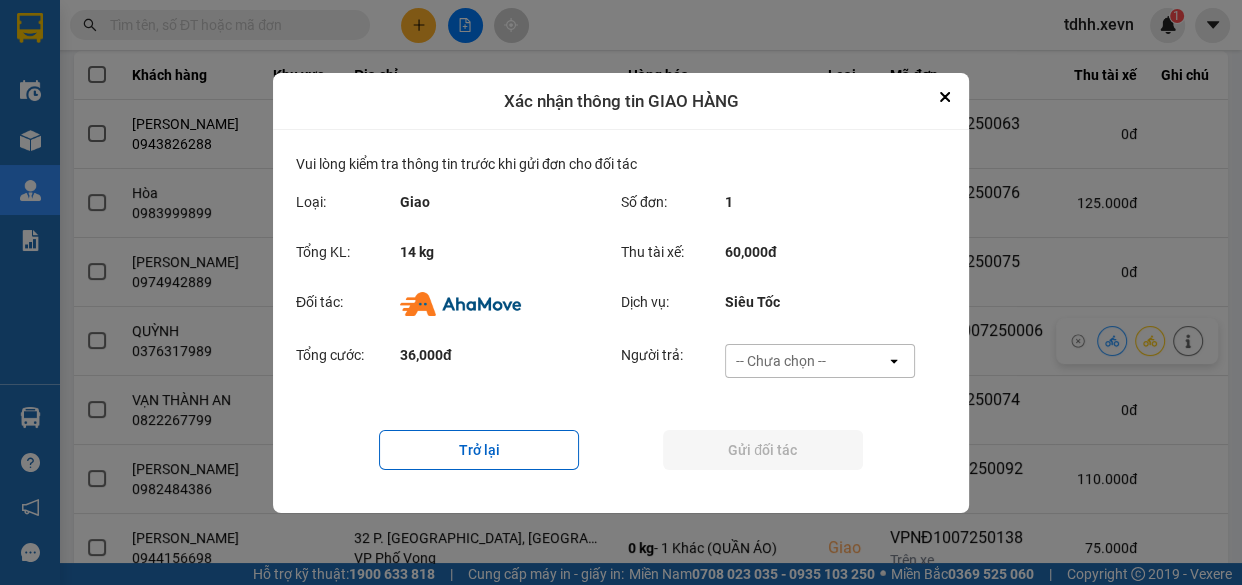 click on "-- Chưa chọn --" at bounding box center [806, 361] 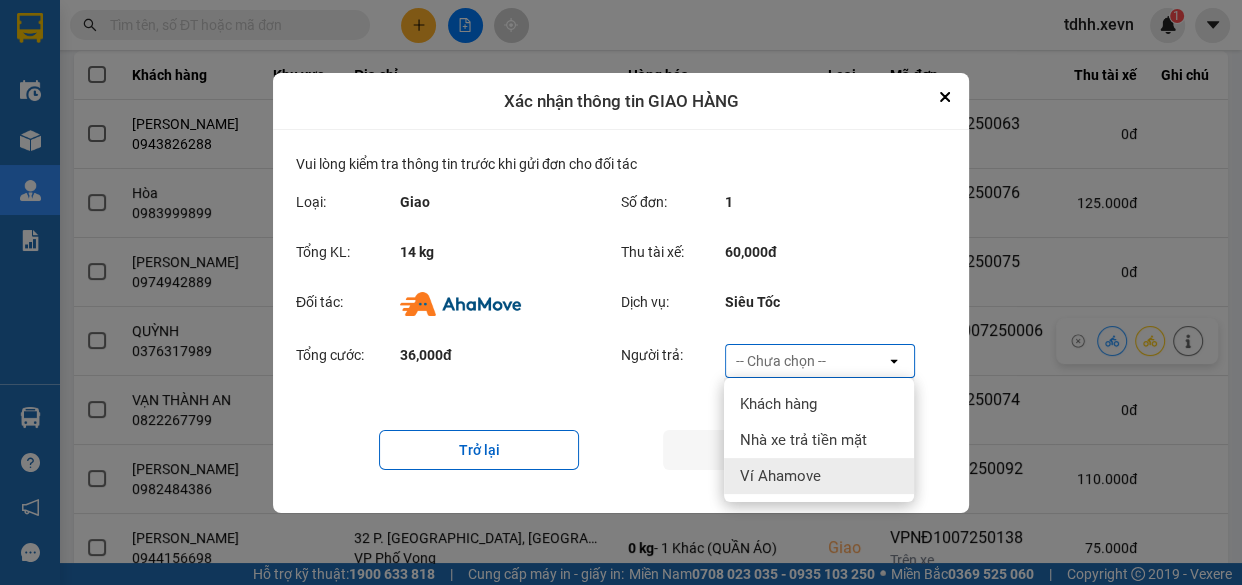 click on "Ví Ahamove" at bounding box center (819, 476) 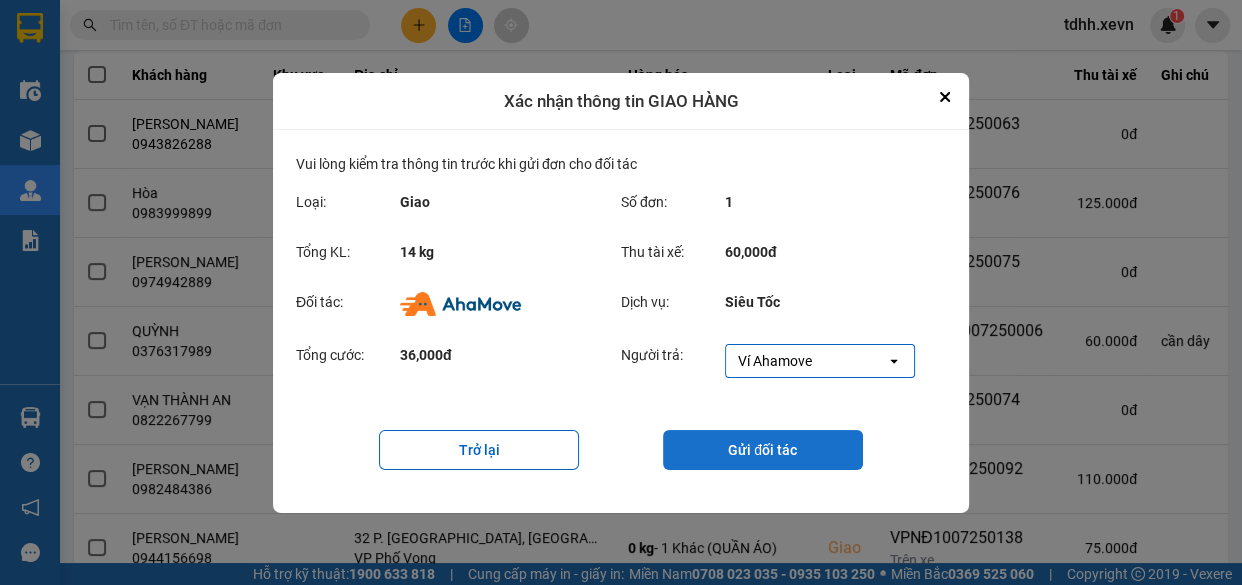 click on "Gửi đối tác" at bounding box center [763, 450] 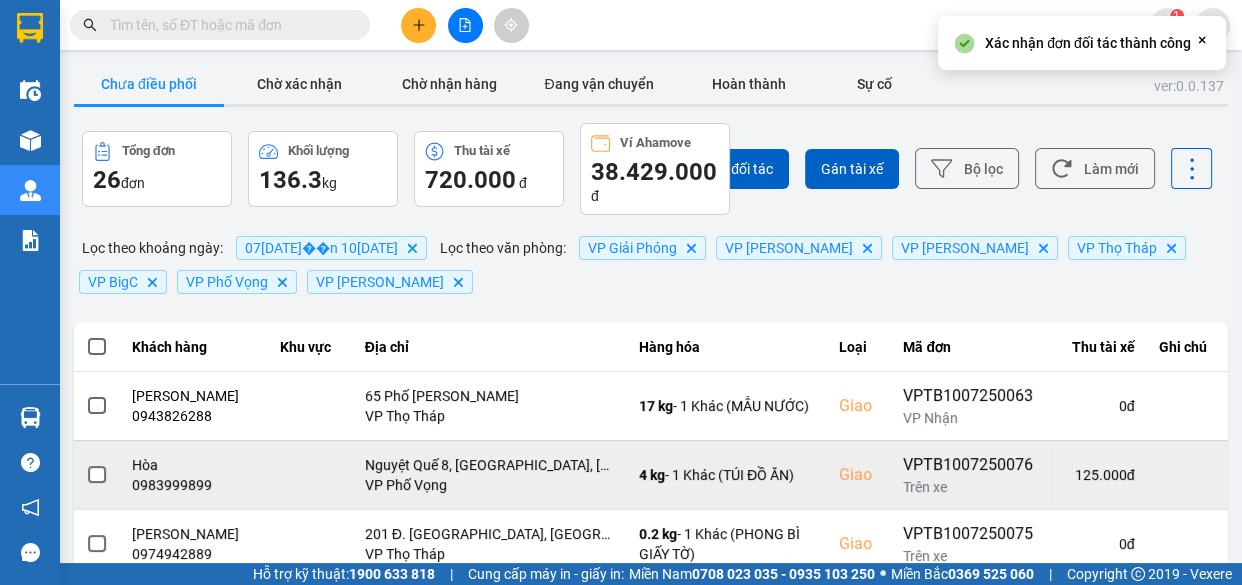 scroll, scrollTop: 544, scrollLeft: 0, axis: vertical 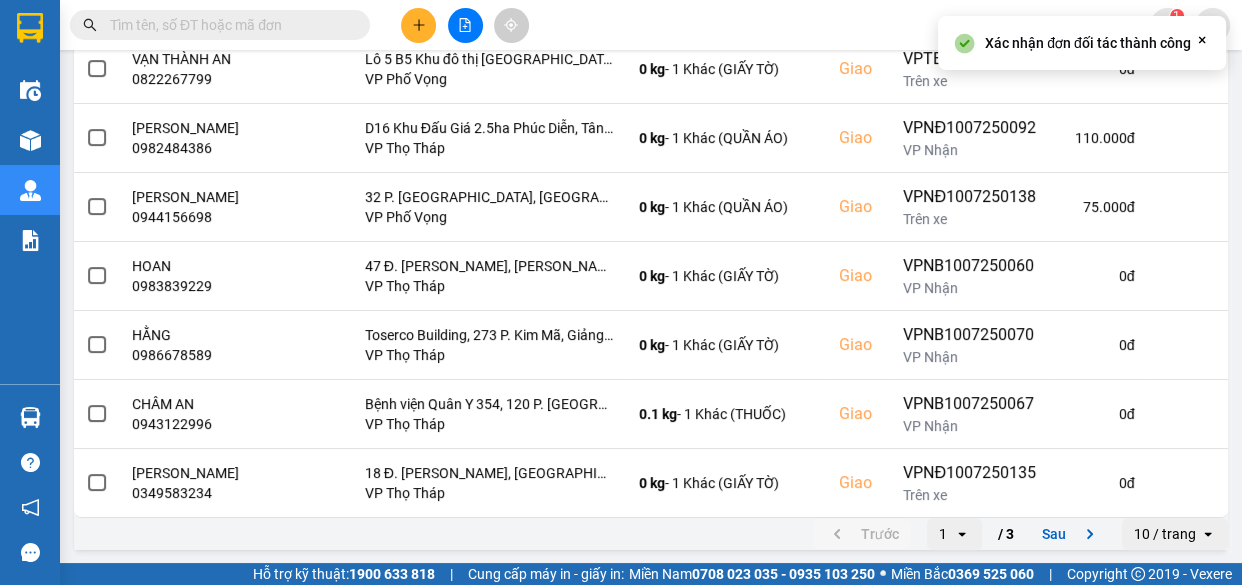 click on "Sau" at bounding box center (1072, 534) 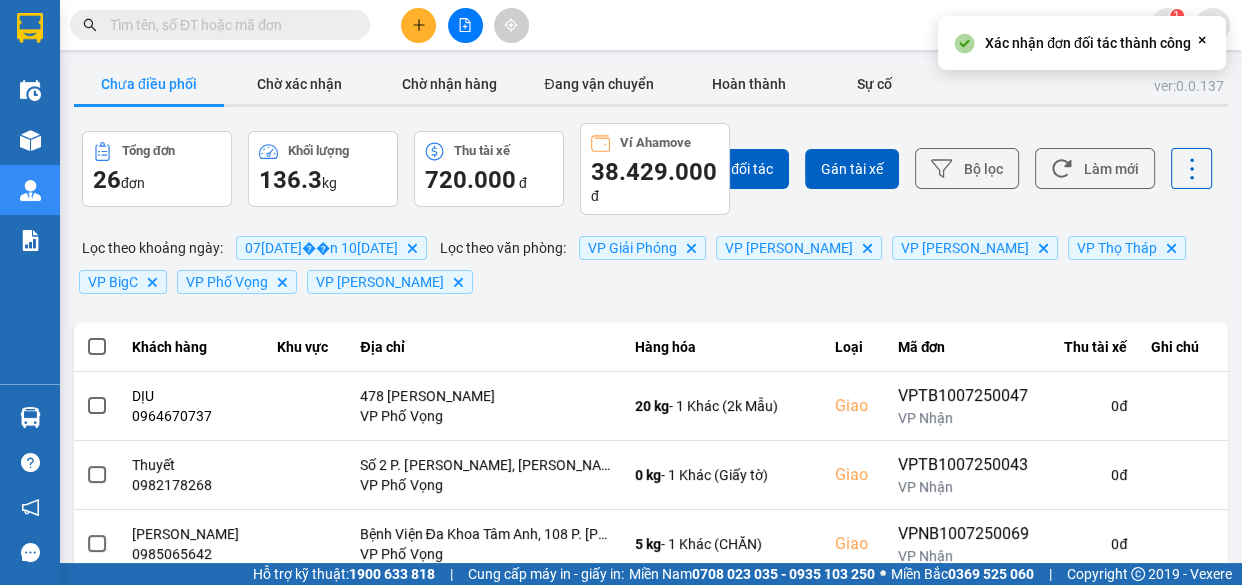 scroll, scrollTop: 544, scrollLeft: 0, axis: vertical 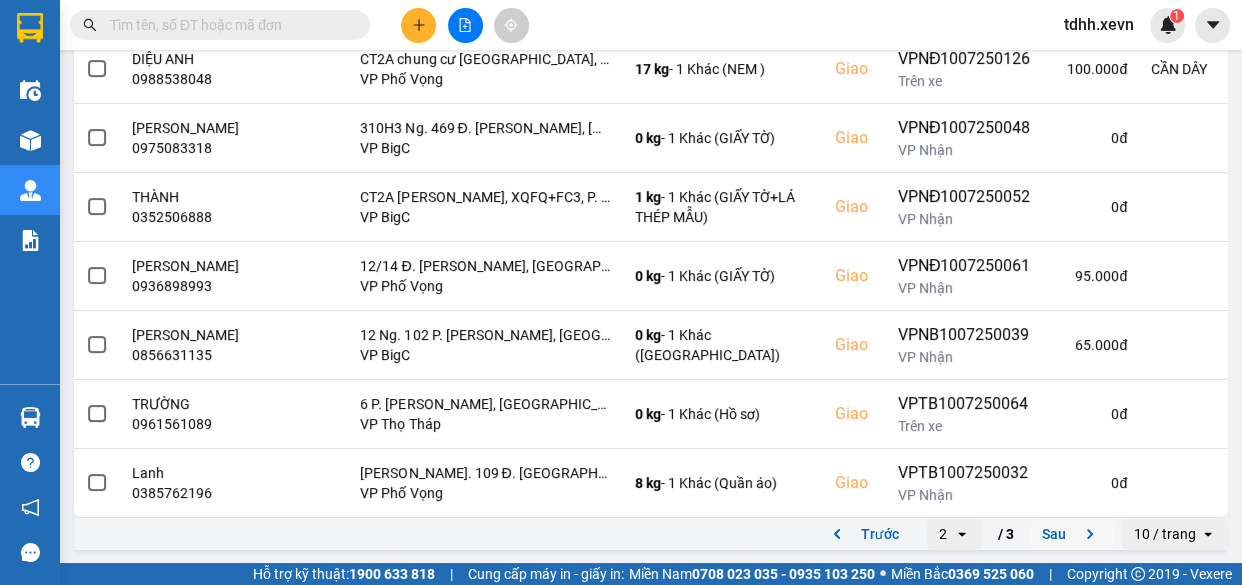 click on "Sau" at bounding box center (1072, 534) 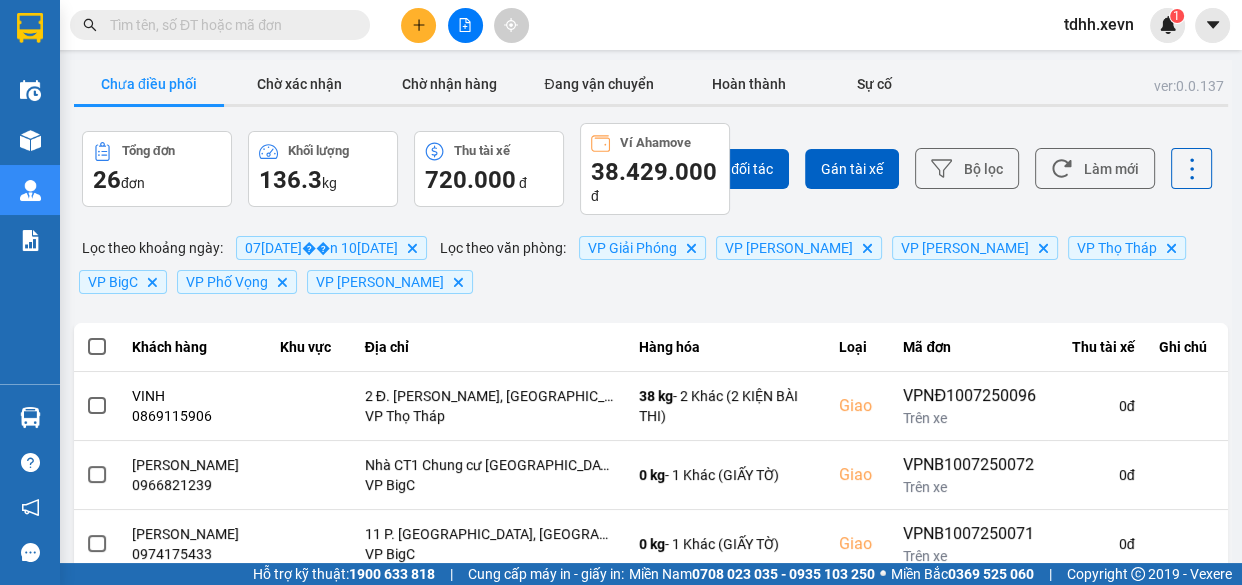 scroll, scrollTop: 269, scrollLeft: 0, axis: vertical 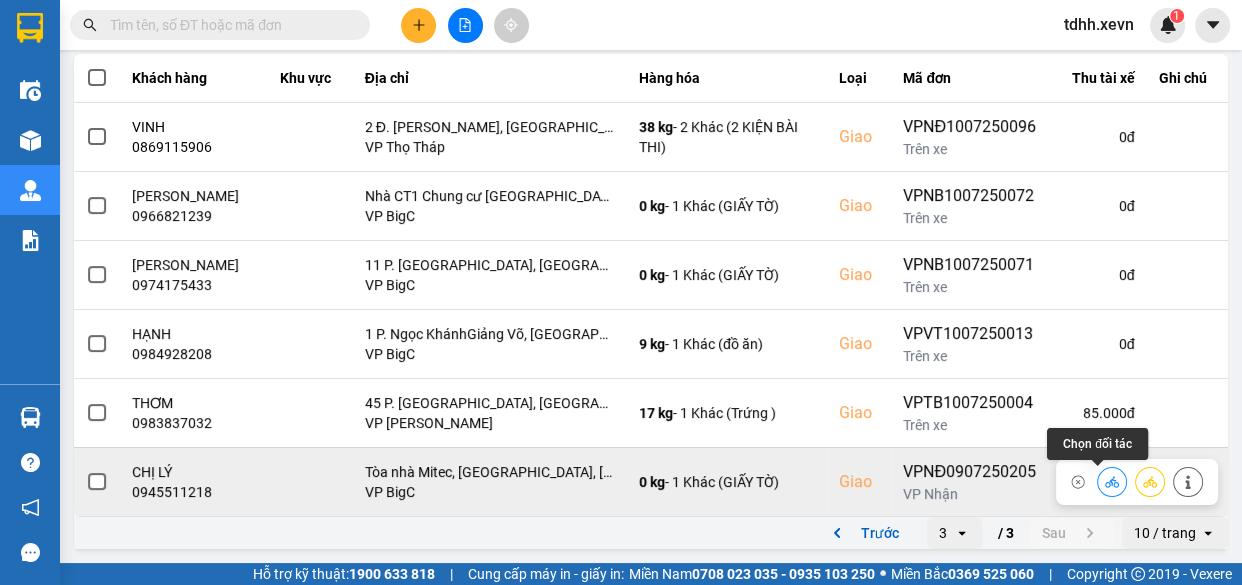 click 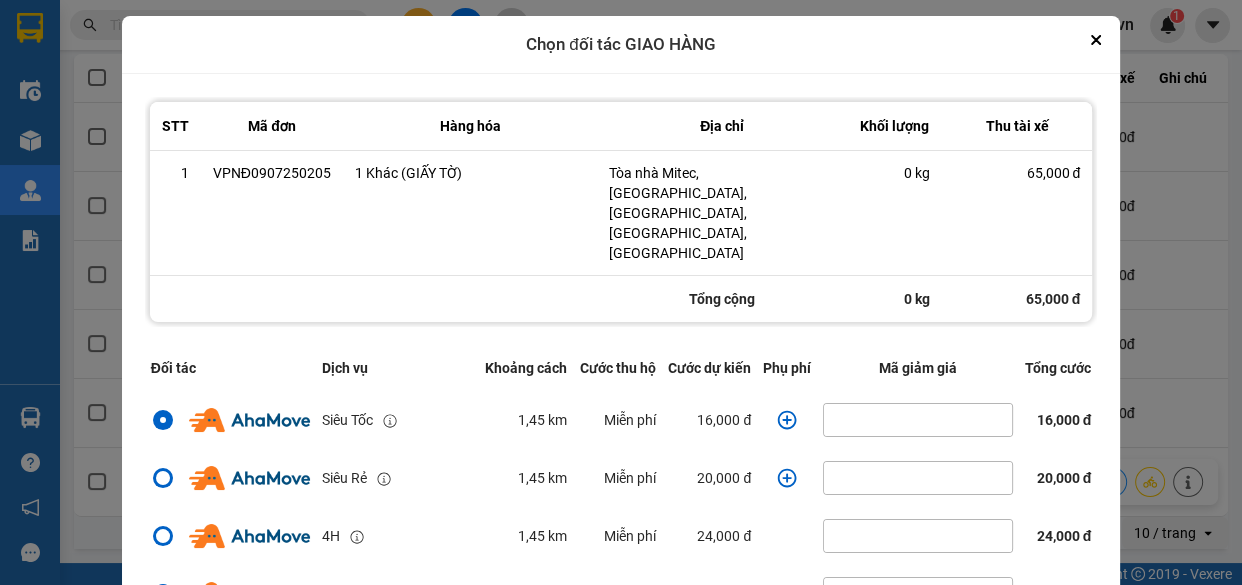 drag, startPoint x: 790, startPoint y: 550, endPoint x: 792, endPoint y: 524, distance: 26.076809 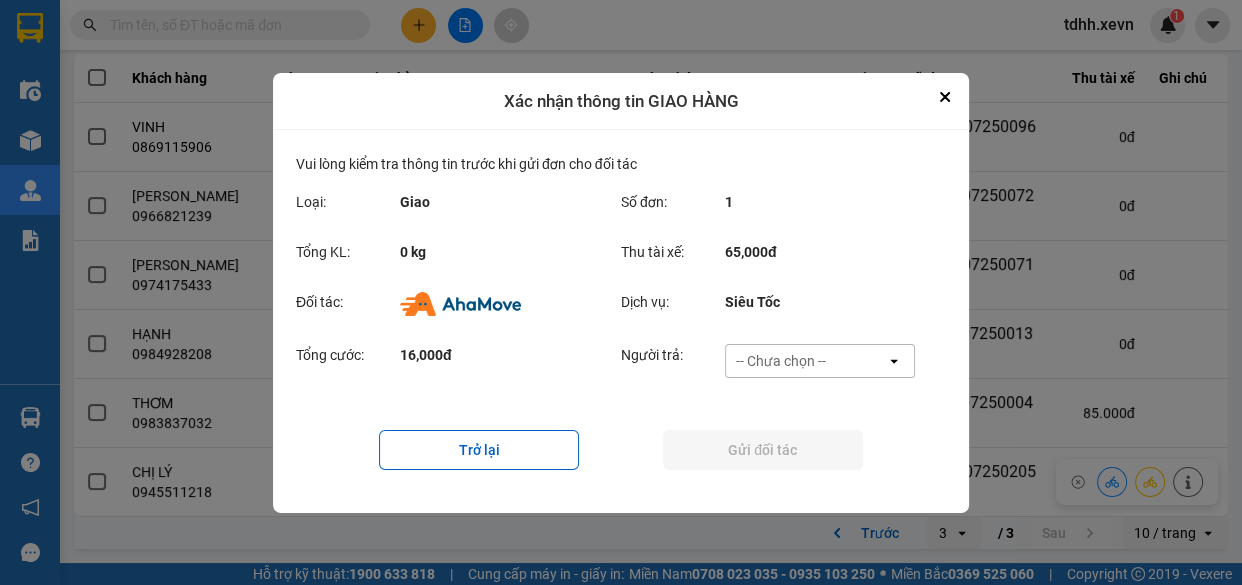 click on "-- Chưa chọn --" at bounding box center (781, 361) 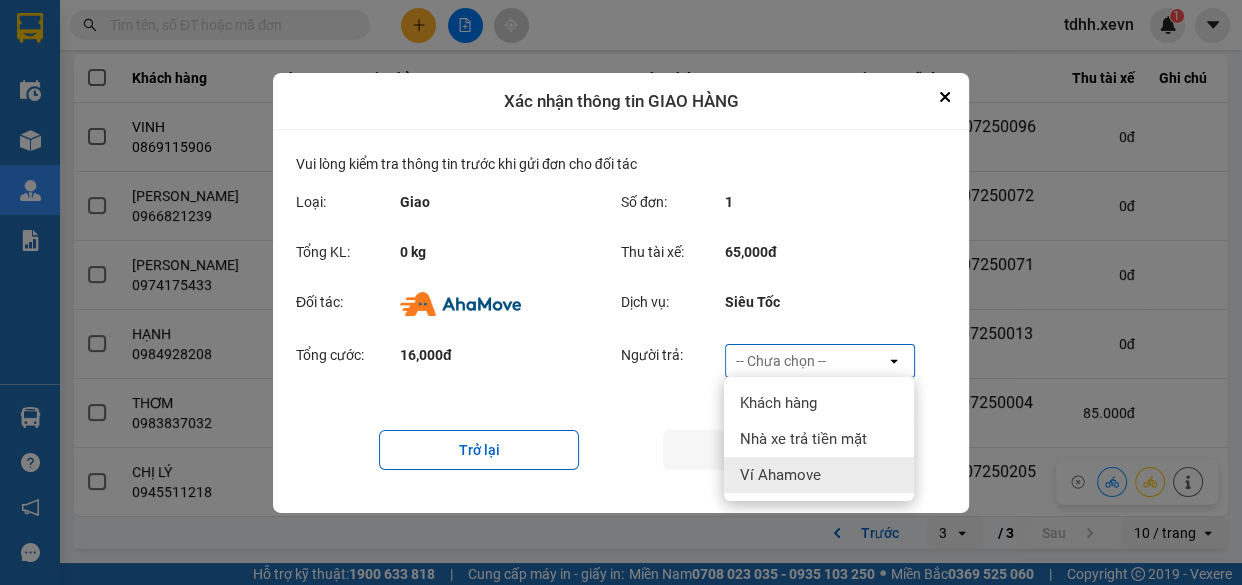 click on "Ví Ahamove" at bounding box center (780, 475) 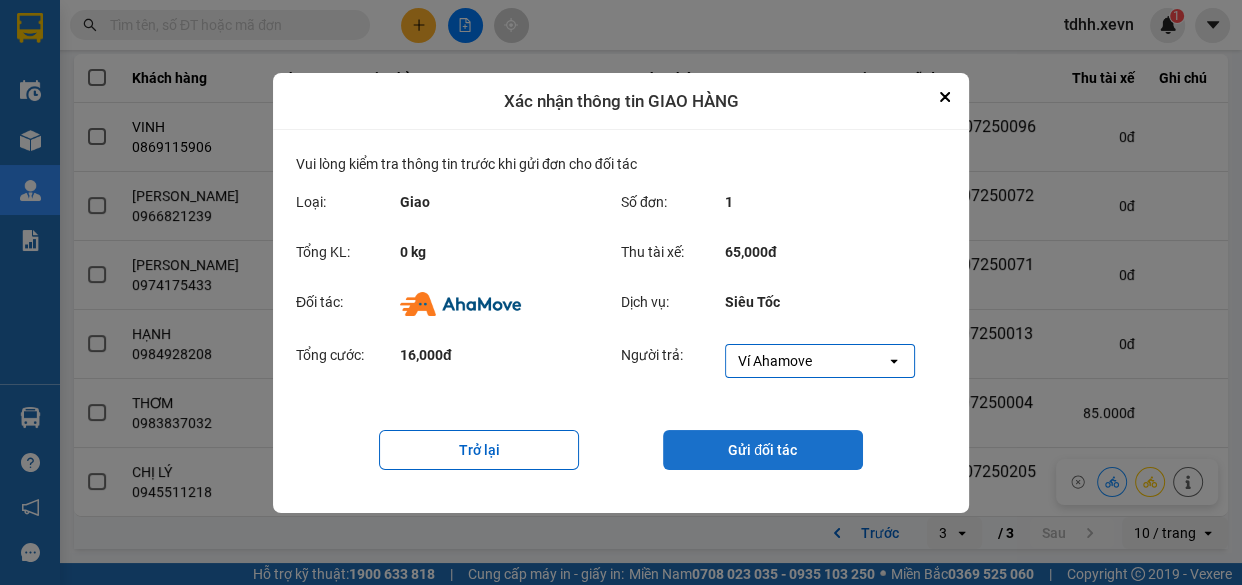 click on "Gửi đối tác" at bounding box center [763, 450] 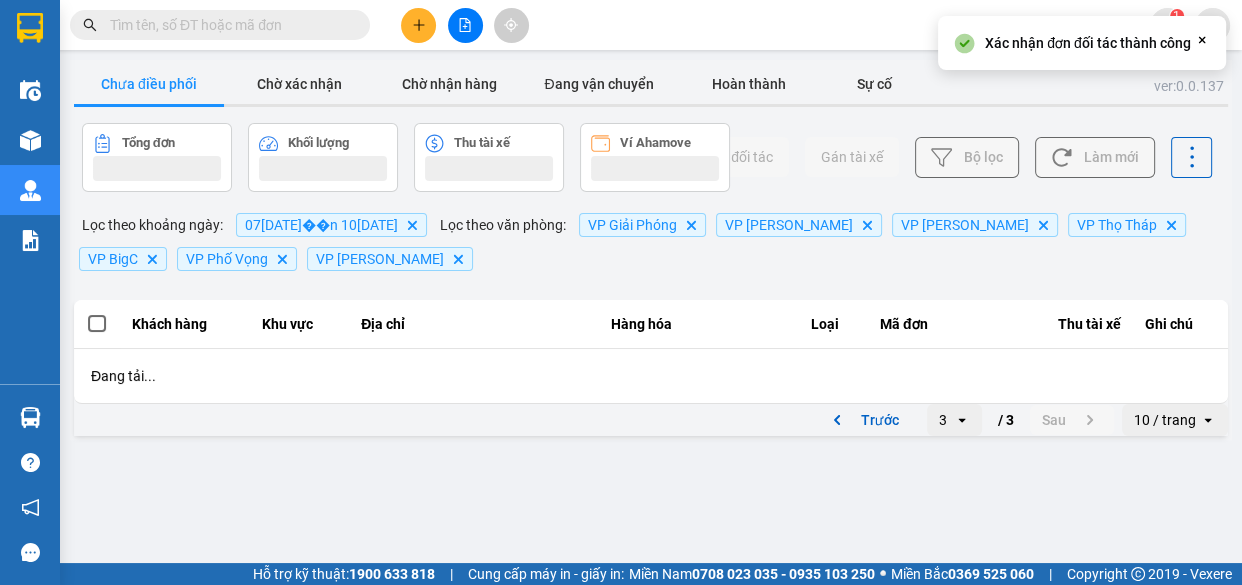 scroll, scrollTop: 0, scrollLeft: 0, axis: both 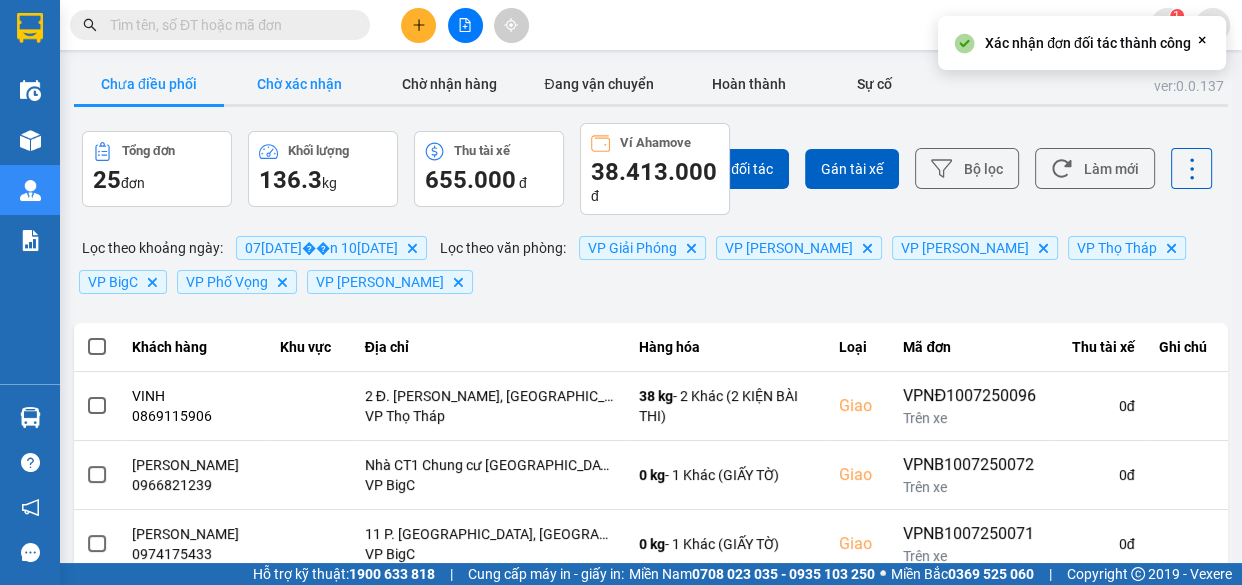 click on "Chờ xác nhận" at bounding box center (299, 84) 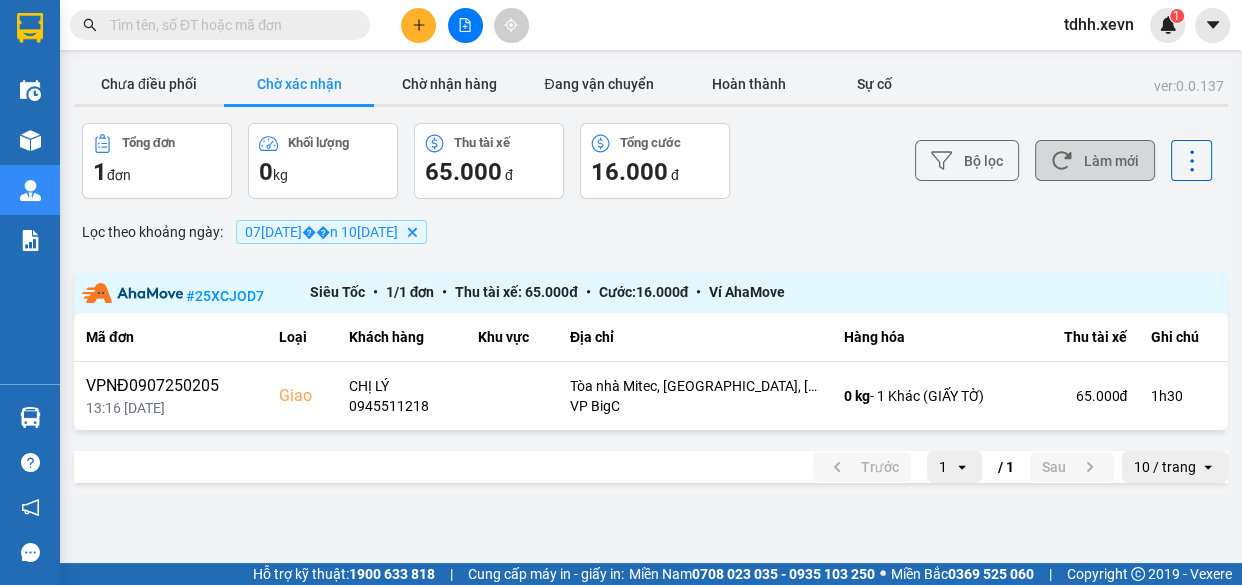 click on "Làm mới" at bounding box center (1095, 160) 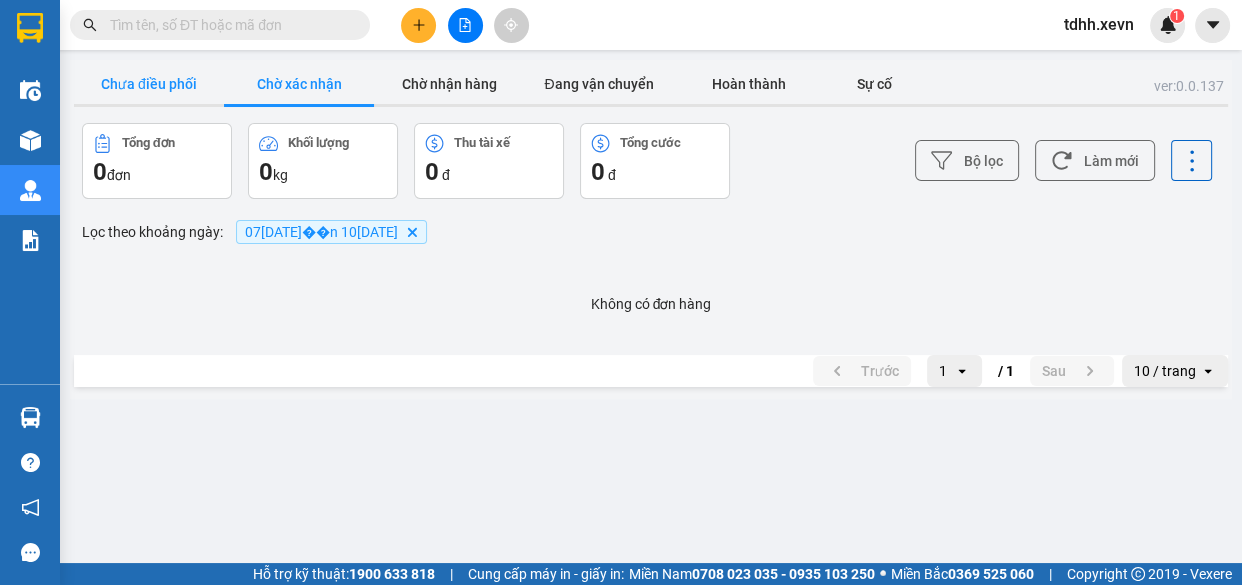 click on "Chưa điều phối" at bounding box center (149, 84) 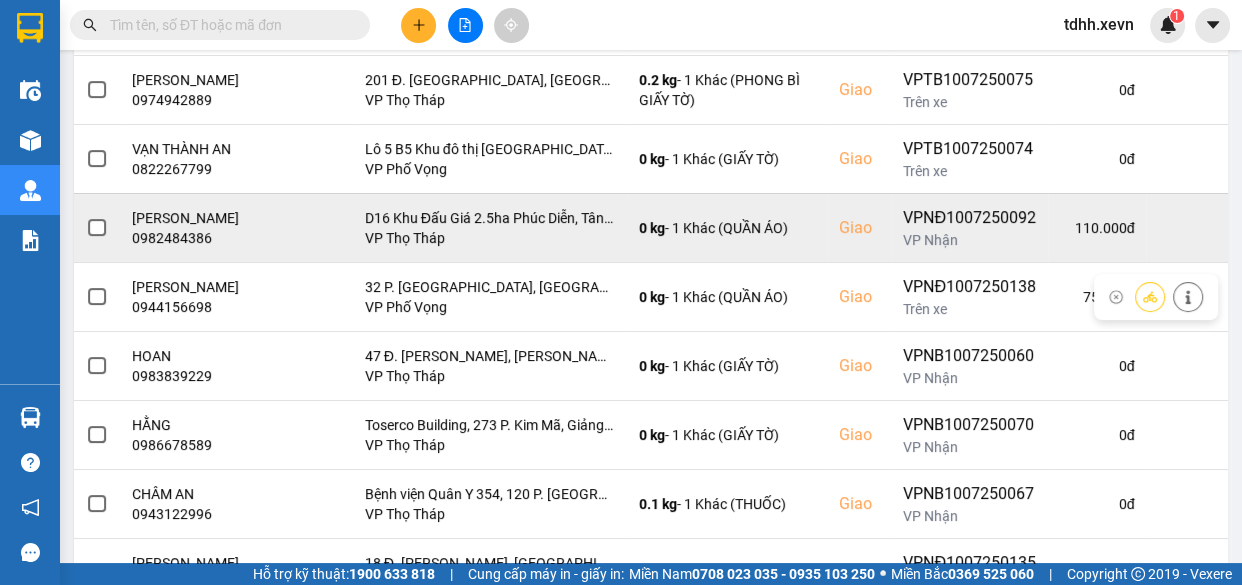 scroll, scrollTop: 544, scrollLeft: 0, axis: vertical 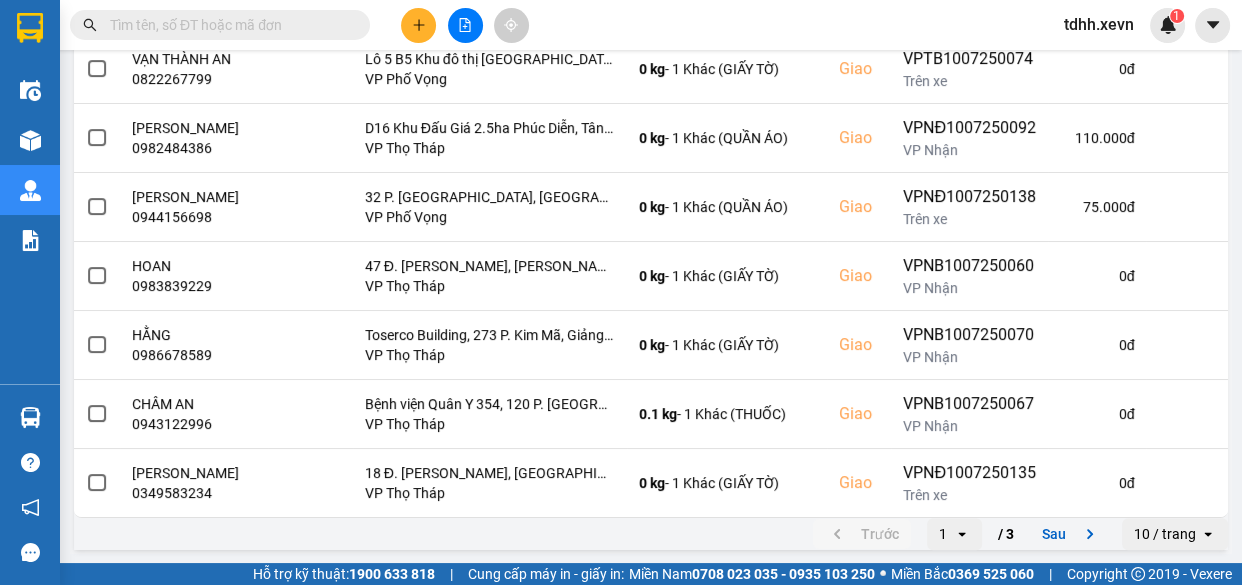 click on "ver:  0.0.137 Chưa điều phối Chờ xác nhận Chờ nhận hàng Đang vận chuyển Hoàn thành Sự cố Tổng đơn 25  đơn Khối lượng 136.3  kg Thu tài xế 655.000   đ Ví Ahamove 38.413.000   đ Chọn đối tác Gán tài xế Bộ lọc Làm mới Lọc theo khoảng ngày : 07/07/2025 đến 10/07/2025 Delete Lọc theo văn phòng : VP Giải Phóng Delete VP Trần Đại Nghĩa Delete VP Ngọc Hồi Delete VP Thọ Tháp Delete VP BigC Delete VP Phố Vọng Delete VP Lê Duẩn Delete Khách hàng Khu vực Địa chỉ Hàng hóa Loại Mã đơn Thu tài xế Ghi chú NGUYỄN THỊ ĐẠO 0943826288 65 Phố Phạm Thận Duật VP Thọ Tháp 17 kg  -   1 Khác (MẪU NƯỚC) Giao VPTB1007250063 VP Nhận 0 đ Hòa 0983999899 Nguyệt Quế 8, Phúc Đồng, Long Biên, Hà Nội, Việt Nam VP Phố Vọng 4 kg  -   1 Khác (TÚI ĐỒ ĂN) Giao VPTB1007250076 Trên xe 125.000 đ HOÀNG VĂN HÀO 0974942889 VP Thọ Tháp 0.2 kg  -   1 Khác (PHONG BÌ GIẤY TỜ) Giao" at bounding box center [621, 281] 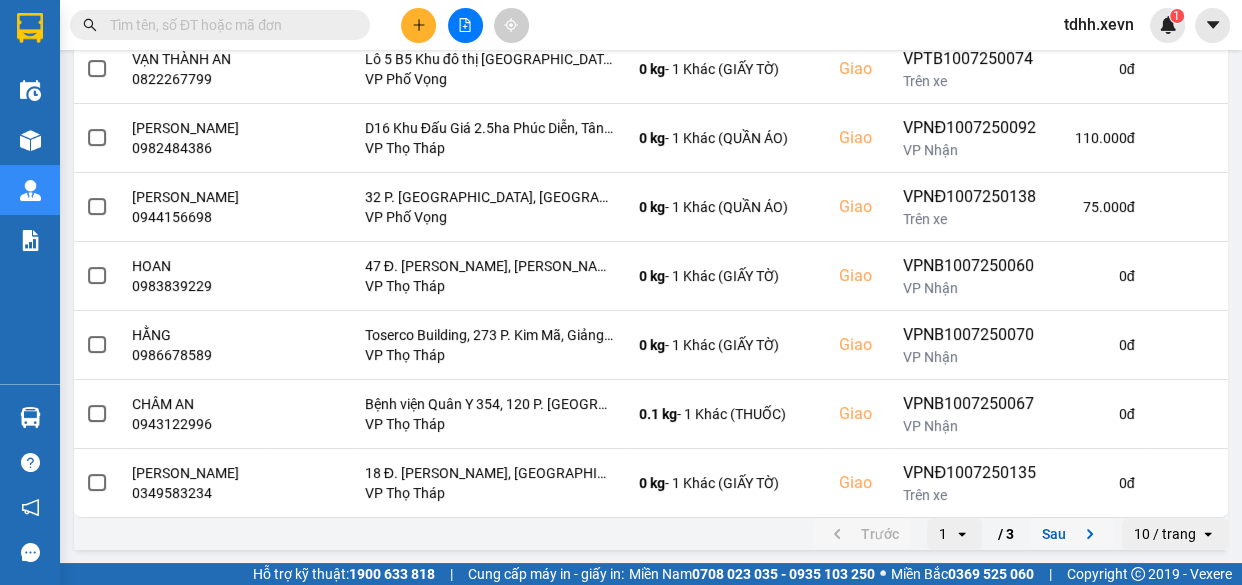 click on "Sau" at bounding box center (1072, 534) 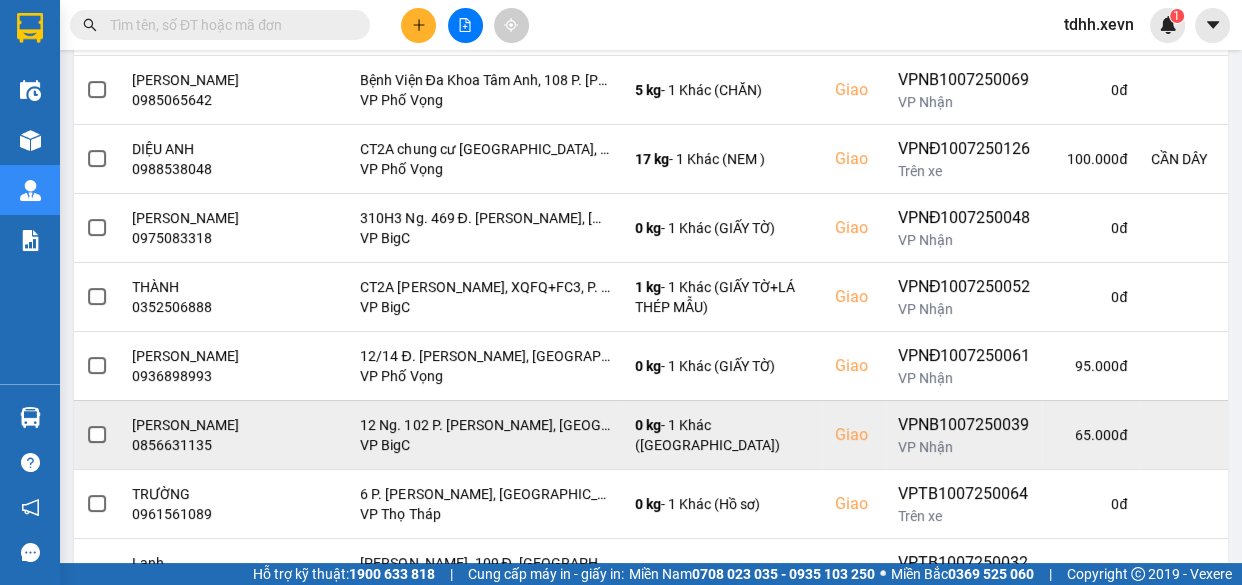 scroll, scrollTop: 544, scrollLeft: 0, axis: vertical 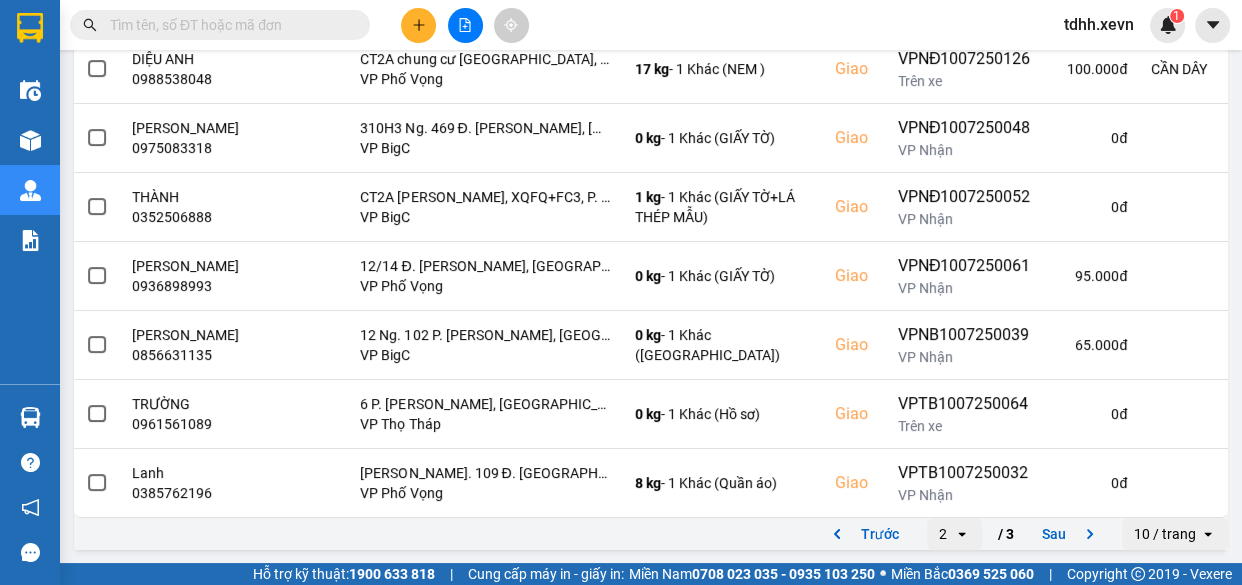click at bounding box center (228, 25) 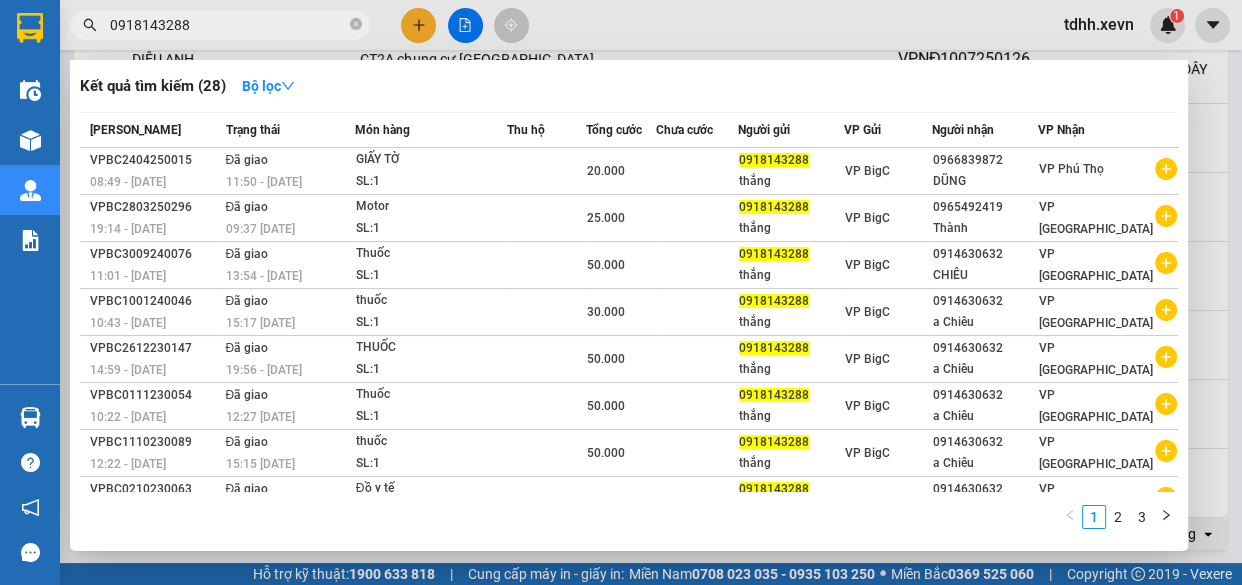 type on "0918143288" 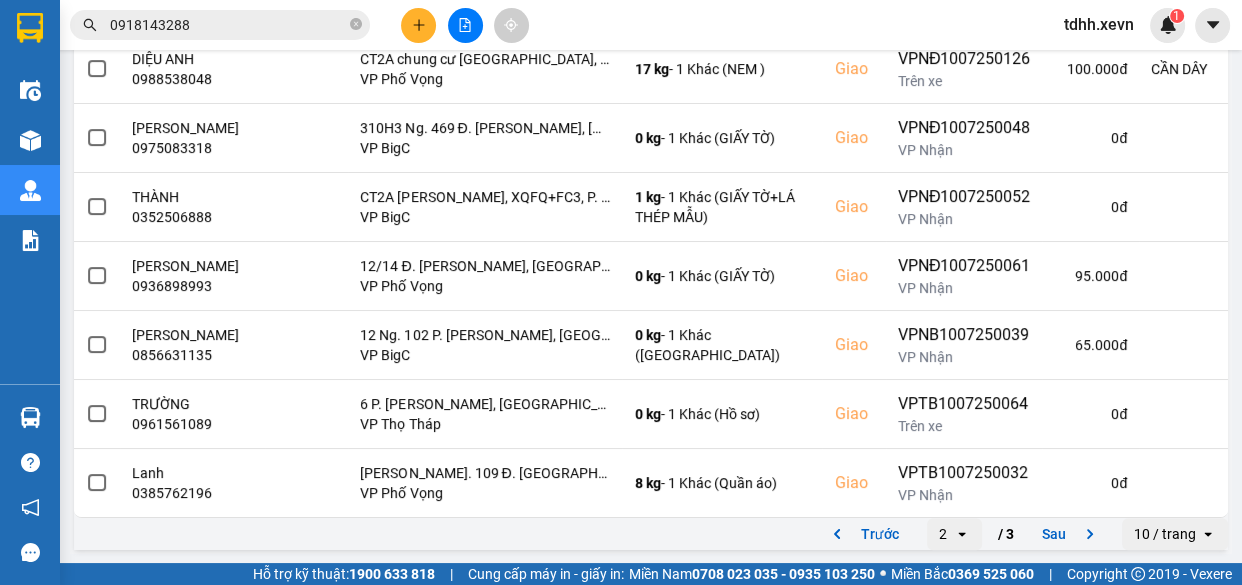 scroll, scrollTop: 0, scrollLeft: 0, axis: both 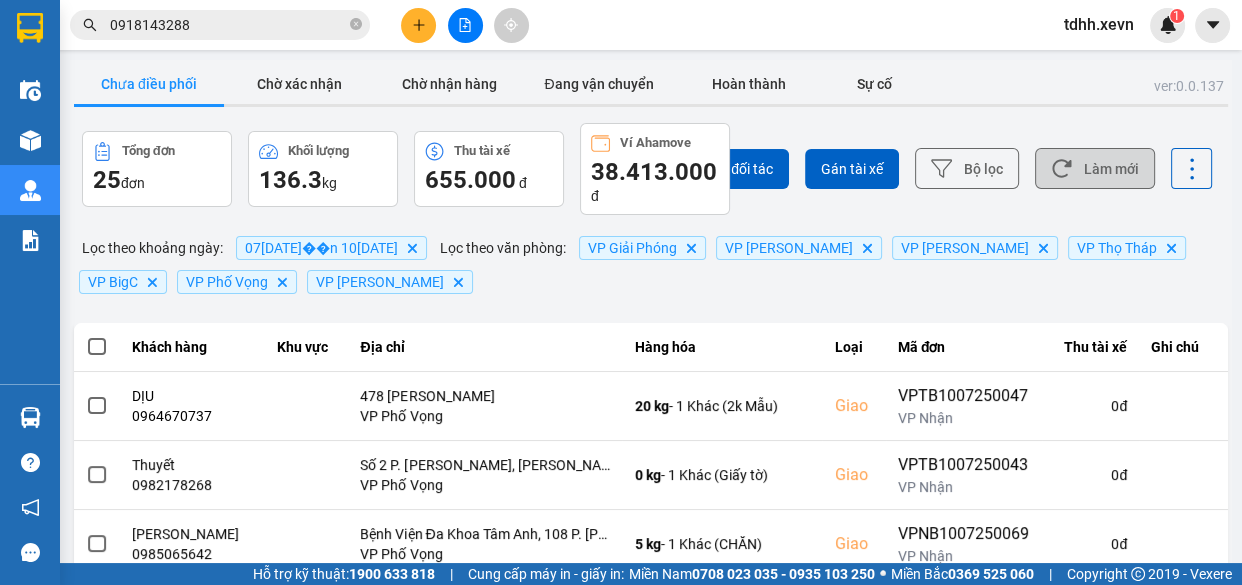 click on "Làm mới" at bounding box center (1095, 168) 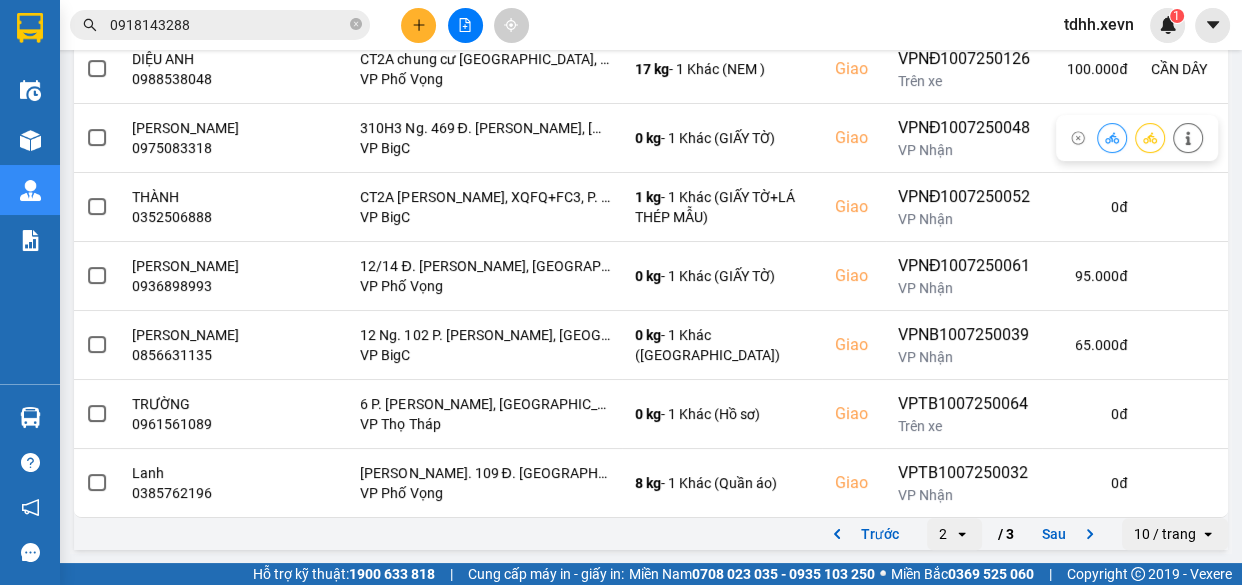scroll, scrollTop: 0, scrollLeft: 0, axis: both 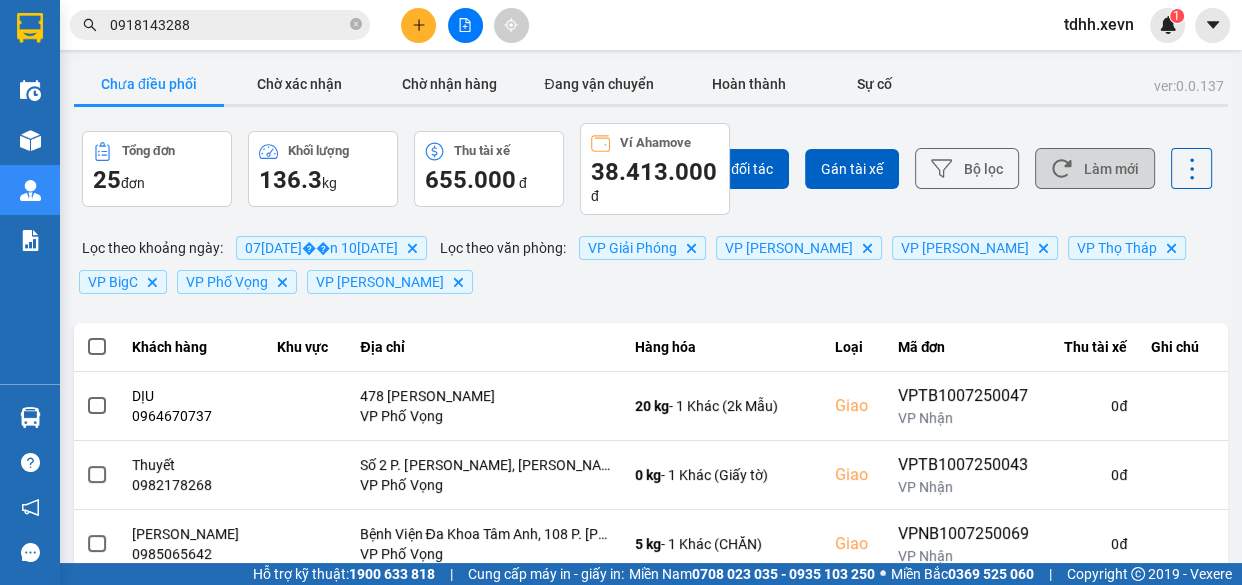 click on "Làm mới" at bounding box center (1095, 168) 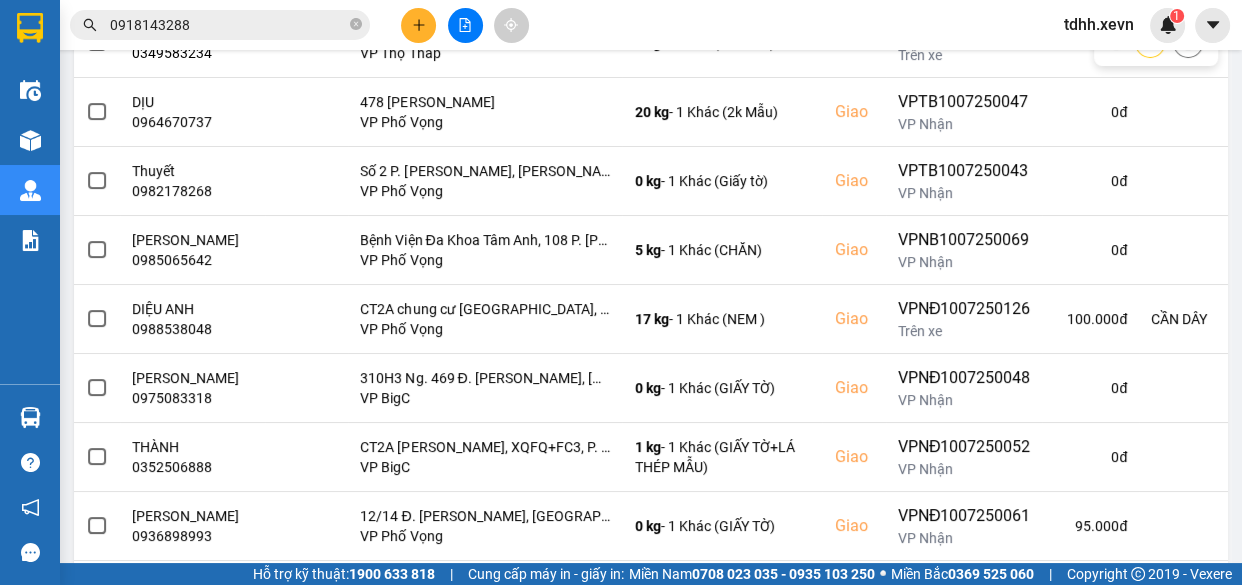 scroll, scrollTop: 0, scrollLeft: 0, axis: both 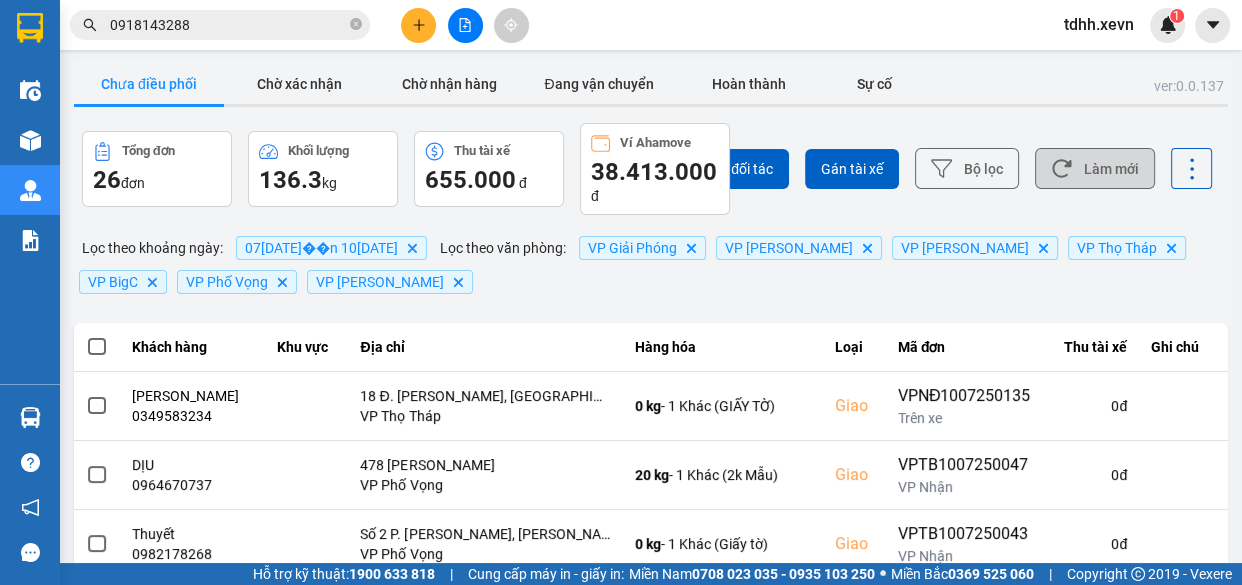 click on "Làm mới" at bounding box center (1095, 168) 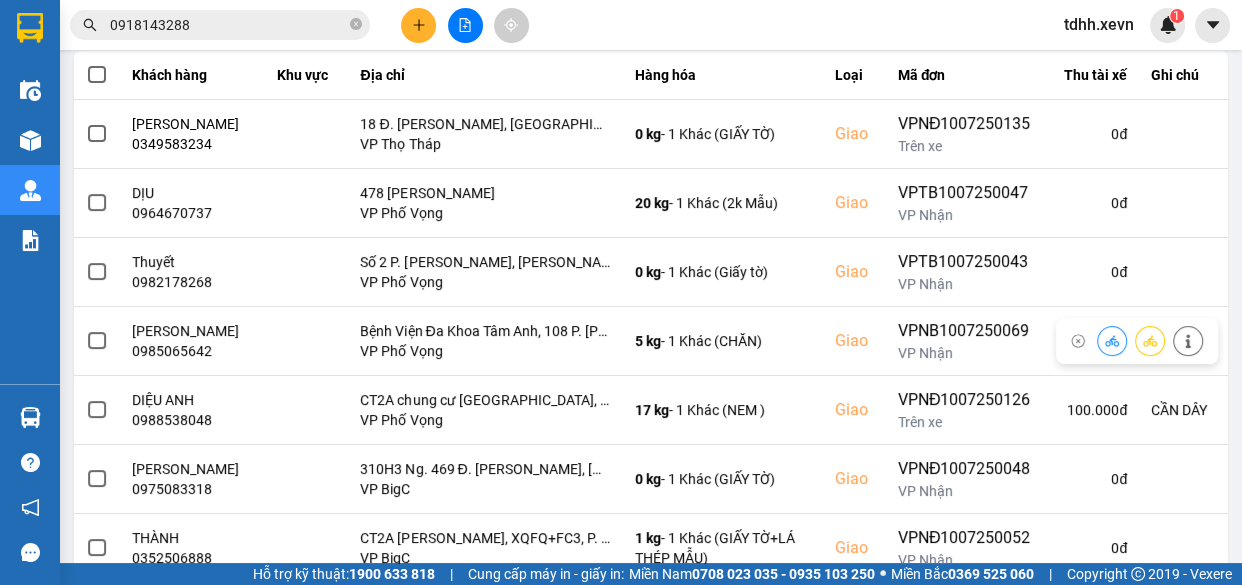 scroll, scrollTop: 0, scrollLeft: 0, axis: both 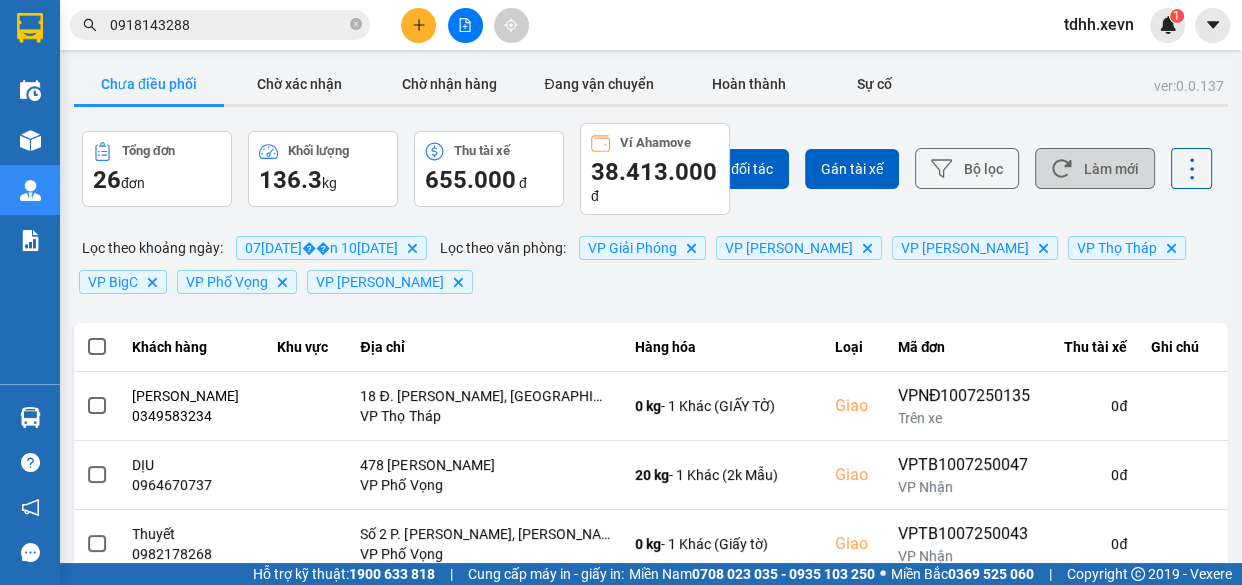 click on "Làm mới" at bounding box center [1095, 168] 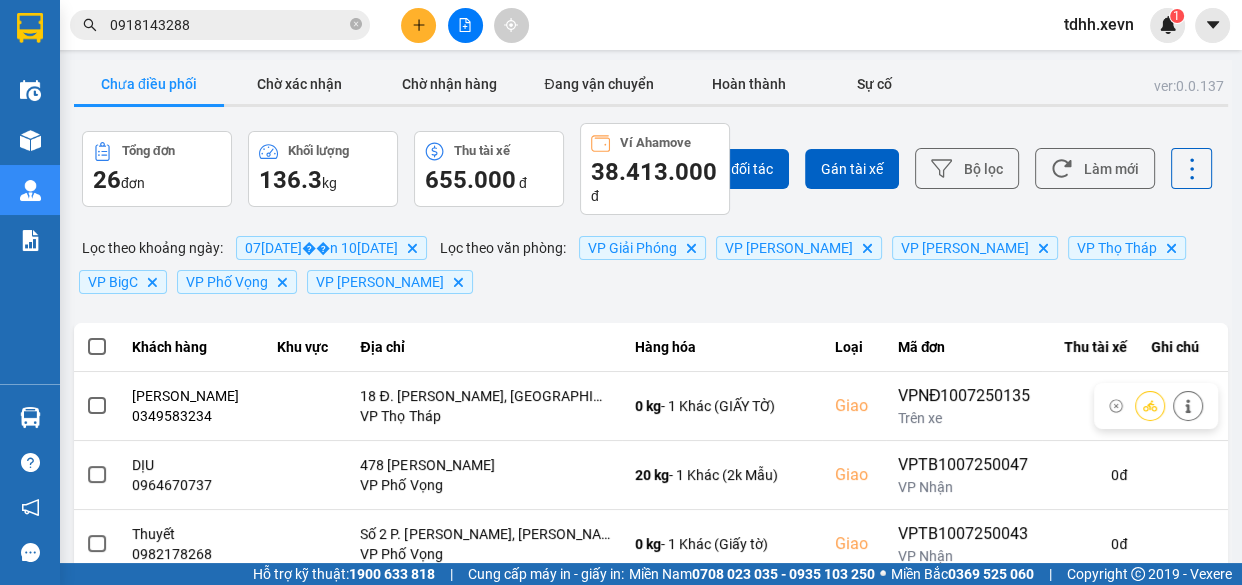 scroll, scrollTop: 544, scrollLeft: 0, axis: vertical 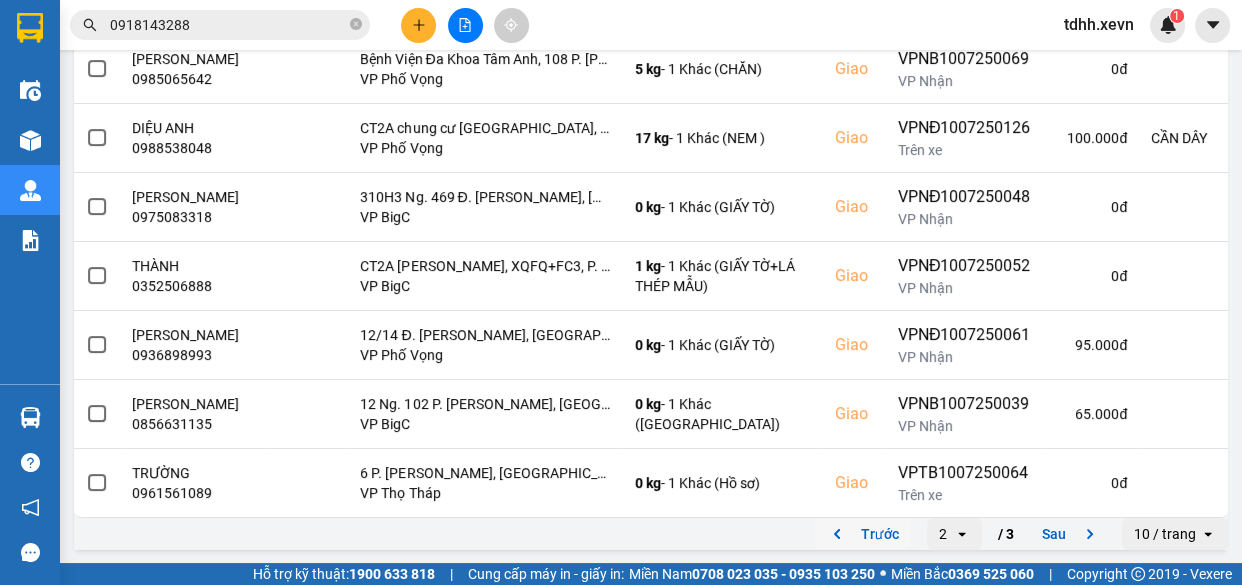click on "Trước" at bounding box center [862, 534] 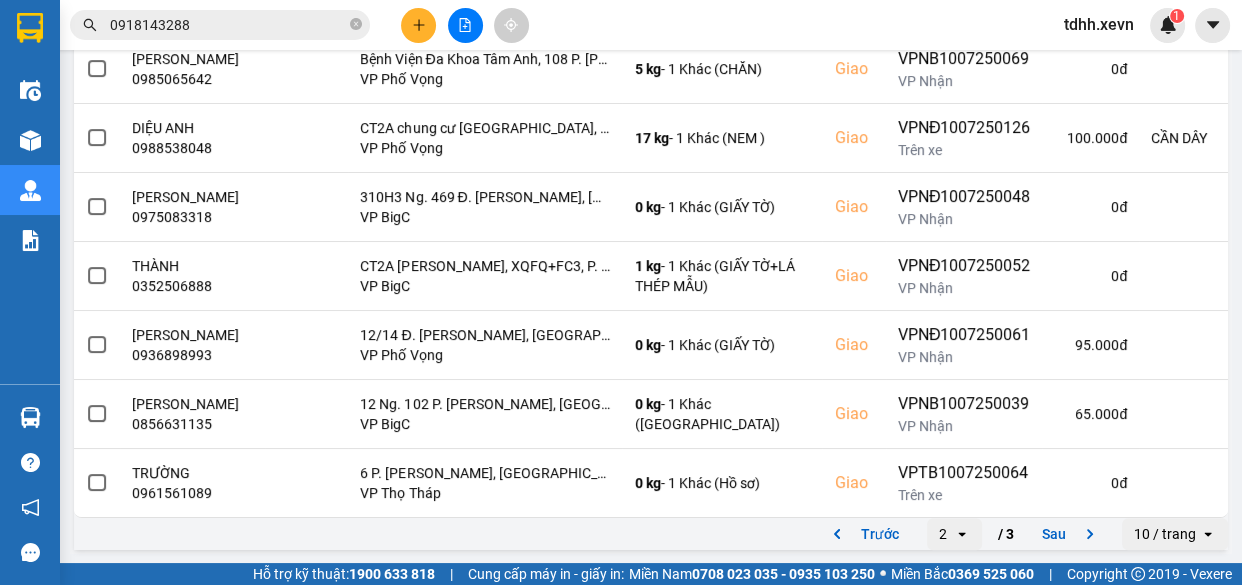 scroll, scrollTop: 0, scrollLeft: 0, axis: both 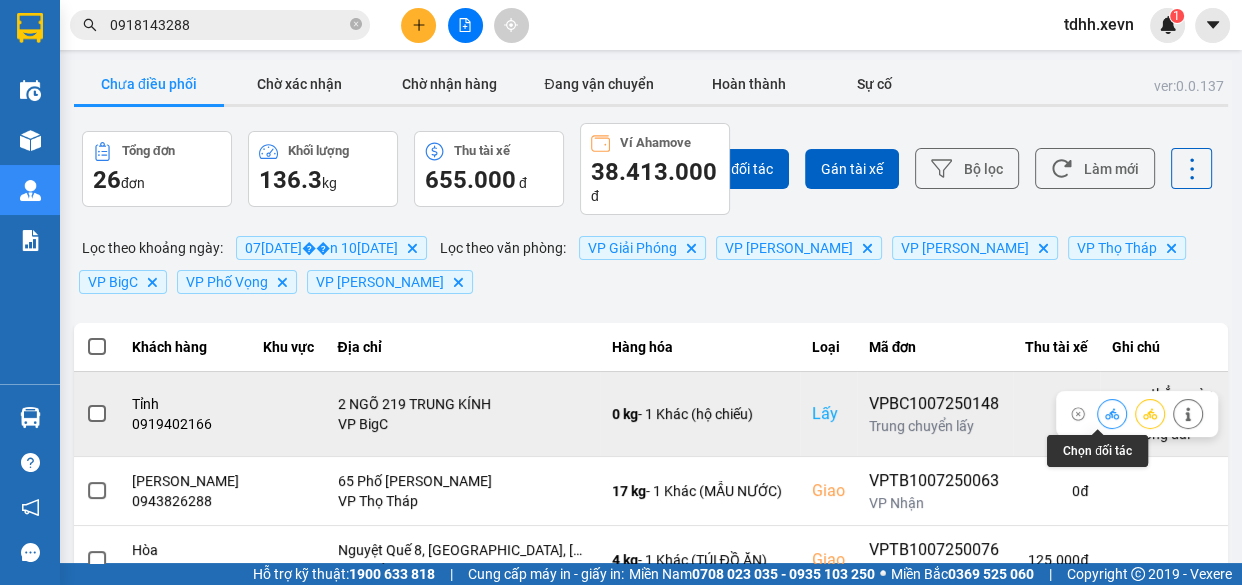 click at bounding box center (1112, 413) 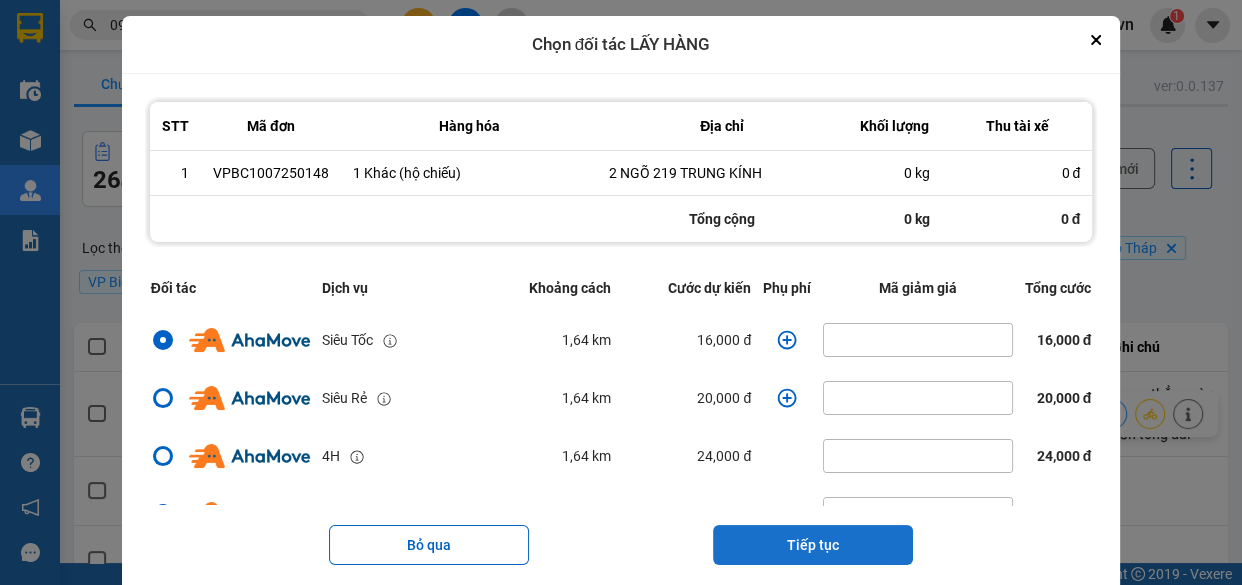 click on "Tiếp tục" at bounding box center [813, 545] 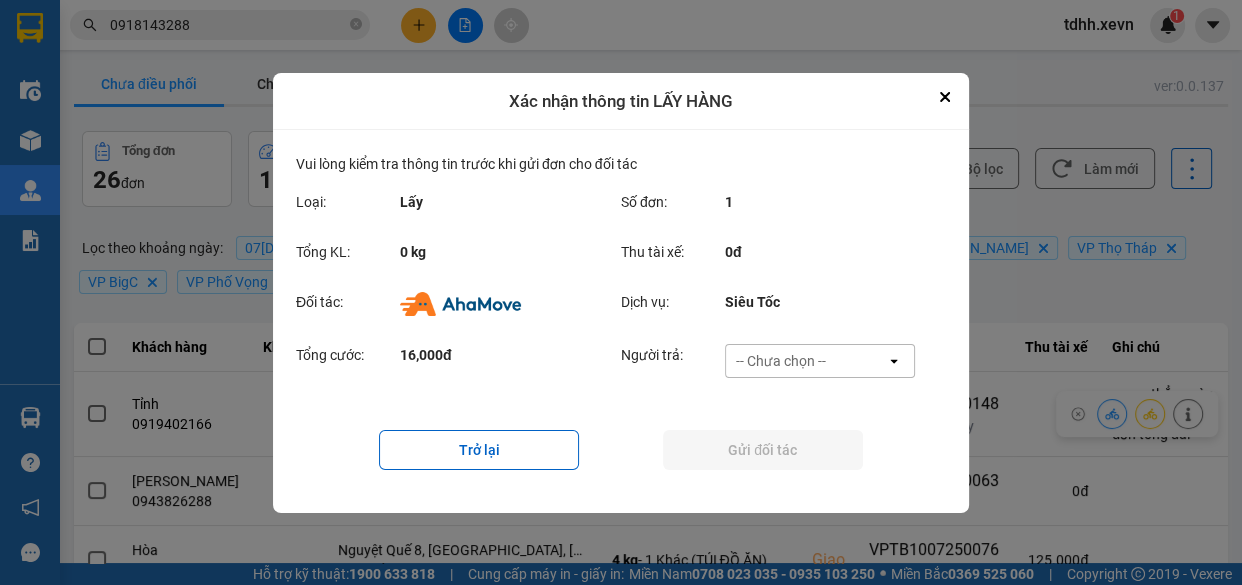 click on "-- Chưa chọn --" at bounding box center [806, 361] 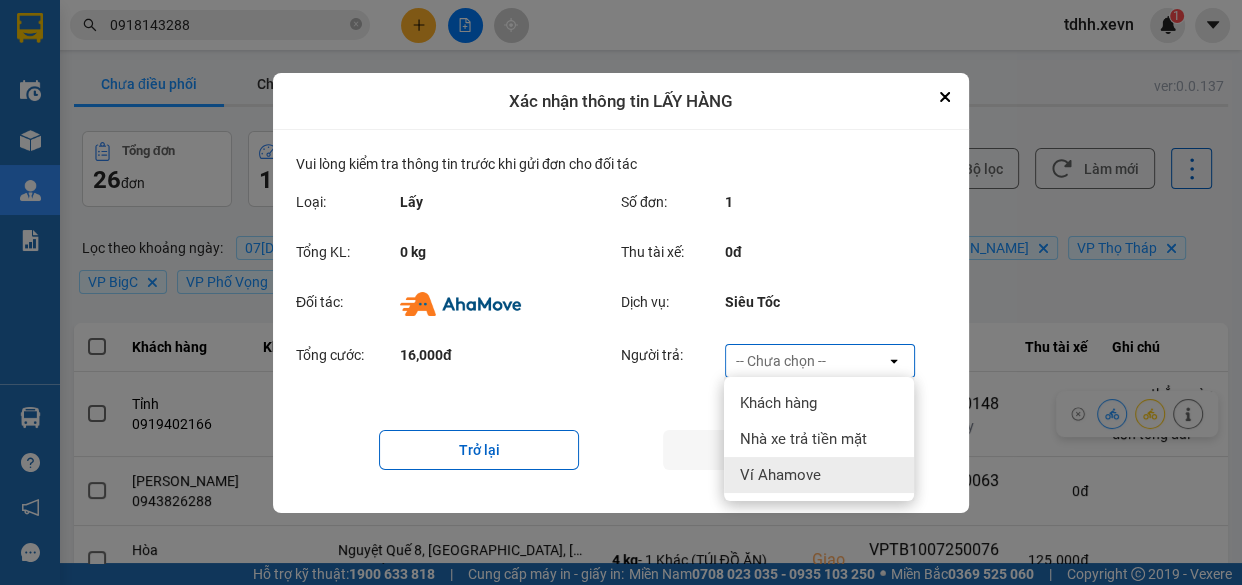 click on "Ví Ahamove" at bounding box center (819, 475) 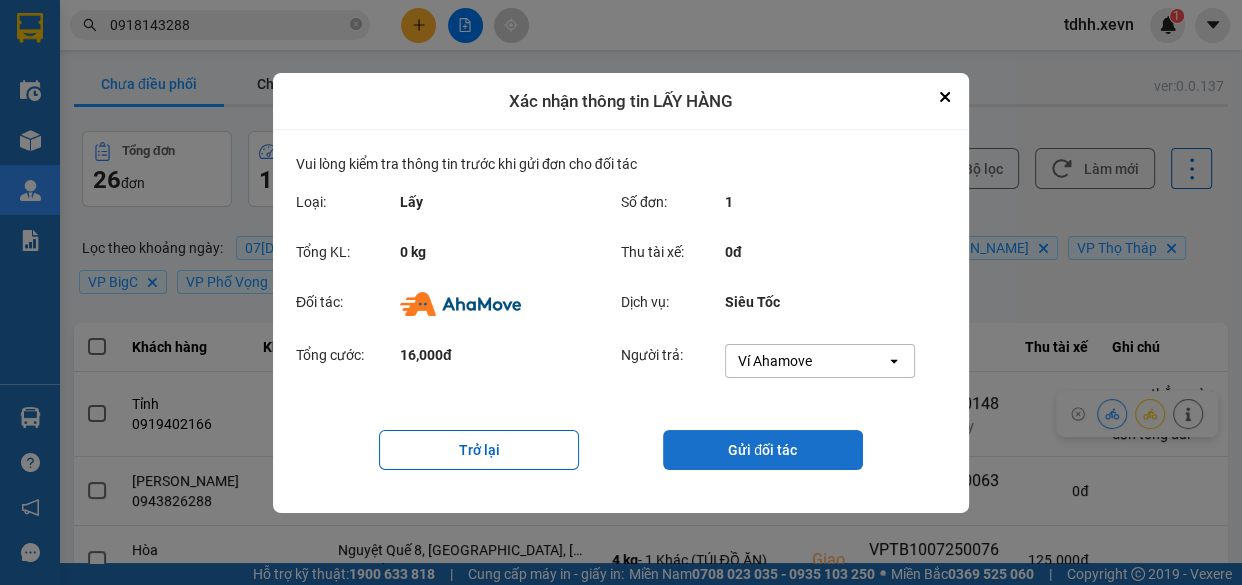 click on "Gửi đối tác" at bounding box center (763, 450) 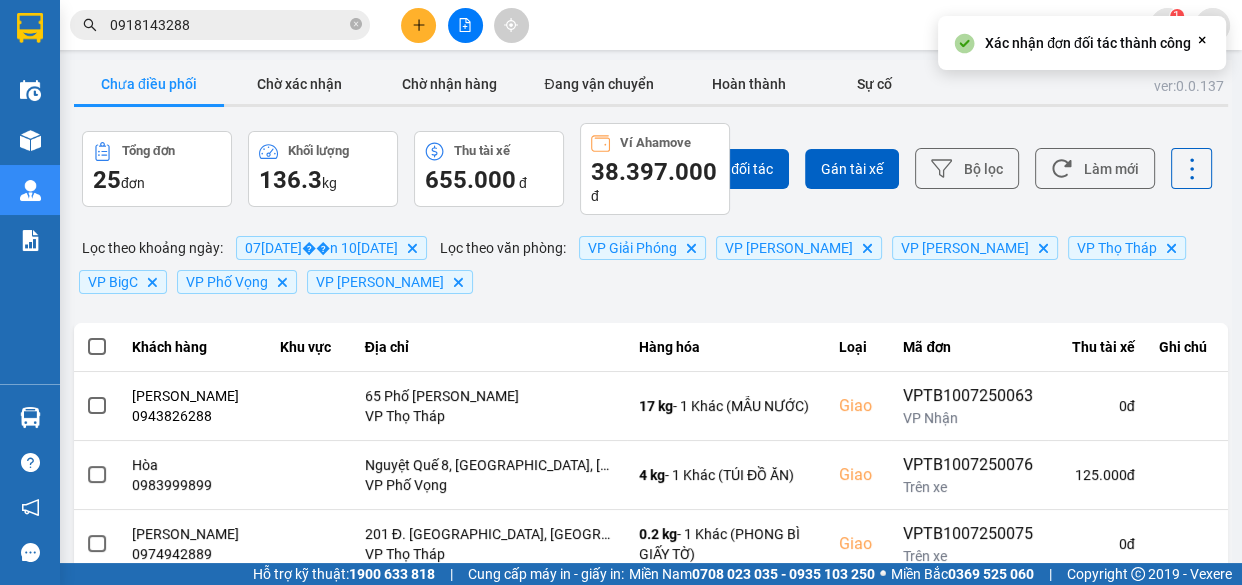 drag, startPoint x: 276, startPoint y: 75, endPoint x: 300, endPoint y: 261, distance: 187.54199 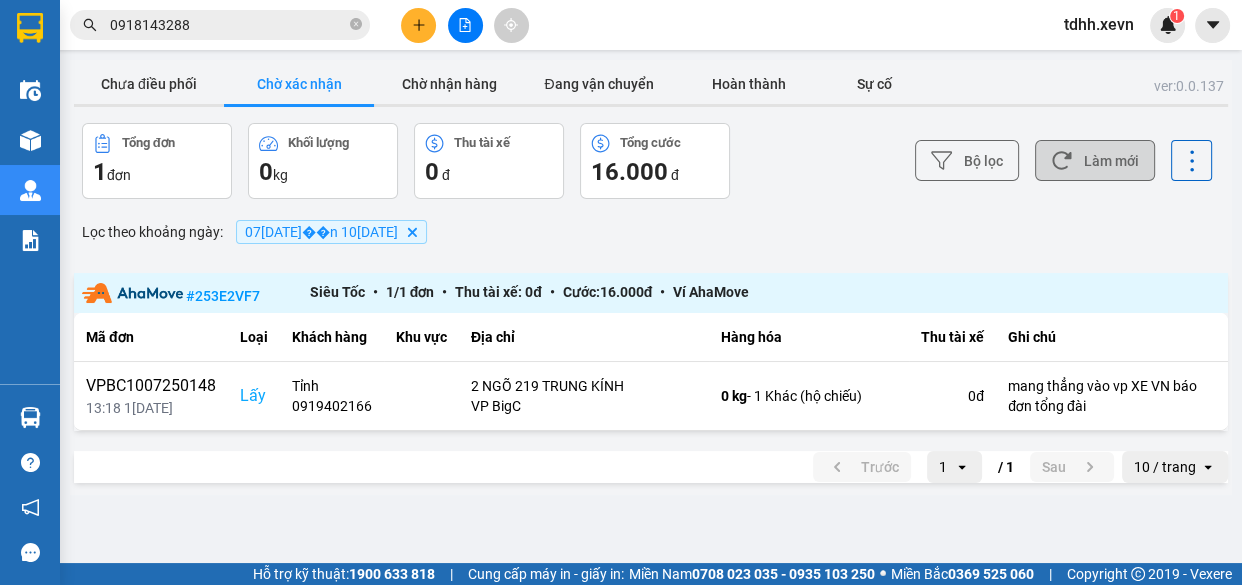 click on "Làm mới" at bounding box center (1095, 160) 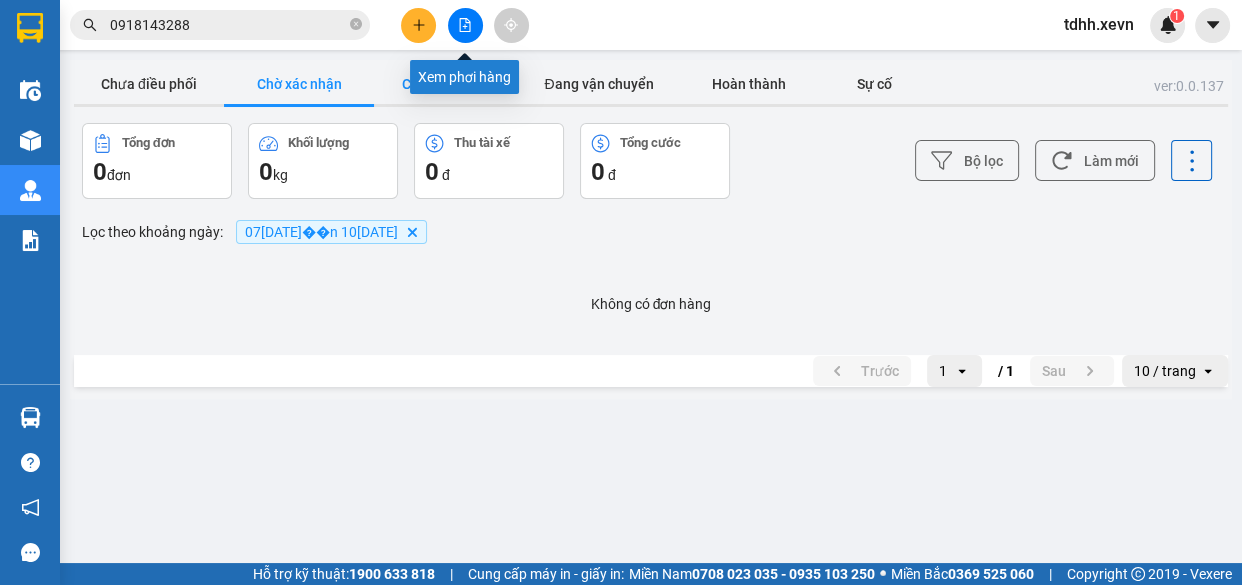 click on "Xem phơi hàng" at bounding box center (464, 77) 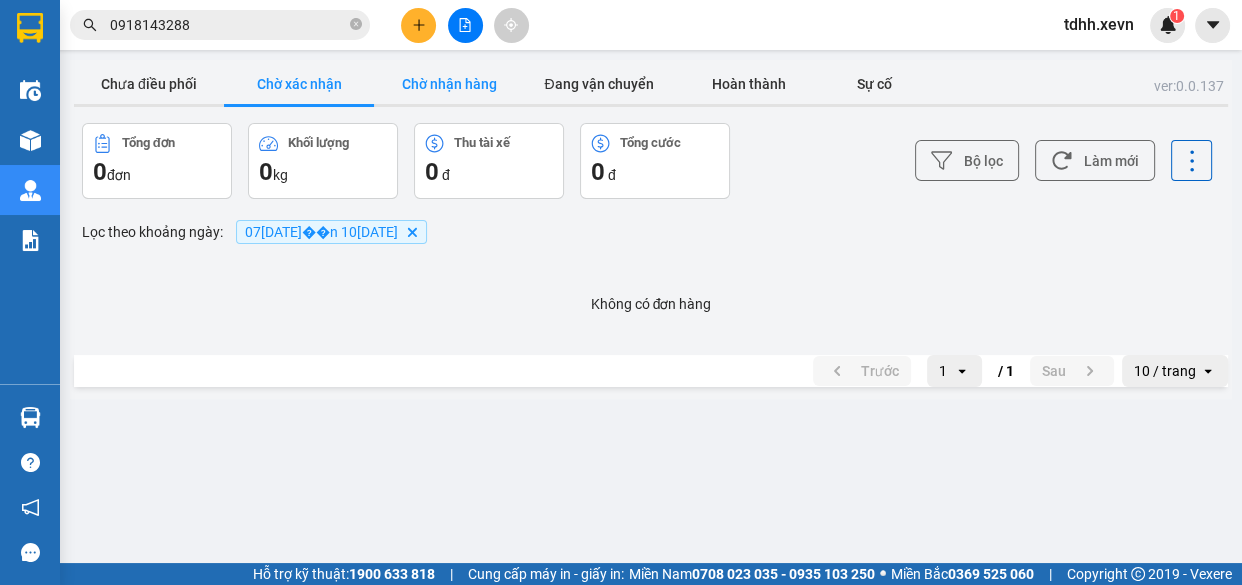 drag, startPoint x: 408, startPoint y: 88, endPoint x: 479, endPoint y: 88, distance: 71 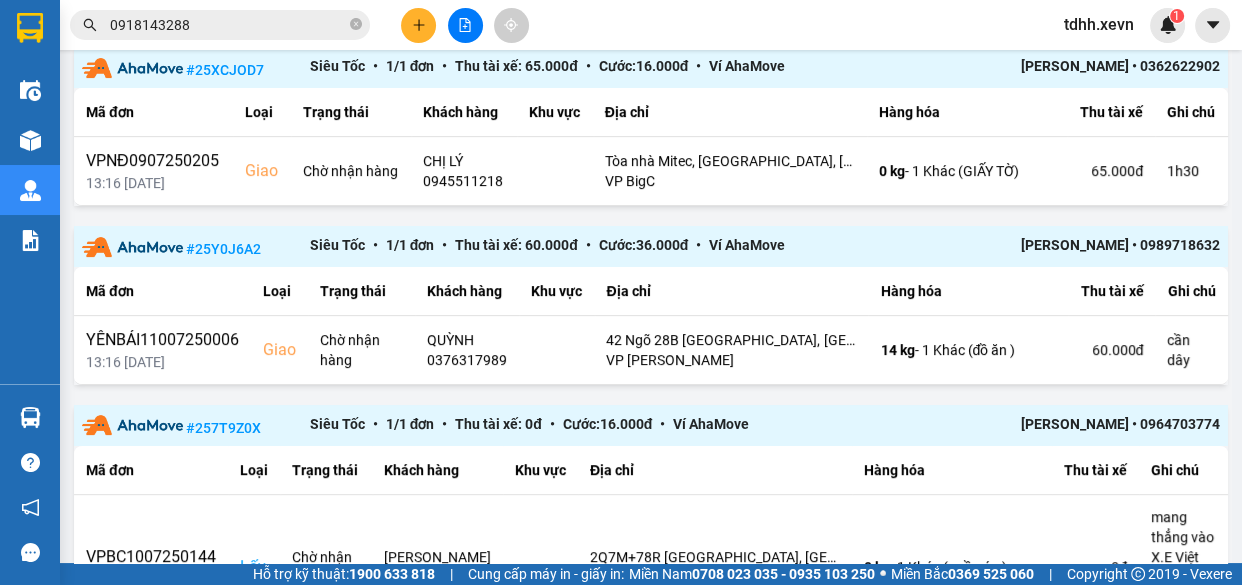scroll, scrollTop: 0, scrollLeft: 0, axis: both 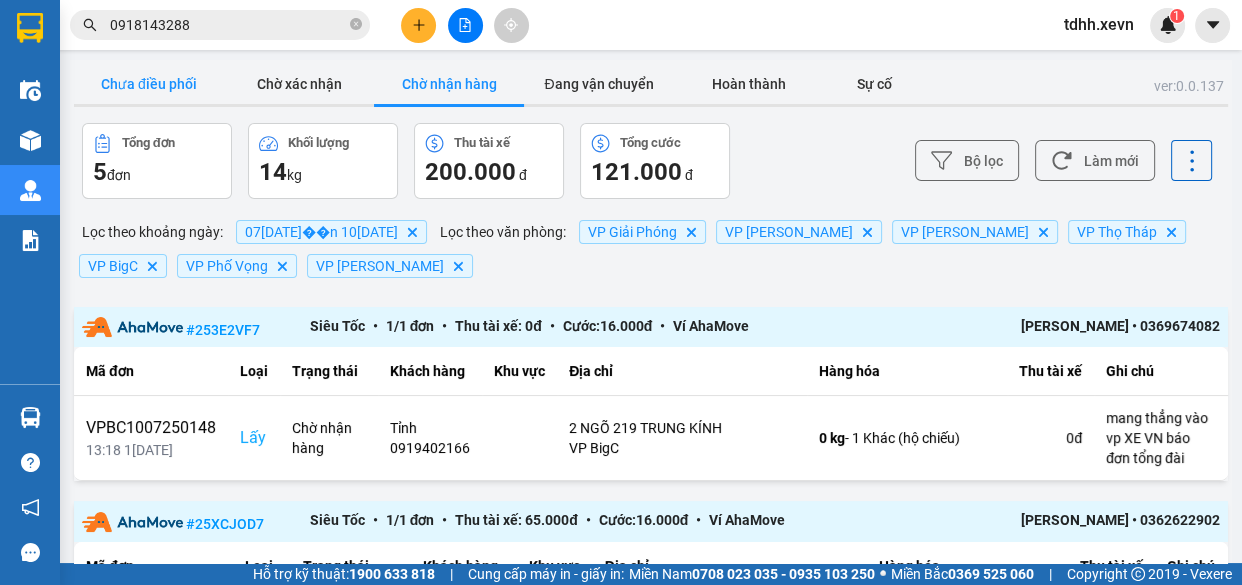 click on "Chưa điều phối" at bounding box center (149, 84) 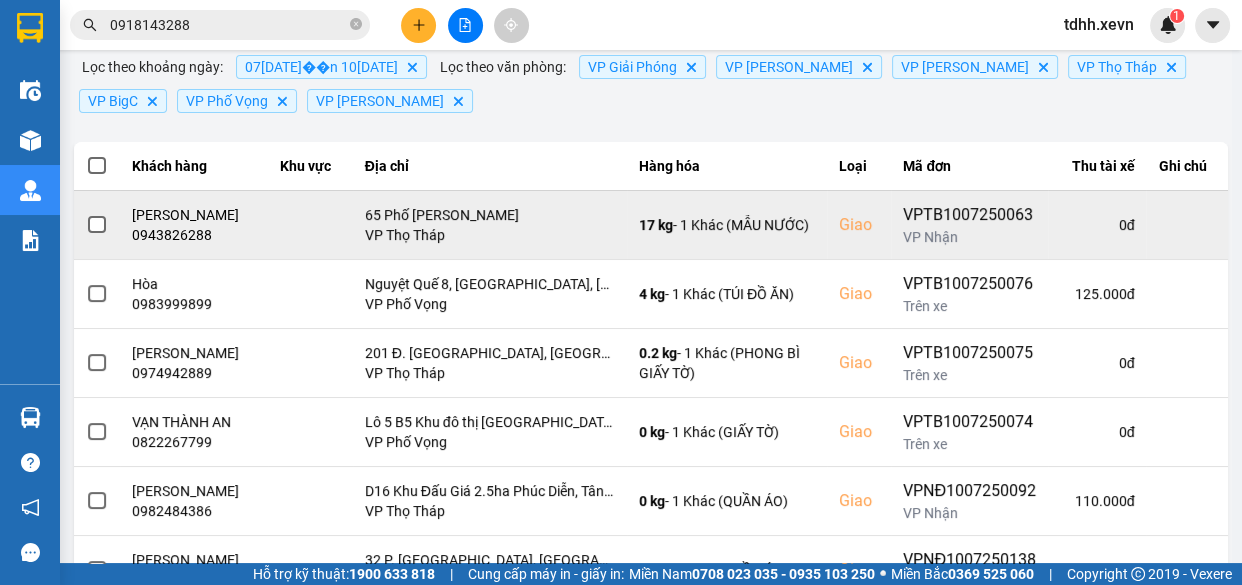 scroll, scrollTop: 272, scrollLeft: 0, axis: vertical 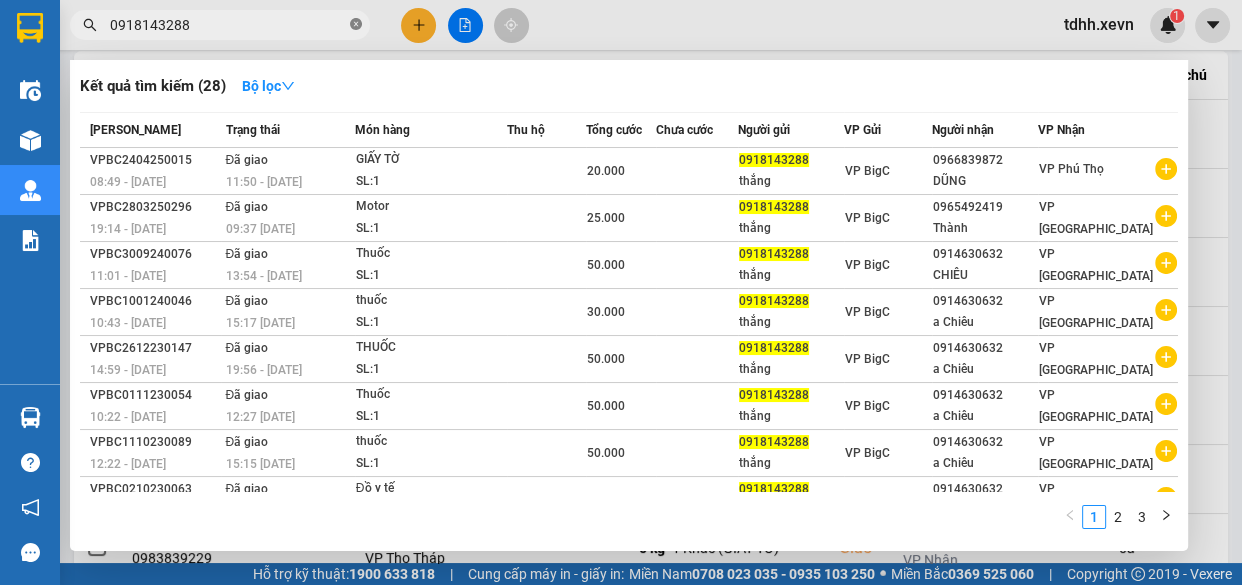 click 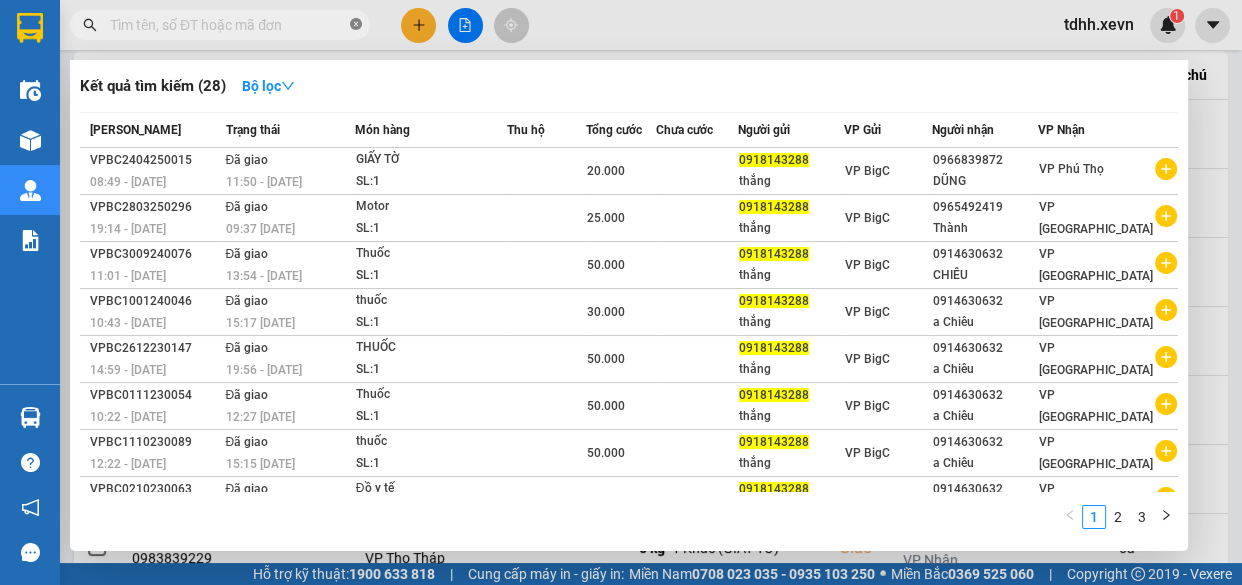 paste on "0973516768" 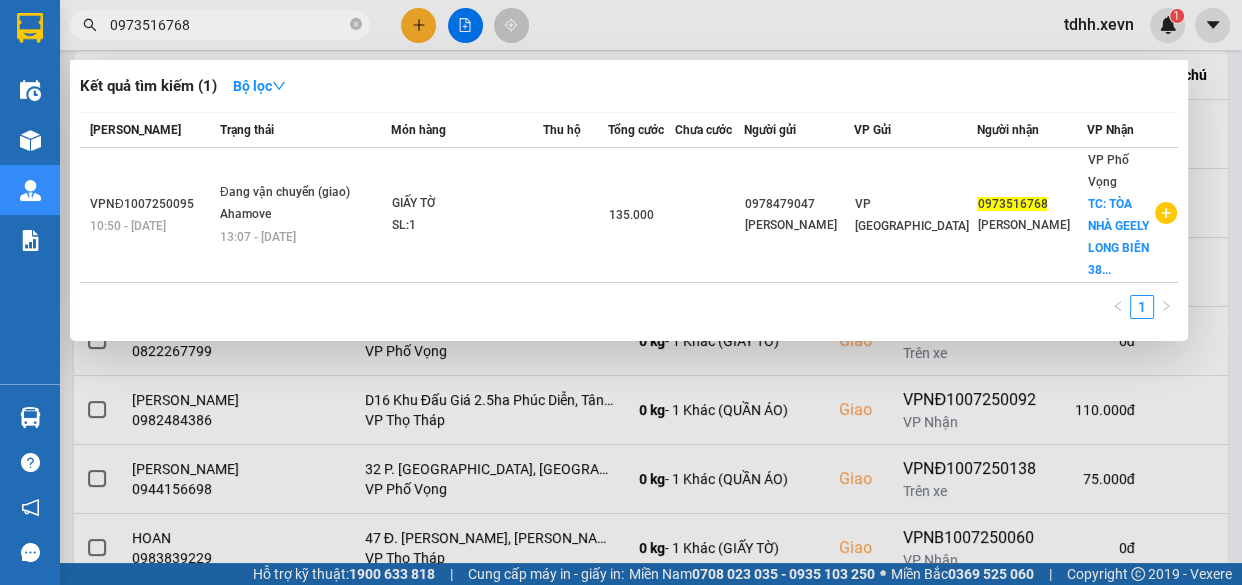 click at bounding box center [621, 292] 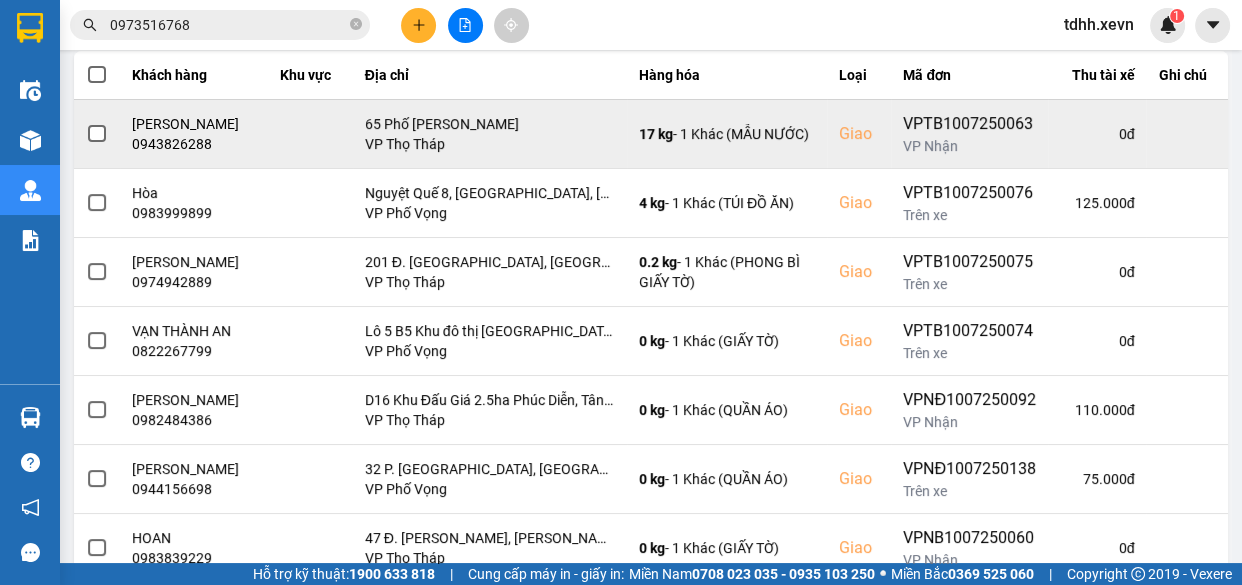 scroll, scrollTop: 0, scrollLeft: 0, axis: both 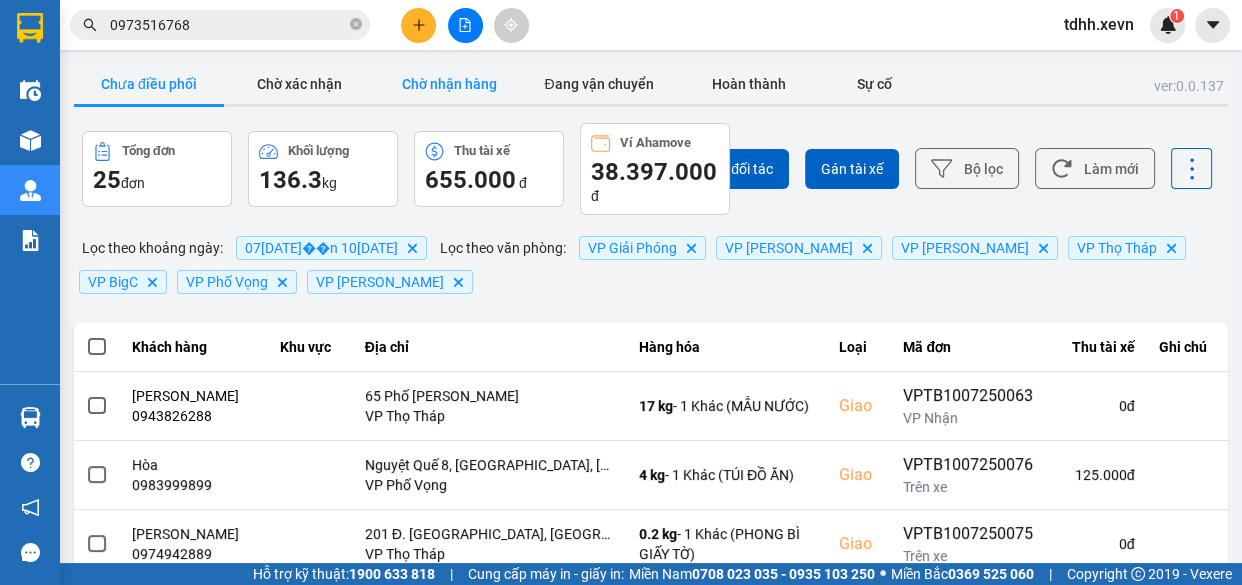 click on "Chờ nhận hàng" at bounding box center (449, 84) 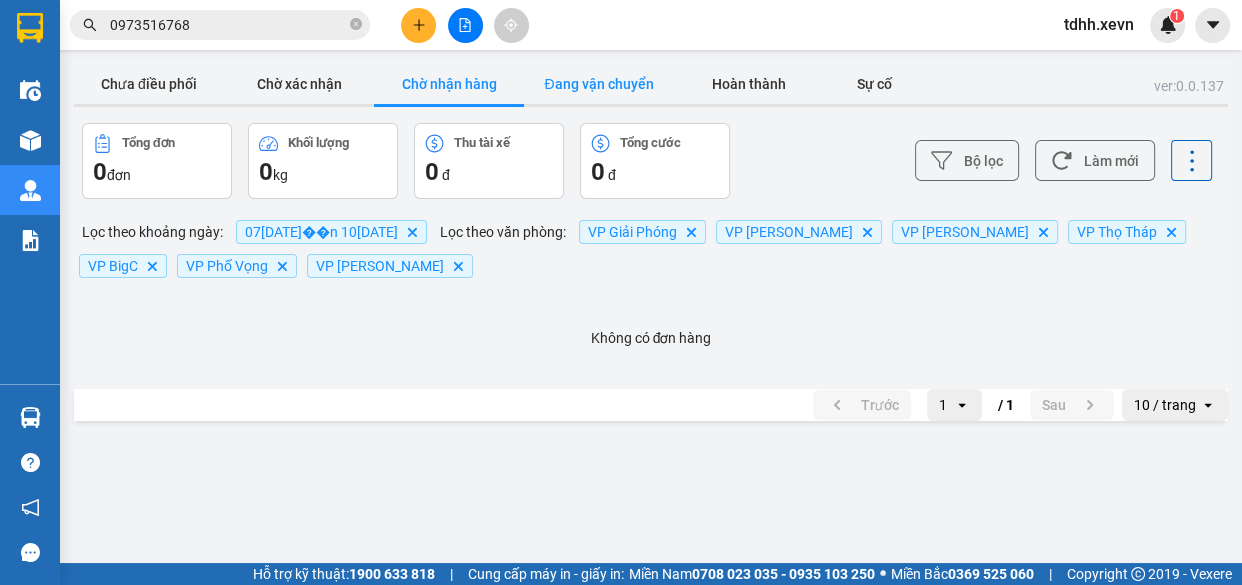 click on "Đang vận chuyển" at bounding box center [599, 84] 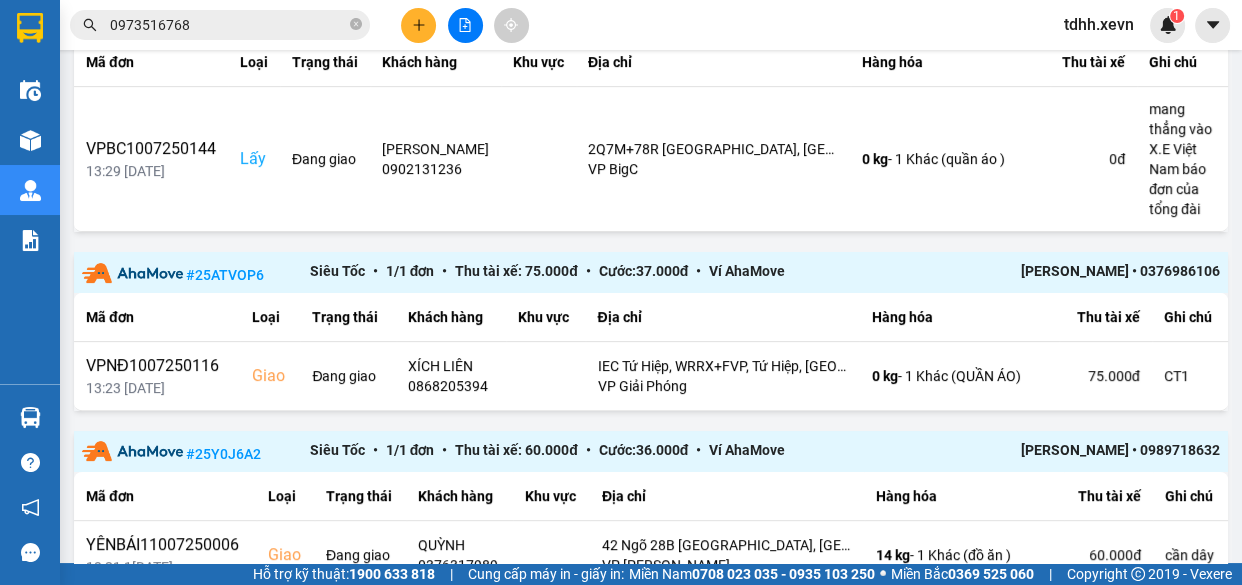 scroll, scrollTop: 0, scrollLeft: 0, axis: both 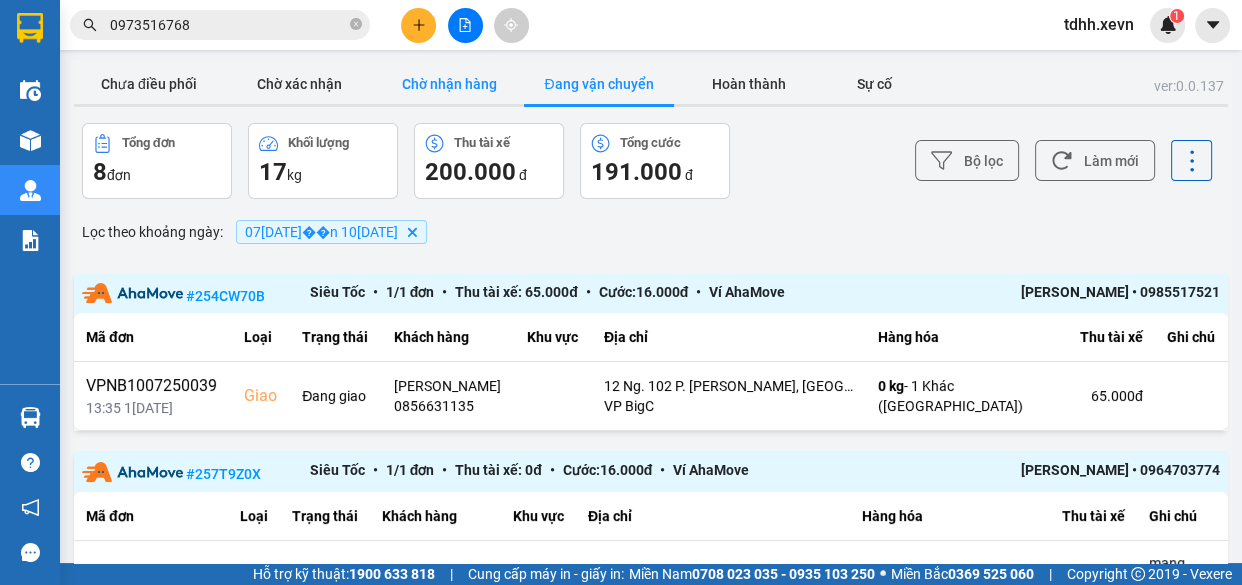 click on "Chờ nhận hàng" at bounding box center (449, 84) 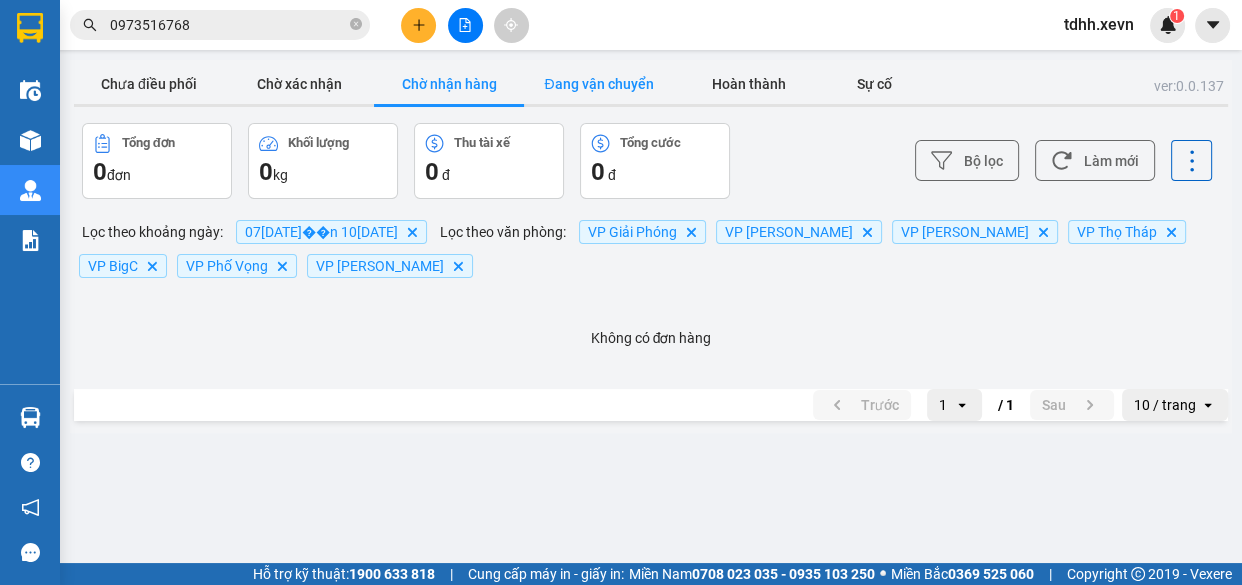 click on "Đang vận chuyển" at bounding box center (599, 84) 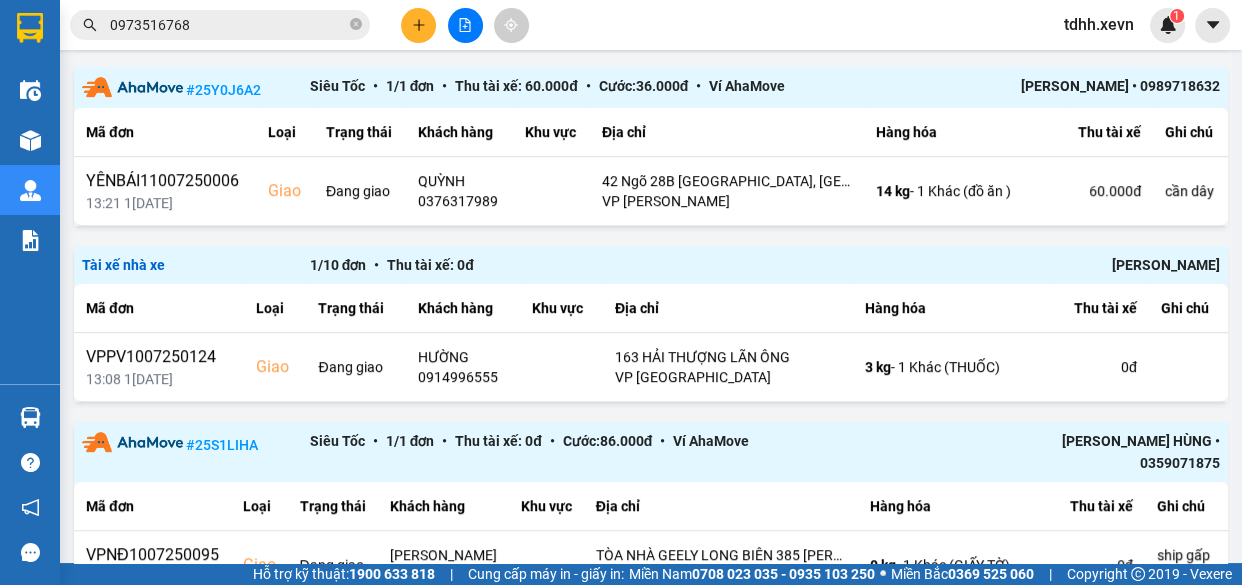 scroll, scrollTop: 1090, scrollLeft: 0, axis: vertical 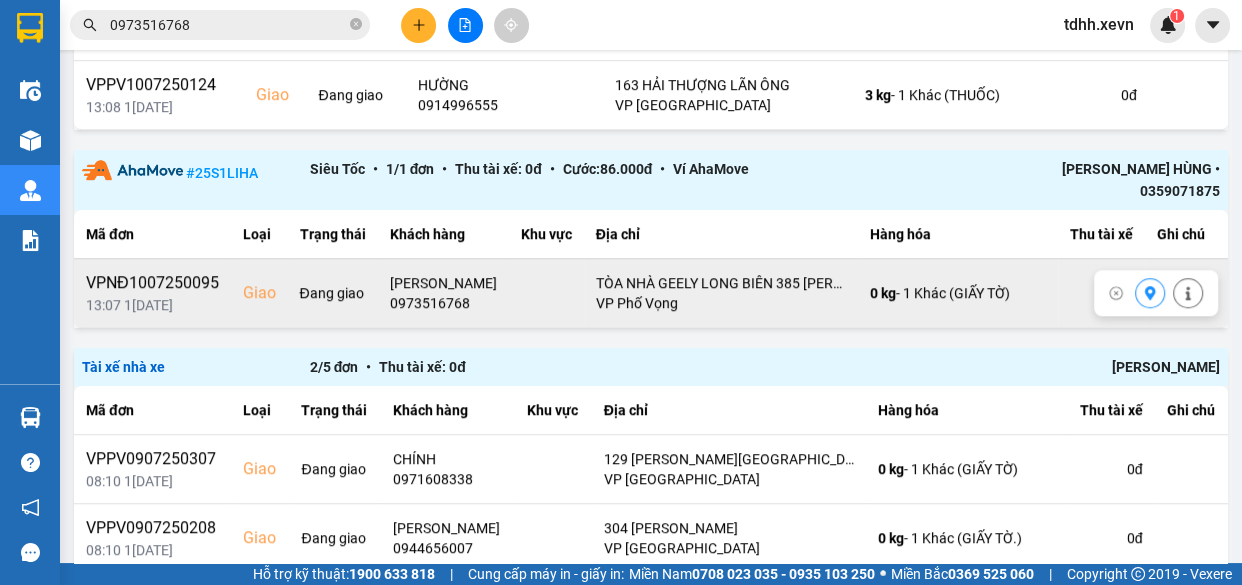 click 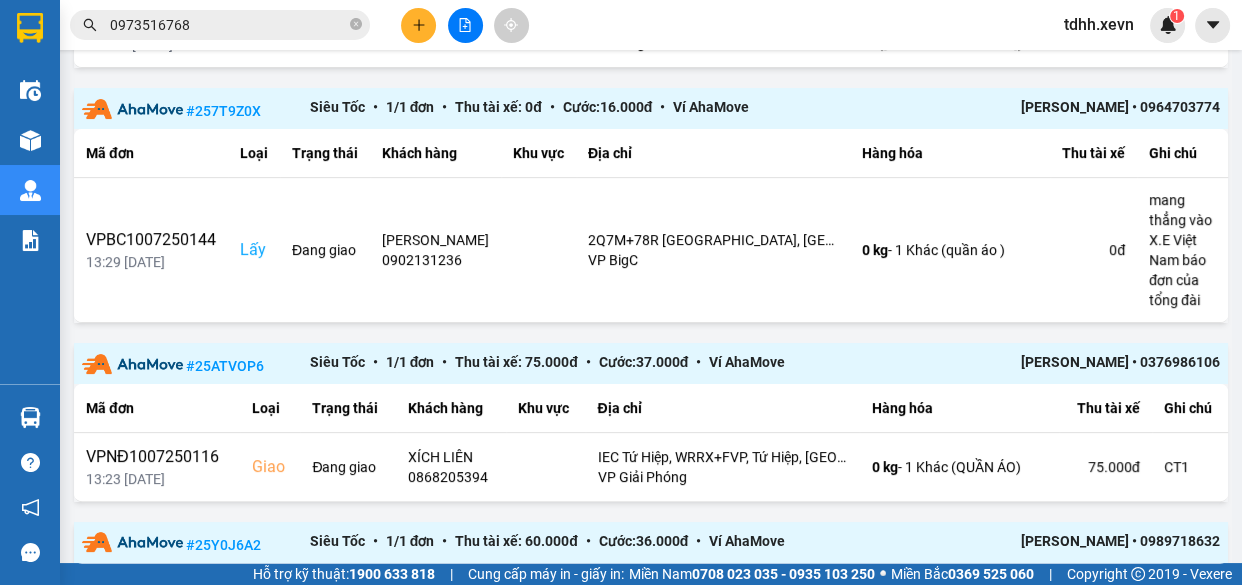 scroll, scrollTop: 0, scrollLeft: 0, axis: both 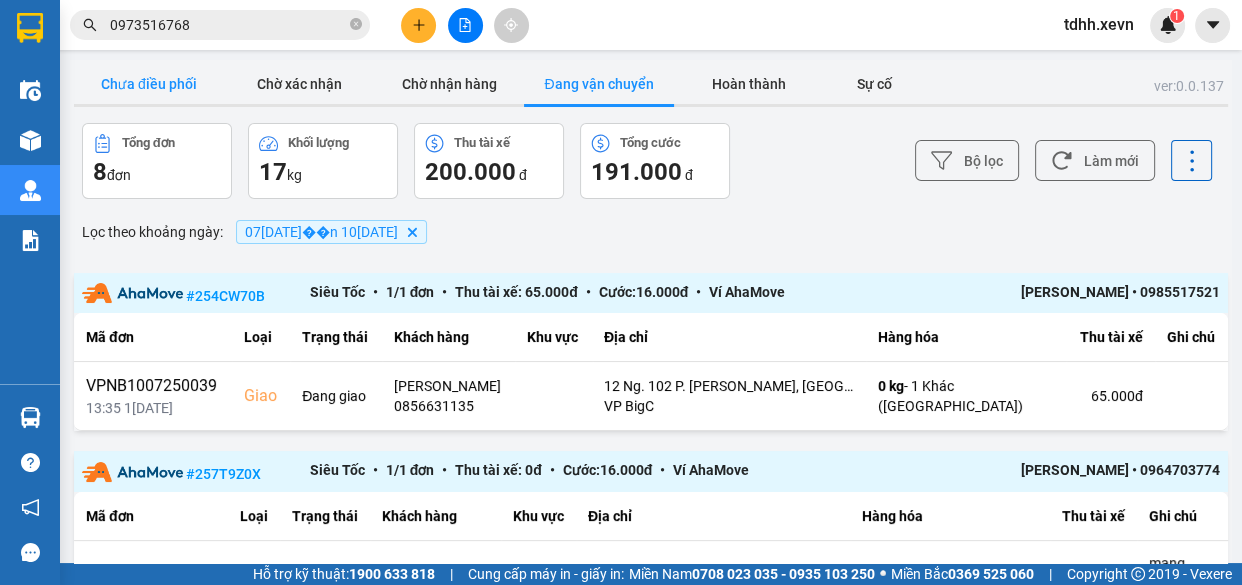 click on "Chưa điều phối" at bounding box center [149, 84] 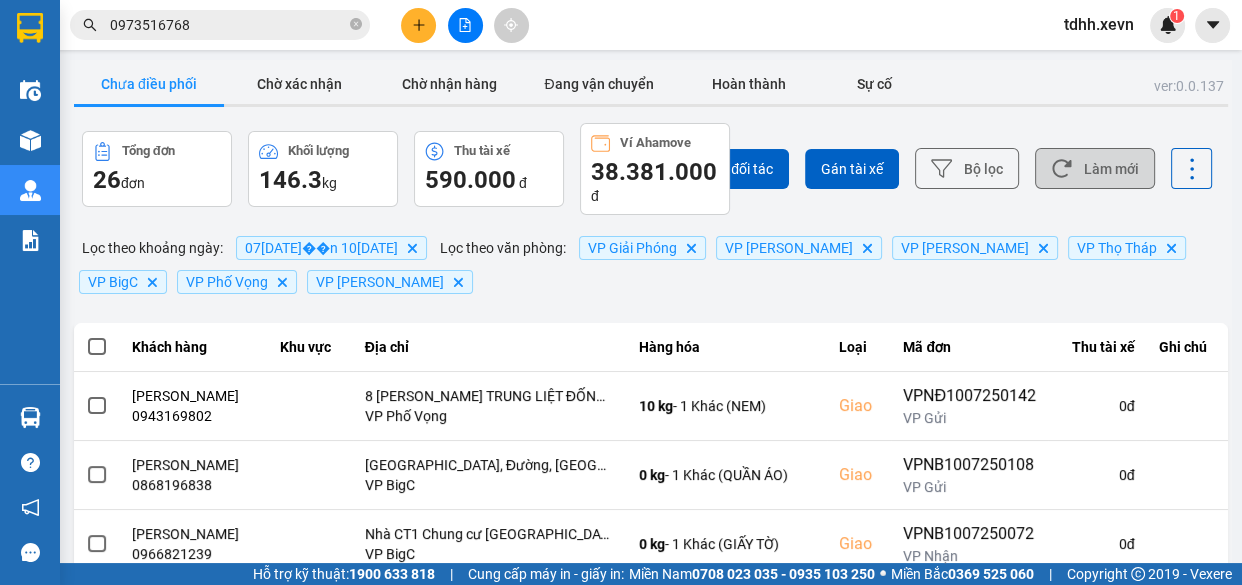 click on "Làm mới" at bounding box center (1095, 168) 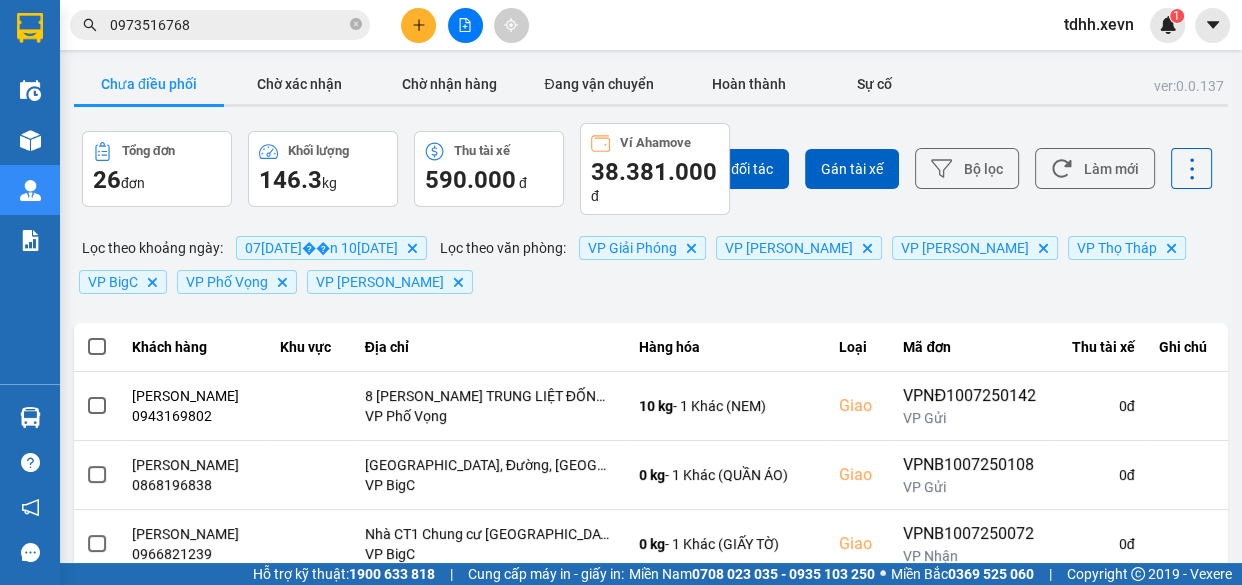 drag, startPoint x: 1055, startPoint y: 153, endPoint x: 1007, endPoint y: 162, distance: 48.83646 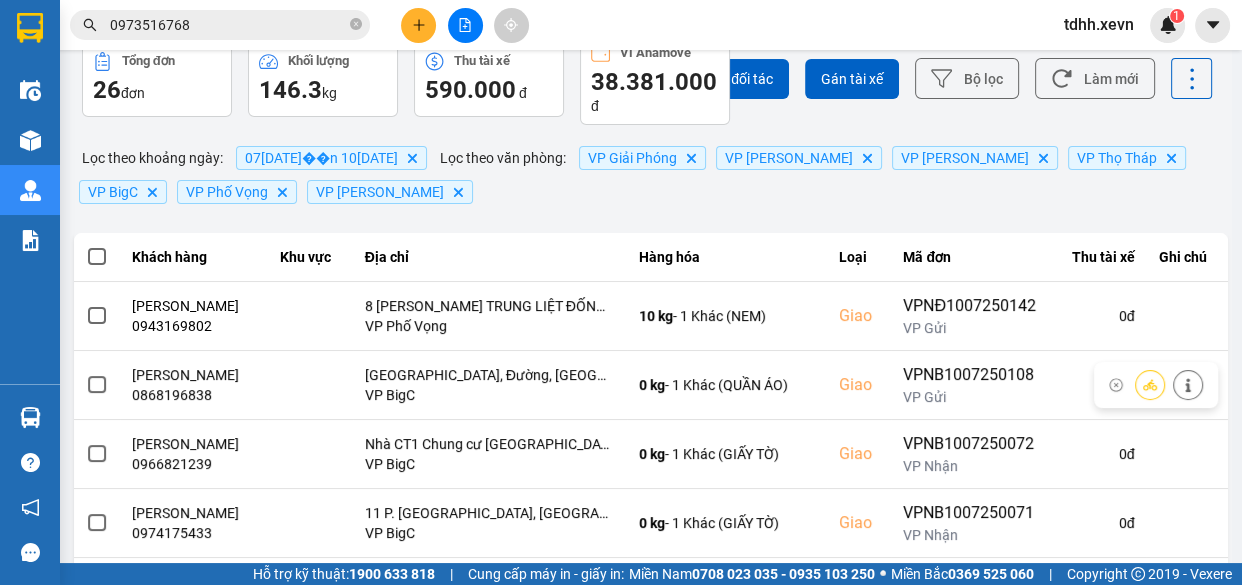 scroll, scrollTop: 0, scrollLeft: 0, axis: both 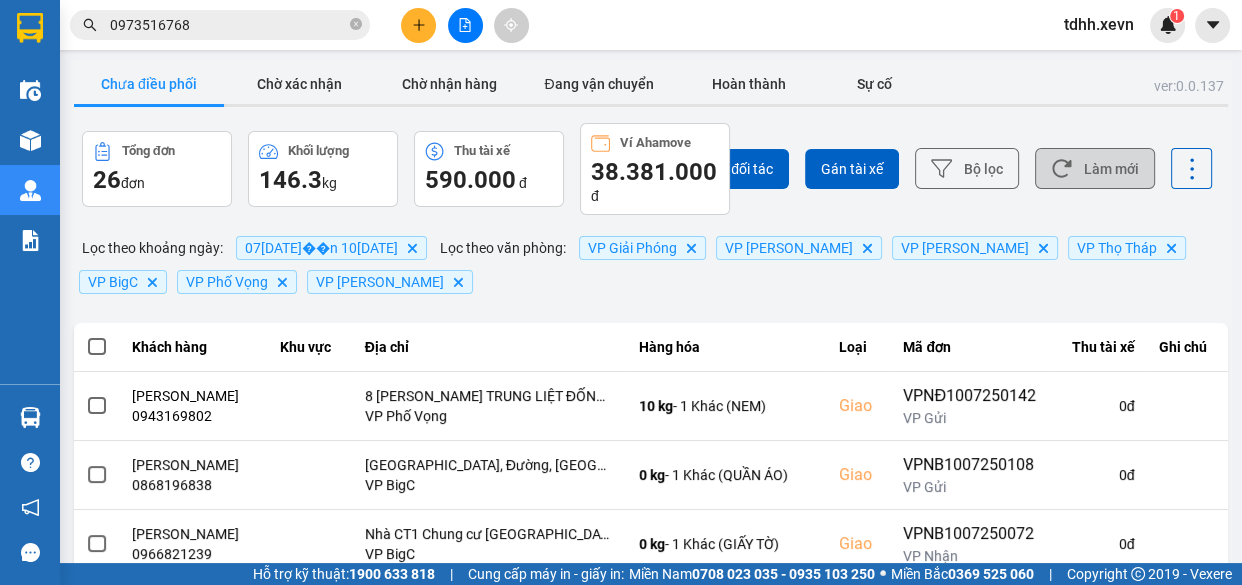 click on "Làm mới" at bounding box center (1095, 168) 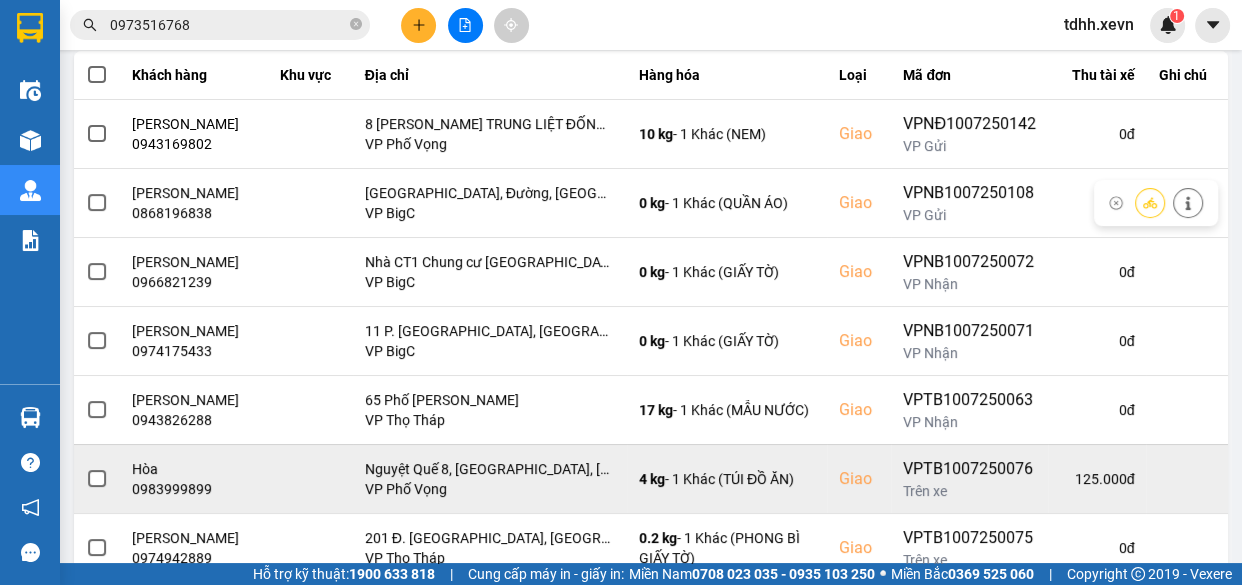 scroll, scrollTop: 544, scrollLeft: 0, axis: vertical 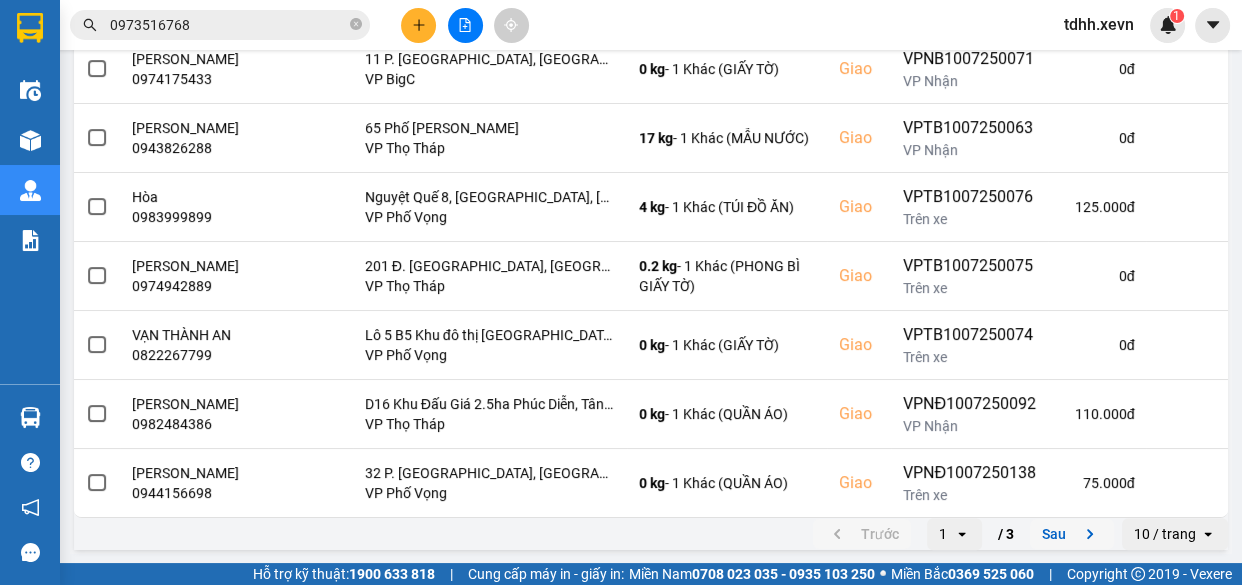 click on "Sau" at bounding box center [1072, 534] 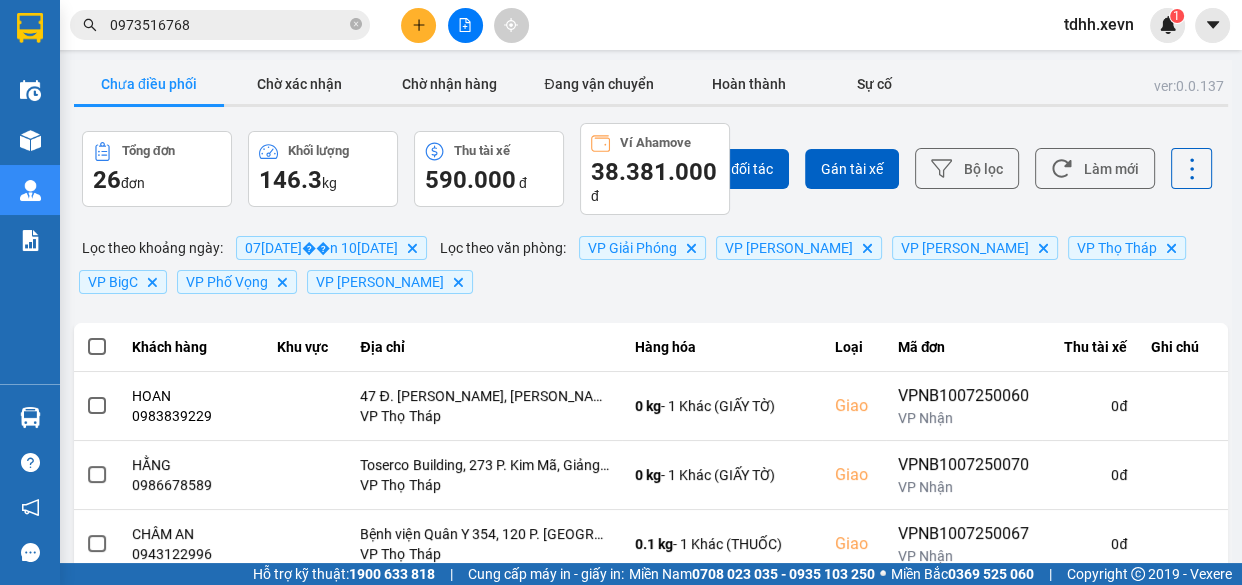 scroll, scrollTop: 544, scrollLeft: 0, axis: vertical 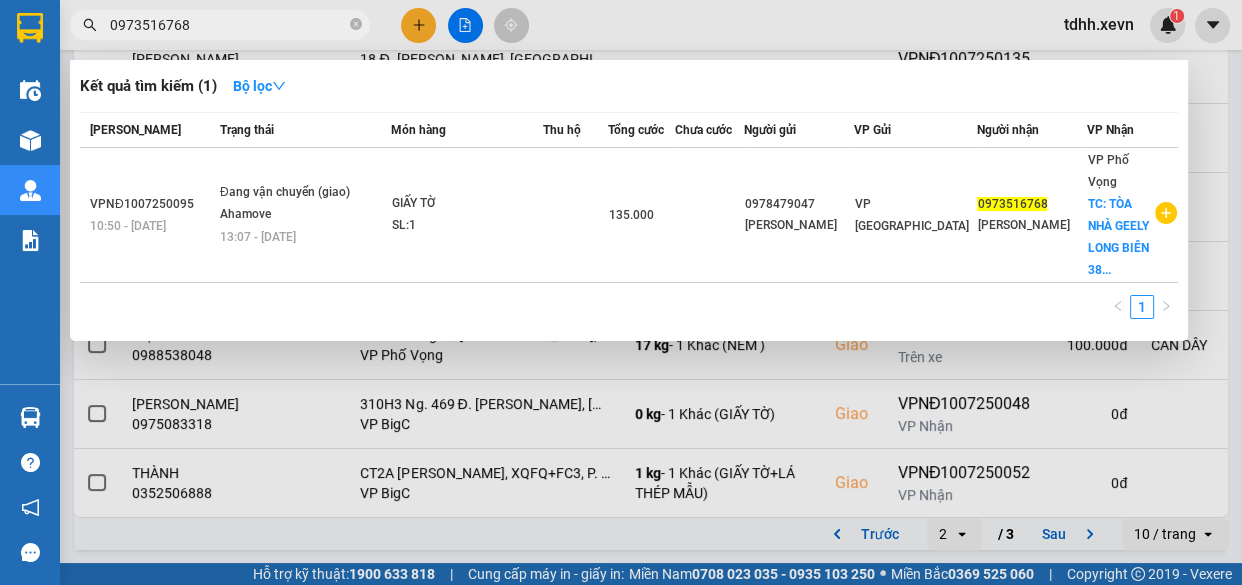 click on "0973516768" at bounding box center (228, 25) 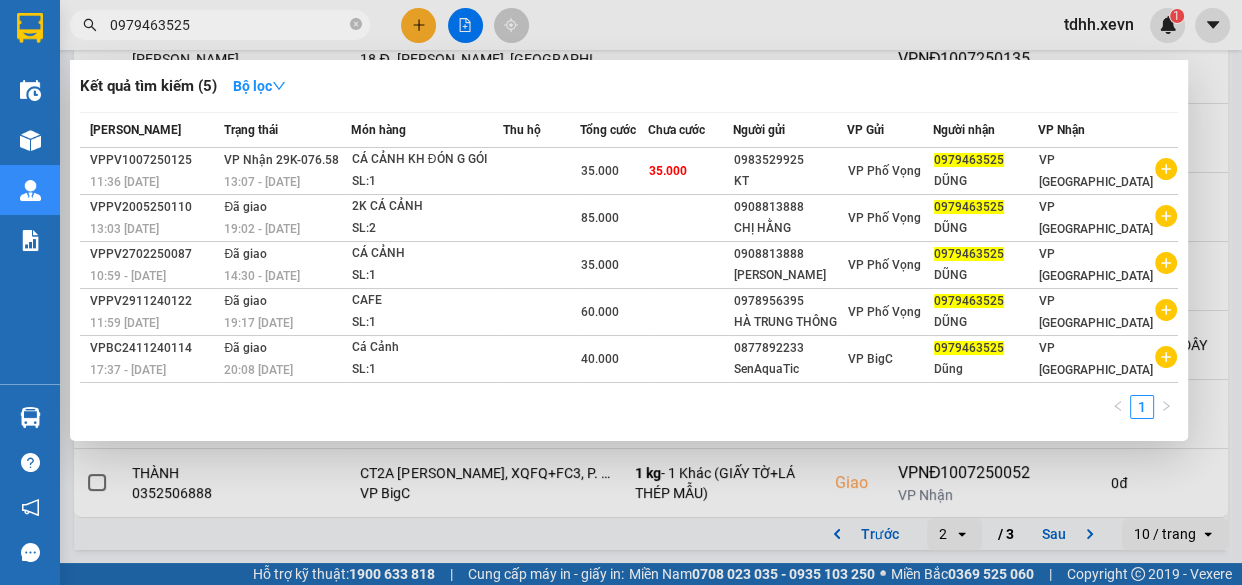 type on "0979463525" 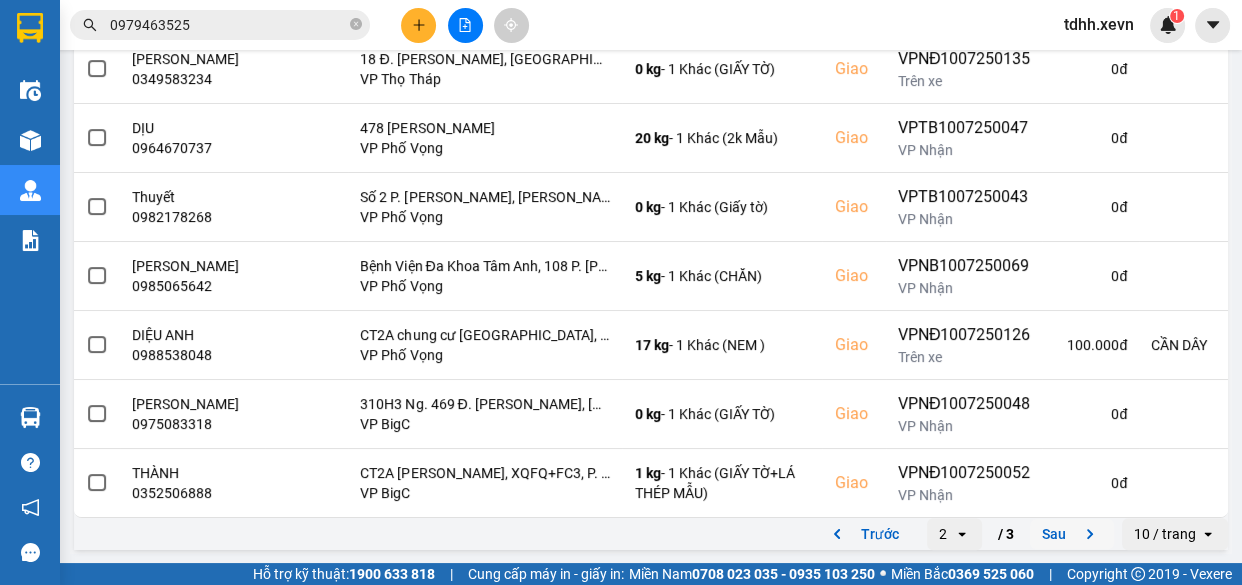 click on "Sau" at bounding box center [1072, 534] 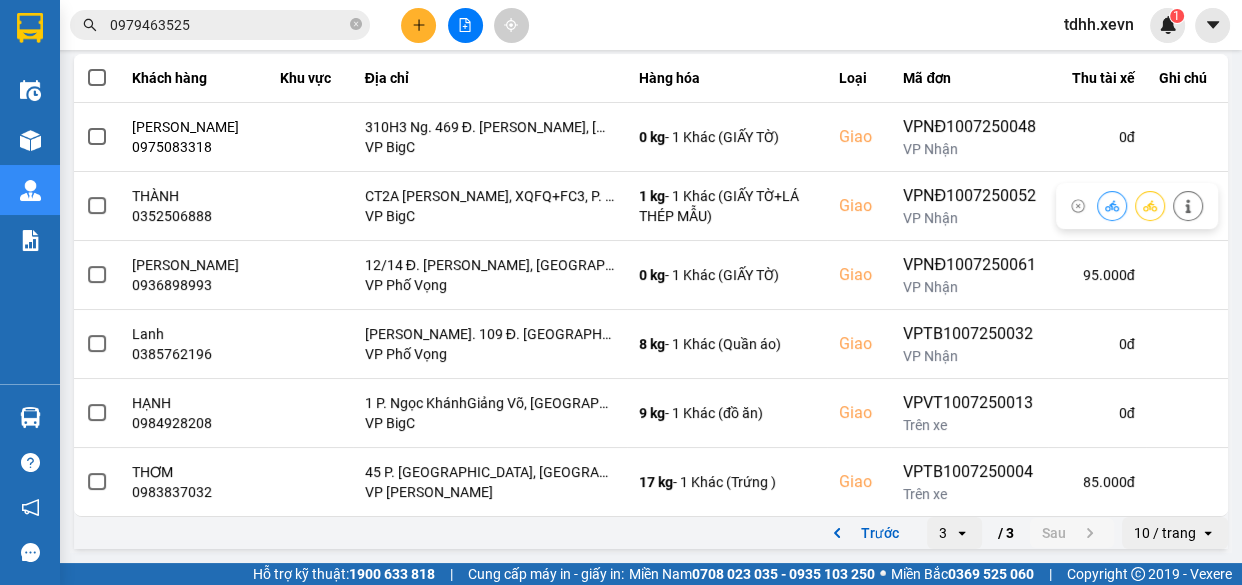 scroll, scrollTop: 0, scrollLeft: 0, axis: both 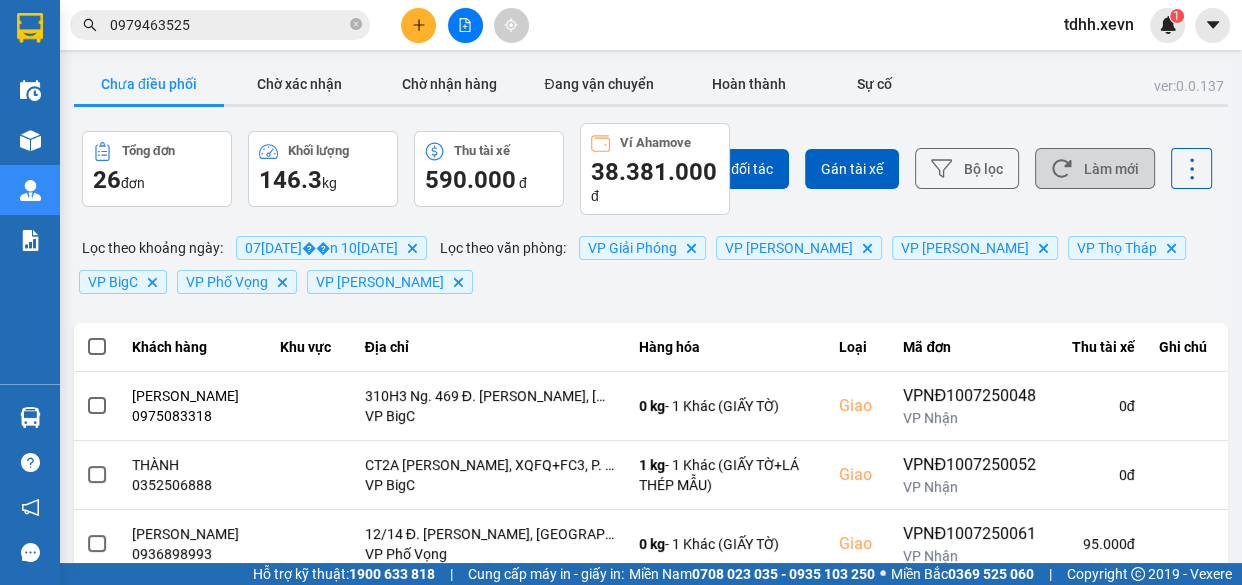 click on "Làm mới" at bounding box center [1095, 168] 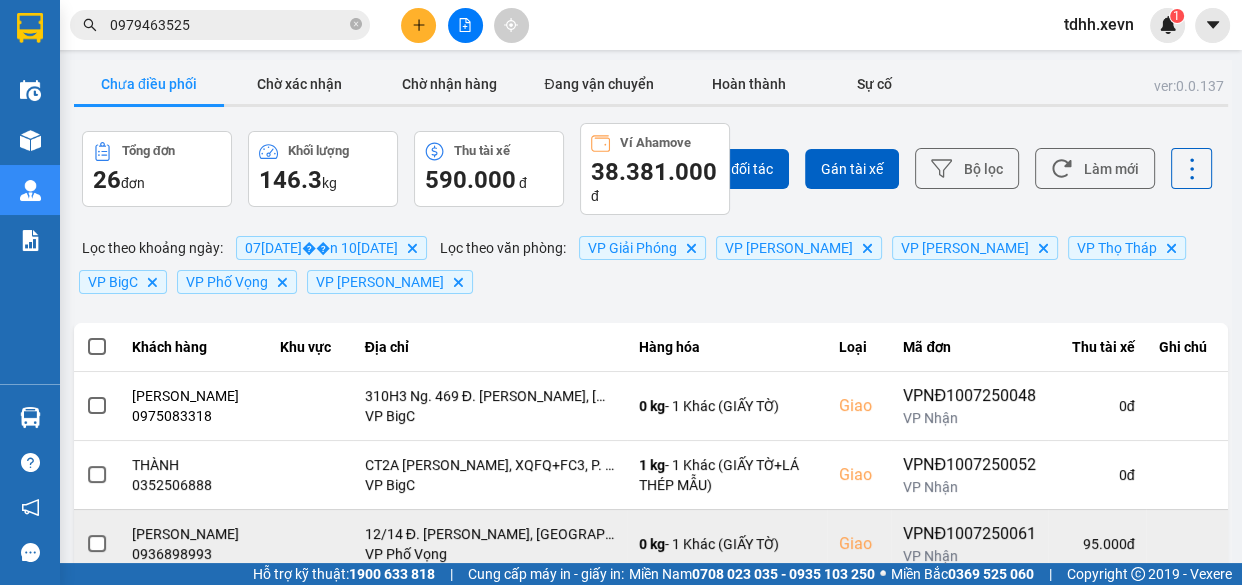 scroll, scrollTop: 269, scrollLeft: 0, axis: vertical 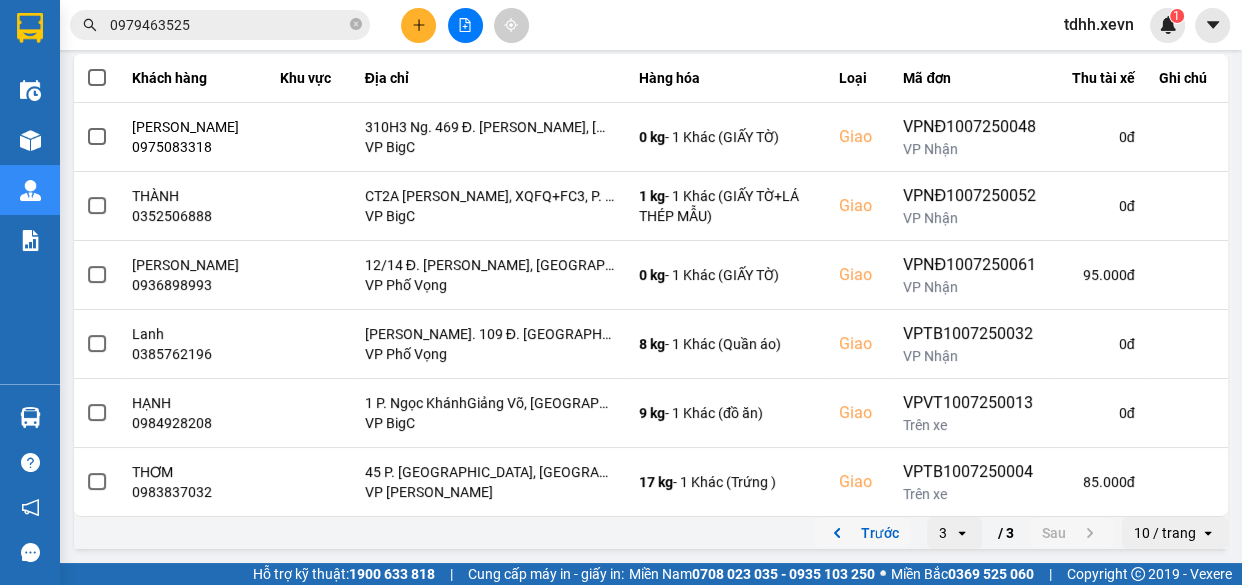 click on "Trước" at bounding box center [862, 533] 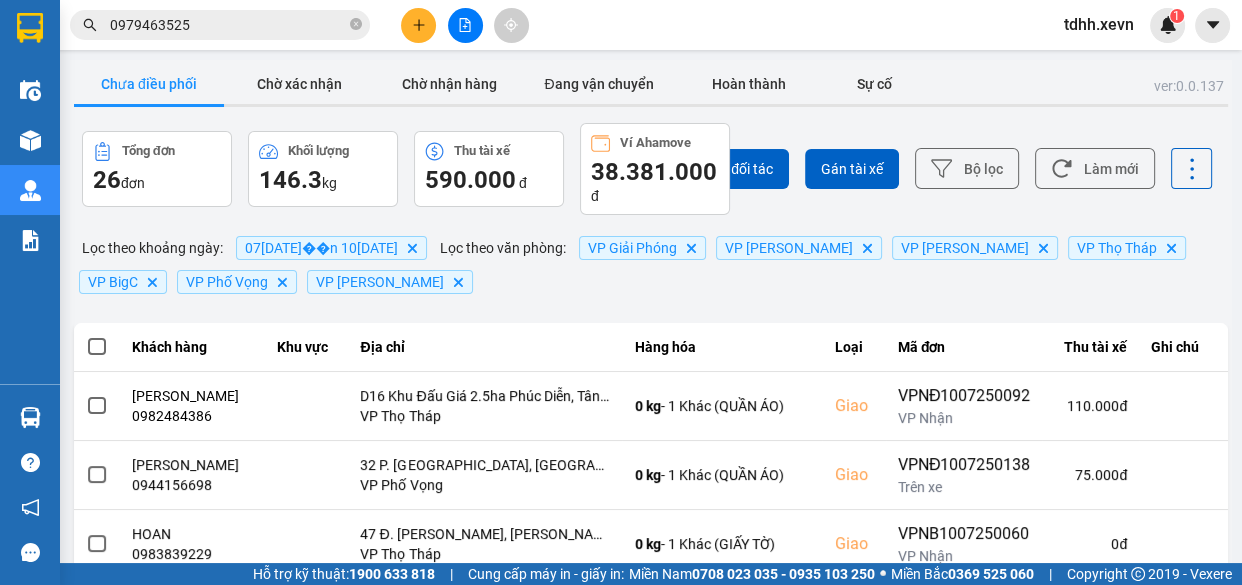 scroll, scrollTop: 544, scrollLeft: 0, axis: vertical 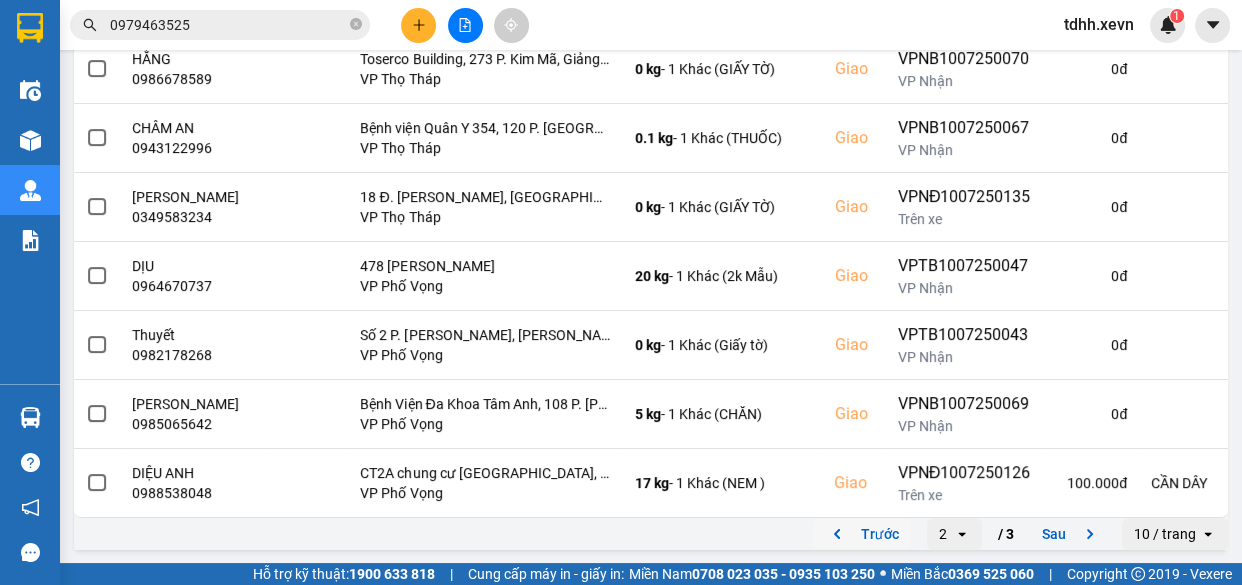 click on "Trước" at bounding box center [862, 534] 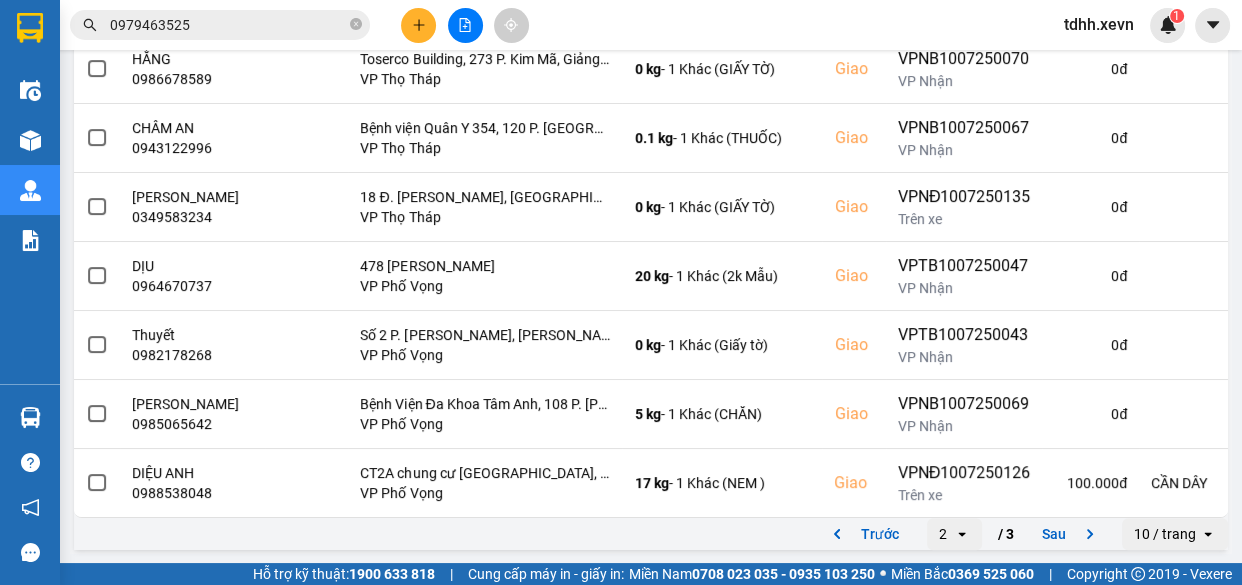 scroll, scrollTop: 0, scrollLeft: 0, axis: both 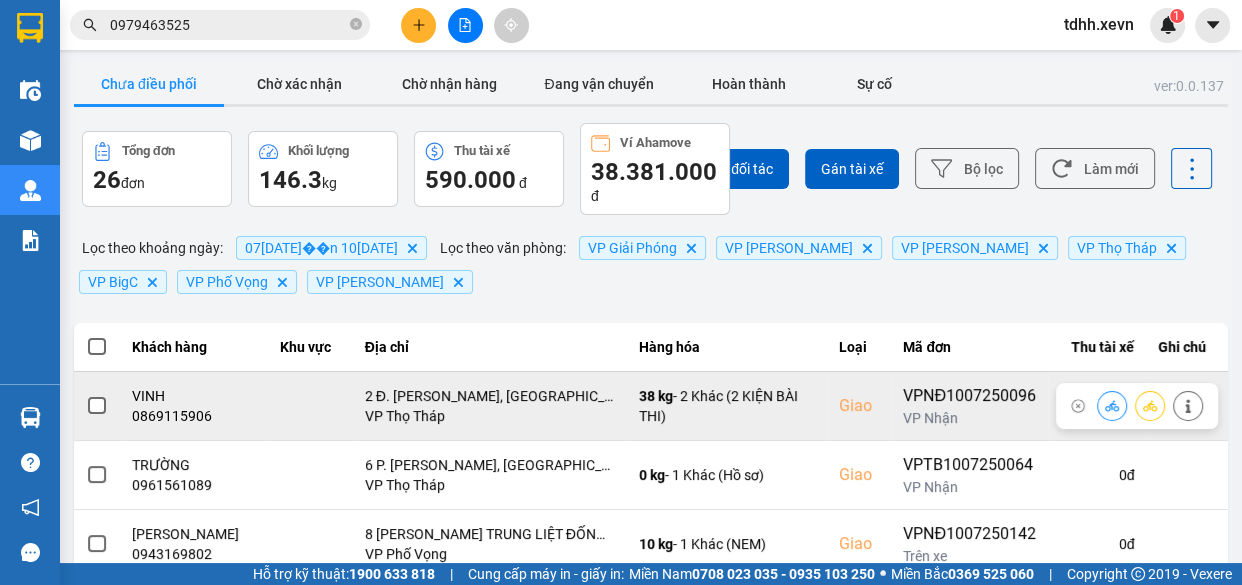 click on "0869115906" at bounding box center (194, 416) 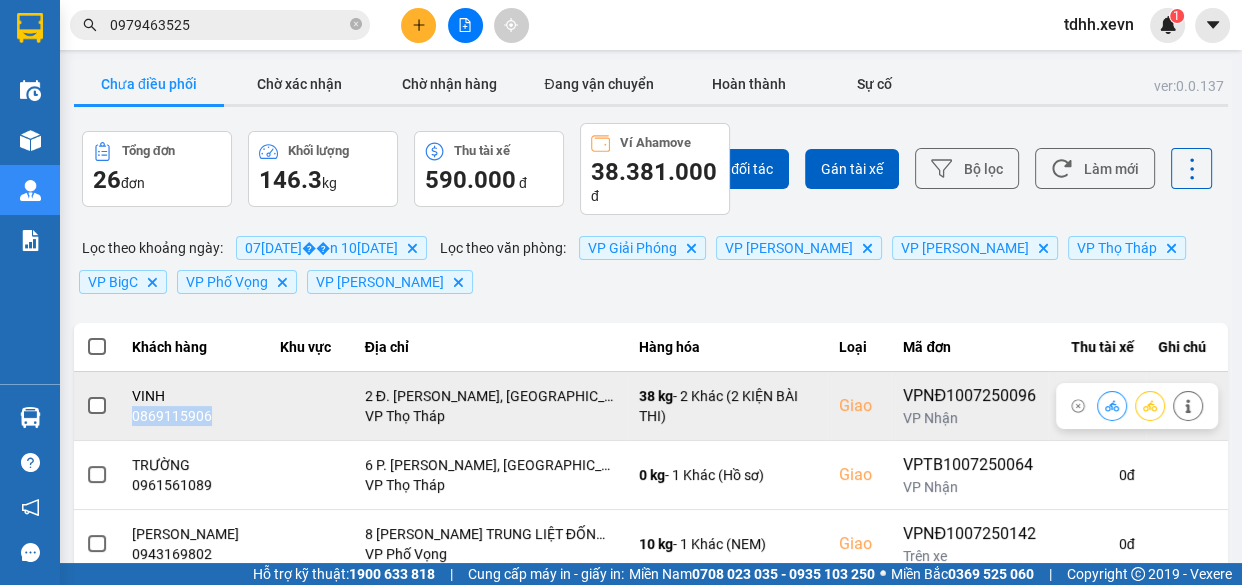 click on "0869115906" at bounding box center [194, 416] 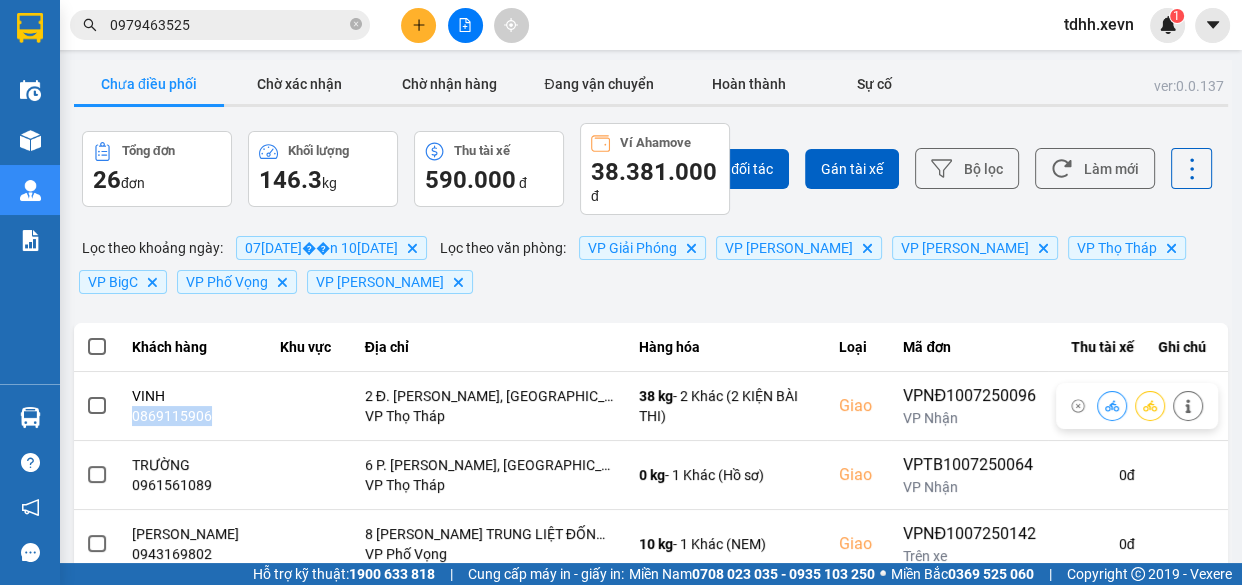 copy on "0869115906" 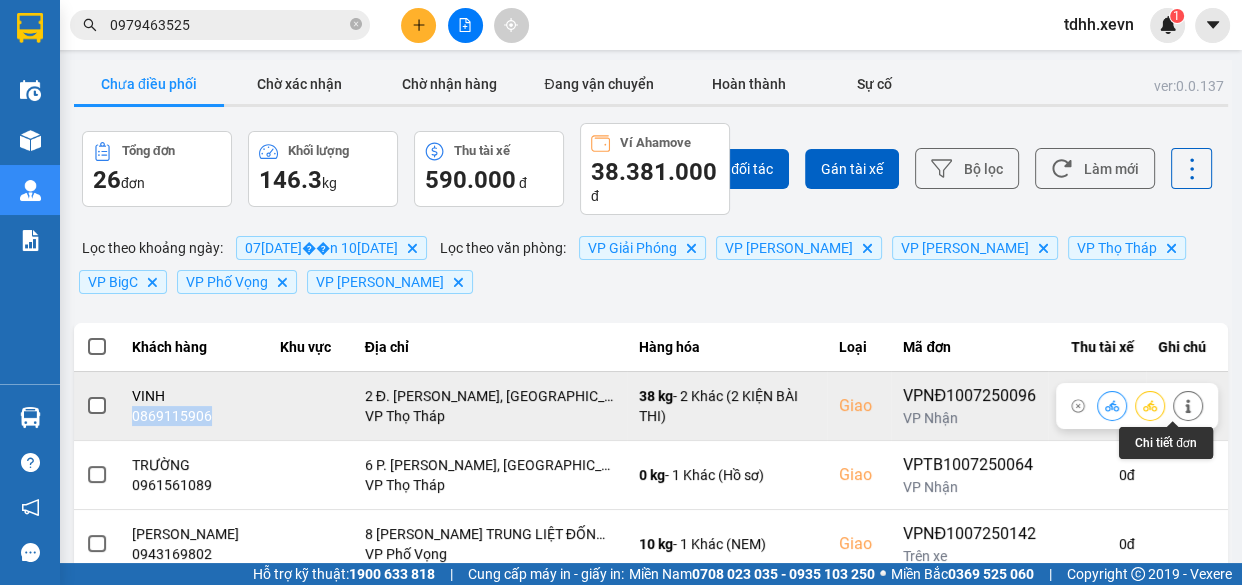 click 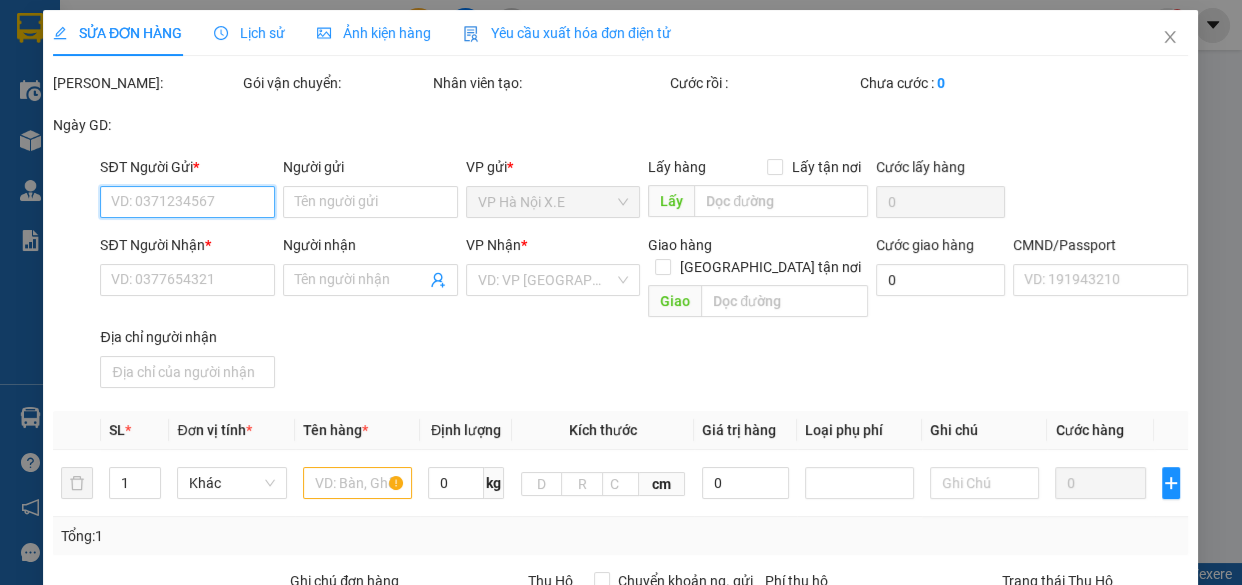 type on "0988109806" 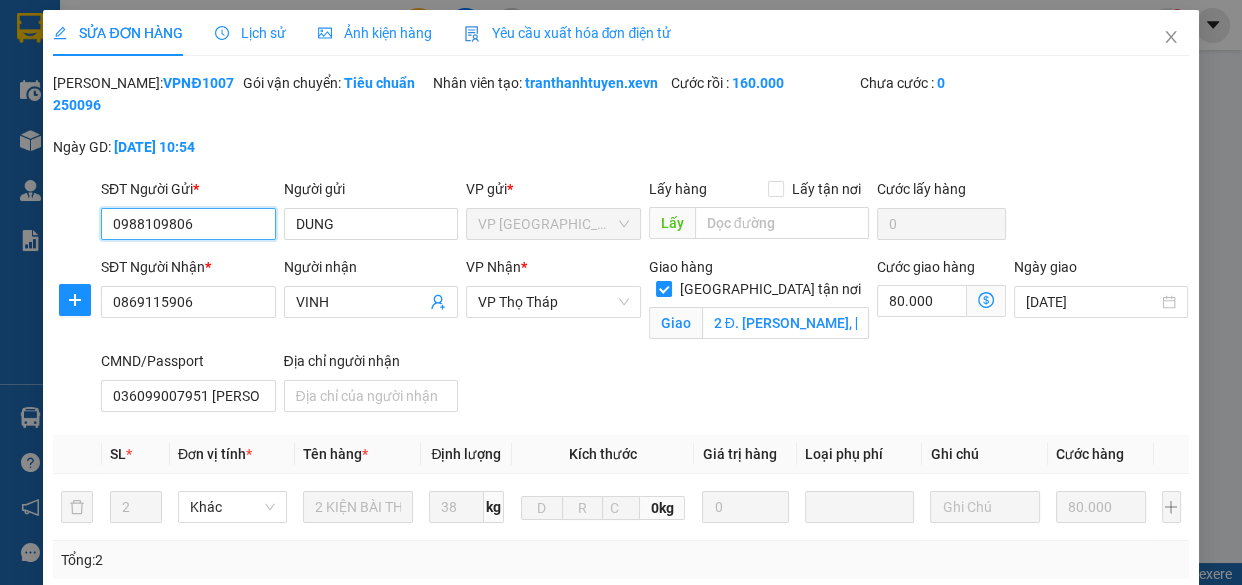 scroll, scrollTop: 438, scrollLeft: 0, axis: vertical 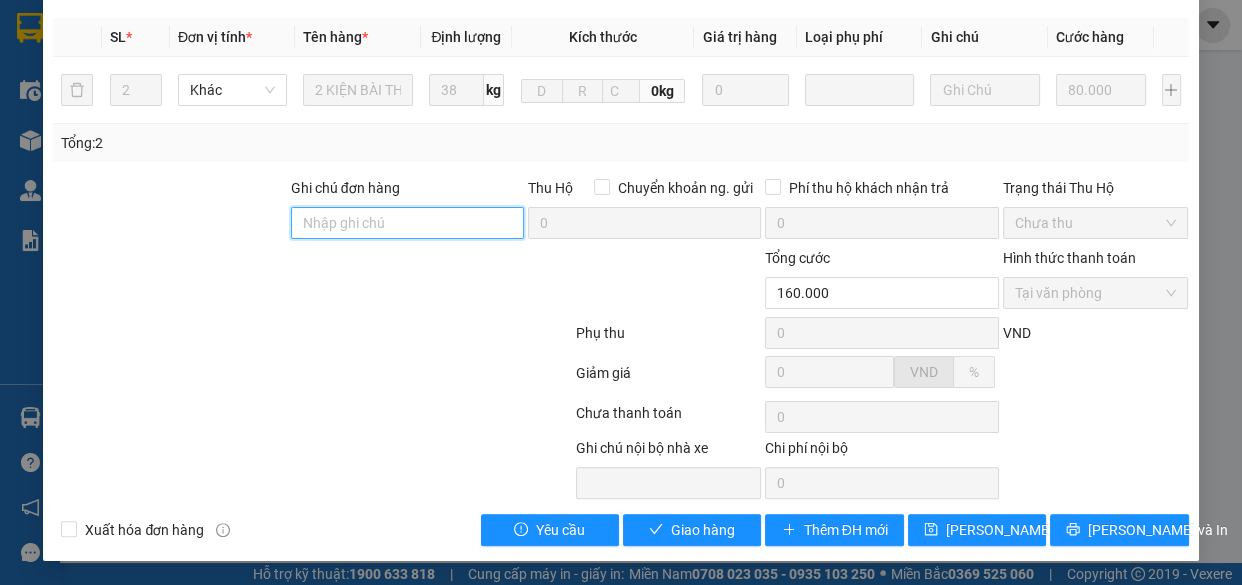 click on "Ghi chú đơn hàng" at bounding box center [407, 223] 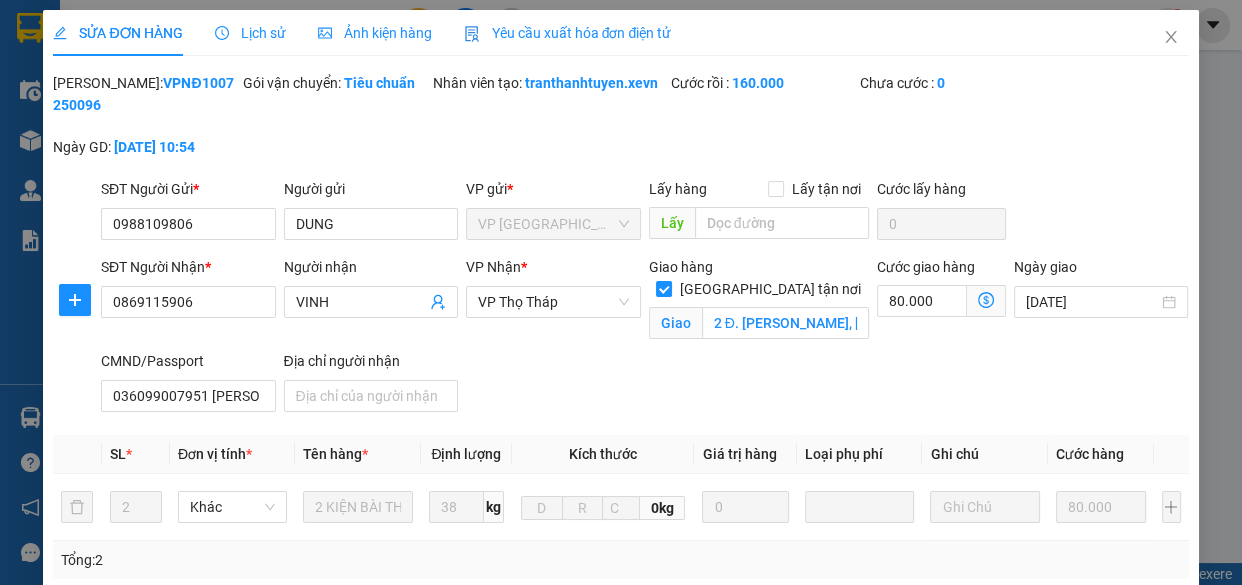 scroll, scrollTop: 438, scrollLeft: 0, axis: vertical 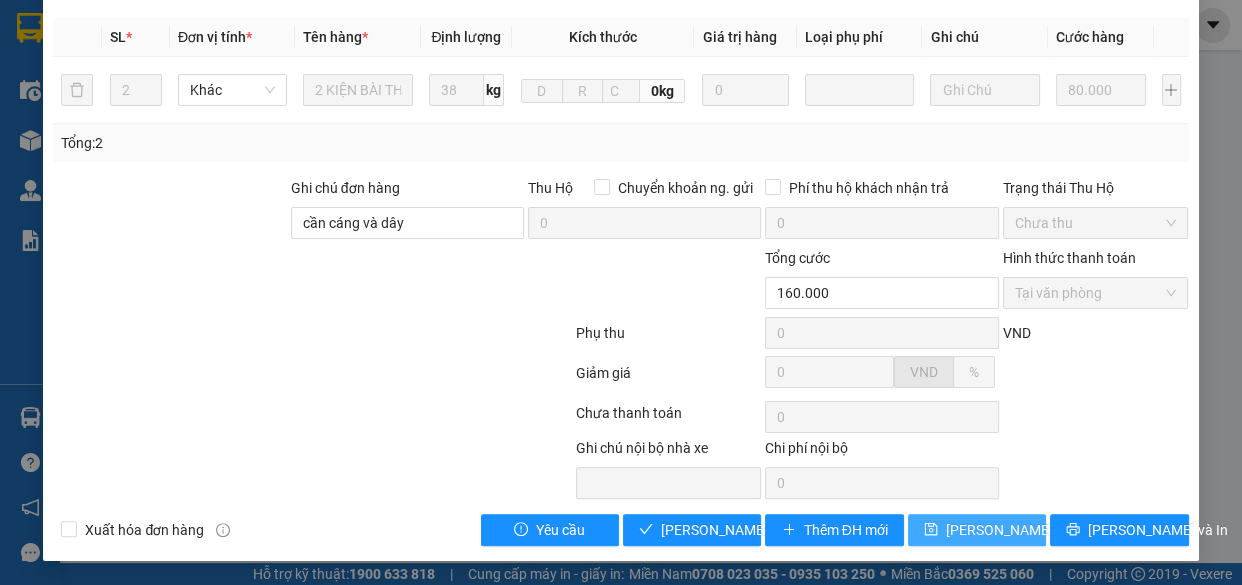 click on "Lưu thay đổi" at bounding box center [1026, 530] 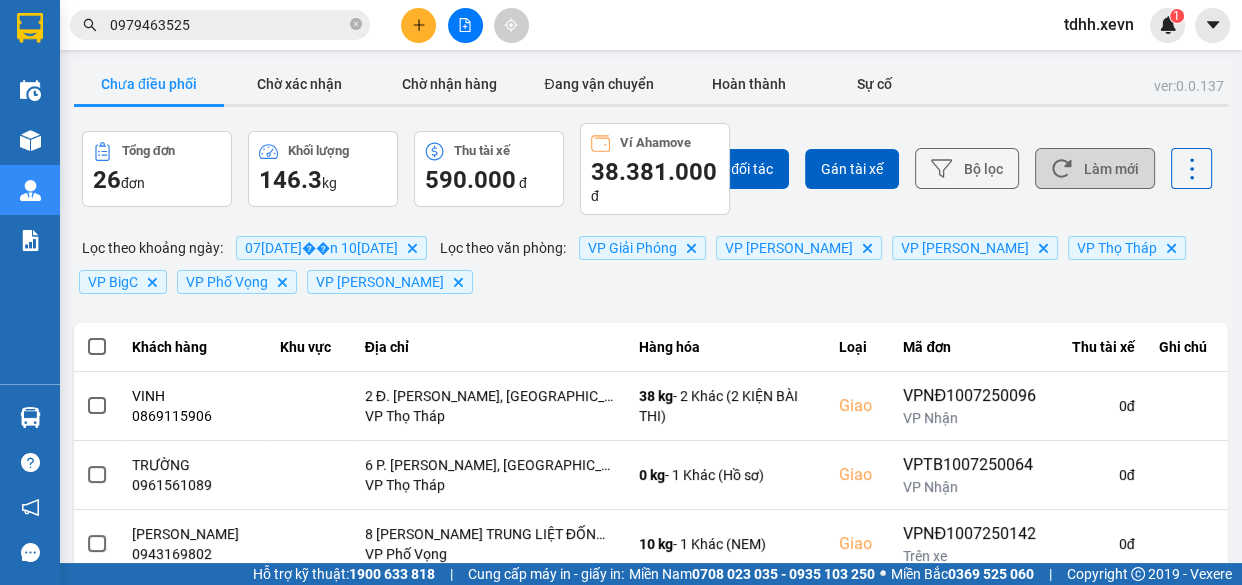 click on "Làm mới" at bounding box center [1095, 168] 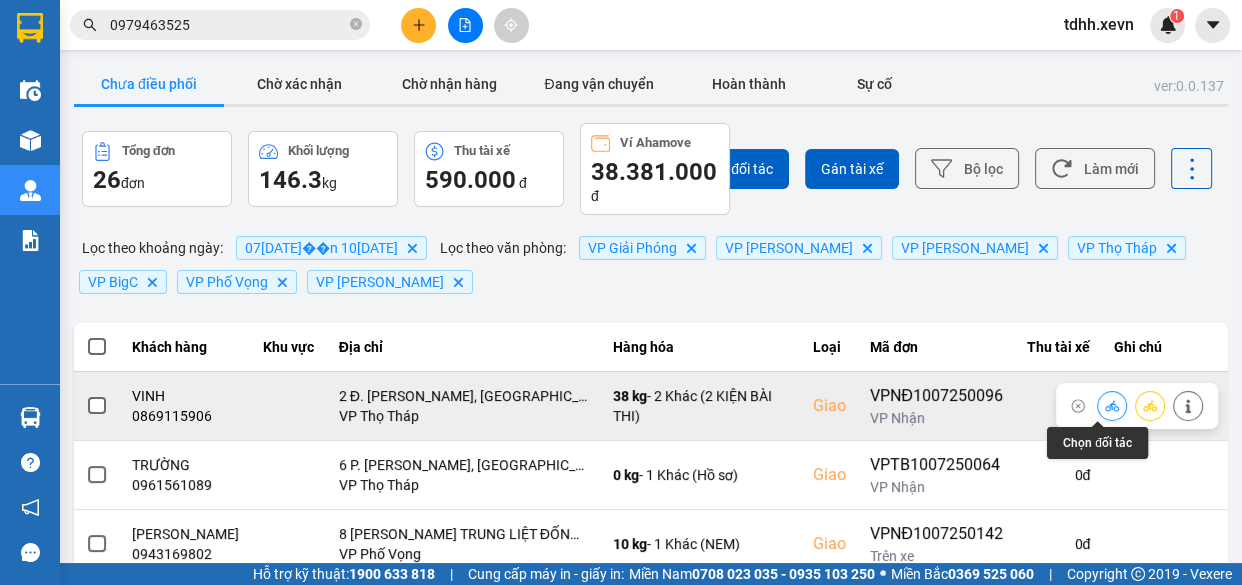 click 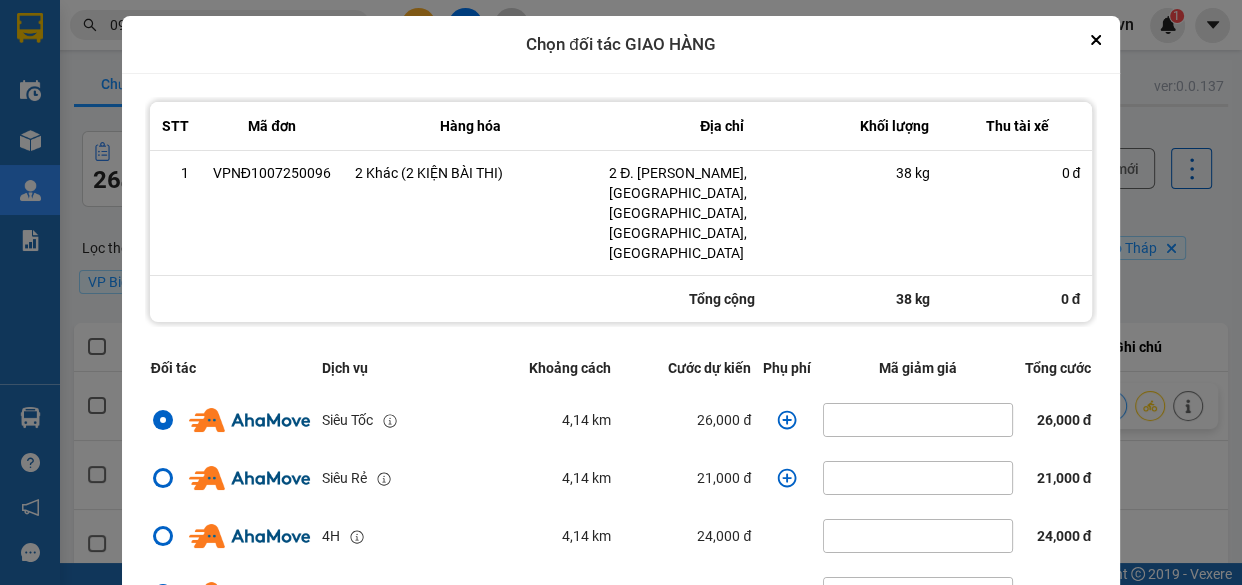 click 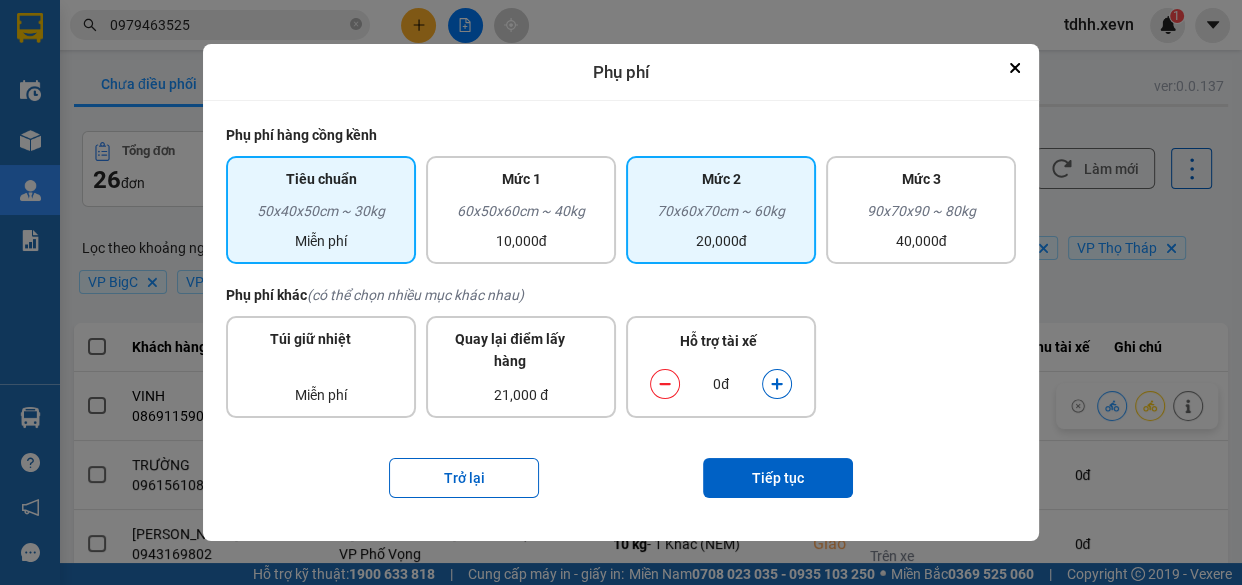 click on "Mức 2 70x60x70cm ~ 60kg 20,000đ" at bounding box center [721, 210] 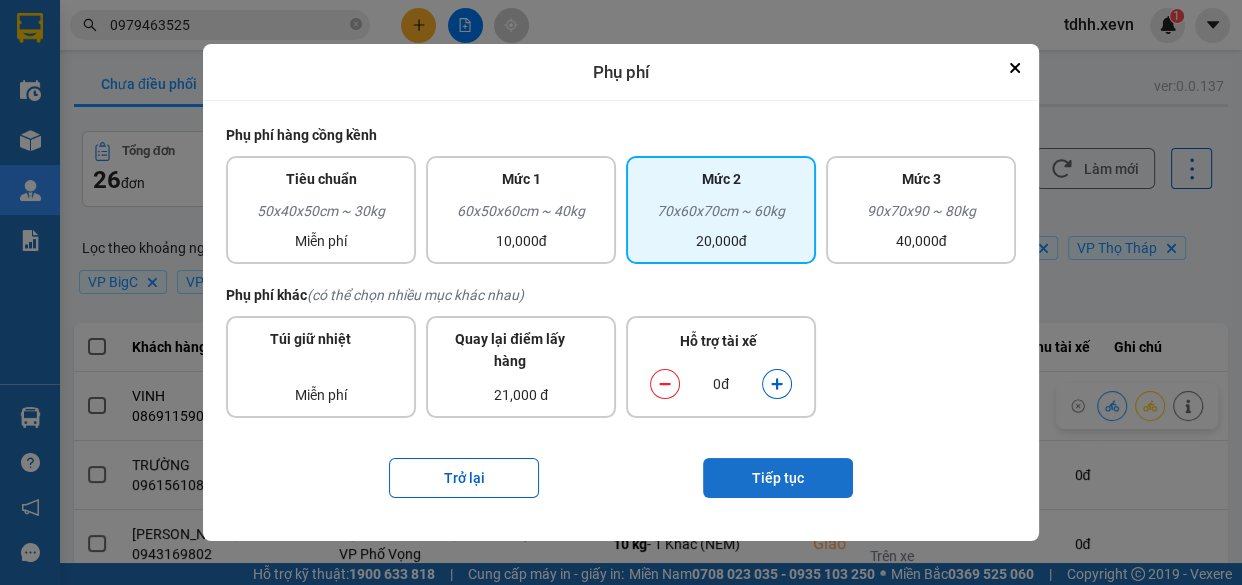 click on "Tiếp tục" at bounding box center (778, 478) 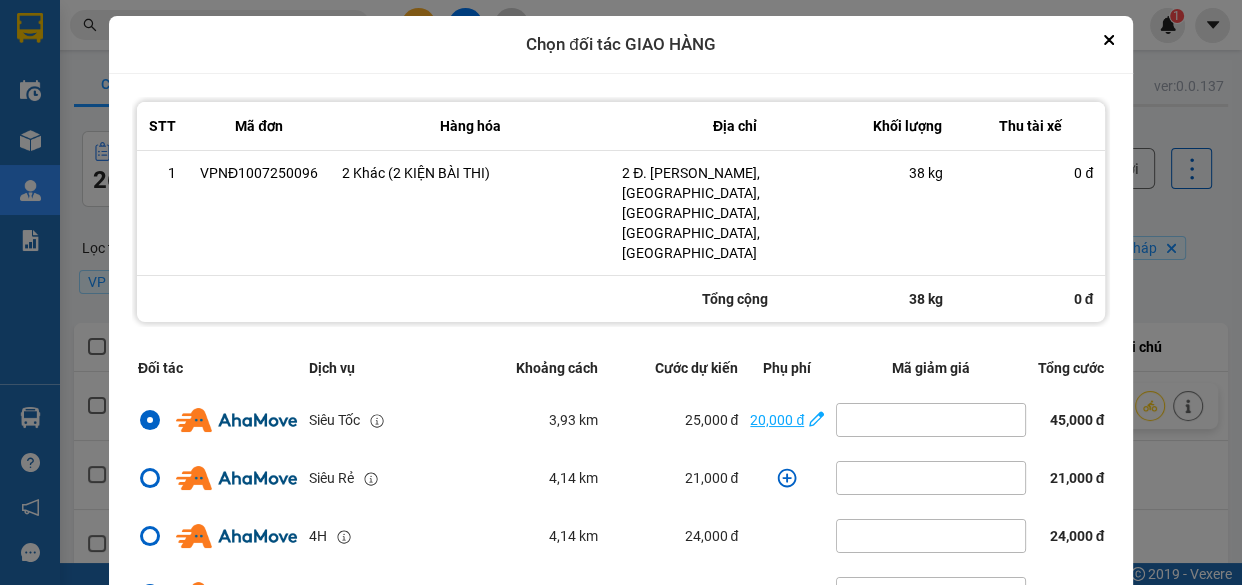 click on "20,000 đ" at bounding box center (777, 420) 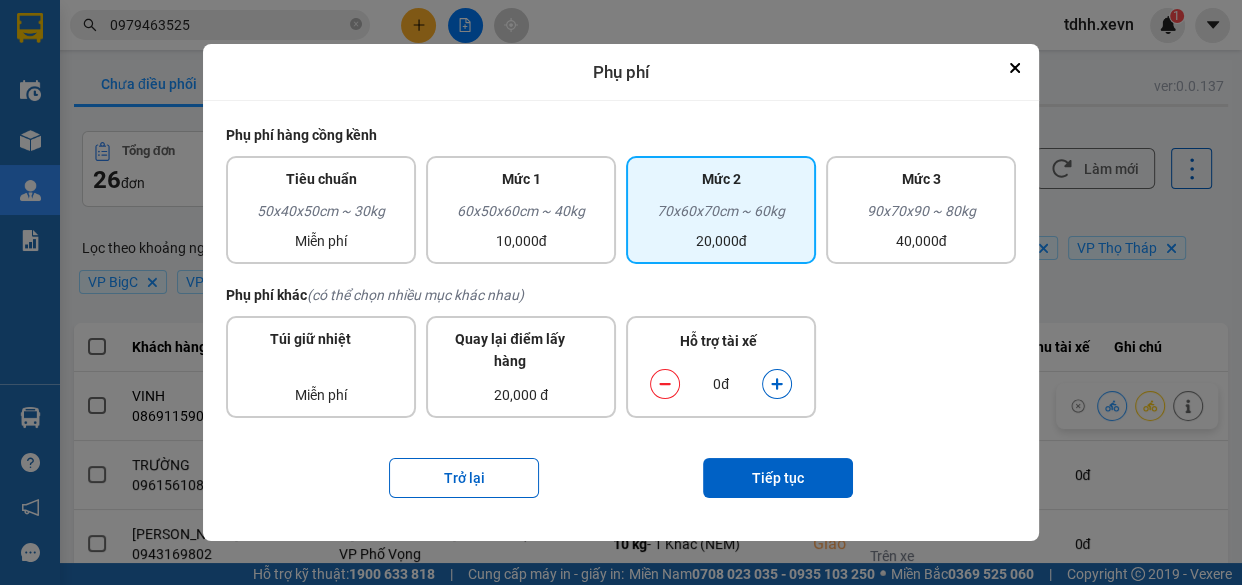 click at bounding box center [777, 384] 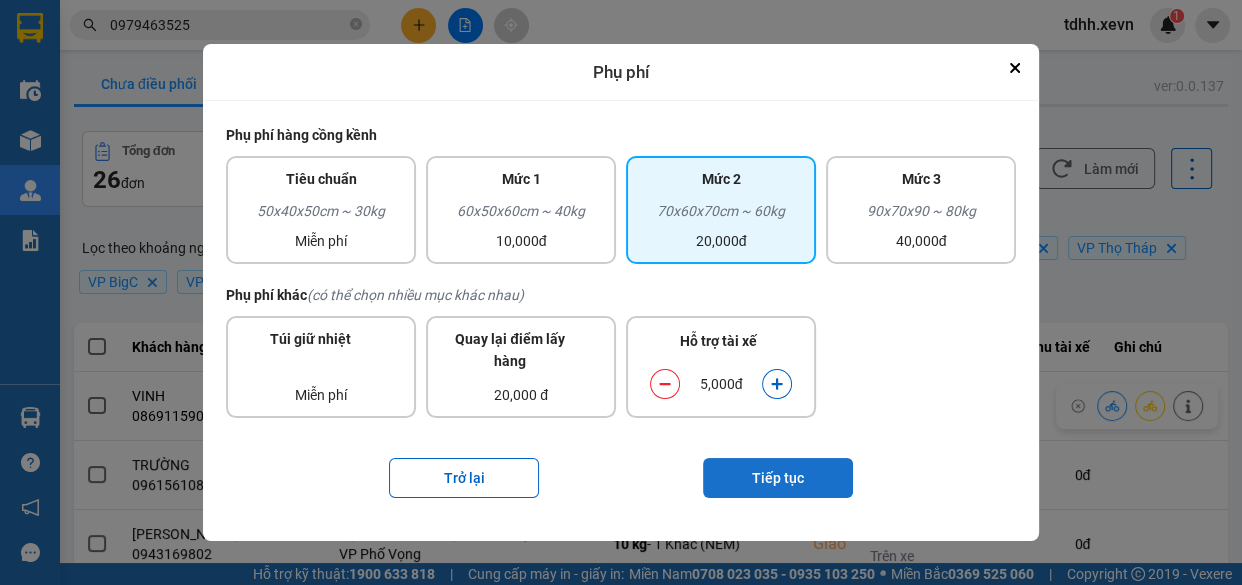 click on "Tiếp tục" at bounding box center [778, 478] 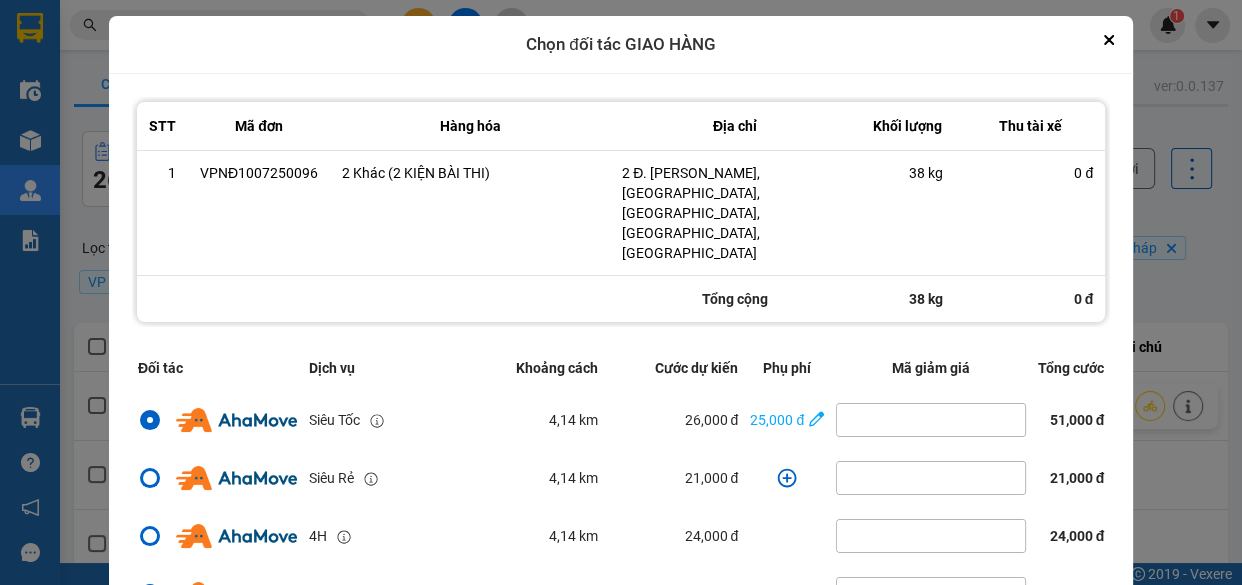 scroll, scrollTop: 431, scrollLeft: 0, axis: vertical 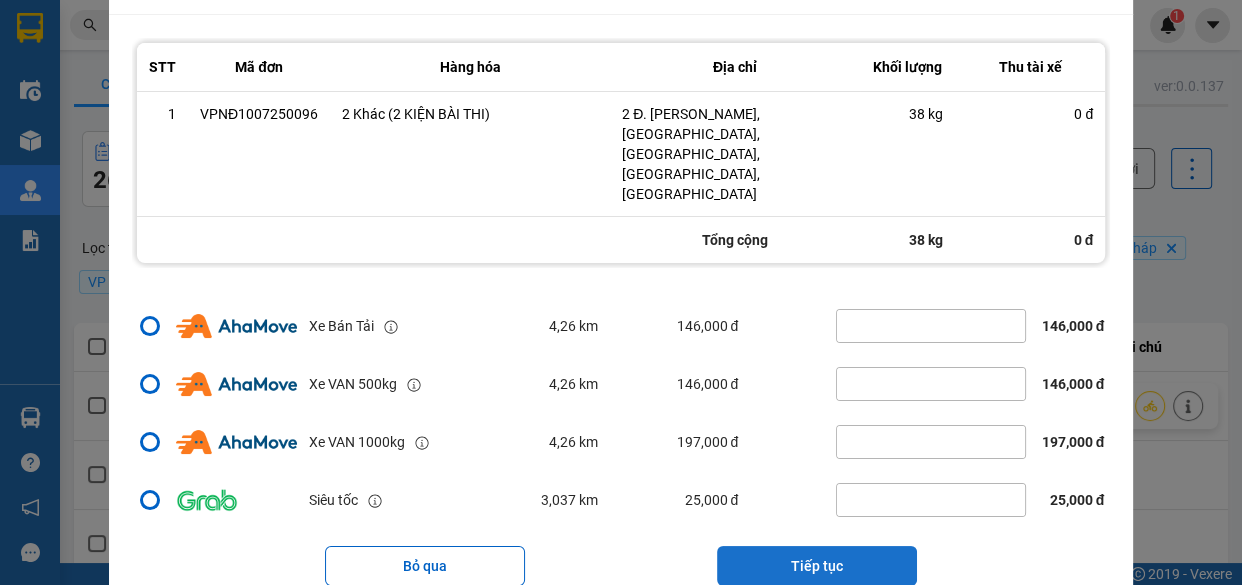 click on "Tiếp tục" at bounding box center (817, 566) 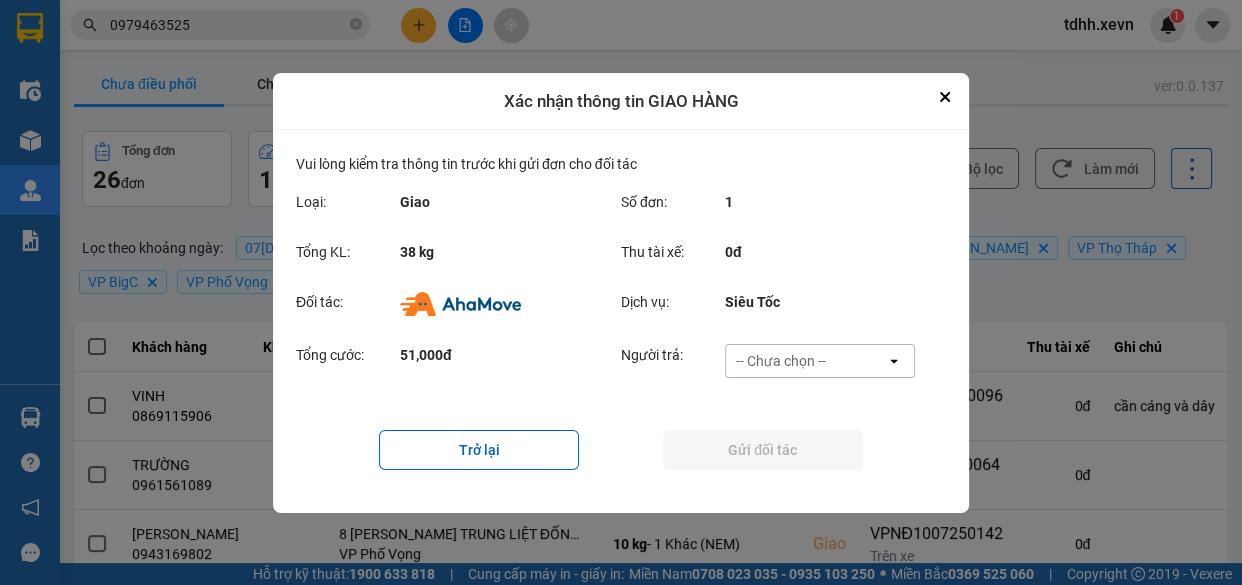 scroll, scrollTop: 0, scrollLeft: 0, axis: both 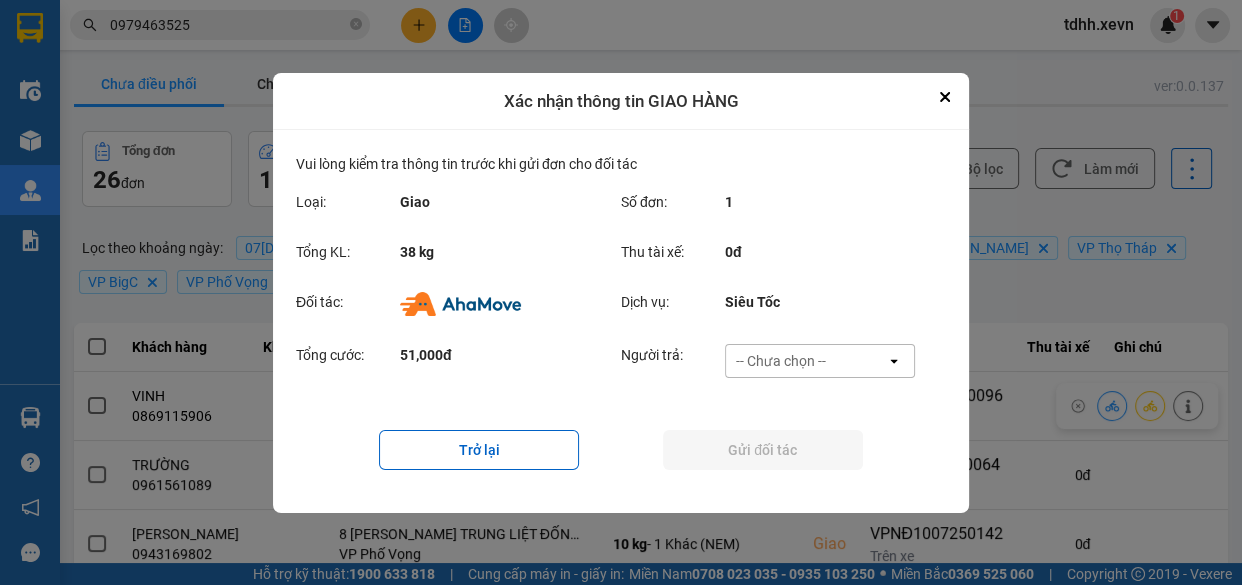 click on "-- Chưa chọn --" at bounding box center [806, 361] 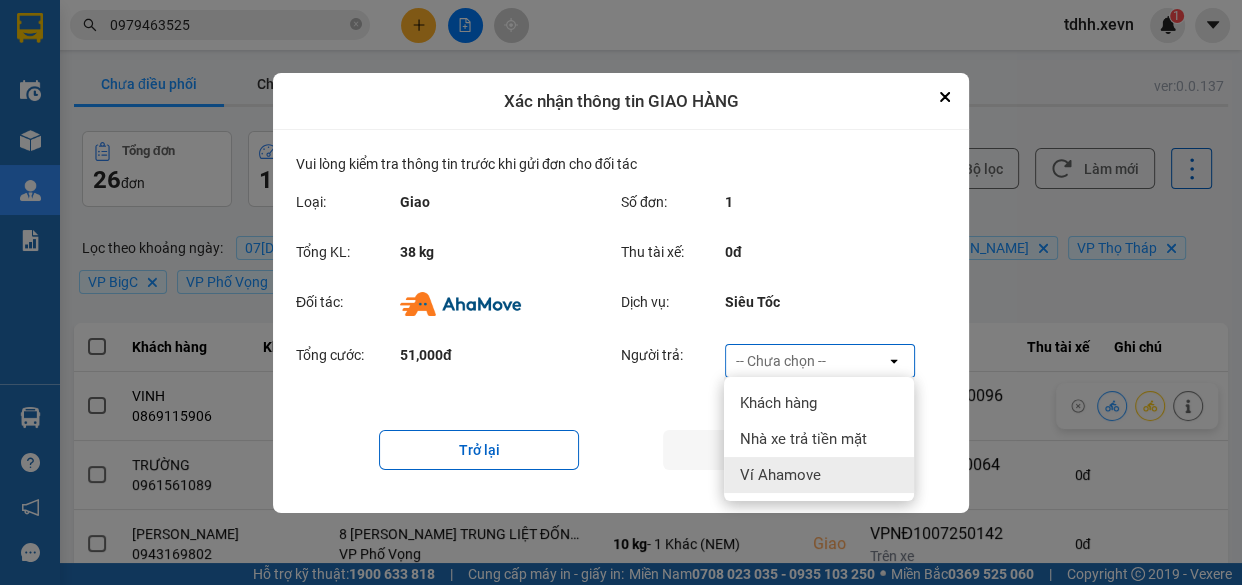 click on "Ví Ahamove" at bounding box center (819, 475) 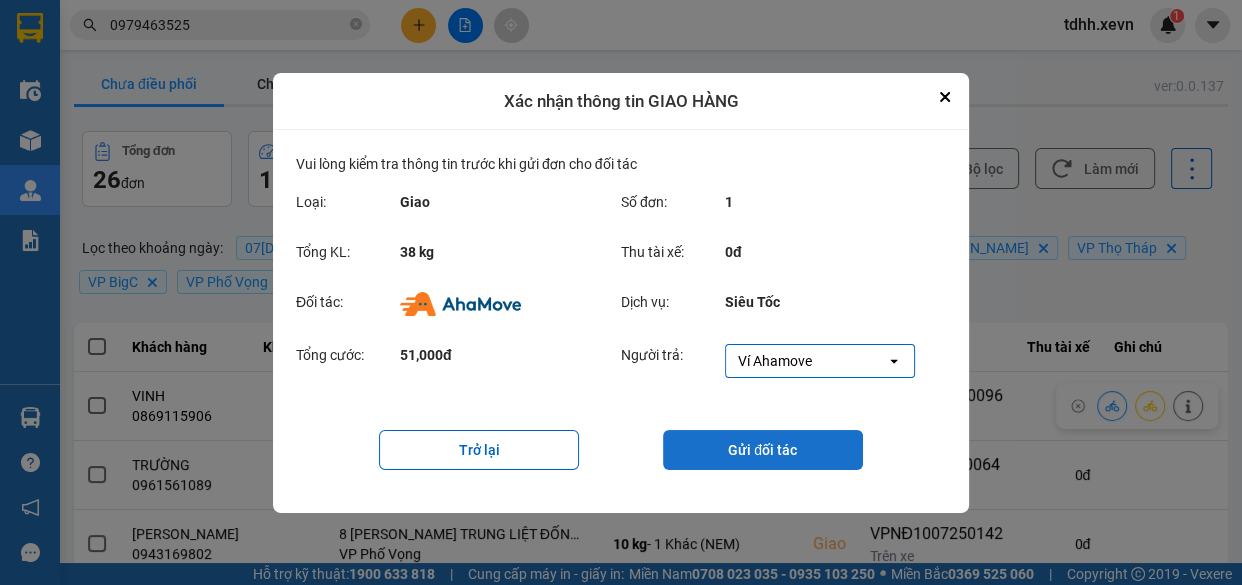 click on "Gửi đối tác" at bounding box center (763, 450) 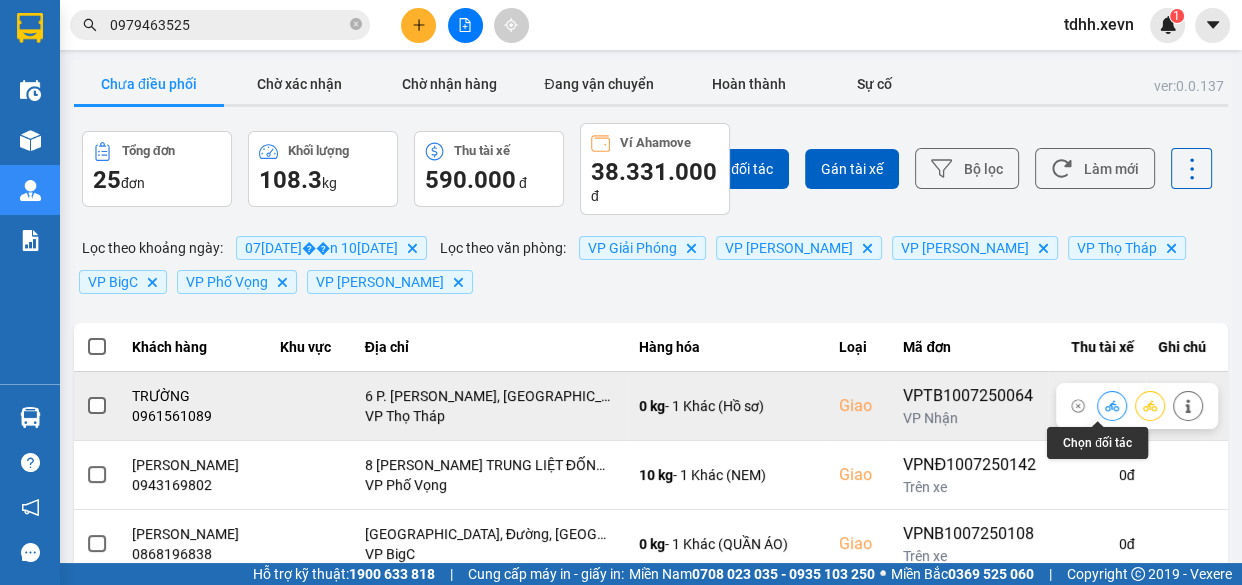 click 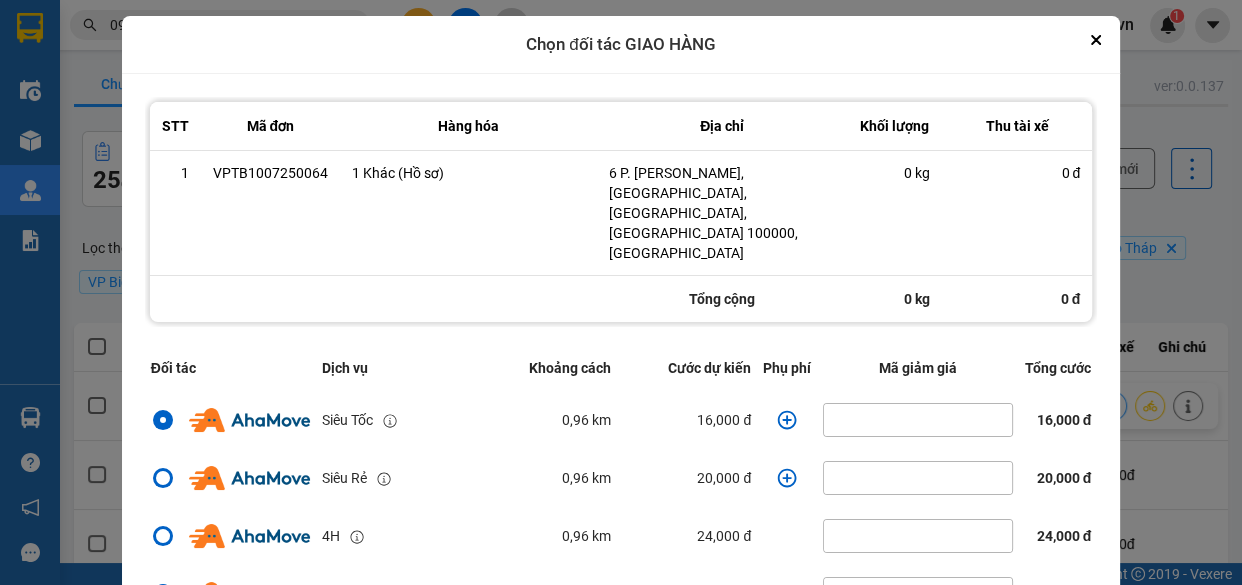 click on "Tiếp tục" at bounding box center [813, 625] 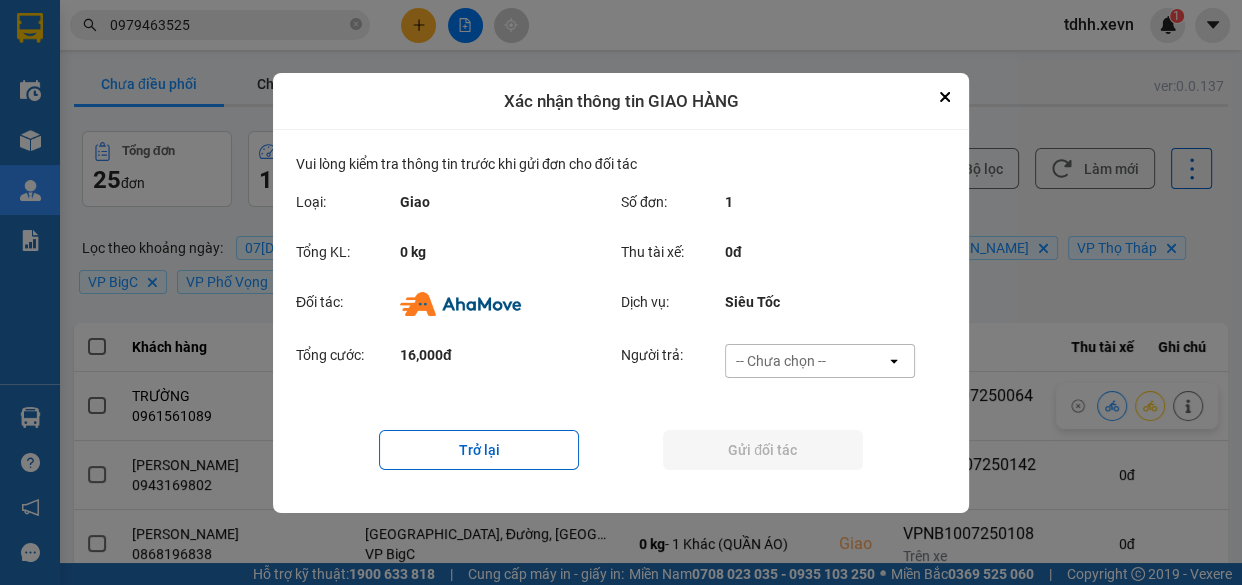 click on "-- Chưa chọn --" at bounding box center (806, 361) 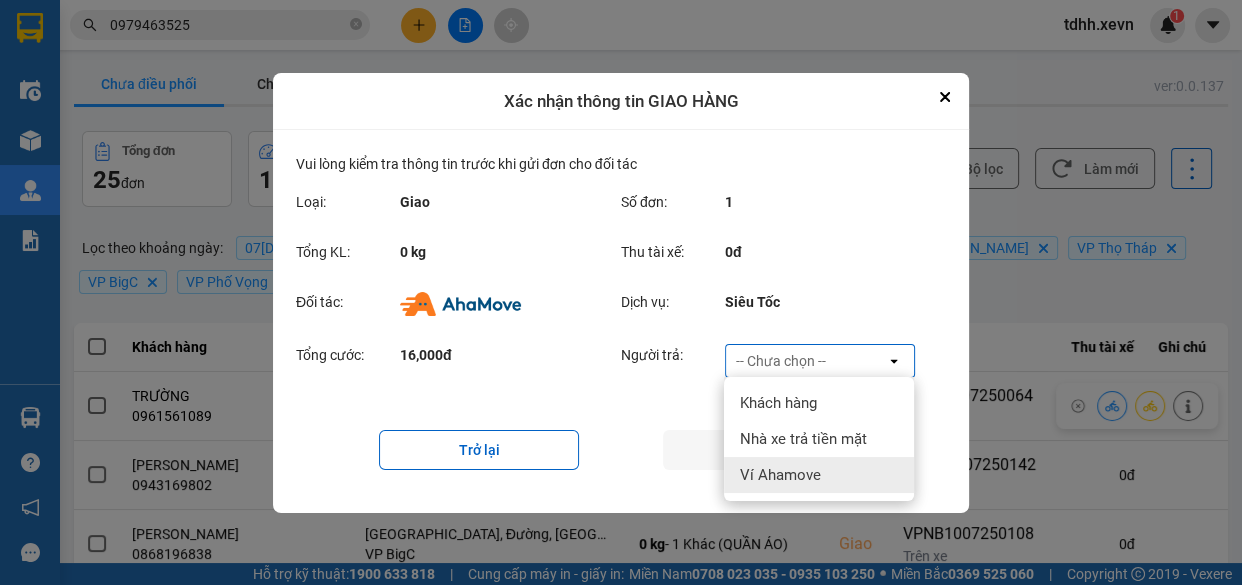 click on "Ví Ahamove" at bounding box center [780, 475] 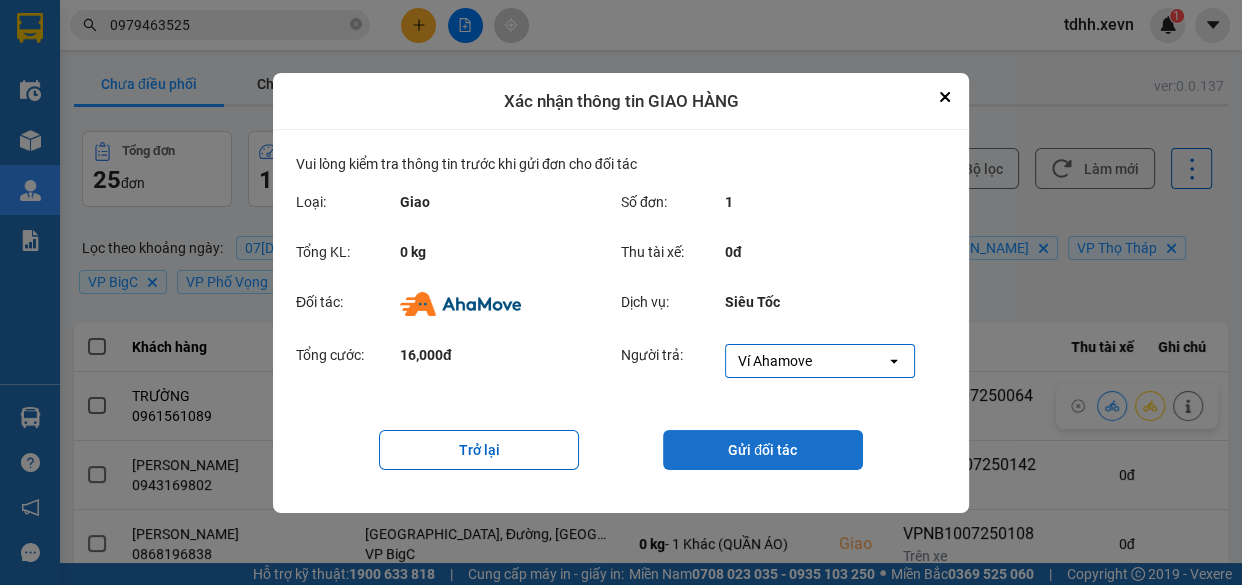 click on "Gửi đối tác" at bounding box center [763, 450] 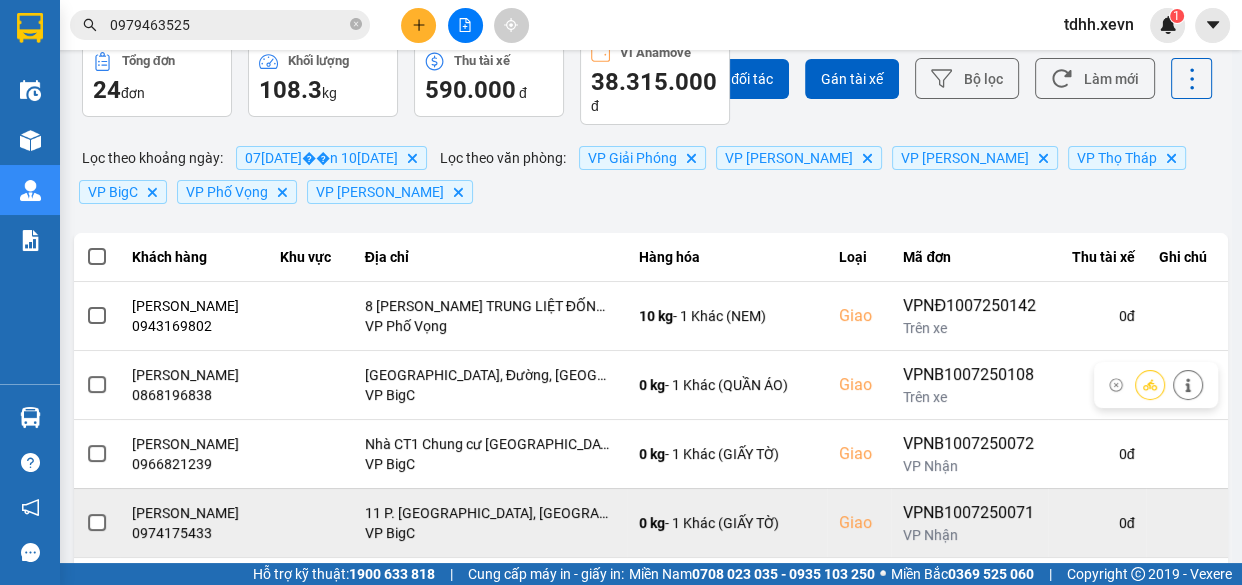 scroll, scrollTop: 181, scrollLeft: 0, axis: vertical 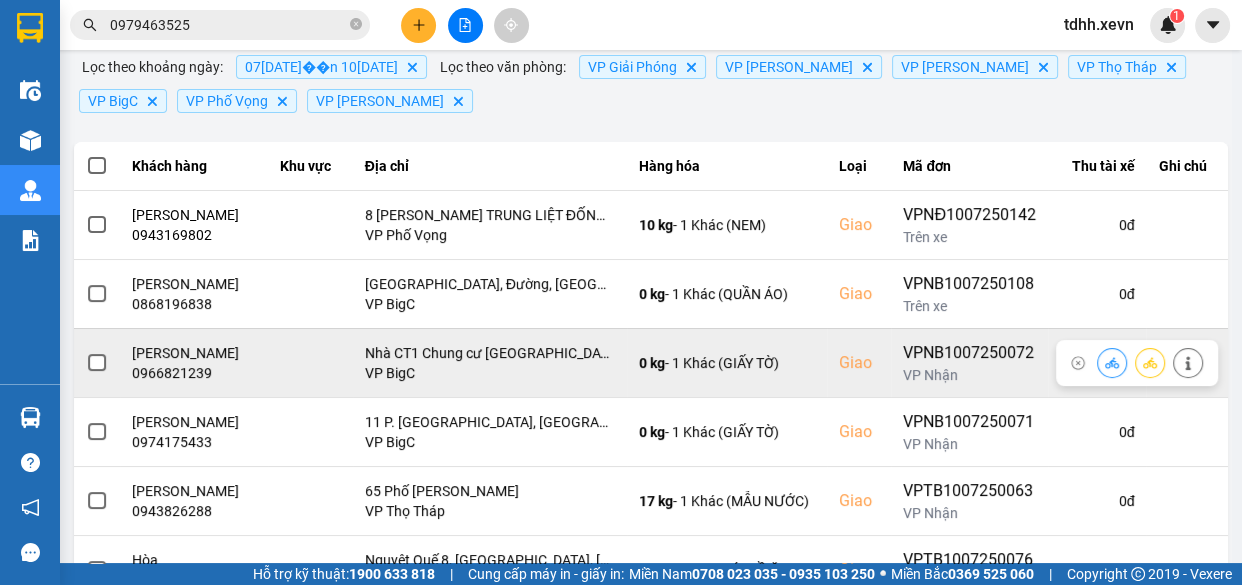 click on "0966821239" at bounding box center (194, 373) 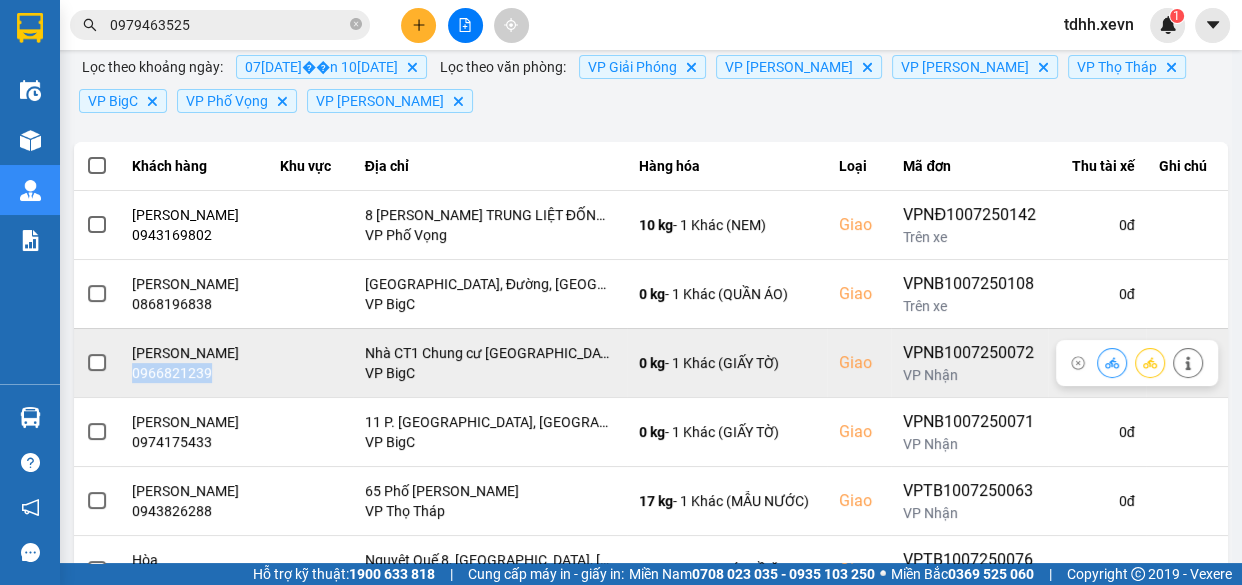 click on "0966821239" at bounding box center (194, 373) 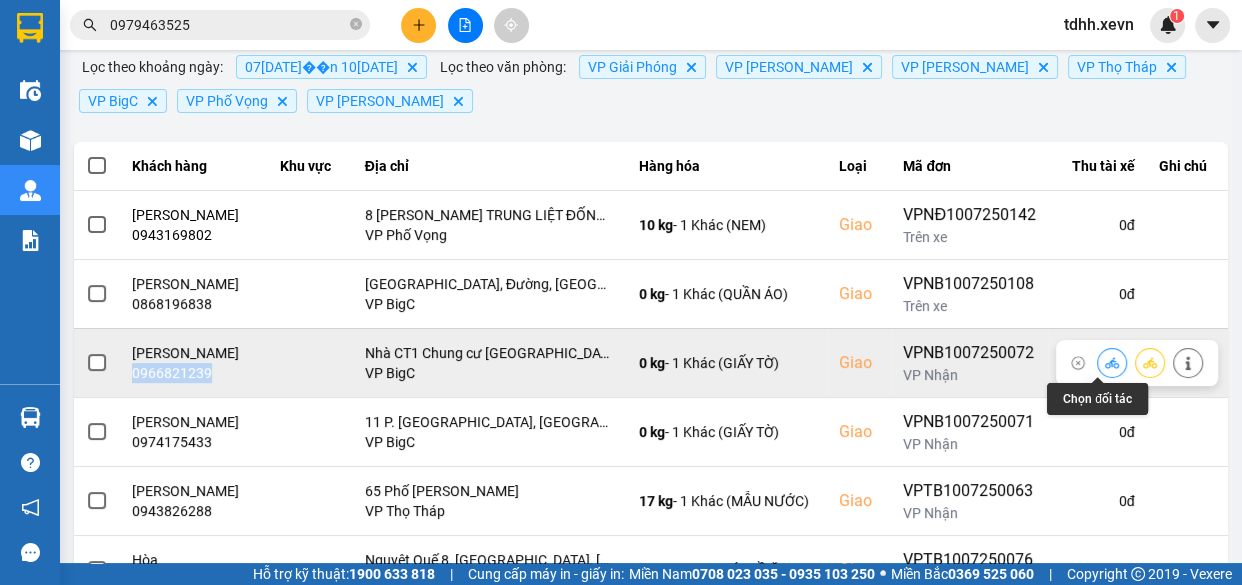 click 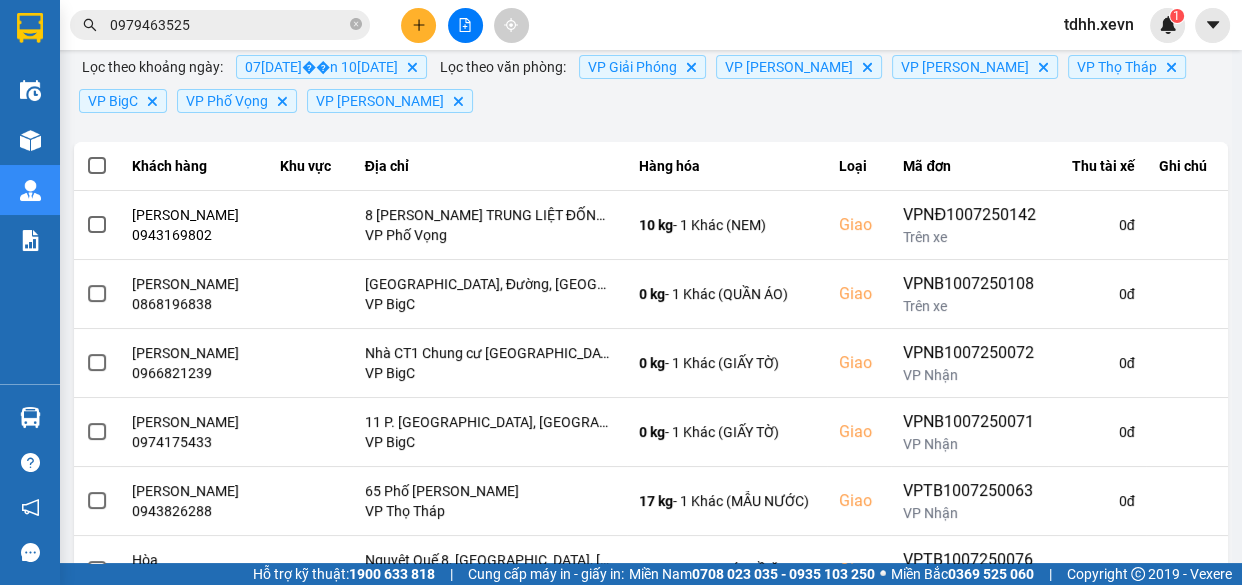 click on "ver:  0.0.137 Chưa điều phối Chờ xác nhận Chờ nhận hàng Đang vận chuyển Hoàn thành Sự cố Tổng đơn 24  đơn Khối lượng 108.3  kg Thu tài xế 590.000   đ Ví Ahamove 38.315.000   đ Chọn đối tác Gán tài xế Bộ lọc Làm mới Lọc theo khoảng ngày : 07/07/2025 đến 10/07/2025 Delete Lọc theo văn phòng : VP Giải Phóng Delete VP Trần Đại Nghĩa Delete VP Ngọc Hồi Delete VP Thọ Tháp Delete VP BigC Delete VP Phố Vọng Delete VP Lê Duẩn Delete Khách hàng Khu vực Địa chỉ Hàng hóa Loại Mã đơn Thu tài xế Ghi chú PHẠM NGỌC LỢI 0943169802 8 NGUYỄN VĂN TUYẾT TRUNG LIỆT ĐỐNG ĐA VP Phố Vọng 10 kg  -   1 Khác (NEM) Giao VPNĐ1007250142 Trên xe 0 đ TRẦN MAI THẢO VY 0868196838 Goldsilk Complex AMIS, Đường, Vạn Phúc, Hà Đông, Hà Nội, Việt Nam VP BigC 0 kg  -   1 Khác (QUẦN ÁO) Giao VPNB1007250108 Trên xe 0 đ TRẦN QUANG TIẾN 0966821239 VP BigC 0 kg  -   1 Khác (GIẤY TỜ)" at bounding box center (651, 398) 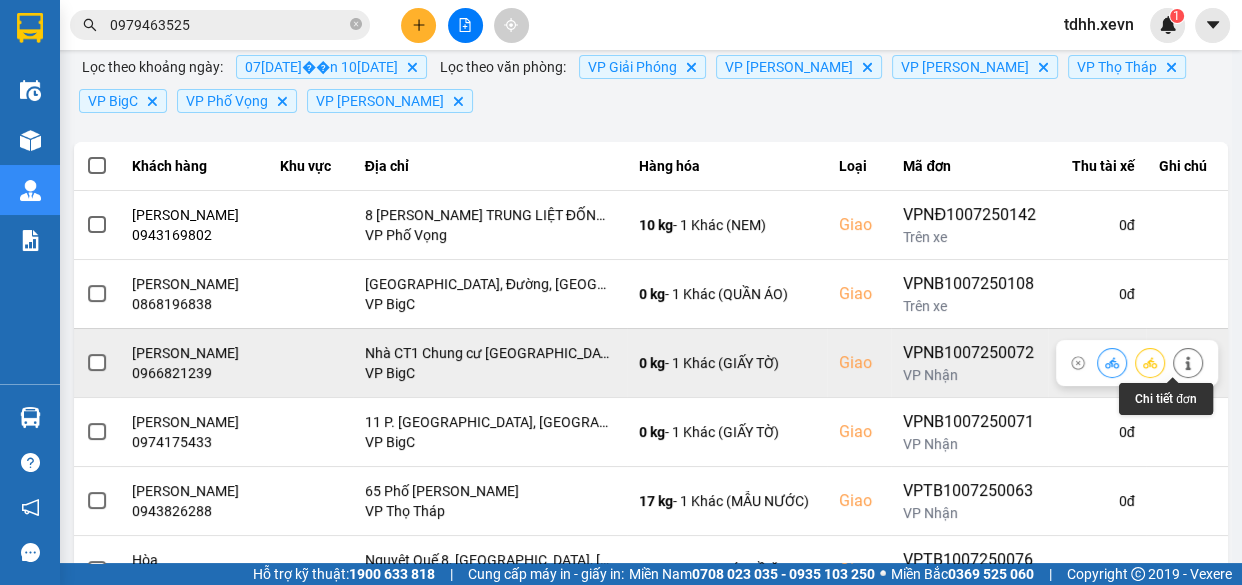 click 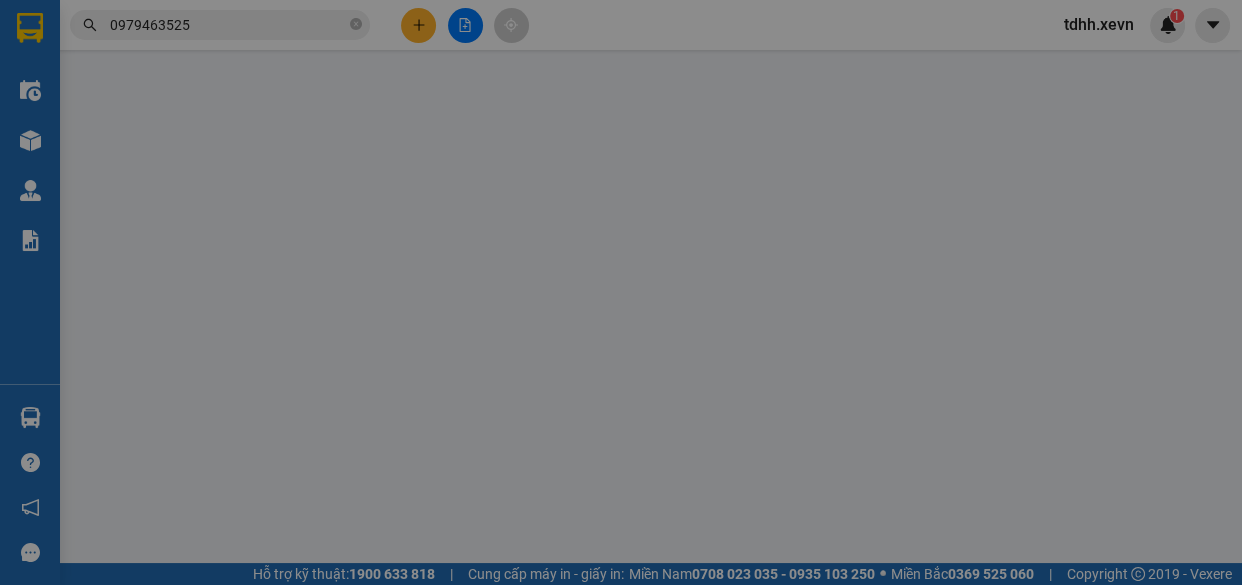 scroll, scrollTop: 0, scrollLeft: 0, axis: both 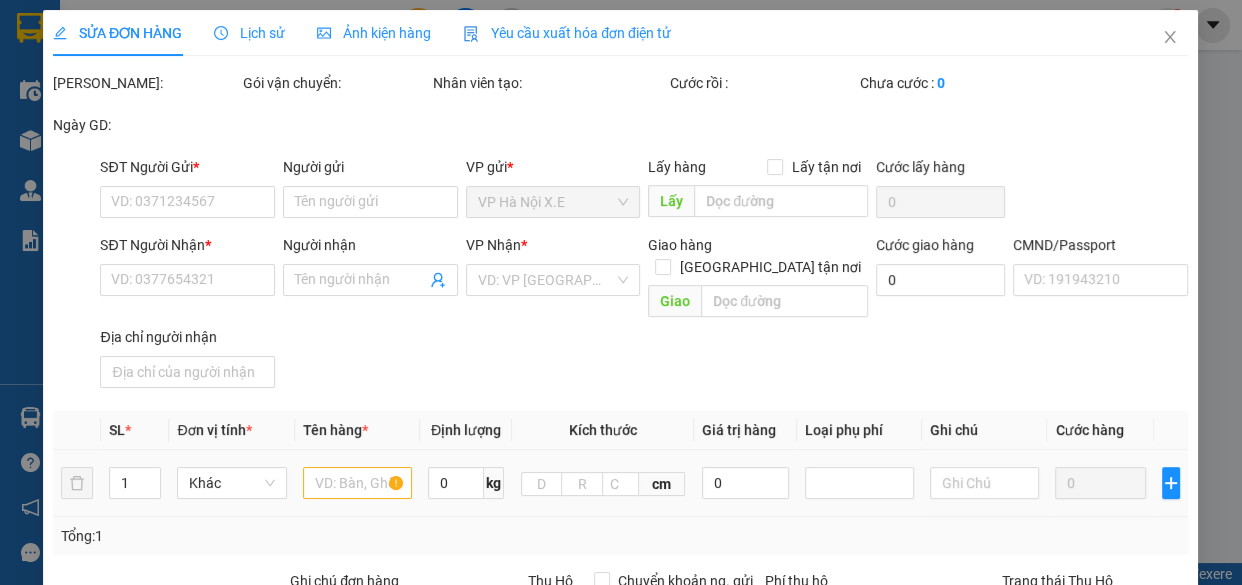 type on "0948088688" 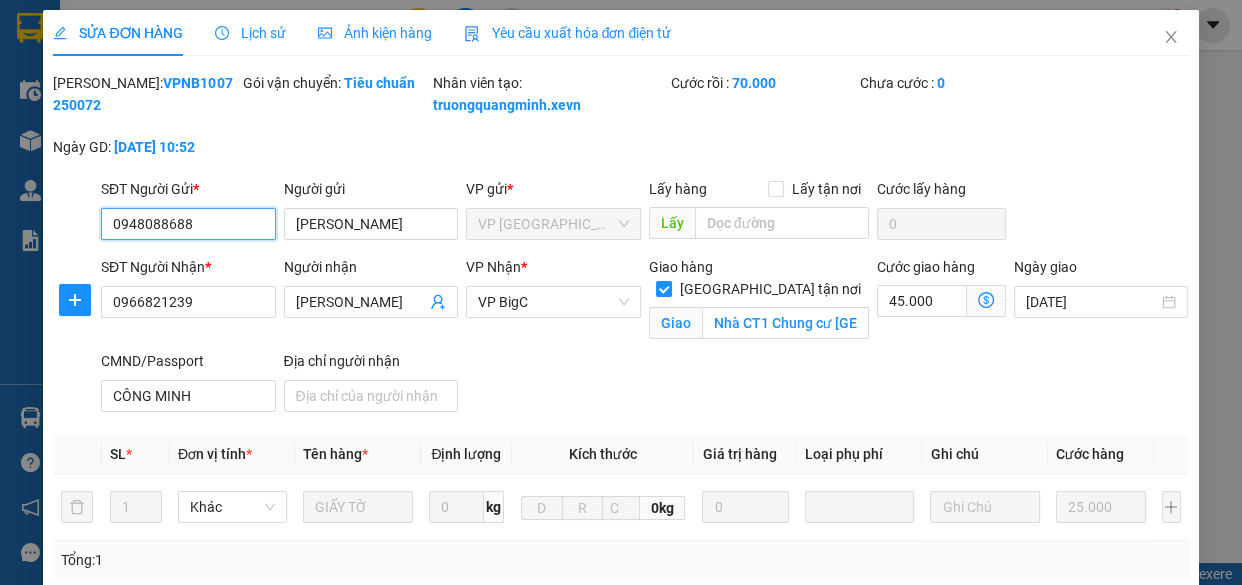 scroll, scrollTop: 363, scrollLeft: 0, axis: vertical 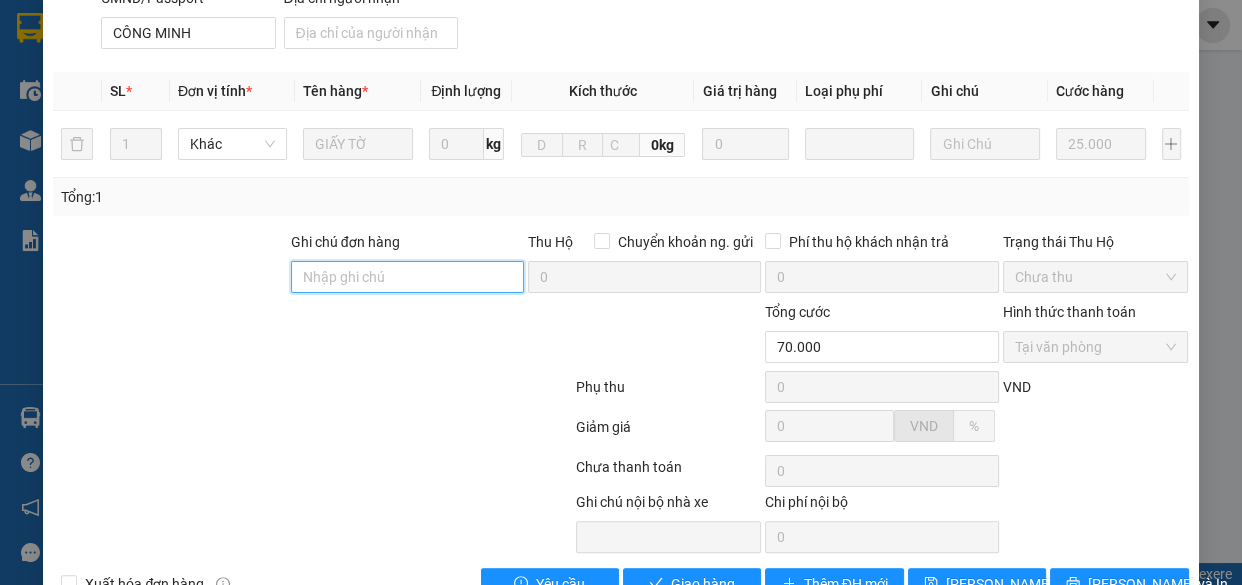 click on "Ghi chú đơn hàng" at bounding box center (407, 277) 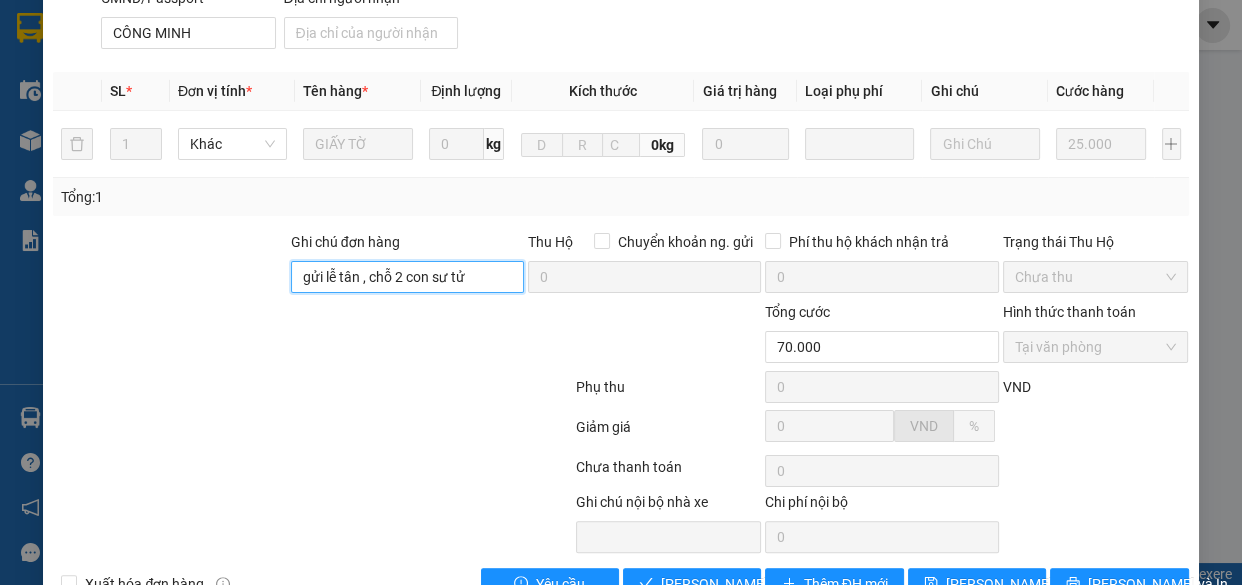 scroll, scrollTop: 438, scrollLeft: 0, axis: vertical 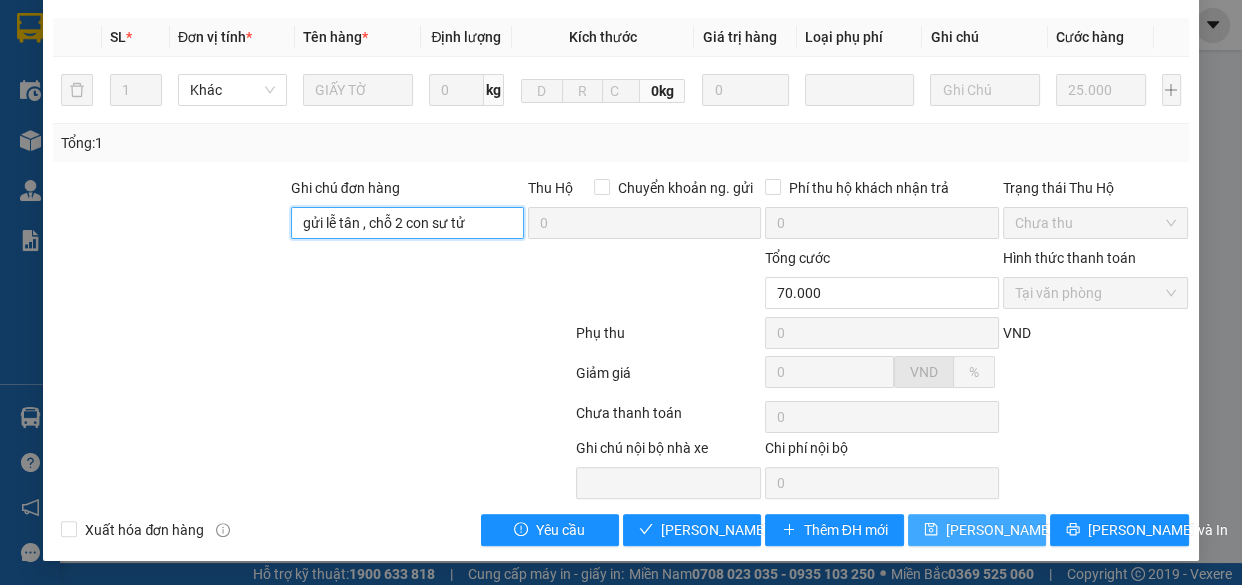 type on "gửi lễ tân , chỗ 2 con sư tử" 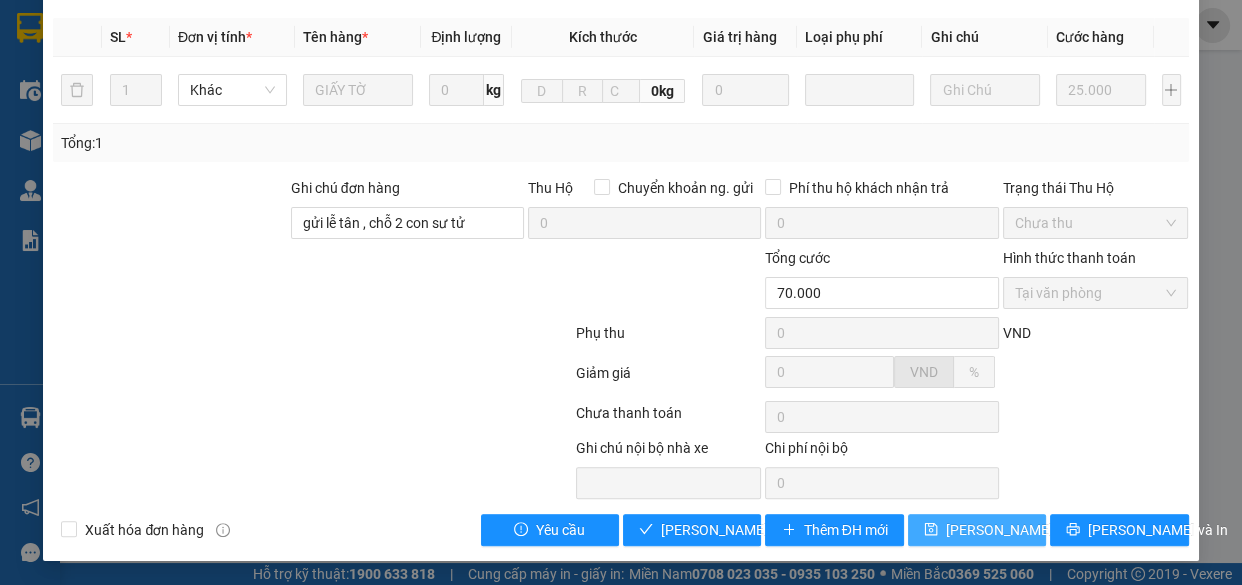 click on "Lưu thay đổi" at bounding box center [977, 530] 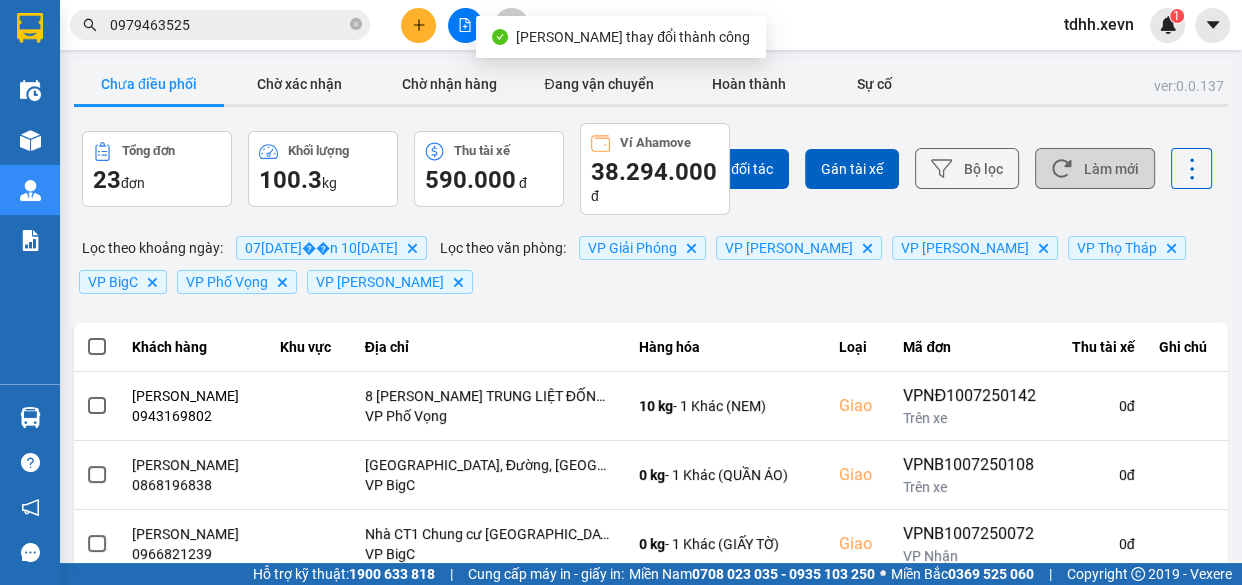 click on "Làm mới" at bounding box center [1095, 168] 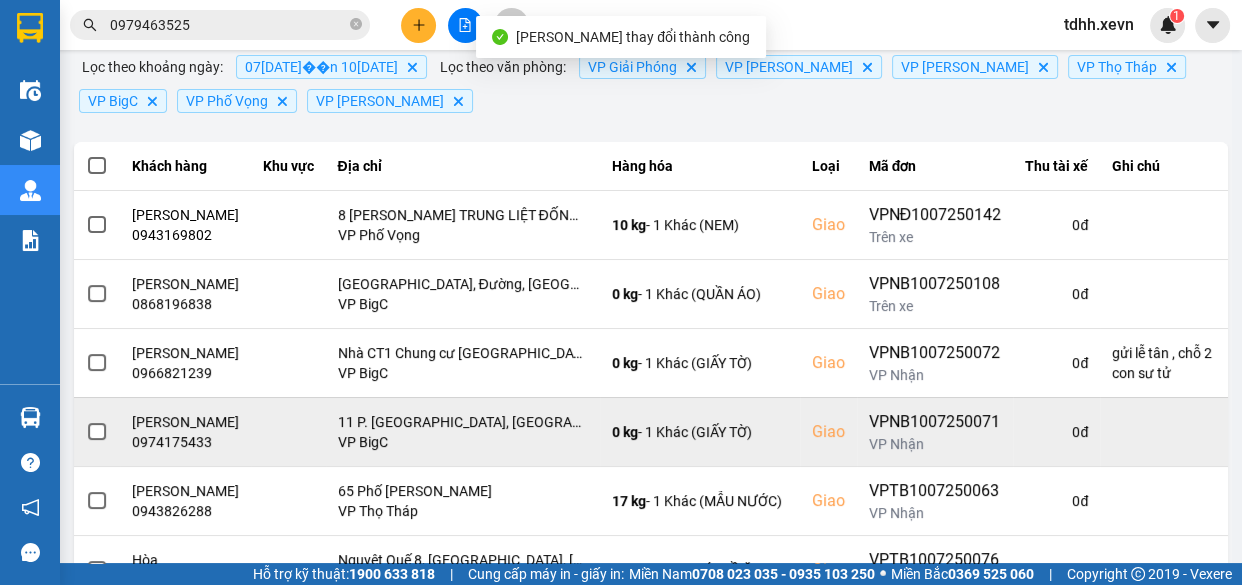 scroll, scrollTop: 363, scrollLeft: 0, axis: vertical 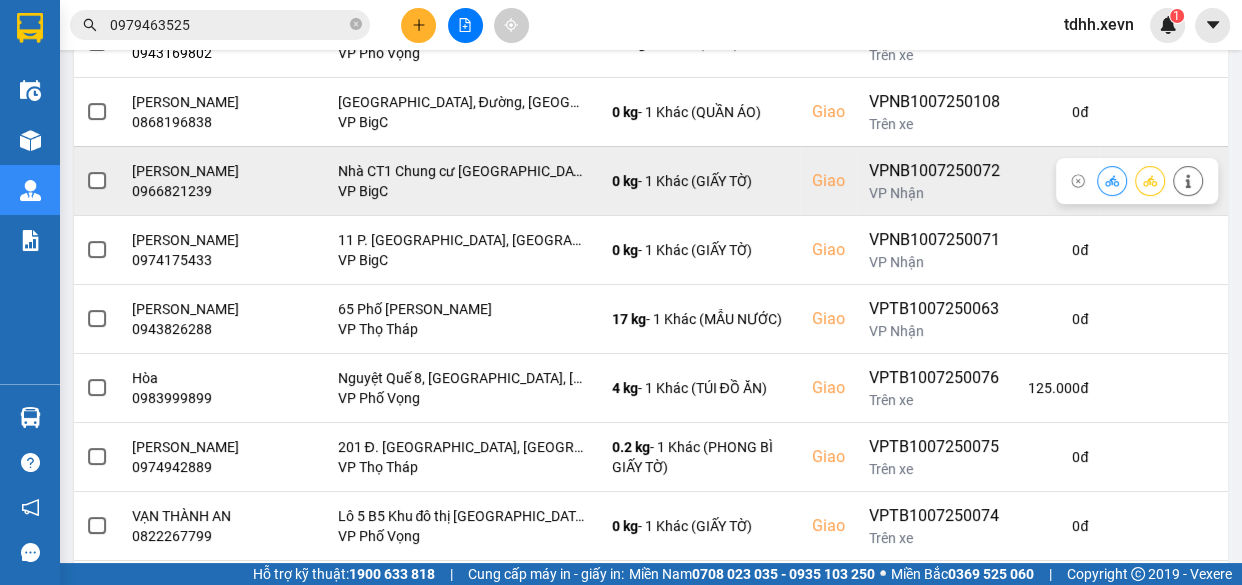 click 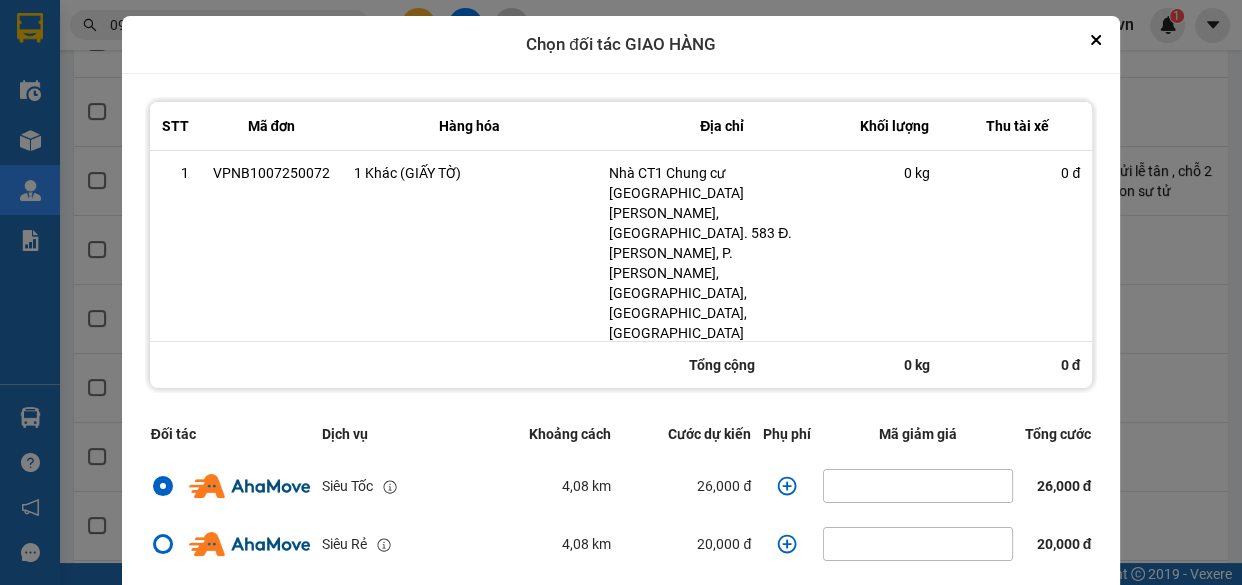 click 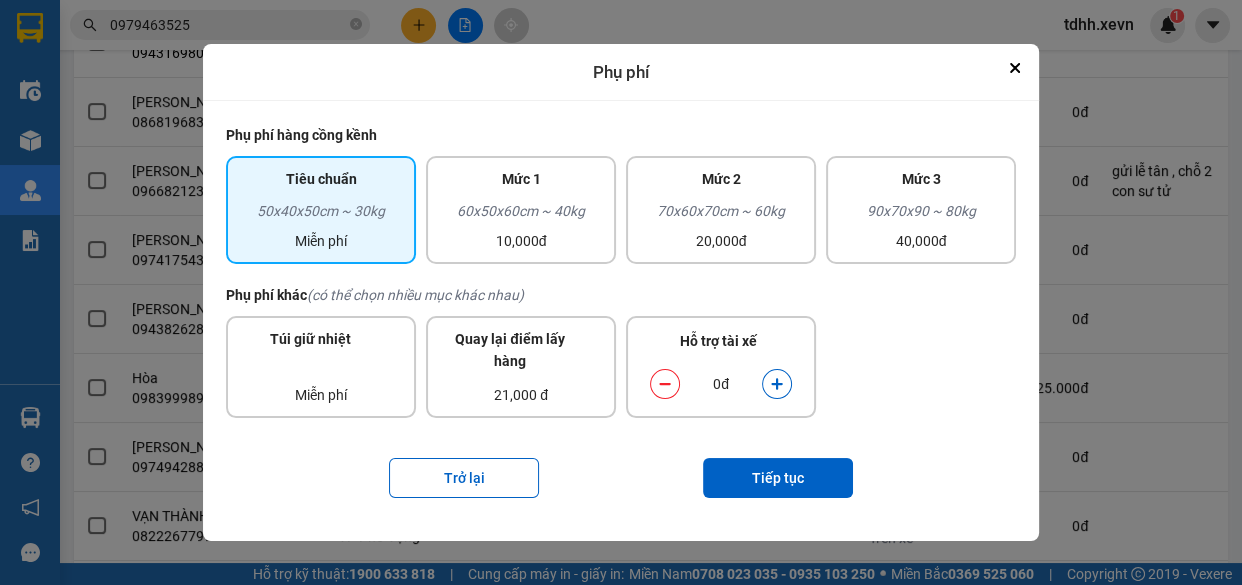click at bounding box center [777, 384] 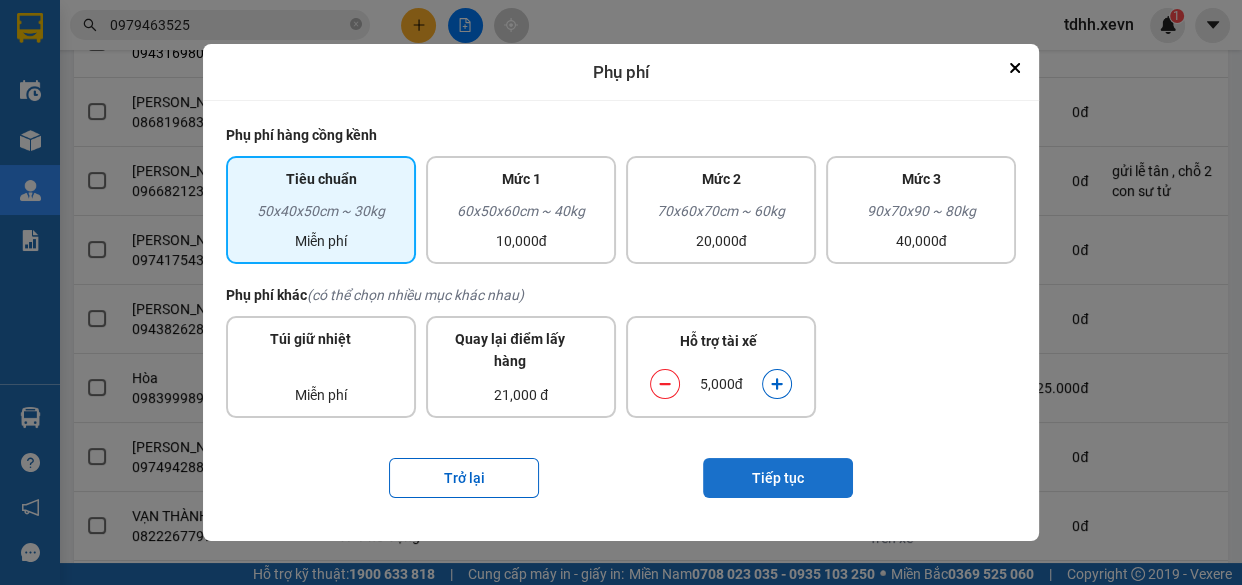 click on "Tiếp tục" at bounding box center (778, 478) 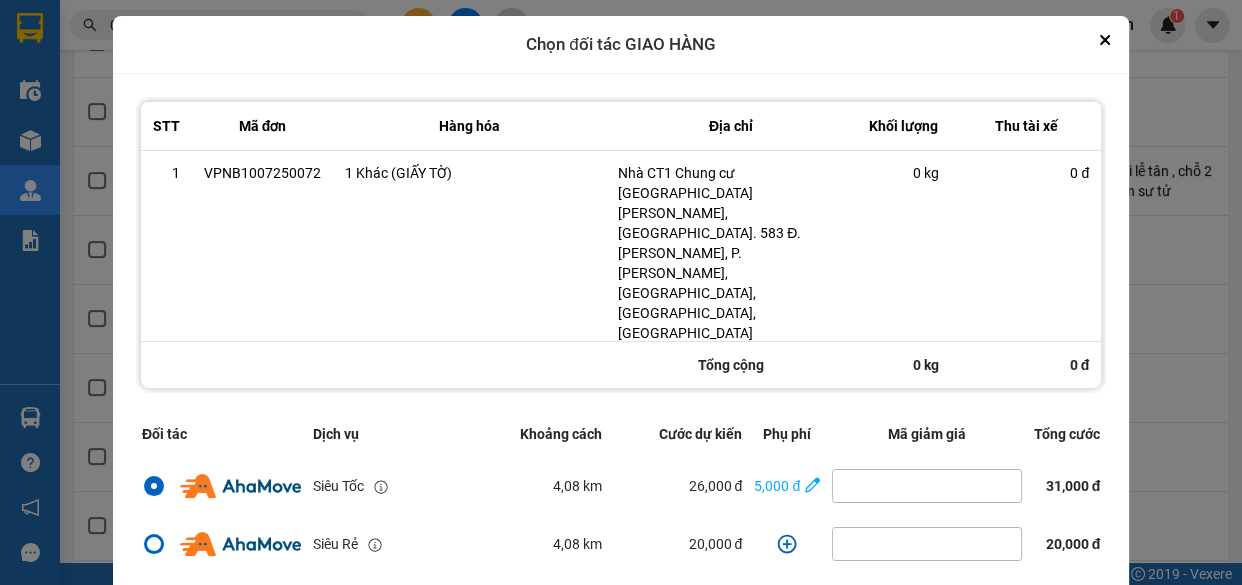 scroll, scrollTop: 431, scrollLeft: 0, axis: vertical 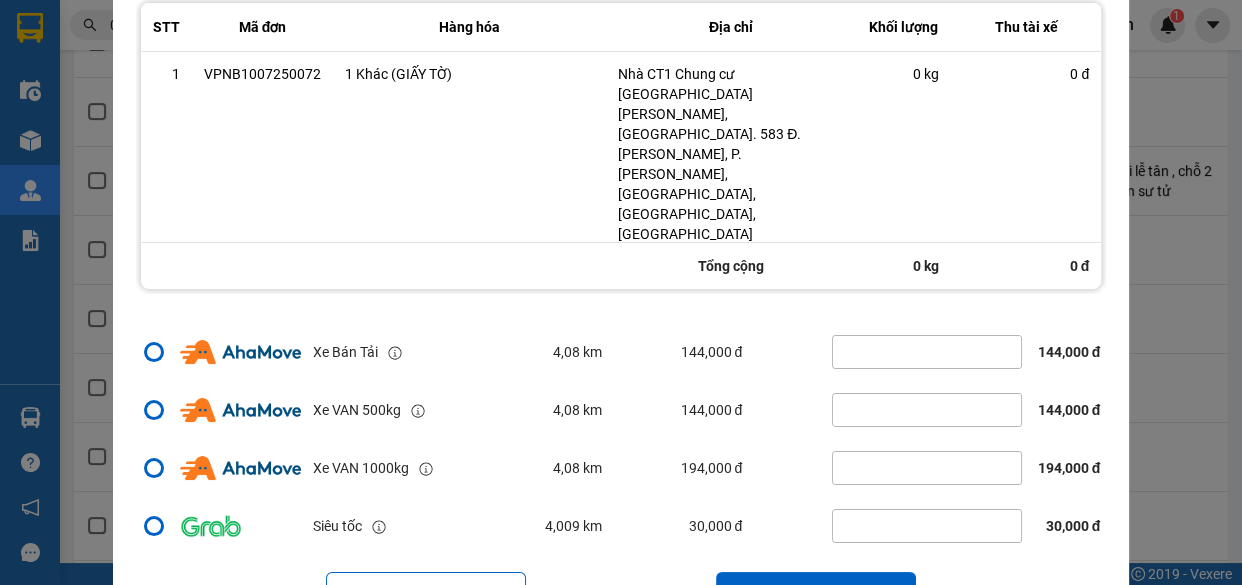 click on "Tiếp tục" at bounding box center (816, 592) 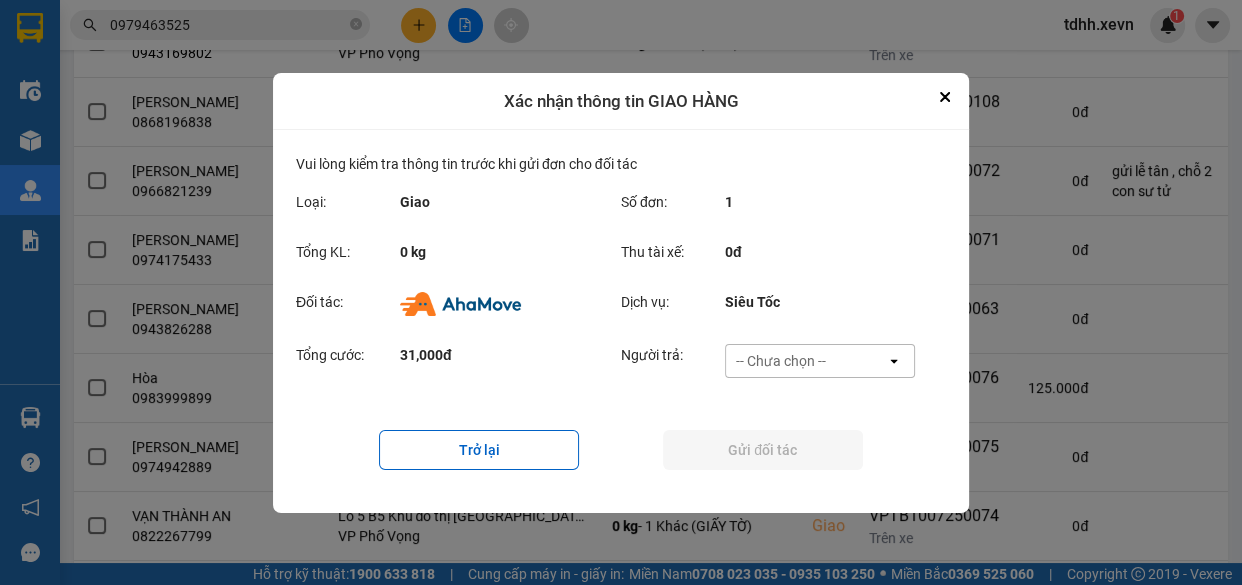 click on "Vui lòng kiểm tra thông tin trước khi gửi đơn cho đối tác Loại: Giao Số đơn: 1 Tổng KL: 0 kg Thu tài xế: 0đ Đối tác: Dịch vụ: Siêu Tốc Tổng cước: 31,000đ Người trả: -- Chưa chọn -- open Trở lại Gửi đối tác" at bounding box center [621, 321] 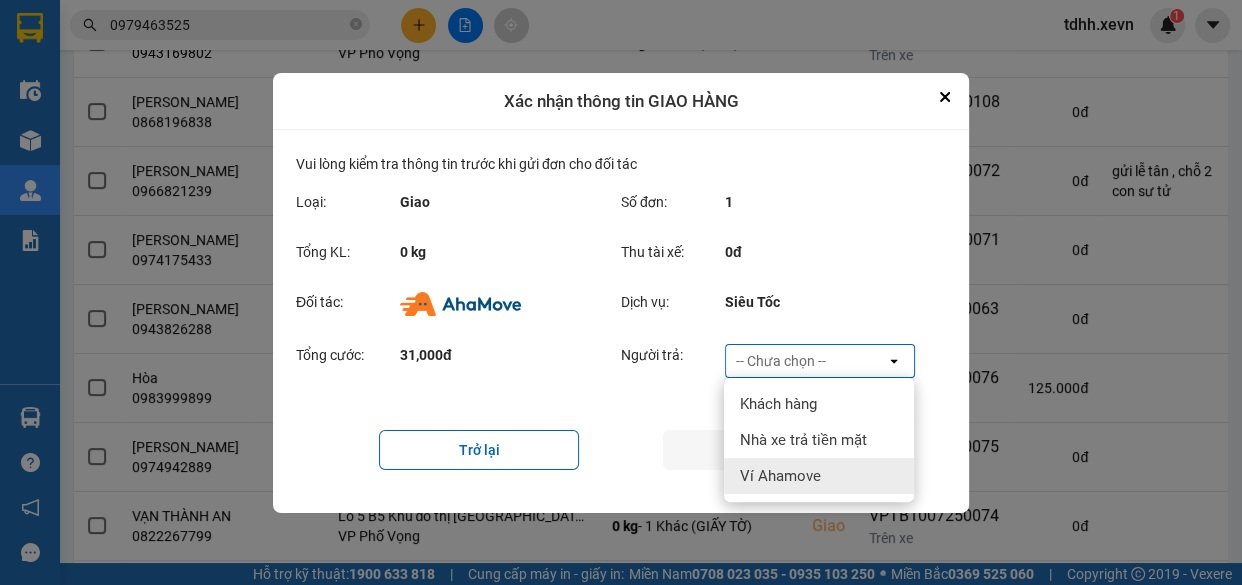 click on "Ví Ahamove" at bounding box center (780, 476) 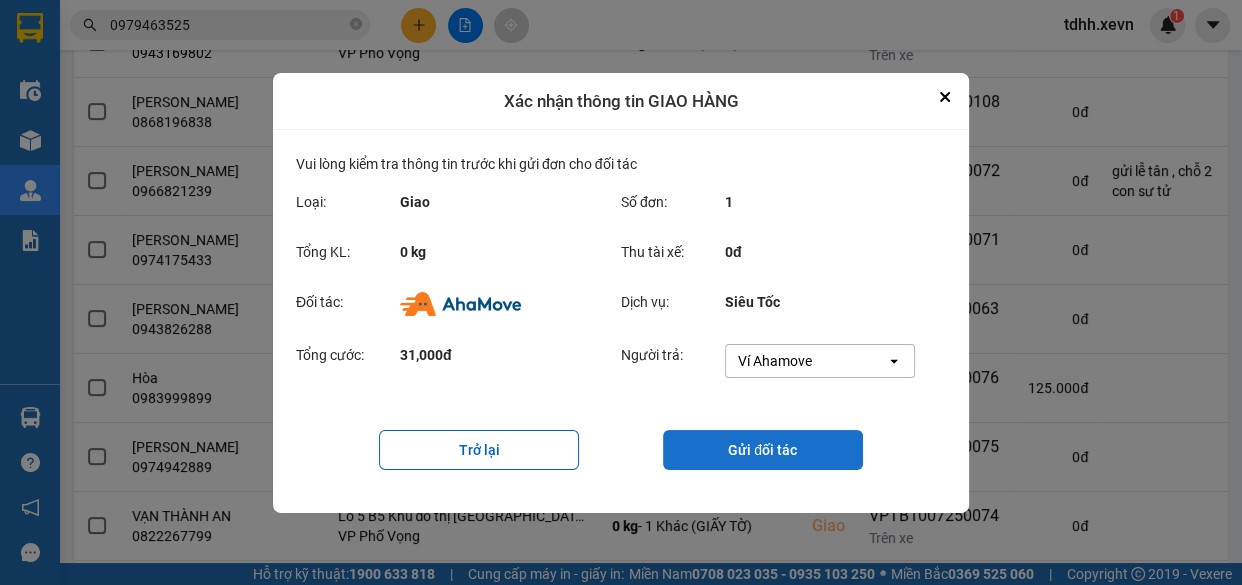 click on "Gửi đối tác" at bounding box center [763, 450] 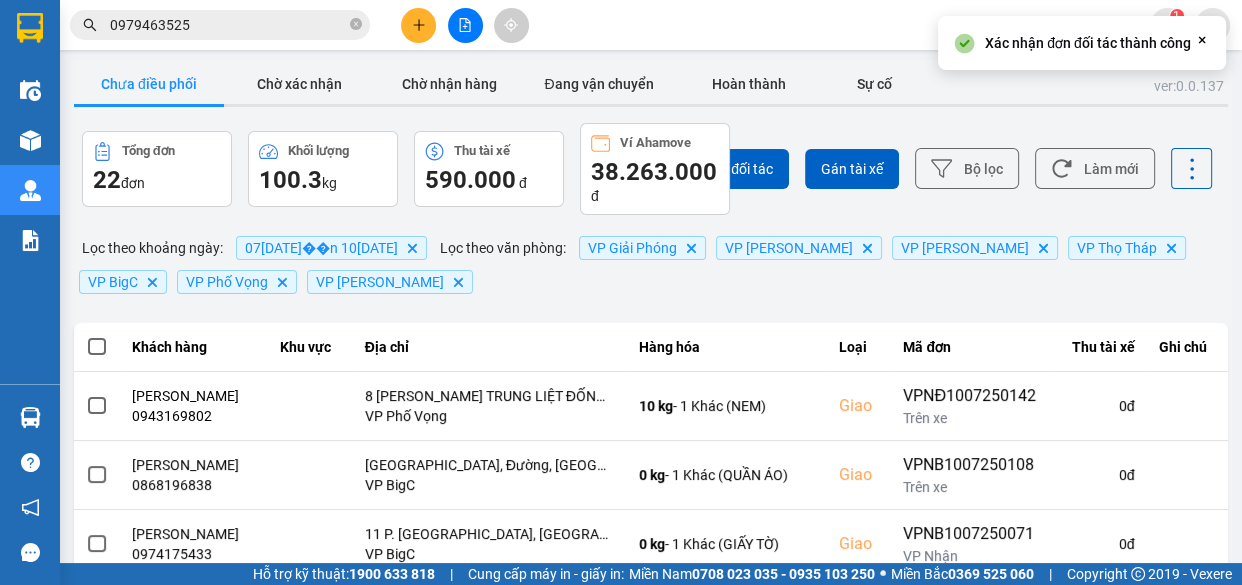 scroll, scrollTop: 181, scrollLeft: 0, axis: vertical 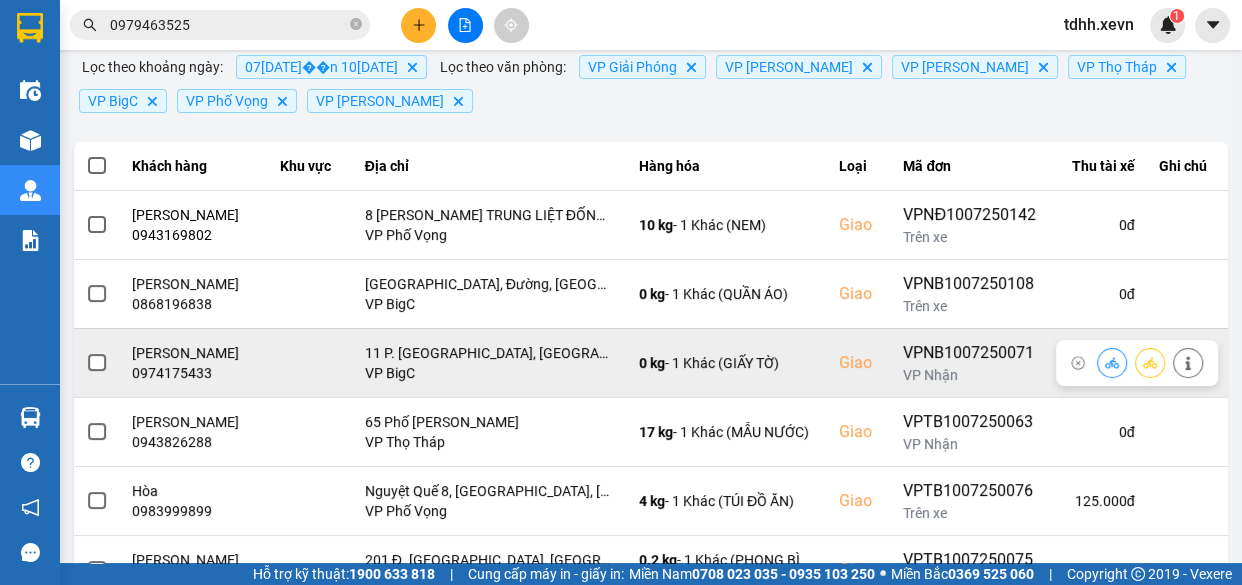 click on "0974175433" at bounding box center [194, 373] 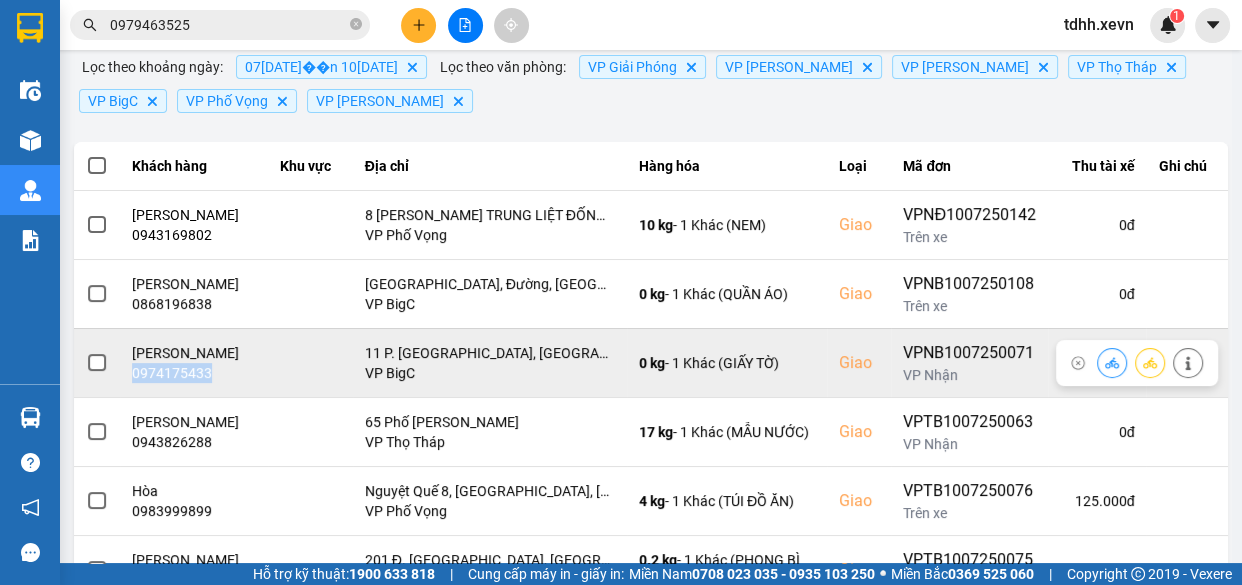 click on "0974175433" at bounding box center [194, 373] 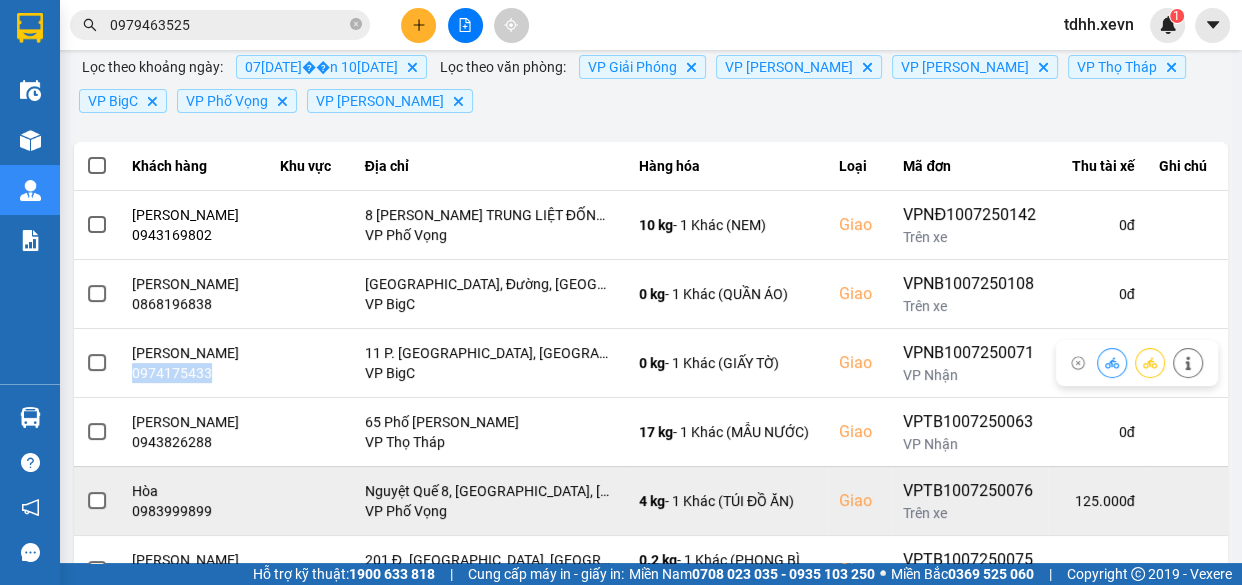 copy on "0974175433" 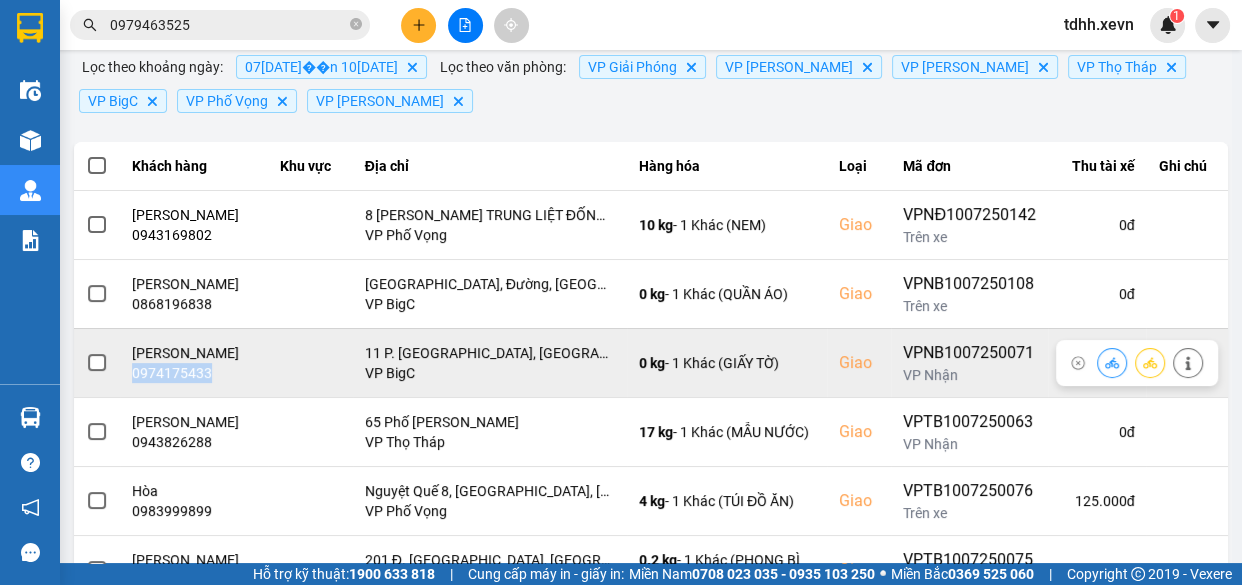 click 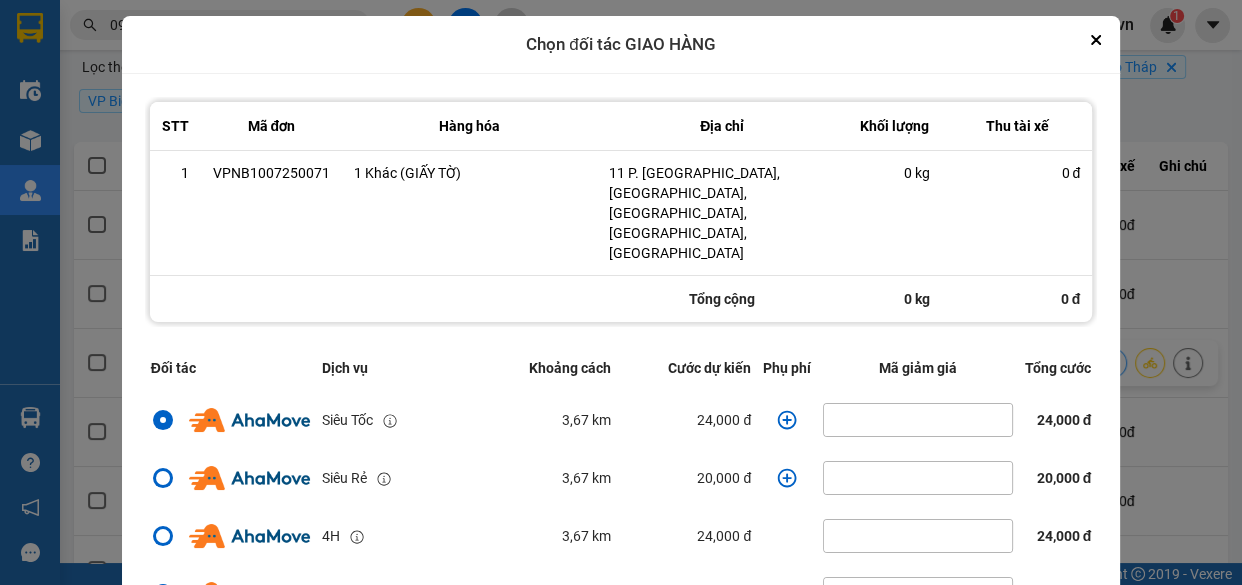 click 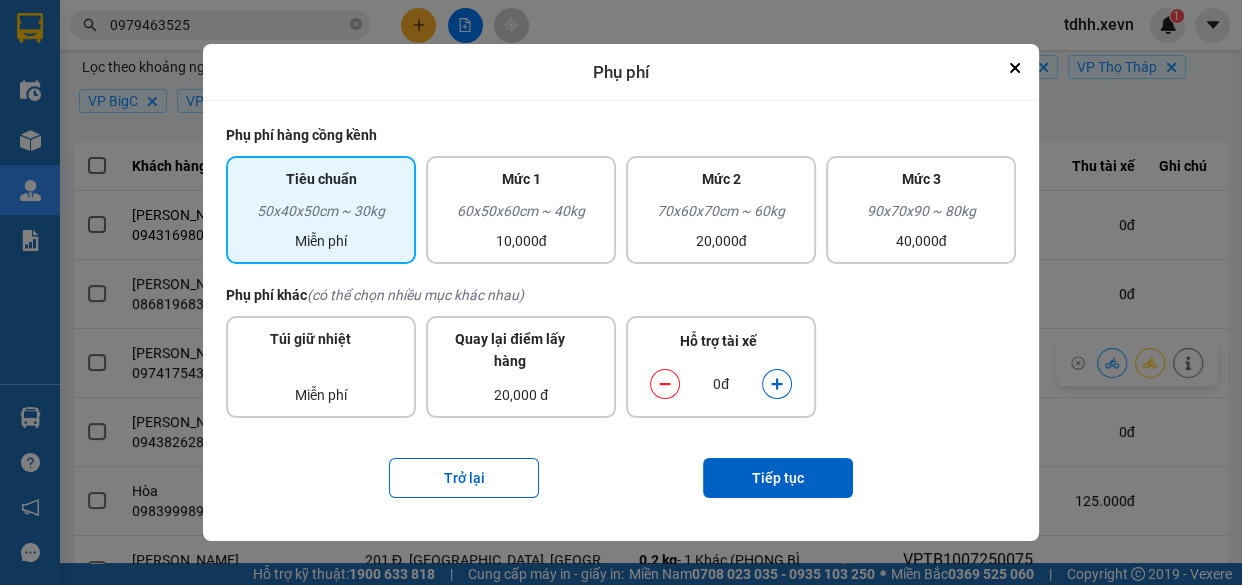 click 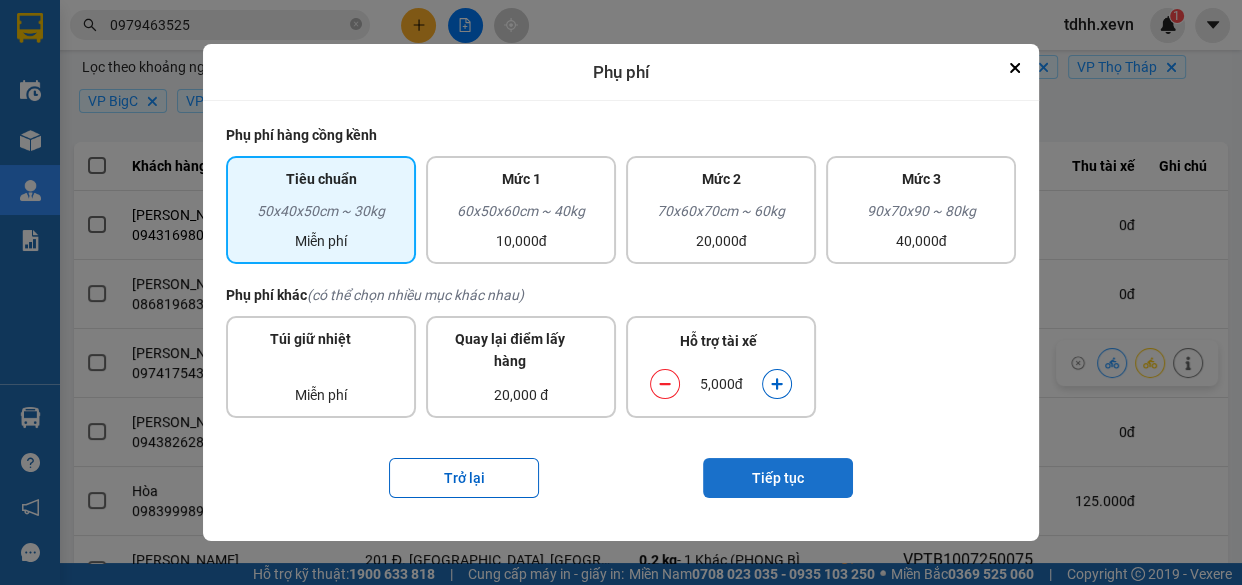 click on "Tiếp tục" at bounding box center [778, 478] 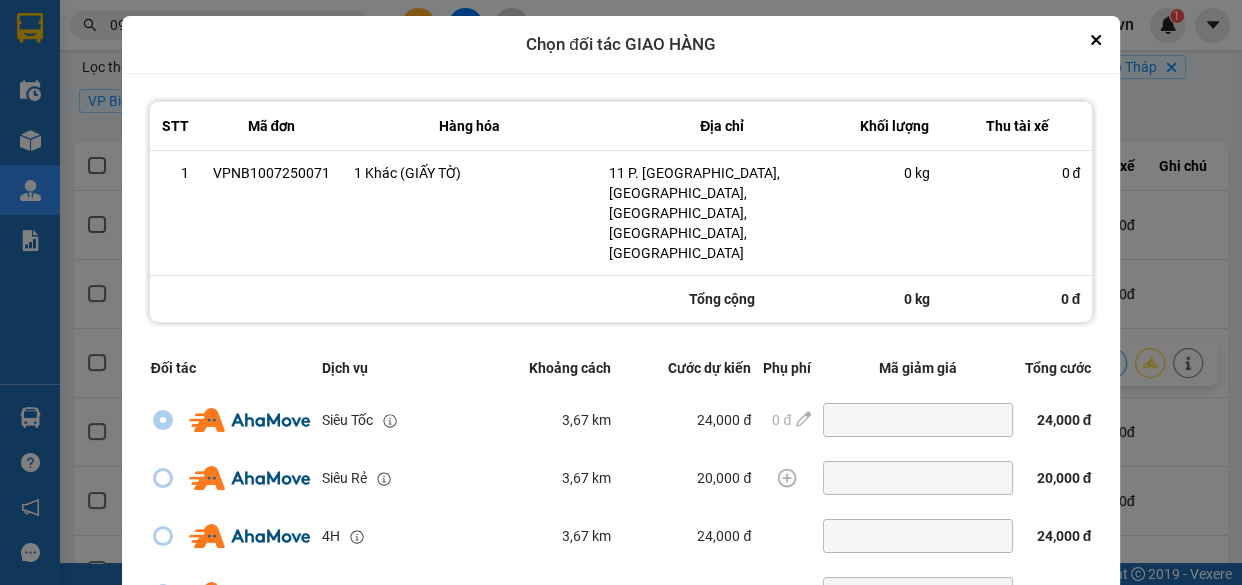 scroll, scrollTop: 446, scrollLeft: 0, axis: vertical 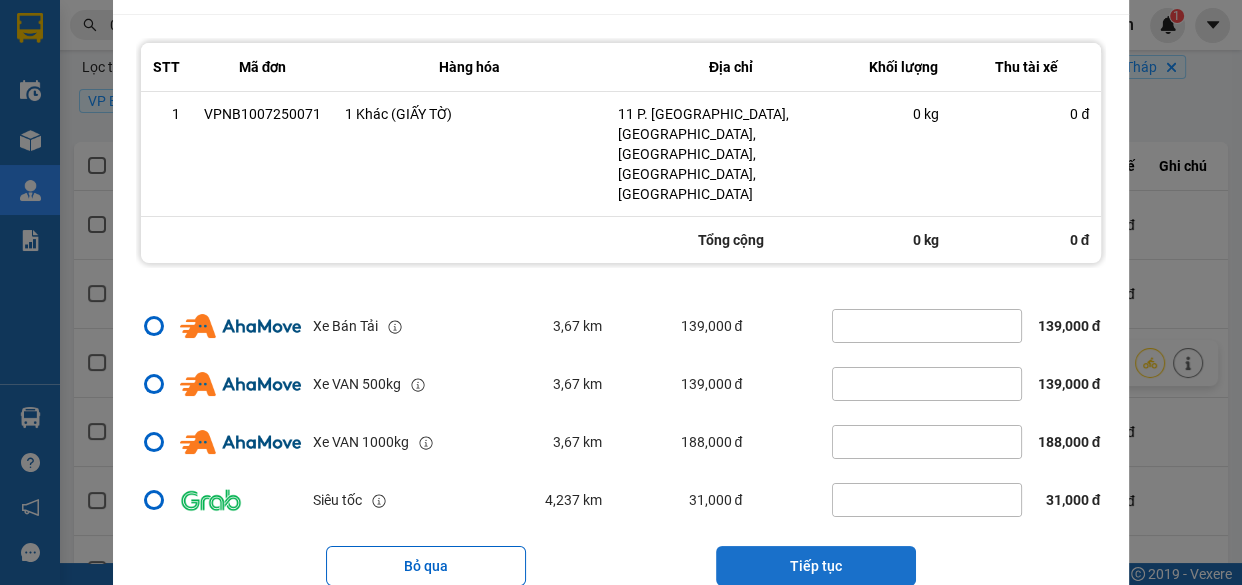 click on "Tiếp tục" at bounding box center [816, 566] 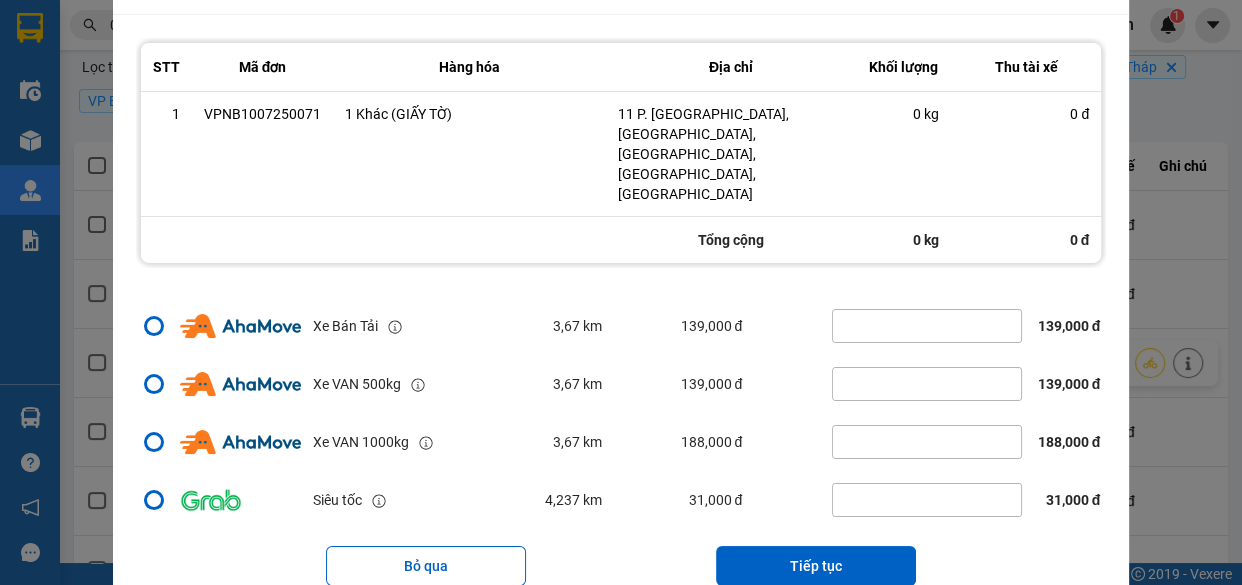 scroll, scrollTop: 0, scrollLeft: 0, axis: both 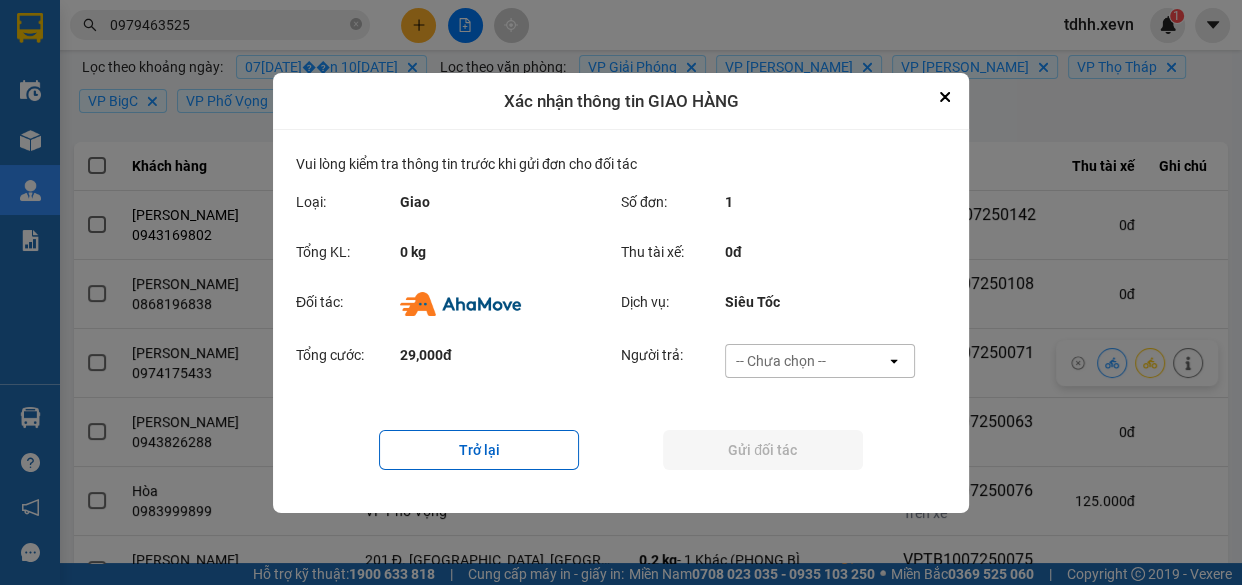 click on "Tổng cước: 29,000đ Người trả: -- Chưa chọn -- open" at bounding box center [621, 367] 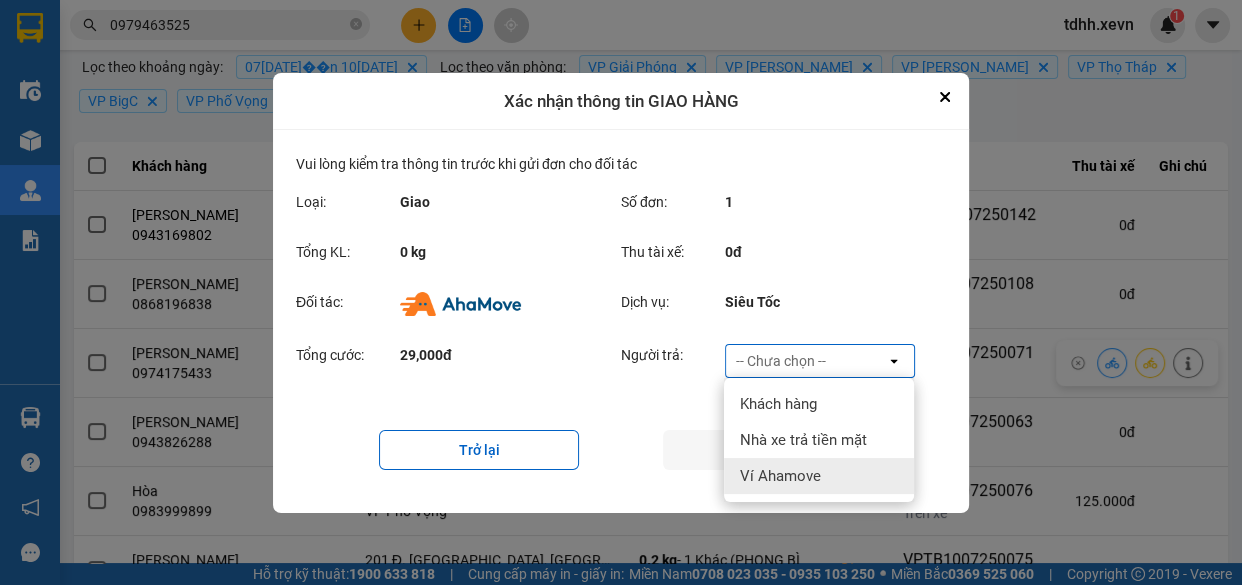 click on "Ví Ahamove" at bounding box center (780, 476) 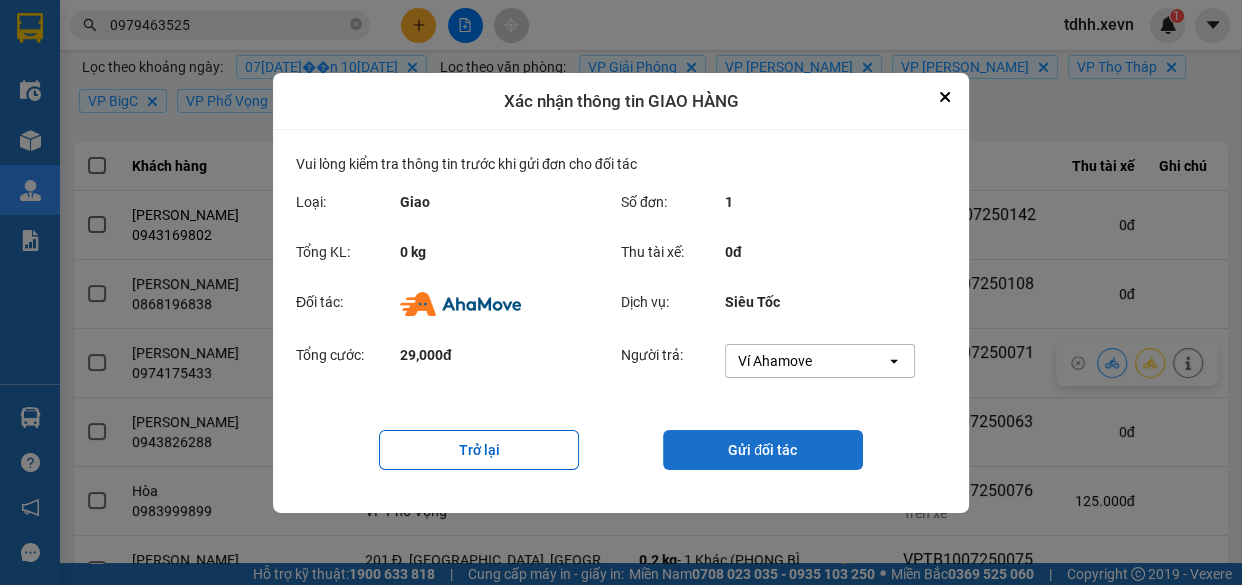 click on "Gửi đối tác" at bounding box center (763, 450) 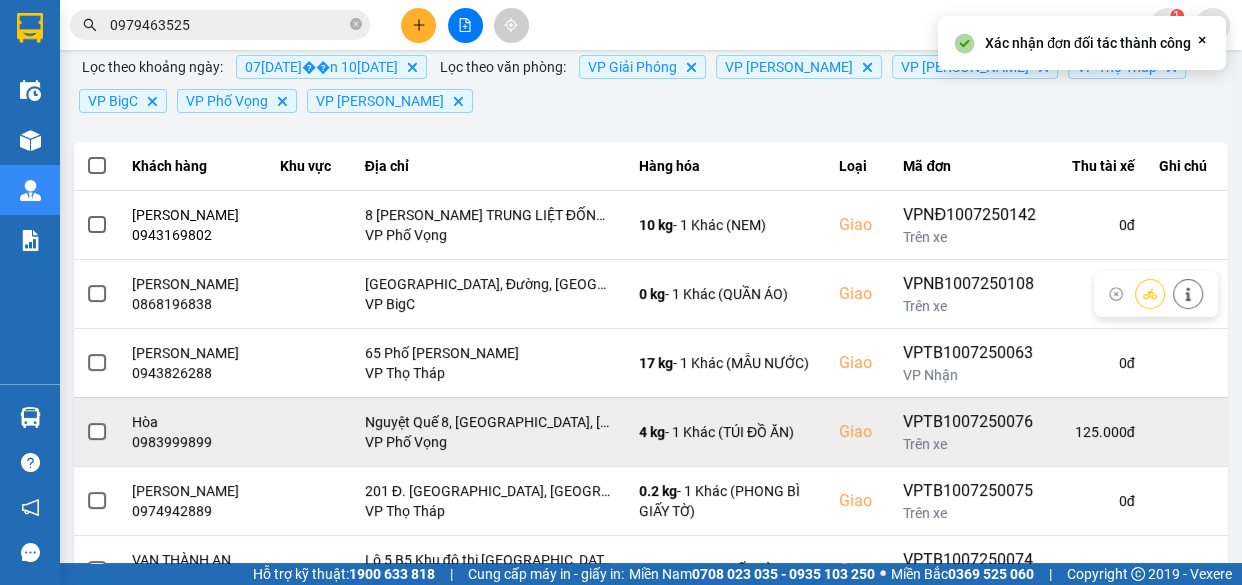 scroll, scrollTop: 272, scrollLeft: 0, axis: vertical 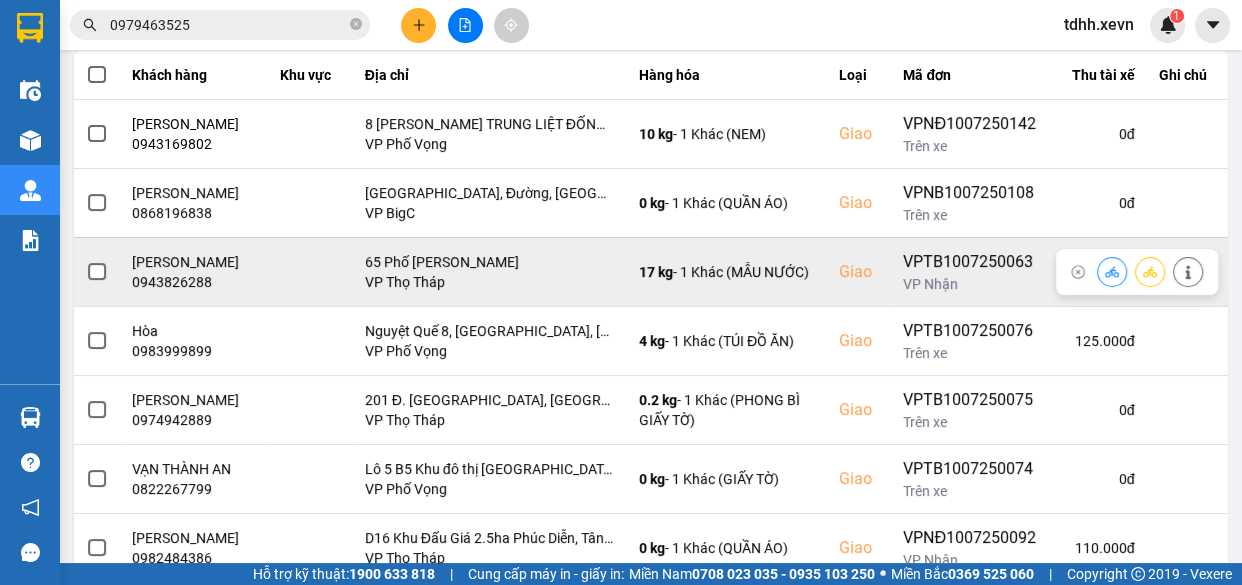 click on "0943826288" at bounding box center (194, 282) 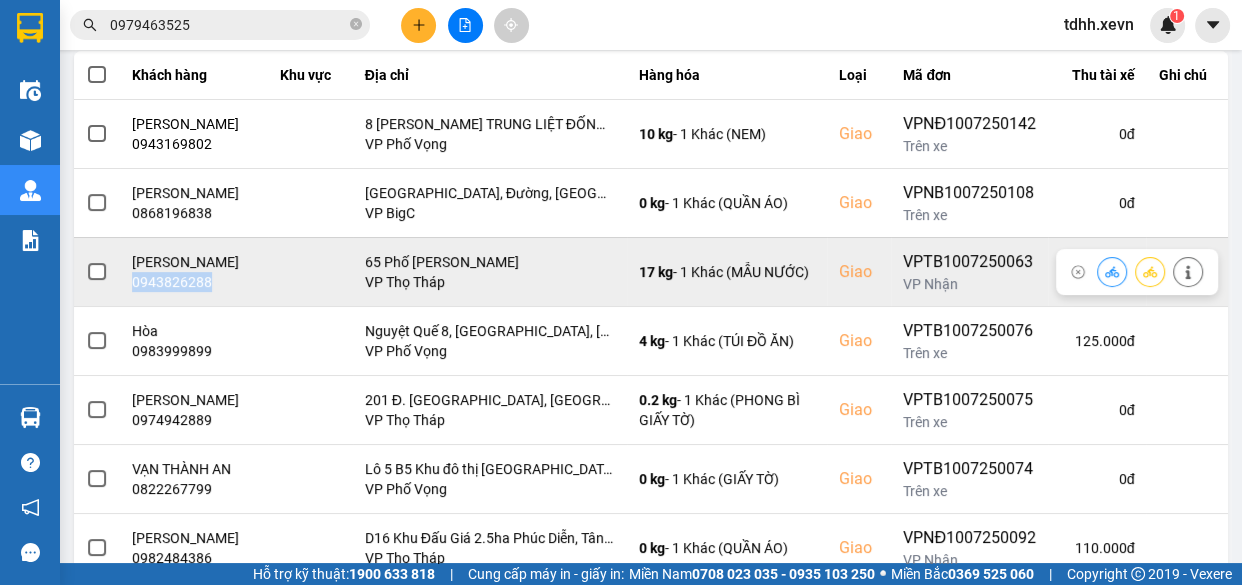 click on "0943826288" at bounding box center [194, 282] 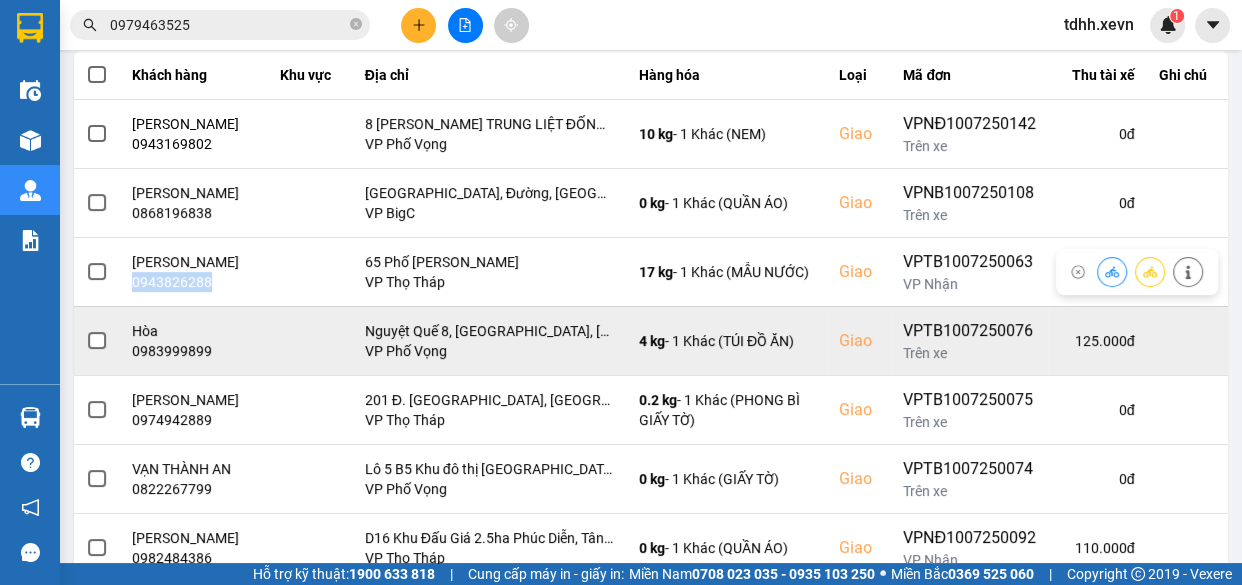 copy on "0943826288" 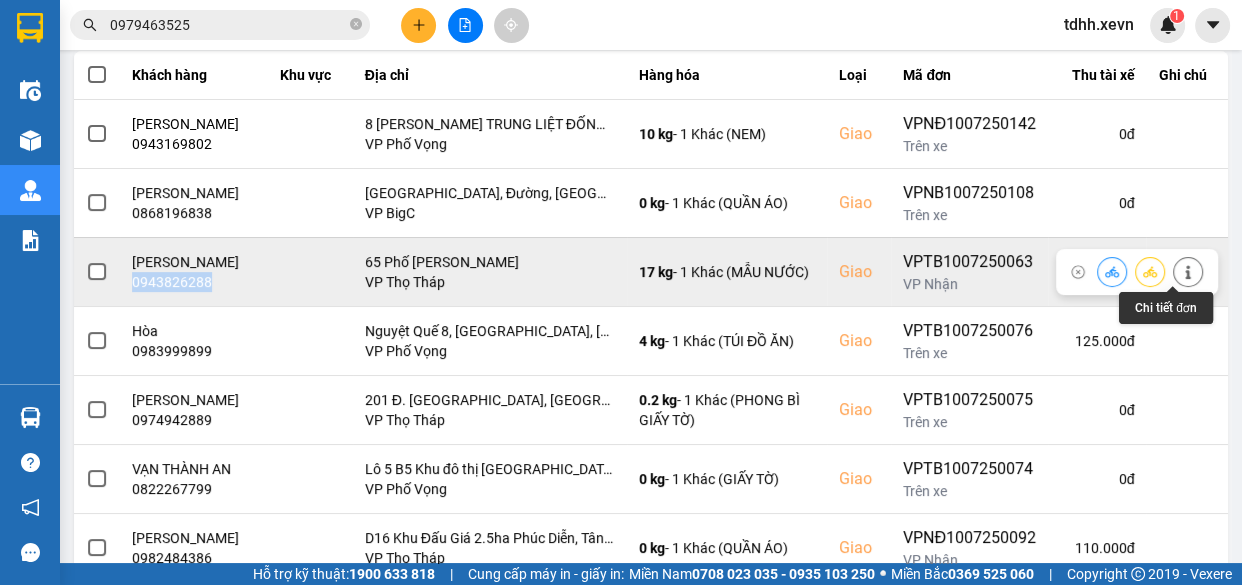 click at bounding box center [1188, 271] 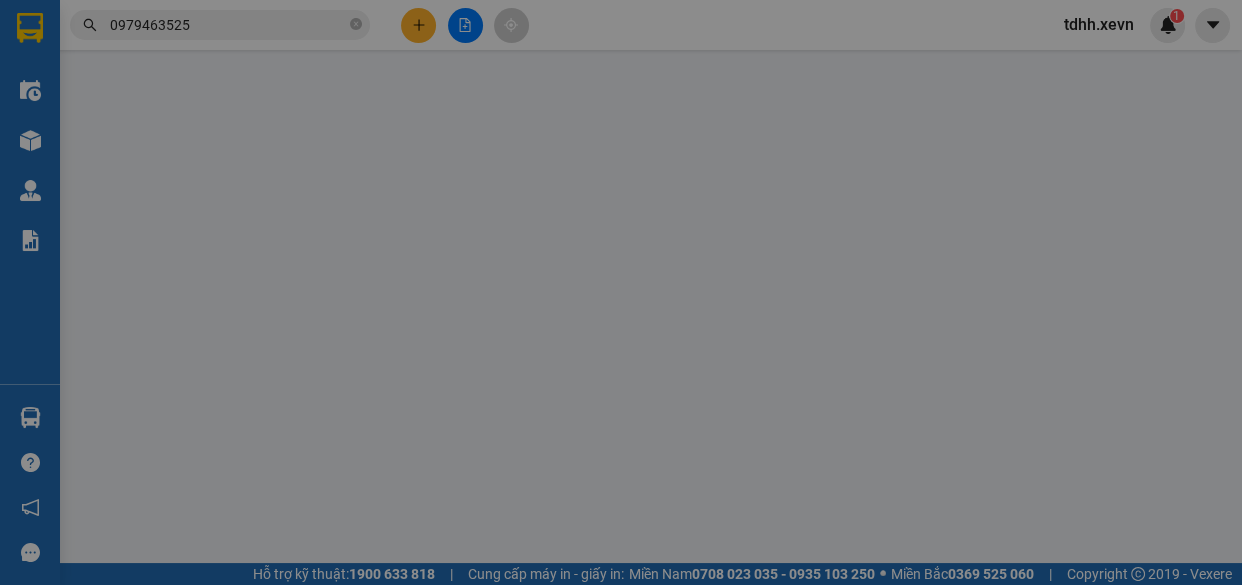 scroll, scrollTop: 0, scrollLeft: 0, axis: both 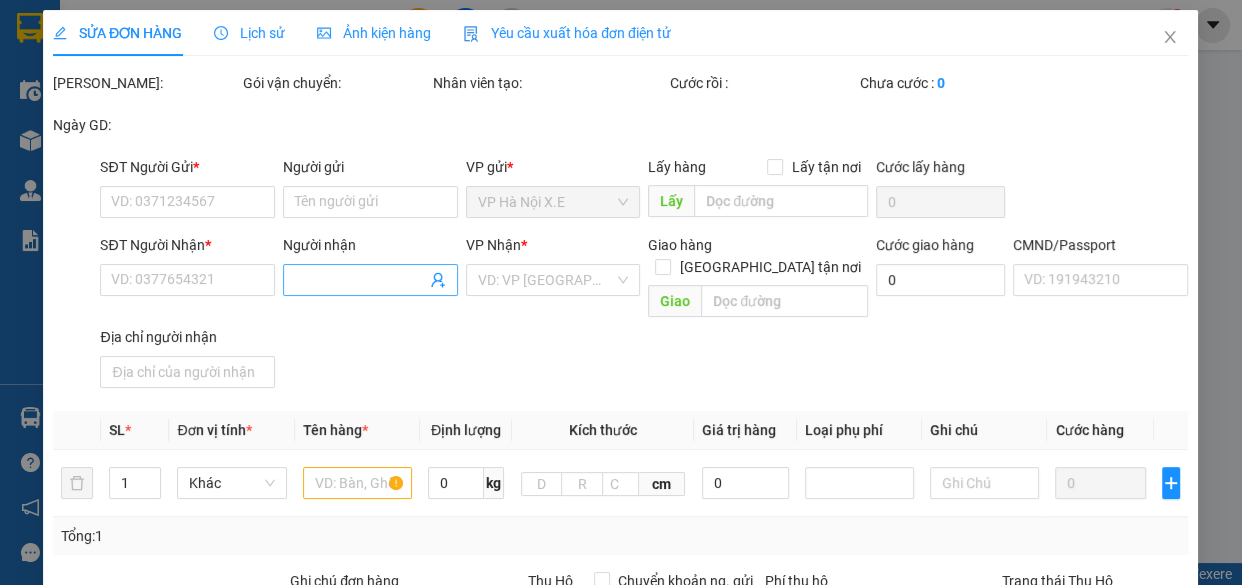 type on "0976174459" 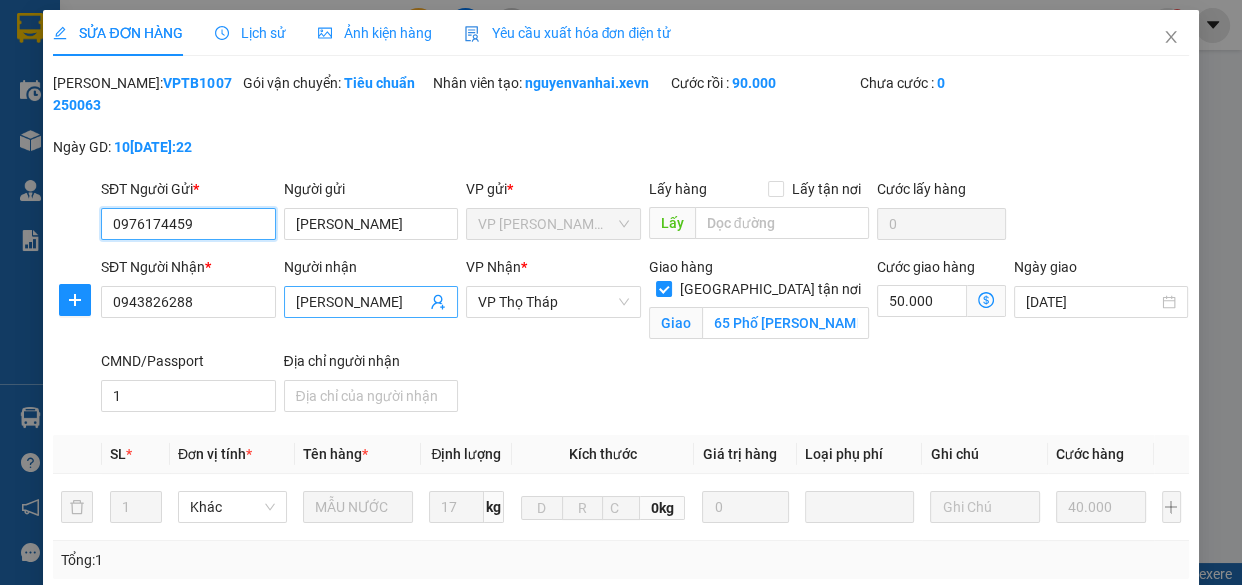 scroll, scrollTop: 181, scrollLeft: 0, axis: vertical 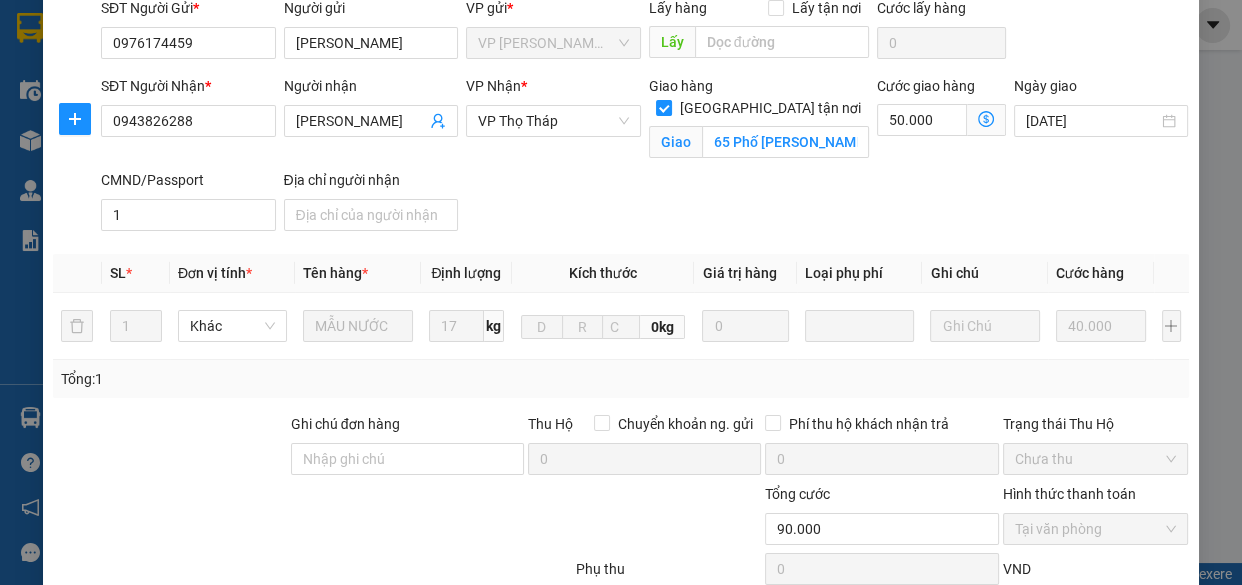 click on "Ghi chú đơn hàng" at bounding box center (407, 448) 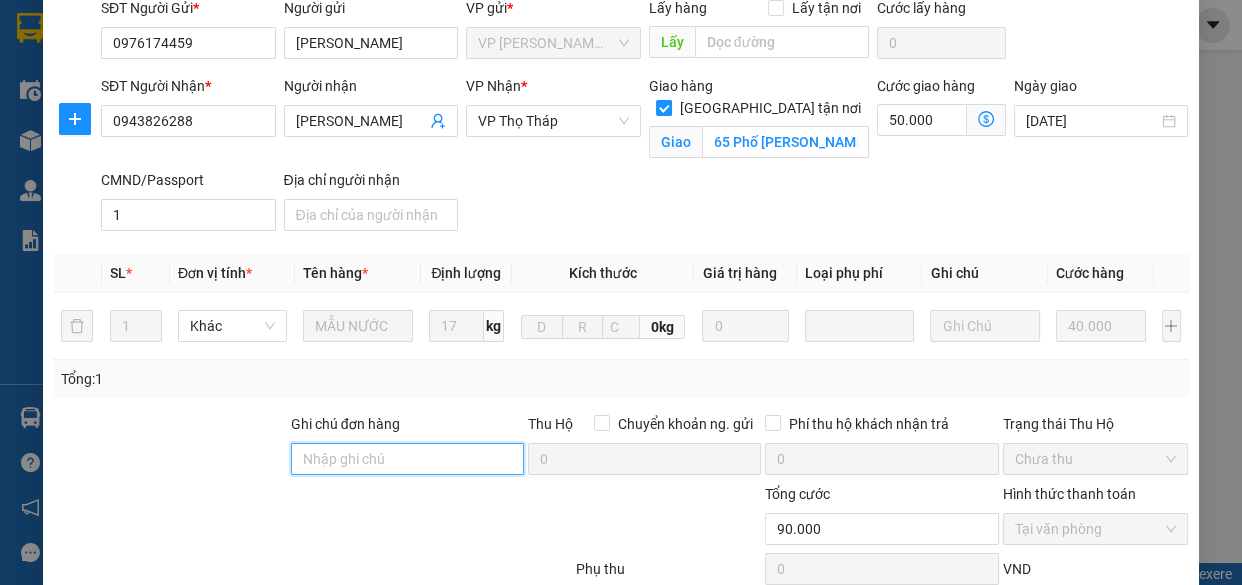 click on "Ghi chú đơn hàng" at bounding box center (407, 459) 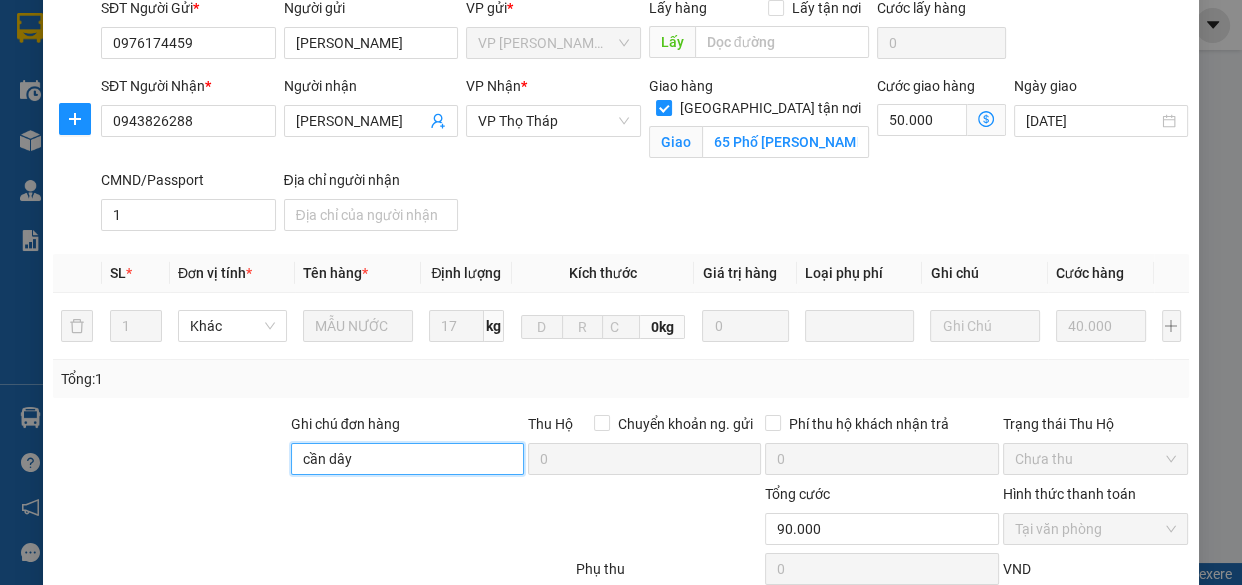 scroll, scrollTop: 415, scrollLeft: 0, axis: vertical 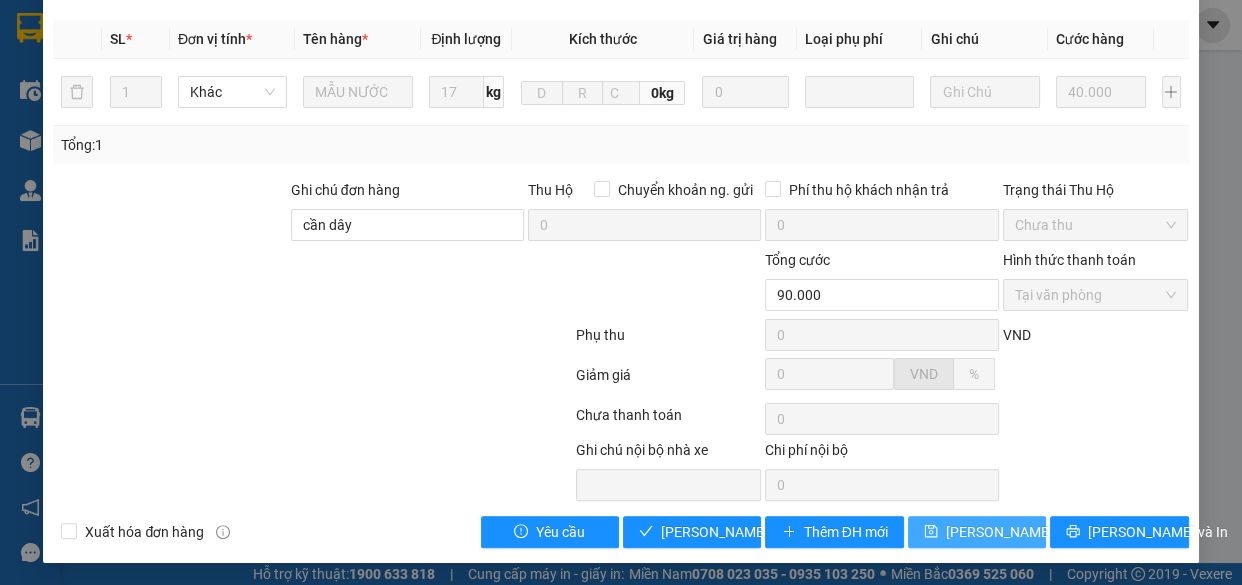 click on "Lưu thay đổi" at bounding box center (1026, 532) 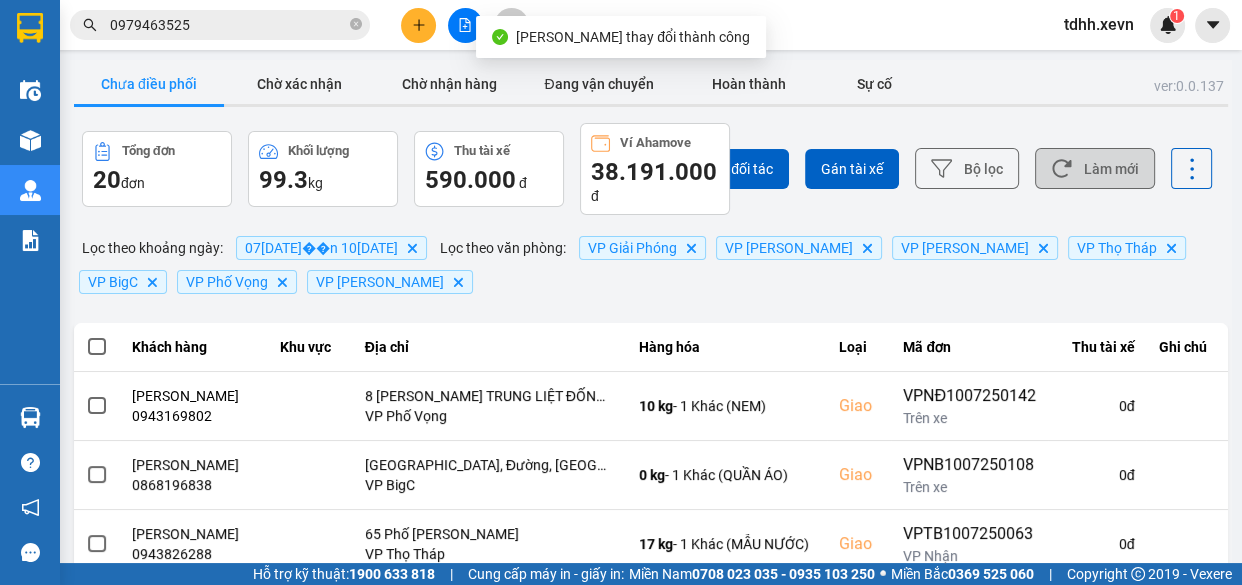 click on "Làm mới" at bounding box center [1095, 168] 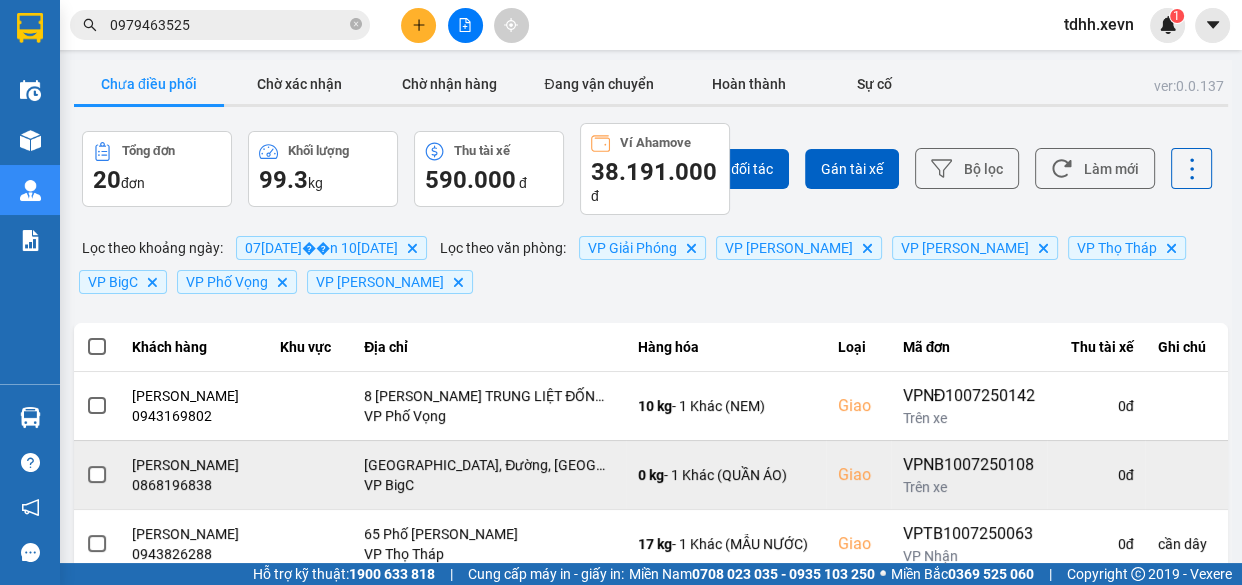 scroll, scrollTop: 272, scrollLeft: 0, axis: vertical 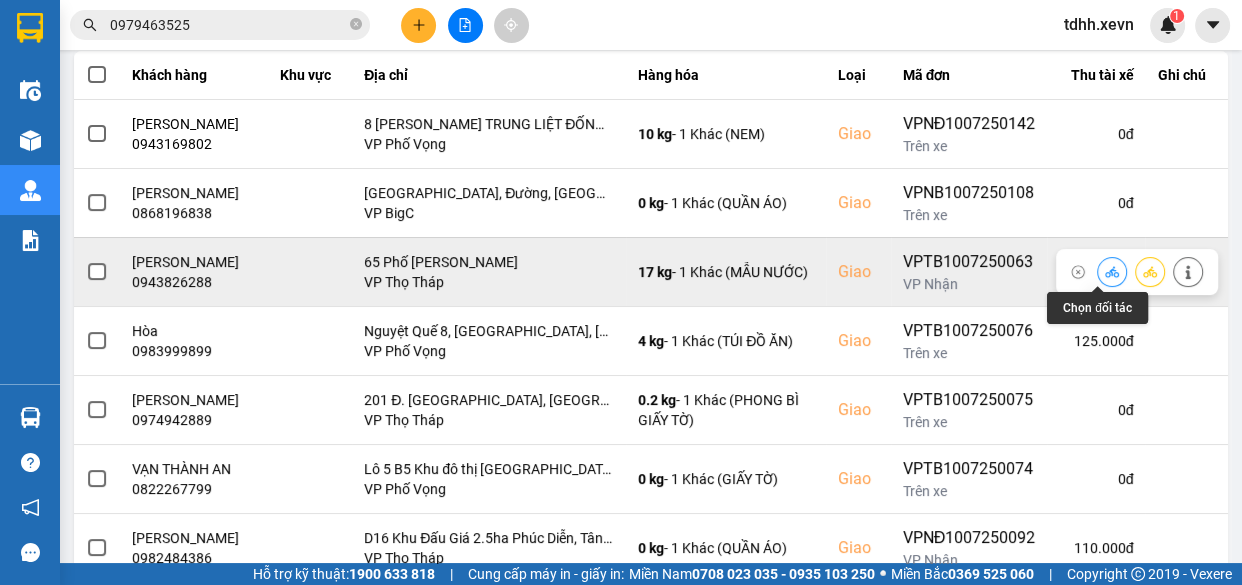 click 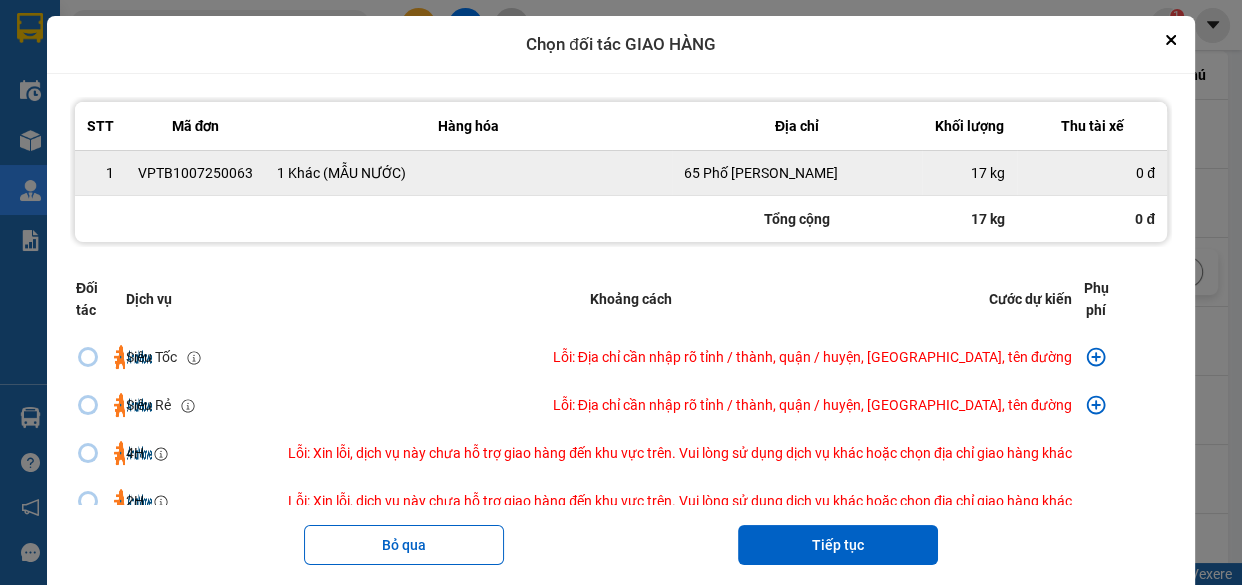 drag, startPoint x: 680, startPoint y: 176, endPoint x: 864, endPoint y: 186, distance: 184.27155 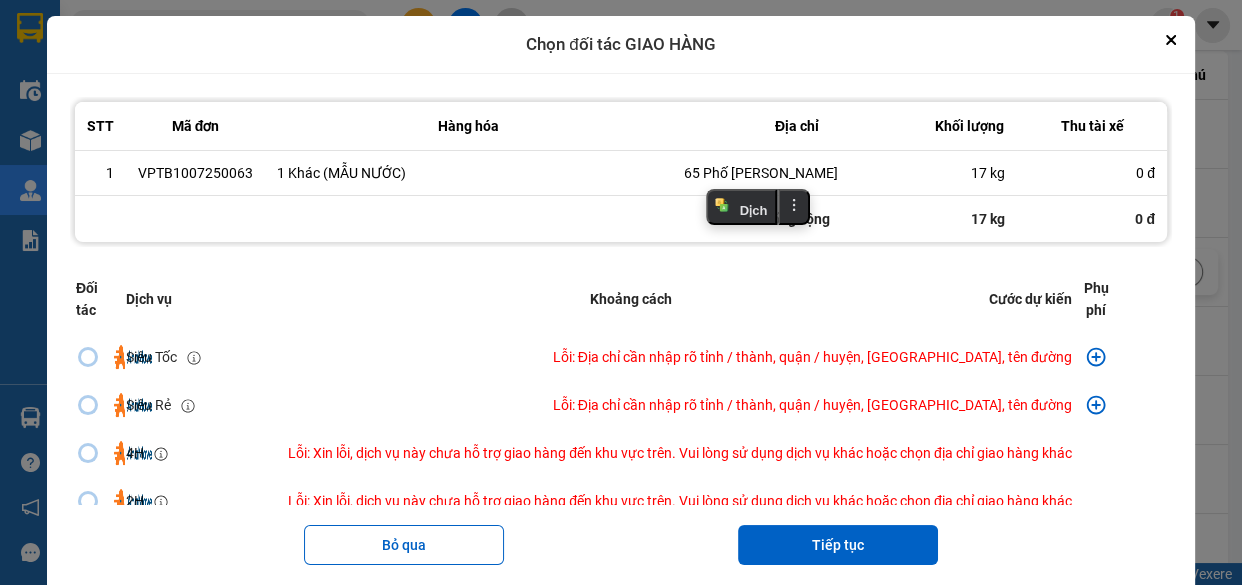 copy on "65 Phố Phạm Thận Duật" 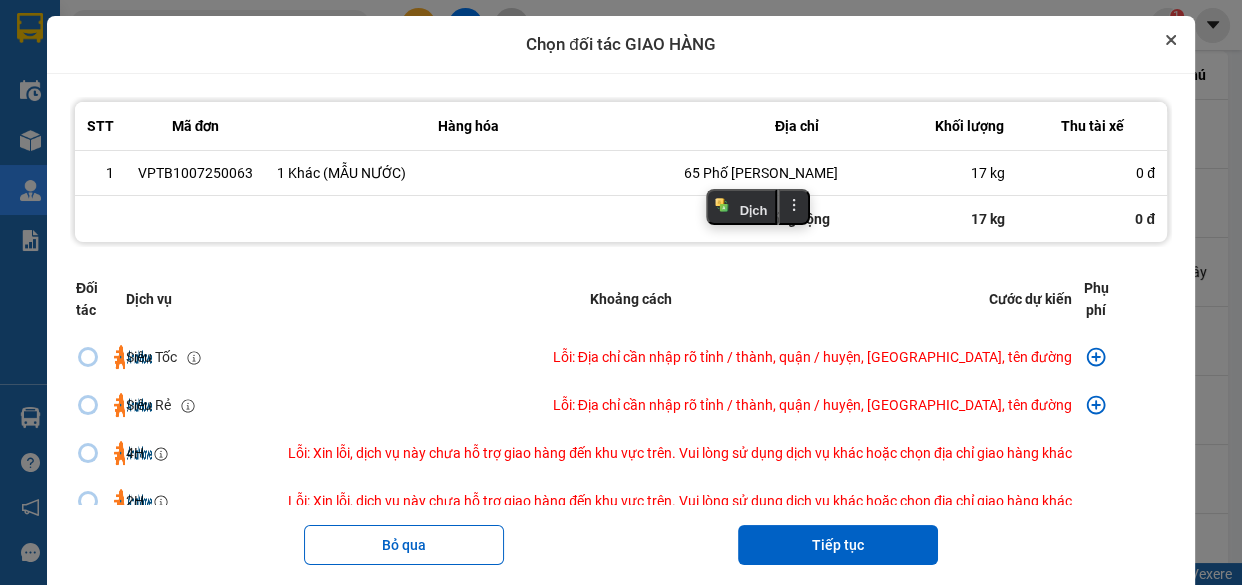 click at bounding box center [1171, 40] 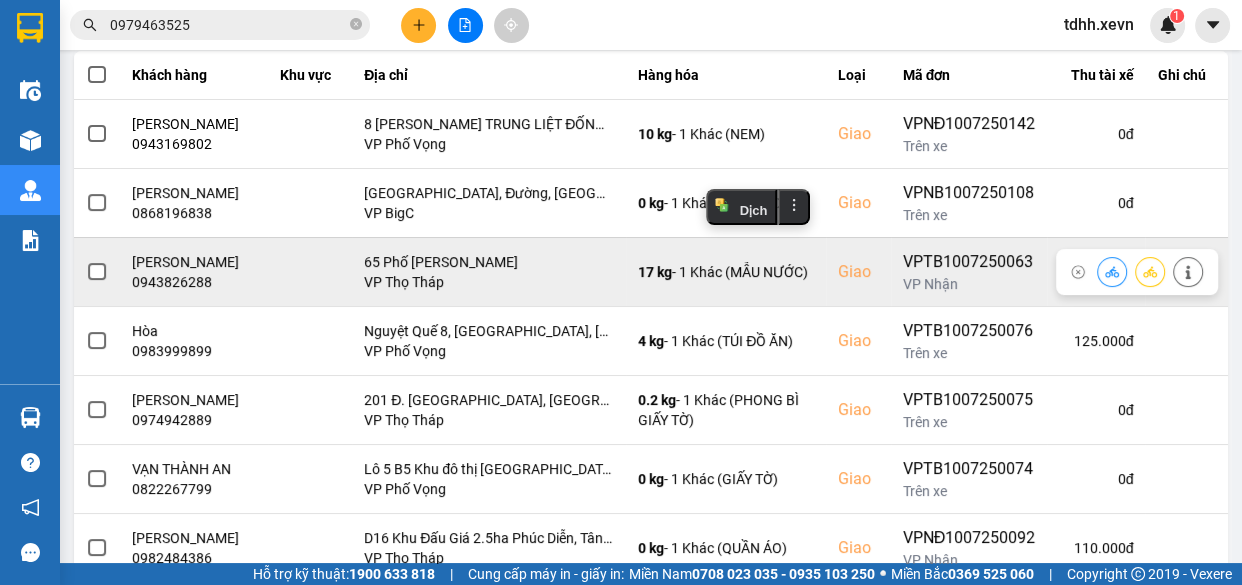 click 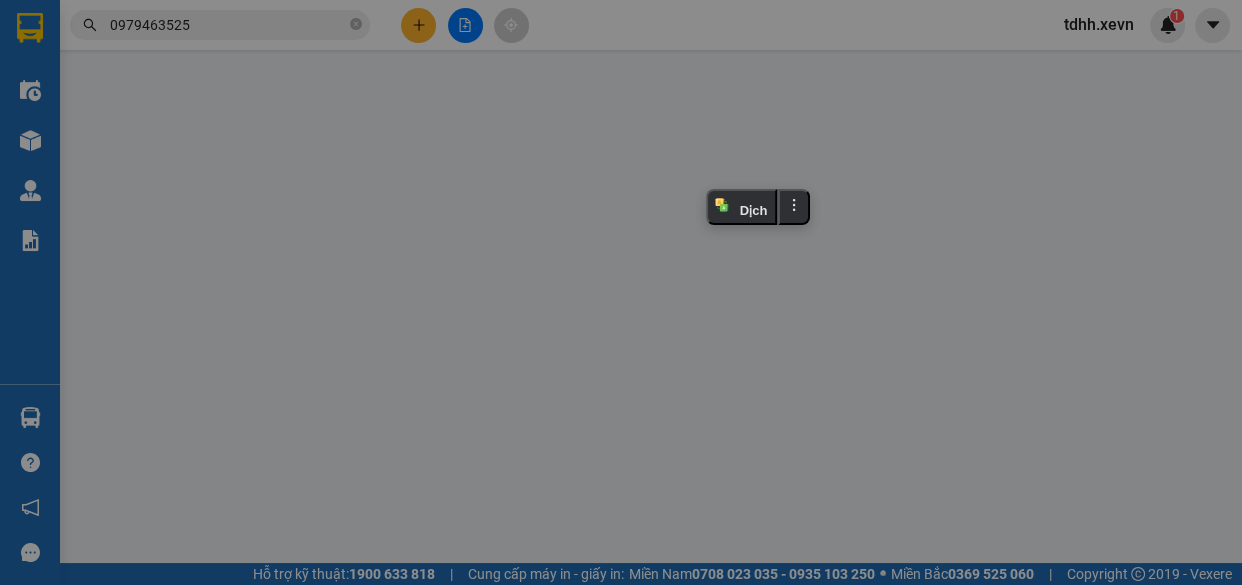 type on "0976174459" 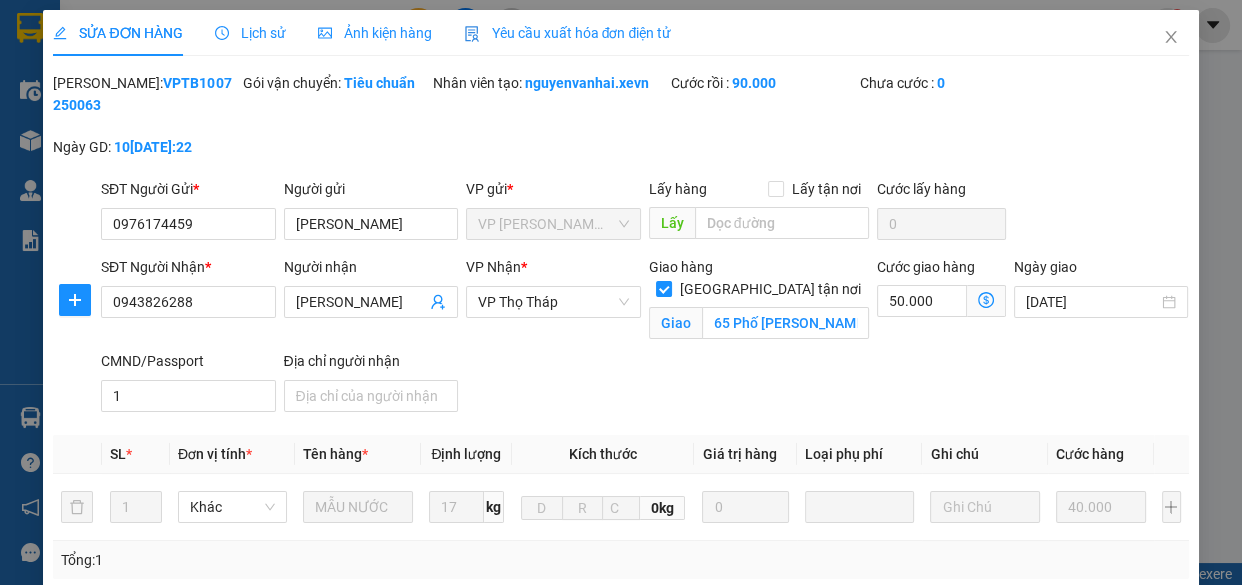 scroll, scrollTop: 0, scrollLeft: 0, axis: both 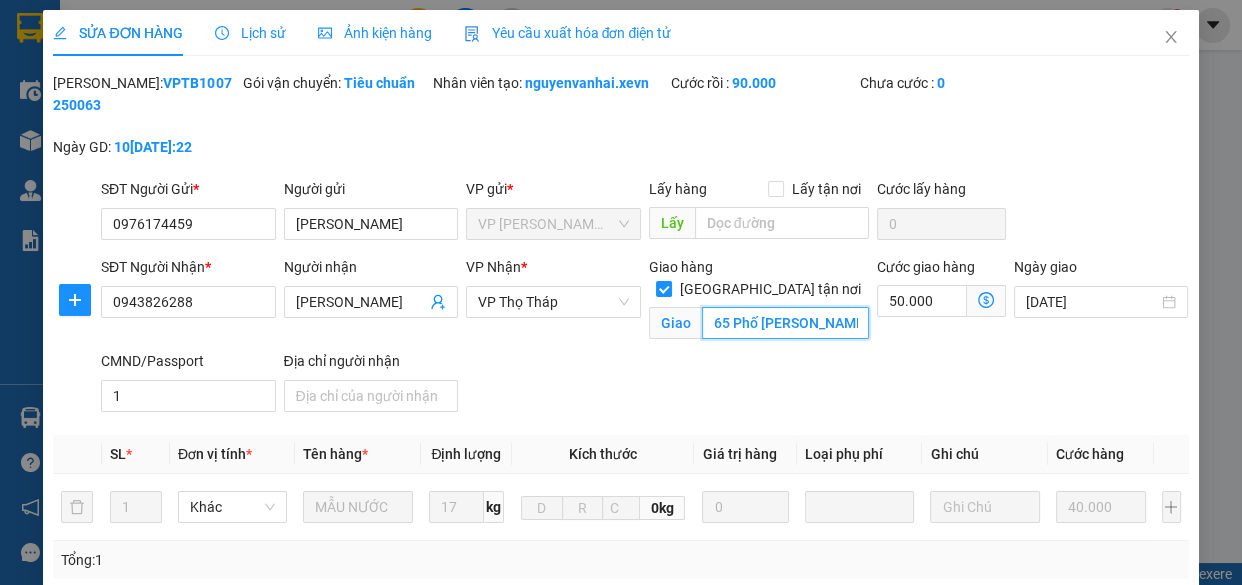 click on "65 Phố Phạm Thận Duật" at bounding box center (785, 323) 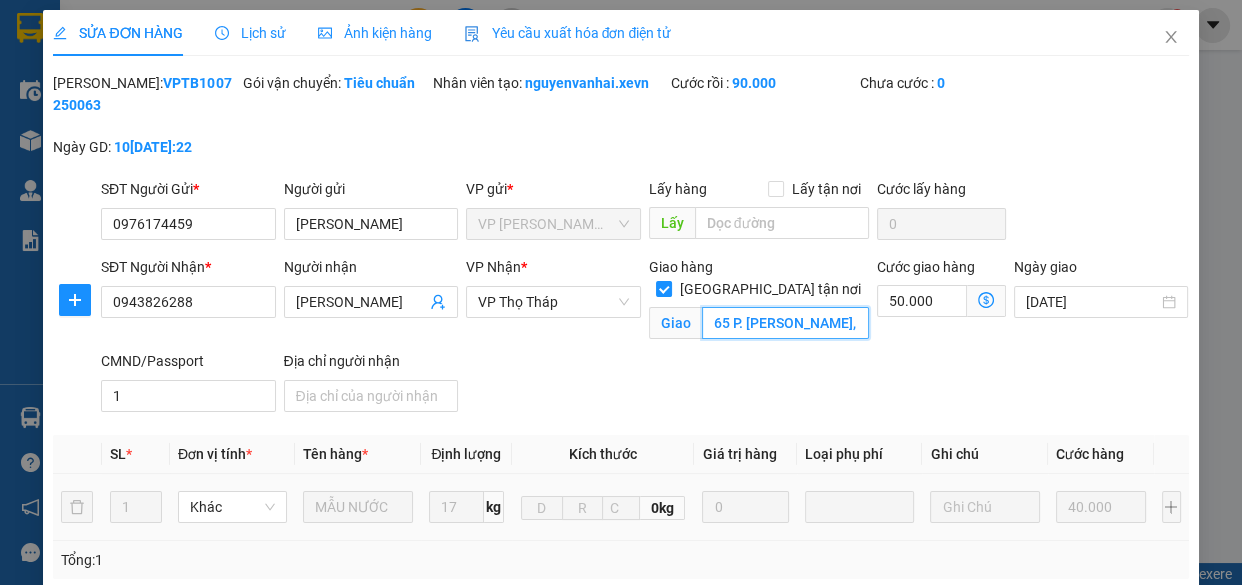 scroll, scrollTop: 0, scrollLeft: 240, axis: horizontal 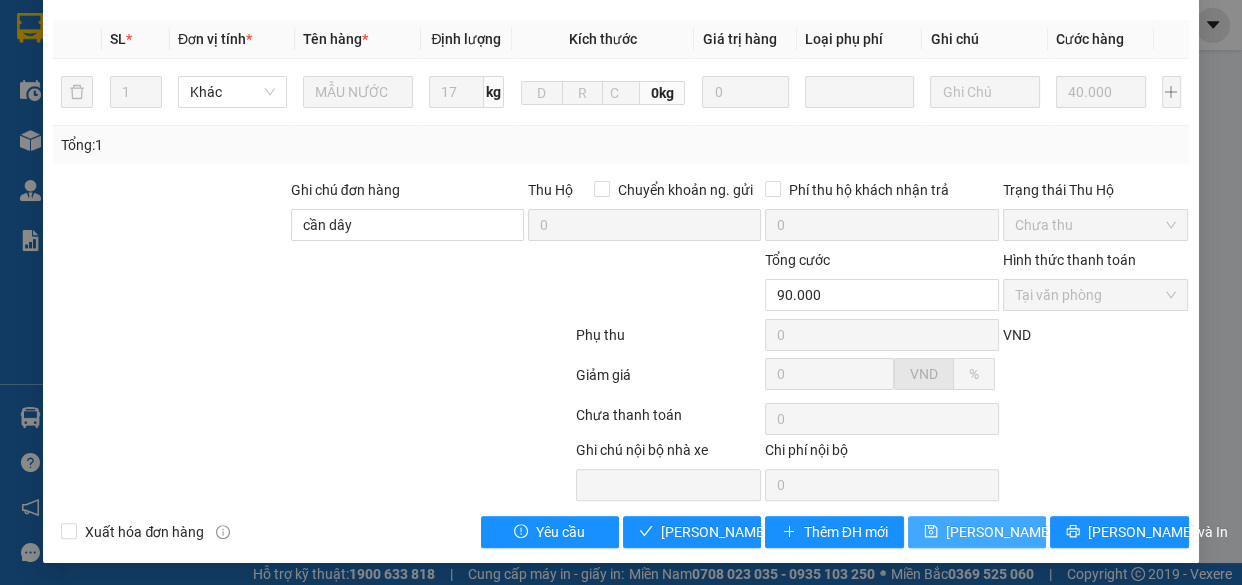 type on "65 P. Phạm Thận Duật, Mai Dịch, Cầu Giấy, Hà Nội, Việt Nam" 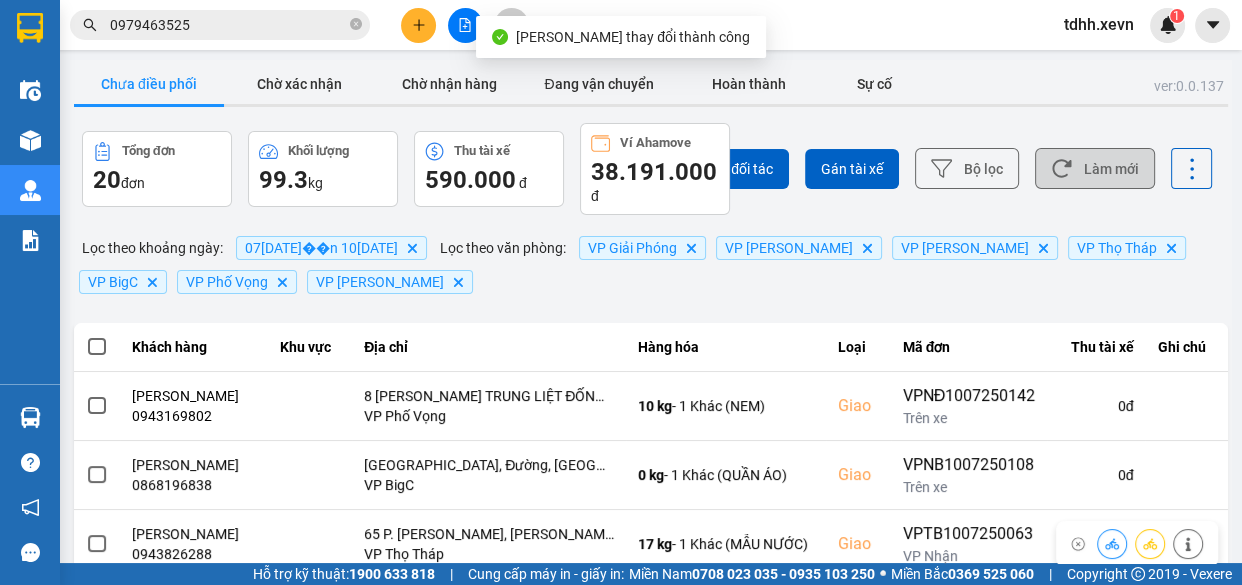 click on "Làm mới" at bounding box center [1095, 168] 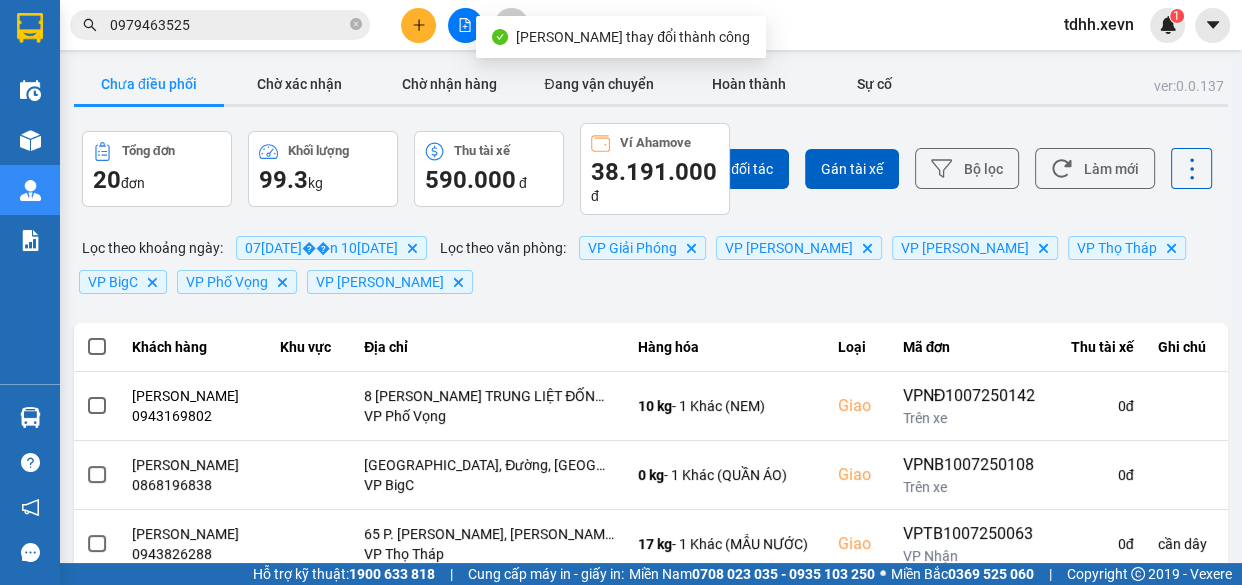 scroll, scrollTop: 454, scrollLeft: 0, axis: vertical 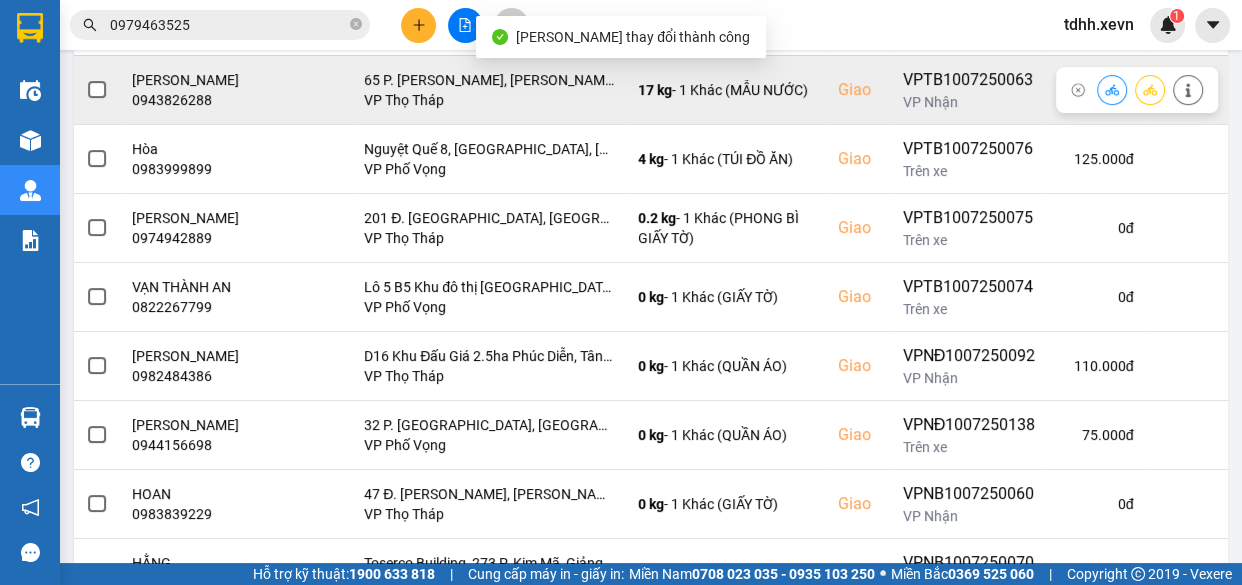 click 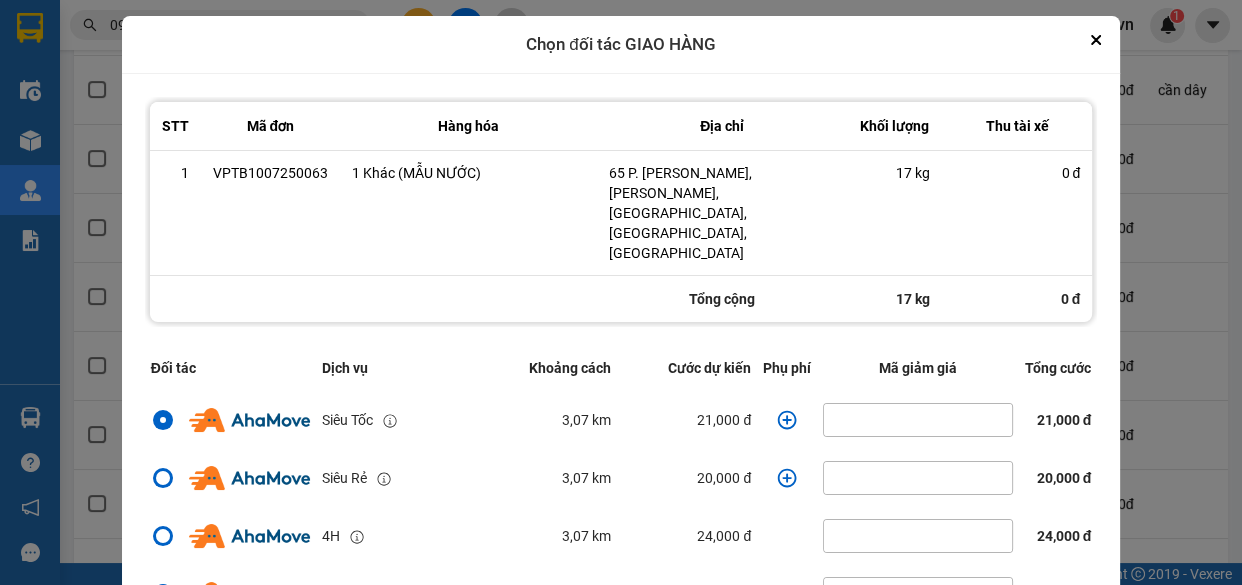 click 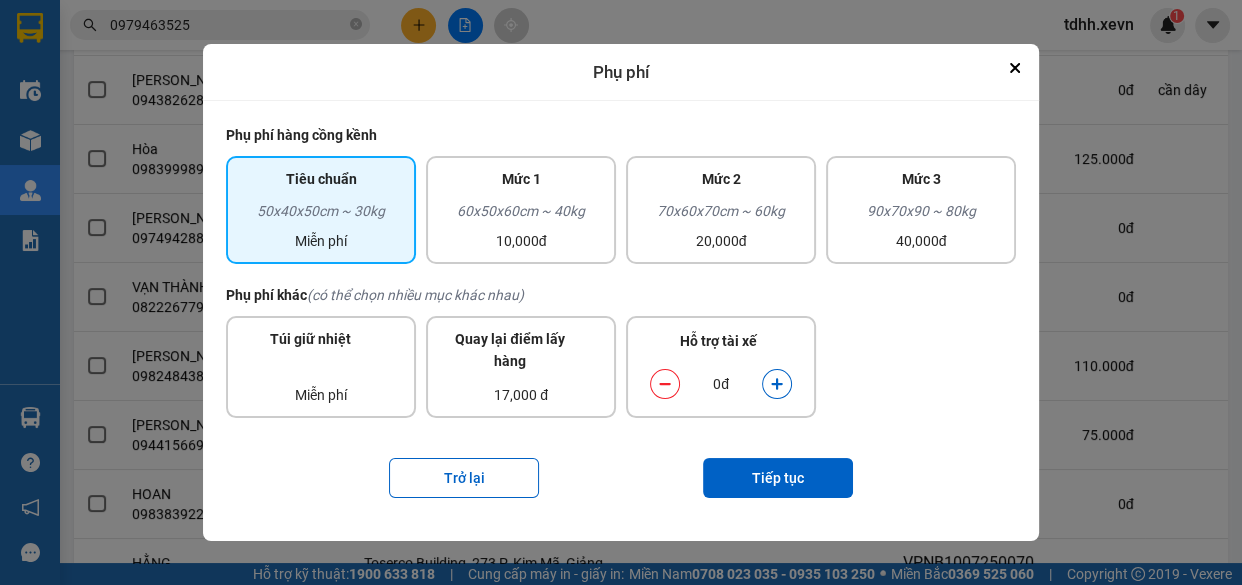 drag, startPoint x: 543, startPoint y: 225, endPoint x: 597, endPoint y: 280, distance: 77.07788 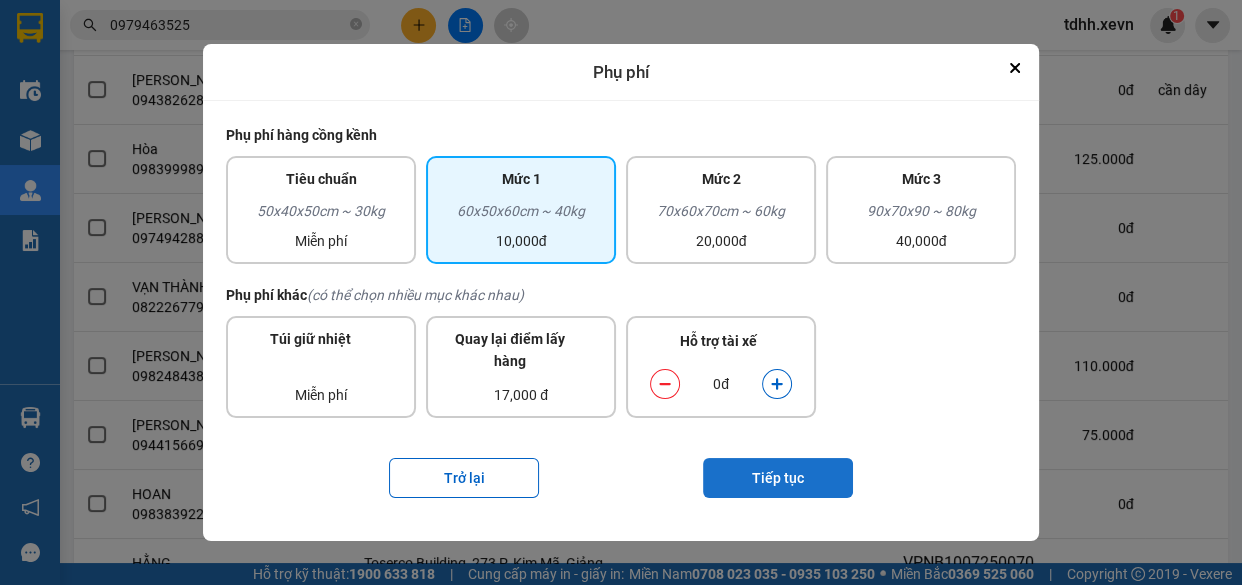click on "Tiếp tục" at bounding box center [778, 478] 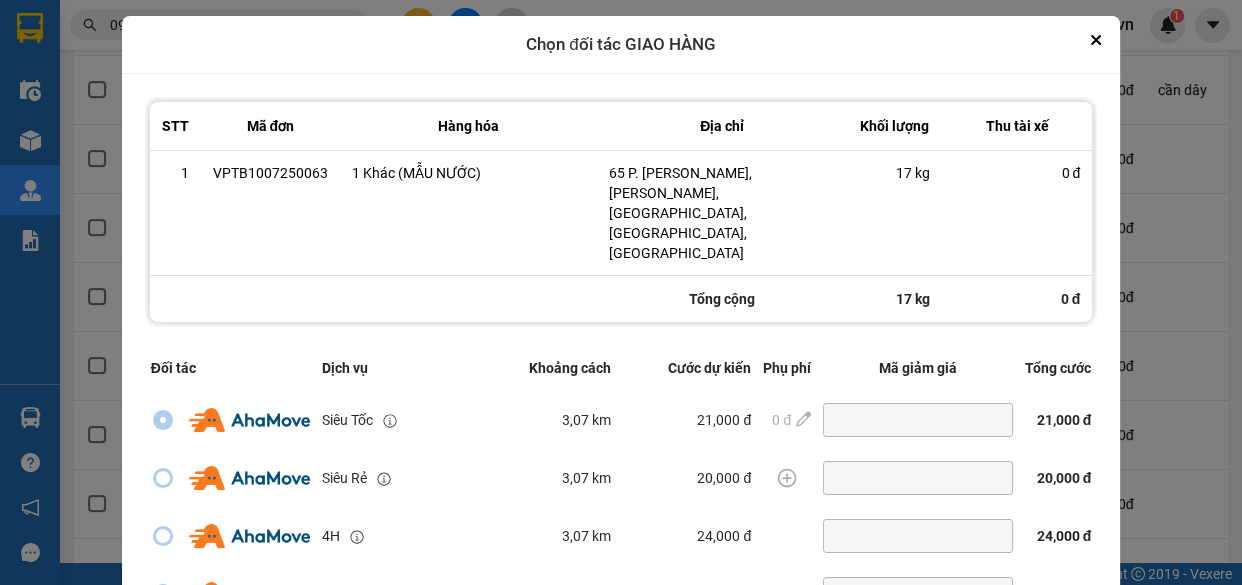 scroll, scrollTop: 59, scrollLeft: 0, axis: vertical 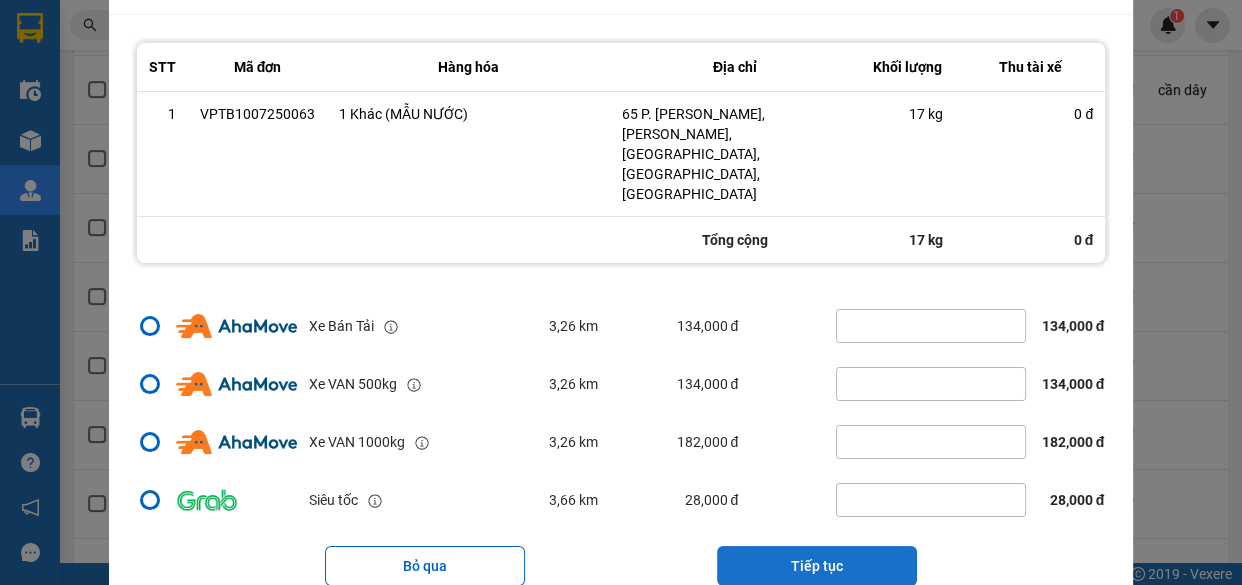 click on "Tiếp tục" at bounding box center (817, 566) 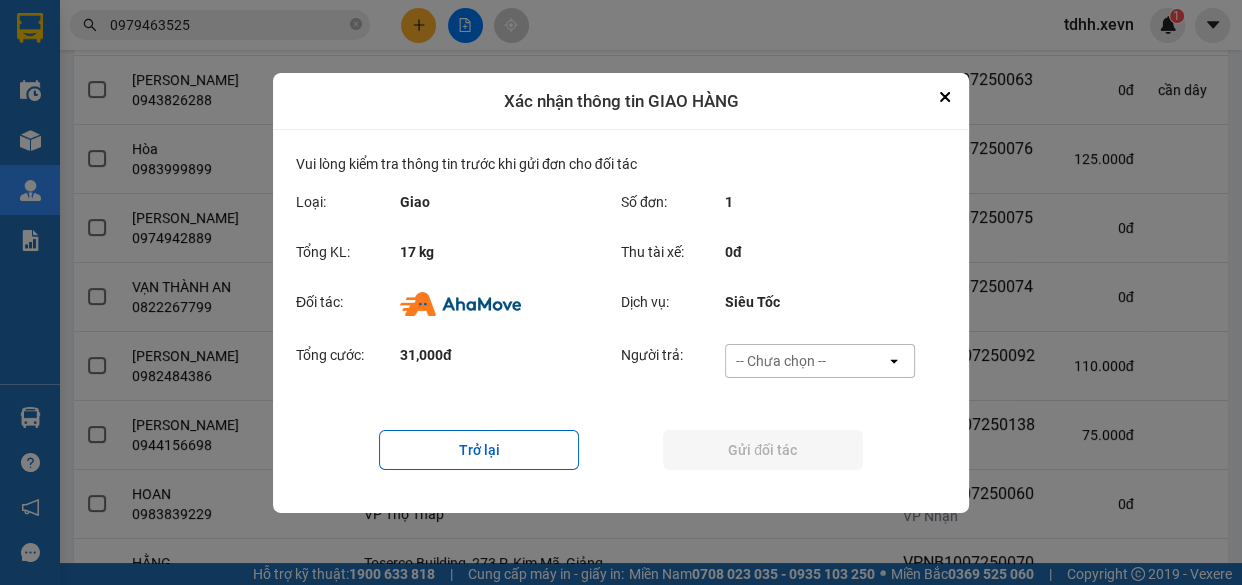 scroll, scrollTop: 0, scrollLeft: 0, axis: both 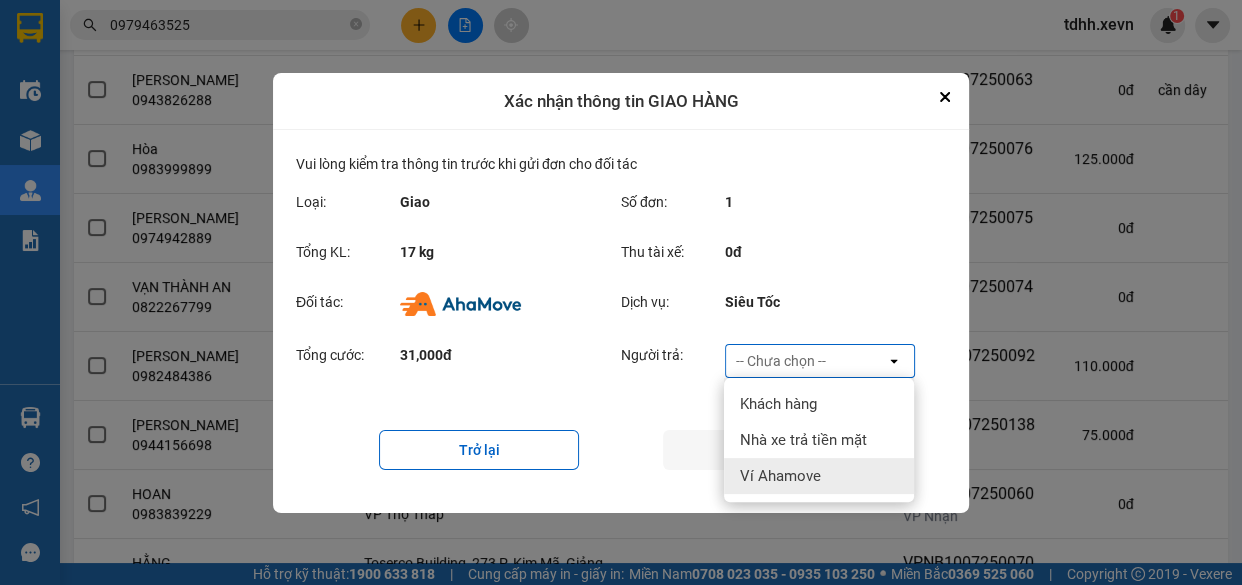 click on "Ví Ahamove" at bounding box center [780, 476] 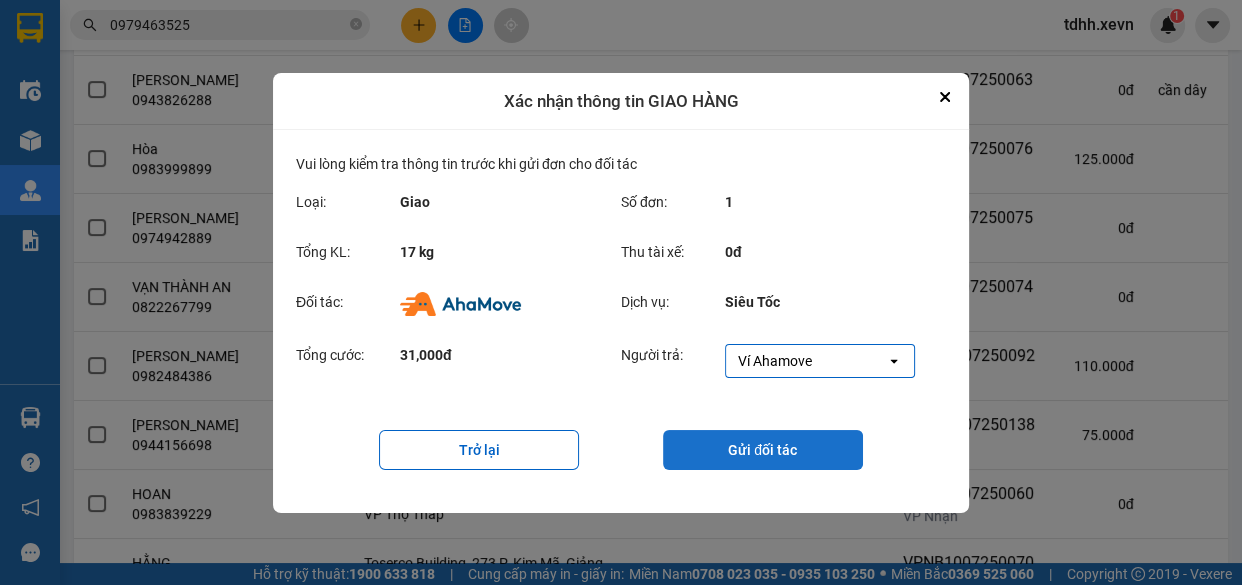 click on "Gửi đối tác" at bounding box center [763, 450] 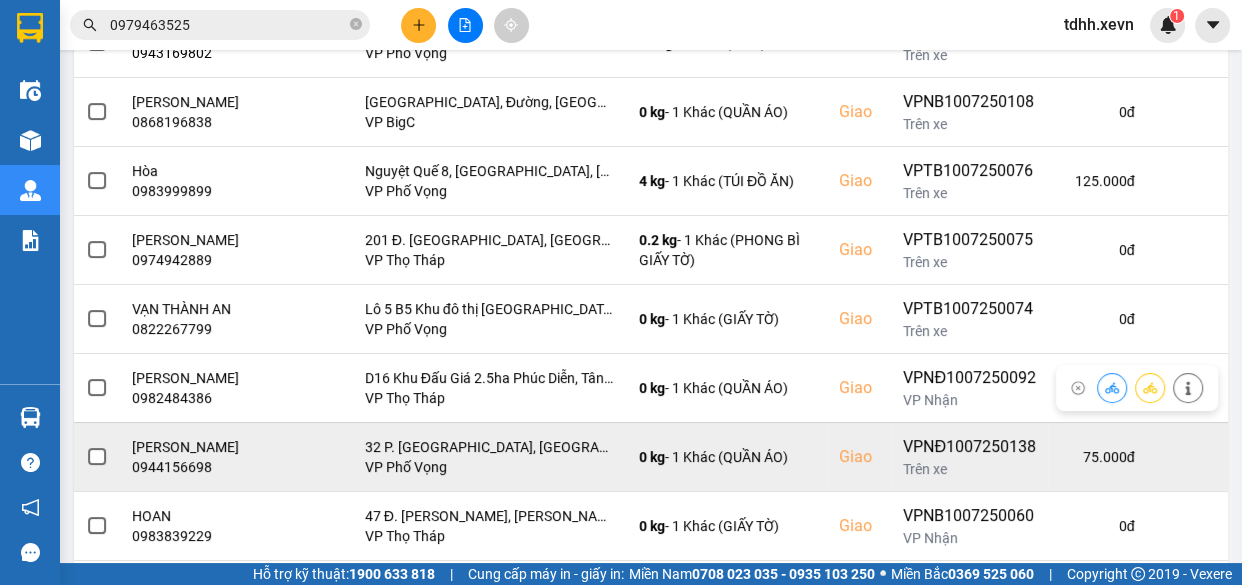 scroll, scrollTop: 454, scrollLeft: 0, axis: vertical 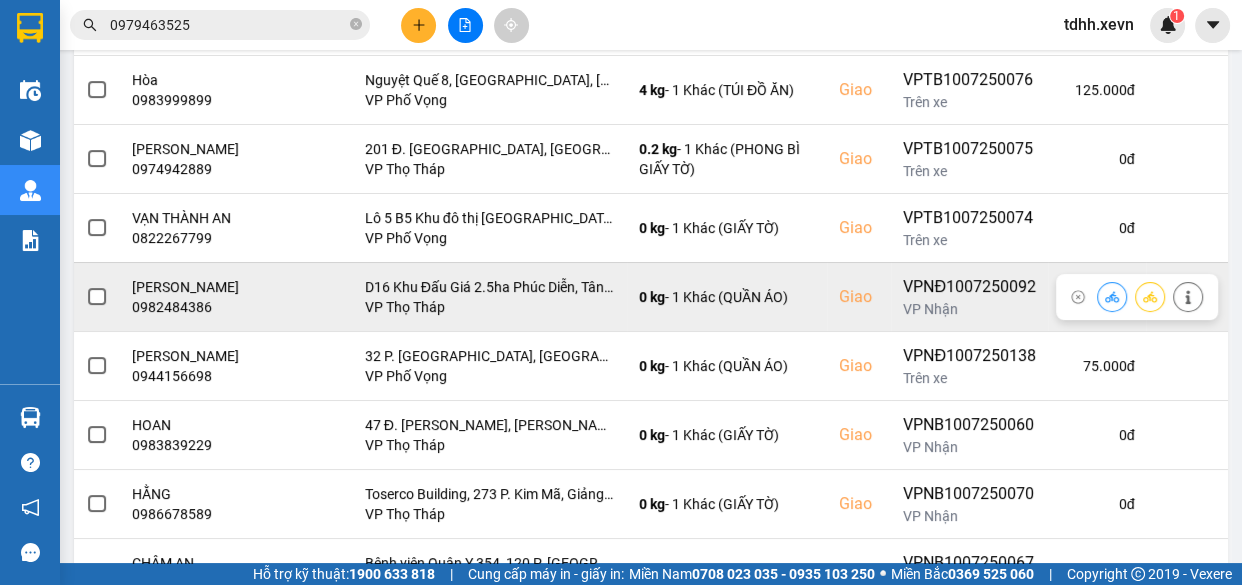 click on "0982484386" at bounding box center (194, 307) 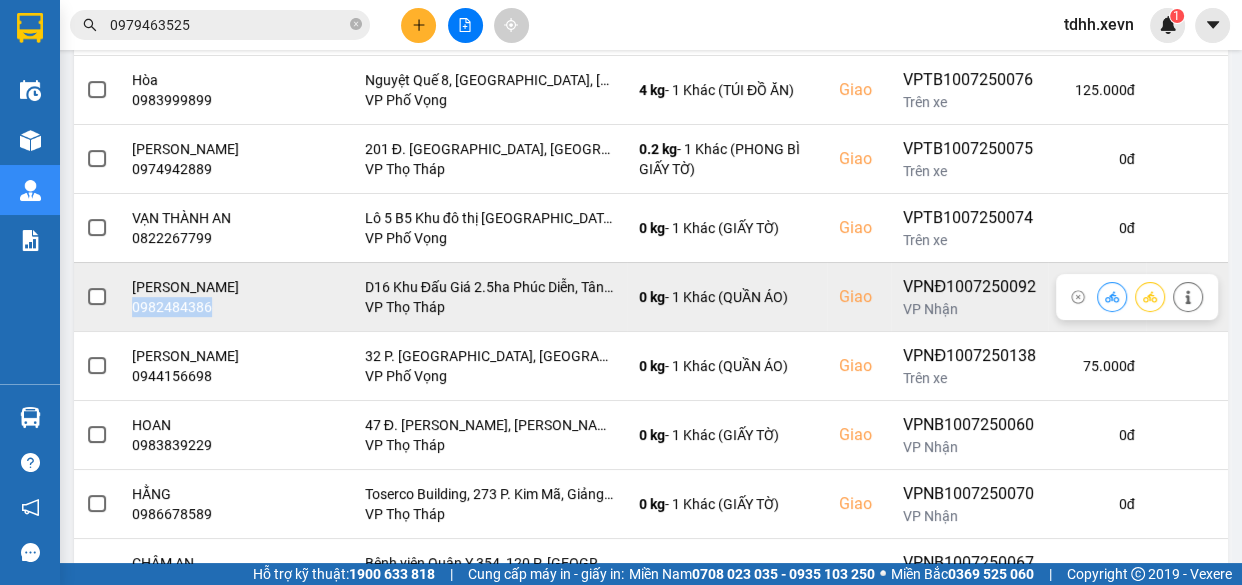 click on "0982484386" at bounding box center [194, 307] 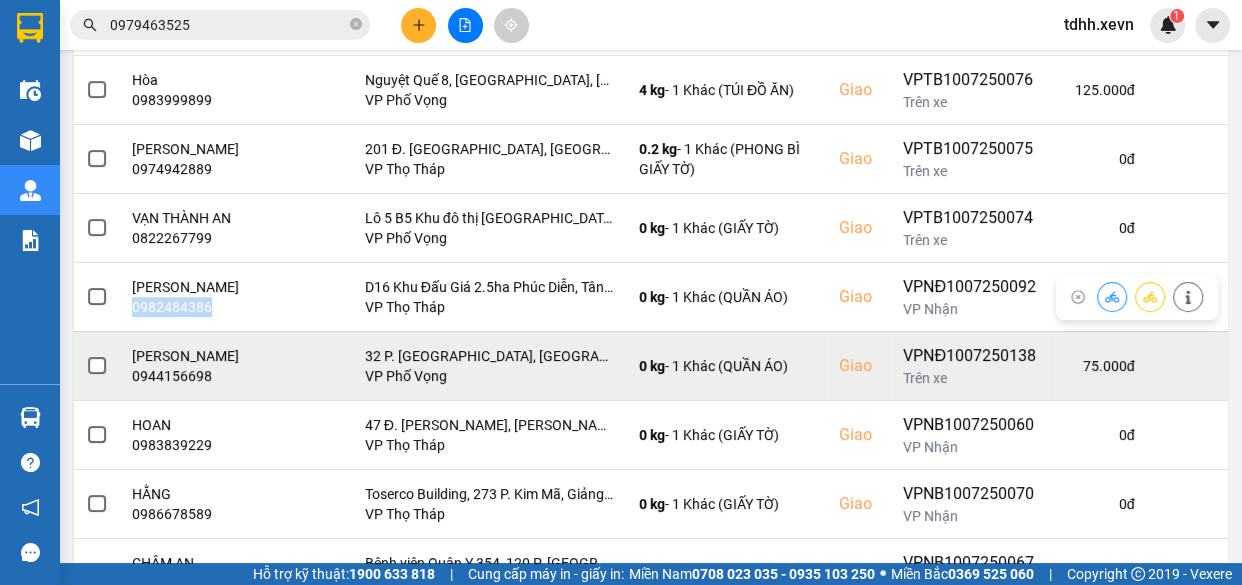 copy on "0982484386" 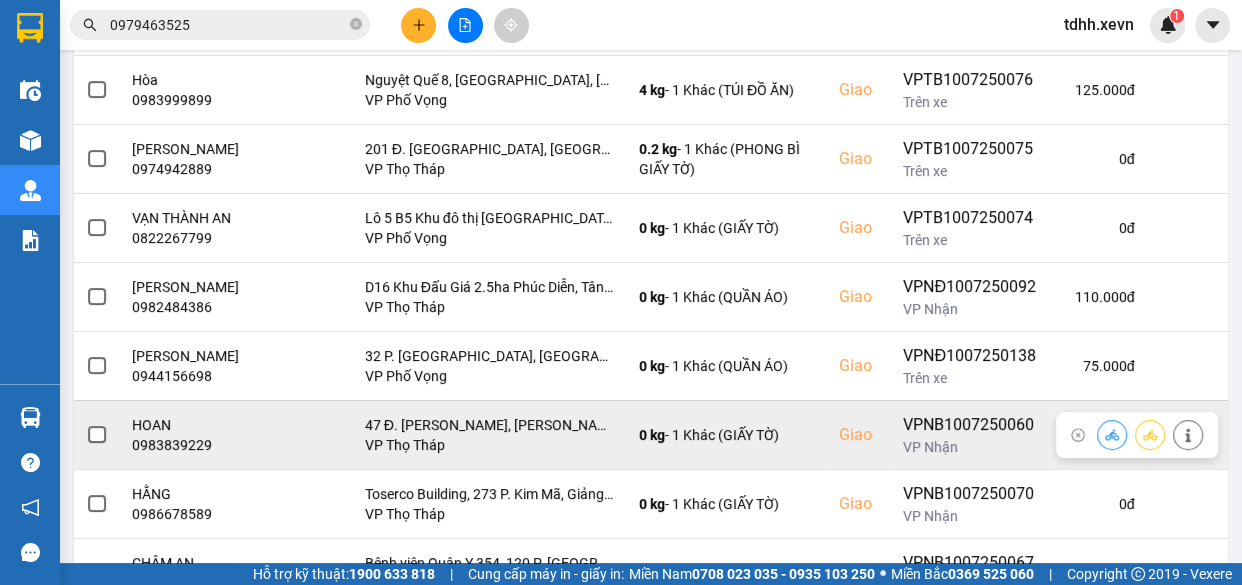 click on "0983839229" at bounding box center [194, 445] 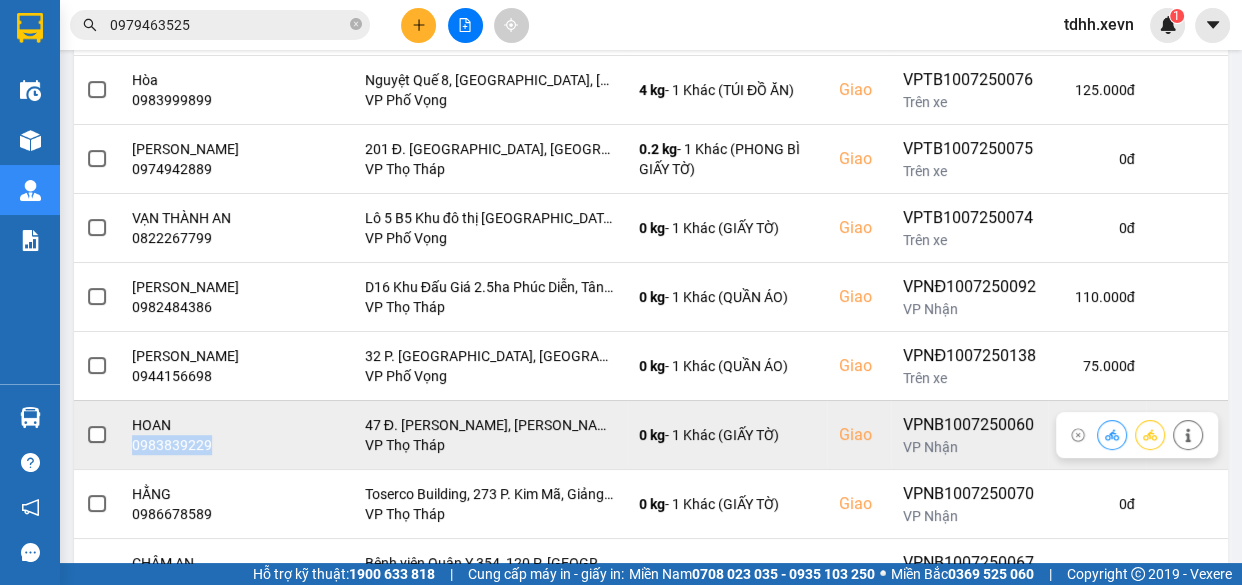 click on "0983839229" at bounding box center (194, 445) 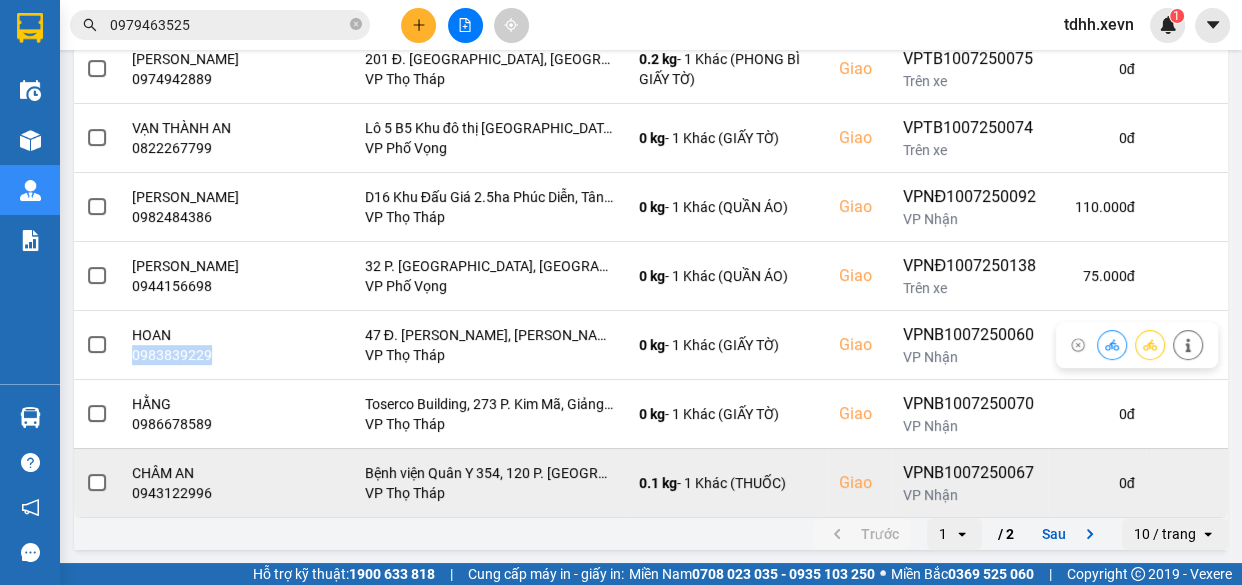copy on "0983839229" 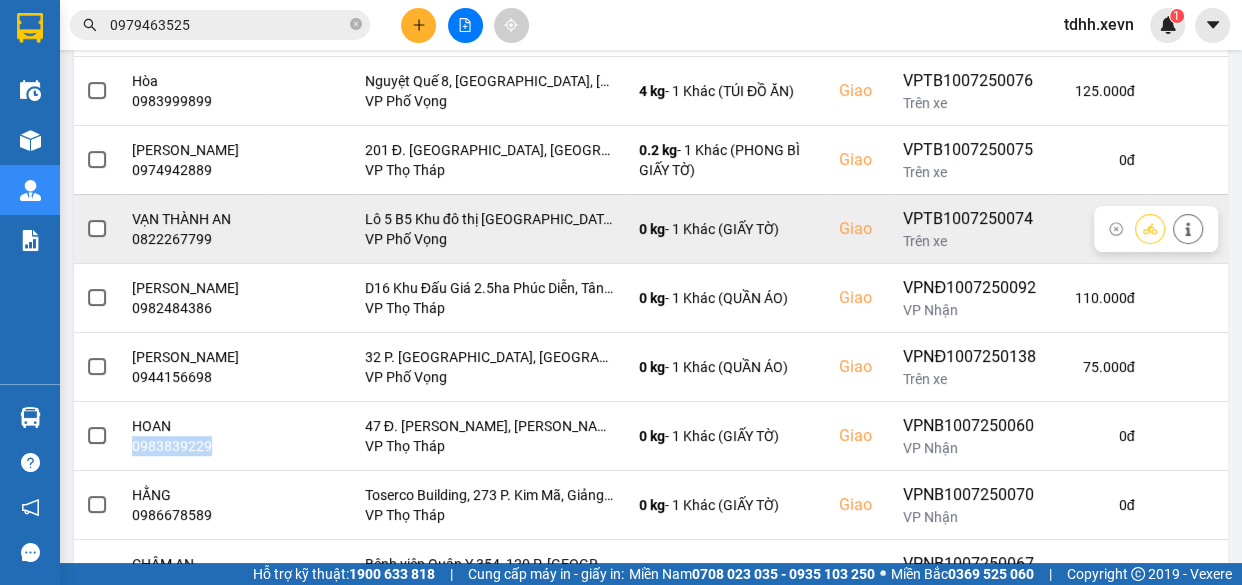 scroll, scrollTop: 544, scrollLeft: 0, axis: vertical 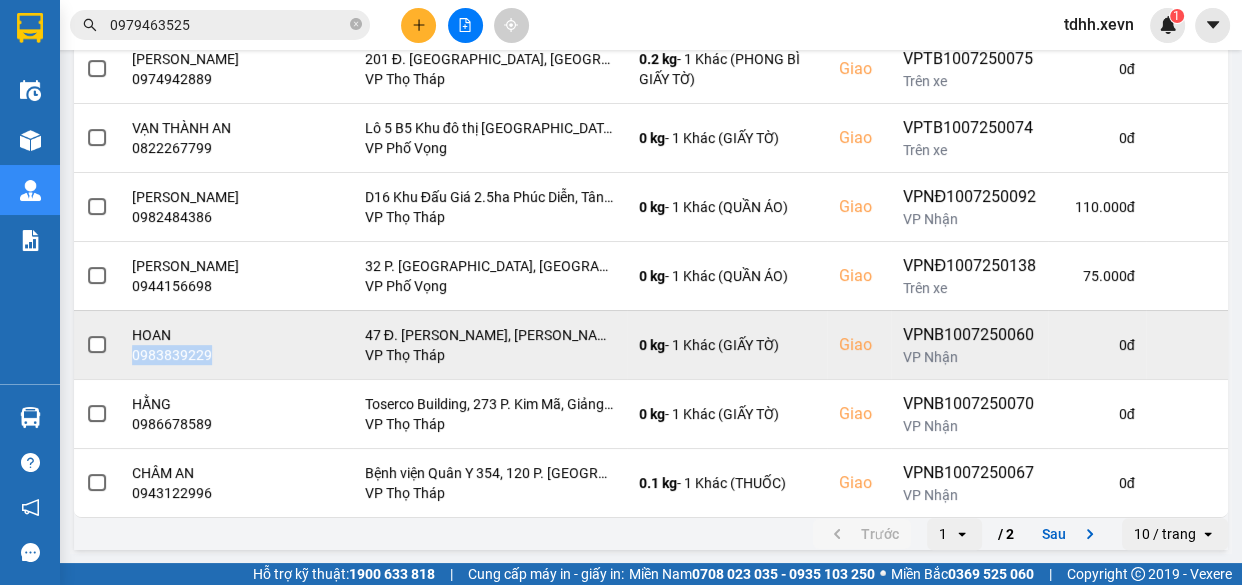 click on "0983839229" at bounding box center [194, 355] 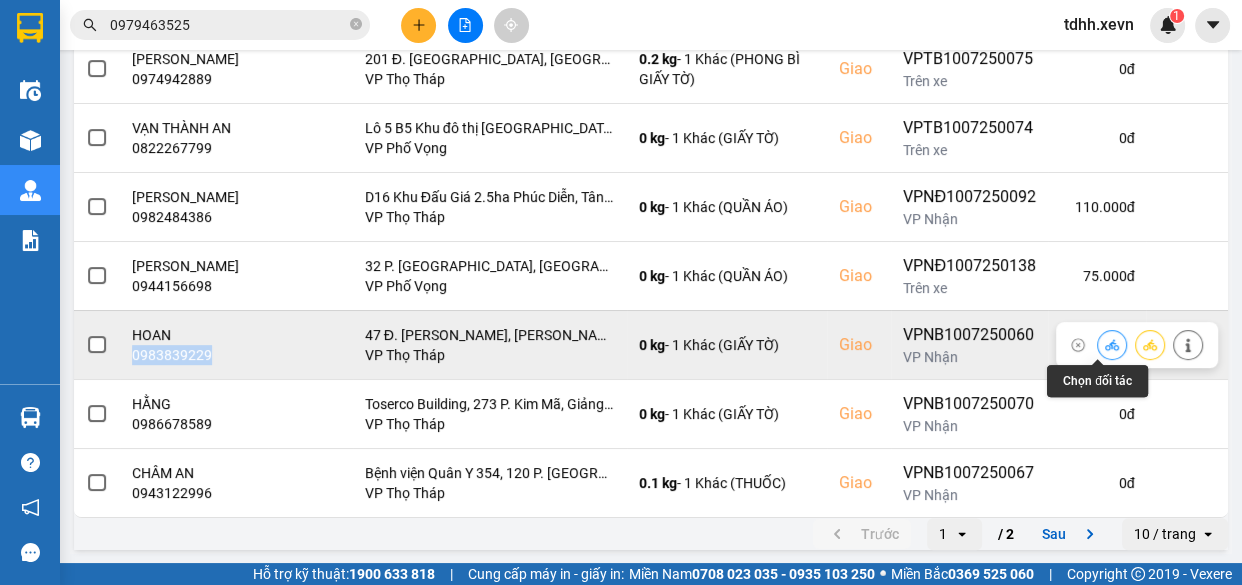 click at bounding box center [1112, 344] 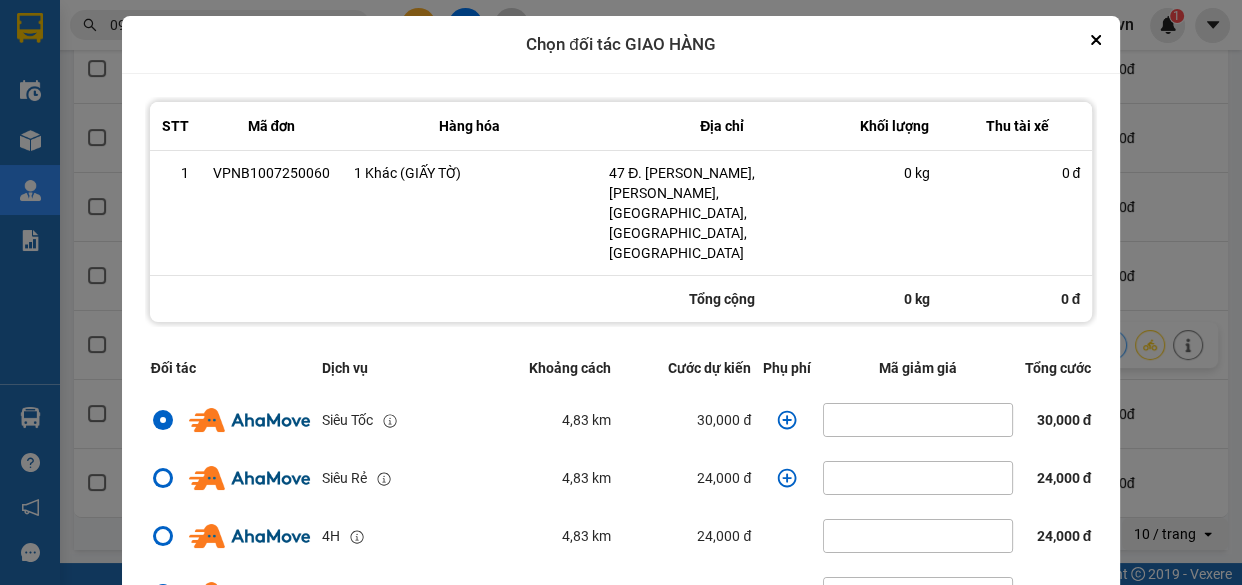 click 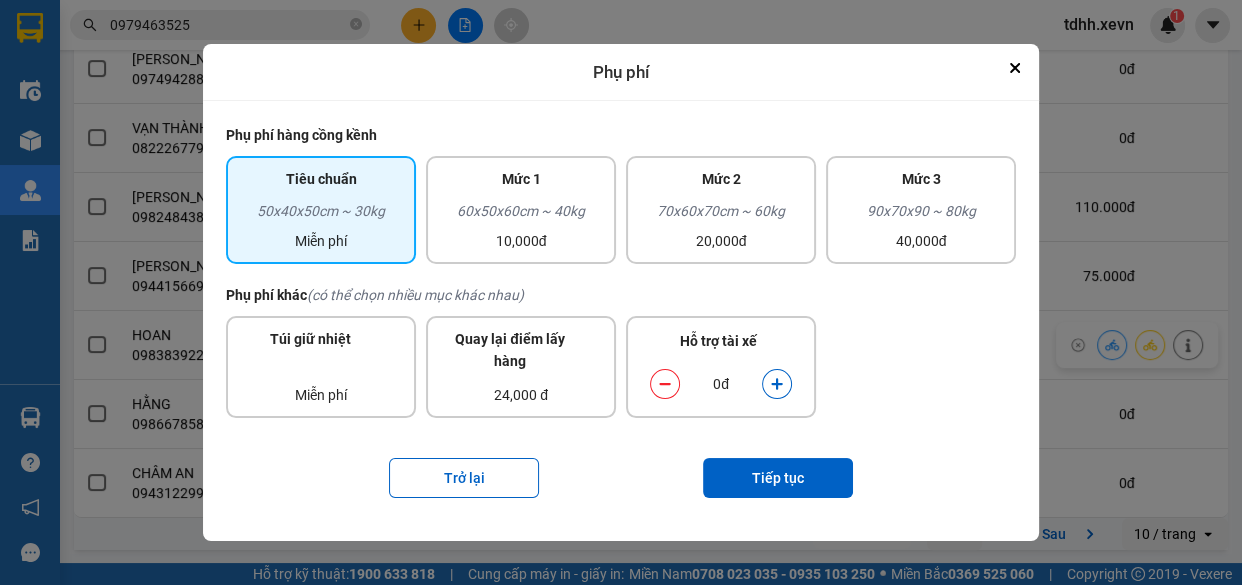 click at bounding box center [777, 384] 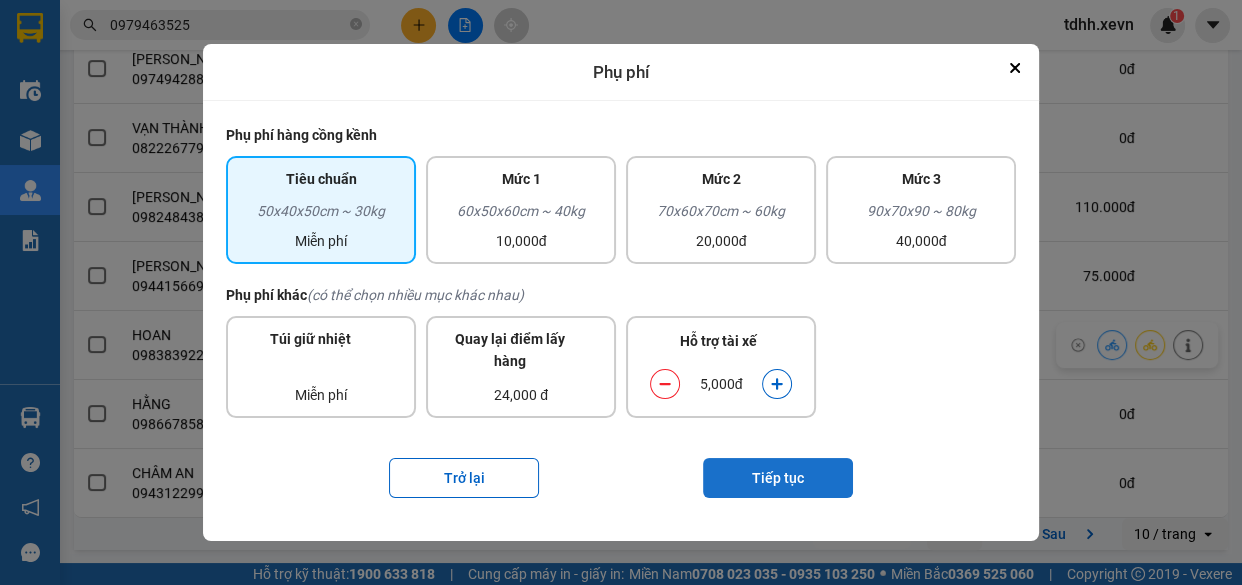 click on "Tiếp tục" at bounding box center (778, 478) 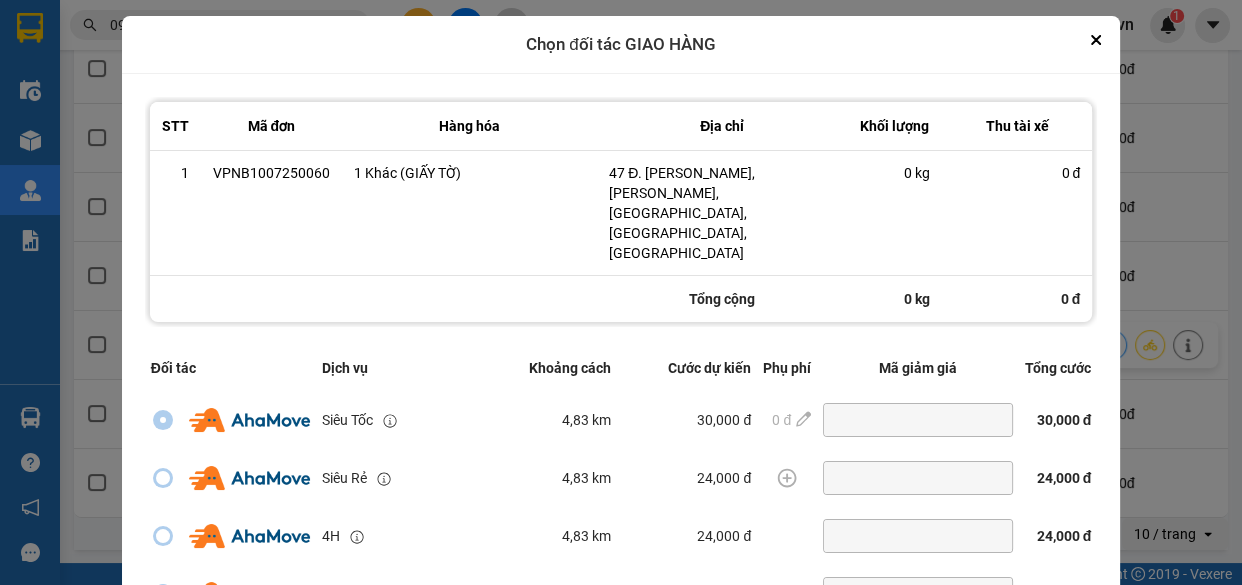 scroll, scrollTop: 446, scrollLeft: 0, axis: vertical 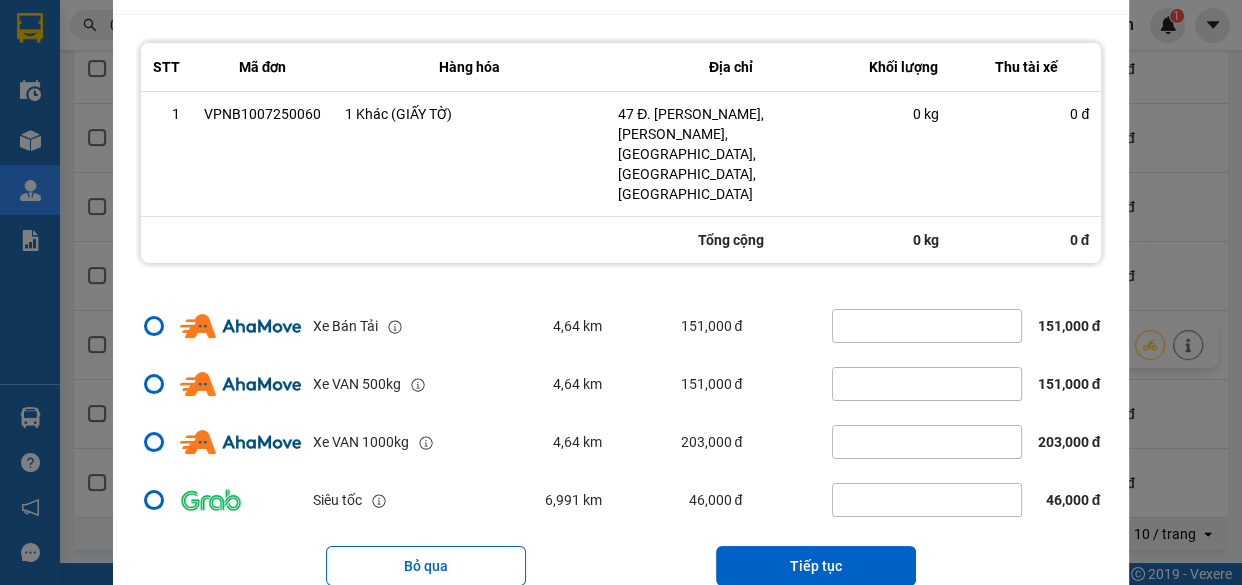 drag, startPoint x: 842, startPoint y: 508, endPoint x: 845, endPoint y: 491, distance: 17.262676 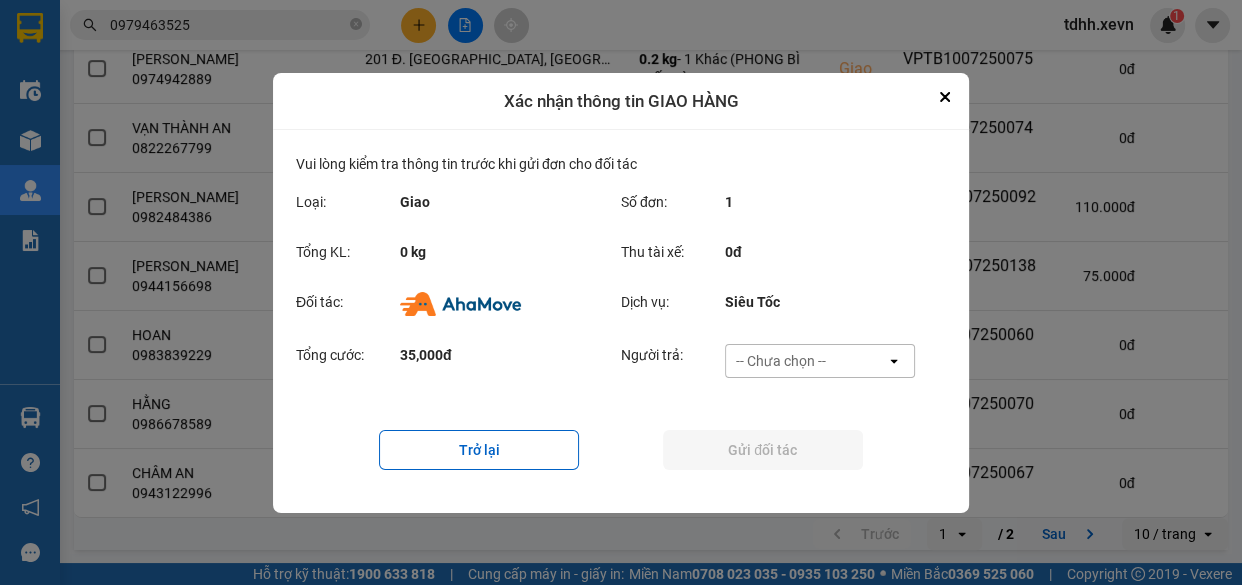 scroll, scrollTop: 0, scrollLeft: 0, axis: both 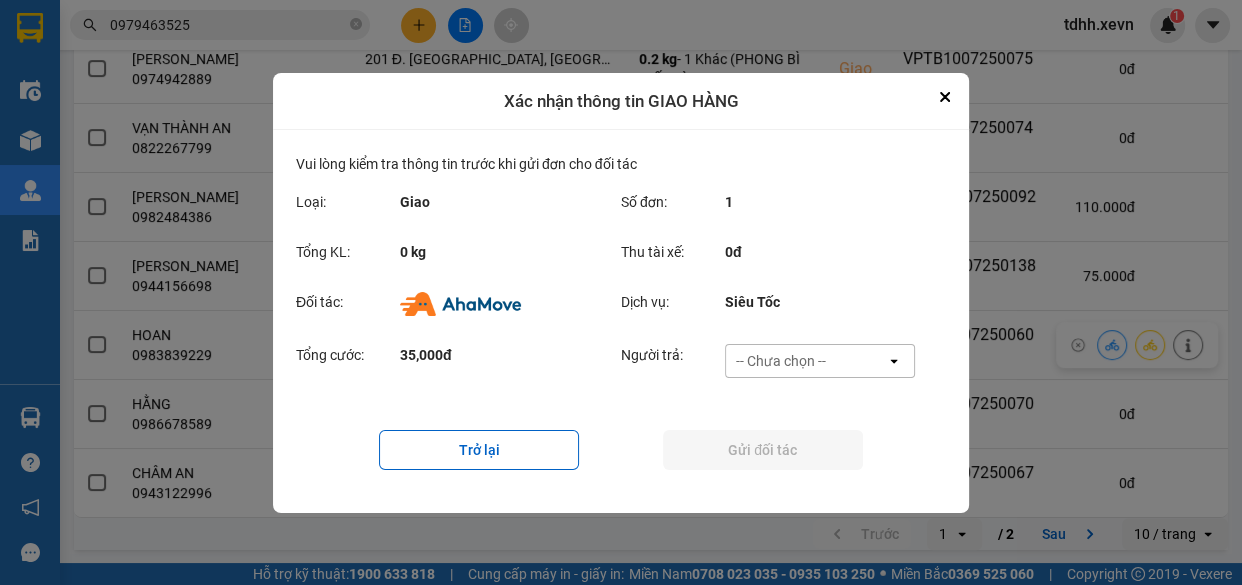 drag, startPoint x: 837, startPoint y: 354, endPoint x: 841, endPoint y: 371, distance: 17.464249 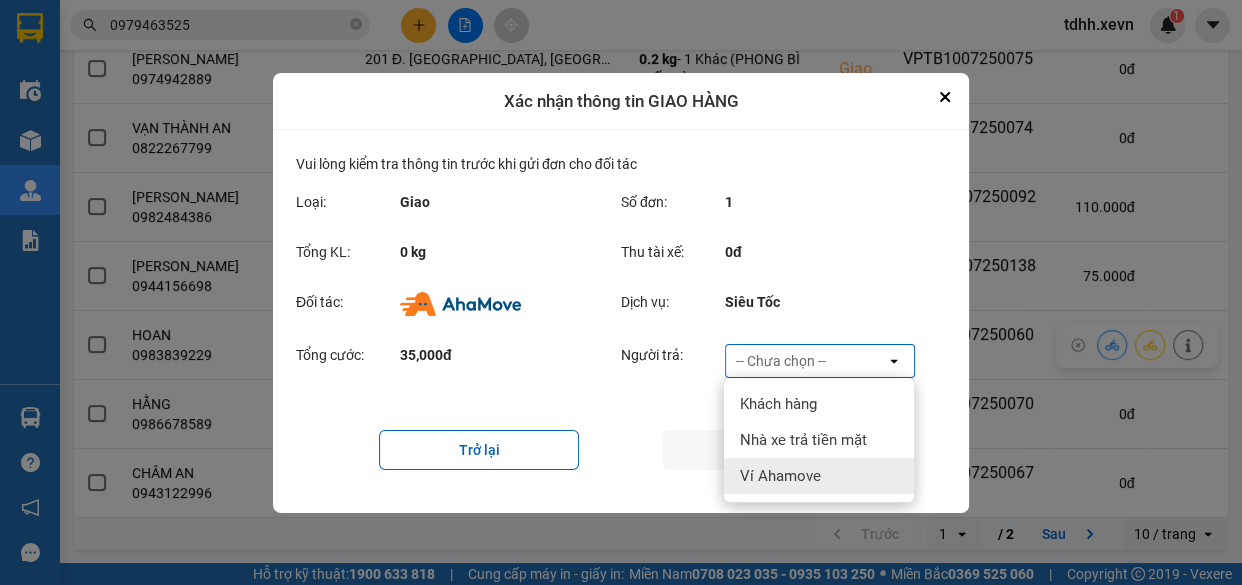 click on "Ví Ahamove" at bounding box center [819, 476] 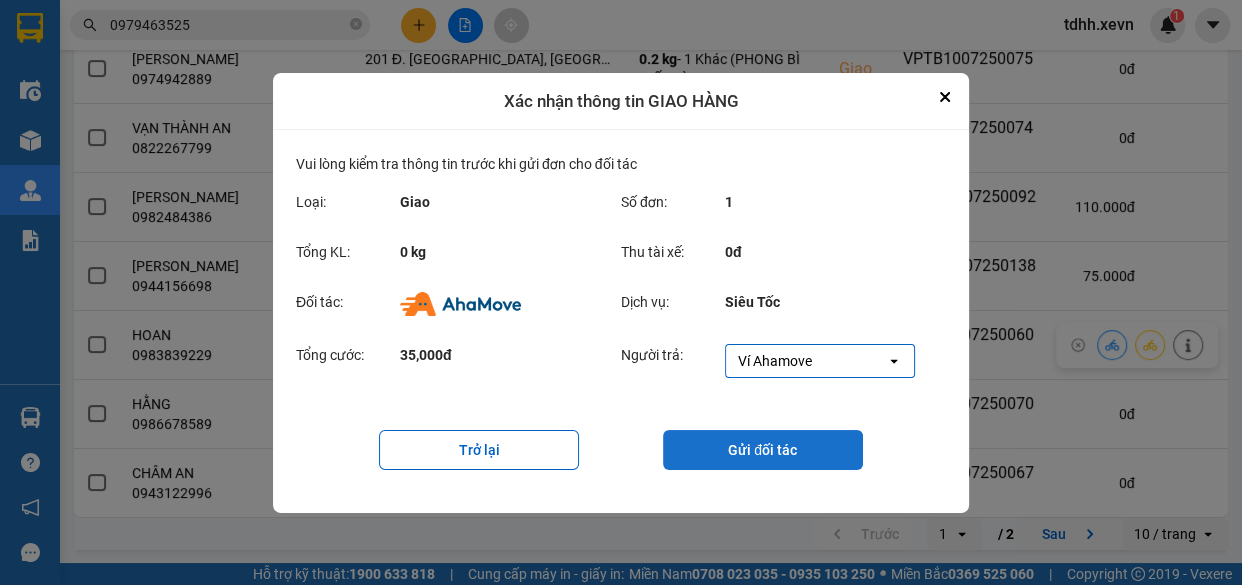 click on "Gửi đối tác" at bounding box center [763, 450] 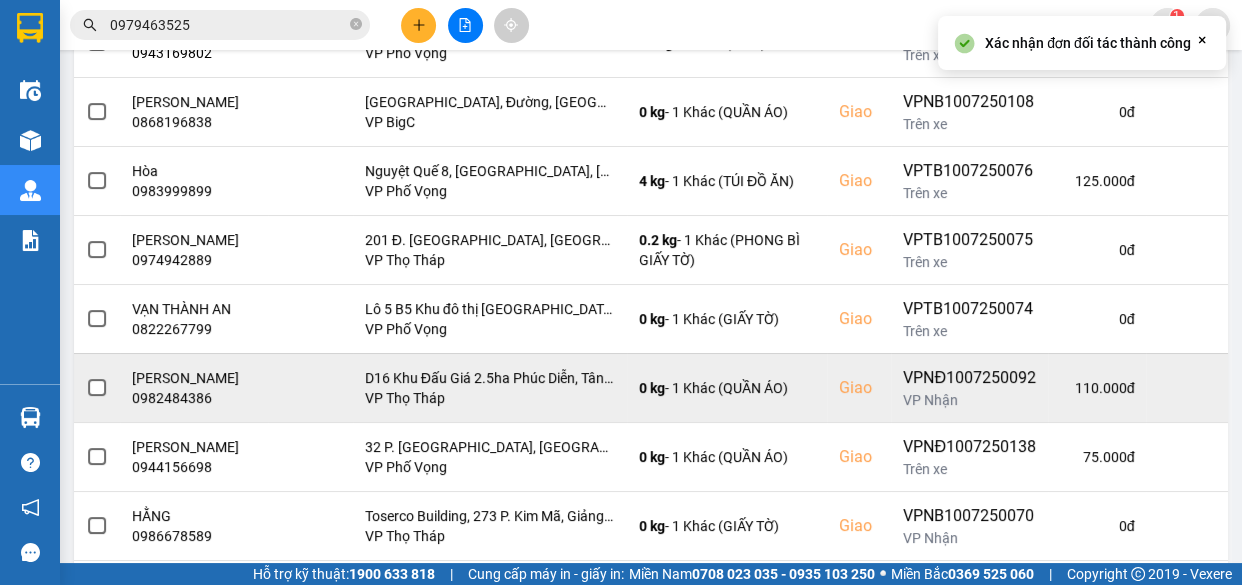 scroll, scrollTop: 454, scrollLeft: 0, axis: vertical 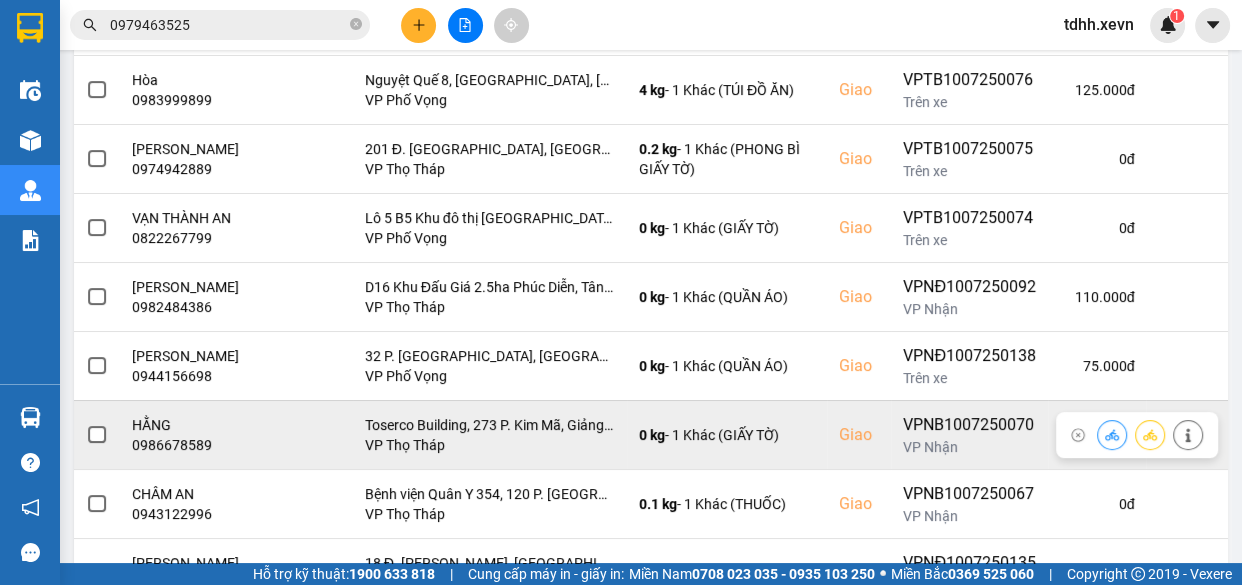 click on "0986678589" at bounding box center (194, 445) 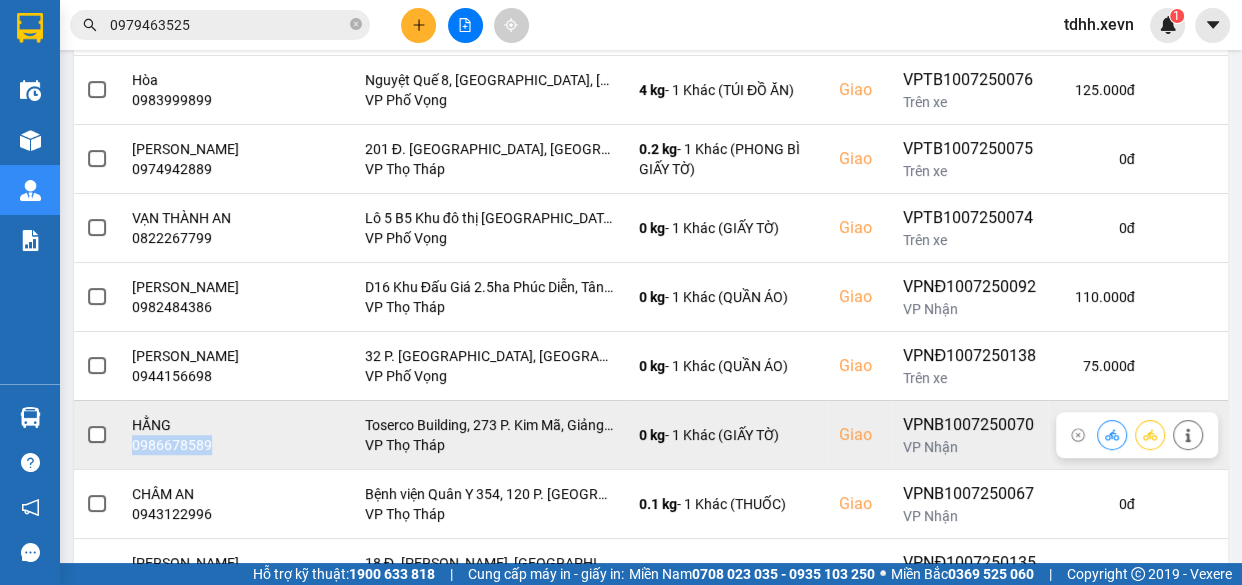 click on "0986678589" at bounding box center [194, 445] 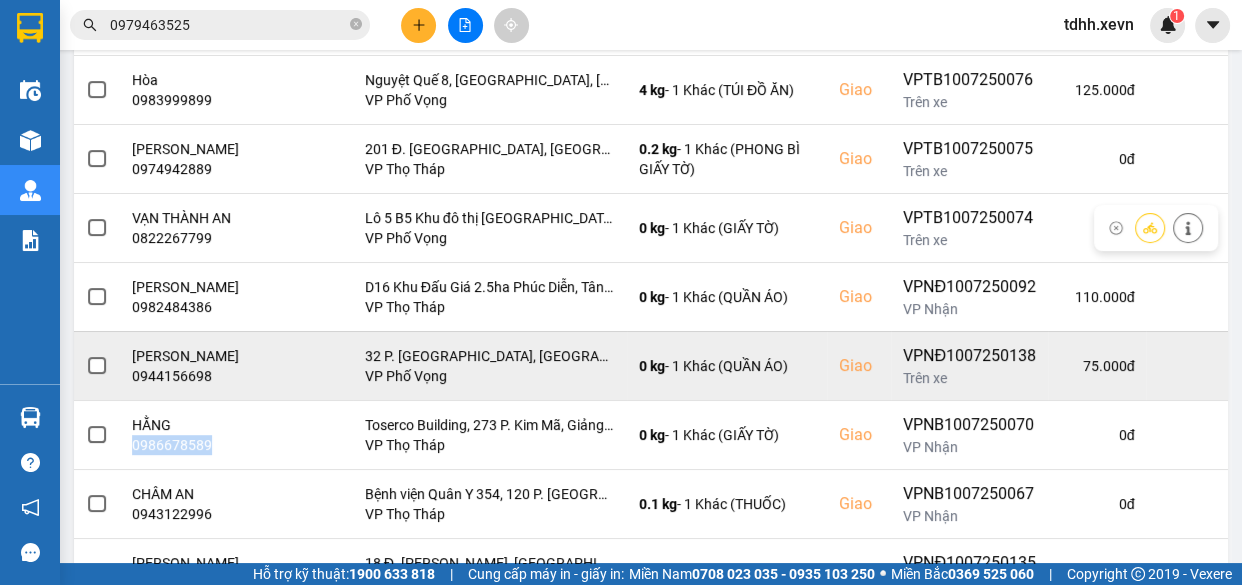 scroll, scrollTop: 544, scrollLeft: 0, axis: vertical 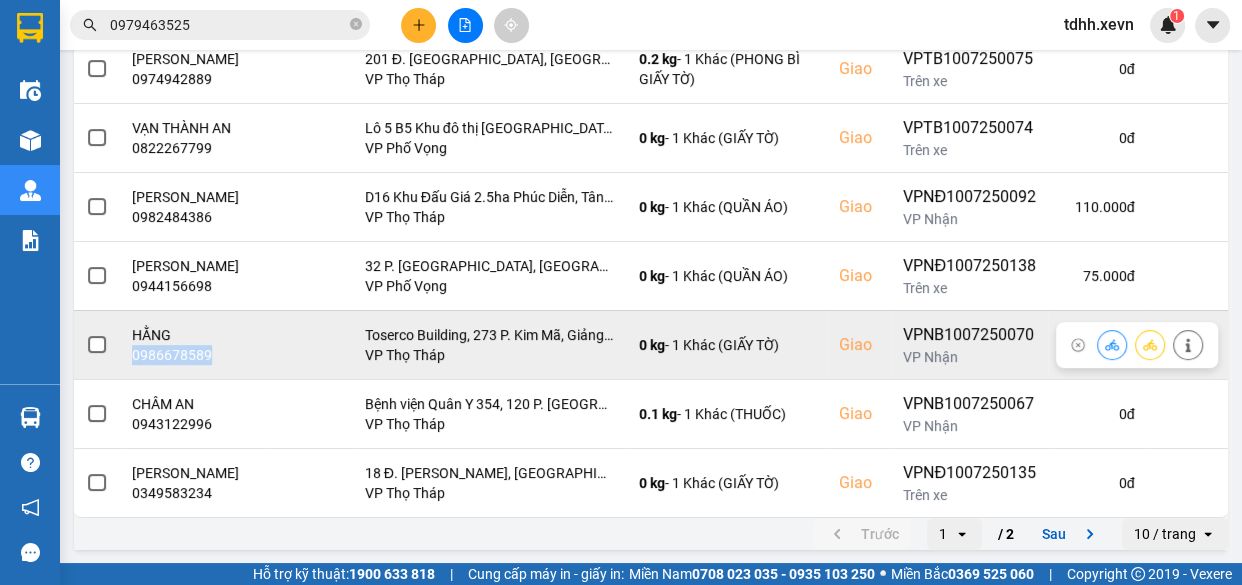 click 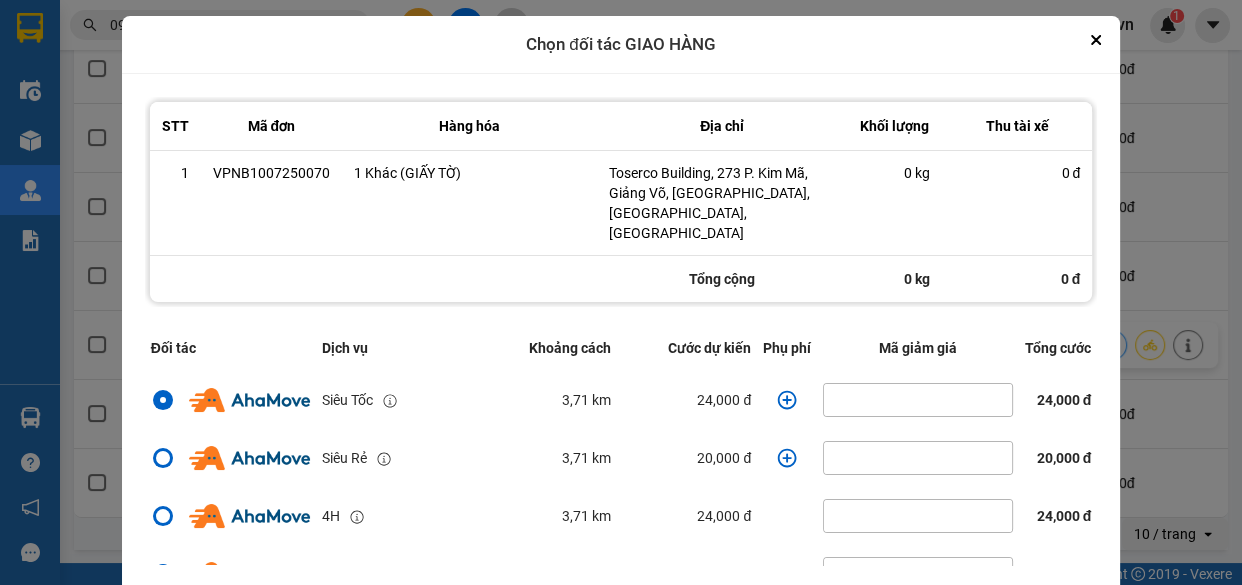 click 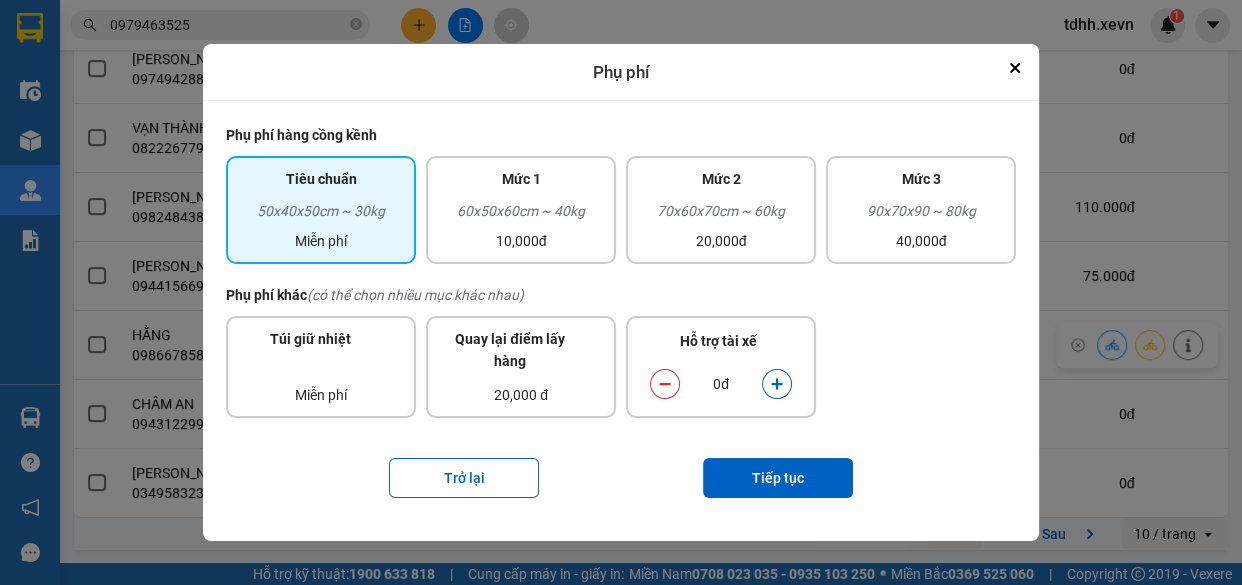 click at bounding box center (777, 384) 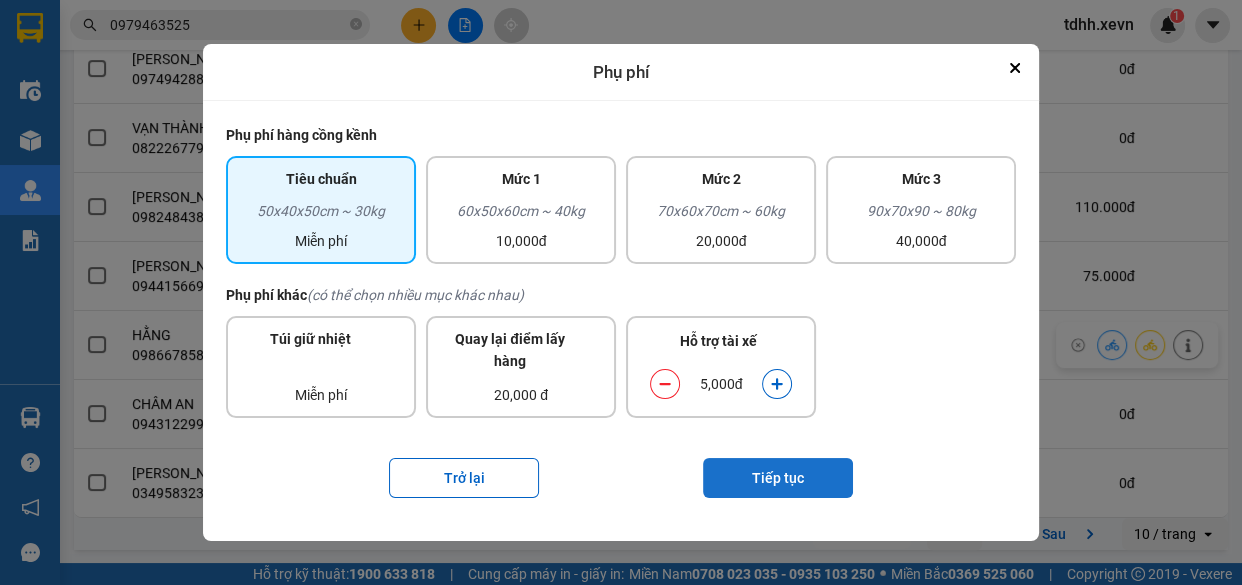 click on "Tiếp tục" at bounding box center [778, 478] 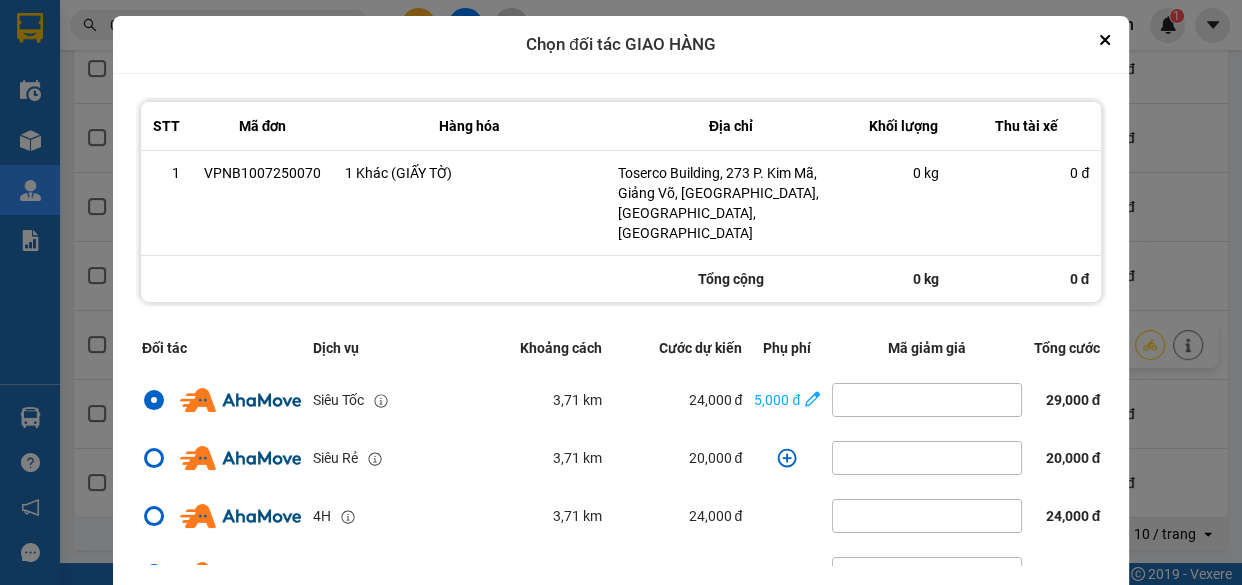 scroll, scrollTop: 431, scrollLeft: 0, axis: vertical 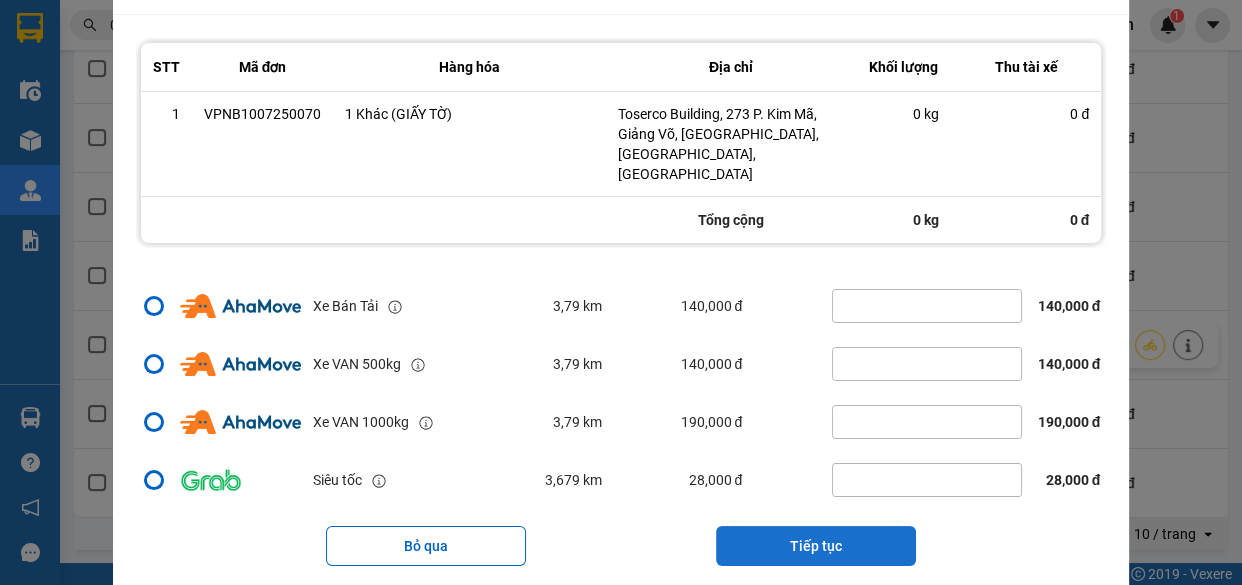 click on "Tiếp tục" at bounding box center [816, 546] 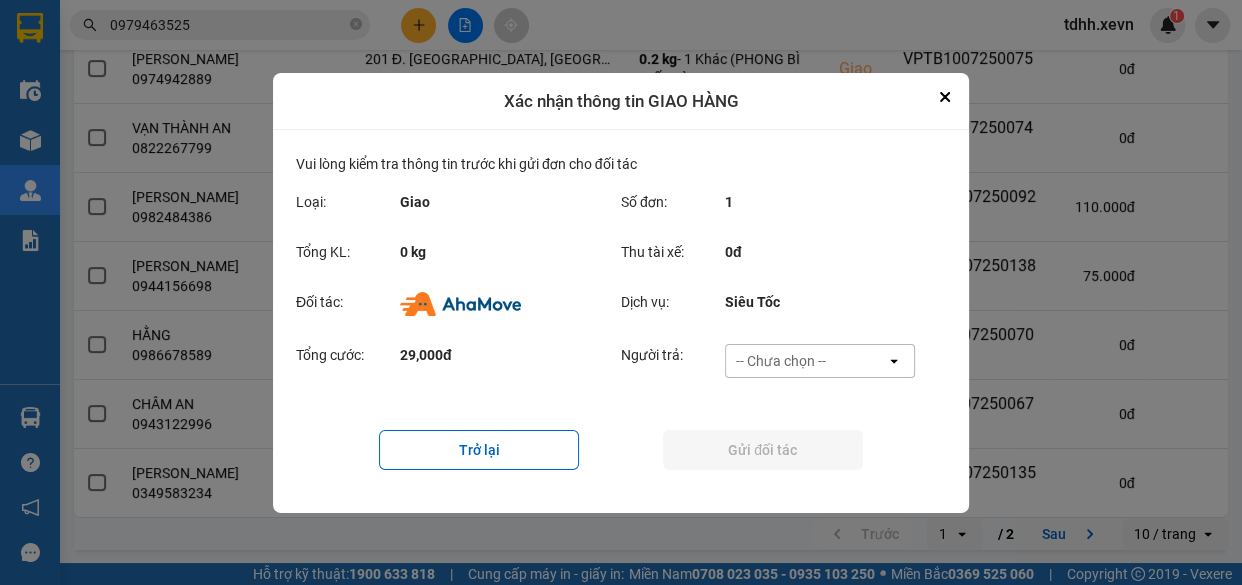 scroll, scrollTop: 0, scrollLeft: 0, axis: both 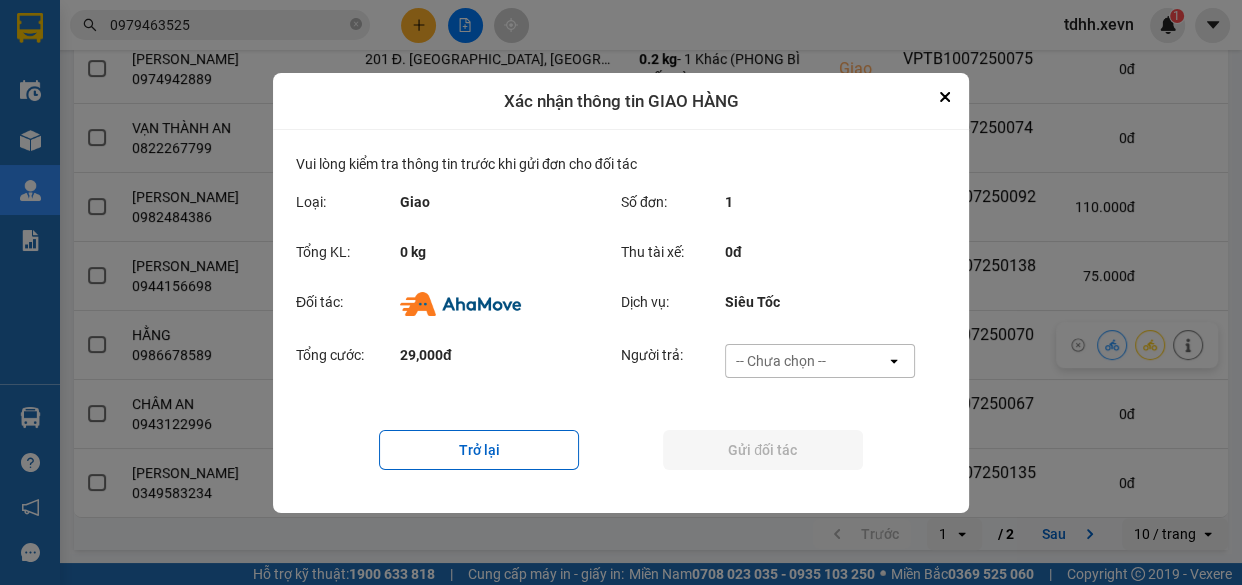 click on "-- Chưa chọn --" at bounding box center [806, 361] 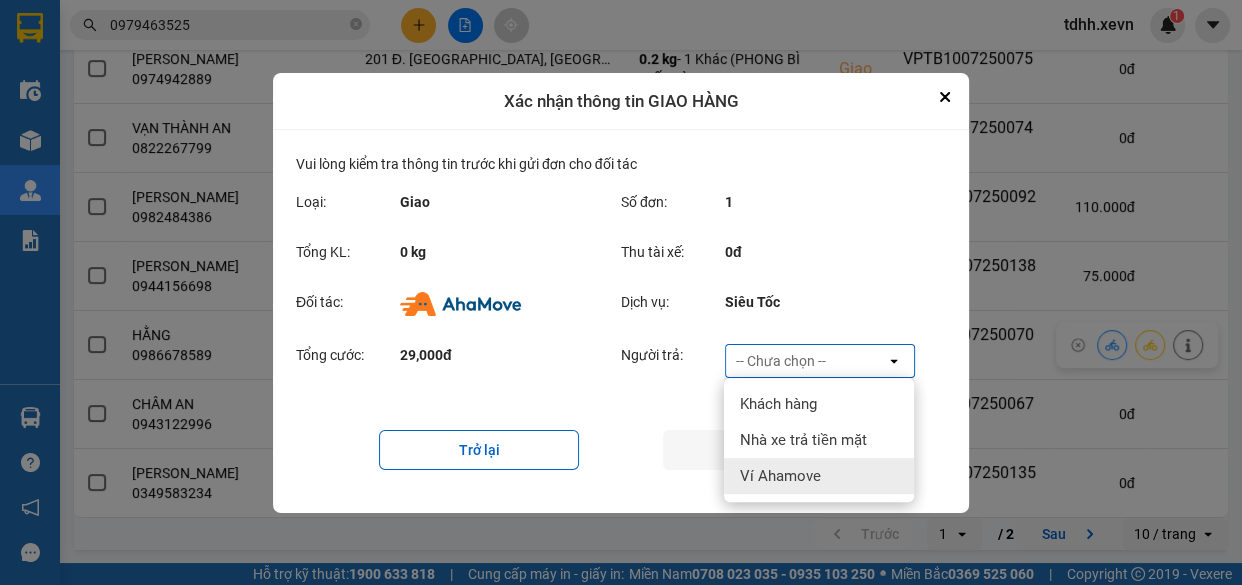 click on "Ví Ahamove" at bounding box center (819, 476) 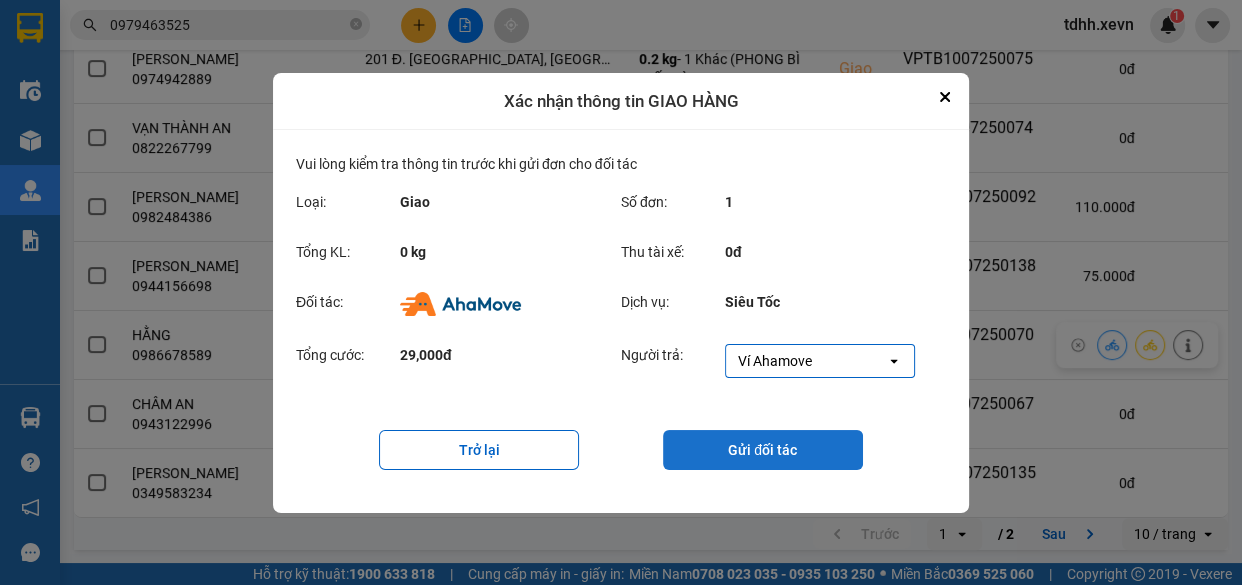 click on "Gửi đối tác" at bounding box center (763, 450) 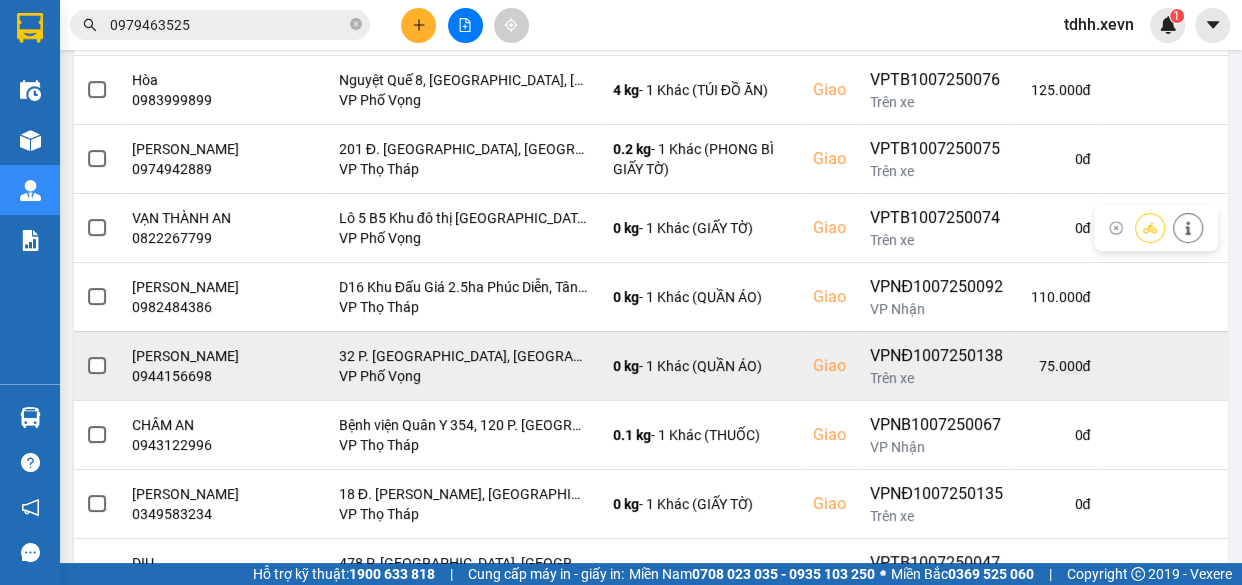 scroll, scrollTop: 545, scrollLeft: 0, axis: vertical 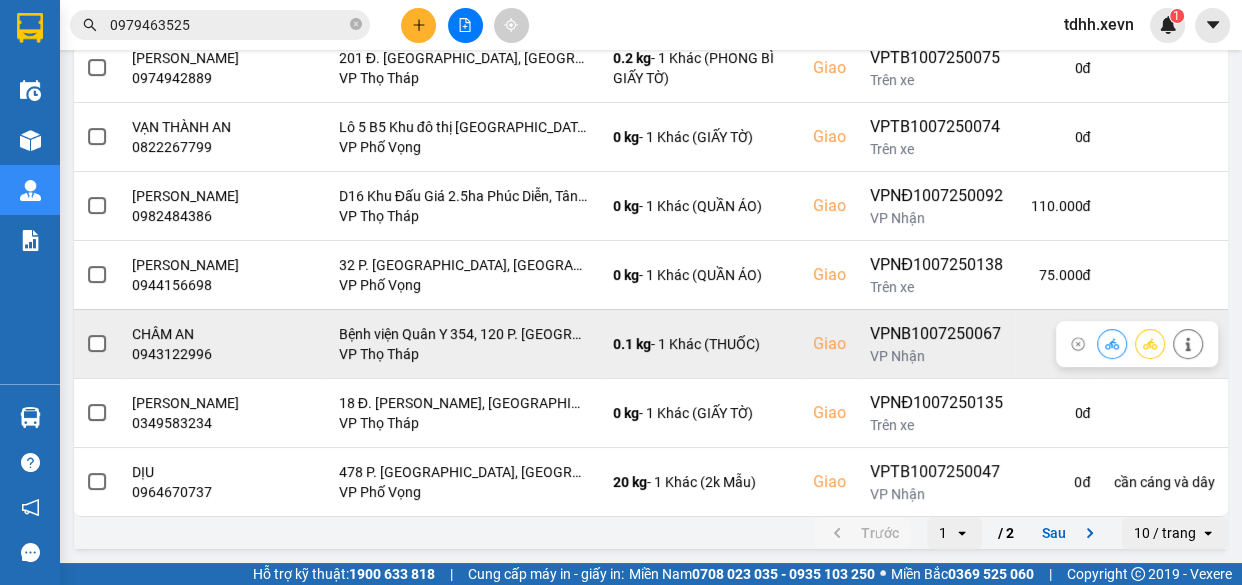 click on "0943122996" at bounding box center (186, 354) 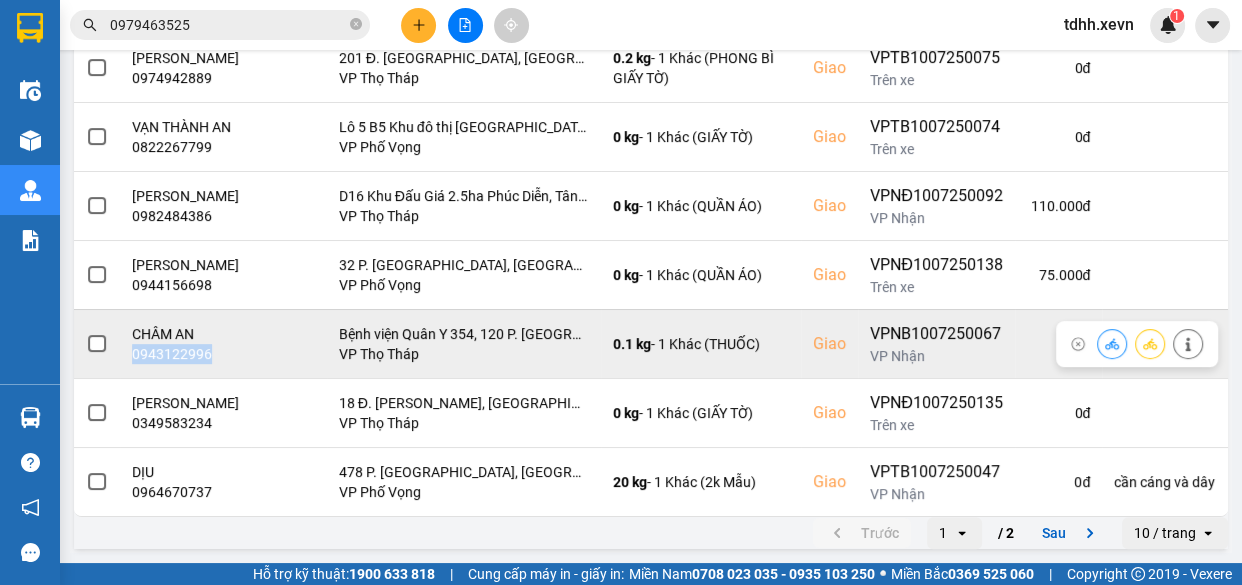 click on "0943122996" at bounding box center (186, 354) 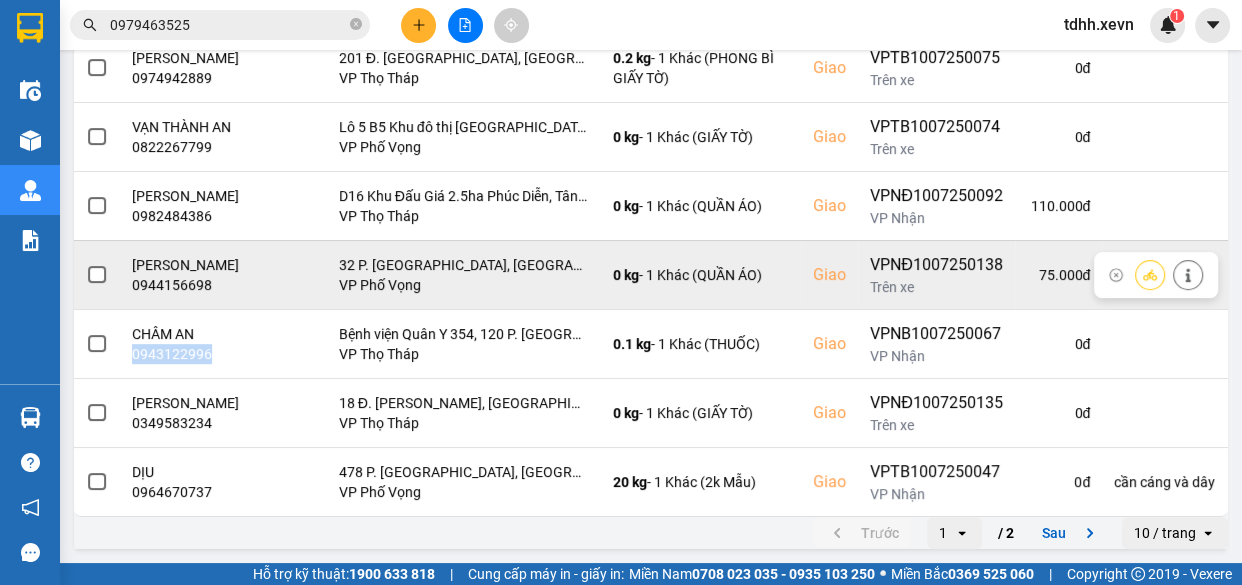 scroll, scrollTop: 576, scrollLeft: 0, axis: vertical 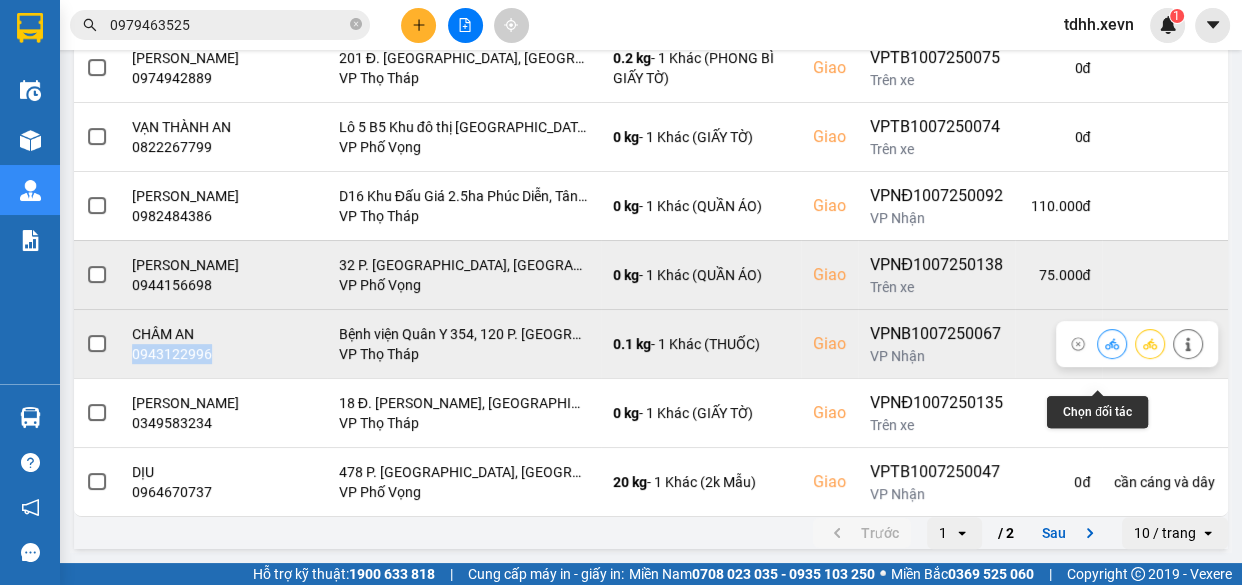 click at bounding box center [1112, 343] 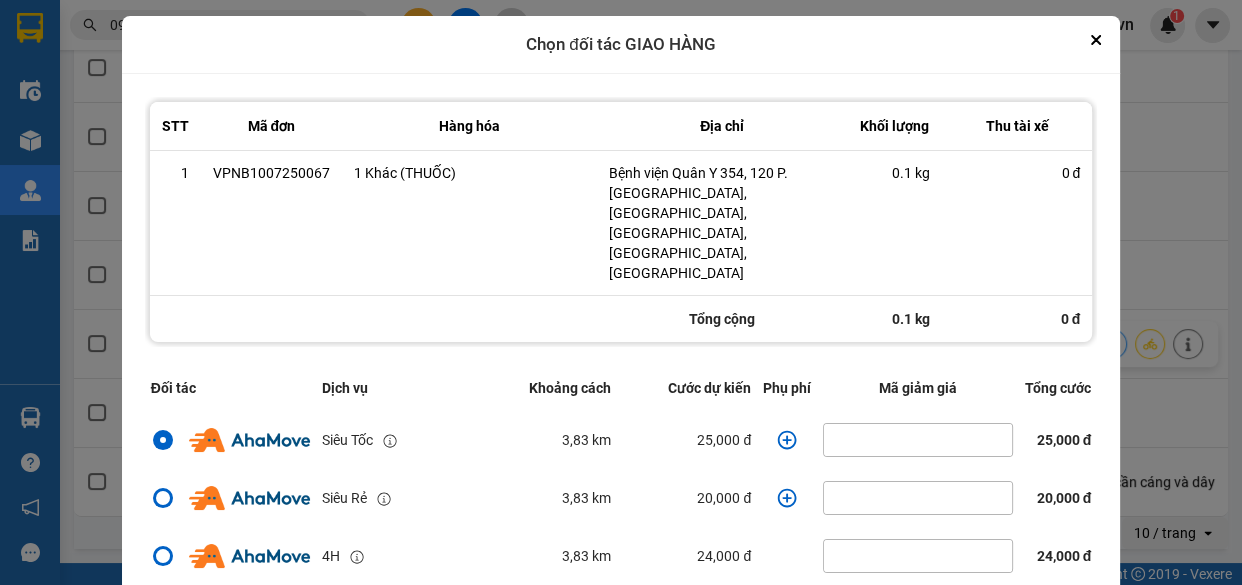 click 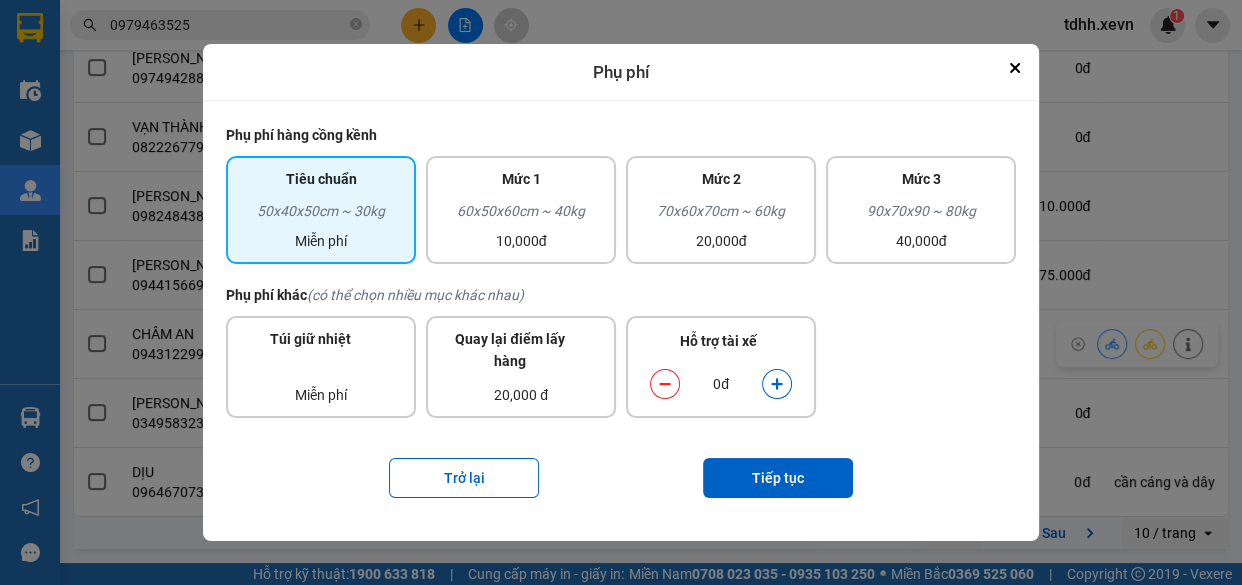 click 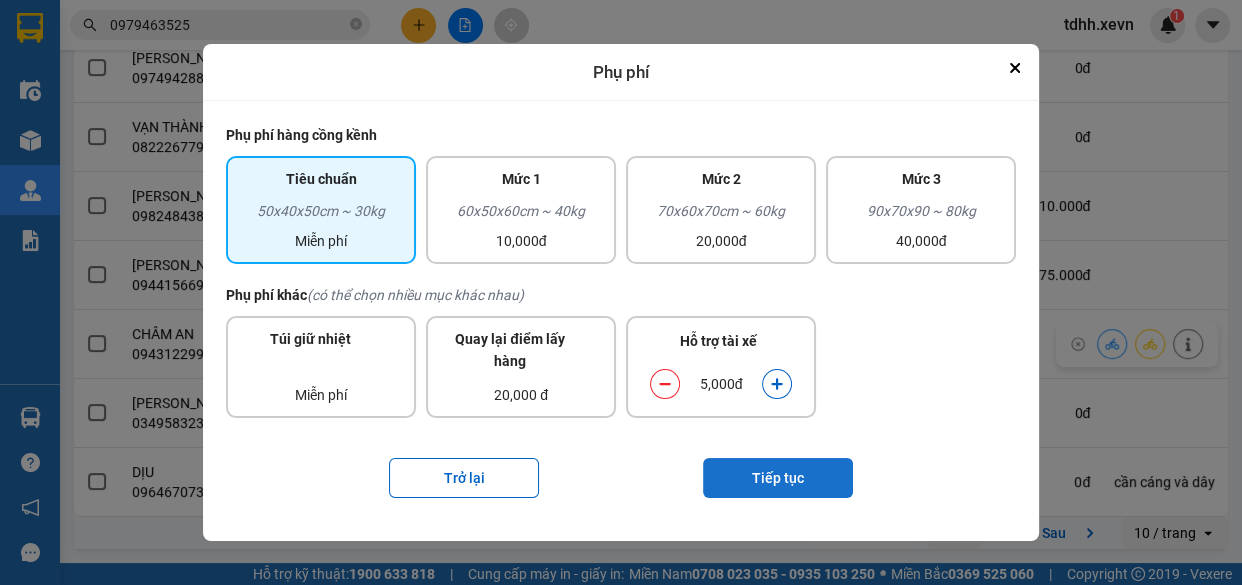 click on "Tiếp tục" at bounding box center (778, 478) 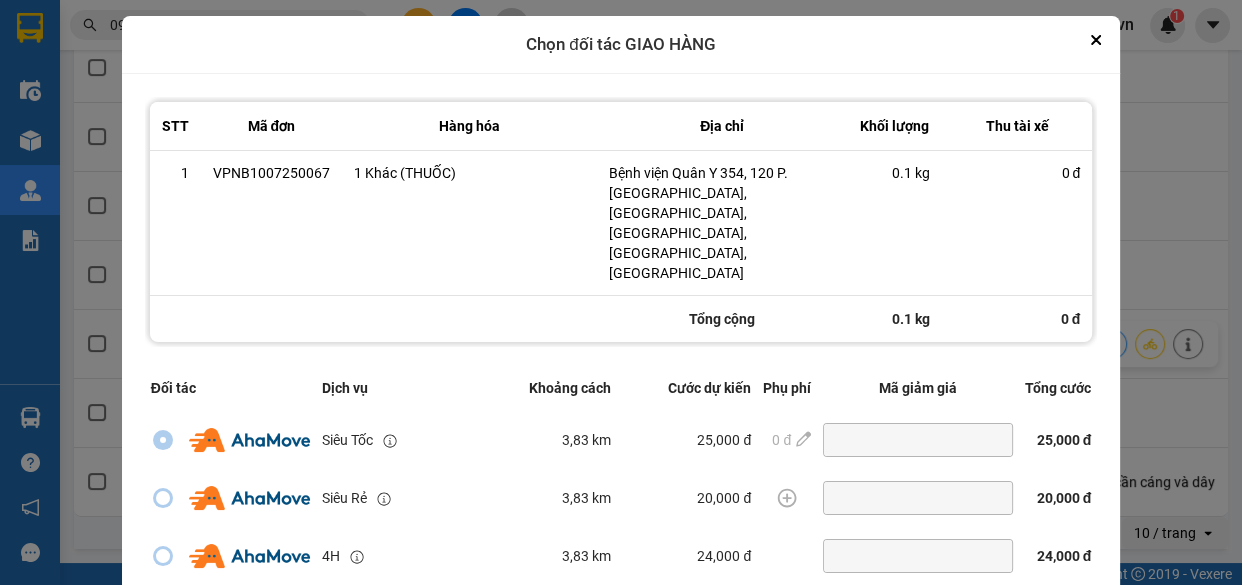 scroll, scrollTop: 388, scrollLeft: 0, axis: vertical 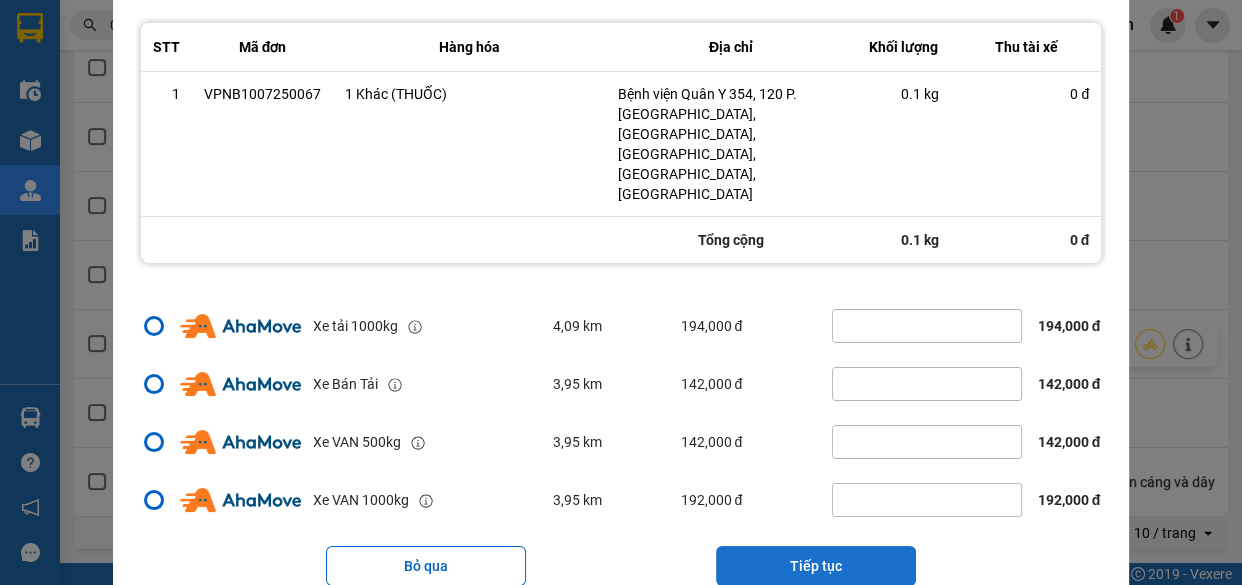 drag, startPoint x: 850, startPoint y: 508, endPoint x: 844, endPoint y: 497, distance: 12.529964 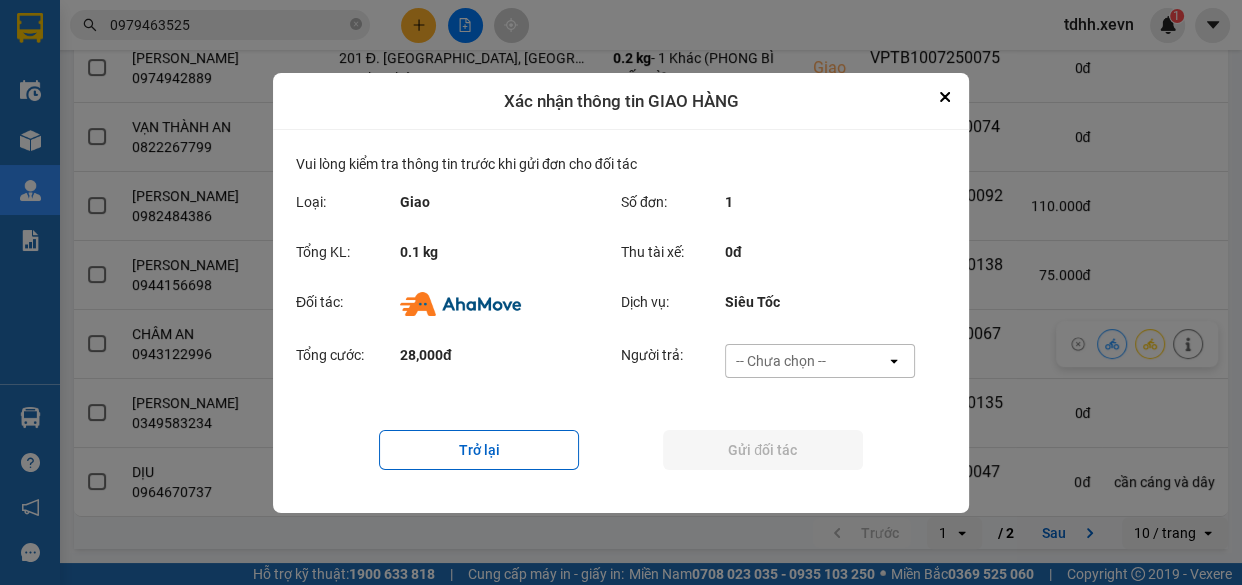 click on "-- Chưa chọn --" at bounding box center [806, 361] 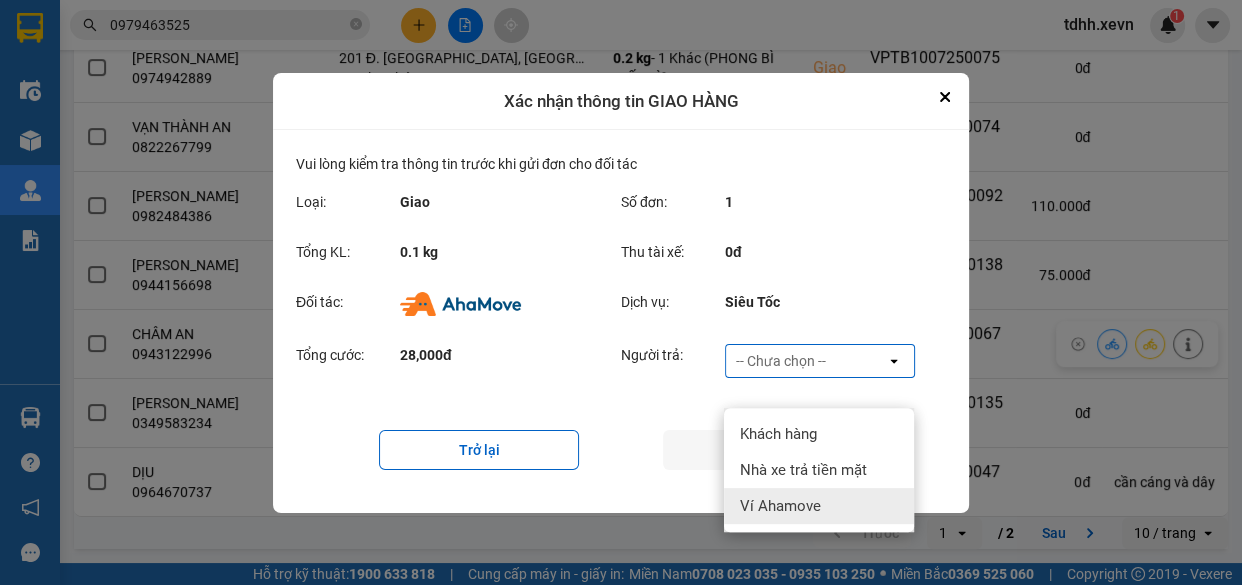 click on "Ví Ahamove" at bounding box center (780, 506) 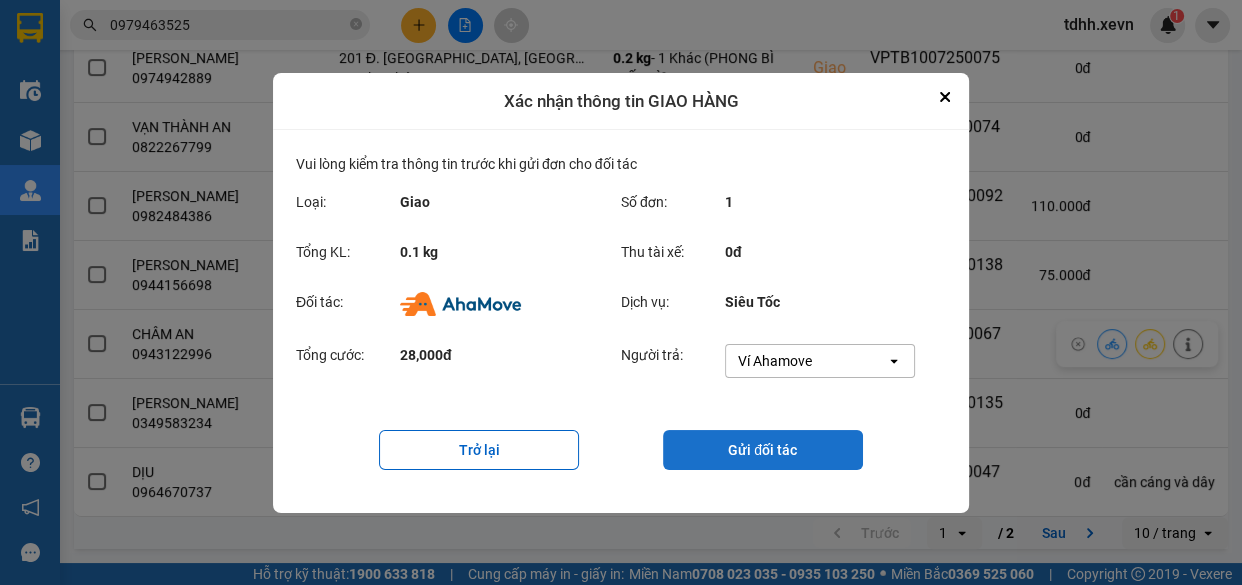 click on "Gửi đối tác" at bounding box center [763, 450] 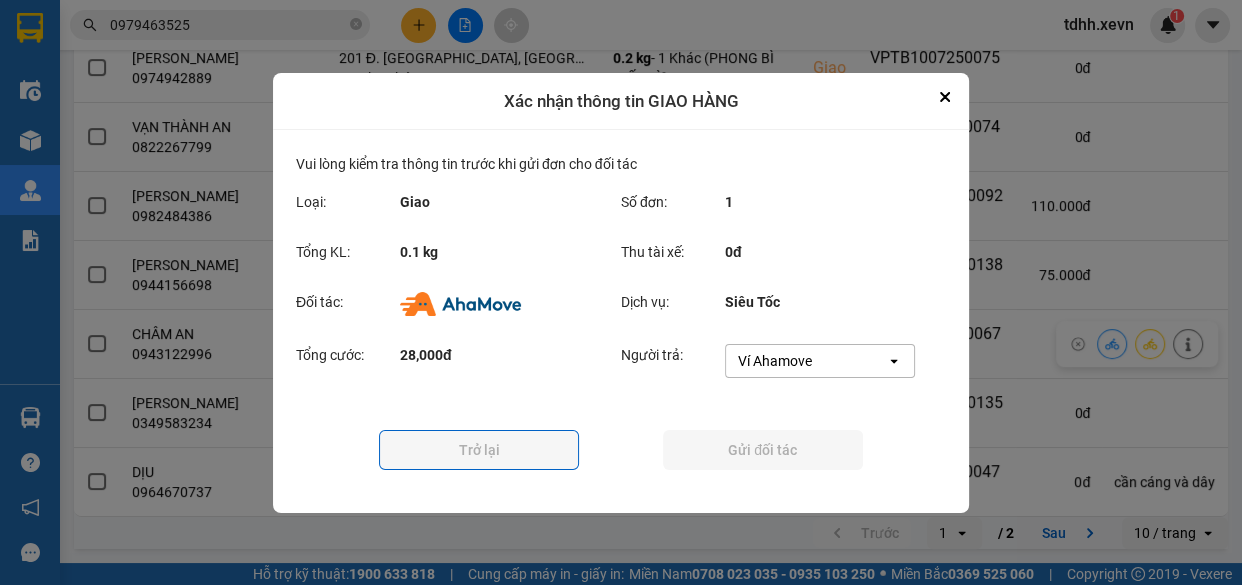 scroll, scrollTop: 0, scrollLeft: 0, axis: both 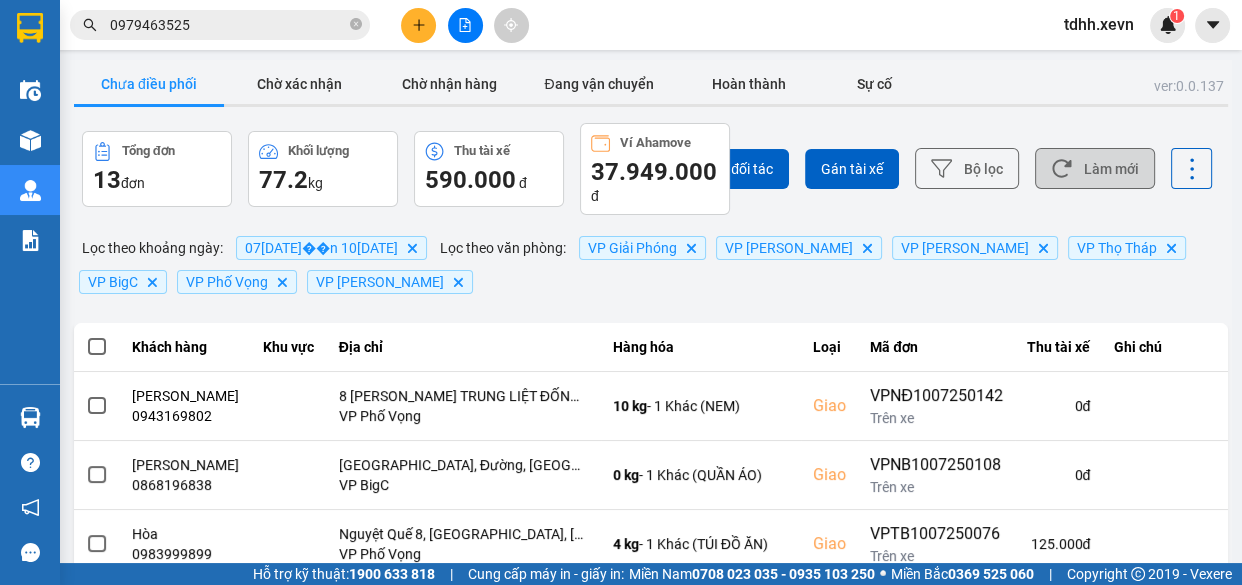 click 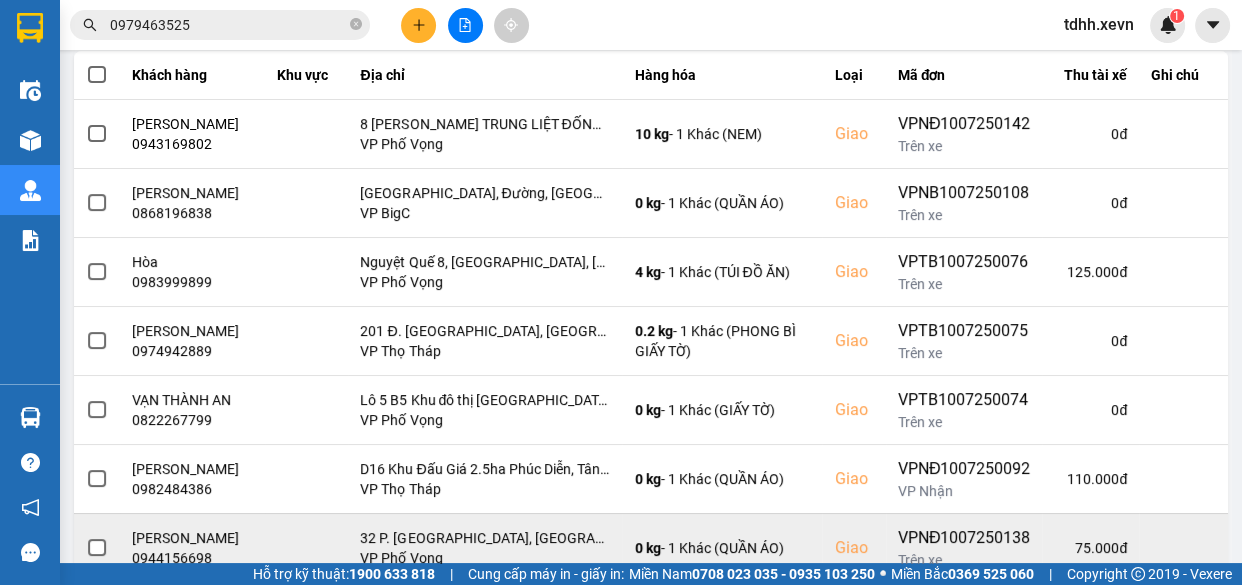 scroll, scrollTop: 544, scrollLeft: 0, axis: vertical 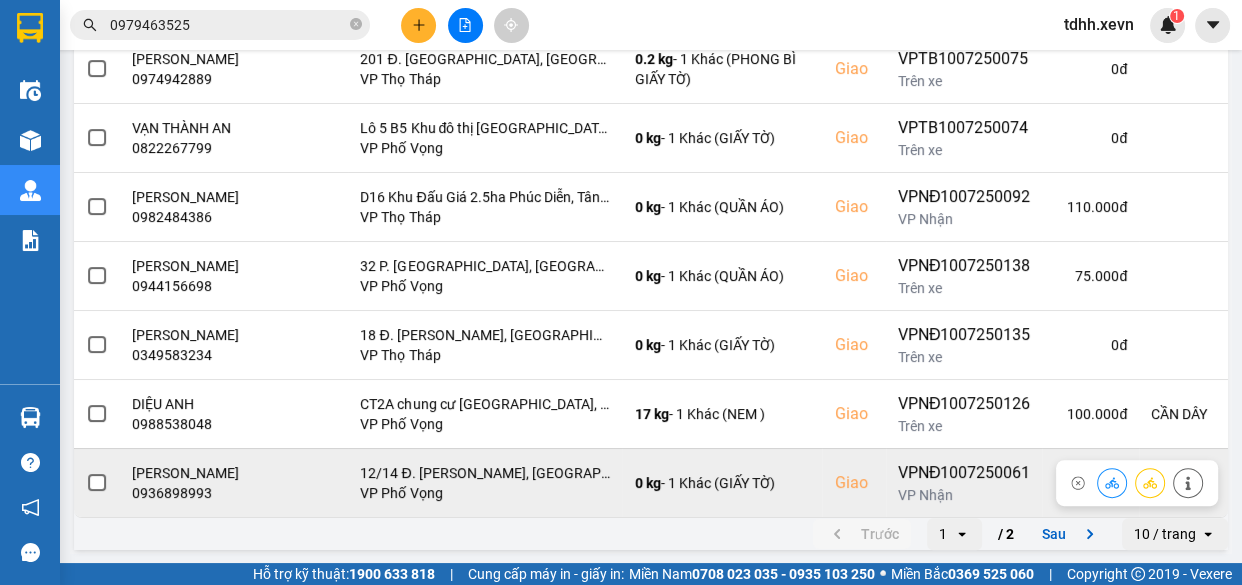 click on "0936898993" at bounding box center [193, 493] 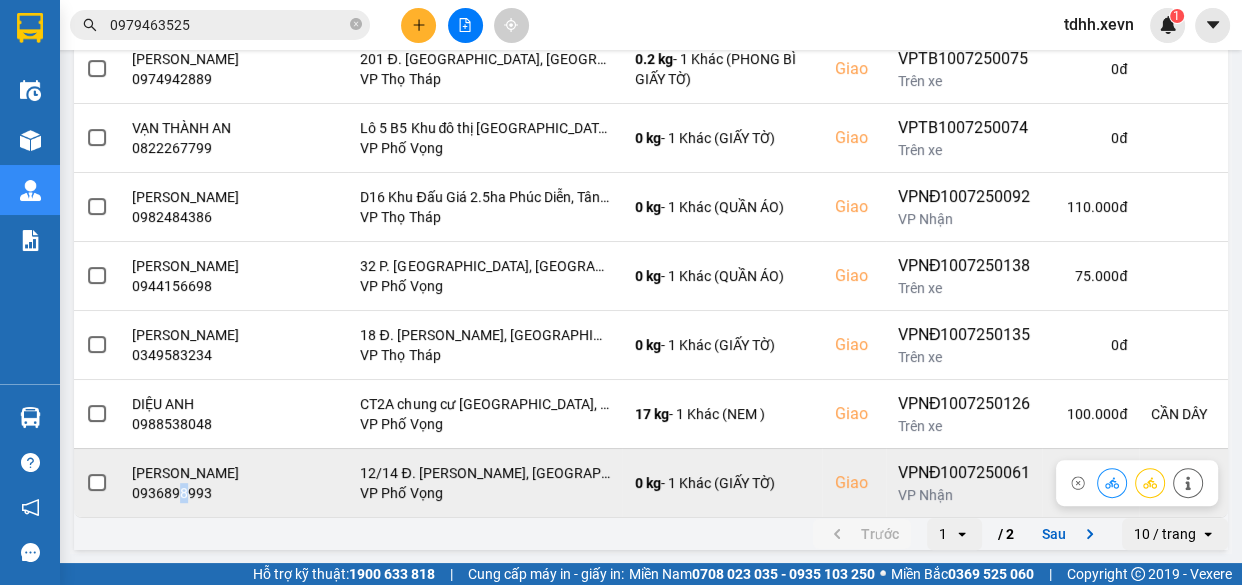 click on "0936898993" at bounding box center [193, 493] 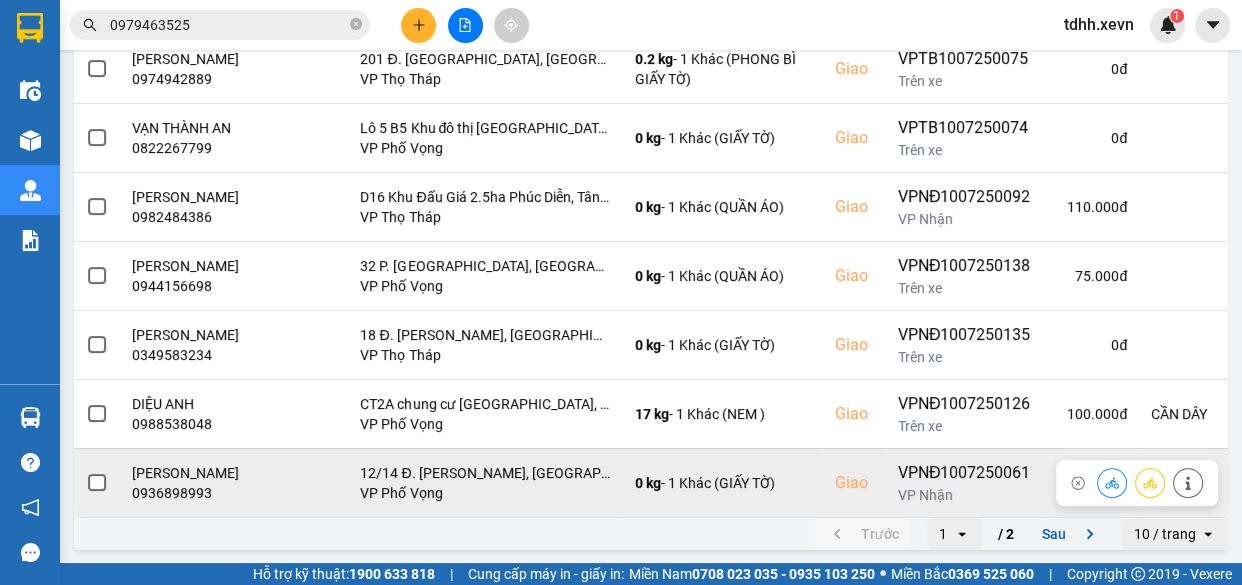 click on "0936898993" at bounding box center [193, 493] 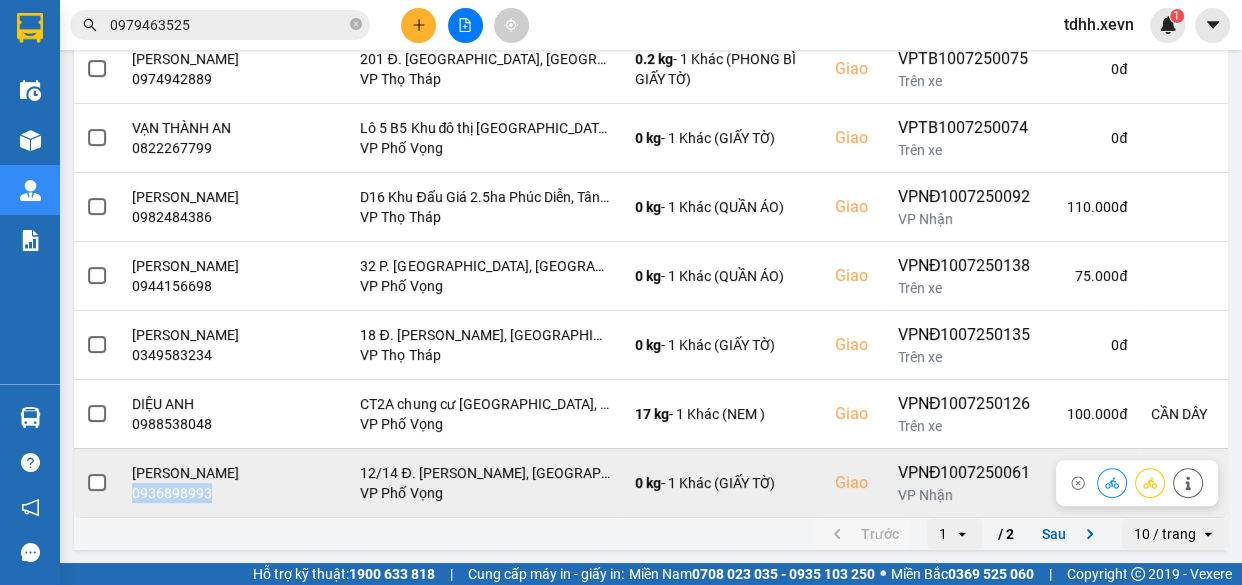 click on "0936898993" at bounding box center [193, 493] 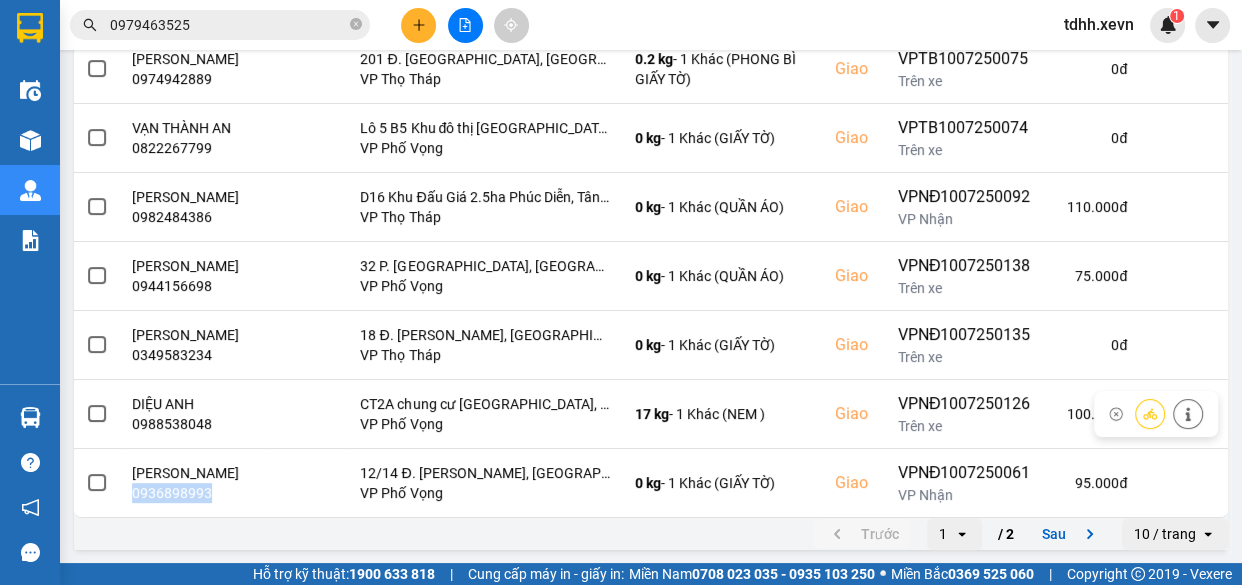 scroll, scrollTop: 0, scrollLeft: 0, axis: both 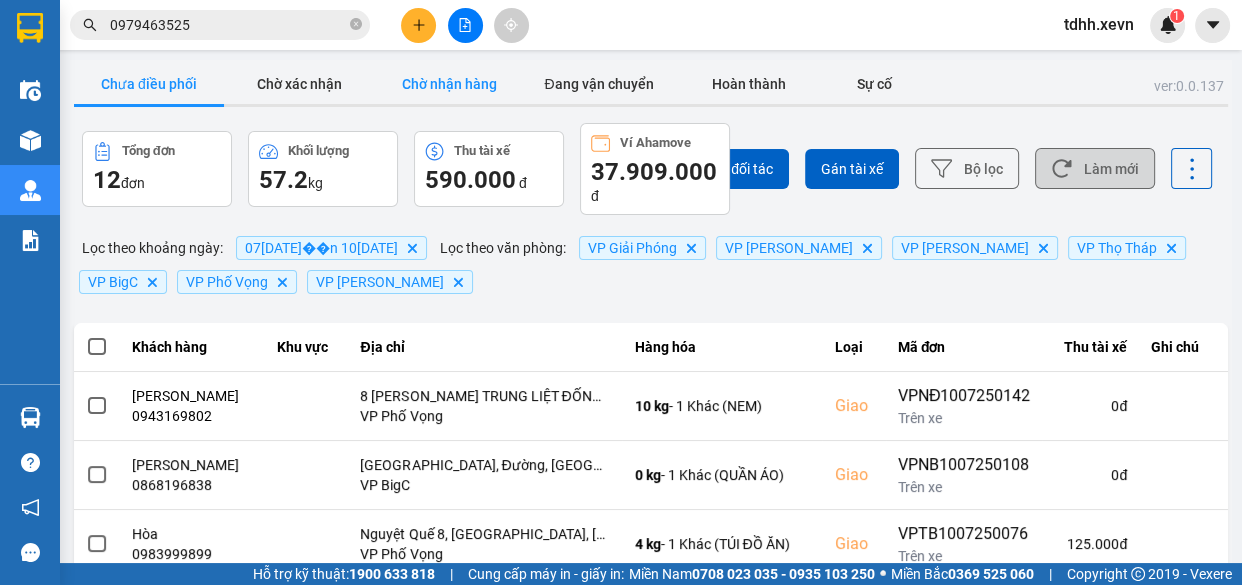 click on "Chờ nhận hàng" at bounding box center (449, 84) 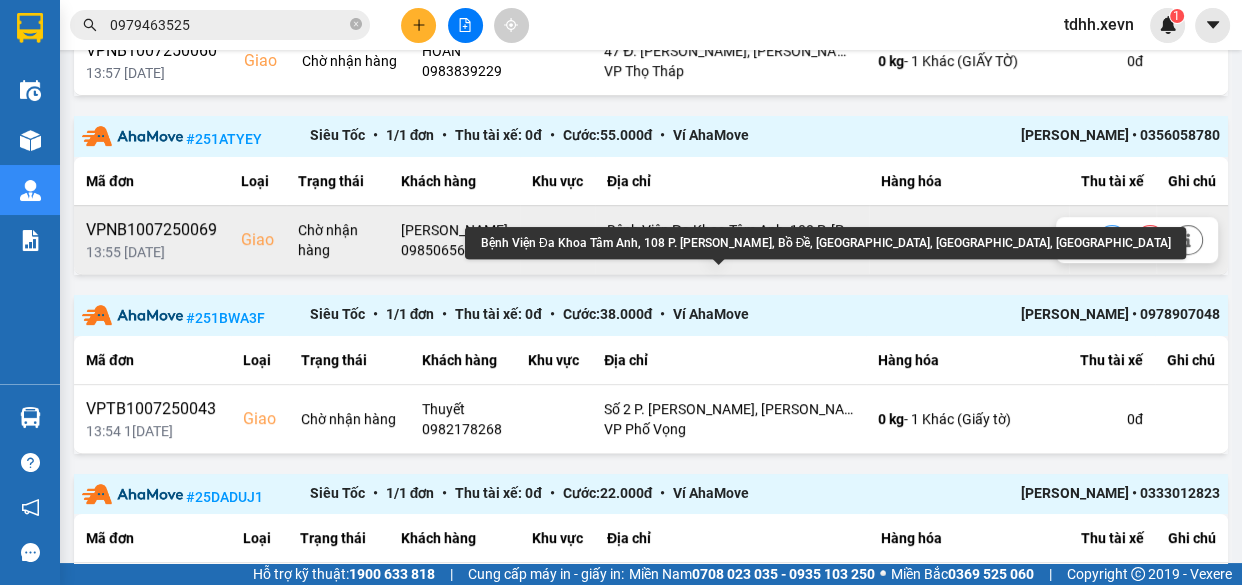 scroll, scrollTop: 0, scrollLeft: 0, axis: both 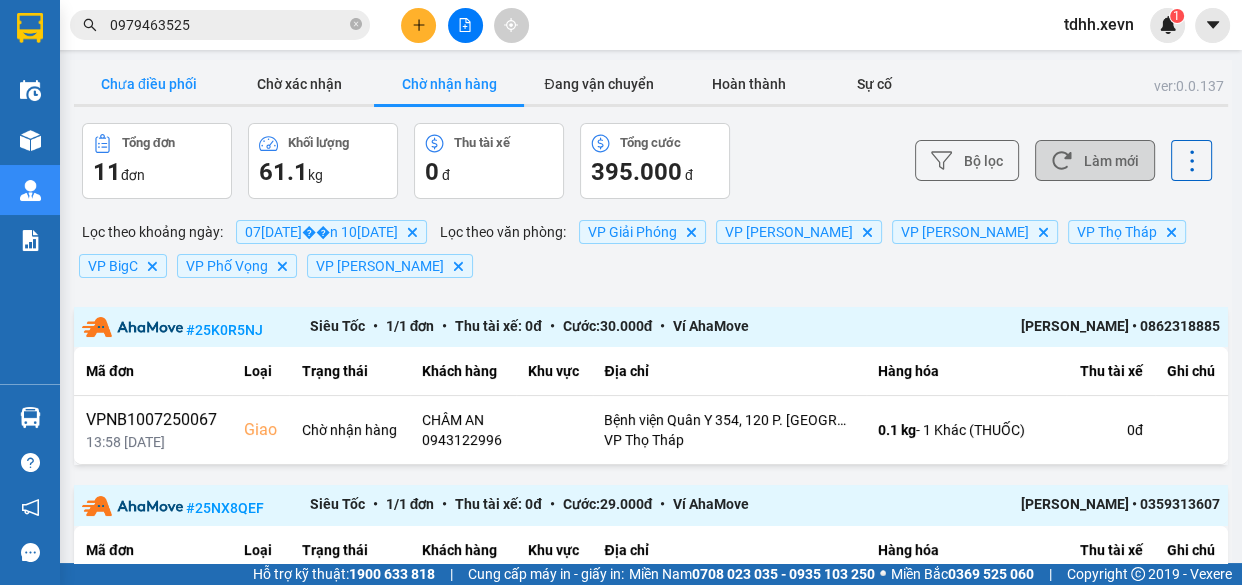 click on "Chưa điều phối" at bounding box center [149, 84] 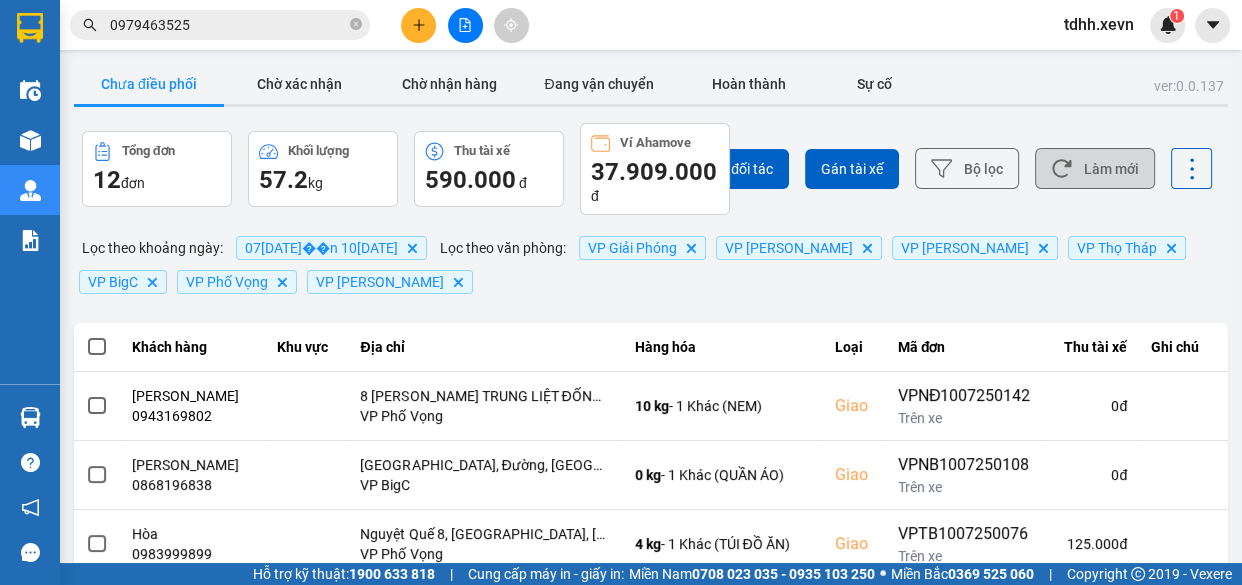 scroll, scrollTop: 544, scrollLeft: 0, axis: vertical 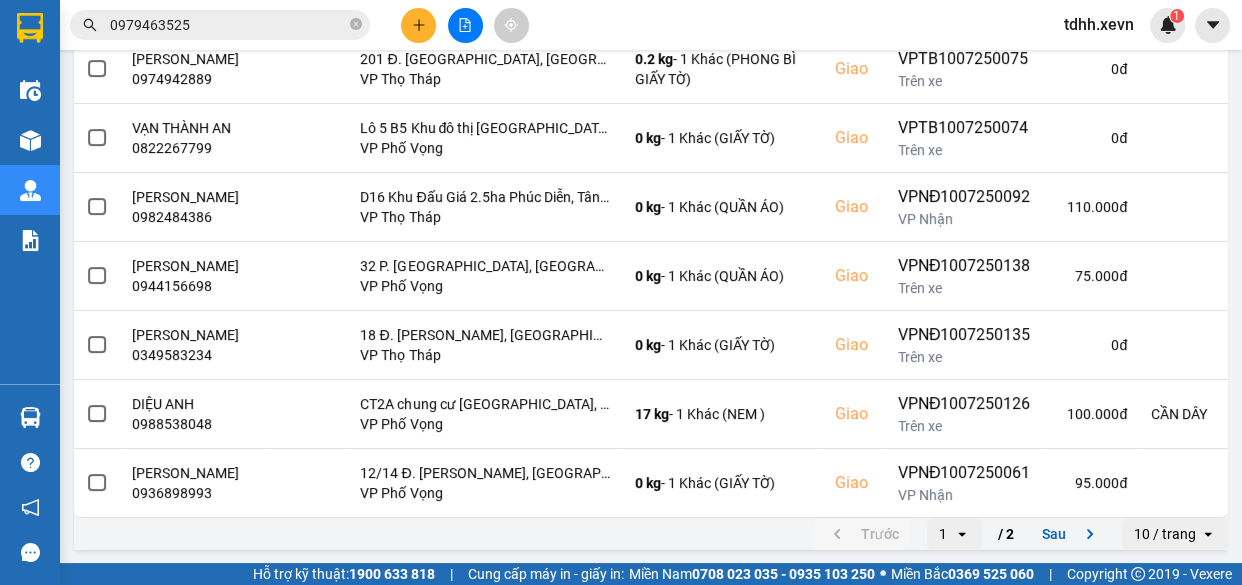 click on "0979463525" at bounding box center [228, 25] 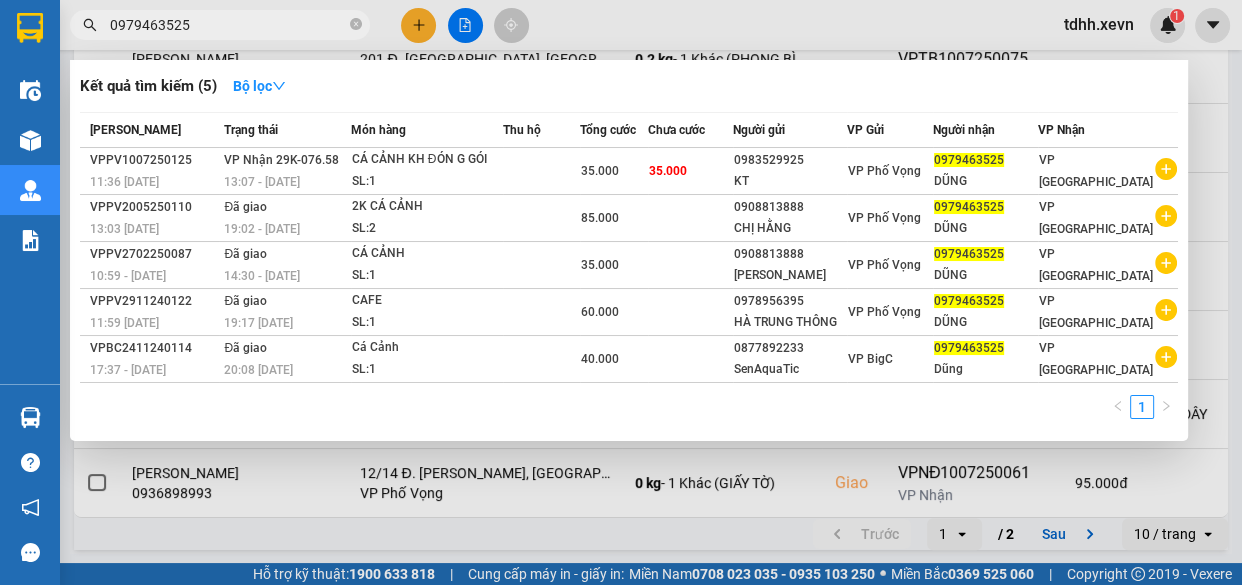 click on "0979463525" at bounding box center [228, 25] 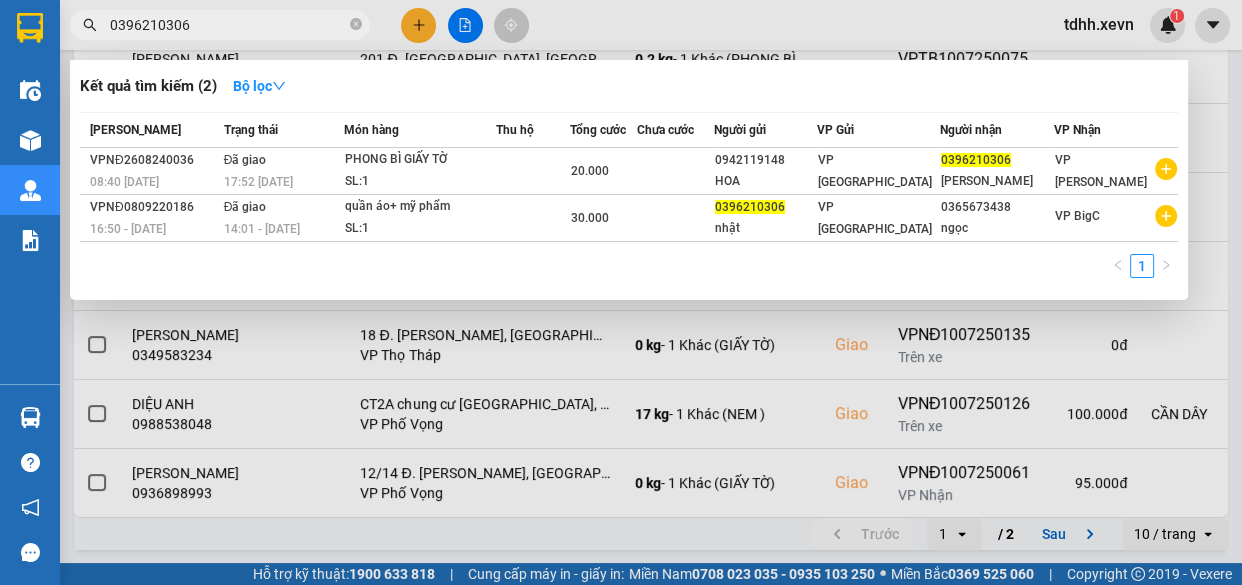 type on "0396210306" 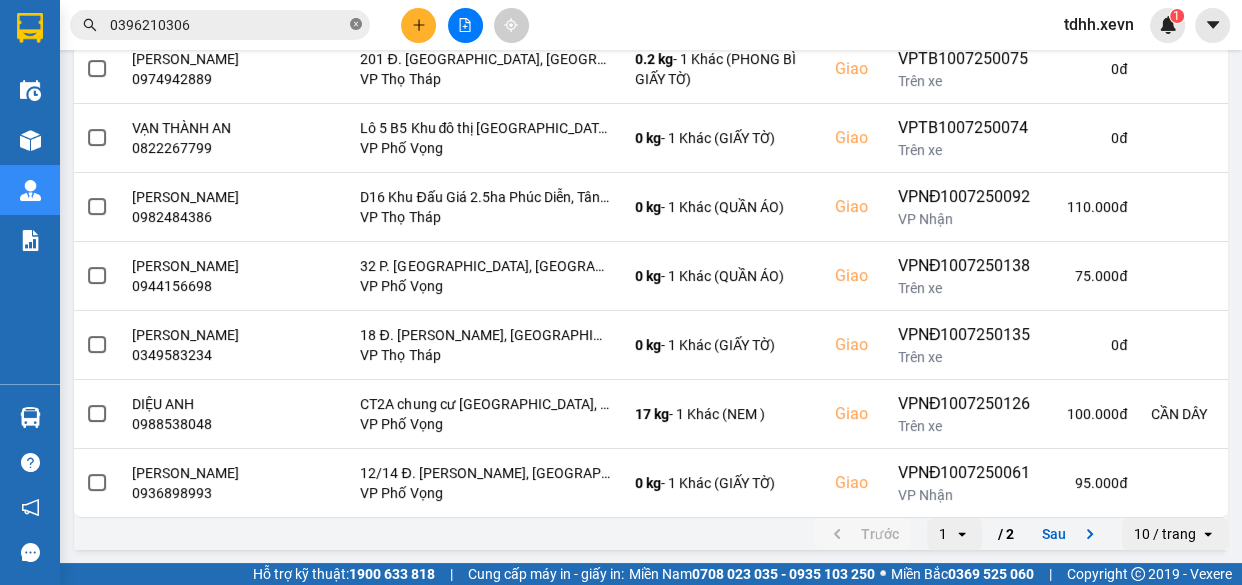 click 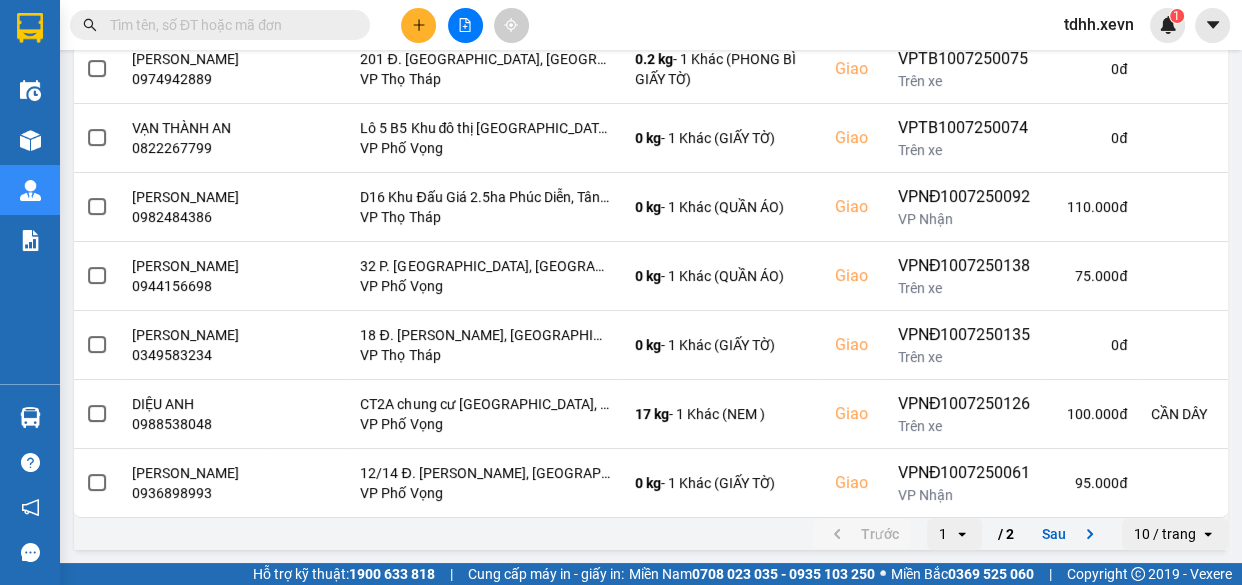 click at bounding box center [228, 25] 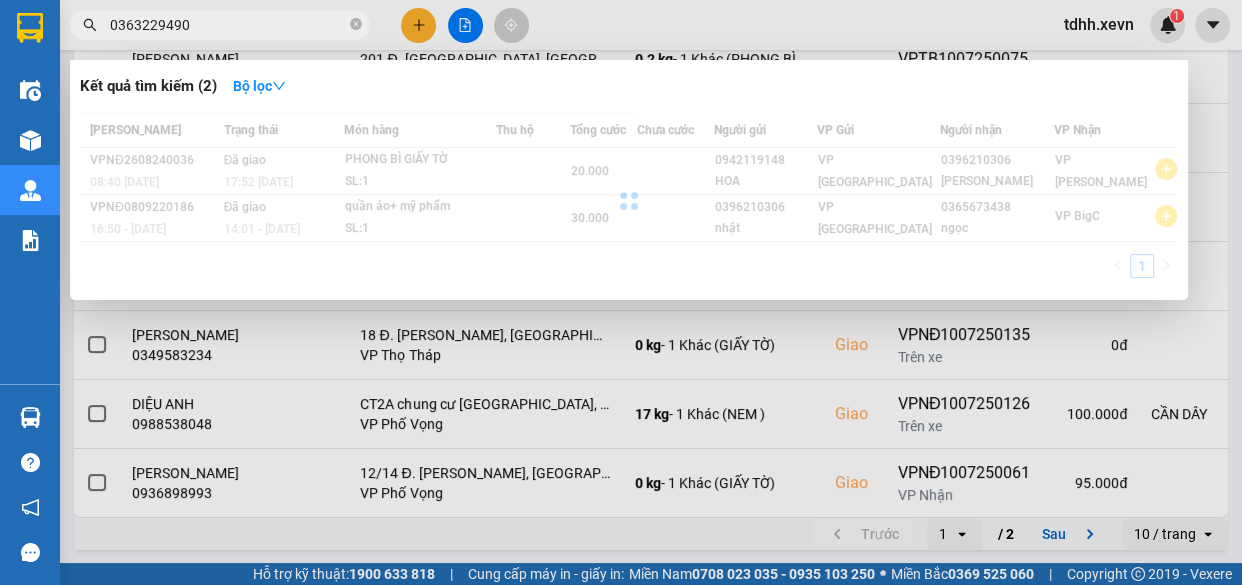 type on "0363229490" 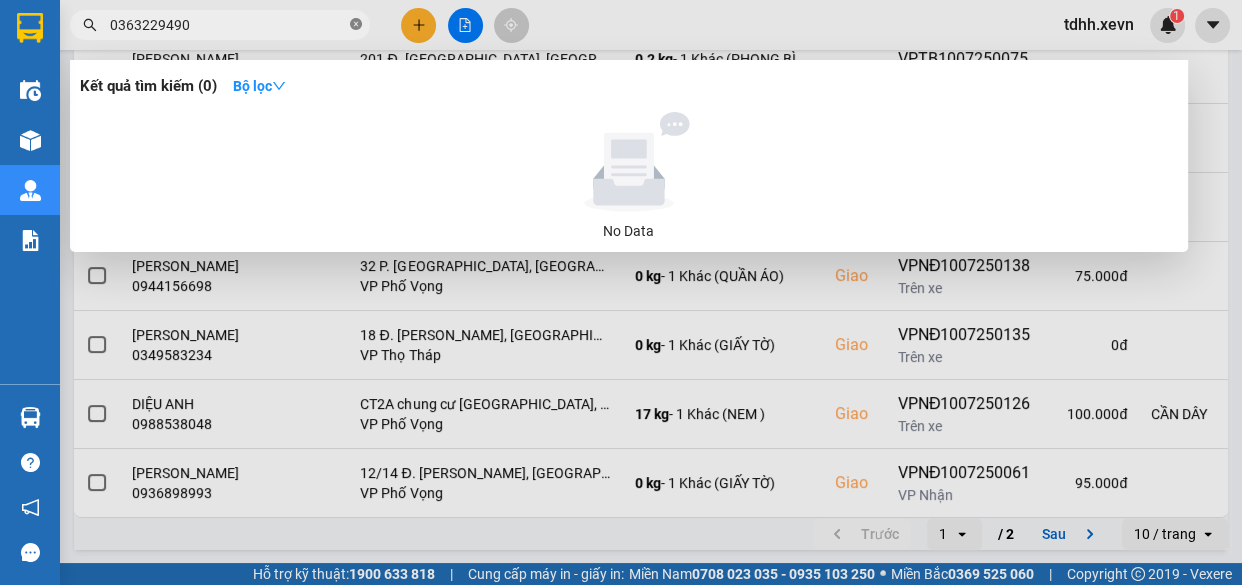 click 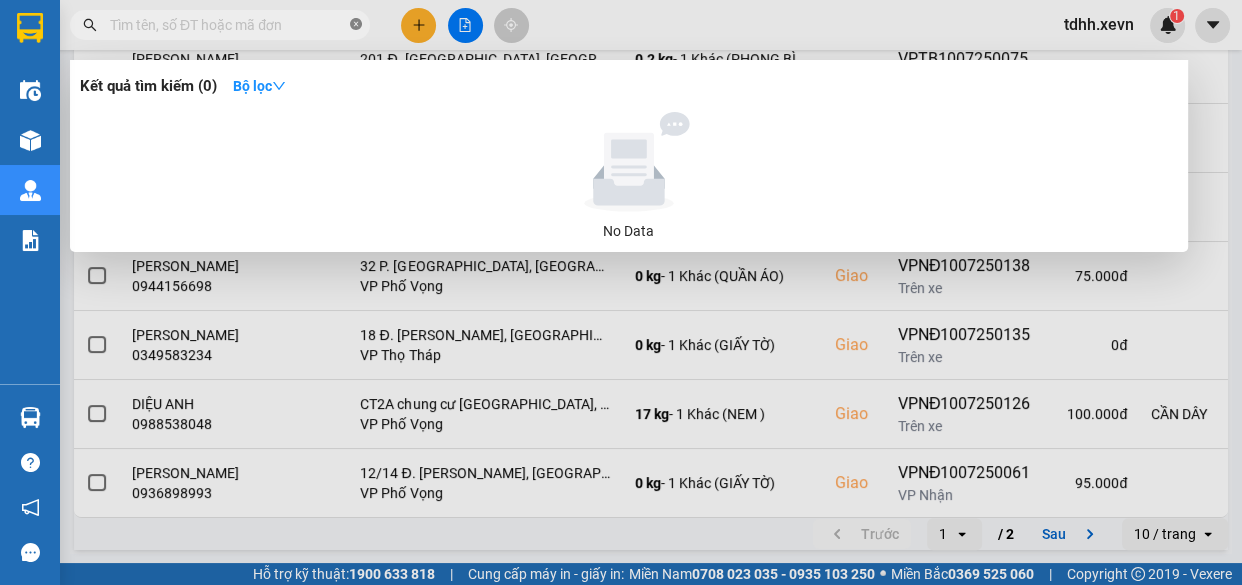 paste on "0971516902" 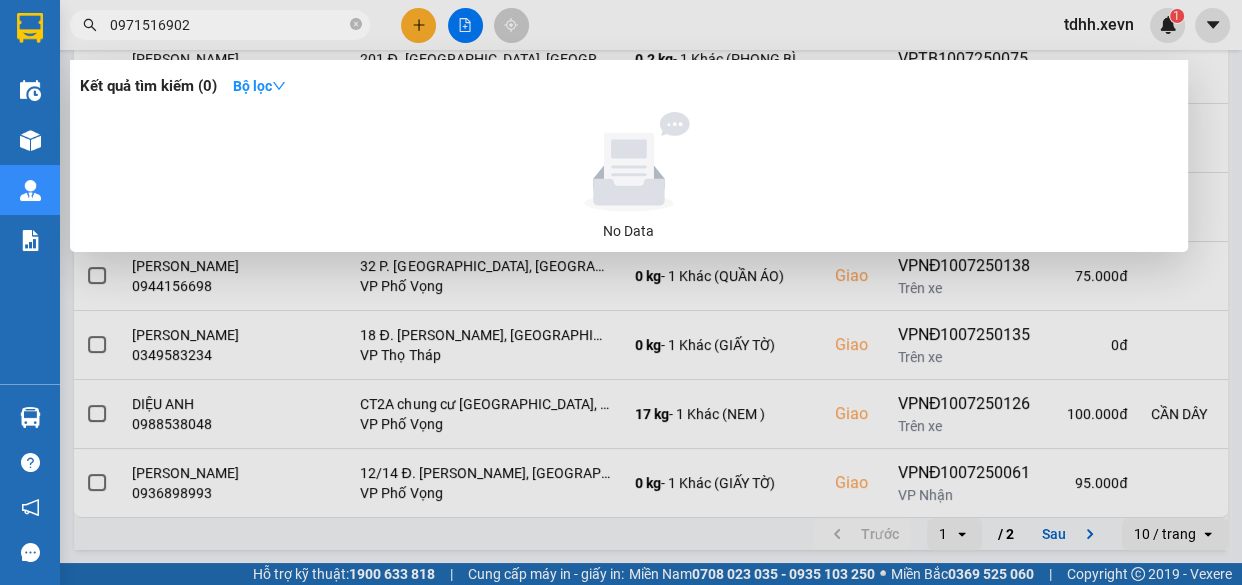 type on "0971516902" 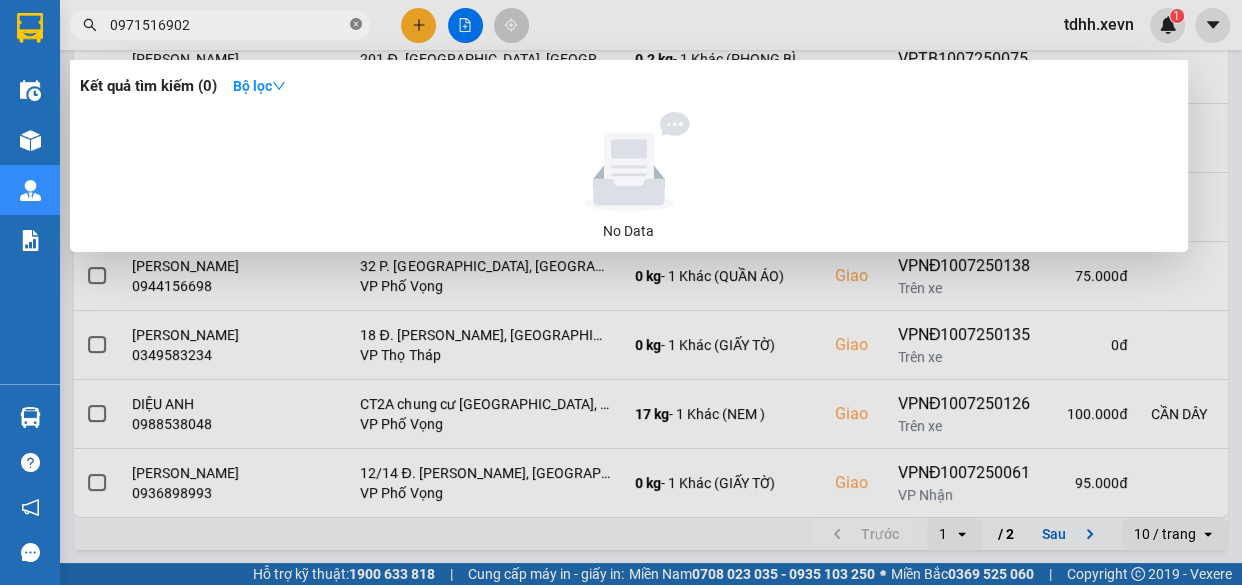 click at bounding box center [356, 25] 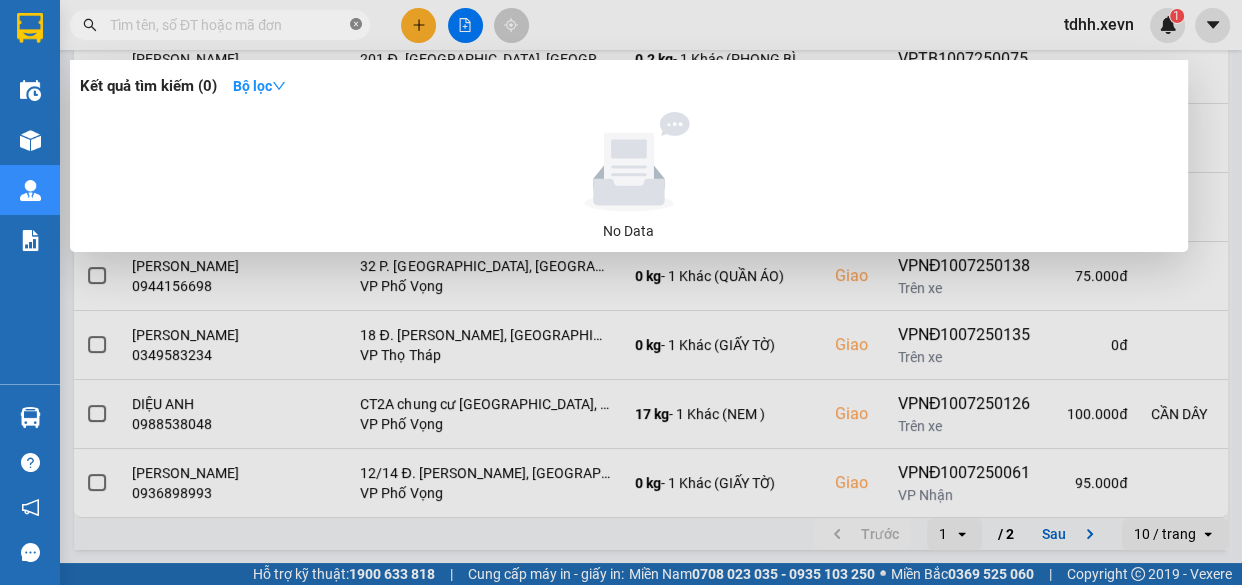 paste on "0886051796" 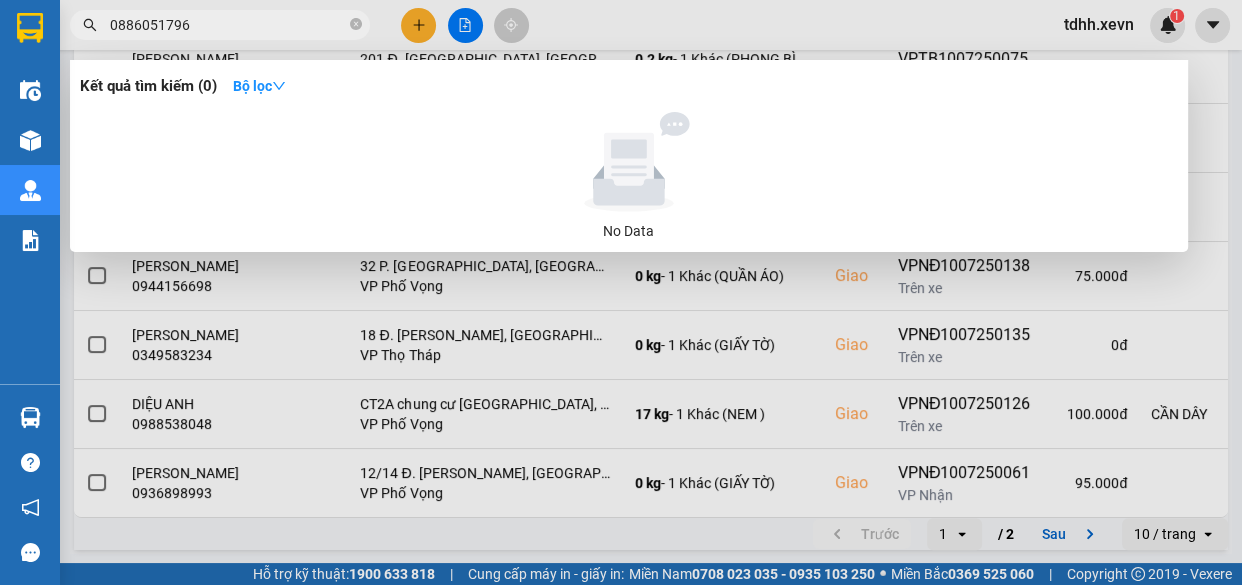 type on "0886051796" 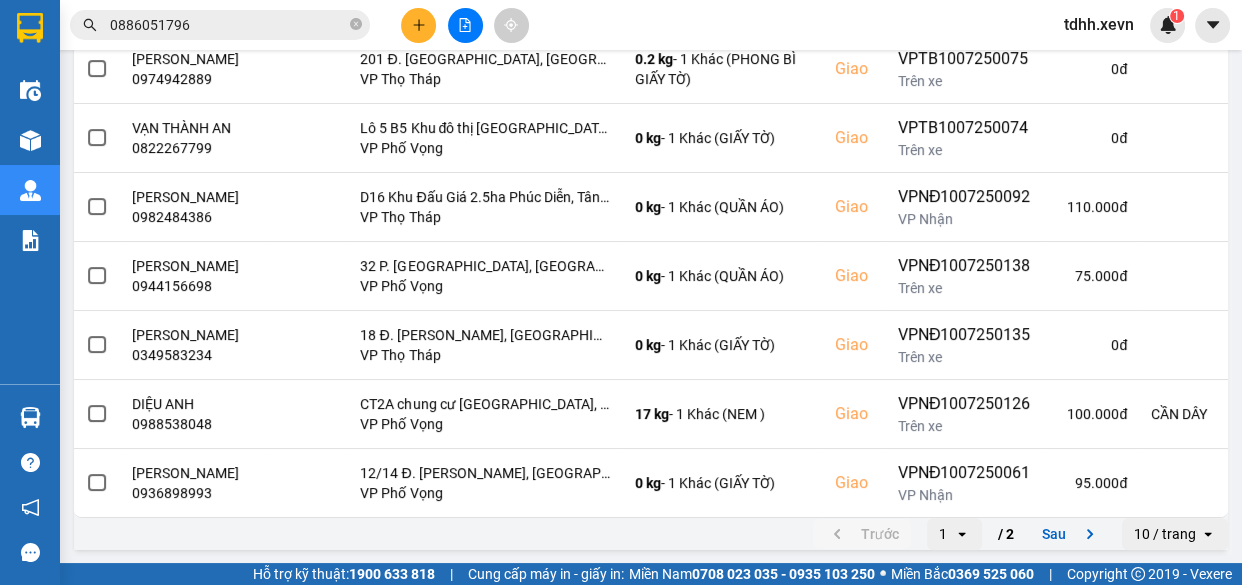 scroll, scrollTop: 0, scrollLeft: 0, axis: both 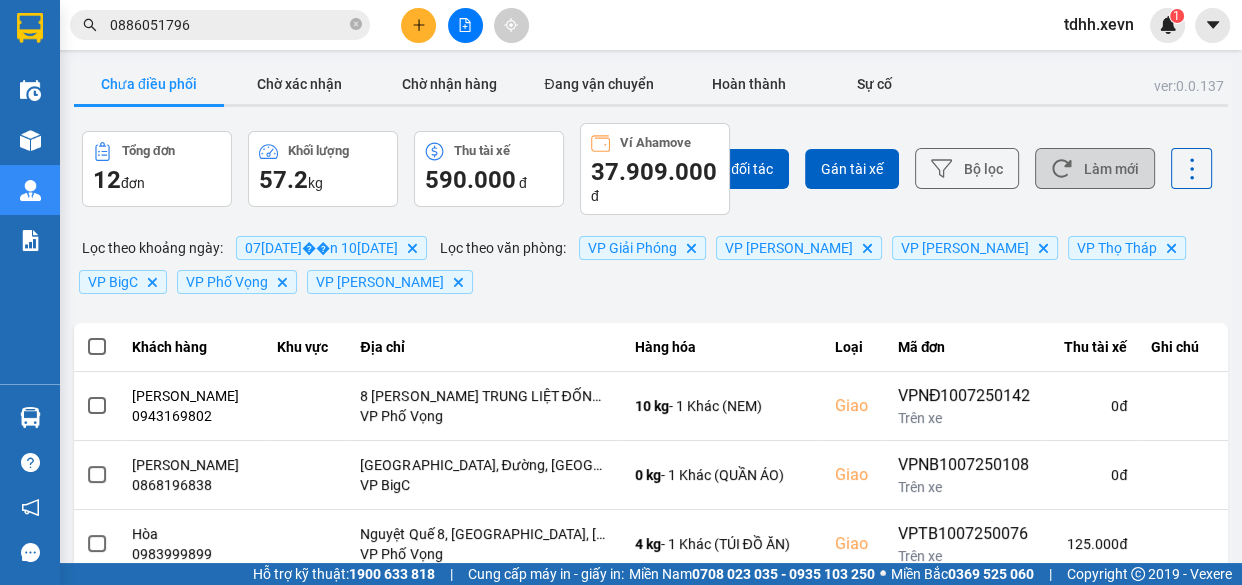 click on "Làm mới" at bounding box center (1095, 168) 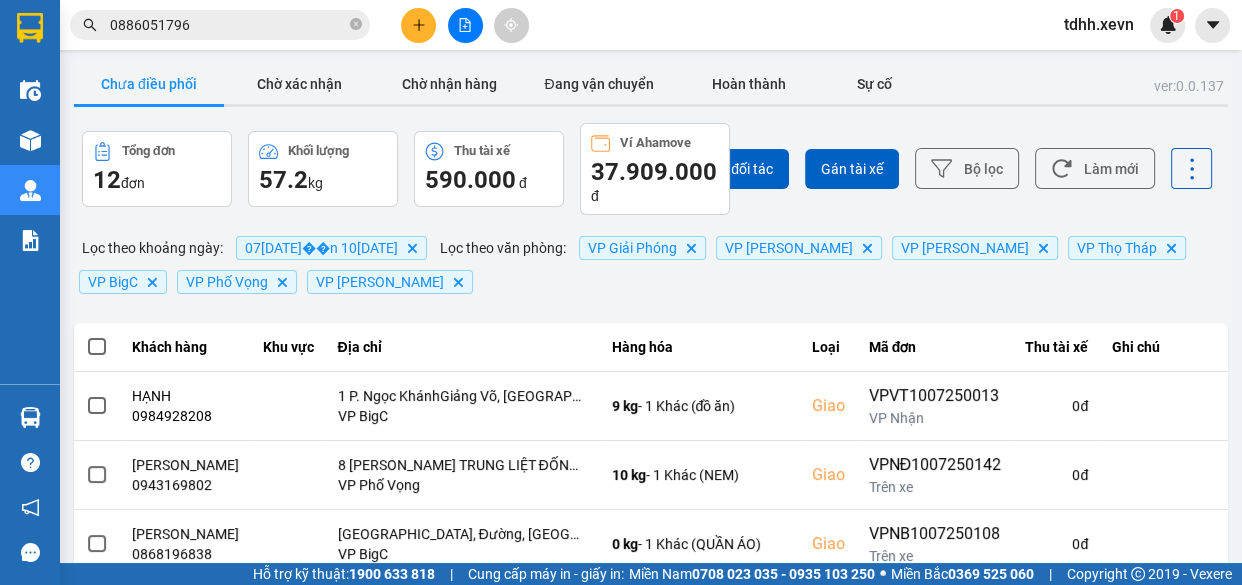 scroll, scrollTop: 90, scrollLeft: 0, axis: vertical 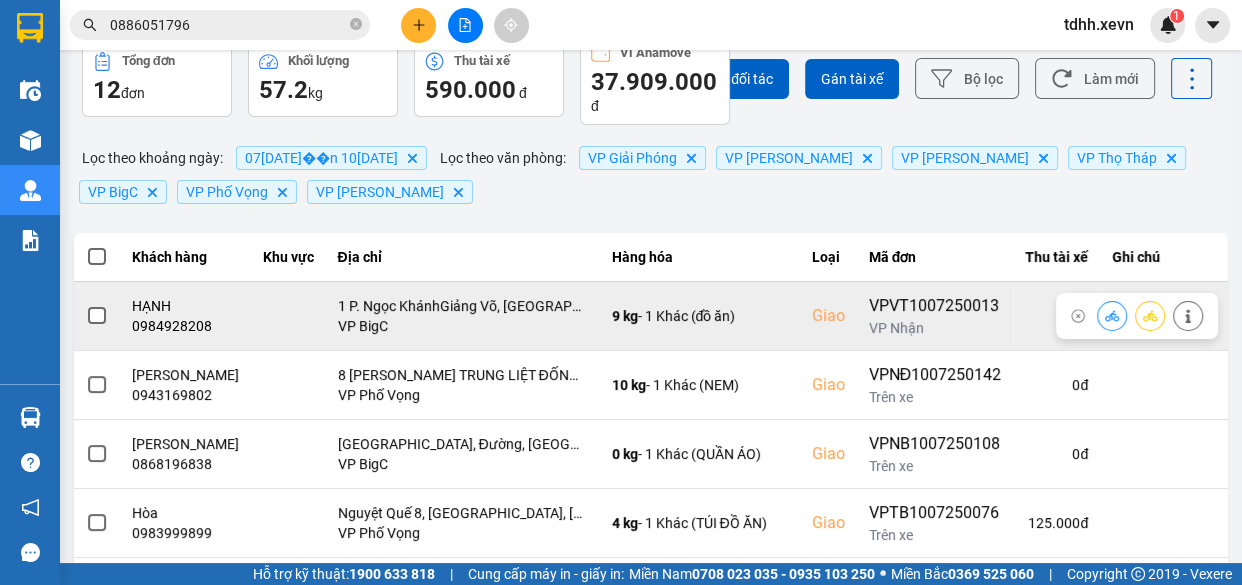 click on "0984928208" at bounding box center [185, 326] 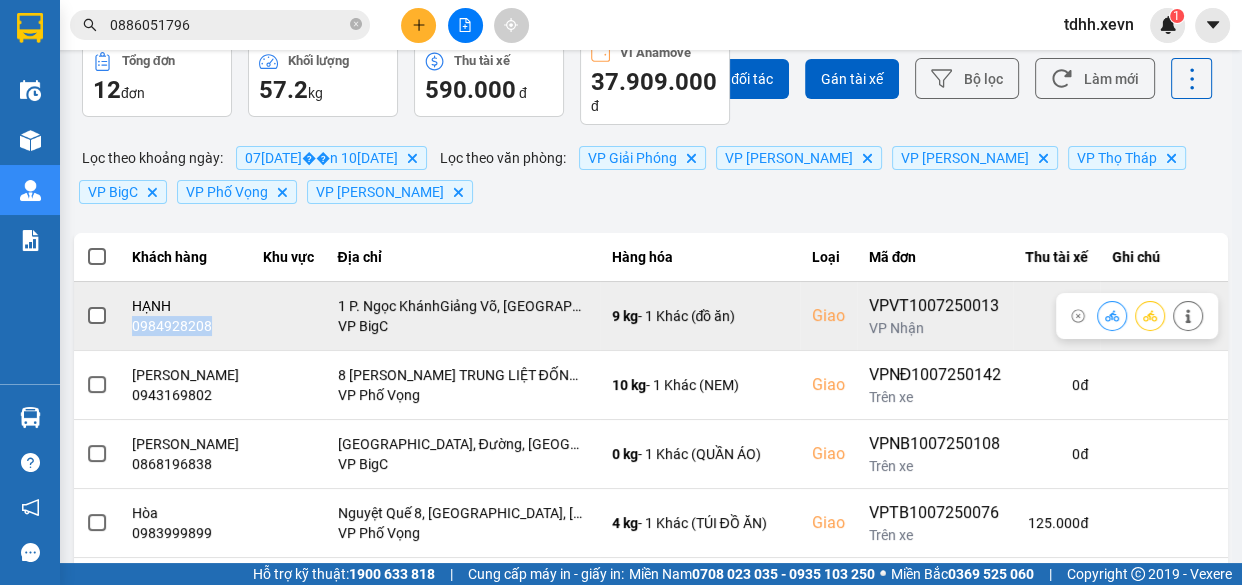 click on "0984928208" at bounding box center (185, 326) 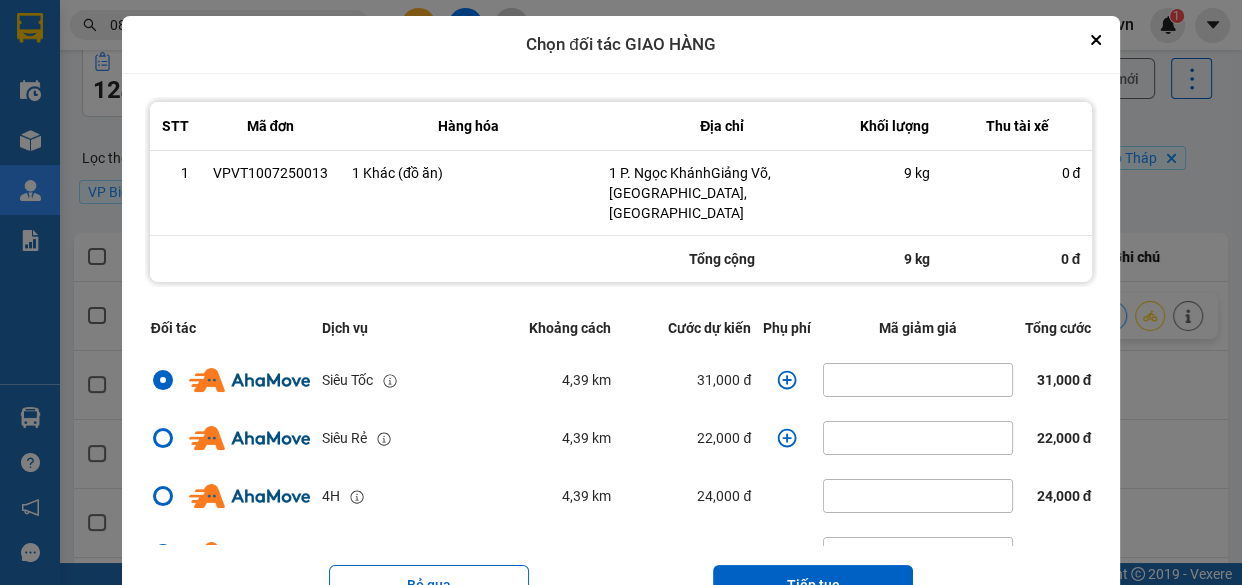 click 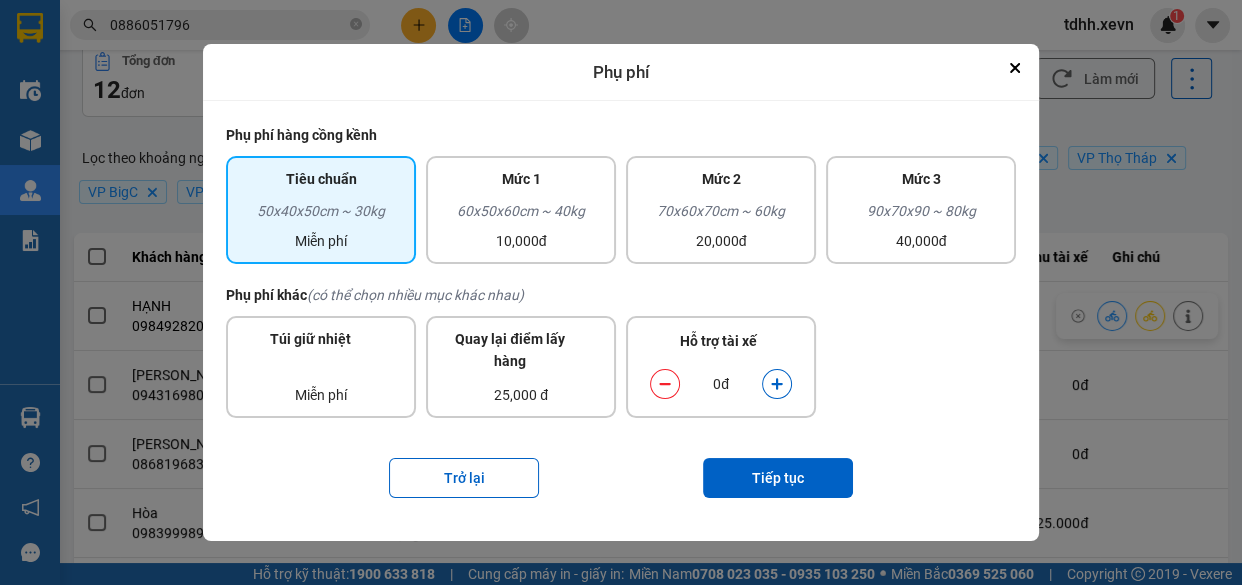 drag, startPoint x: 773, startPoint y: 381, endPoint x: 778, endPoint y: 407, distance: 26.476404 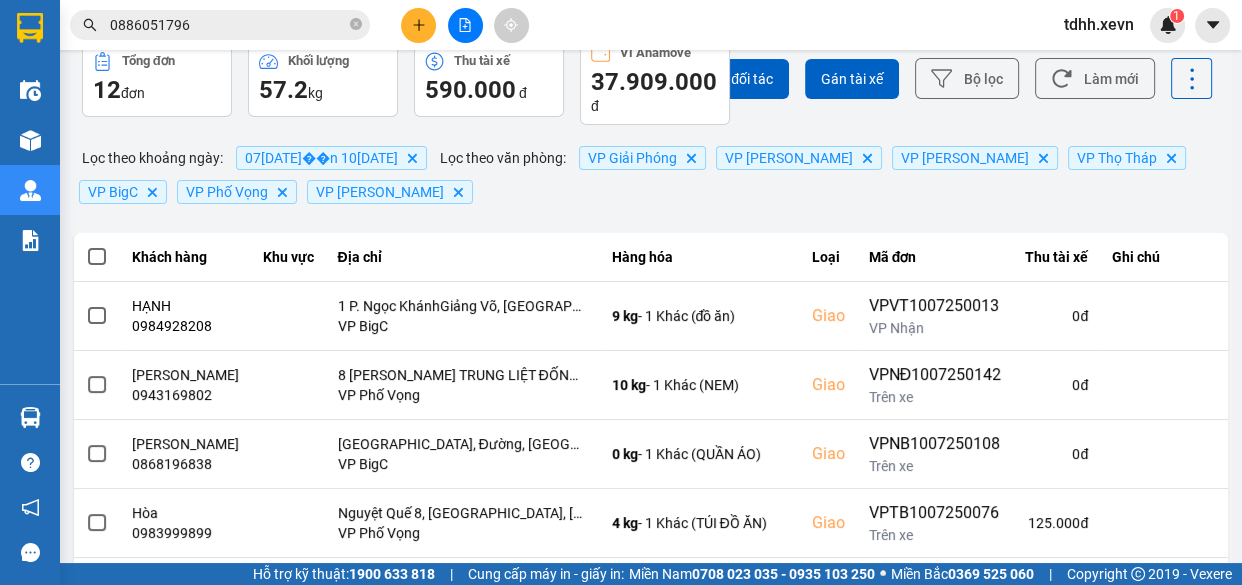 click on "ver:  0.0.137 Chưa điều phối Chờ xác nhận Chờ nhận hàng Đang vận chuyển Hoàn thành Sự cố Tổng đơn 12  đơn Khối lượng 57.2  kg Thu tài xế 590.000   đ Ví Ahamove 37.909.000   đ Chọn đối tác Gán tài xế Bộ lọc Làm mới Lọc theo khoảng ngày : 07/07/2025 đến 10/07/2025 Delete Lọc theo văn phòng : VP Giải Phóng Delete VP Trần Đại Nghĩa Delete VP Ngọc Hồi Delete VP Thọ Tháp Delete VP BigC Delete VP Phố Vọng Delete VP Lê Duẩn Delete Khách hàng Khu vực Địa chỉ Hàng hóa Loại Mã đơn Thu tài xế Ghi chú HẠNH 0984928208 1 P. Ngọc KhánhGiảng Võ, Ba Đình, Hà Nộ VP BigC 9 kg  -   1 Khác (đồ ăn) Giao VPVT1007250013 VP Nhận 0 đ PHẠM NGỌC LỢI 0943169802 8 NGUYỄN VĂN TUYẾT TRUNG LIỆT ĐỐNG ĐA VP Phố Vọng 10 kg  -   1 Khác (NEM) Giao VPNĐ1007250142 Trên xe 0 đ TRẦN MAI THẢO VY 0868196838 Goldsilk Complex AMIS, Đường, Vạn Phúc, Hà Đông, Hà Nội, Việt Nam  -" at bounding box center (651, 489) 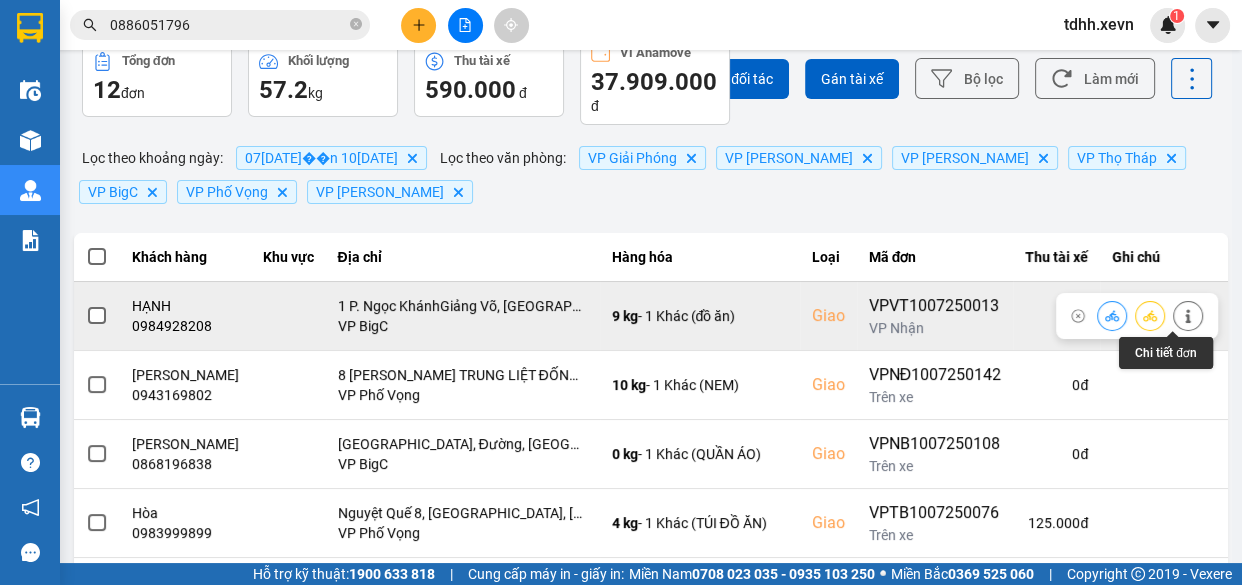 click at bounding box center (1188, 315) 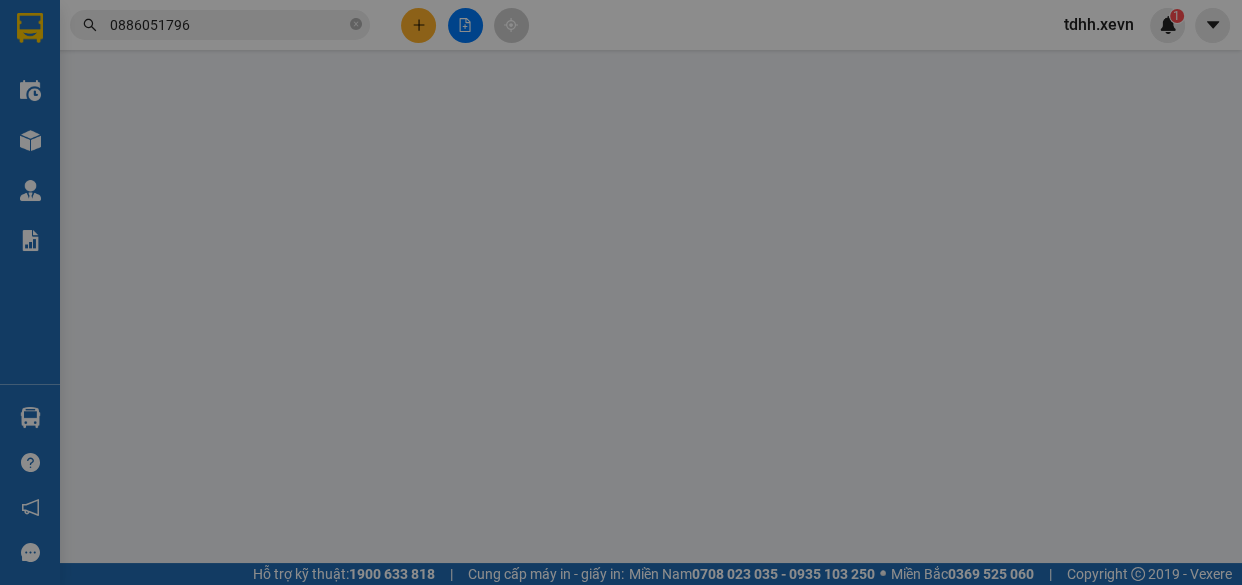 scroll, scrollTop: 0, scrollLeft: 0, axis: both 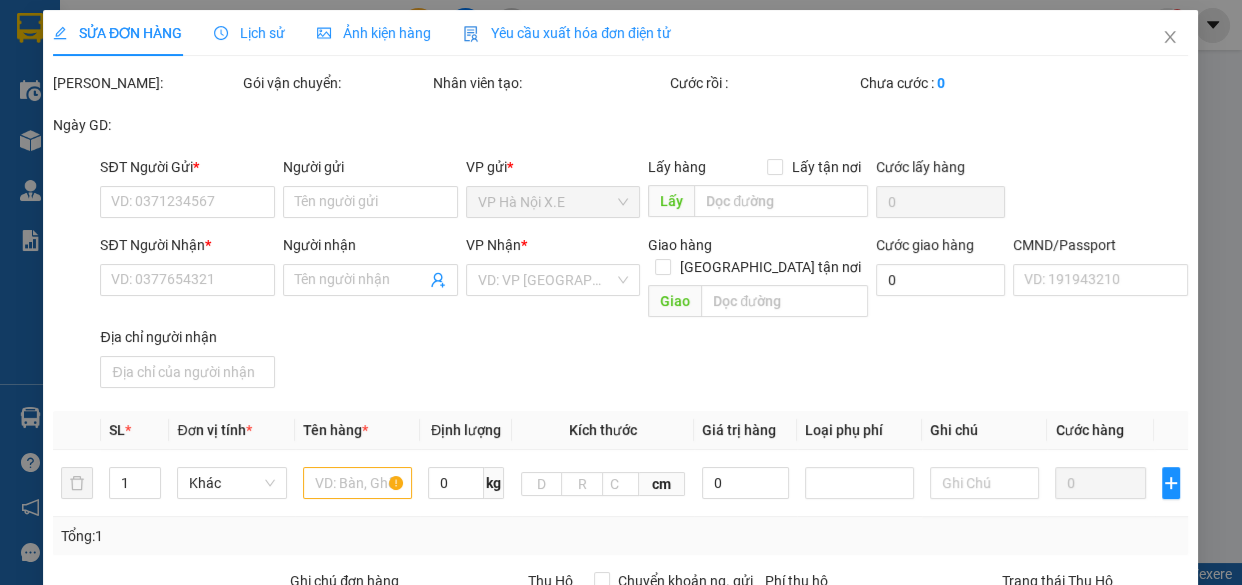 type on "0348865749" 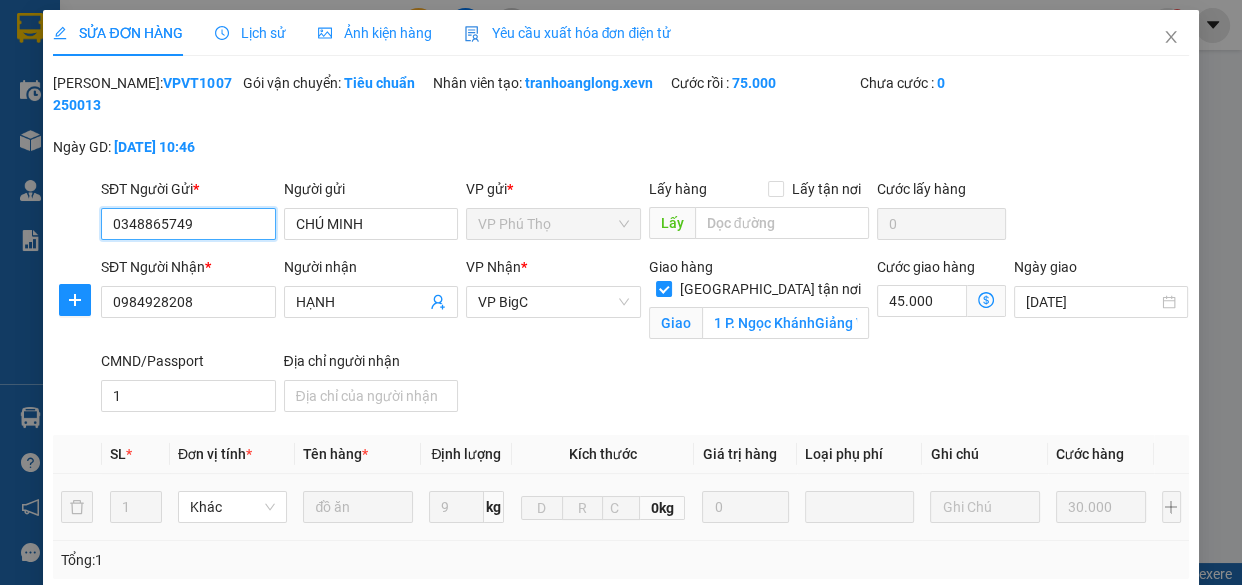 scroll, scrollTop: 272, scrollLeft: 0, axis: vertical 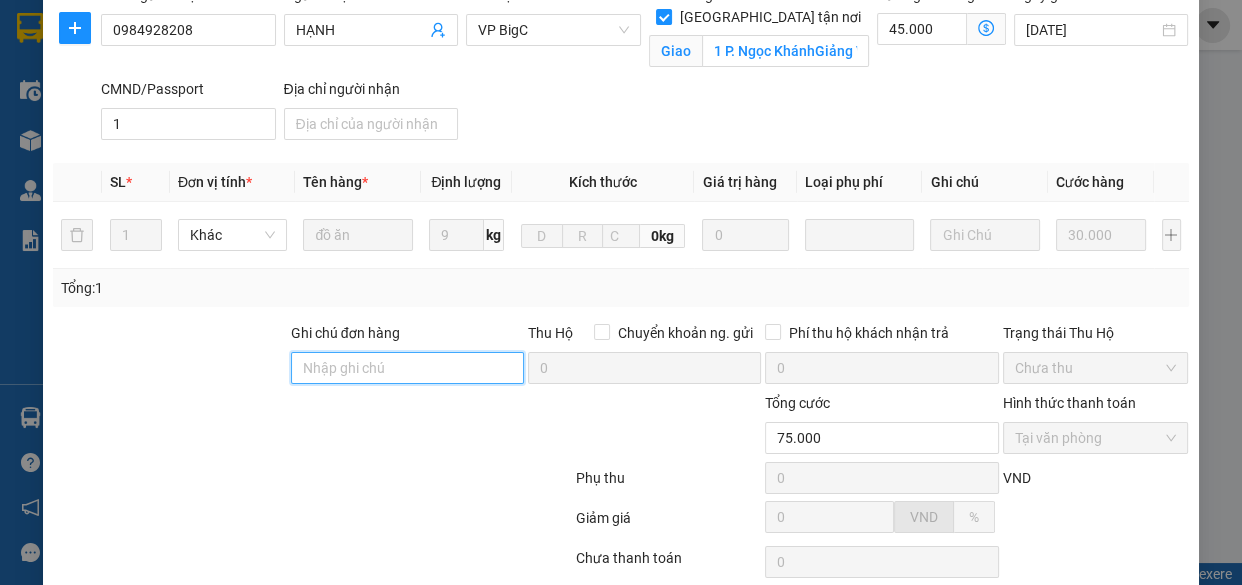 click on "Ghi chú đơn hàng" at bounding box center (407, 368) 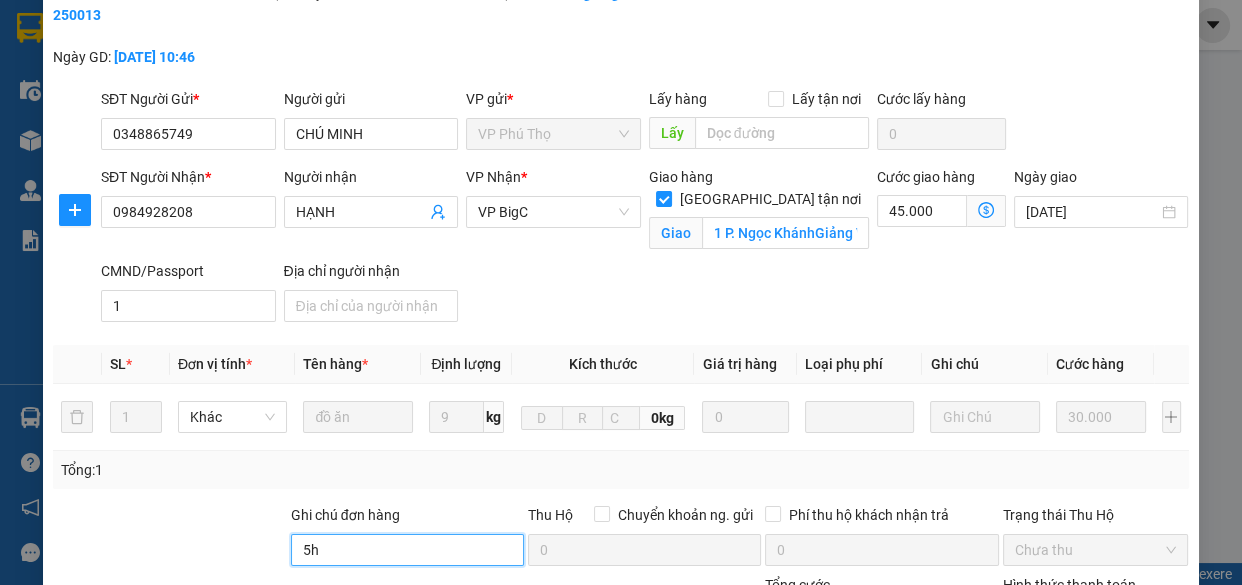 scroll, scrollTop: 415, scrollLeft: 0, axis: vertical 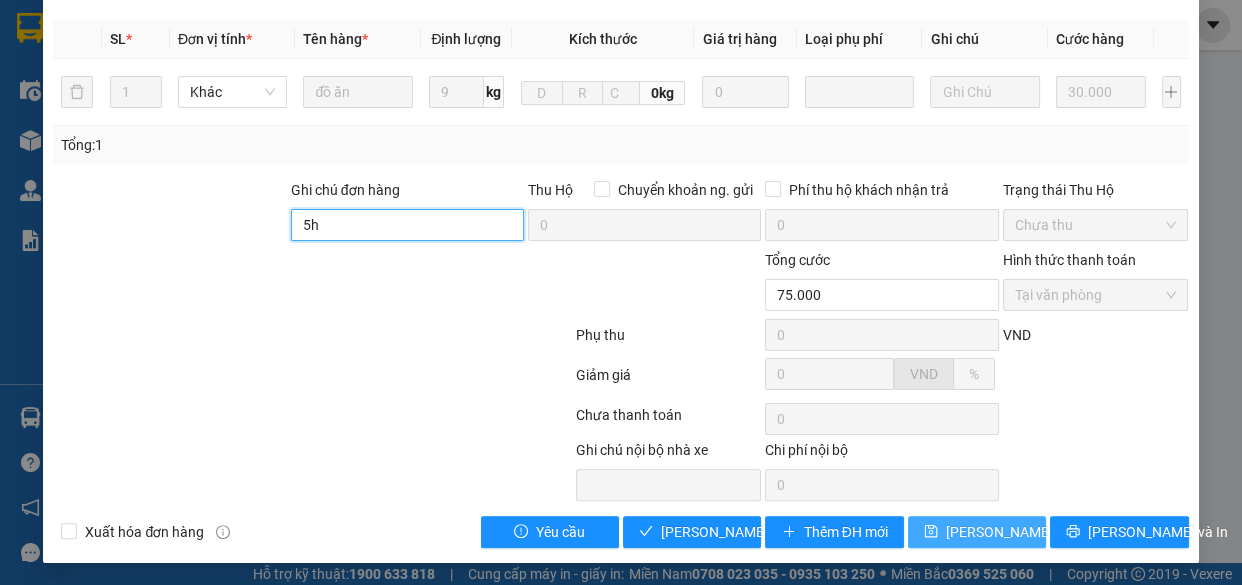 type on "5h" 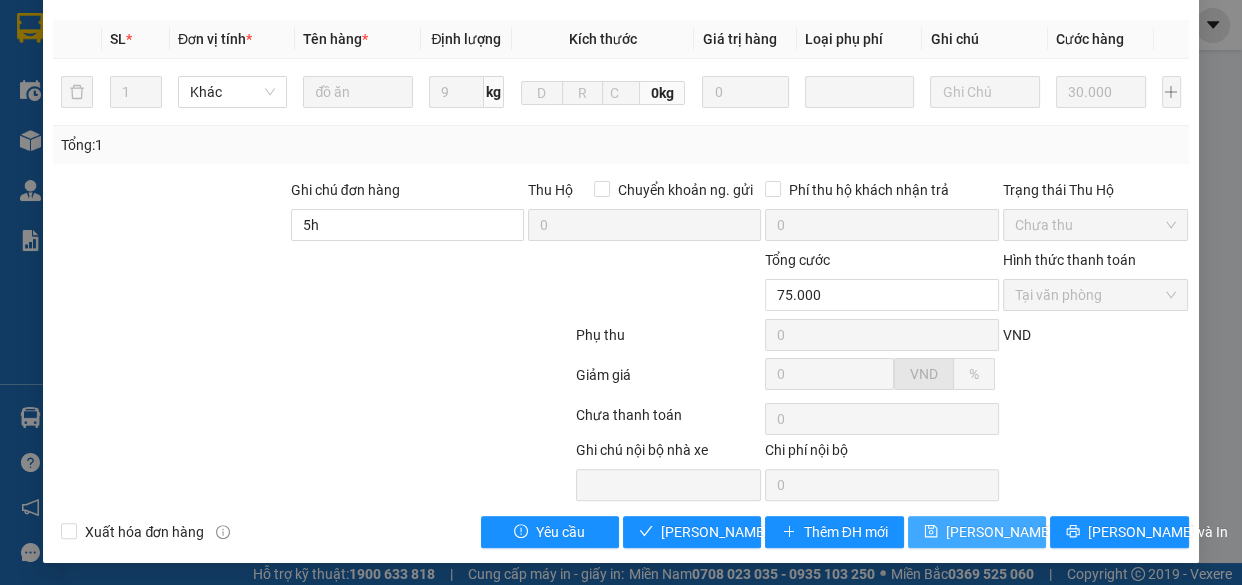 click on "Lưu thay đổi" at bounding box center (1026, 532) 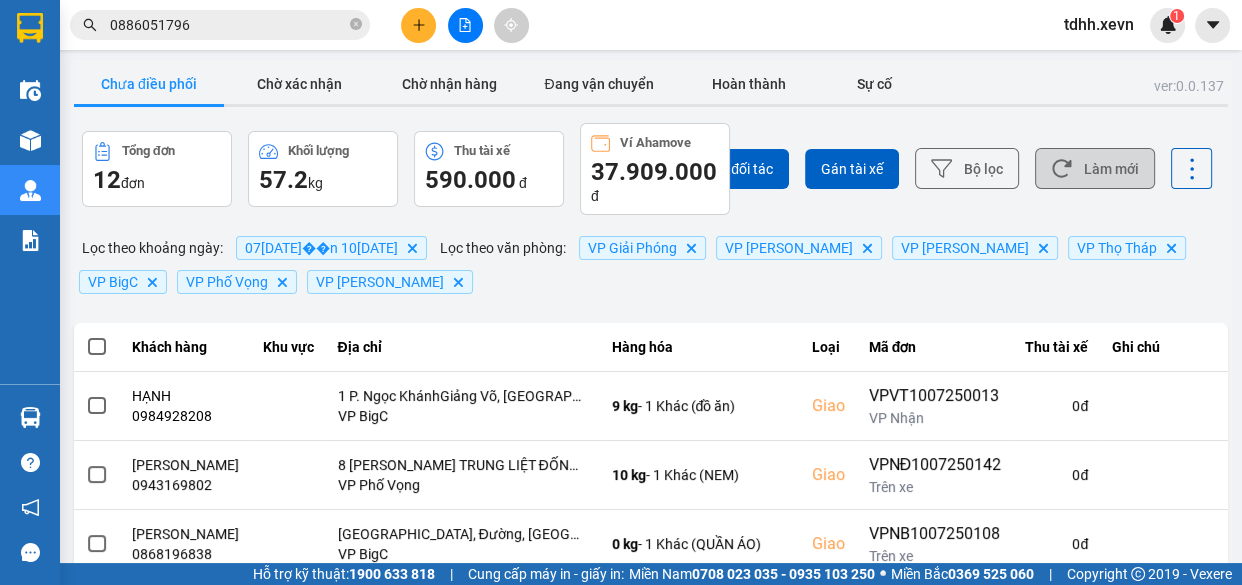 click on "Làm mới" at bounding box center [1095, 168] 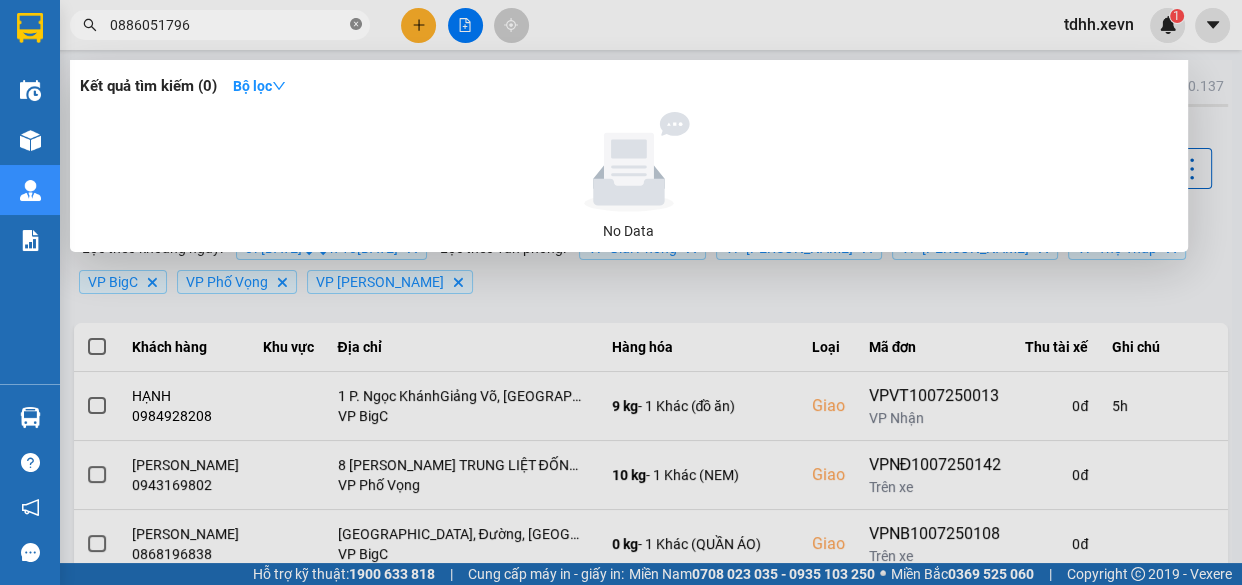 click 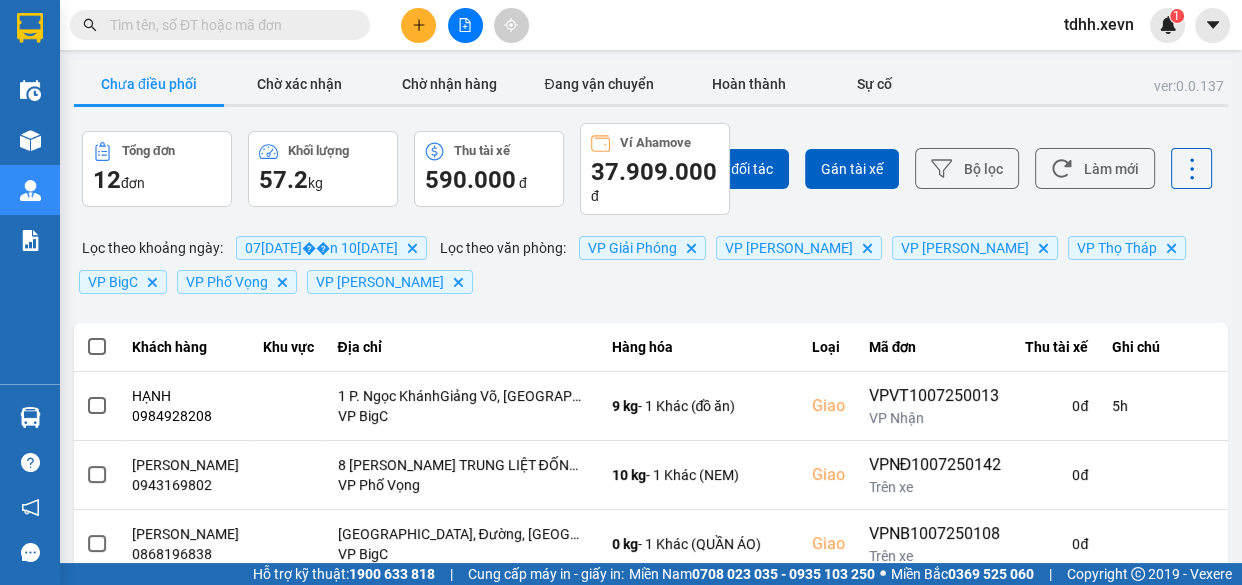paste on "0972659479" 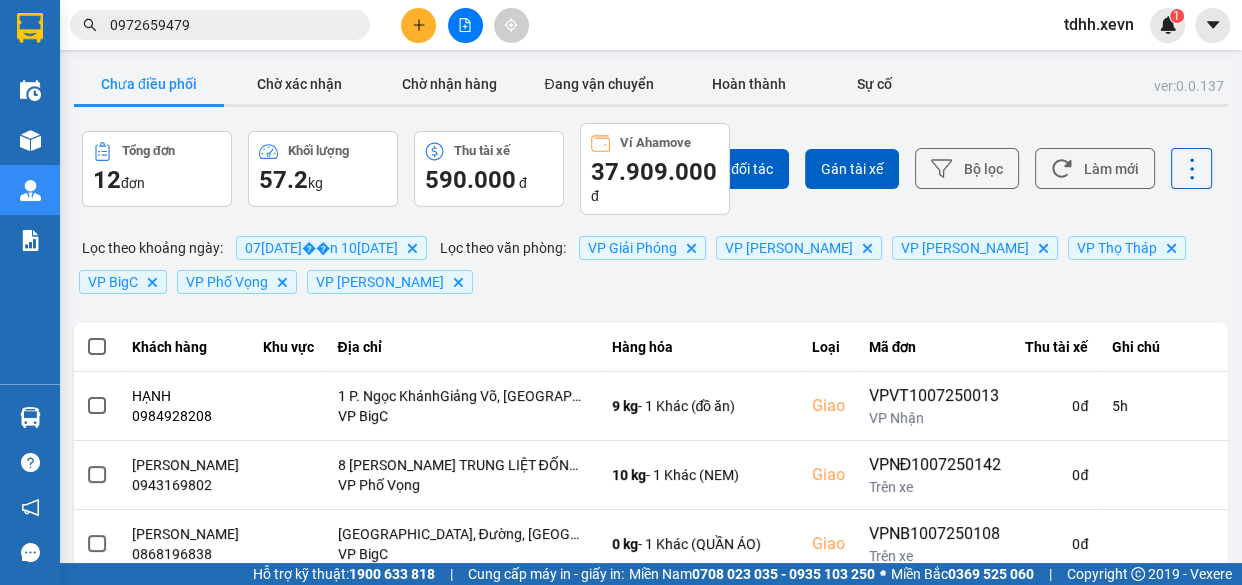 click on "0972659479" at bounding box center (228, 25) 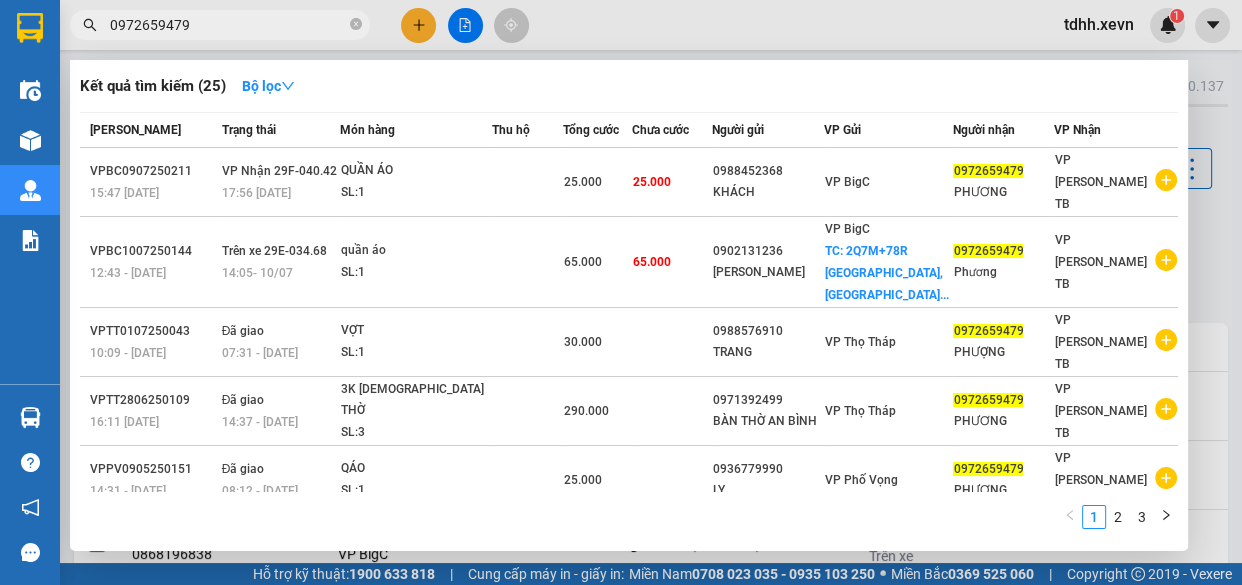 type on "0972659479" 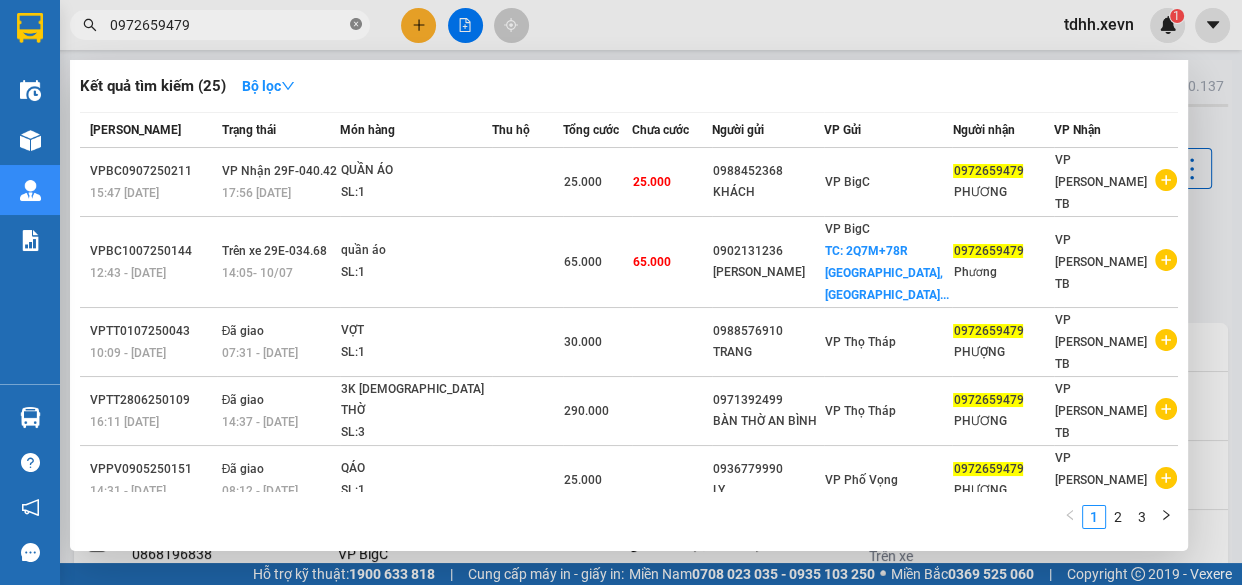 click 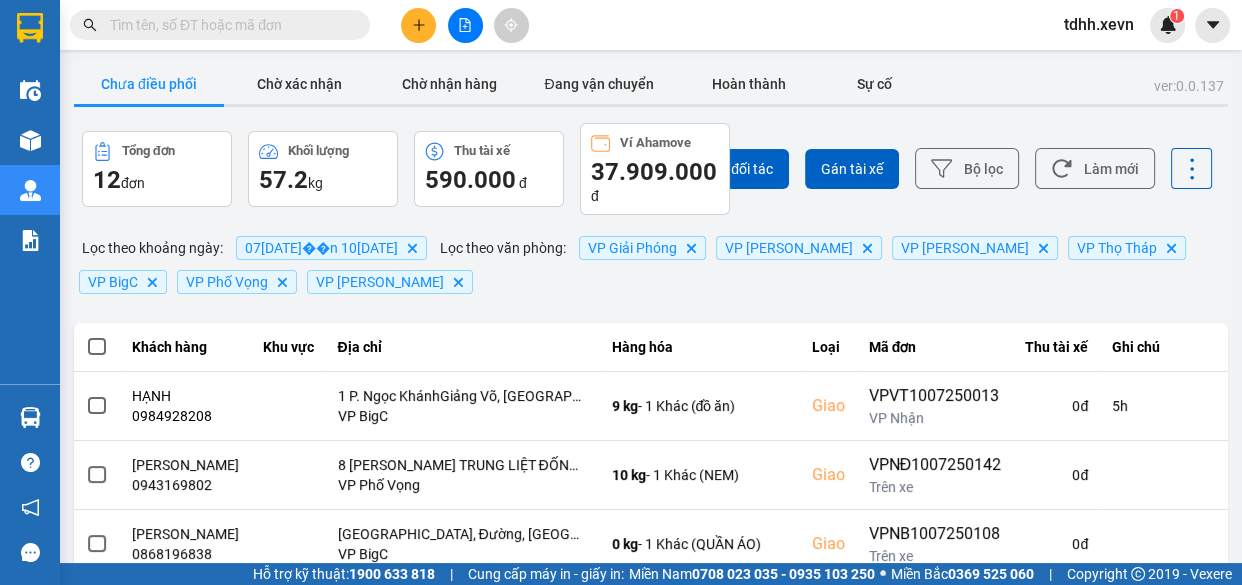 paste on "0963728943" 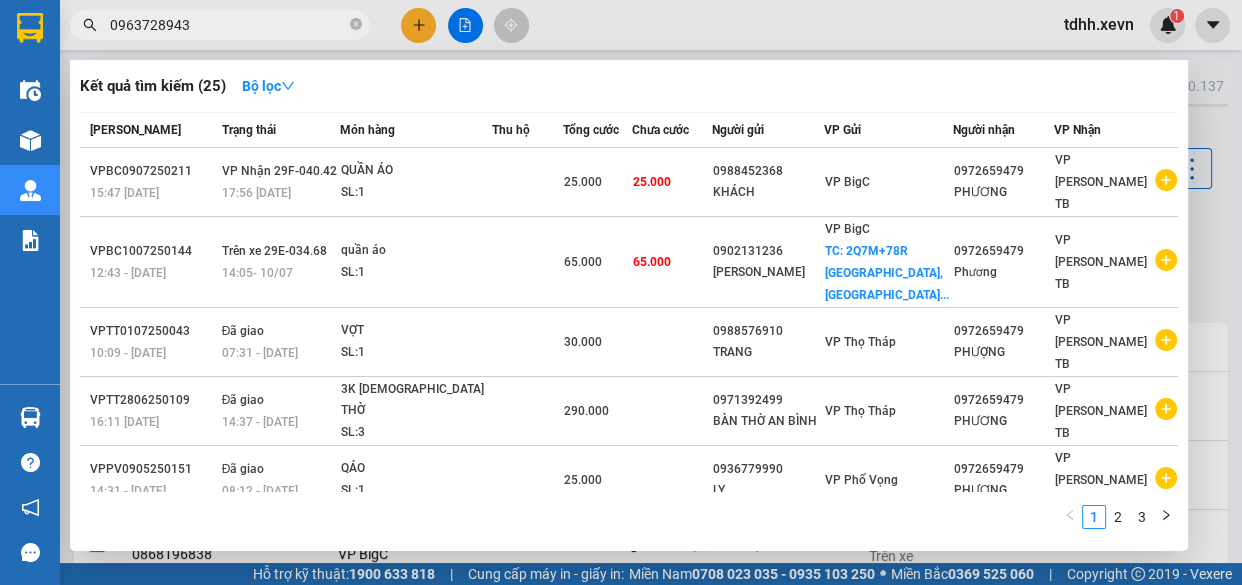 type on "0963728943" 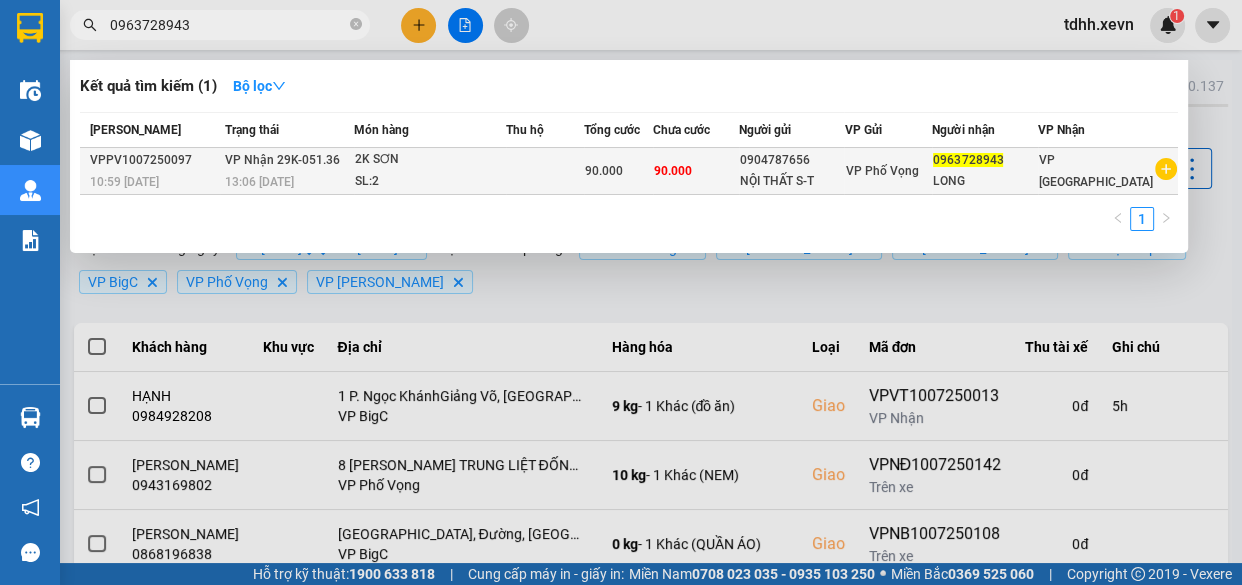 click at bounding box center (545, 171) 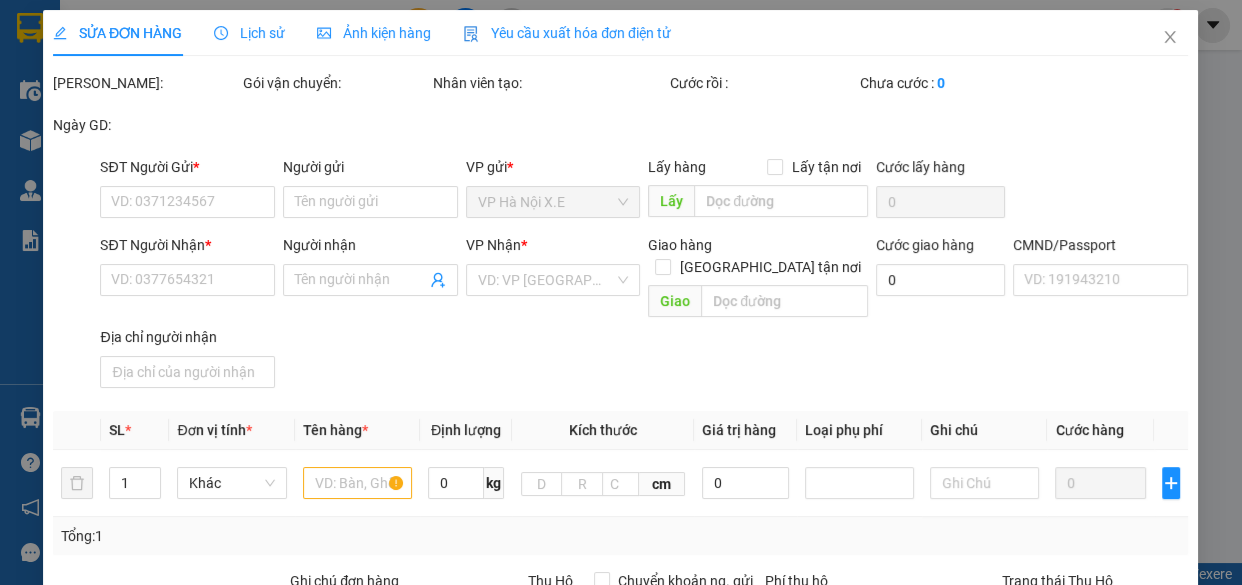 type on "0904787656" 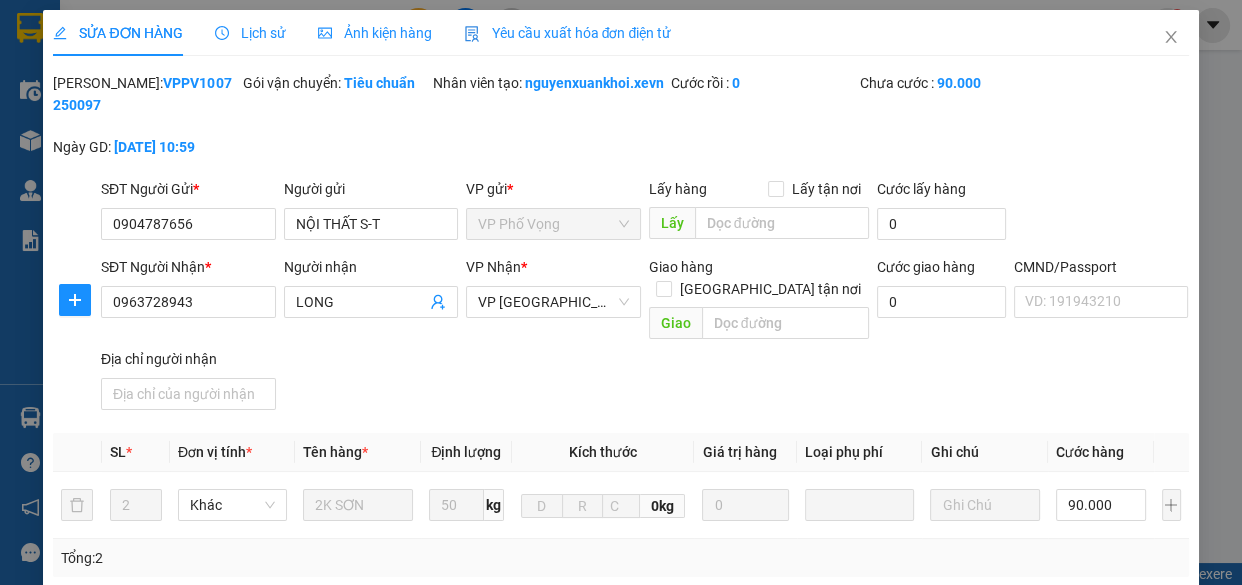 click on "Lịch sử" at bounding box center (250, 33) 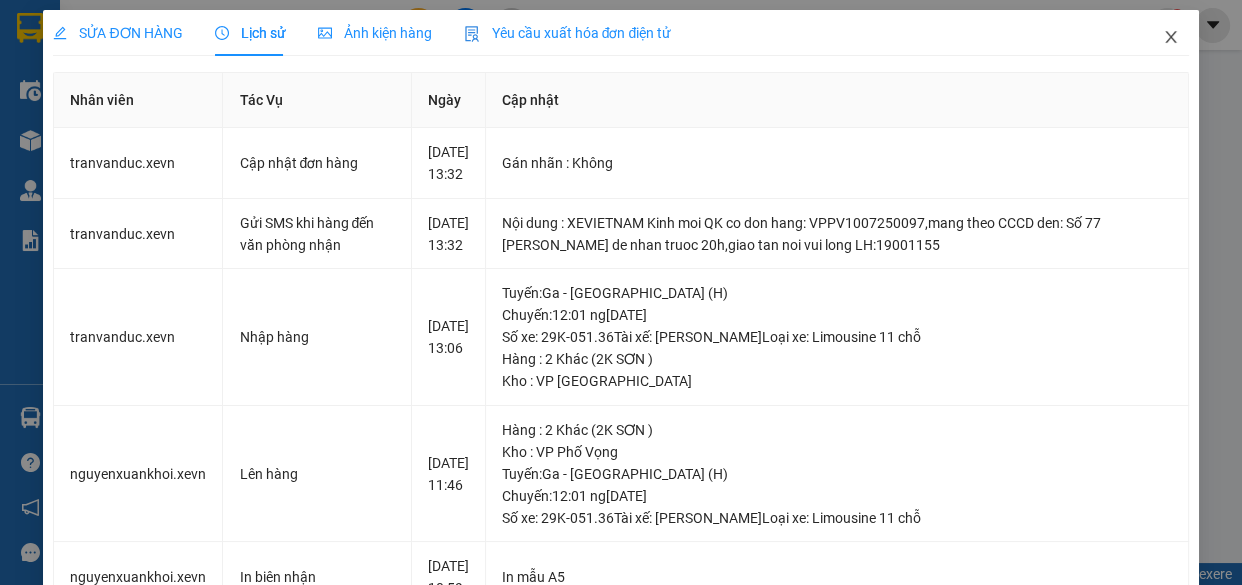 click at bounding box center (1171, 38) 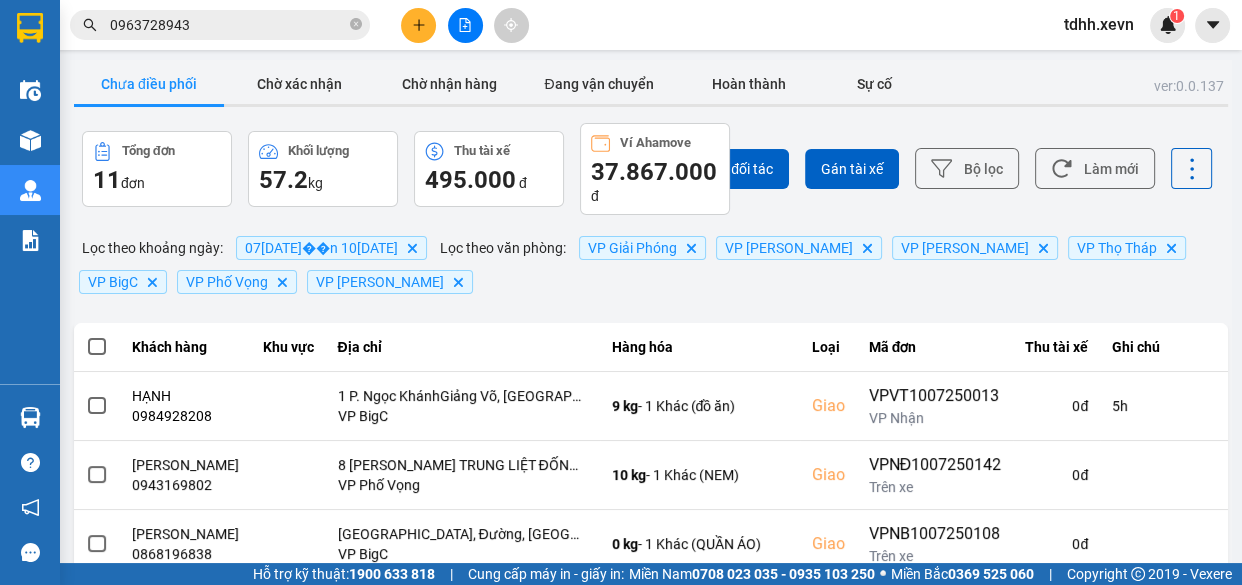 click on "0963728943" at bounding box center [220, 25] 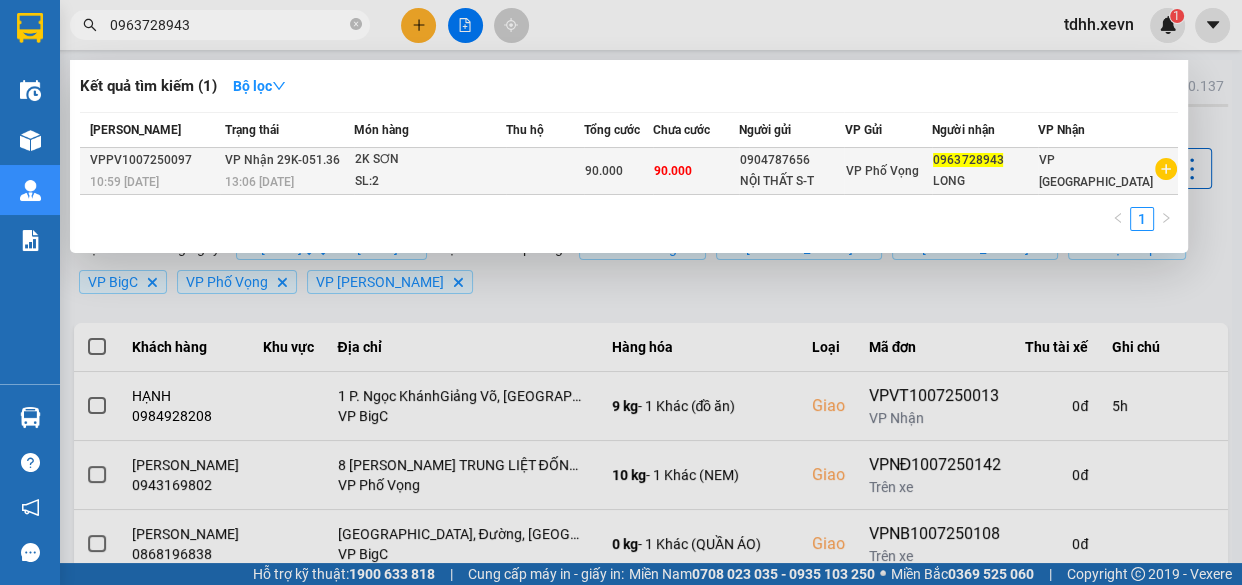 click on "2K SƠN" at bounding box center [430, 160] 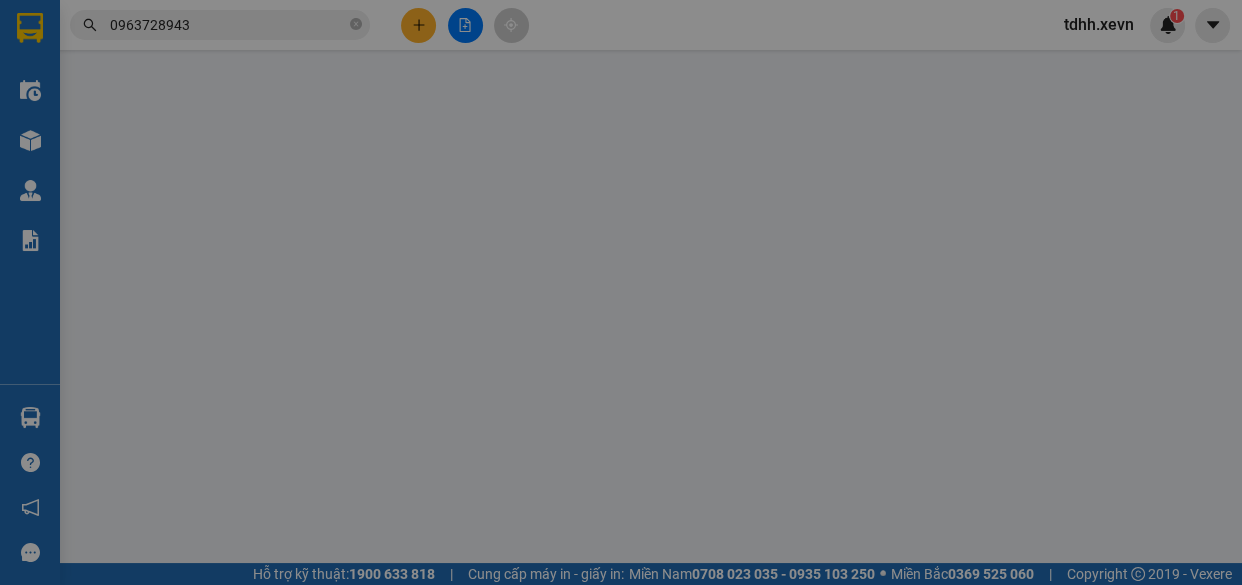 type on "0904787656" 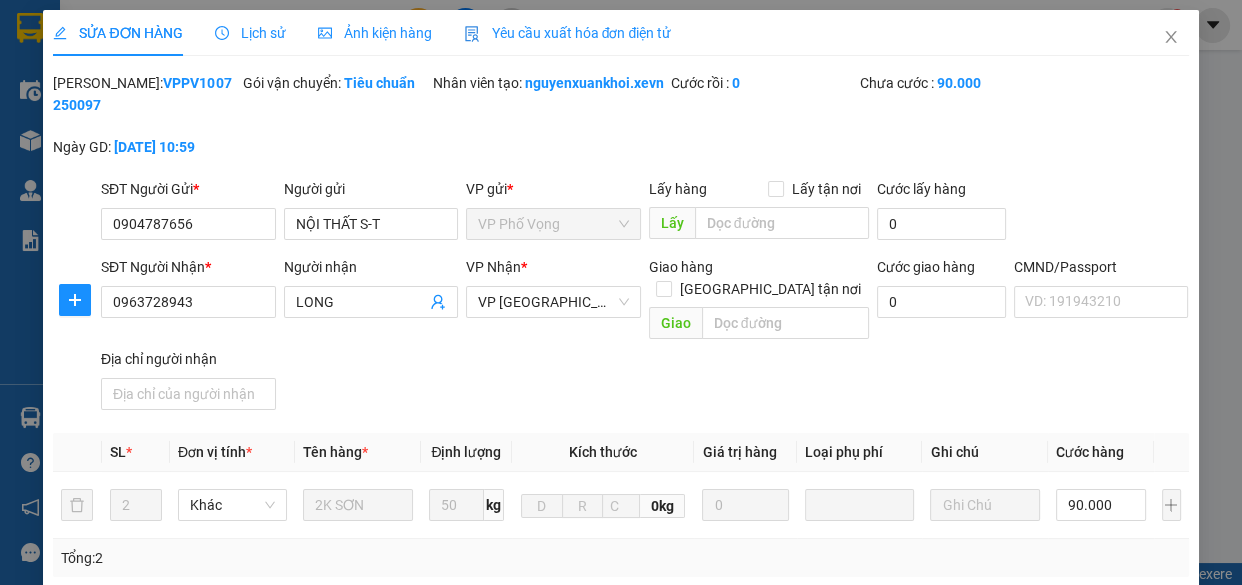click on "Lịch sử" at bounding box center (250, 33) 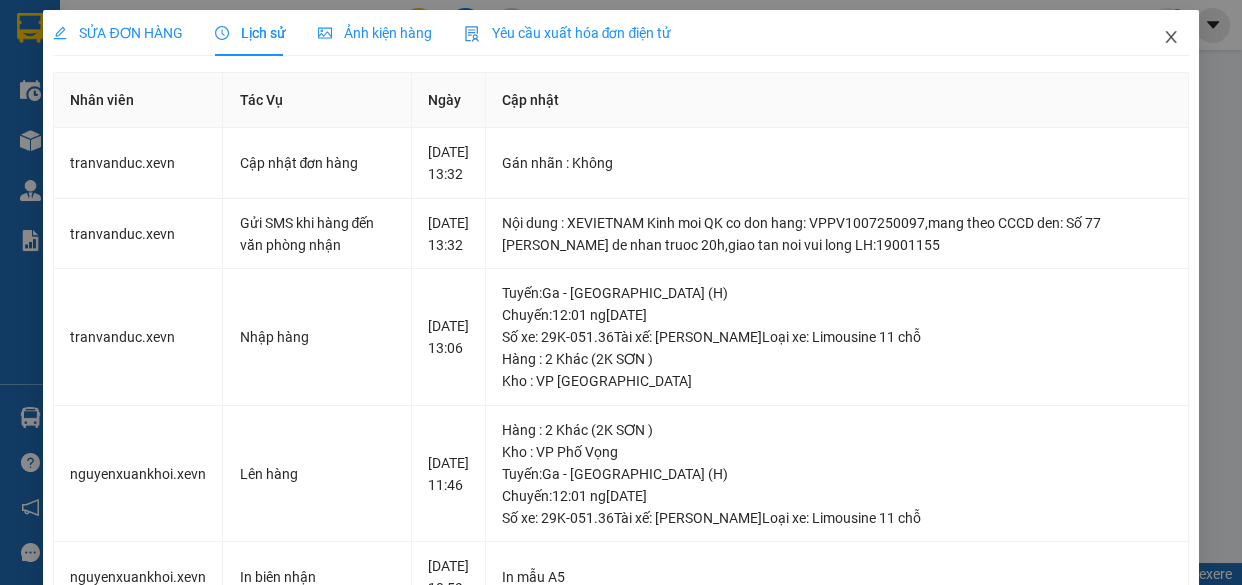 click 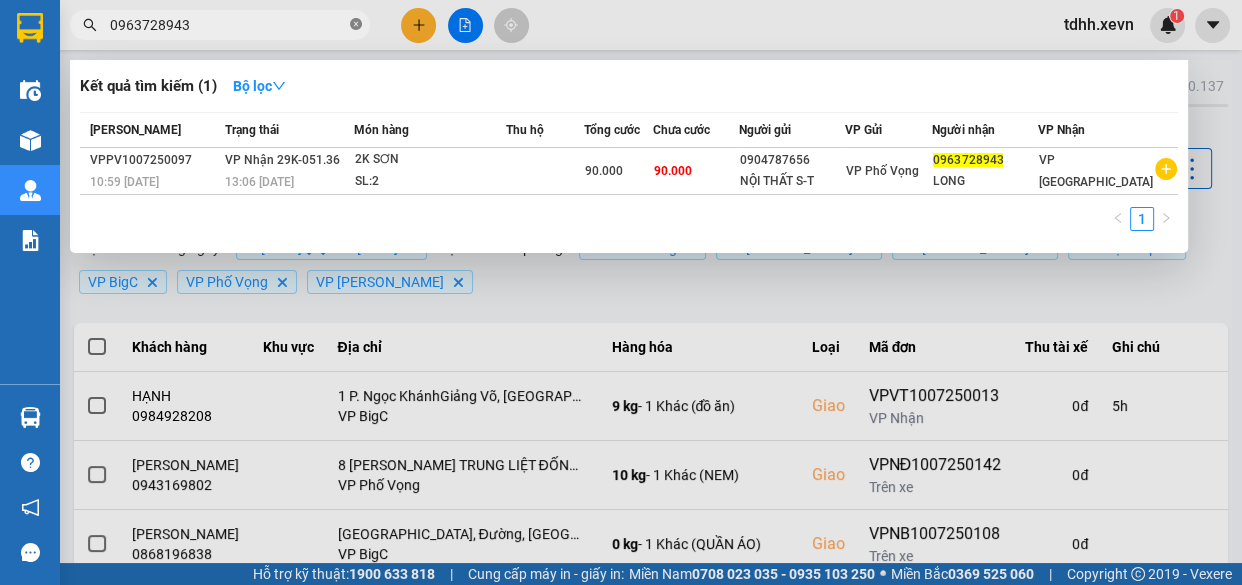 click 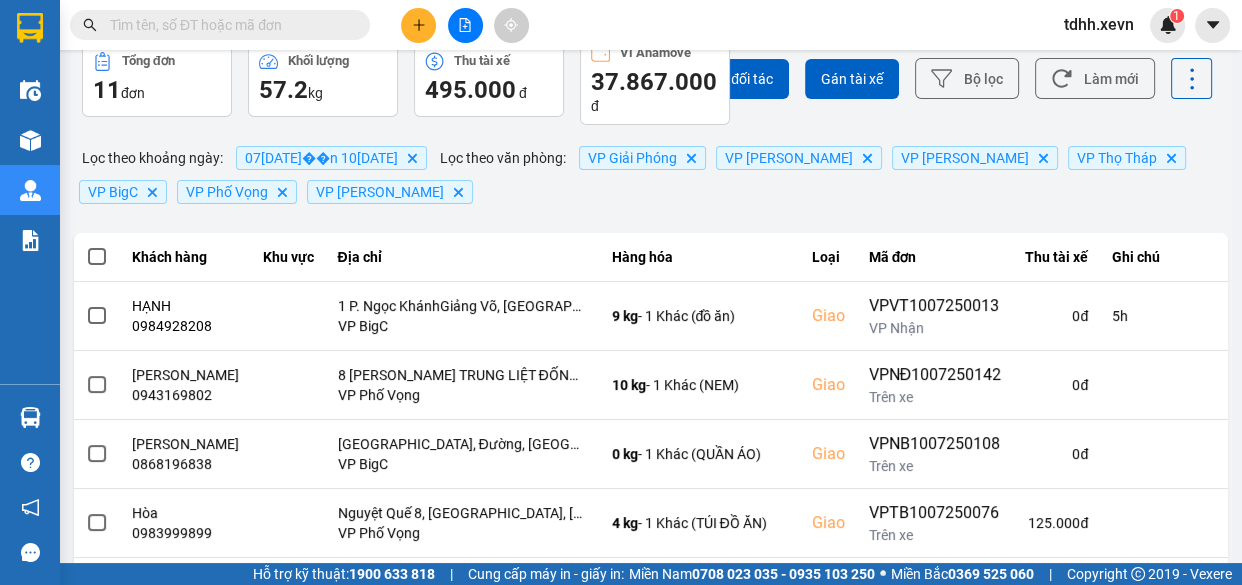 scroll, scrollTop: 592, scrollLeft: 0, axis: vertical 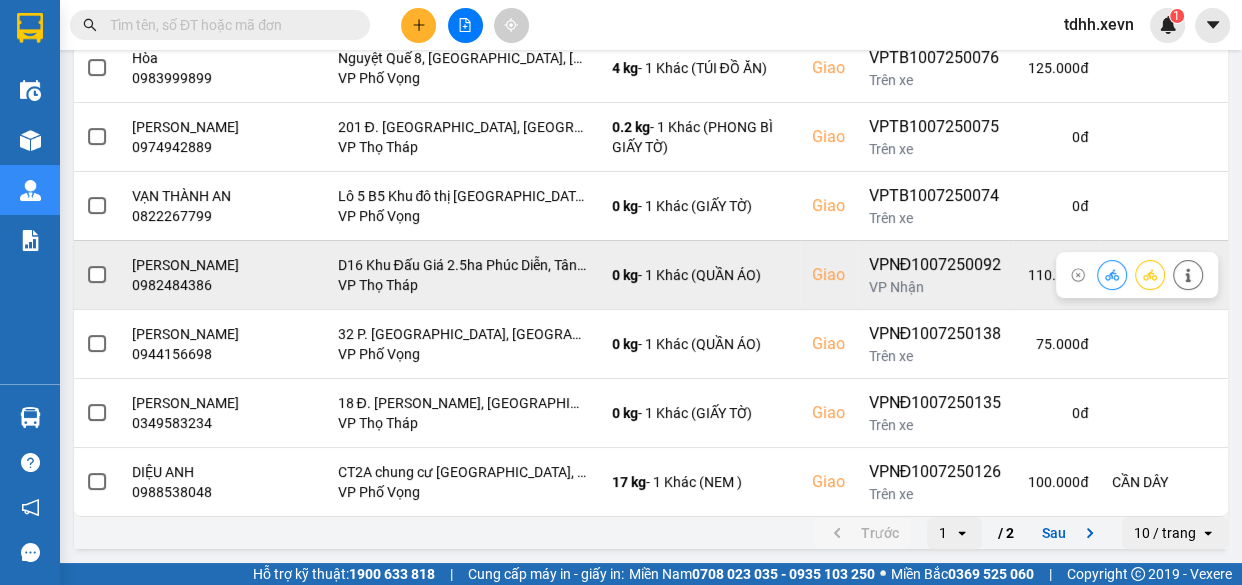 click on "0982484386" at bounding box center (185, 285) 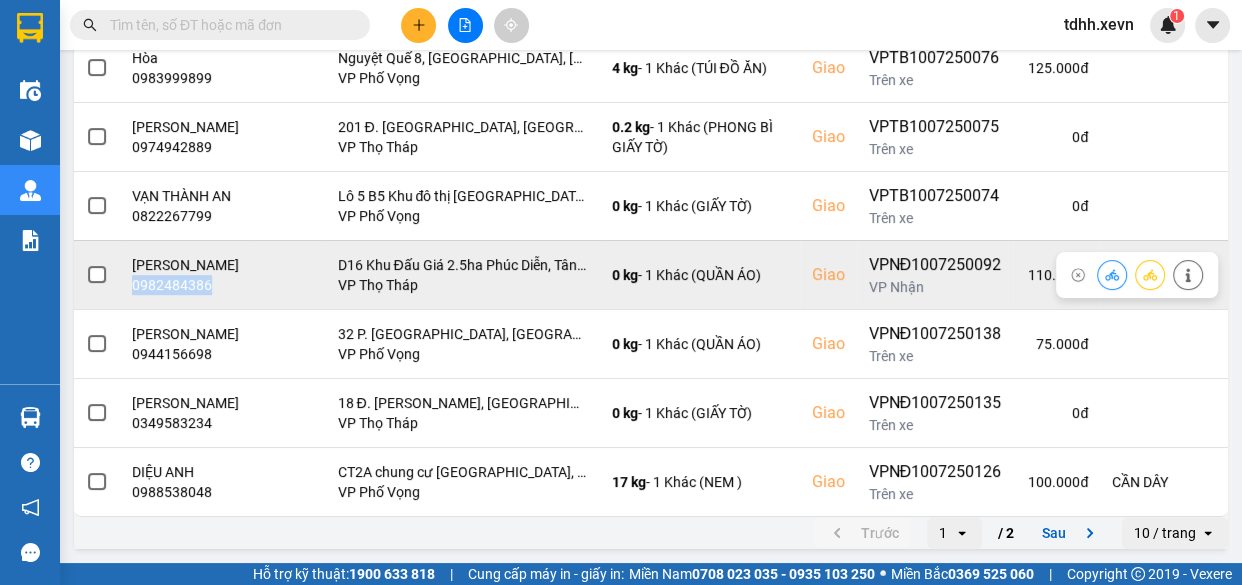 click on "0982484386" at bounding box center (185, 285) 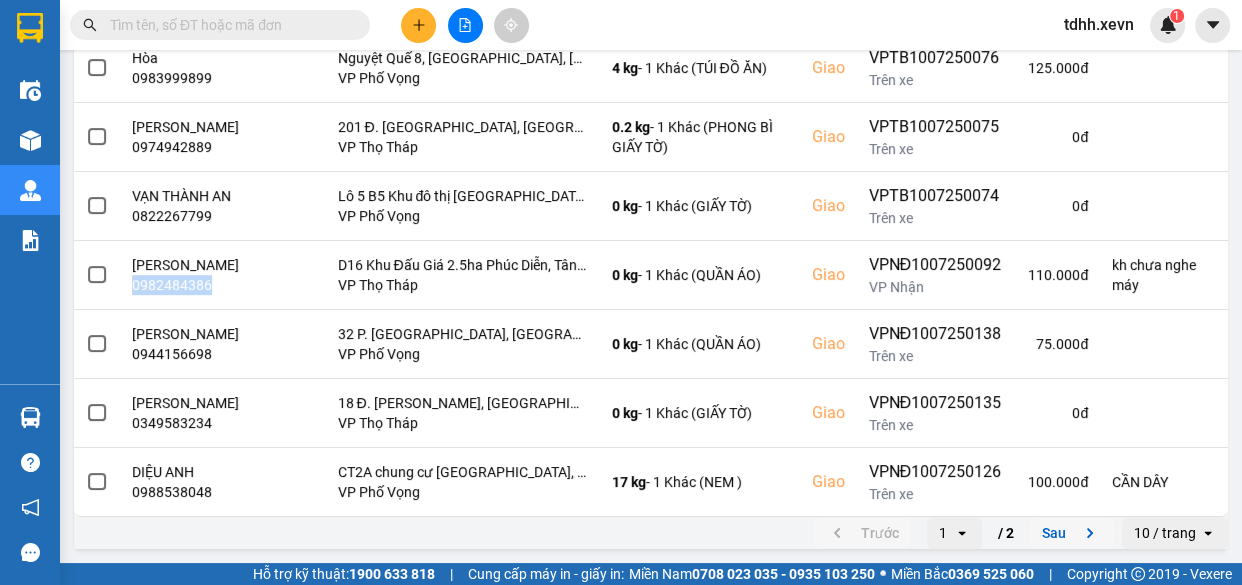 click on "Sau" at bounding box center [1072, 533] 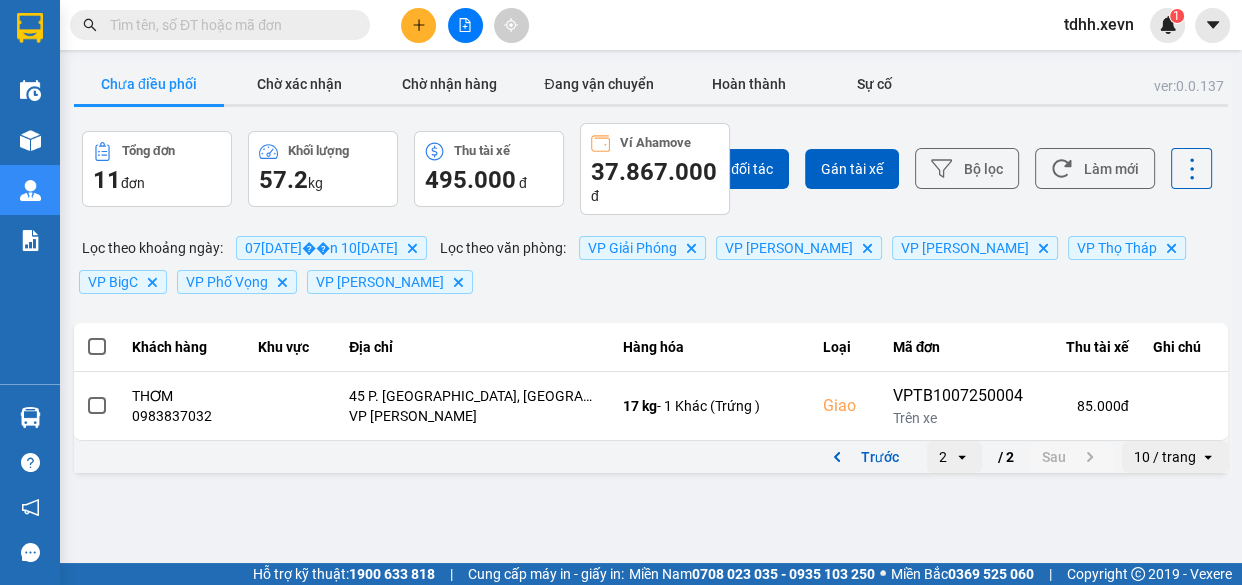 scroll, scrollTop: 0, scrollLeft: 0, axis: both 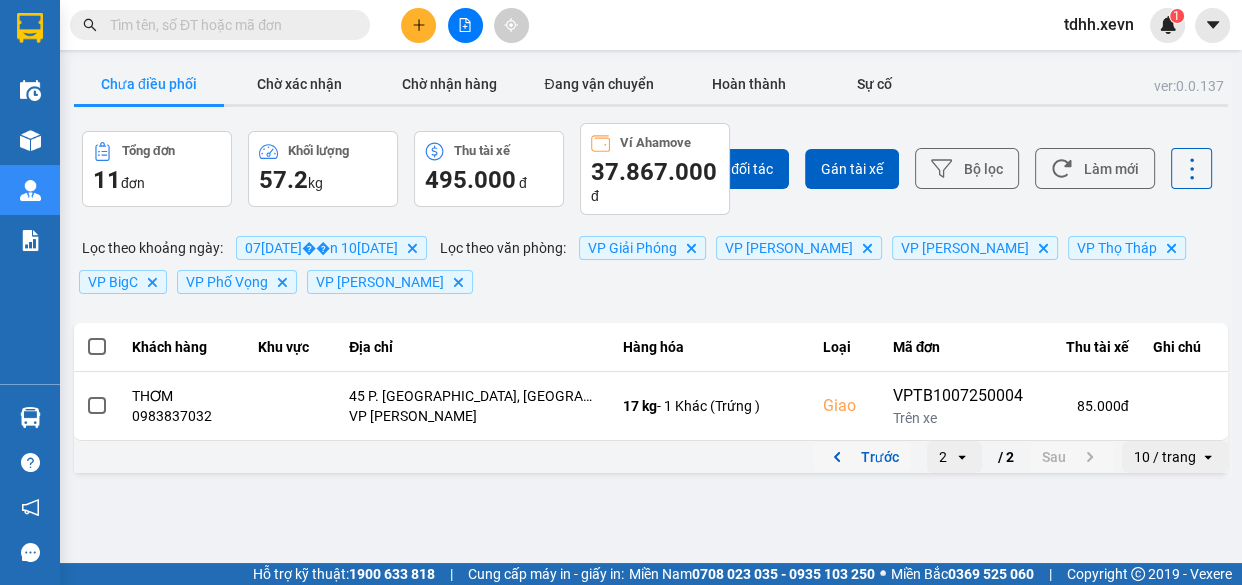 click on "Trước" at bounding box center (862, 457) 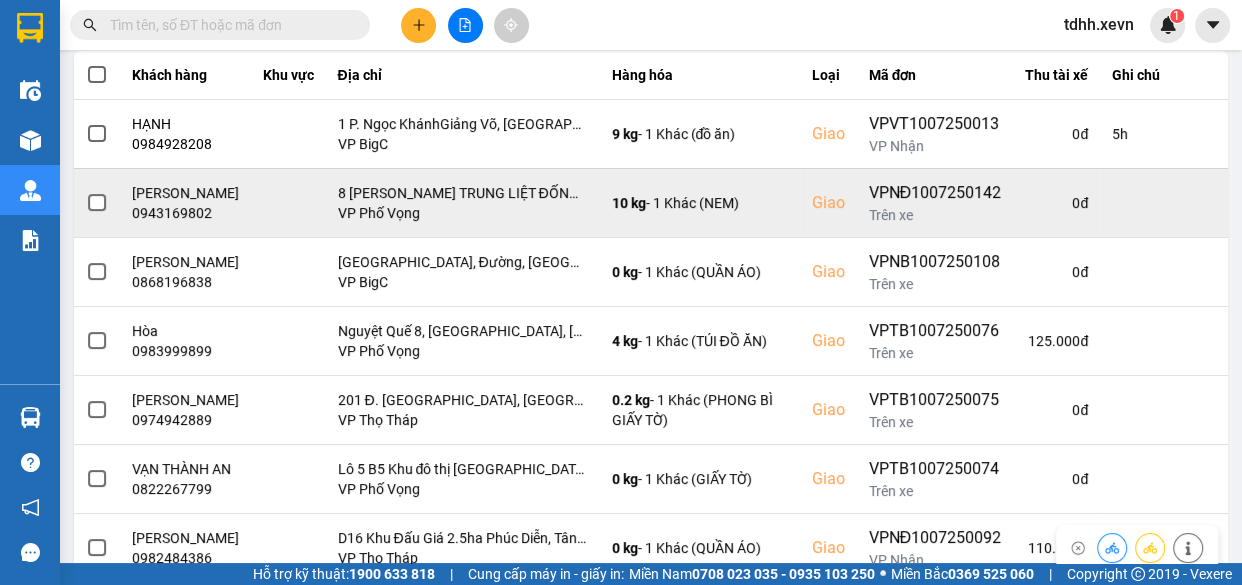 scroll, scrollTop: 181, scrollLeft: 0, axis: vertical 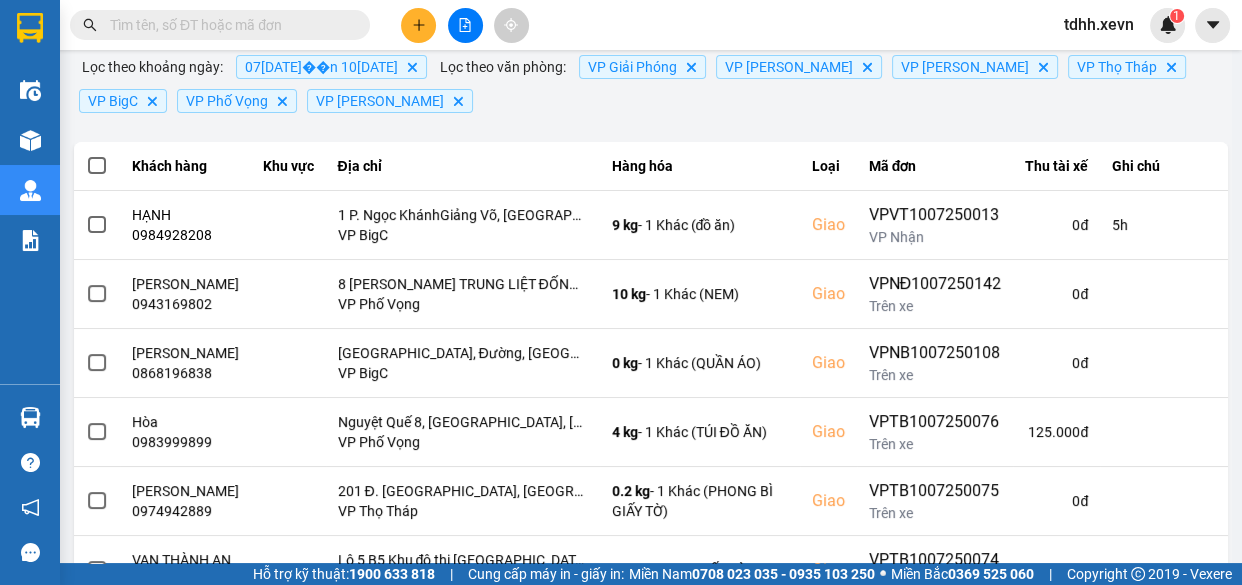 click at bounding box center (228, 25) 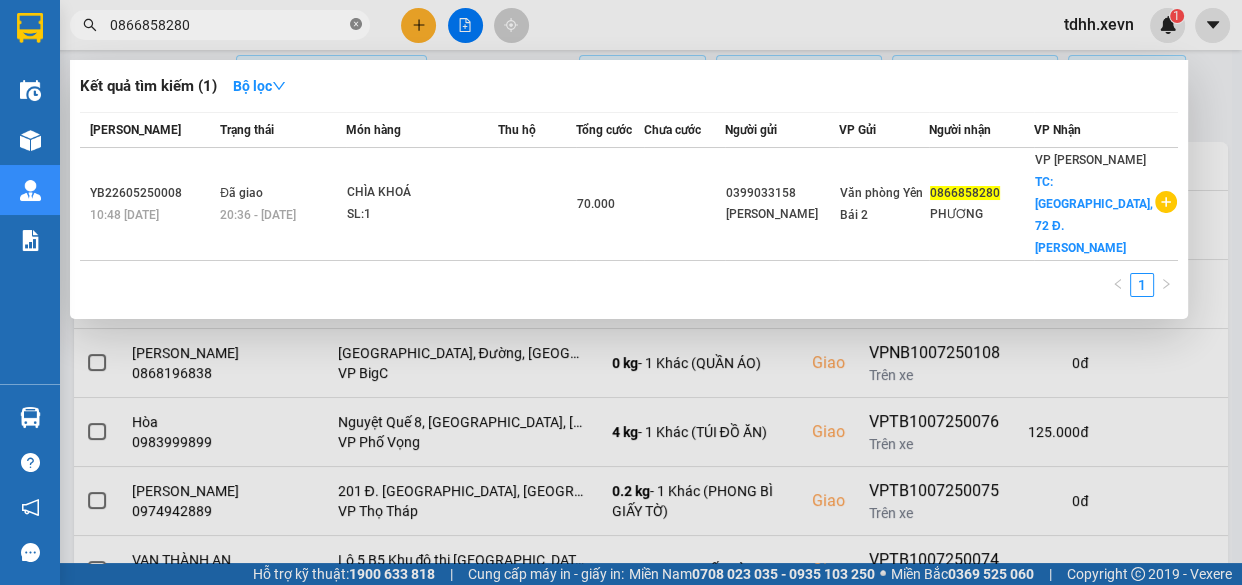 click 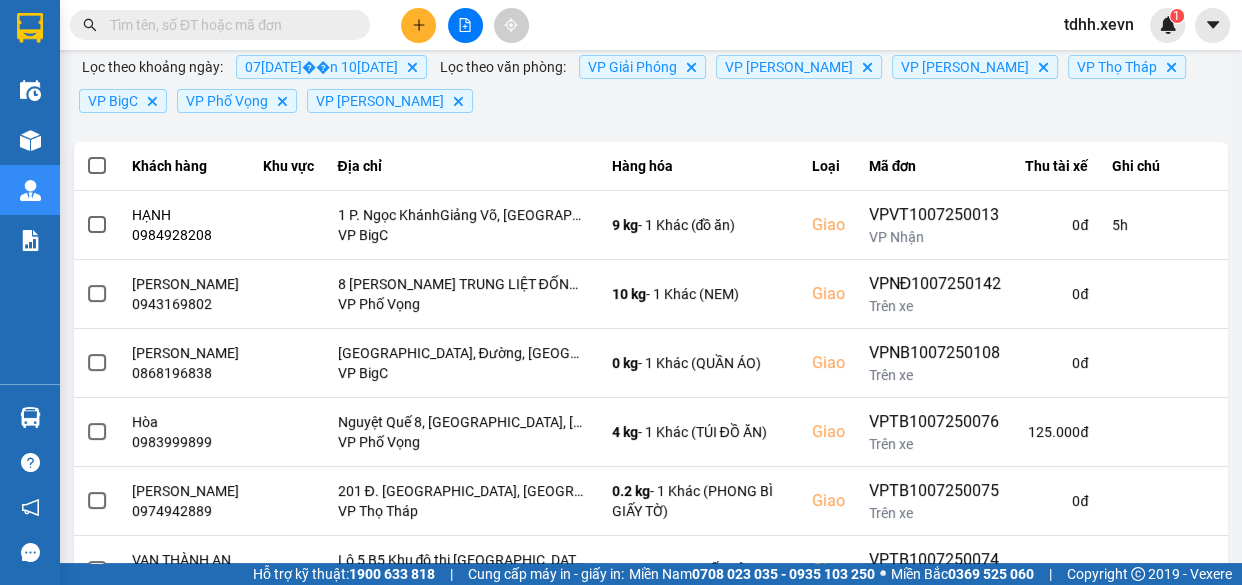 click at bounding box center (228, 25) 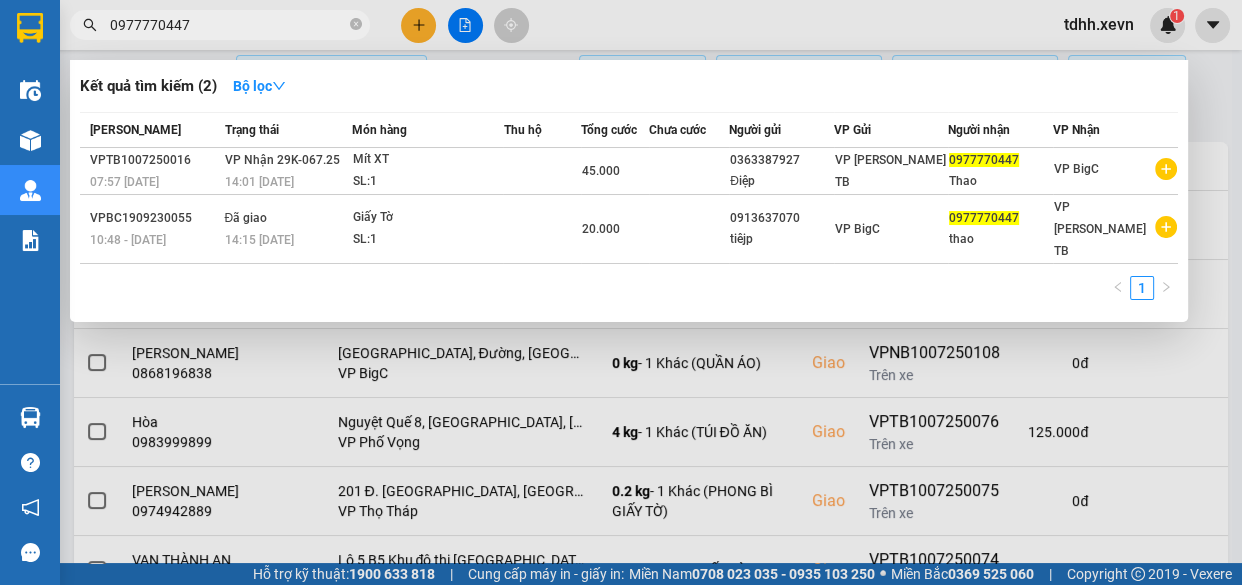 type on "0977770447" 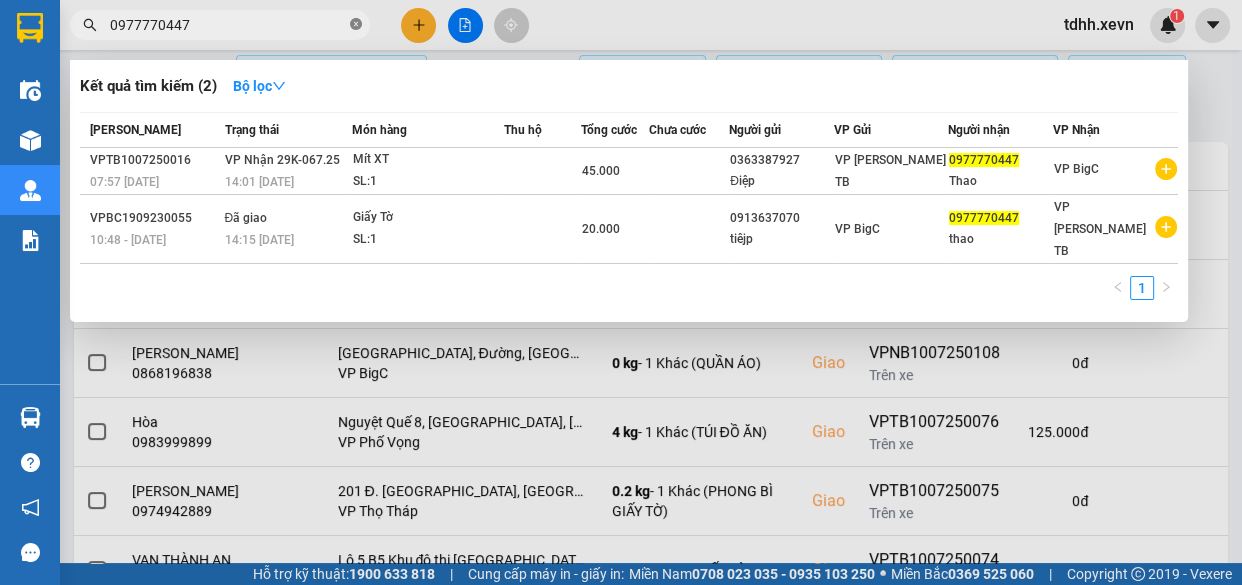 click 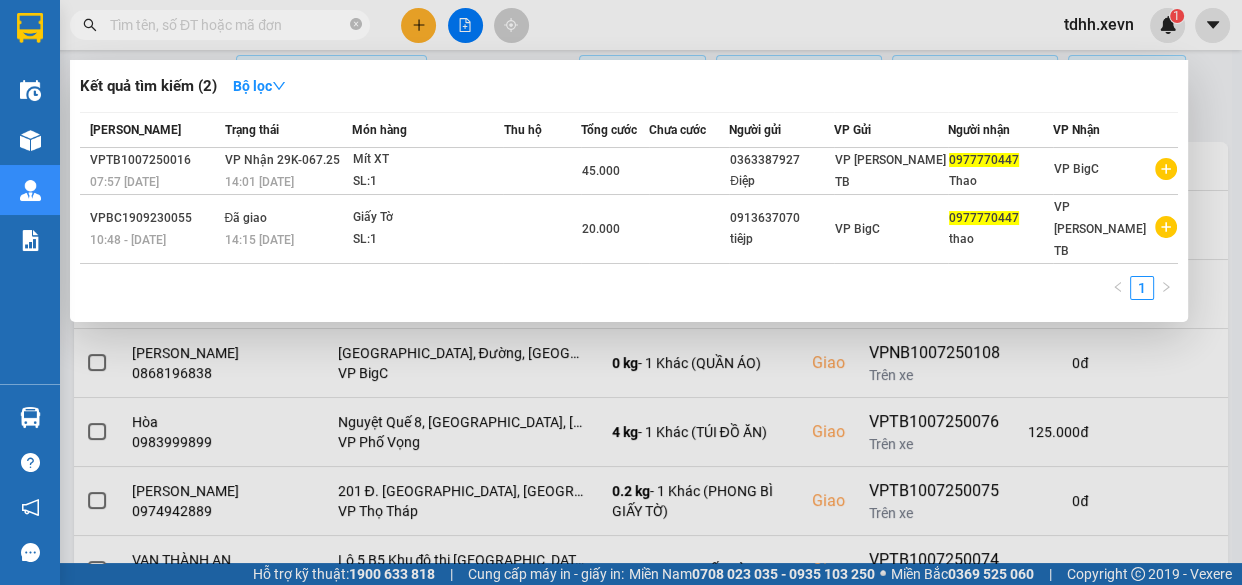 paste on "0968002663" 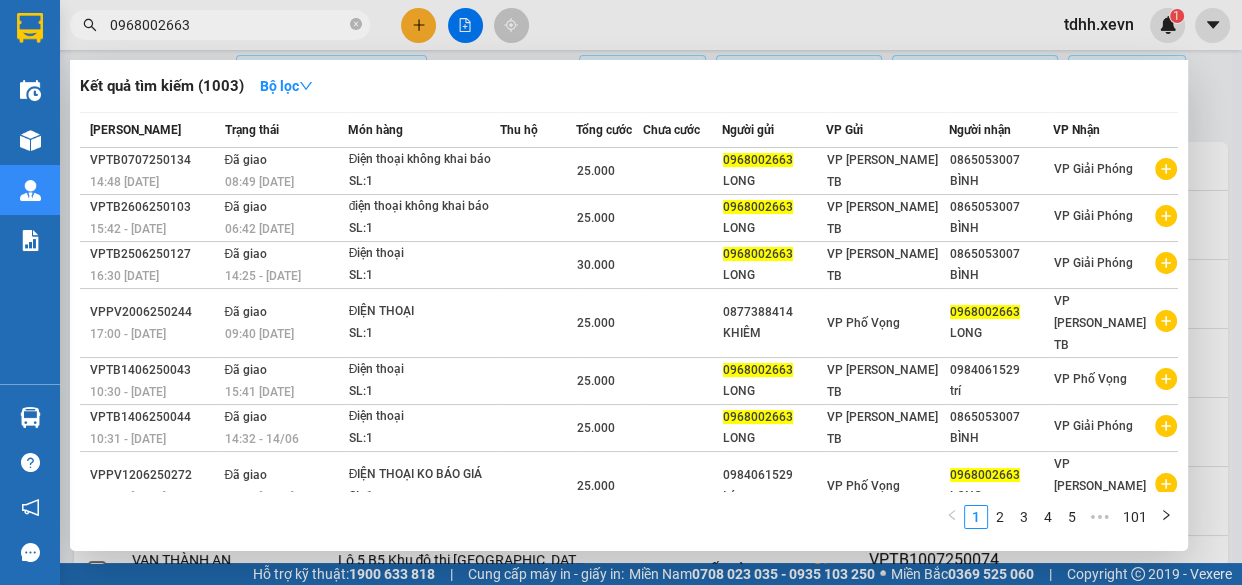 type on "0968002663" 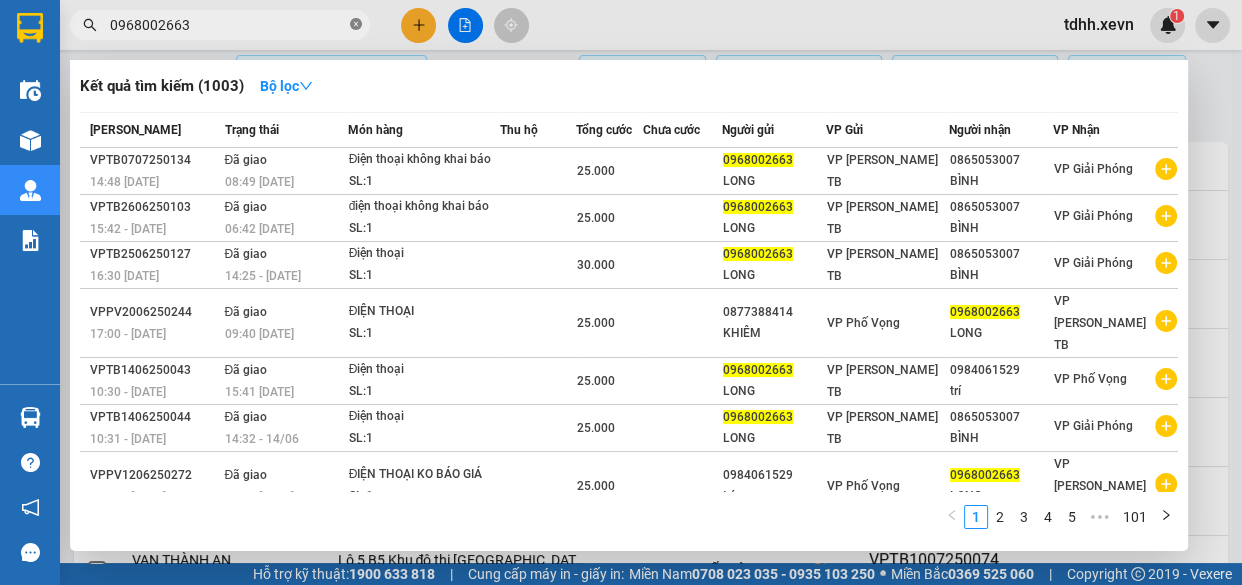 click 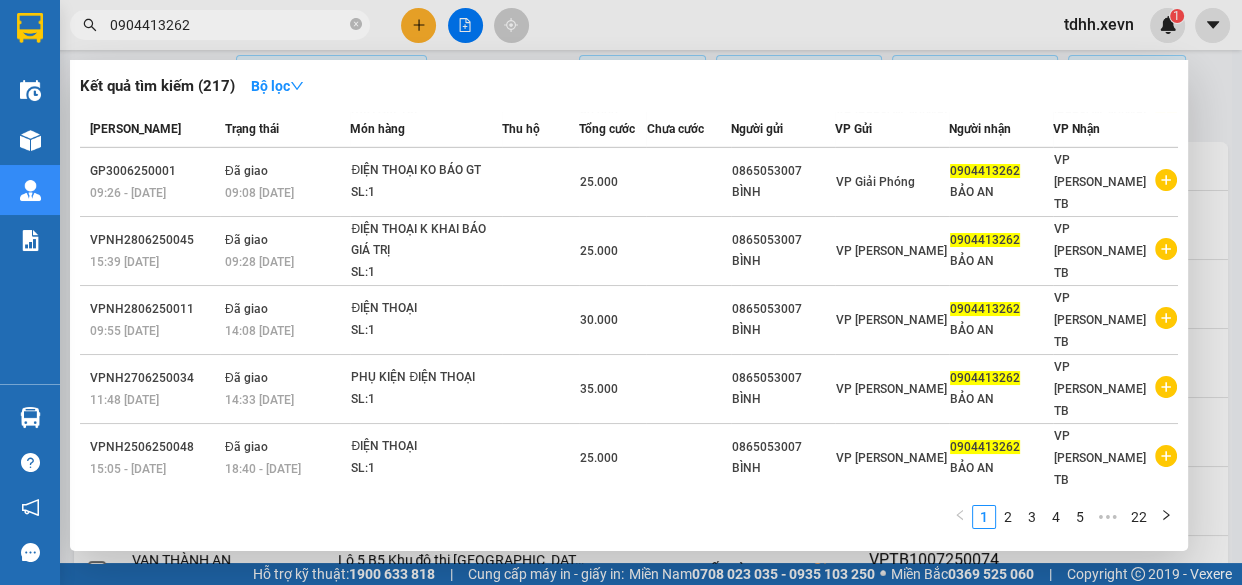 scroll, scrollTop: 0, scrollLeft: 0, axis: both 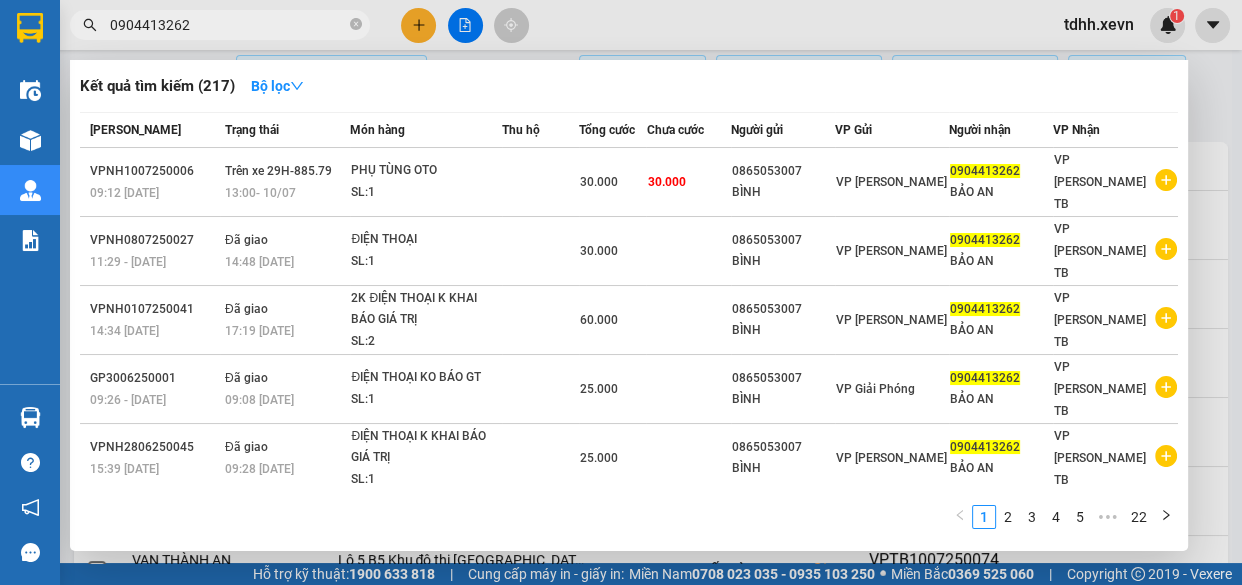 type on "0904413262" 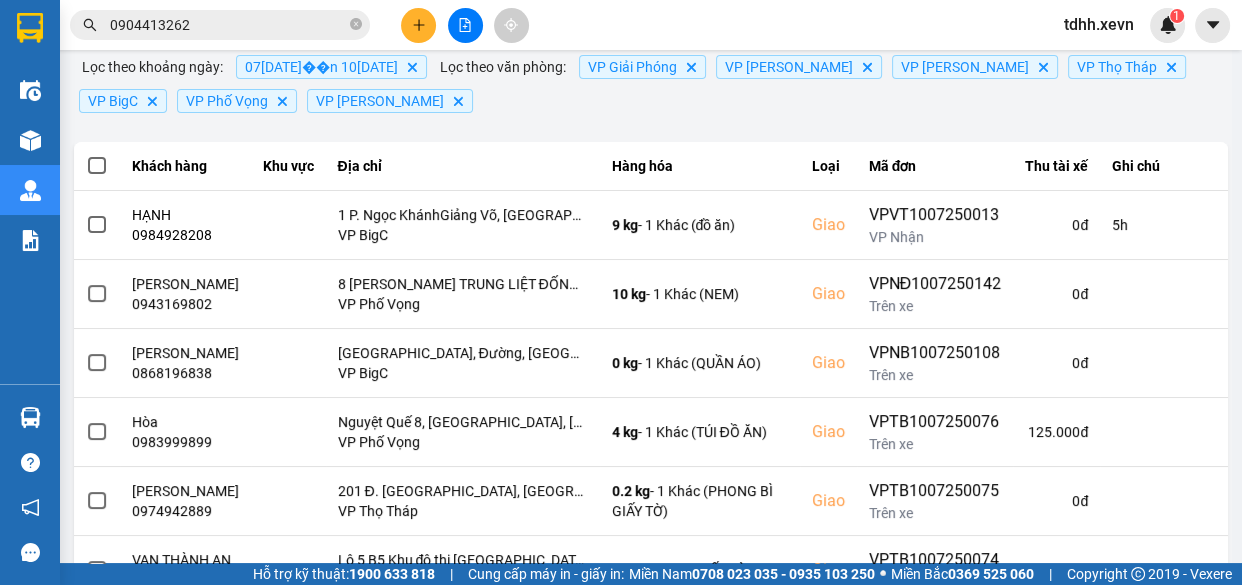click 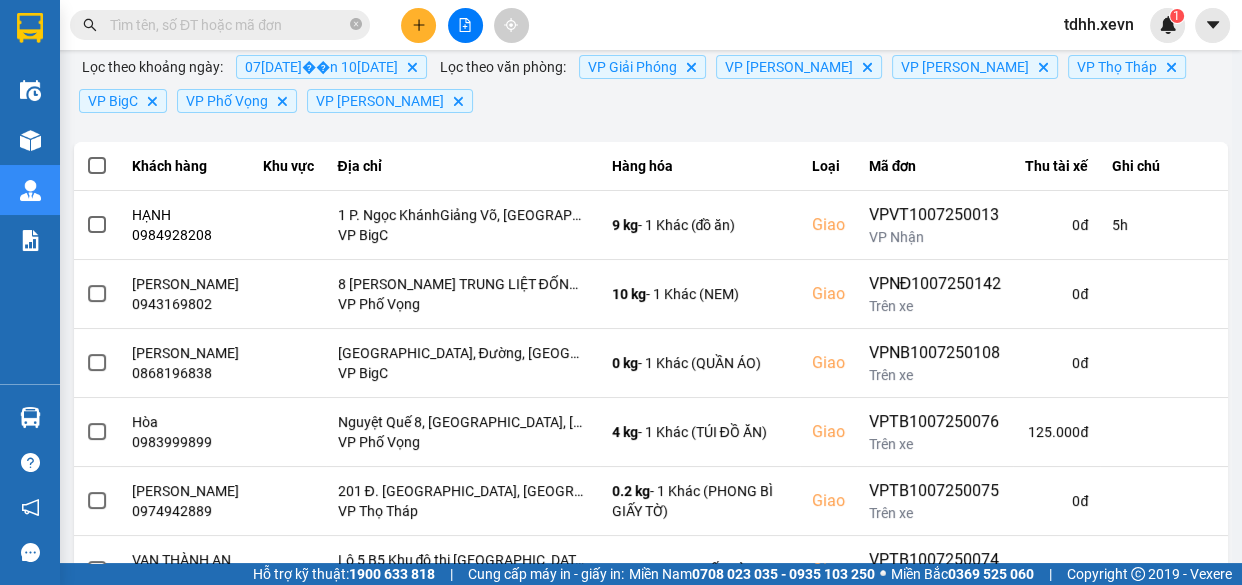 paste on "839506262" 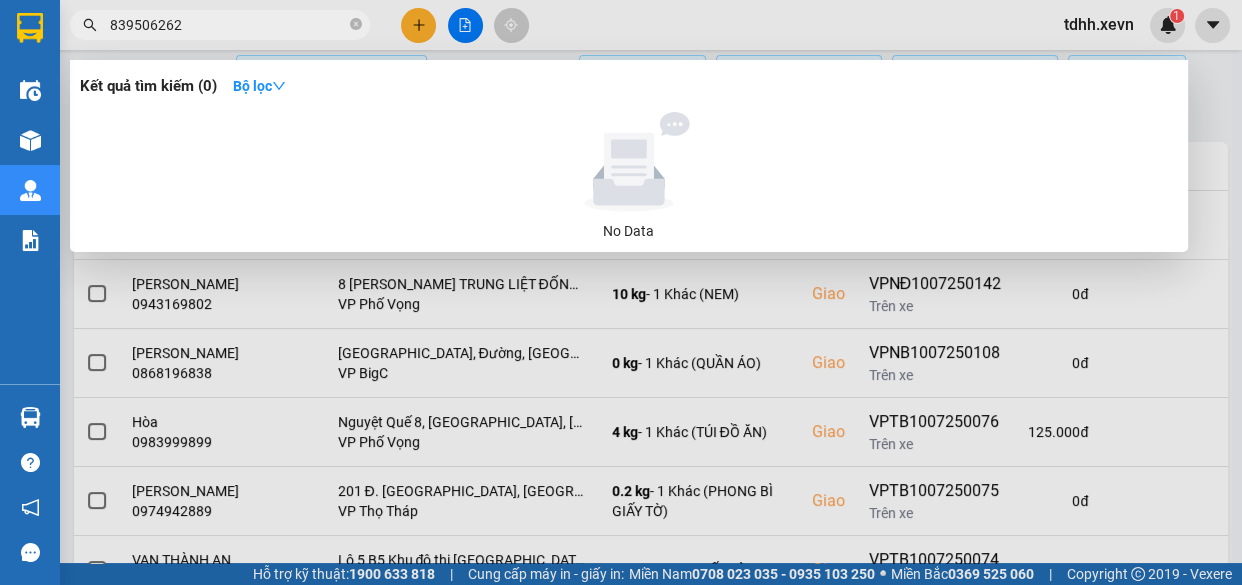 click at bounding box center (621, 292) 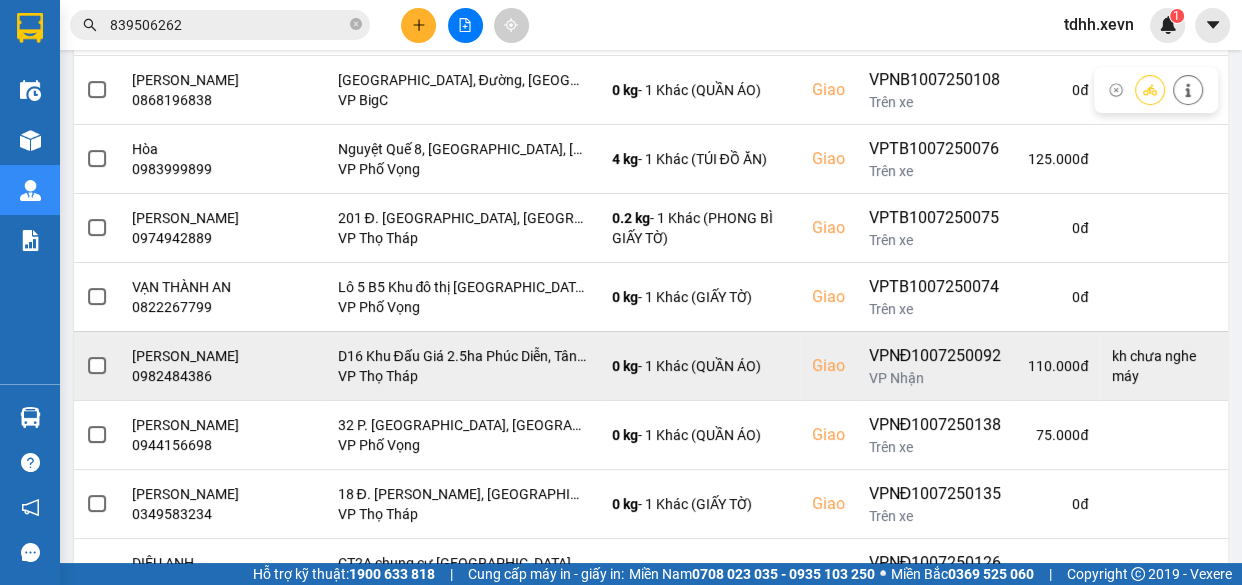 scroll, scrollTop: 592, scrollLeft: 0, axis: vertical 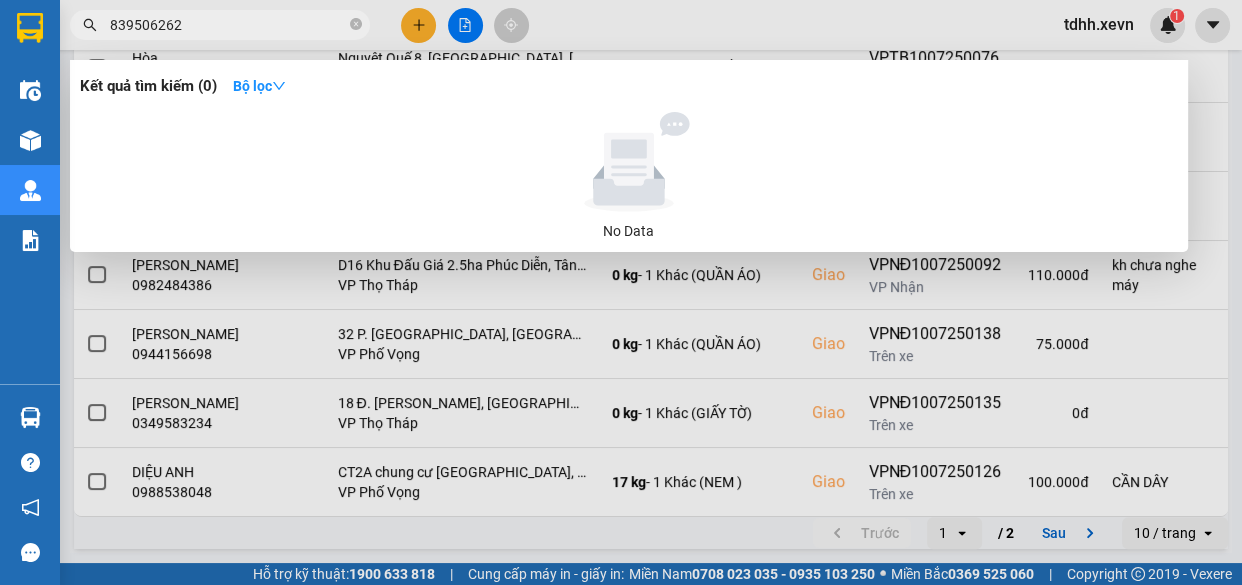 click on "839506262" at bounding box center [228, 25] 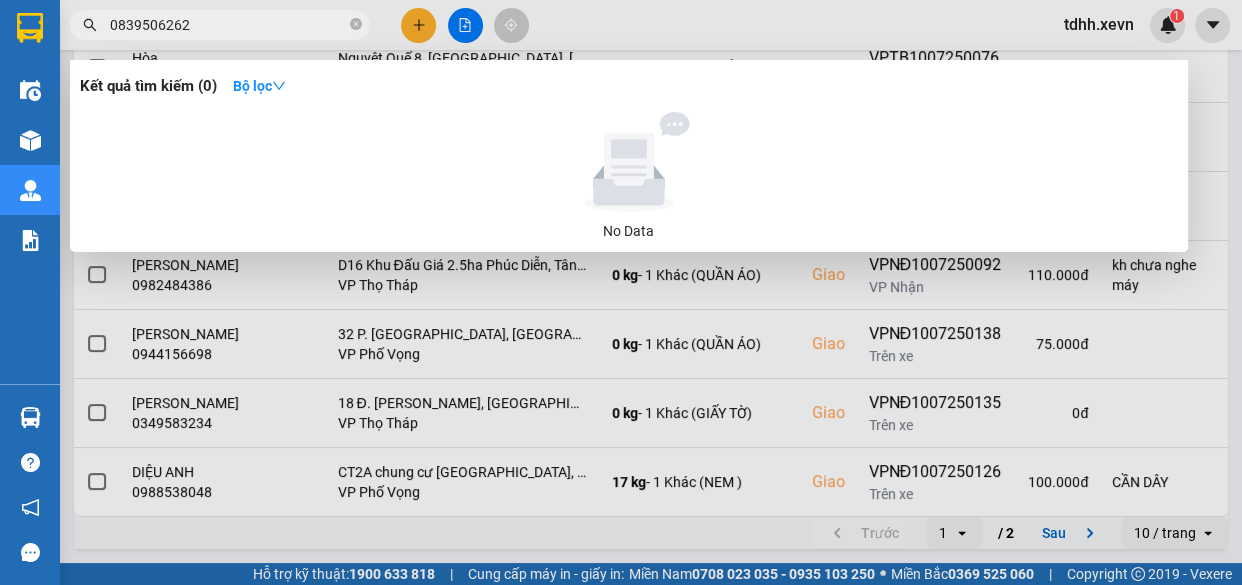 click on "0839506262" at bounding box center (228, 25) 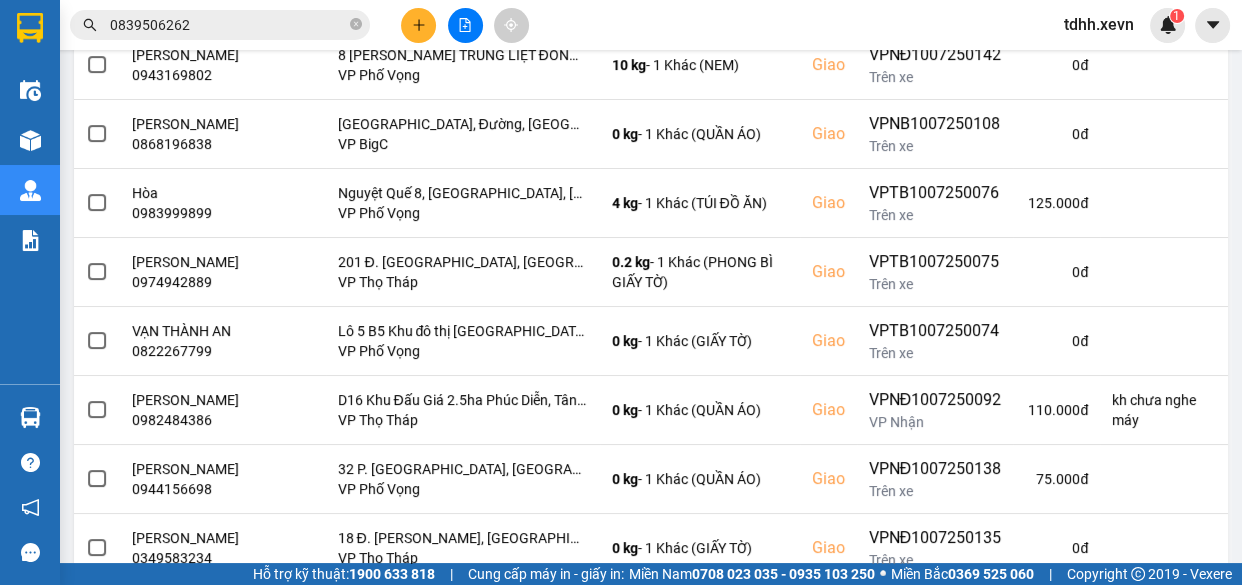scroll, scrollTop: 501, scrollLeft: 0, axis: vertical 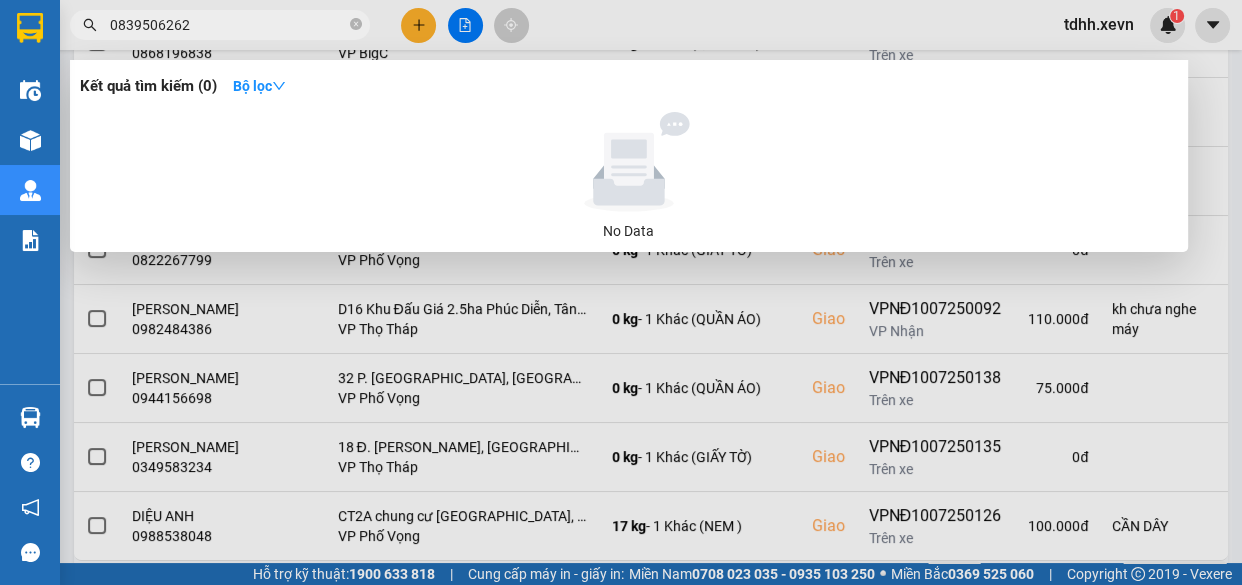 drag, startPoint x: 212, startPoint y: 26, endPoint x: 70, endPoint y: 25, distance: 142.00352 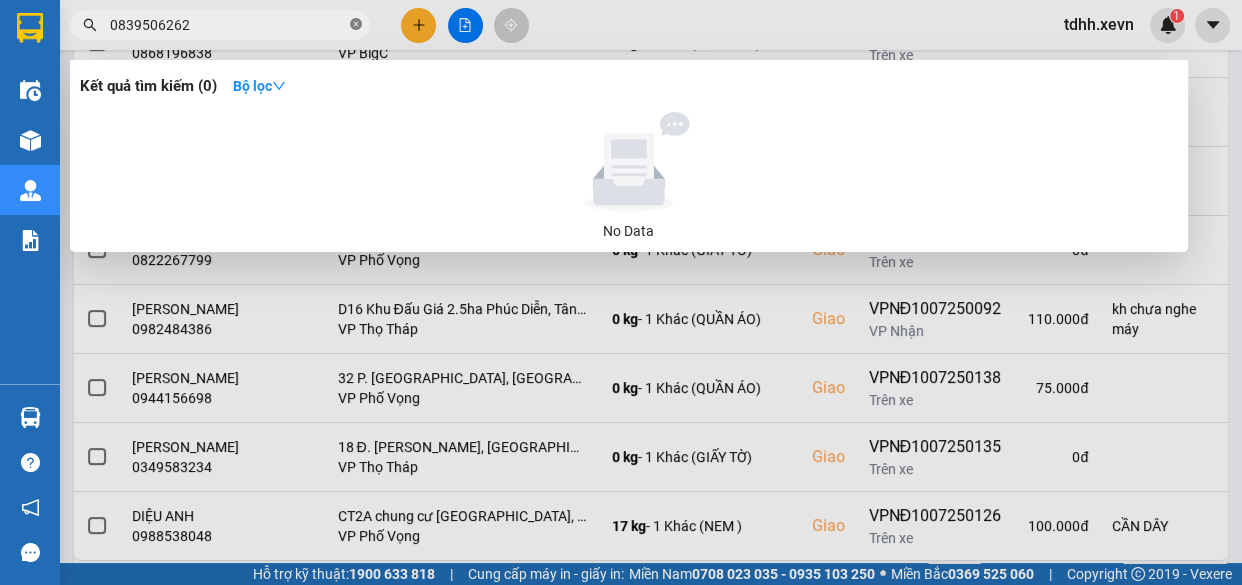 click 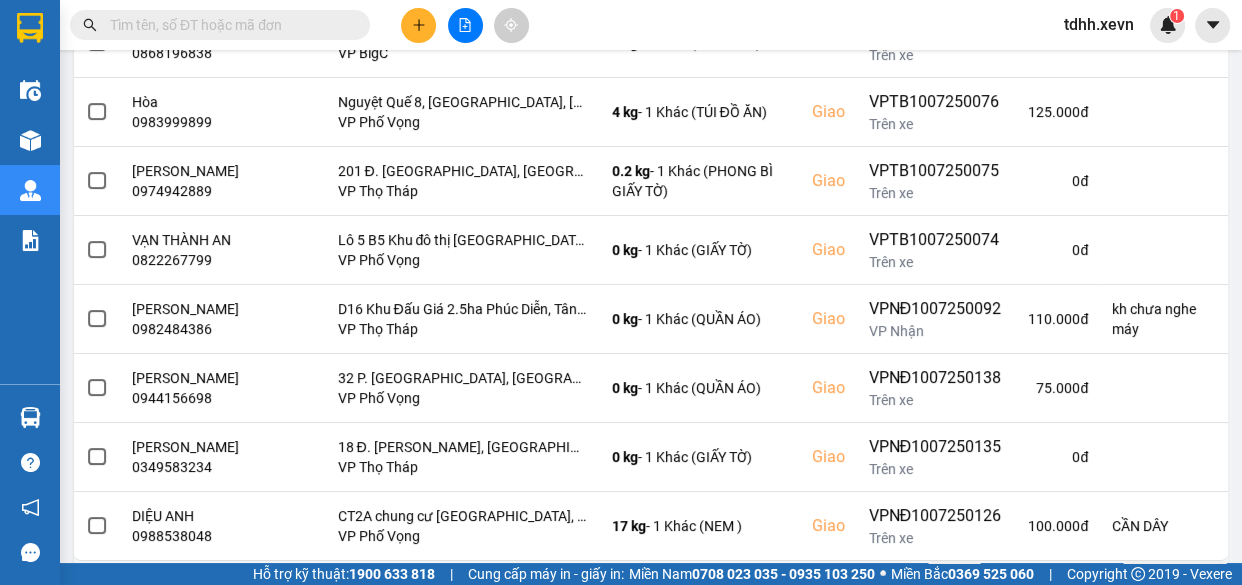 paste on "0914038067" 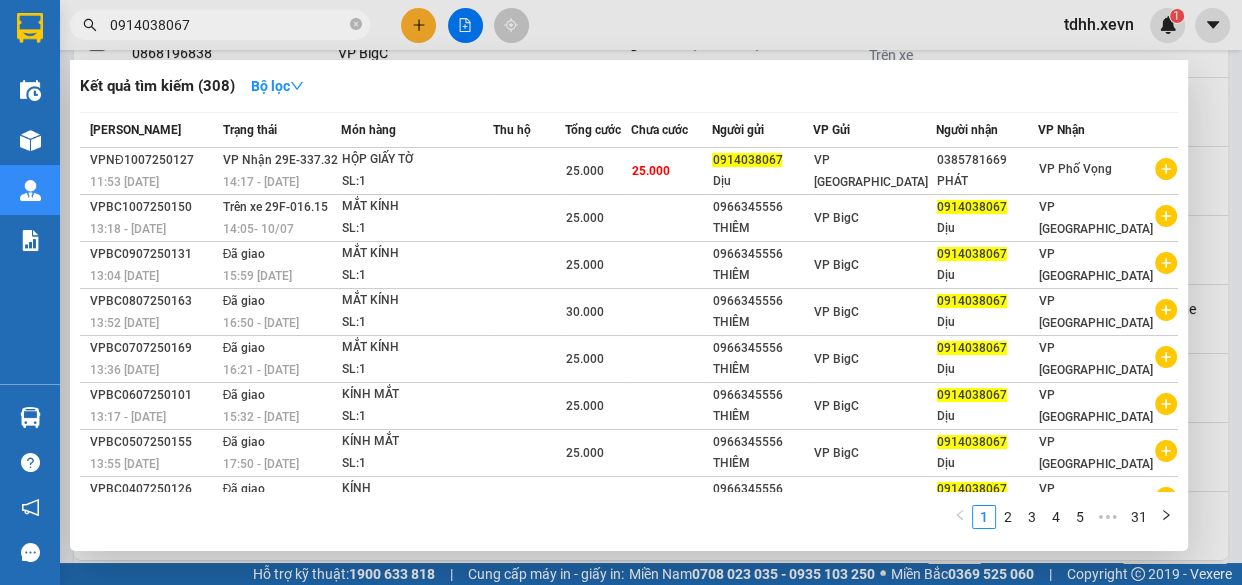 type on "0914038067" 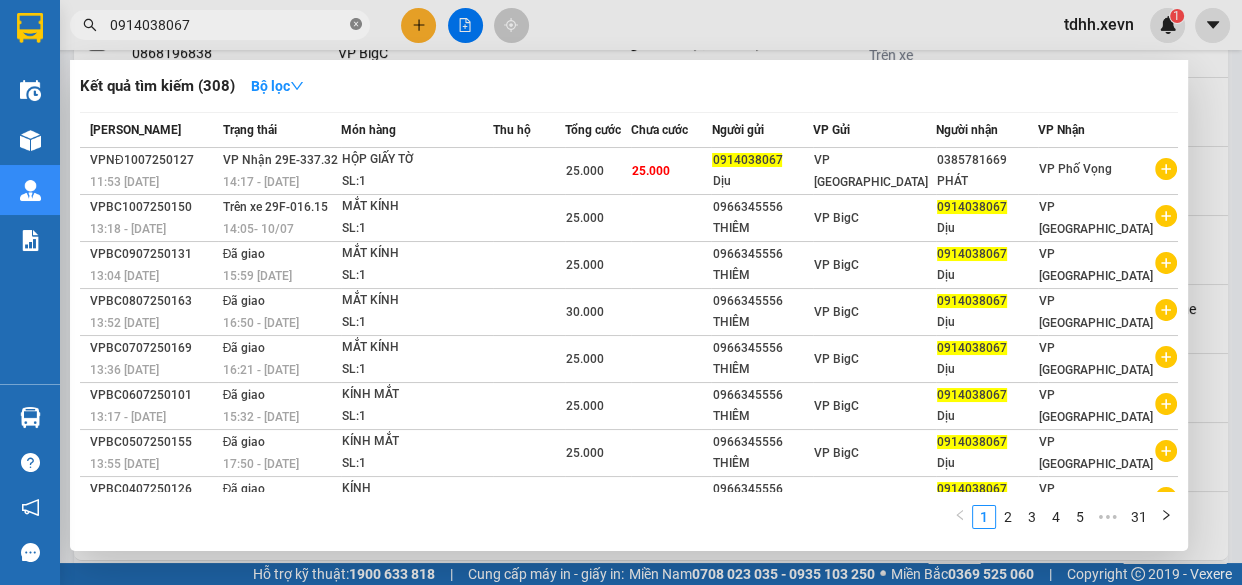 click 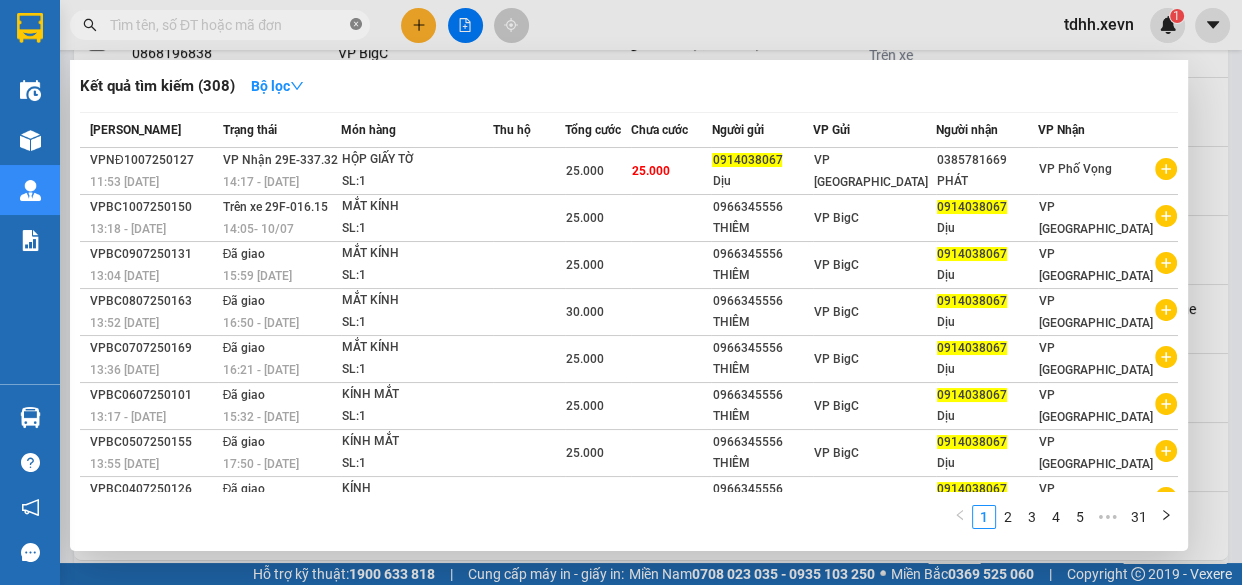paste on "0589296930" 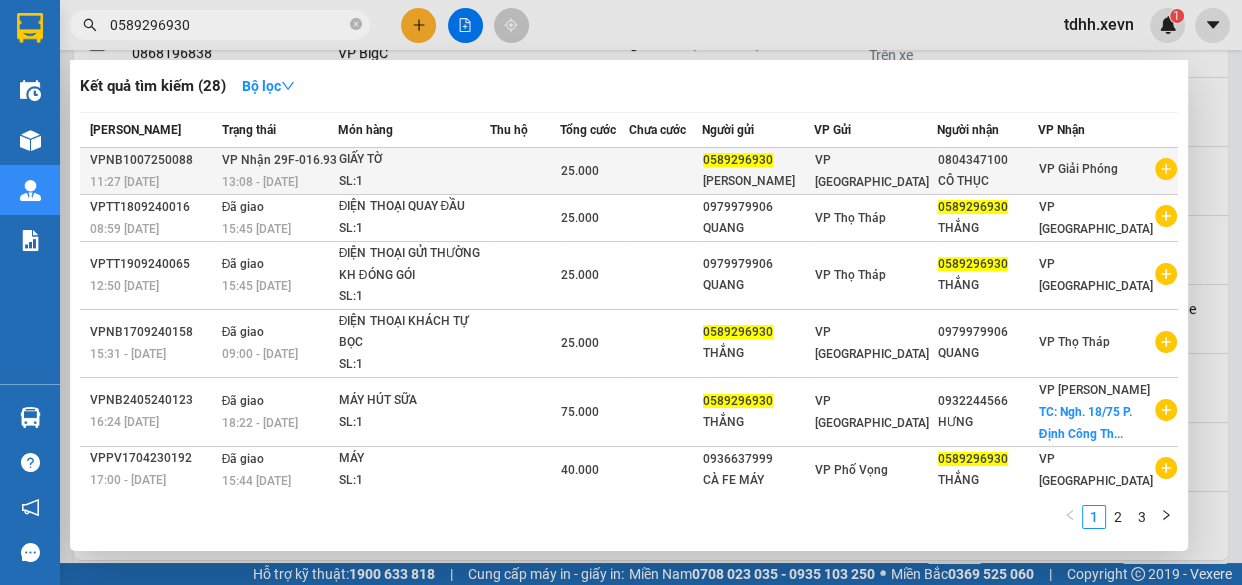type on "0589296930" 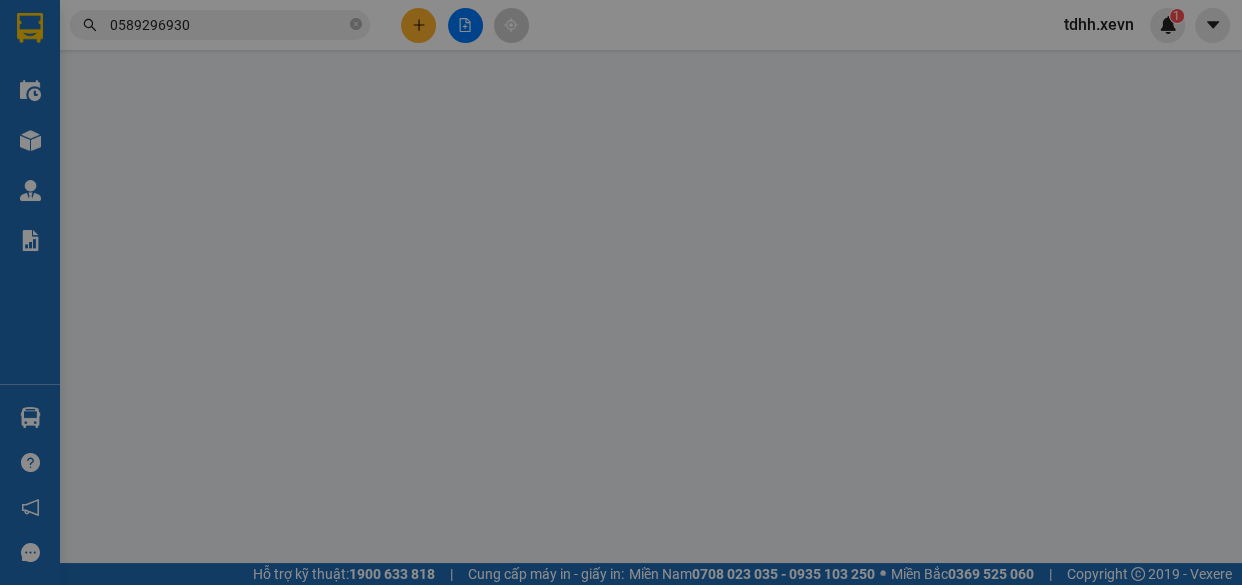 scroll, scrollTop: 0, scrollLeft: 0, axis: both 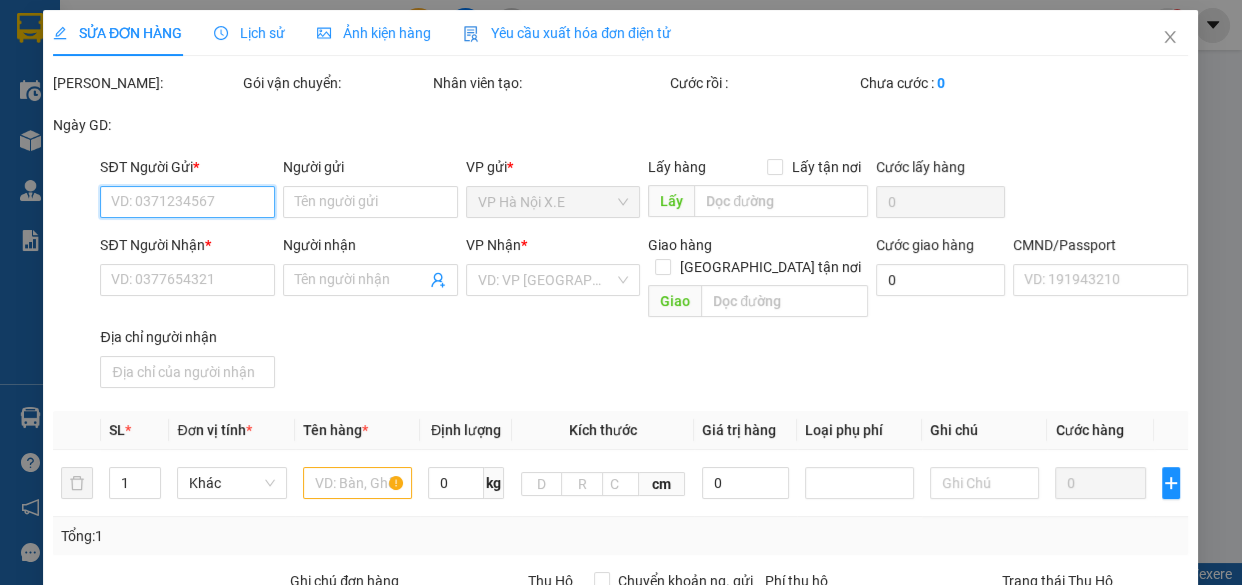 type on "0589296930" 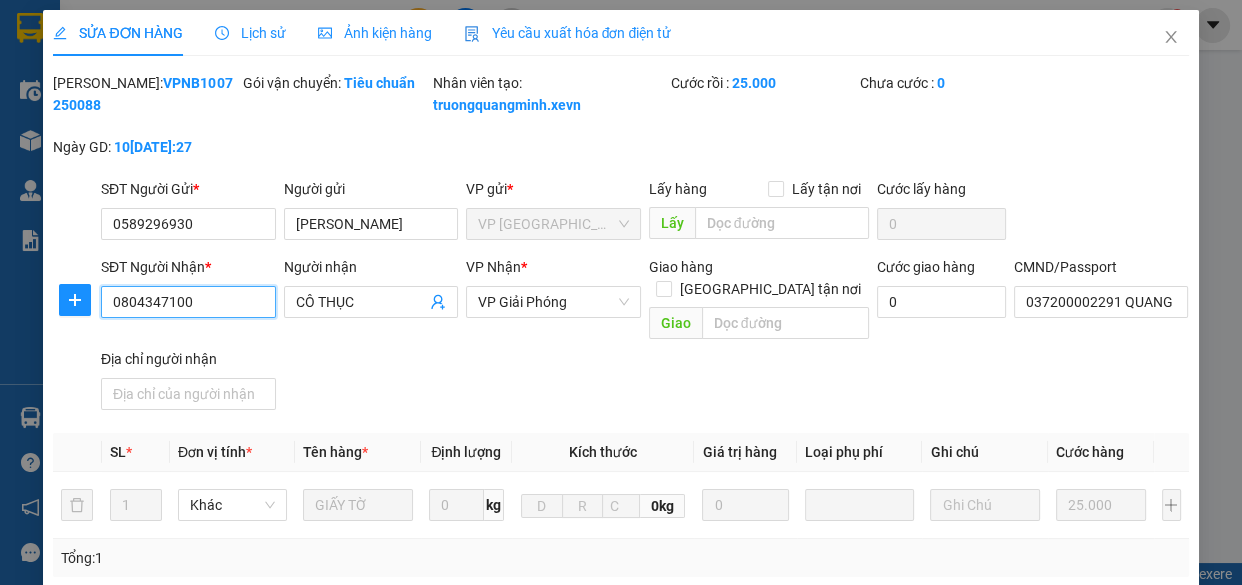 click on "0804347100" at bounding box center [188, 302] 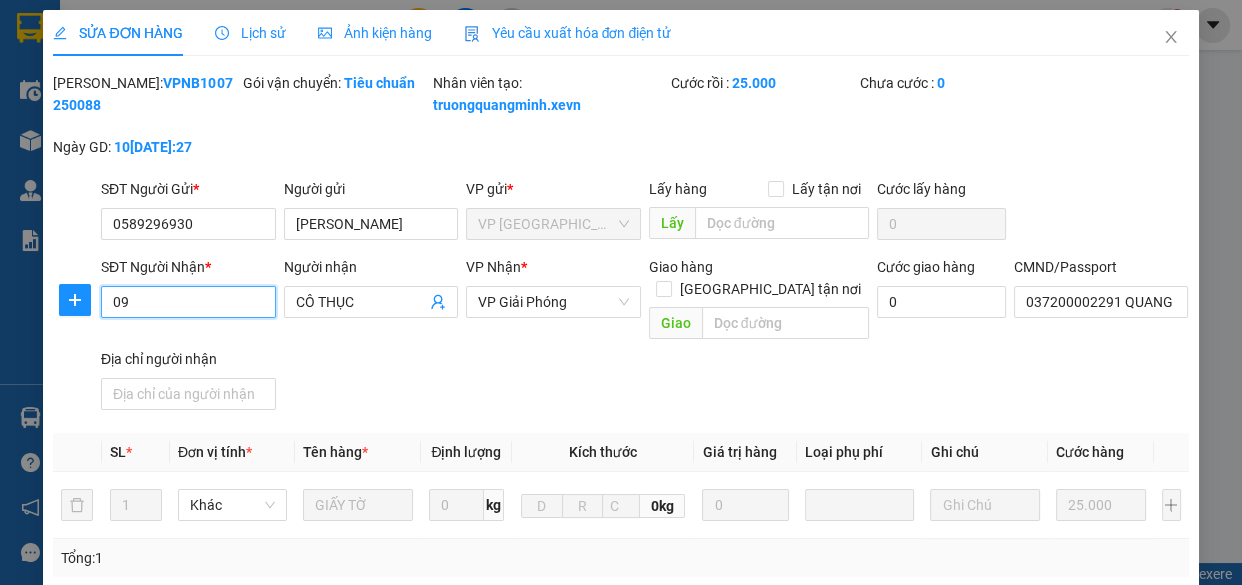 type on "0" 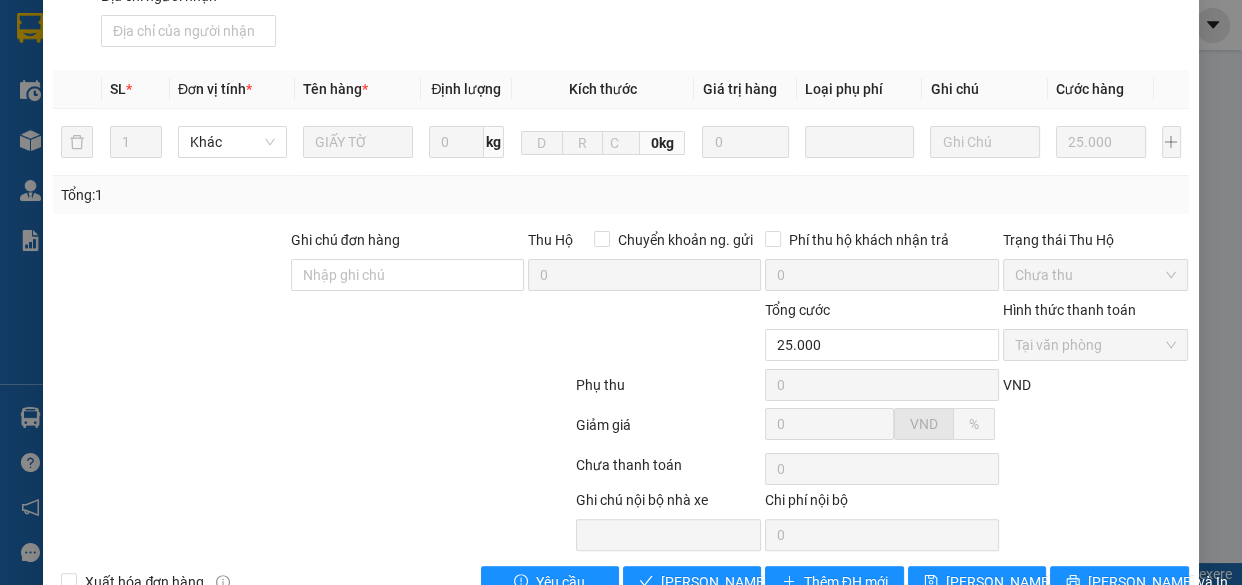 scroll, scrollTop: 413, scrollLeft: 0, axis: vertical 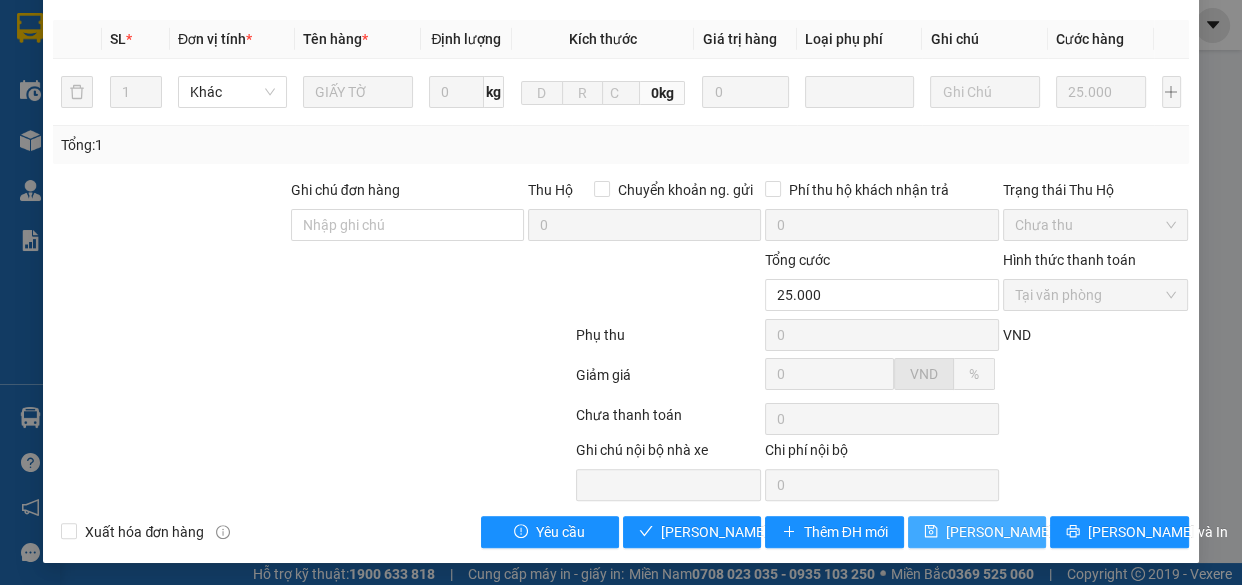 type on "0904347100" 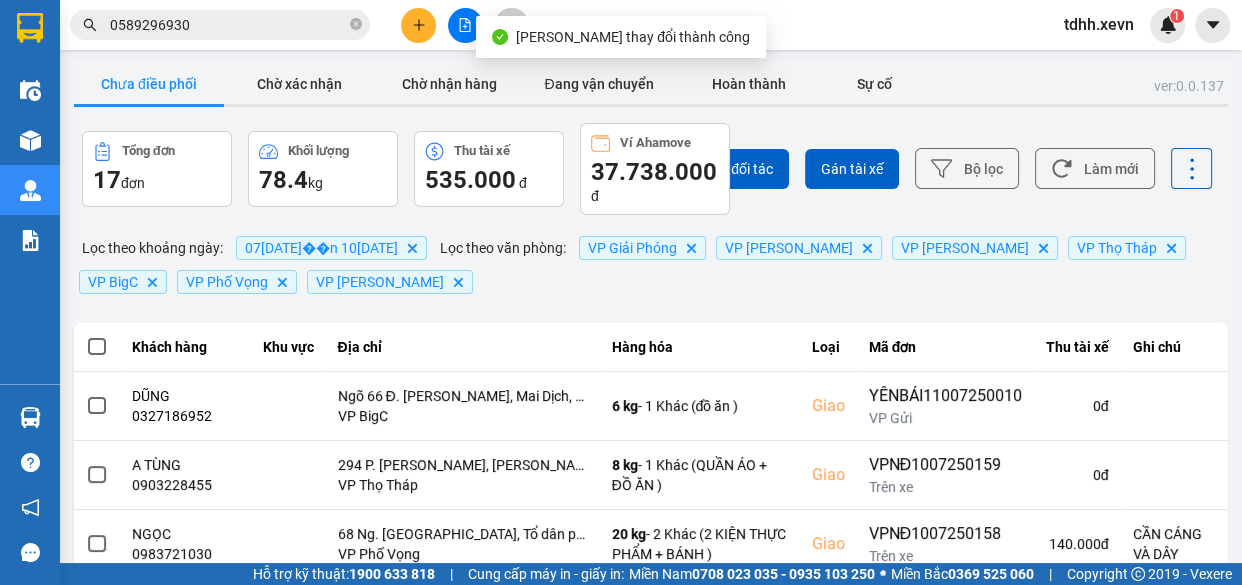 click on "0589296930" at bounding box center [228, 25] 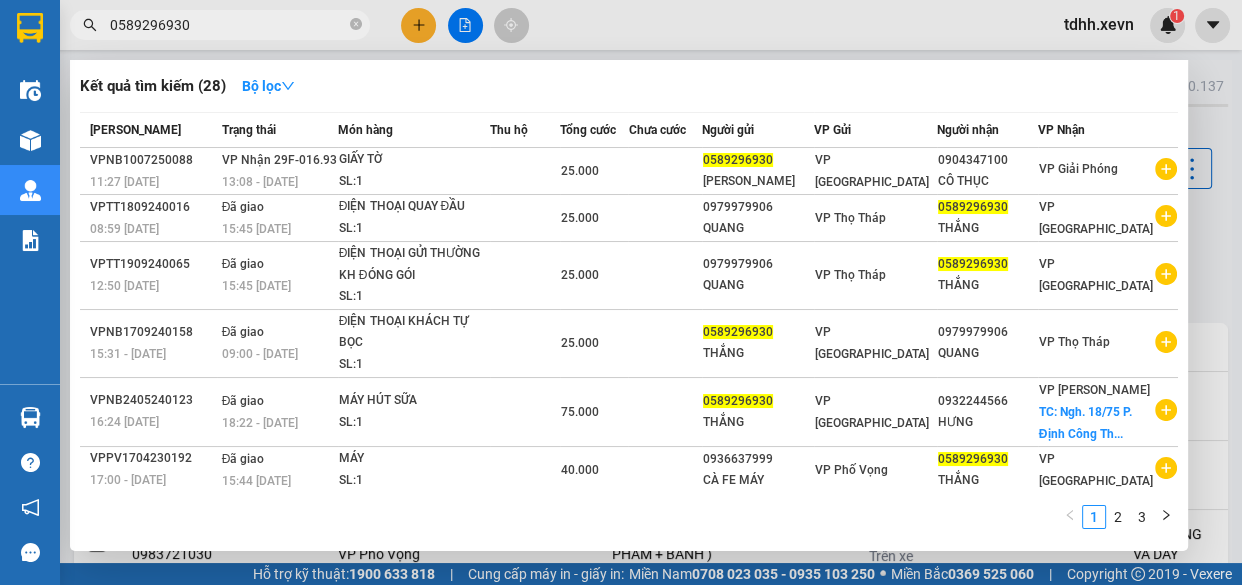 click at bounding box center [621, 292] 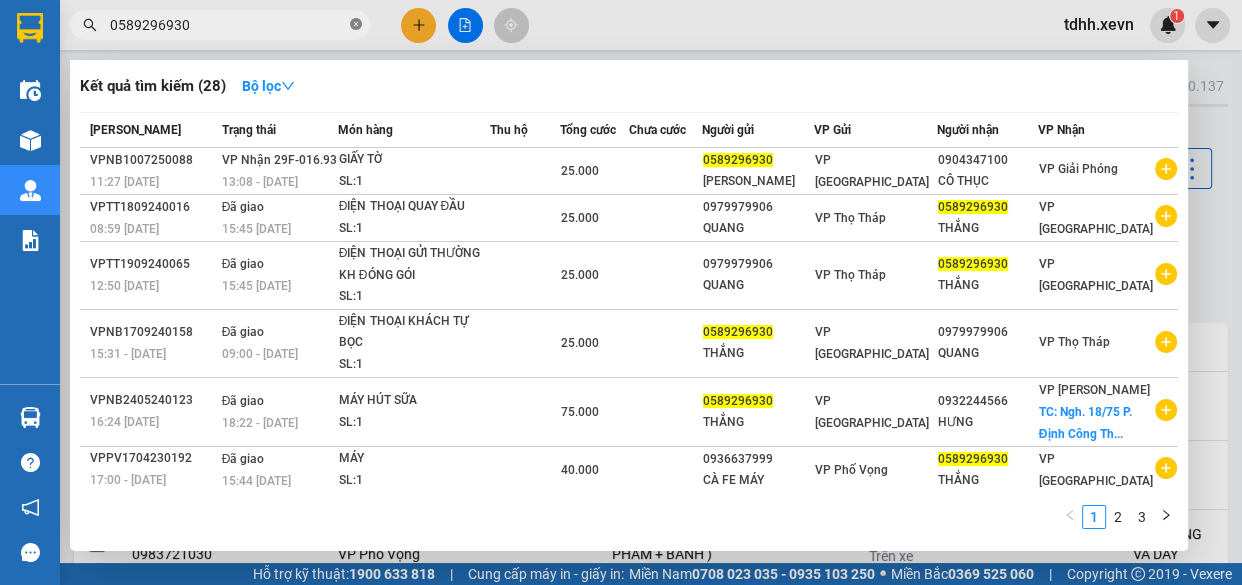 click 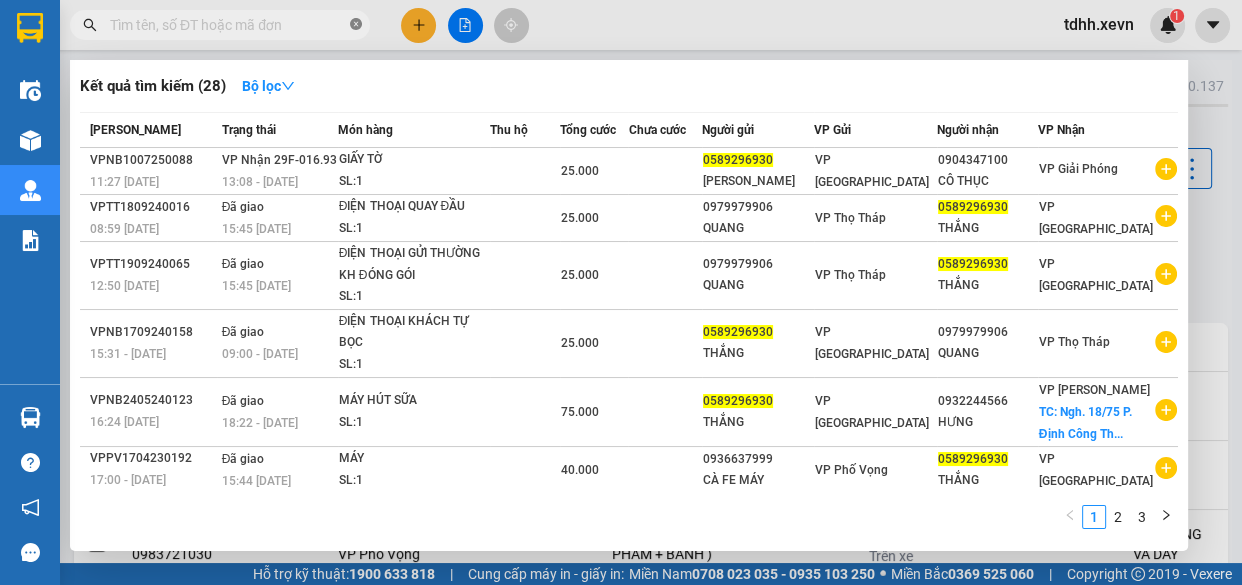 paste on "0936466604" 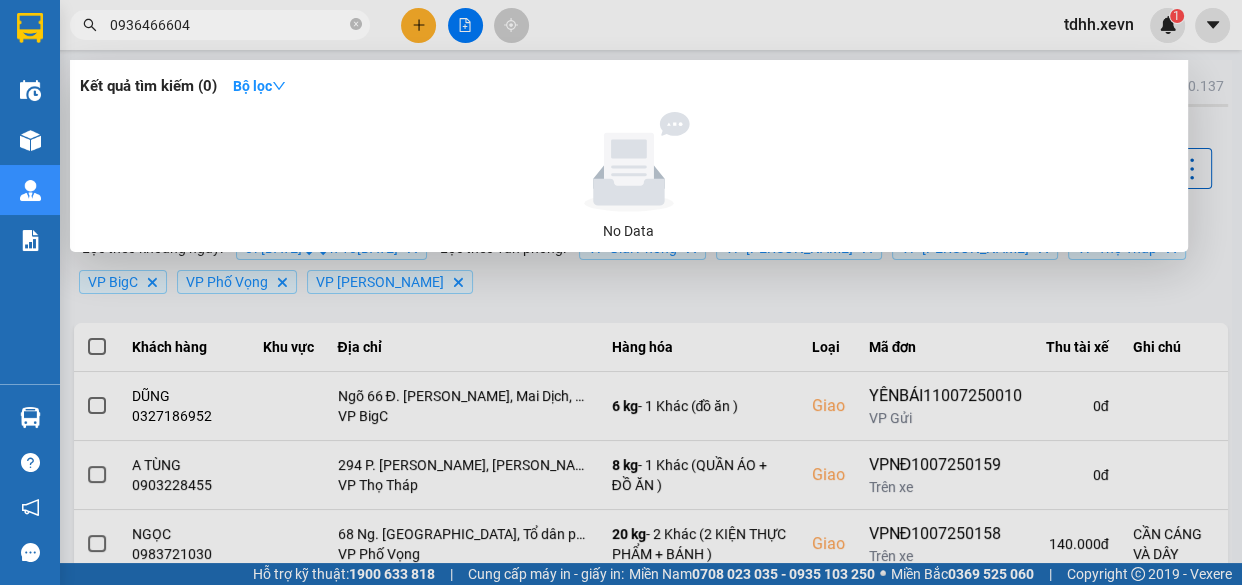 type on "0936466604" 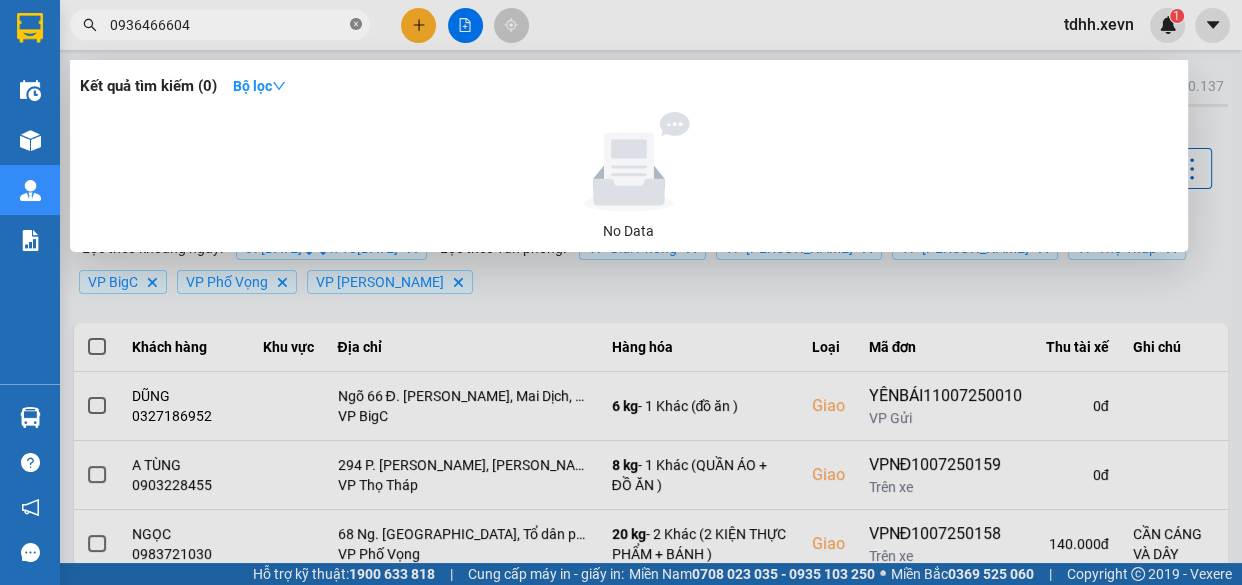 click at bounding box center (356, 25) 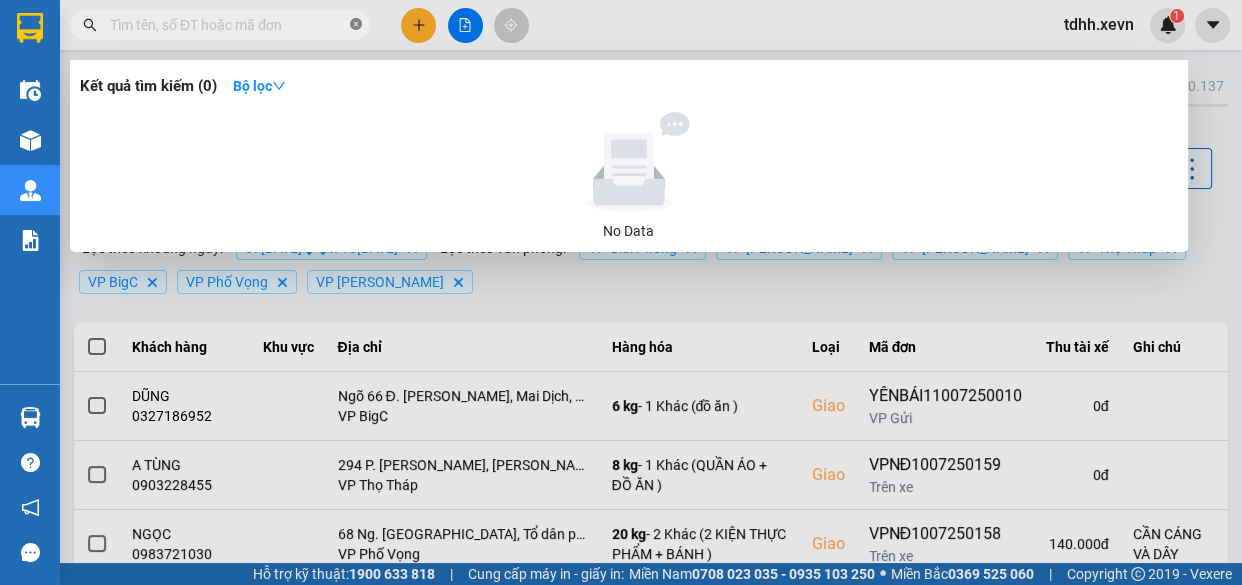 paste on "0916223535" 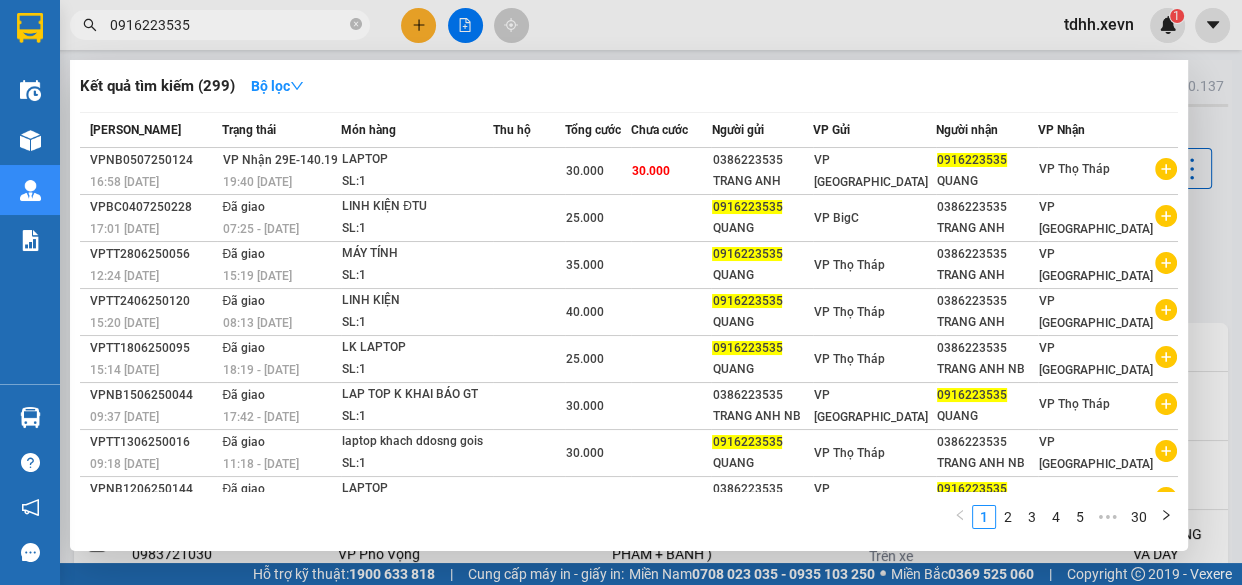 type on "0916223535" 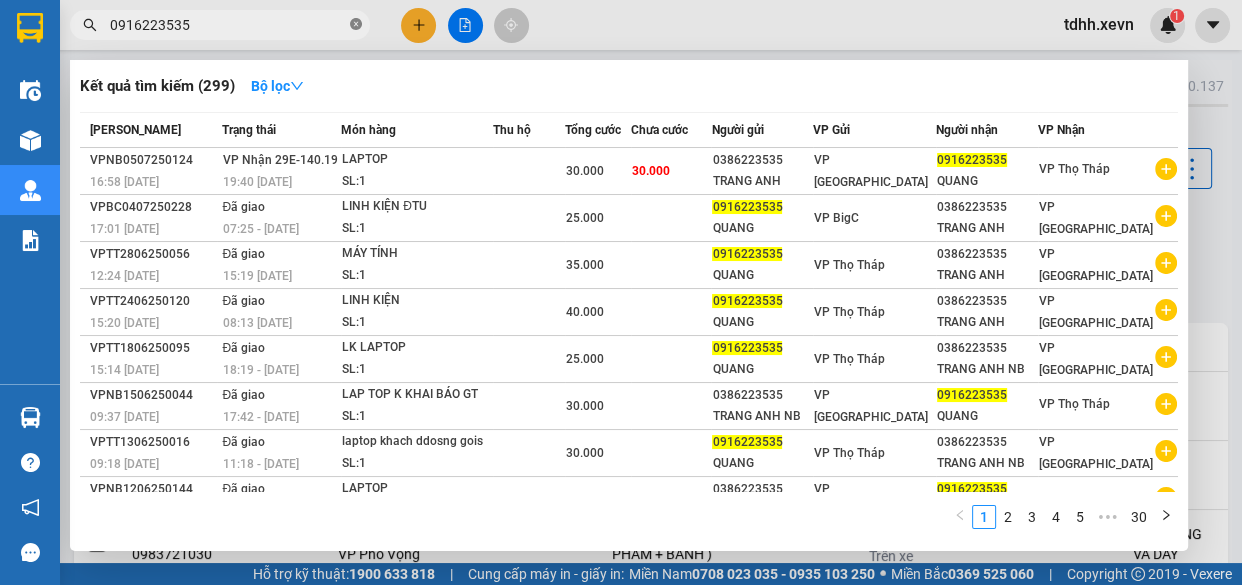 click 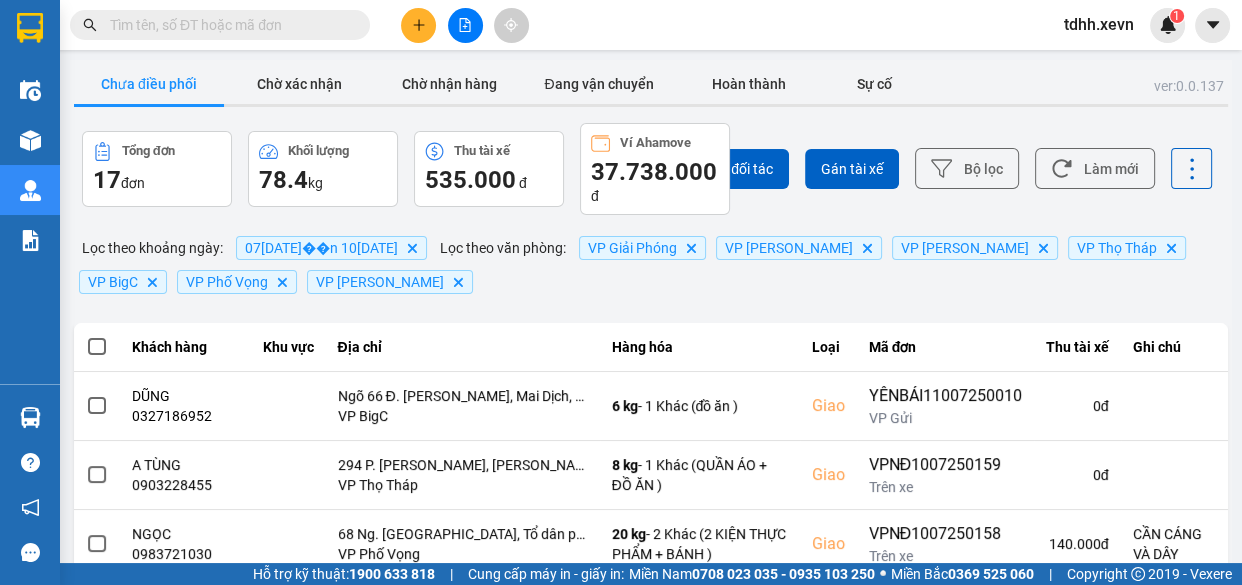 click at bounding box center [228, 25] 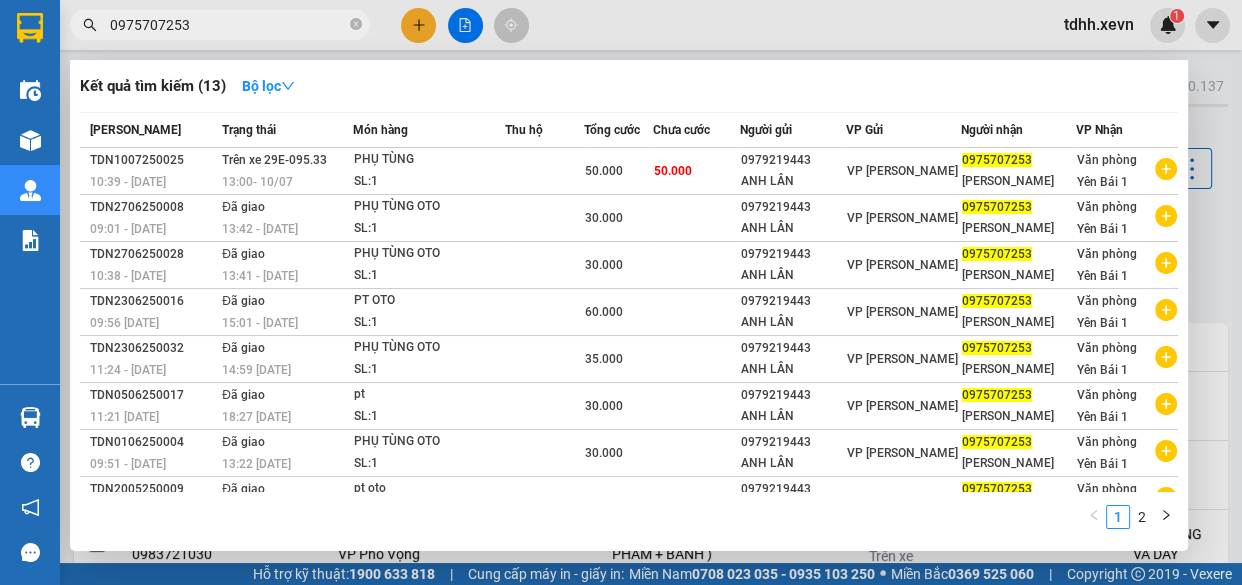 type on "0975707253" 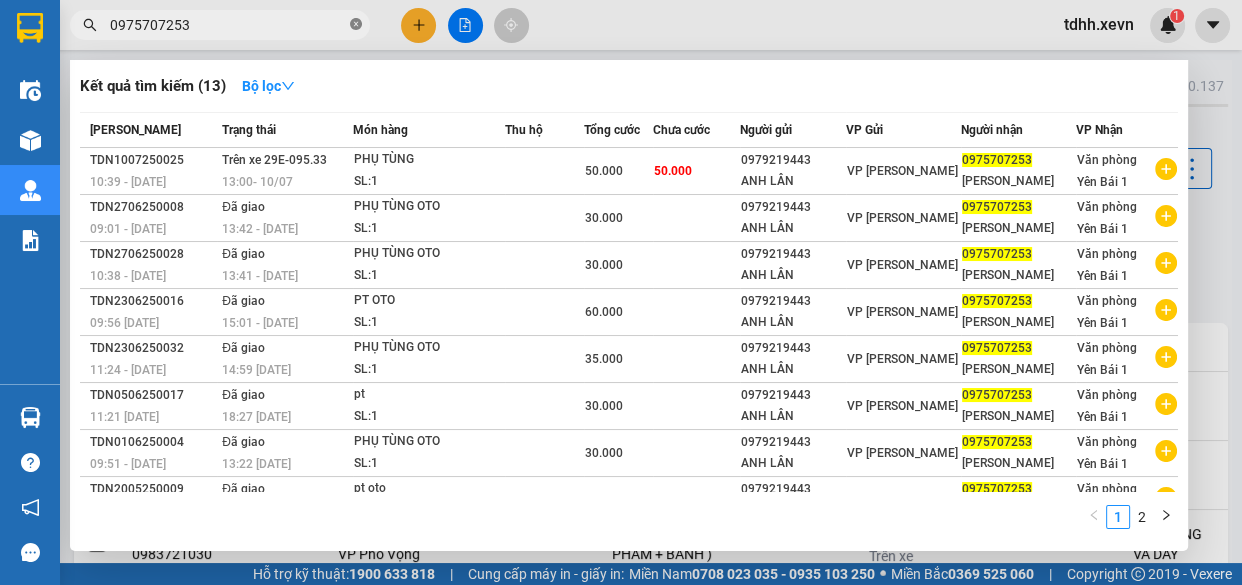 click 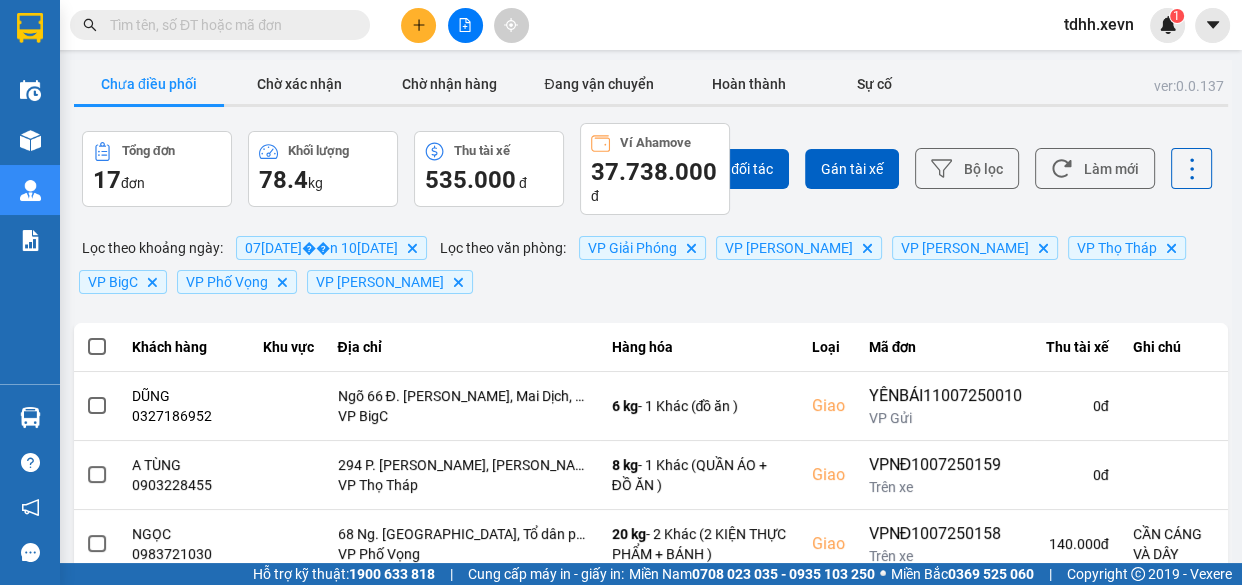 paste on "0965886901" 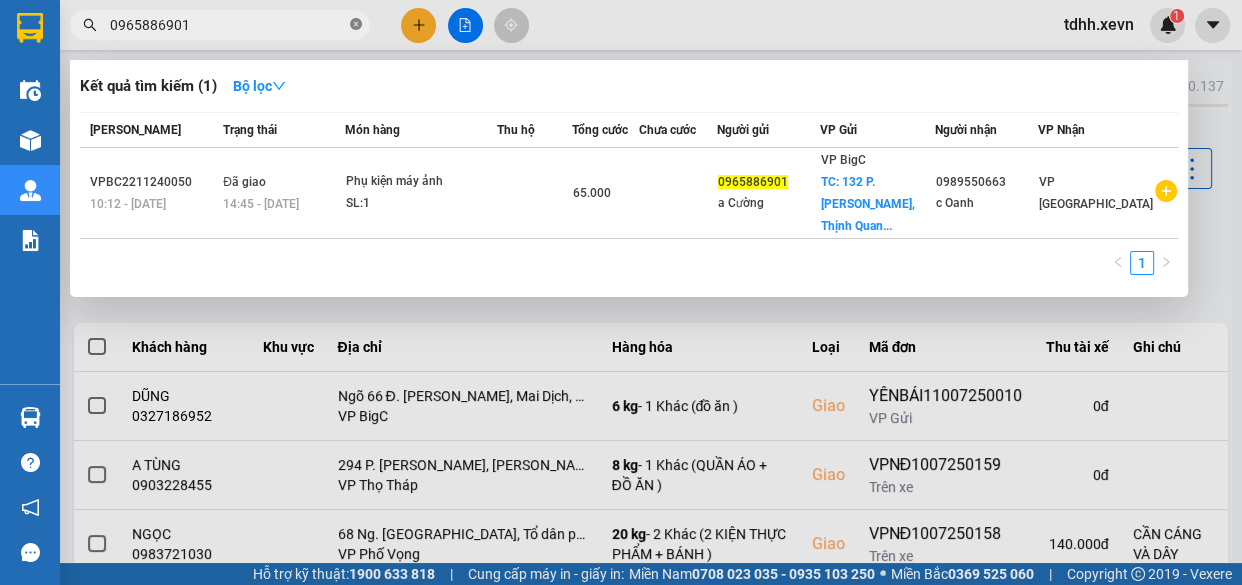 click 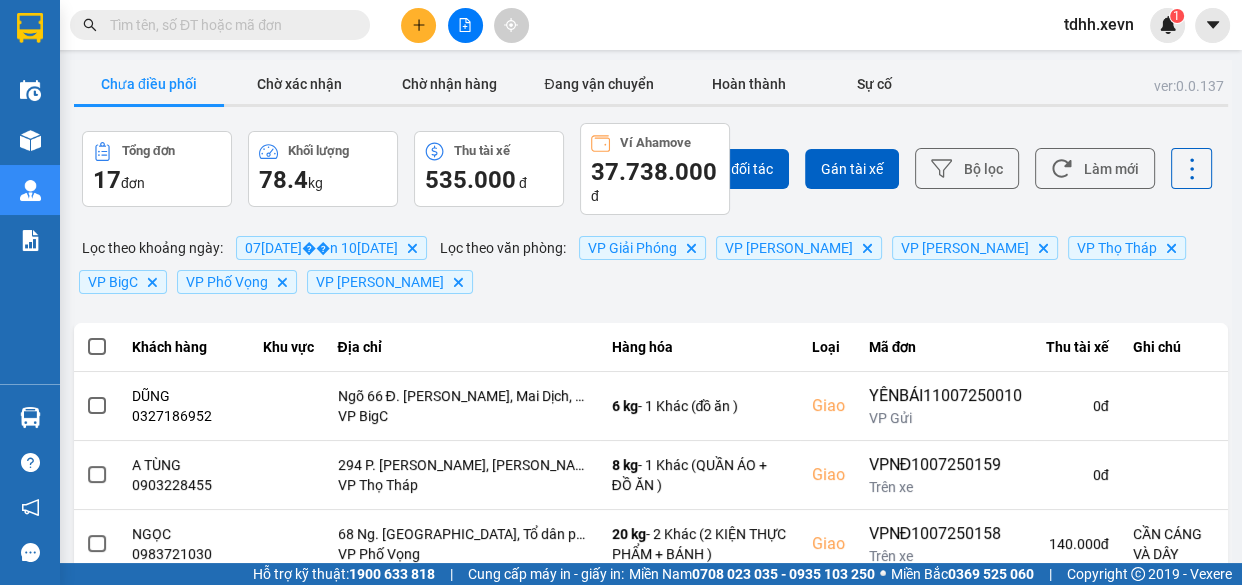 click at bounding box center (228, 25) 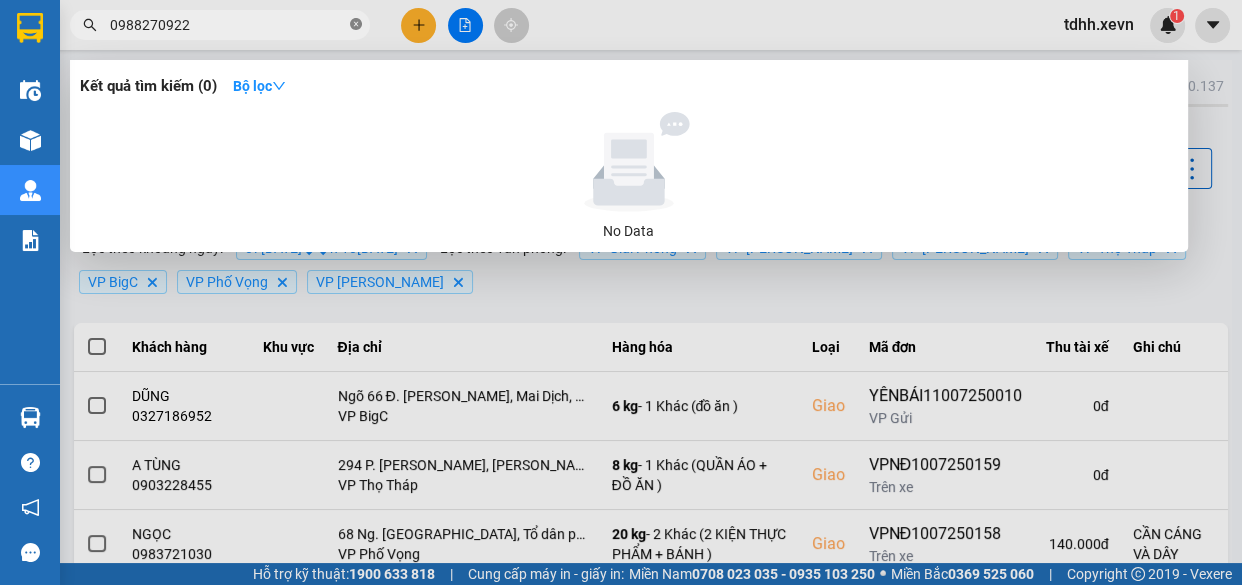 click 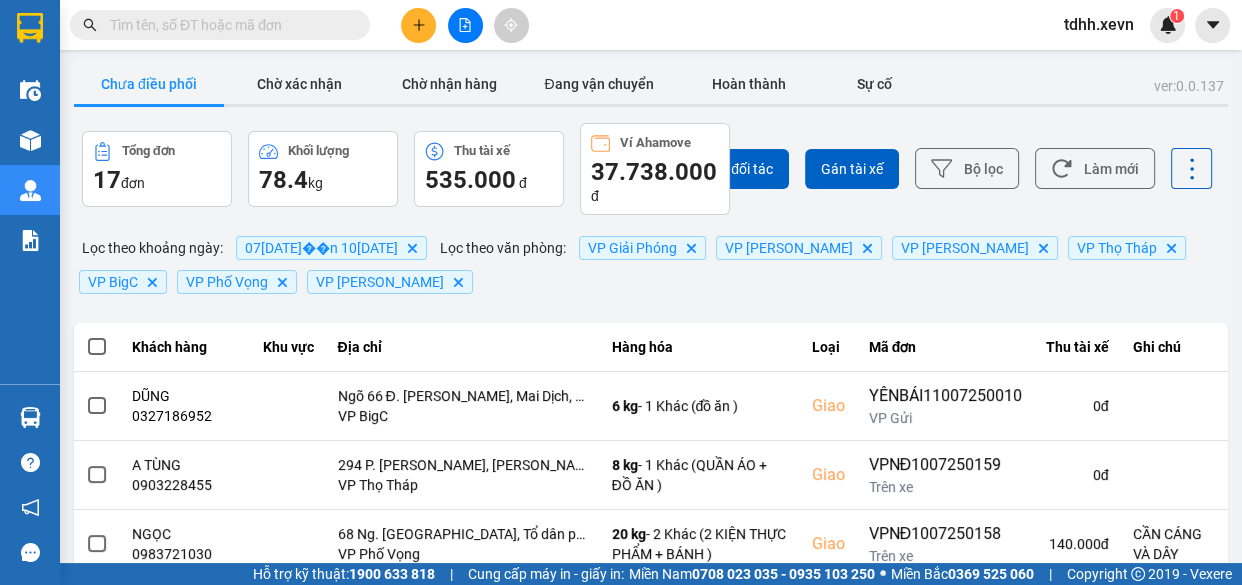 click at bounding box center [228, 25] 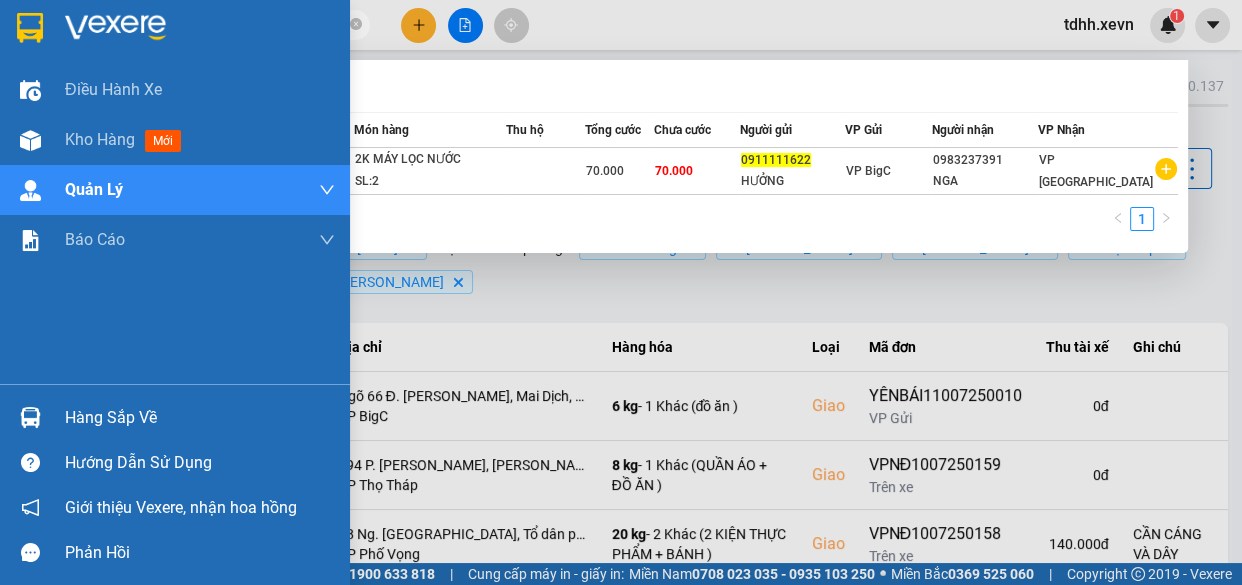 type on "0911111622" 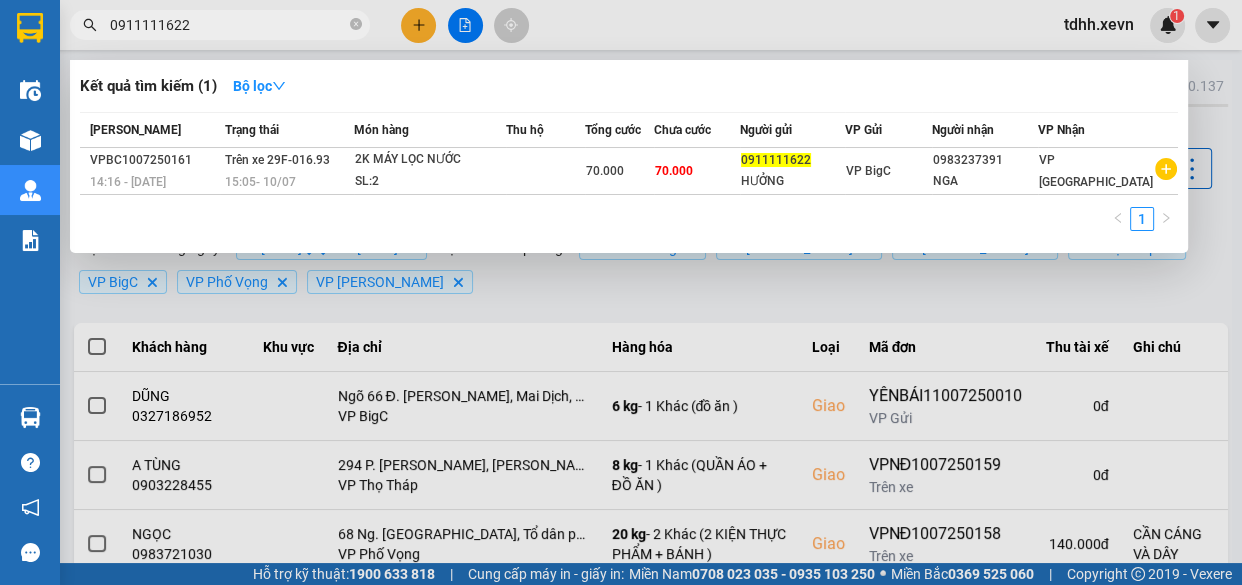 click on "0911111622" at bounding box center [220, 25] 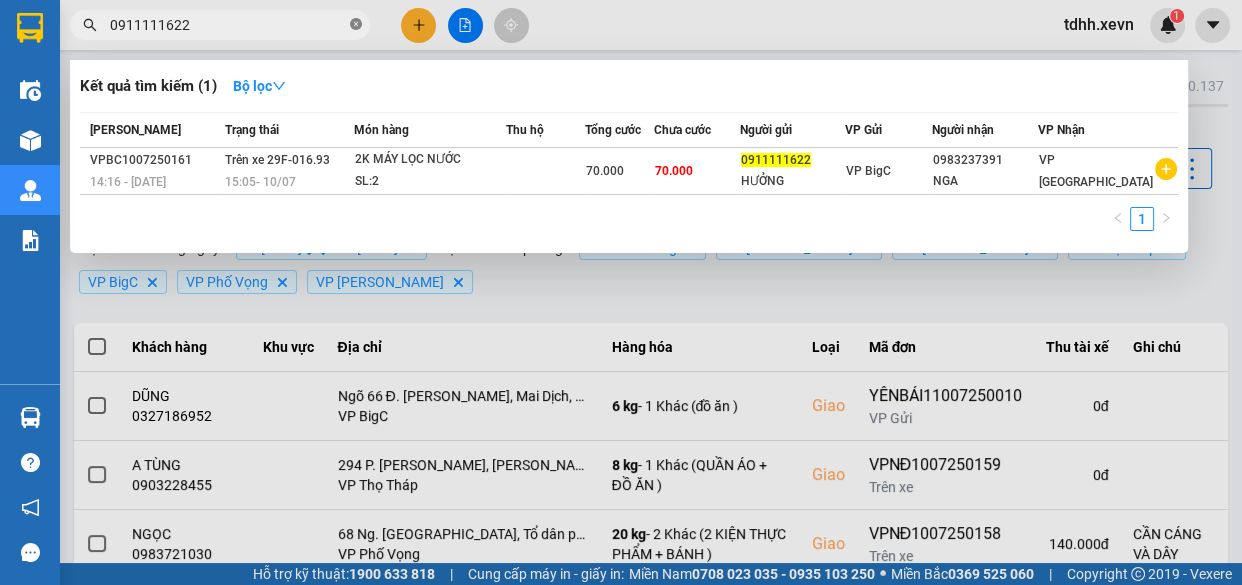 click 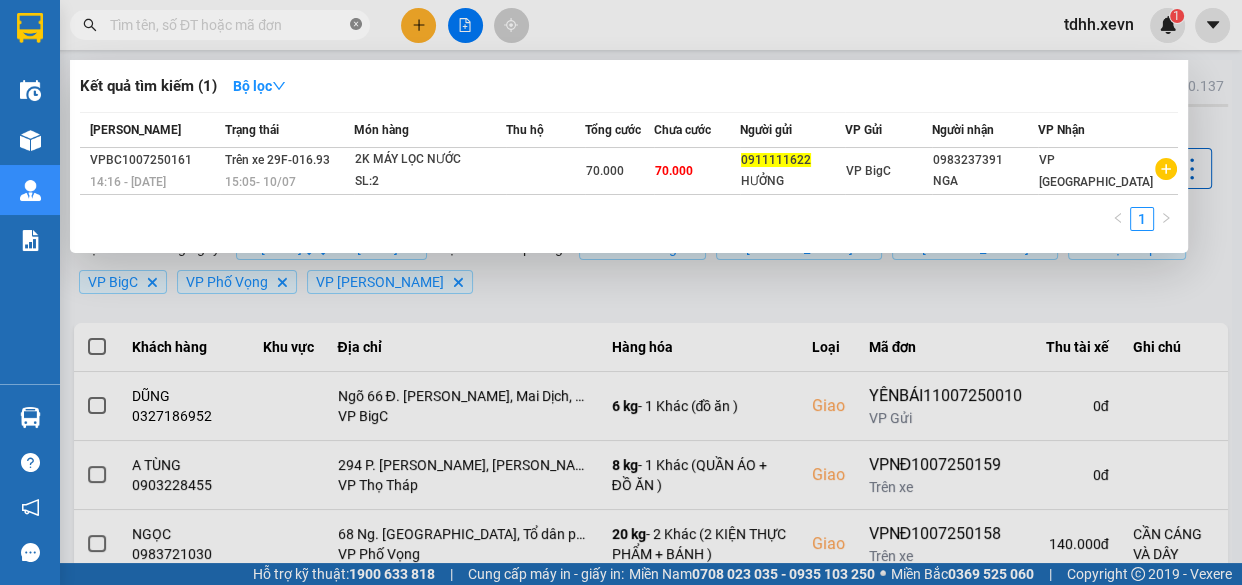 paste on "0837431954" 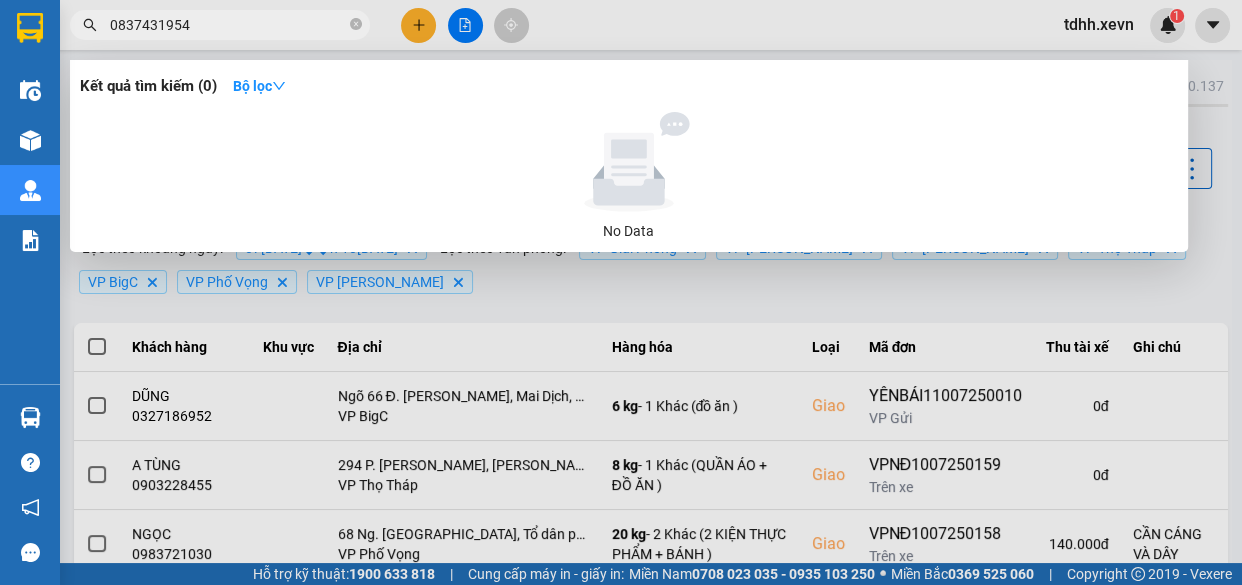 type on "0837431954" 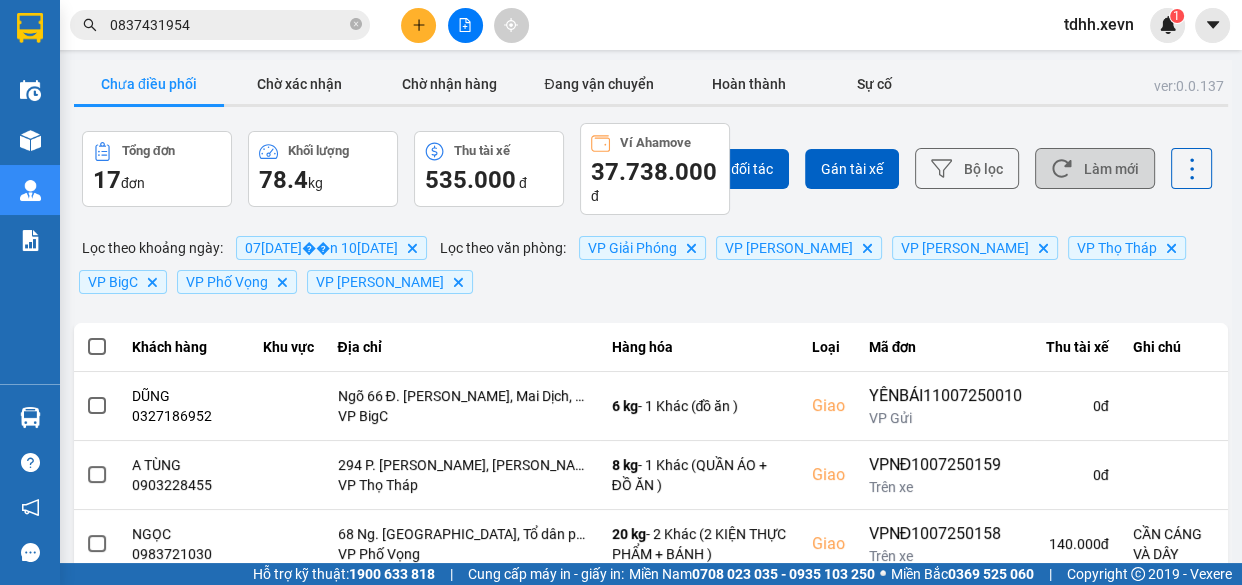 click on "Làm mới" at bounding box center [1095, 168] 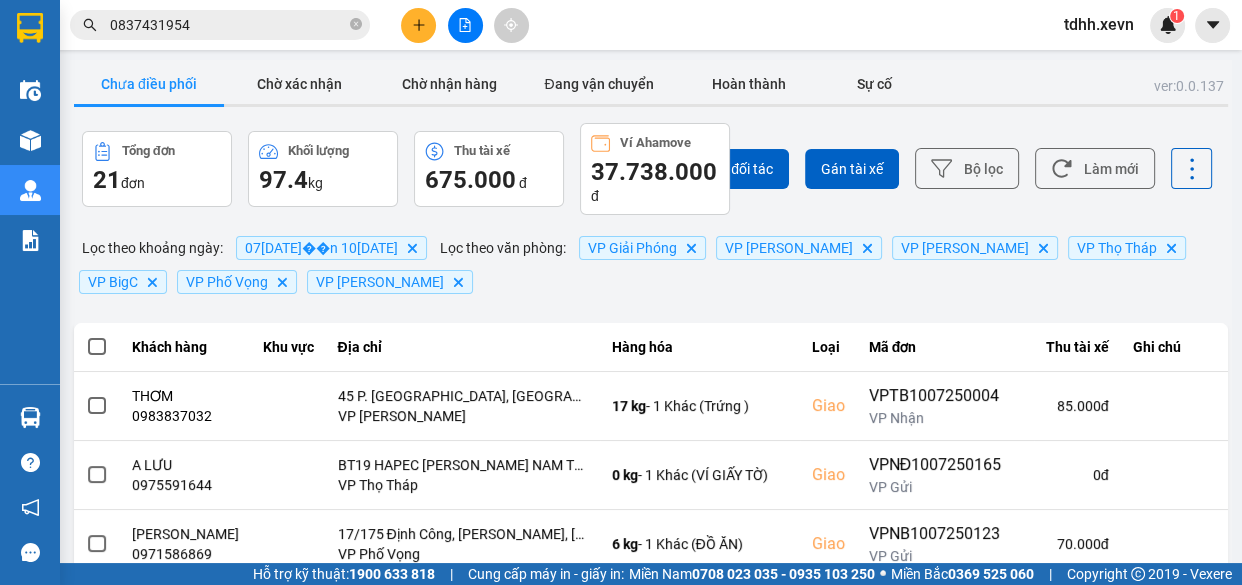 scroll, scrollTop: 363, scrollLeft: 0, axis: vertical 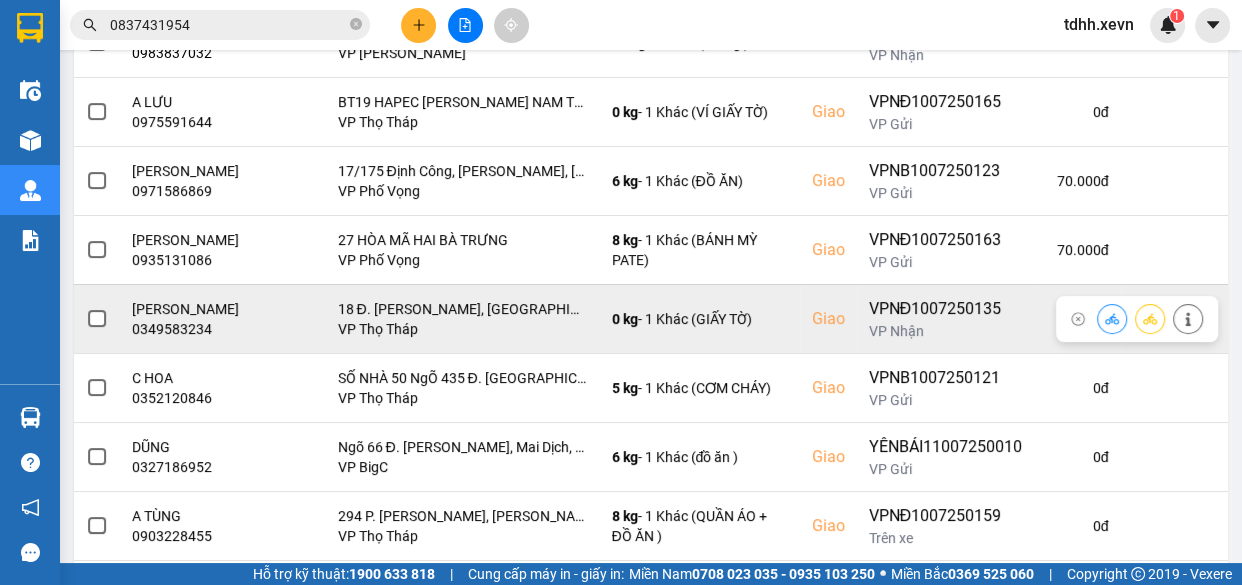 click 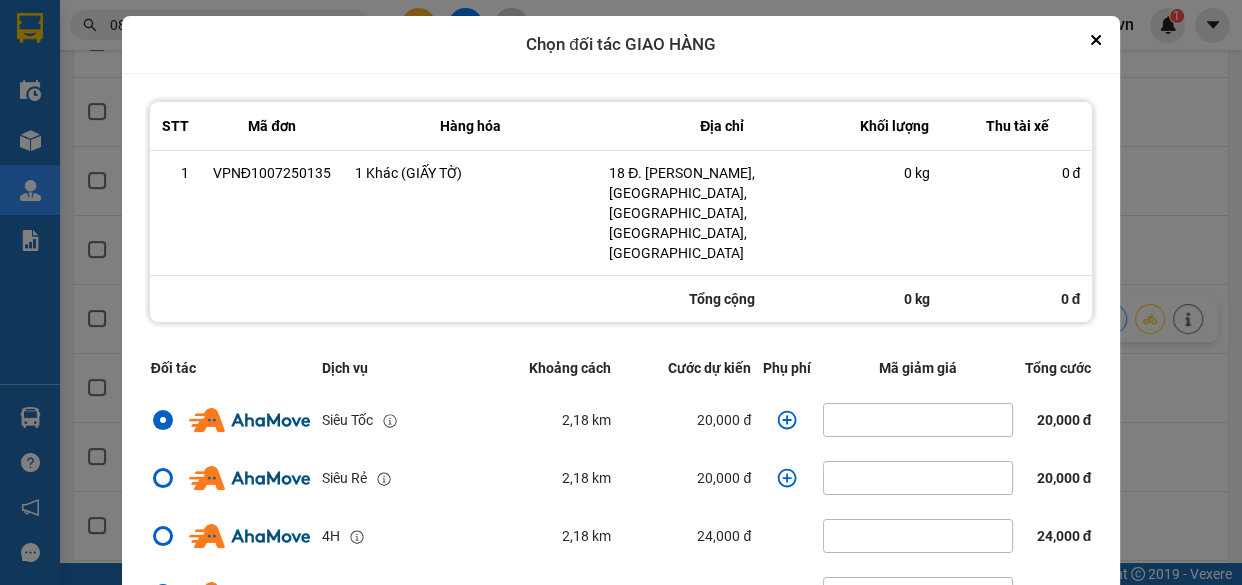 click on "Tiếp tục" at bounding box center (813, 625) 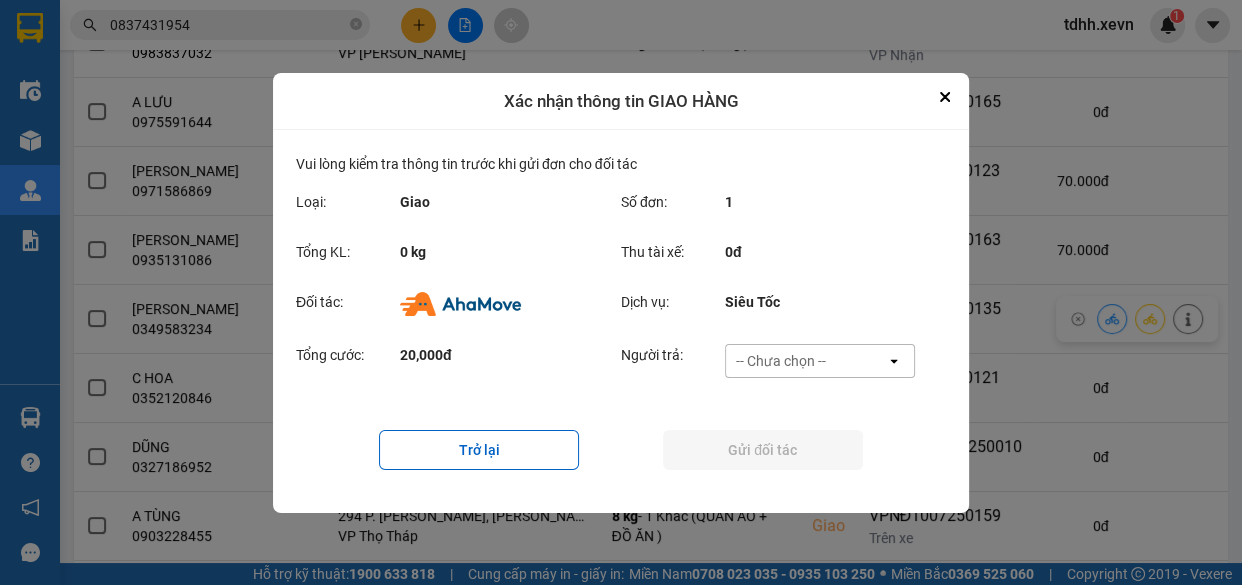 click on "-- Chưa chọn --" at bounding box center [806, 361] 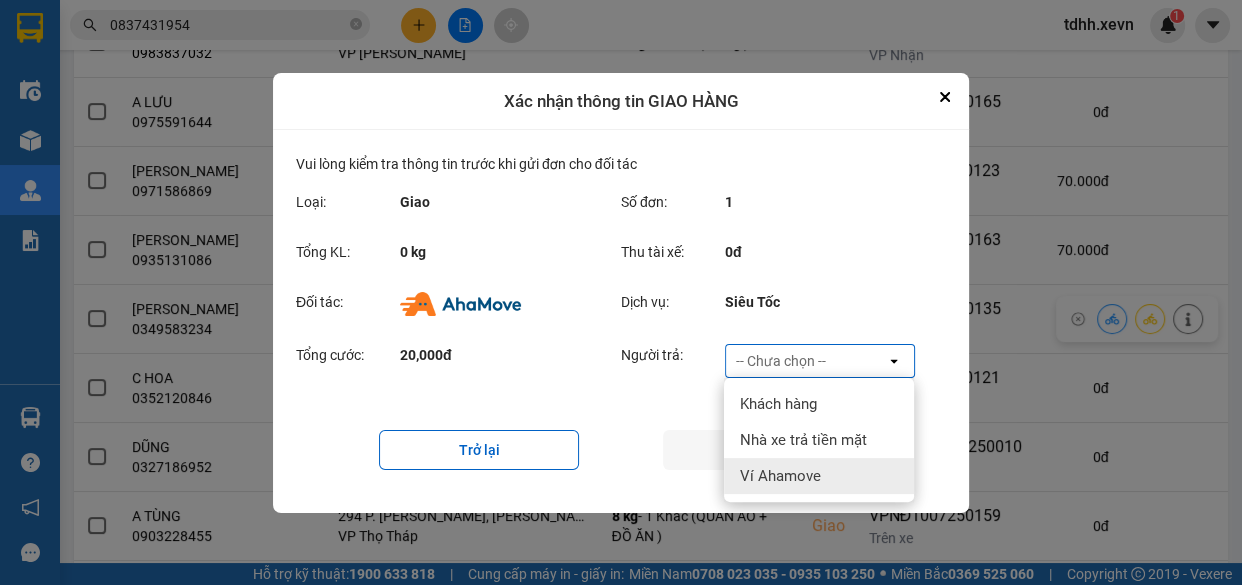 click on "Ví Ahamove" at bounding box center [819, 476] 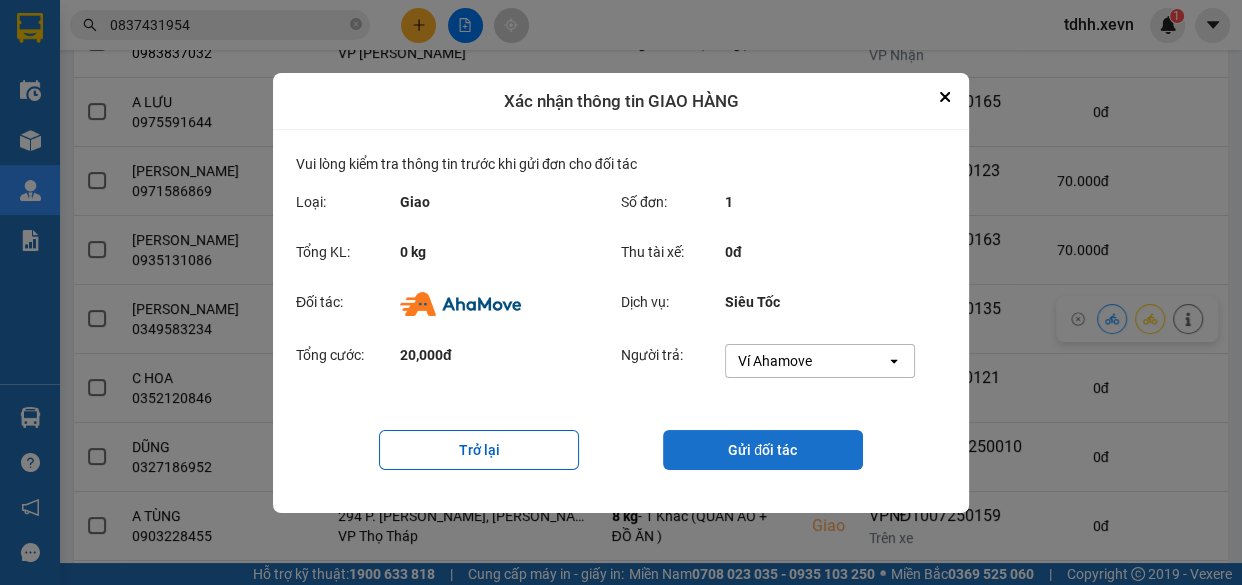 click on "Gửi đối tác" at bounding box center [763, 450] 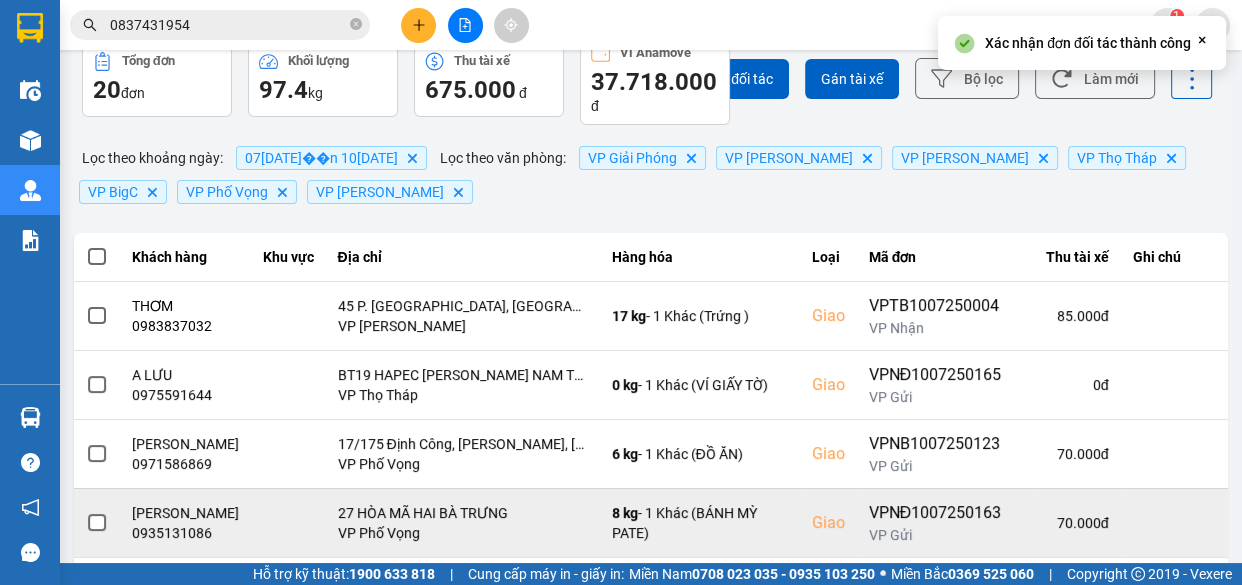 scroll, scrollTop: 545, scrollLeft: 0, axis: vertical 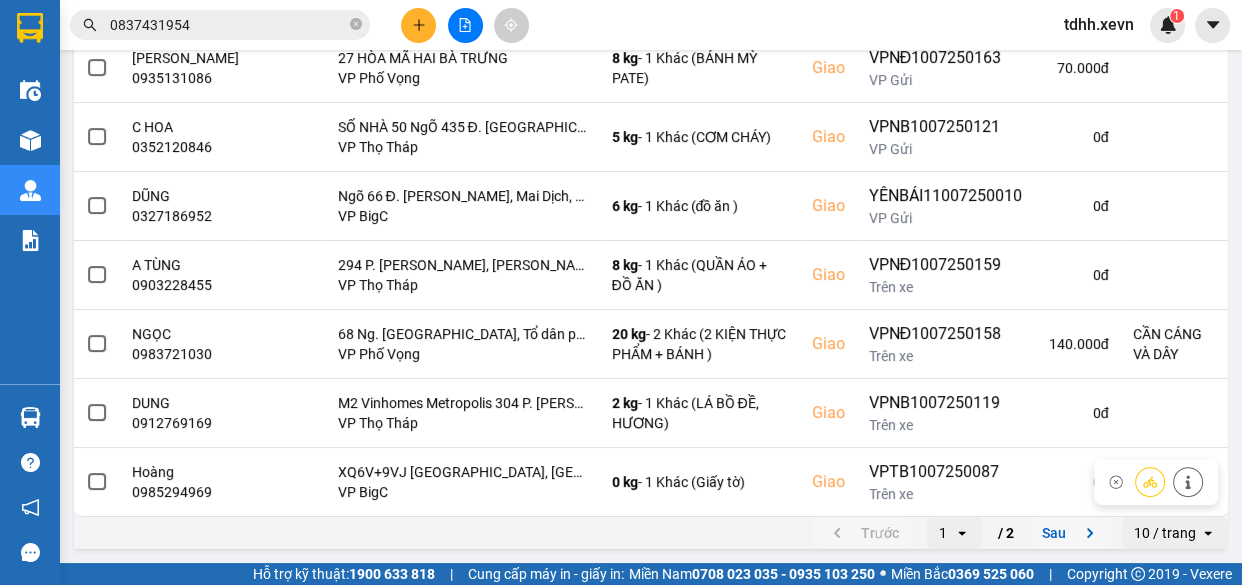 click on "Sau" at bounding box center (1072, 533) 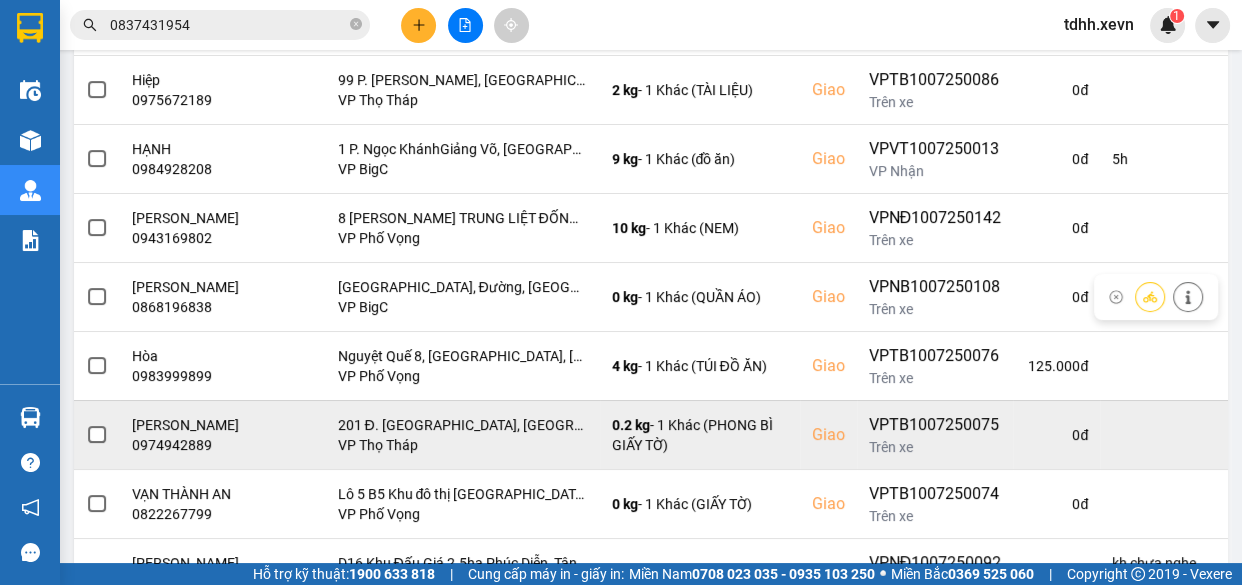 scroll, scrollTop: 576, scrollLeft: 0, axis: vertical 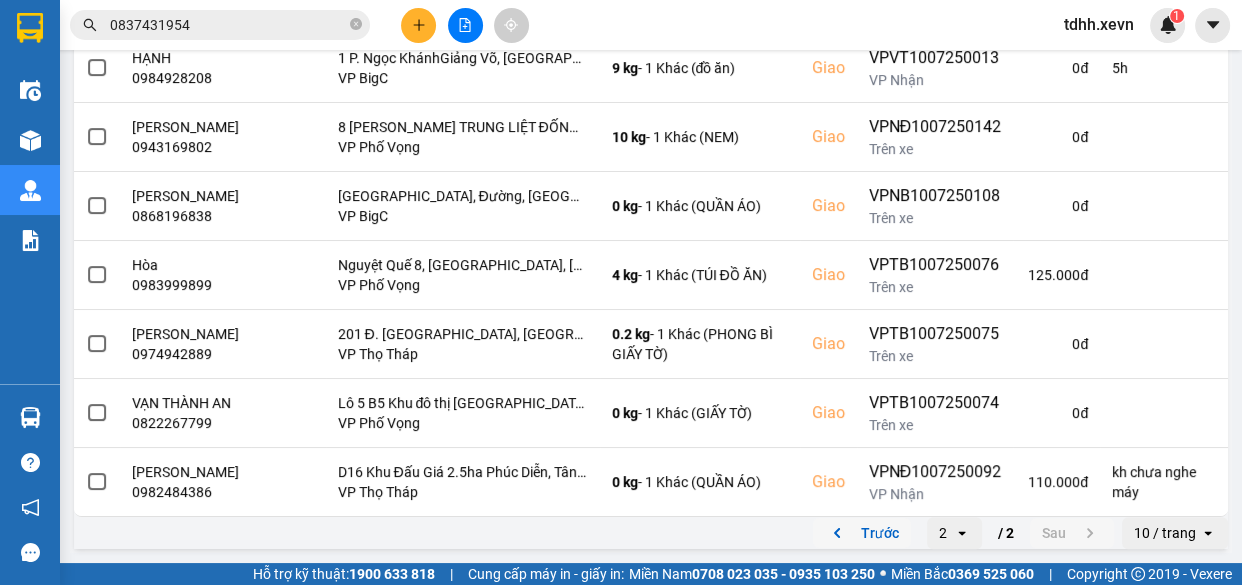 click on "Trước" at bounding box center [862, 533] 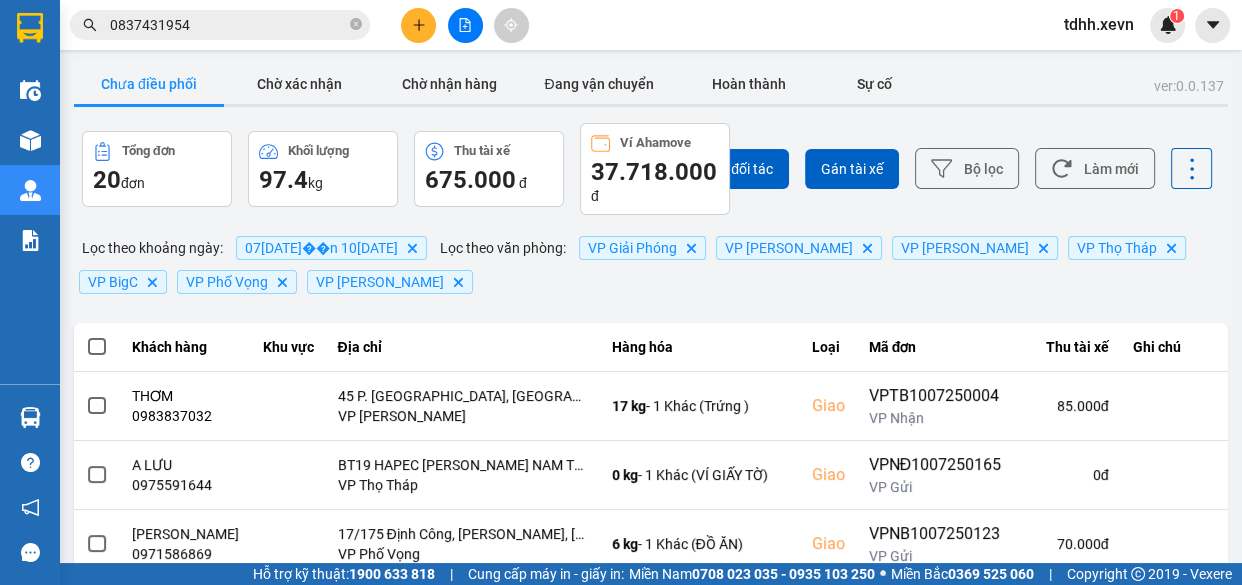 scroll, scrollTop: 560, scrollLeft: 0, axis: vertical 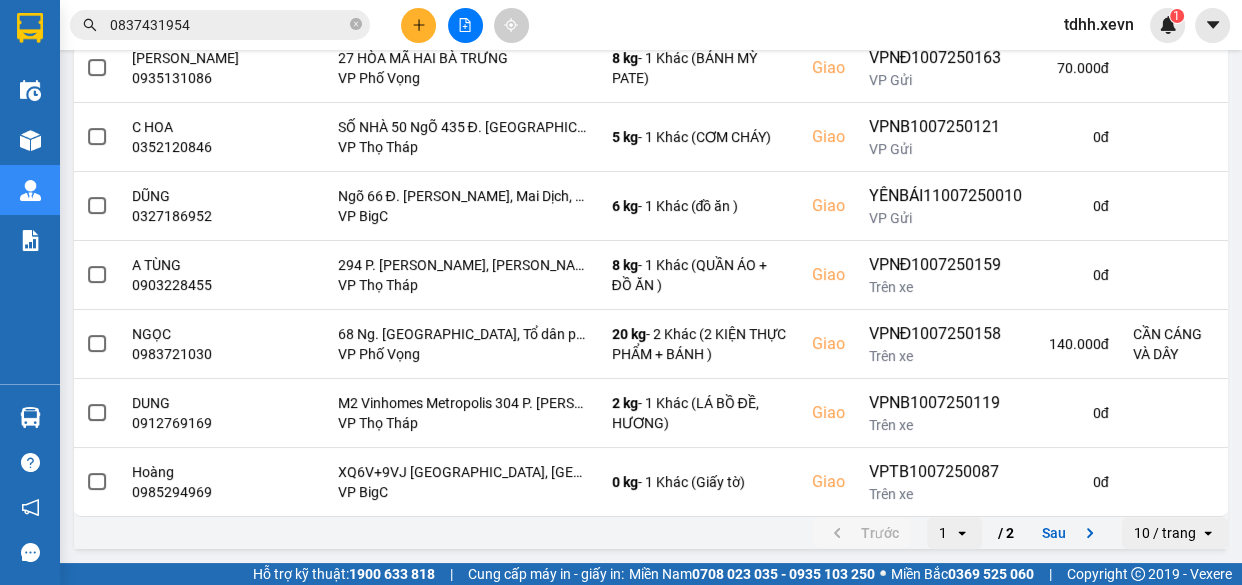 click on "0837431954" at bounding box center (228, 25) 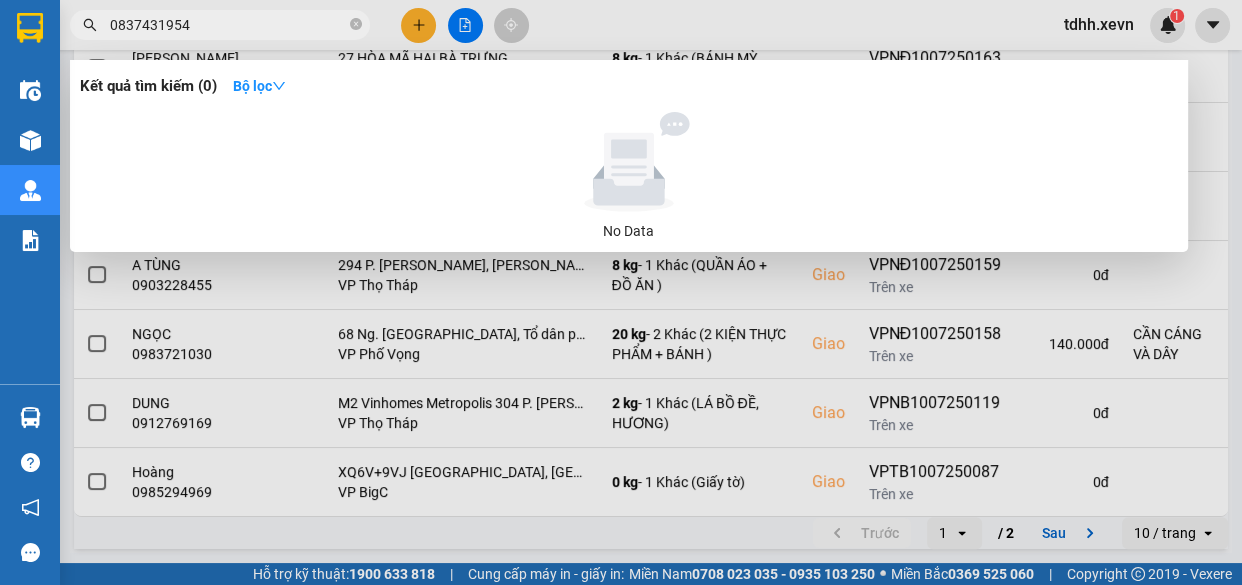 click on "0837431954" at bounding box center [228, 25] 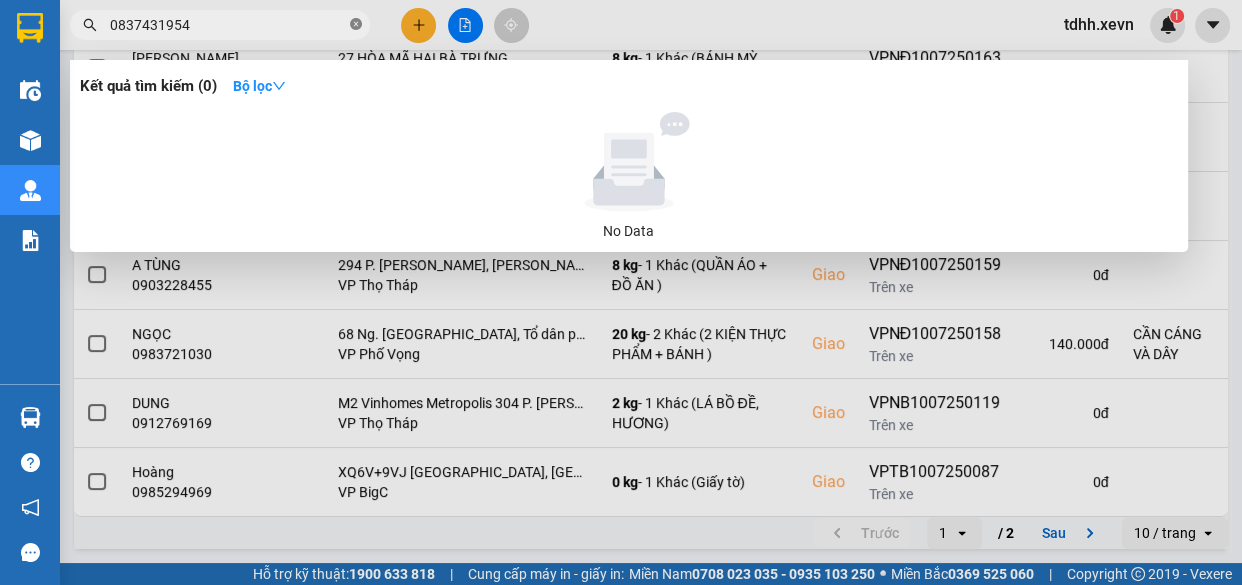 click 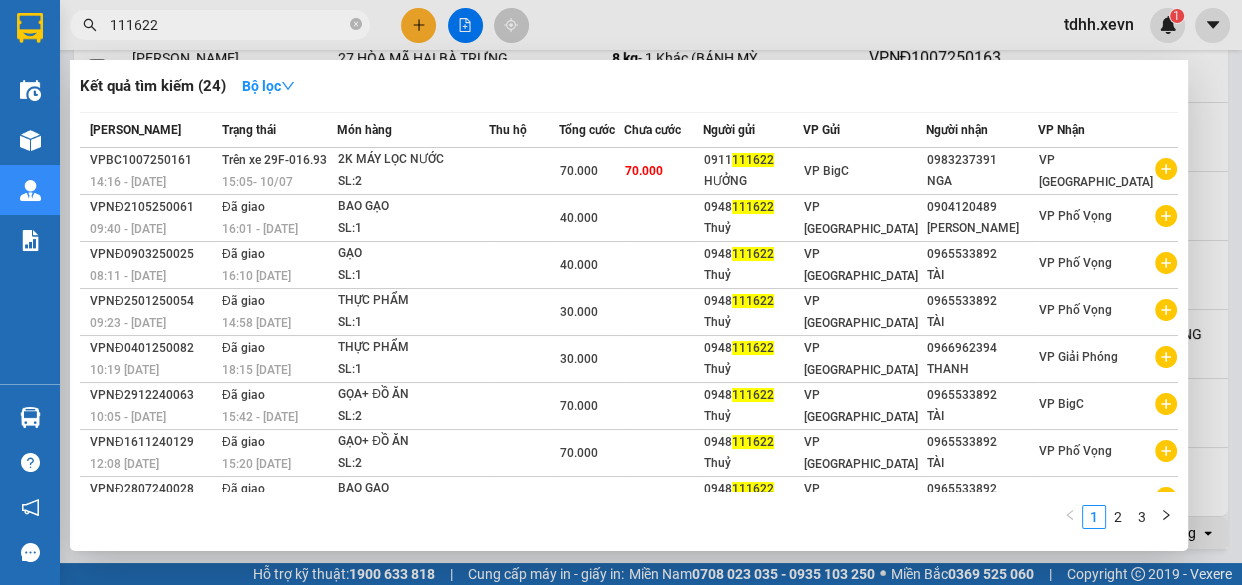 type on "111622" 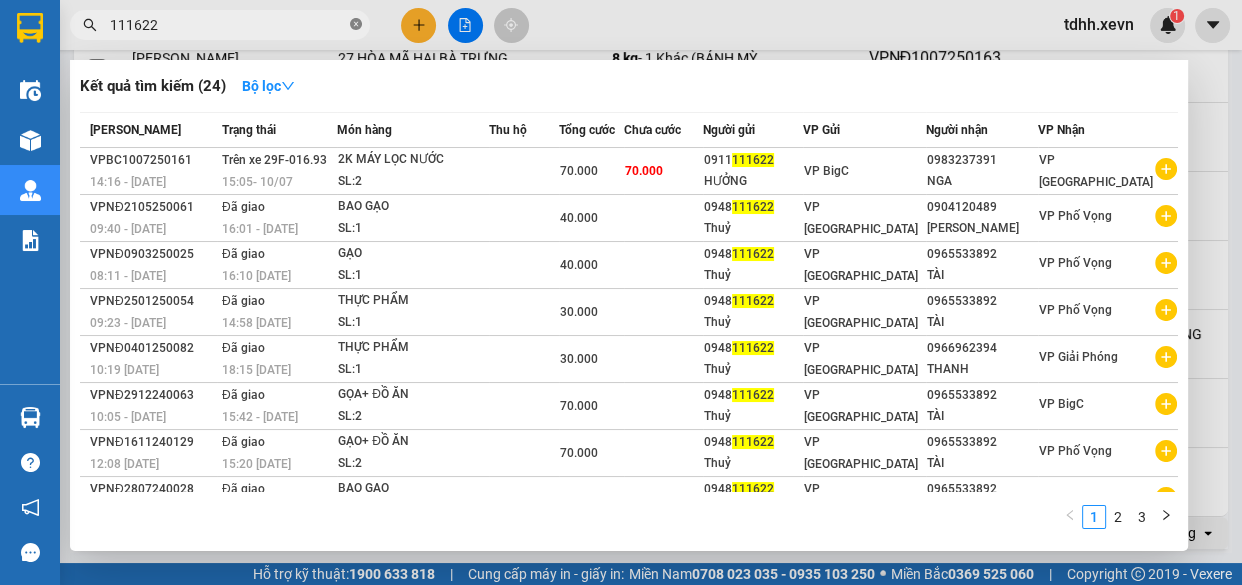 click 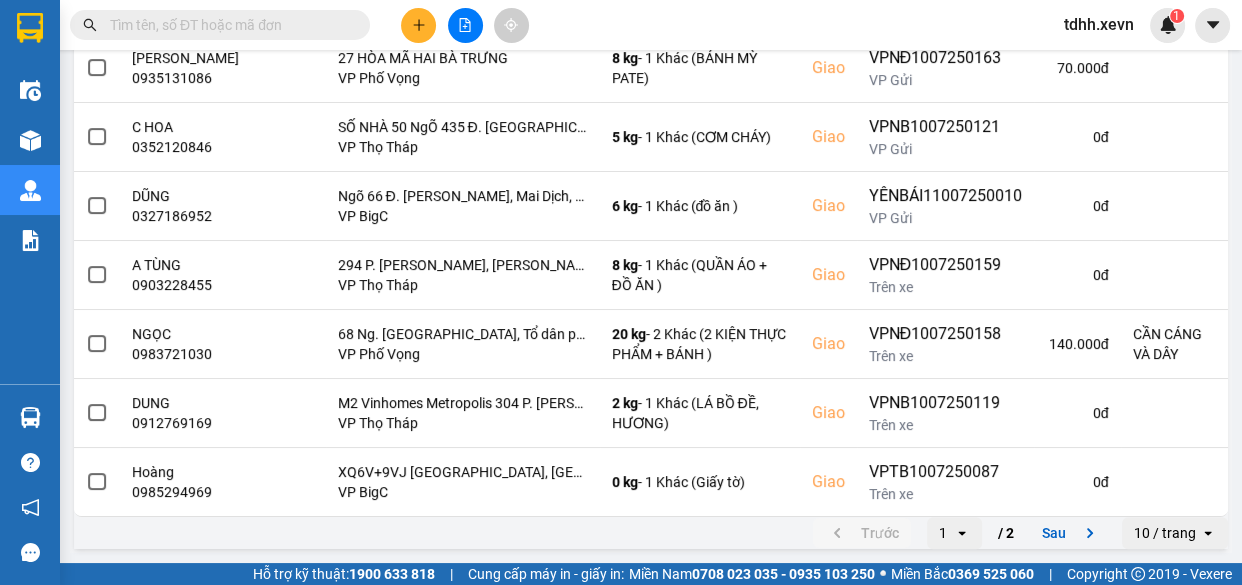 paste on "0988270922" 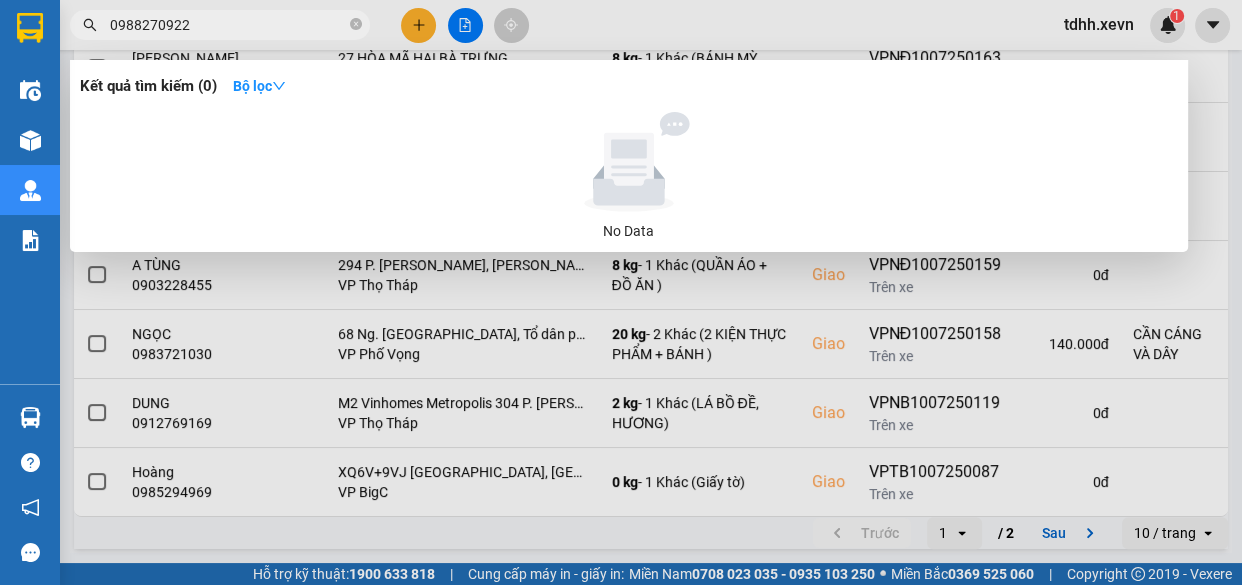 drag, startPoint x: 158, startPoint y: 27, endPoint x: 54, endPoint y: 49, distance: 106.30146 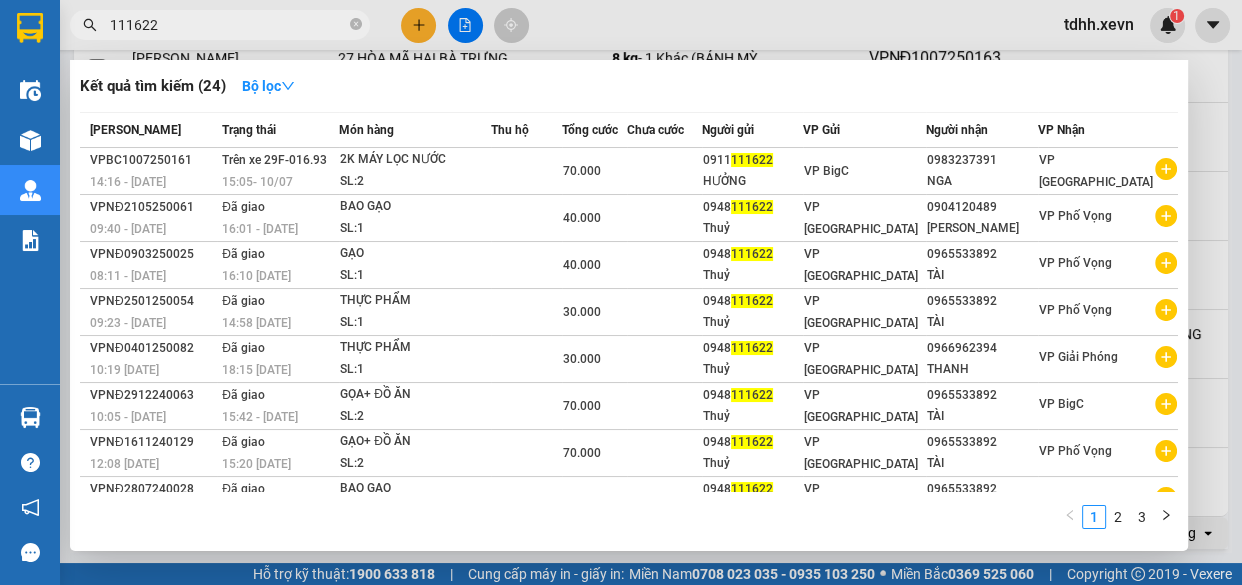 type on "111622" 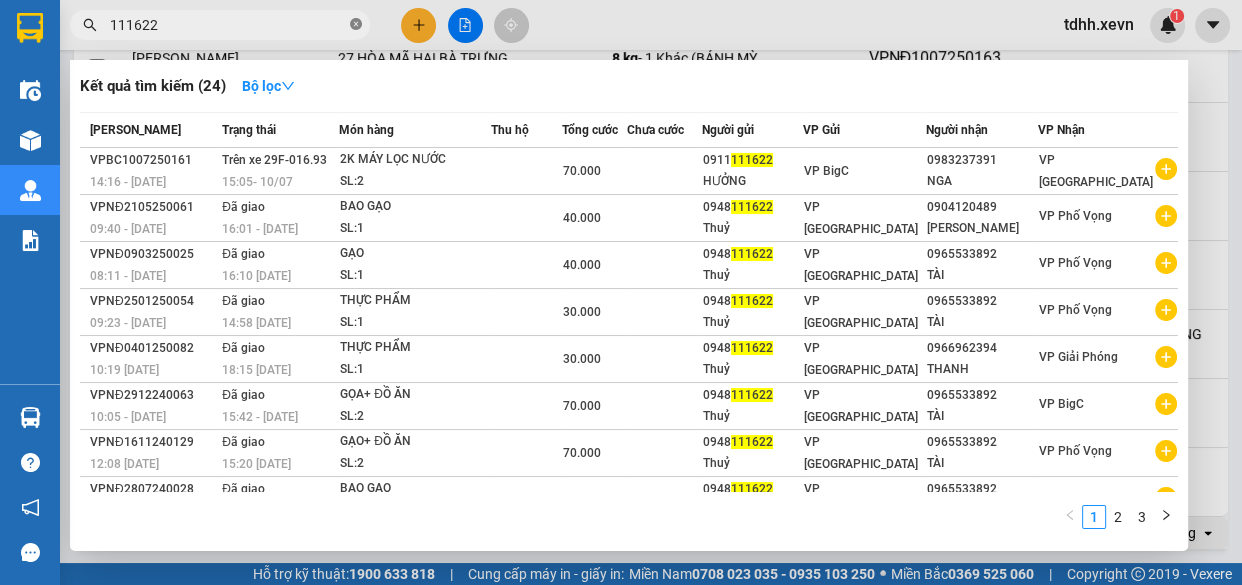 click 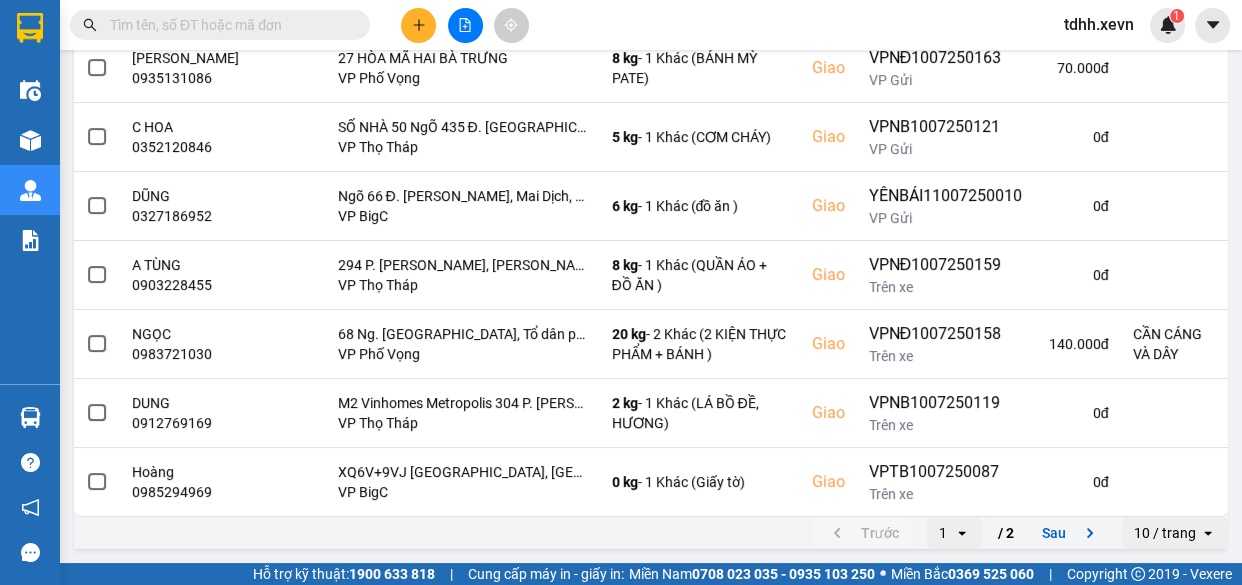 paste on "0703030303" 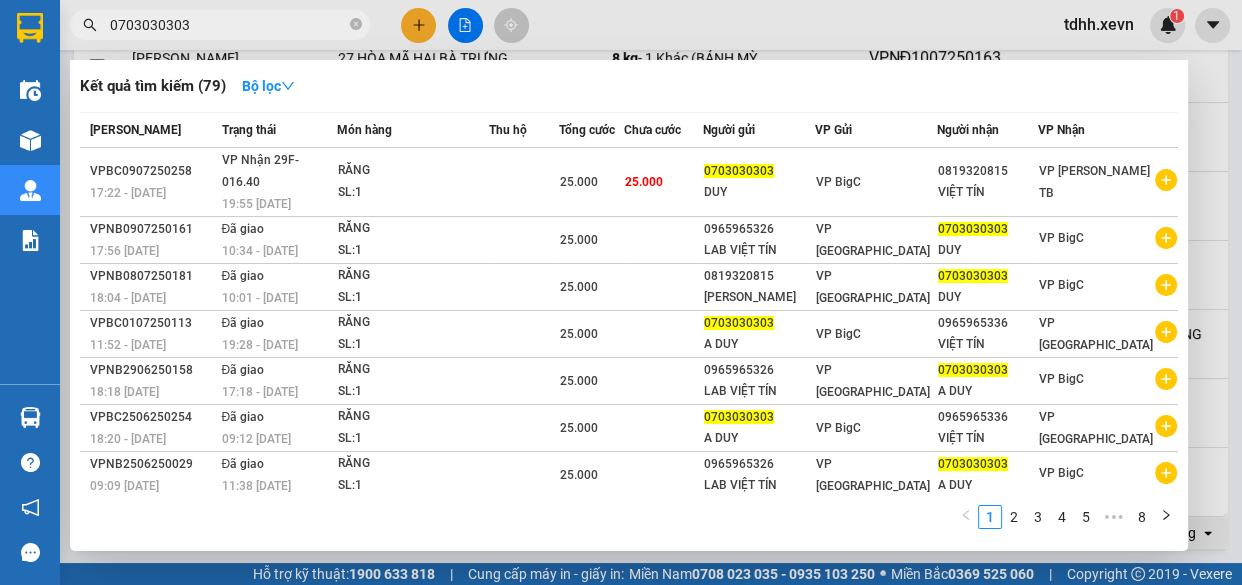 type on "0703030303" 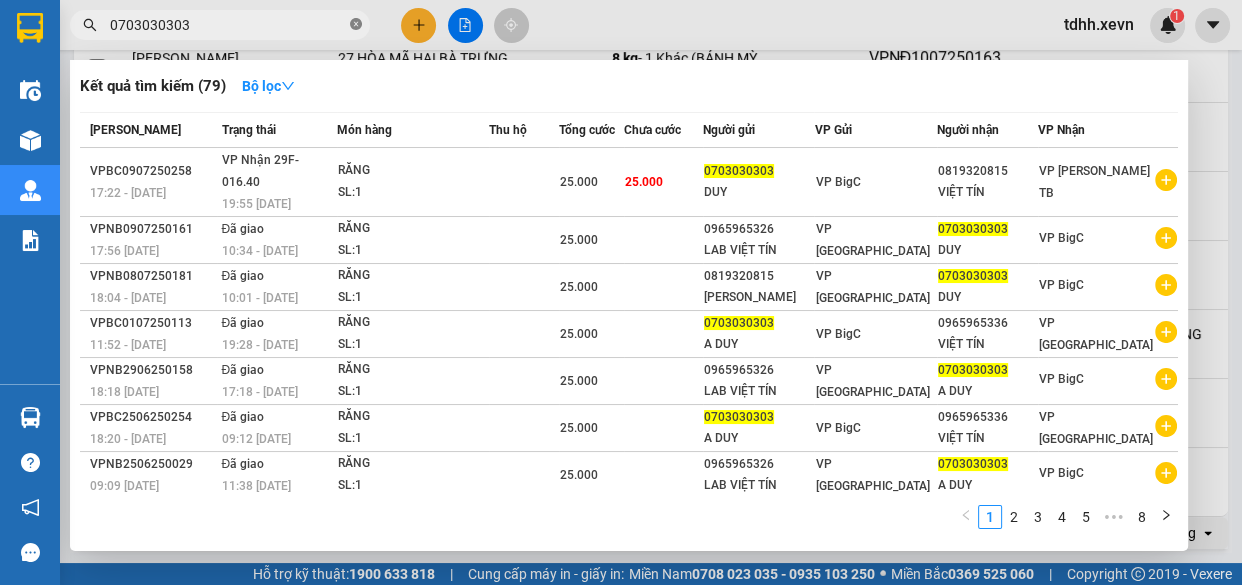 click 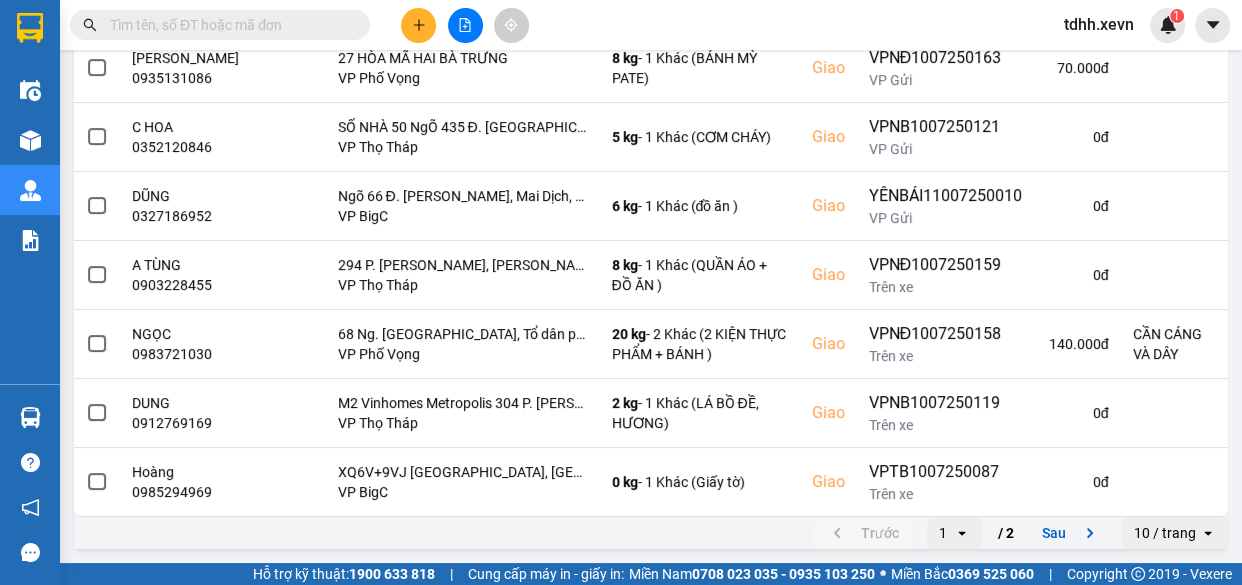 paste on "0912520135" 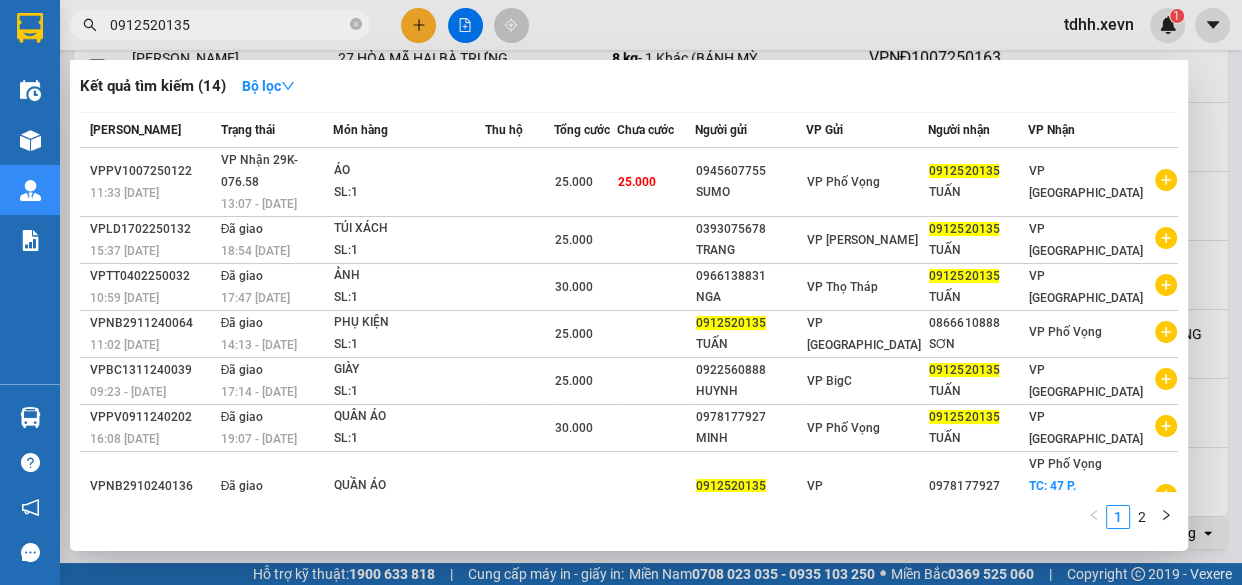 type on "0912520135" 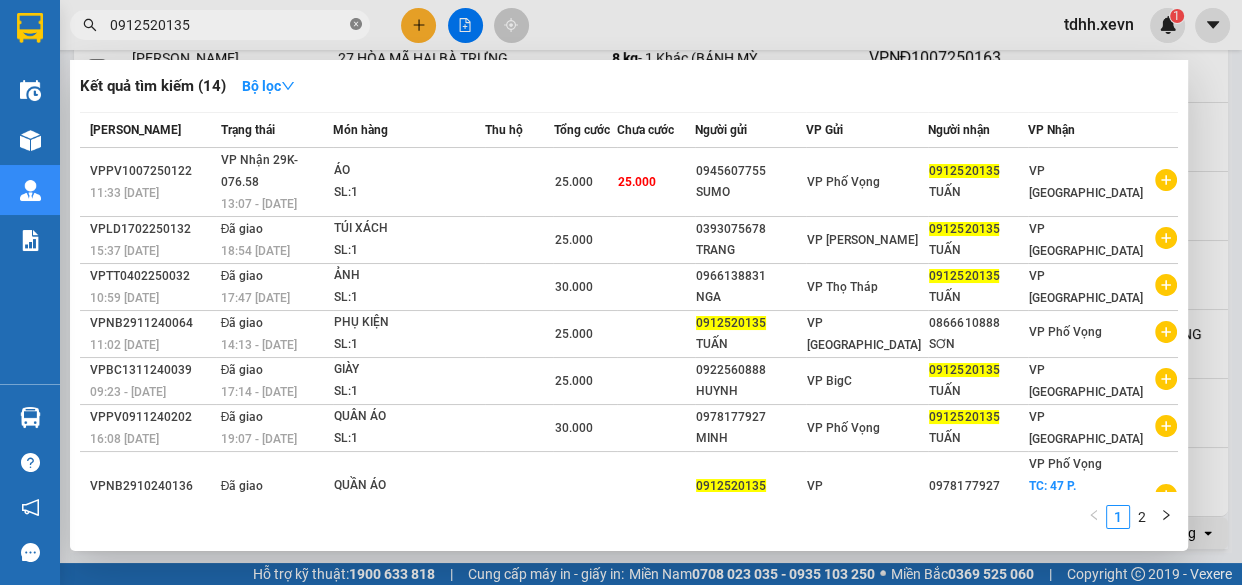 click 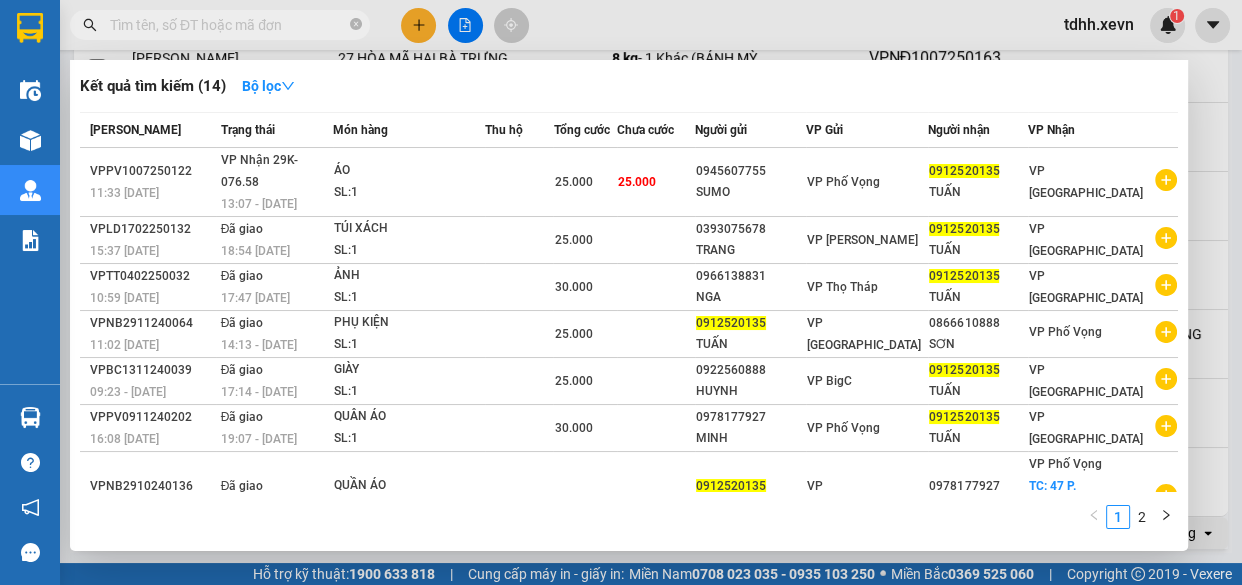 paste on "0775322892" 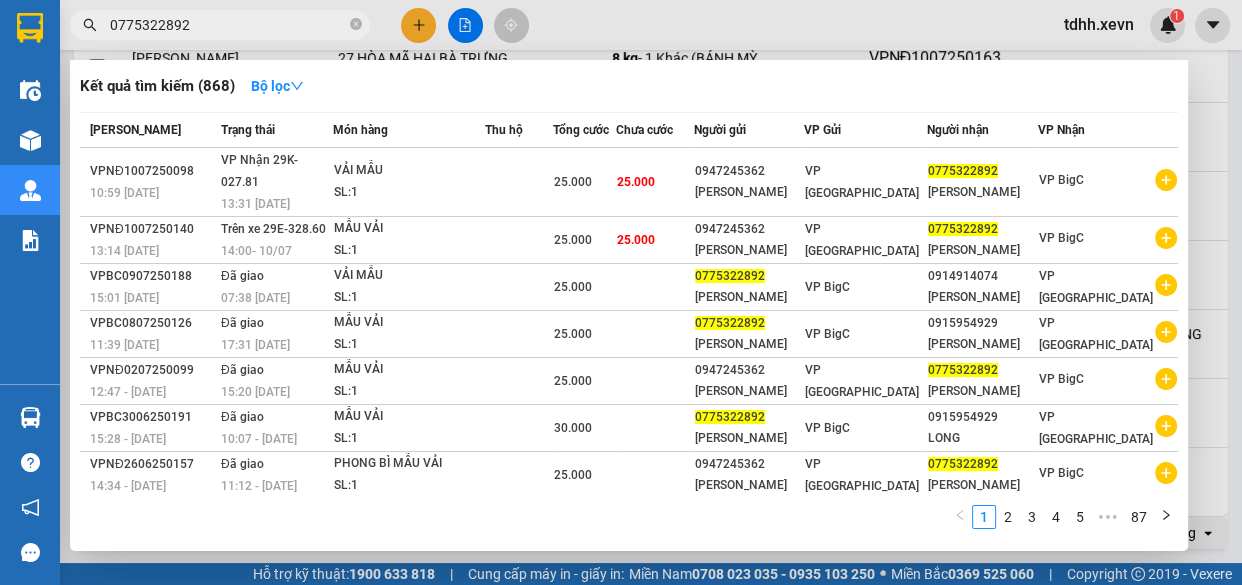type on "0775322892" 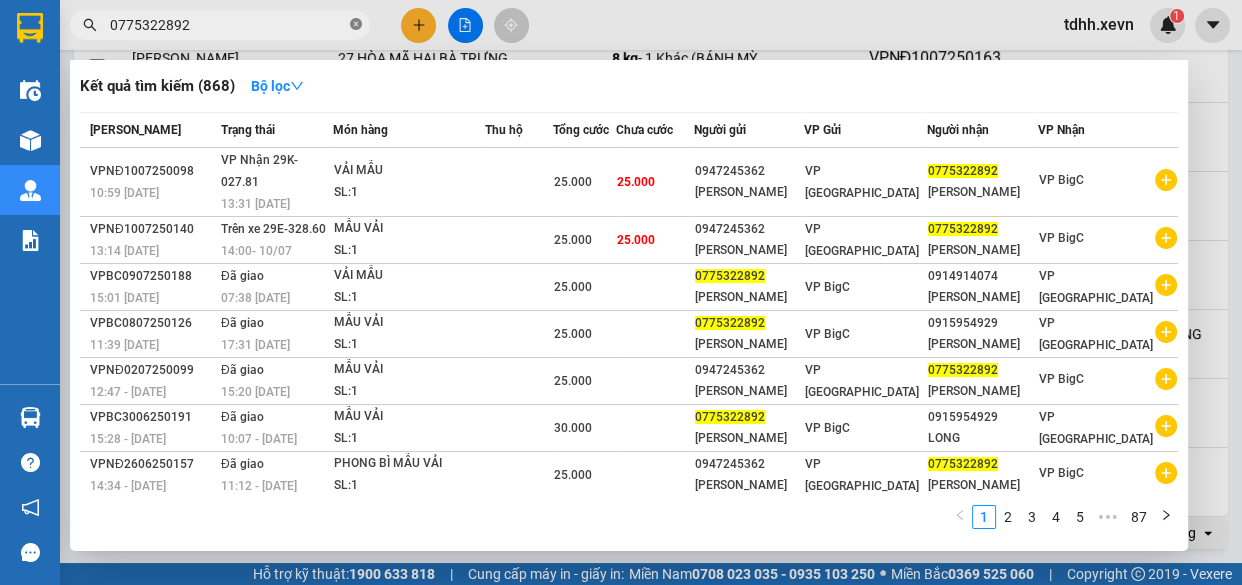 click 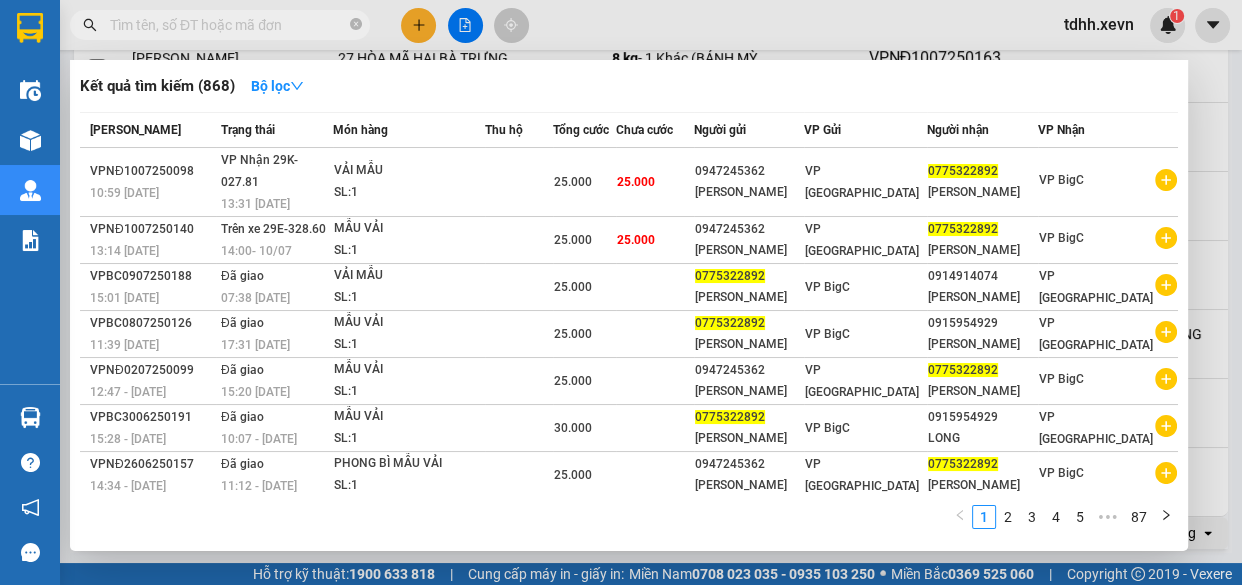 paste on "0859258283" 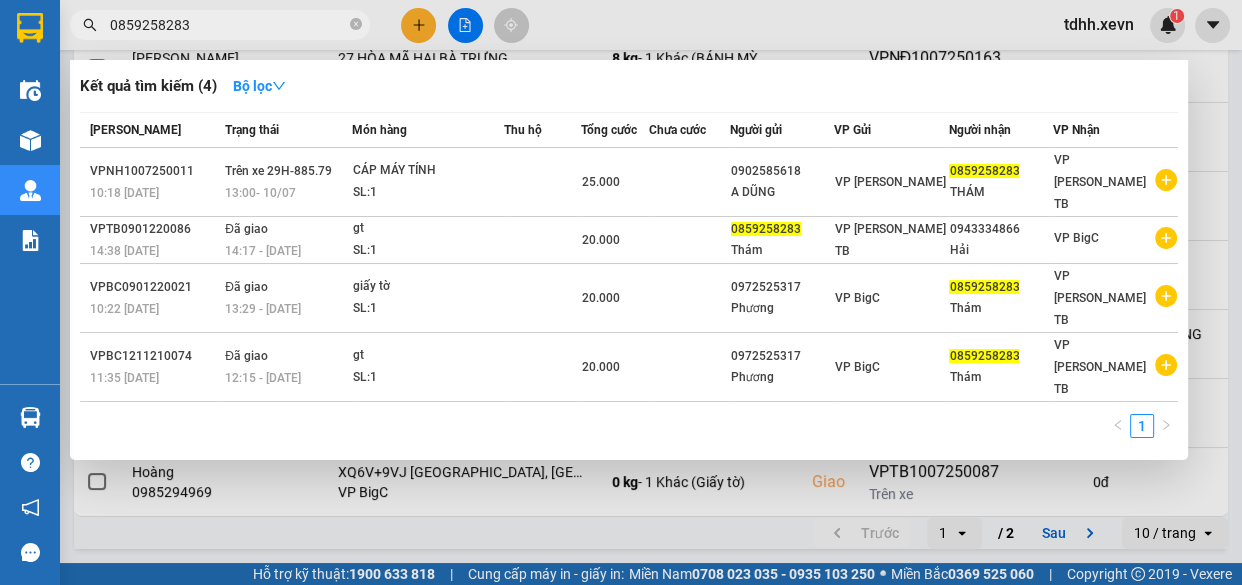 type on "0859258283" 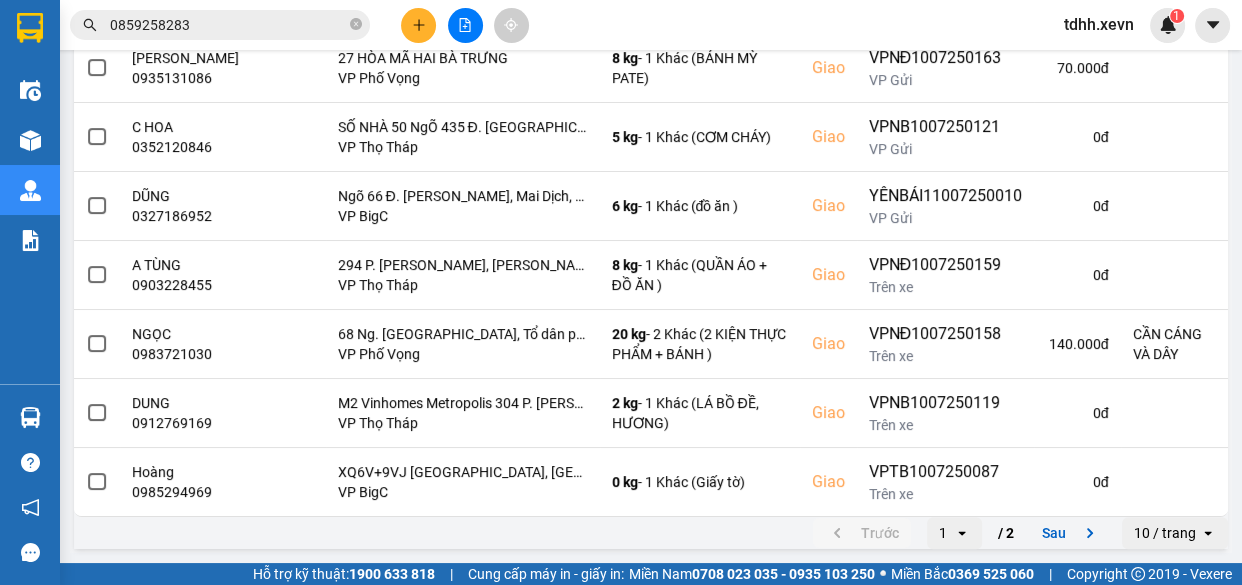 scroll, scrollTop: 0, scrollLeft: 0, axis: both 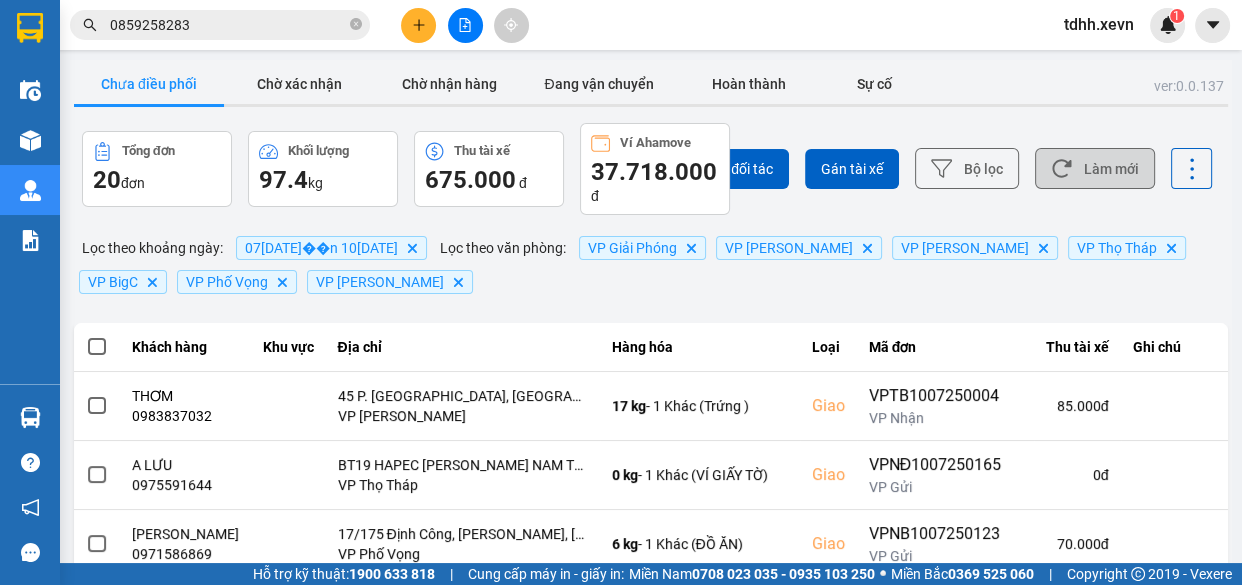 click on "Làm mới" at bounding box center [1095, 168] 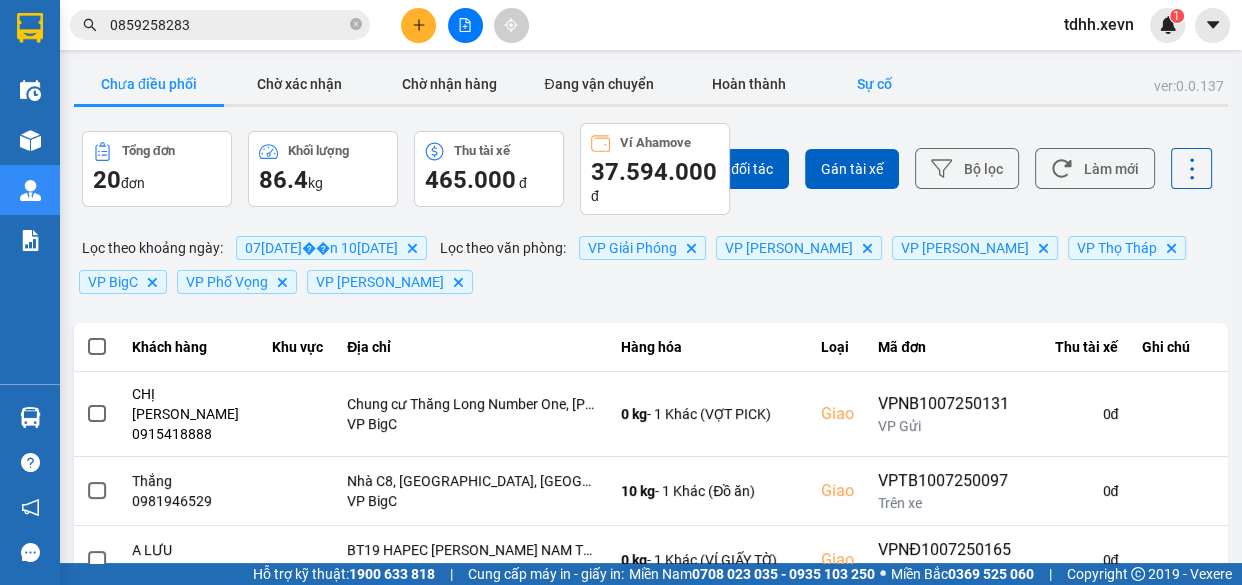click on "Sự cố" at bounding box center (874, 84) 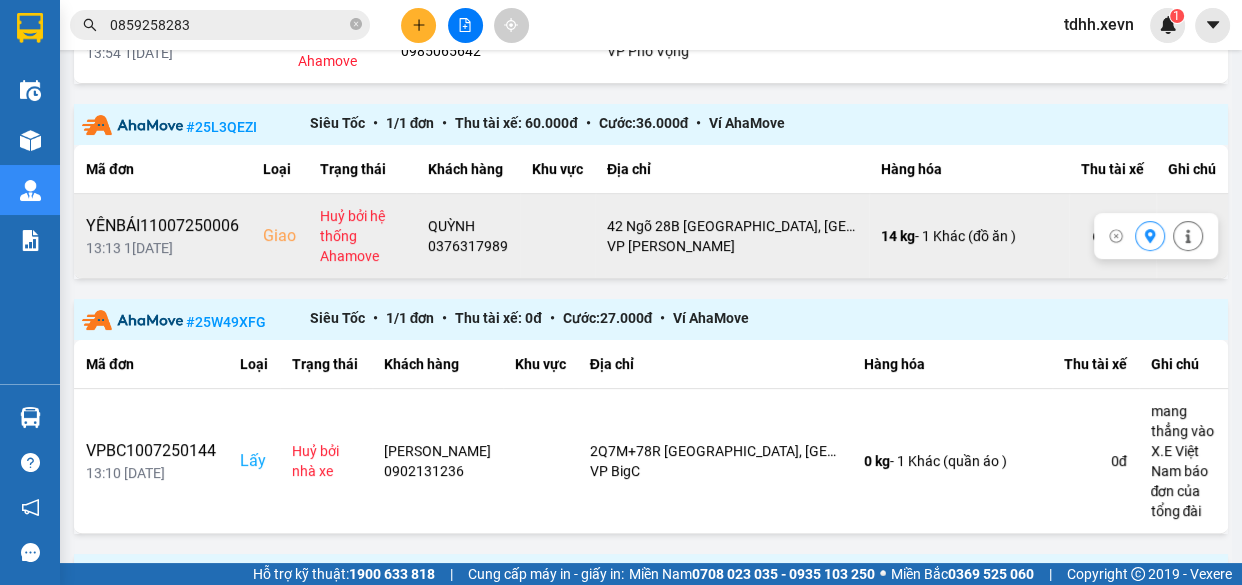 scroll, scrollTop: 0, scrollLeft: 0, axis: both 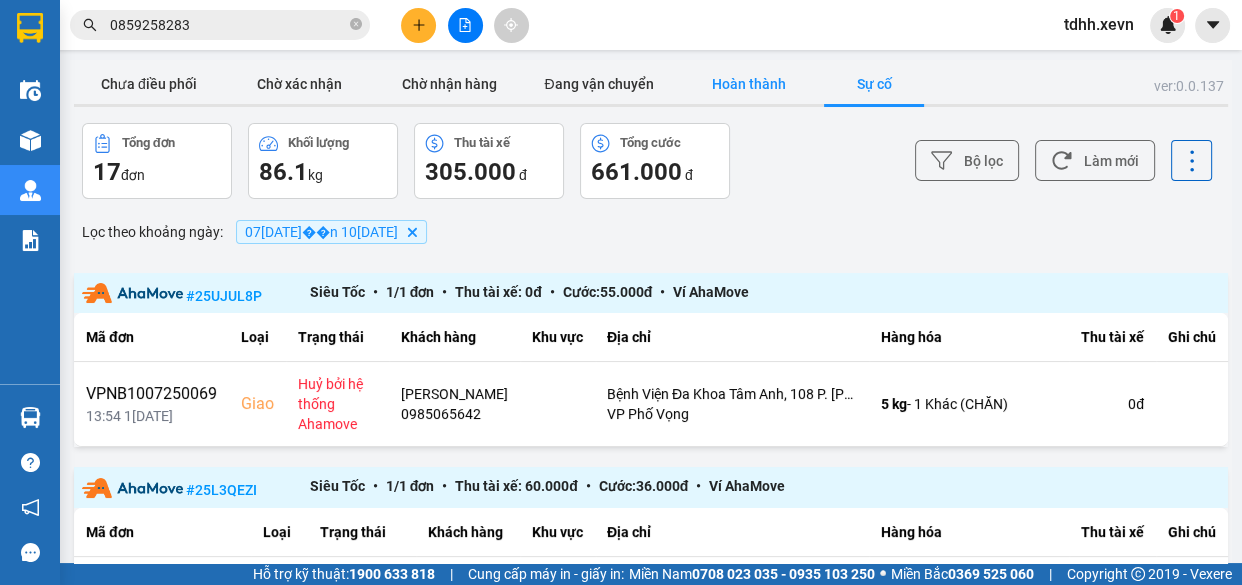 click on "Hoàn thành" at bounding box center [749, 84] 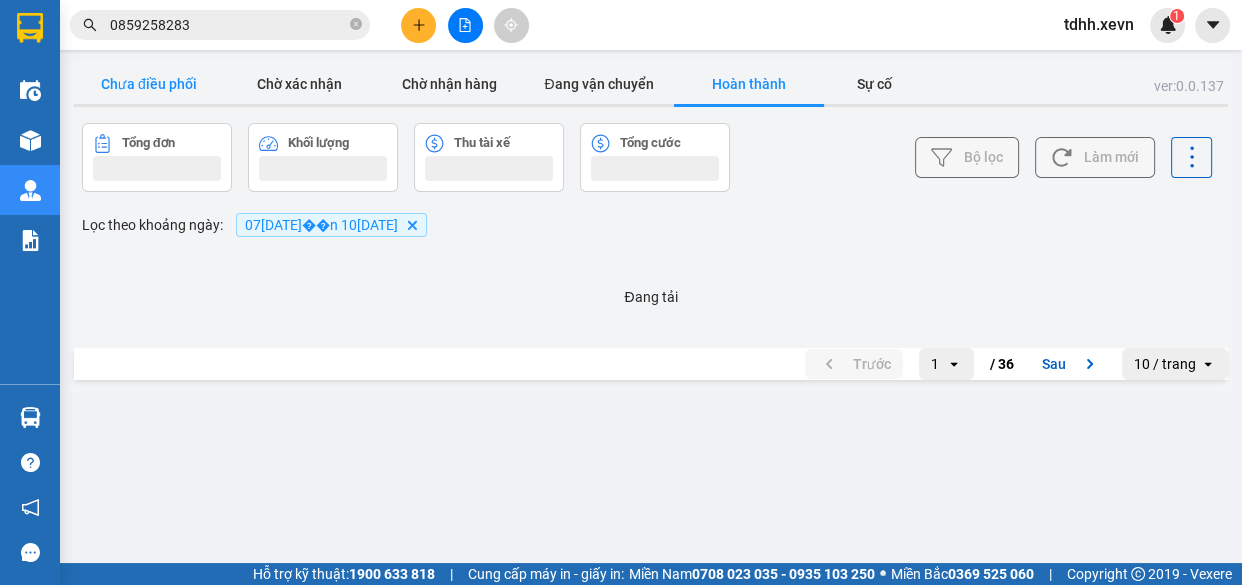 click on "Chưa điều phối" at bounding box center [149, 84] 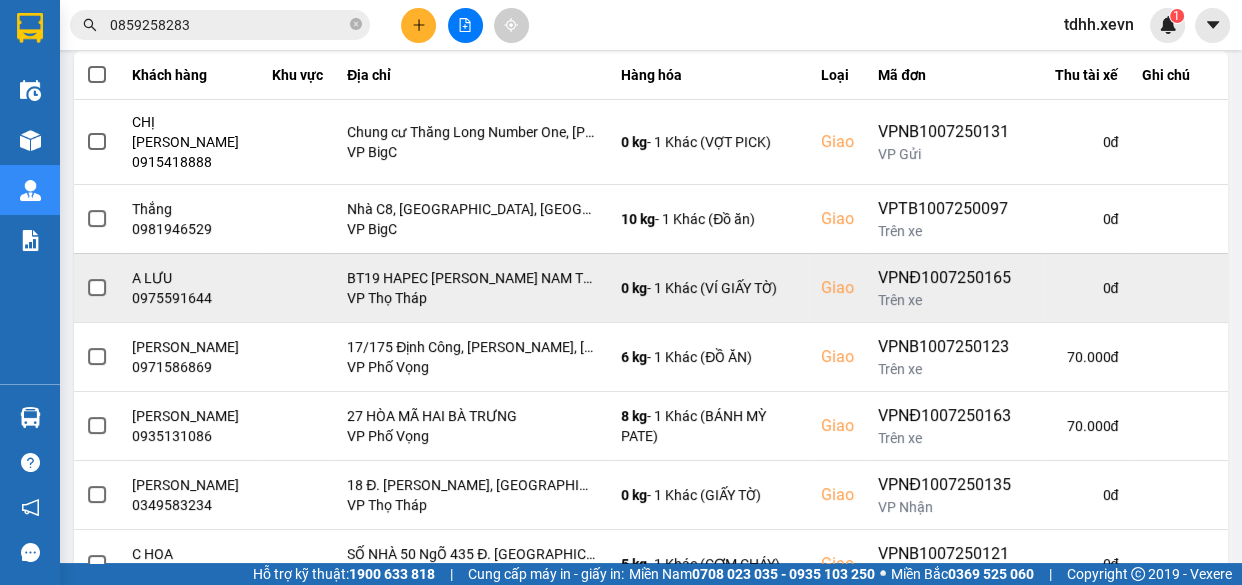 scroll, scrollTop: 363, scrollLeft: 0, axis: vertical 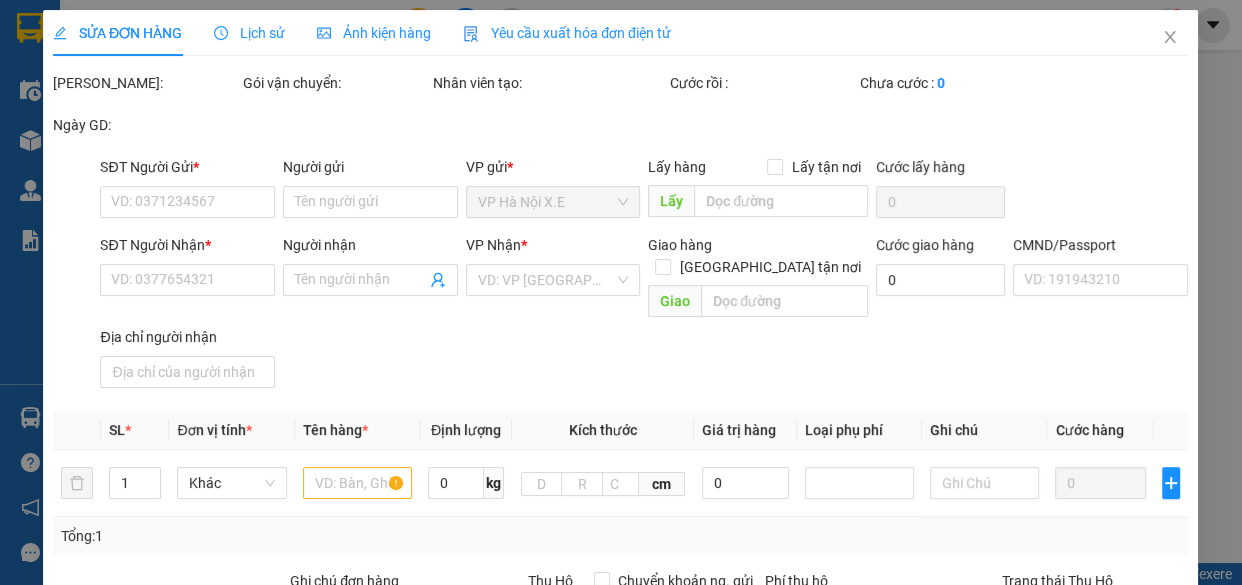 type on "0907527488" 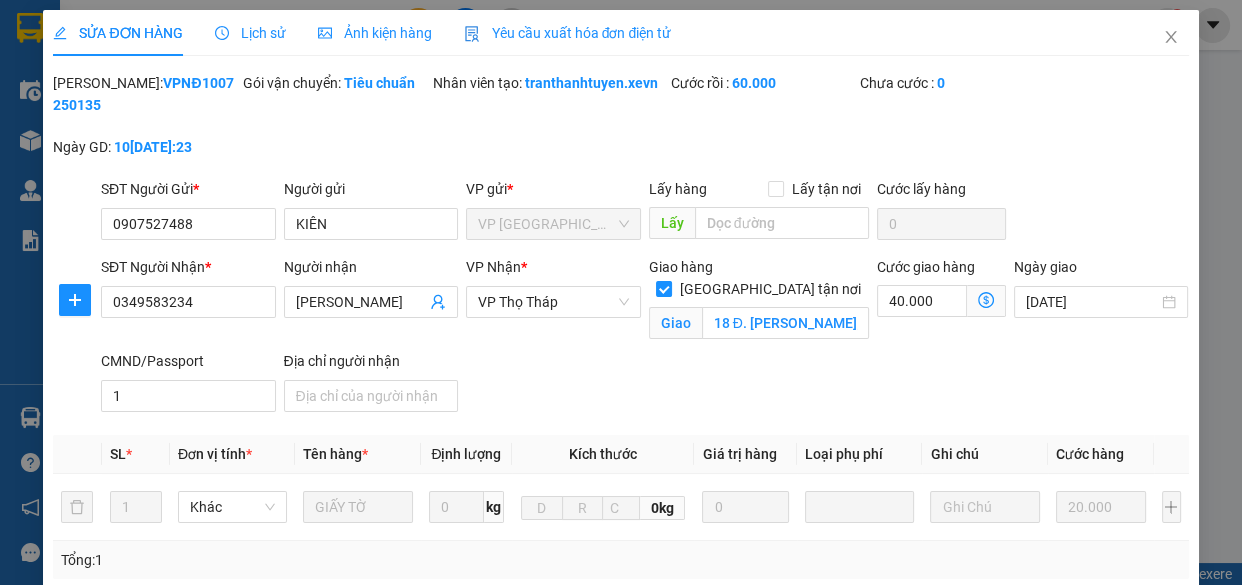 click on "Lịch sử" at bounding box center [250, 33] 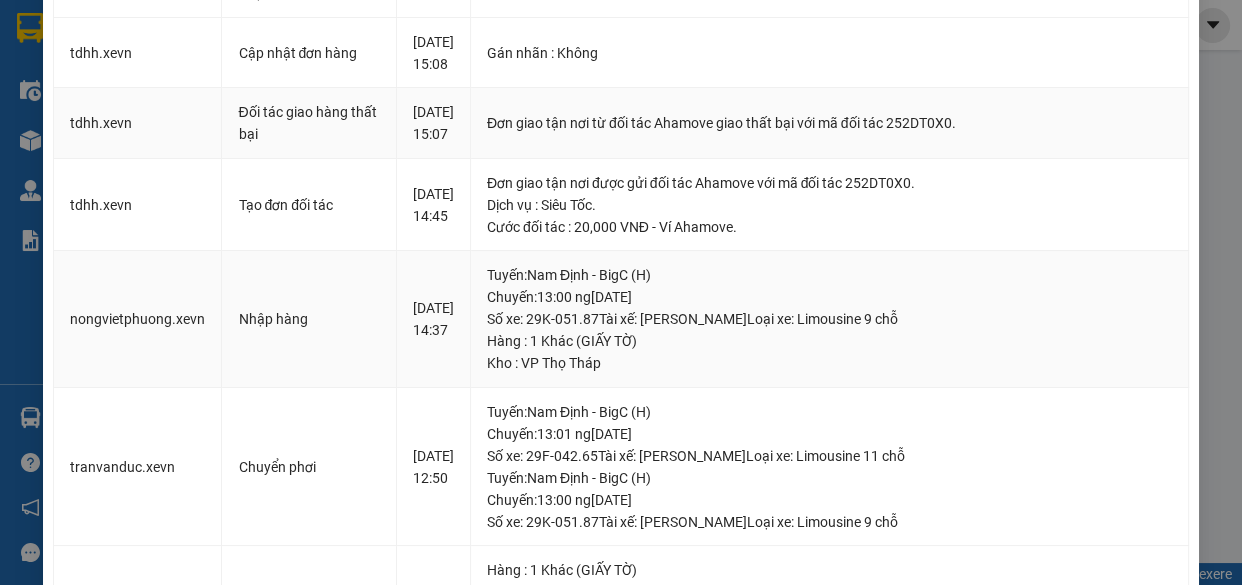 scroll, scrollTop: 0, scrollLeft: 0, axis: both 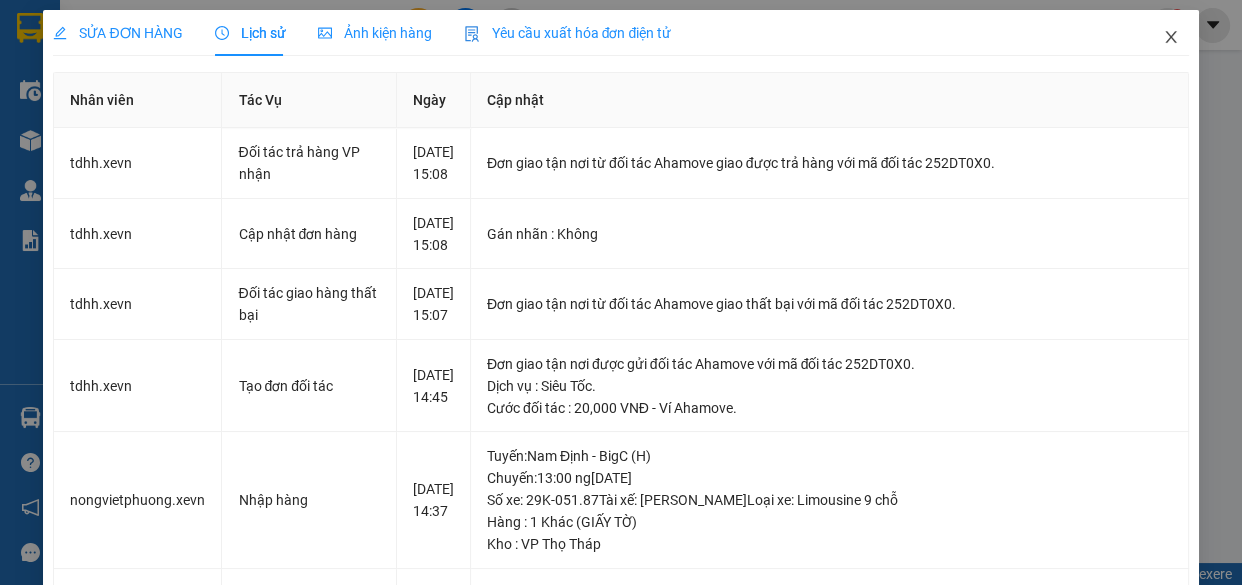 click at bounding box center (1171, 38) 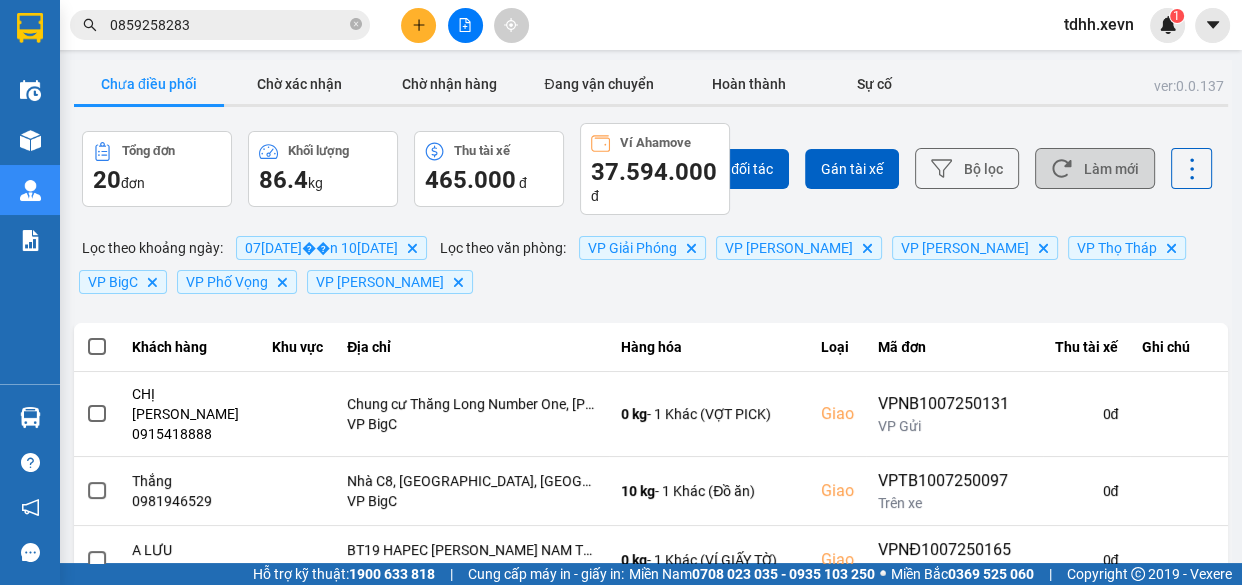 click on "Làm mới" at bounding box center (1095, 168) 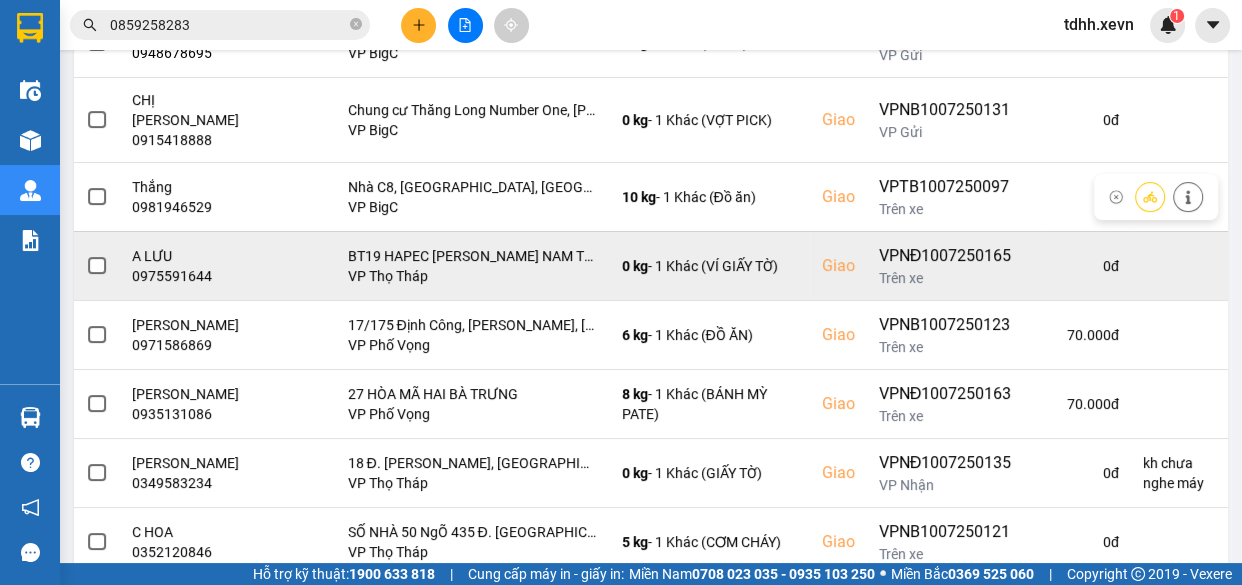 scroll, scrollTop: 454, scrollLeft: 0, axis: vertical 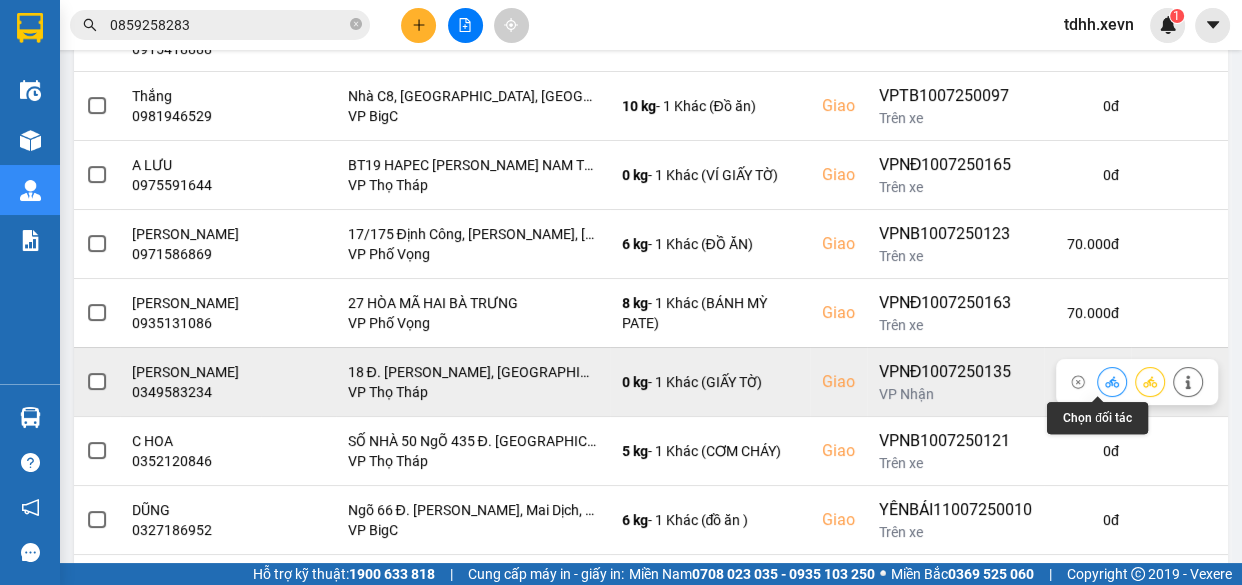 click 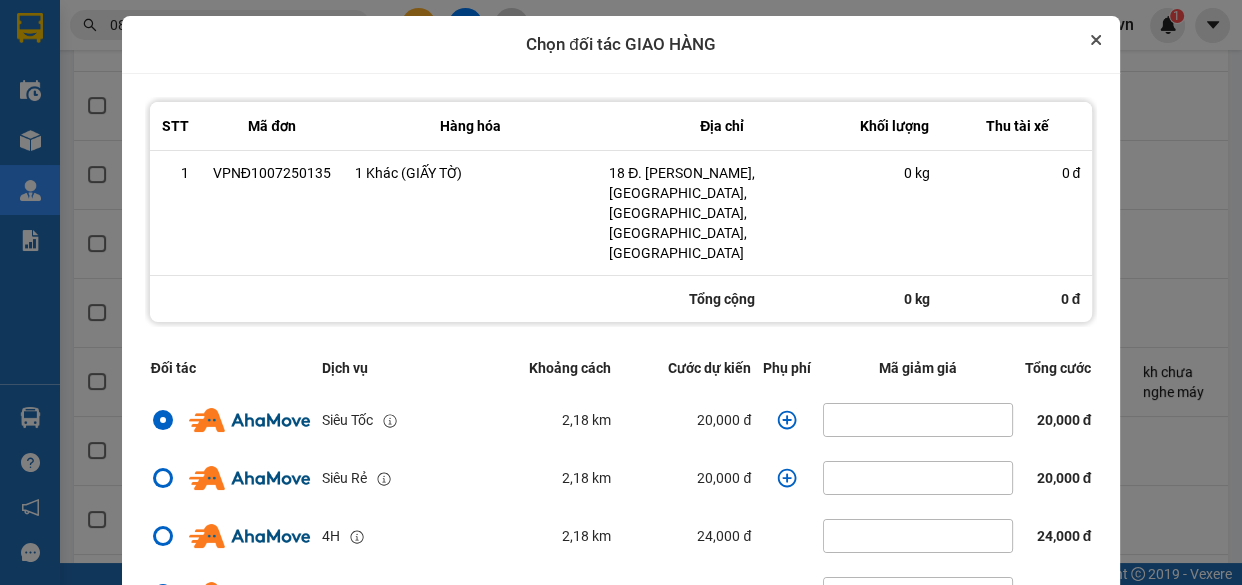 click 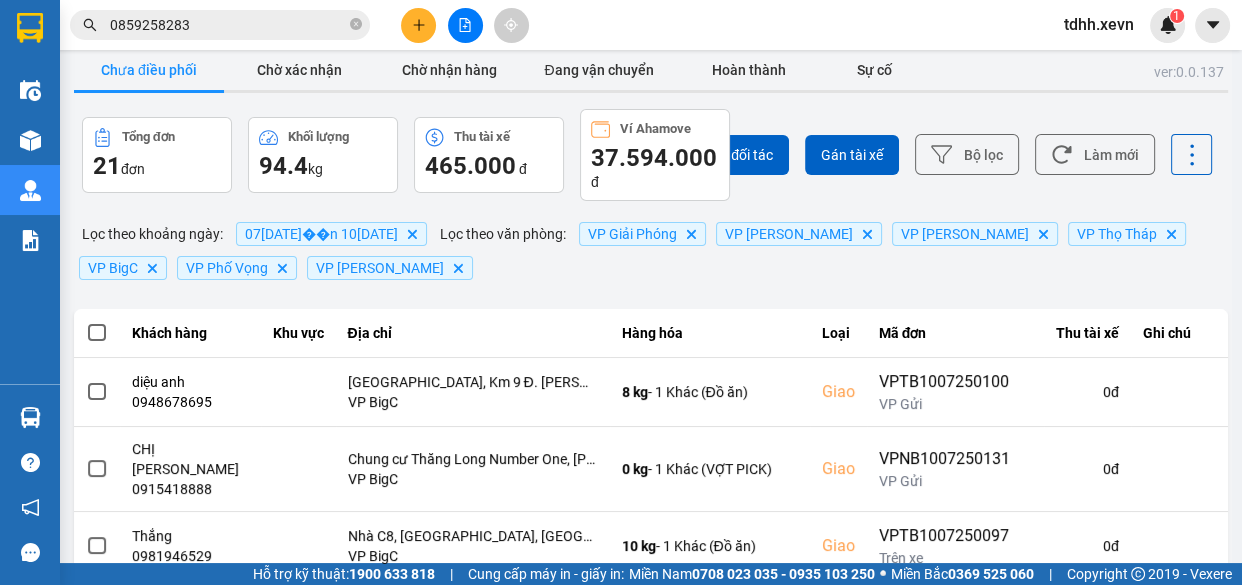 scroll, scrollTop: 0, scrollLeft: 0, axis: both 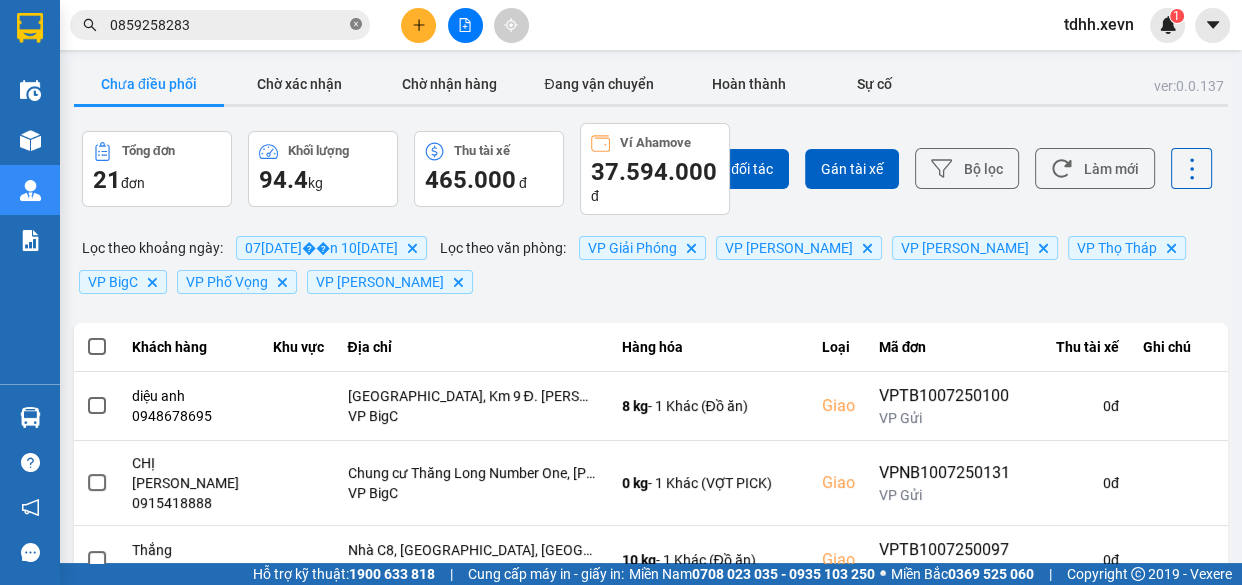 click at bounding box center [356, 25] 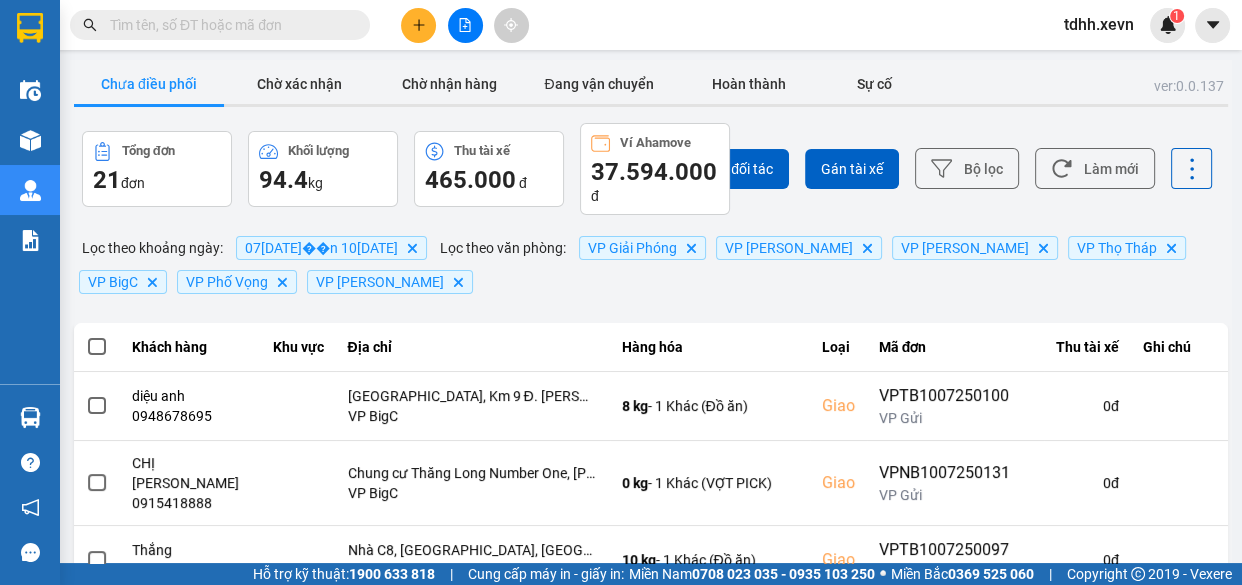 paste on "0928587510" 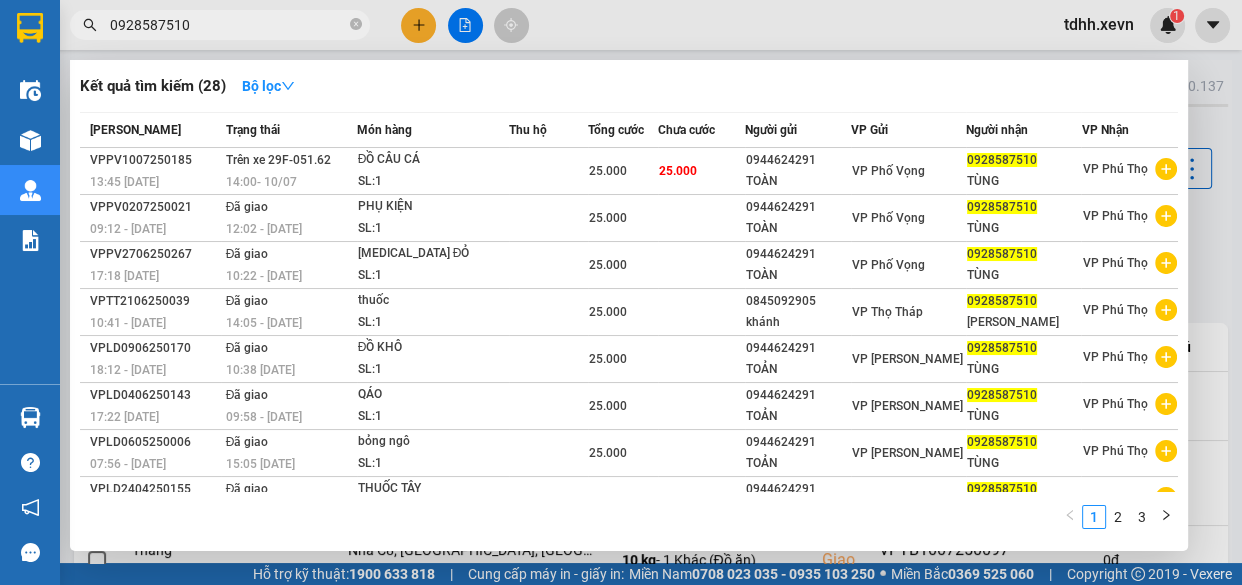 type on "0928587510" 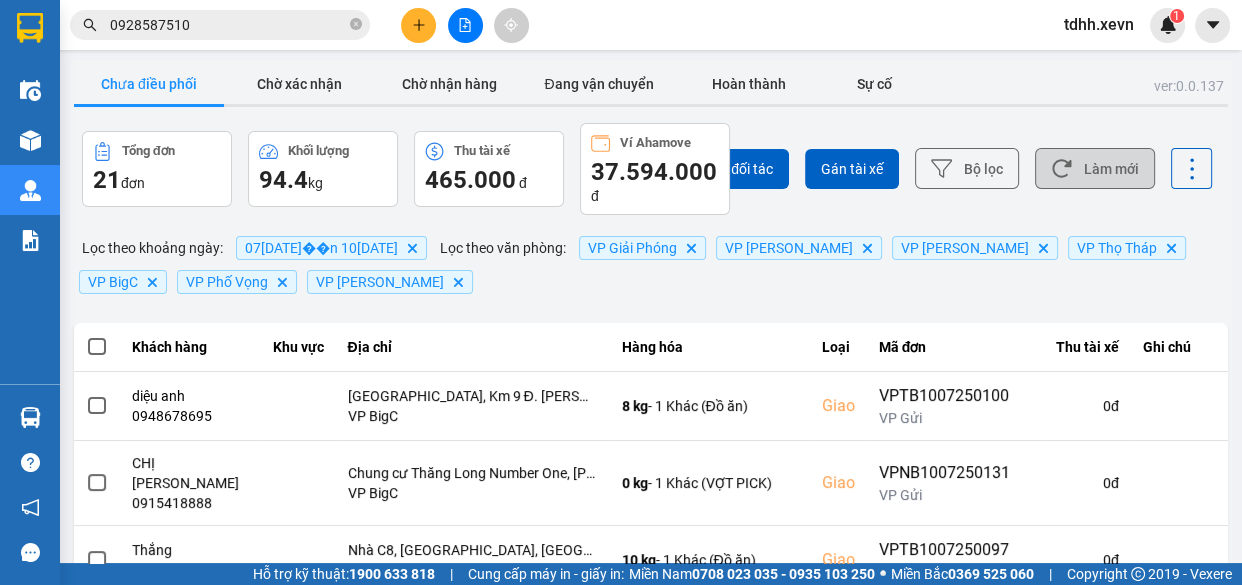 click on "Làm mới" at bounding box center (1095, 168) 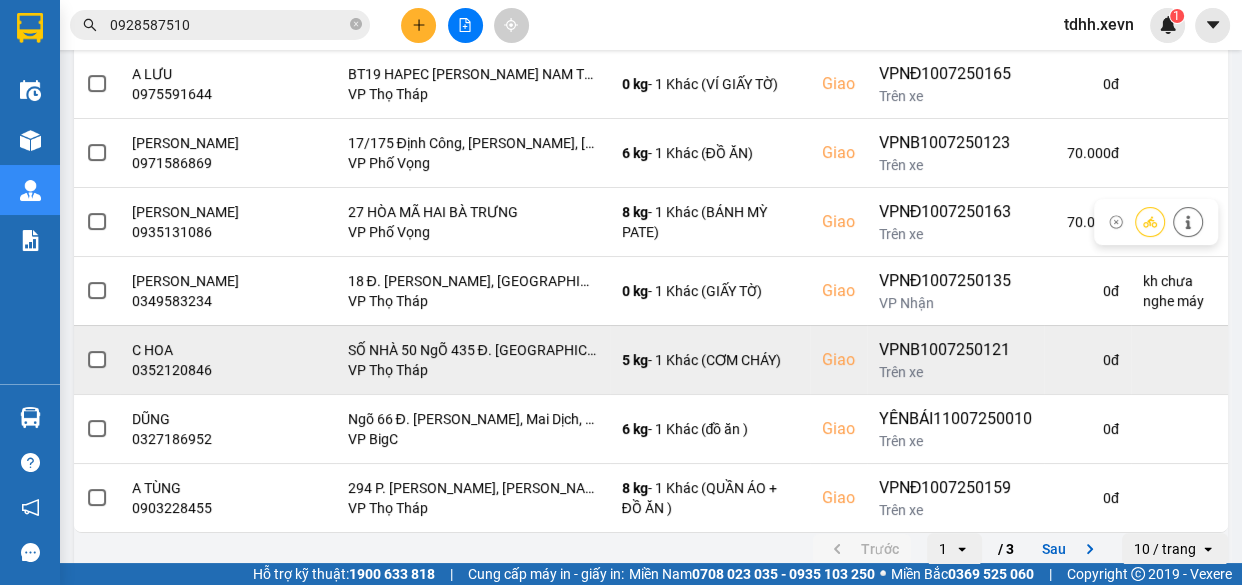 scroll, scrollTop: 560, scrollLeft: 0, axis: vertical 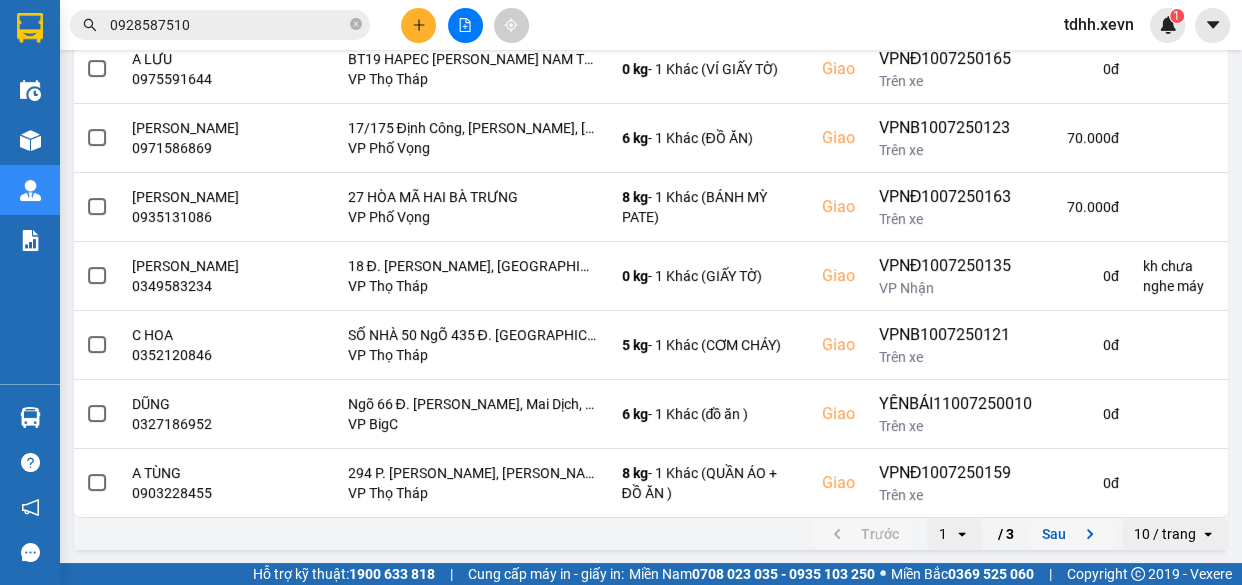 click on "Sau" at bounding box center [1072, 534] 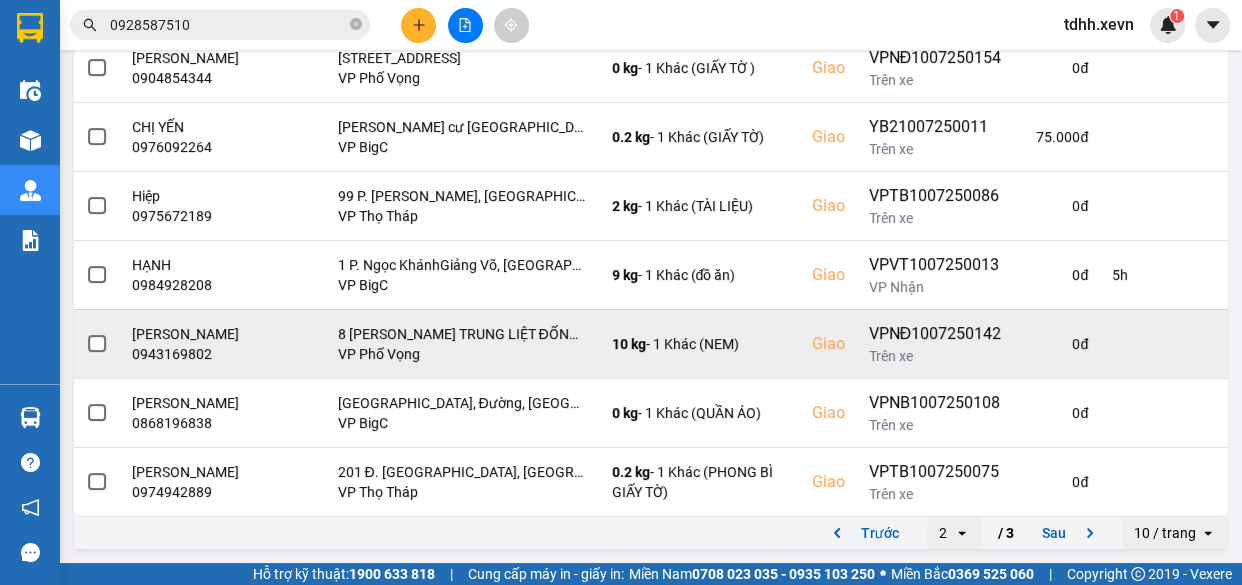 scroll, scrollTop: 576, scrollLeft: 0, axis: vertical 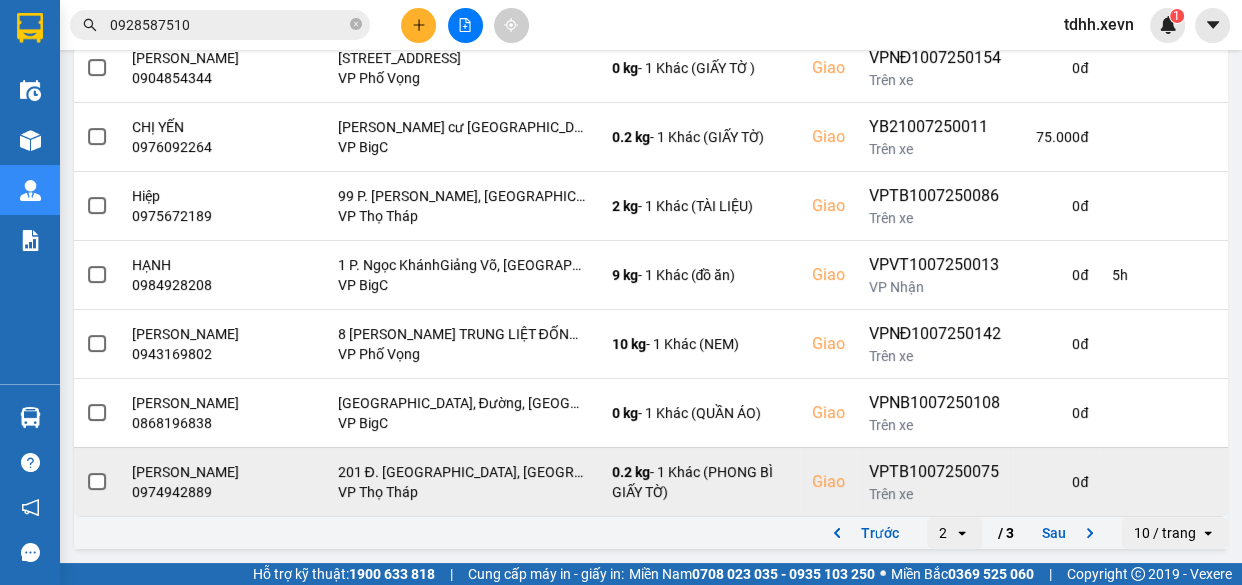 click on "Khách hàng Khu vực Địa chỉ Hàng hóa Loại Mã đơn Thu tài xế Ghi chú NGỌC  0983721030 68 Ng. Chùa Hưng Ký, Tổ dân phố 5D+Tổ dân phố, Hai Bà Trưng, Hà Nội VP Phố Vọng 20 kg  -   2 Khác (2 KIỆN THỰC PHẨM + BÁNH ) Giao VPNĐ1007250158 Trên xe 140.000 đ CẦN CÁNG VÀ DÂY  DUNG 0912769169 M2 Vinhomes Metropolis 304 P. Kim Mã, Ngọc Khánh, Ba Đình, Hà Nội VP Thọ Tháp 2 kg  -   1 Khác (LÁ BỒ ĐỀ, HƯƠNG) Giao VPNB1007250119 Trên xe 0 đ Hoàng 0985294969 XQ6V+9VJ Hà Đông, Hà Nội VP BigC 0 kg  -   1 Khác (Giấy tờ) Giao VPTB1007250087 Trên xe 0 đ TRẦN THỊ VÂN  0904854344 Park 11 Times City, XVV9+8G9, Khu đô thị Times City, Hai Bà Trưng, Hà Nội VP Phố Vọng 0 kg  -   1 Khác (GIẤY TỜ ) Giao VPNĐ1007250154 Trên xe 0 đ CHỊ YẾN 0976092264 Chung cư King Palace, 108 Đ. Nguyễn Trãi, Thượng Đình, Thanh Xuân, Hà Nội, Việt Nam VP BigC 0.2 kg  -   1 Khác (GIẤY TỜ) Giao YB21007250011 Trên xe đ" at bounding box center (651, 163) 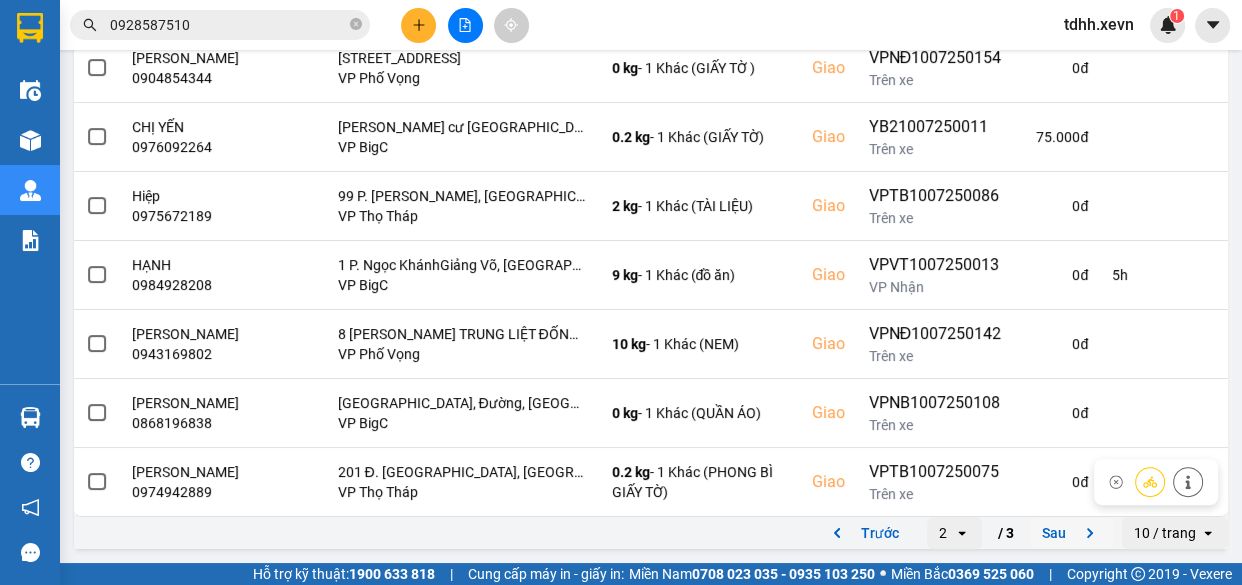 click on "Sau" at bounding box center (1072, 533) 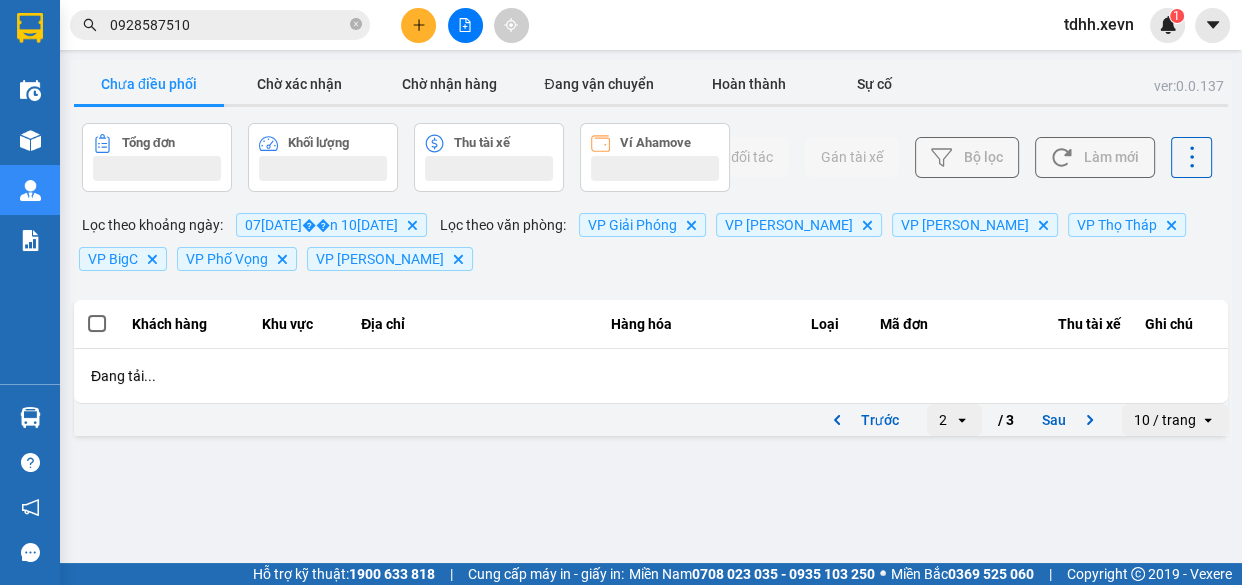 scroll, scrollTop: 0, scrollLeft: 0, axis: both 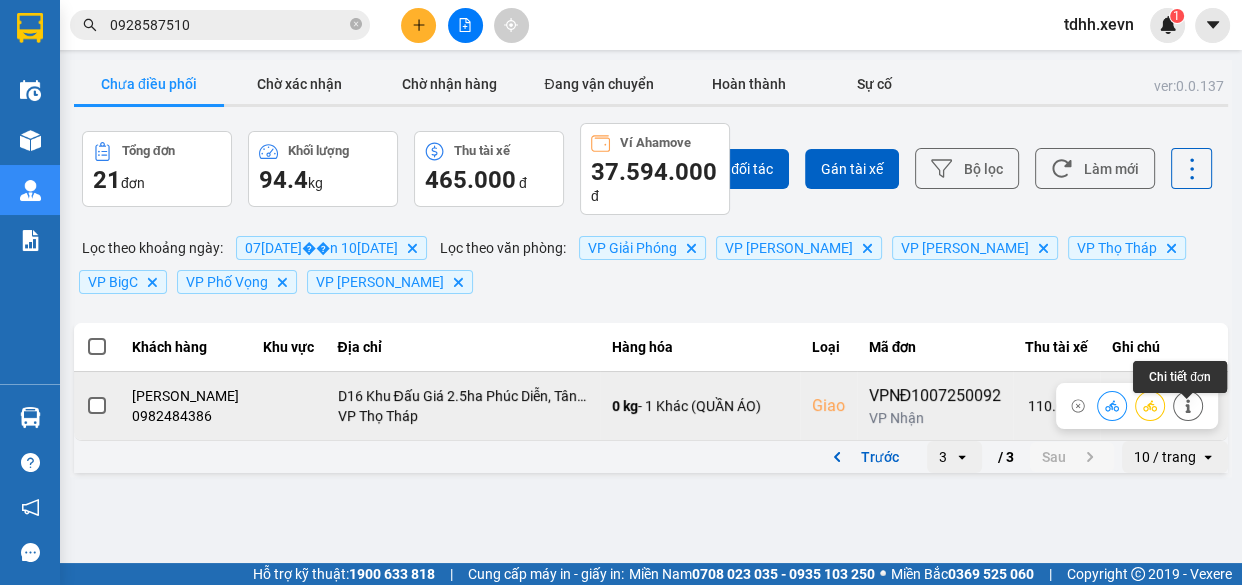 click 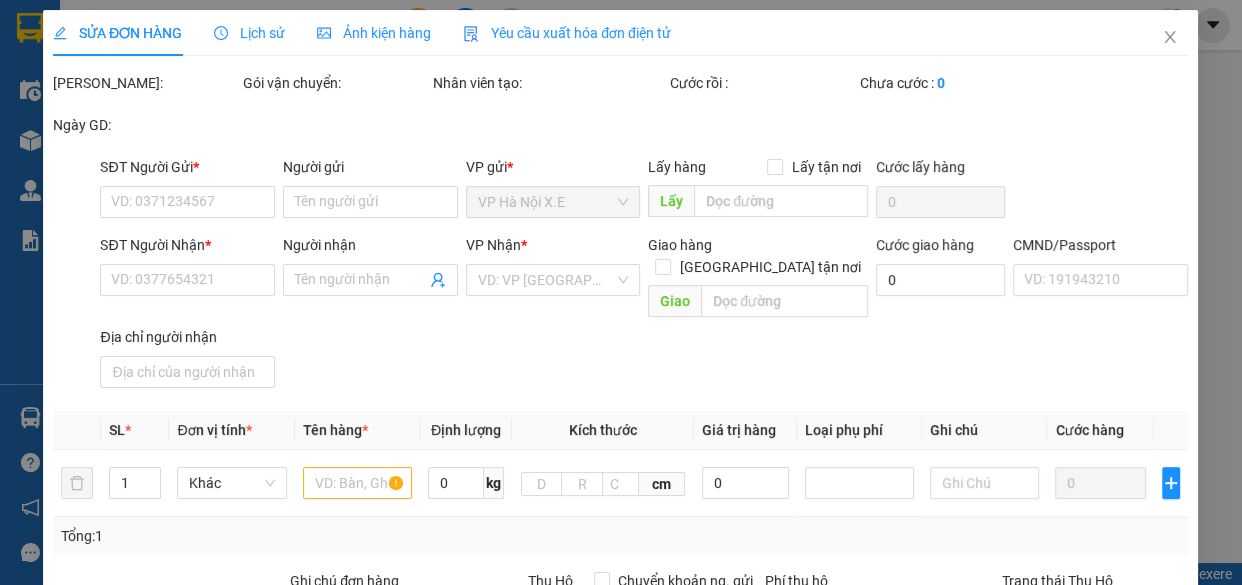 type on "0943398097" 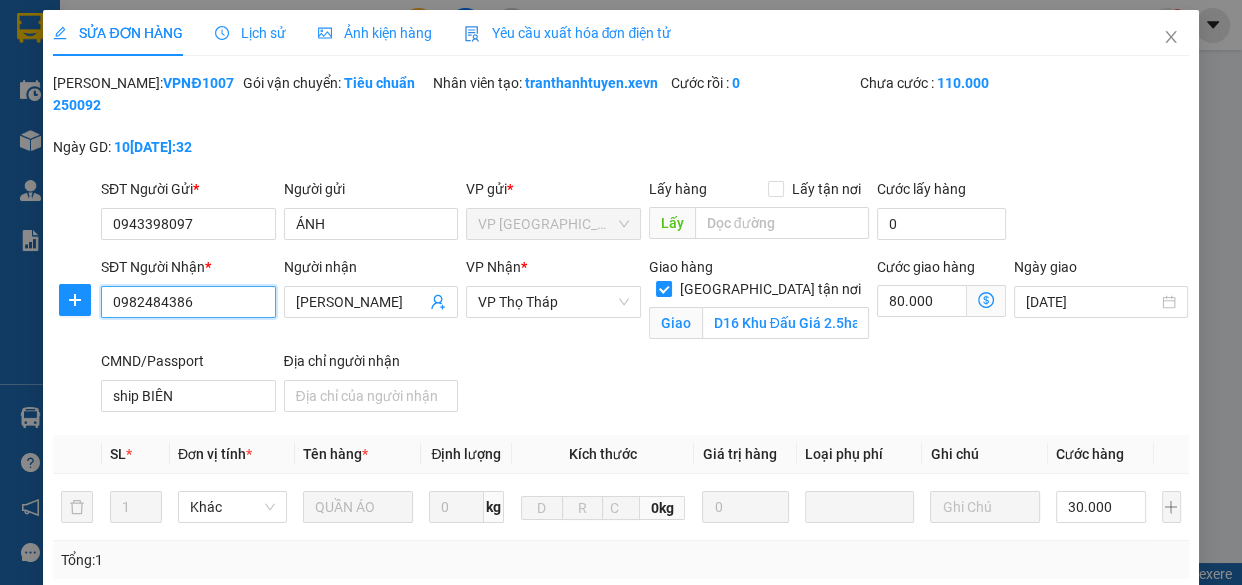 click on "0982484386" at bounding box center (188, 302) 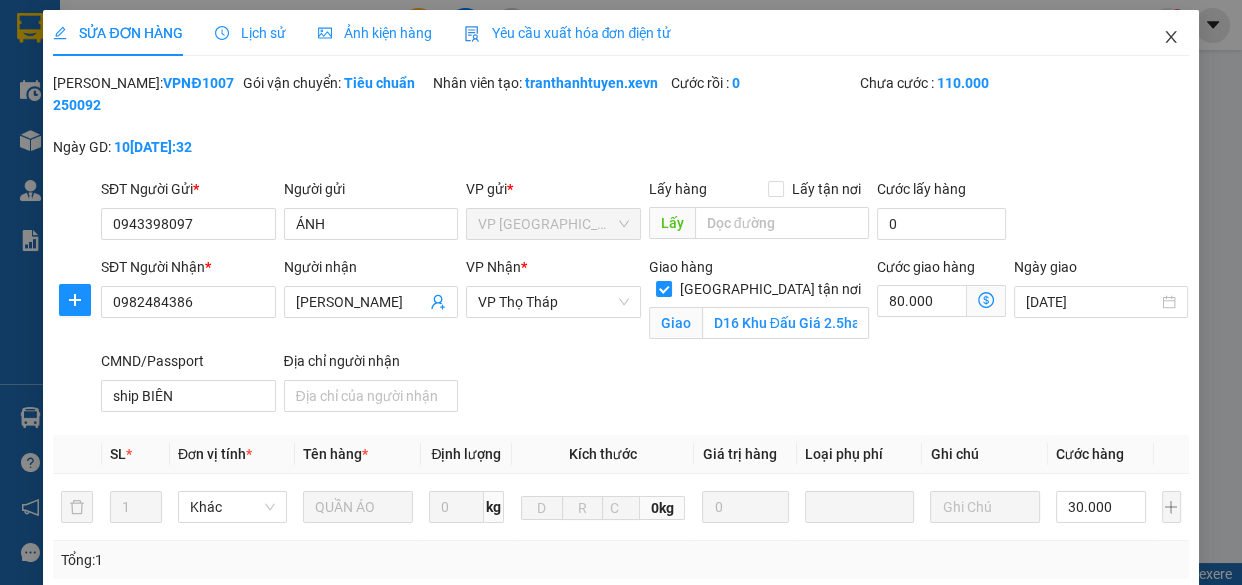 click 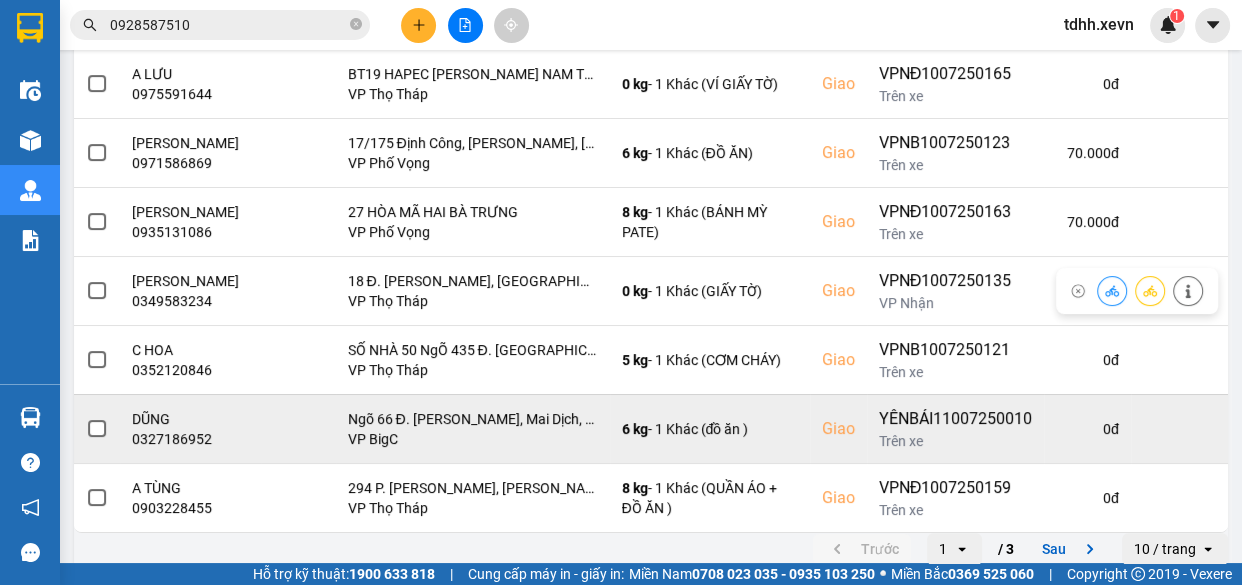 scroll, scrollTop: 560, scrollLeft: 0, axis: vertical 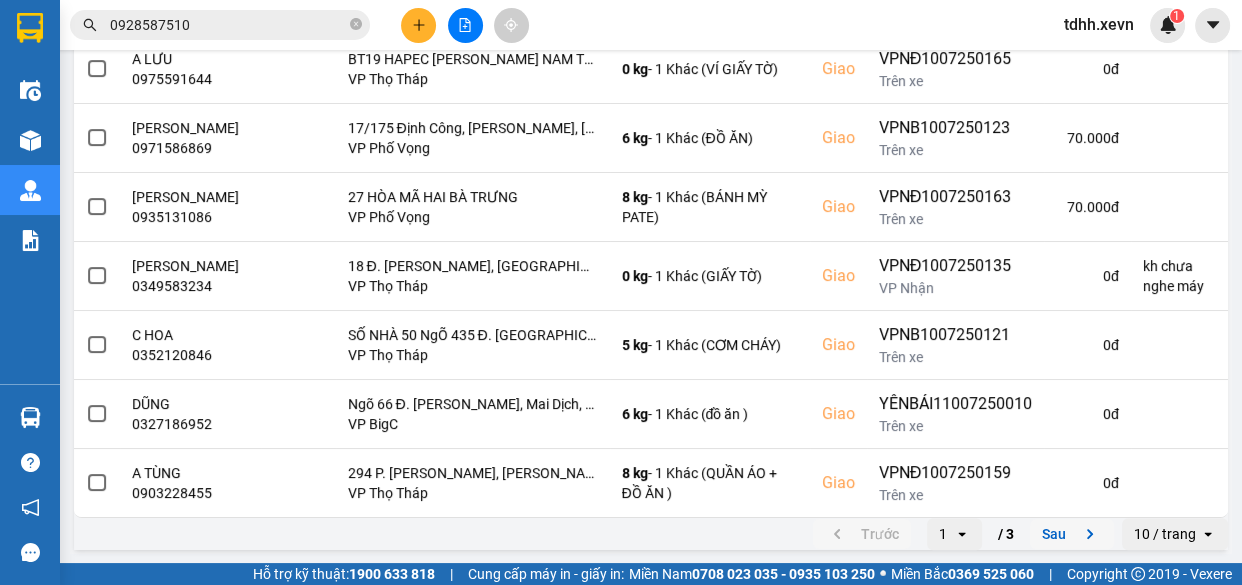 click on "Sau" at bounding box center (1072, 534) 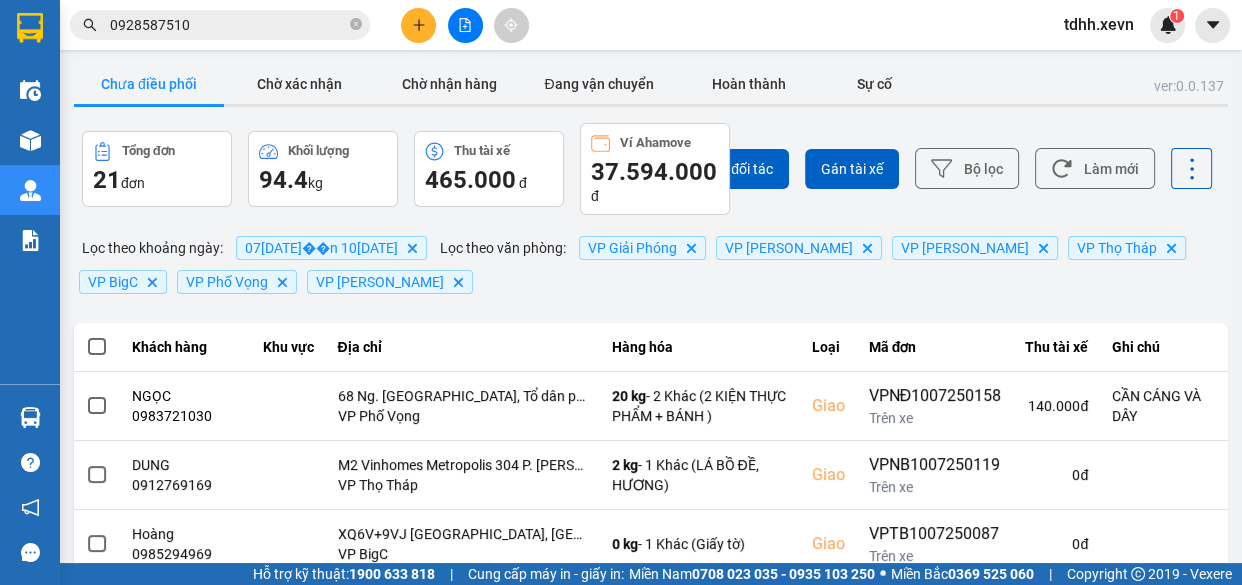 scroll, scrollTop: 576, scrollLeft: 0, axis: vertical 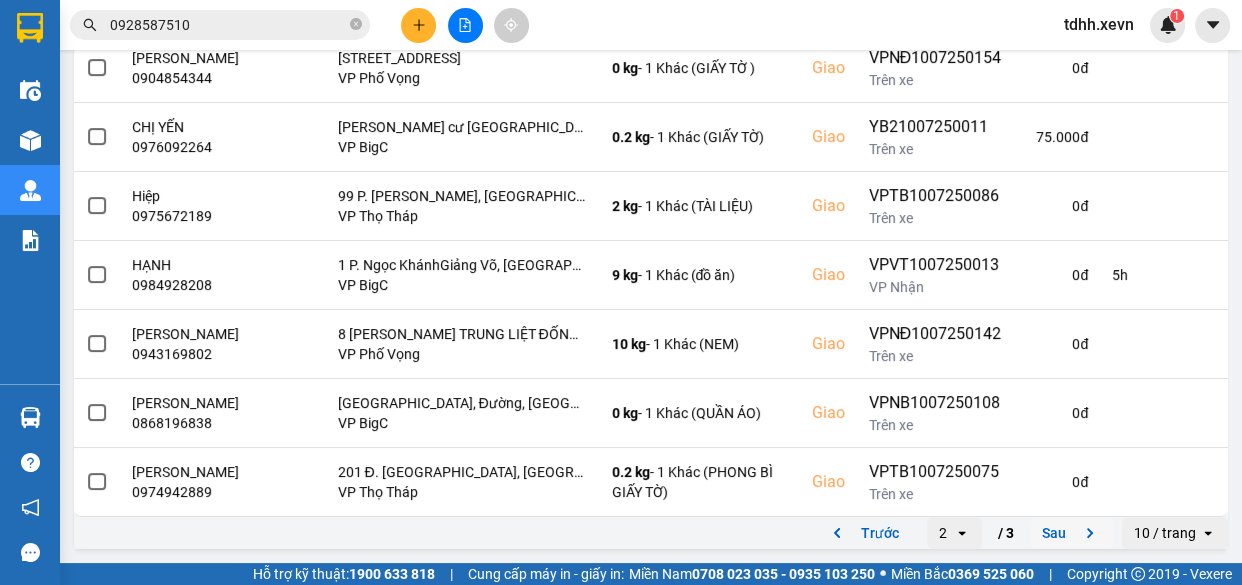 click on "Sau" at bounding box center [1072, 533] 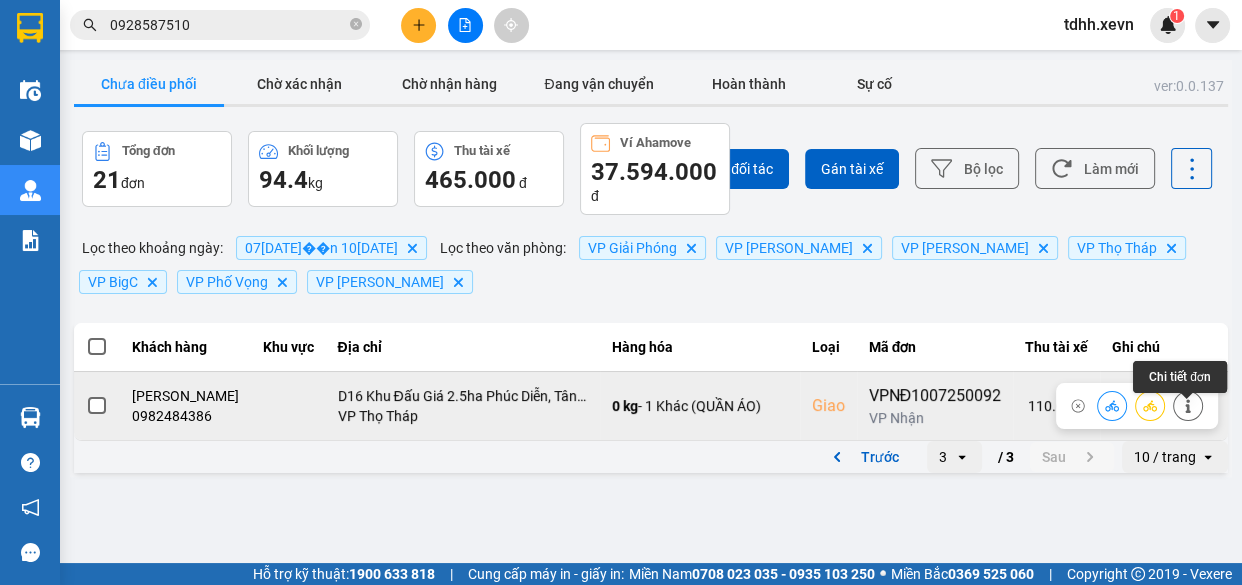 click 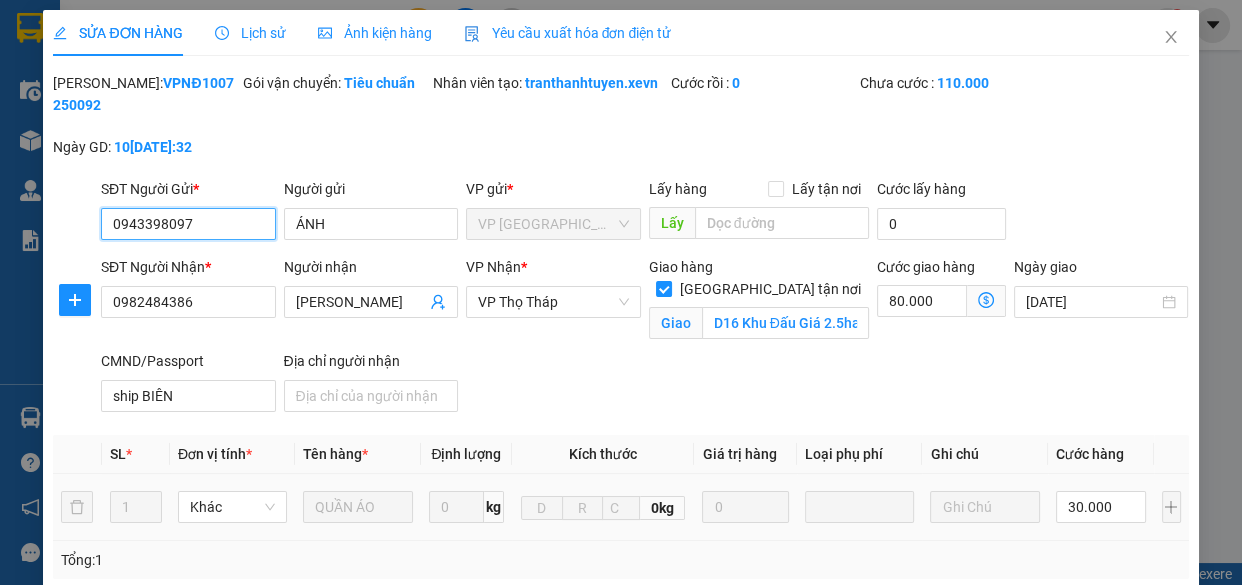 drag, startPoint x: 197, startPoint y: 247, endPoint x: 172, endPoint y: 269, distance: 33.30165 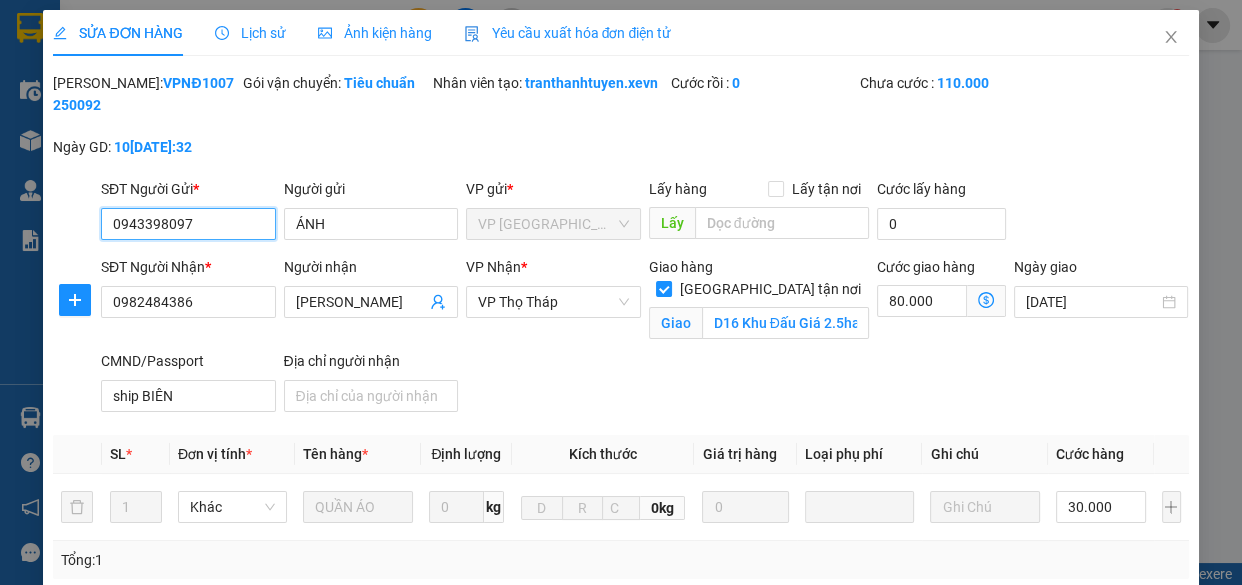 scroll, scrollTop: 438, scrollLeft: 0, axis: vertical 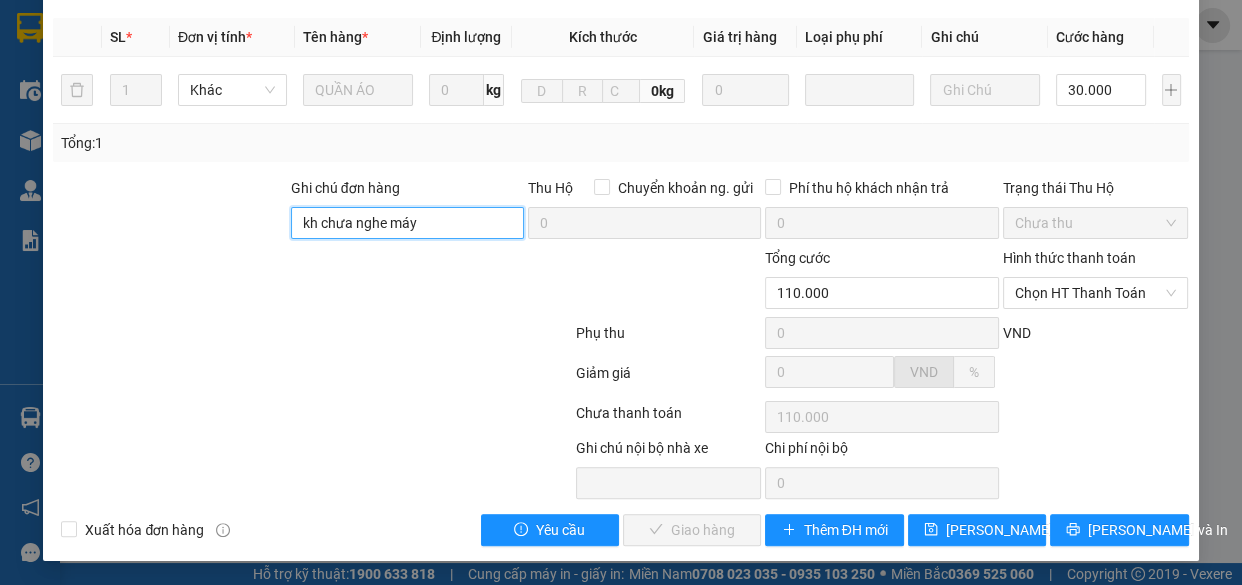 click on "kh chưa nghe máy" at bounding box center [407, 223] 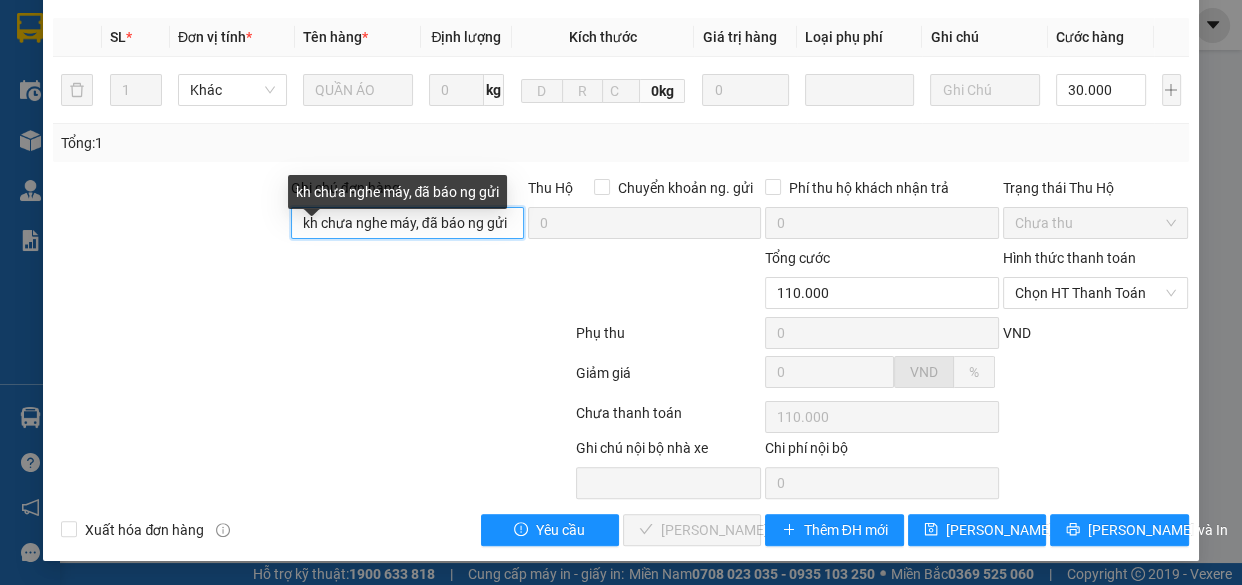 scroll, scrollTop: 0, scrollLeft: 0, axis: both 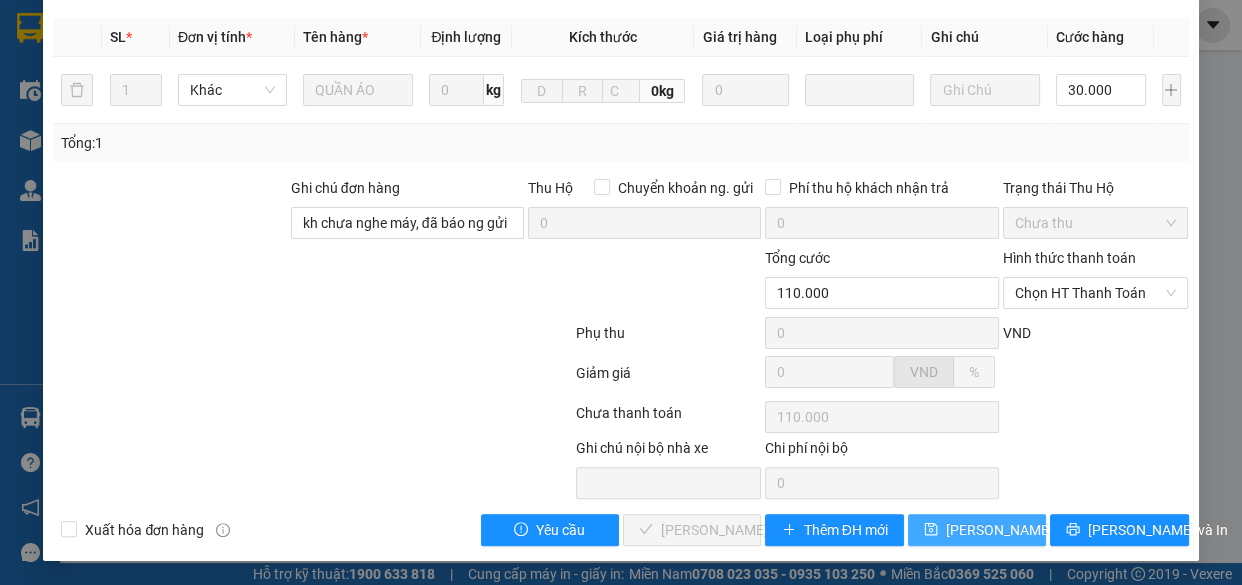 drag, startPoint x: 951, startPoint y: 521, endPoint x: 931, endPoint y: 491, distance: 36.05551 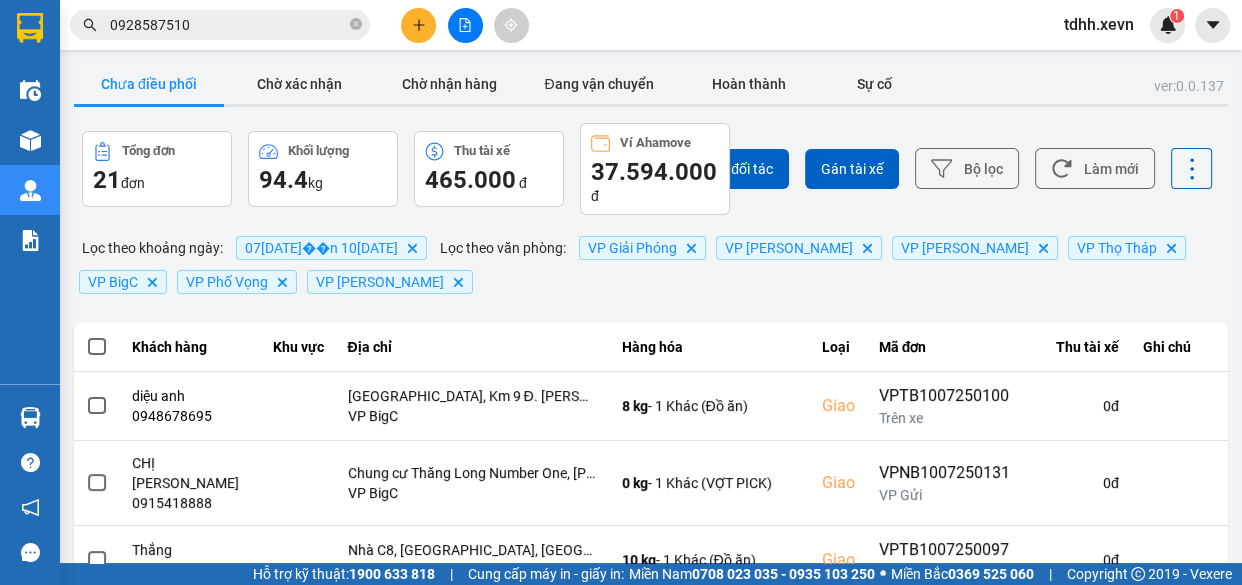click 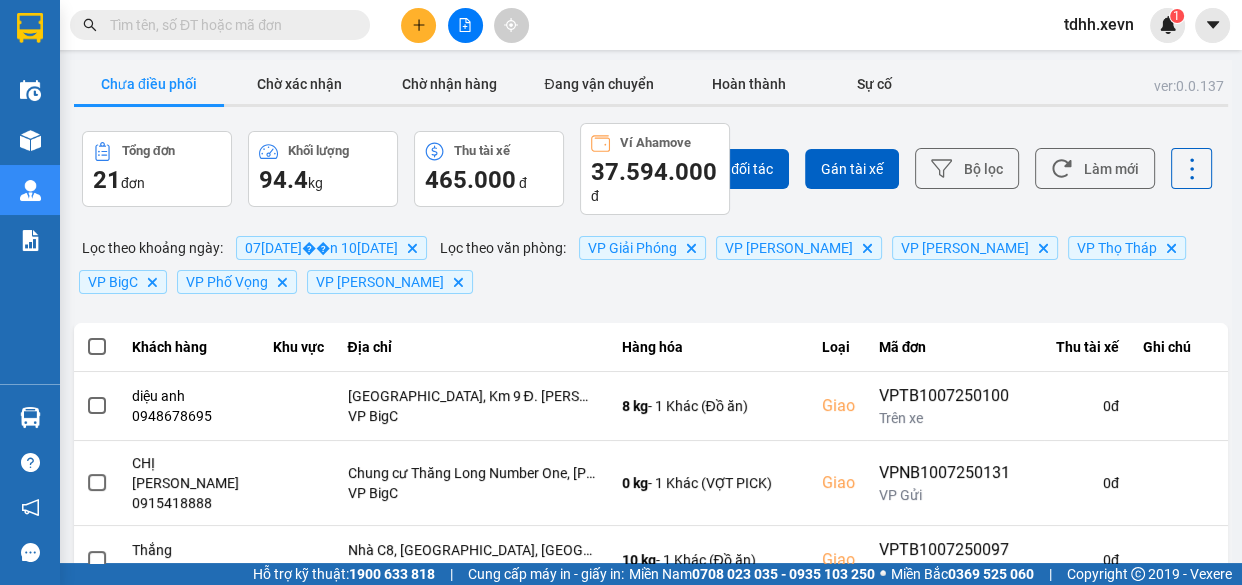 paste on "0975839879" 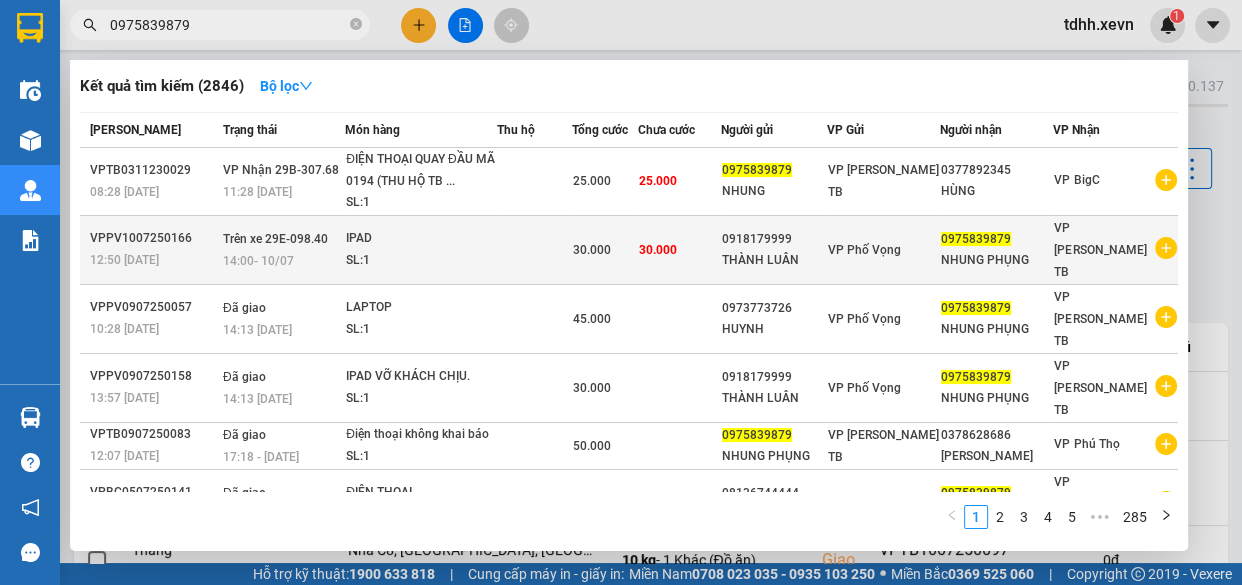 click on "SL:  1" at bounding box center (421, 261) 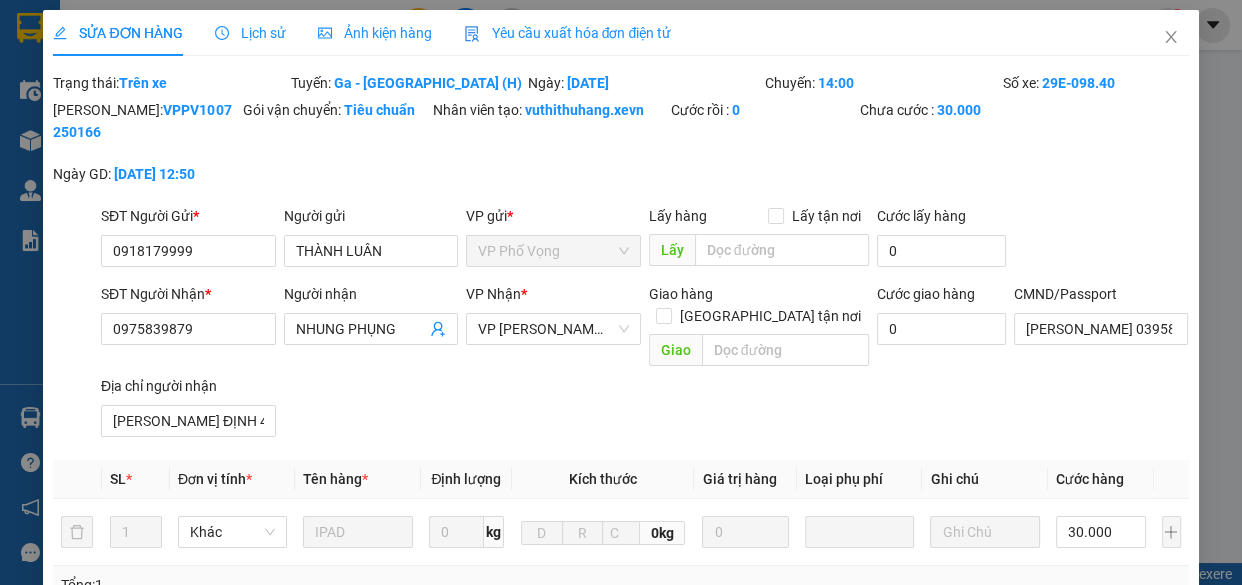 click on "Lịch sử" at bounding box center (250, 33) 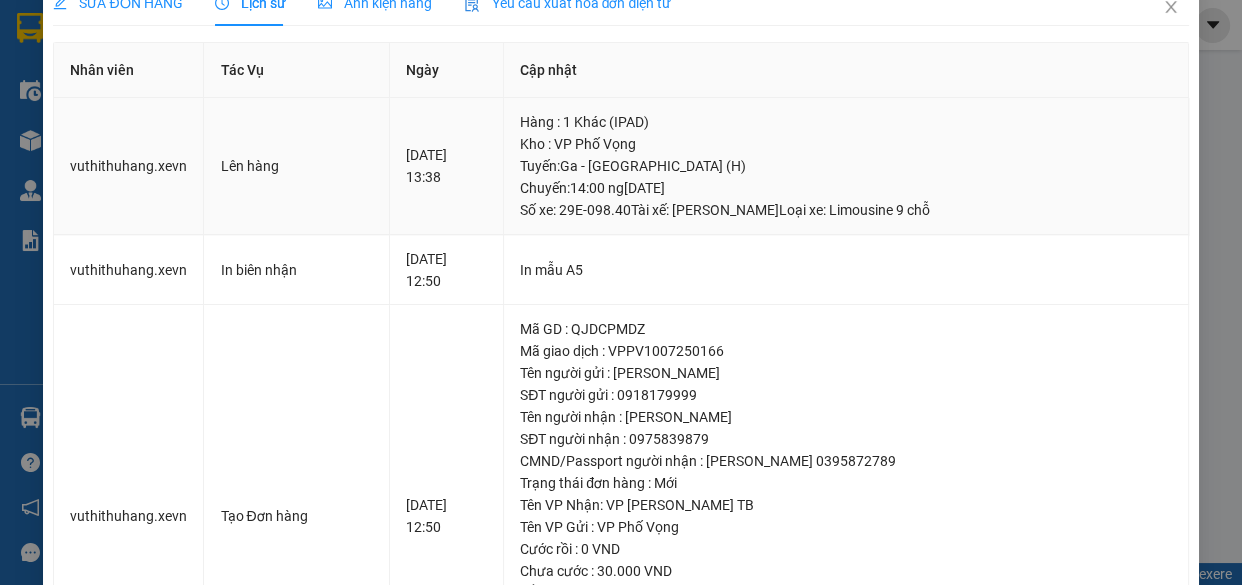 scroll, scrollTop: 0, scrollLeft: 0, axis: both 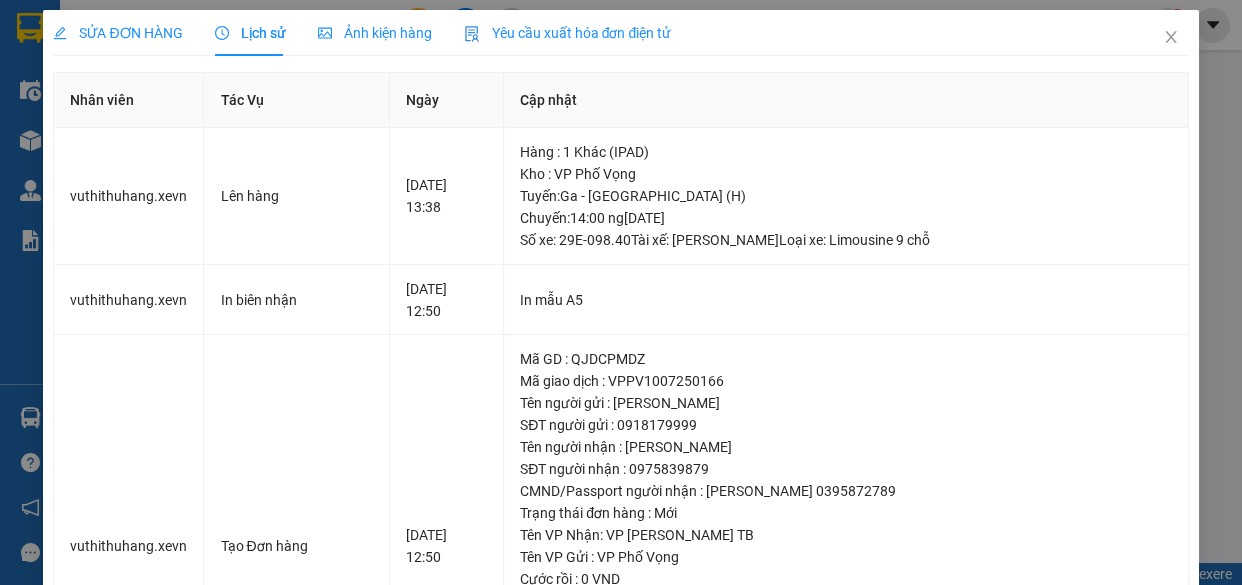 click on "SỬA ĐƠN HÀNG" at bounding box center [117, 33] 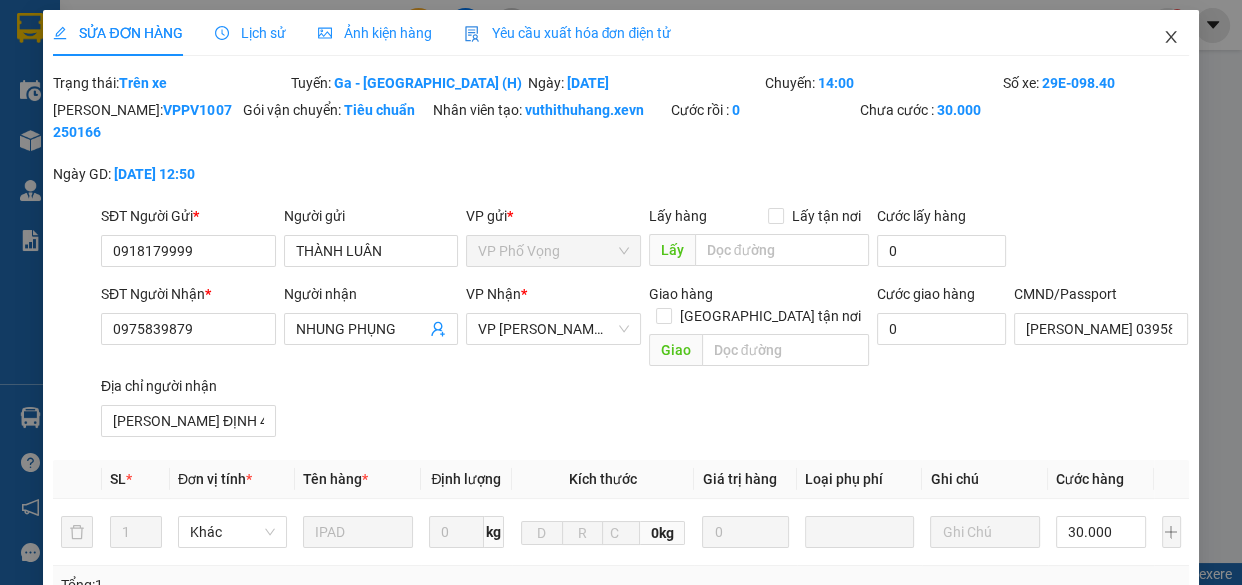drag, startPoint x: 1150, startPoint y: 30, endPoint x: 720, endPoint y: 18, distance: 430.16742 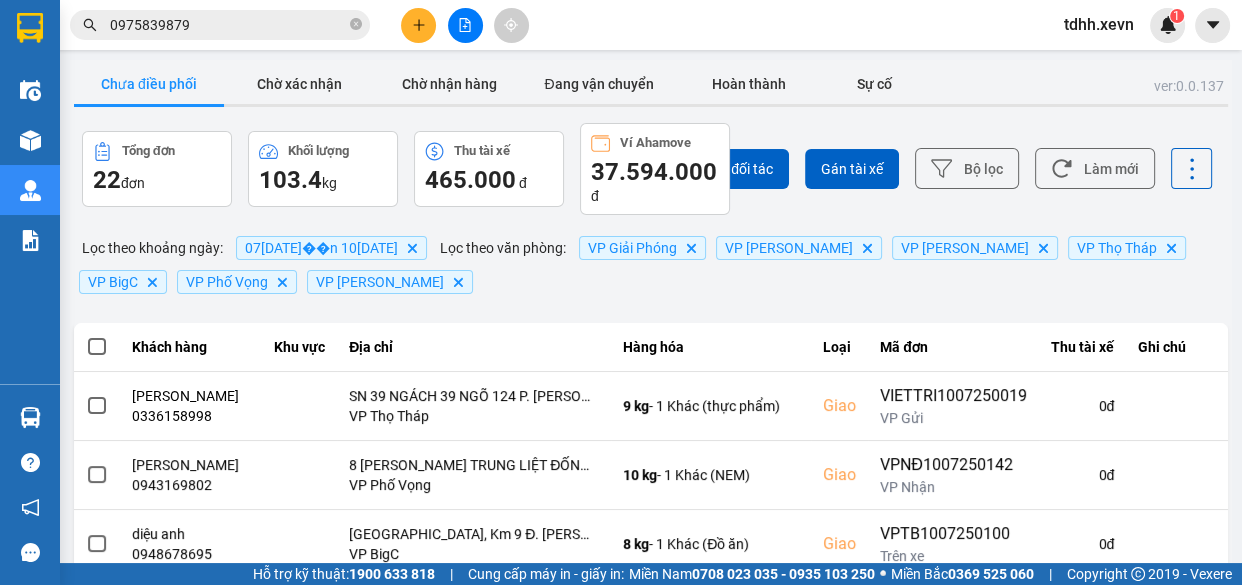 click on "0975839879" at bounding box center [228, 25] 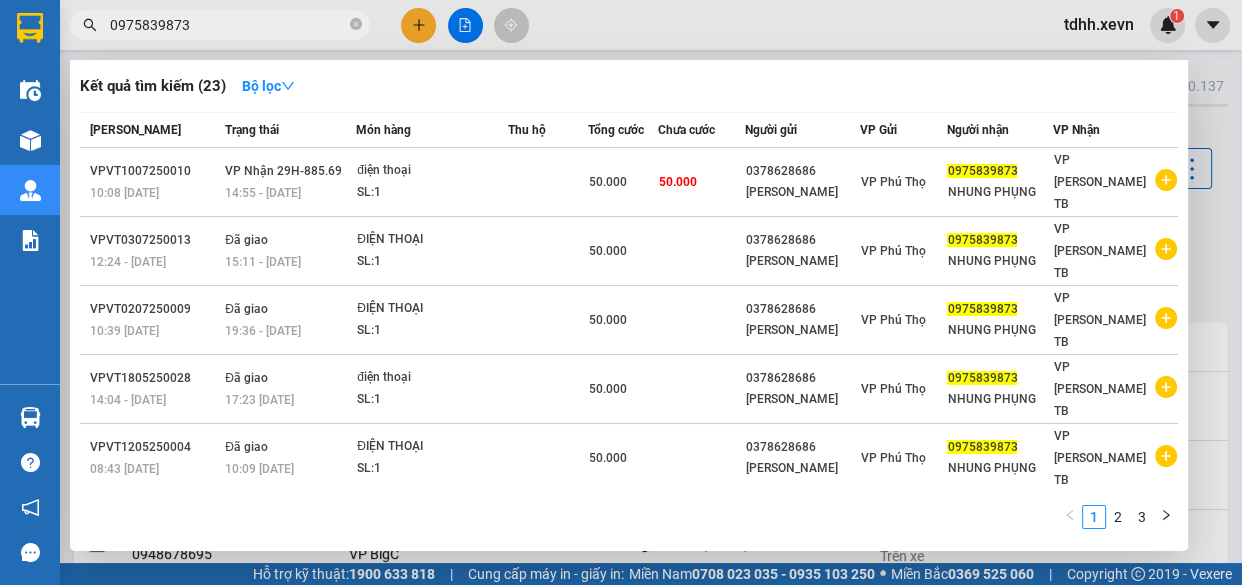 drag, startPoint x: 349, startPoint y: 29, endPoint x: 337, endPoint y: 30, distance: 12.0415945 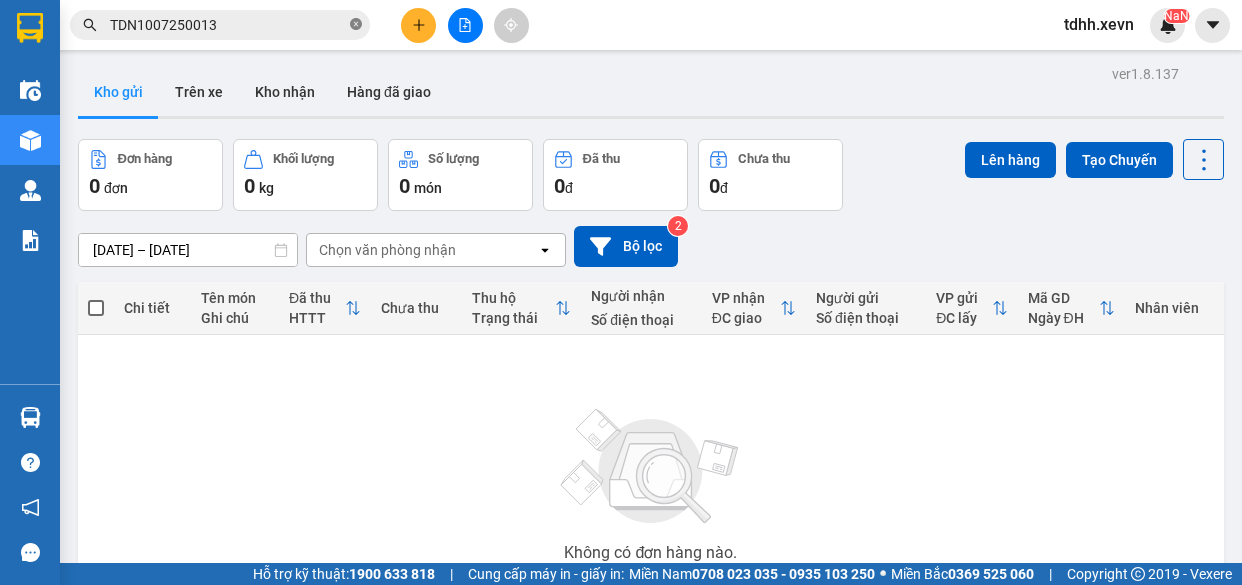 scroll, scrollTop: 0, scrollLeft: 0, axis: both 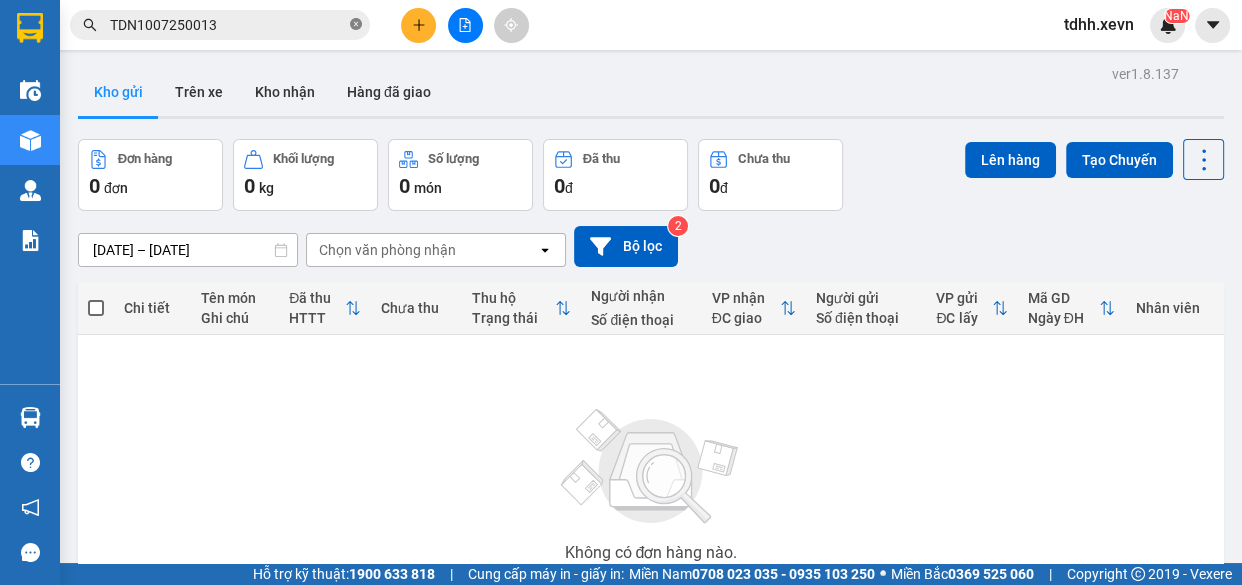 click 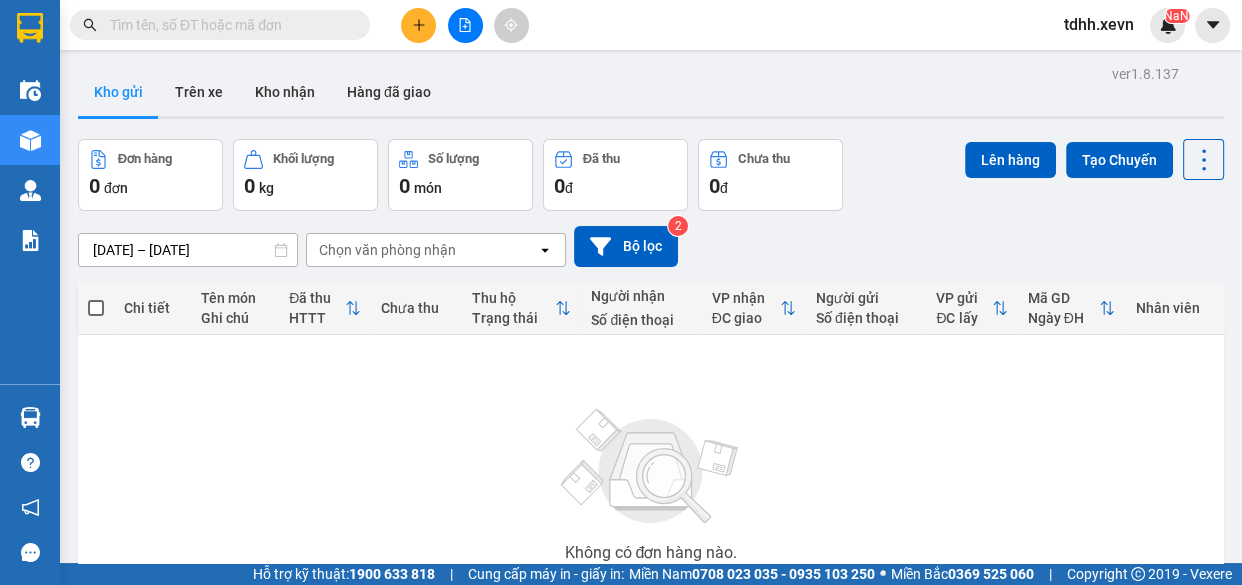 paste on "0915558663" 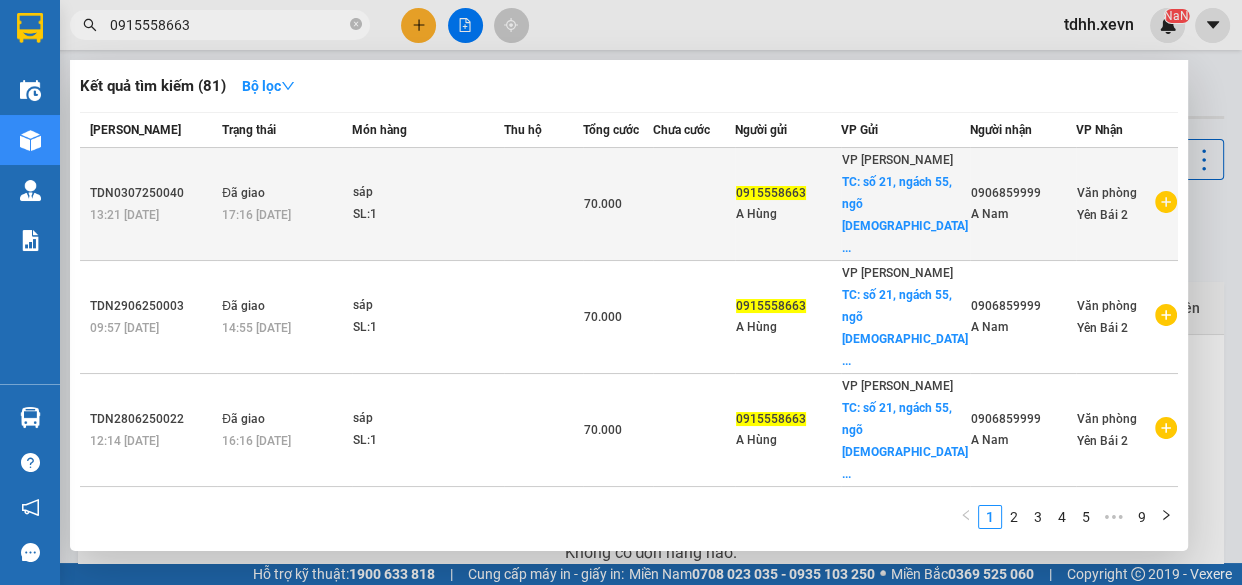 type on "0915558663" 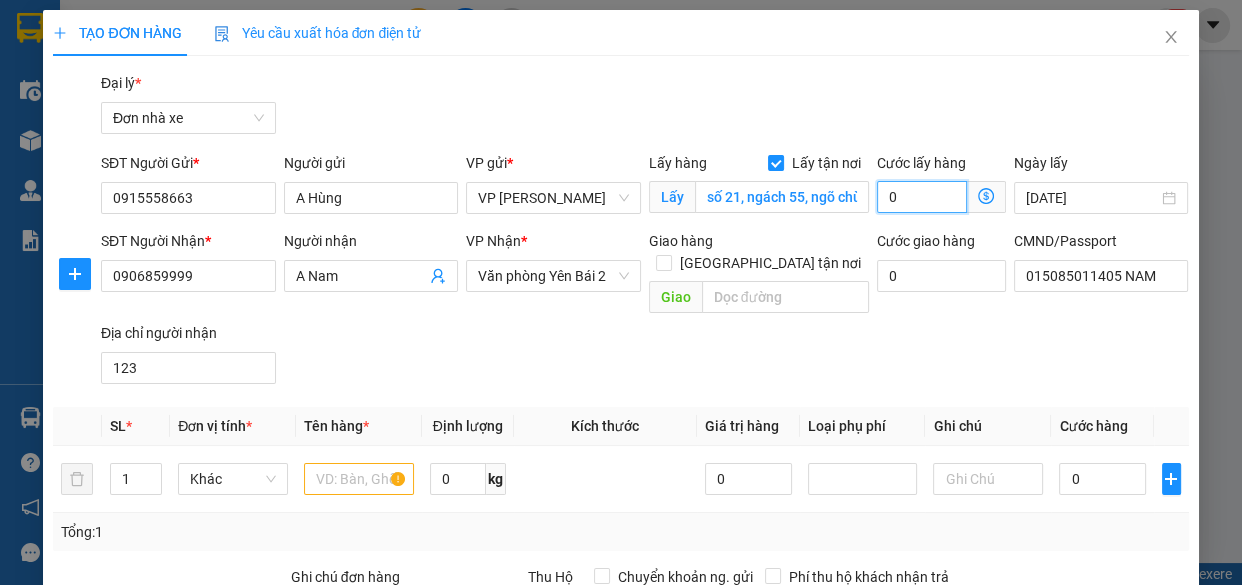 click on "0" at bounding box center [922, 197] 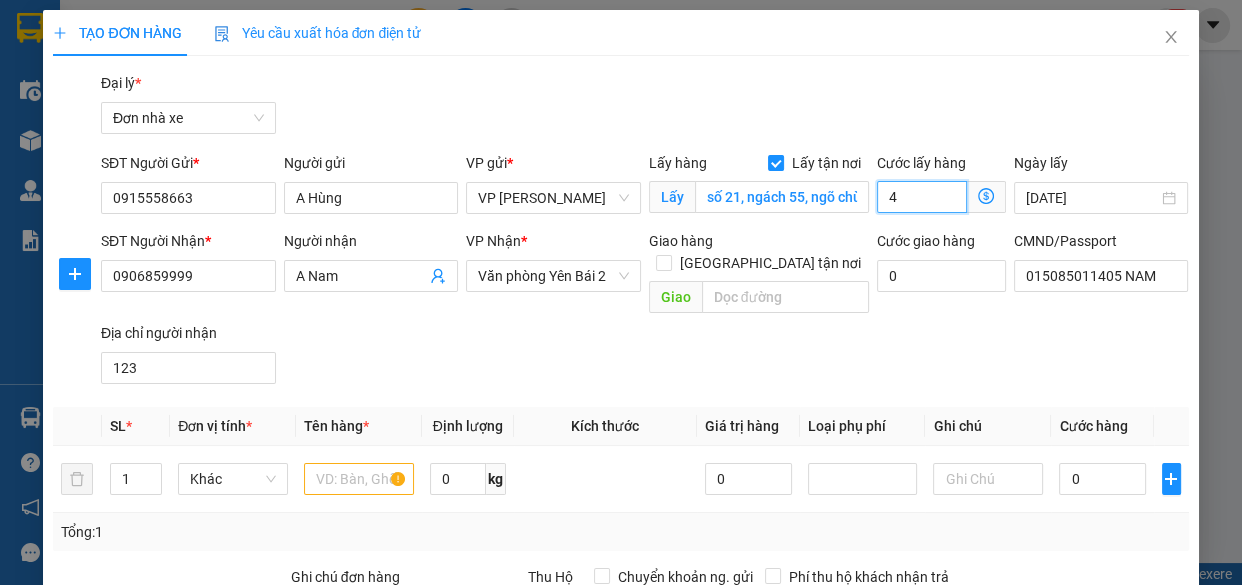 type on "40" 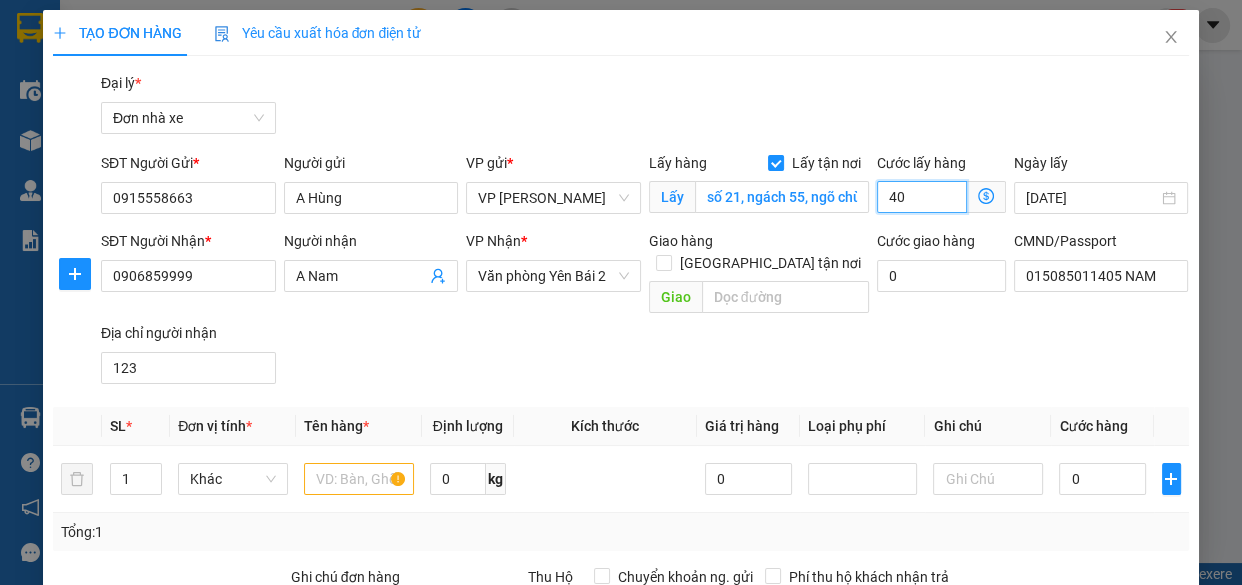 type on "40" 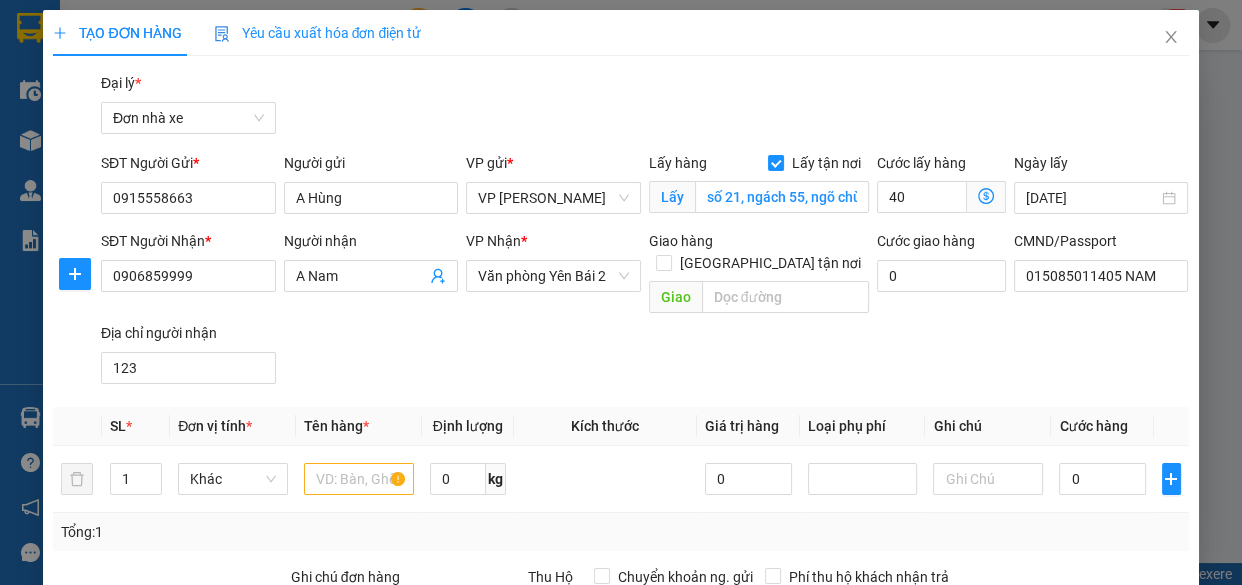 click on "SĐT Người Nhận  * 0906859999 Người nhận A Nam VP Nhận  * Văn phòng Yên Bái 2 Giao hàng [GEOGRAPHIC_DATA] tận nơi Giao Cước giao hàng 0 CMND/Passport 015085011405 NAM Địa chỉ người nhận 123" at bounding box center (645, 311) 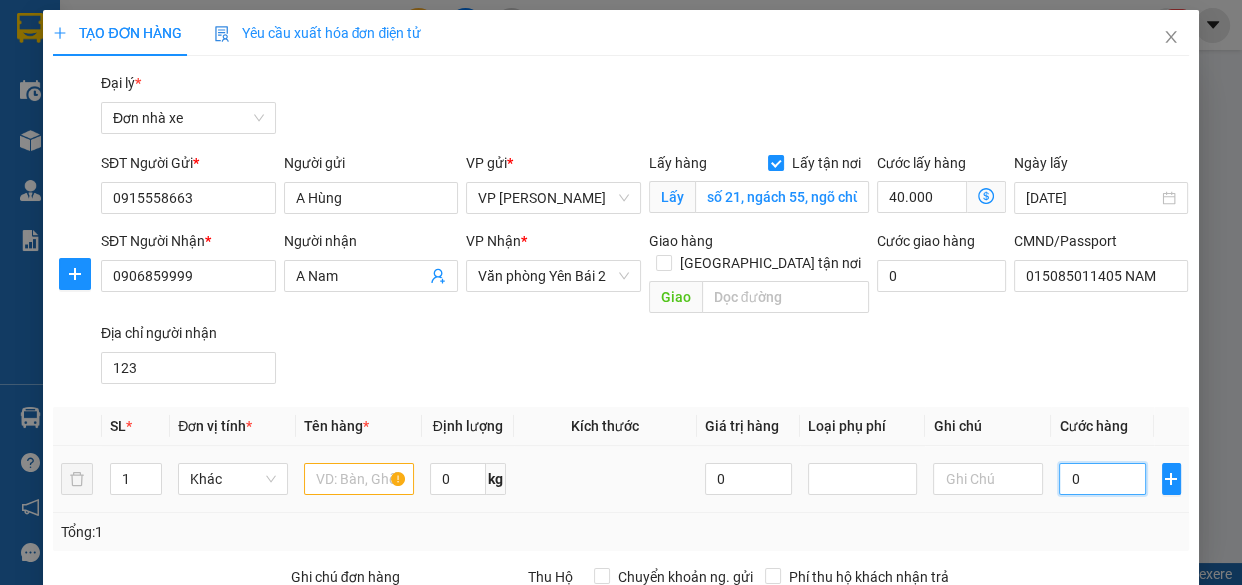 drag, startPoint x: 1061, startPoint y: 453, endPoint x: 1060, endPoint y: 436, distance: 17.029387 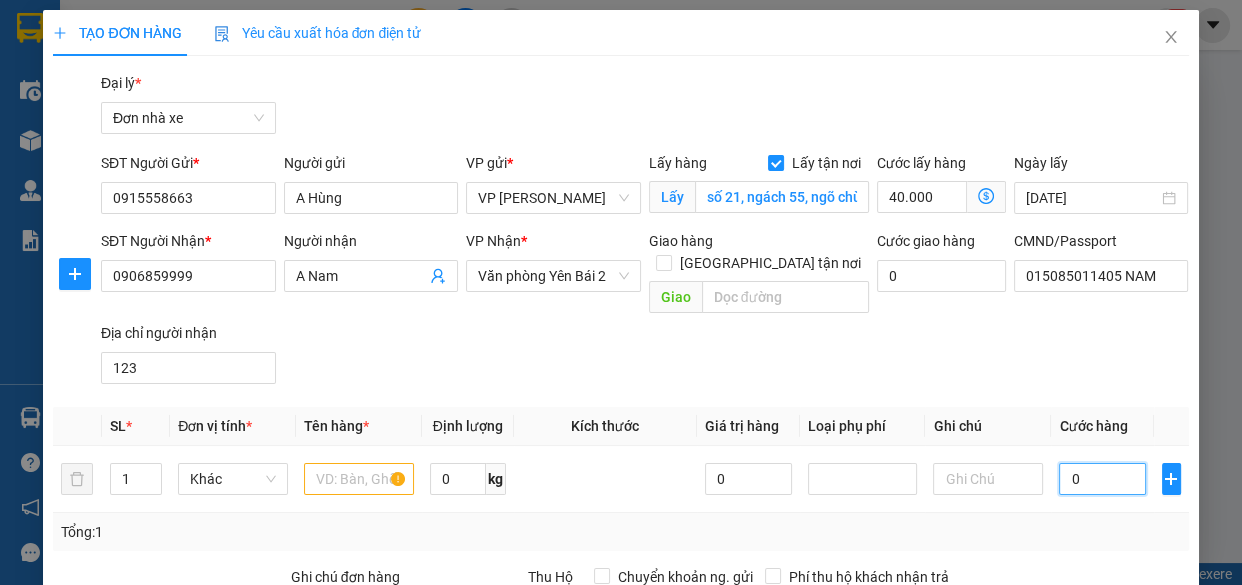 type on "3" 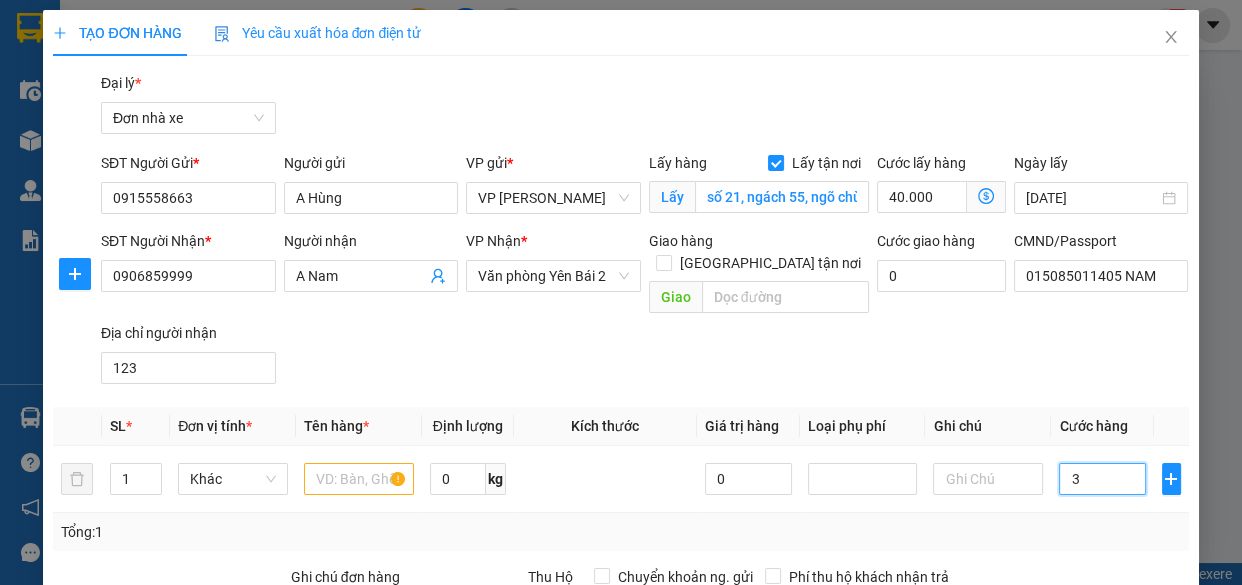 type on "40.003" 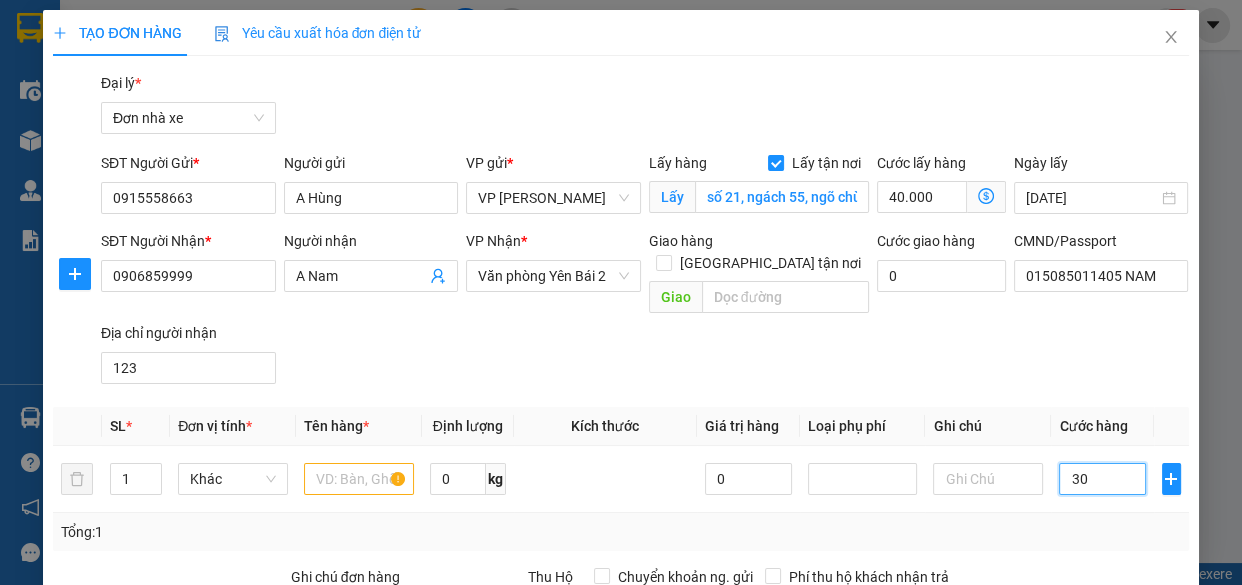 type on "40.030" 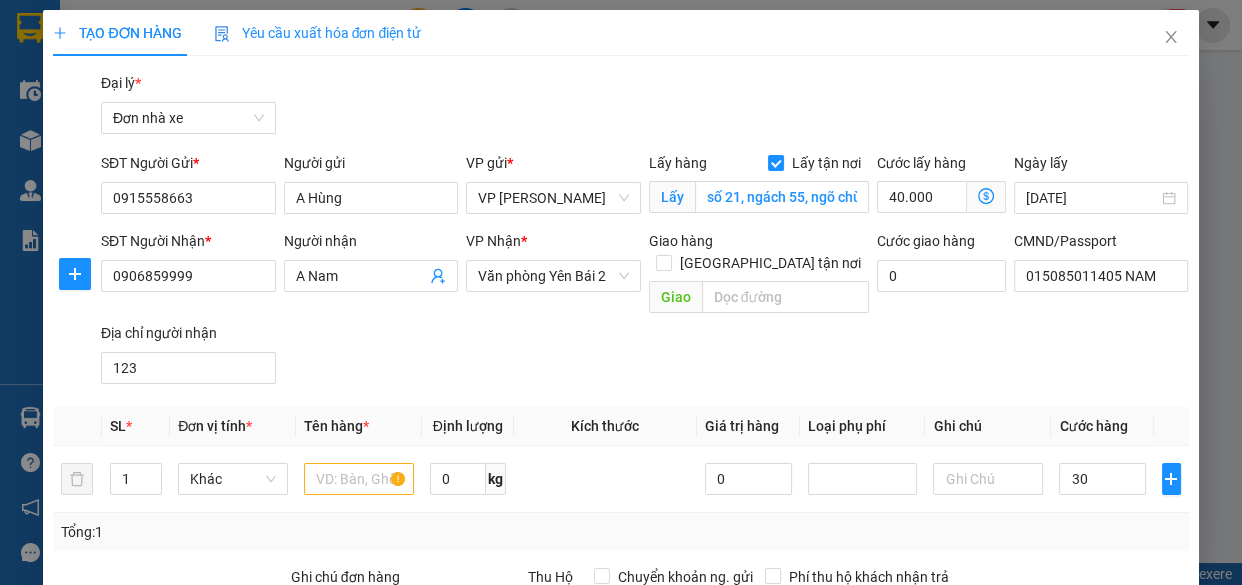 type on "30.000" 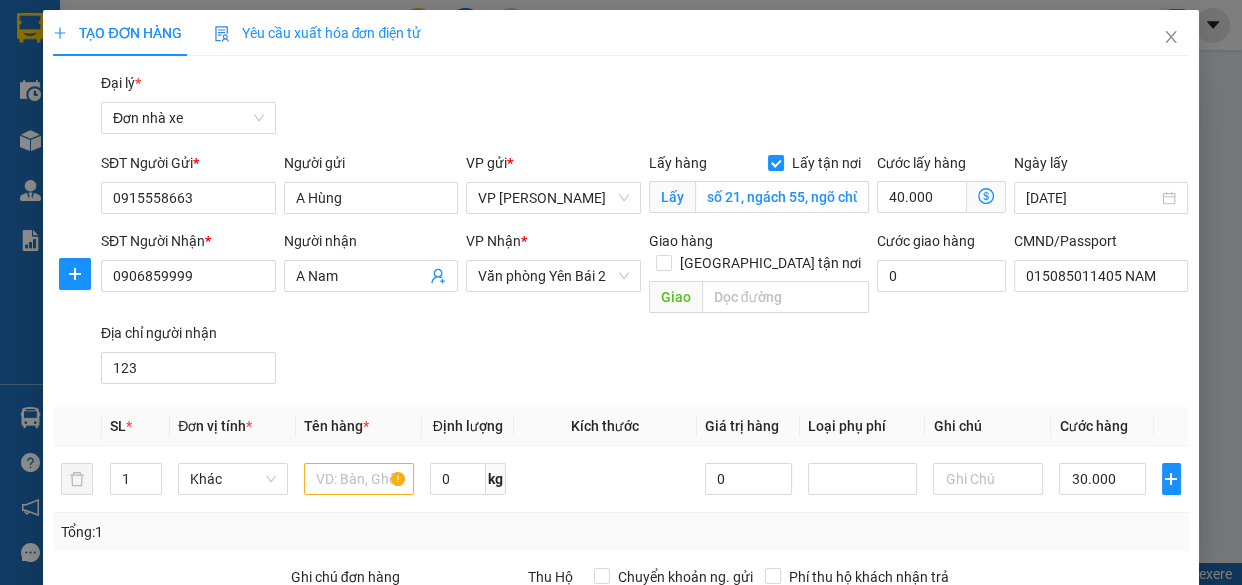 click on "Transit Pickup Surcharge Ids Transit Deliver Surcharge Ids Transit Deliver Surcharge Transit Deliver Surcharge Gói vận chuyển  * Tiêu chuẩn Đại lý  * Đơn nhà xe SĐT Người Gửi  * 0915558663 Người gửi A Hùng VP gửi  * VP Trần Đại Nghĩa Lấy hàng Lấy tận nơi Lấy số 21, ngách 55, ngõ chùa liên phái, bạch mai, hà nội Cước lấy hàng 40.000 Ngày lấy 10/07/2025 SĐT Người Nhận  * 0906859999 Người nhận A Nam VP Nhận  * Văn phòng Yên Bái 2 Giao hàng Giao tận nơi Giao Cước giao hàng 0 CMND/Passport 015085011405 NAM Địa chỉ người nhận 123 SL  * Đơn vị tính  * Tên hàng  * Định lượng Kích thước Giá trị hàng Loại phụ phí Ghi chú Cước hàng                       1 Khác 0 kg 0   30.000 Tổng:  1 Ghi chú đơn hàng Thu Hộ Chuyển khoản ng. gửi 0 Phí thu hộ khách nhận trả 0 Tổng cước 70.000 Hình thức thanh toán Tại văn phòng Phụ thu 0 VND Giảm giá 0 VND" at bounding box center (620, 503) 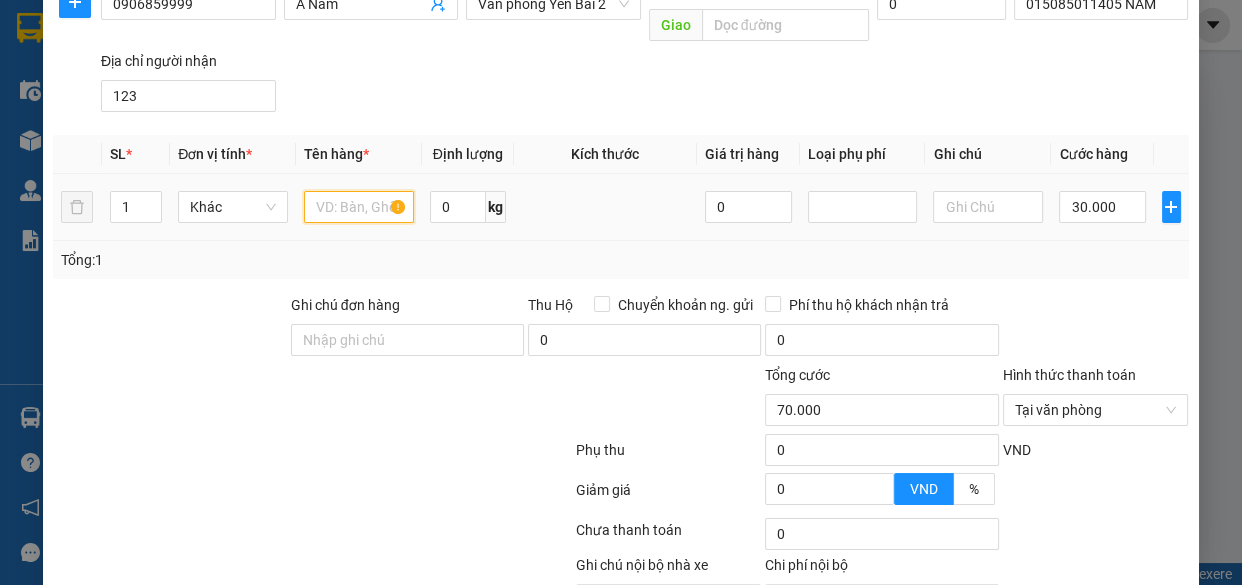 click at bounding box center [359, 207] 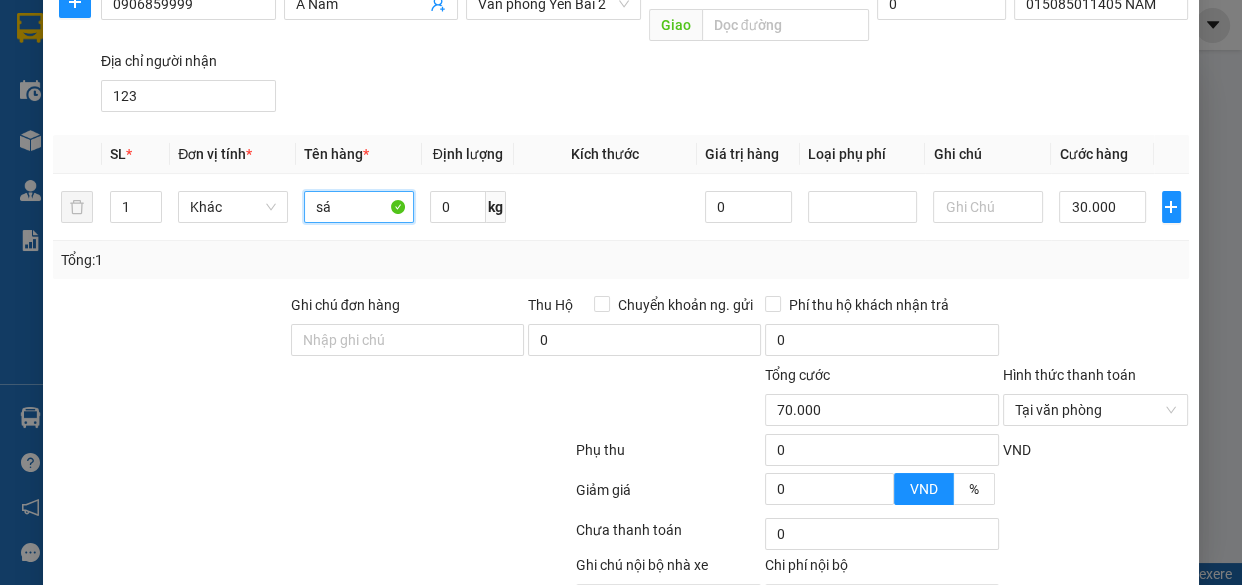 type on "sáp" 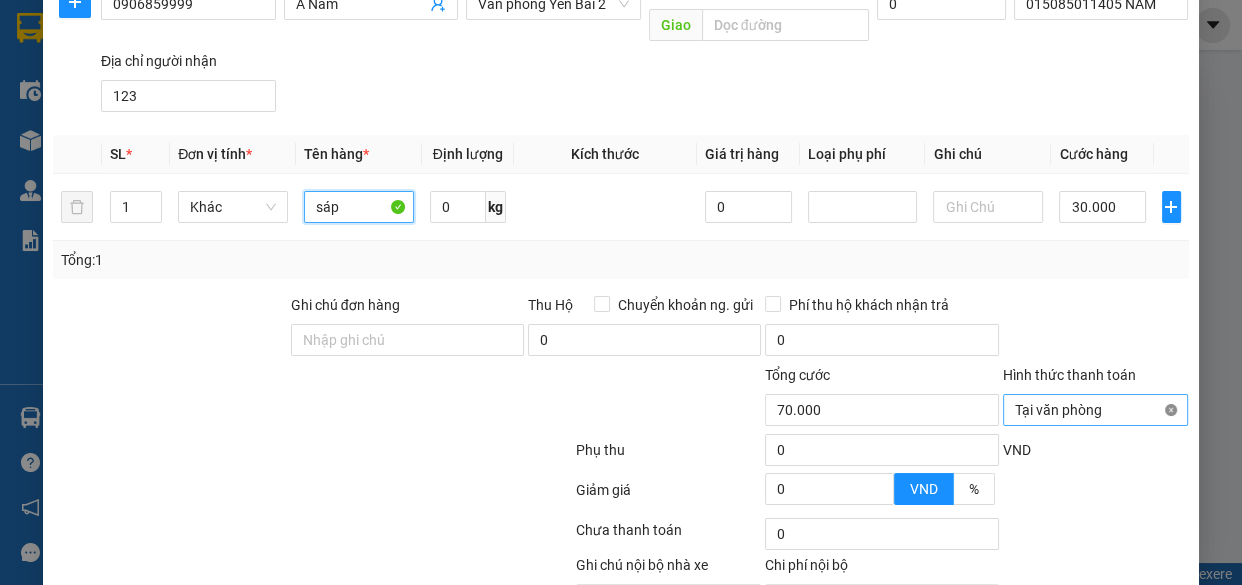 type on "70.000" 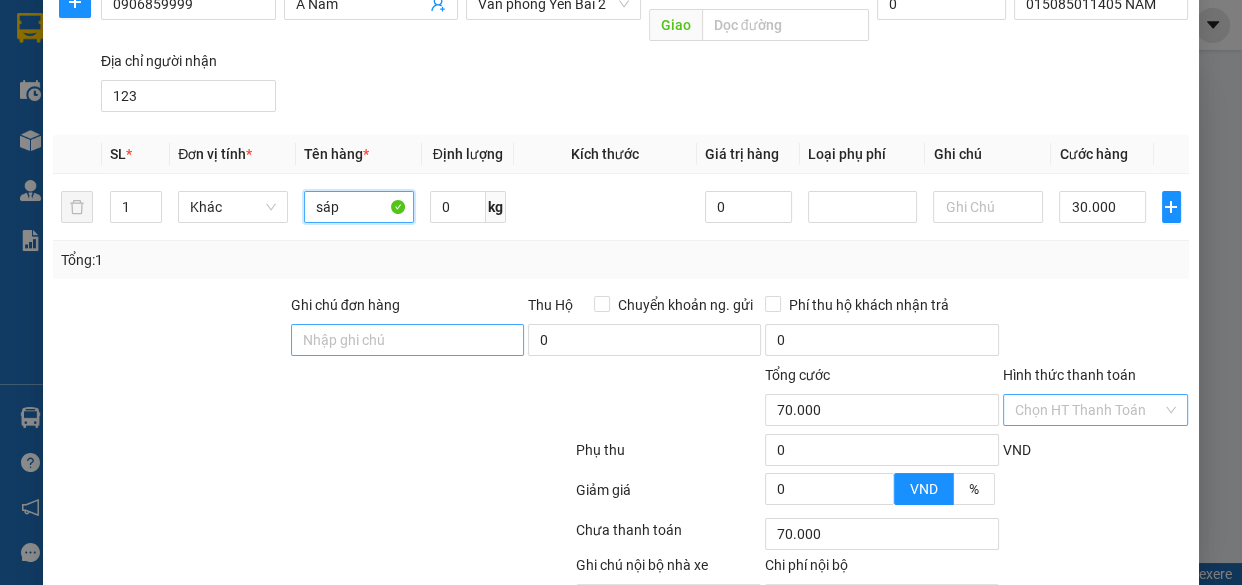 type on "sáp" 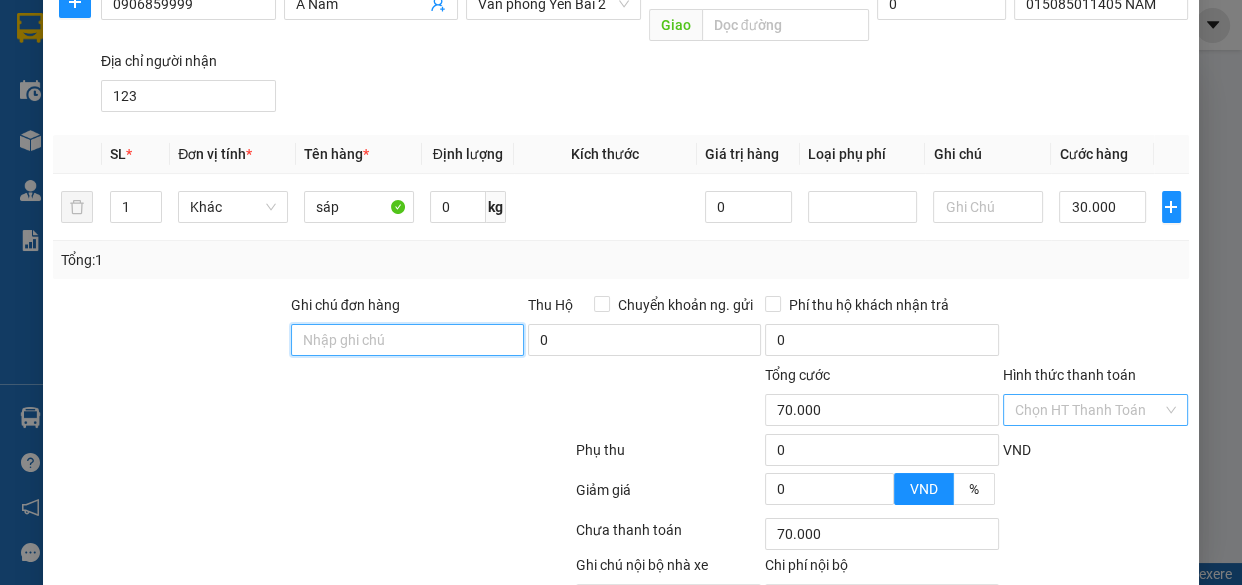 click on "Ghi chú đơn hàng" at bounding box center [407, 340] 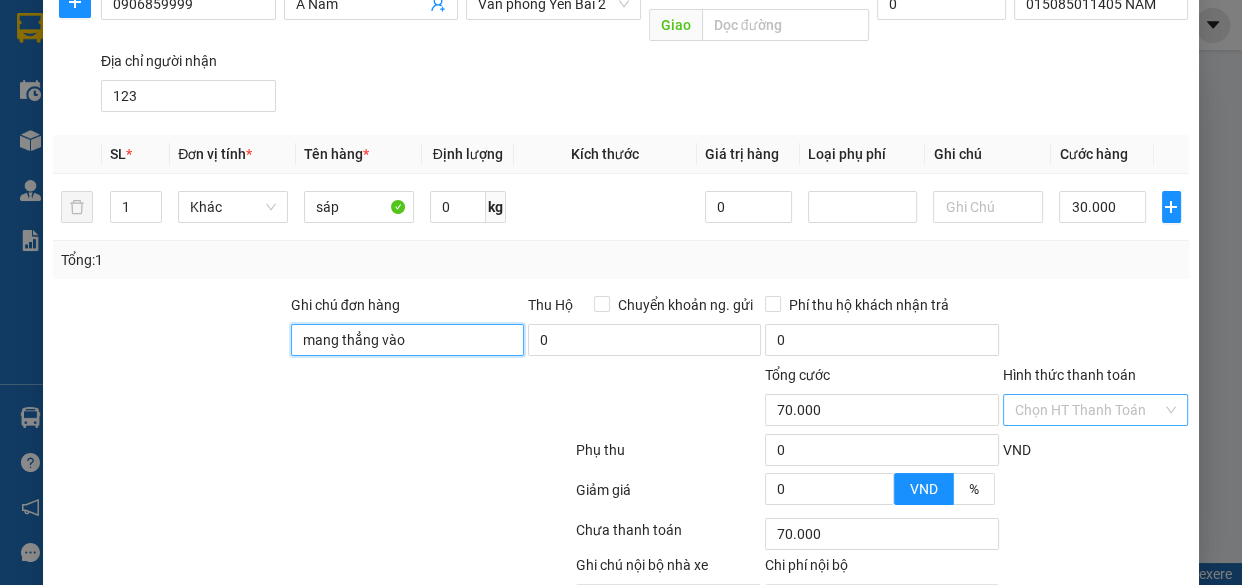 type on "mang thẳng vào vp XE VN báo đơn tổng đài" 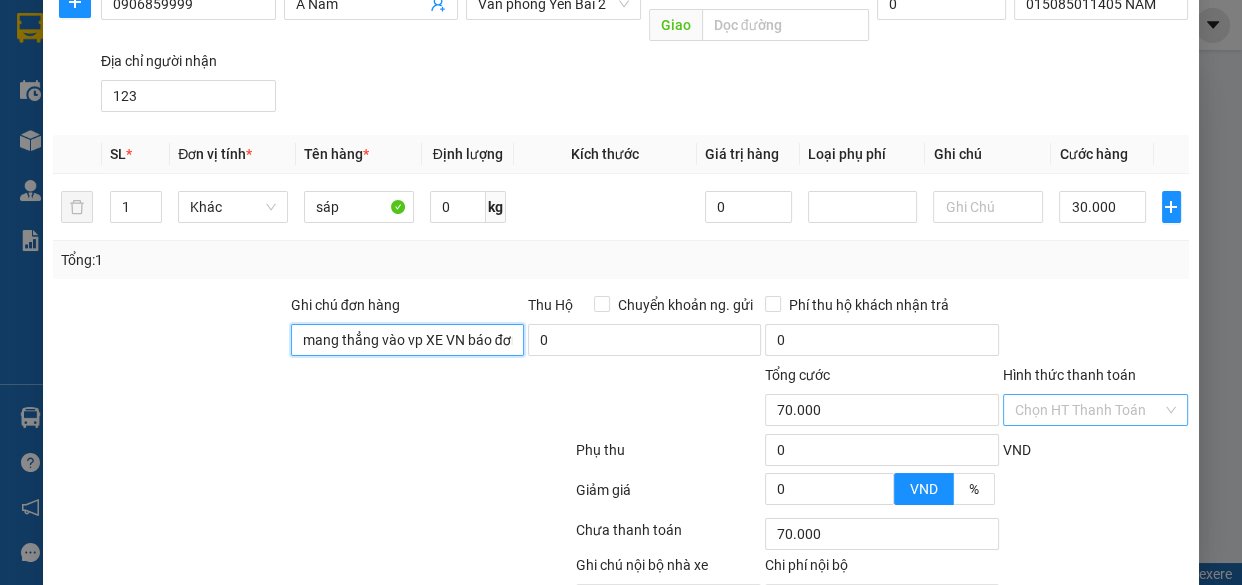 scroll, scrollTop: 0, scrollLeft: 0, axis: both 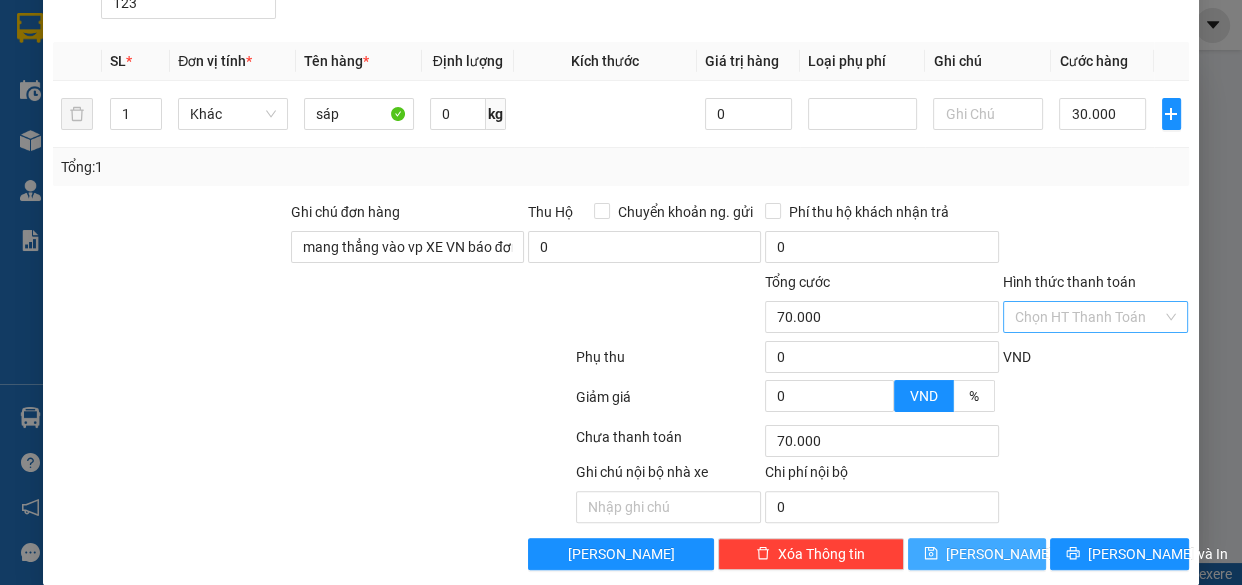 click on "[PERSON_NAME]" at bounding box center [977, 554] 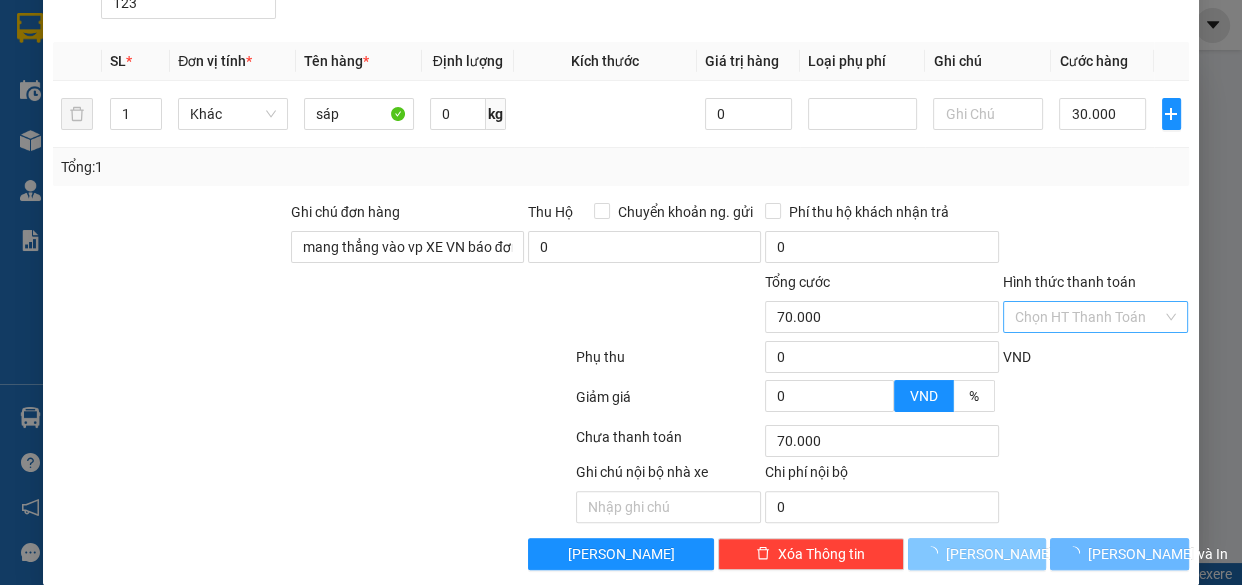 type 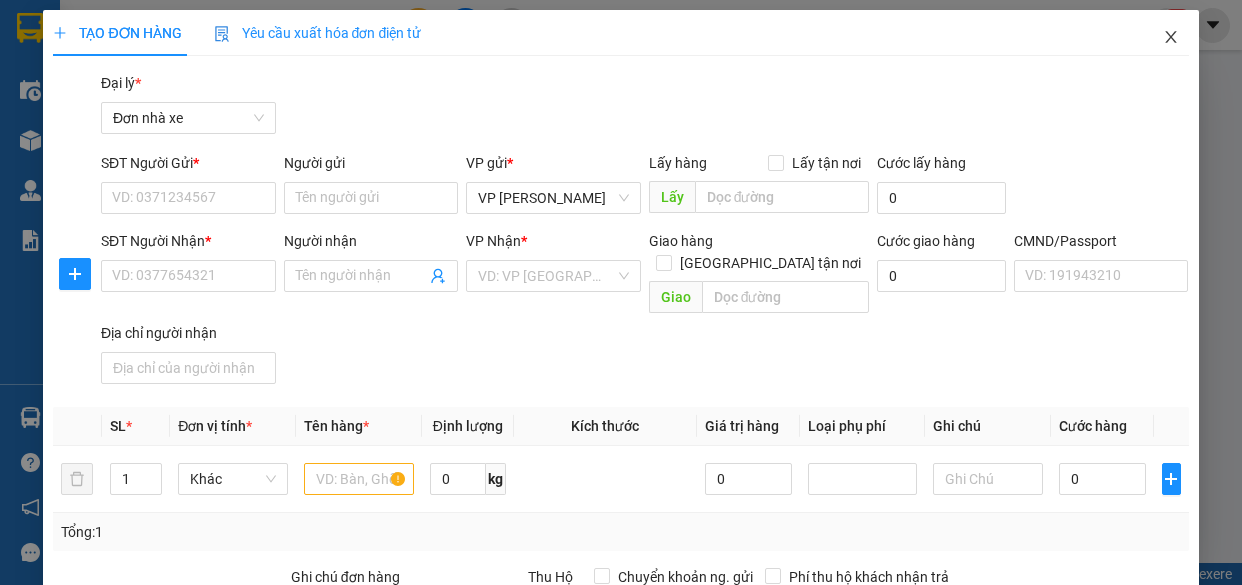 scroll, scrollTop: 0, scrollLeft: 0, axis: both 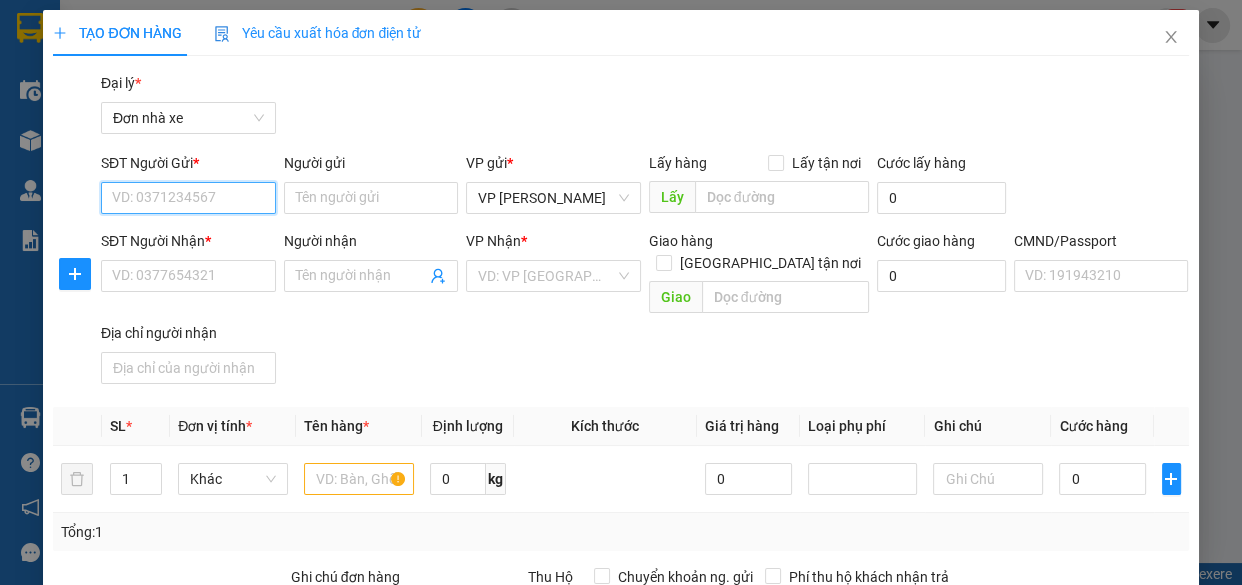 click on "SĐT Người Gửi  *" at bounding box center [188, 198] 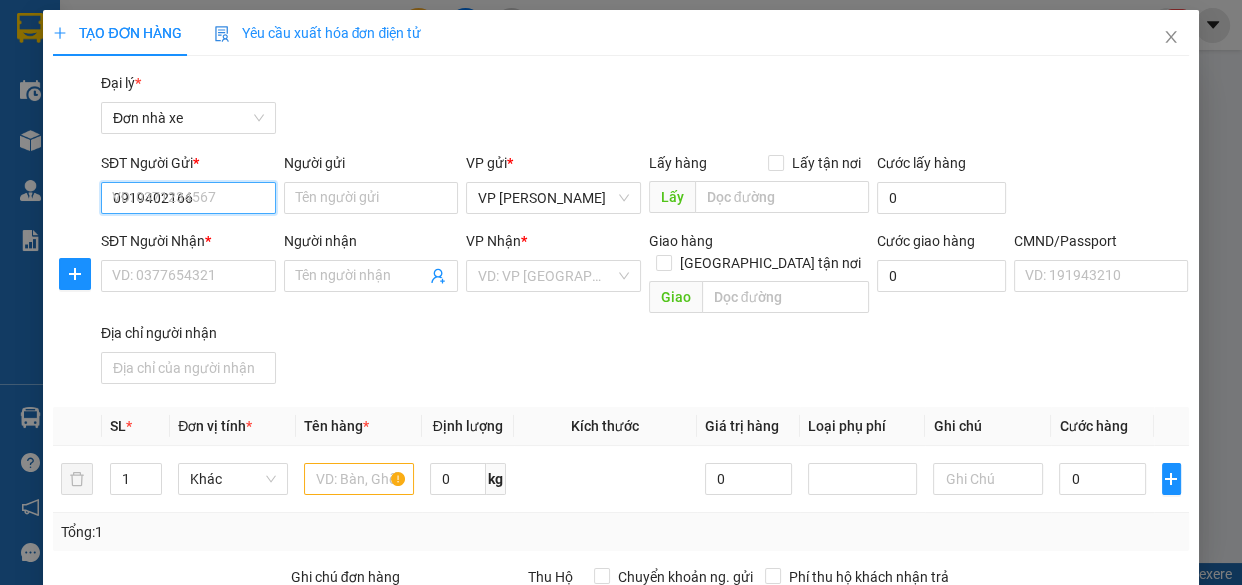 click on "0919402166" at bounding box center (188, 198) 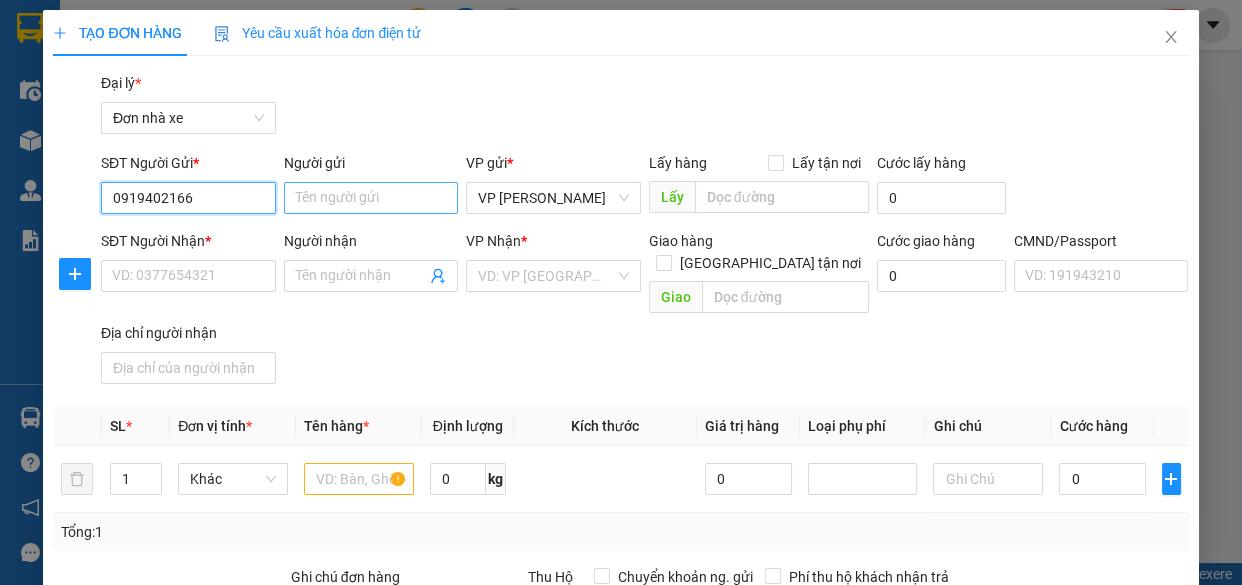 type on "0919402166" 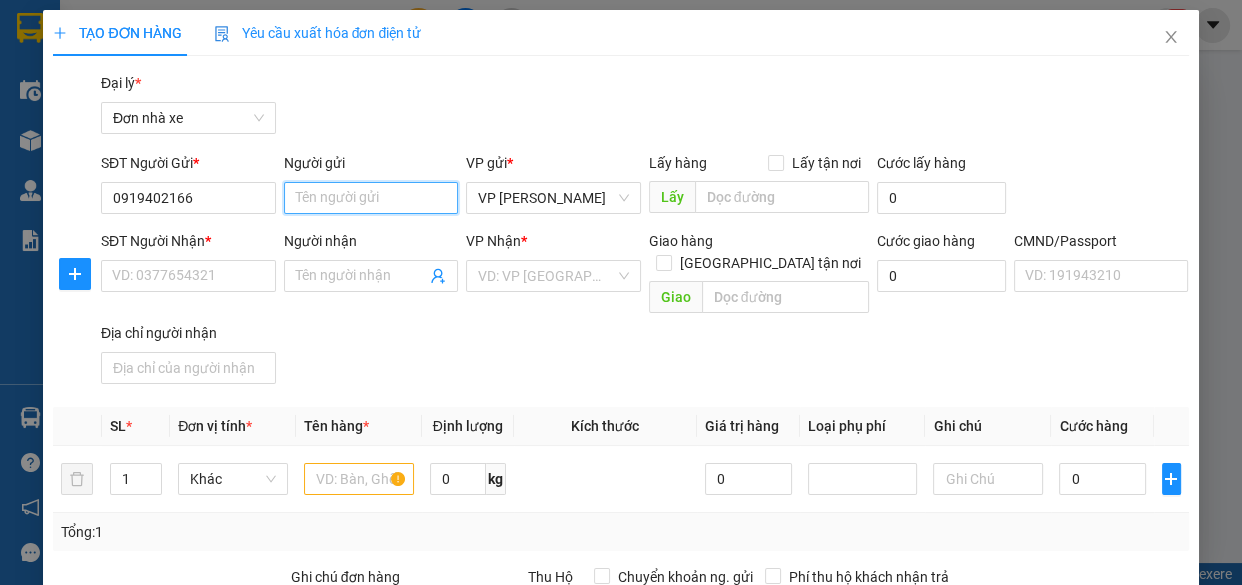 click on "Người gửi" at bounding box center [371, 198] 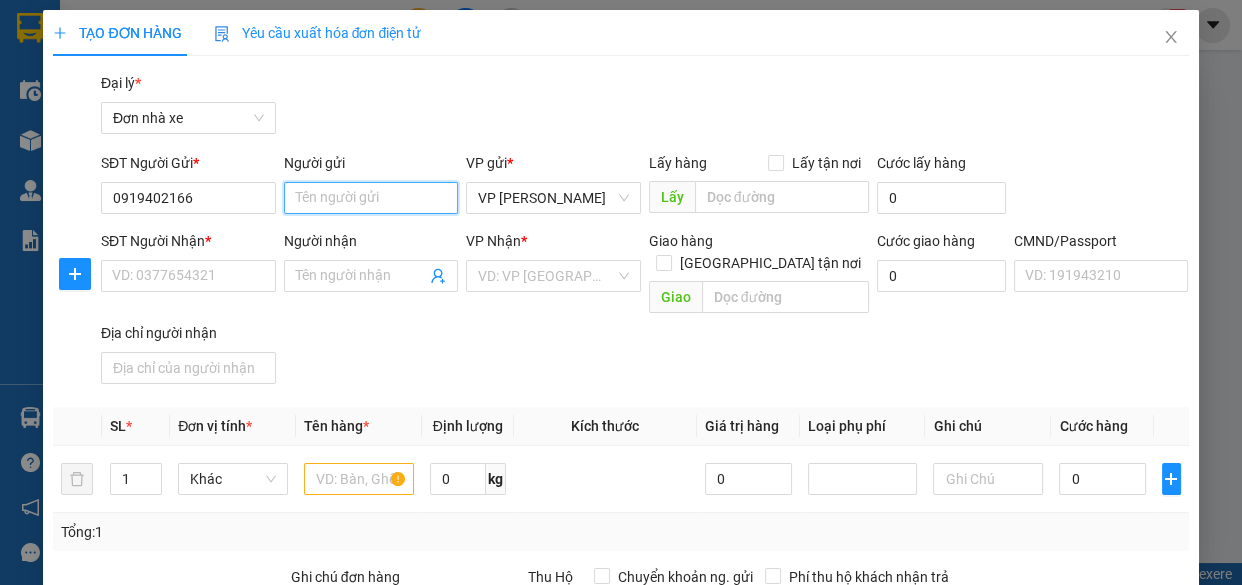 type on "T" 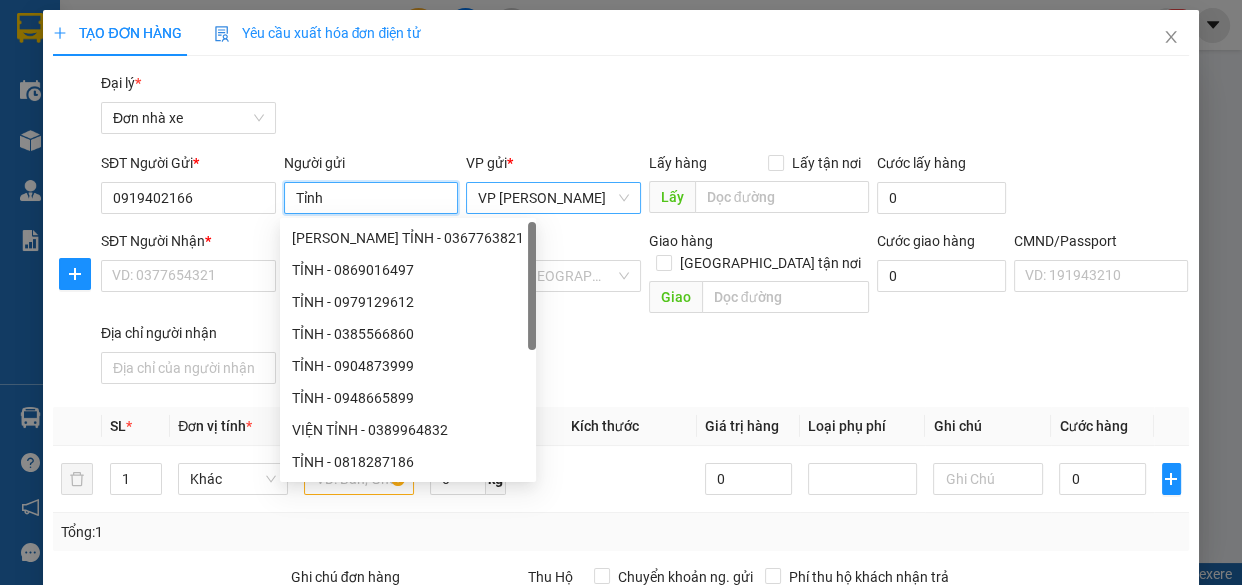 click on "VP [PERSON_NAME]" at bounding box center (553, 198) 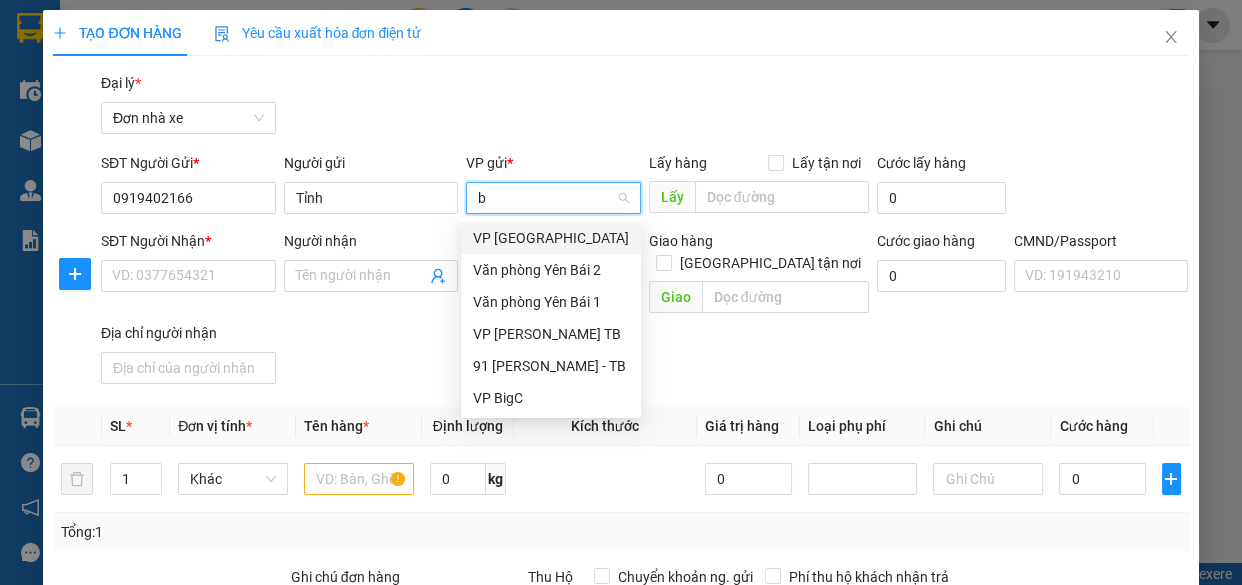type on "bi" 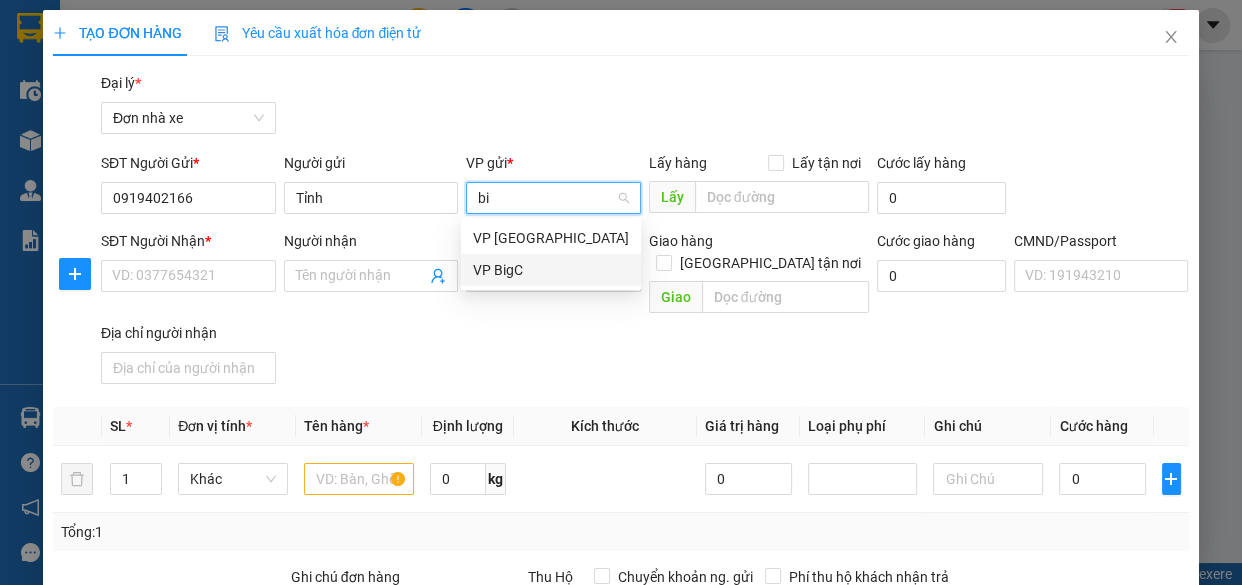 click on "VP BigC" at bounding box center [551, 270] 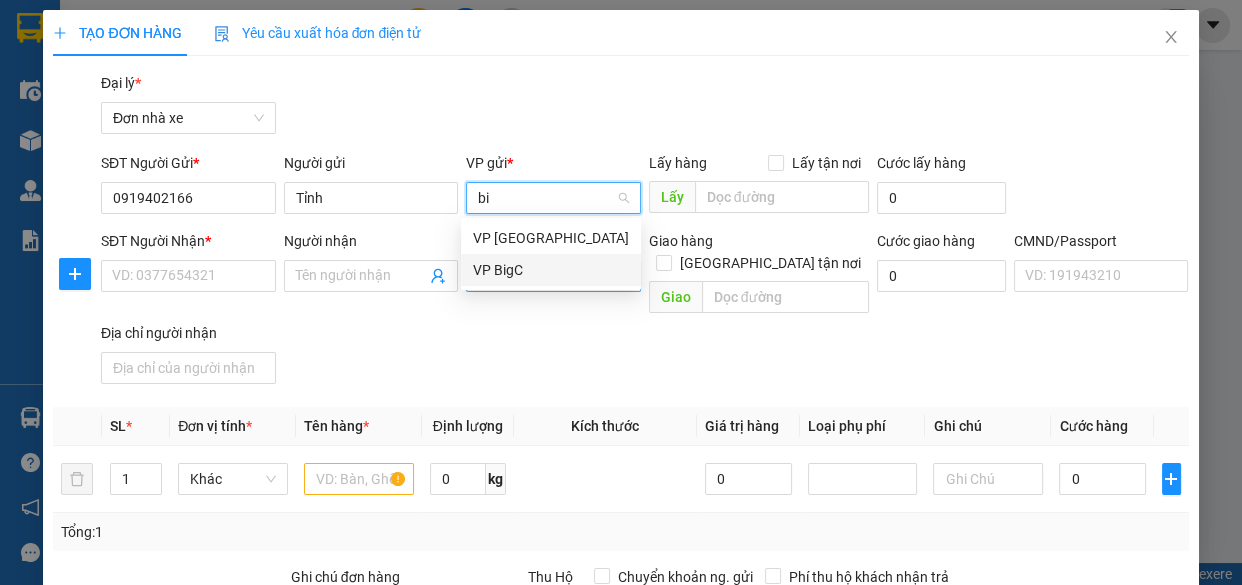 type 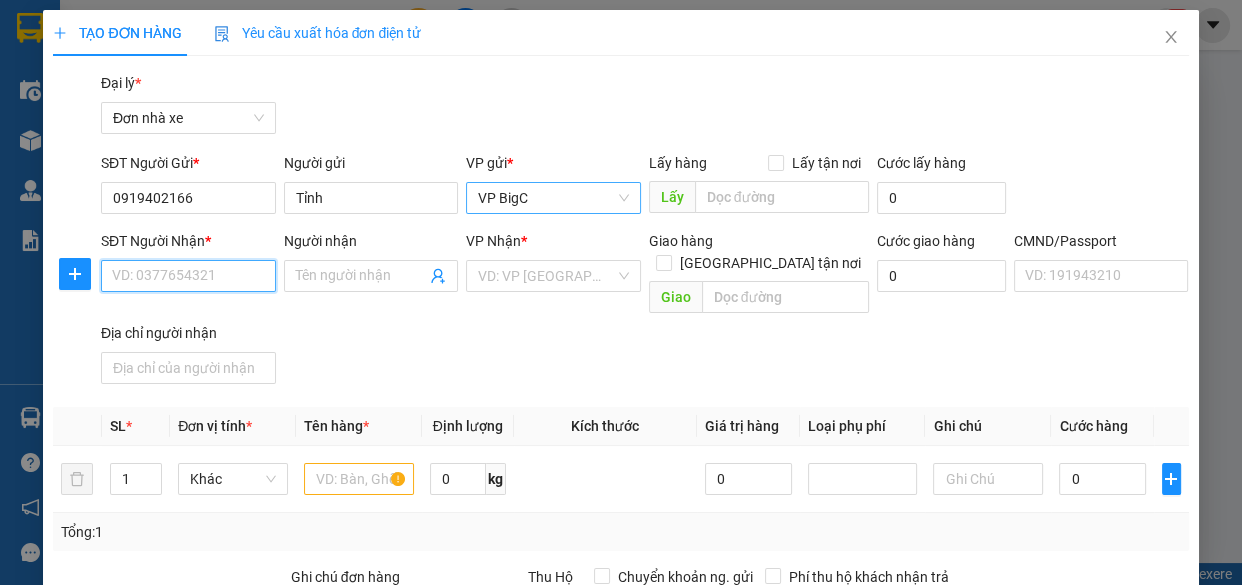 click on "SĐT Người Nhận  *" at bounding box center (188, 276) 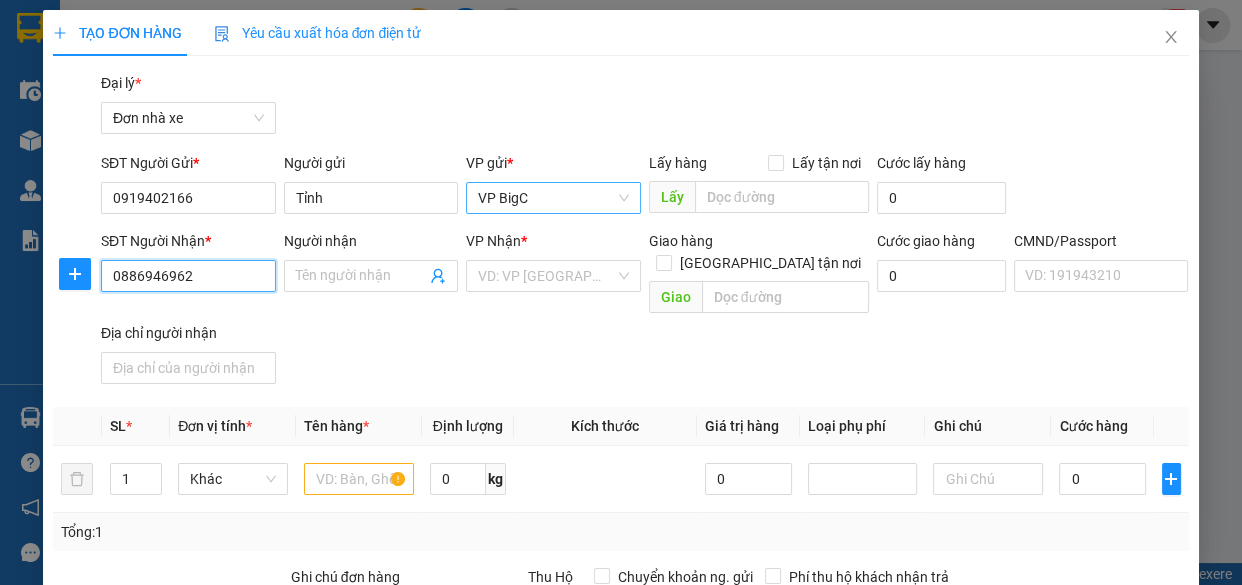 drag, startPoint x: 141, startPoint y: 273, endPoint x: 187, endPoint y: 278, distance: 46.270943 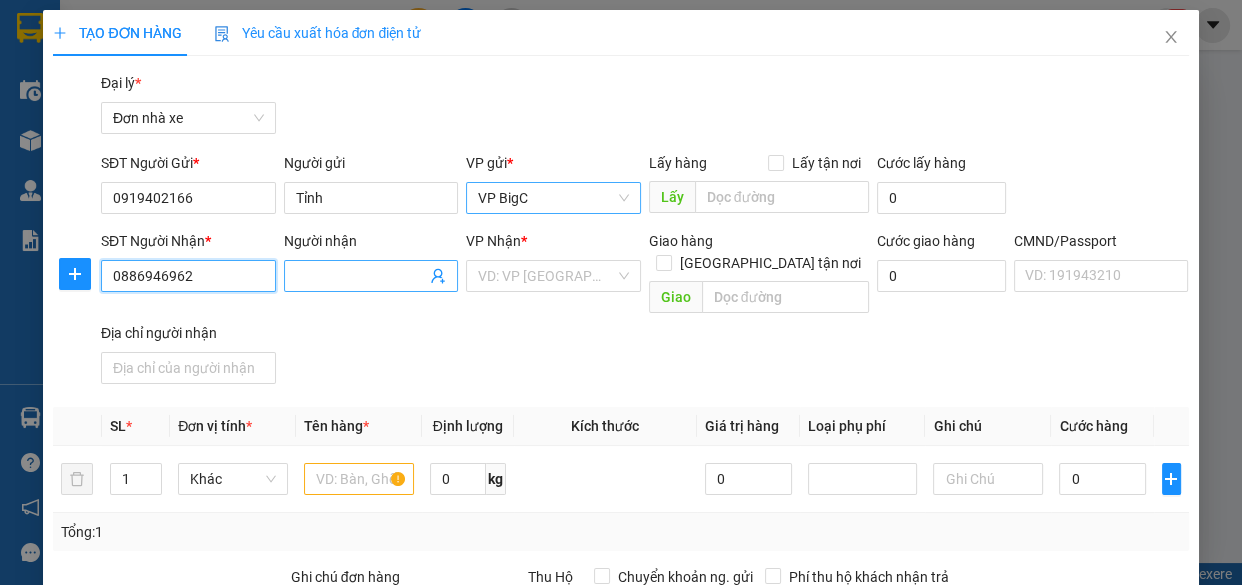 type on "0886946962" 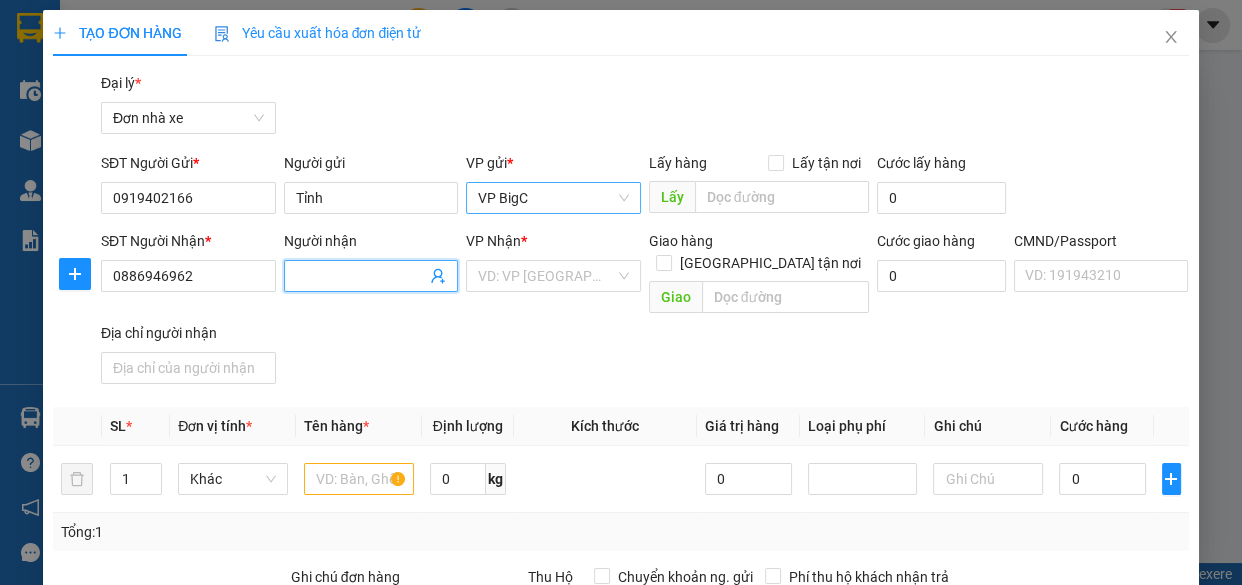 click on "Người nhận" at bounding box center (361, 276) 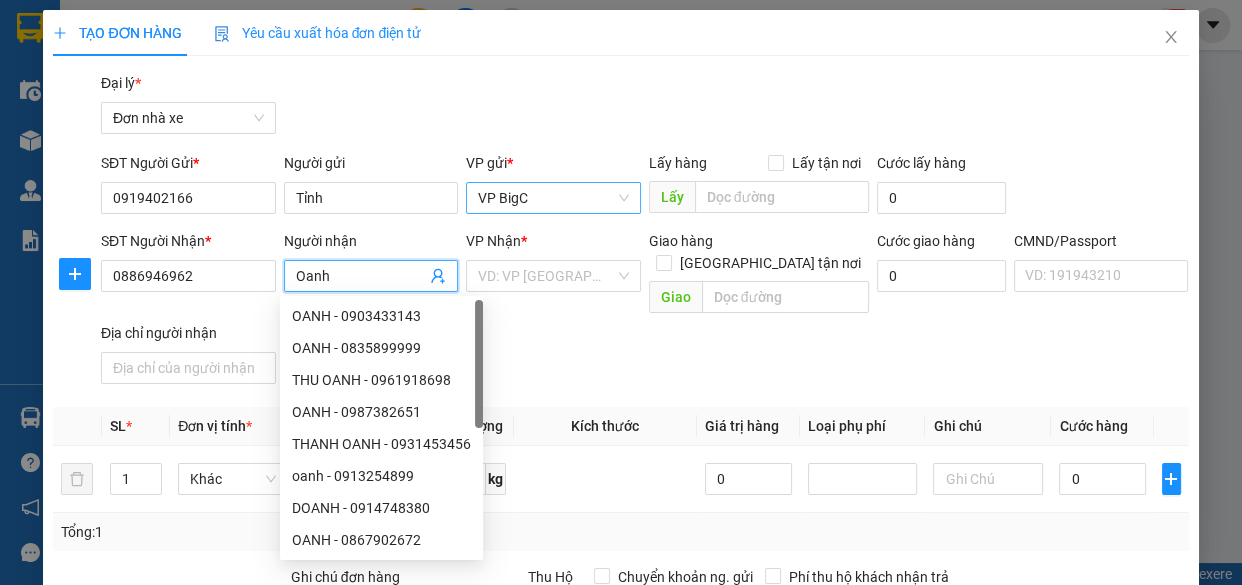 type on "Oanh" 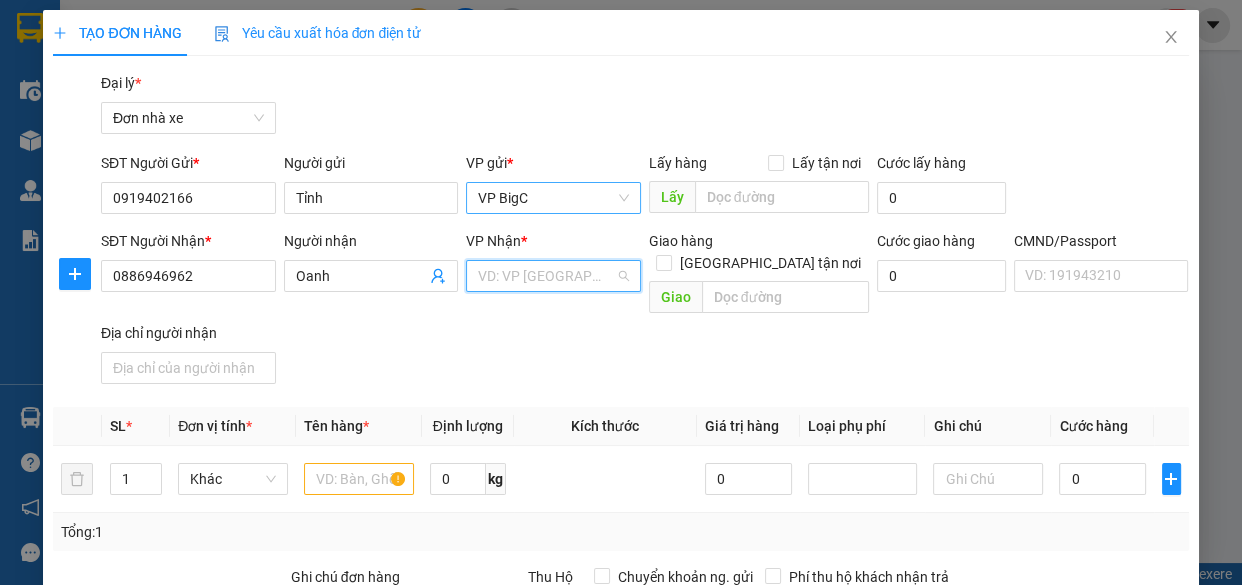 click at bounding box center [546, 276] 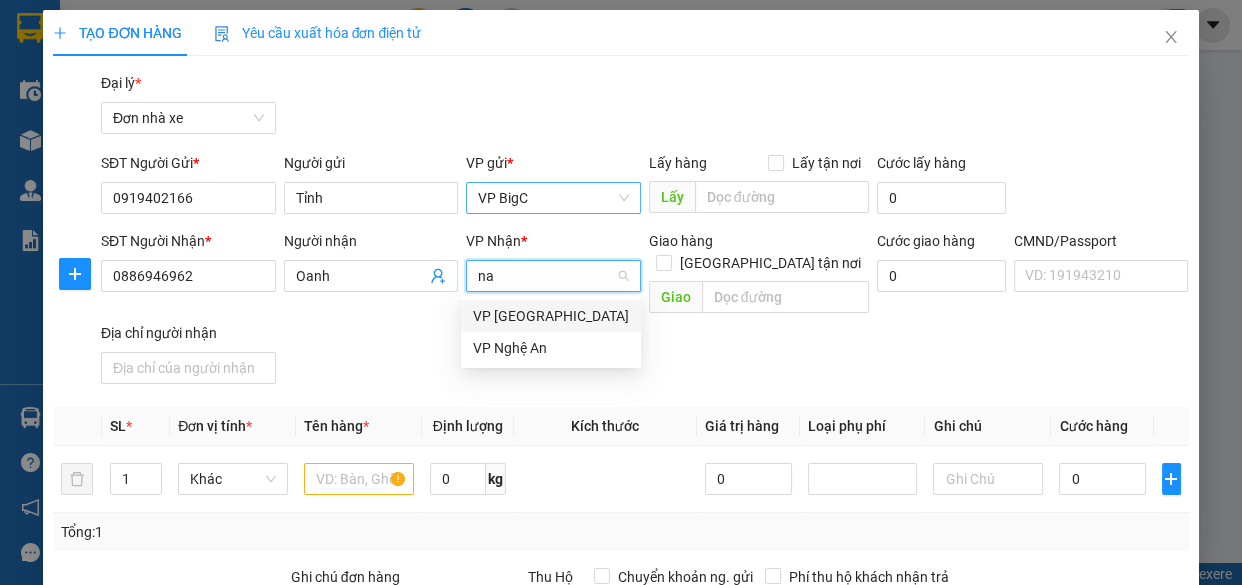 type on "nam" 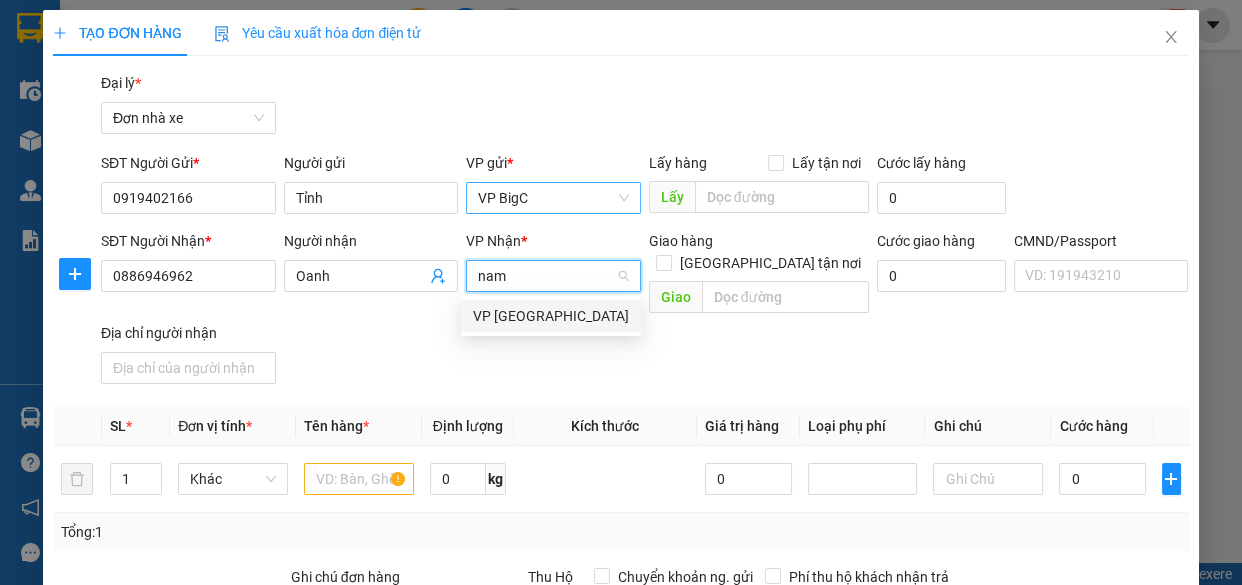 click on "VP [GEOGRAPHIC_DATA]" at bounding box center [551, 316] 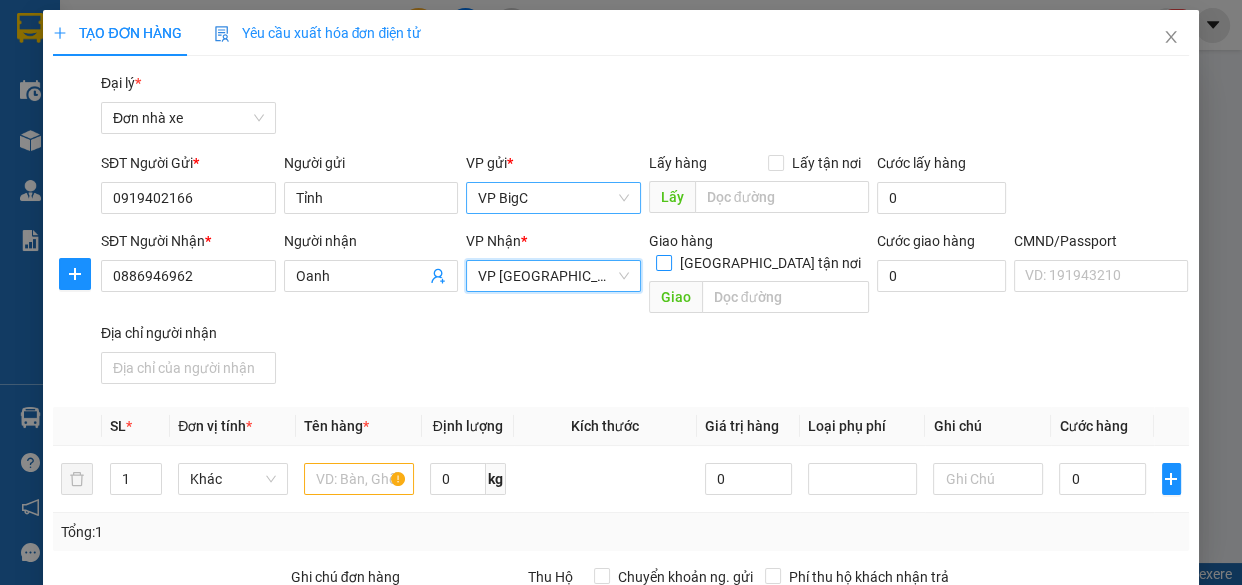 click on "[GEOGRAPHIC_DATA] tận nơi" at bounding box center (663, 262) 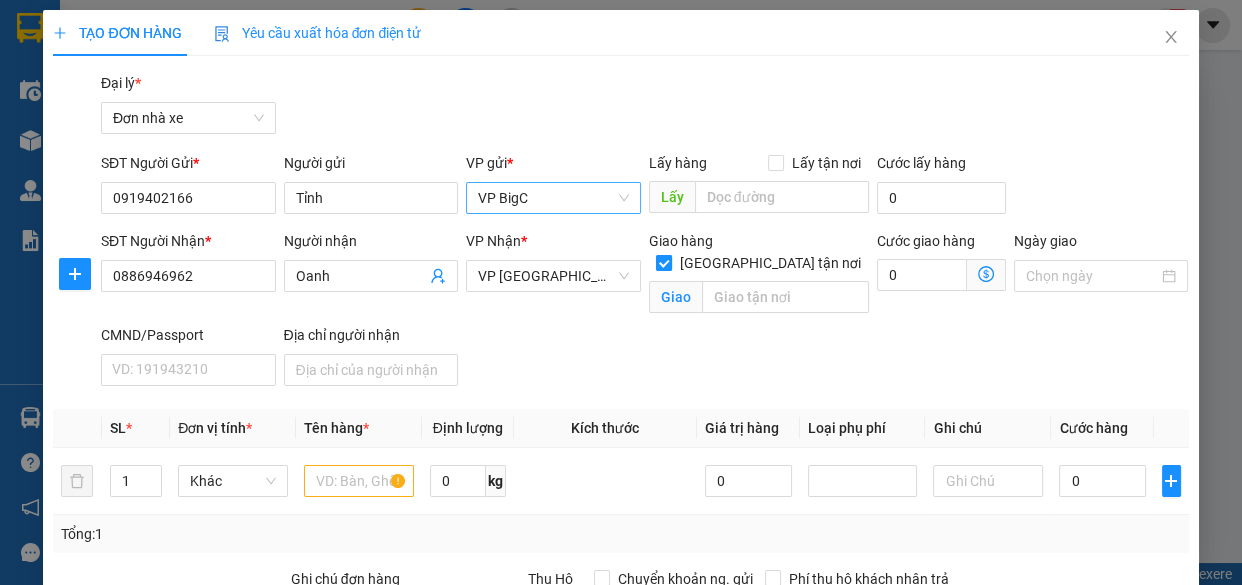 click on "[GEOGRAPHIC_DATA] tận nơi" at bounding box center [663, 262] 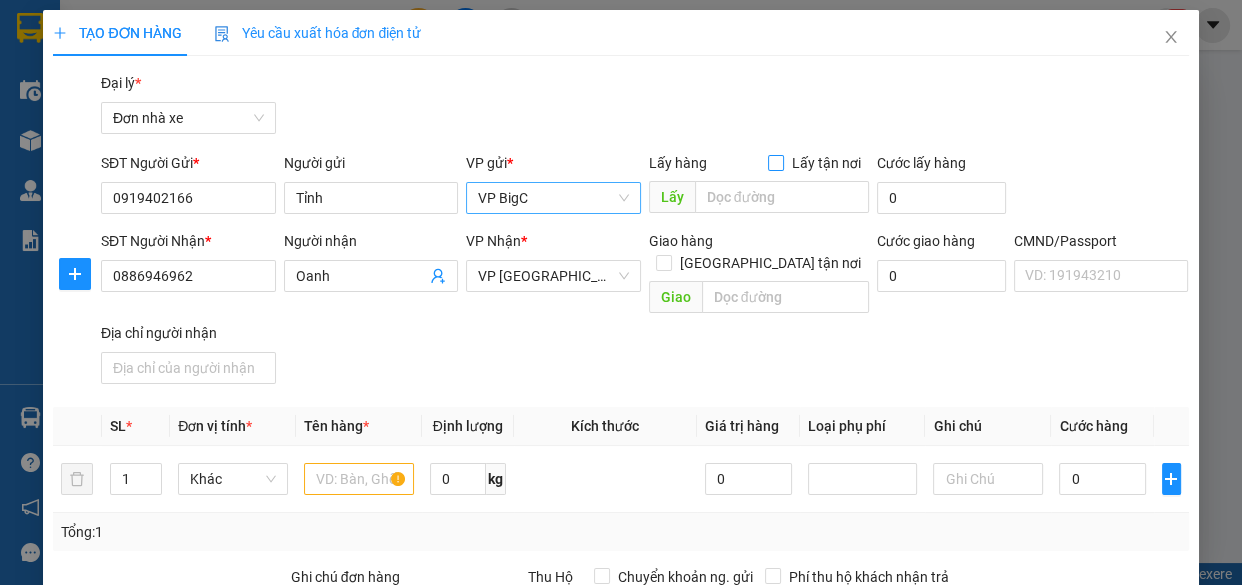 click on "Lấy tận nơi" at bounding box center (775, 162) 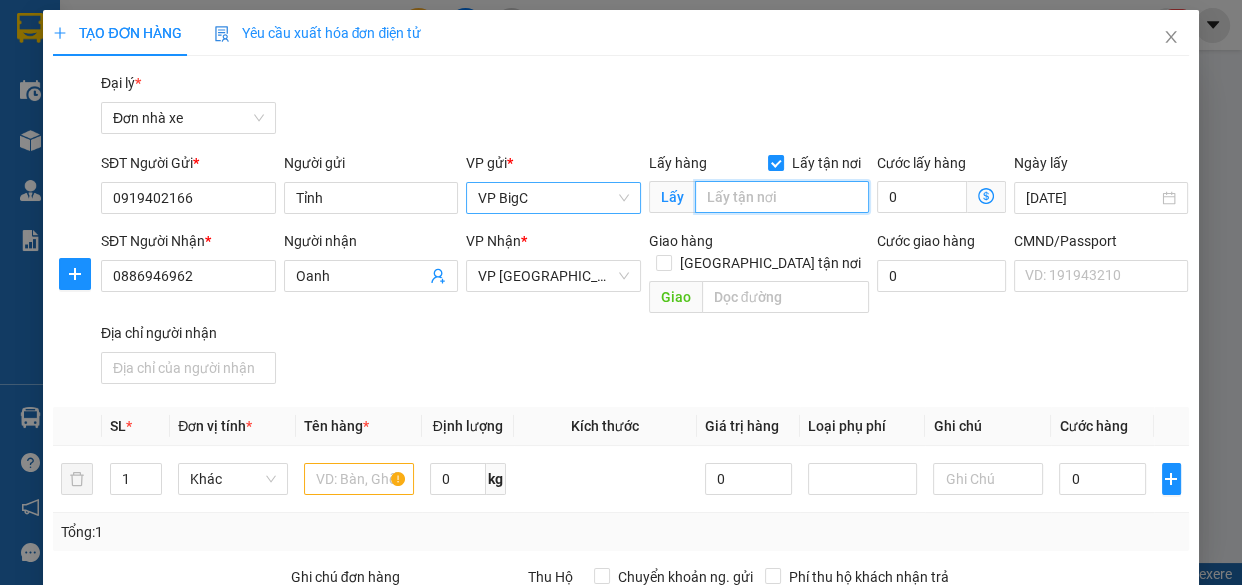 click at bounding box center (782, 197) 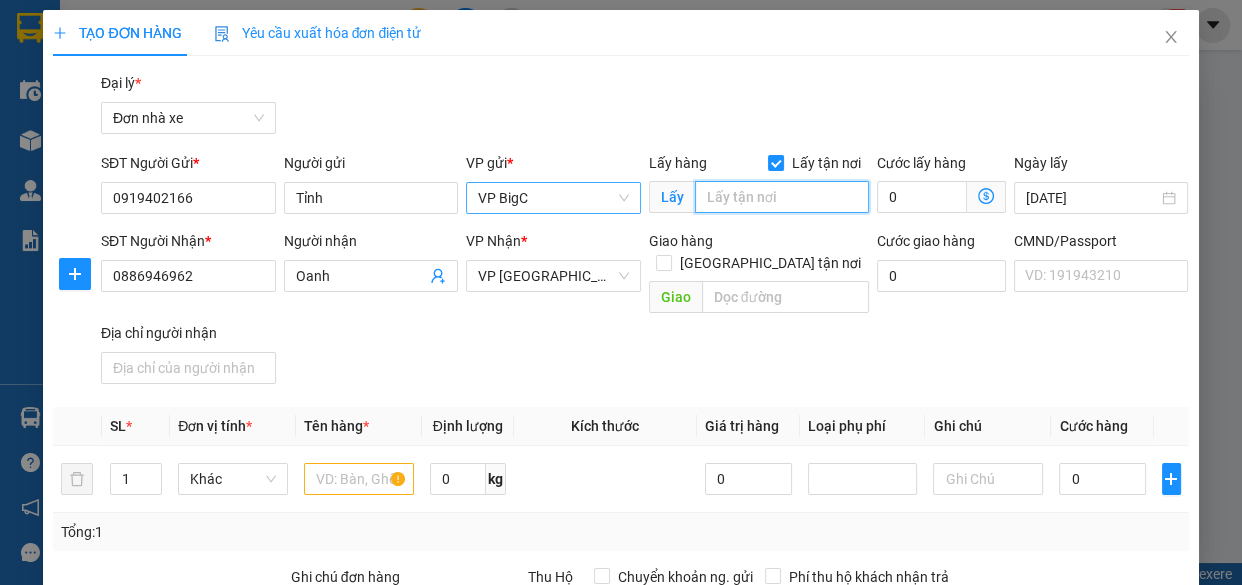 paste on "2 NGÕ 219 TRUNG KÍNH" 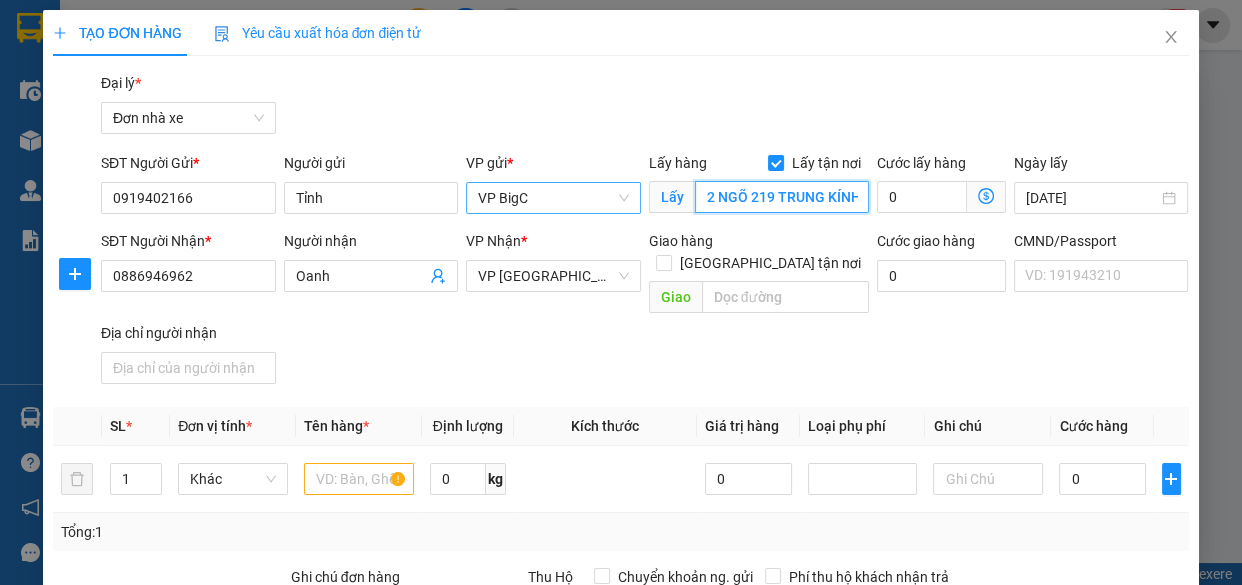 scroll, scrollTop: 0, scrollLeft: 11, axis: horizontal 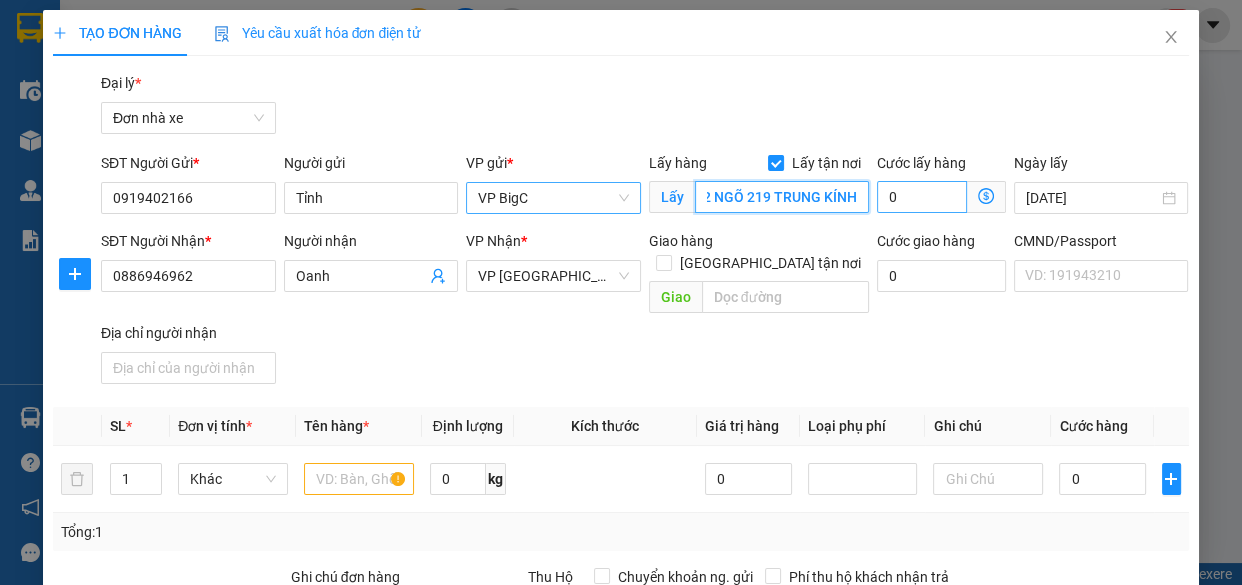 type on "2 NGÕ 219 TRUNG KÍNH" 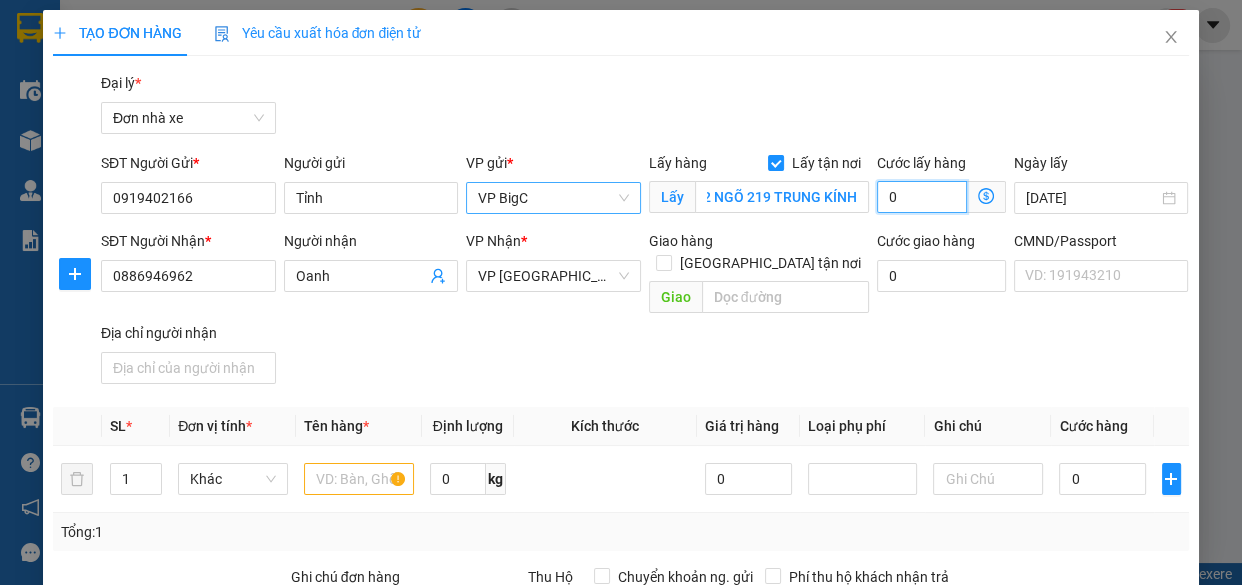 click on "0" at bounding box center (922, 197) 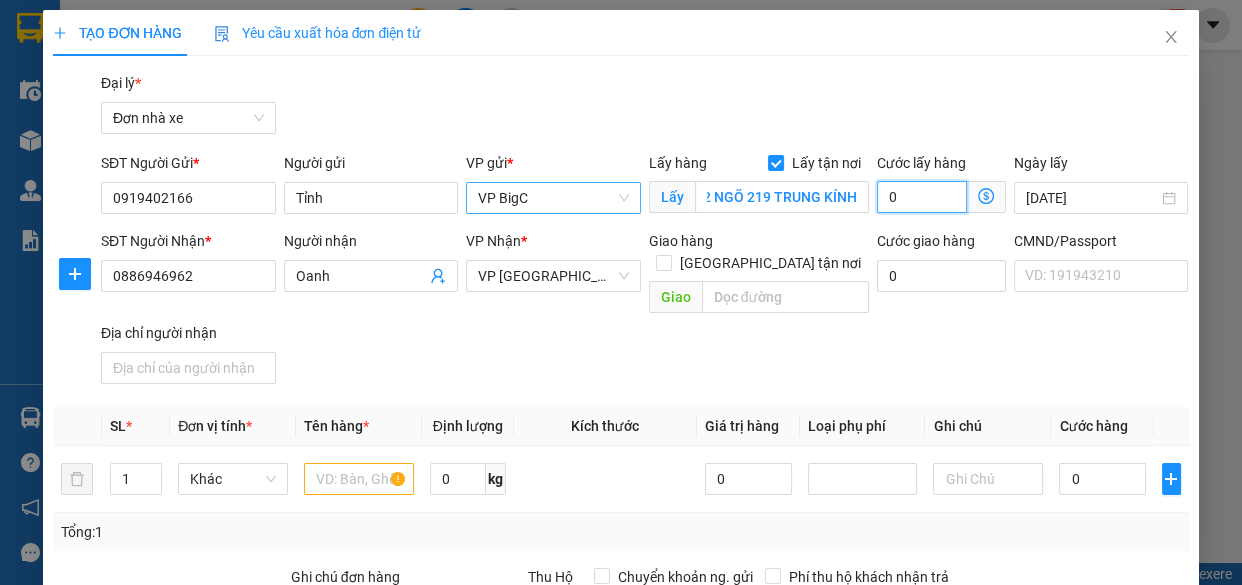 scroll, scrollTop: 0, scrollLeft: 0, axis: both 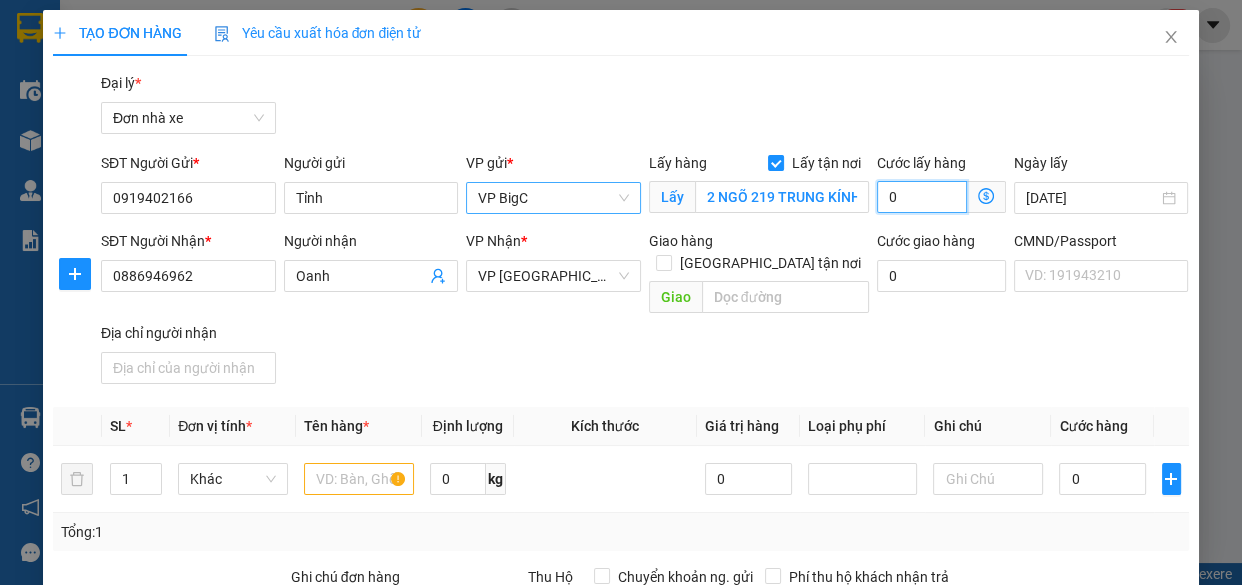 type on "4" 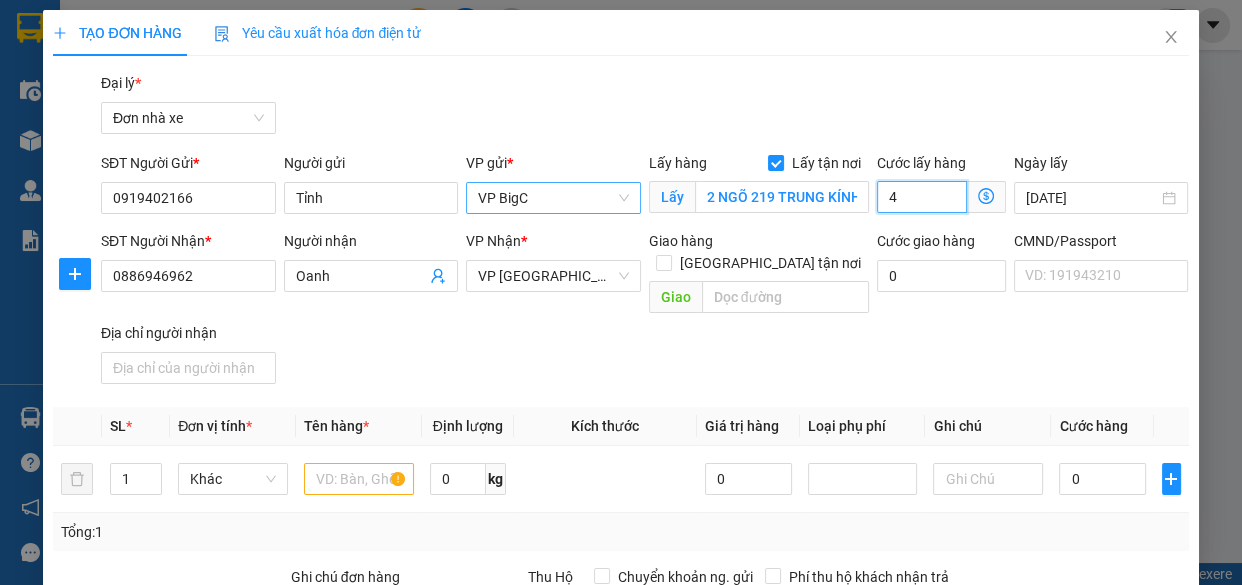 type on "40" 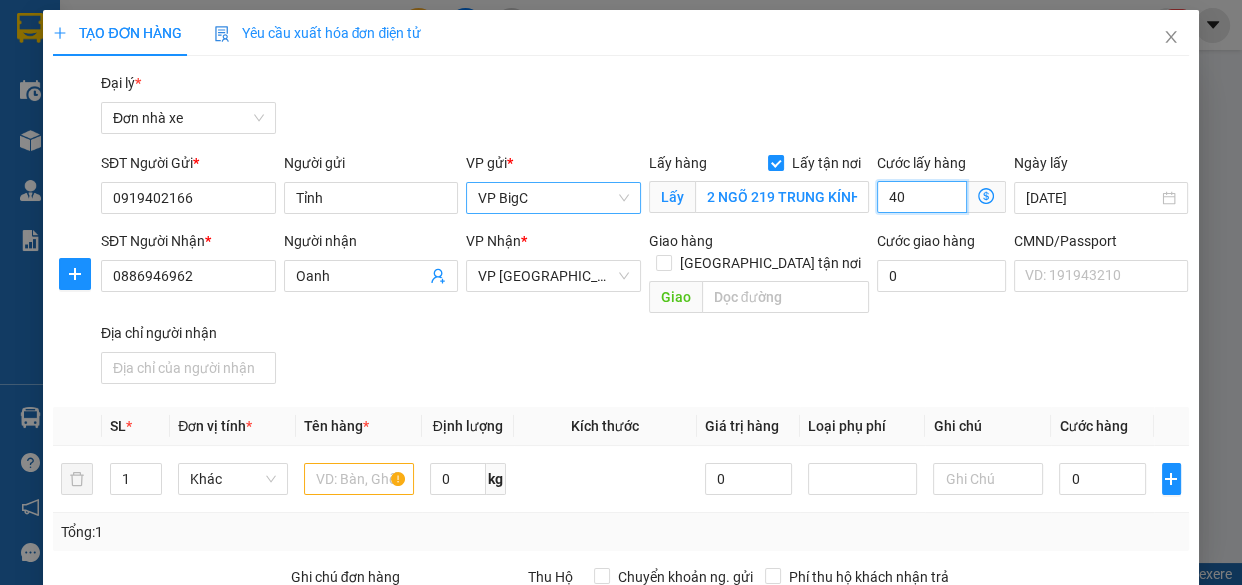 type on "40" 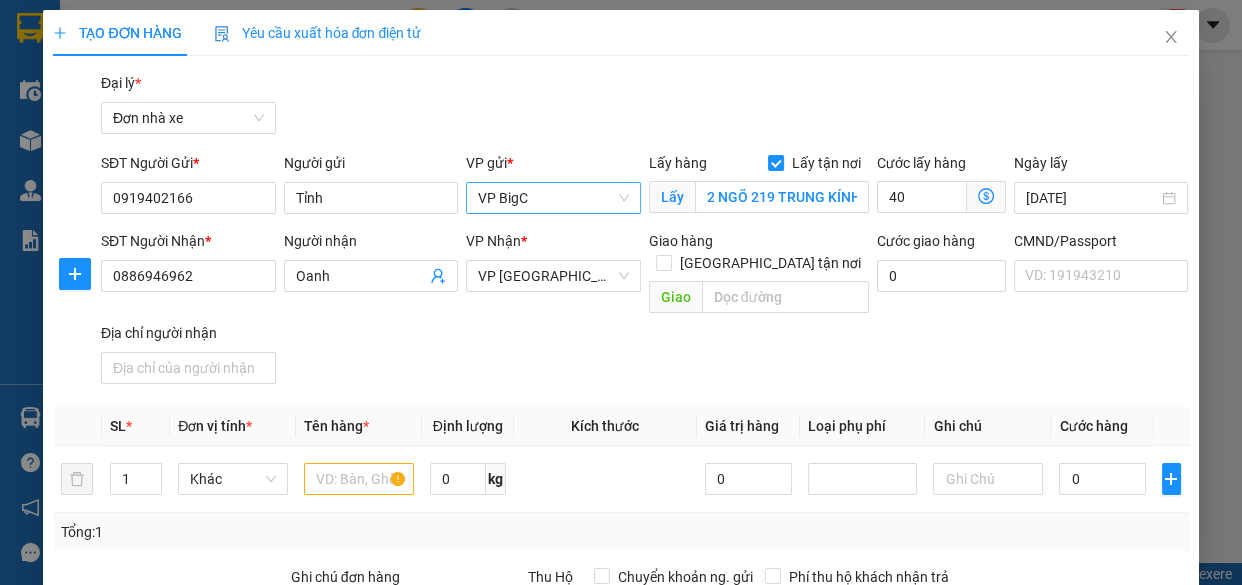 click on "SĐT Người Nhận  * 0886946962 Người nhận Oanh VP Nhận  * VP Nam Định Giao hàng Giao tận nơi Giao Cước giao hàng 0 CMND/Passport VD: 191943210 Địa chỉ người nhận" at bounding box center (645, 311) 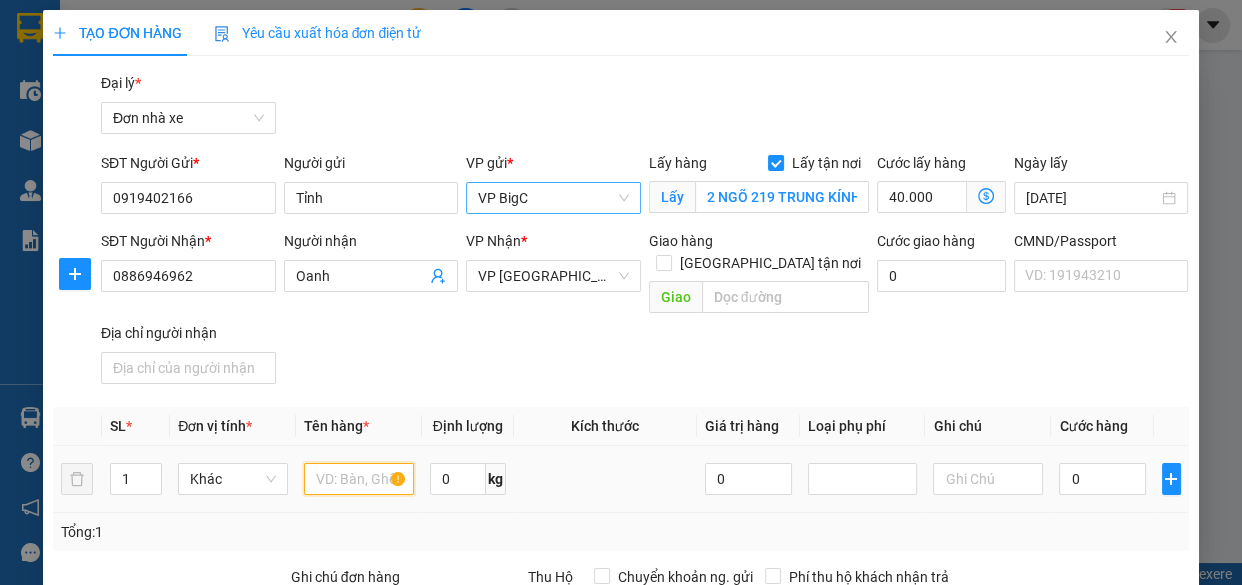 click at bounding box center (359, 479) 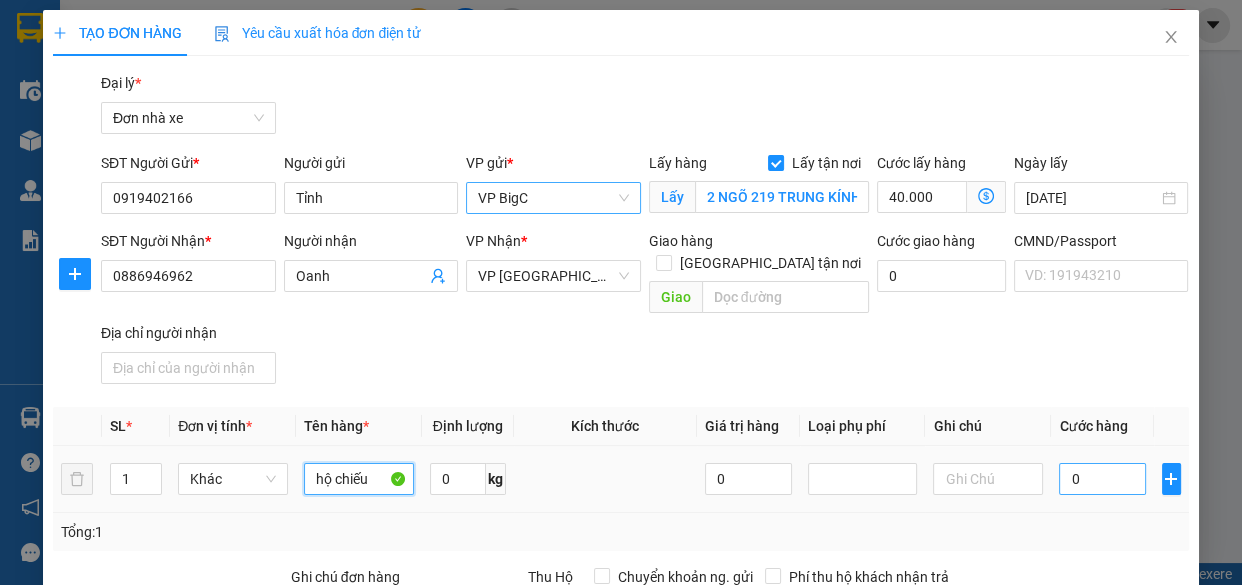 type on "hộ chiếu" 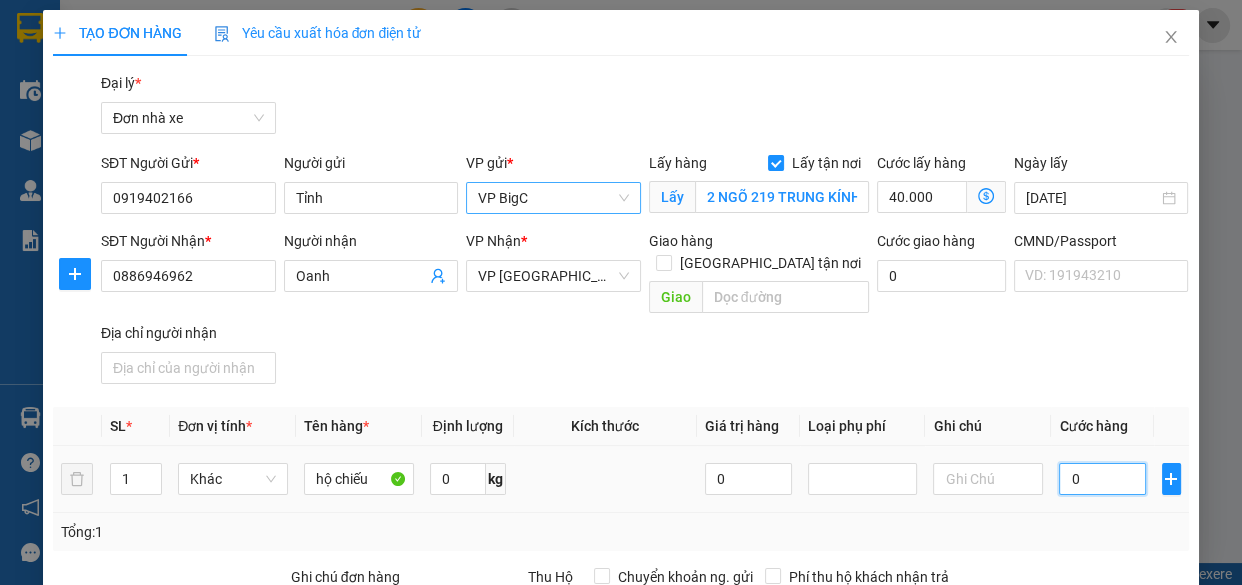 click on "0" at bounding box center [1102, 479] 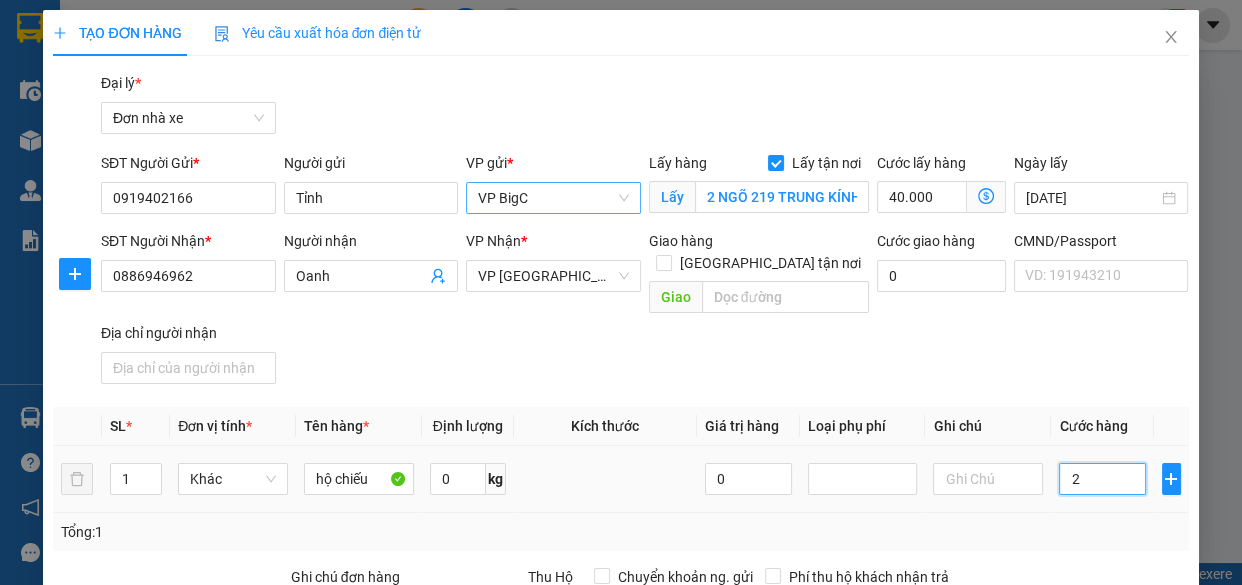 type on "40.002" 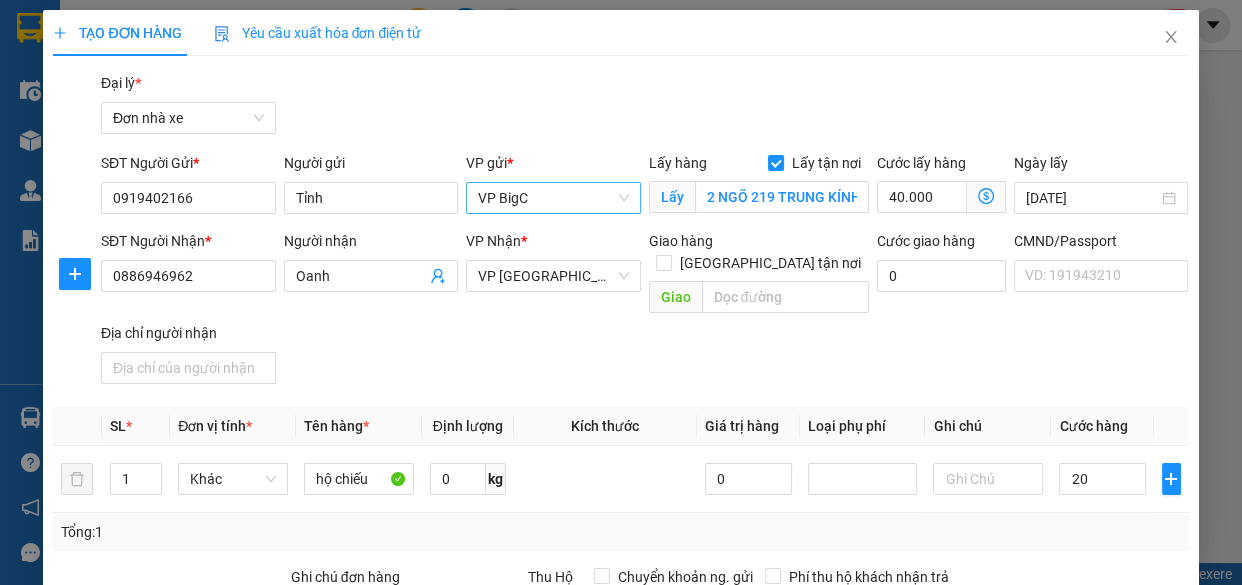 type on "20.000" 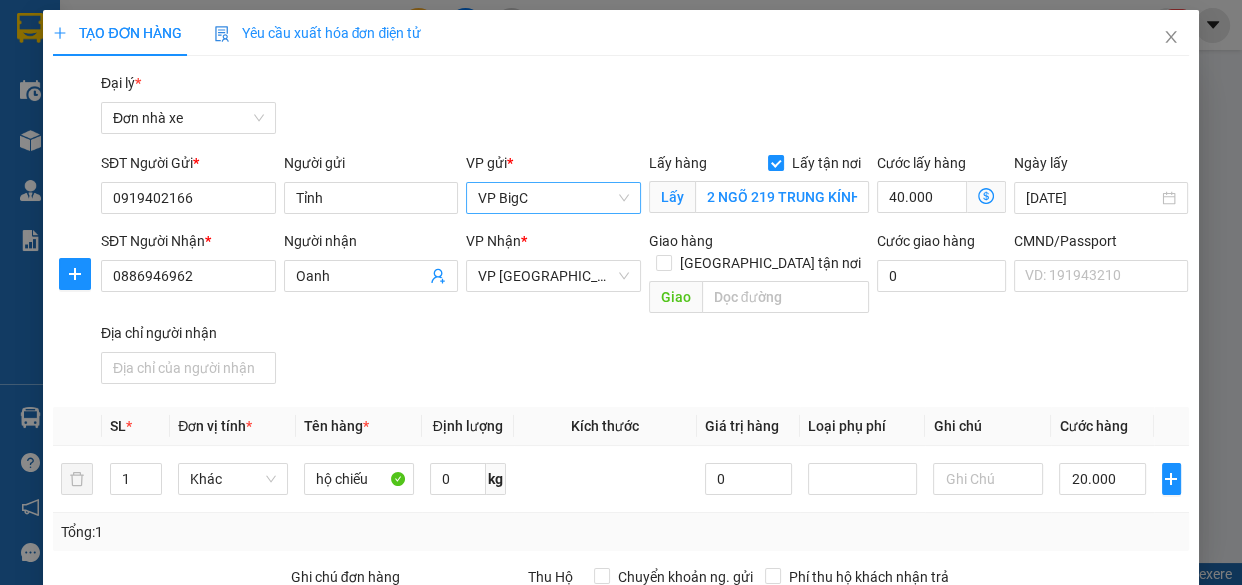 click on "SĐT Người Nhận  * 0886946962 Người nhận Oanh VP Nhận  * VP Nam Định Giao hàng Giao tận nơi Giao Cước giao hàng 0 CMND/Passport VD: 191943210 Địa chỉ người nhận" at bounding box center (645, 311) 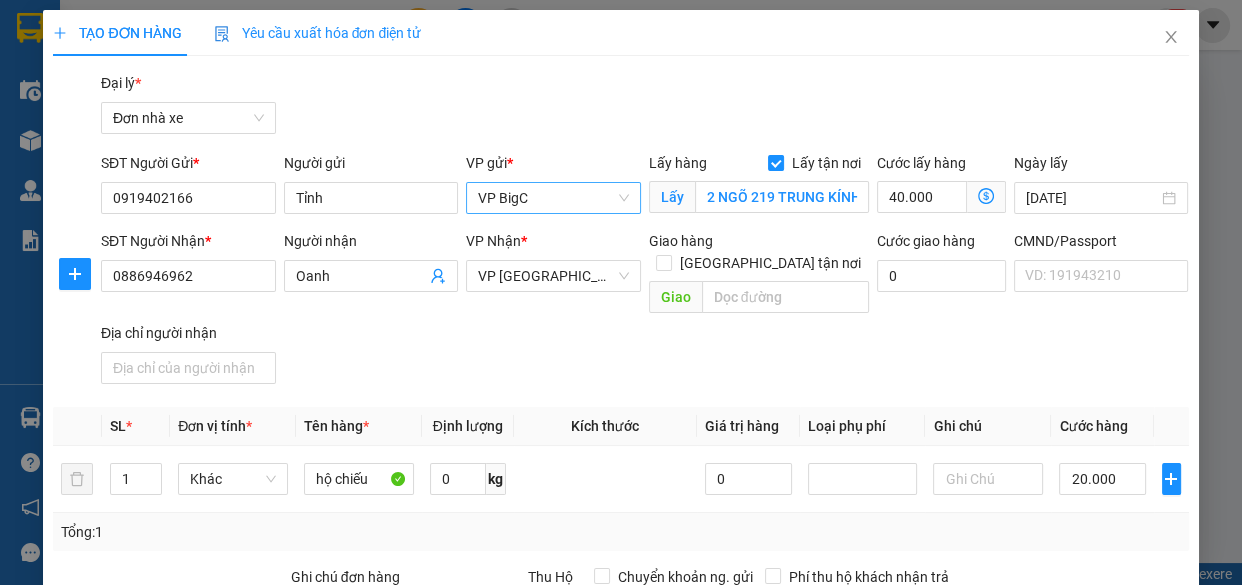 click on "SĐT Người Nhận  * 0886946962 Người nhận Oanh VP Nhận  * VP Nam Định Giao hàng Giao tận nơi Giao Cước giao hàng 0 CMND/Passport VD: 191943210 Địa chỉ người nhận" at bounding box center (645, 311) 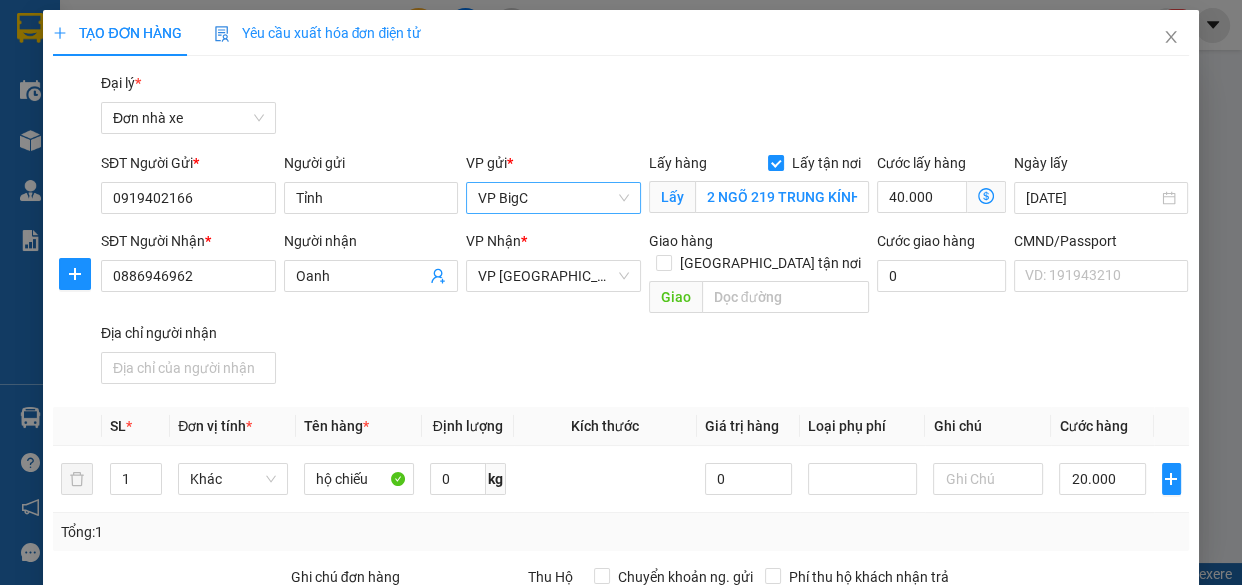 scroll, scrollTop: 181, scrollLeft: 0, axis: vertical 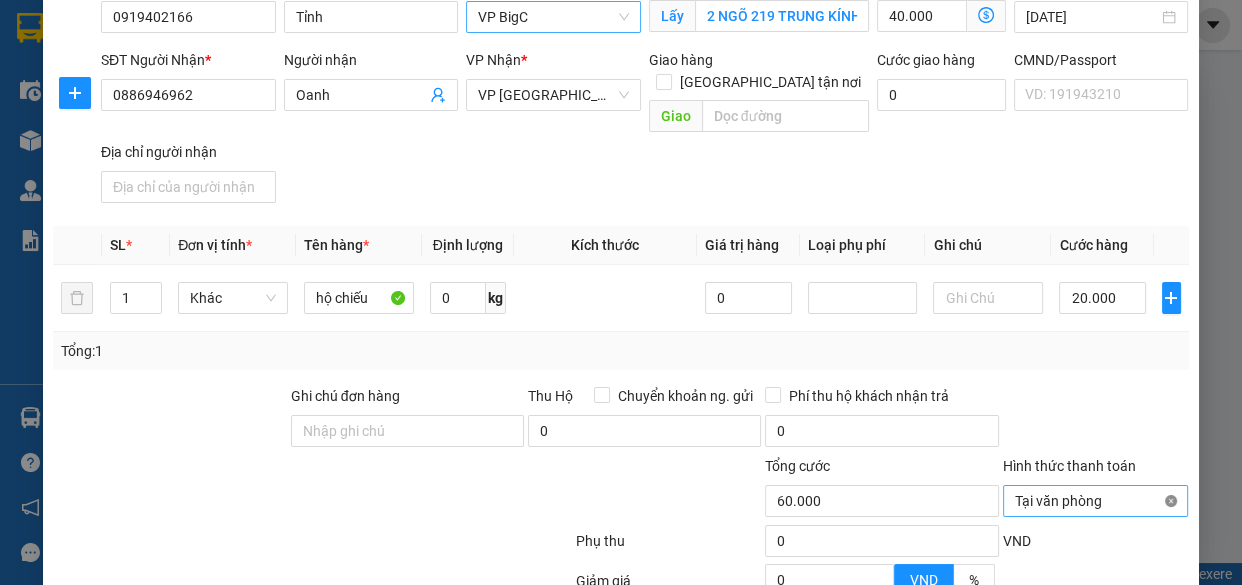 type on "60.000" 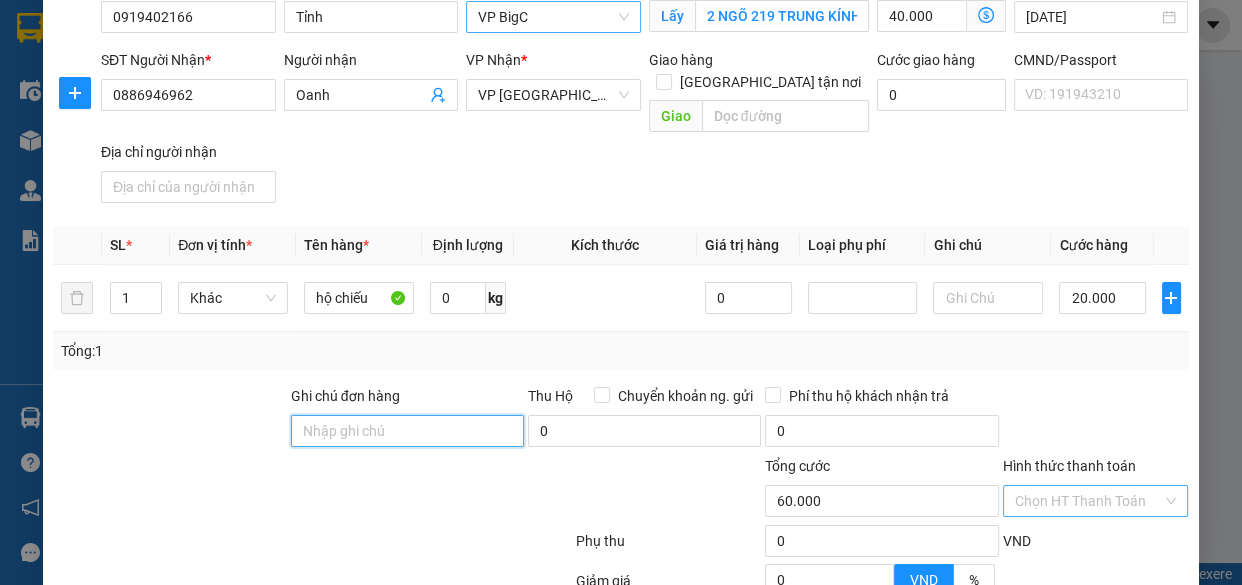 click on "Ghi chú đơn hàng" at bounding box center (407, 431) 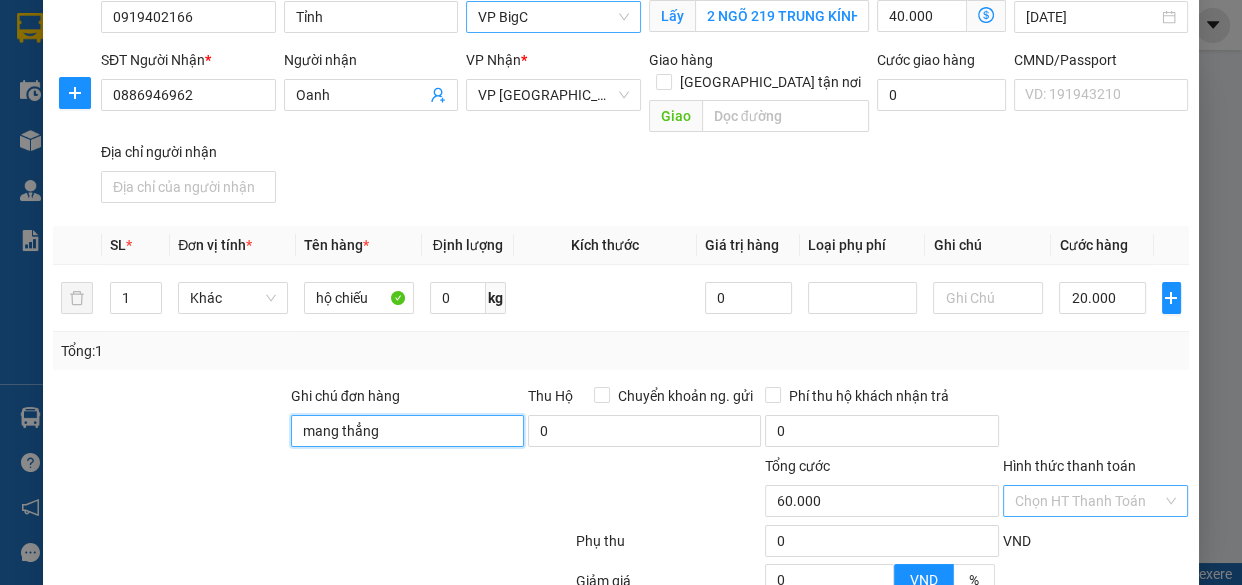 type on "mang thẳng vào vp XE VN báo đơn tổng đài" 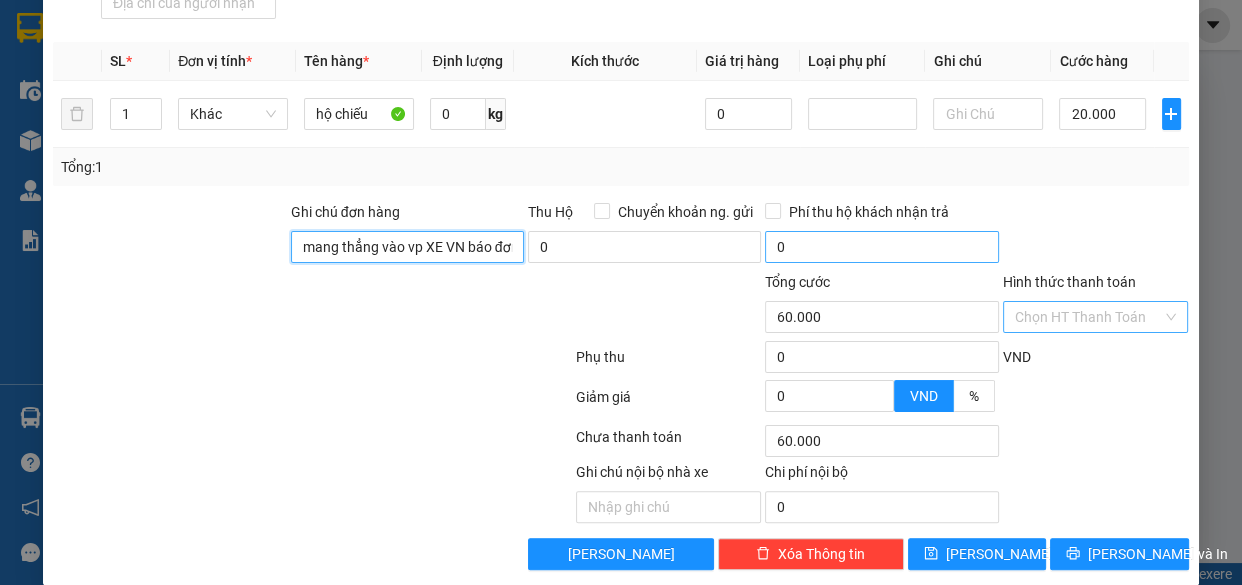 scroll, scrollTop: 1, scrollLeft: 0, axis: vertical 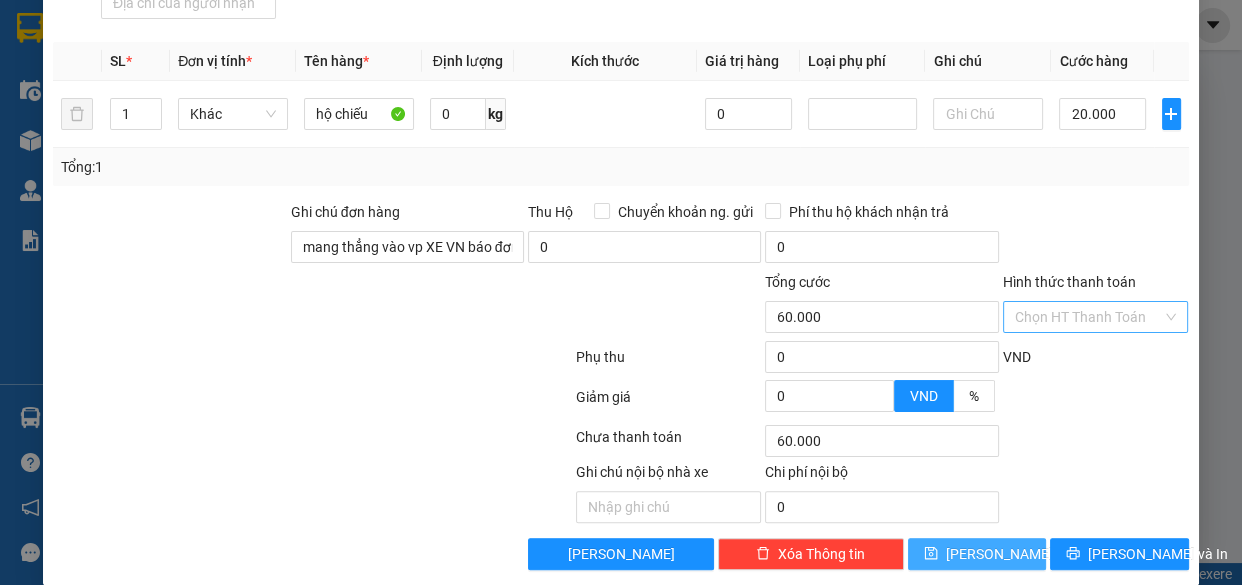 click on "Lưu" at bounding box center [999, 554] 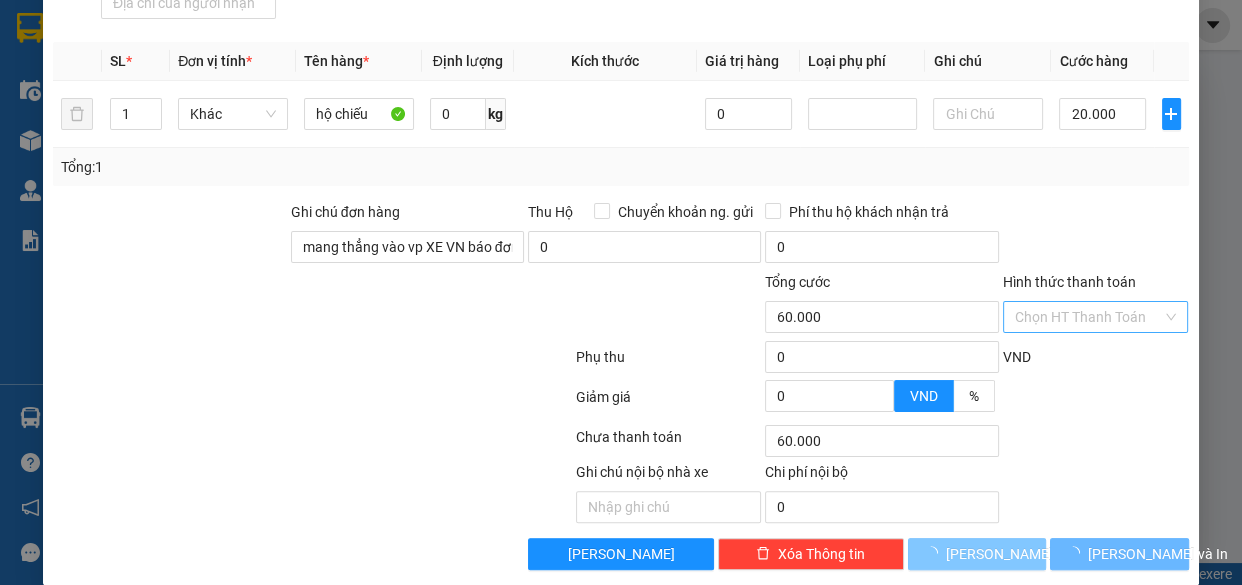 type 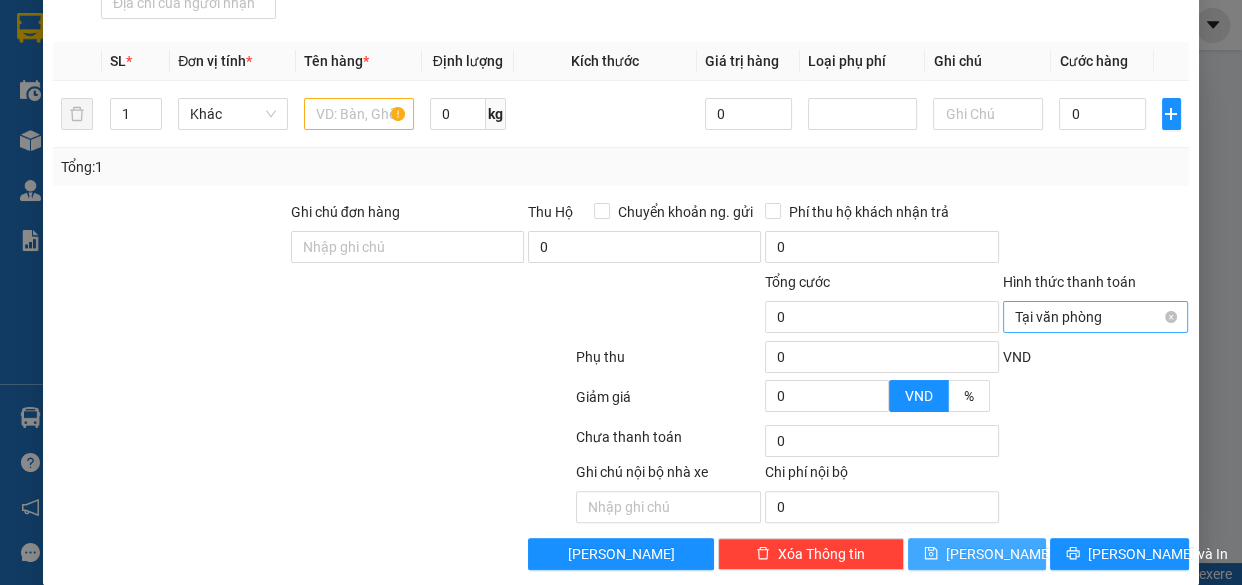 scroll, scrollTop: 0, scrollLeft: 0, axis: both 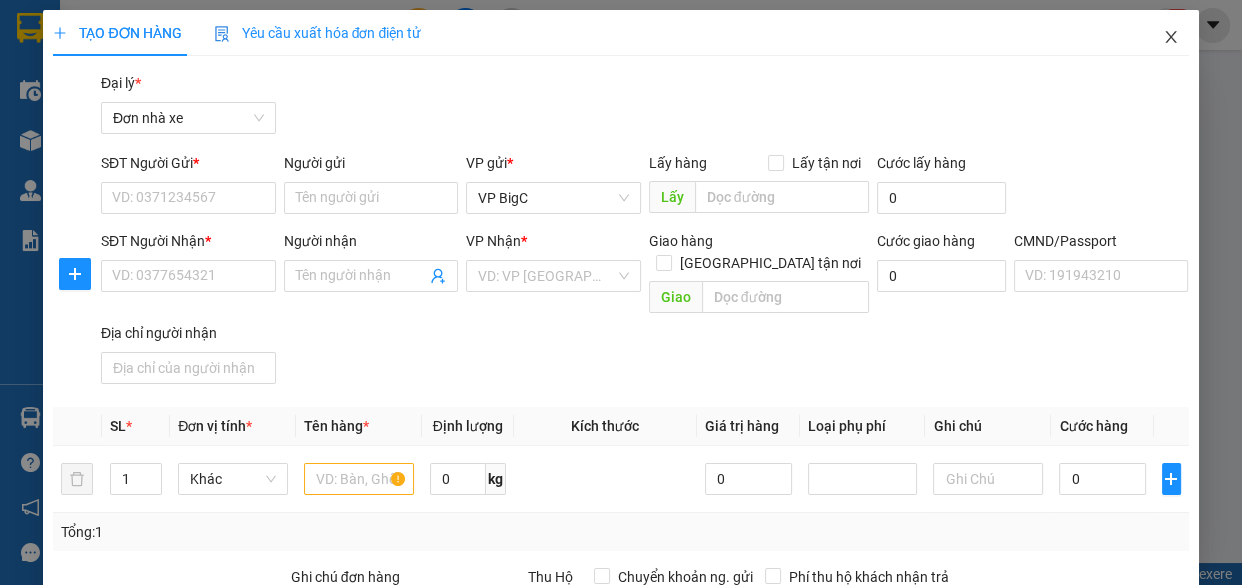 click 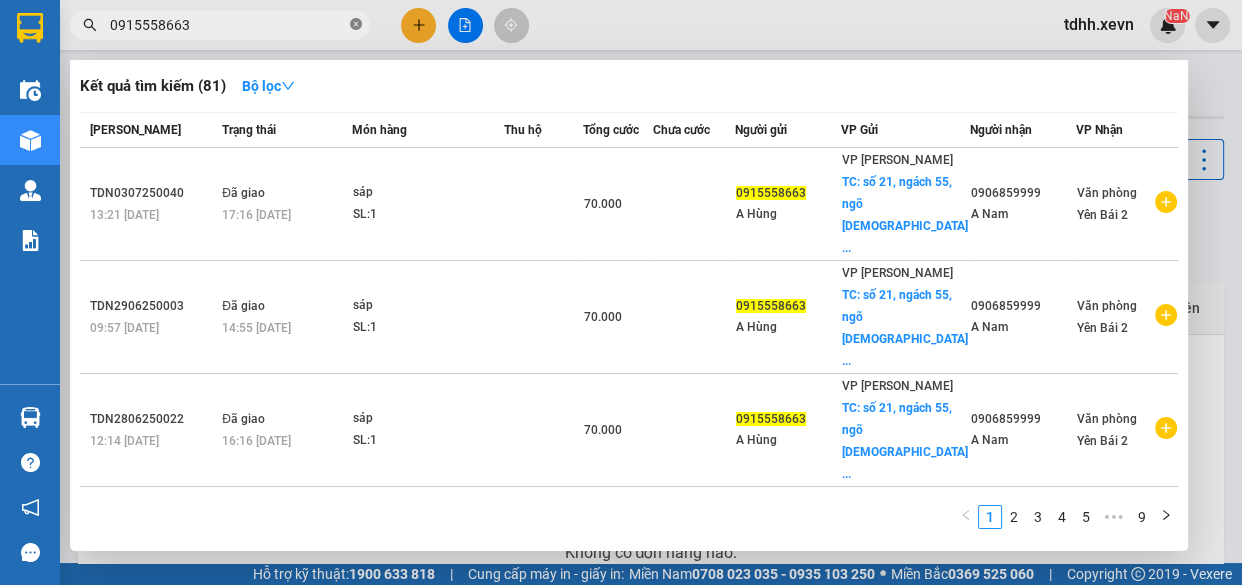 click 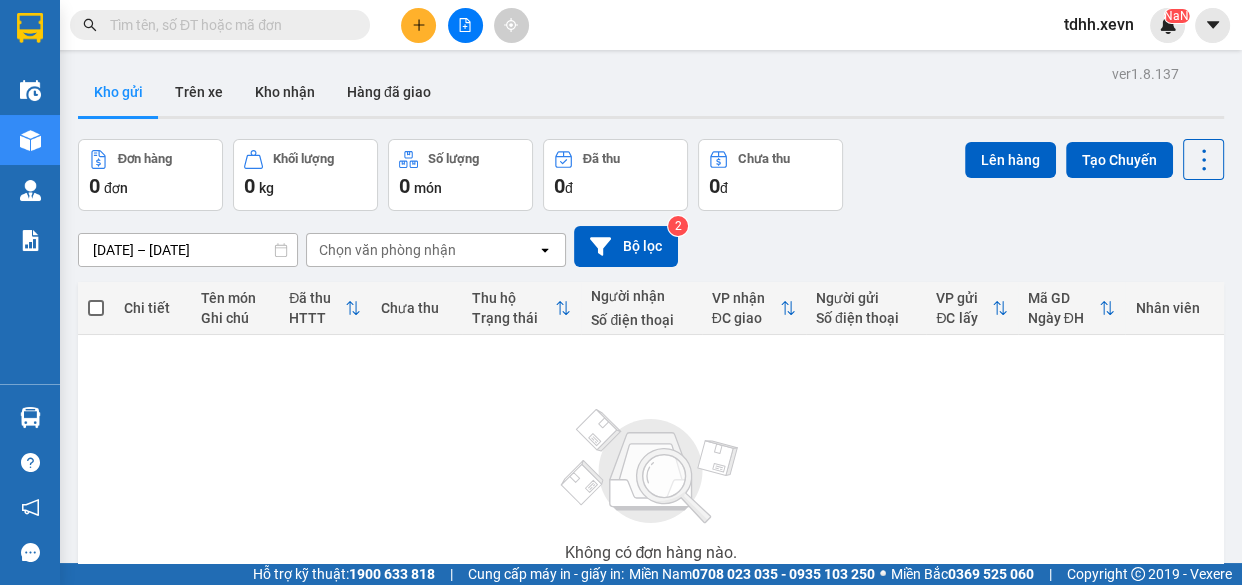 paste on "0972659479" 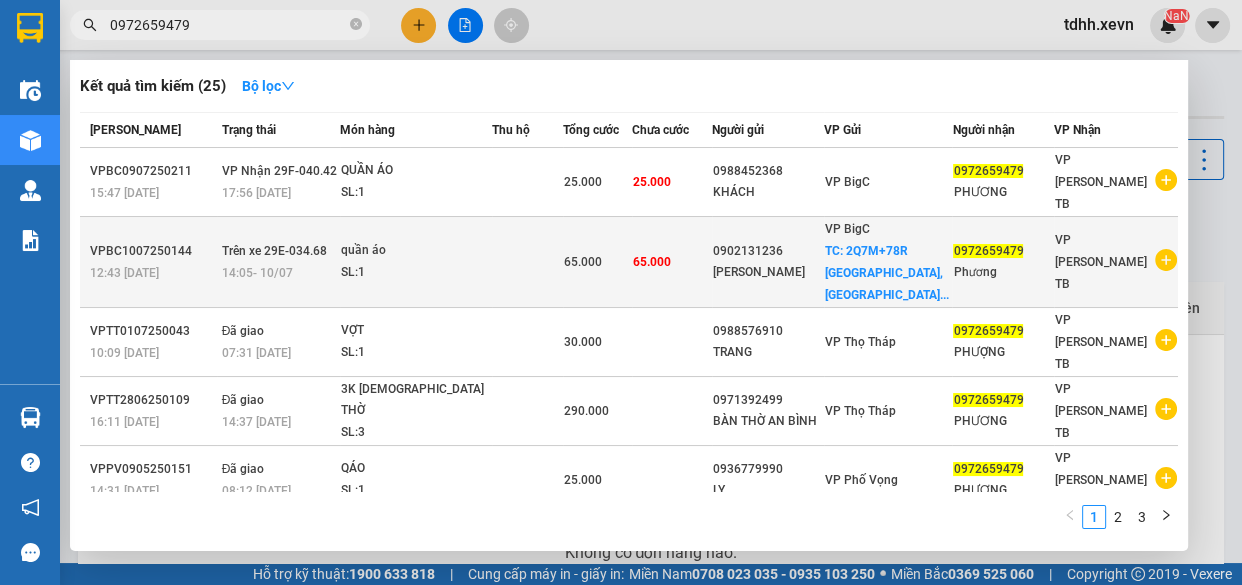 type on "0972659479" 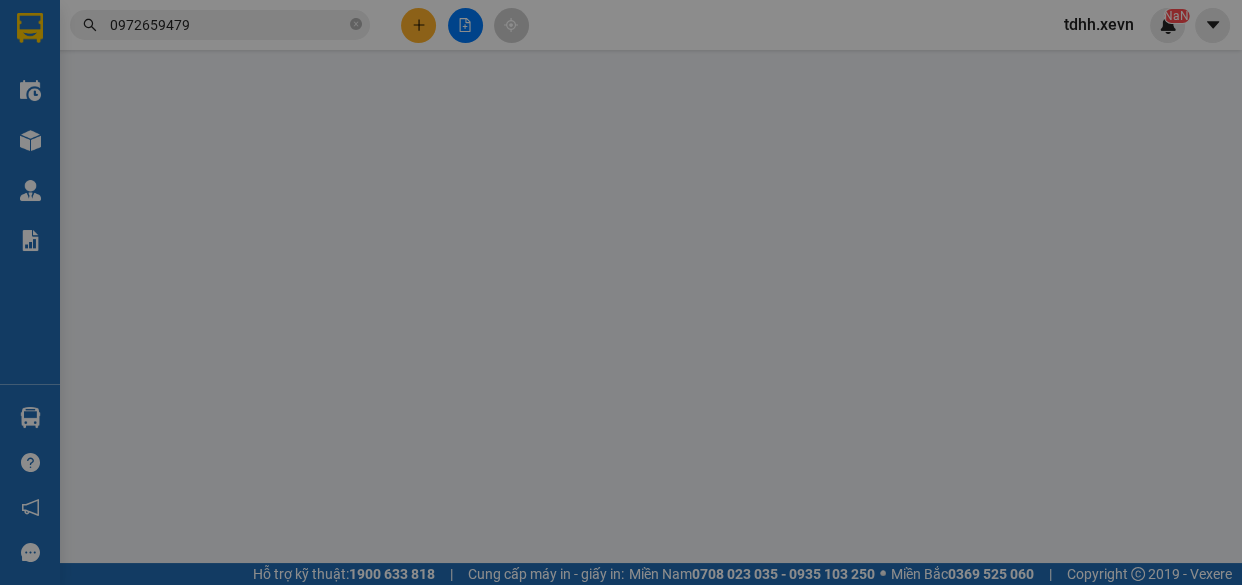 type on "0902131236" 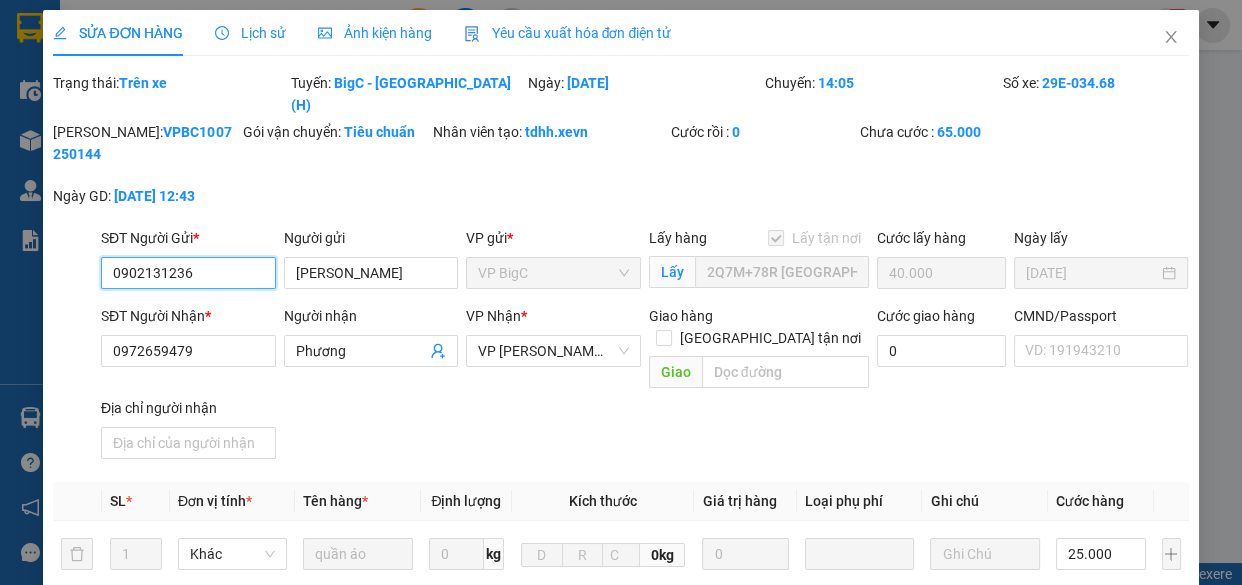 scroll, scrollTop: 419, scrollLeft: 0, axis: vertical 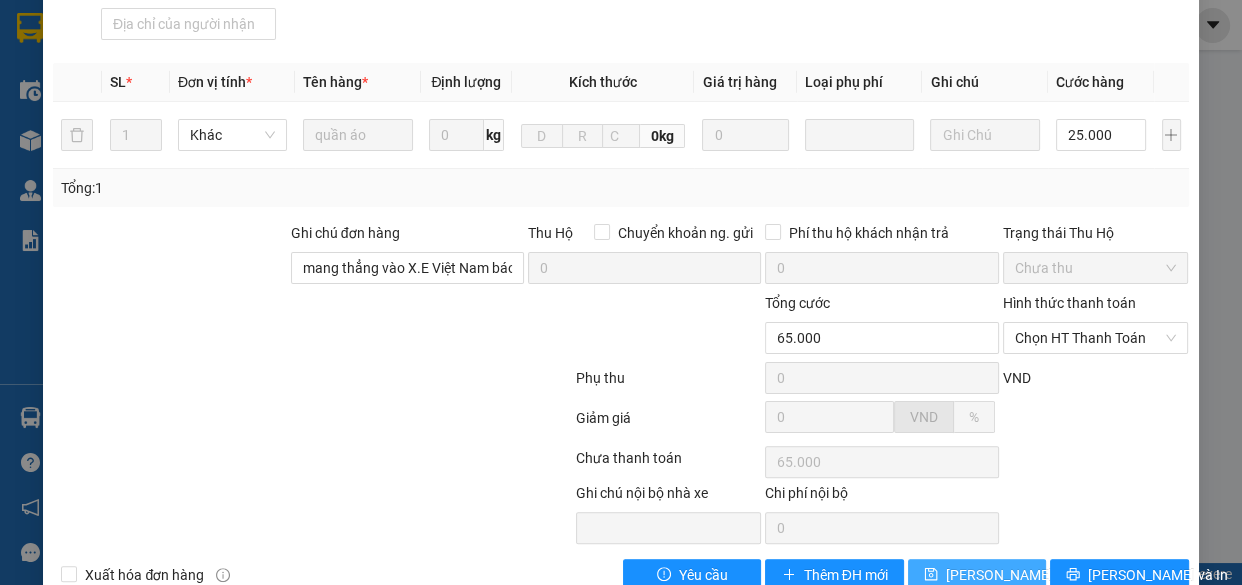 click on "[PERSON_NAME] thay đổi" at bounding box center [1026, 575] 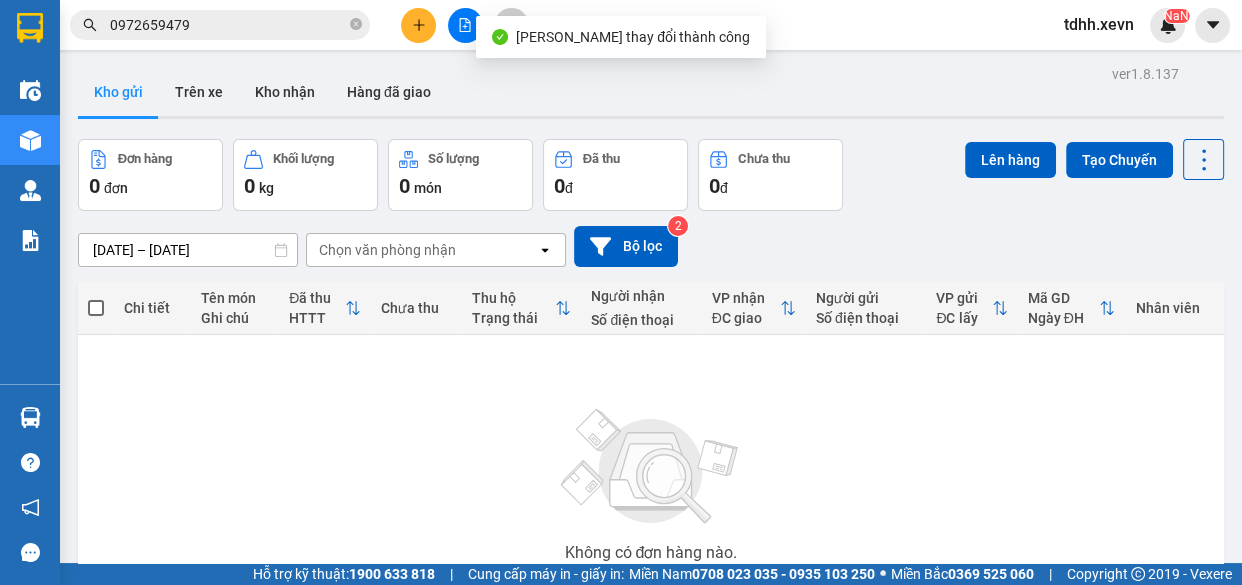 click on "0972659479" at bounding box center (228, 25) 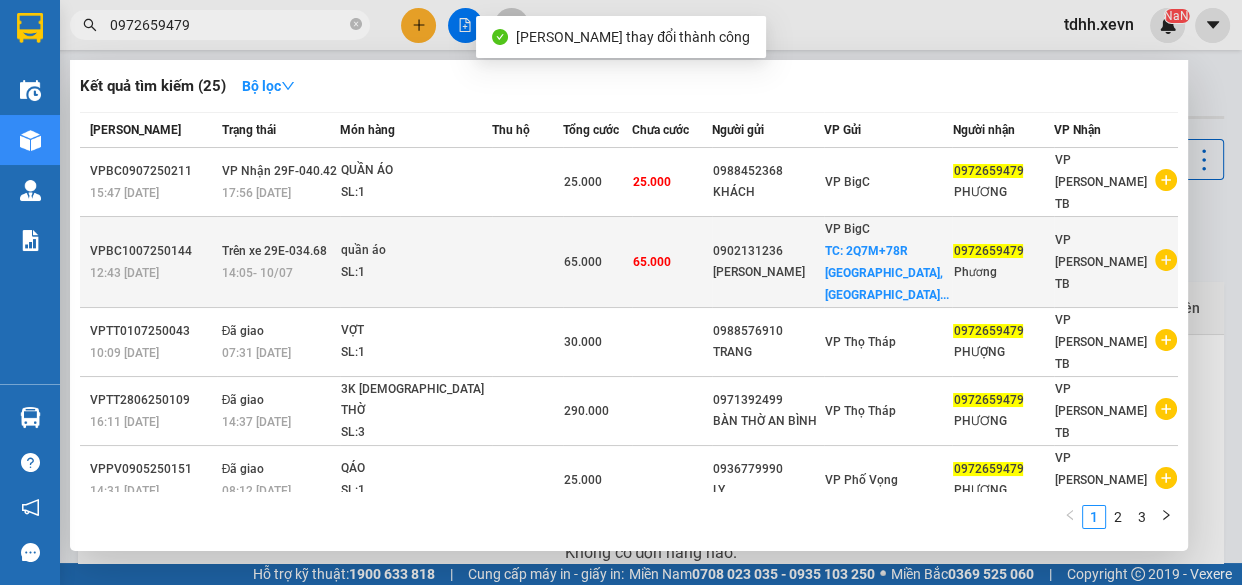click at bounding box center (528, 262) 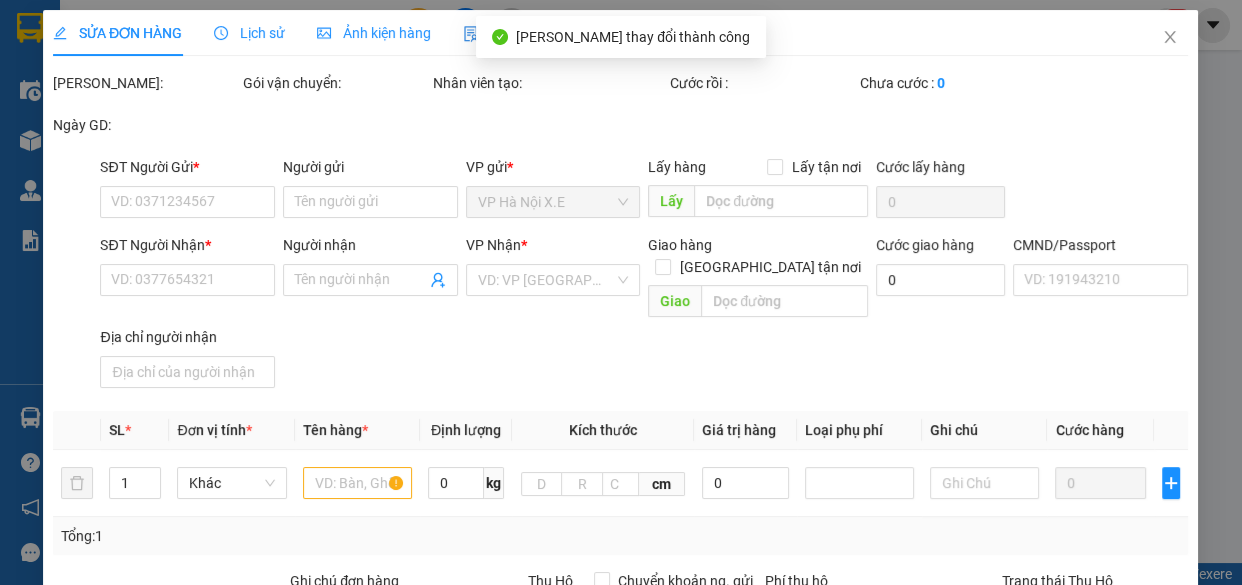 type on "0902131236" 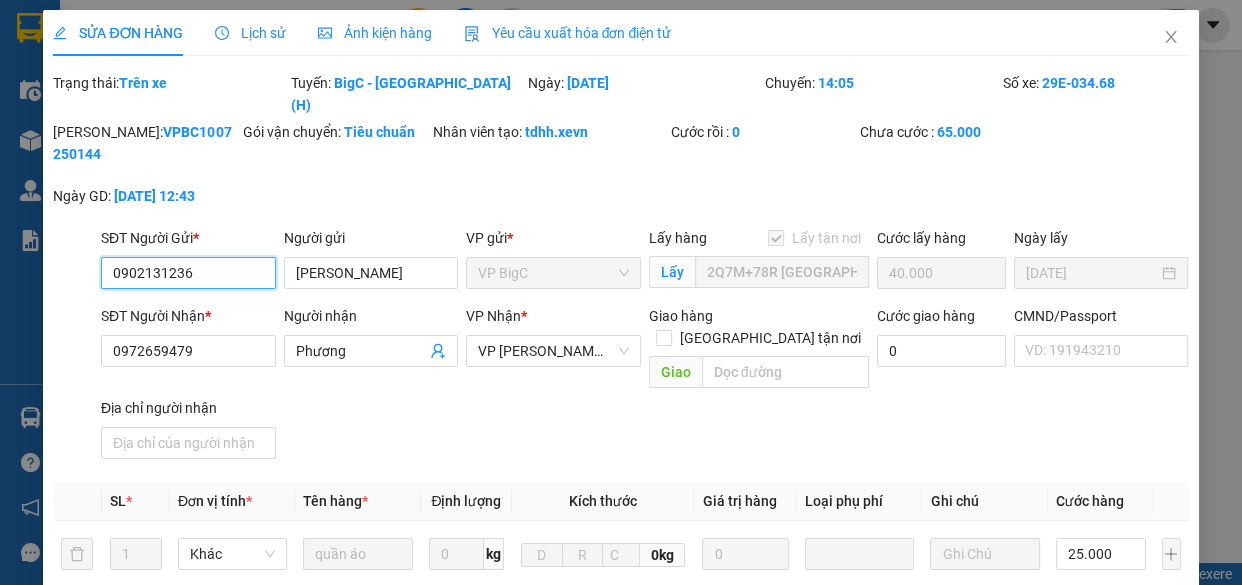 scroll, scrollTop: 419, scrollLeft: 0, axis: vertical 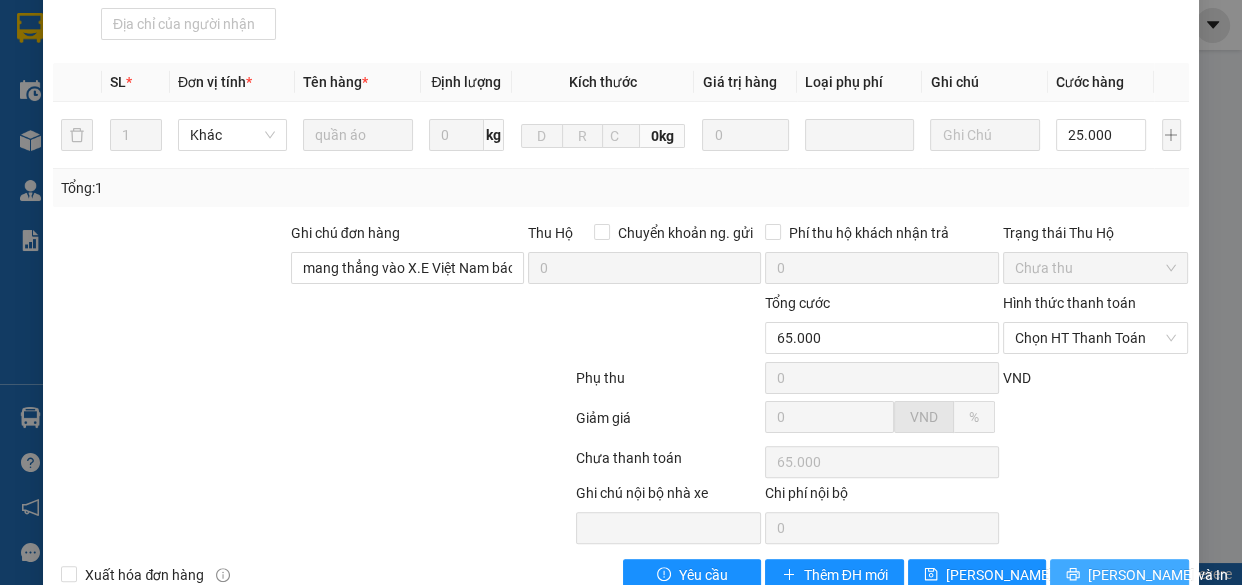 click on "[PERSON_NAME] và In" at bounding box center [1158, 575] 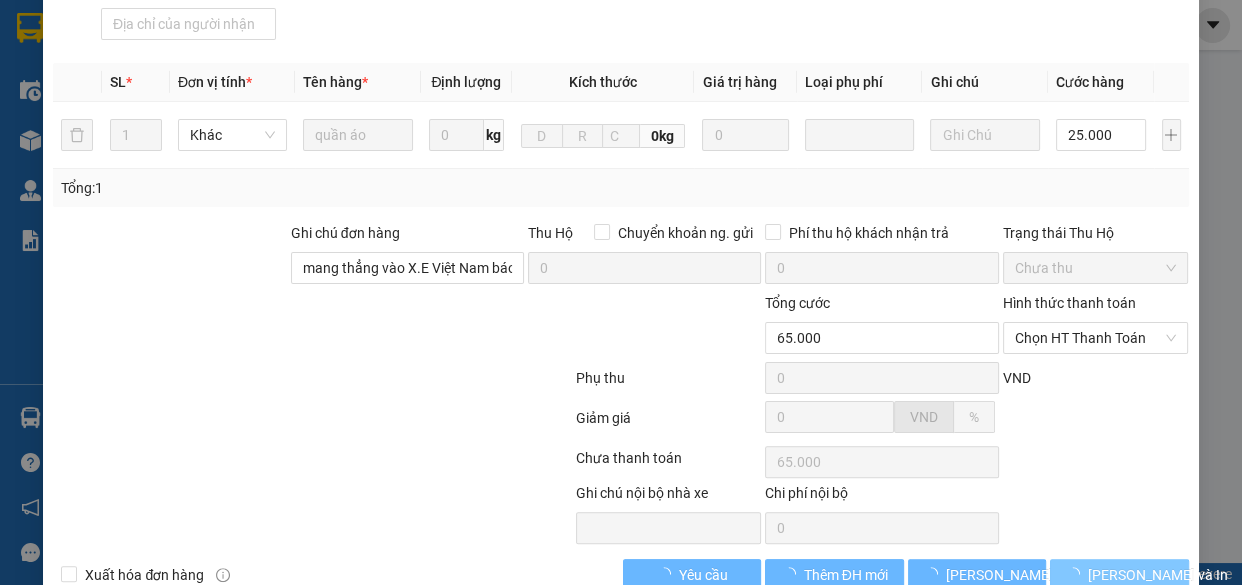 type 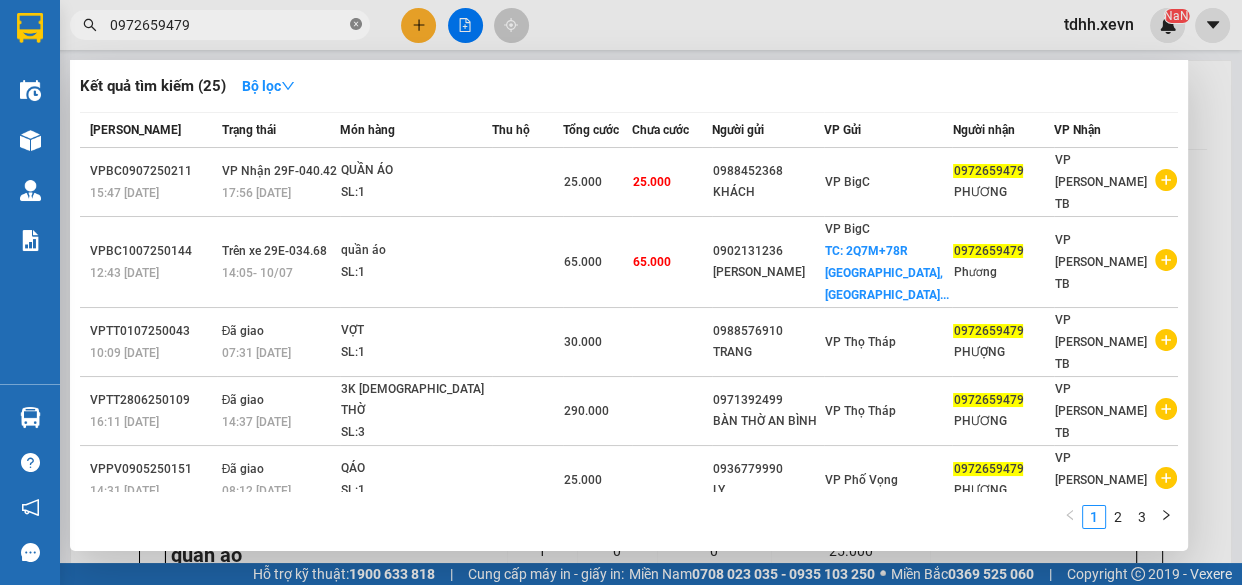 click 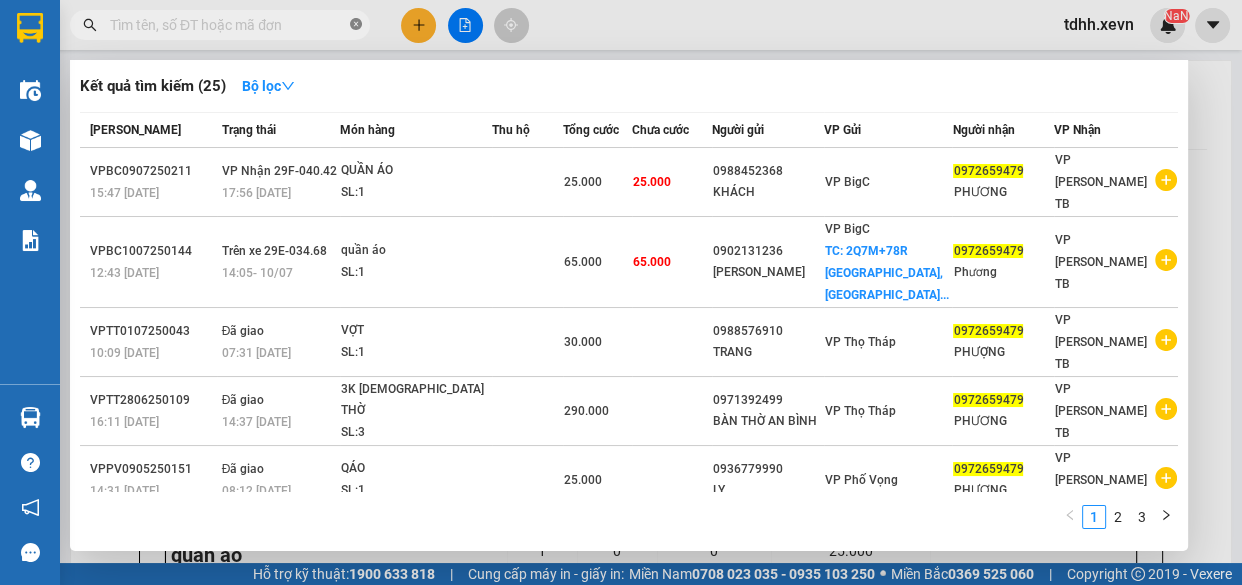 paste on "0327644666" 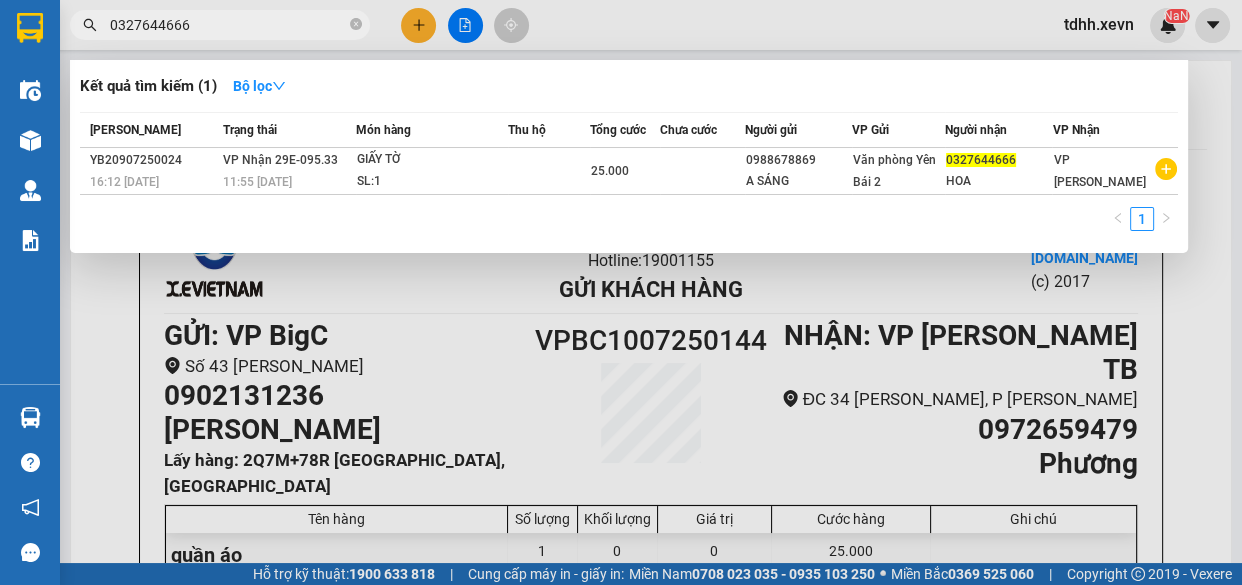 type on "0327644666" 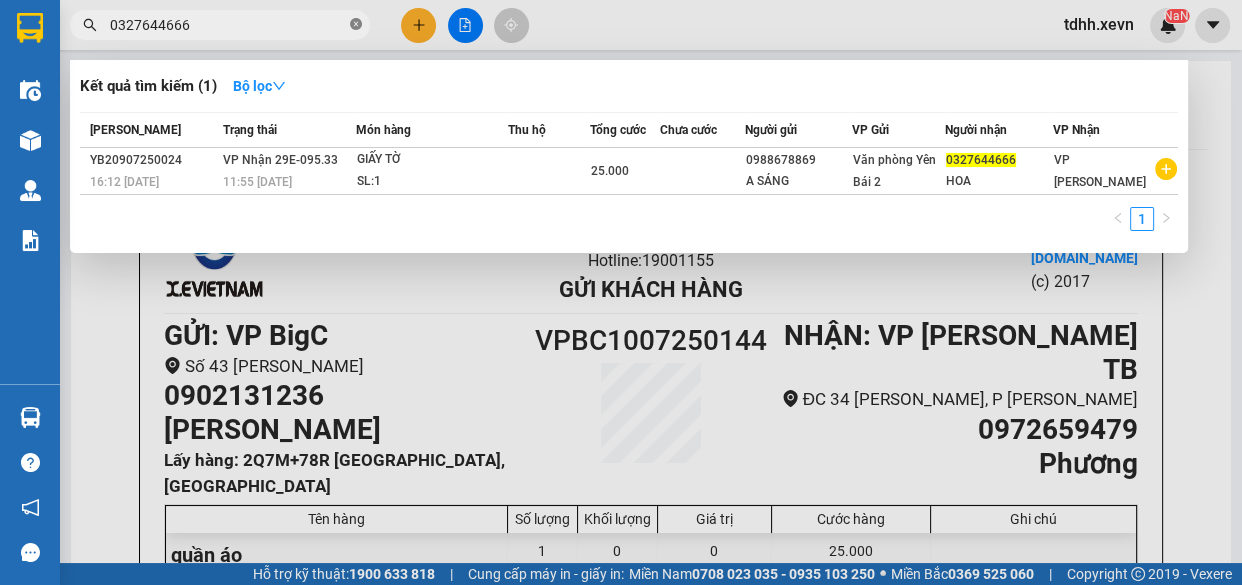 click 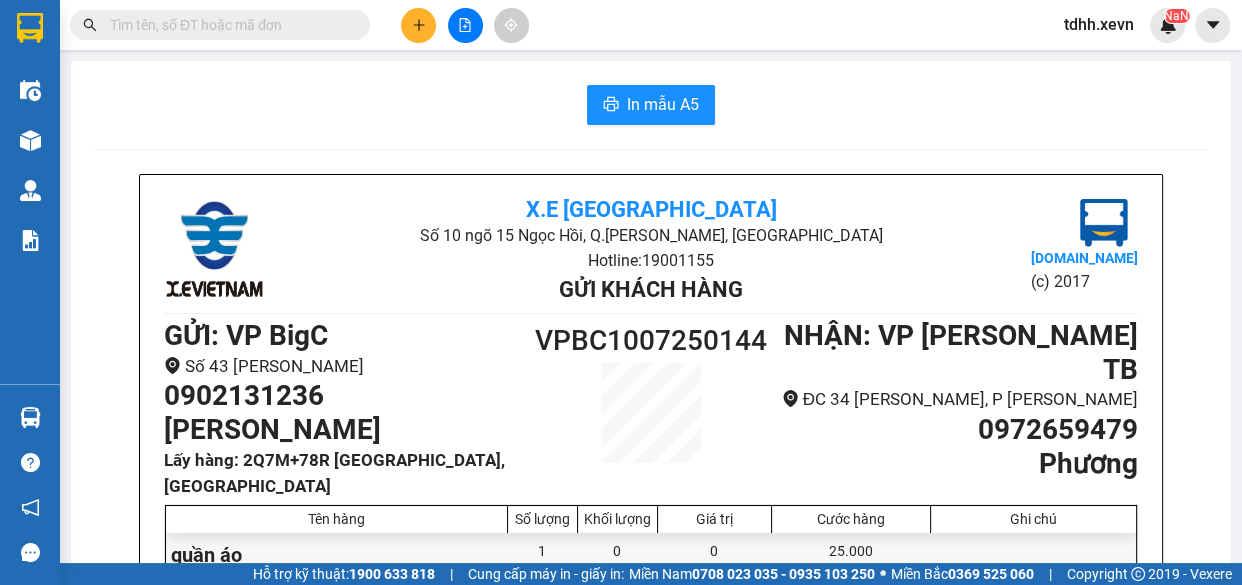 paste on "0963728943" 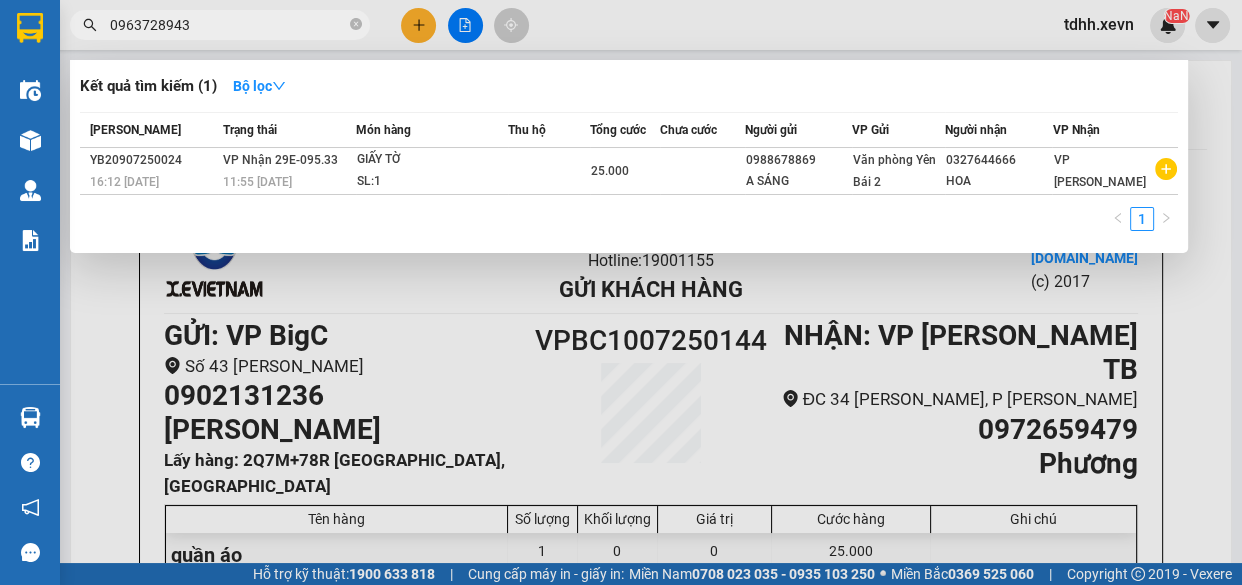 type on "0963728943" 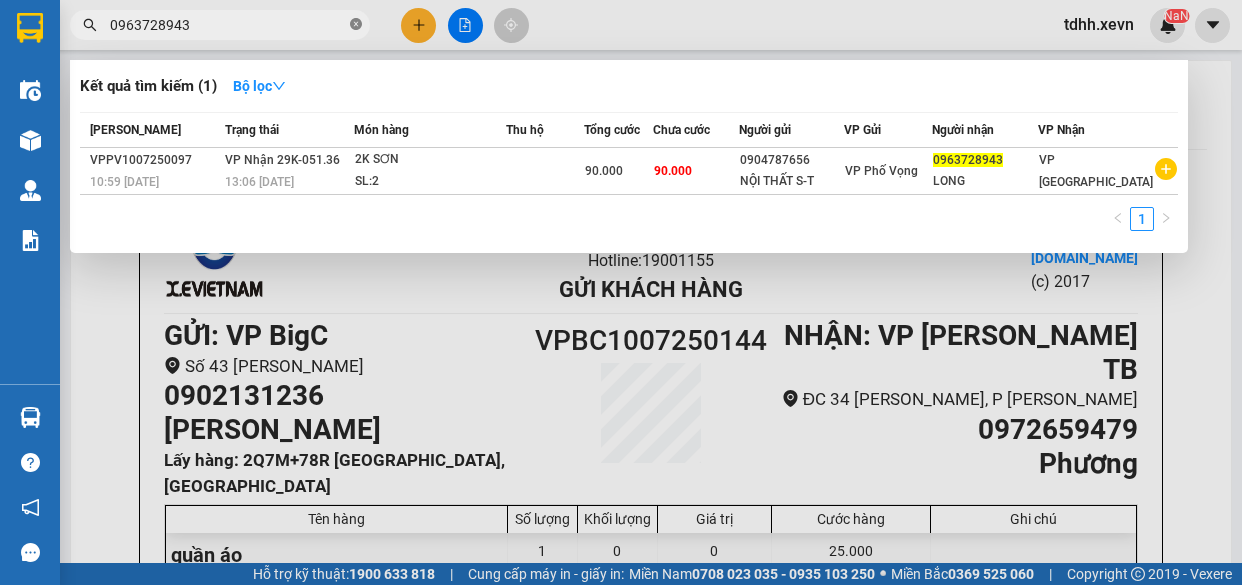 scroll, scrollTop: 0, scrollLeft: 0, axis: both 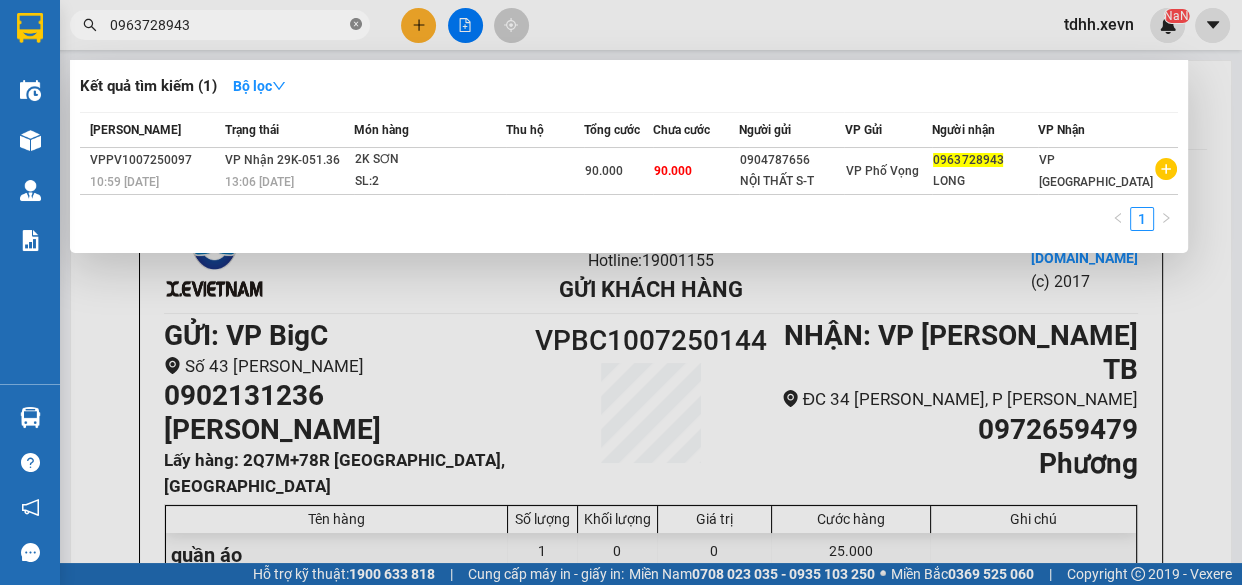 click 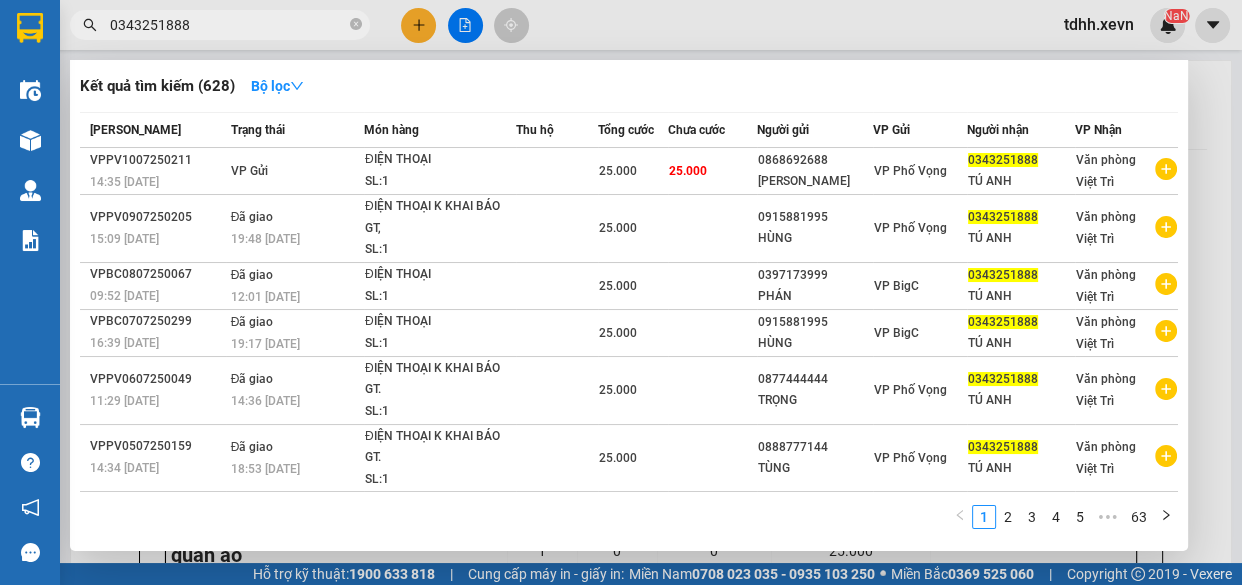 type on "0343251888" 